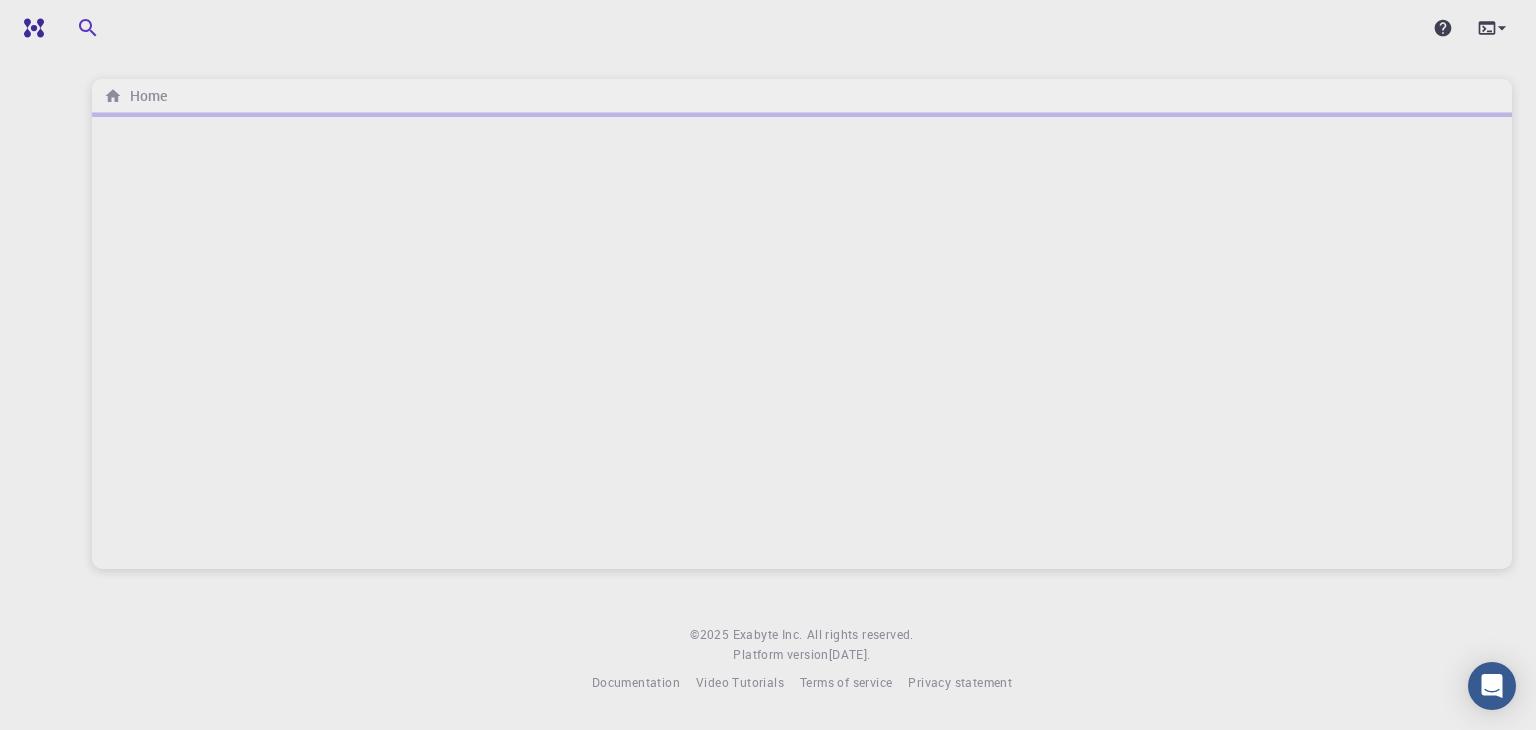 scroll, scrollTop: 0, scrollLeft: 0, axis: both 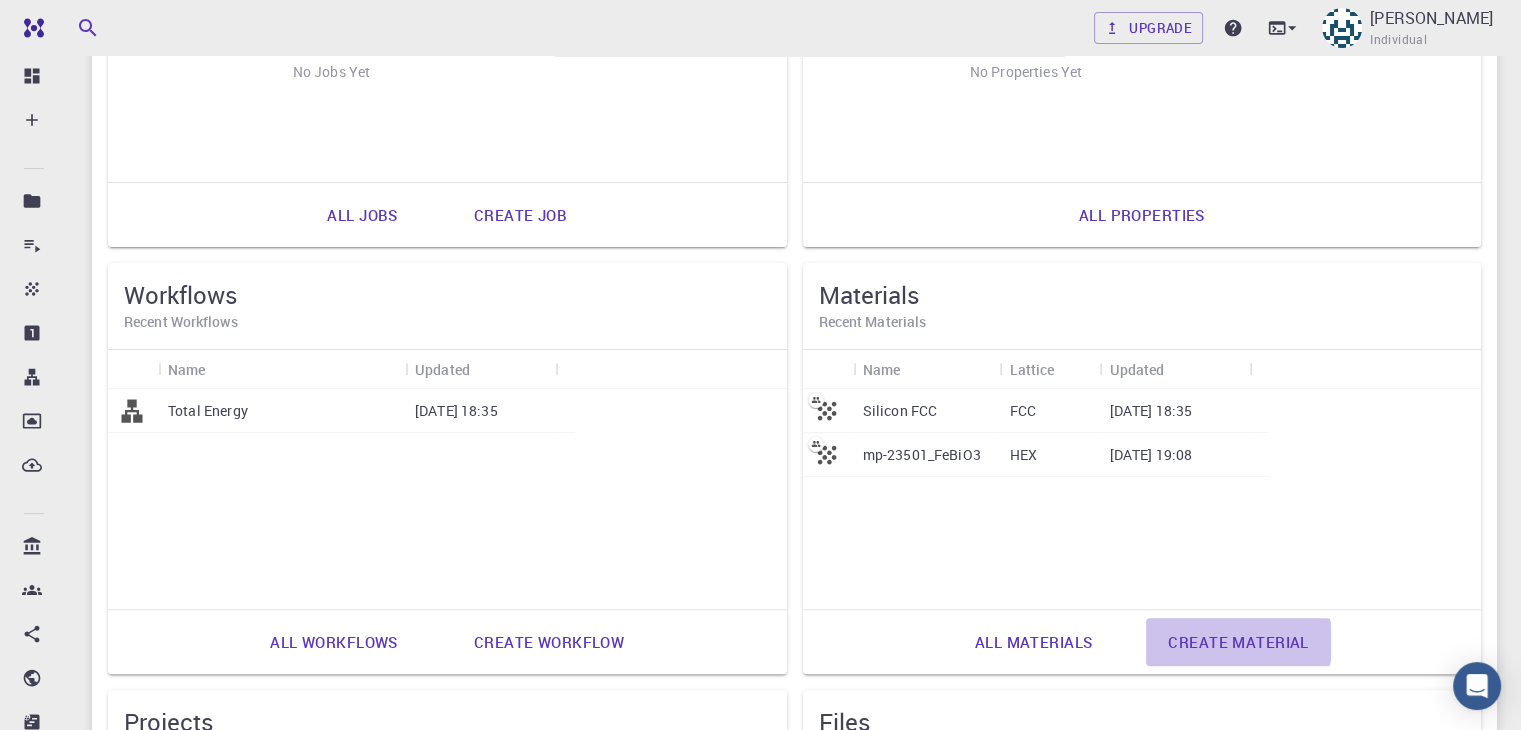 click on "Create material" at bounding box center (1238, 642) 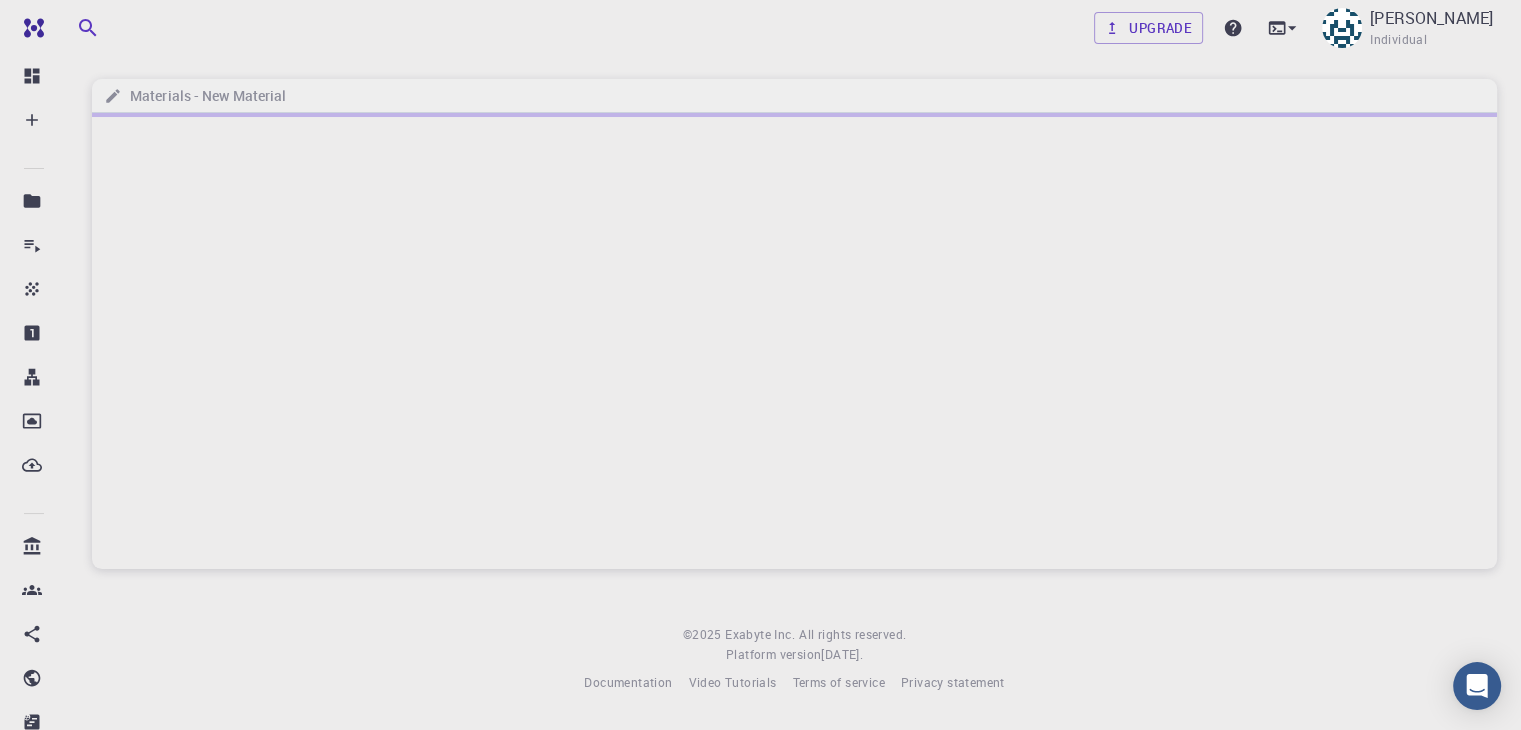 scroll, scrollTop: 0, scrollLeft: 0, axis: both 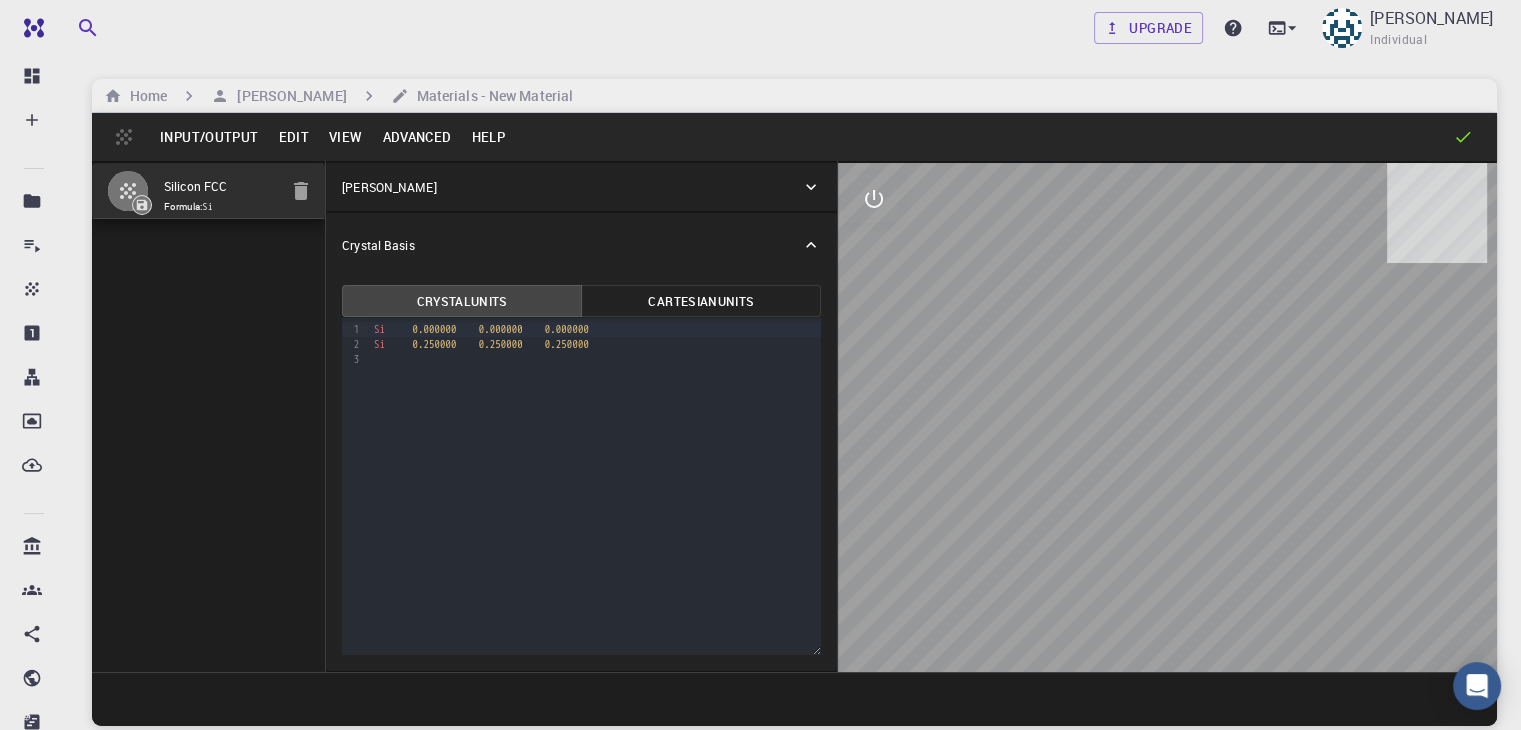 click on "Input/Output" at bounding box center (209, 137) 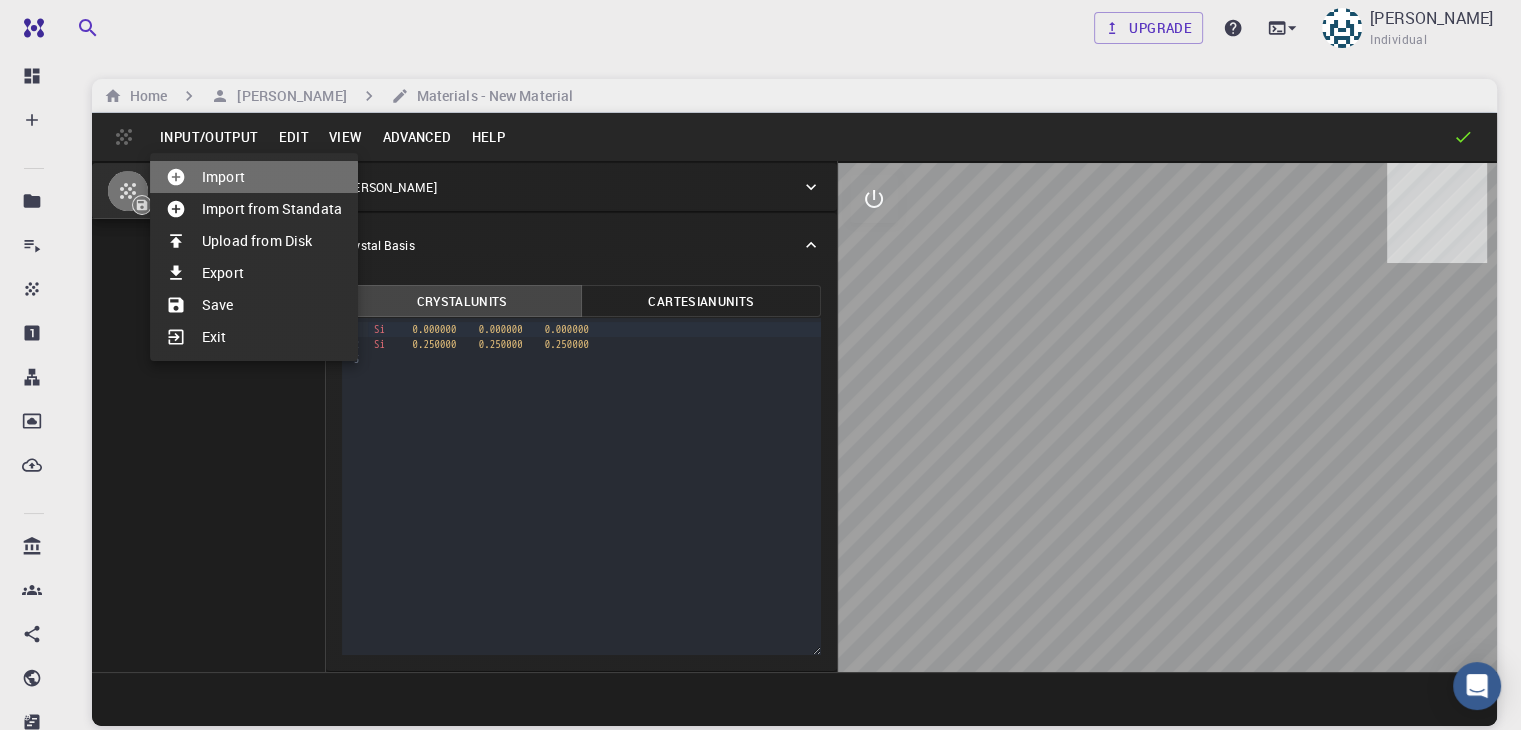 click on "Import" at bounding box center (254, 177) 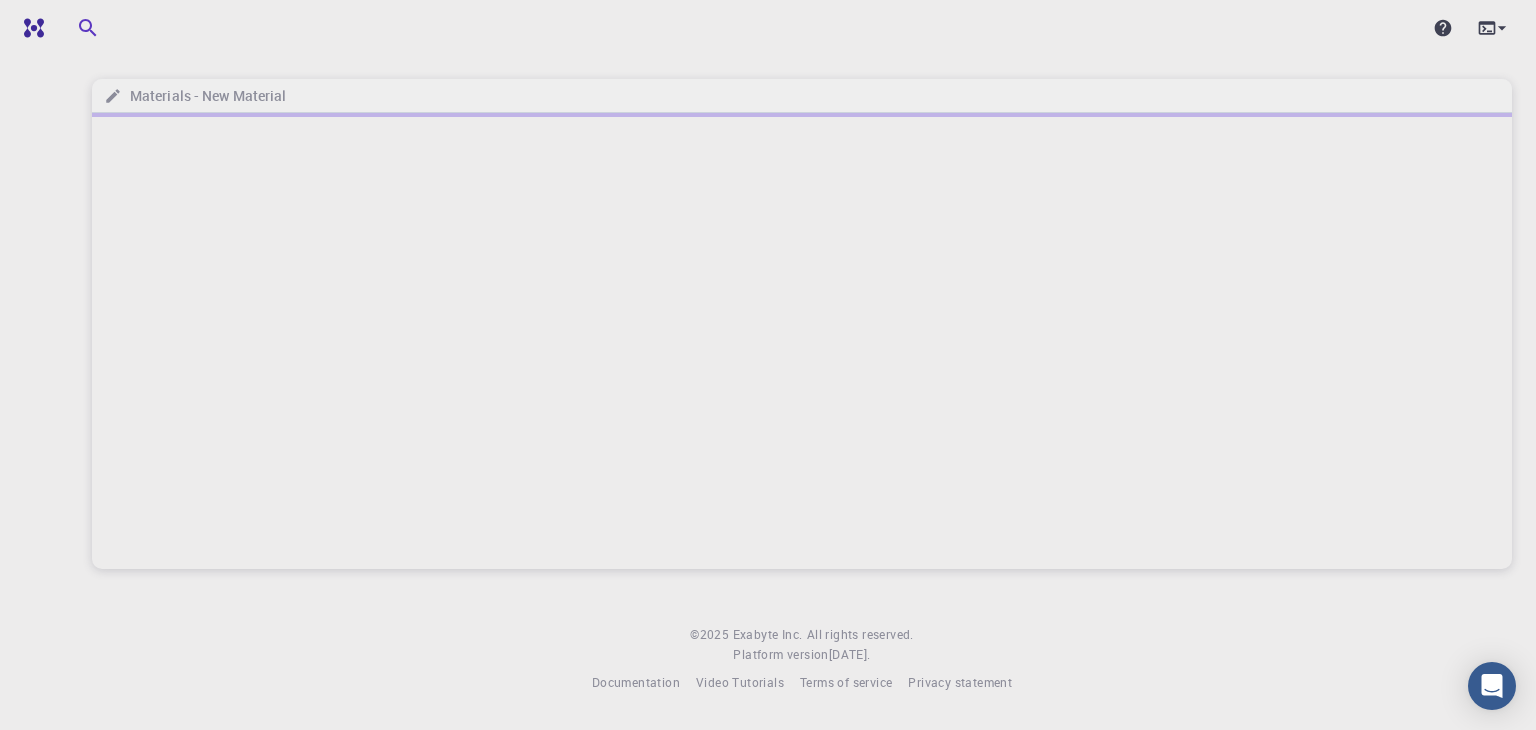 scroll, scrollTop: 0, scrollLeft: 0, axis: both 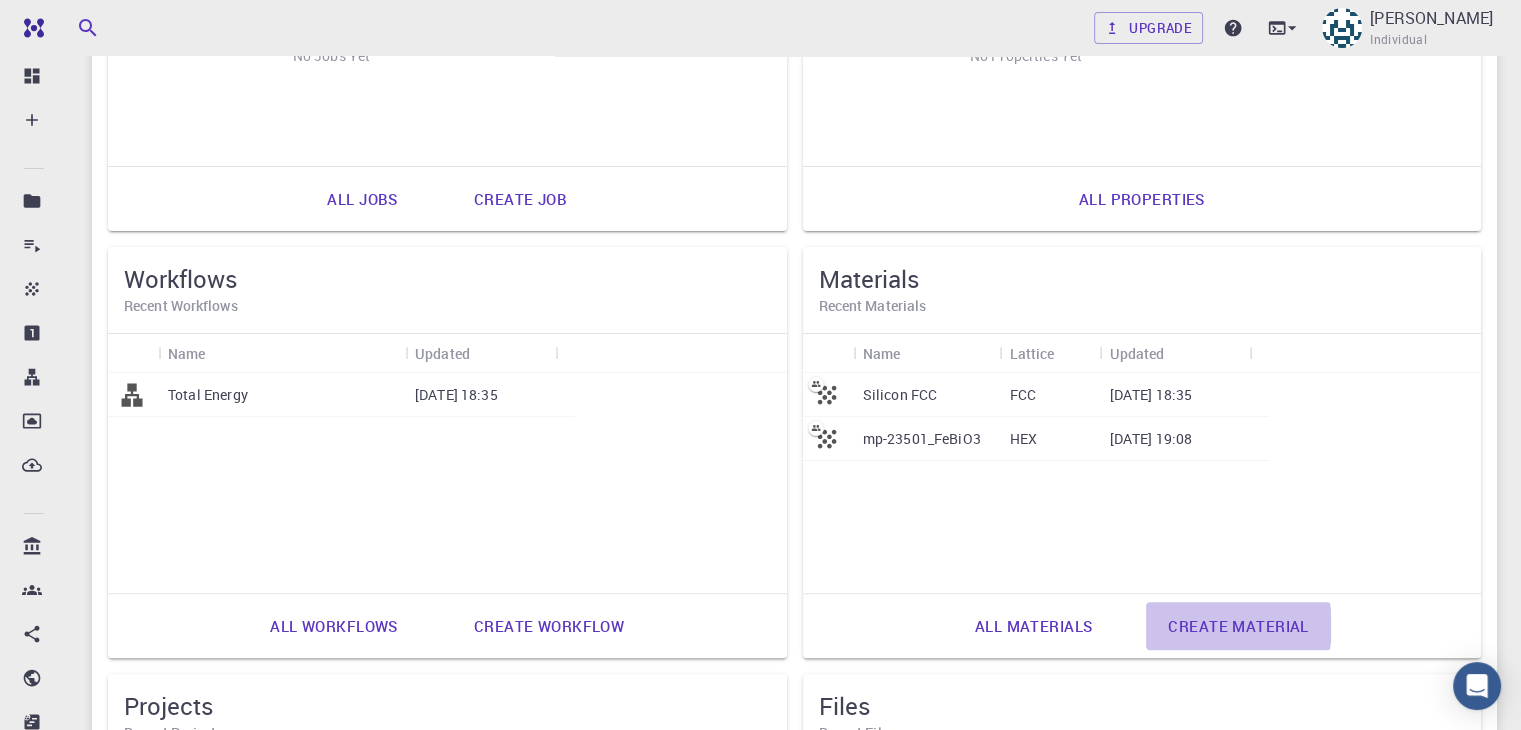 click on "Create material" at bounding box center (1238, 626) 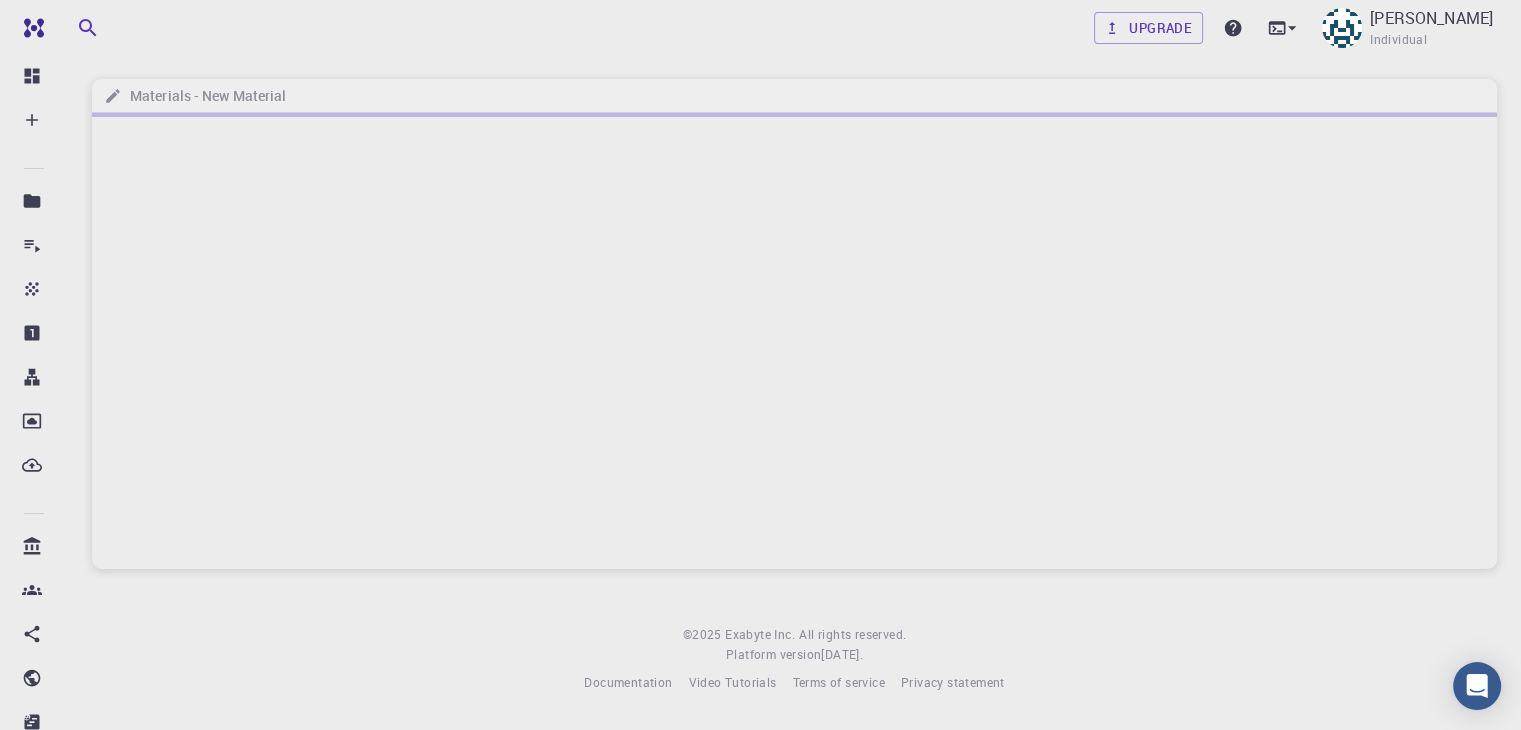 scroll, scrollTop: 0, scrollLeft: 0, axis: both 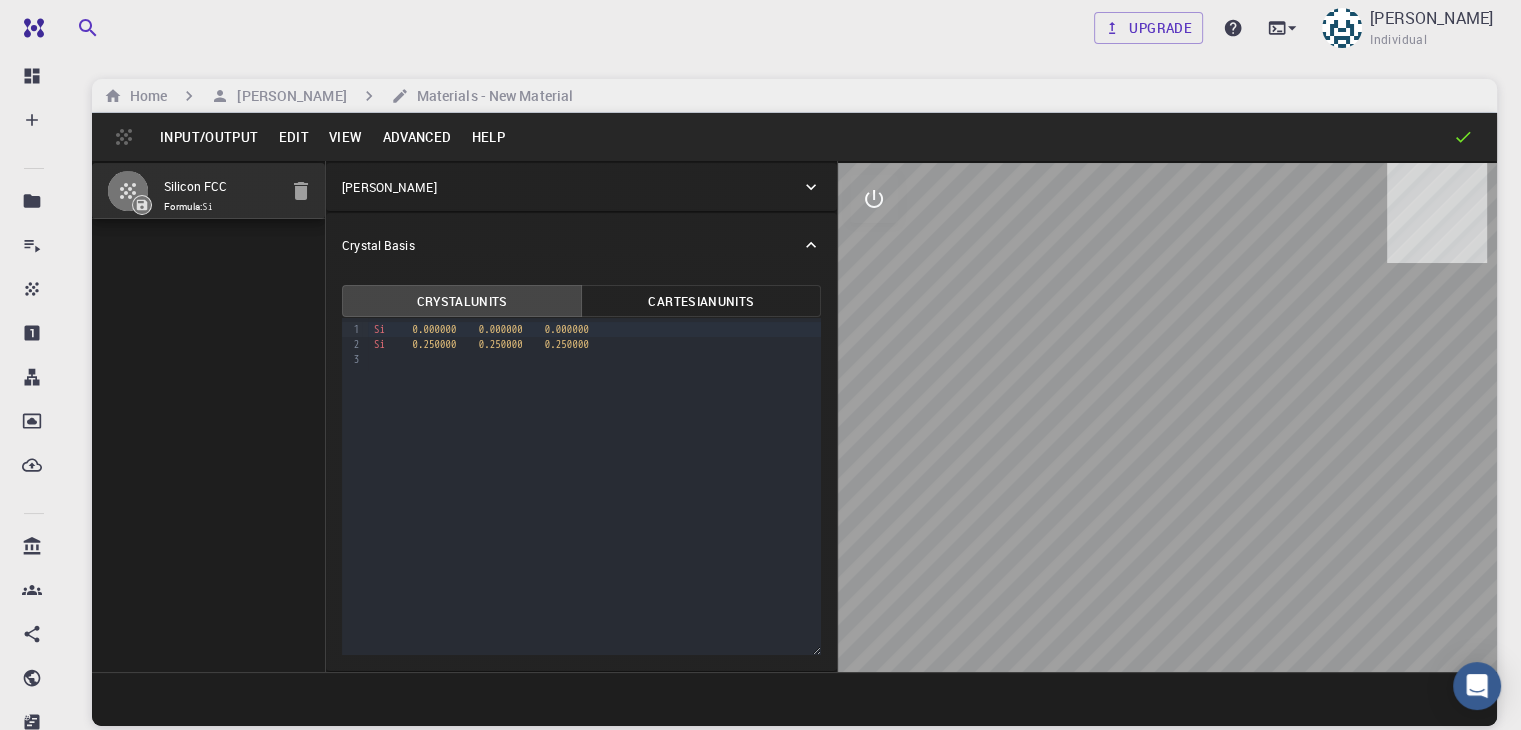 click on "Input/Output" at bounding box center (209, 137) 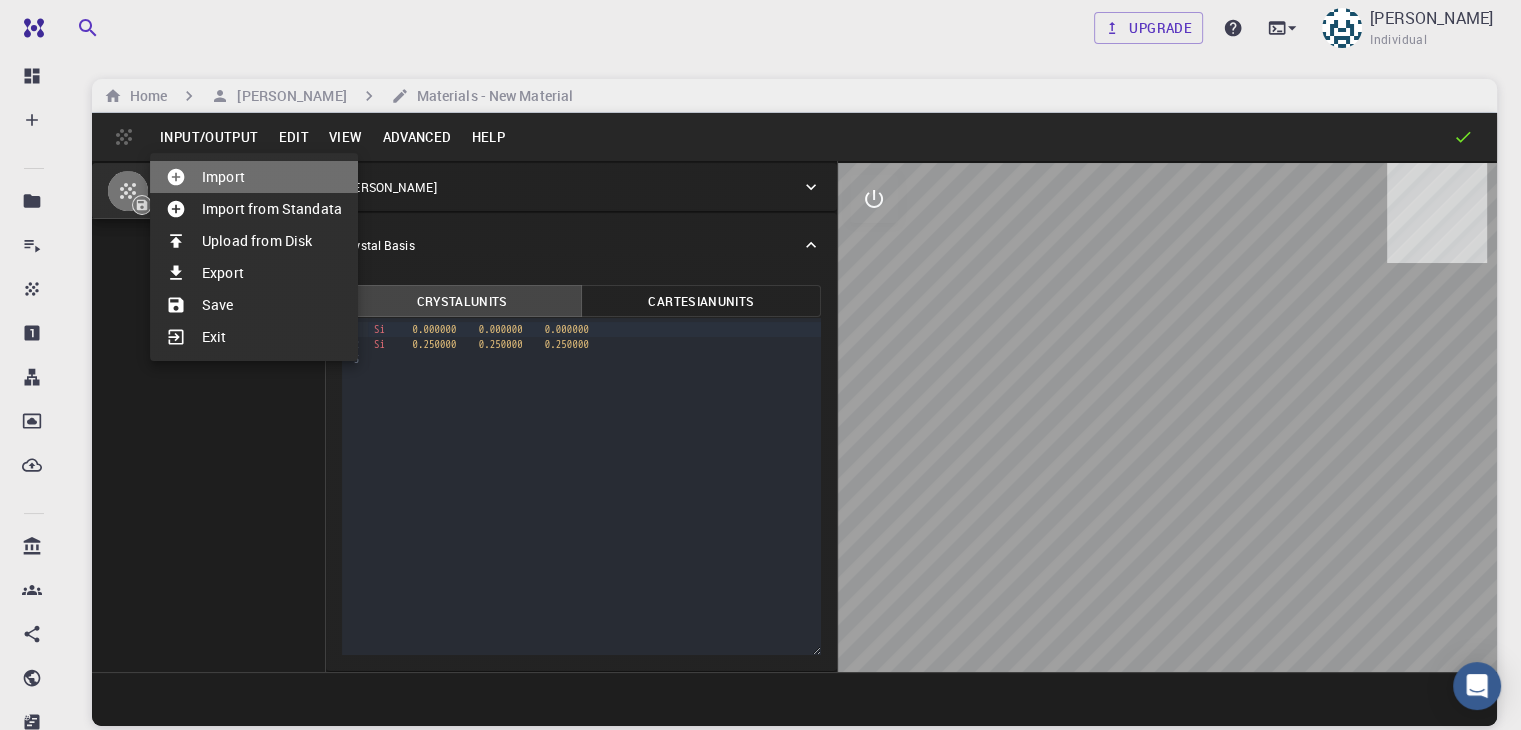 click on "Import" at bounding box center [254, 177] 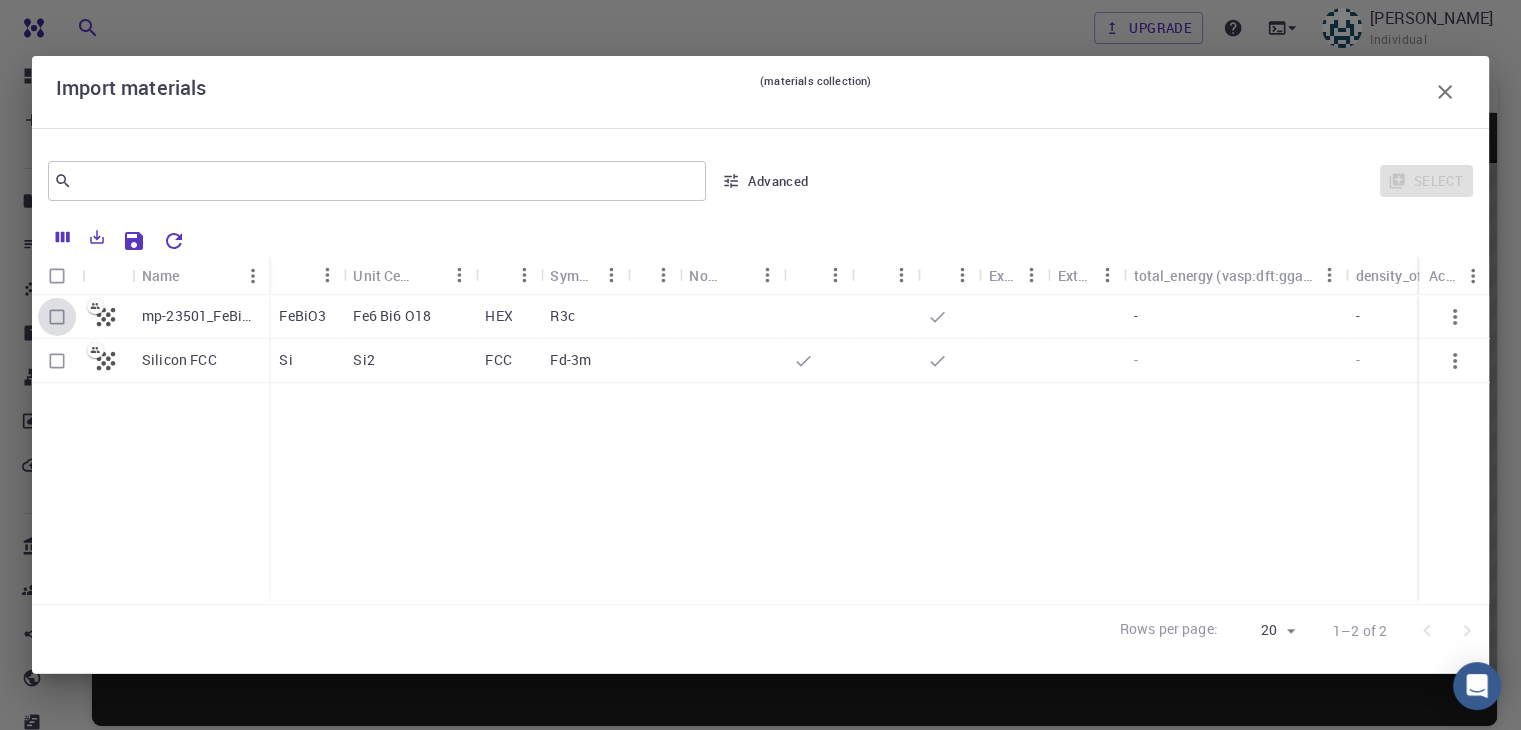 click at bounding box center (57, 317) 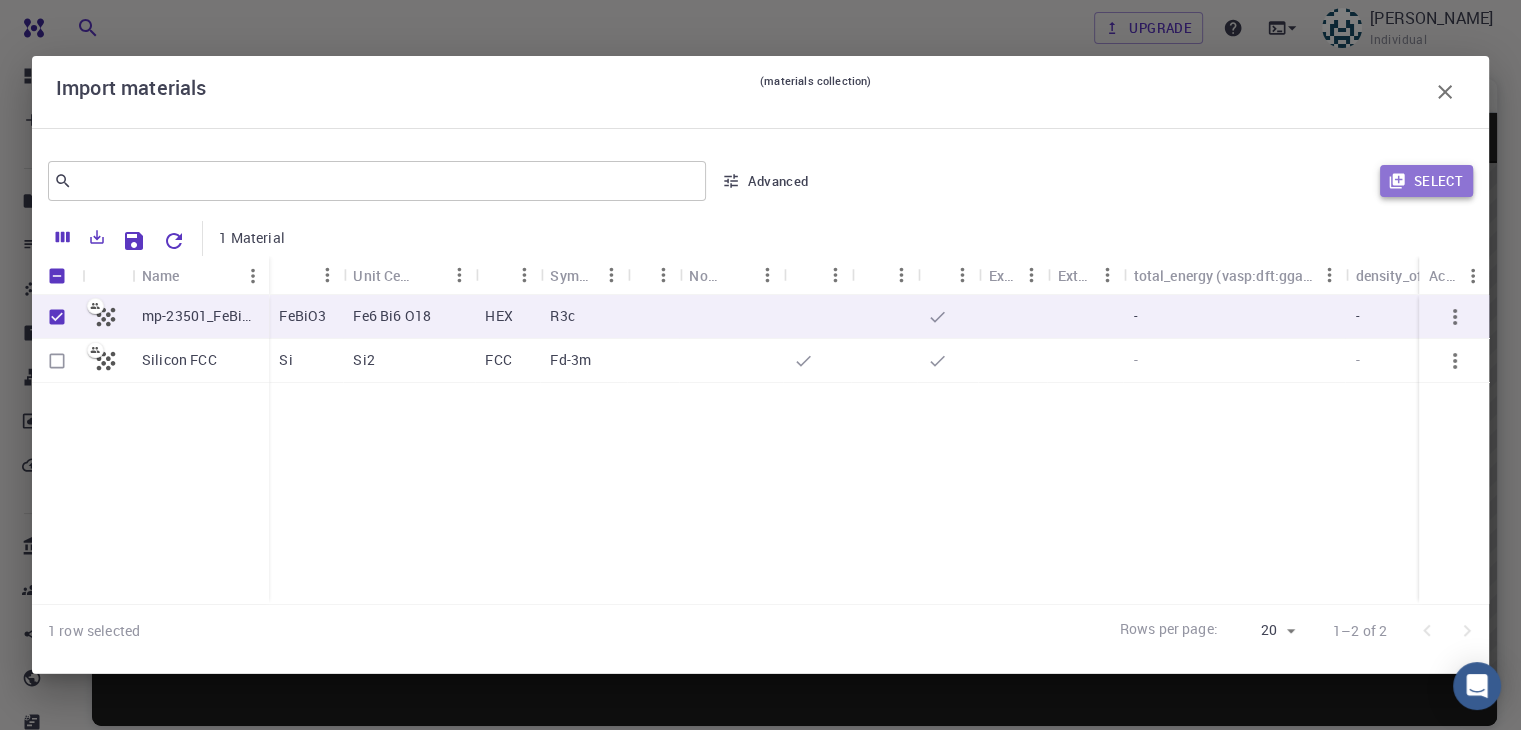 click on "Select" at bounding box center [1426, 181] 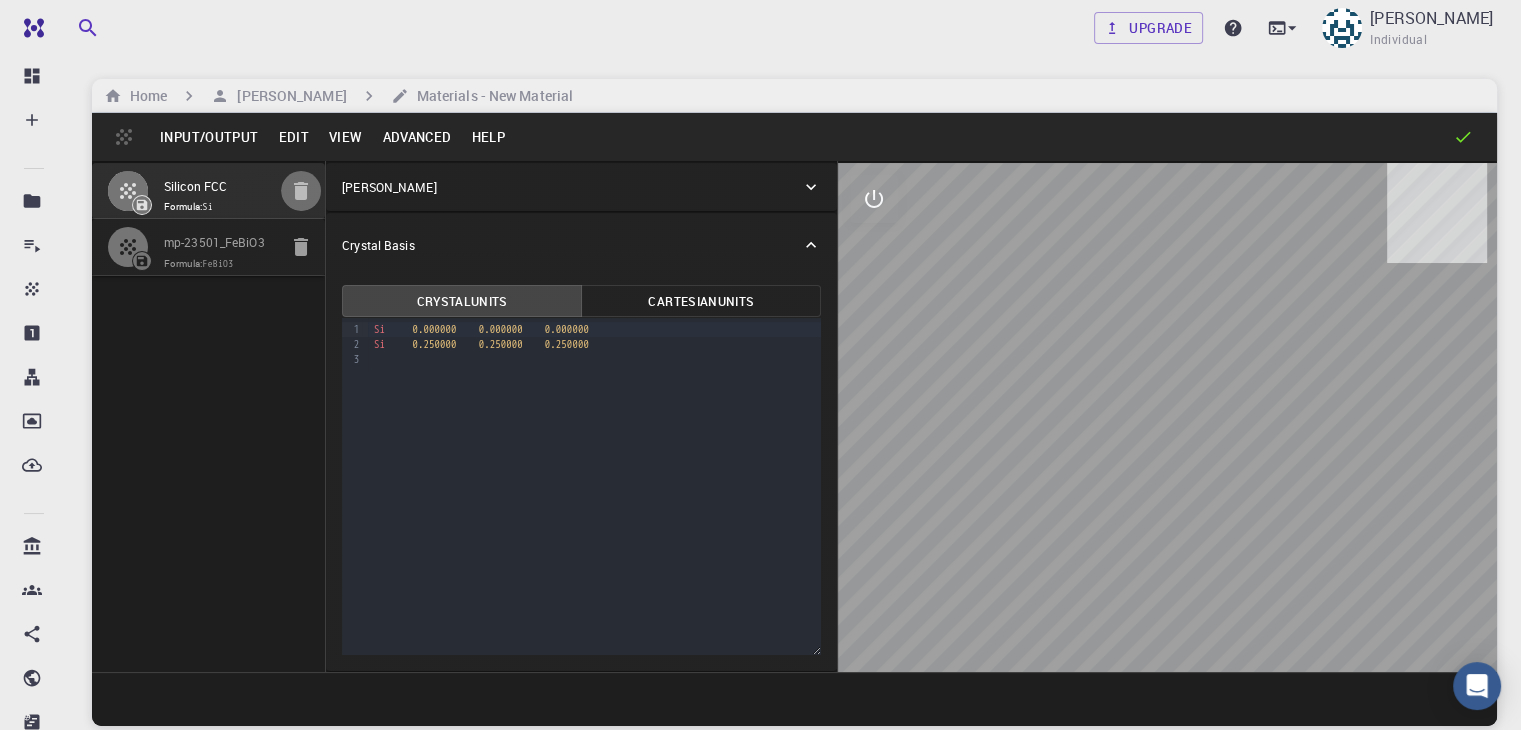 click 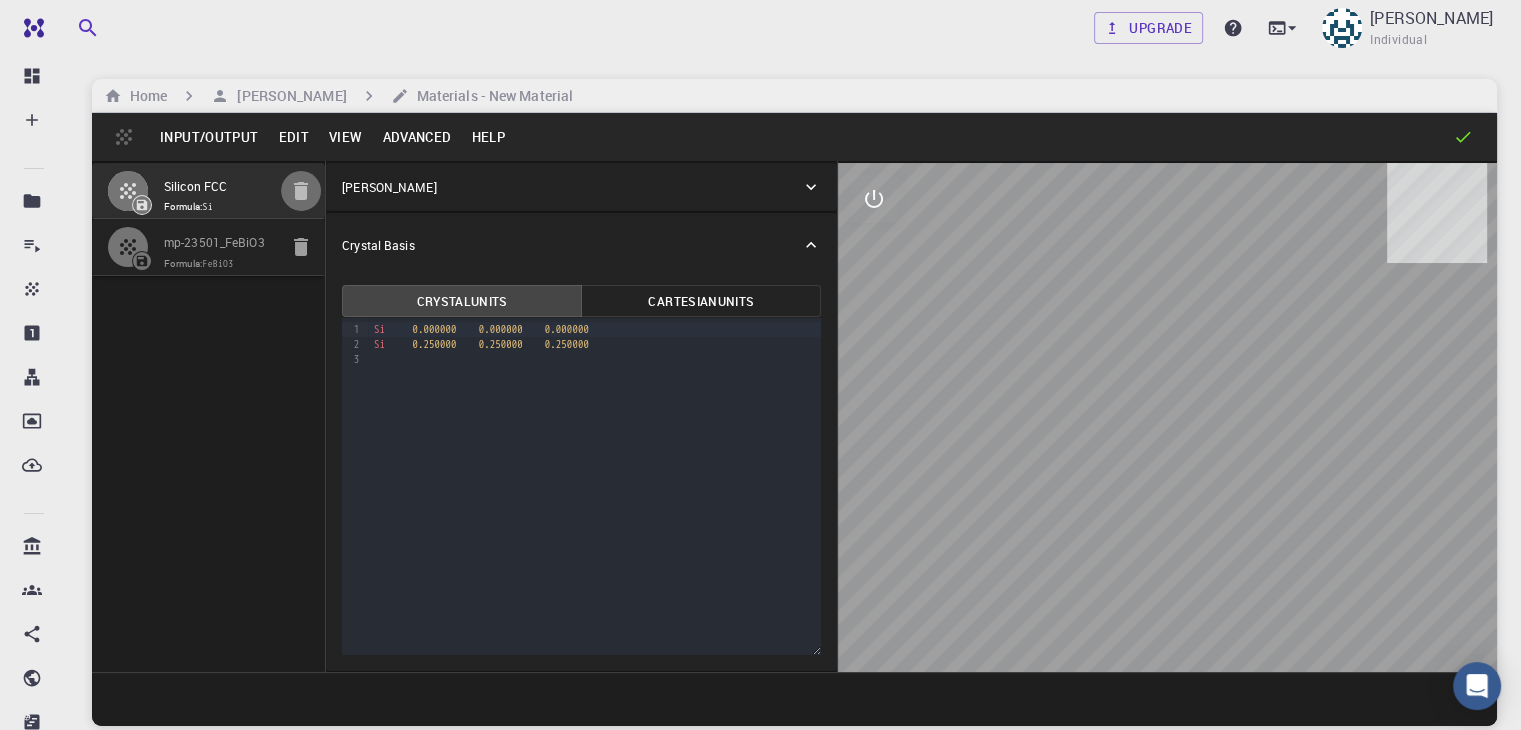 type on "HEX" 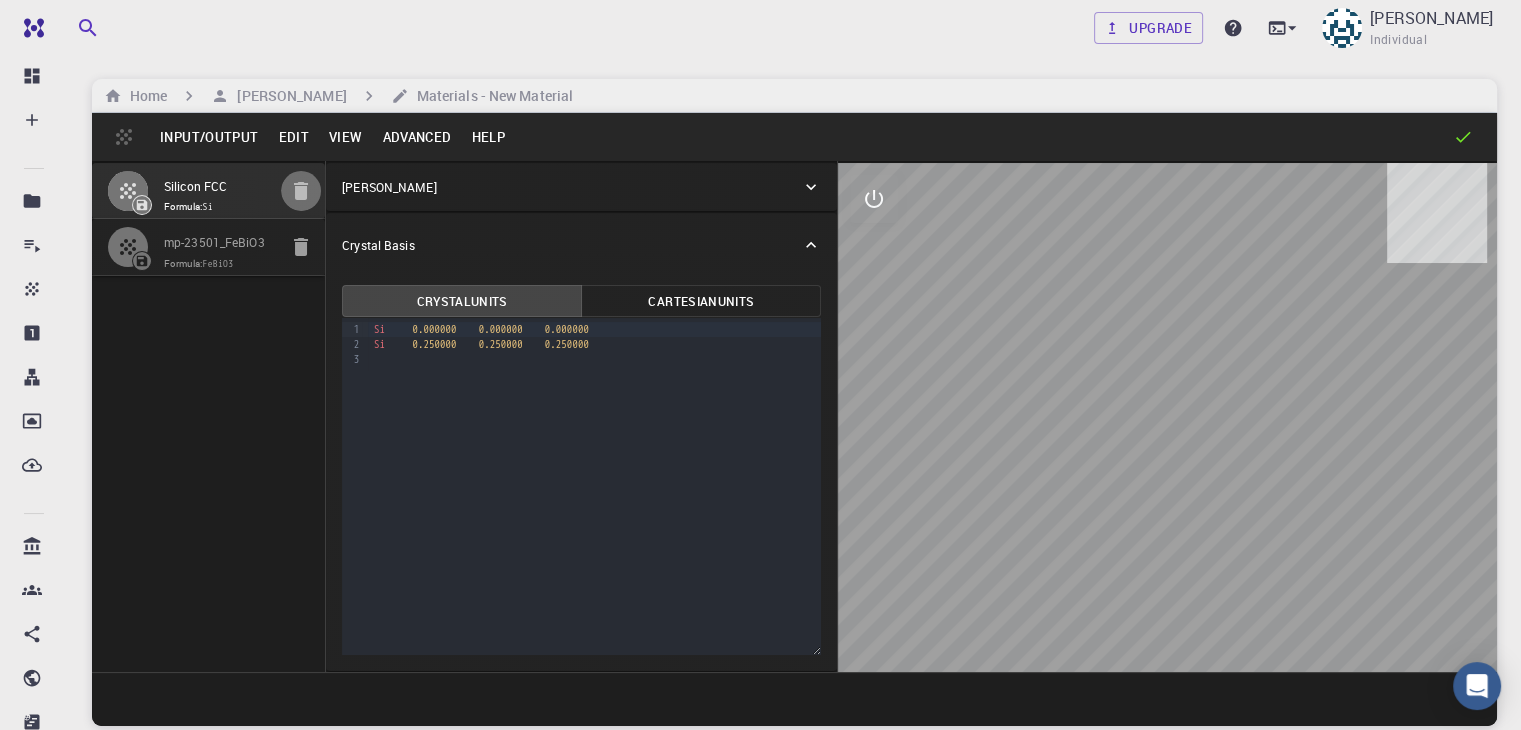type on "5.615597" 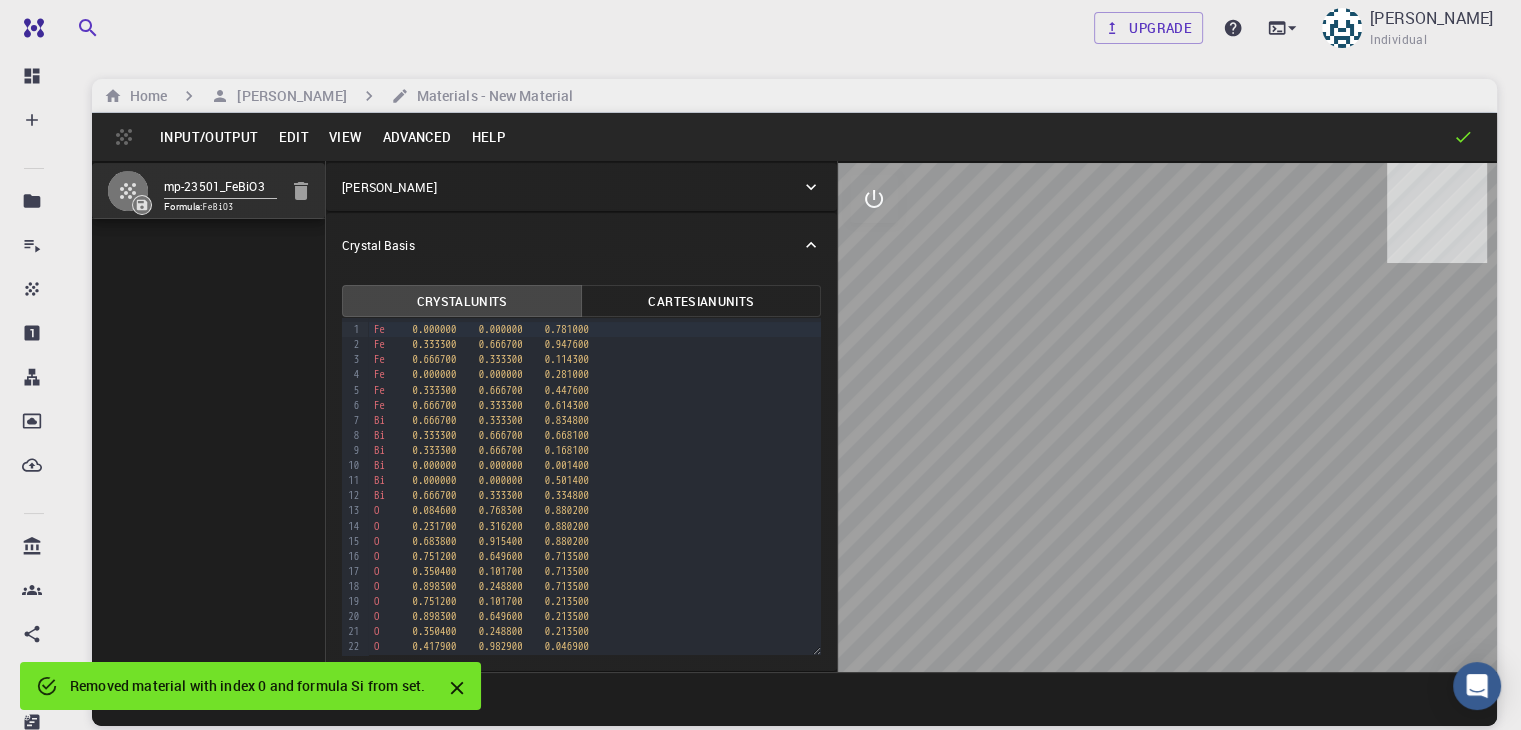 click on "Advanced" at bounding box center [416, 137] 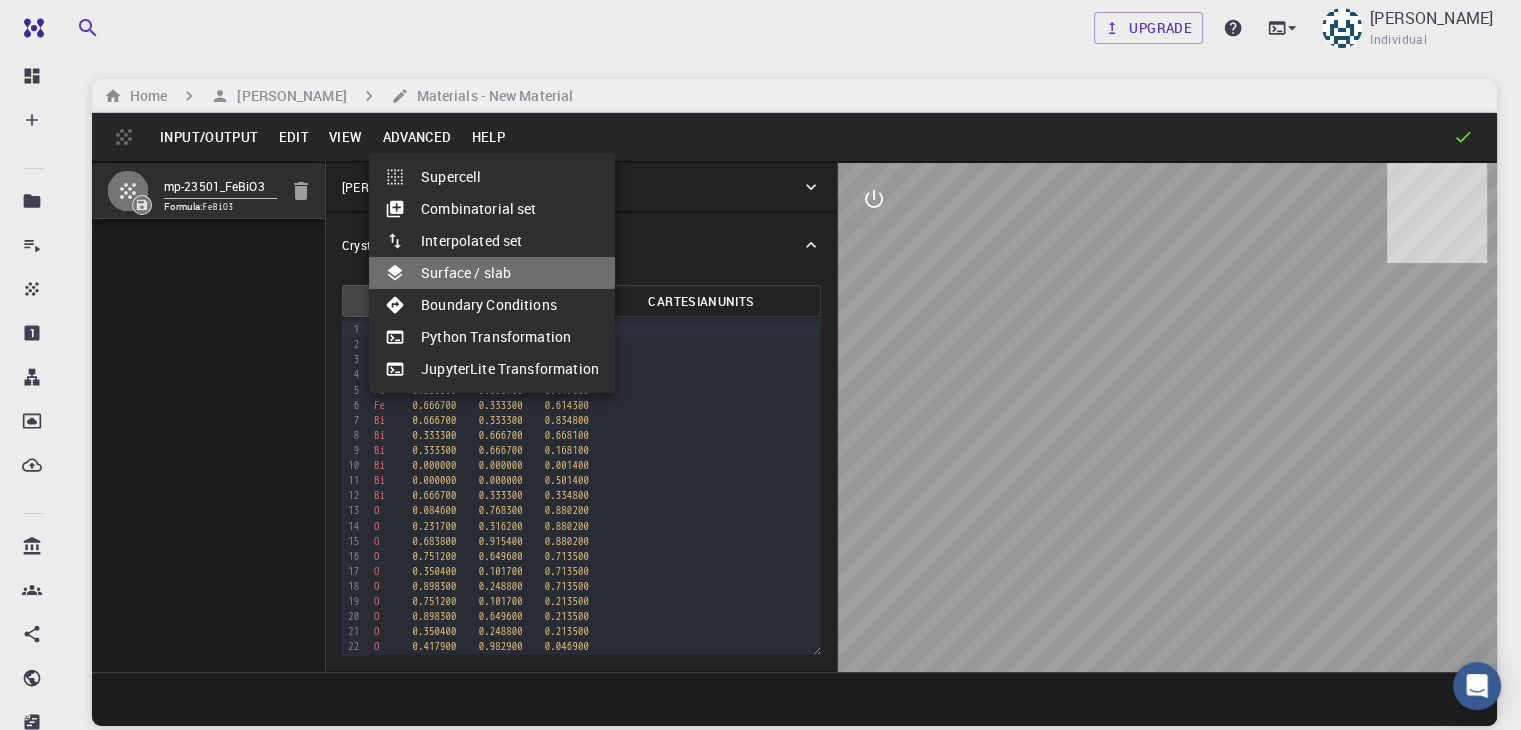 click on "Surface / slab" at bounding box center (492, 273) 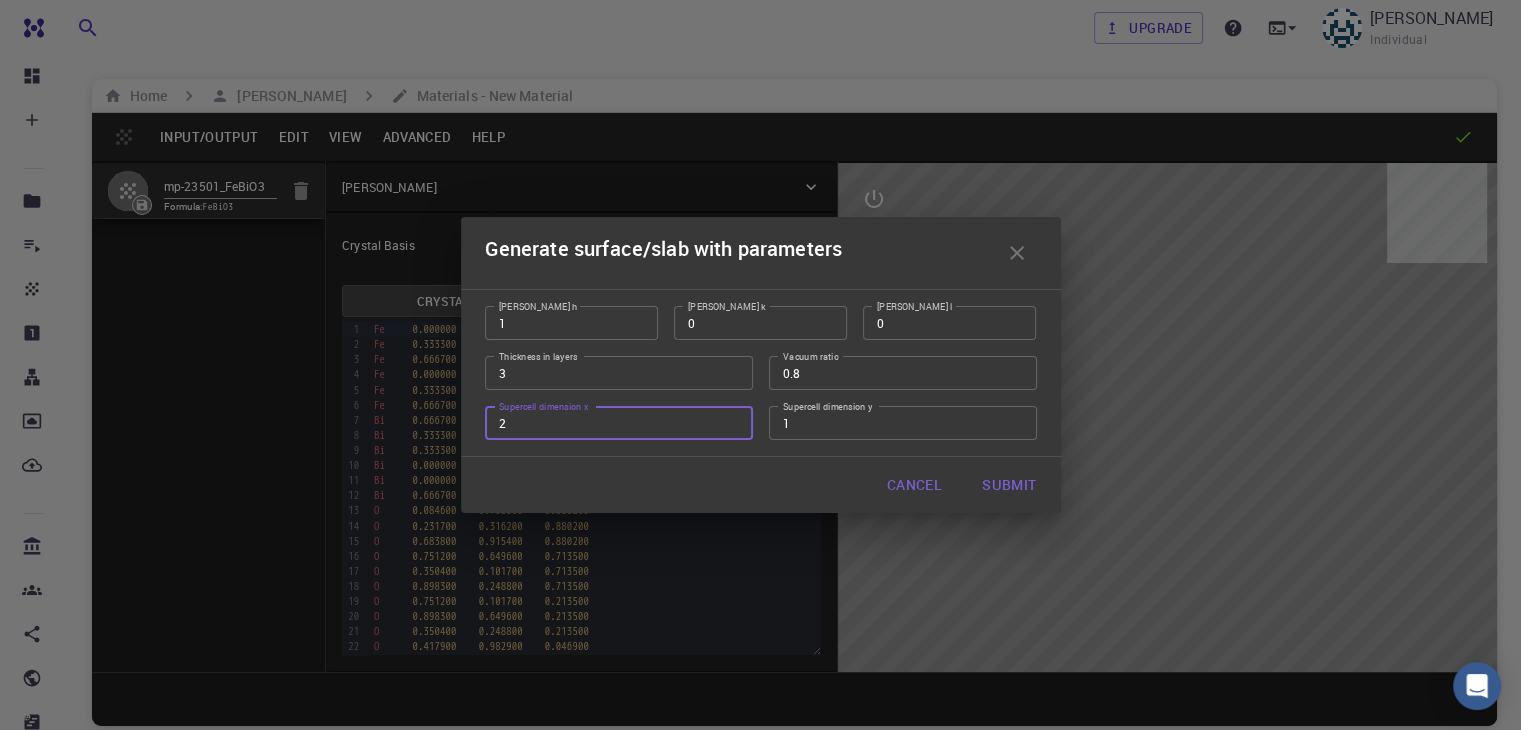type on "2" 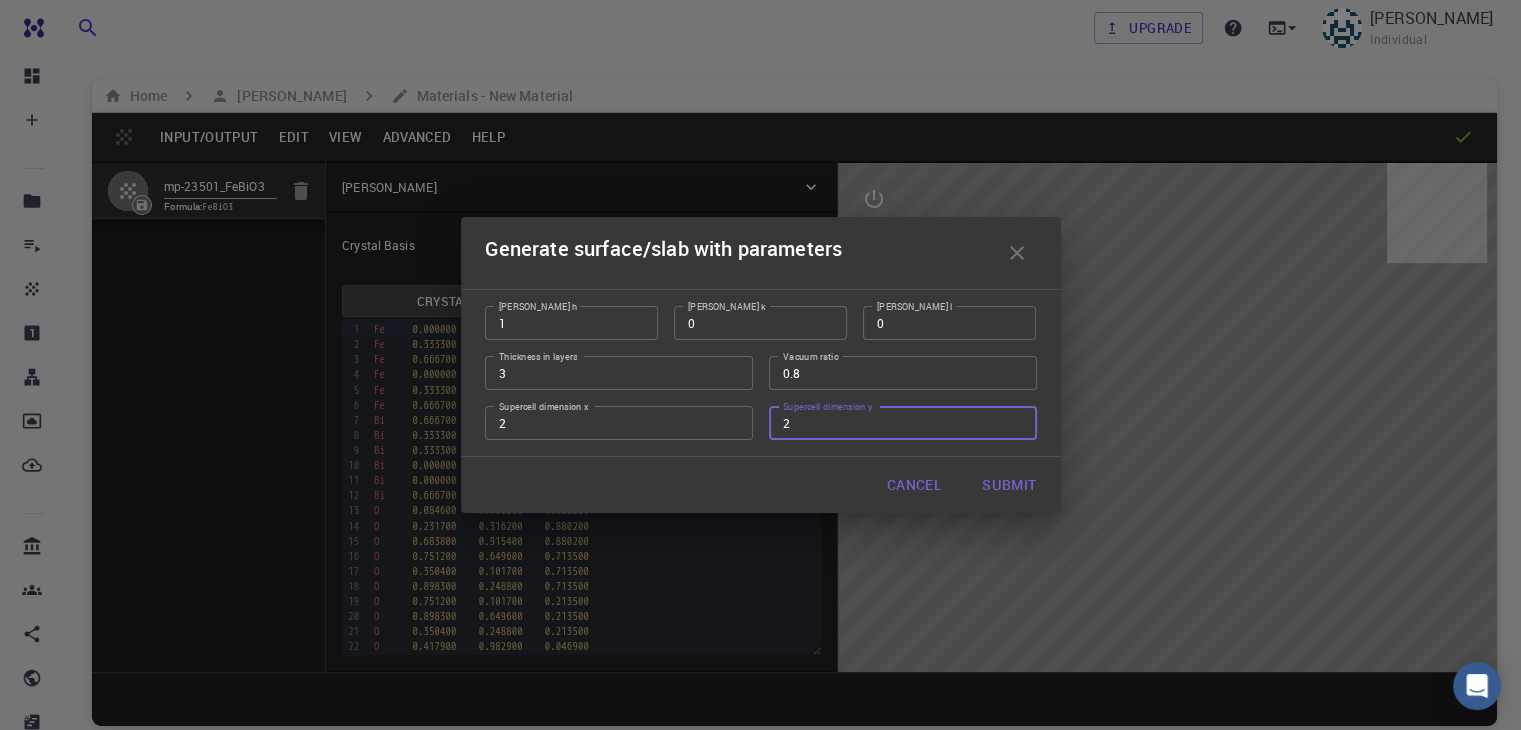 type on "2" 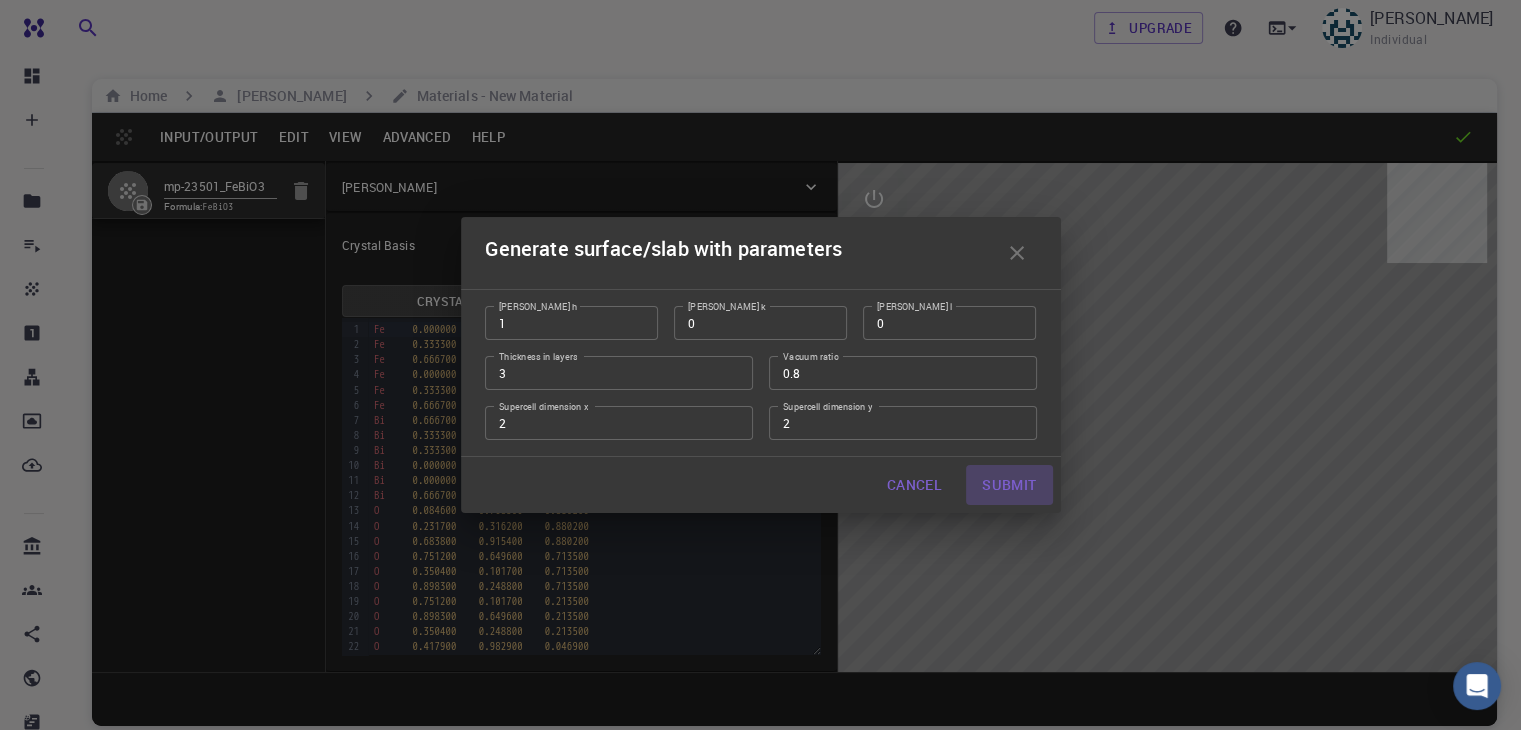 click on "Submit" at bounding box center (1009, 485) 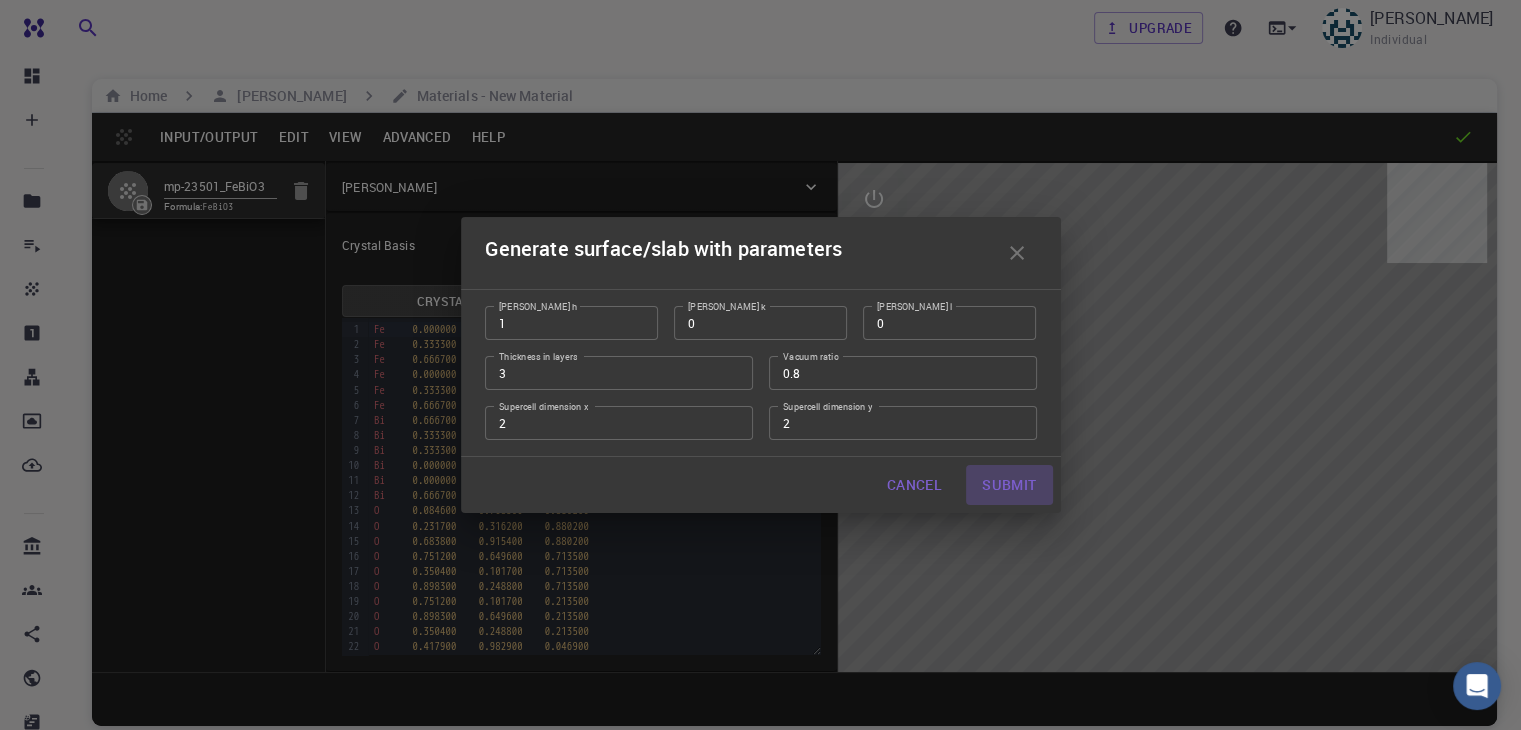 type on "TRI" 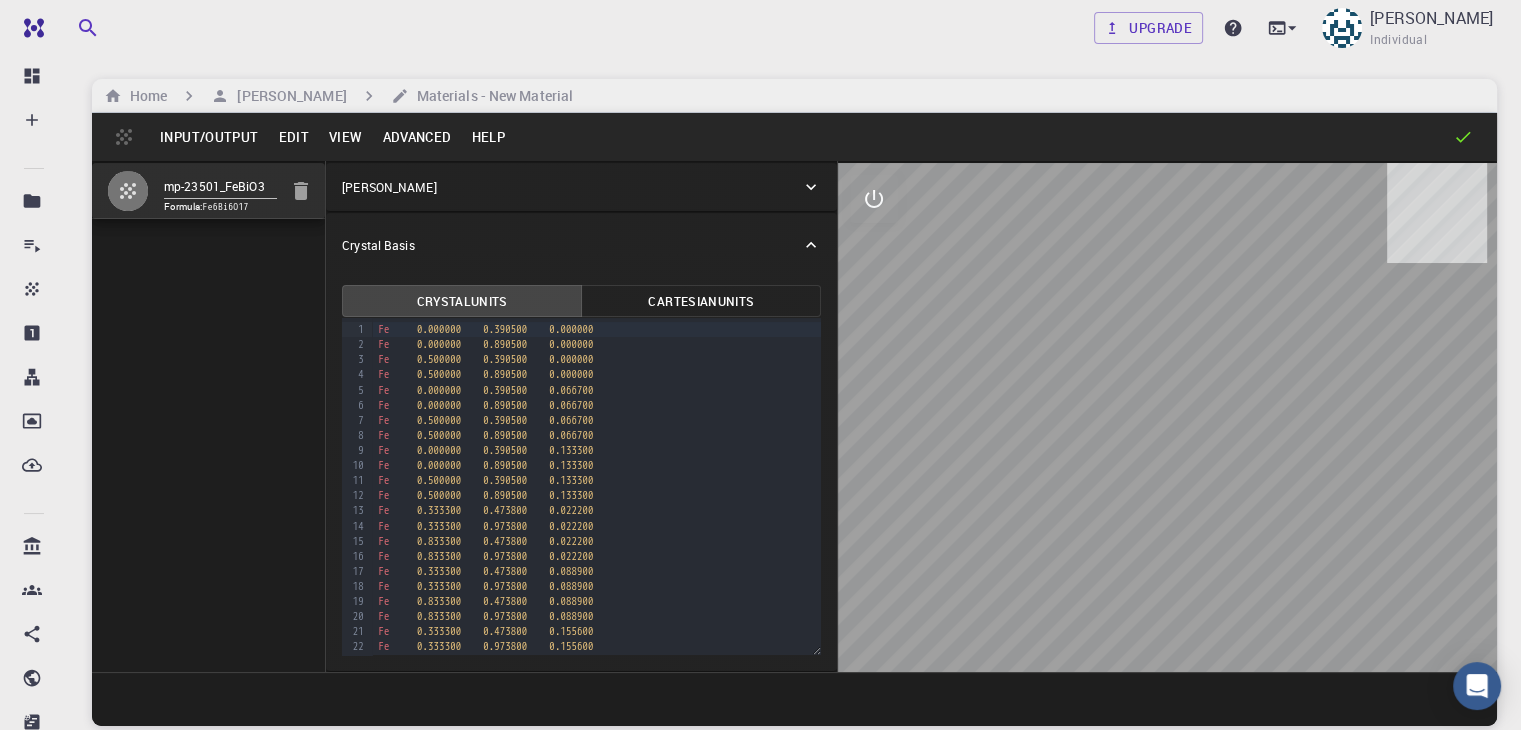 click on "Generate surface/slab with parameters Miller h 1 Miller h Miller k 0 Miller k Miller l 0 Miller l Thickness in layers 3 Thickness in layers Vacuum ratio 0.8 Vacuum ratio Supercell dimension x 2 Supercell dimension x Supercell dimension y 2 Supercell dimension y Cancel Submit" at bounding box center (760, 365) 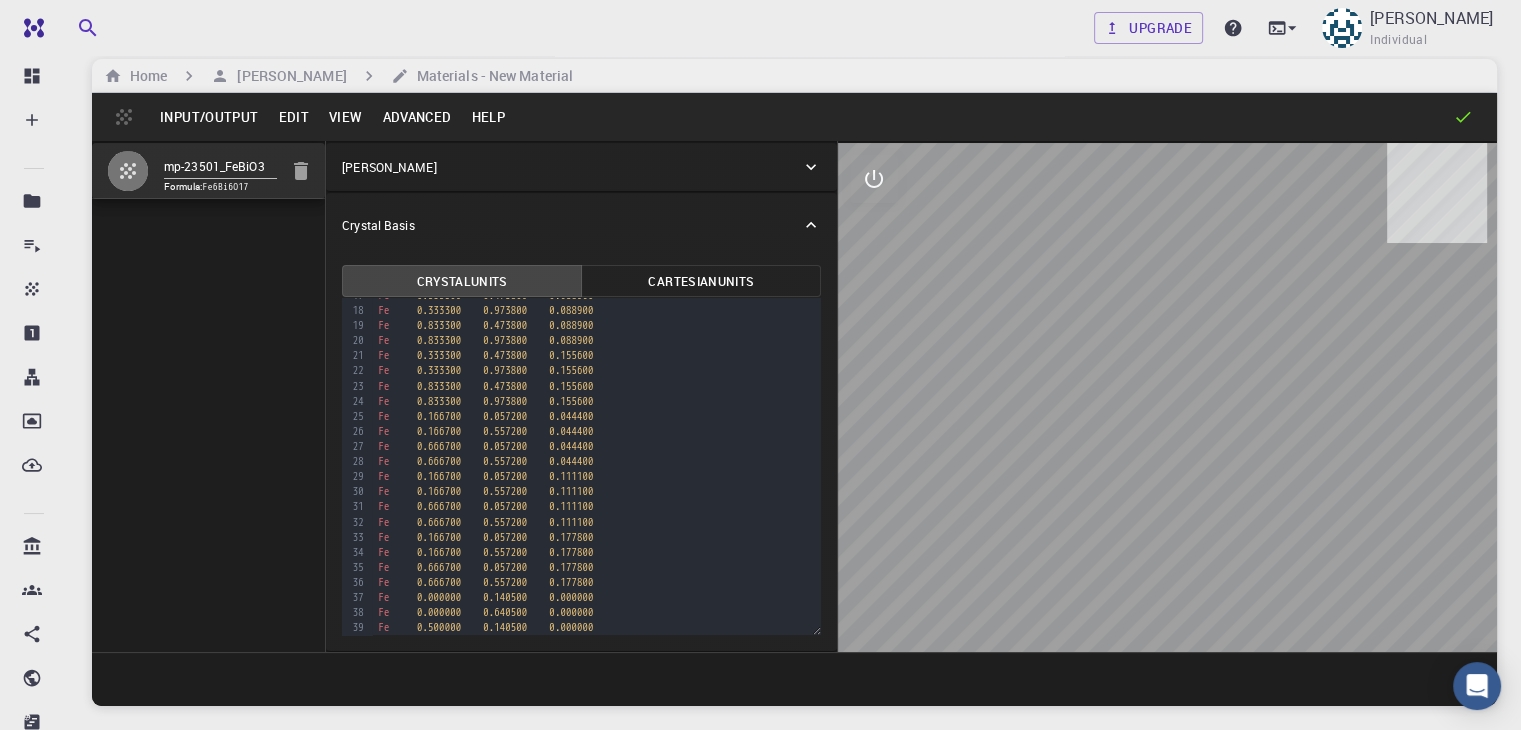 scroll, scrollTop: 0, scrollLeft: 0, axis: both 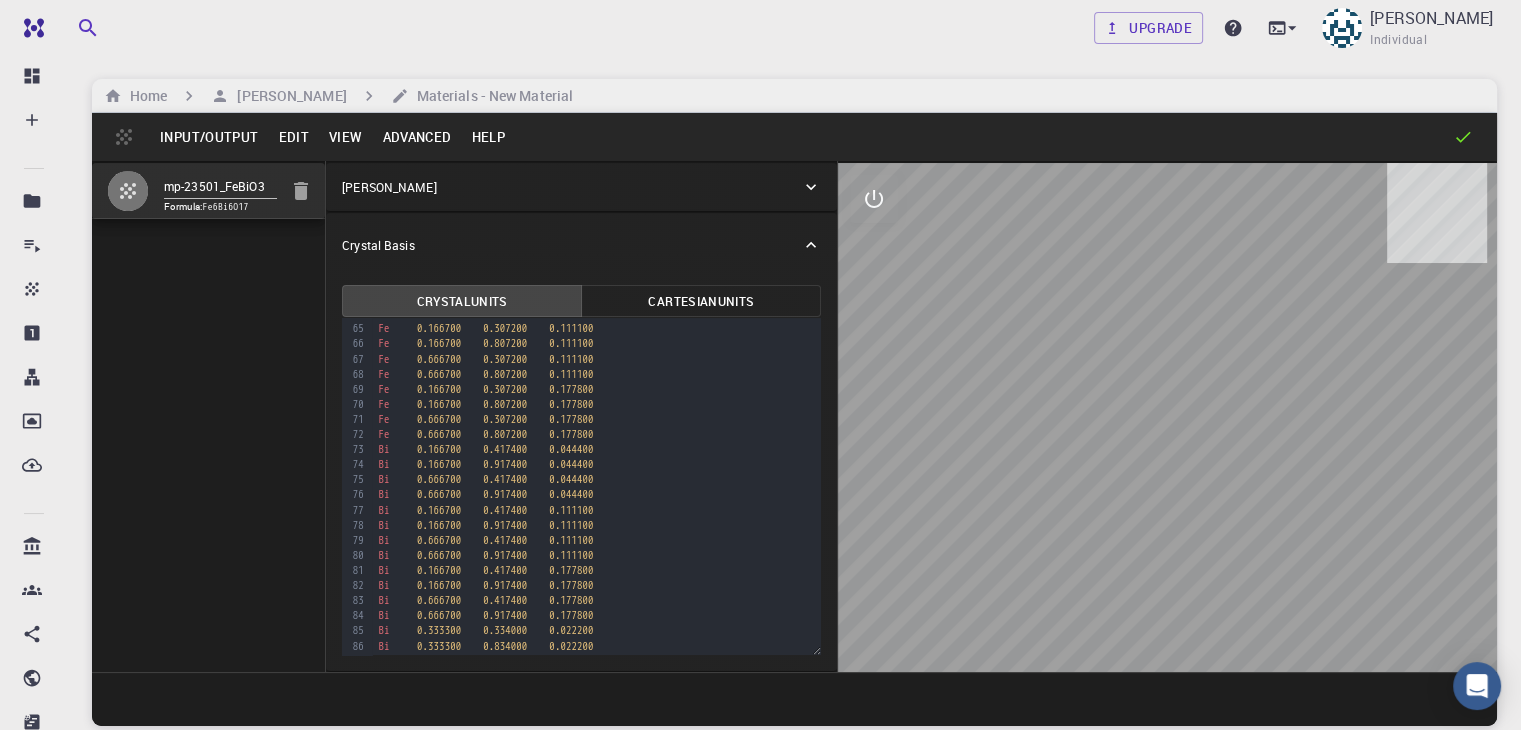 click on "Advanced" at bounding box center (416, 137) 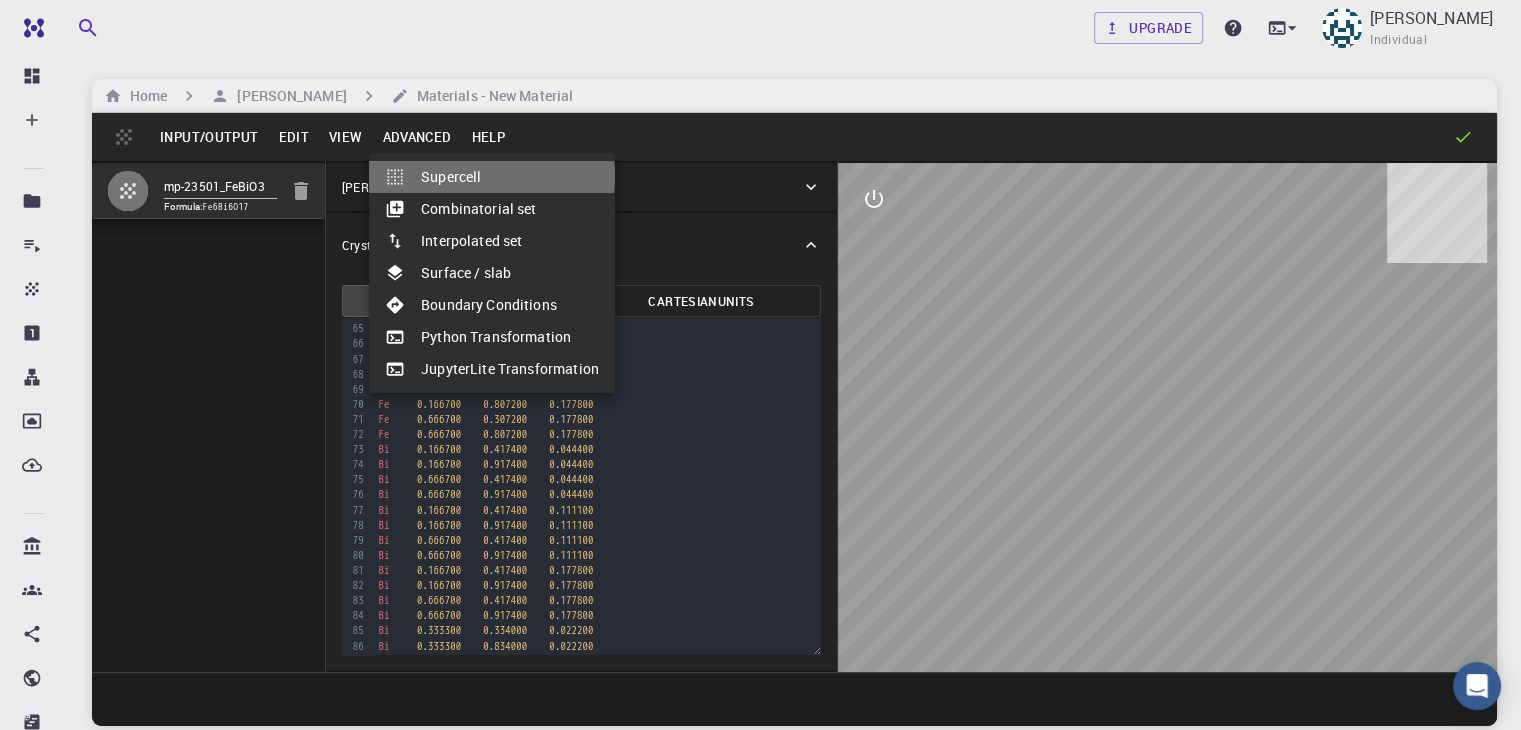 click on "Supercell" at bounding box center [492, 177] 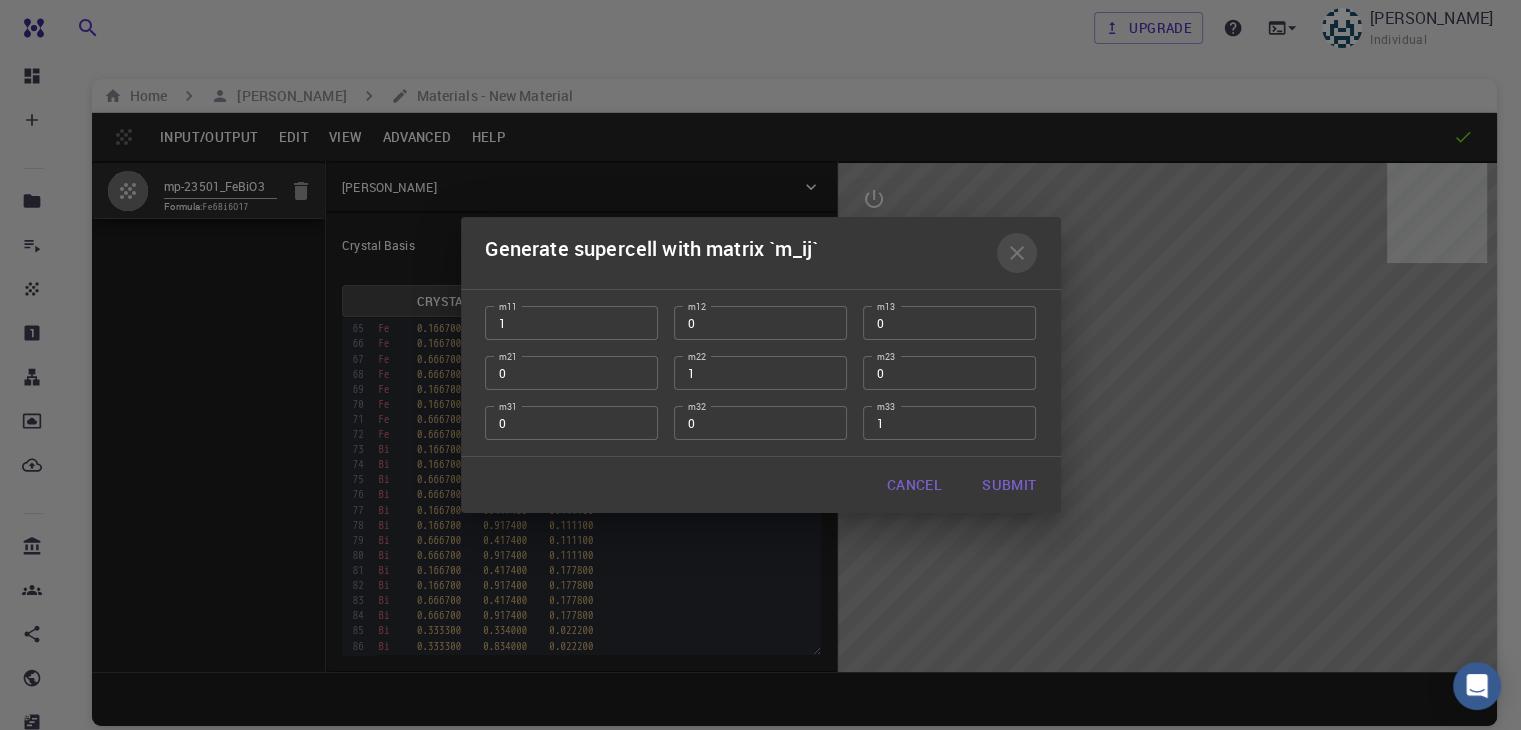 click 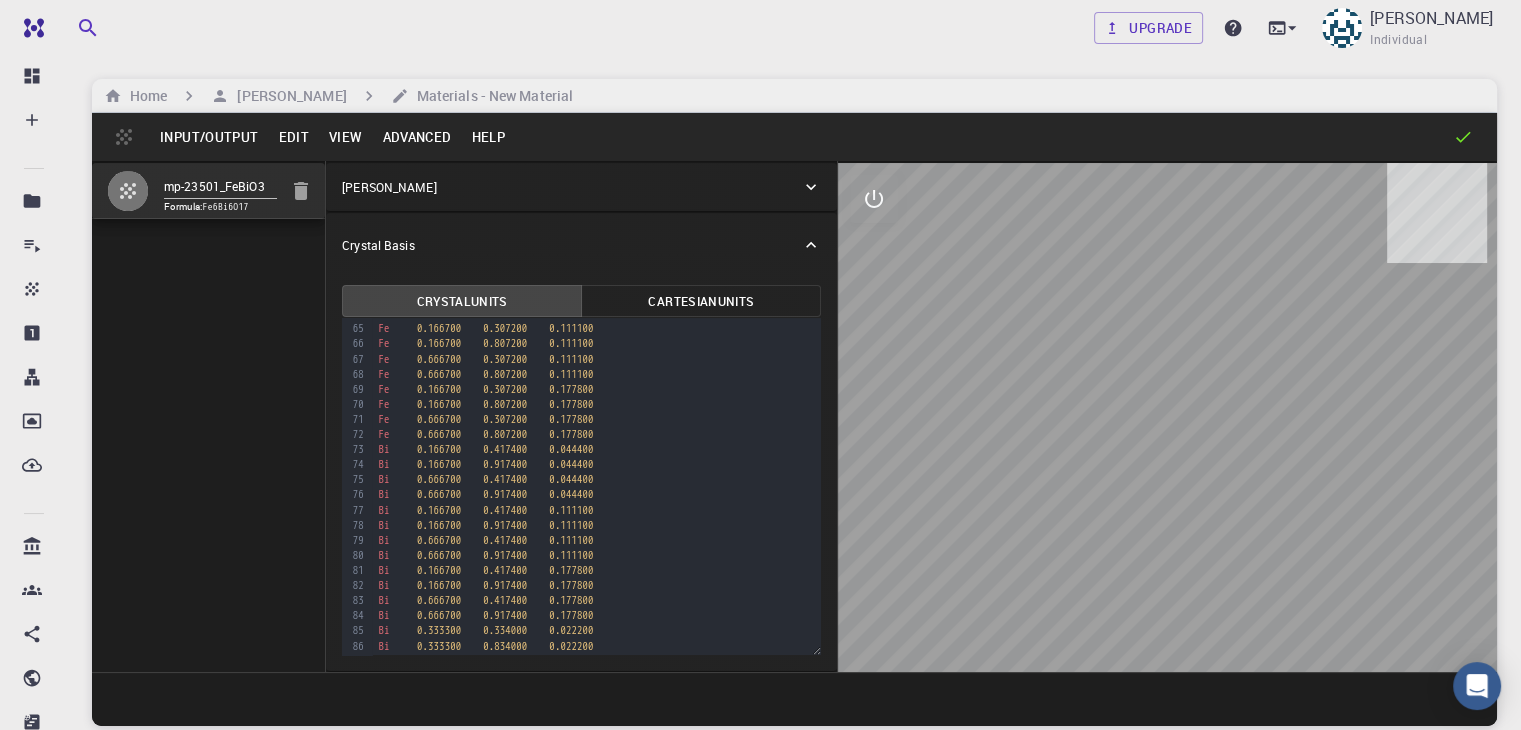 click on "Advanced" at bounding box center [416, 137] 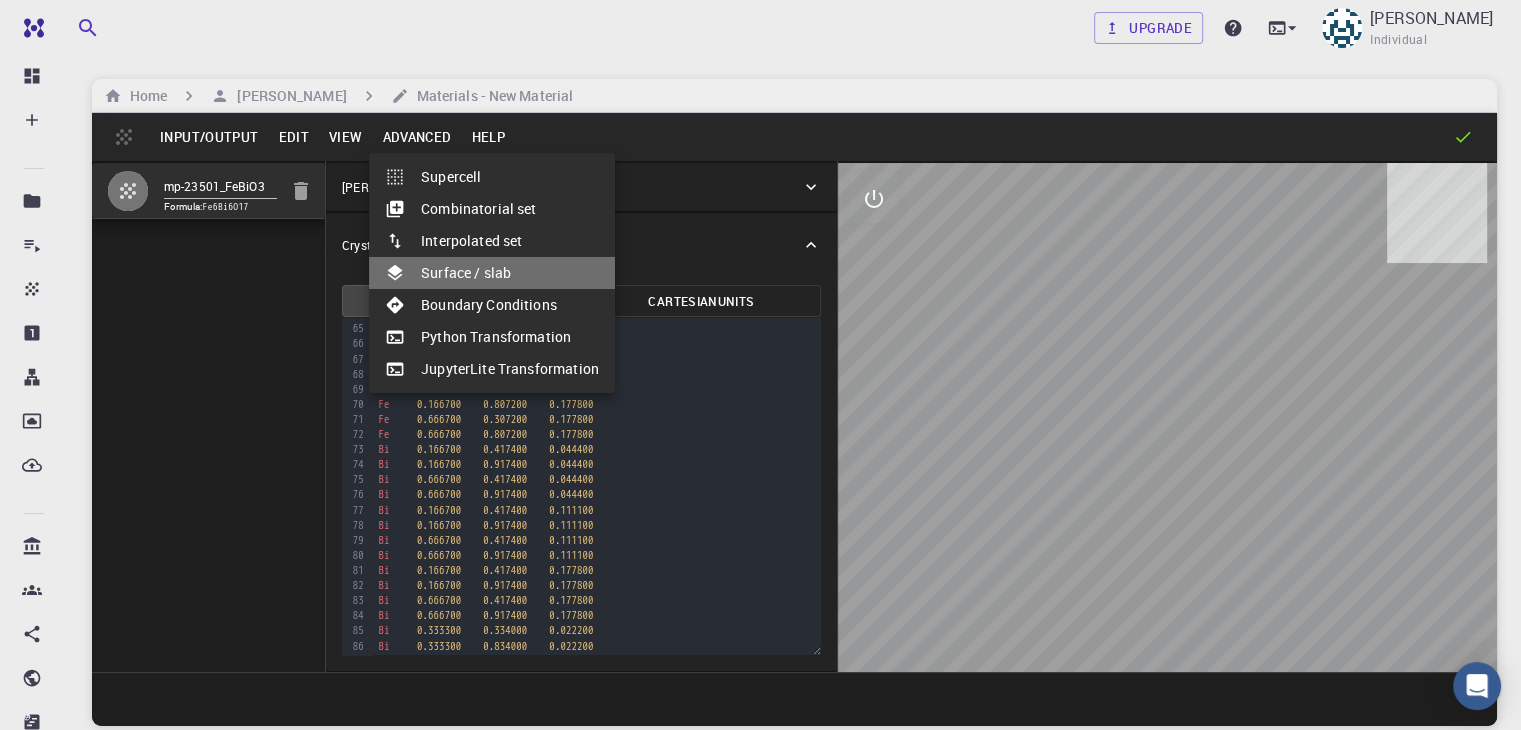 click on "Surface / slab" at bounding box center (492, 273) 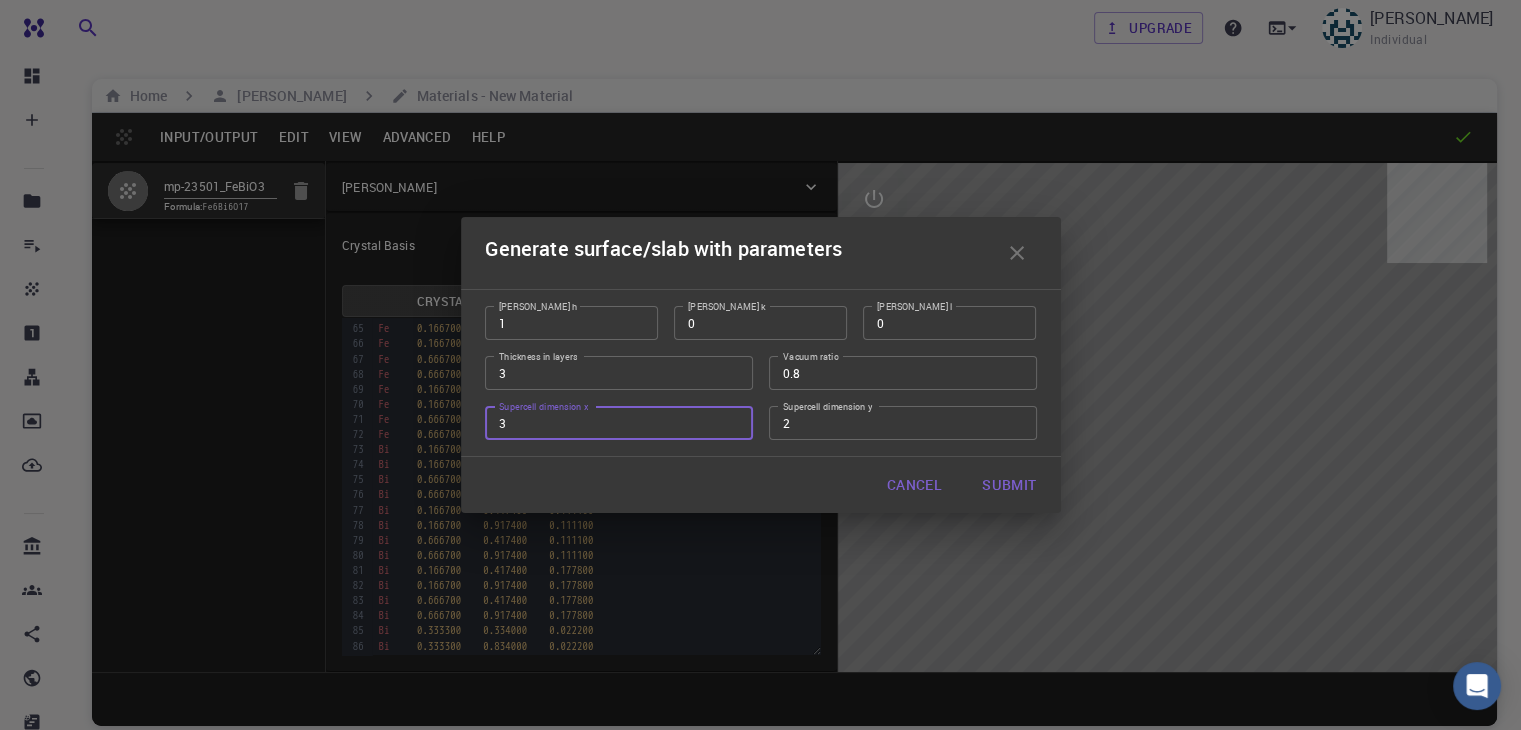 type on "3" 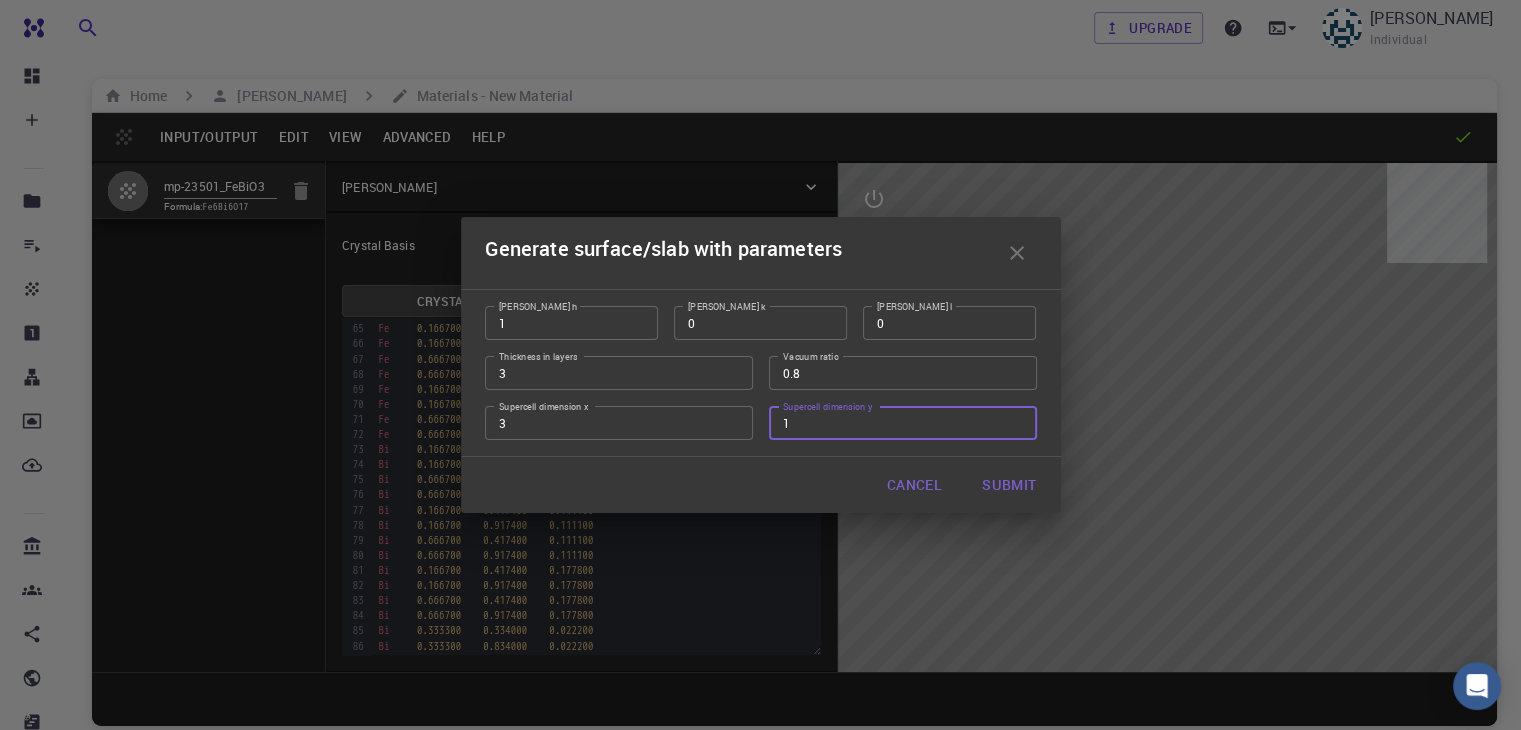 type on "1" 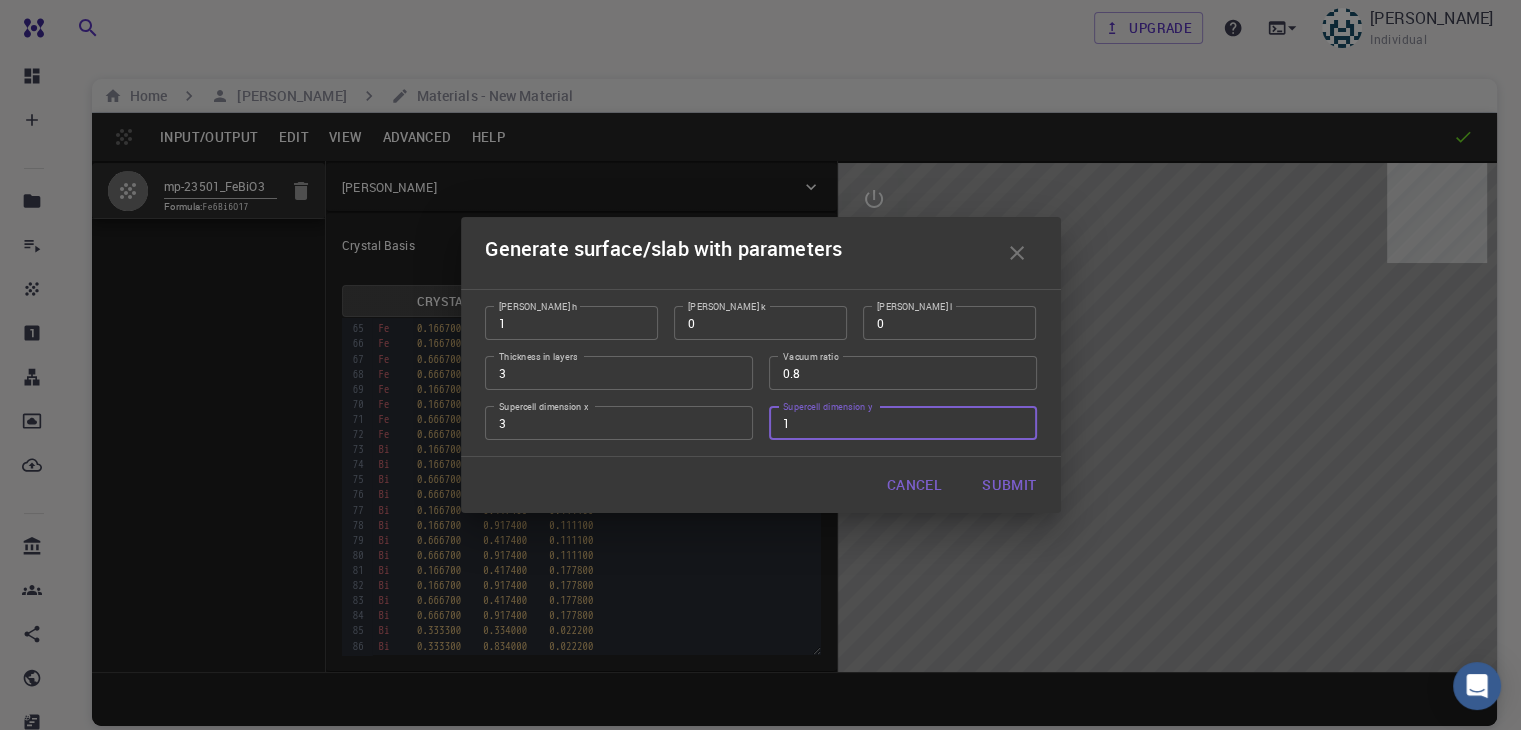 click on "Submit" at bounding box center (1009, 485) 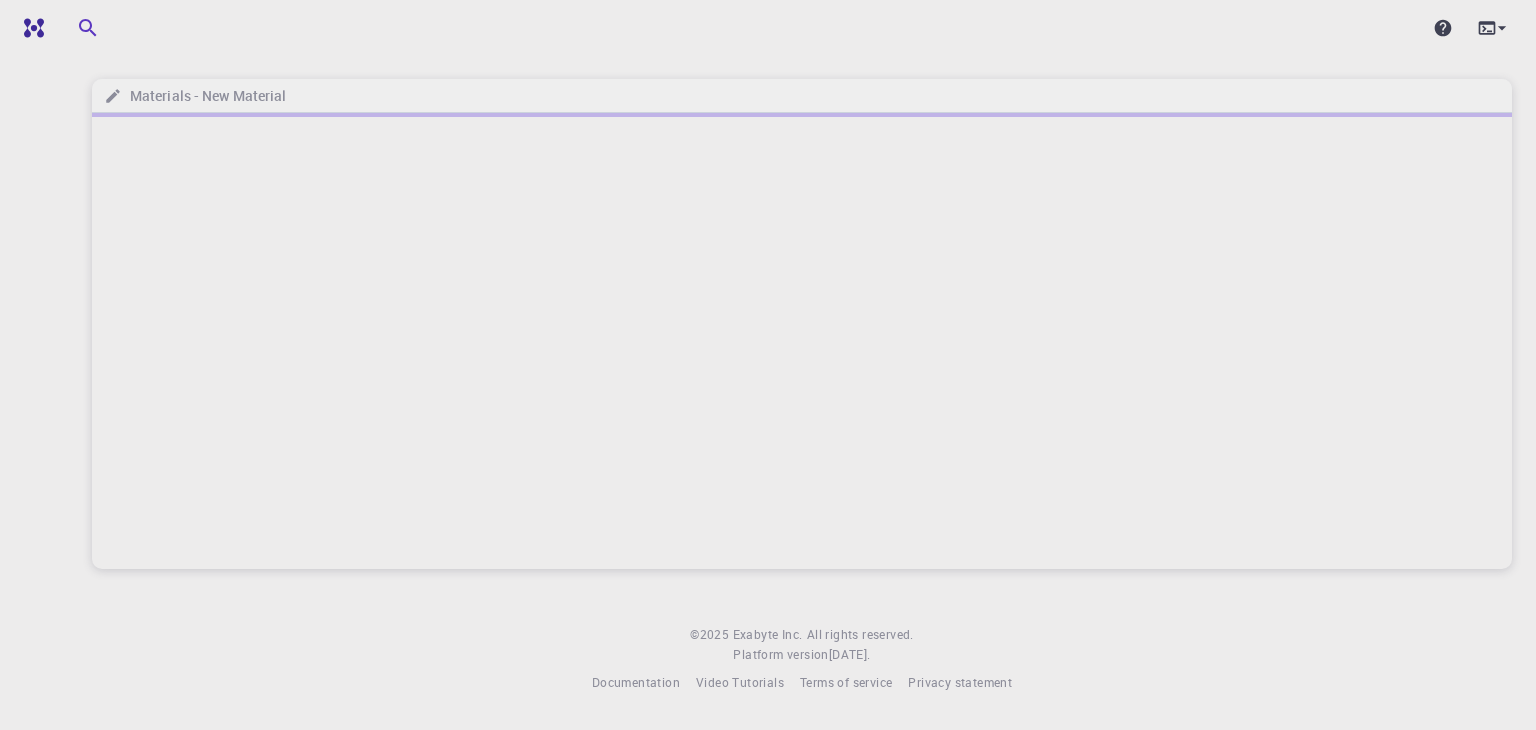 scroll, scrollTop: 0, scrollLeft: 0, axis: both 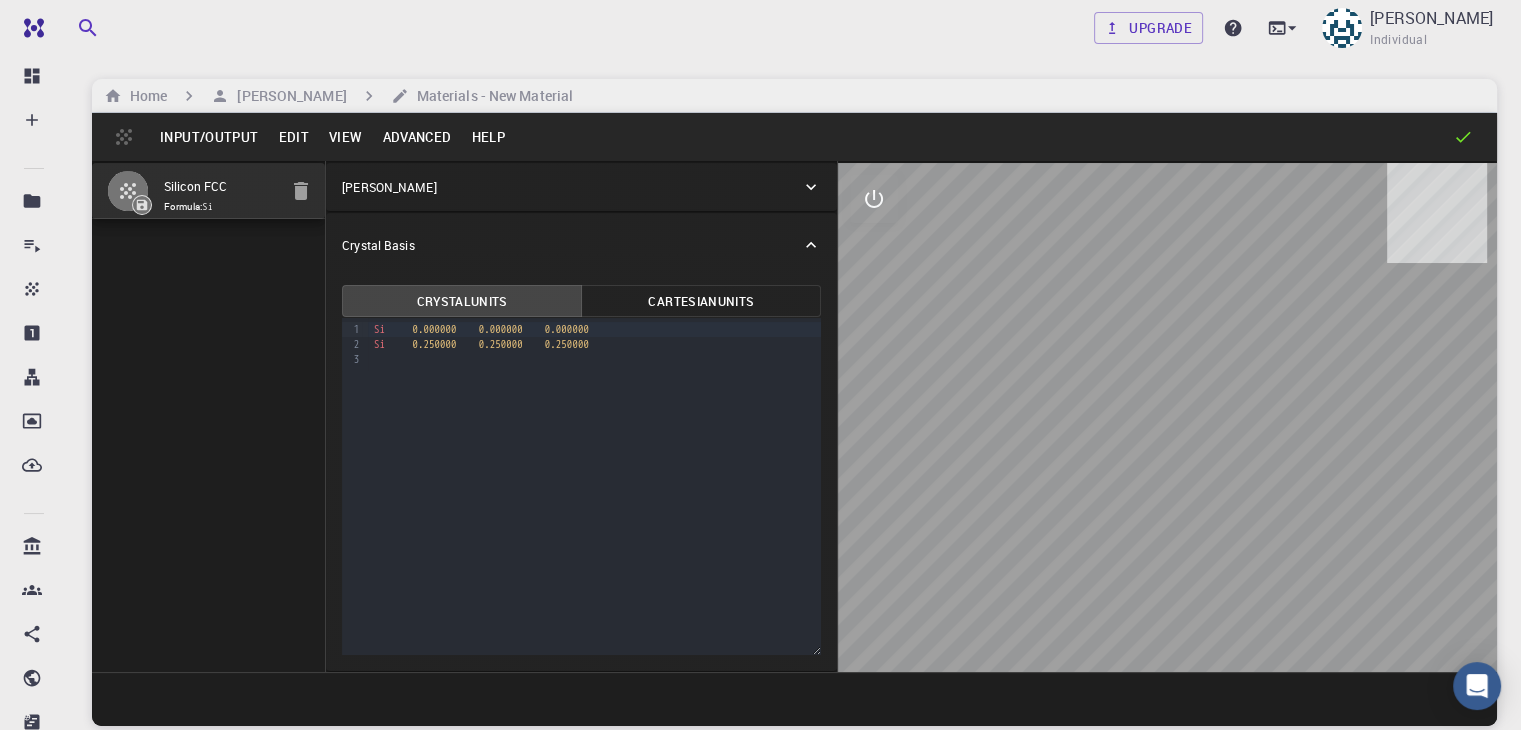 click on "Input/Output" at bounding box center [209, 137] 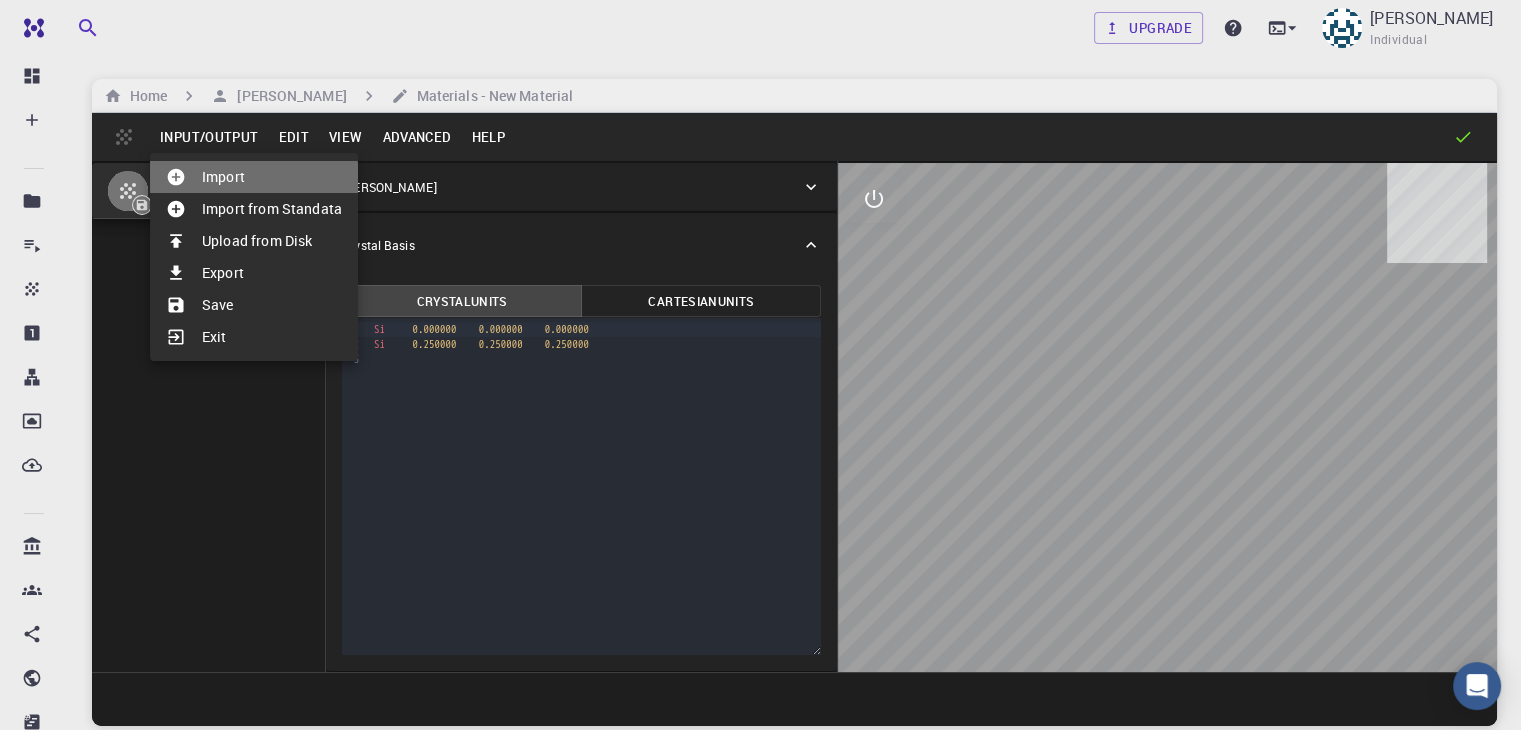 click on "Import" at bounding box center [254, 177] 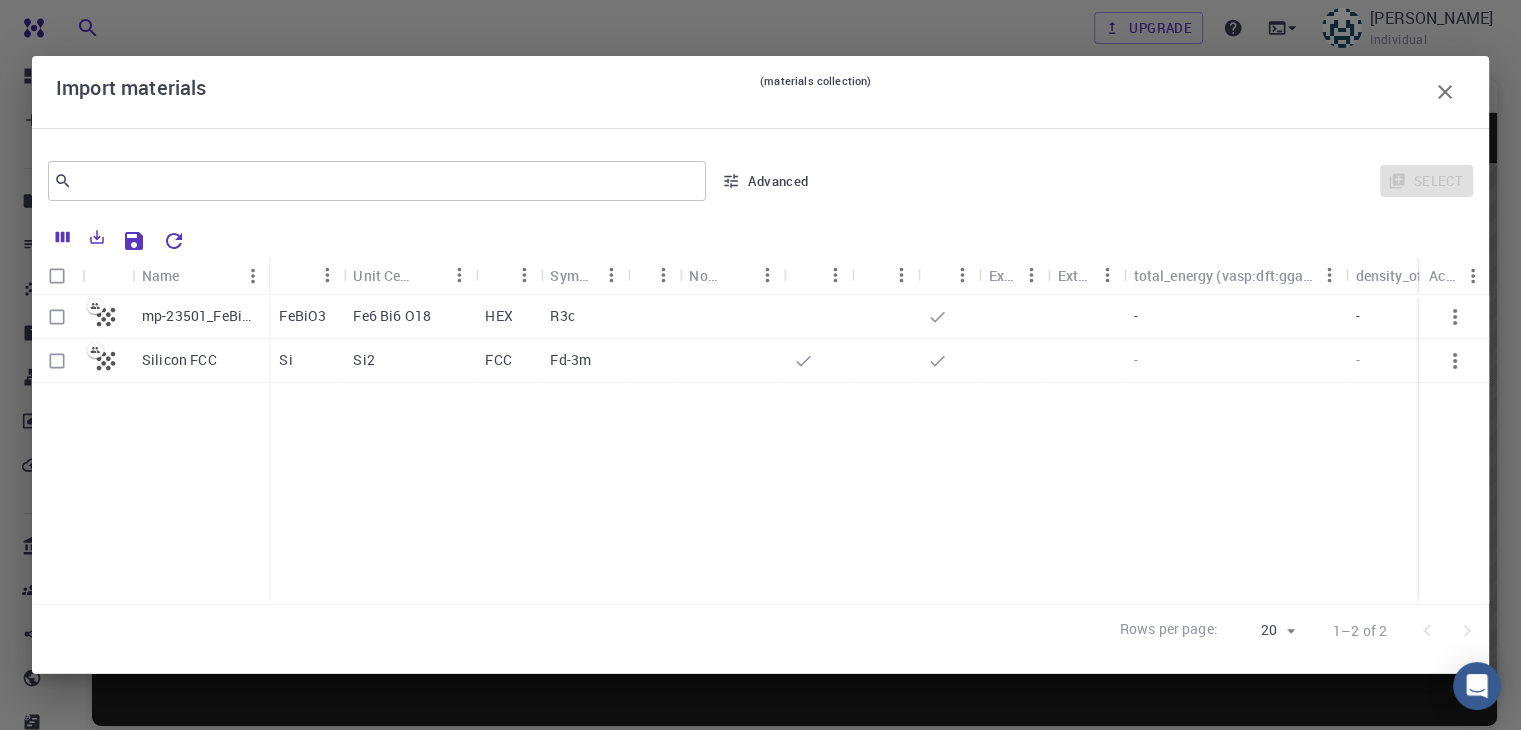 click at bounding box center [57, 317] 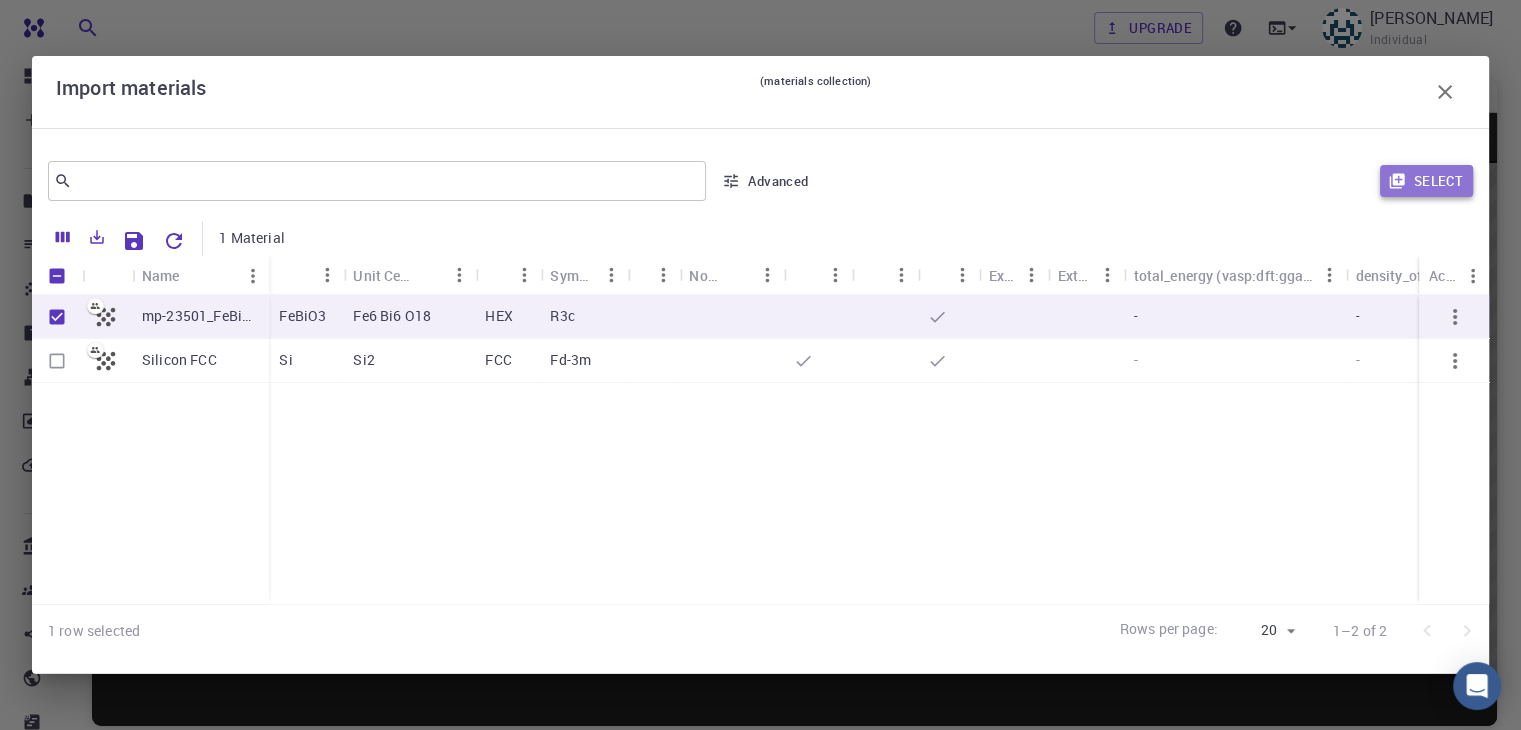 click on "Select" at bounding box center (1426, 181) 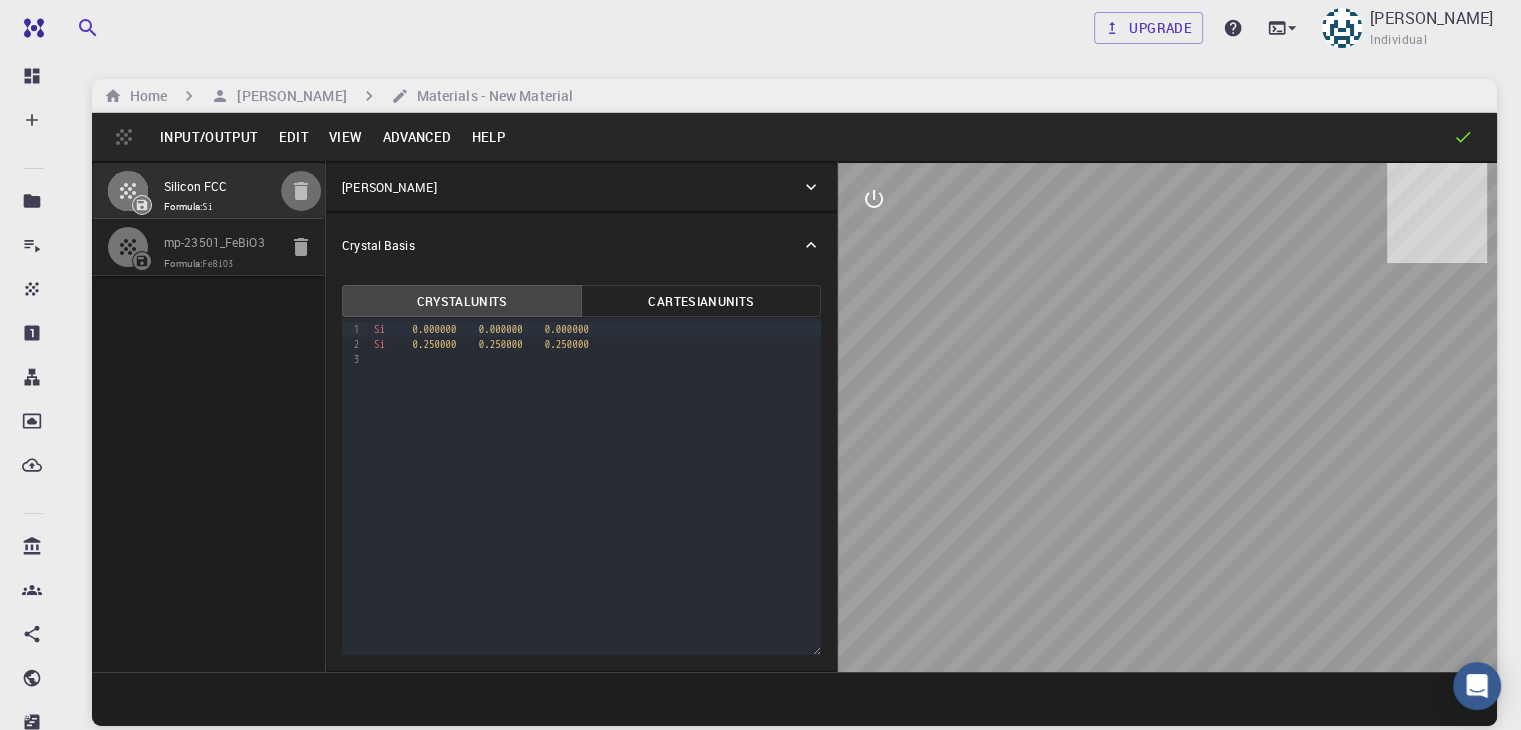 click 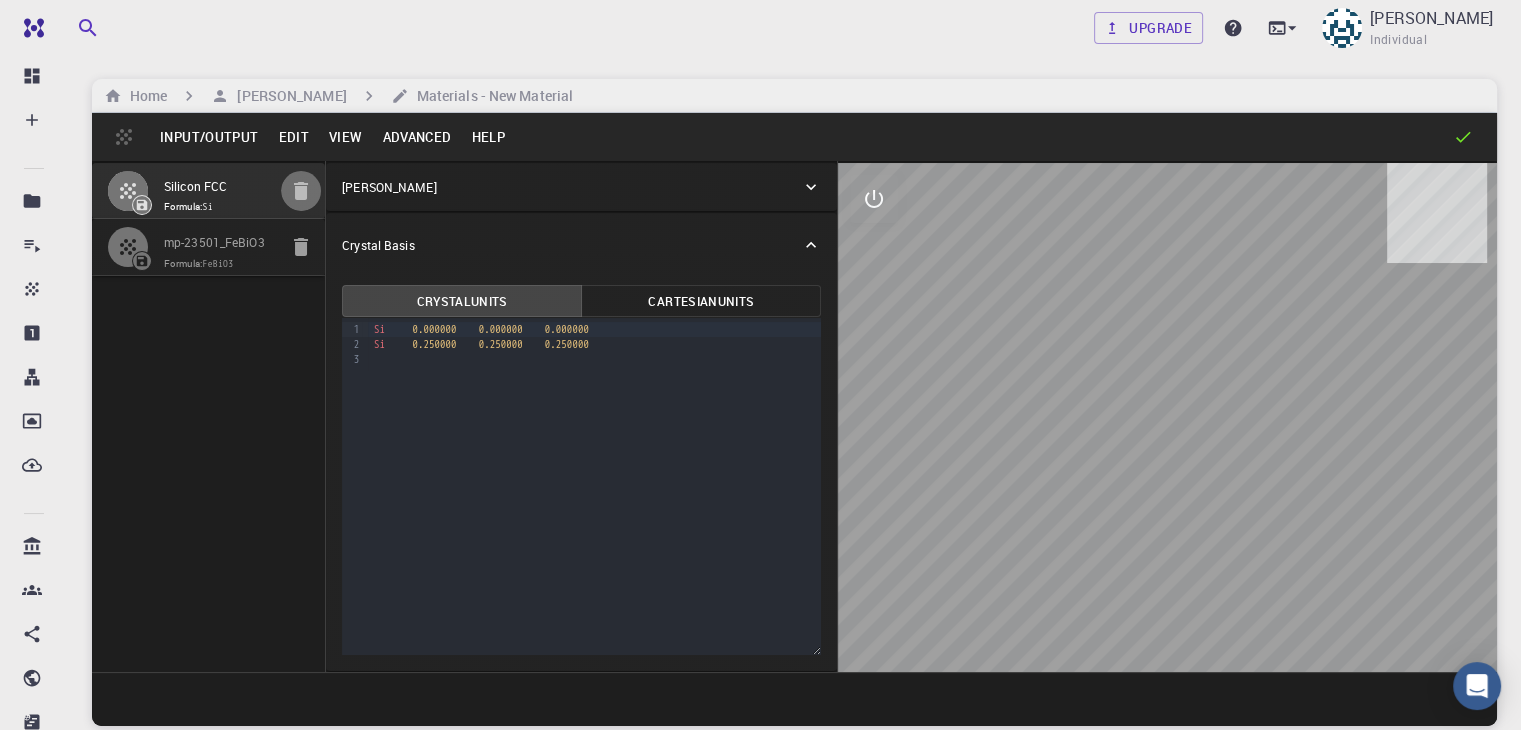 type on "HEX" 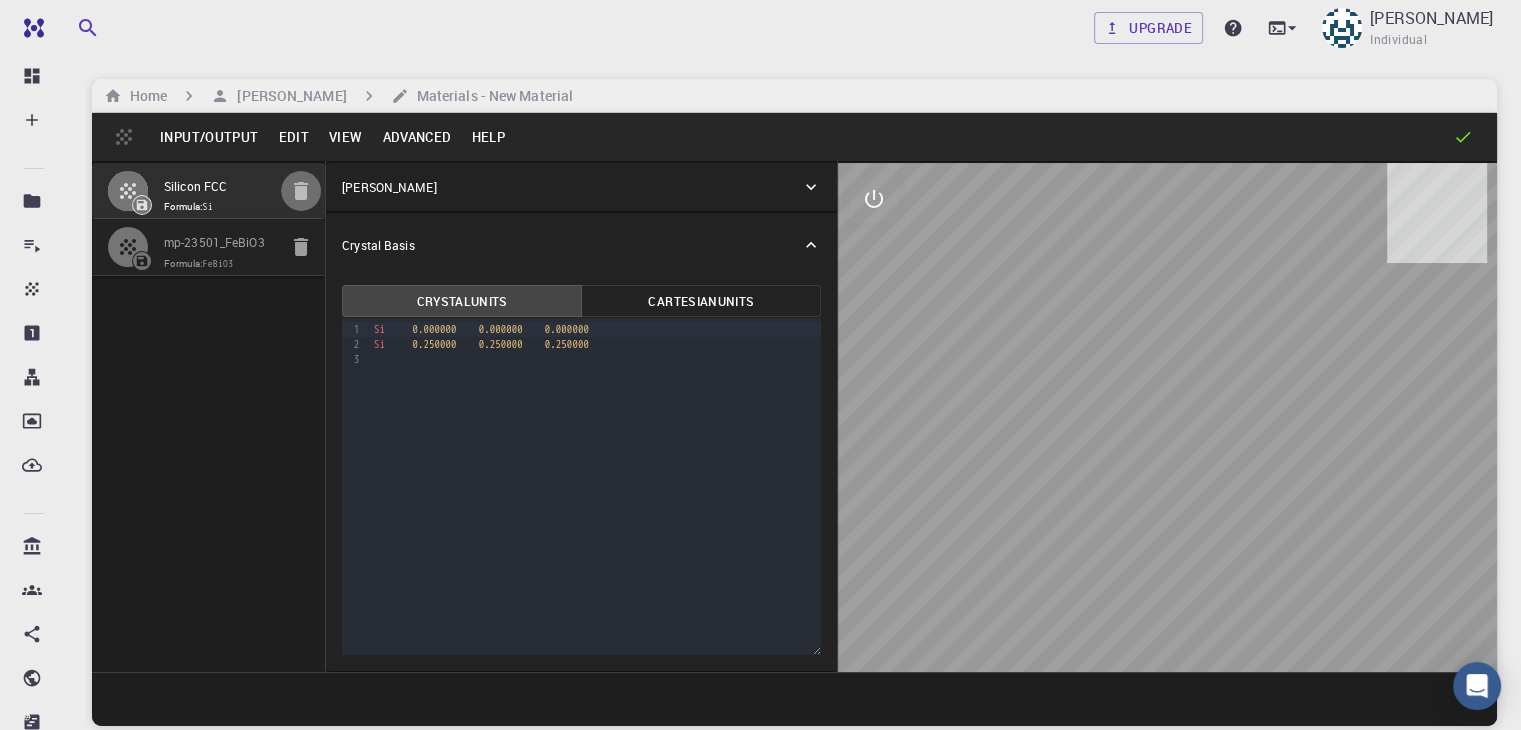 type on "5.615597" 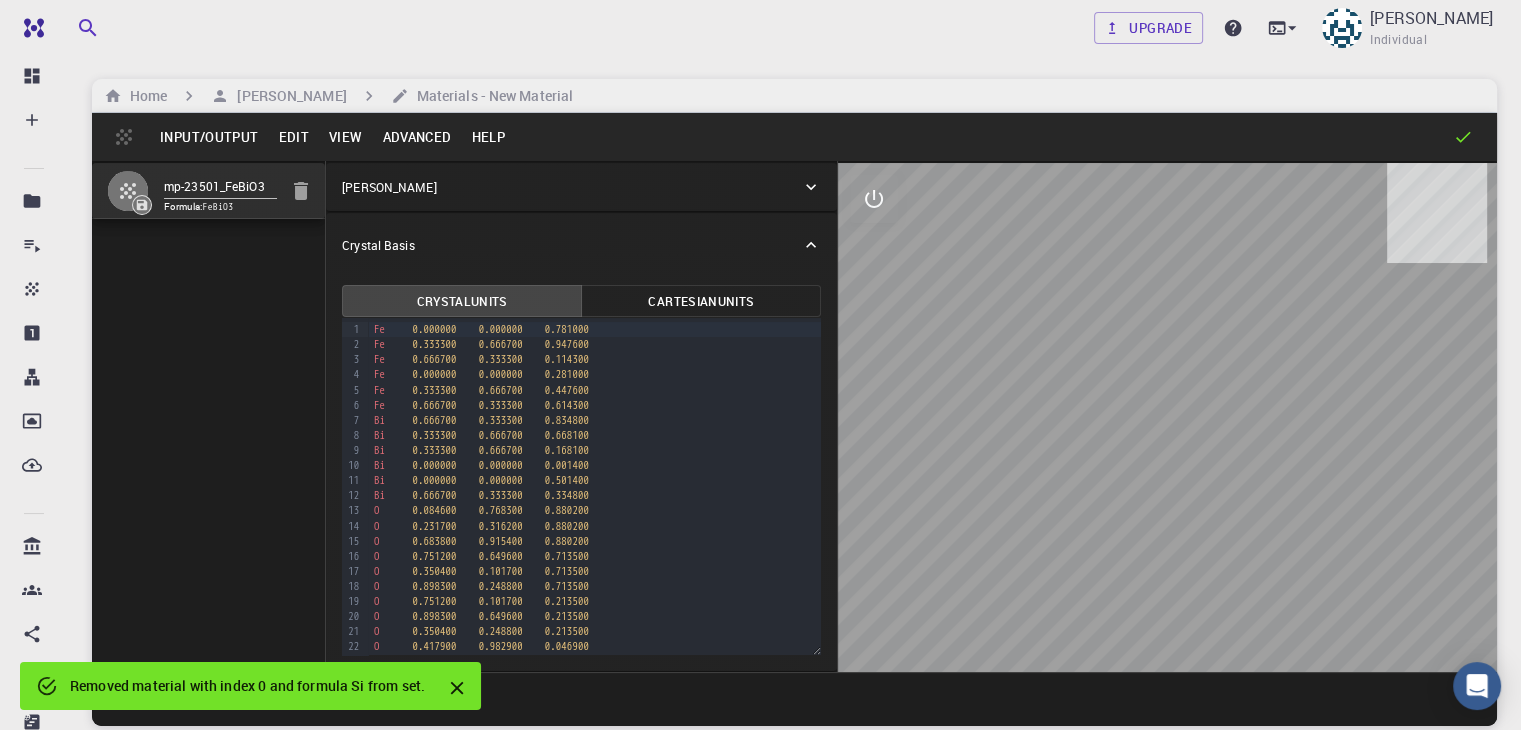 click on "Advanced" at bounding box center (416, 137) 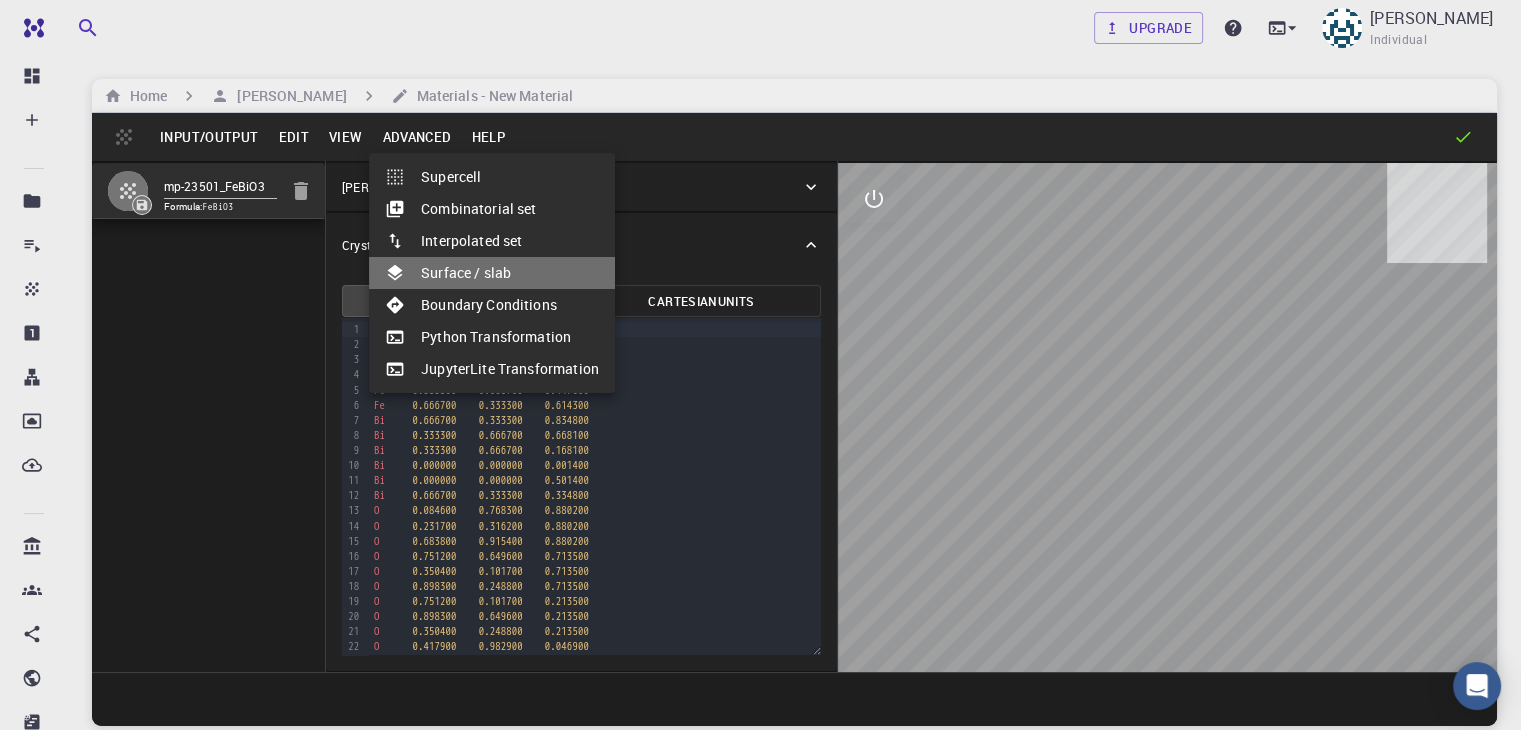click on "Surface / slab" at bounding box center (492, 273) 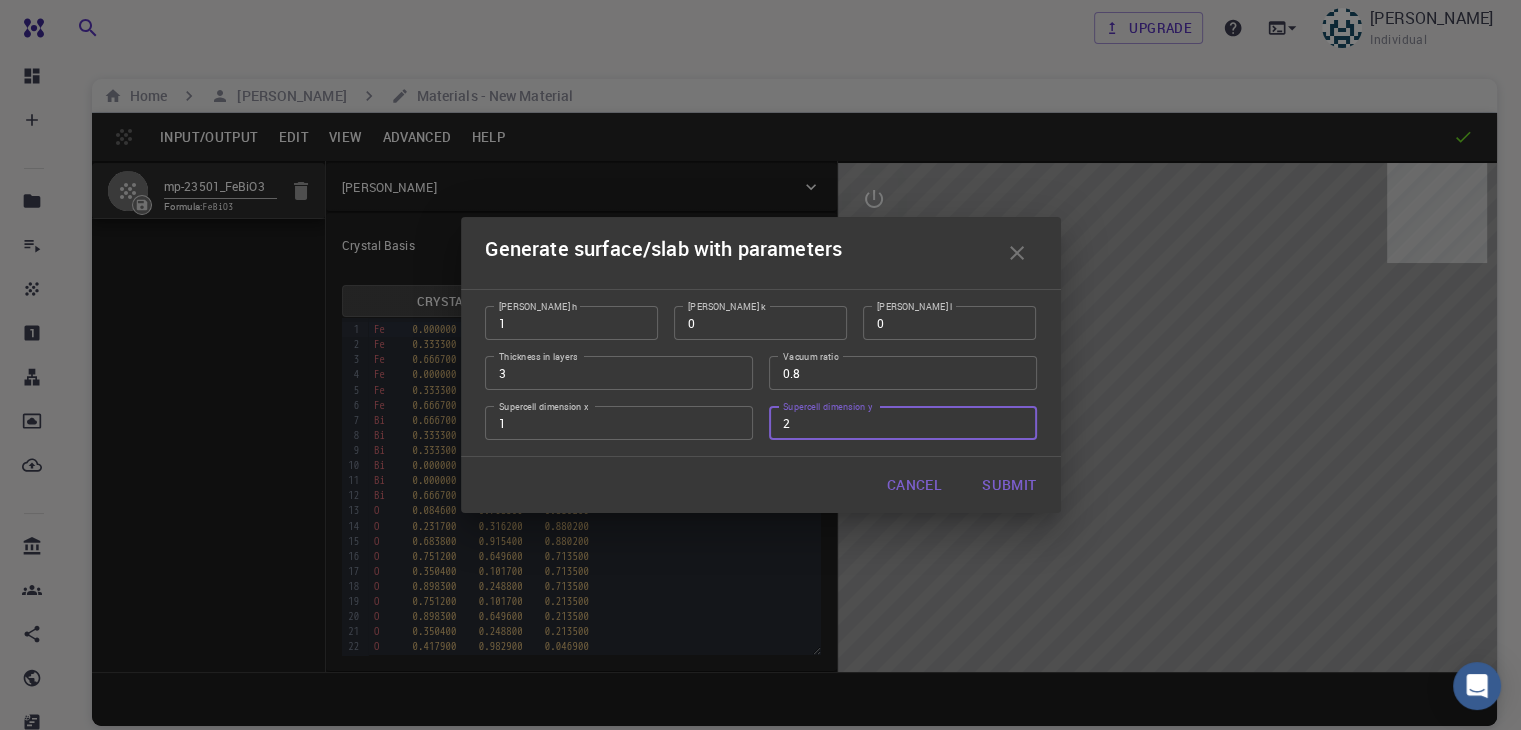 type on "2" 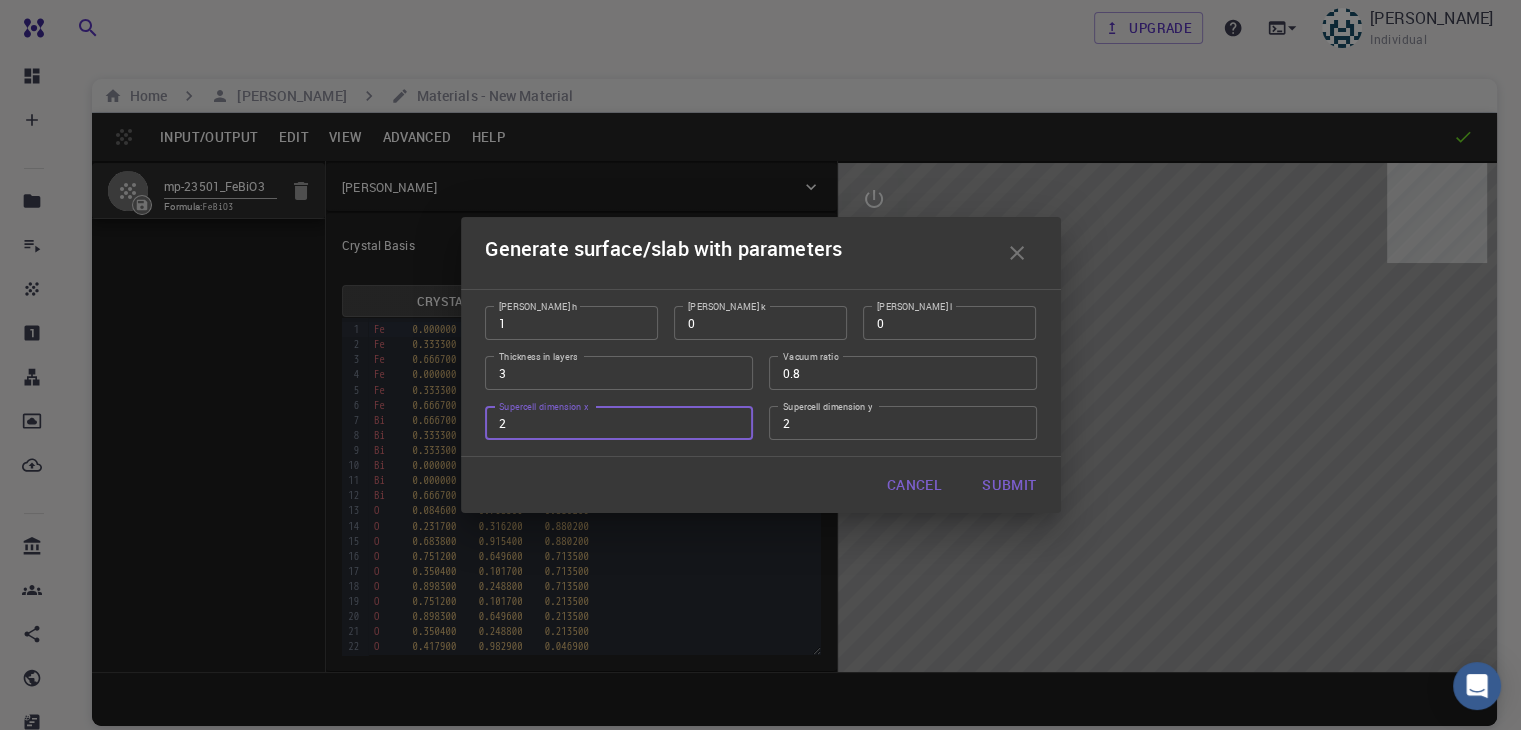 click on "2" at bounding box center [619, 423] 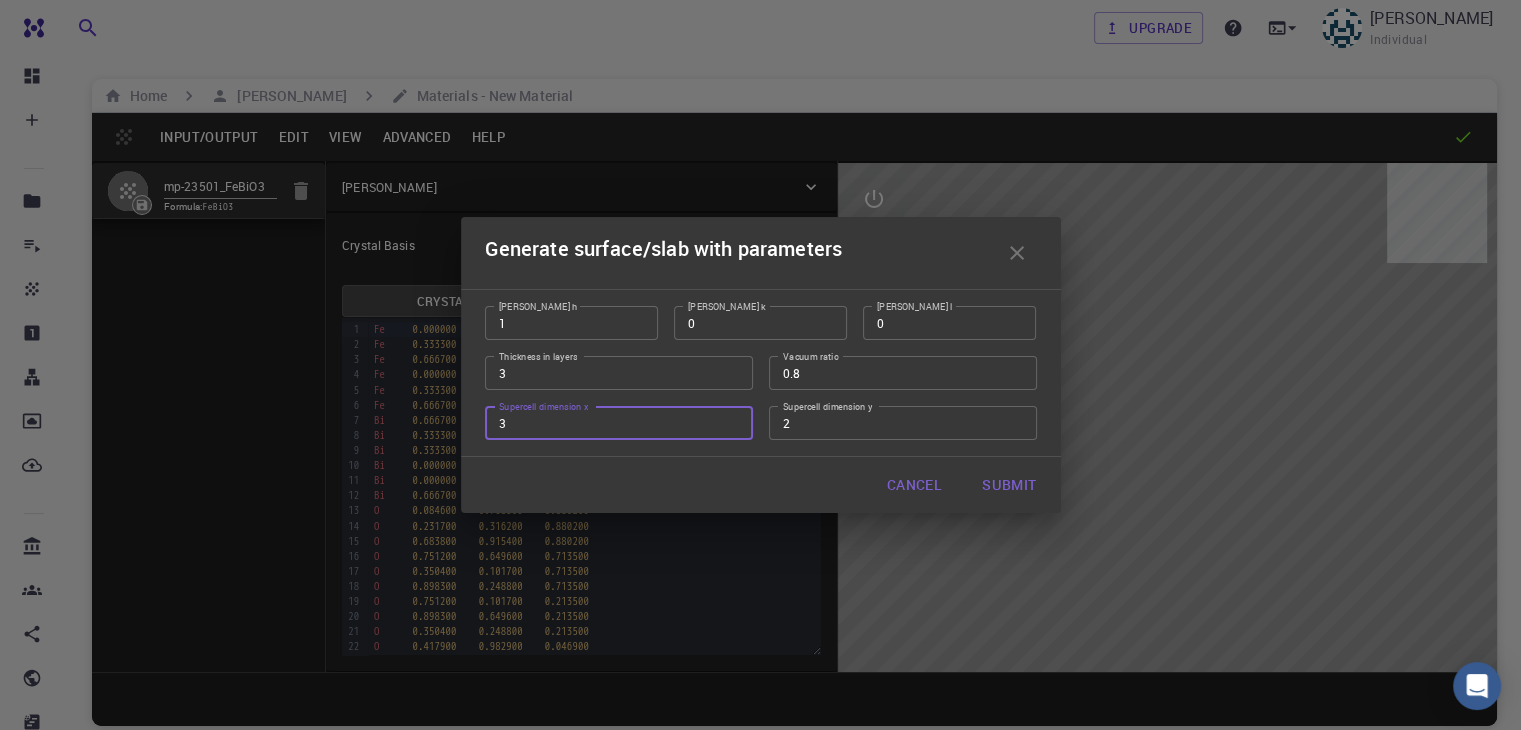 type on "3" 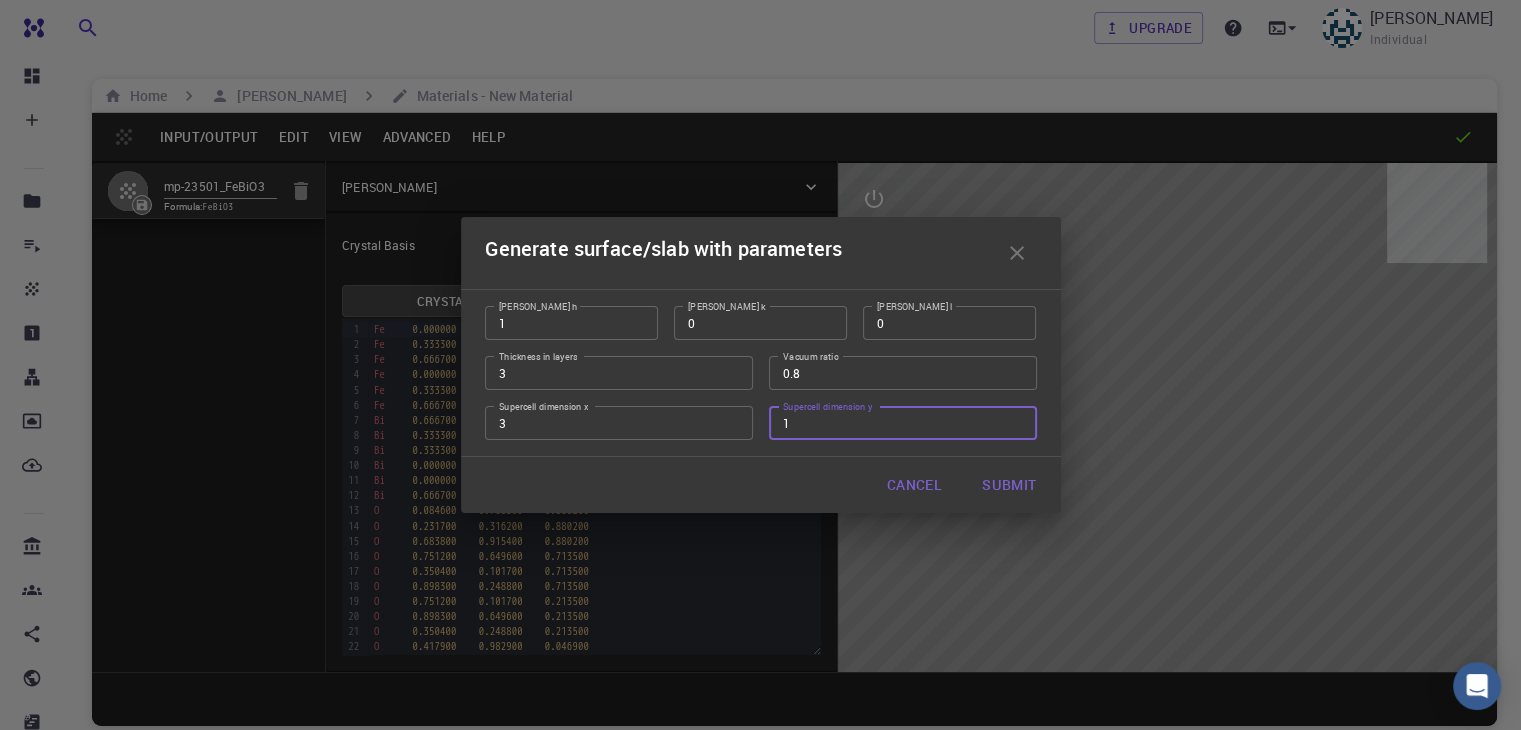 type on "1" 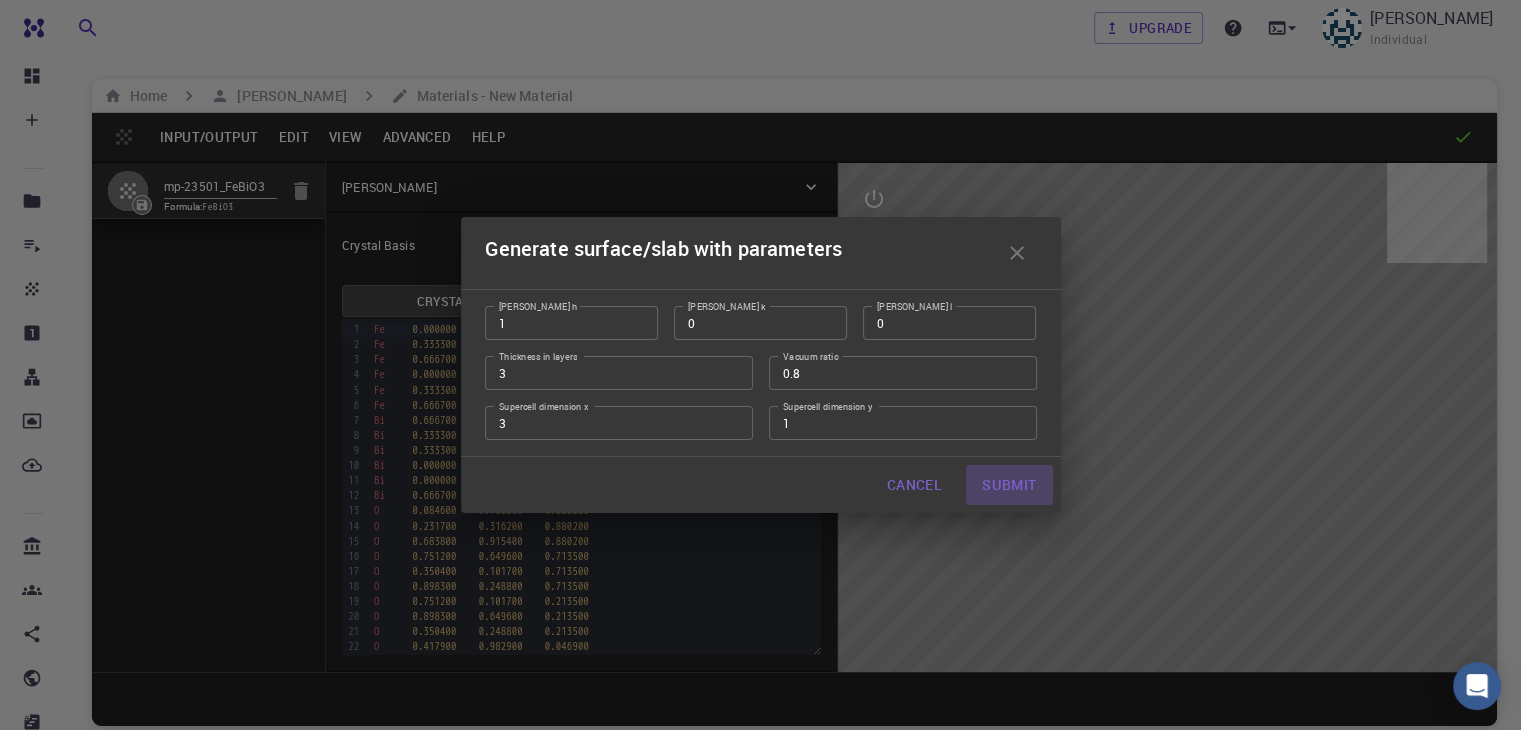 click on "Submit" at bounding box center (1009, 485) 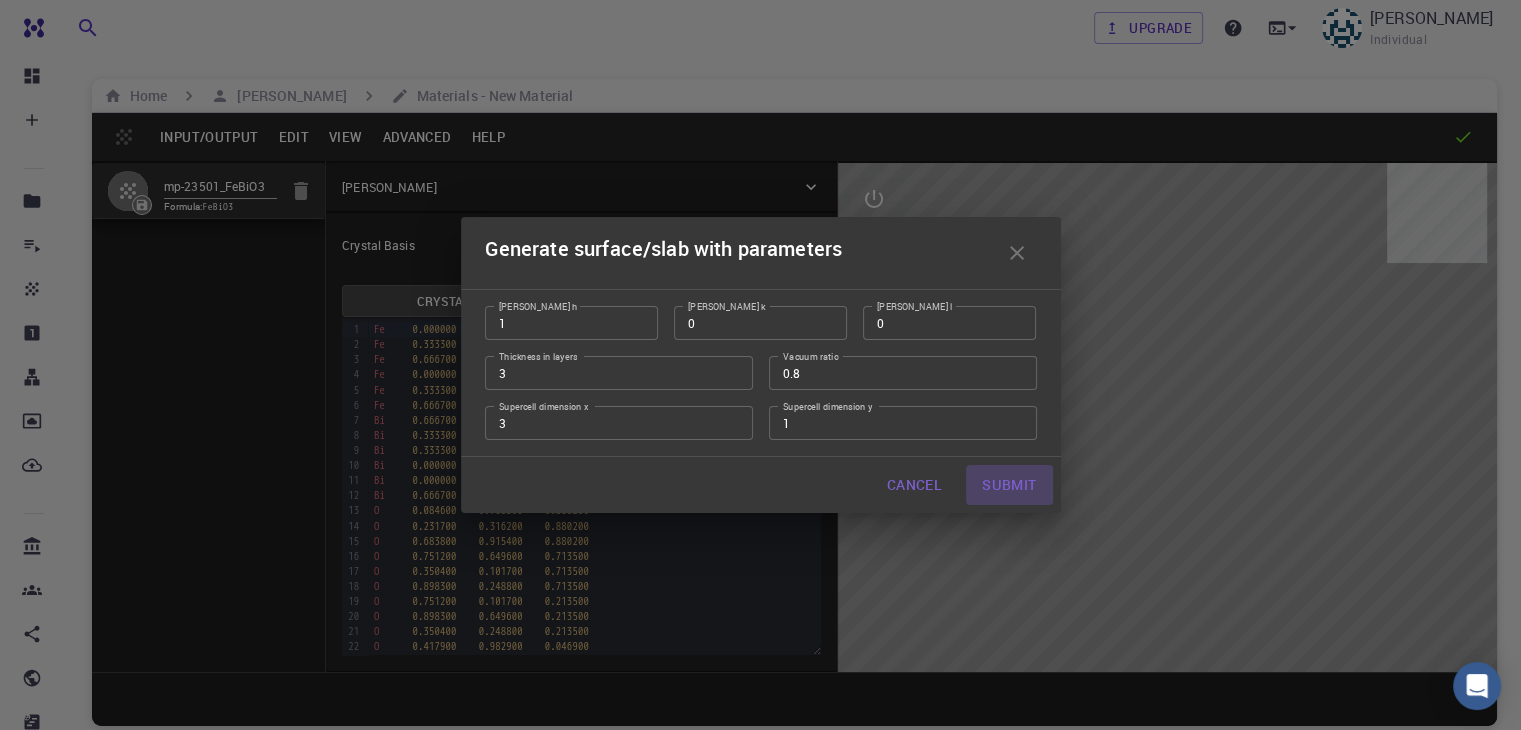 type on "TRI" 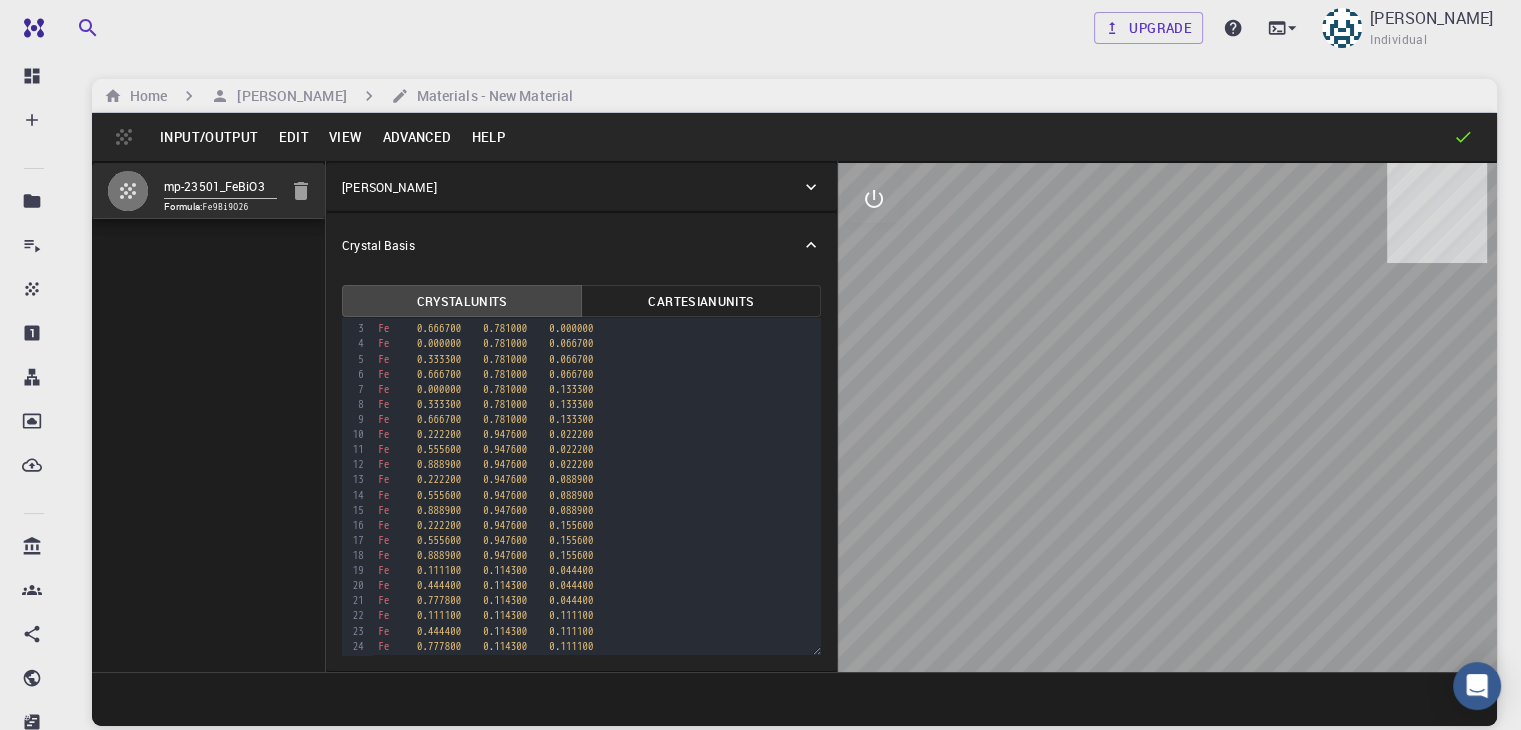 scroll, scrollTop: 0, scrollLeft: 0, axis: both 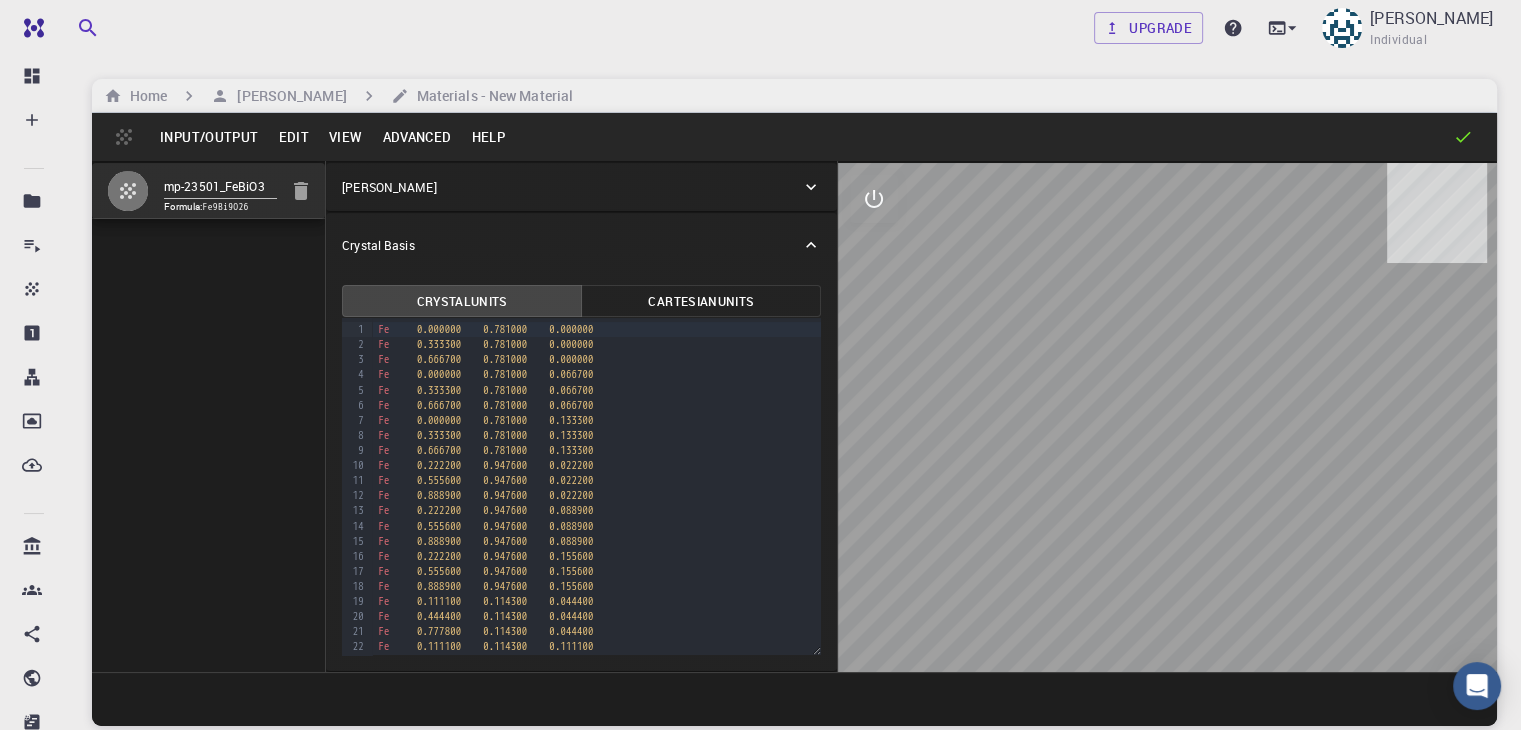 click on "Input/Output" at bounding box center (209, 137) 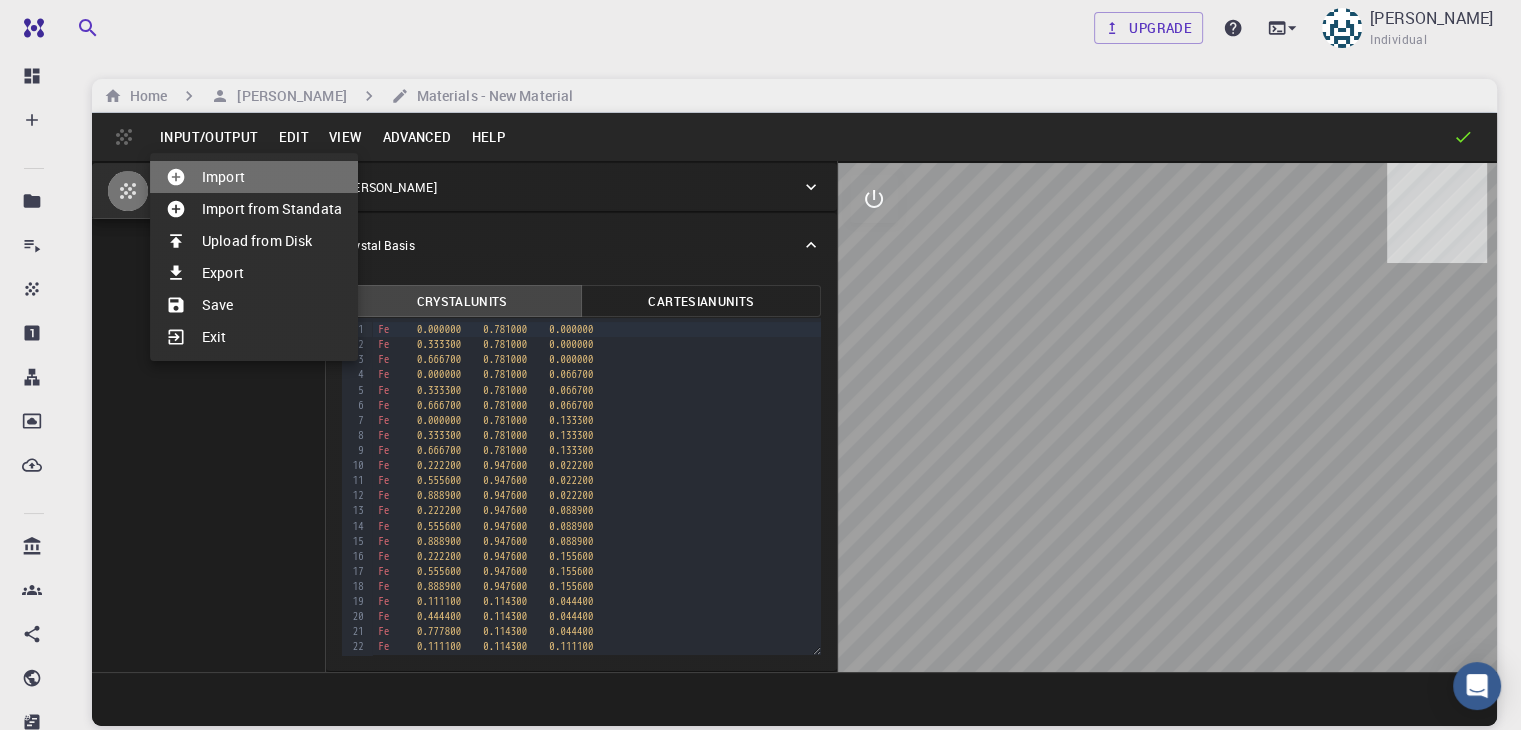 click on "Import" at bounding box center (254, 177) 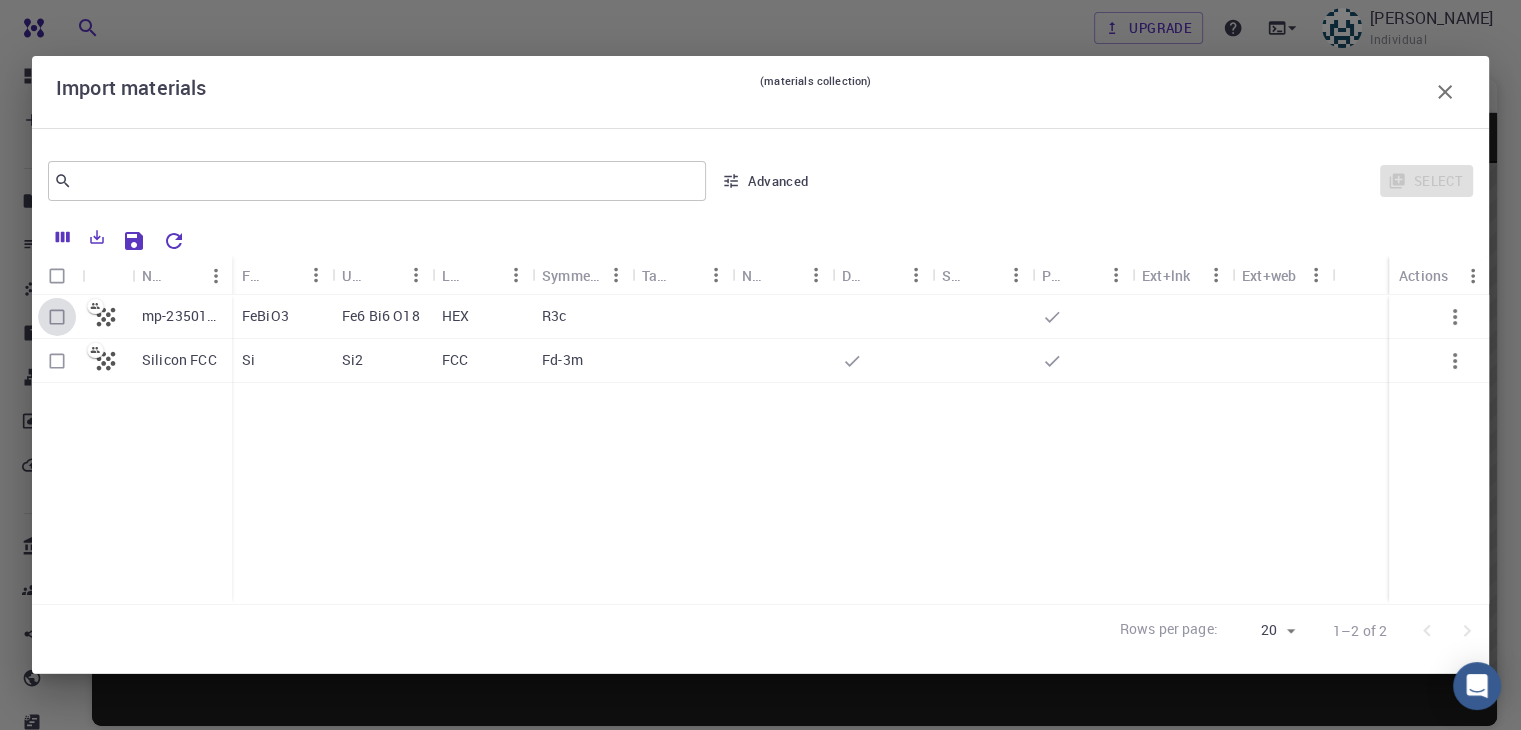 click at bounding box center [57, 317] 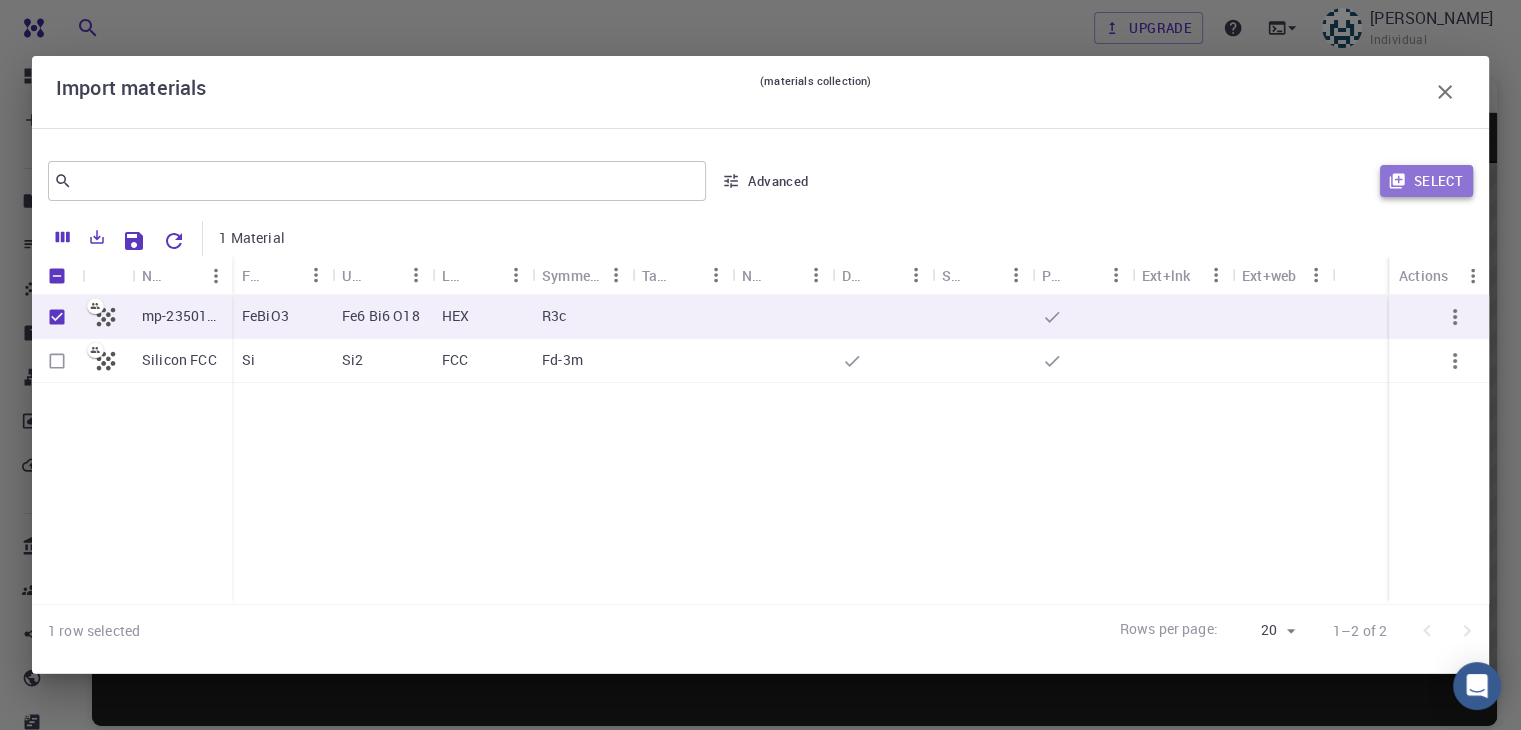 click on "Select" at bounding box center (1426, 181) 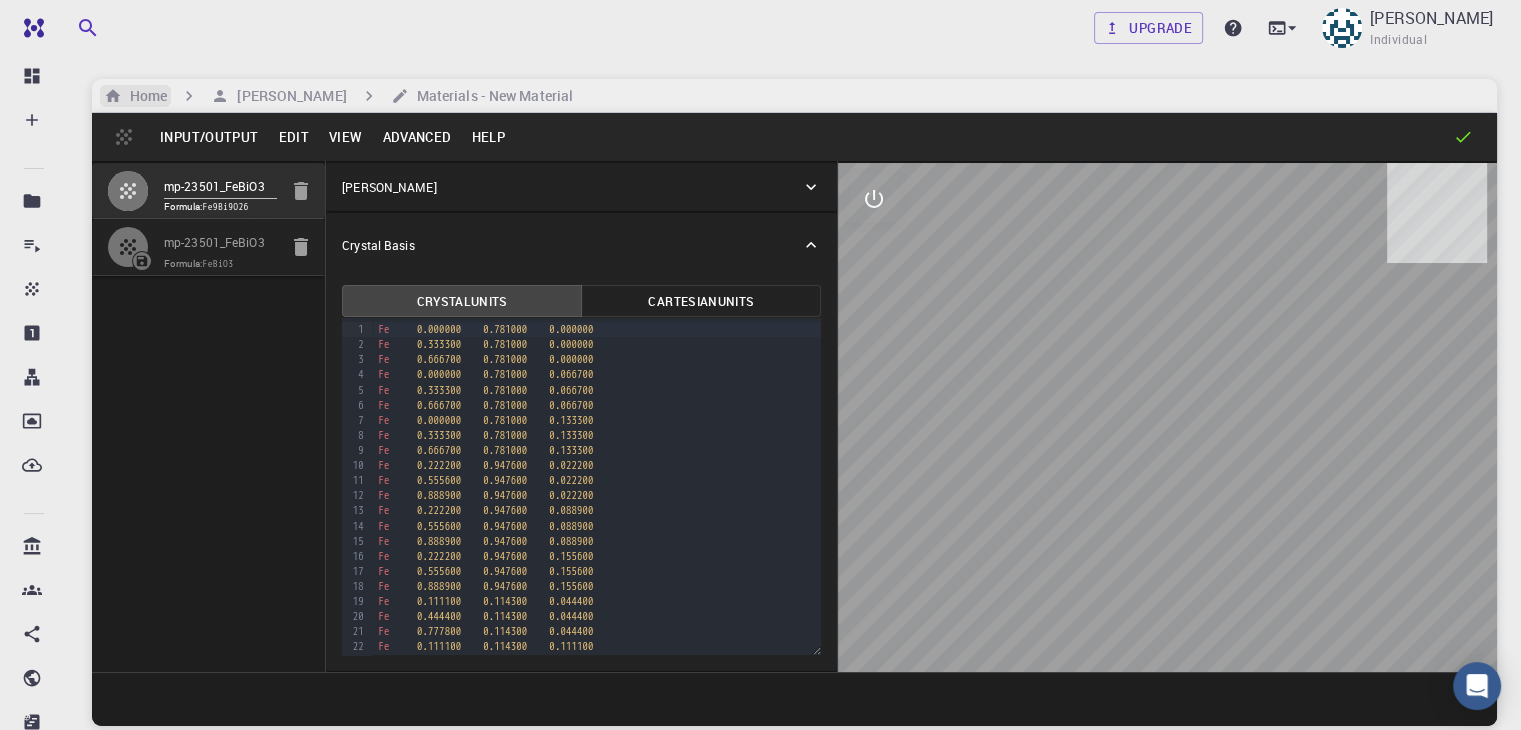 click on "Home" at bounding box center [144, 96] 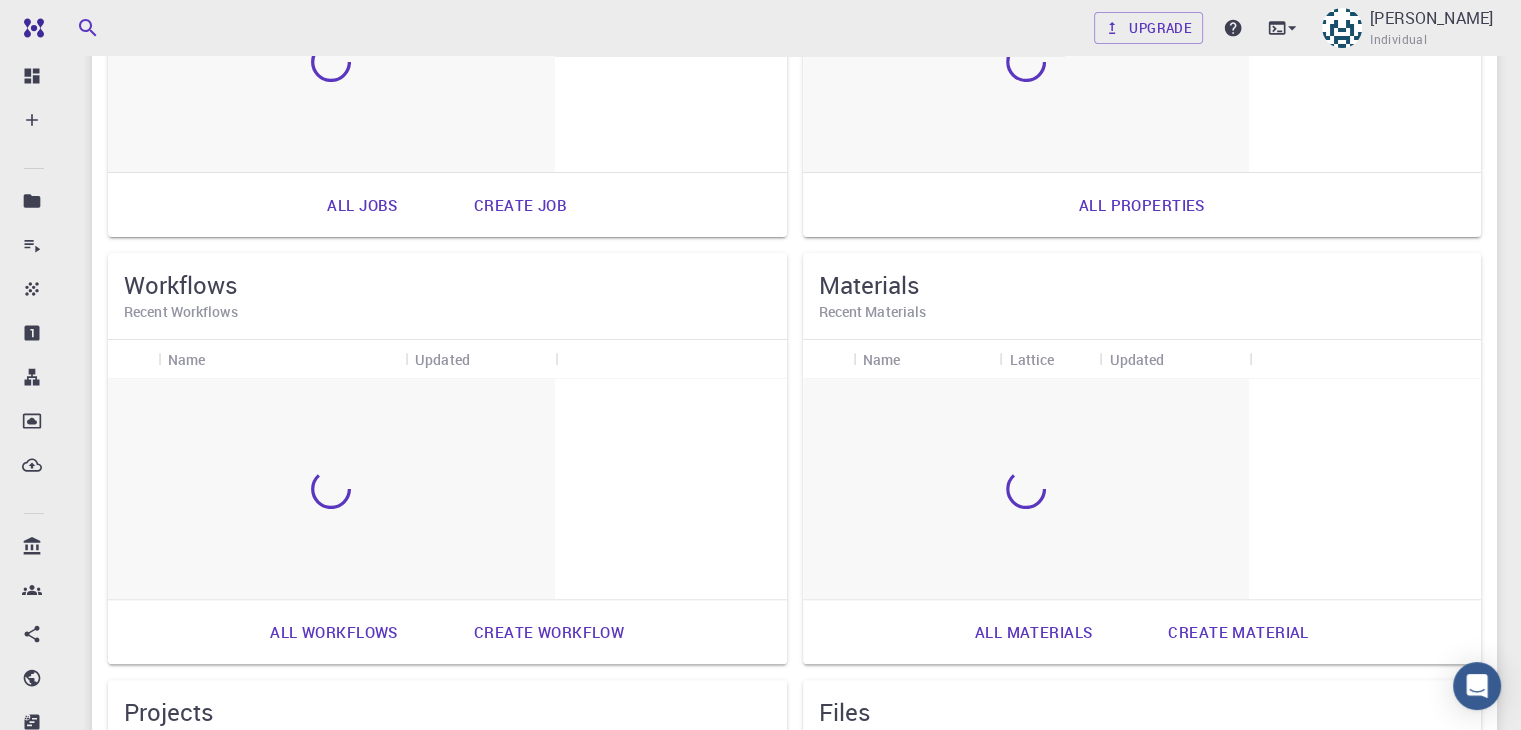 scroll, scrollTop: 399, scrollLeft: 0, axis: vertical 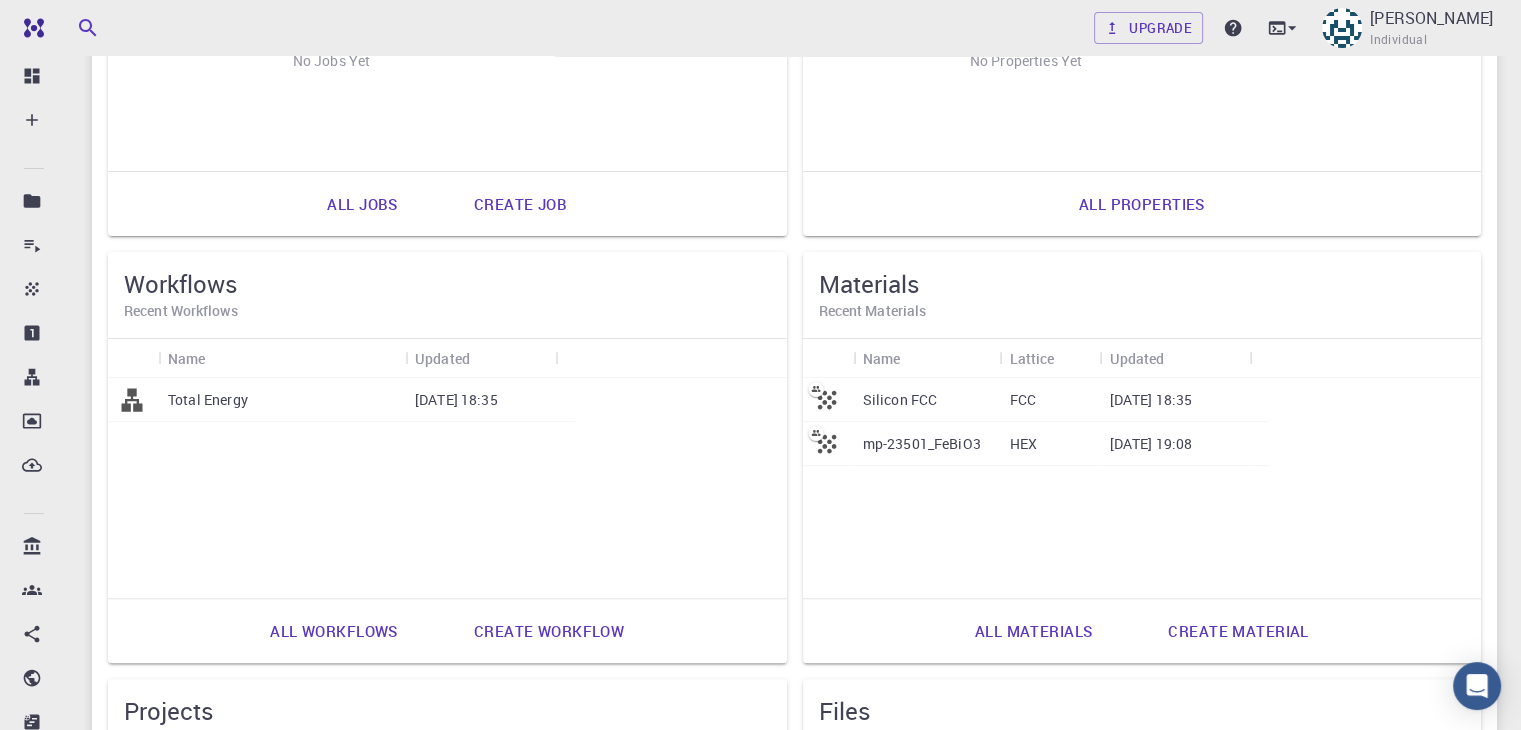 click on "mp-23501_FeBiO3" at bounding box center [922, 444] 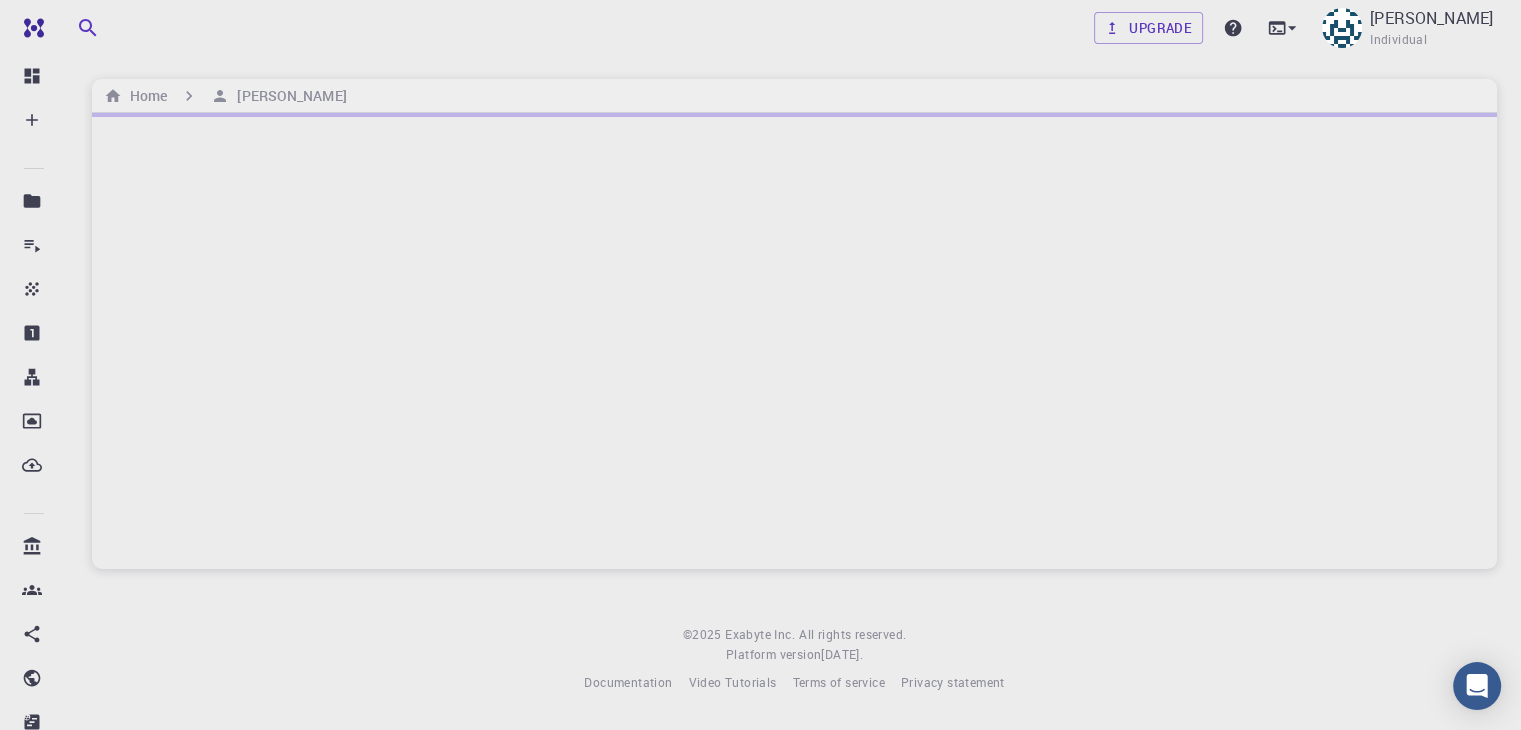 scroll, scrollTop: 0, scrollLeft: 0, axis: both 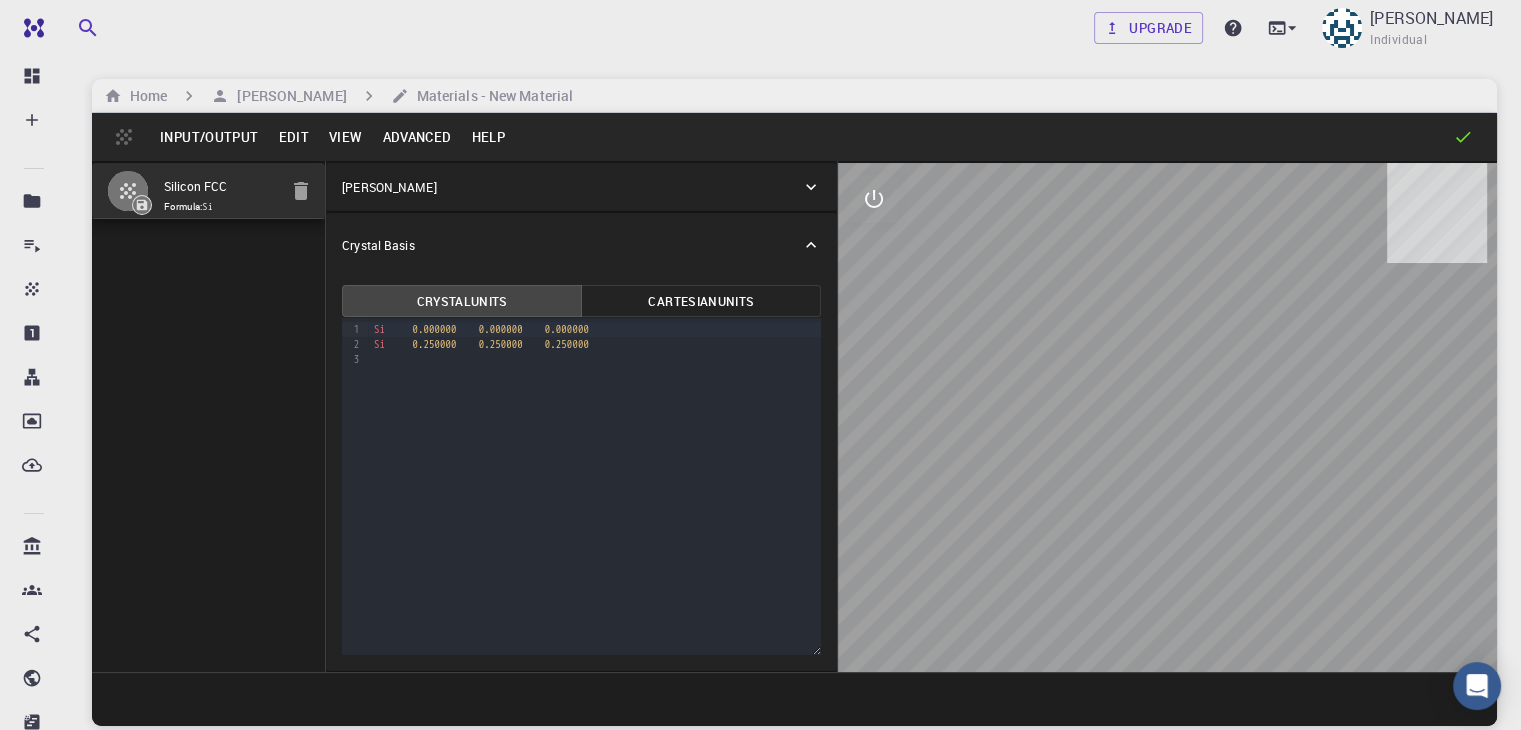 click on "Input/Output" at bounding box center [209, 137] 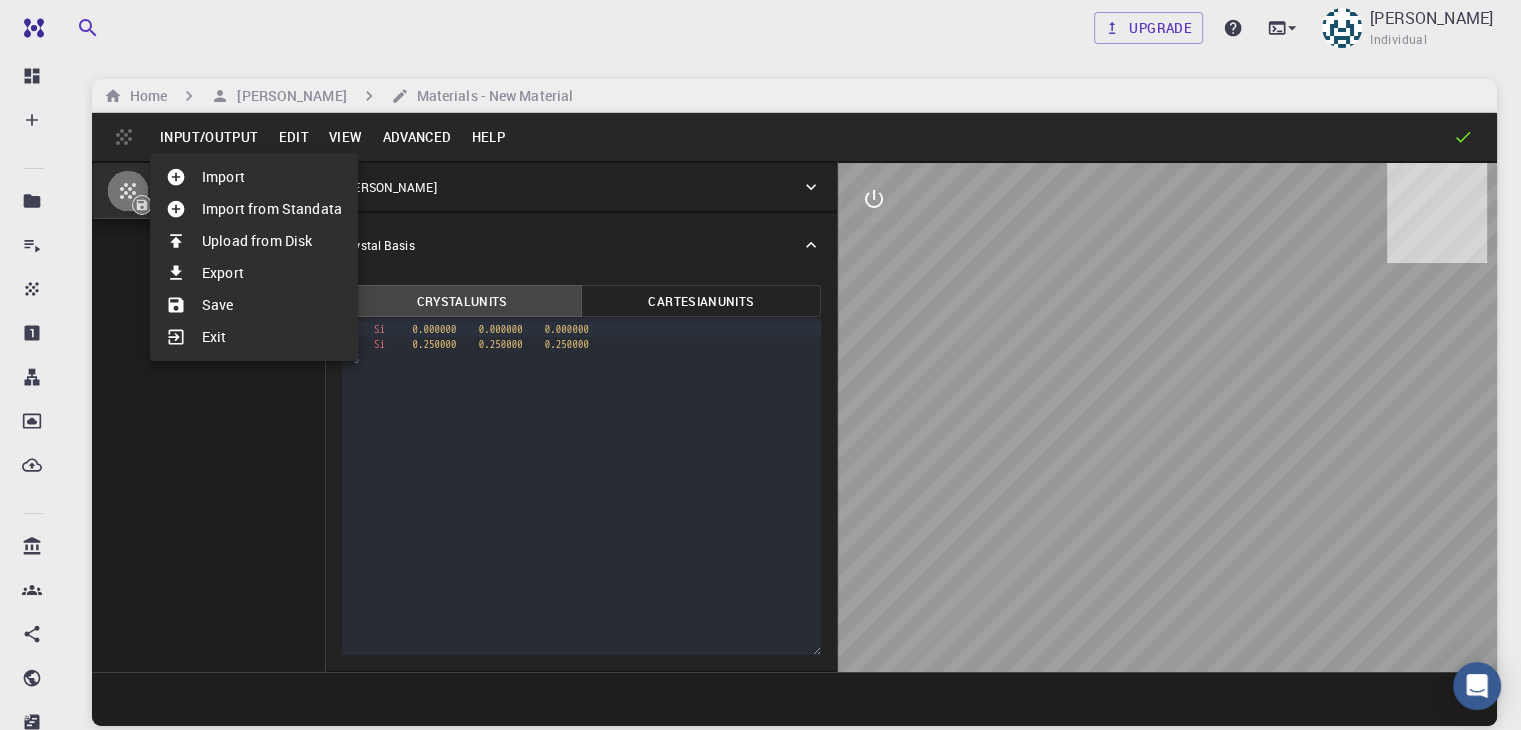 click on "Import" at bounding box center (254, 177) 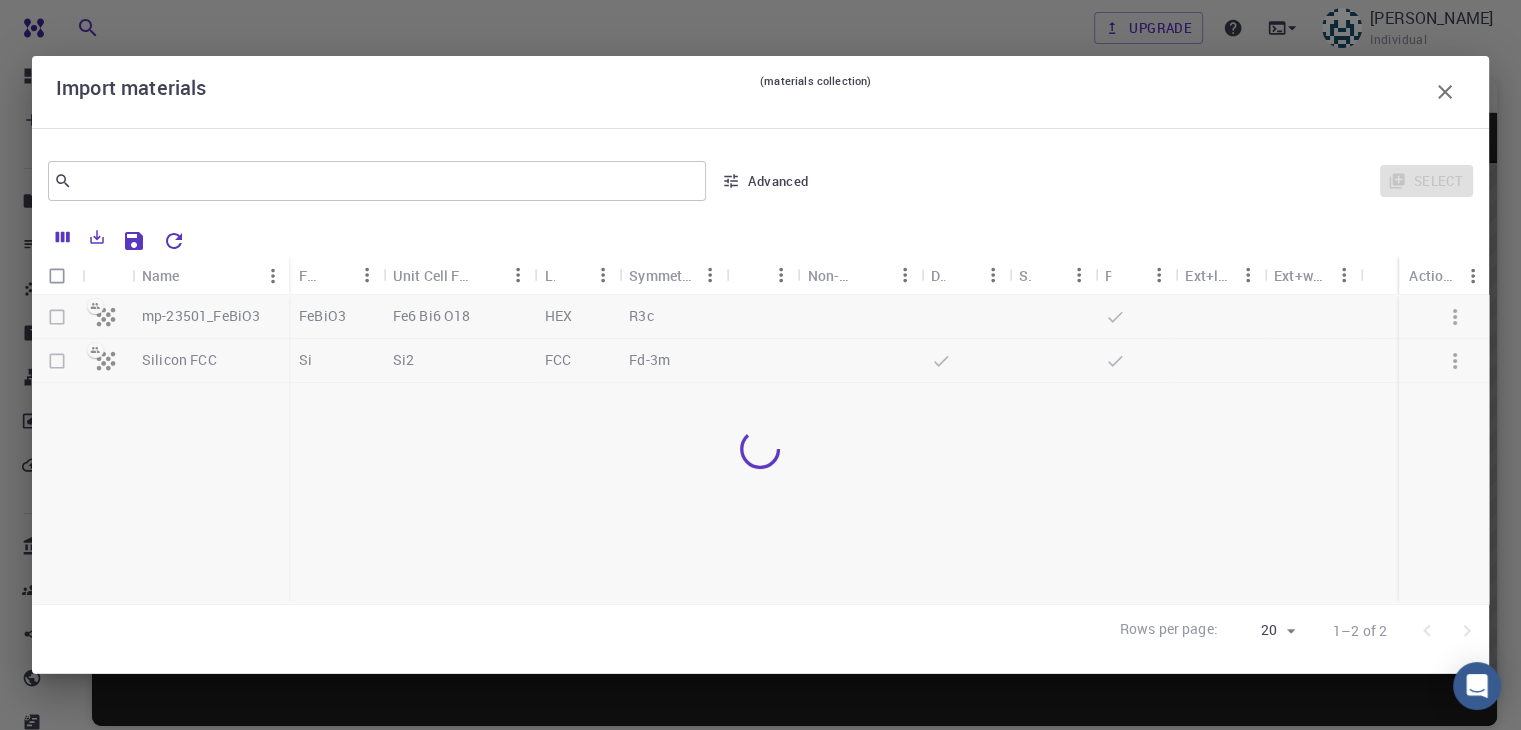 click at bounding box center [760, 449] 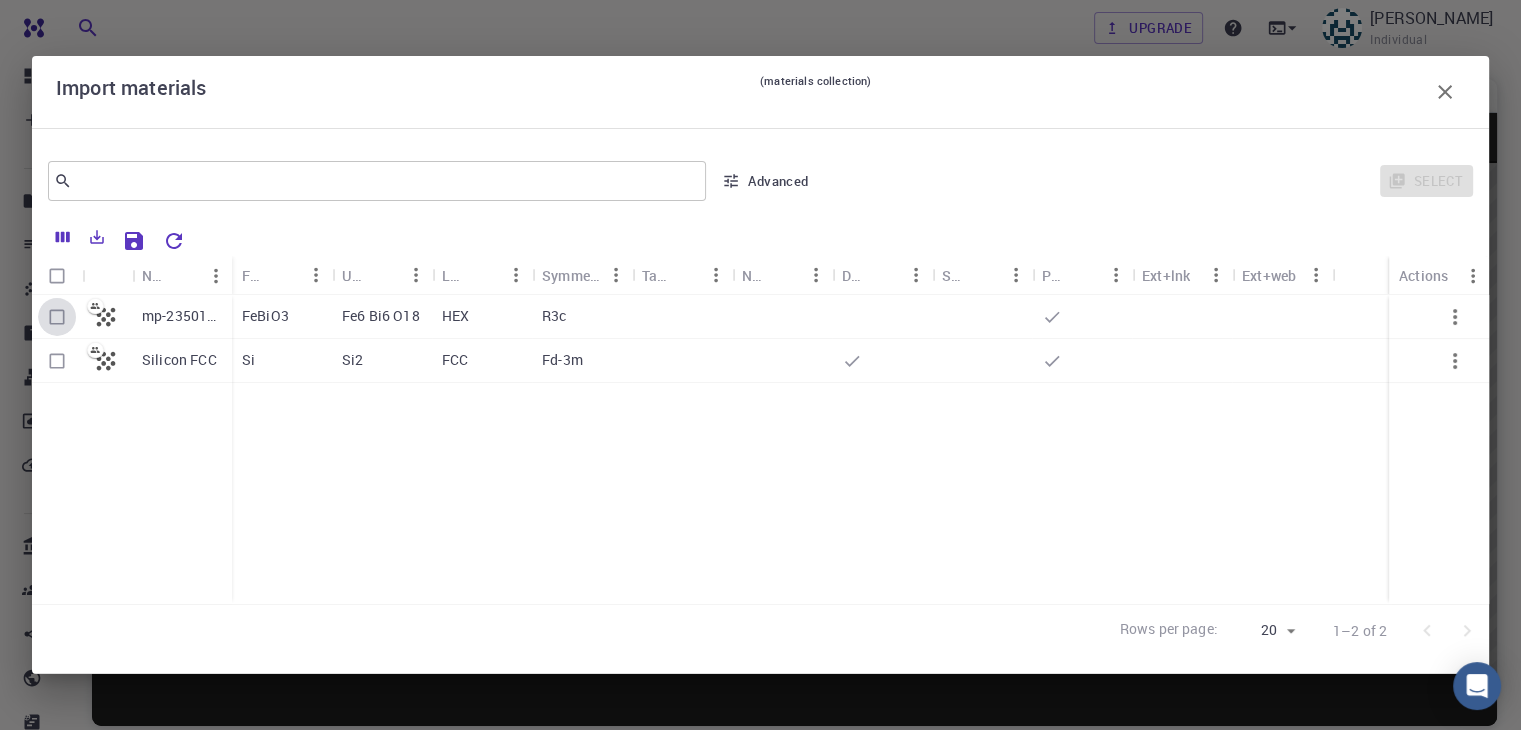 click at bounding box center (57, 317) 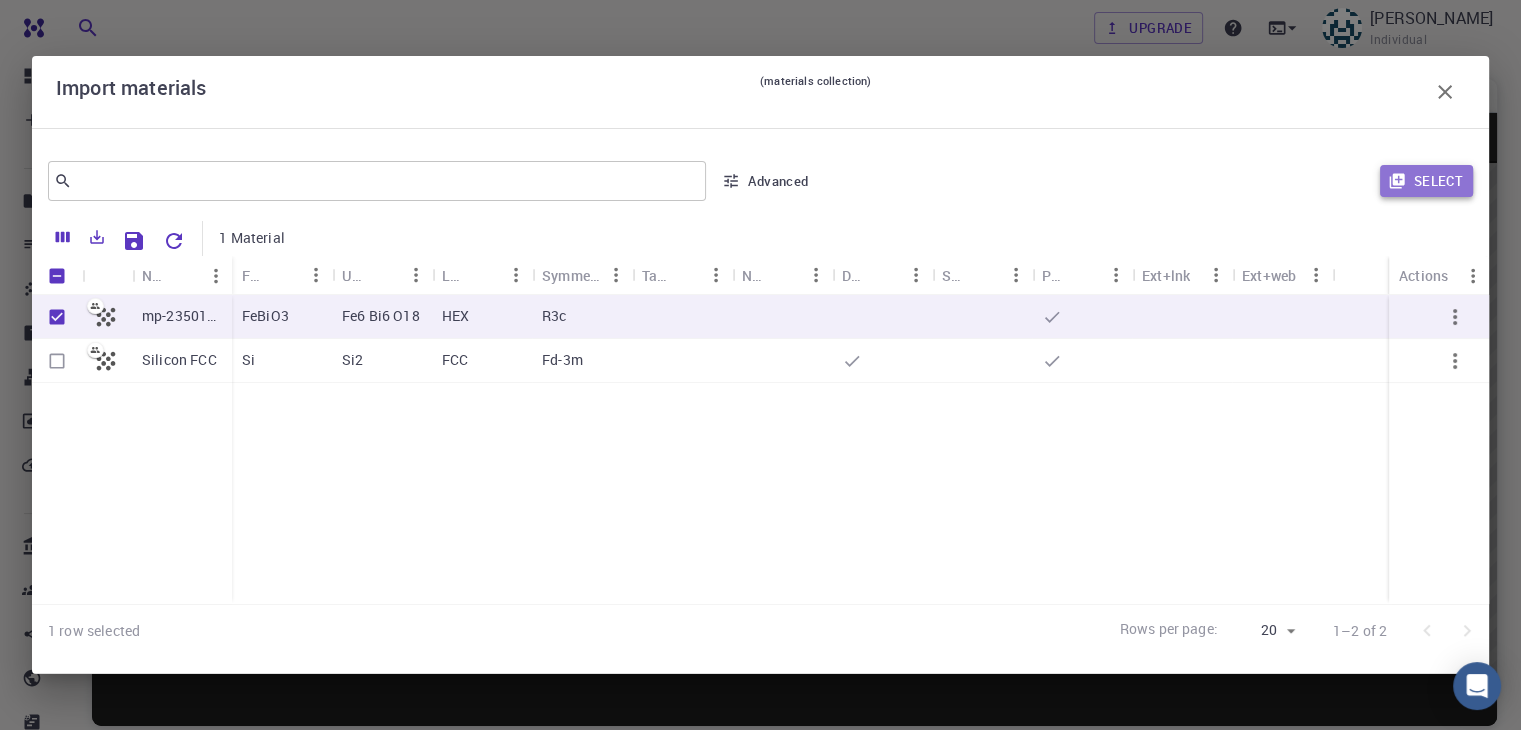click on "Select" at bounding box center [1426, 181] 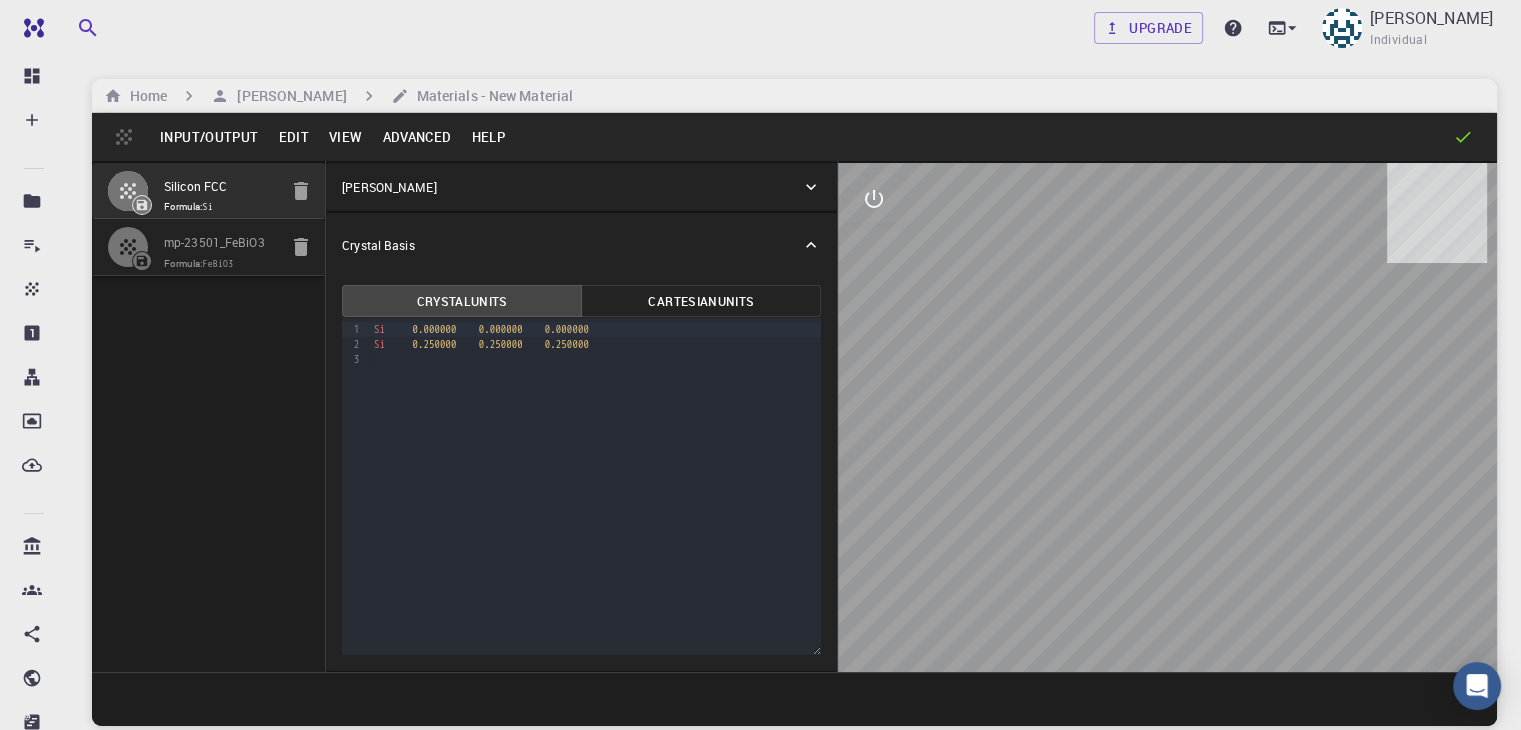 click on "Formula:  FeBiO3" at bounding box center (220, 264) 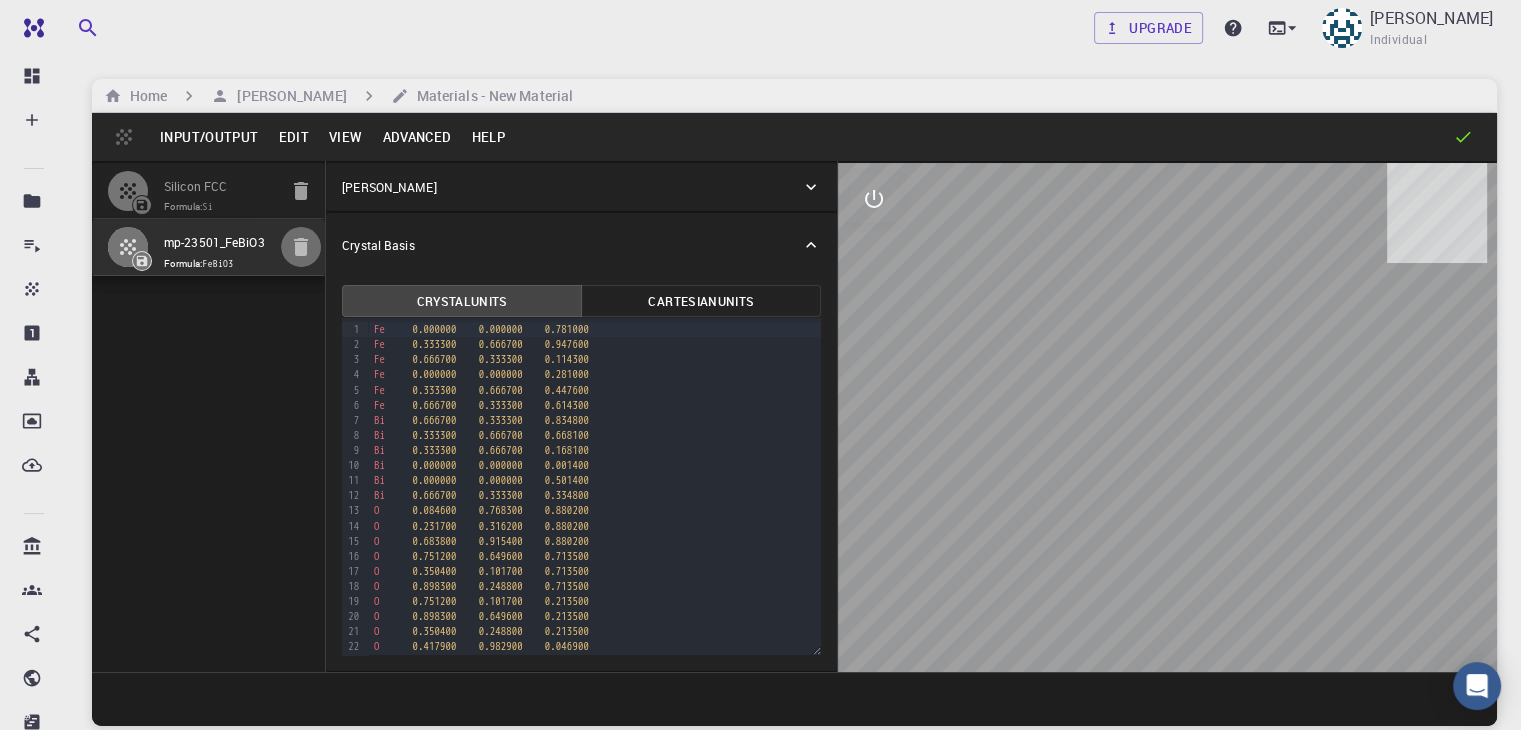 click 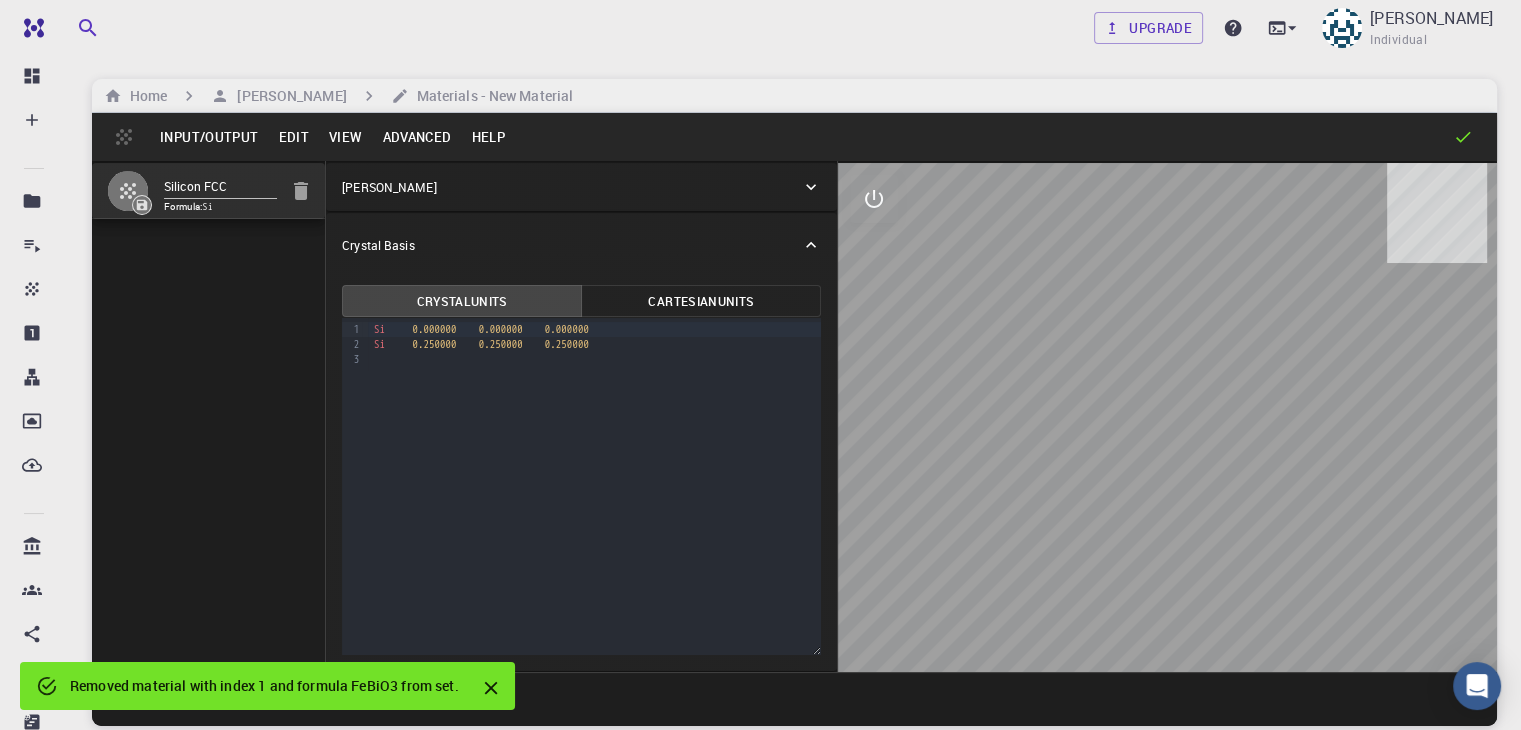 click on "Input/Output" at bounding box center [209, 137] 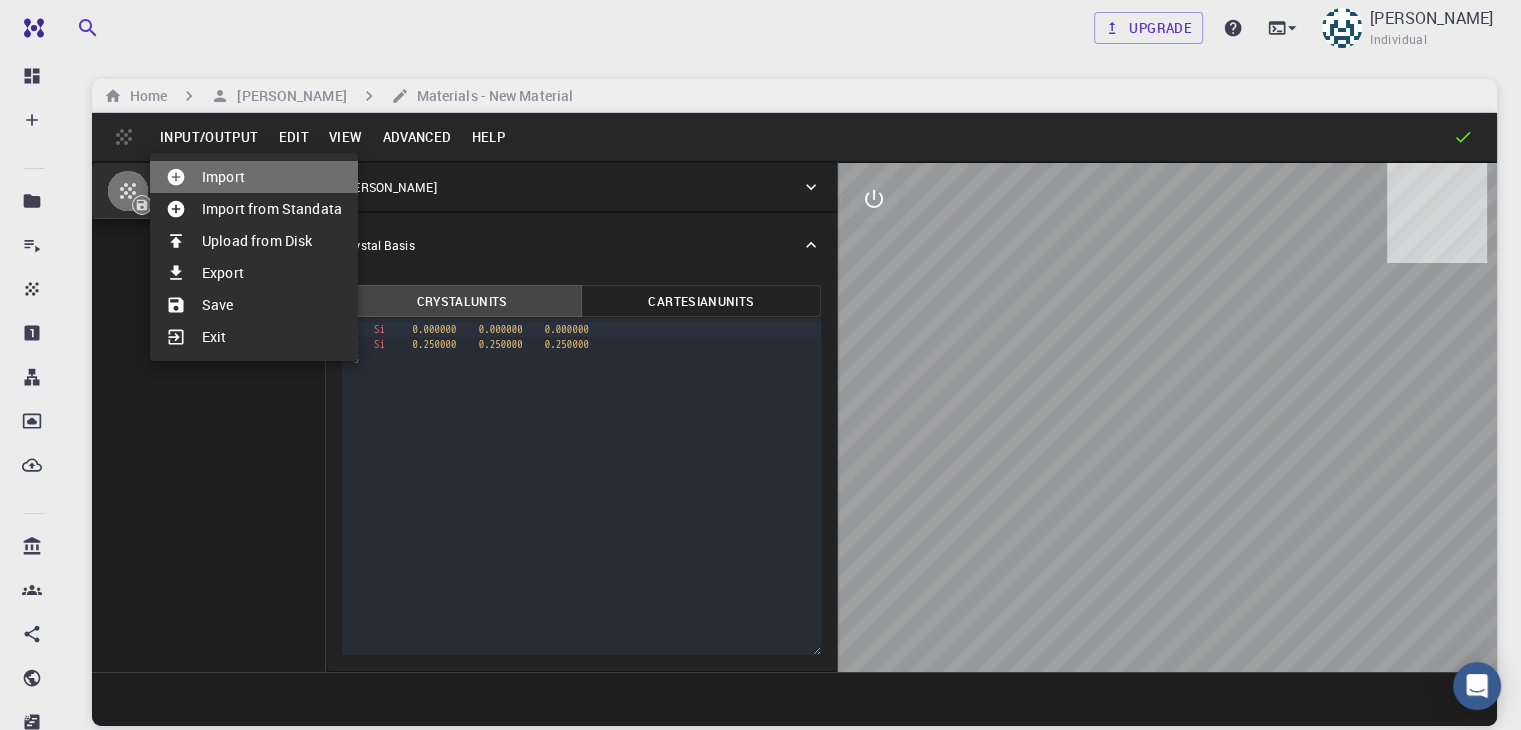 click on "Import" at bounding box center (254, 177) 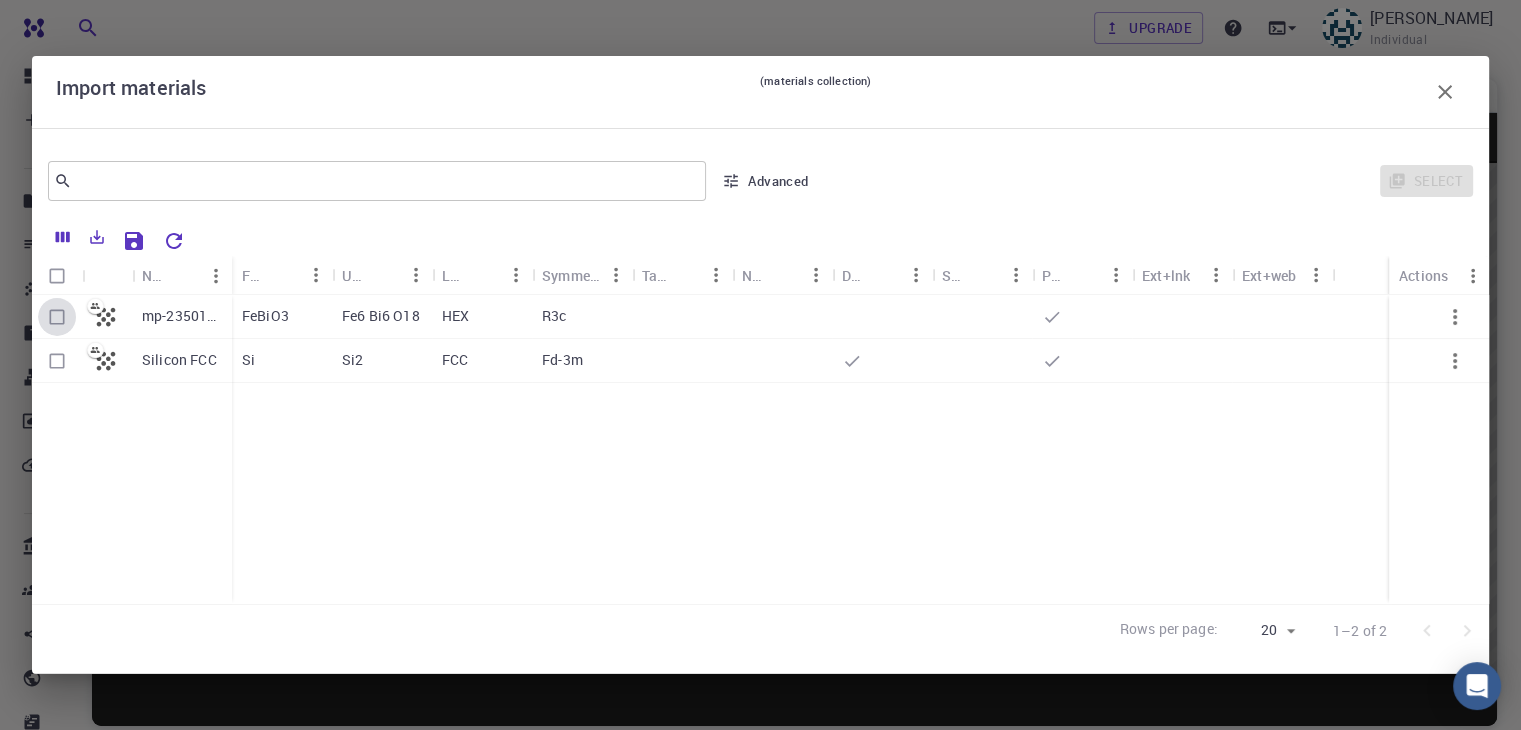 click at bounding box center (57, 317) 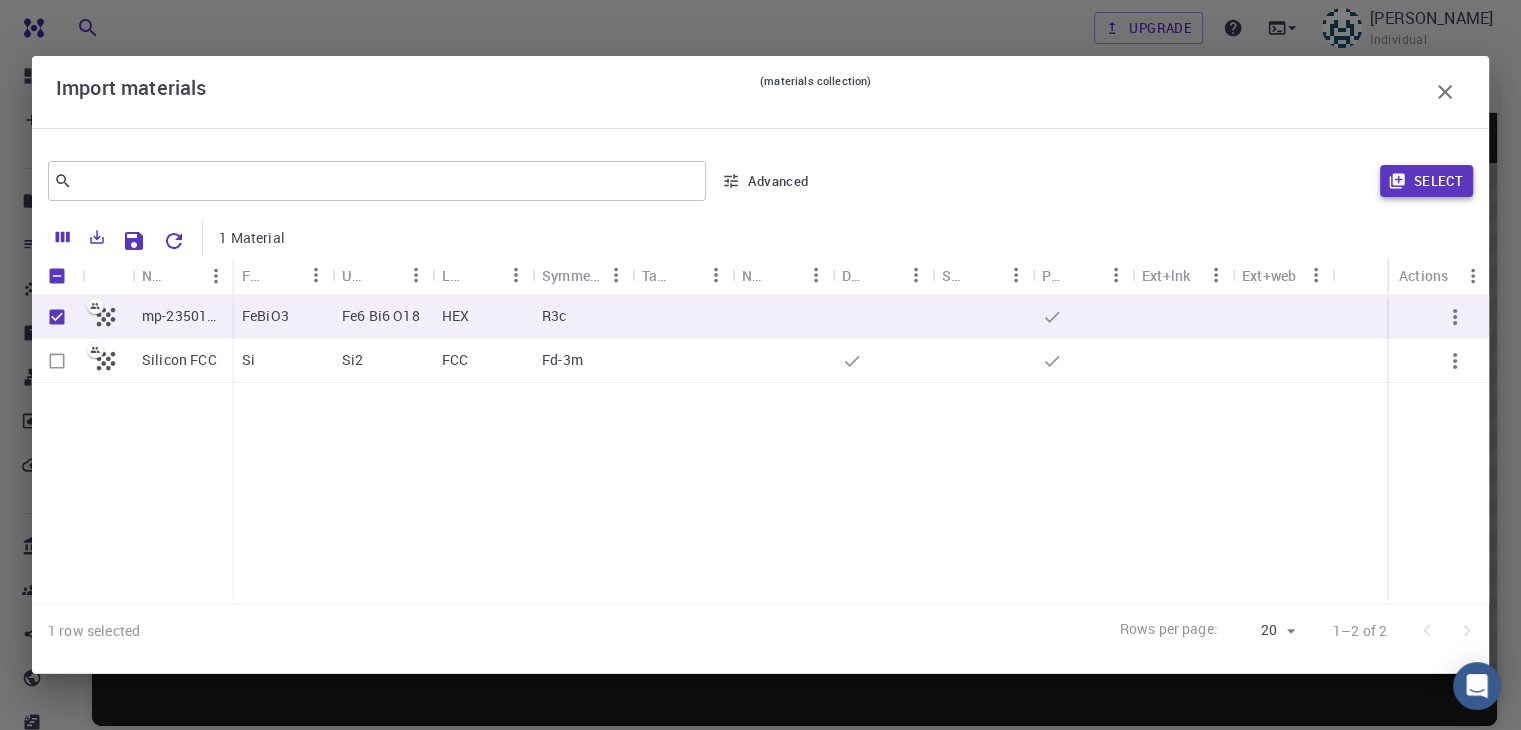 click on "Select" at bounding box center (1426, 181) 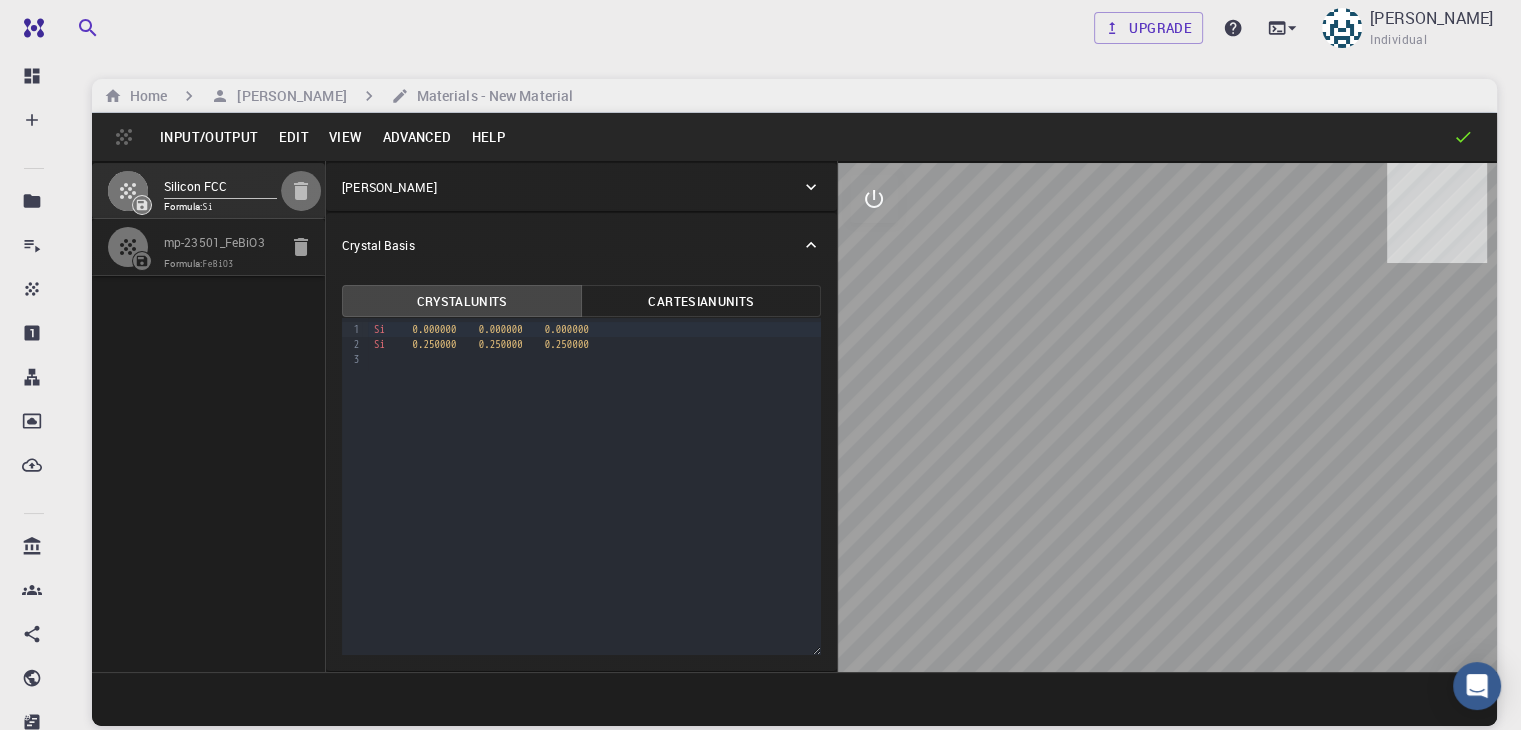 click at bounding box center (301, 191) 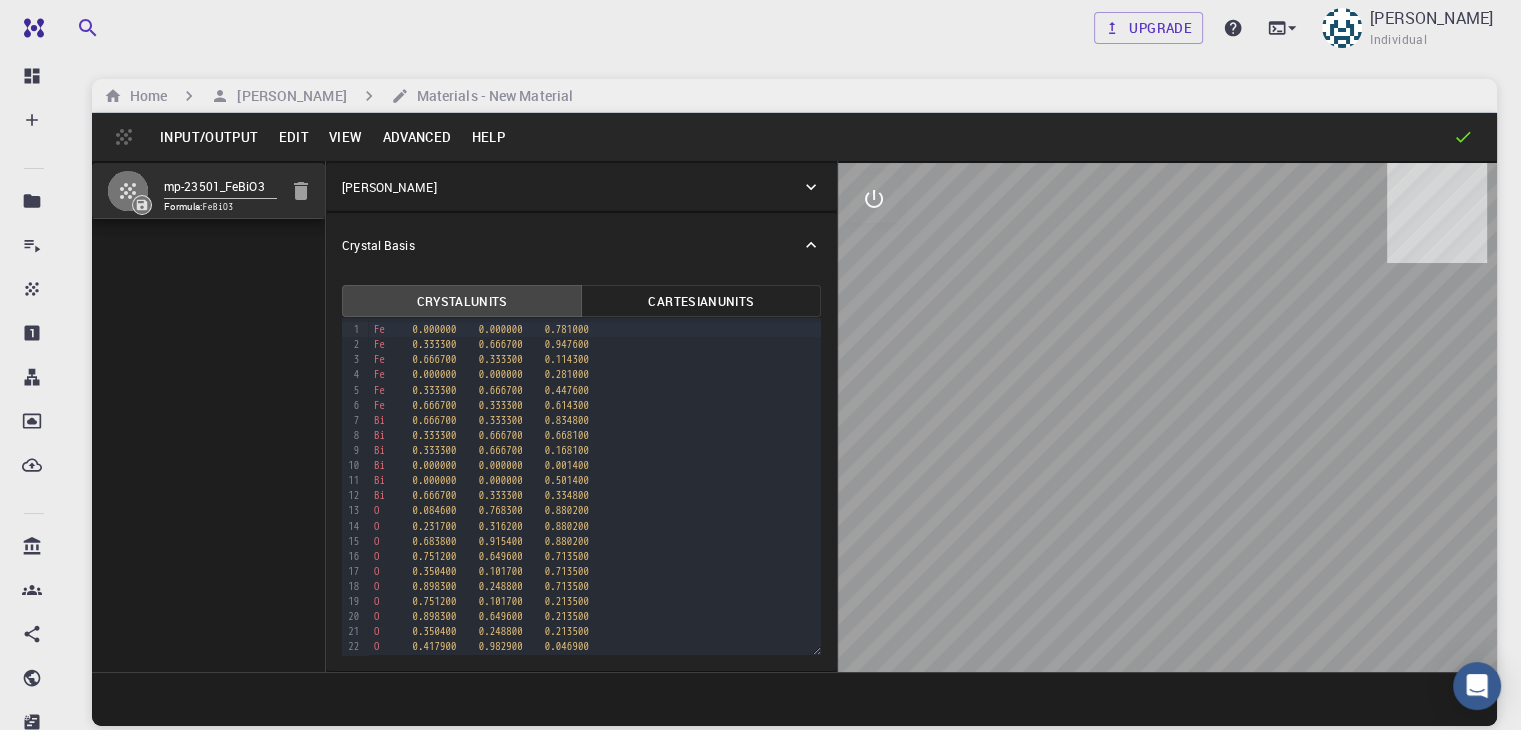 click on "Advanced" at bounding box center [416, 137] 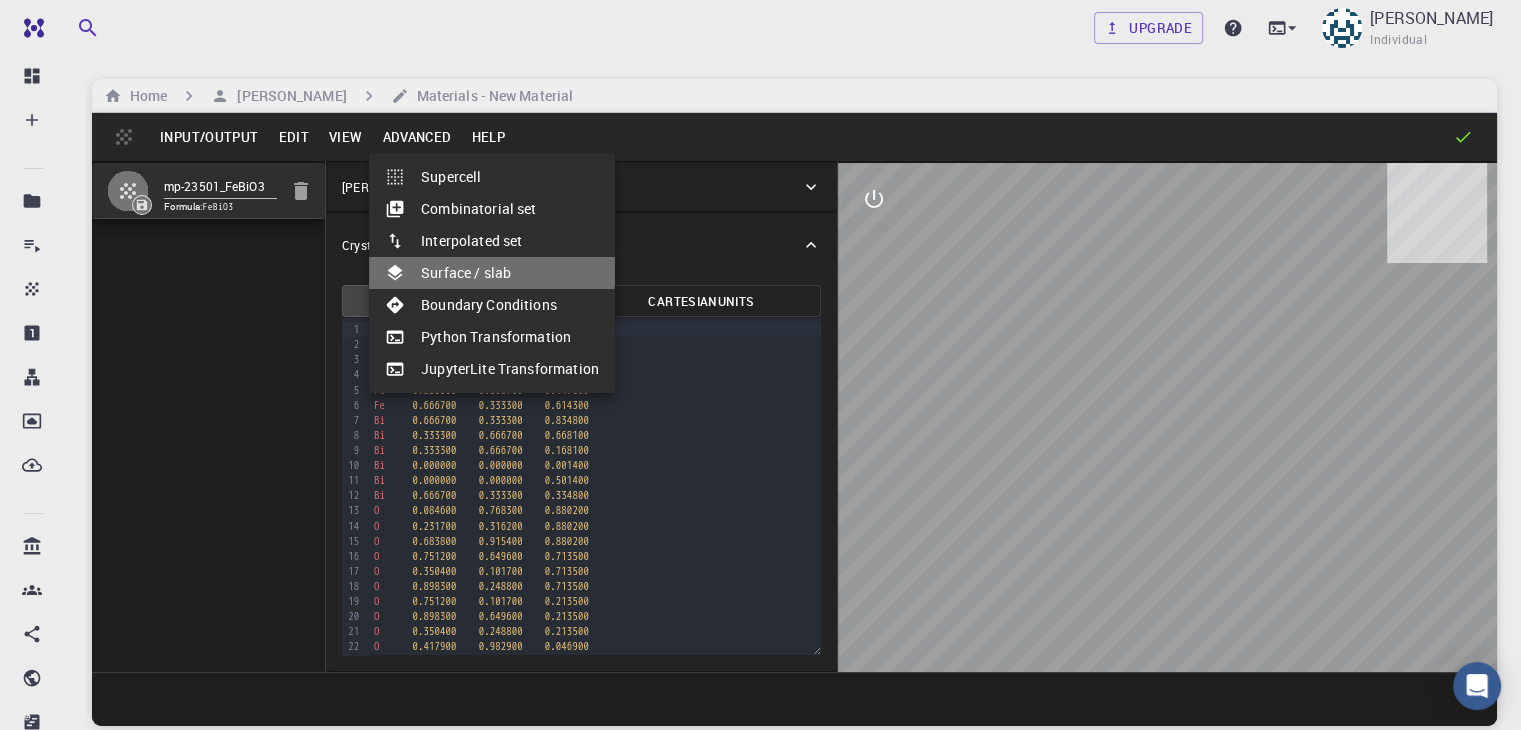 click on "Surface / slab" at bounding box center (492, 273) 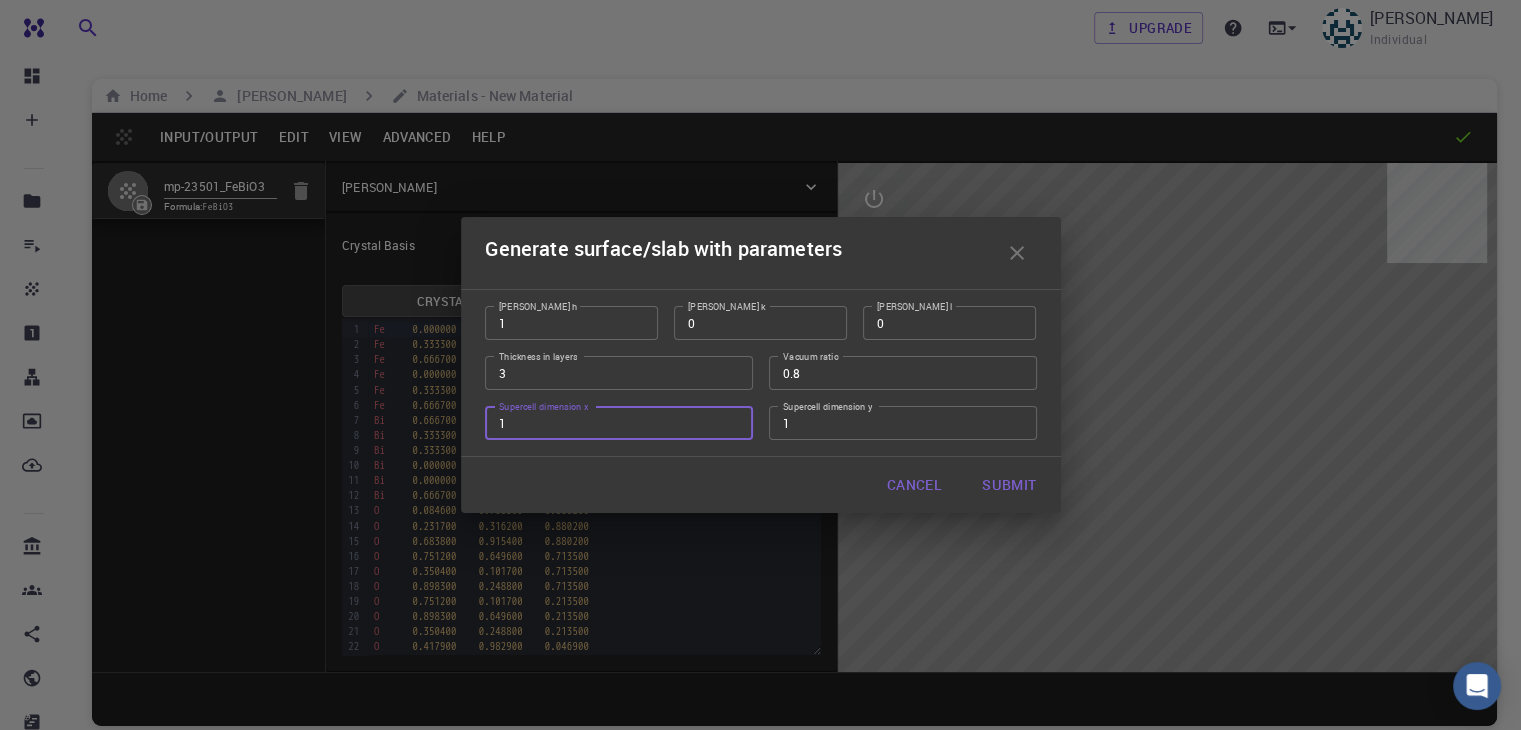 click on "1" at bounding box center (619, 423) 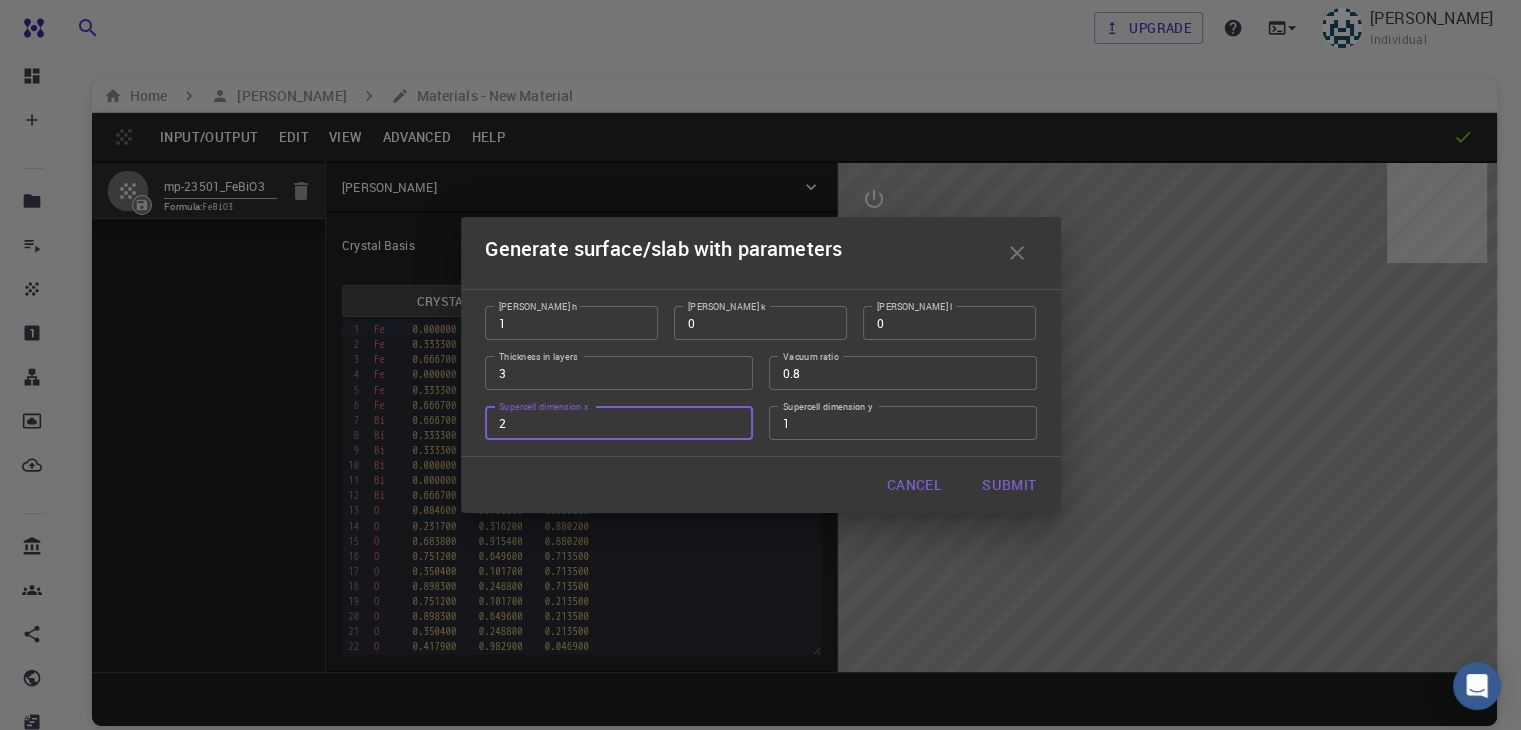 type on "2" 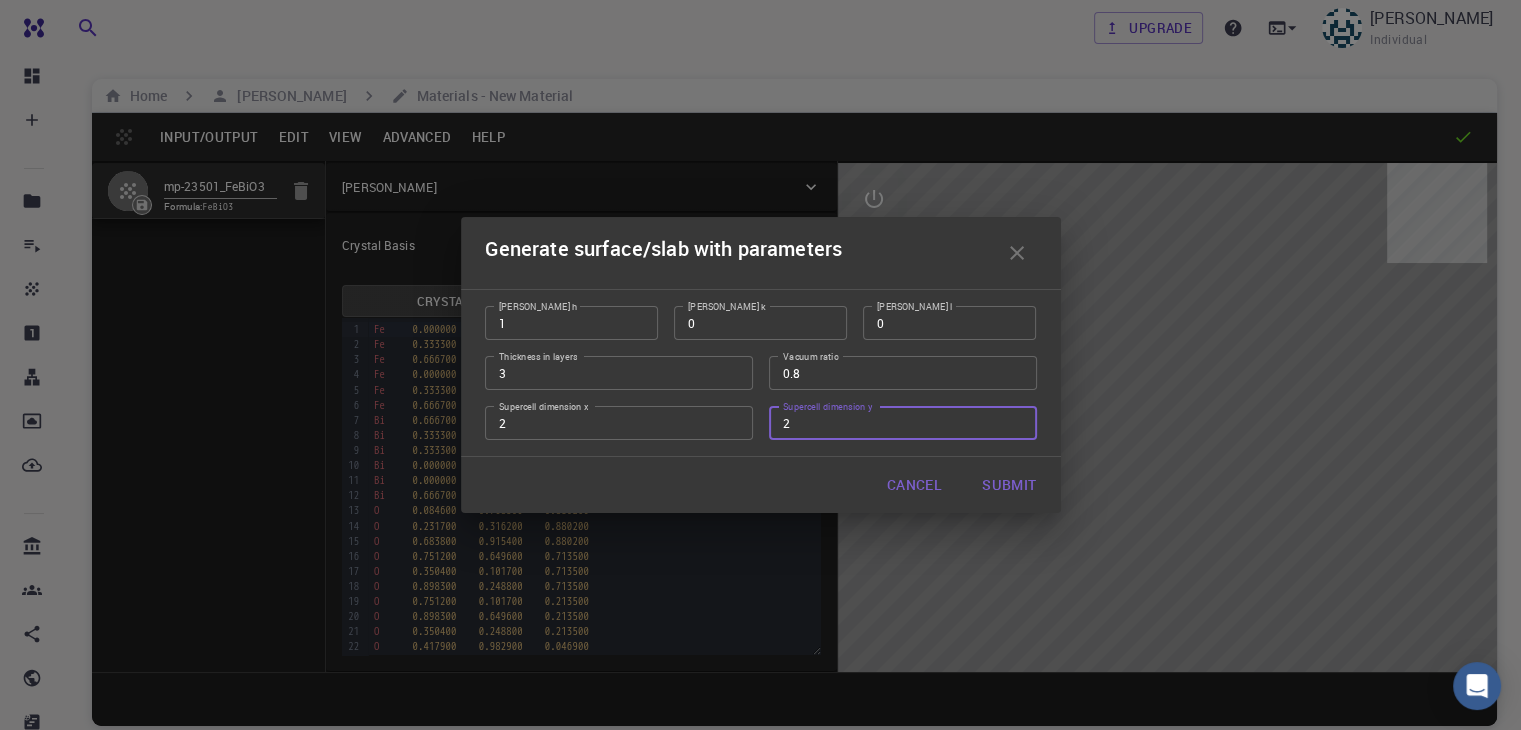 click on "2" at bounding box center [903, 423] 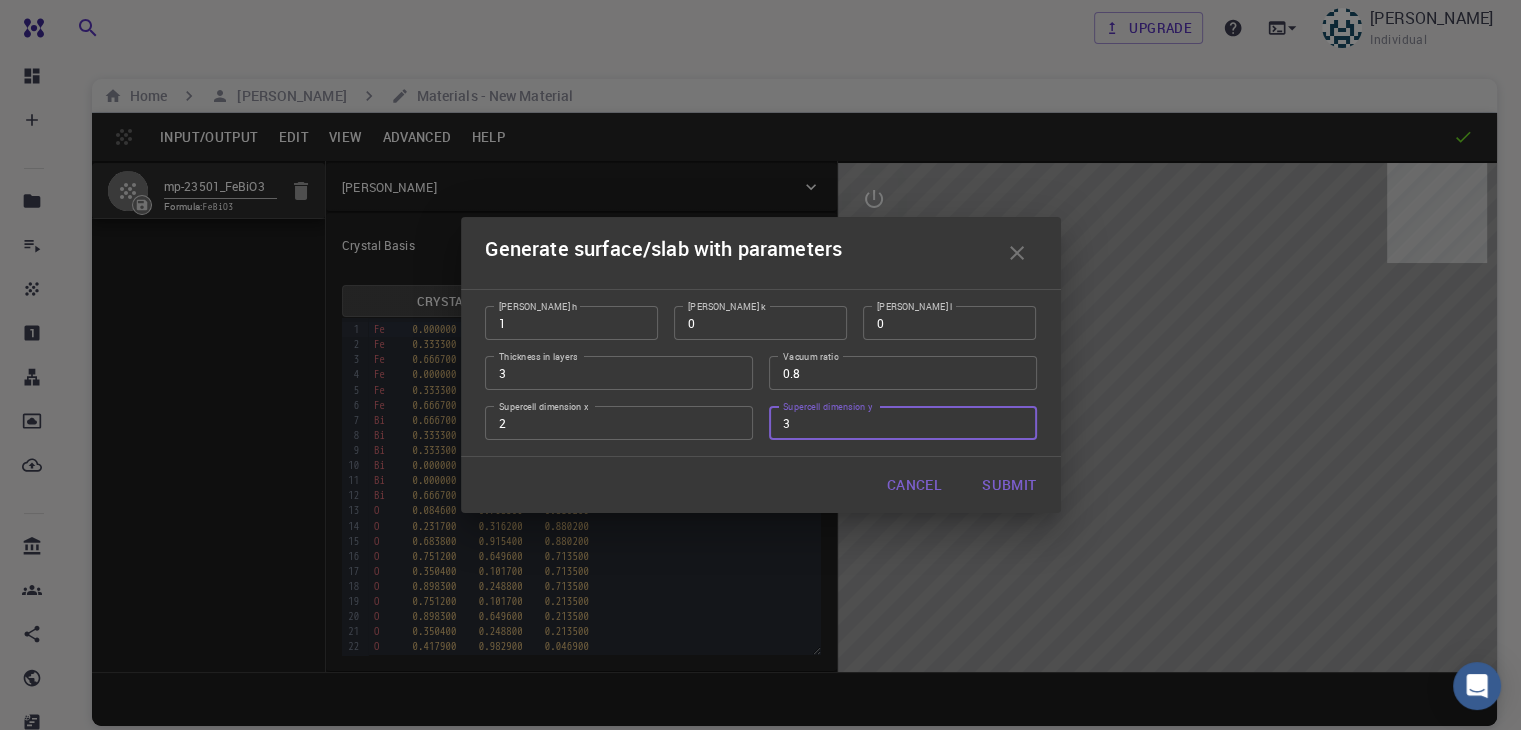 type on "3" 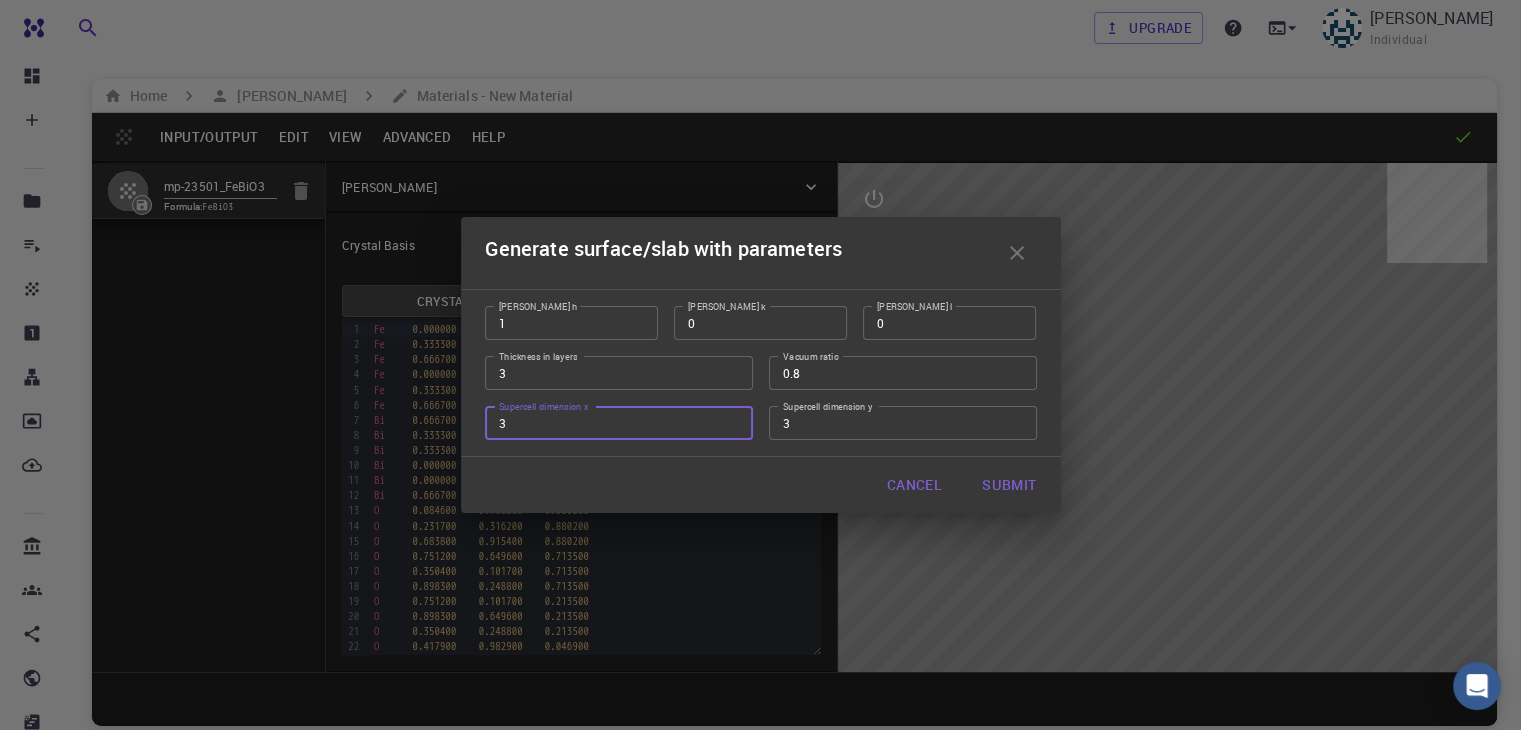 type on "3" 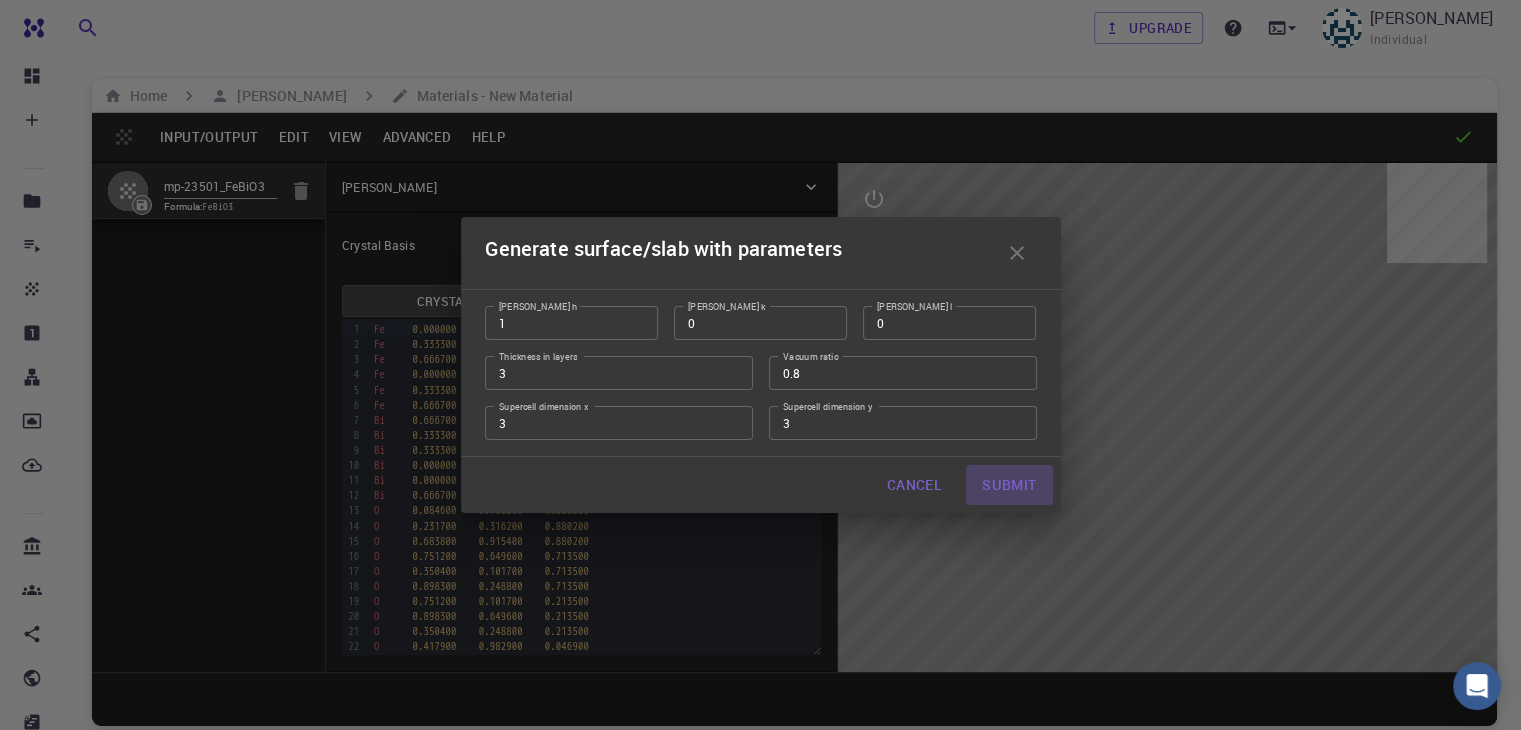 click on "Submit" at bounding box center [1009, 485] 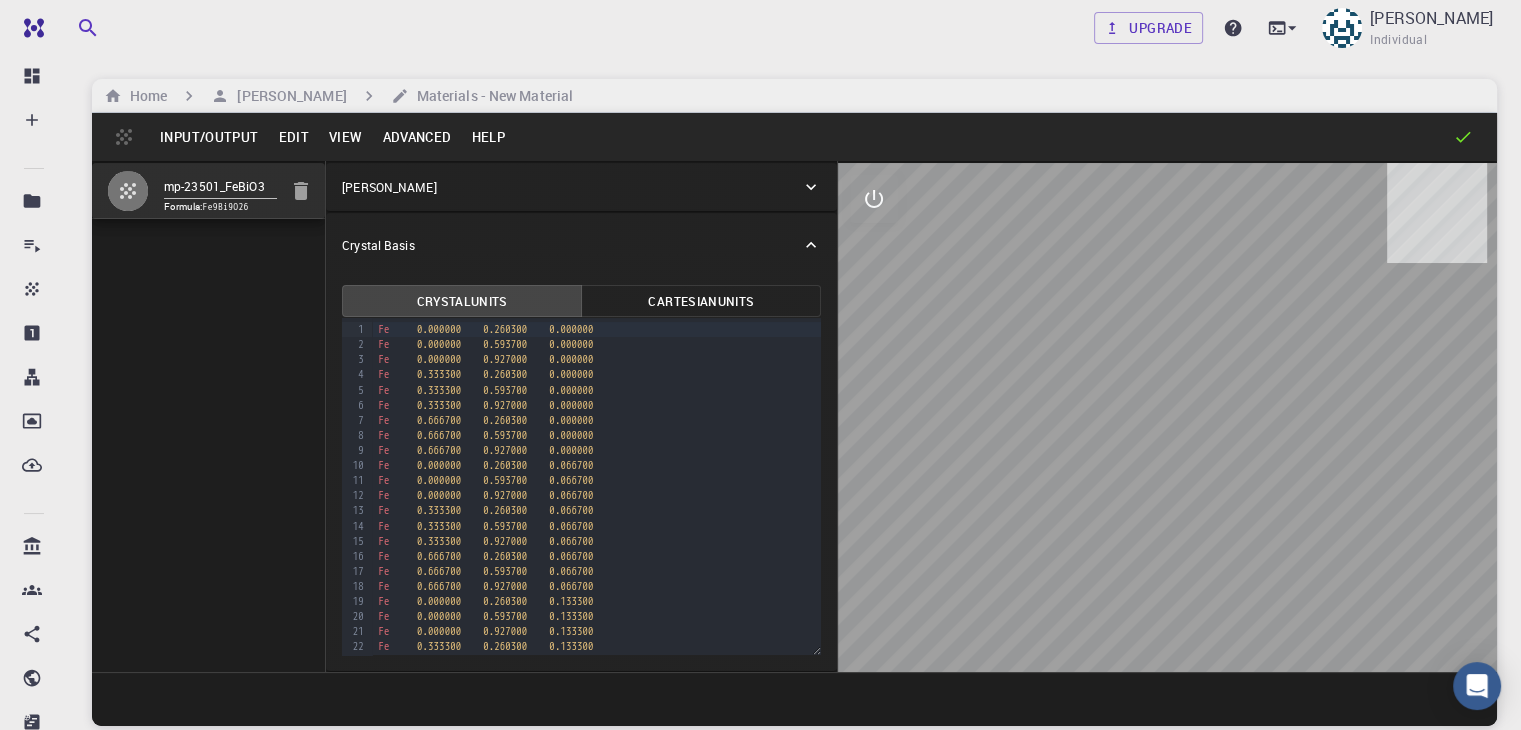 type on "TRI" 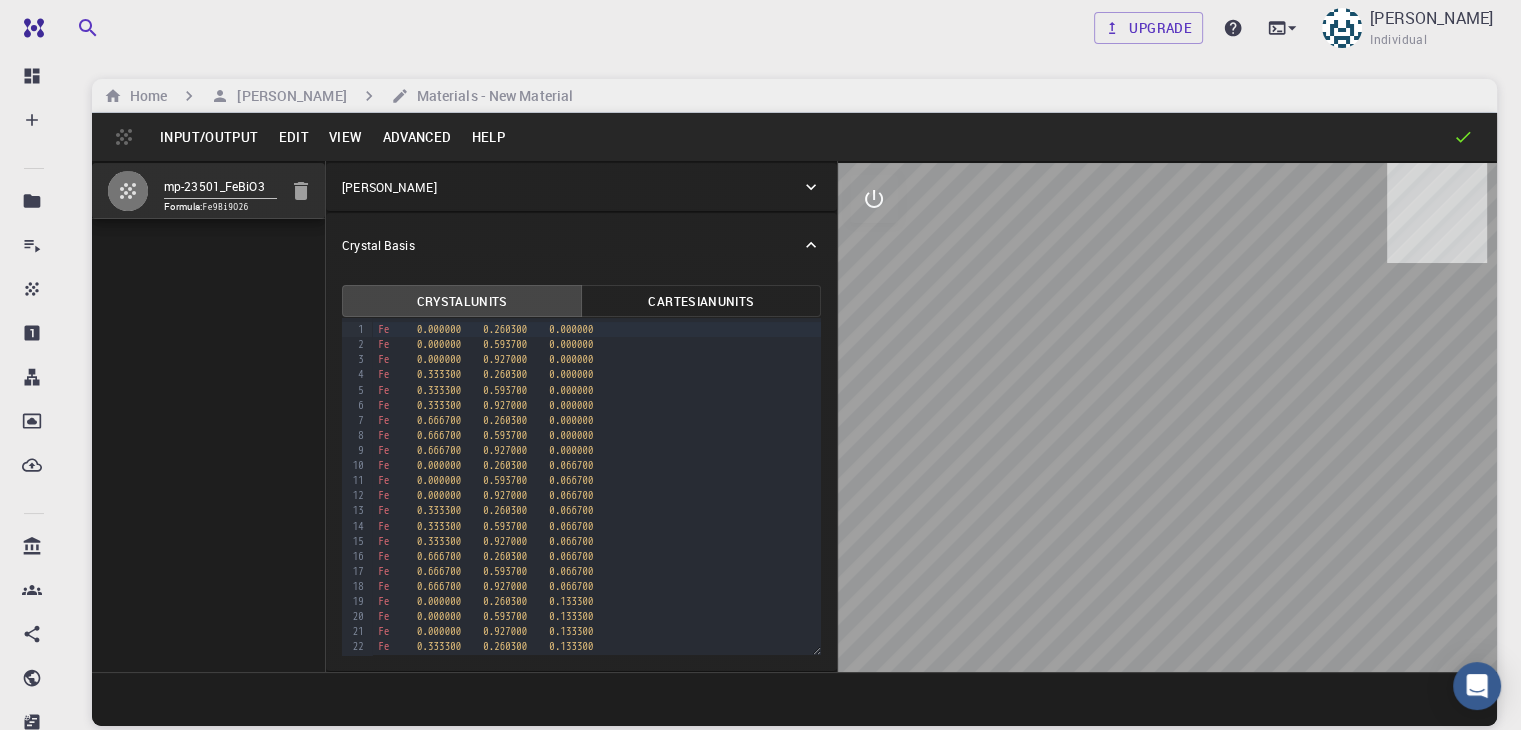 type on "16.84675083361774" 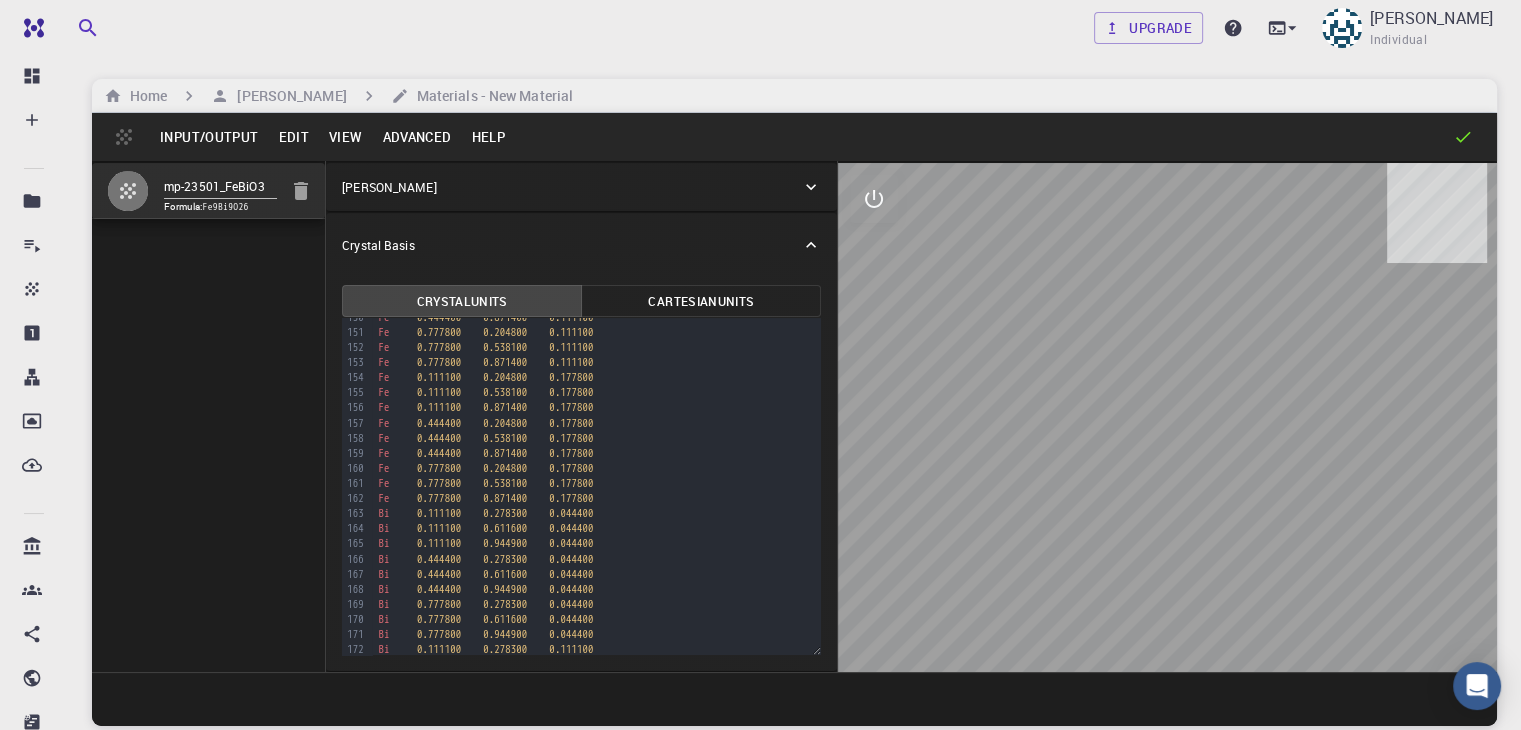 scroll, scrollTop: 2262, scrollLeft: 0, axis: vertical 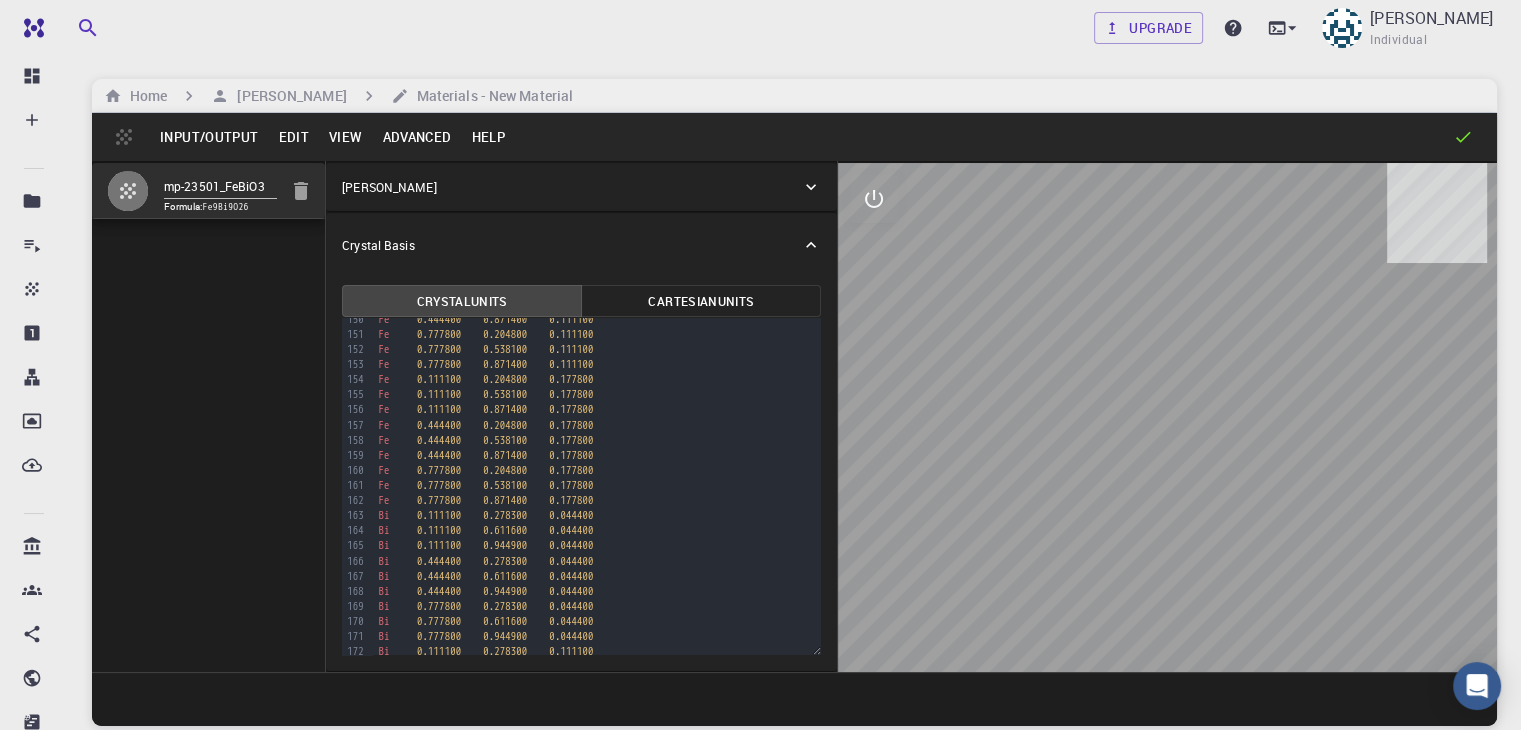 click on "Advanced" at bounding box center [416, 137] 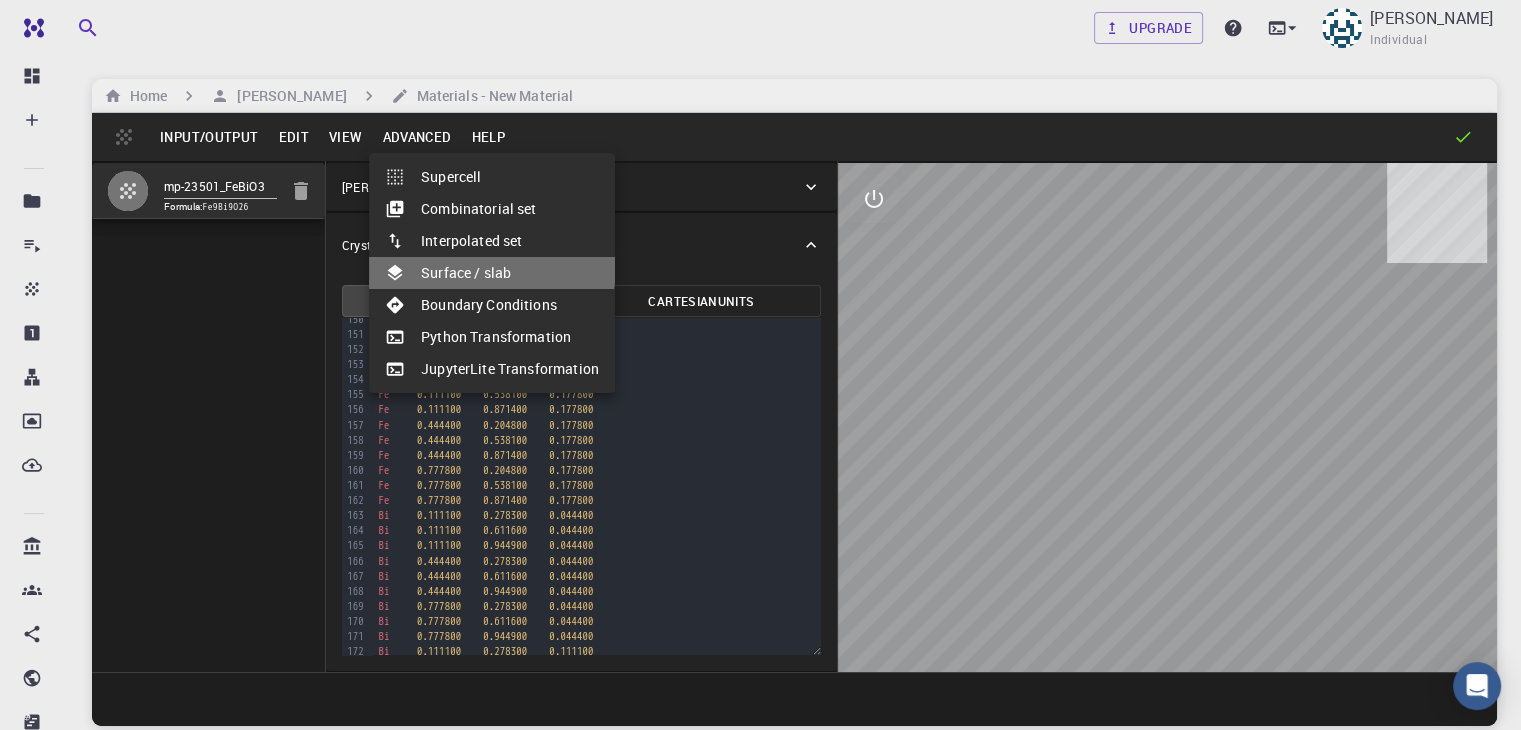 click on "Surface / slab" at bounding box center [492, 273] 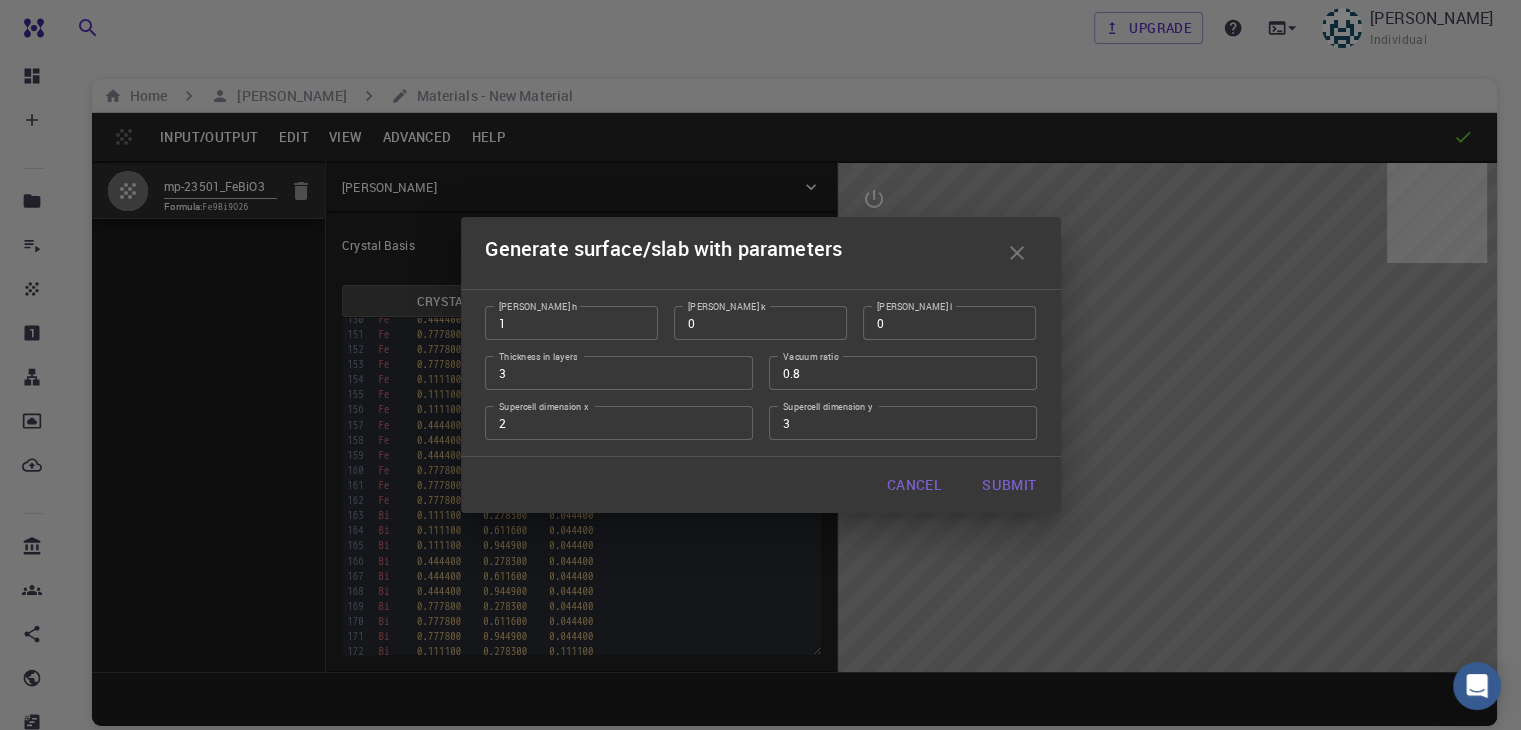 type on "2" 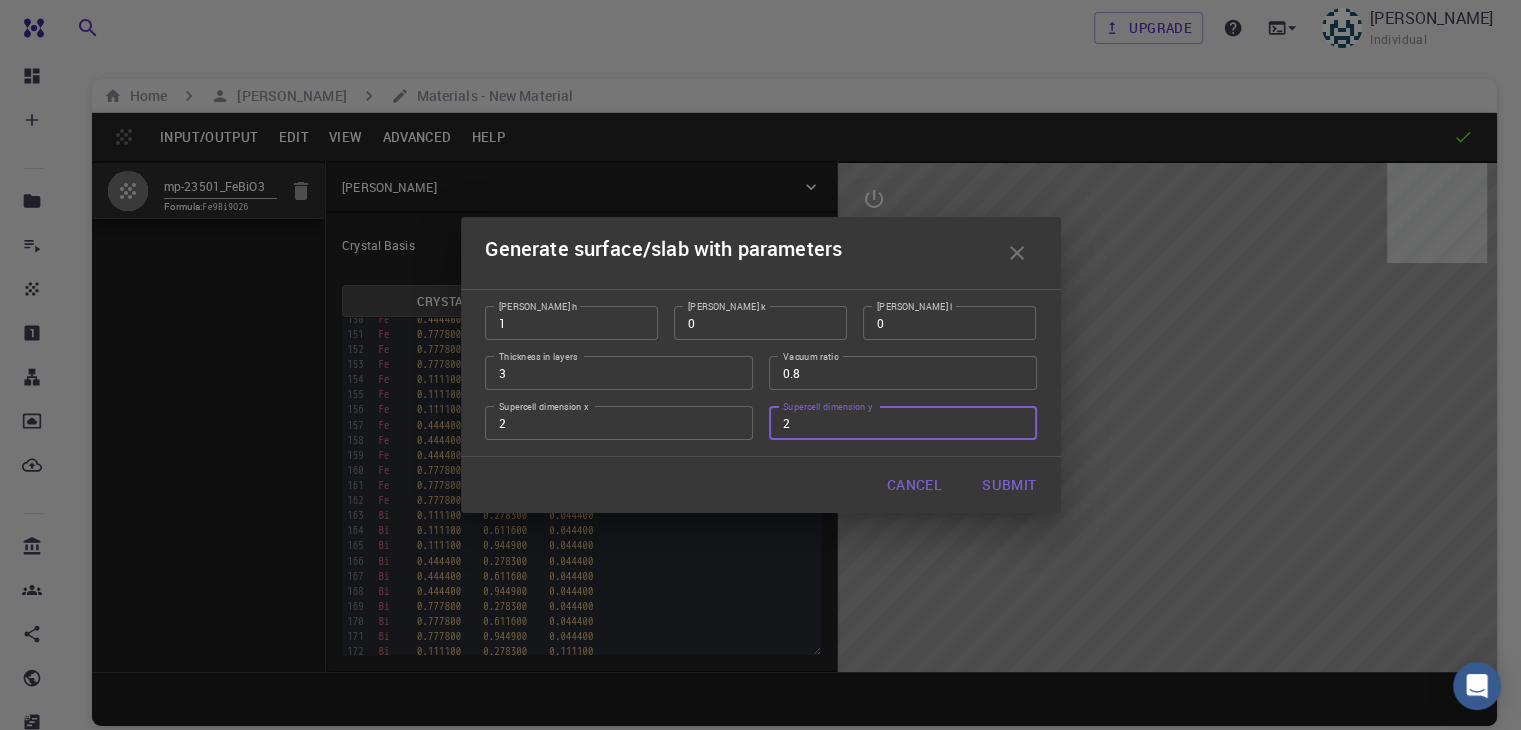 type on "2" 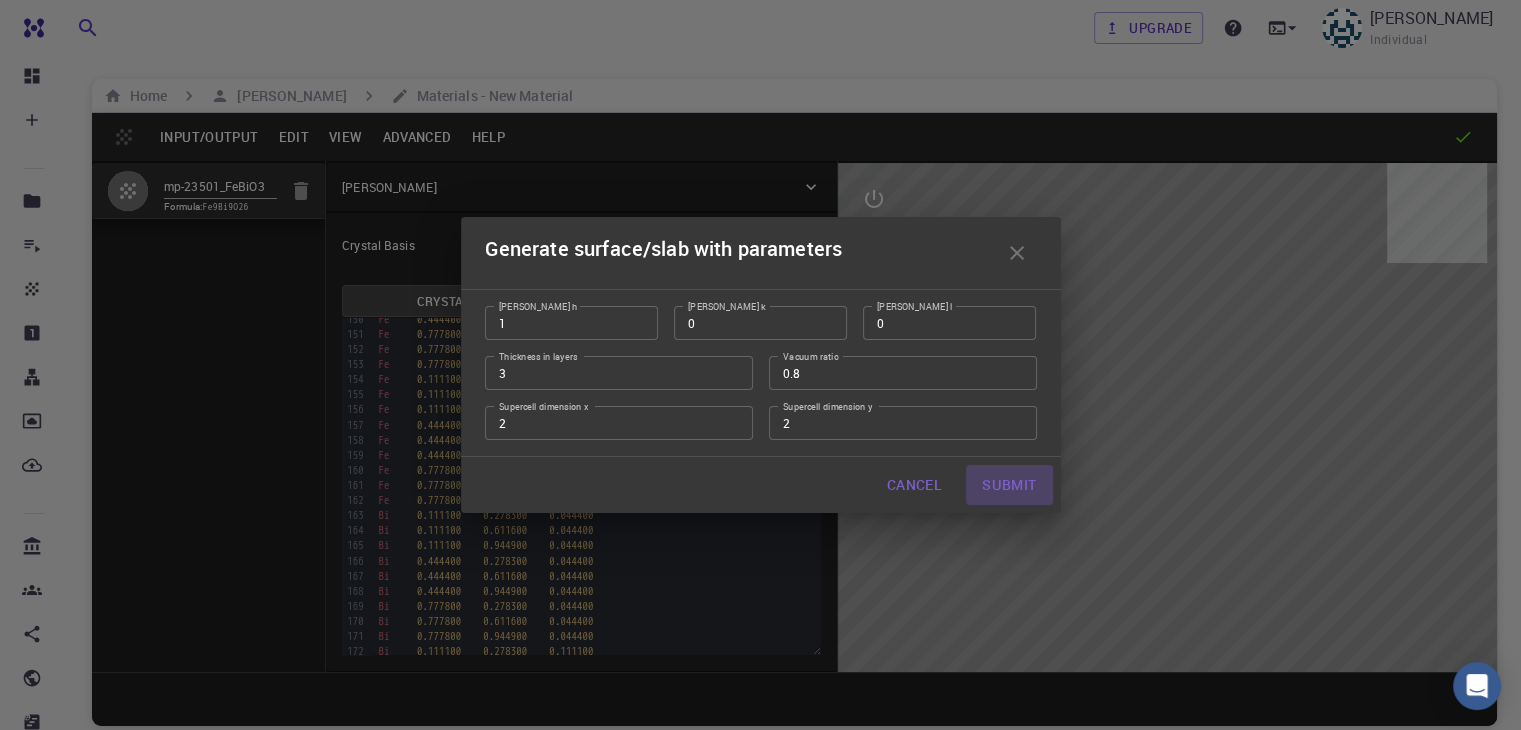 click on "Submit" at bounding box center [1009, 485] 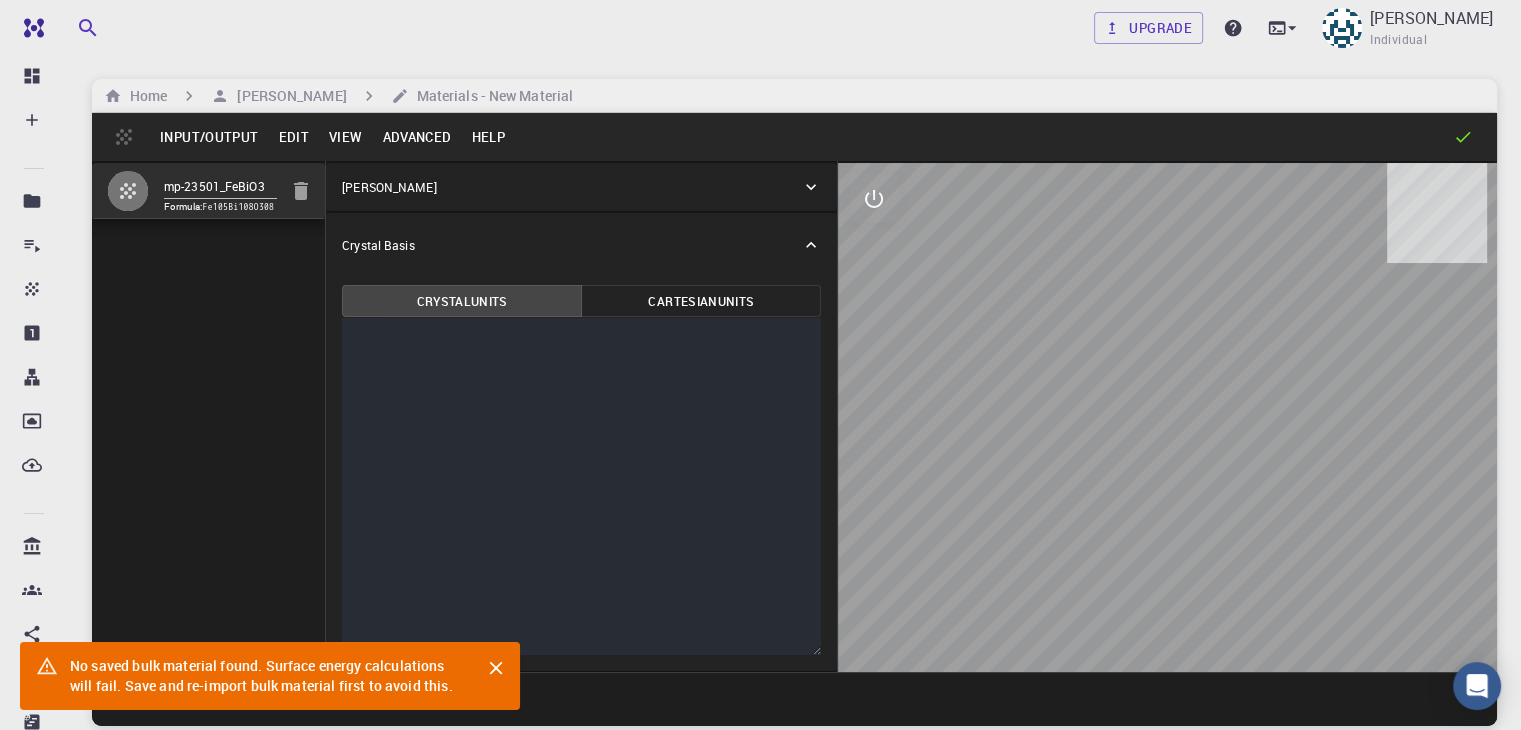 type on "84.4898" 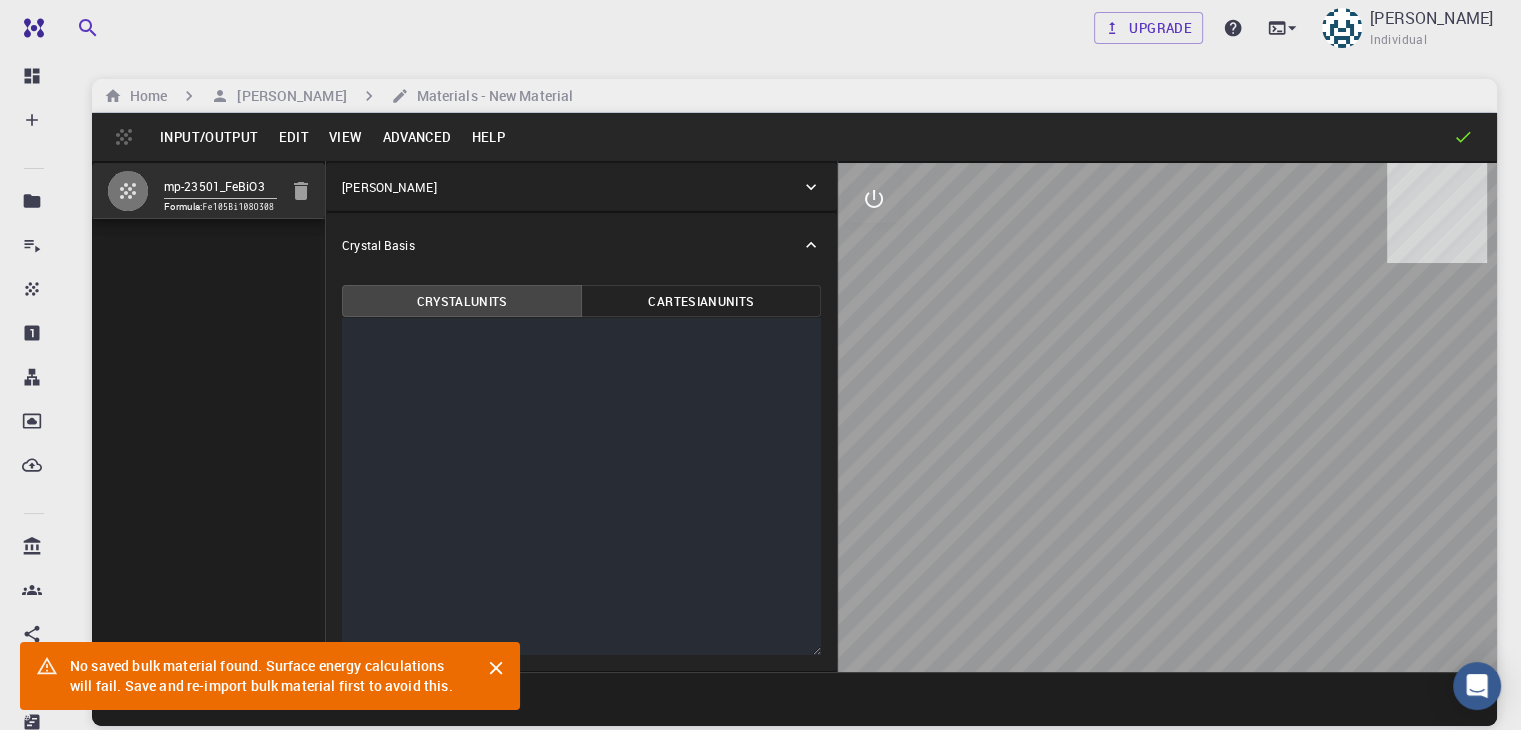 type on "168.4679547462959" 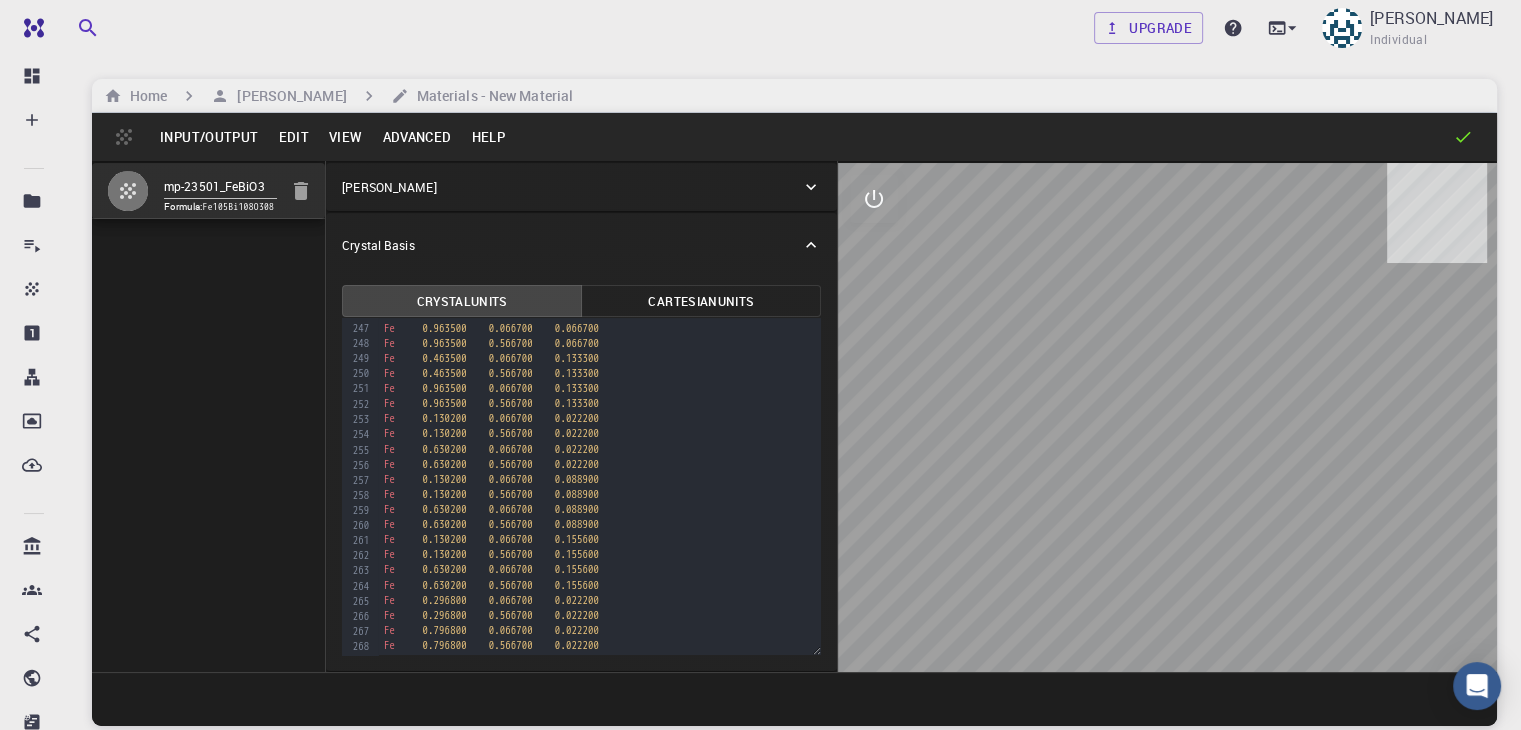 scroll, scrollTop: 3720, scrollLeft: 0, axis: vertical 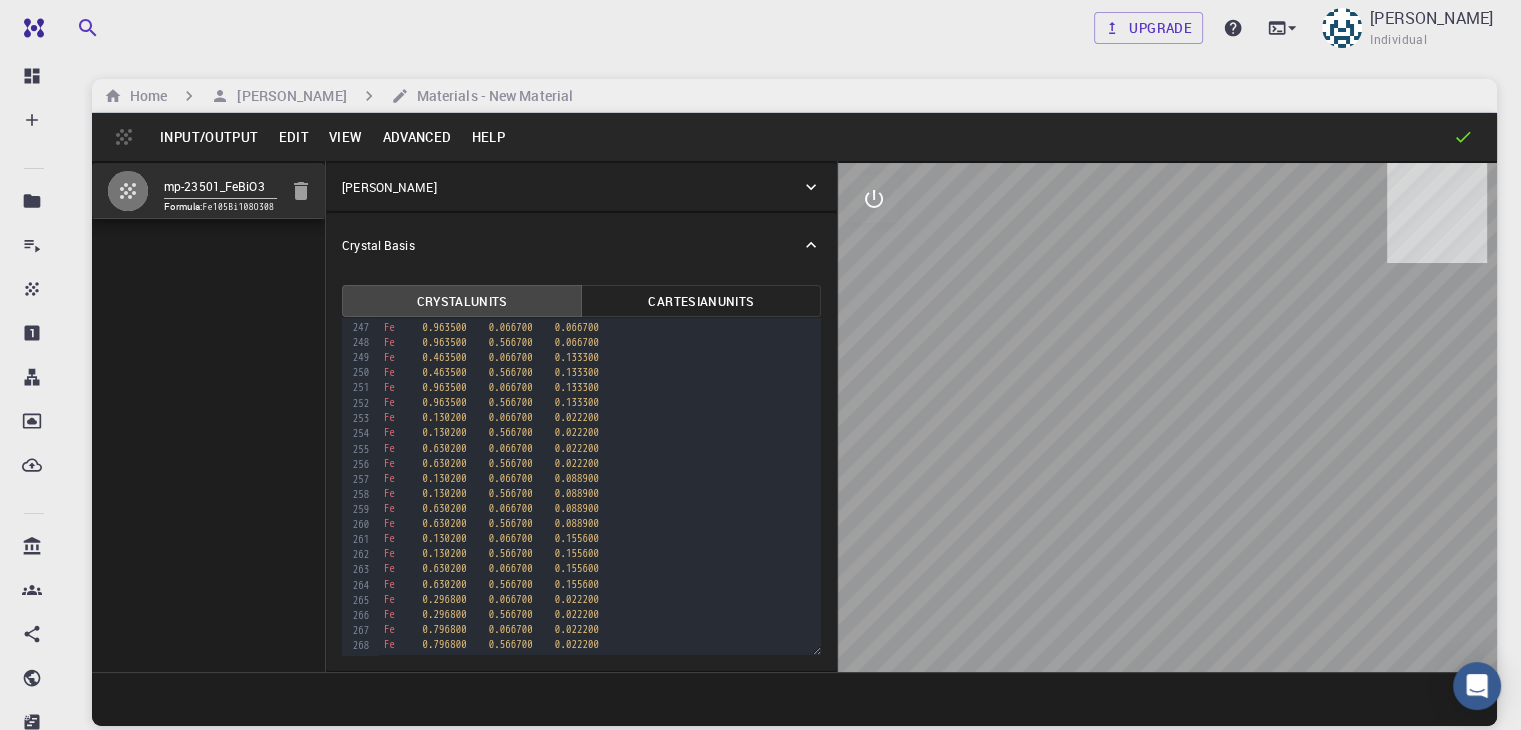 click on "Input/Output" at bounding box center (209, 137) 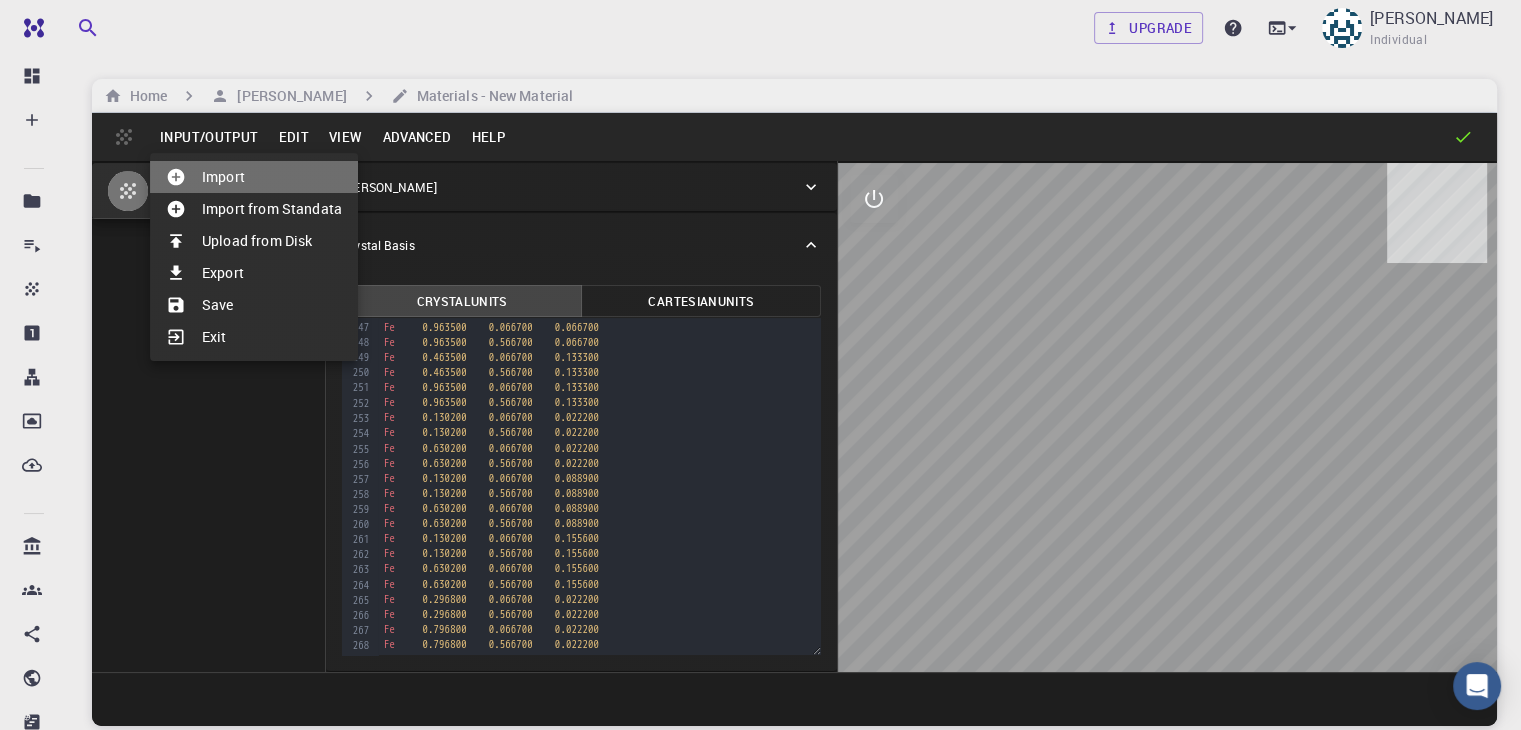 click on "Import" at bounding box center [254, 177] 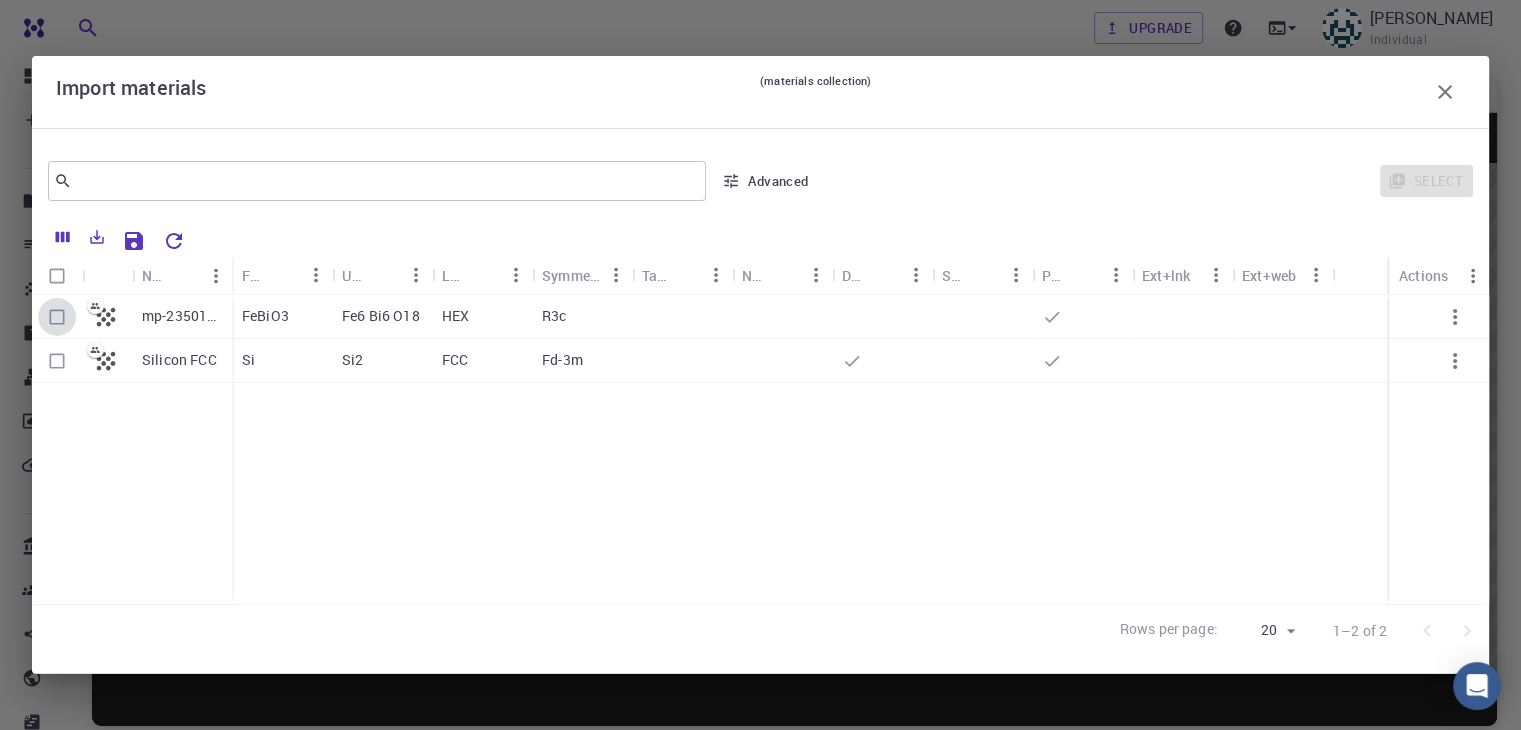 click at bounding box center (57, 317) 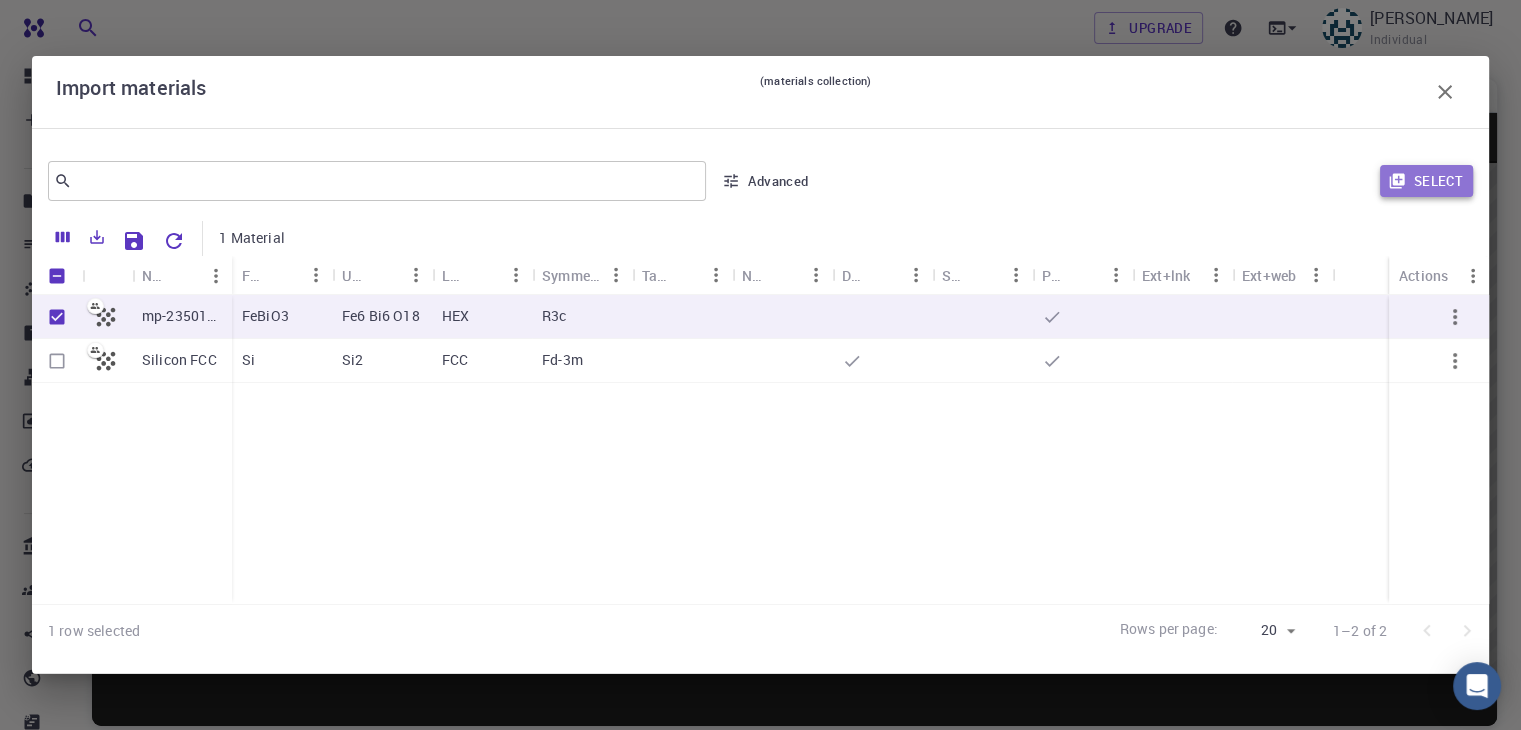 click on "Select" at bounding box center (1426, 181) 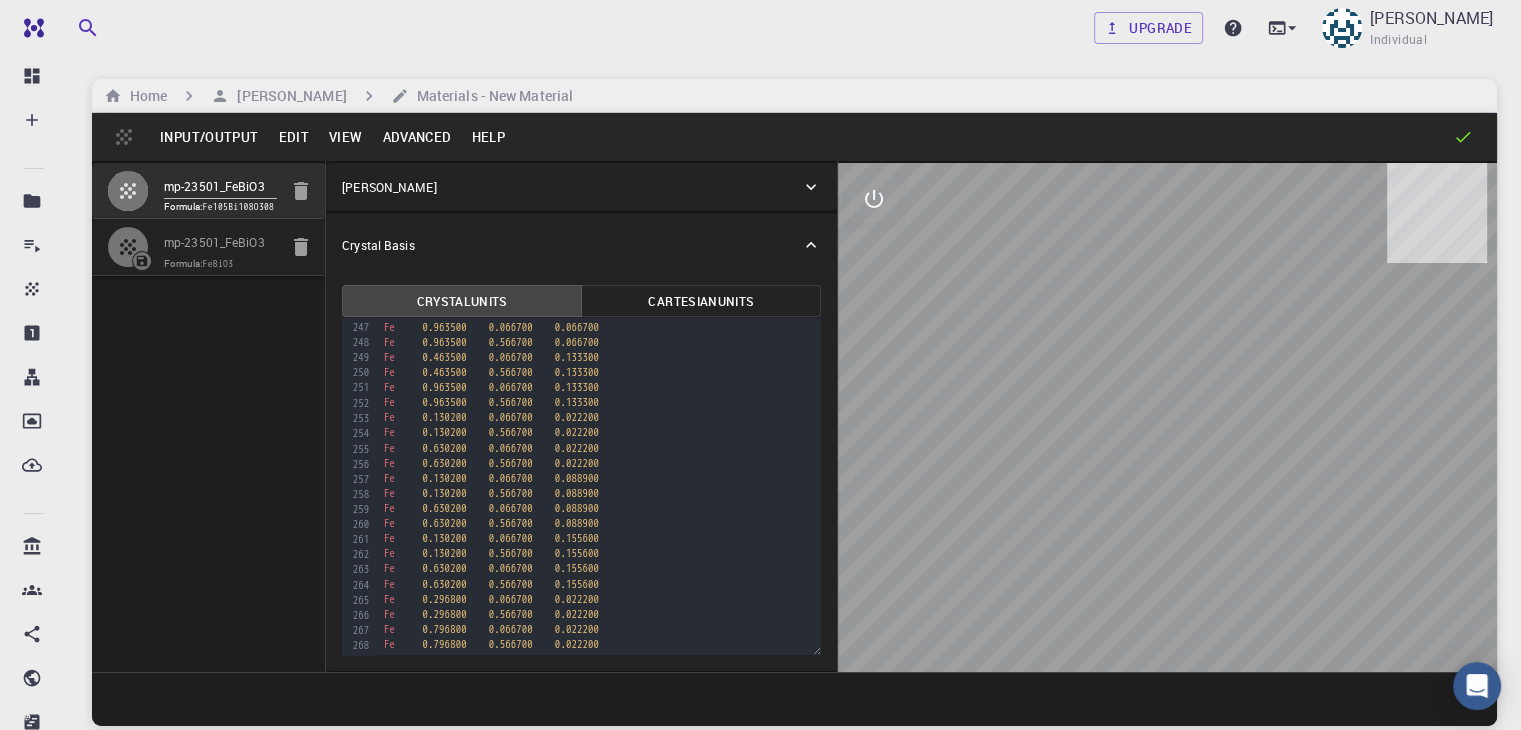 click on "Formula:  FeBiO3" at bounding box center (220, 264) 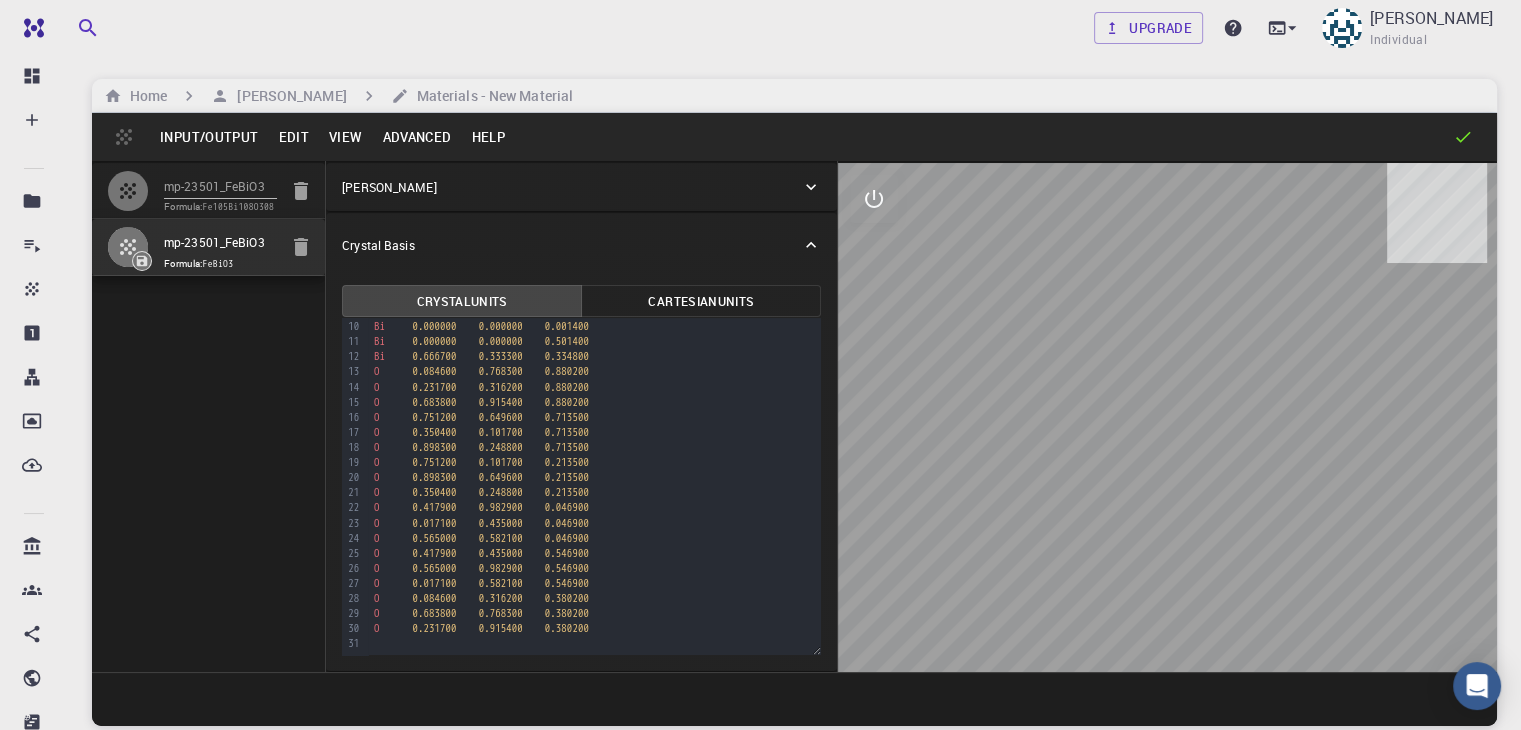 scroll, scrollTop: 140, scrollLeft: 0, axis: vertical 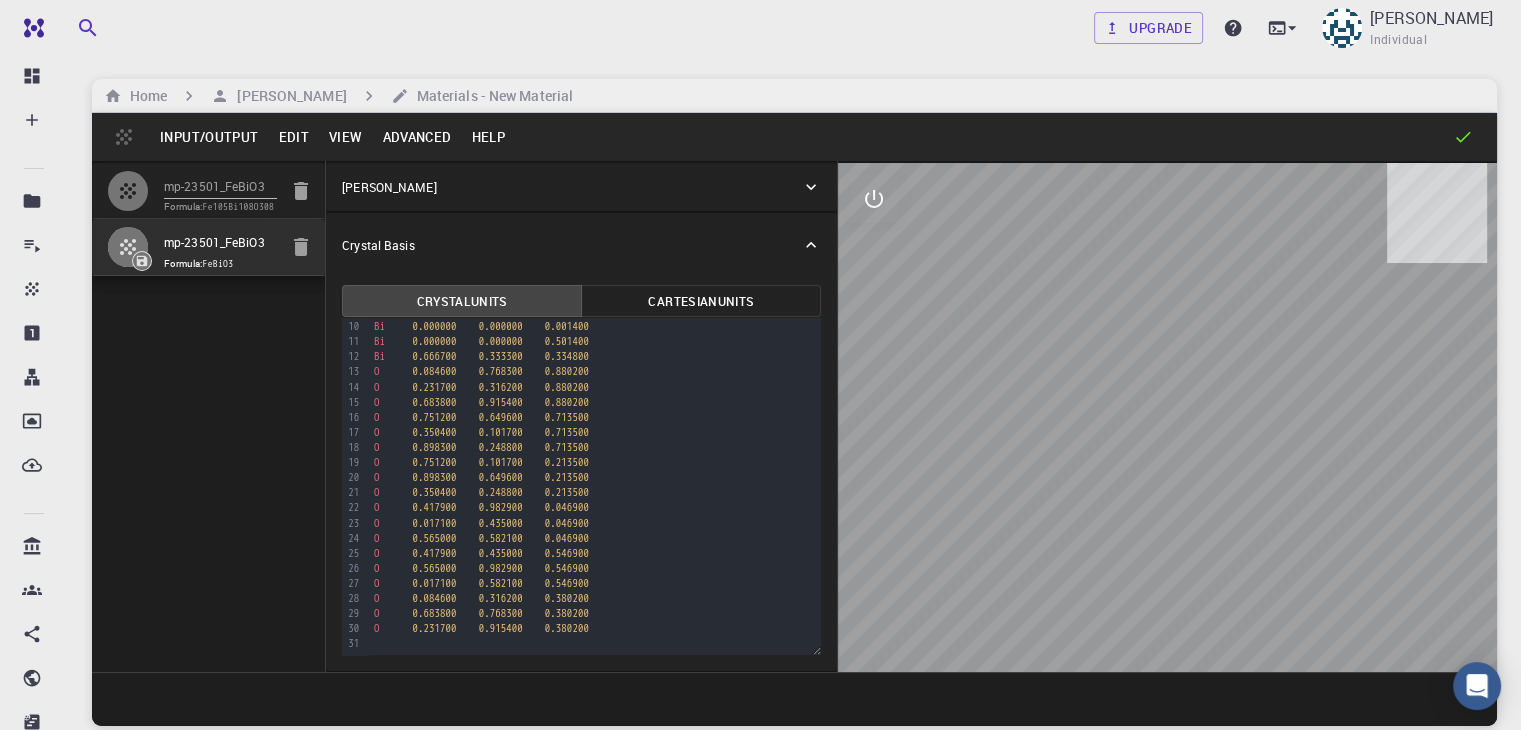 click on "Advanced" at bounding box center (416, 137) 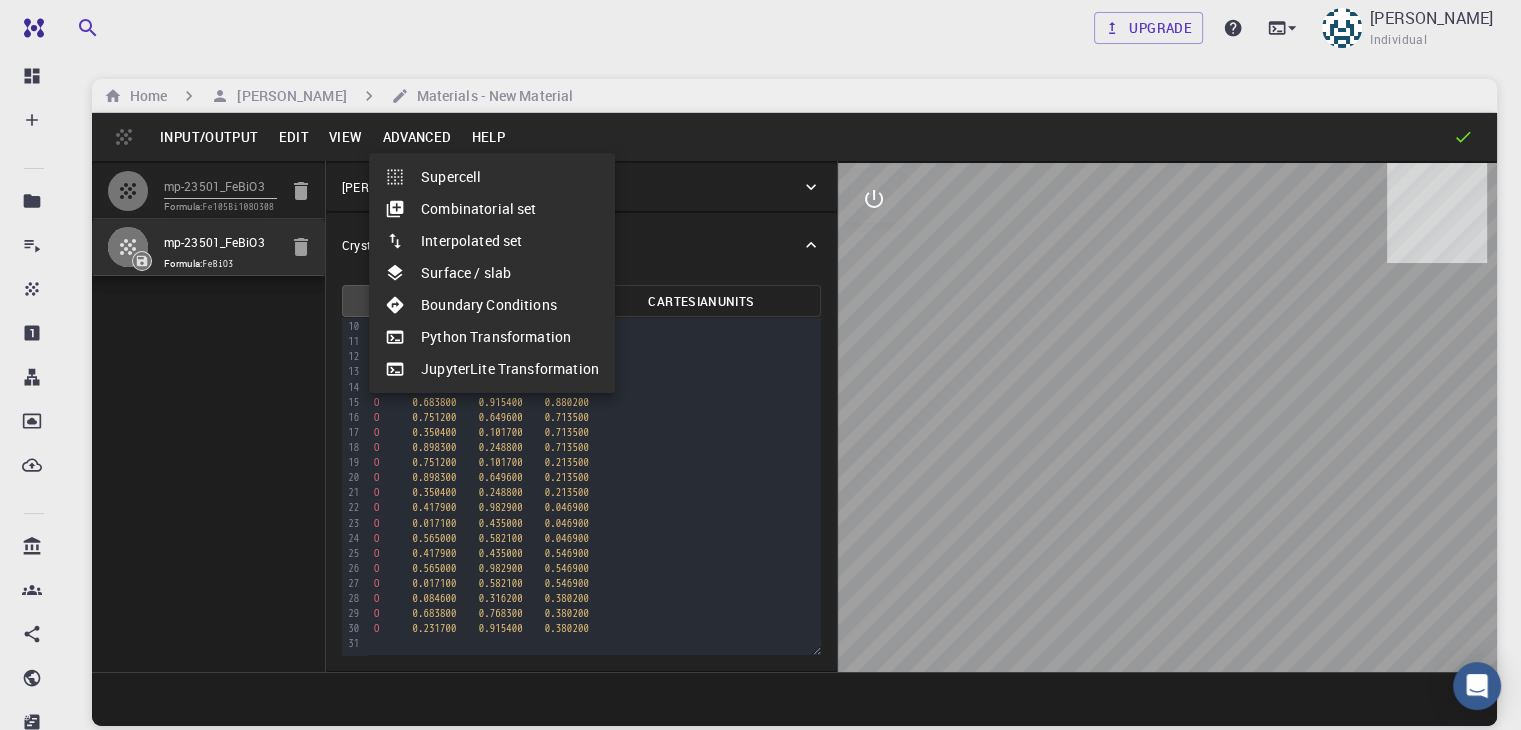 click at bounding box center (760, 365) 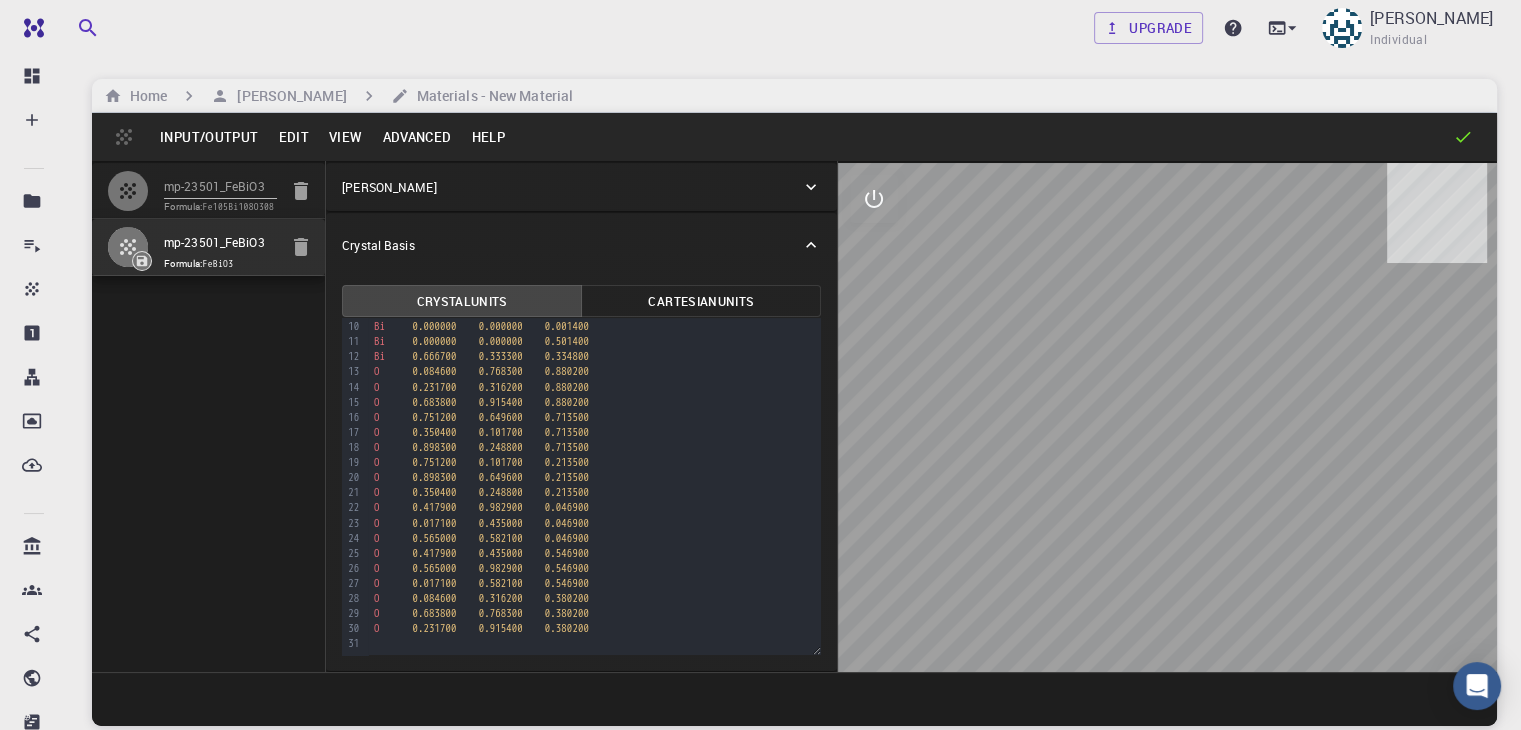 click on "Edit" at bounding box center [293, 137] 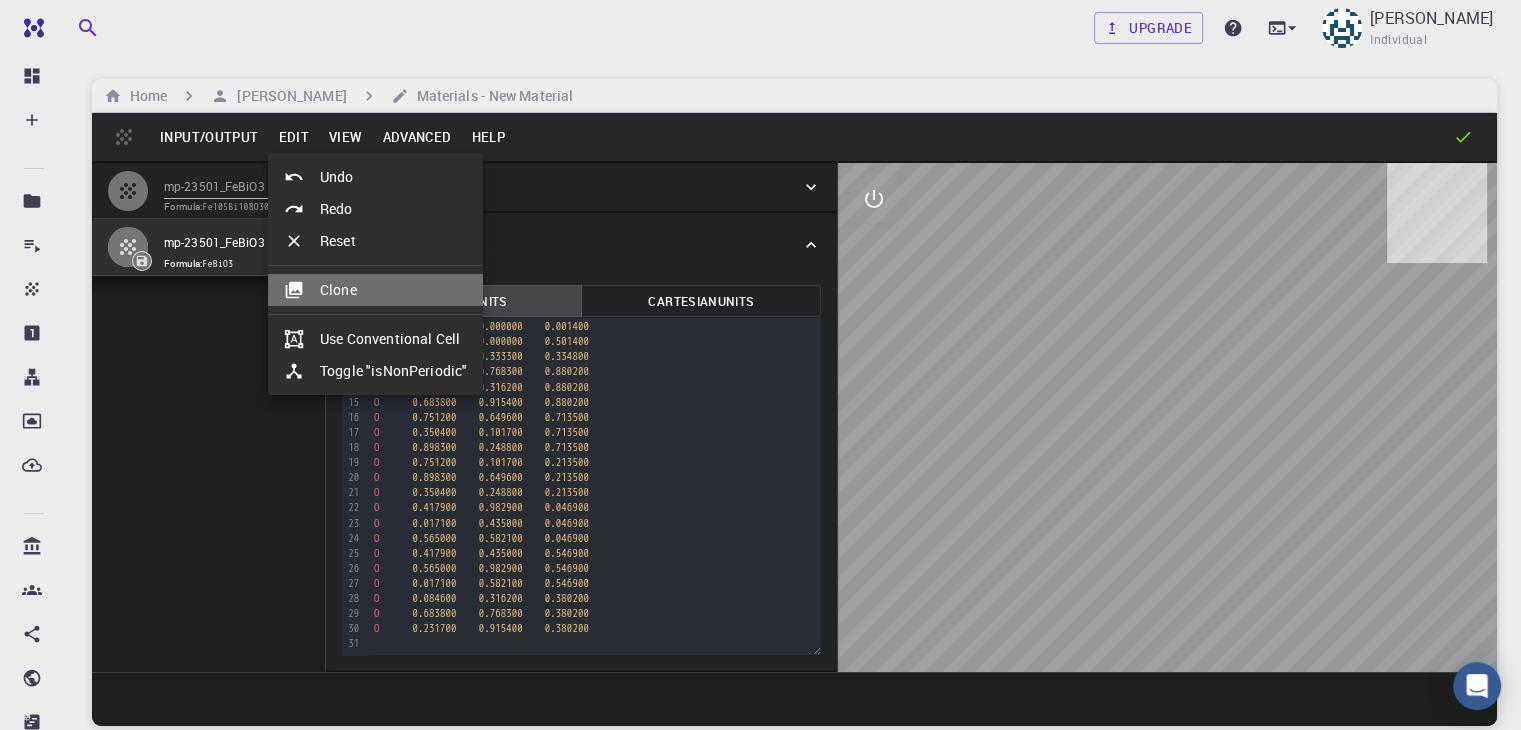 click on "Clone" at bounding box center [375, 290] 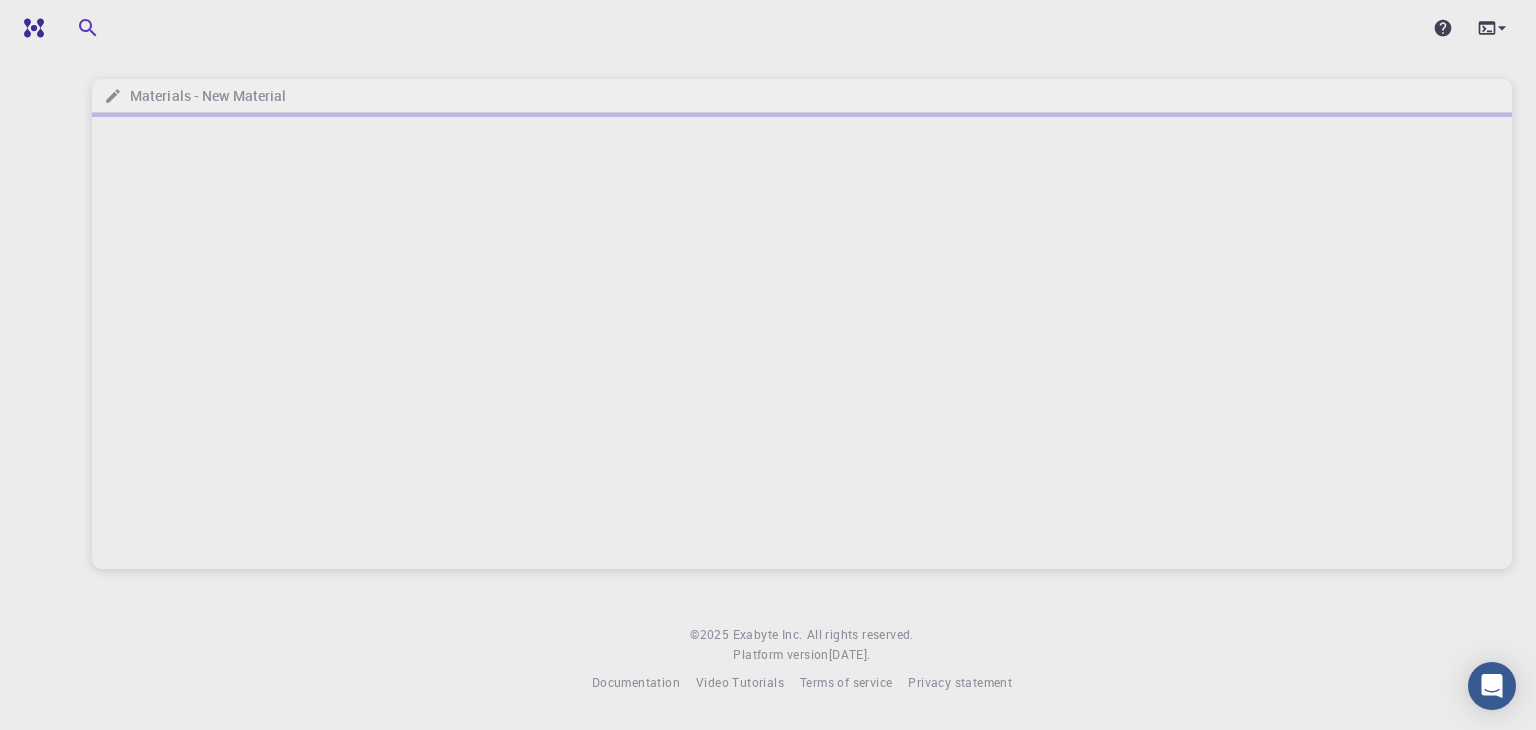 scroll, scrollTop: 0, scrollLeft: 0, axis: both 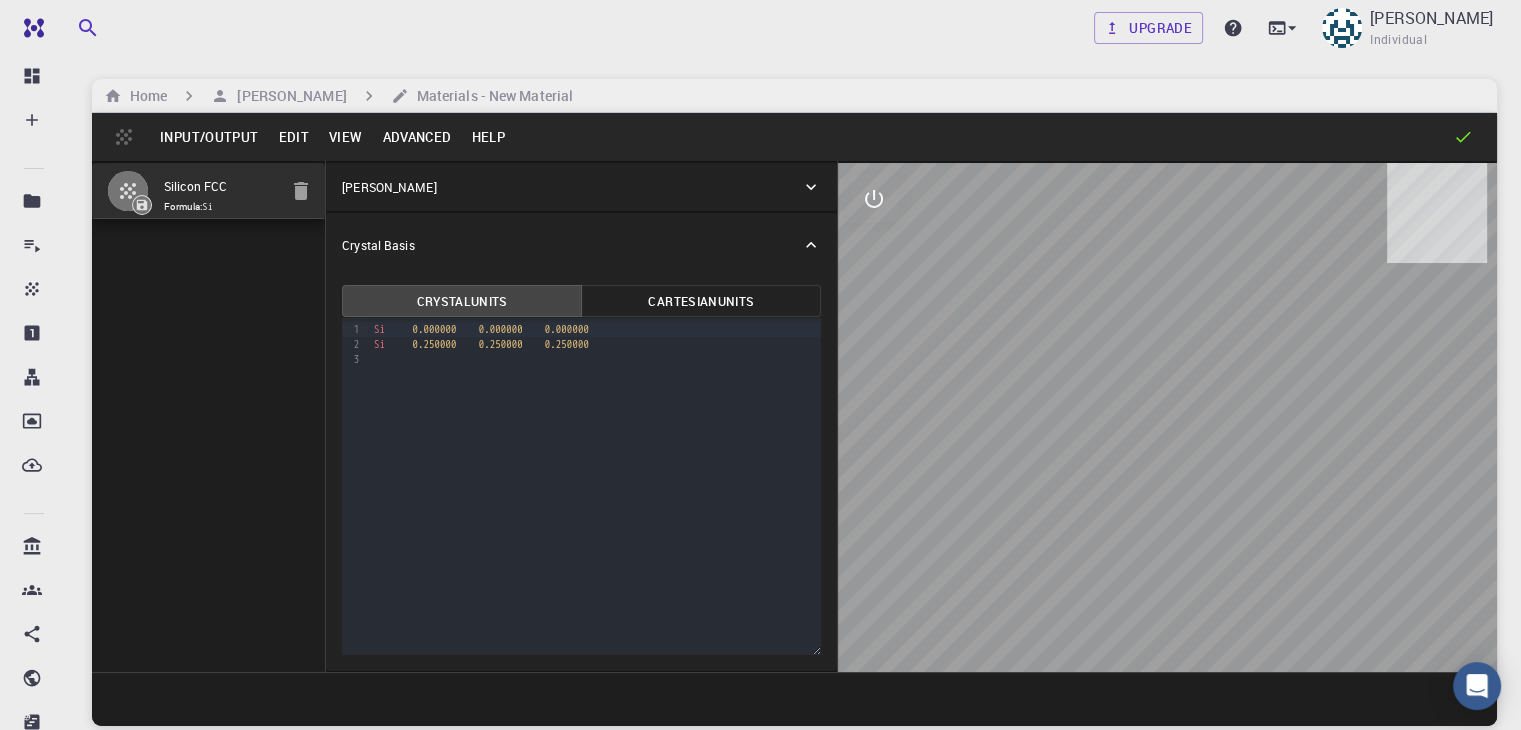 click on "Input/Output" at bounding box center (209, 137) 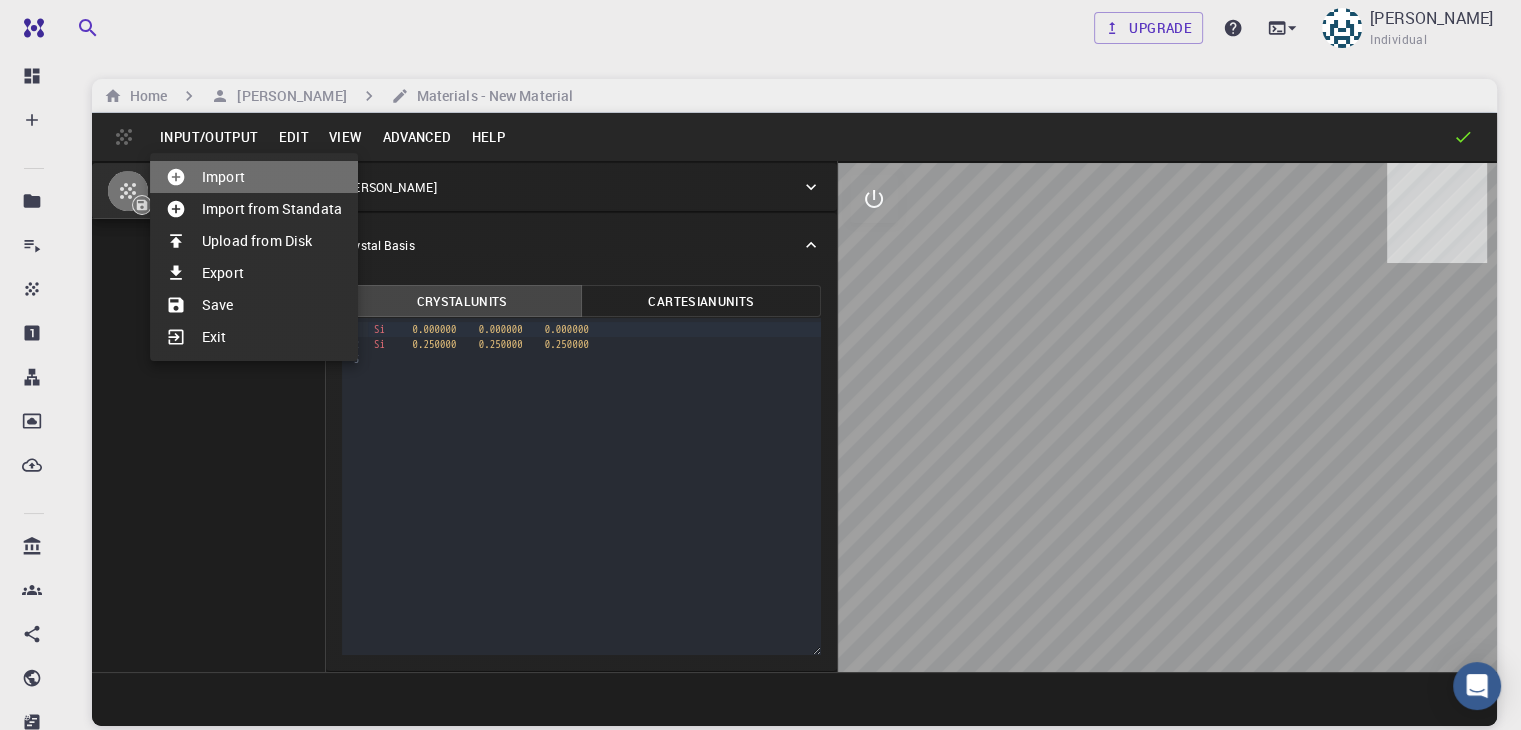 click on "Import" at bounding box center [254, 177] 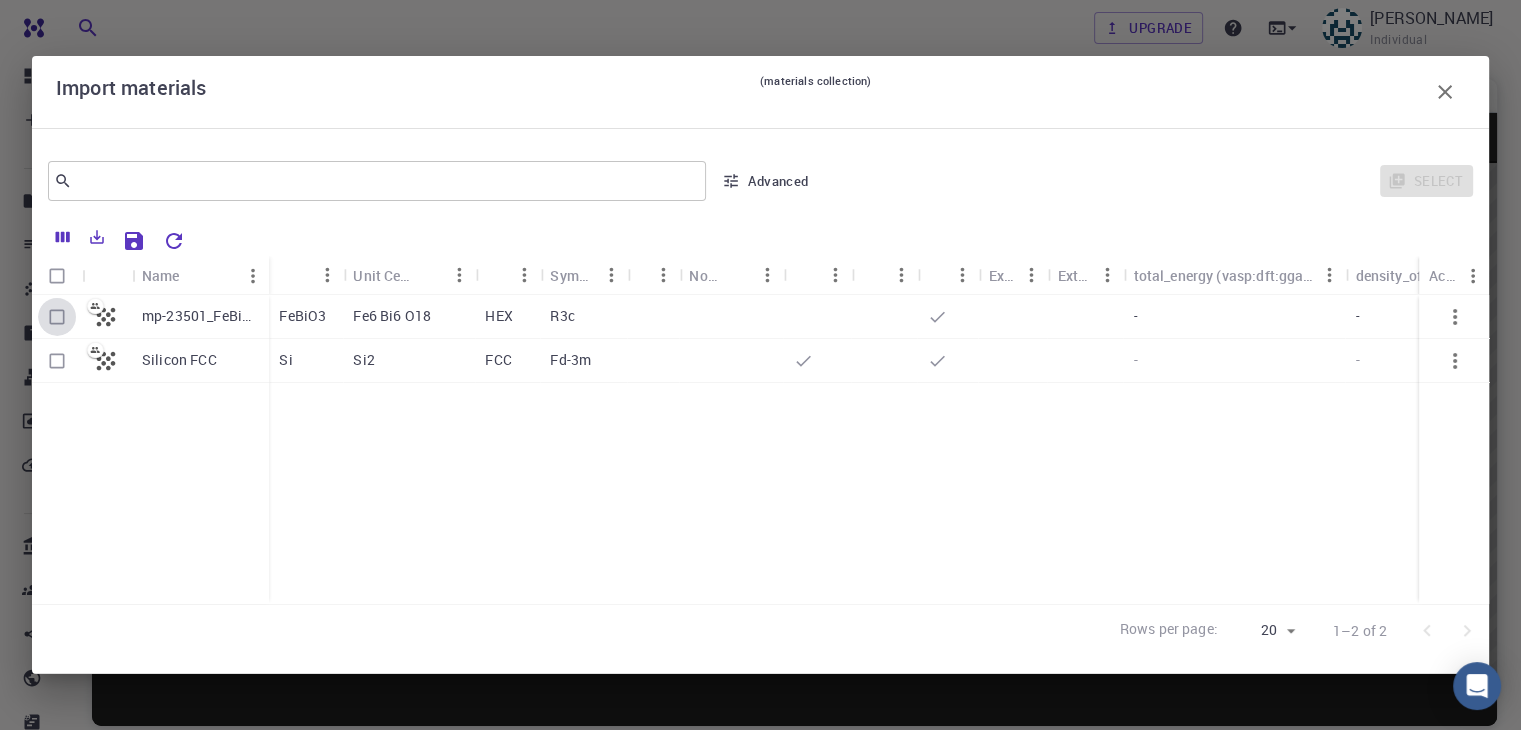 click at bounding box center (57, 317) 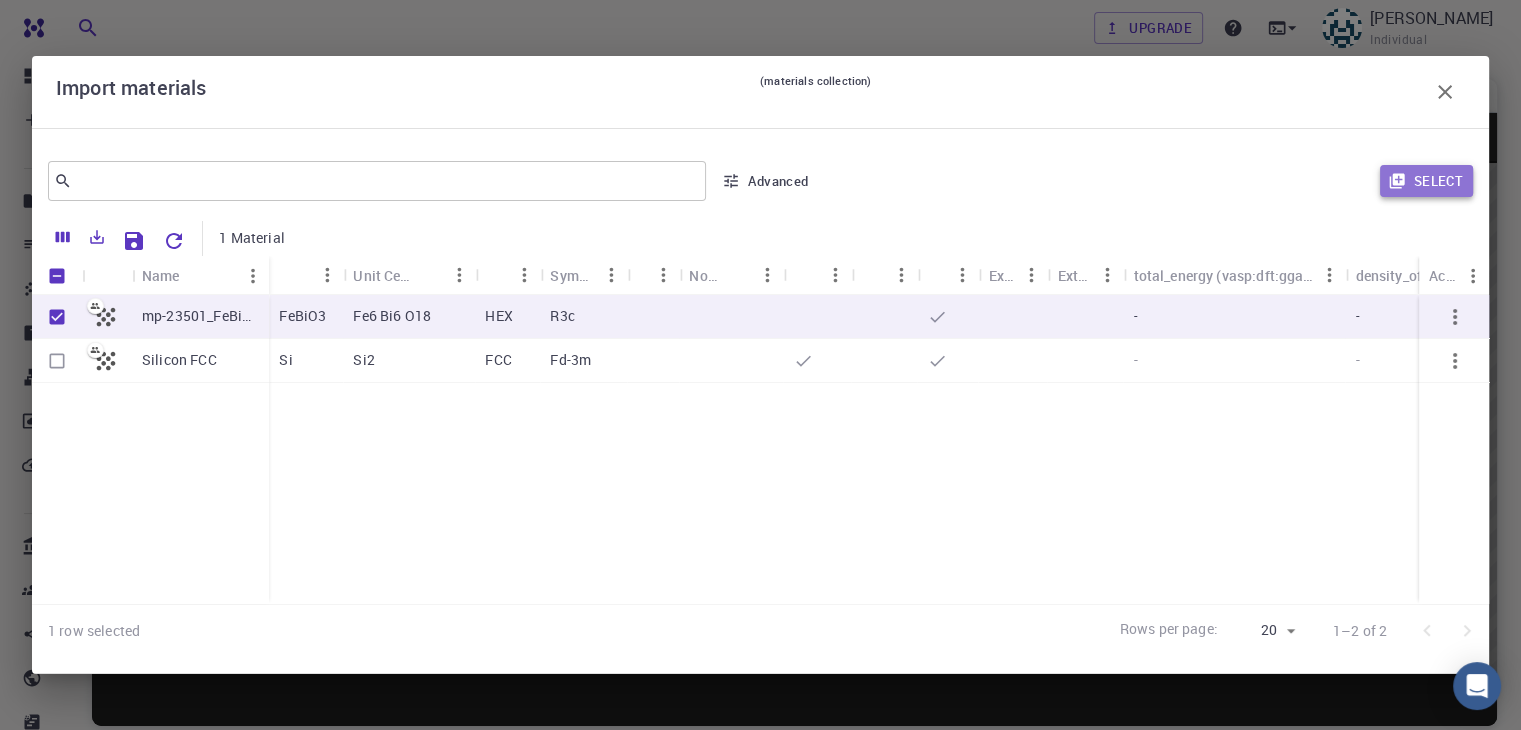 click on "Select" at bounding box center [1426, 181] 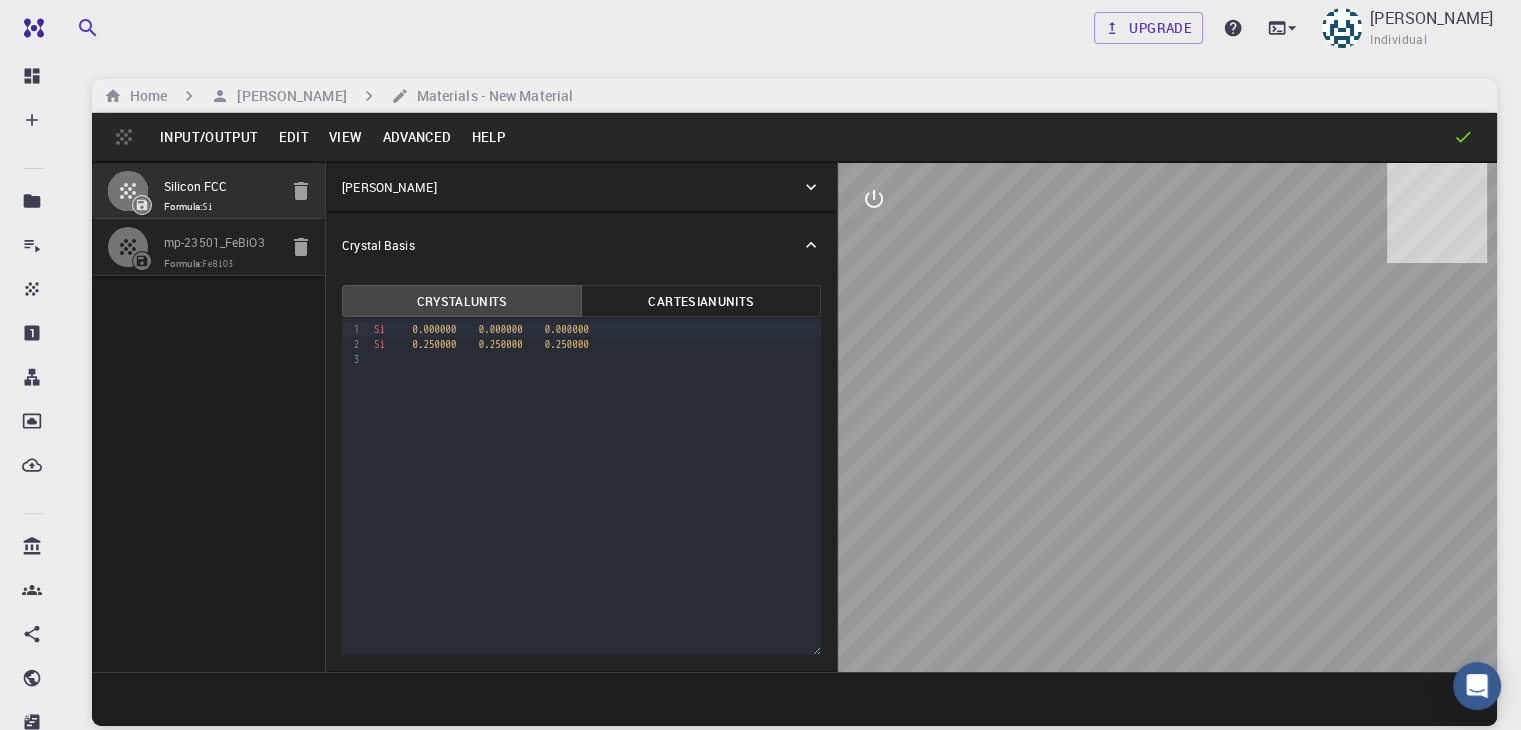 click on "Formula:  FeBiO3" at bounding box center [220, 264] 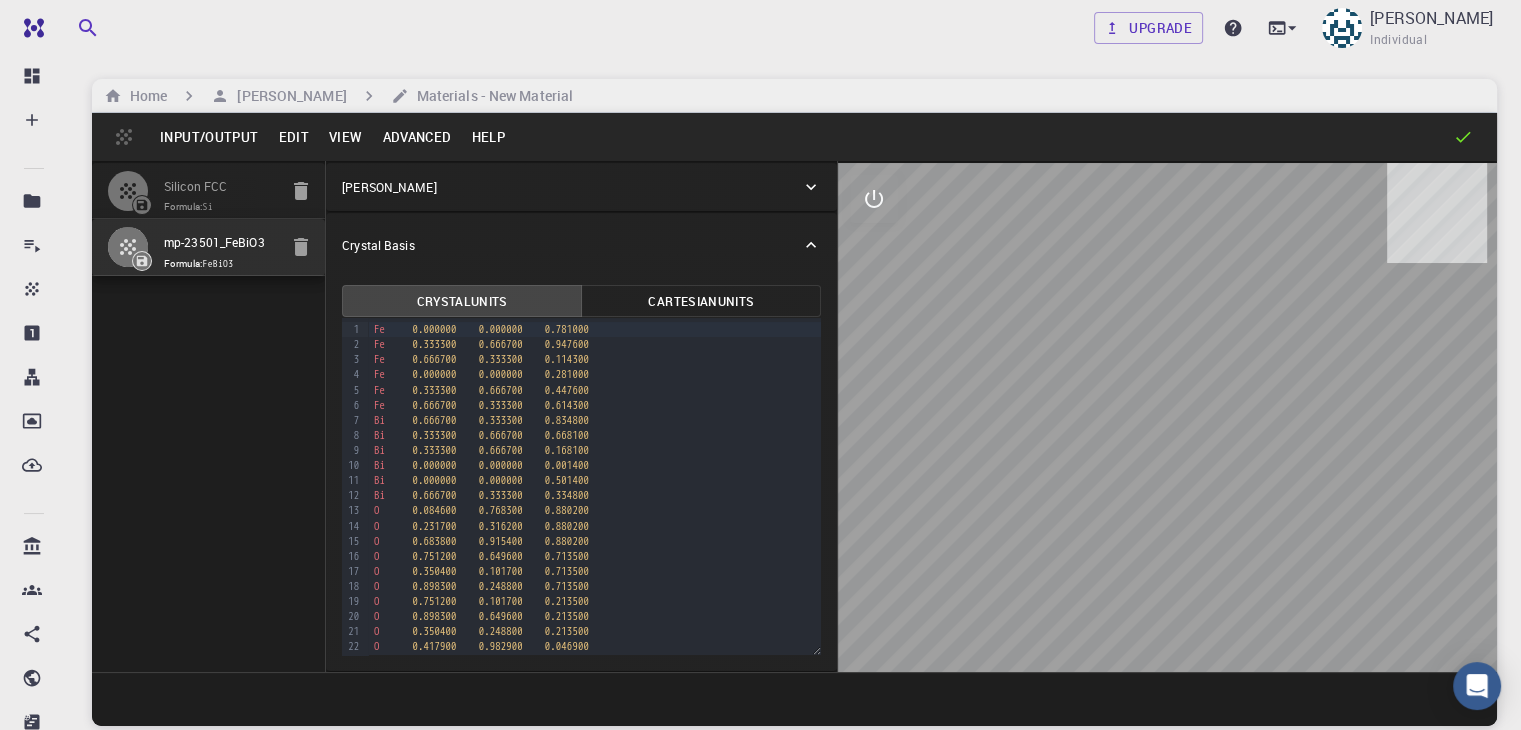 click on "Edit" at bounding box center (293, 137) 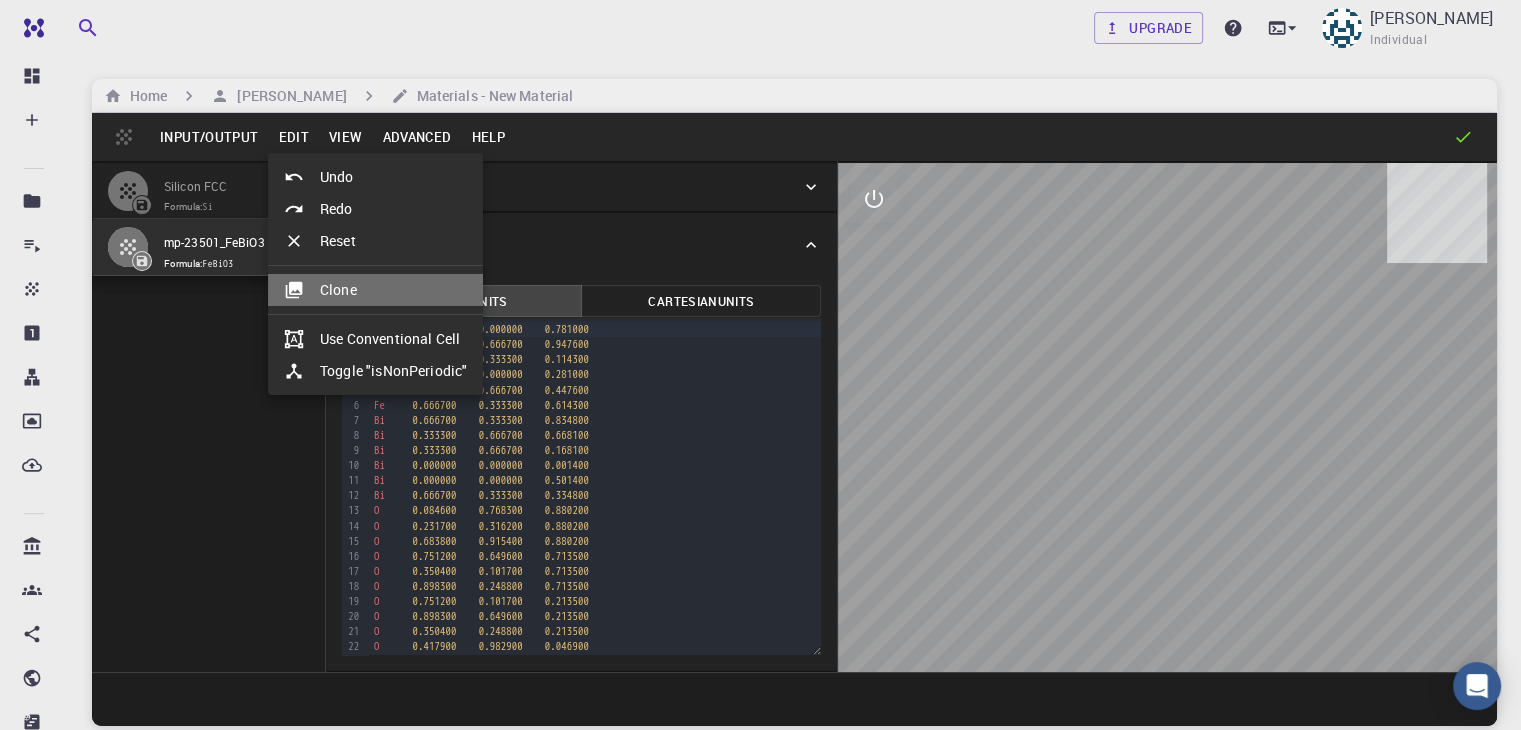click on "Clone" at bounding box center (375, 290) 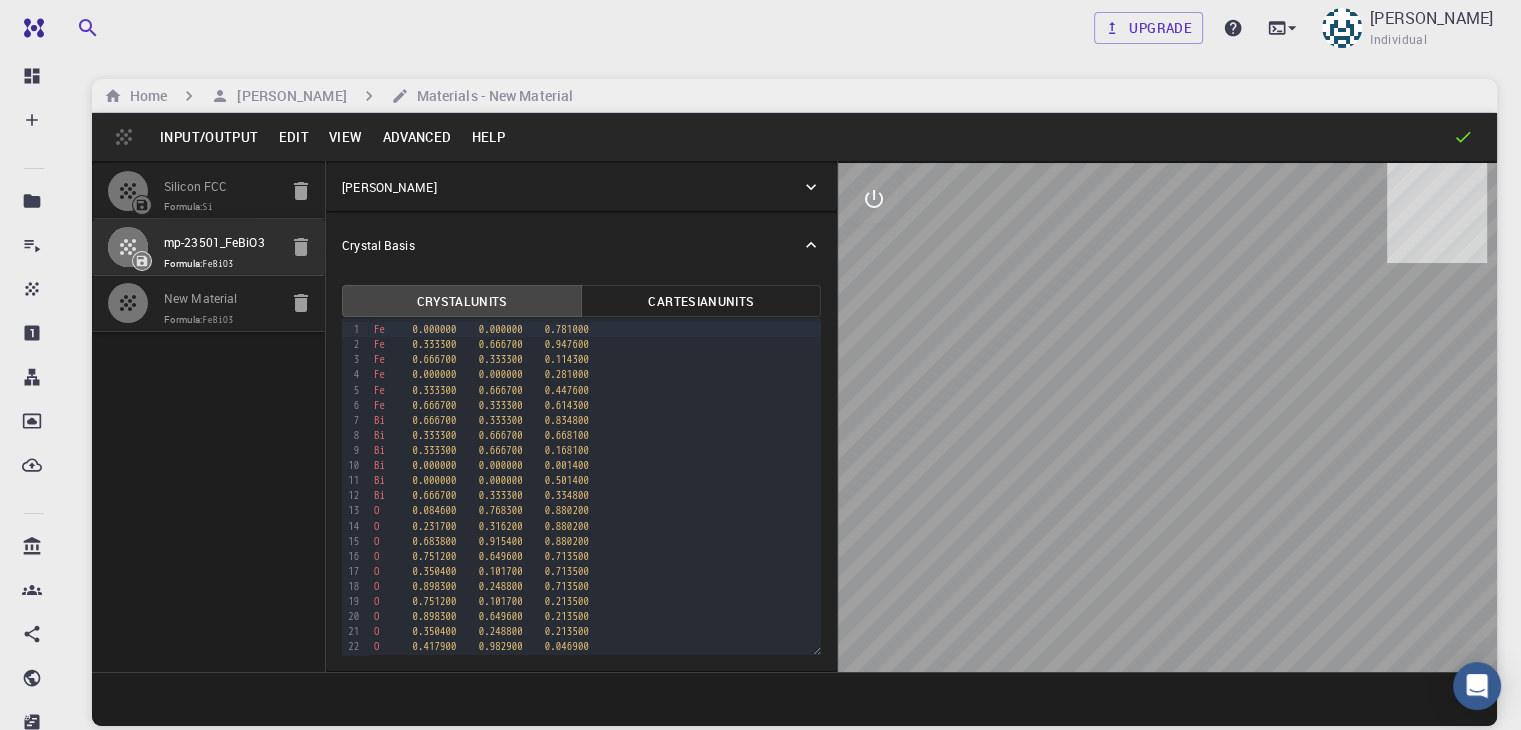 click on "Formula:  Si" at bounding box center [220, 207] 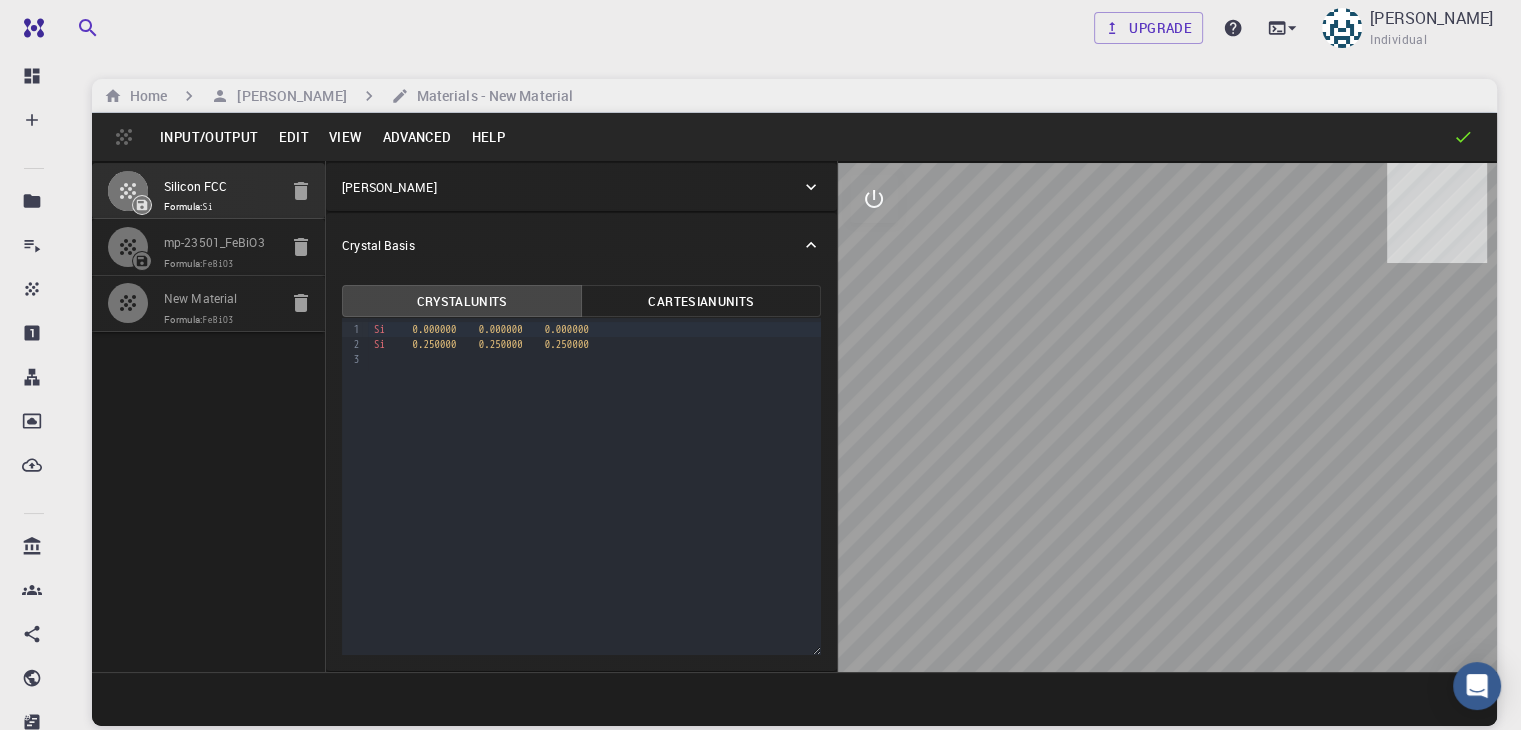 click 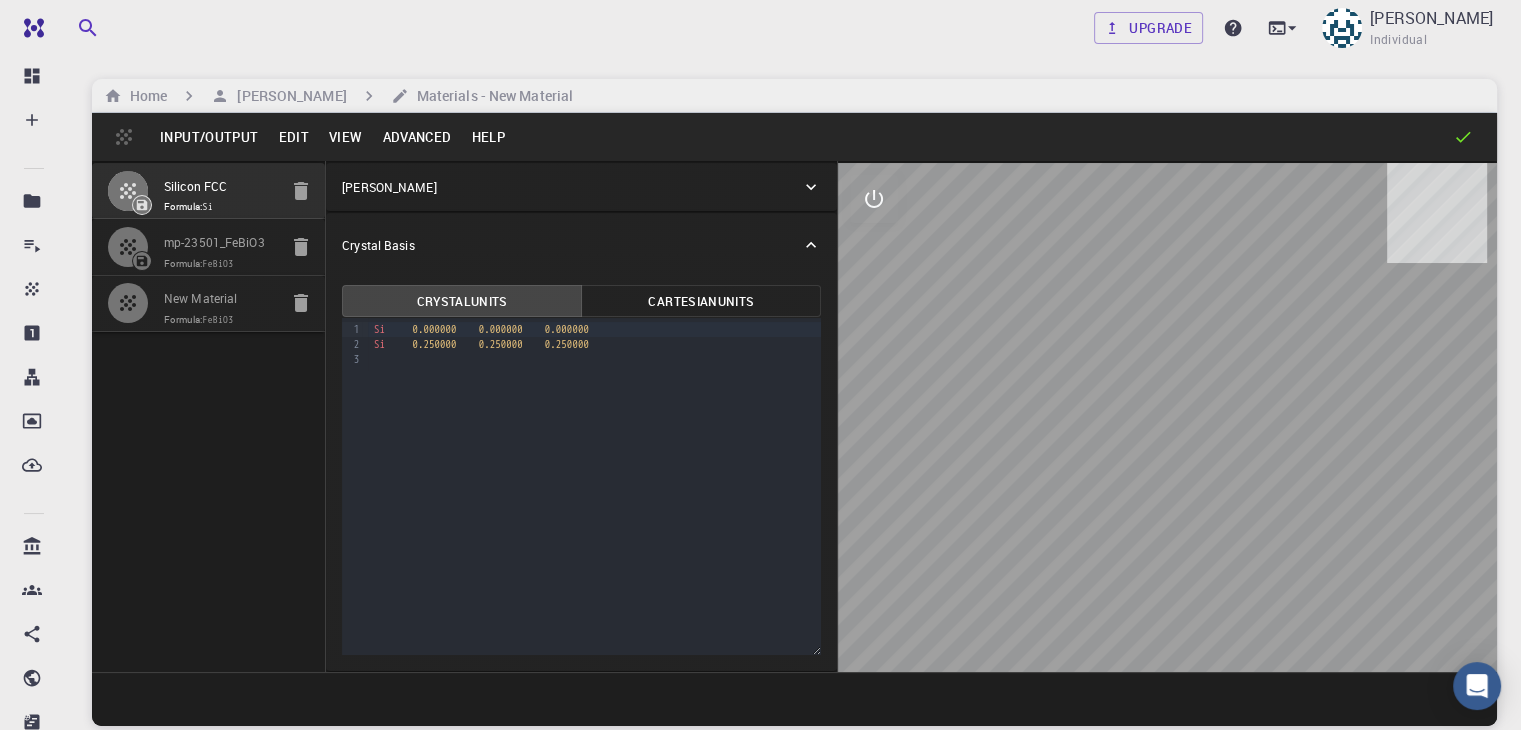 type on "HEX" 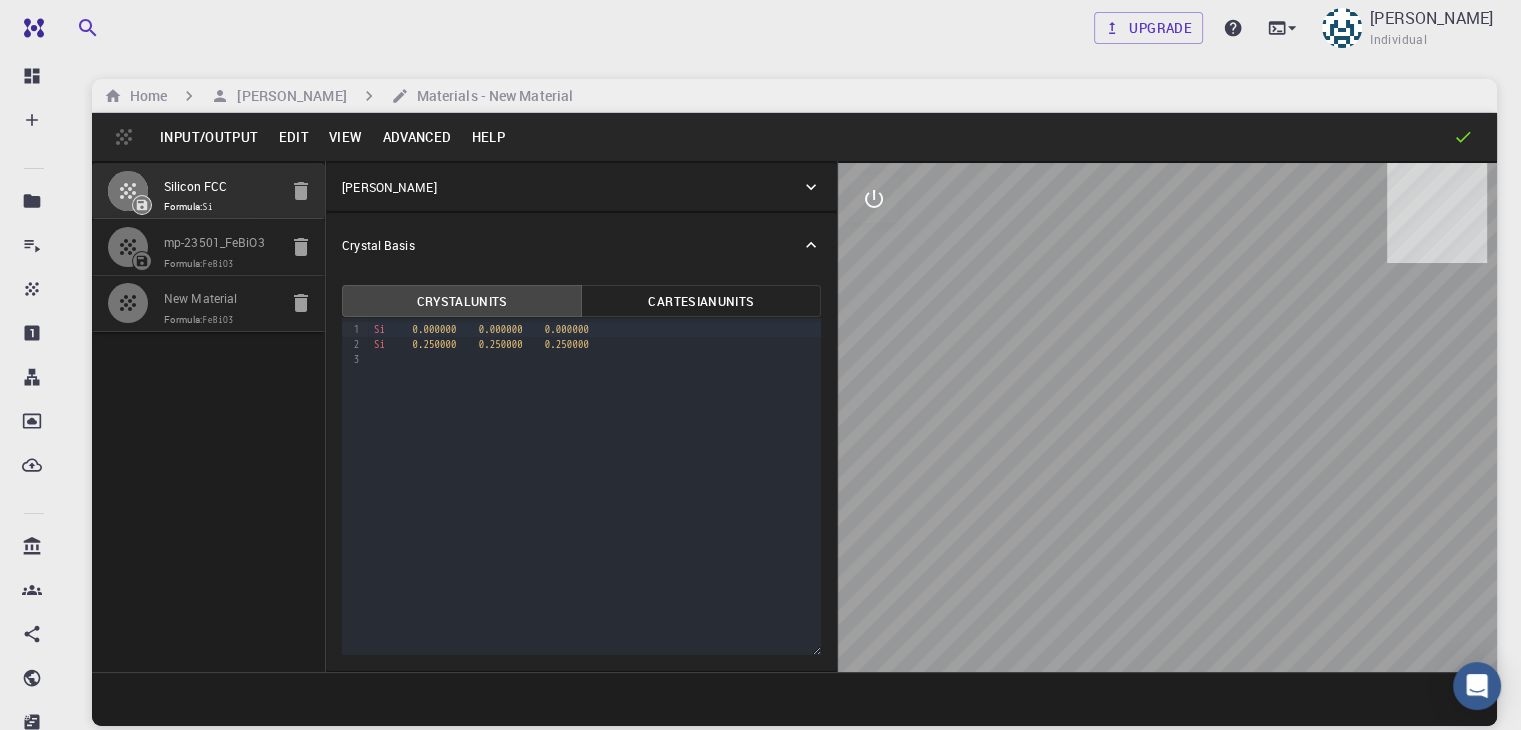 type on "5.615597" 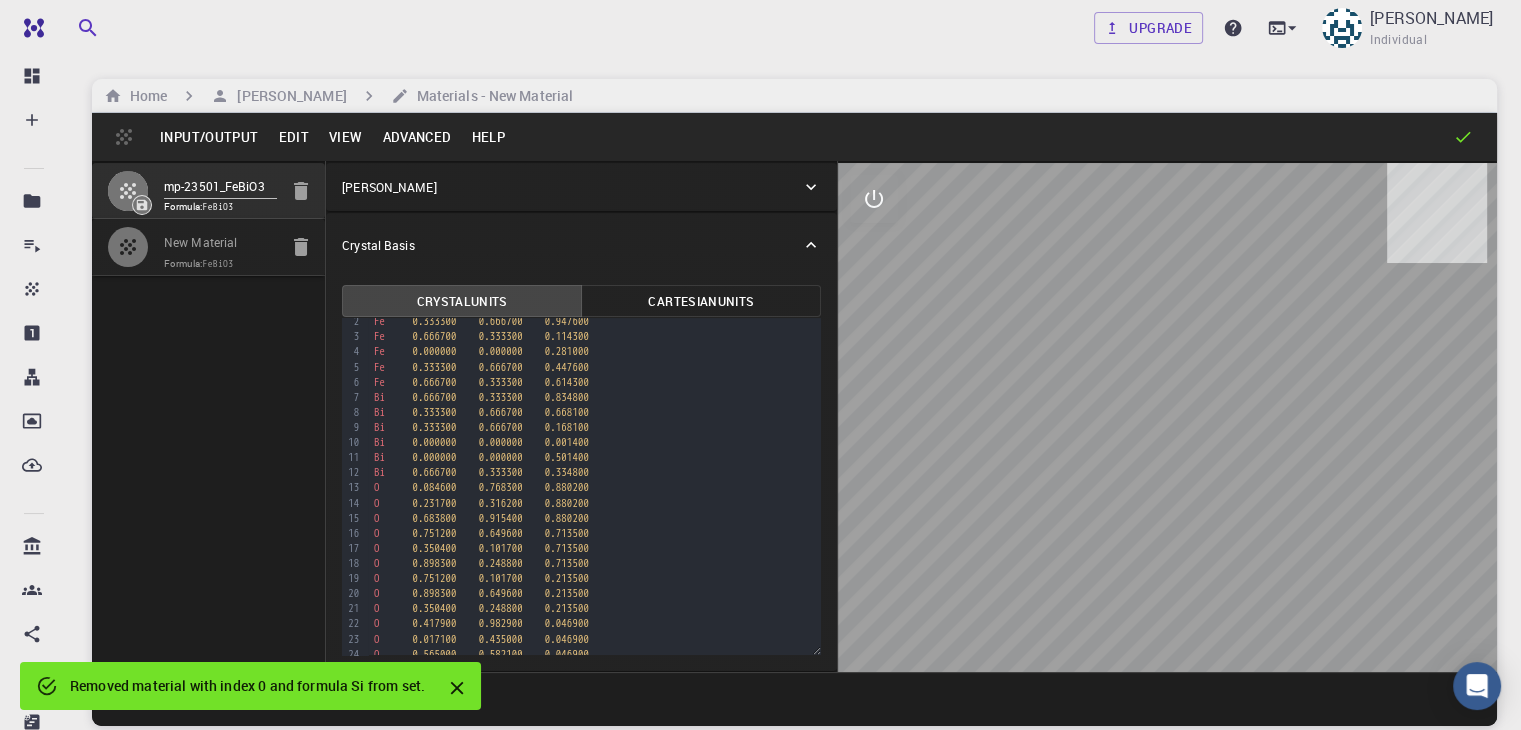 scroll, scrollTop: 0, scrollLeft: 0, axis: both 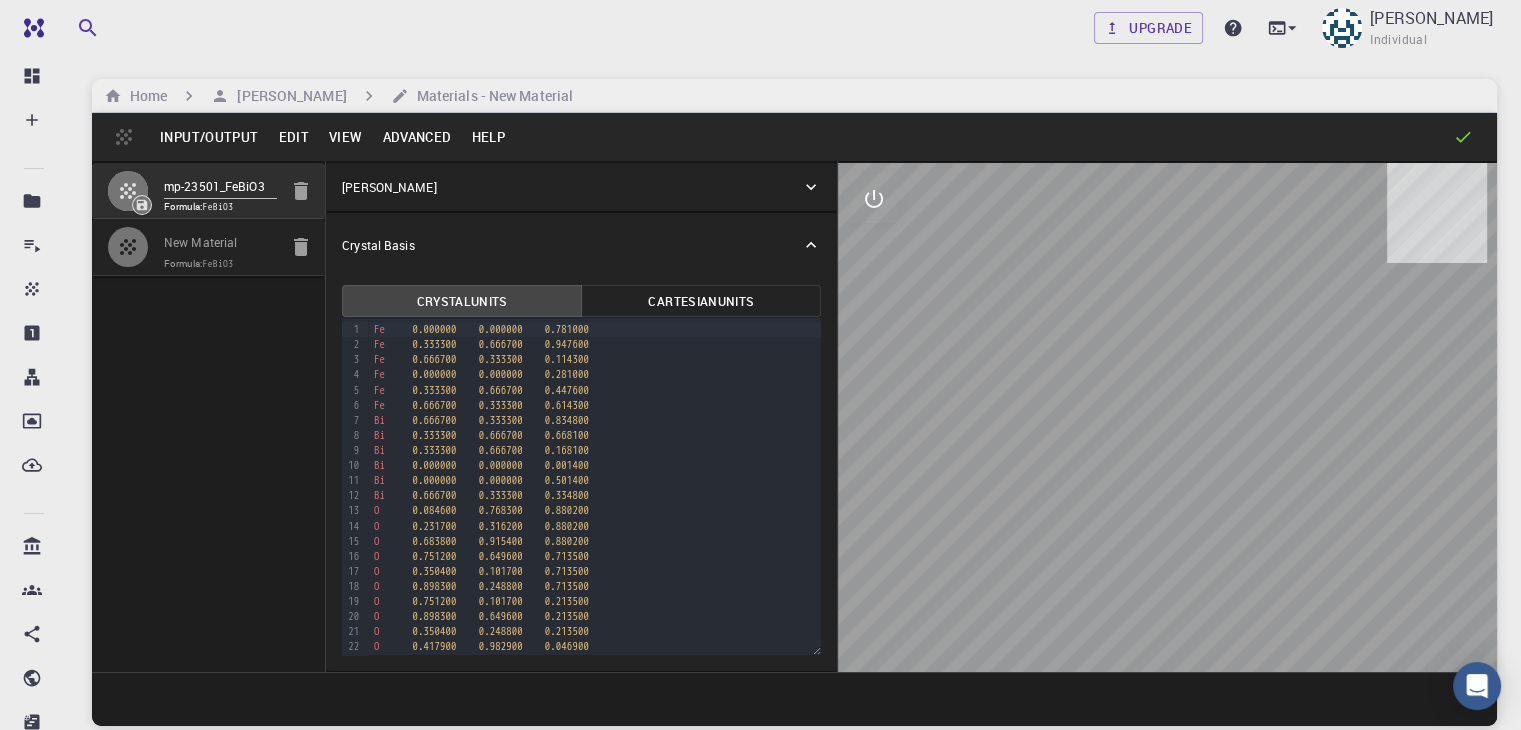 click on "Advanced" at bounding box center (416, 137) 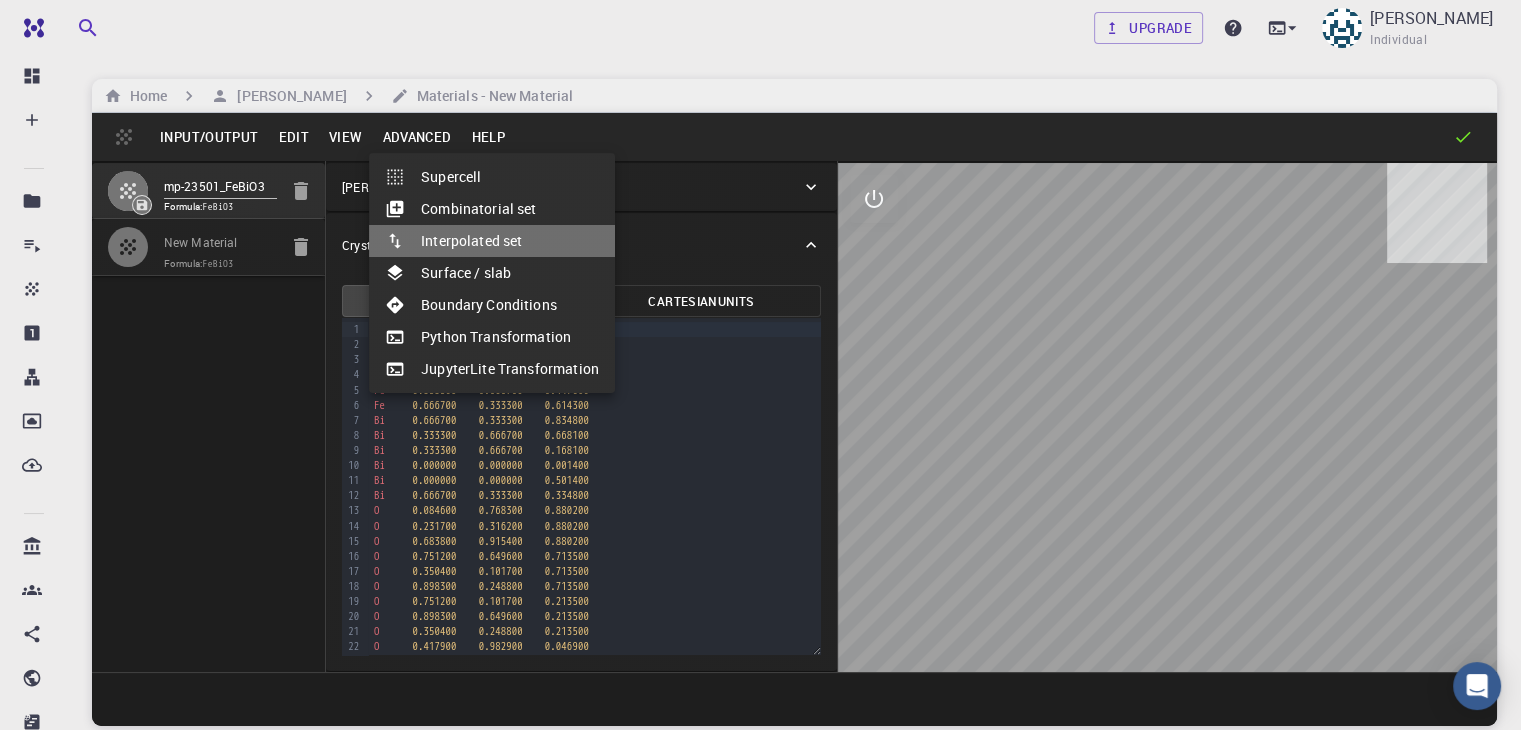 click on "Interpolated set" at bounding box center (492, 241) 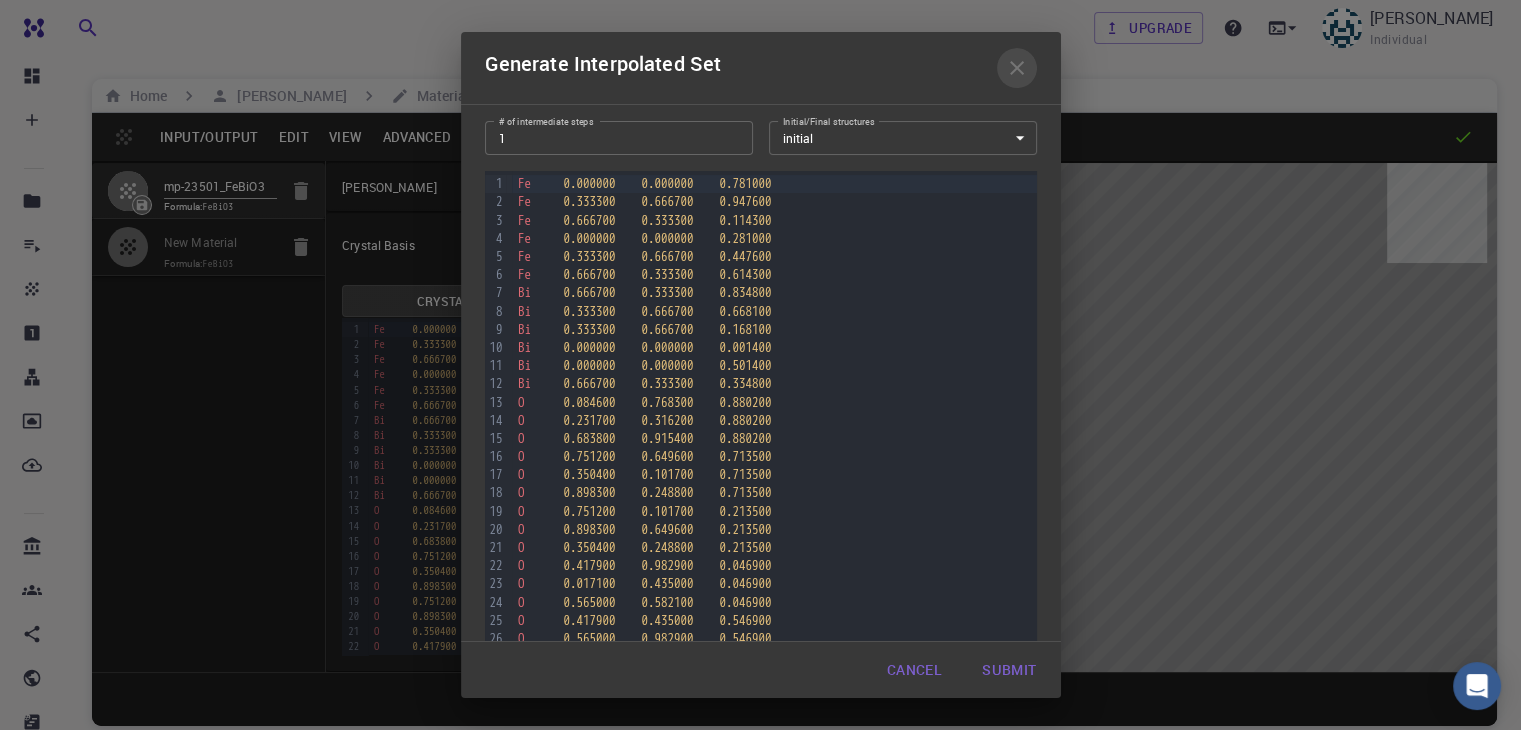 click 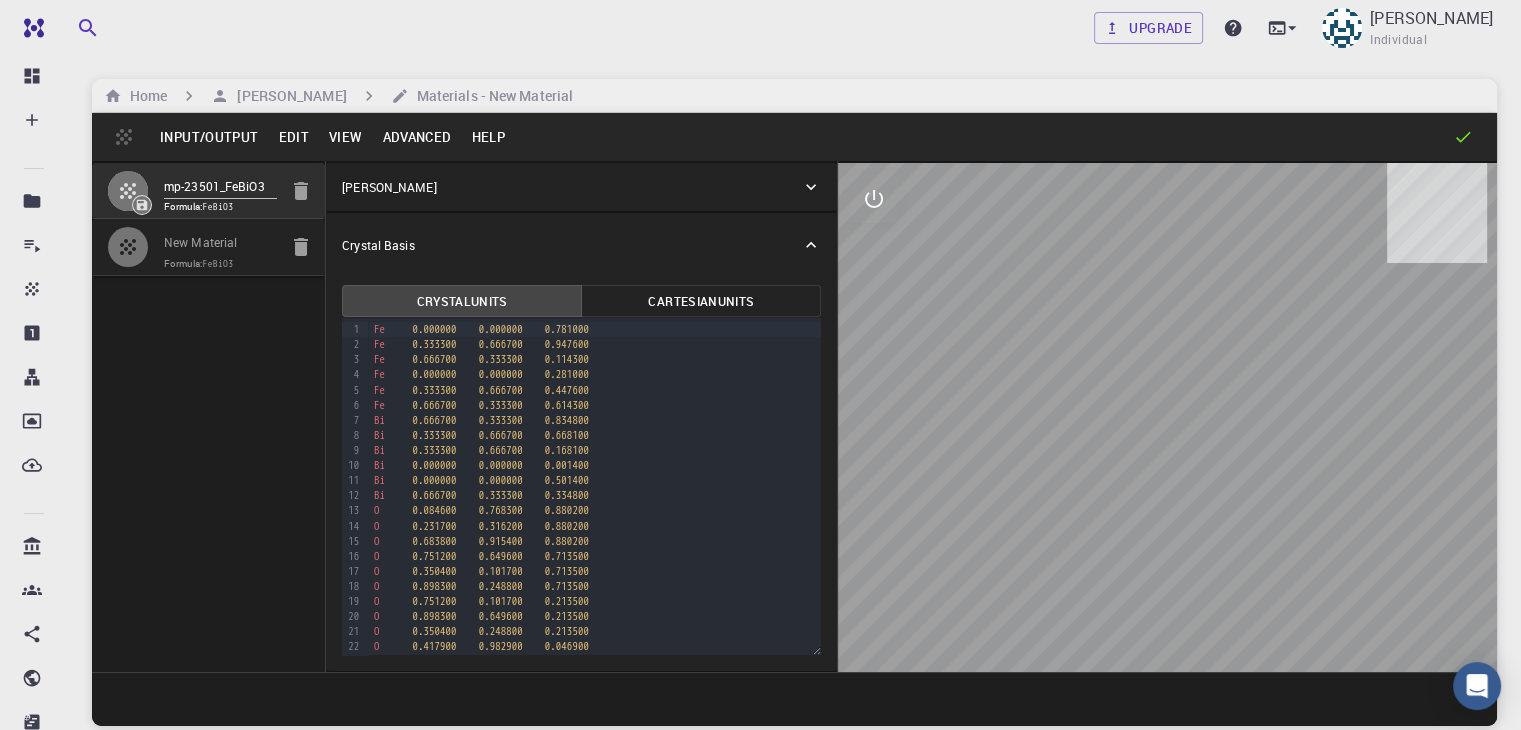 click on "Advanced" at bounding box center [416, 137] 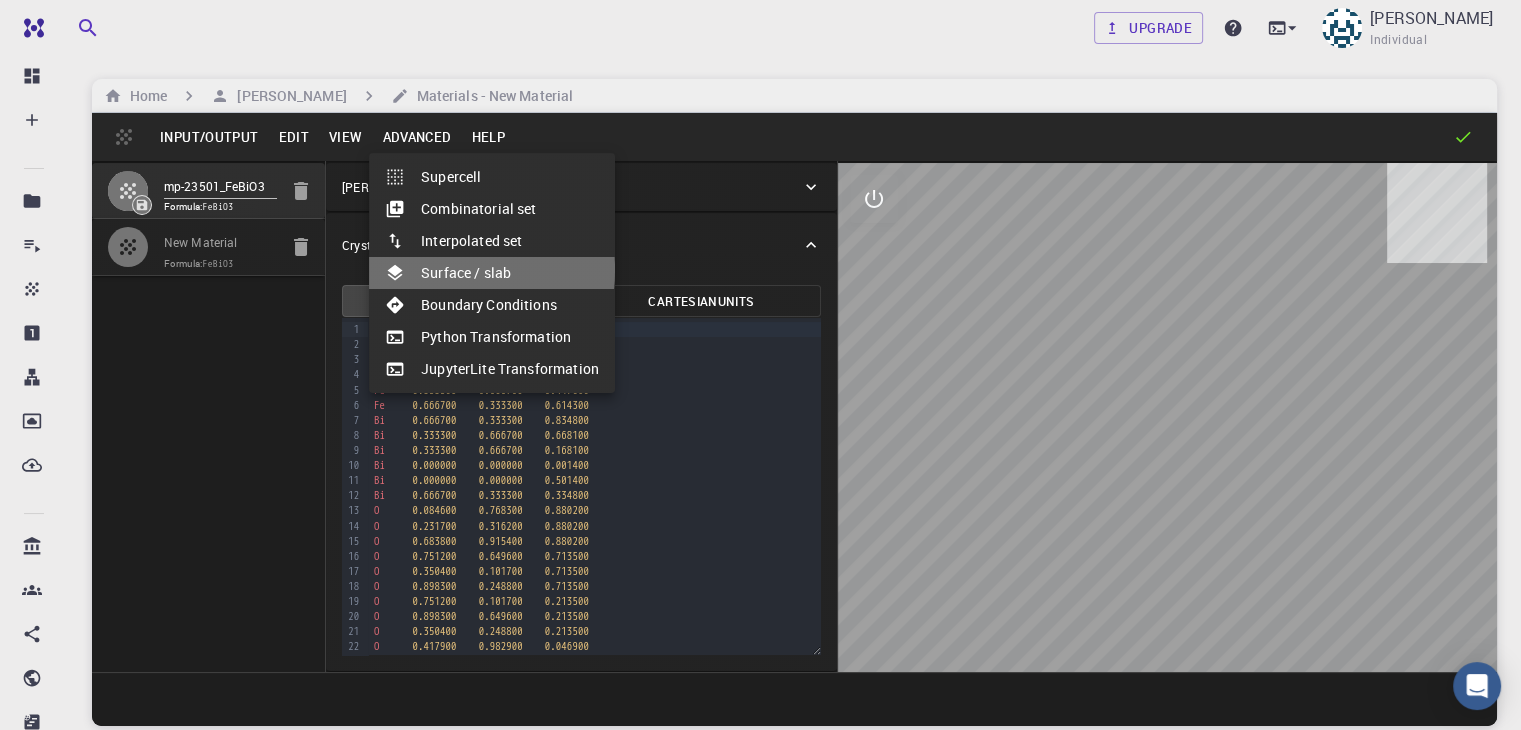 click on "Surface / slab" at bounding box center (492, 273) 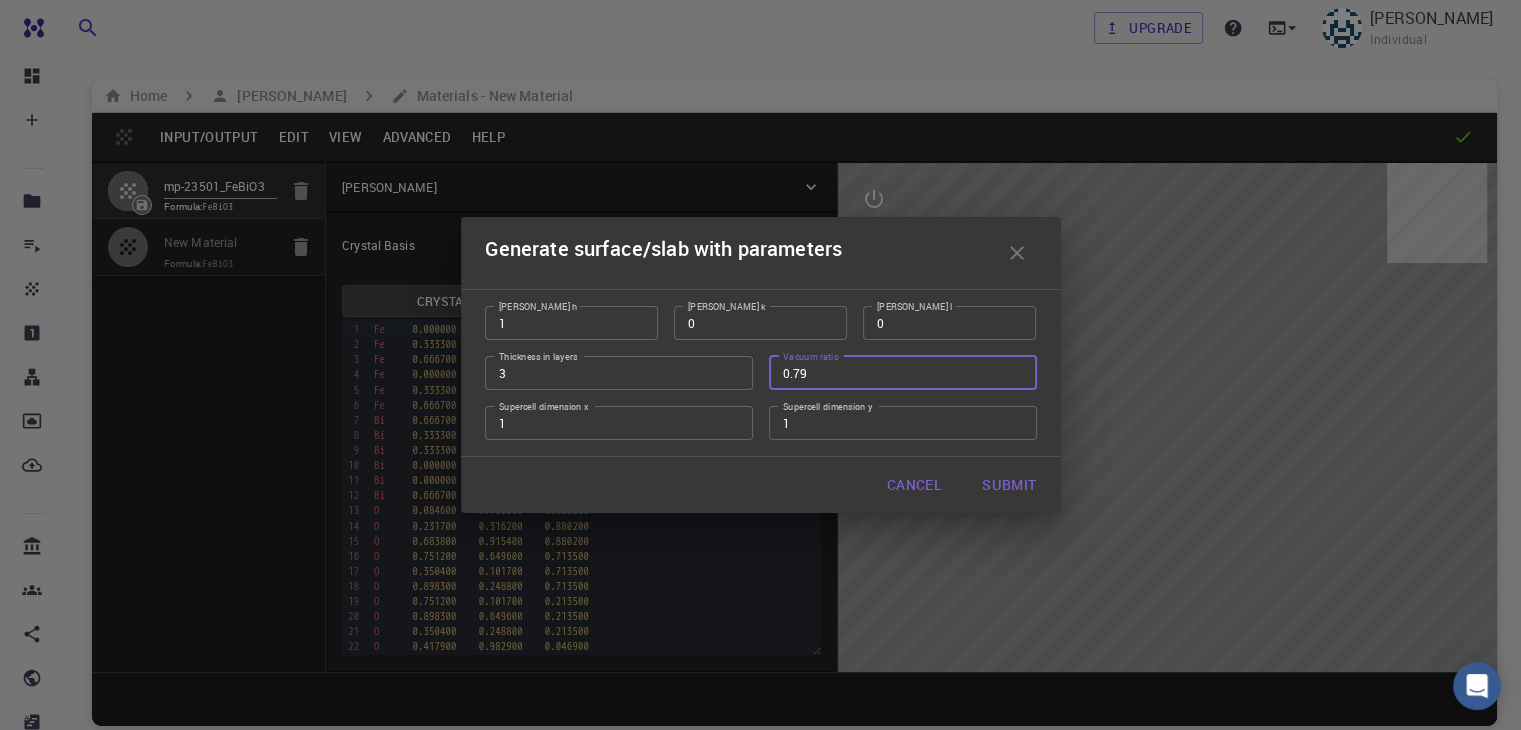 click on "0.79" at bounding box center (903, 373) 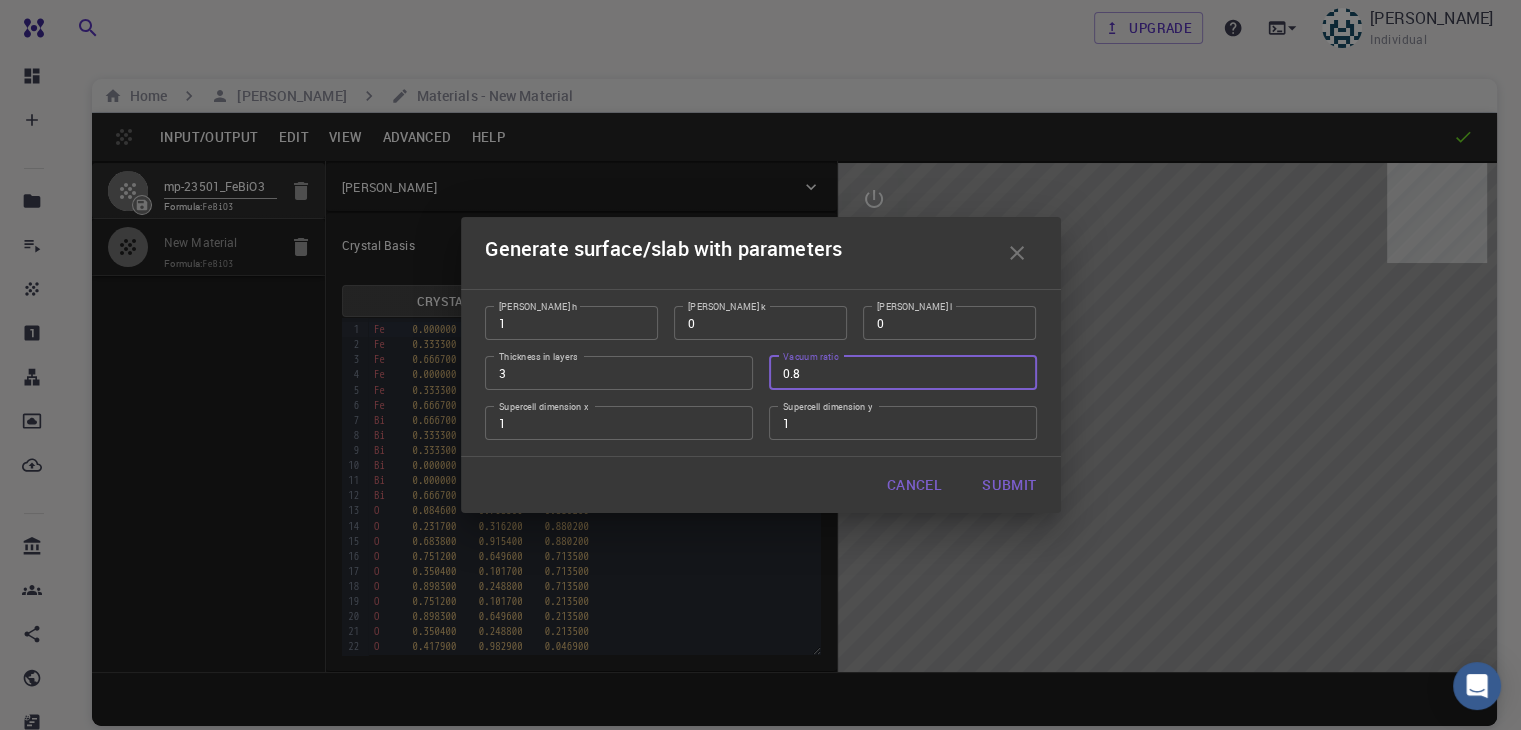 type on "0.8" 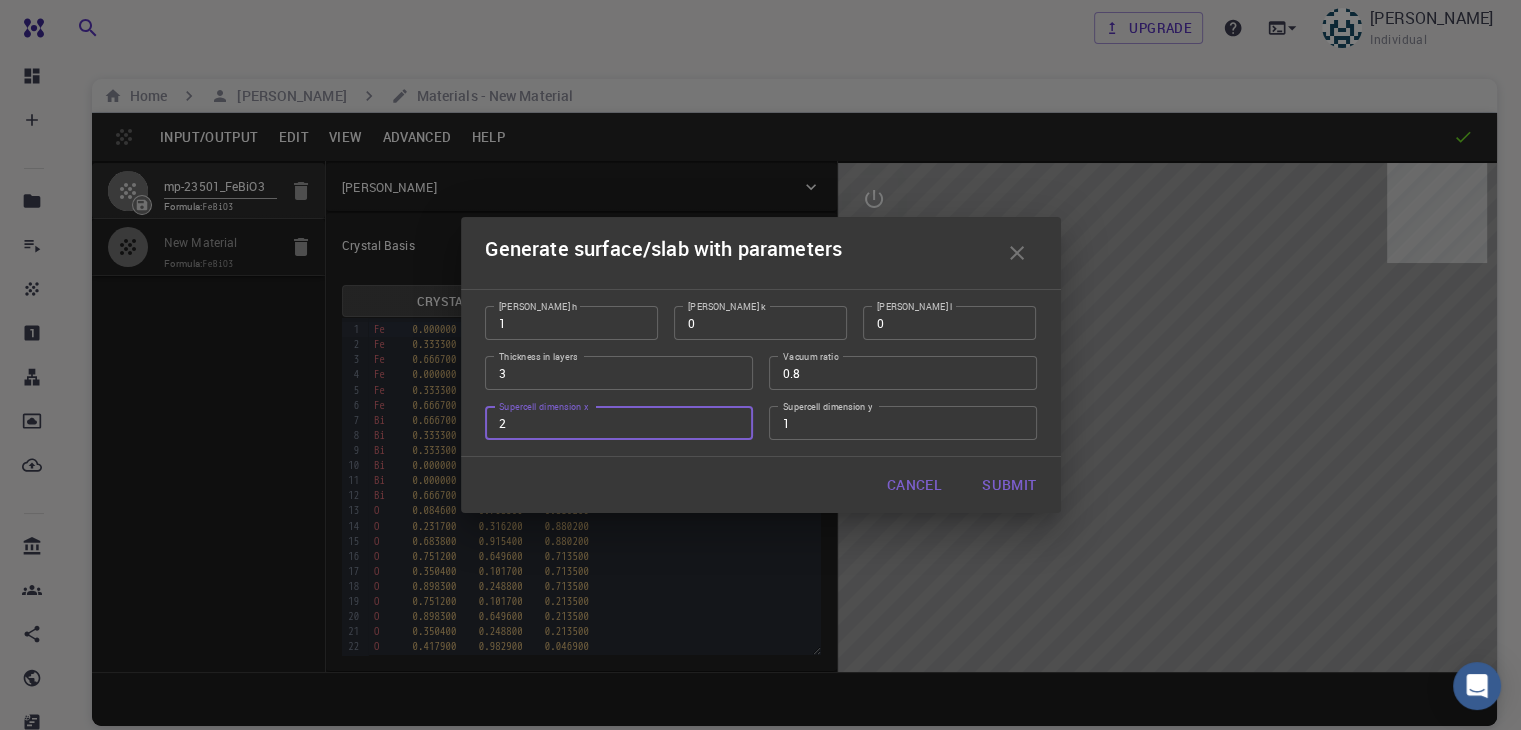 type on "2" 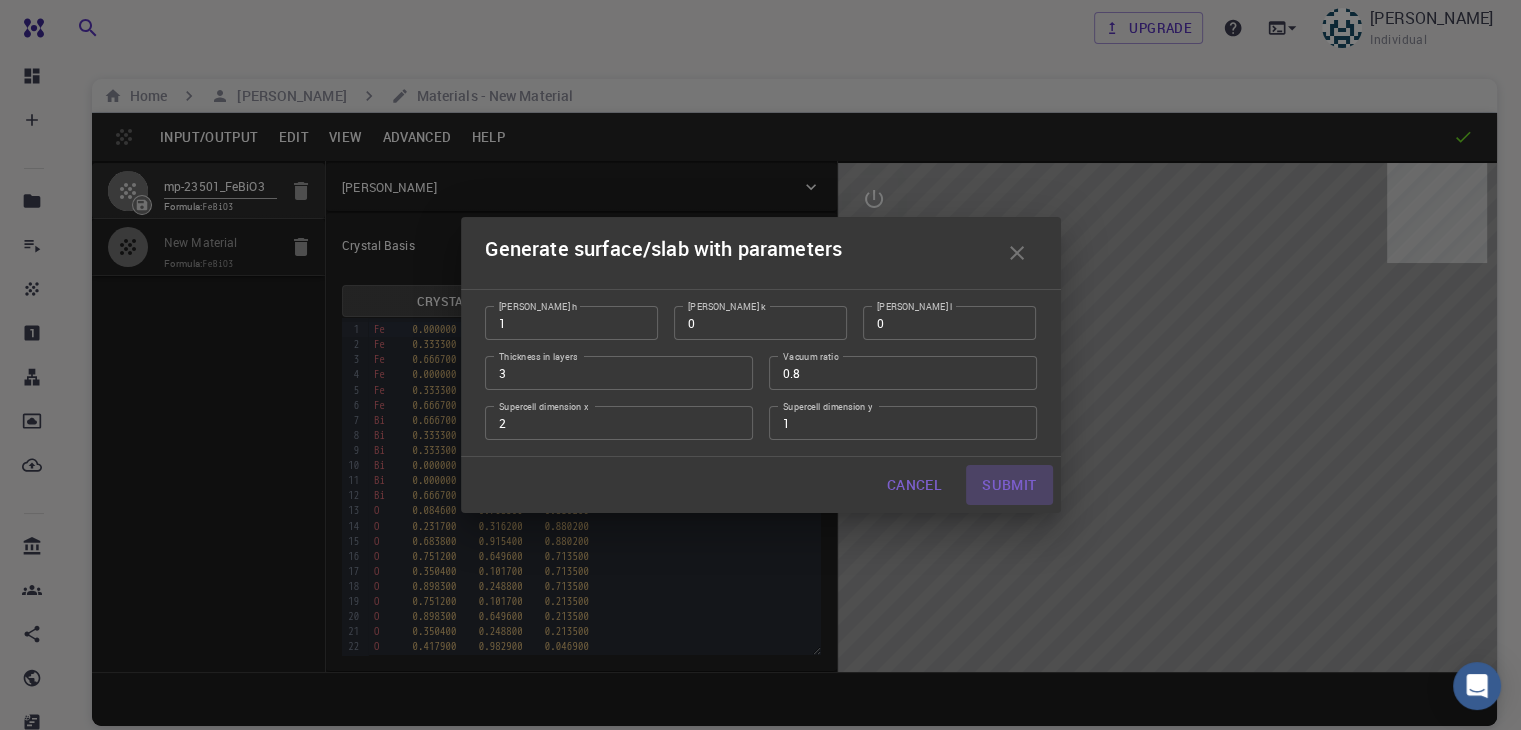 click on "Submit" at bounding box center [1009, 485] 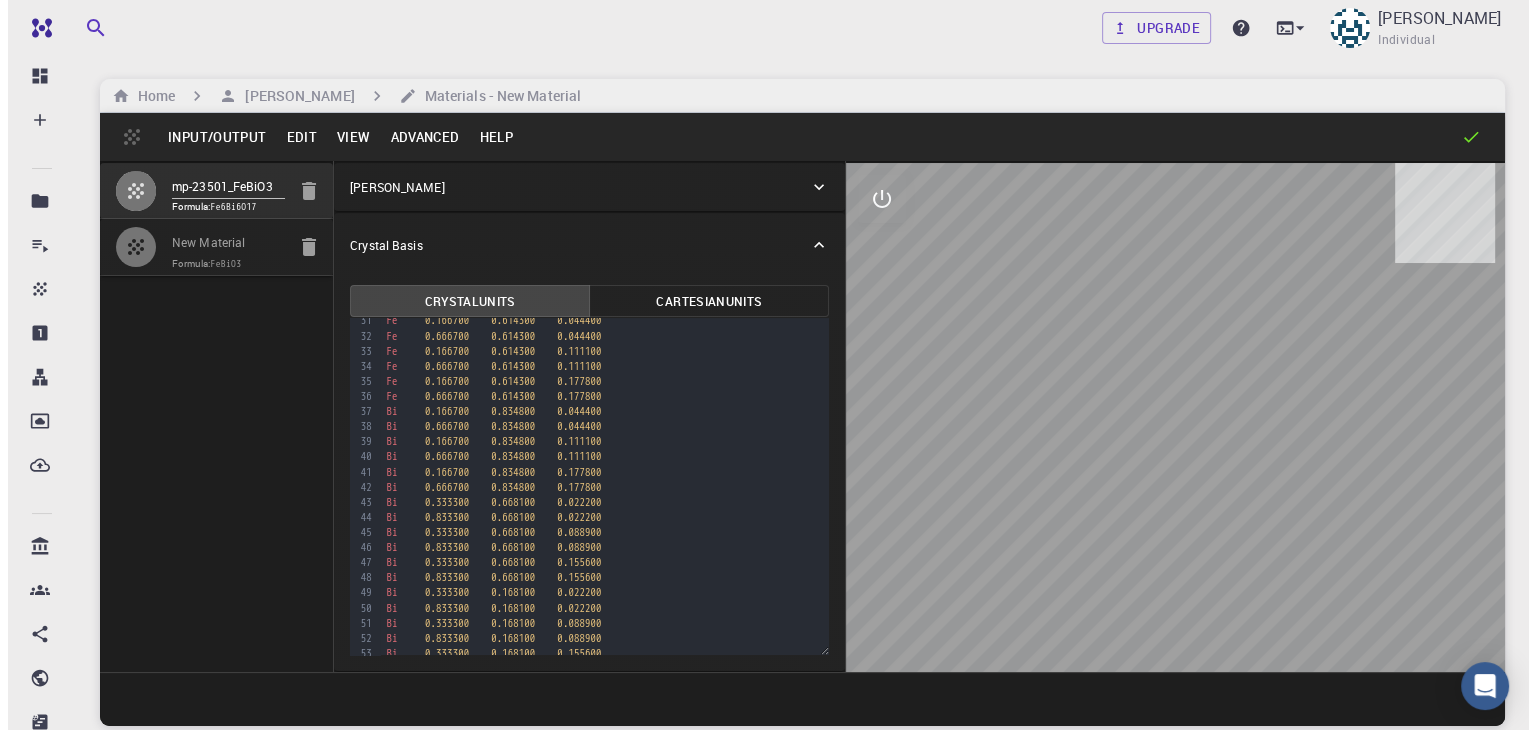 scroll, scrollTop: 476, scrollLeft: 0, axis: vertical 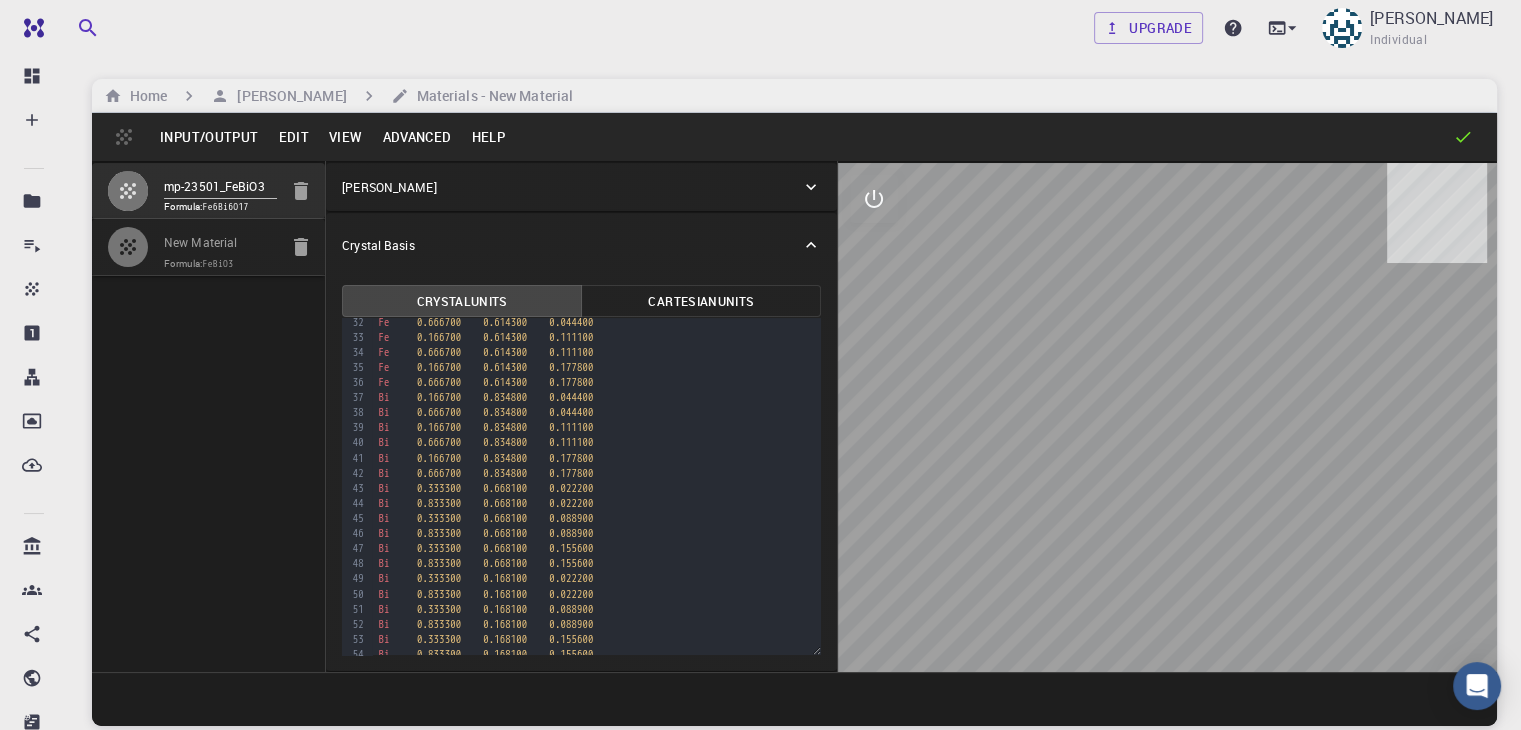 click on "Edit" at bounding box center (293, 137) 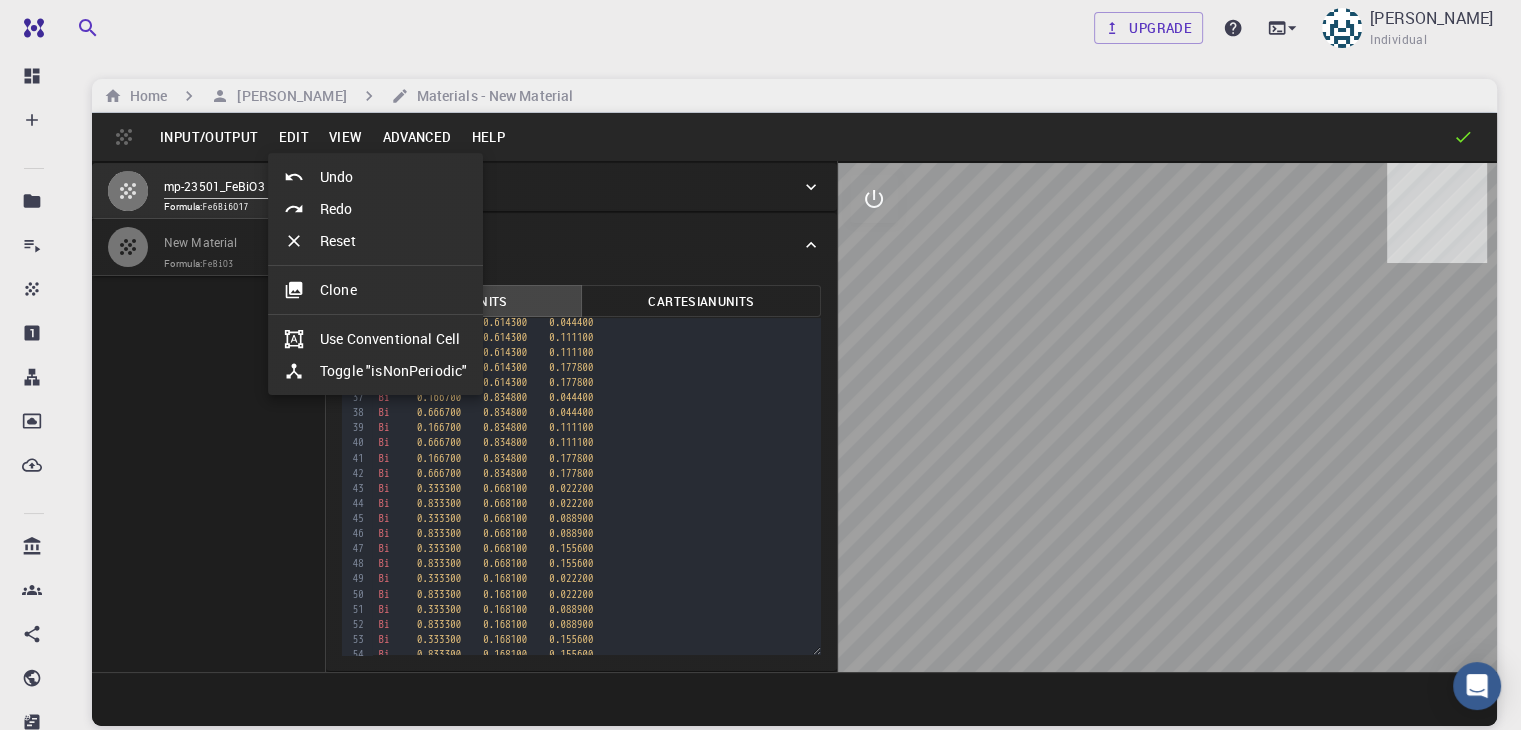 click at bounding box center (760, 365) 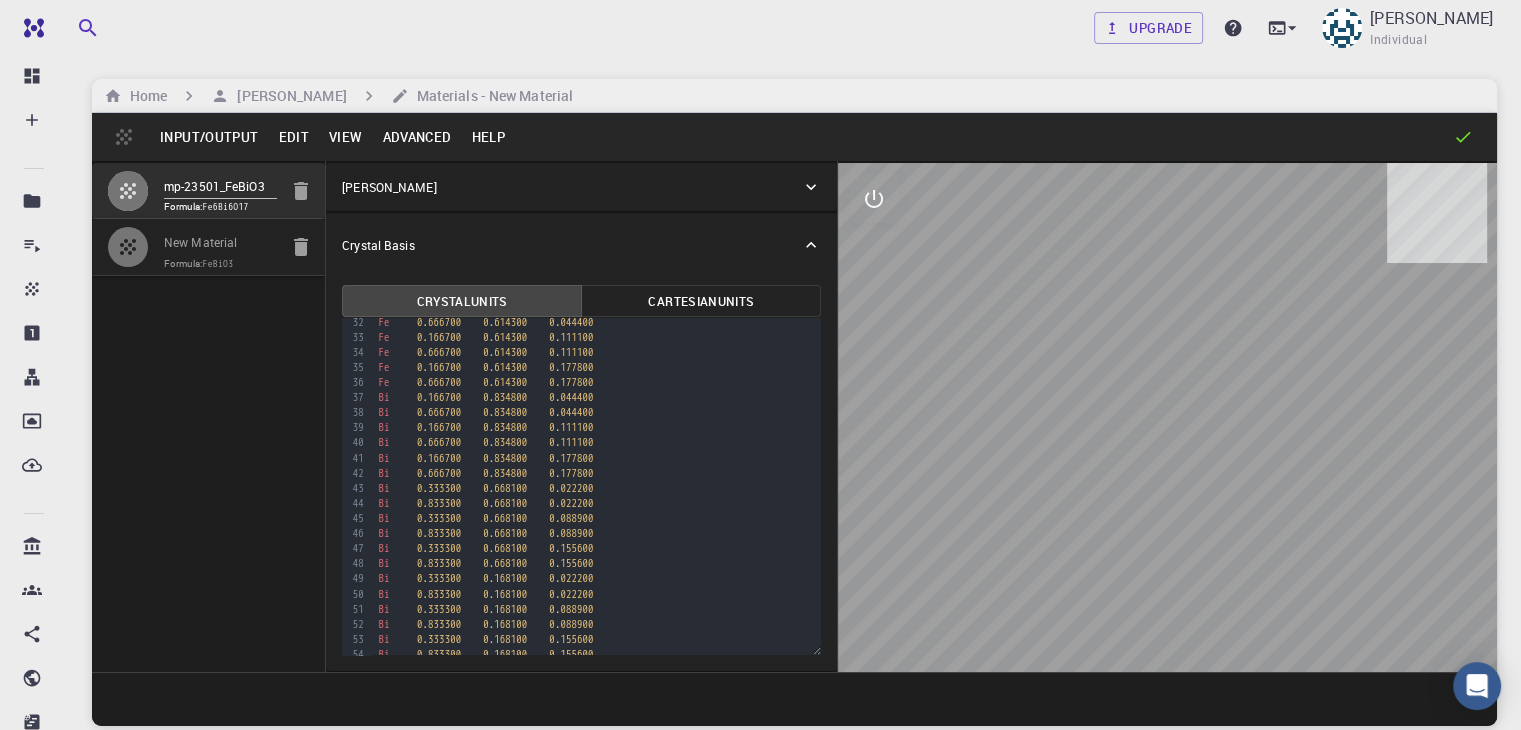 click on "Advanced" at bounding box center [416, 137] 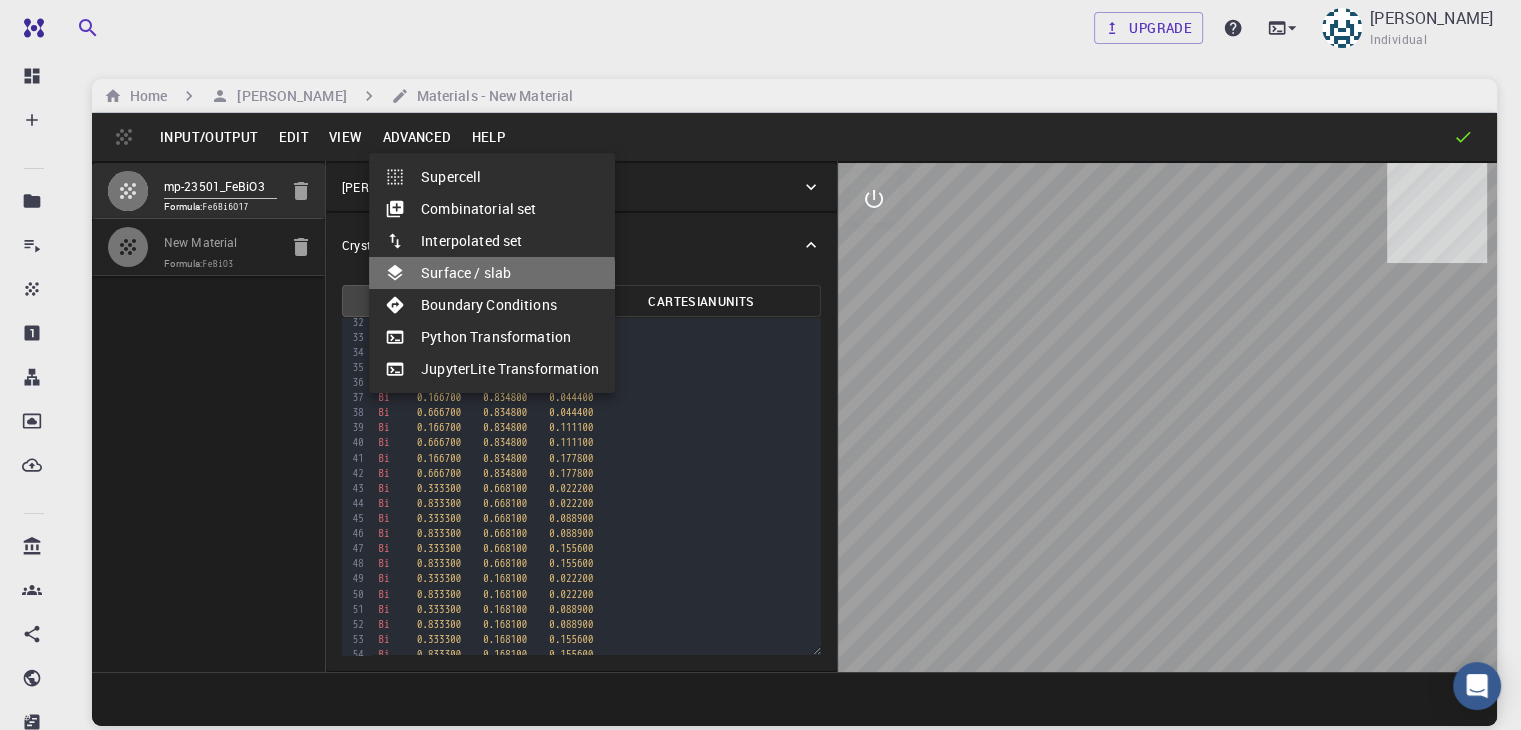 click on "Surface / slab" at bounding box center (492, 273) 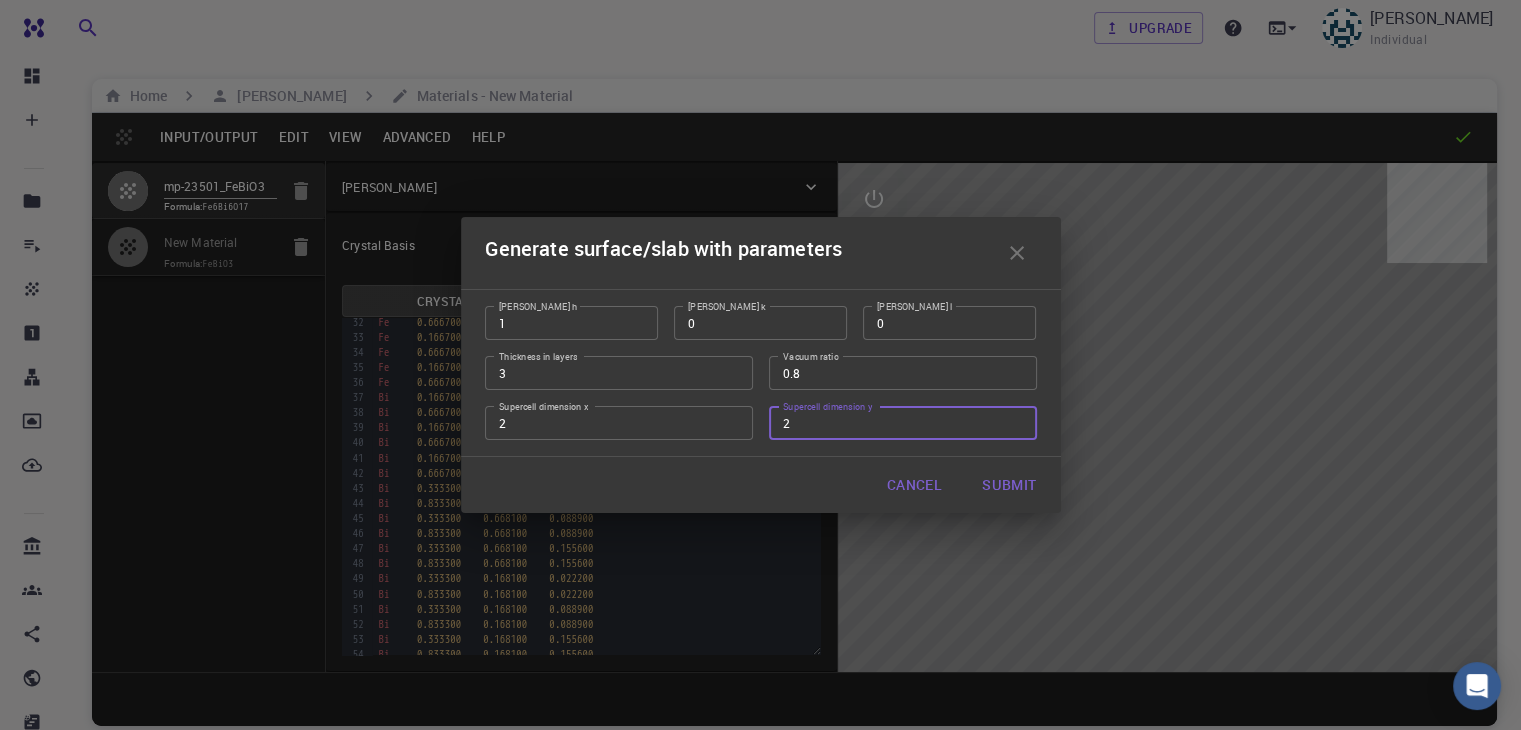 type on "2" 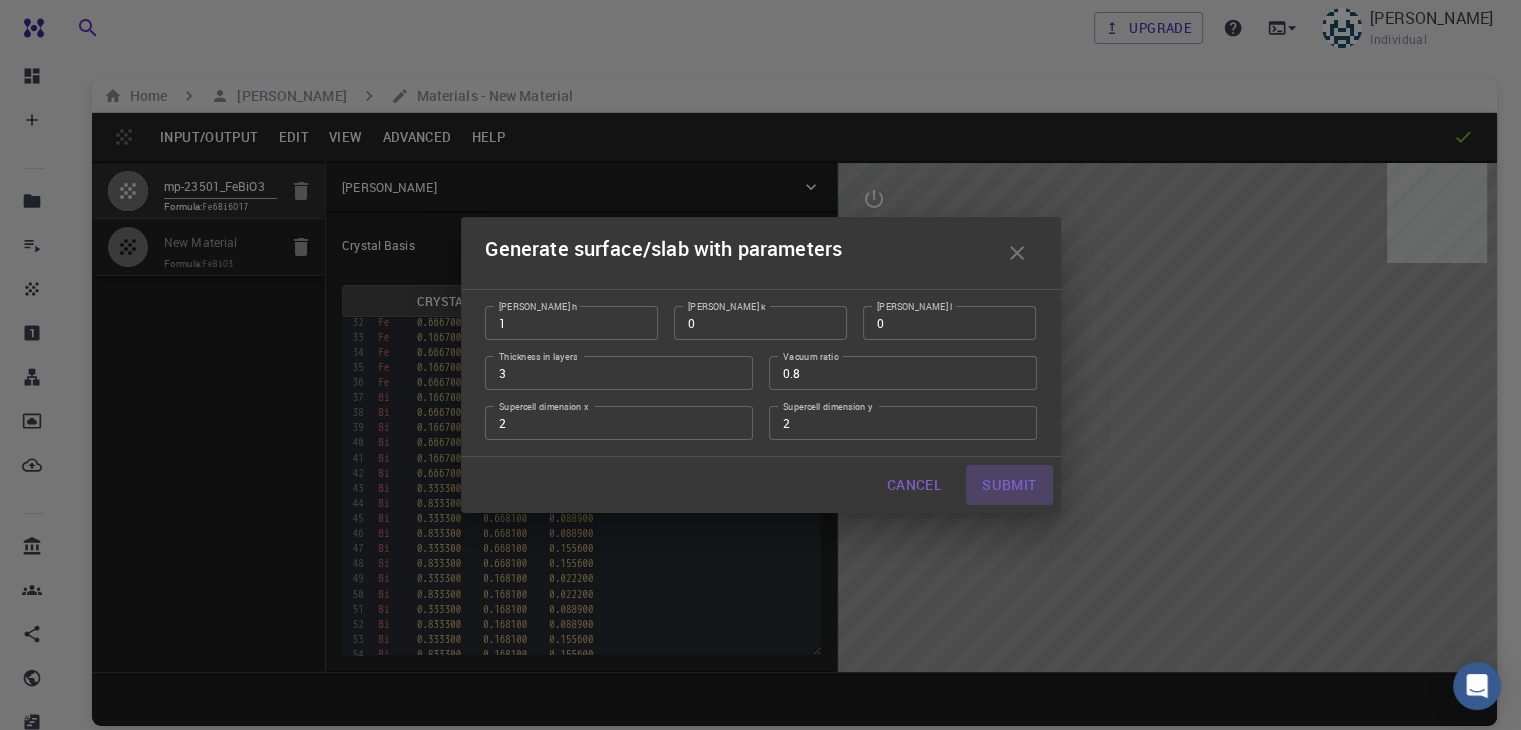 click on "Submit" at bounding box center [1009, 485] 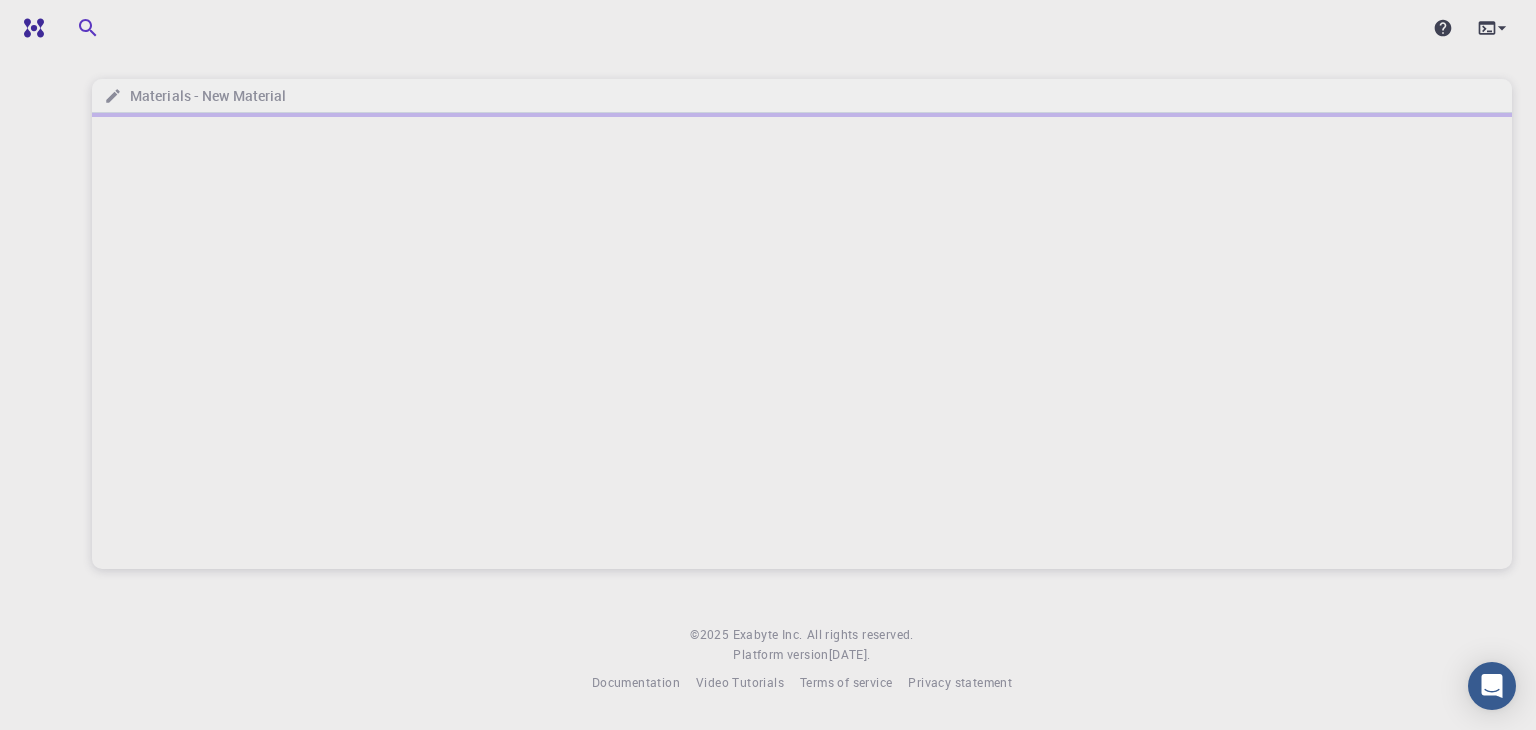 scroll, scrollTop: 0, scrollLeft: 0, axis: both 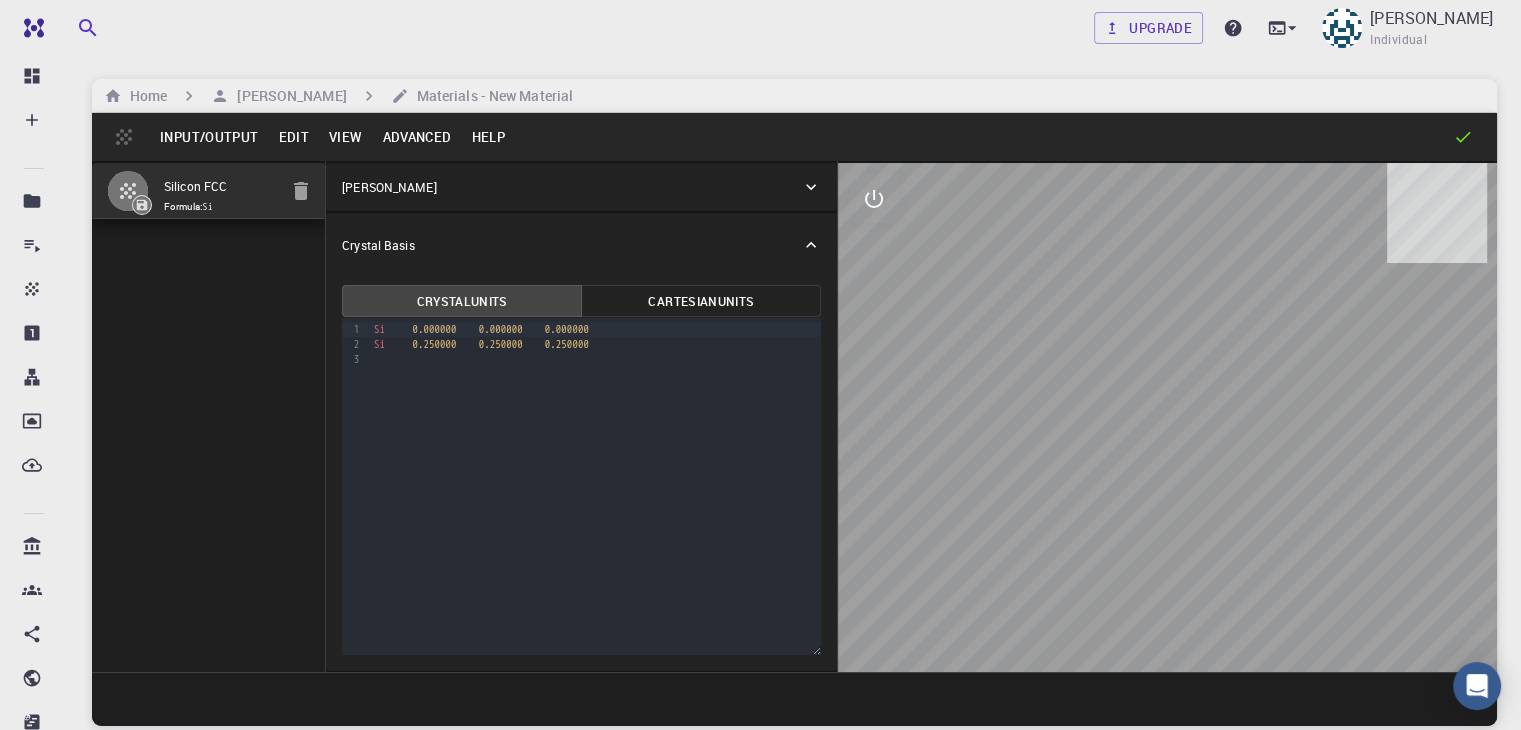 click on "Input/Output" at bounding box center (209, 137) 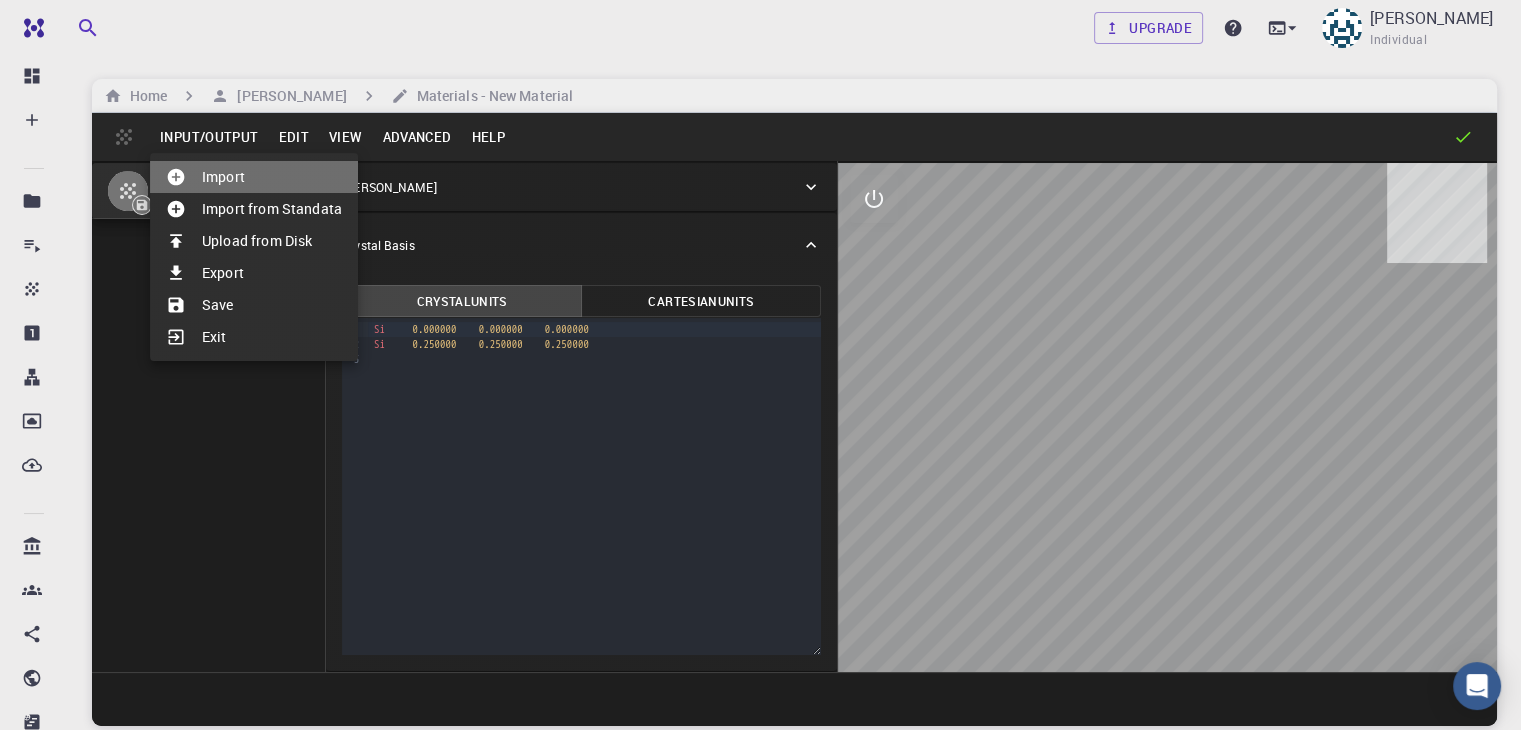 click on "Import" at bounding box center (254, 177) 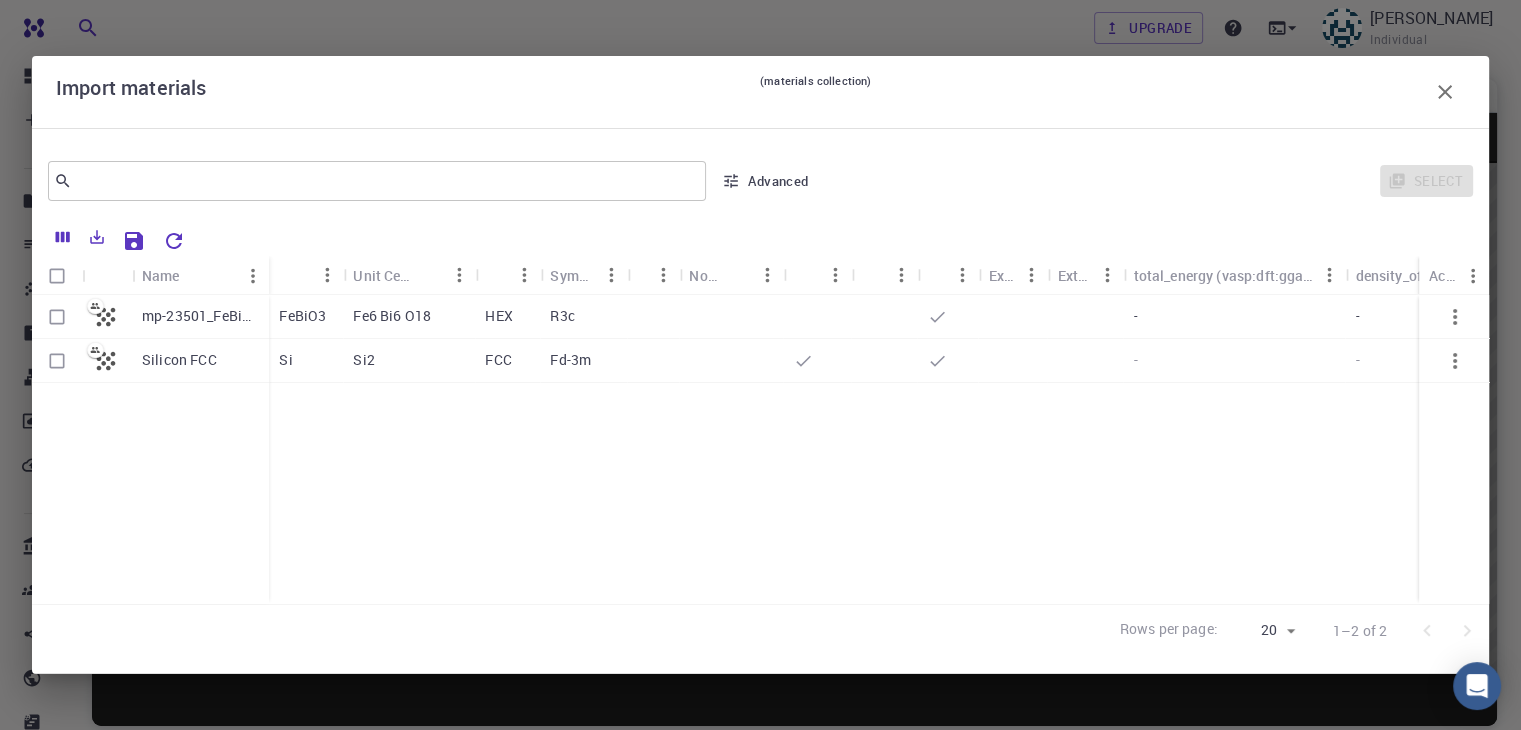 click at bounding box center (57, 317) 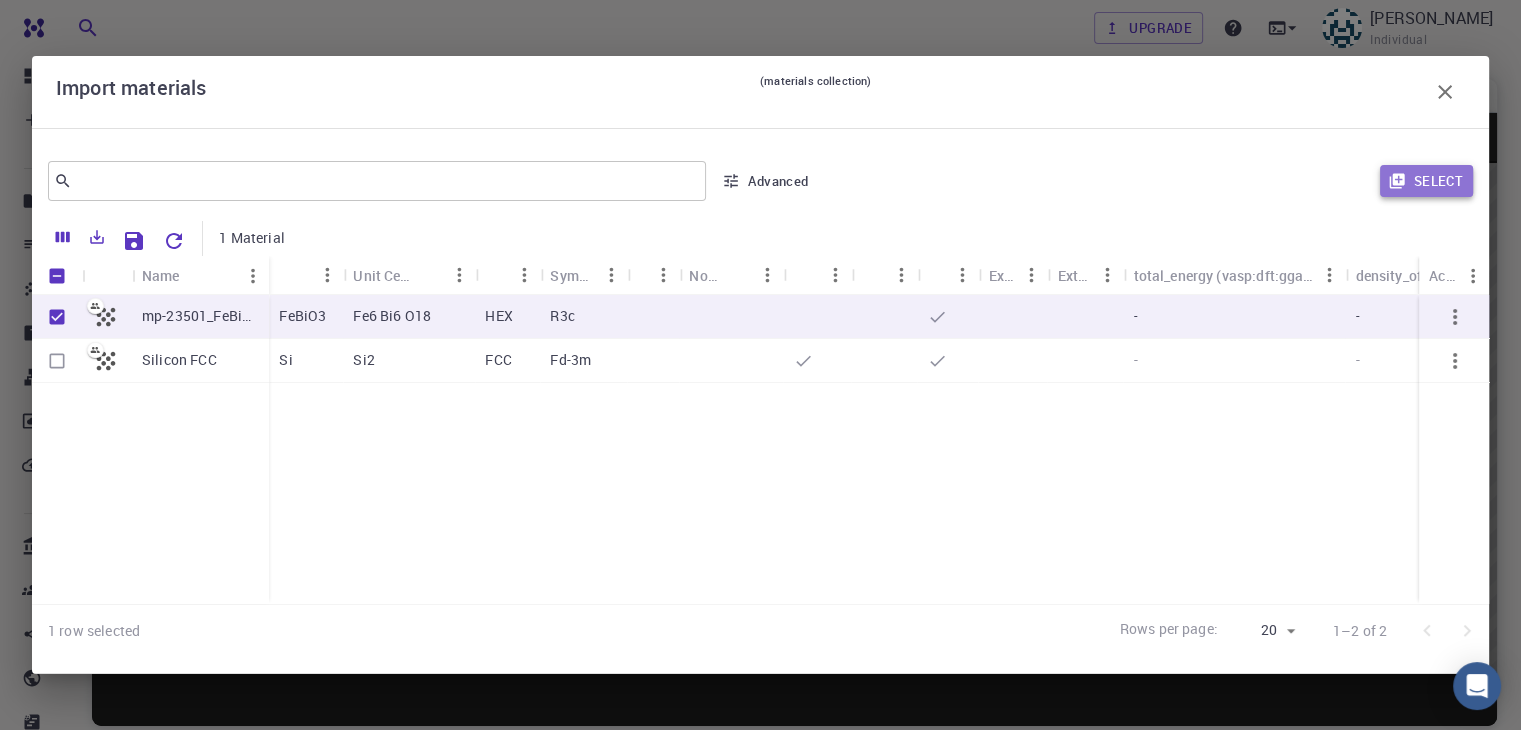 click on "Select" at bounding box center [1426, 181] 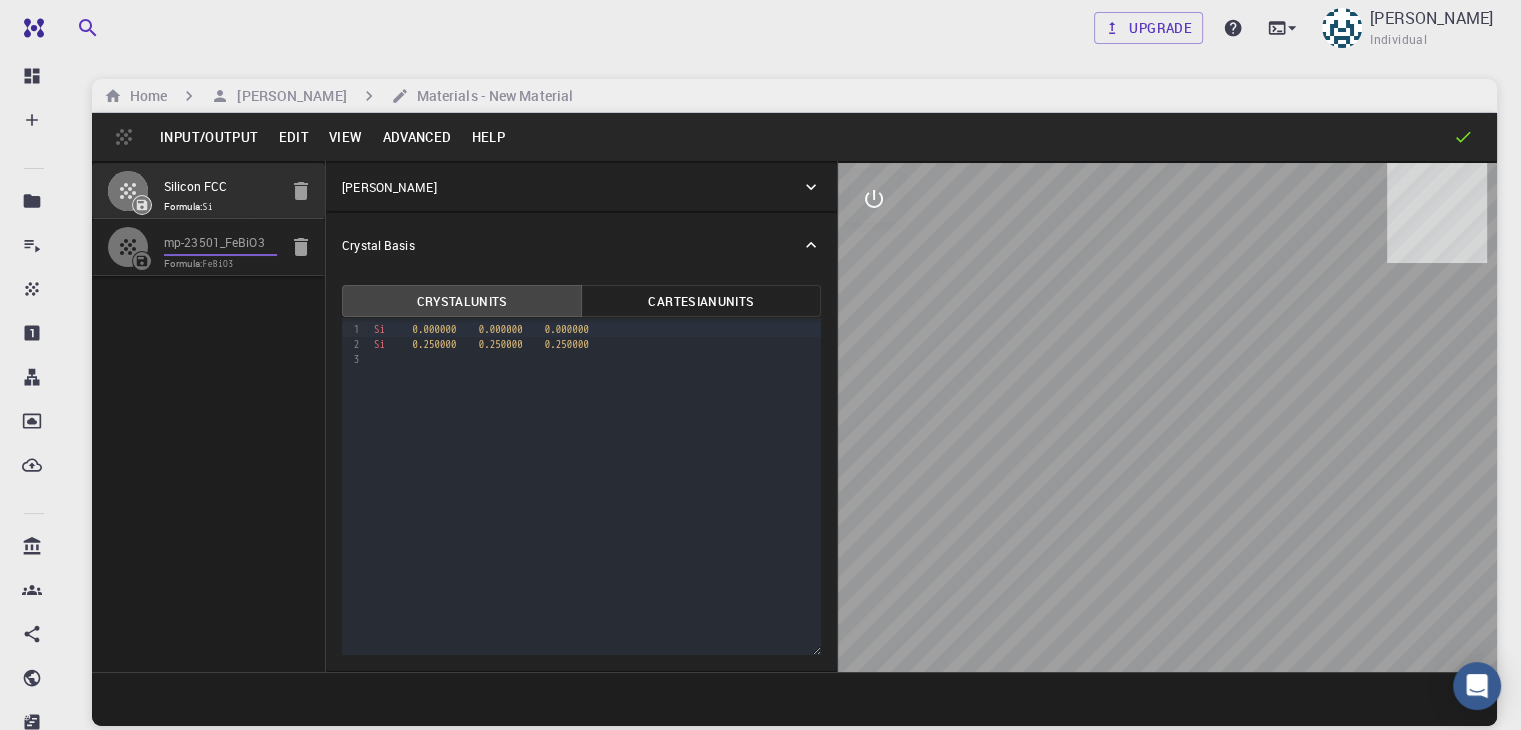 click on "mp-23501_FeBiO3" at bounding box center (220, 243) 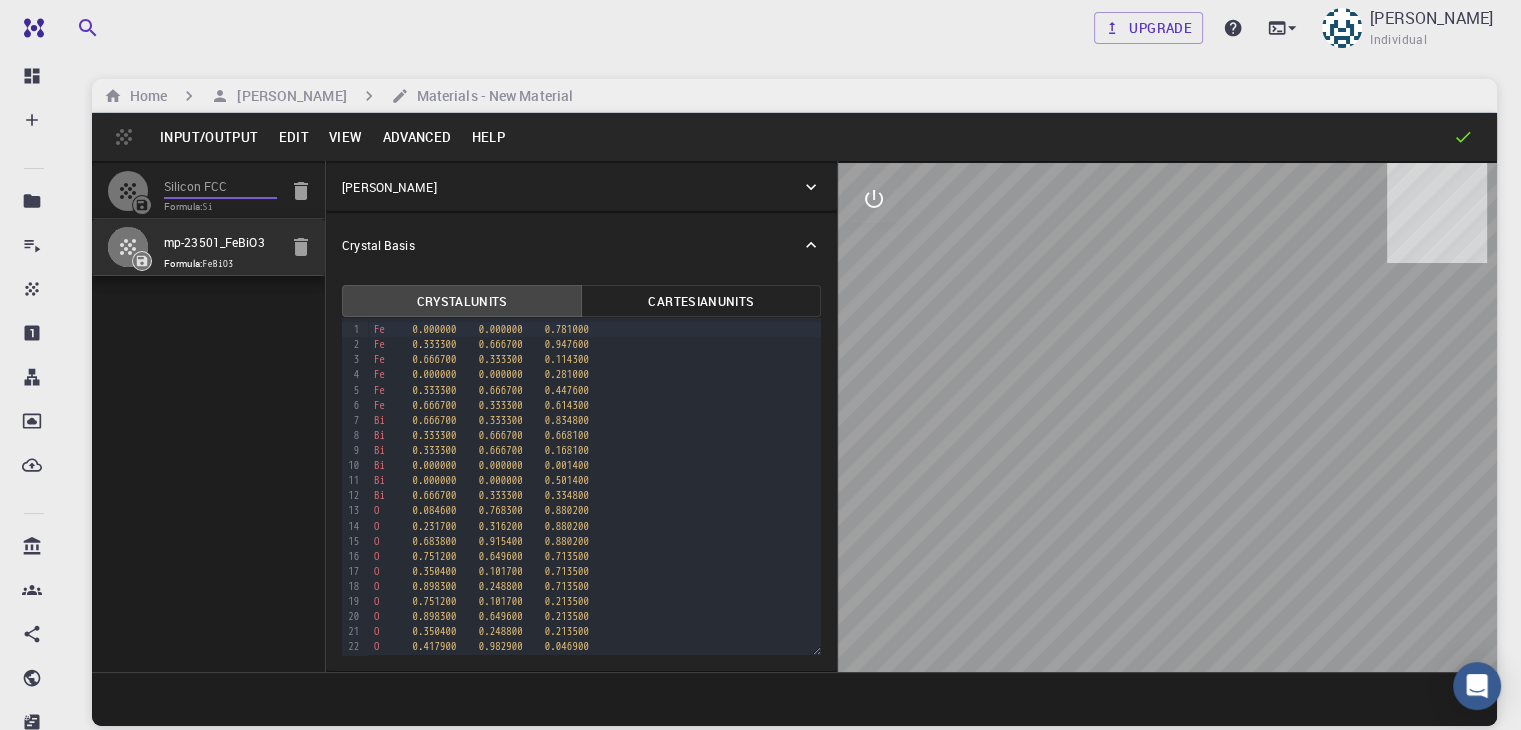 click on "Silicon FCC" at bounding box center (220, 187) 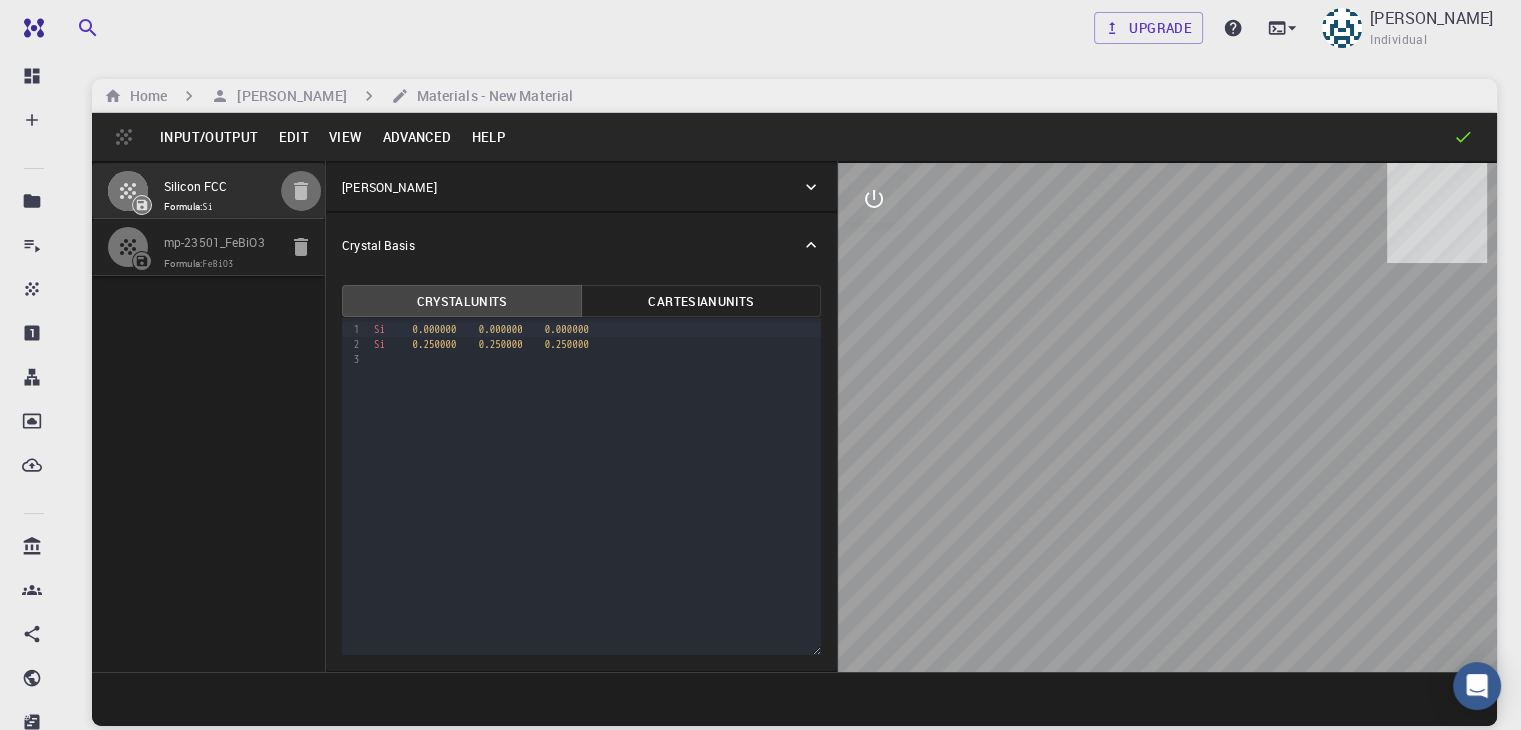 click 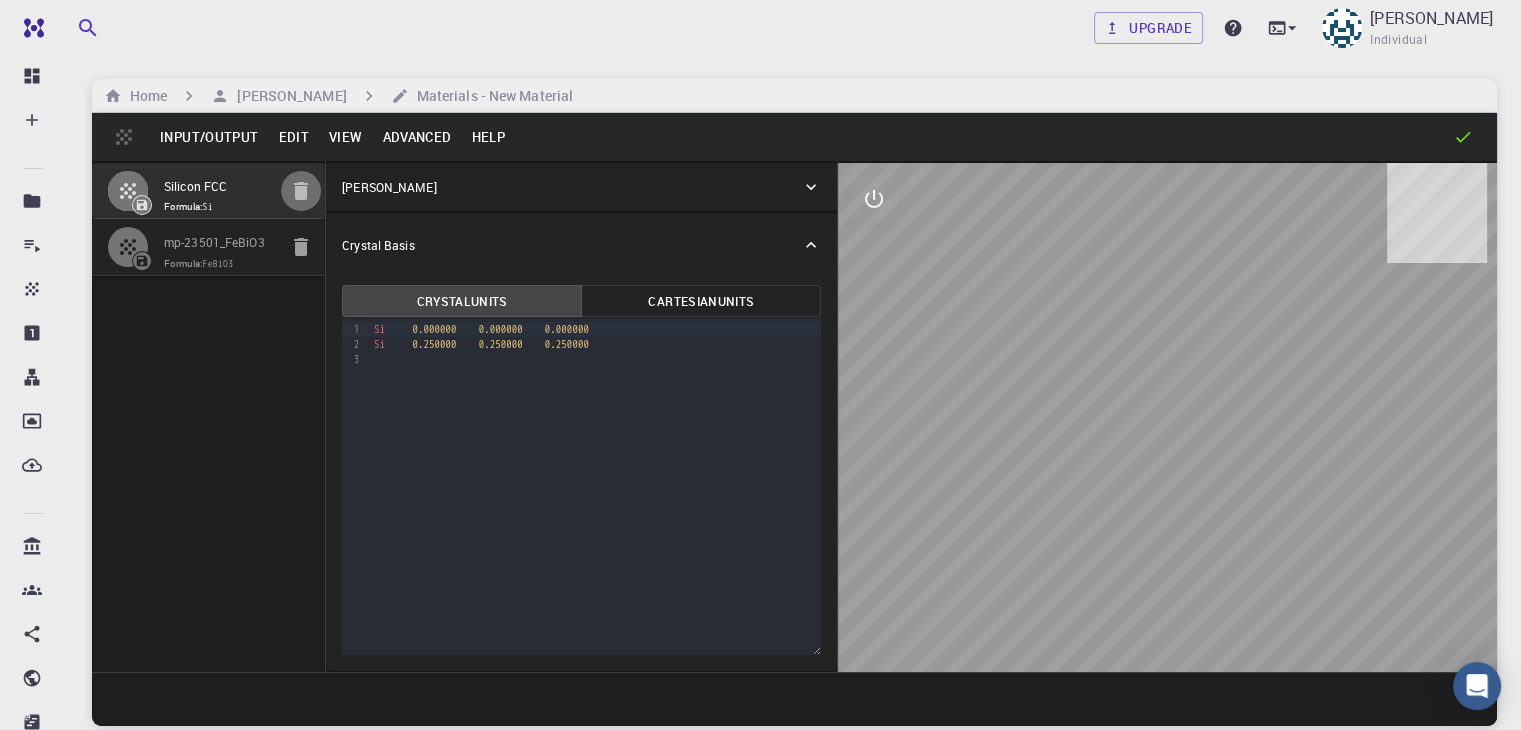 type on "HEX" 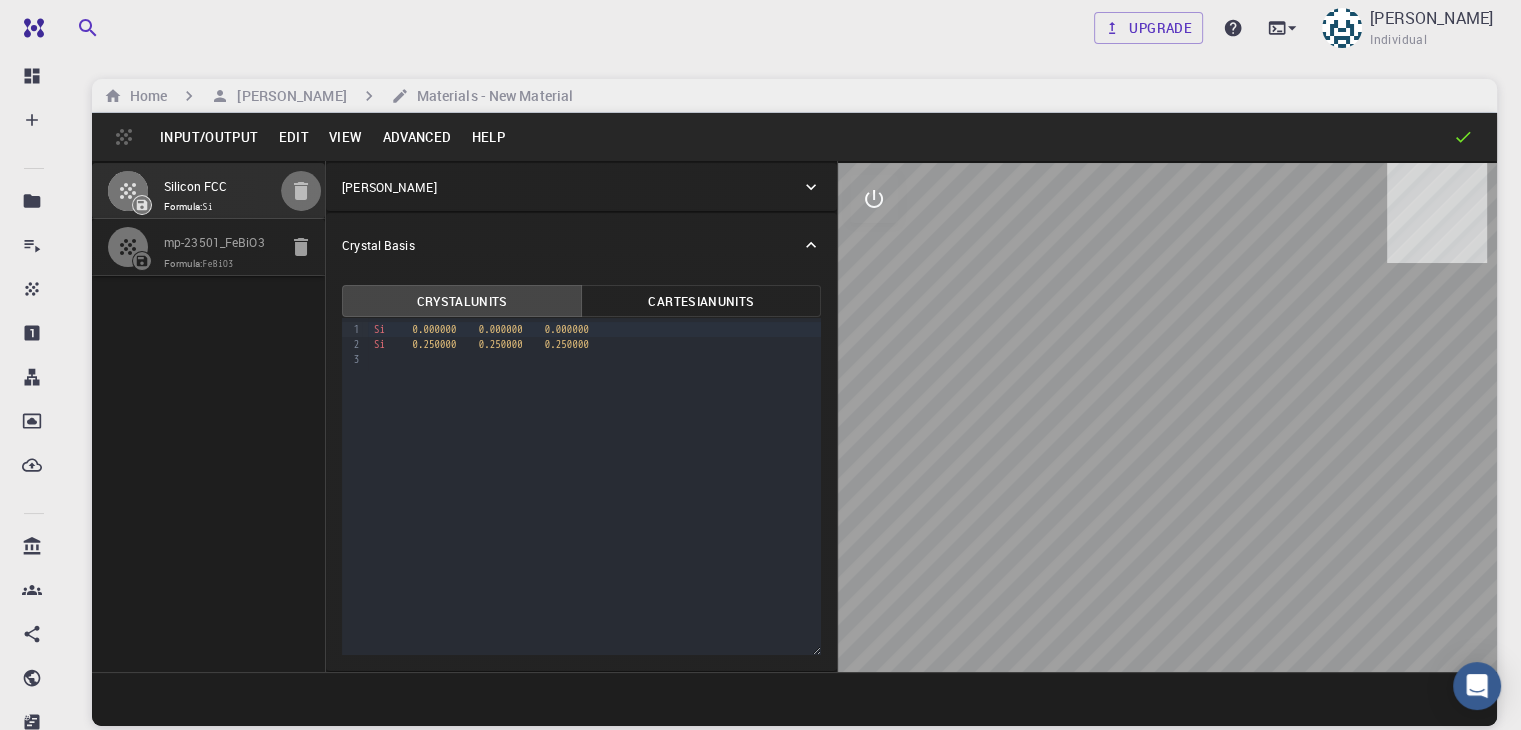 type on "5.615597" 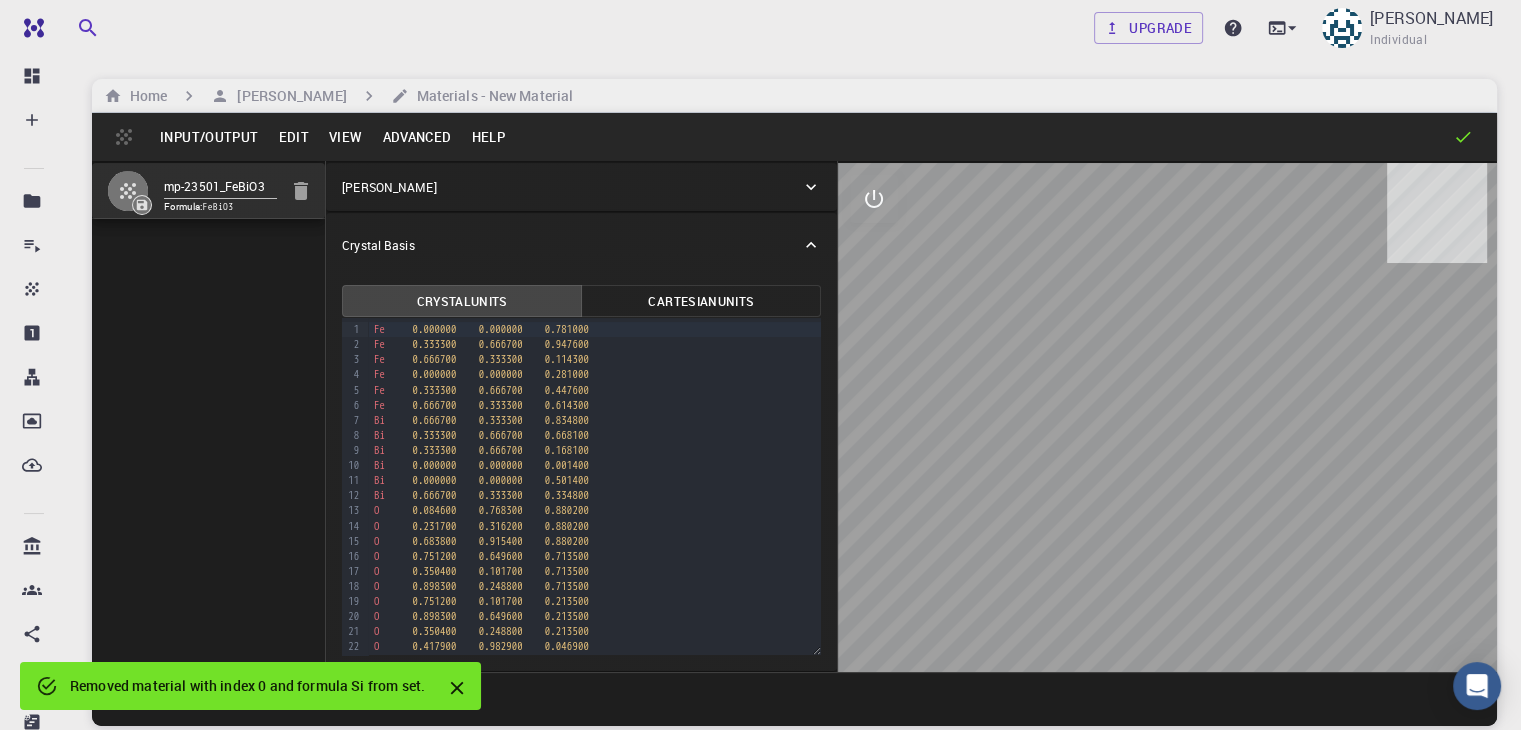 click on "Advanced" at bounding box center [416, 137] 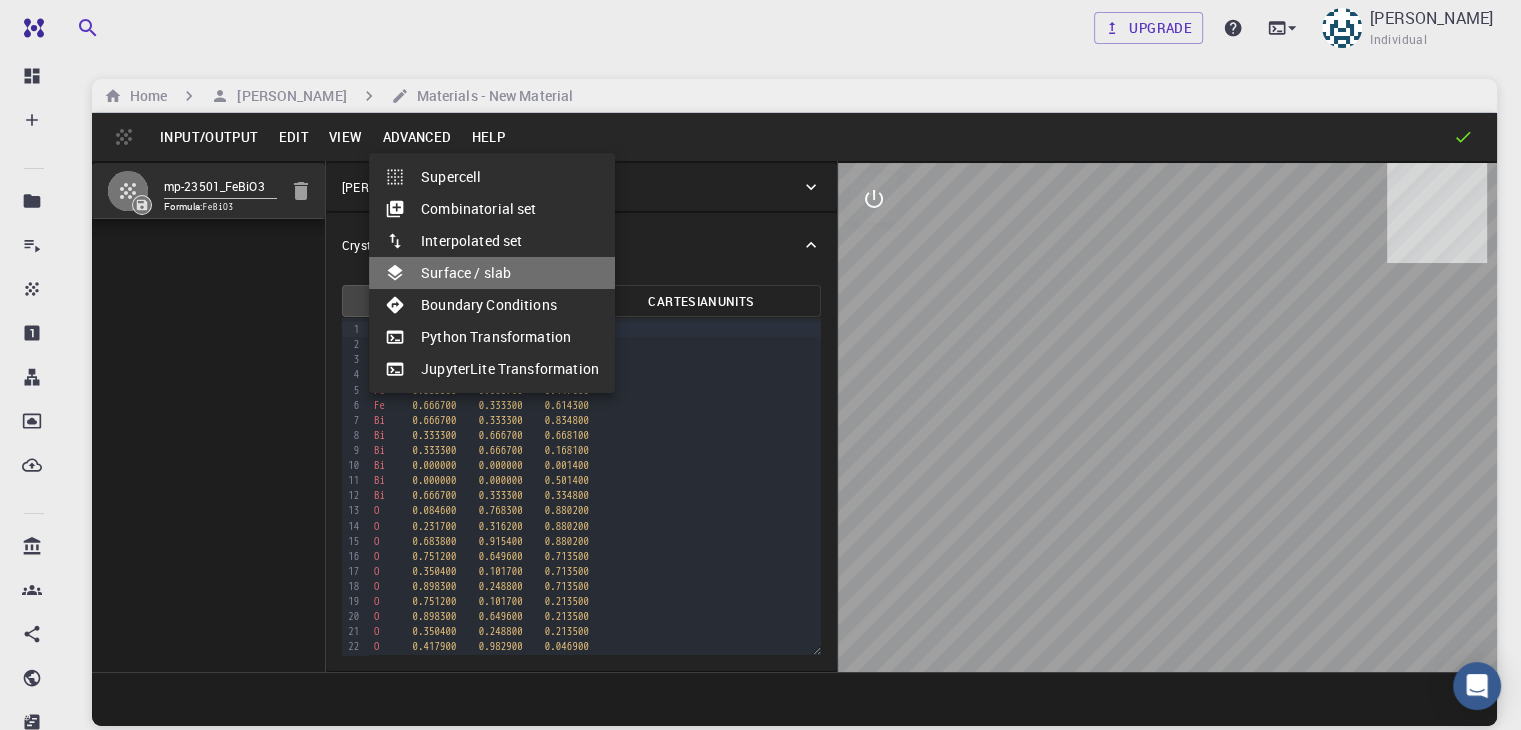 click on "Surface / slab" at bounding box center [492, 273] 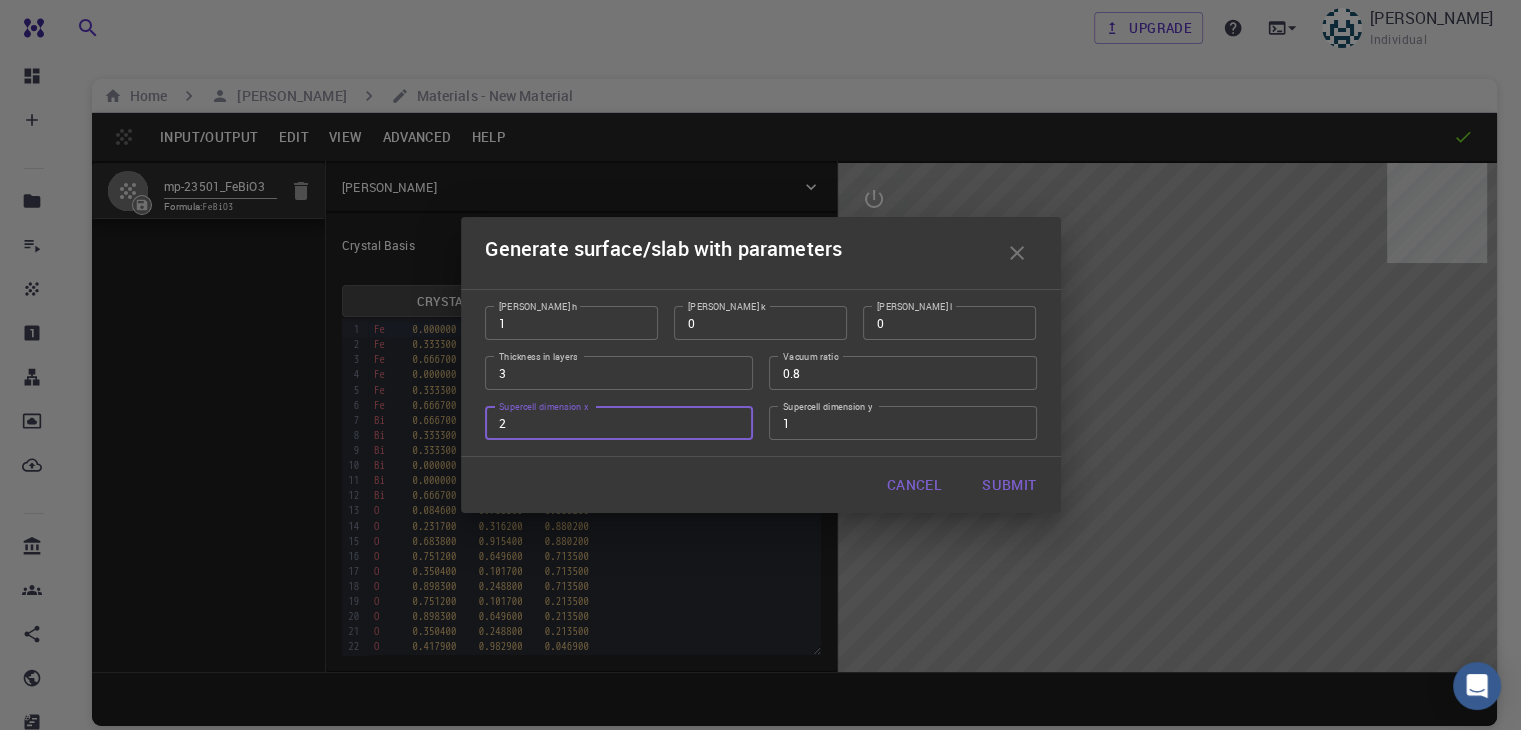 type on "2" 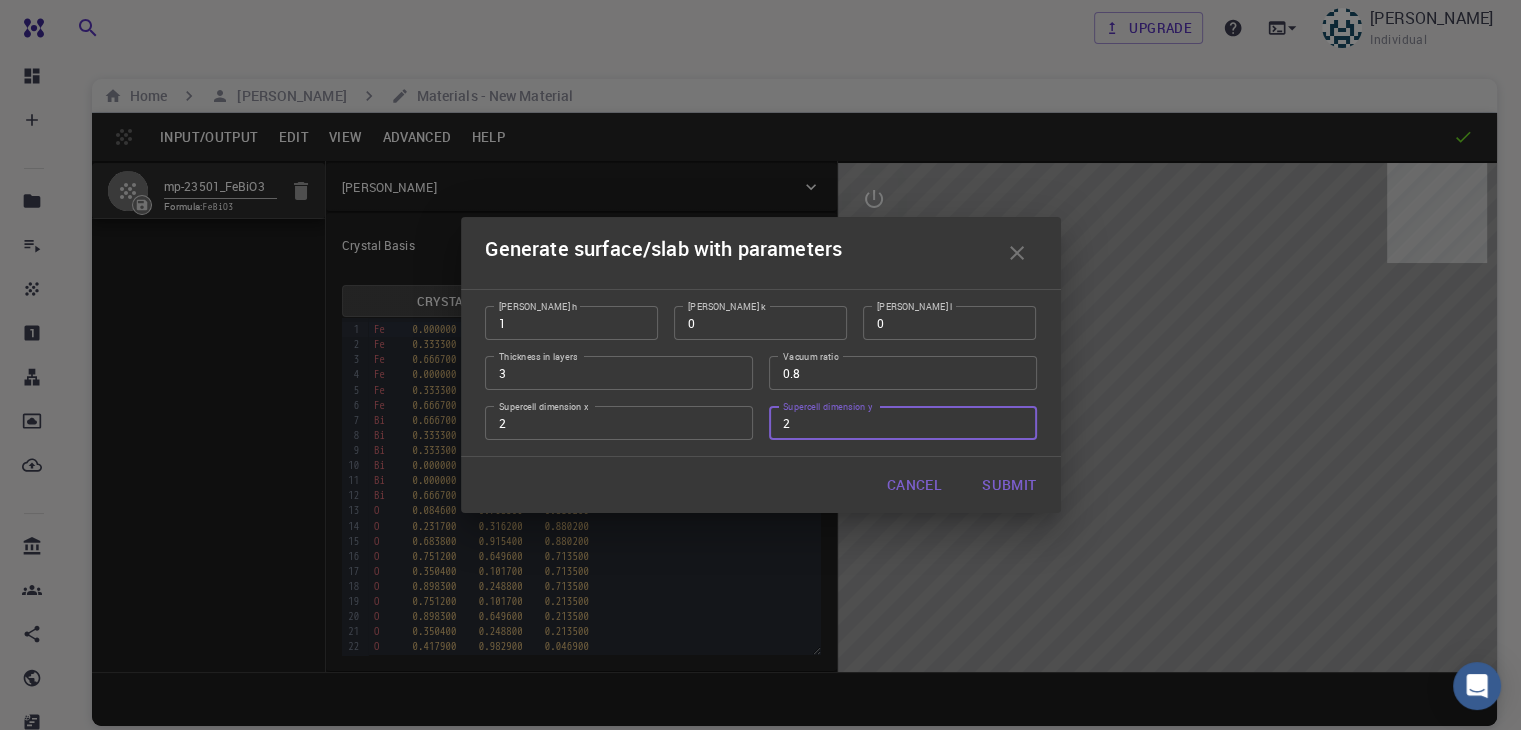 type on "2" 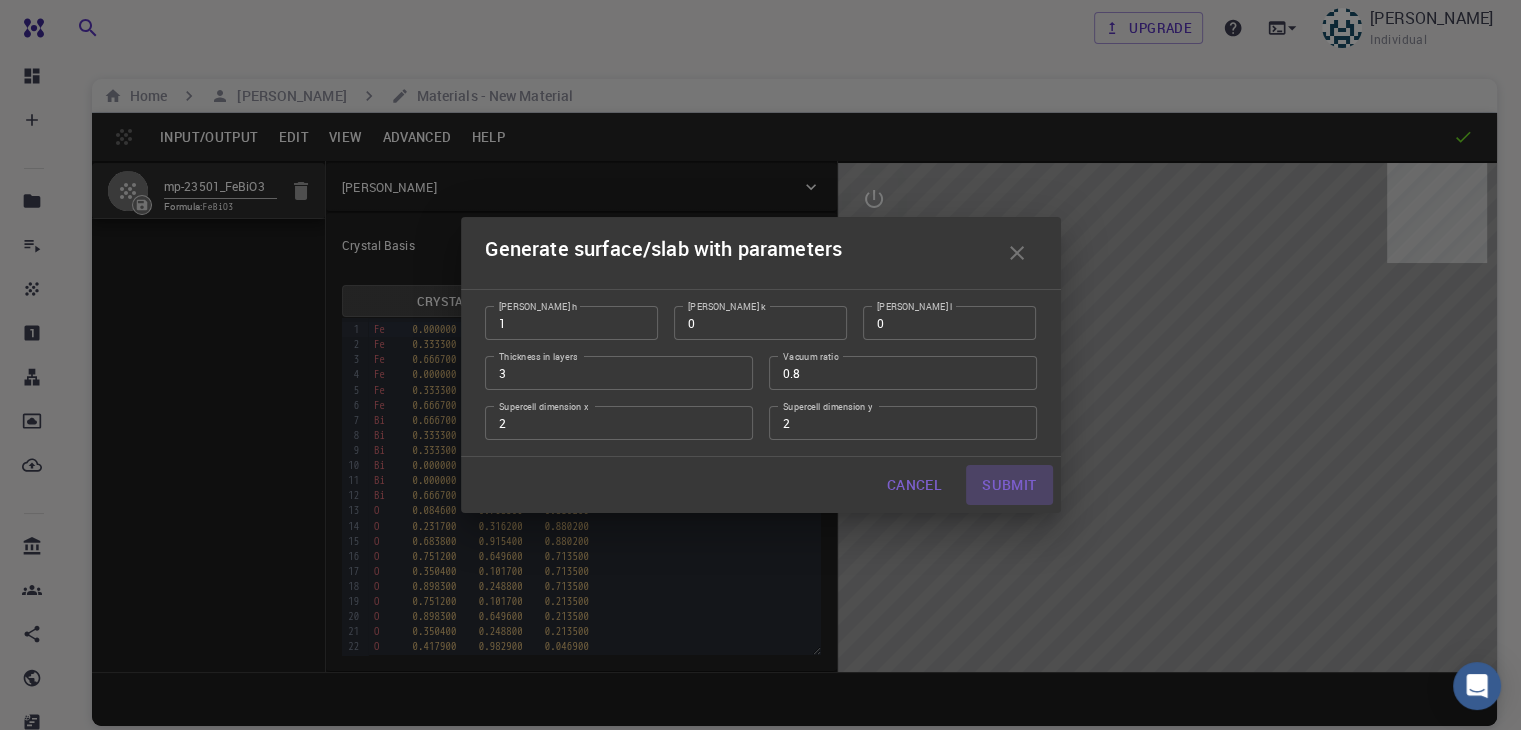 click on "Submit" at bounding box center [1009, 485] 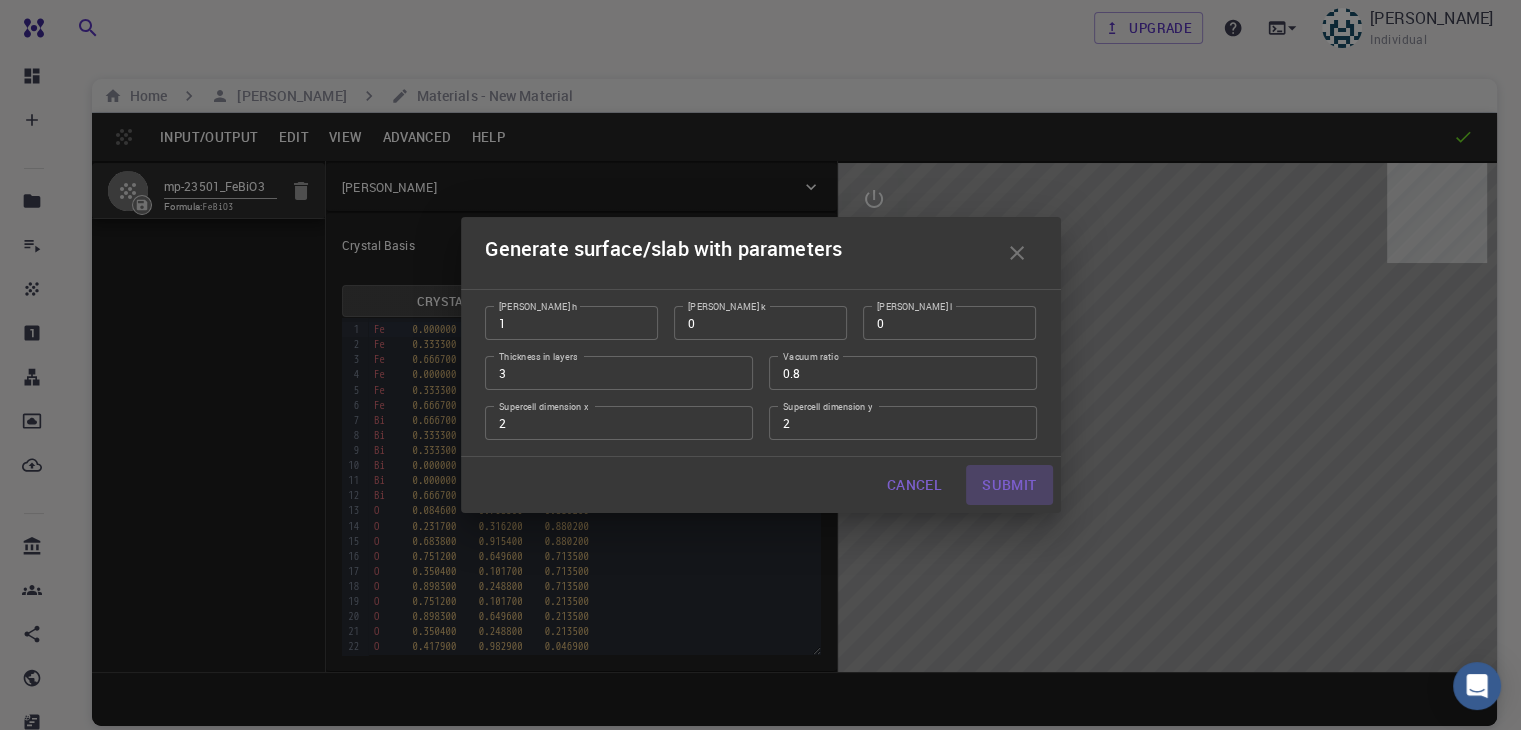 type on "TRI" 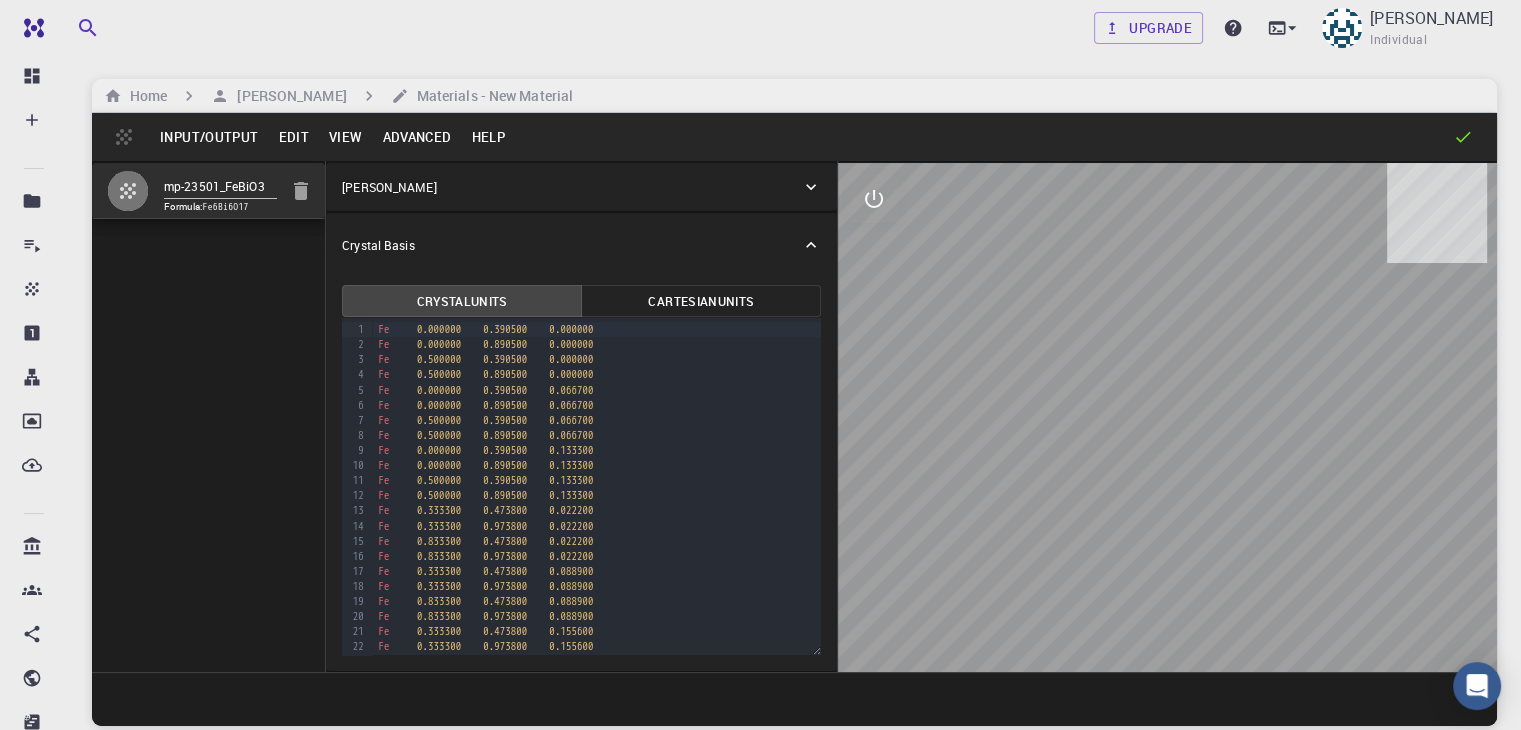 scroll, scrollTop: 4, scrollLeft: 0, axis: vertical 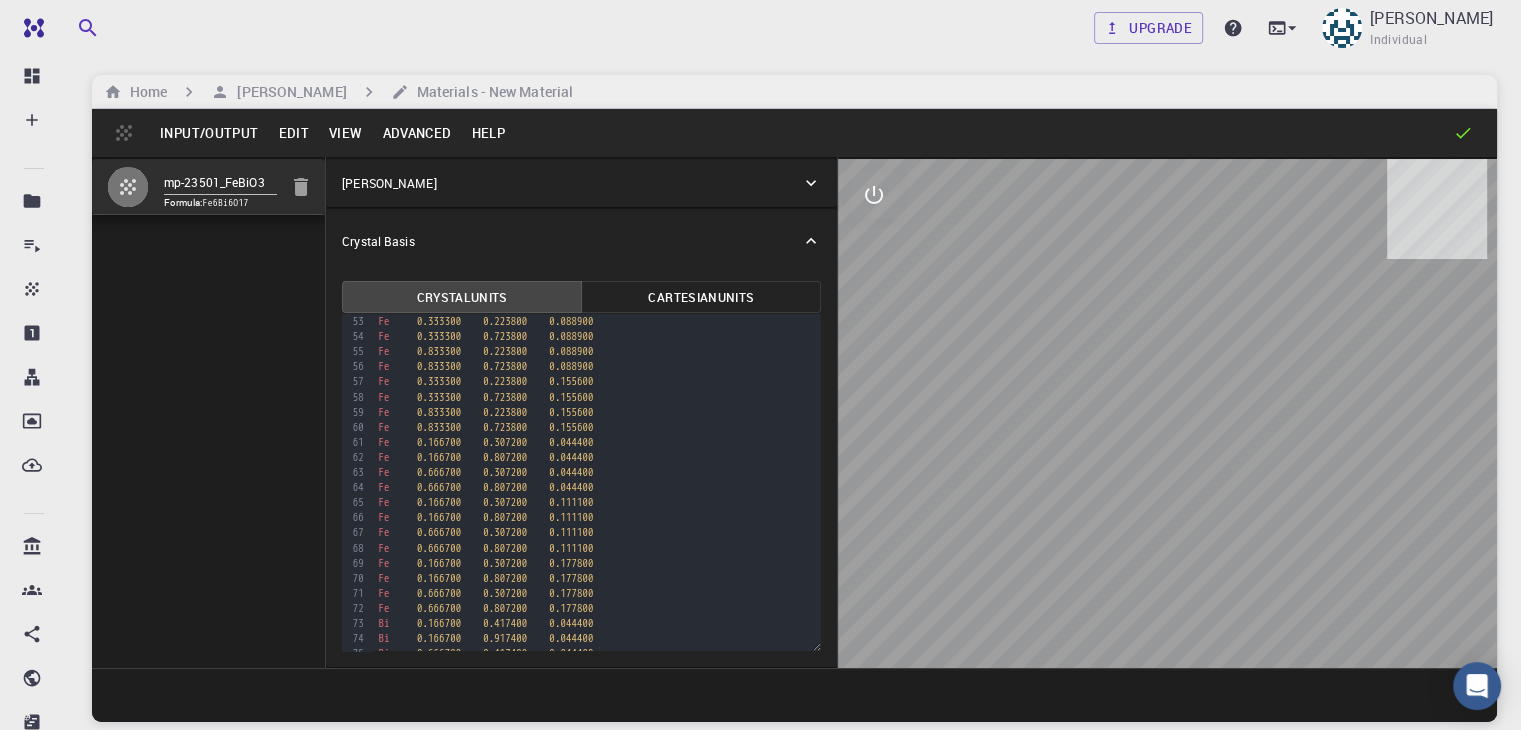 click on "Edit" at bounding box center (293, 133) 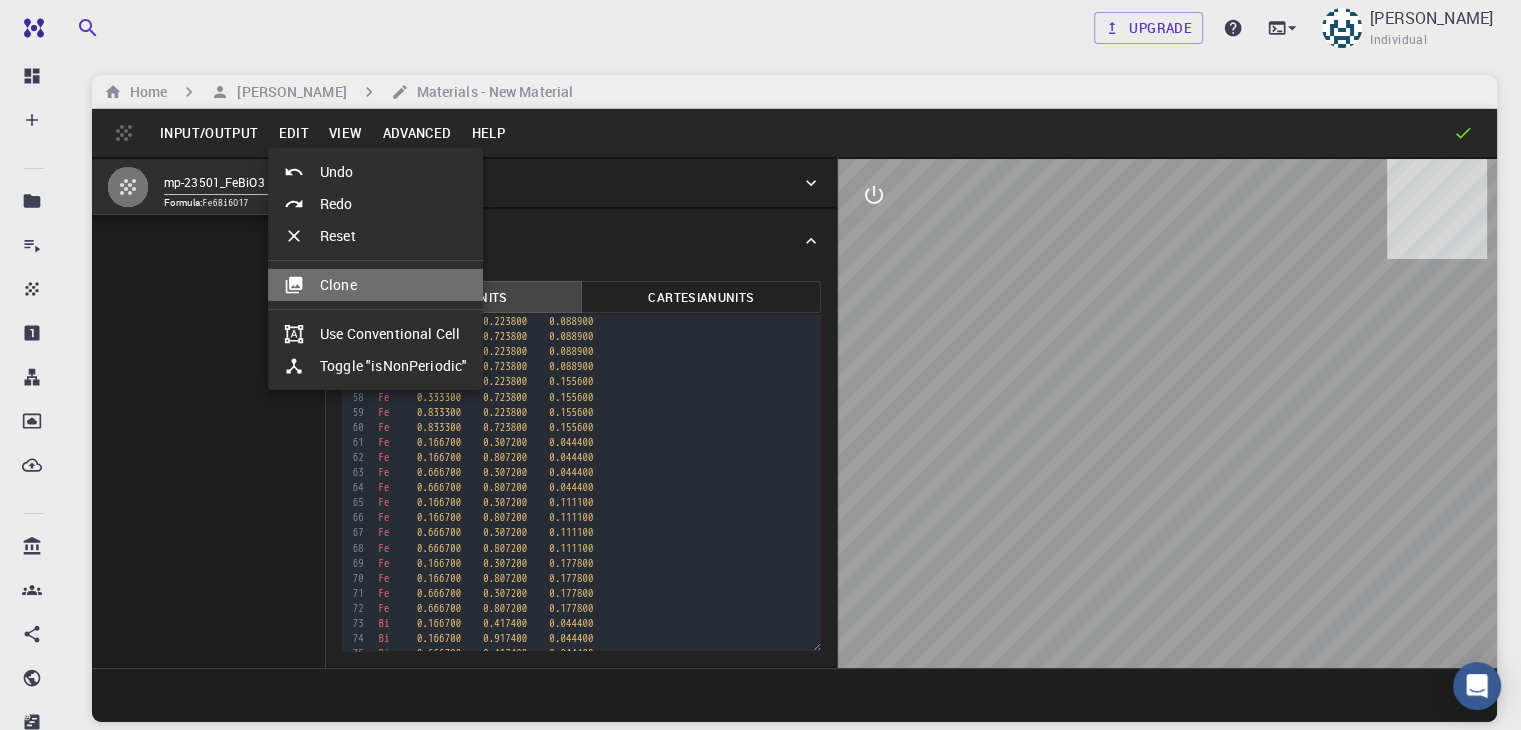 click on "Clone" at bounding box center (375, 285) 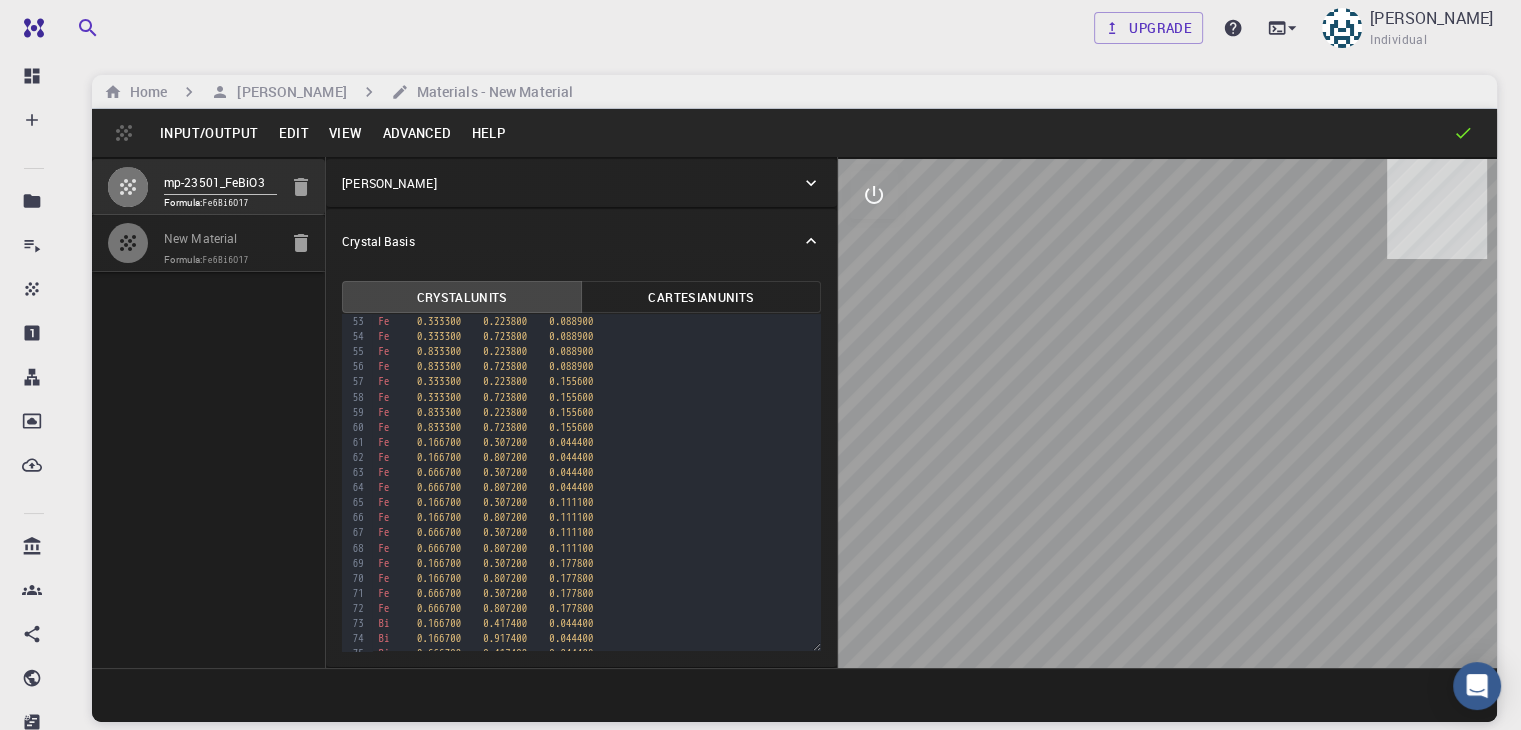 click on "Formula:  Fe6Bi6O17" at bounding box center (220, 260) 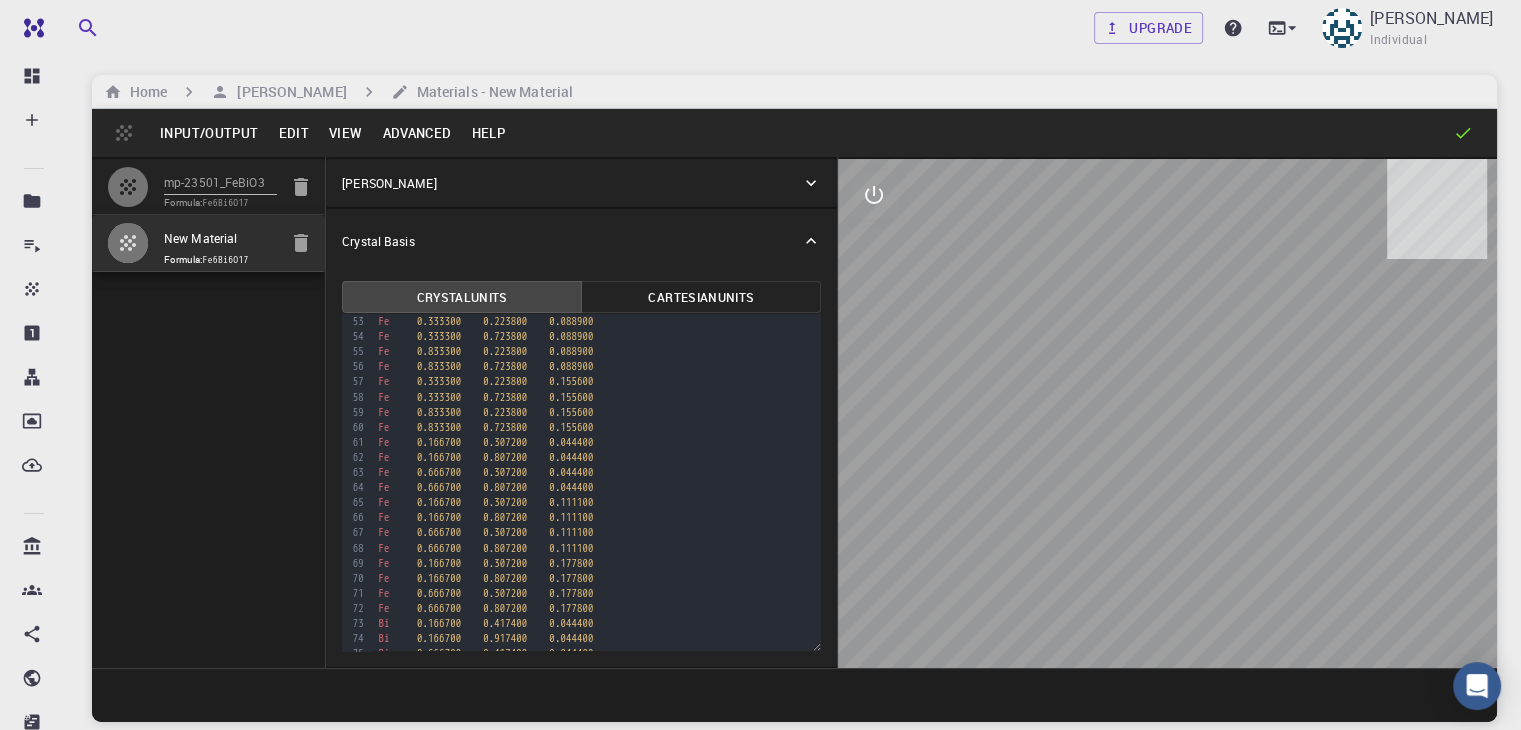 click on "Advanced" at bounding box center (416, 133) 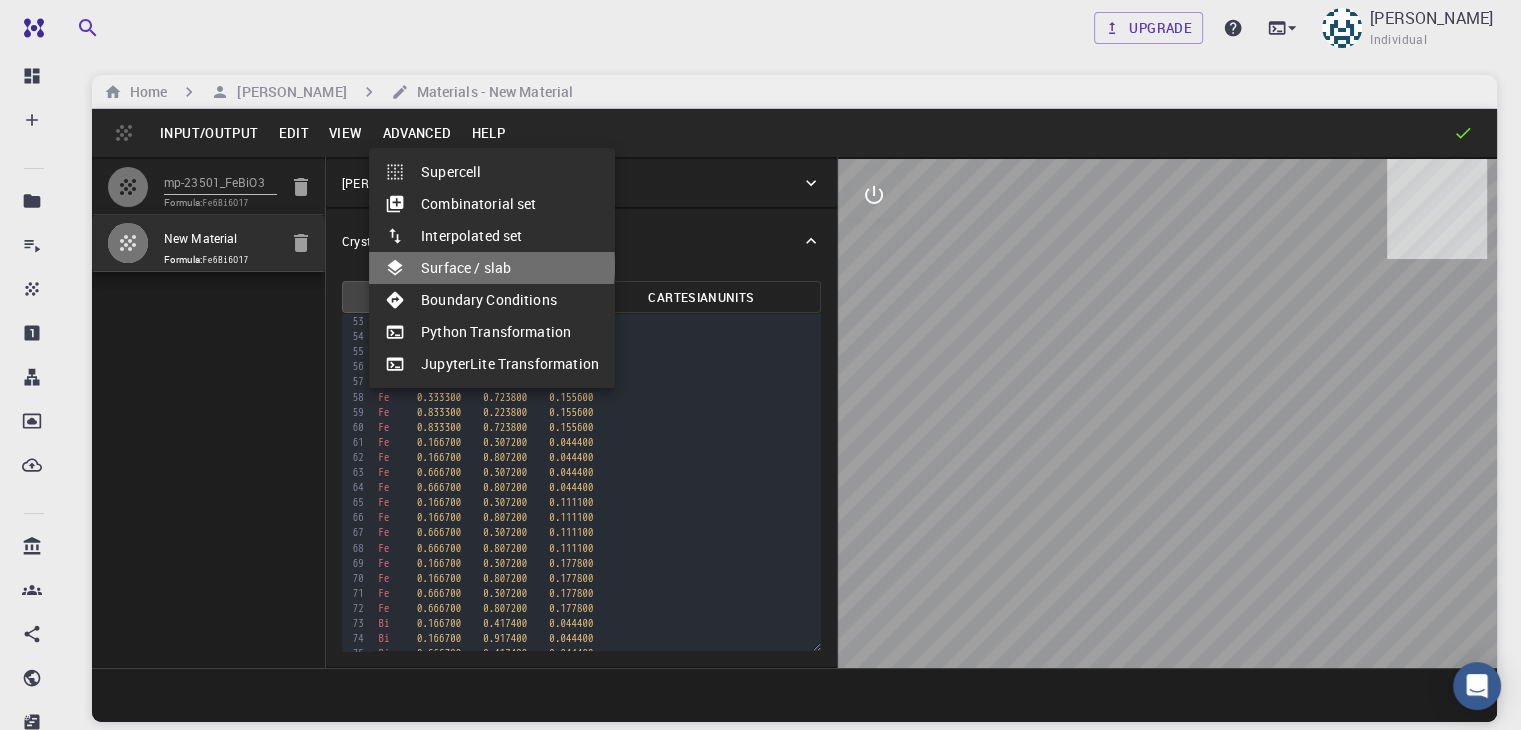 click on "Surface / slab" at bounding box center [492, 268] 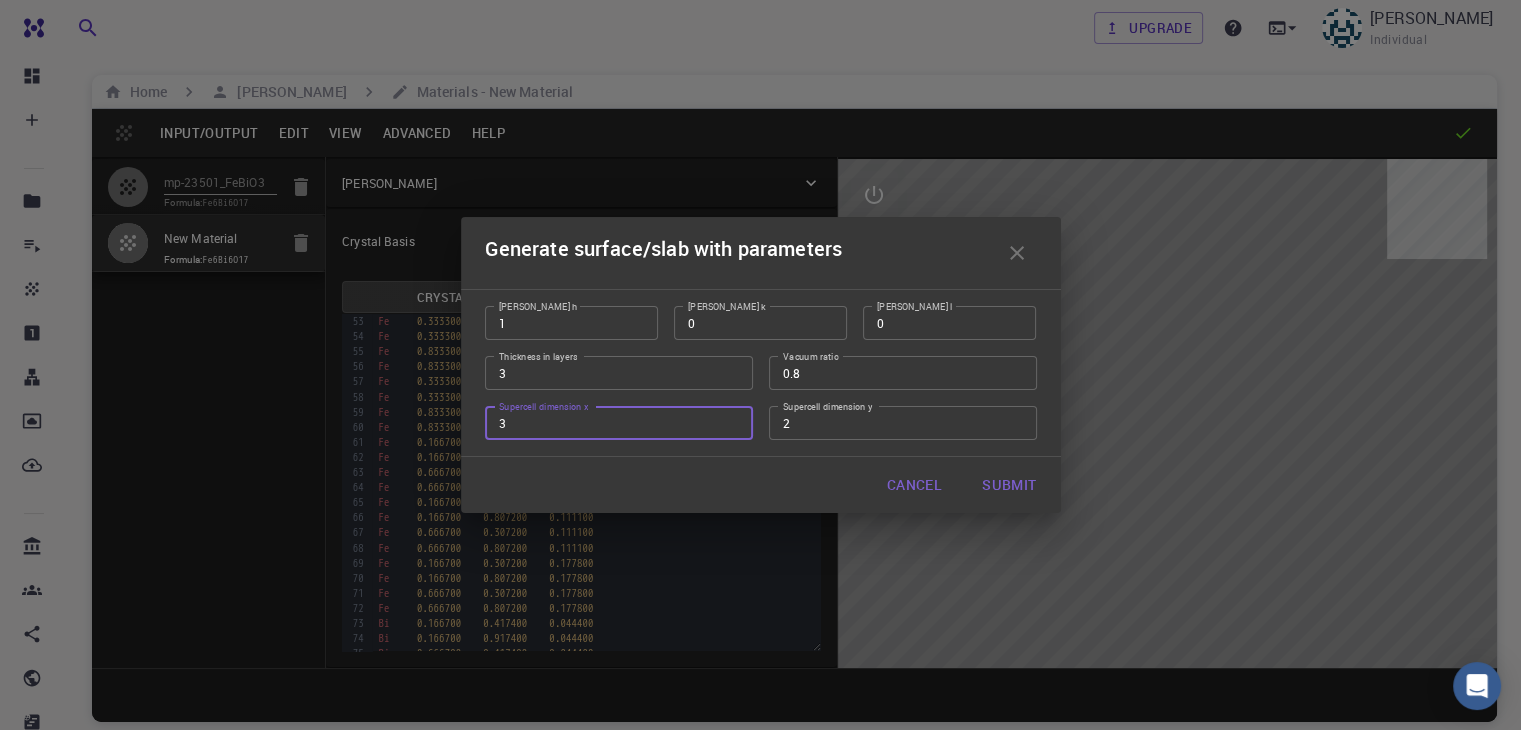 type on "3" 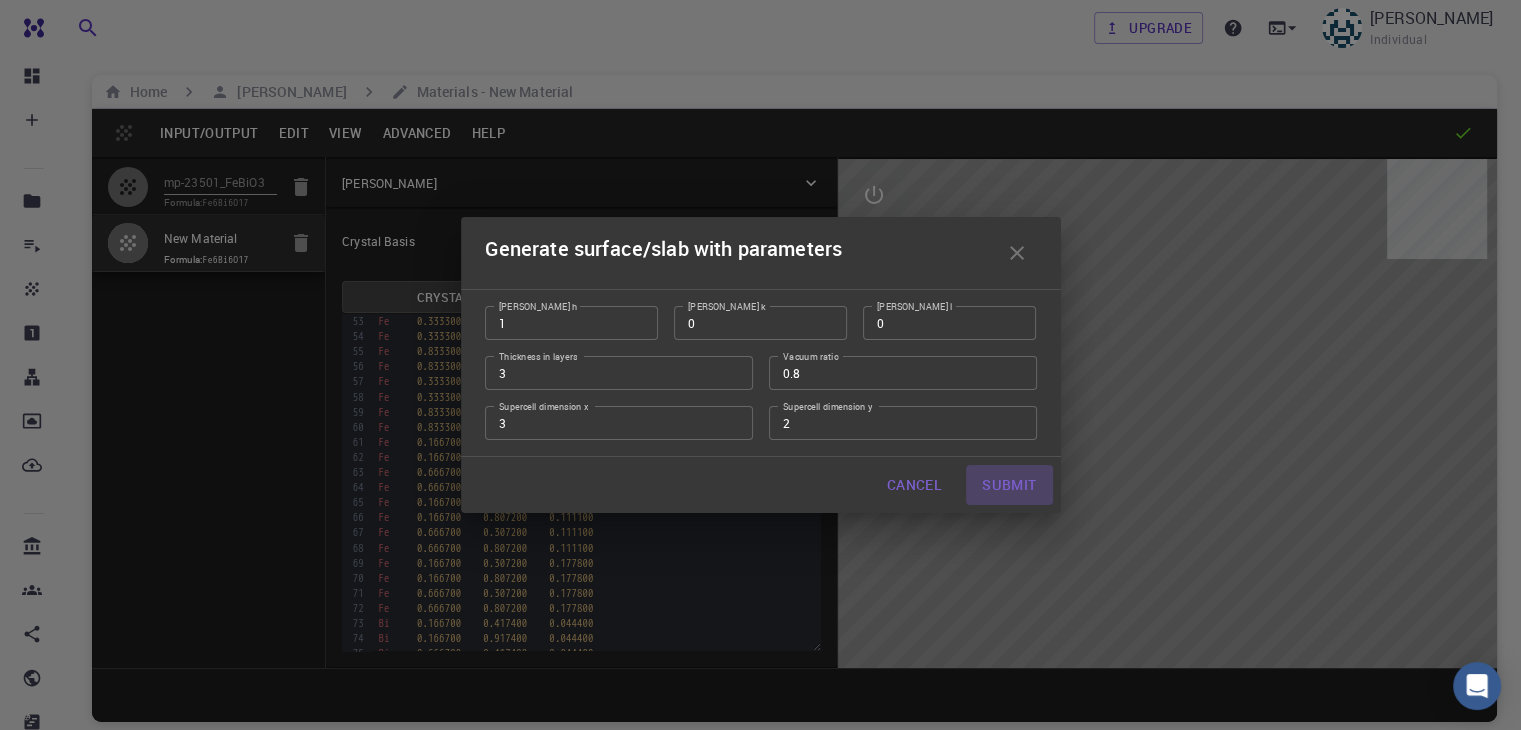 click on "Submit" at bounding box center [1009, 485] 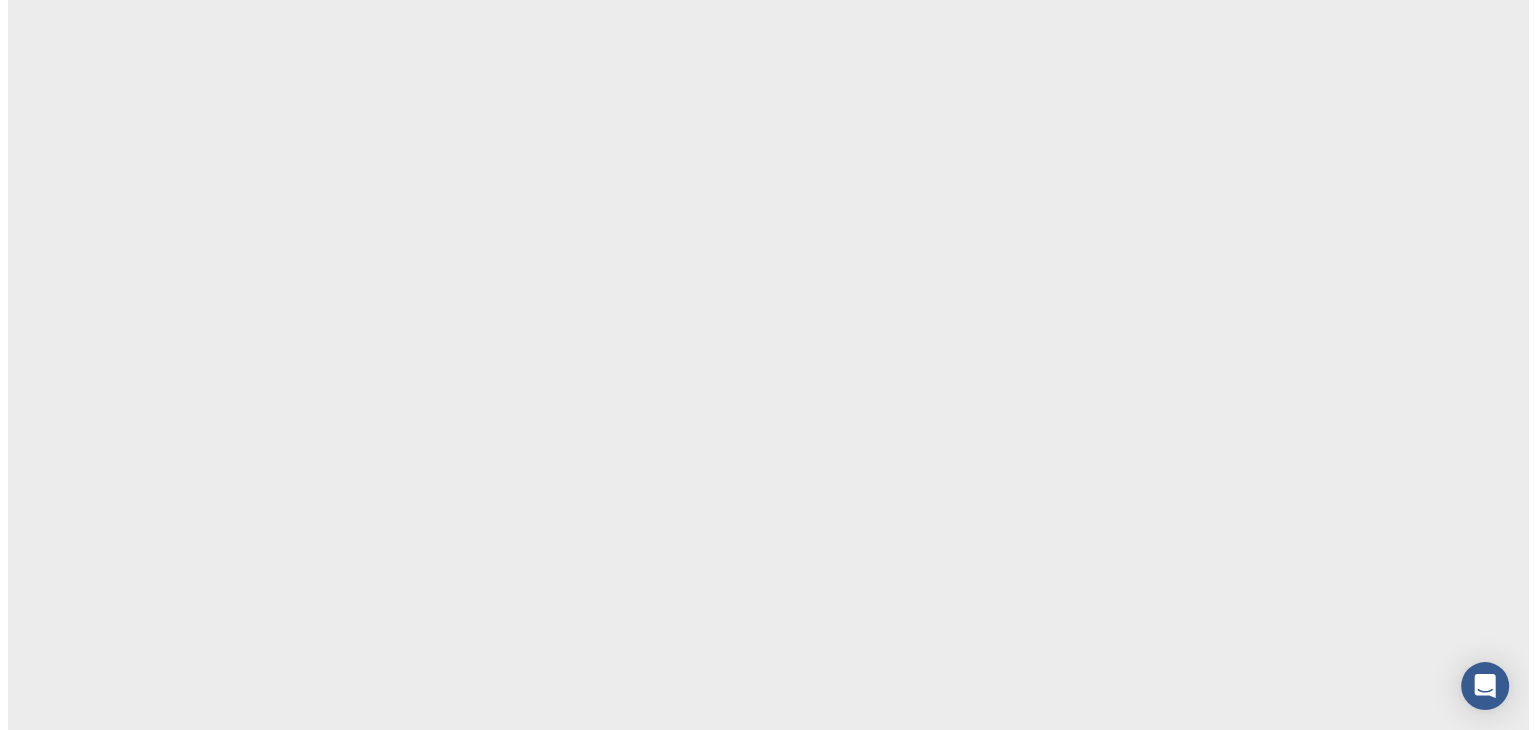 scroll, scrollTop: 0, scrollLeft: 0, axis: both 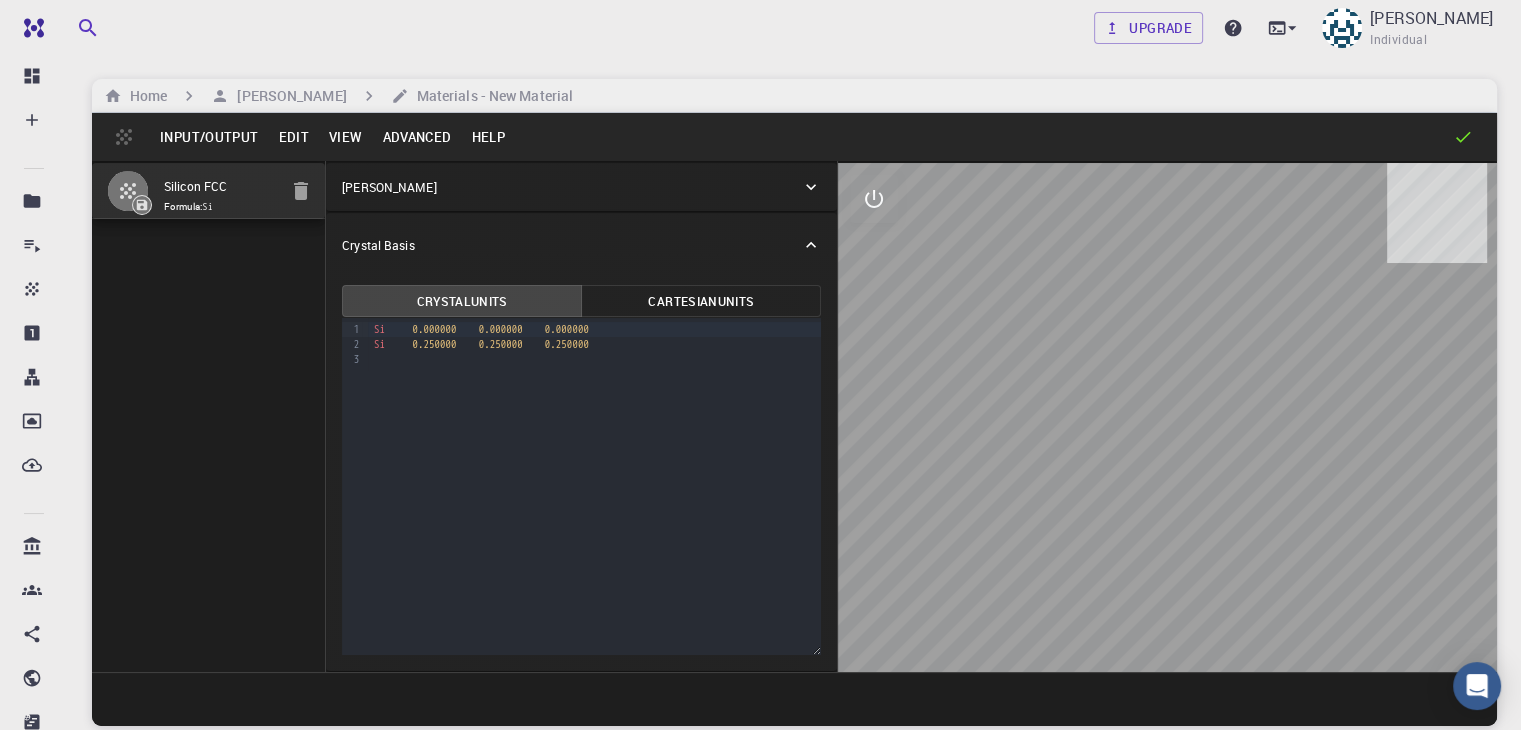 click on "Input/Output" at bounding box center (209, 137) 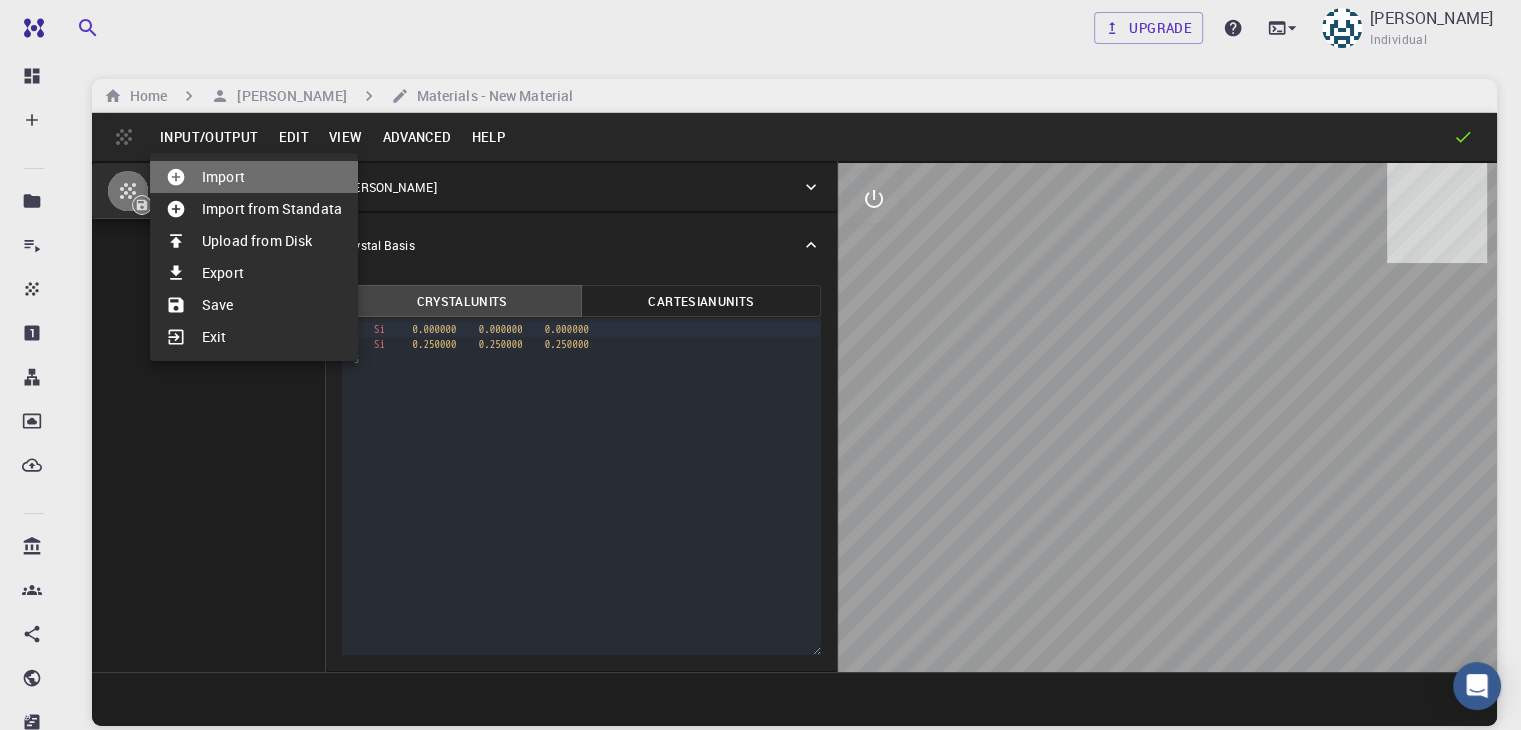 click at bounding box center (184, 177) 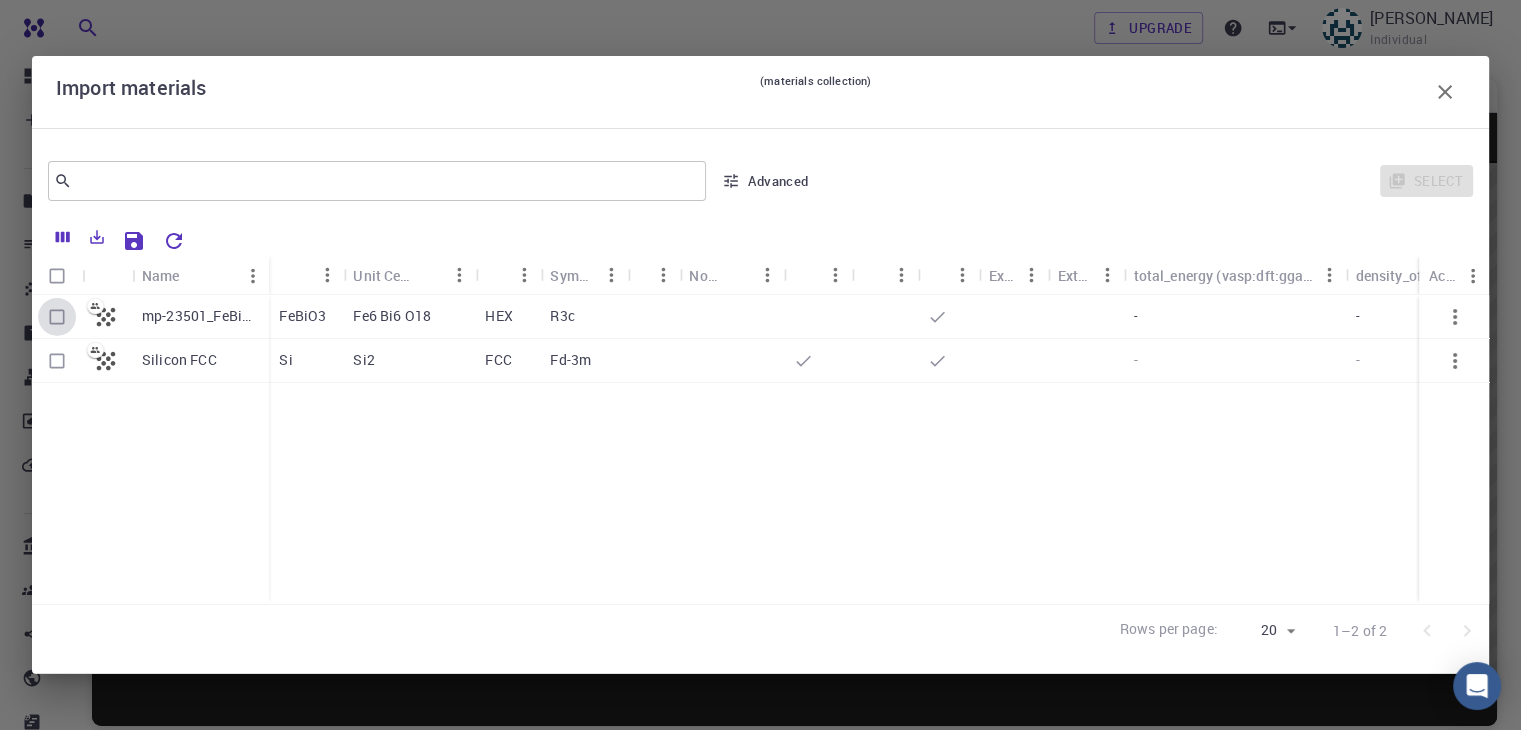 click at bounding box center [57, 317] 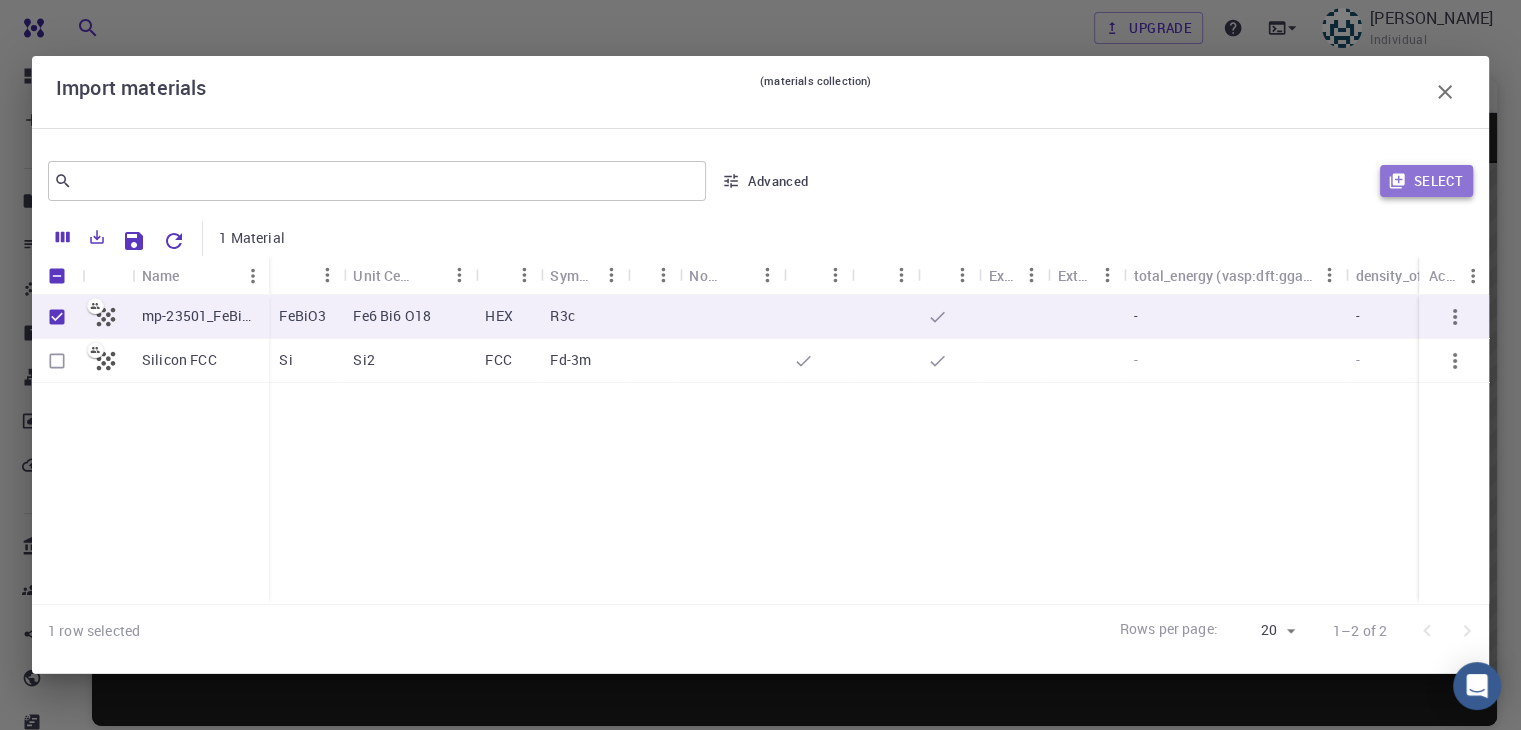 click on "Select" at bounding box center (1426, 181) 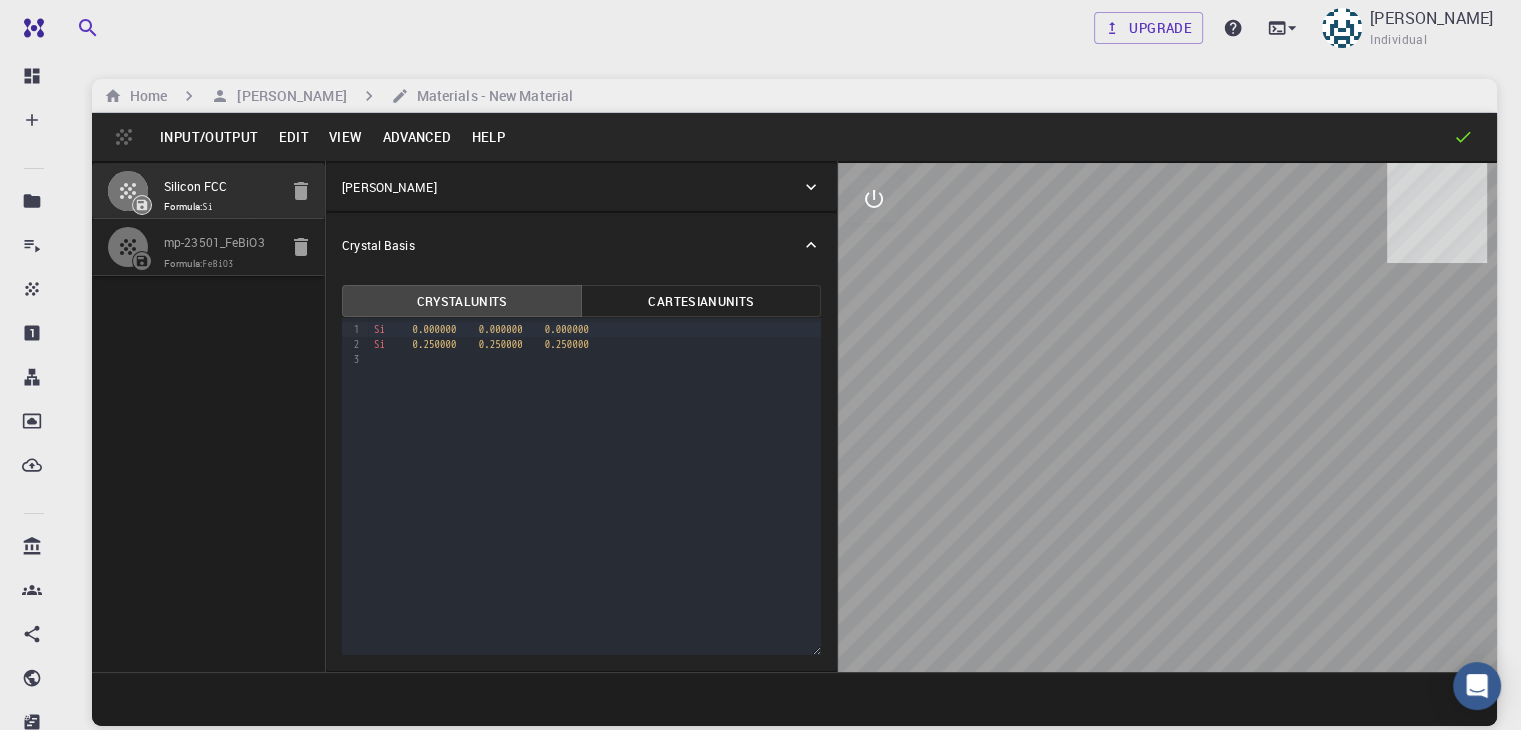 click on "Formula:  FeBiO3" at bounding box center (220, 264) 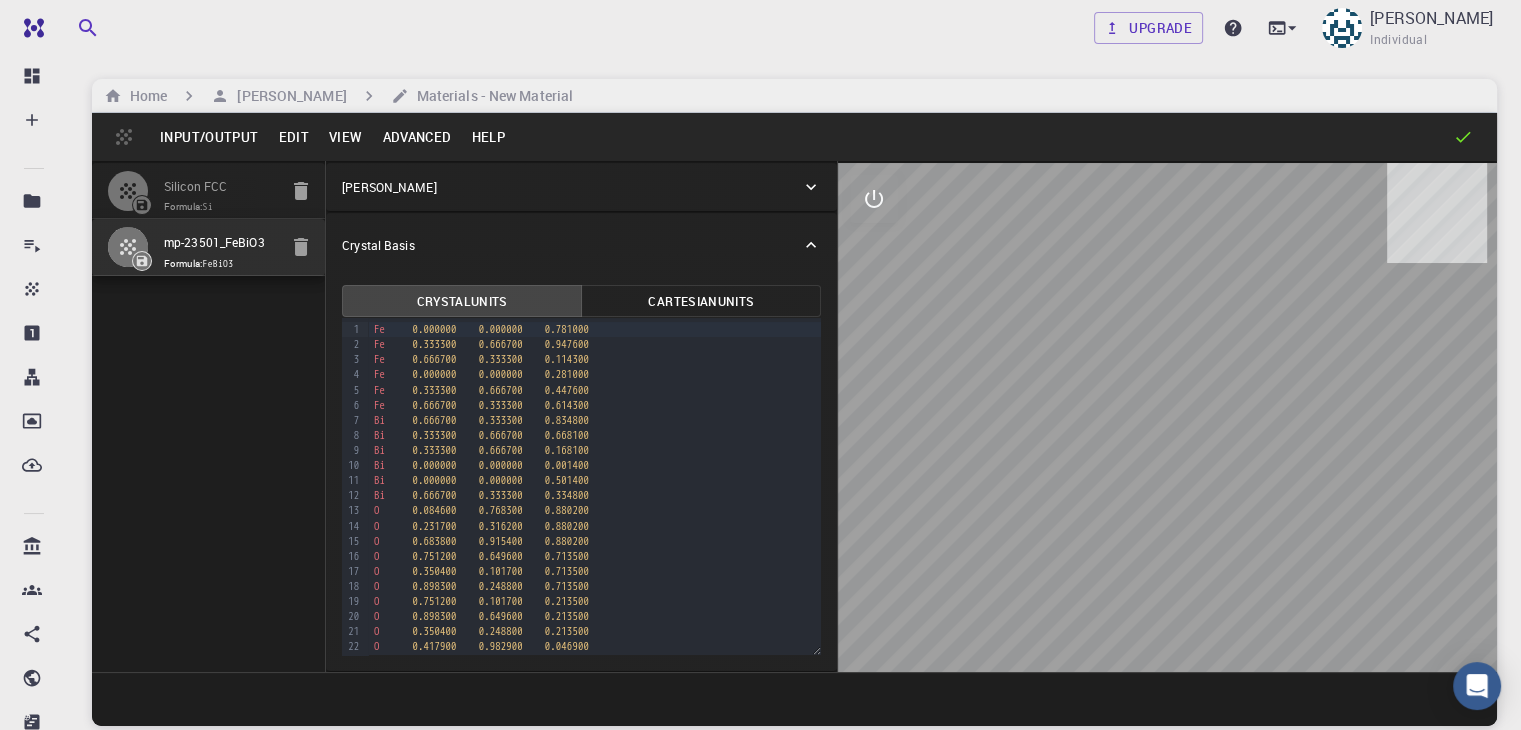 click on "Advanced" at bounding box center [416, 137] 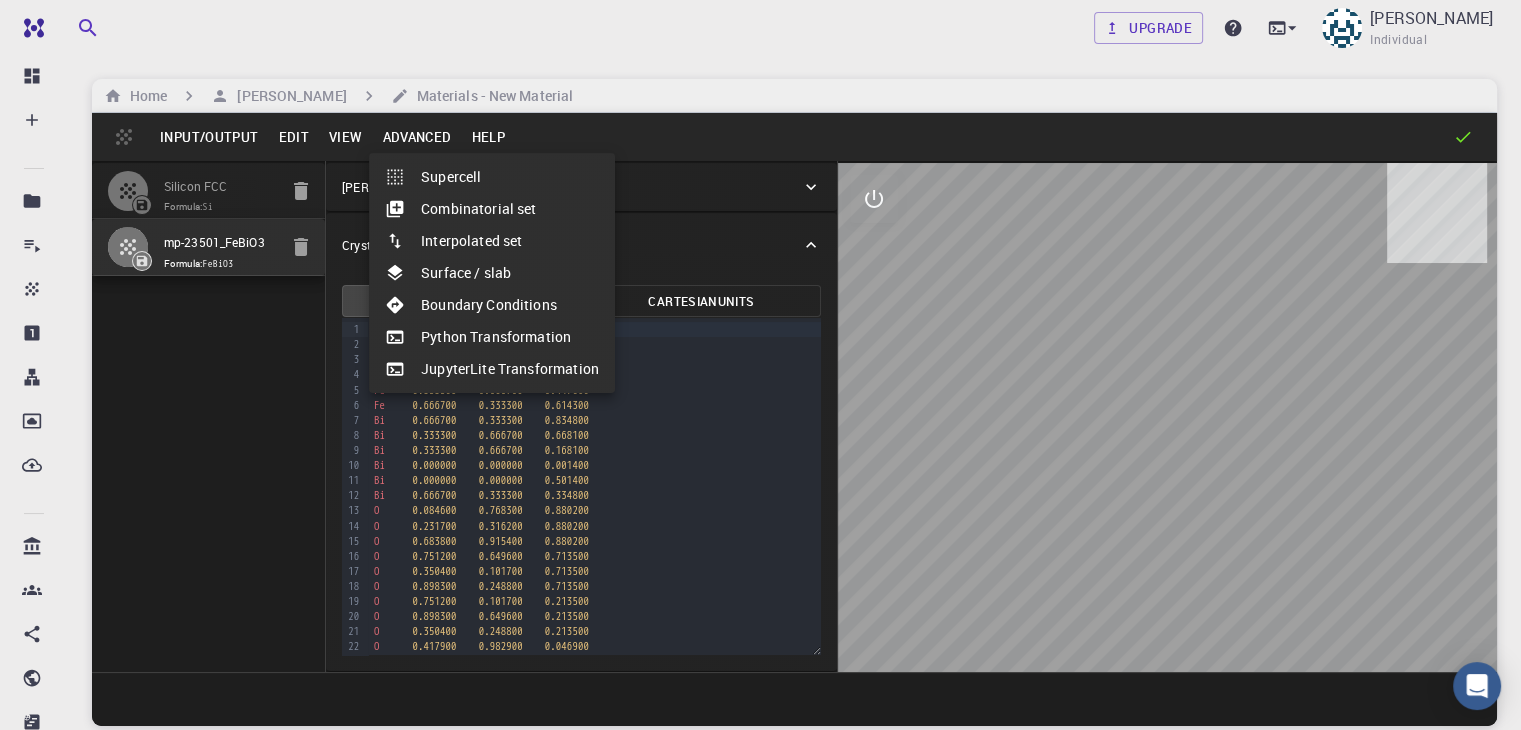 click on "Surface / slab" at bounding box center [492, 273] 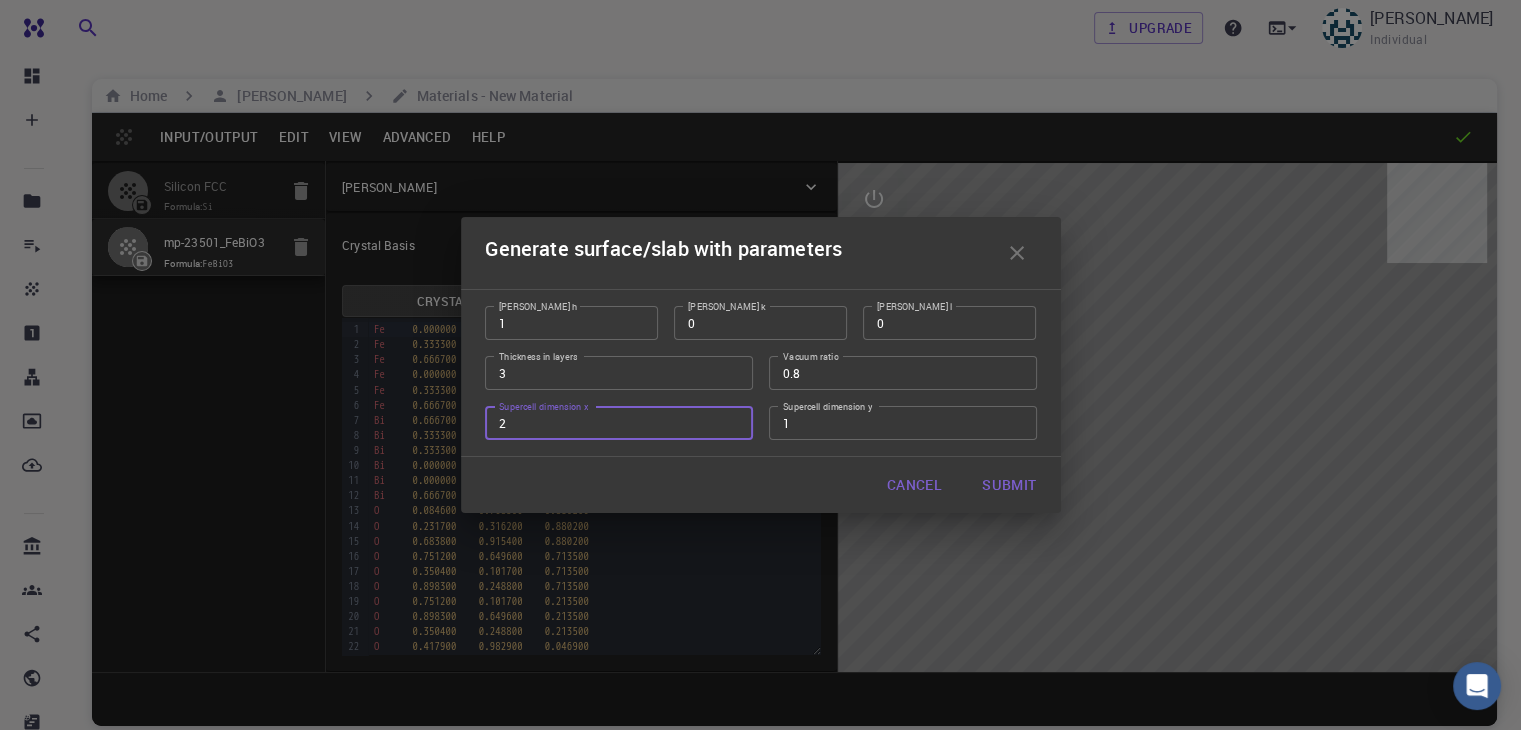 click on "2" at bounding box center (619, 423) 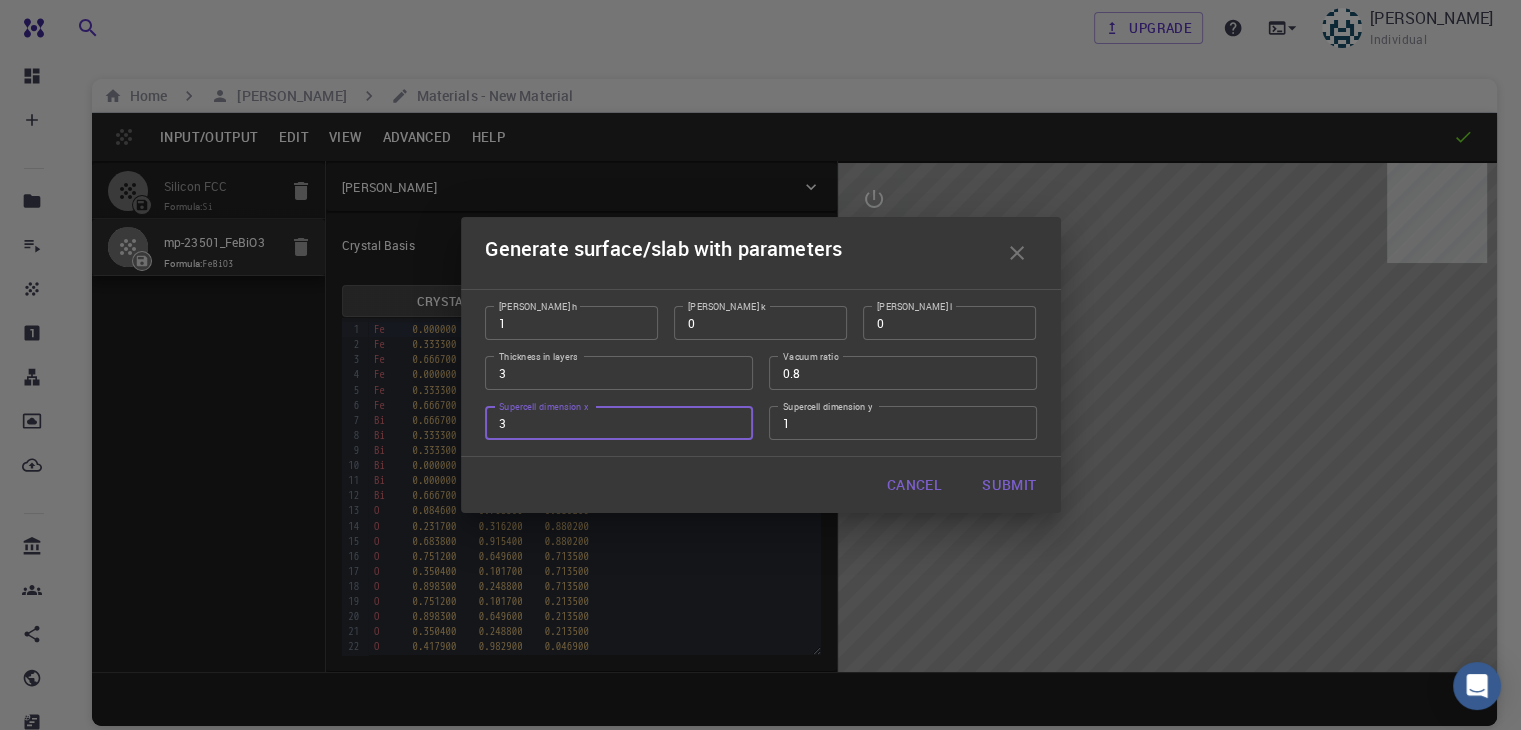 type on "3" 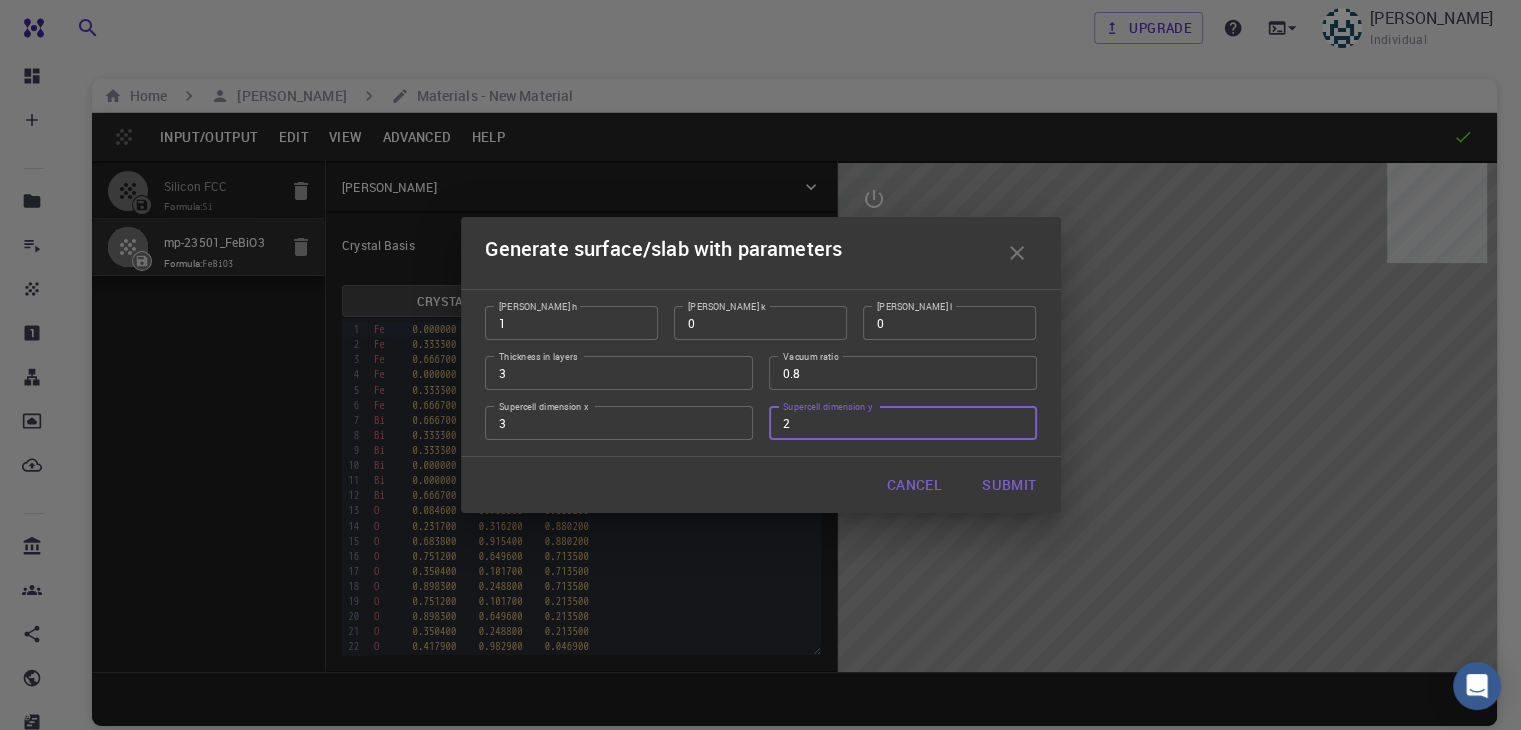 type on "2" 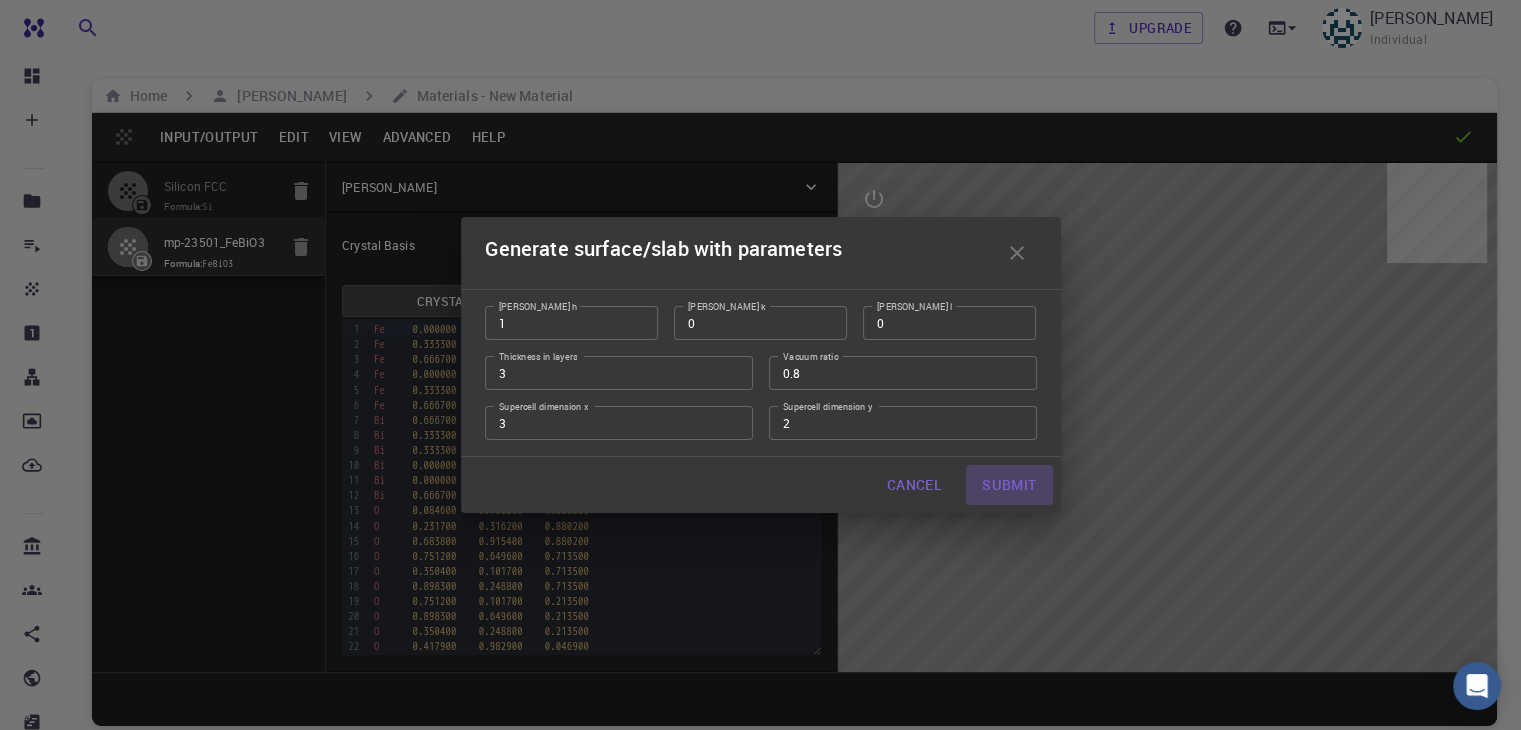 click on "Submit" at bounding box center [1009, 485] 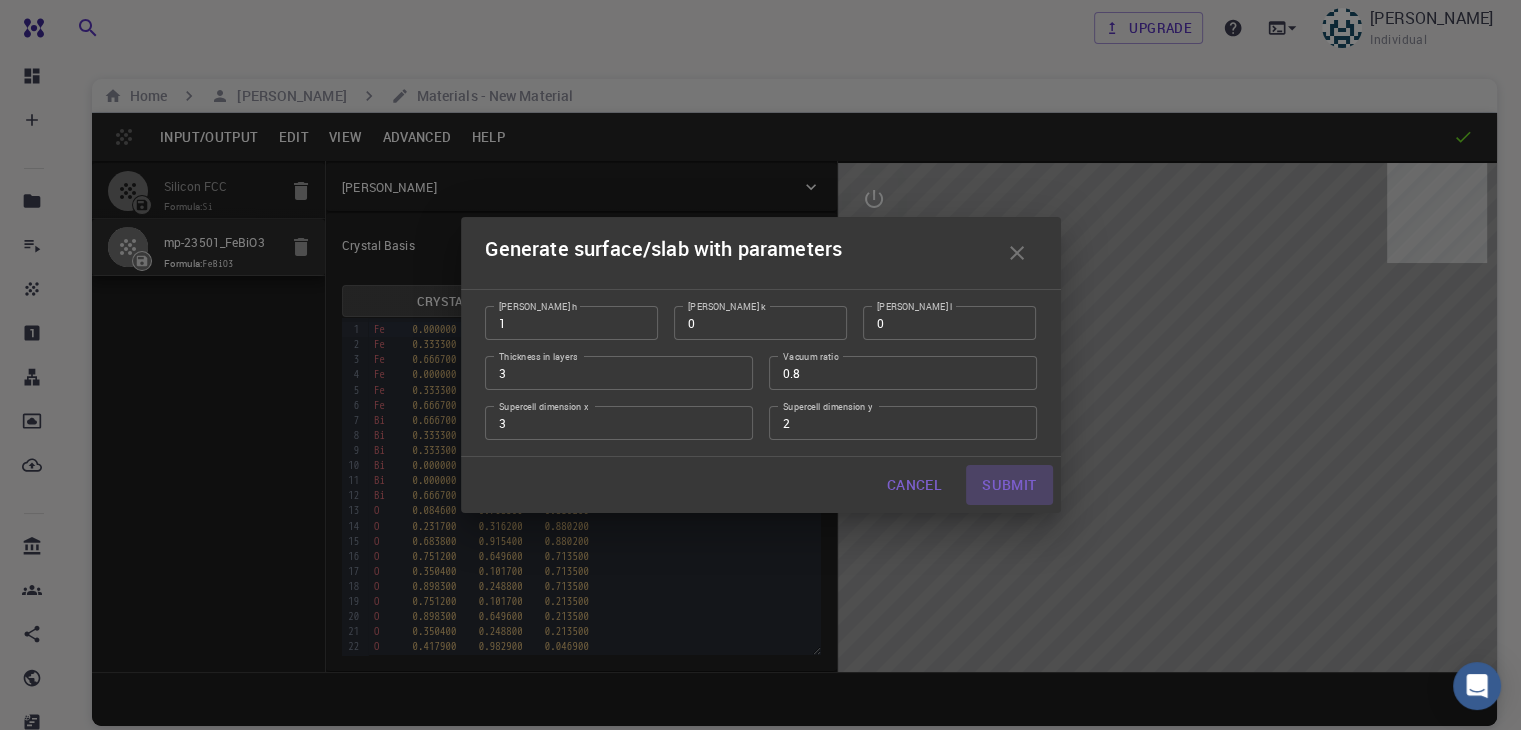 type on "TRI" 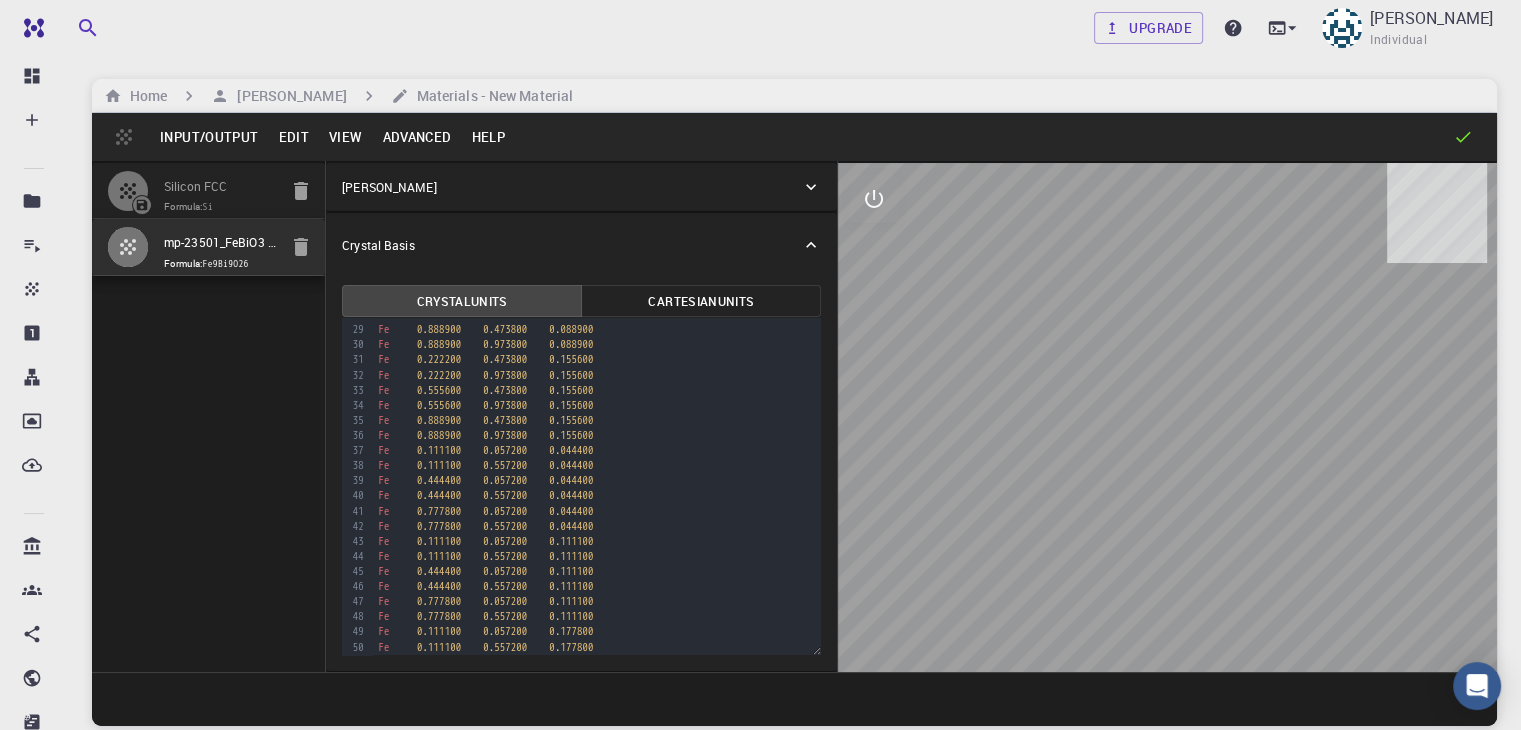 scroll, scrollTop: 0, scrollLeft: 0, axis: both 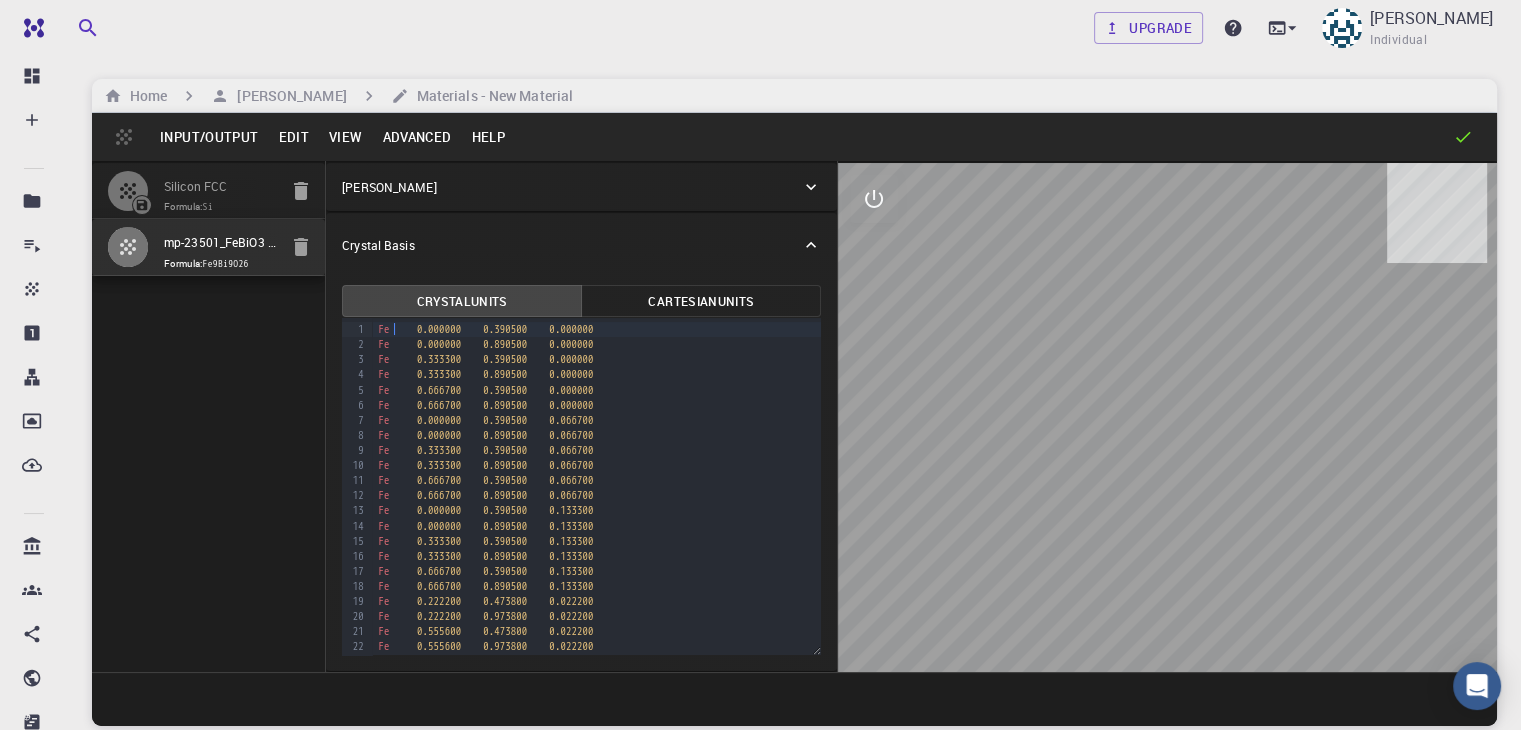 click on "Fe       0.000000      0.390500      0.000000" at bounding box center (596, 329) 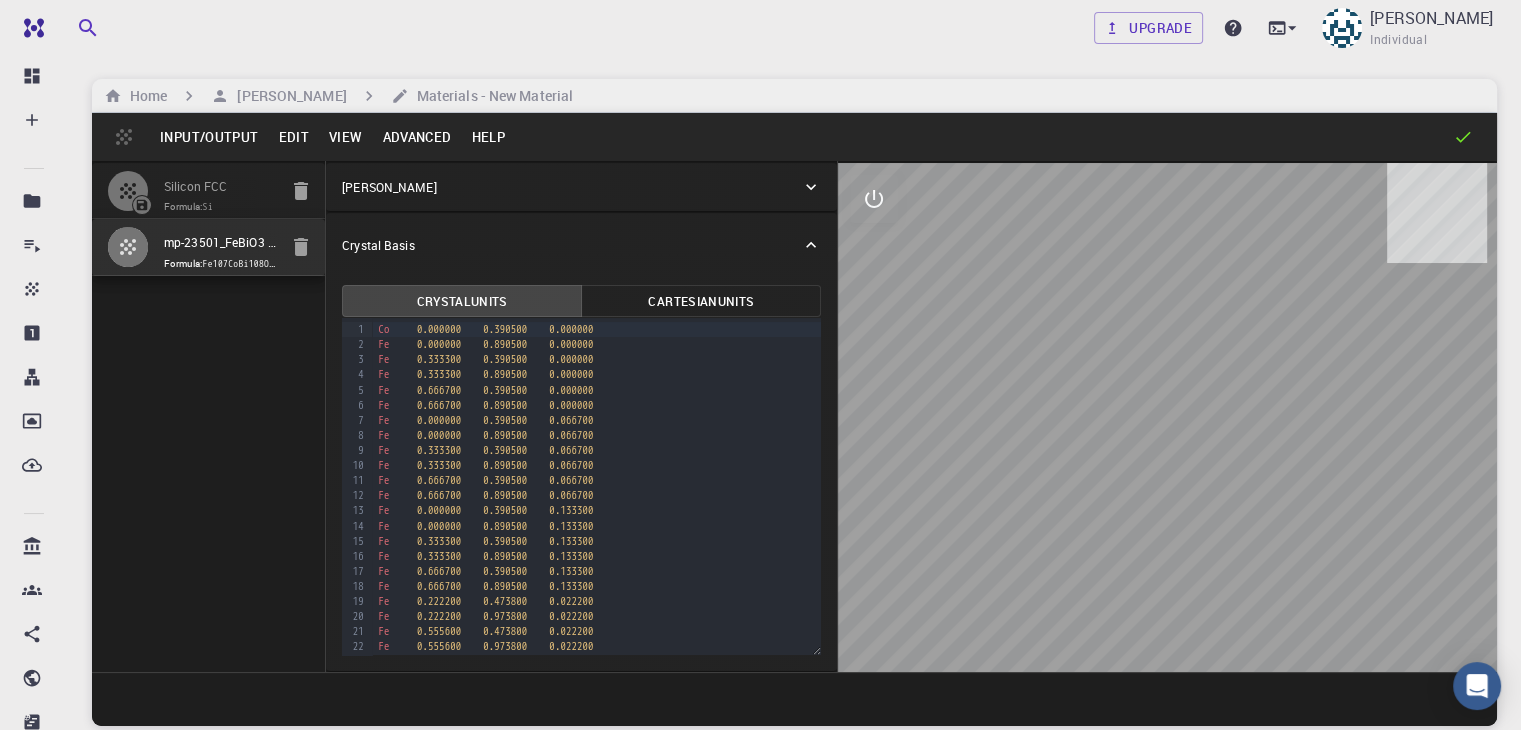 click on "View" at bounding box center (346, 137) 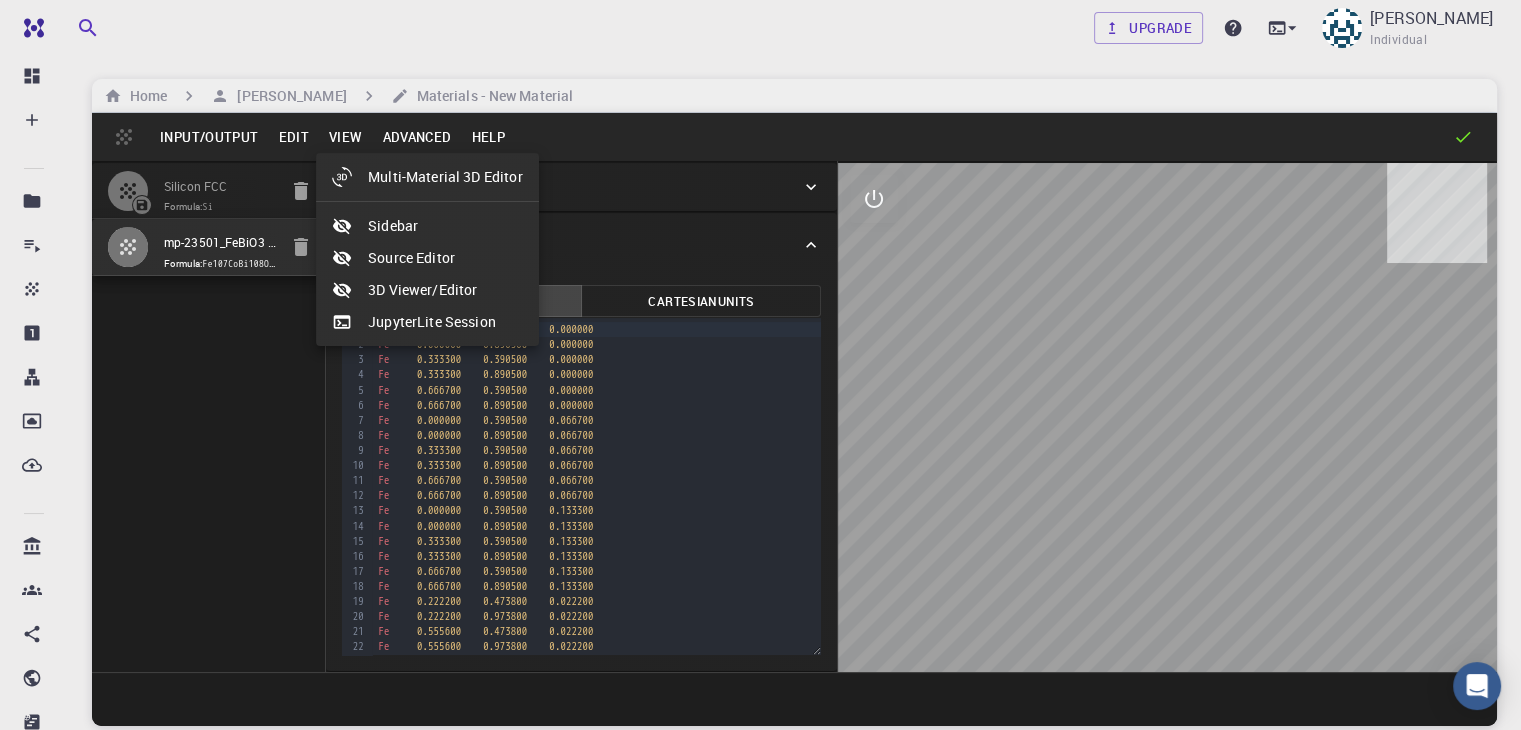 click at bounding box center (760, 365) 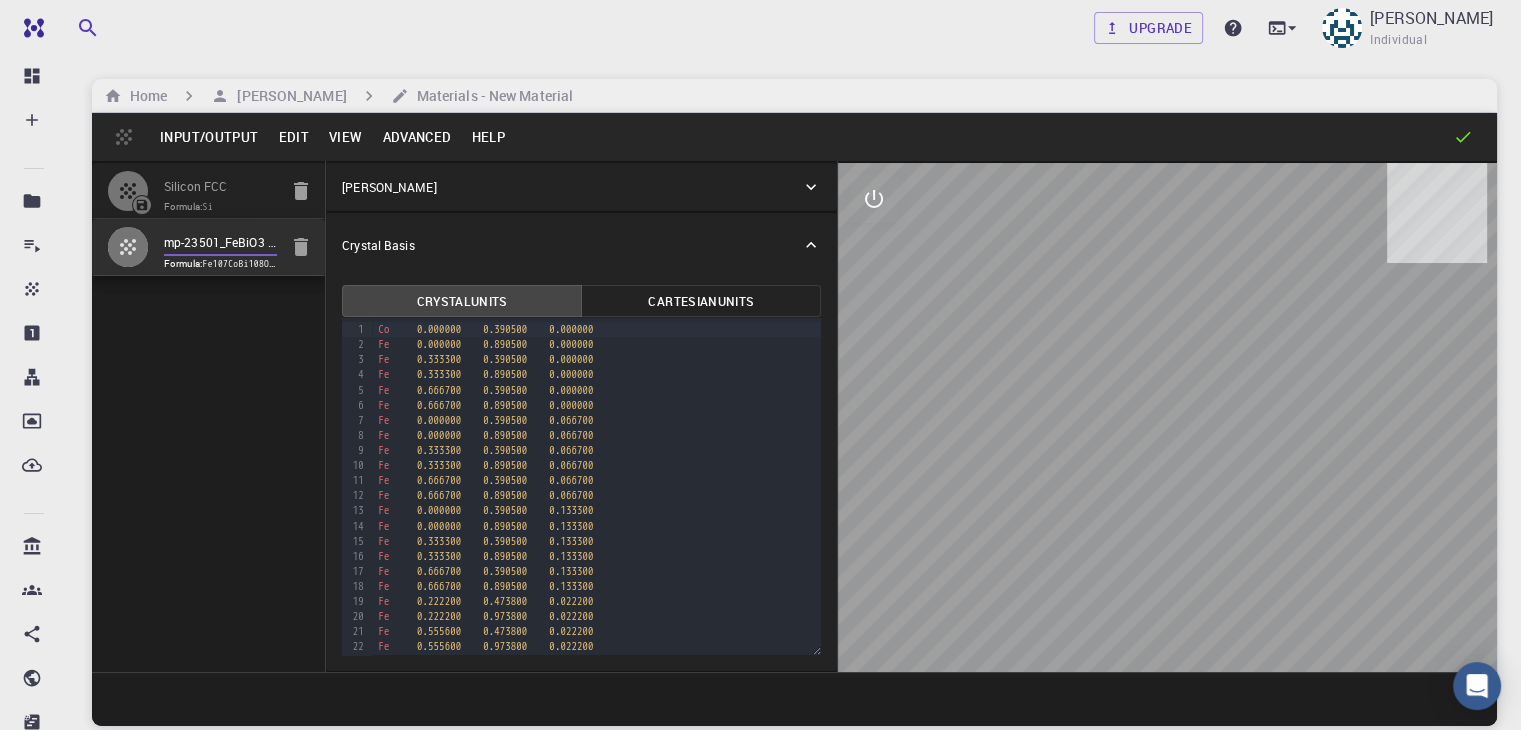 click on "mp-23501_FeBiO3 - slab [1,0,0]" at bounding box center (220, 243) 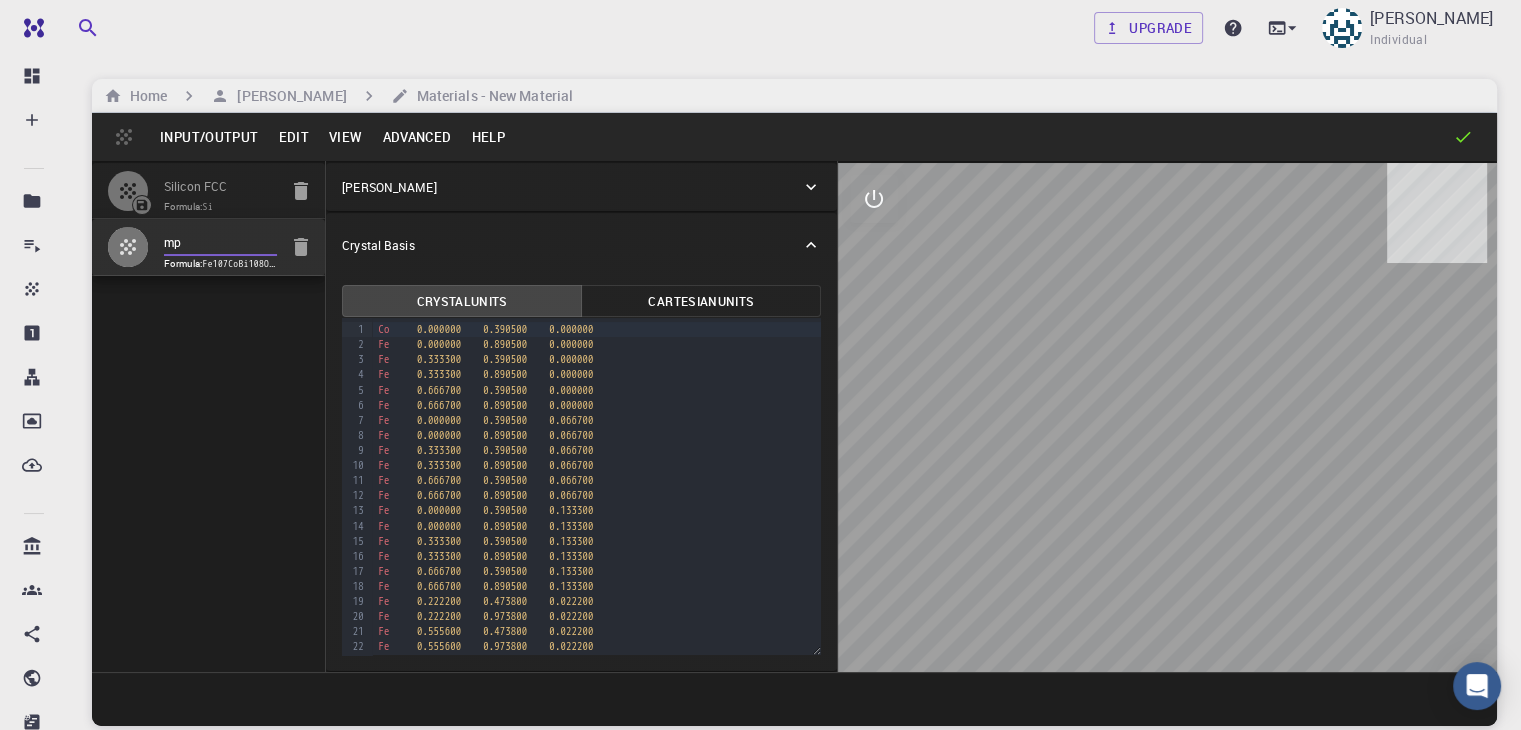 type on "m" 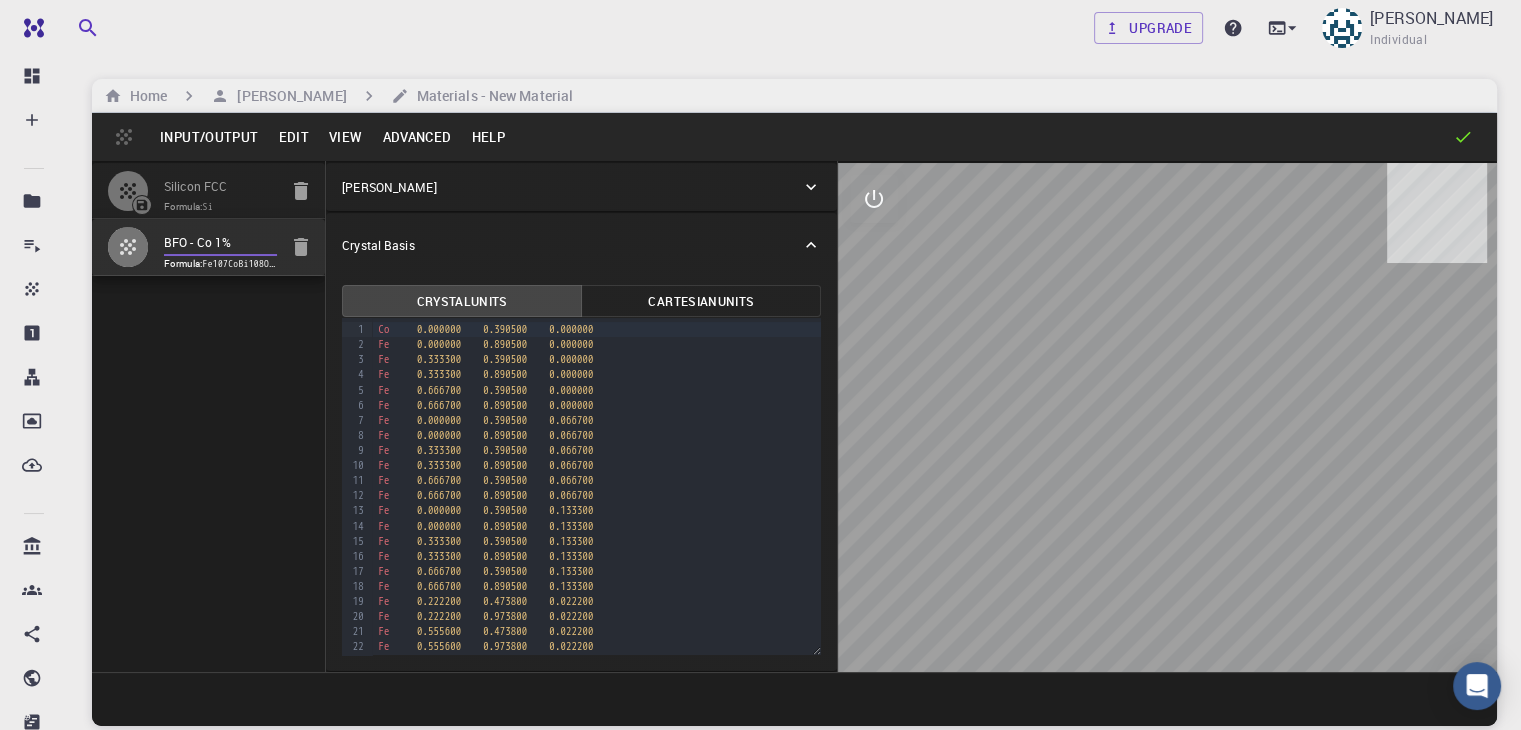 type on "BFO - Co 1%" 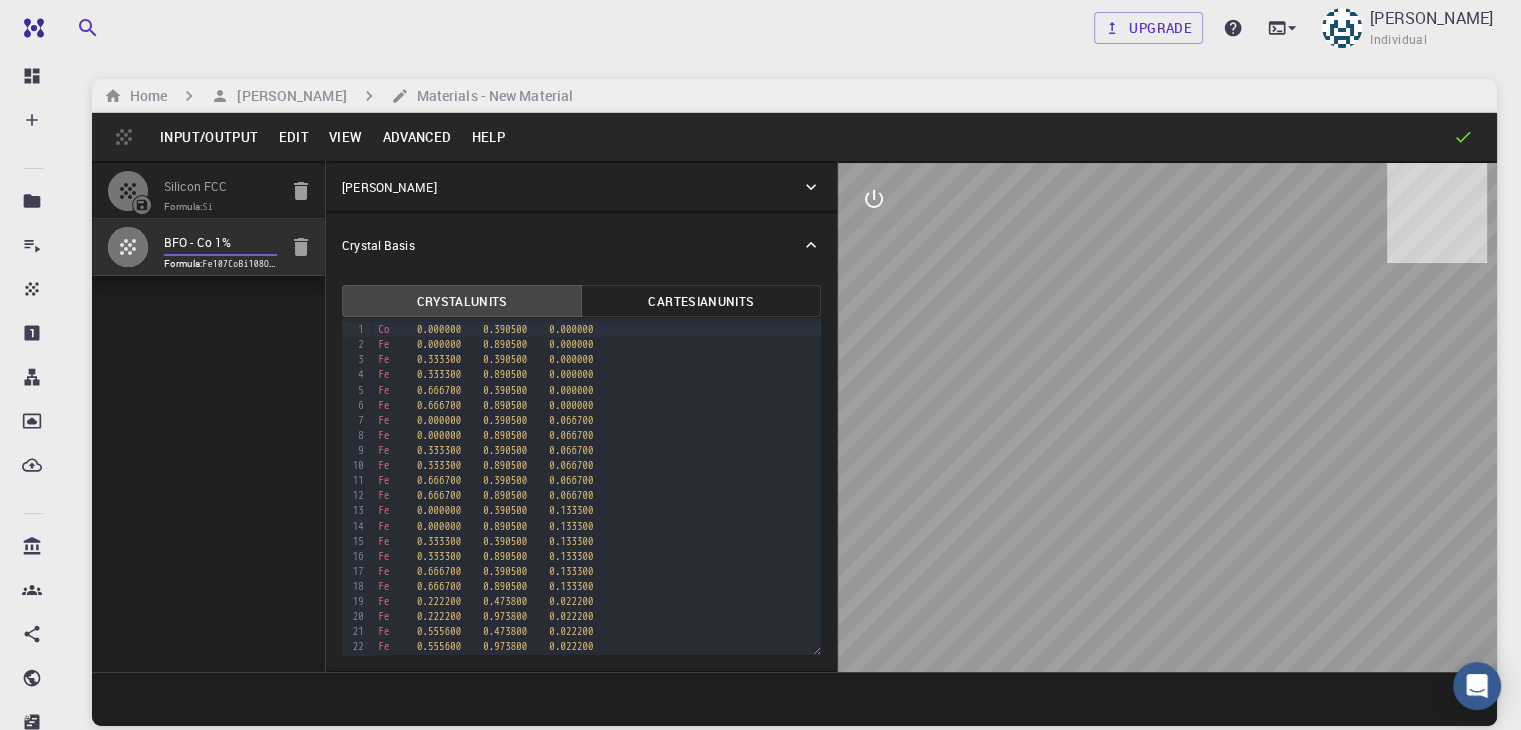 click on "Silicon FCC Formula:  Si BFO - Co 1% Formula:  Fe107CoBi108O312" at bounding box center [209, 416] 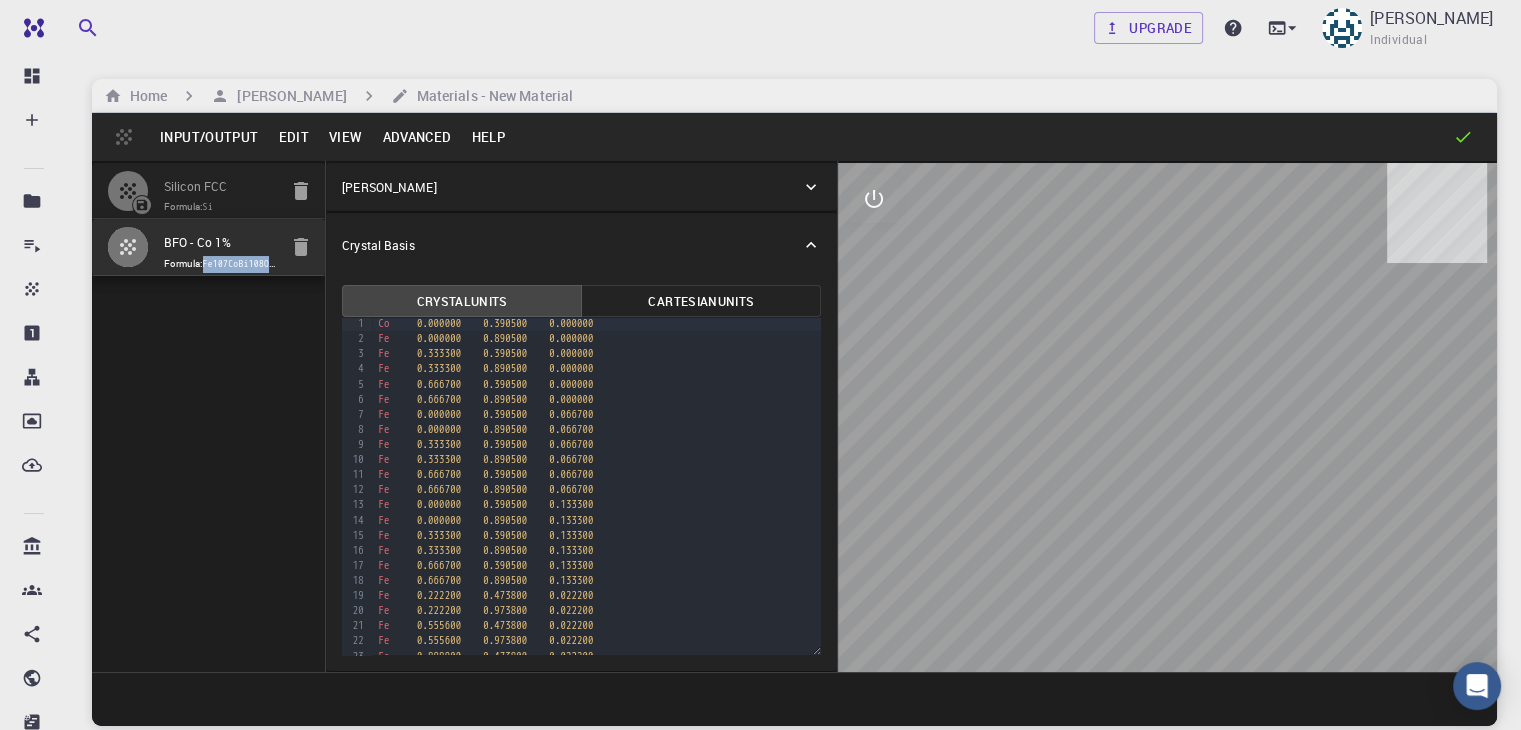 scroll, scrollTop: 0, scrollLeft: 0, axis: both 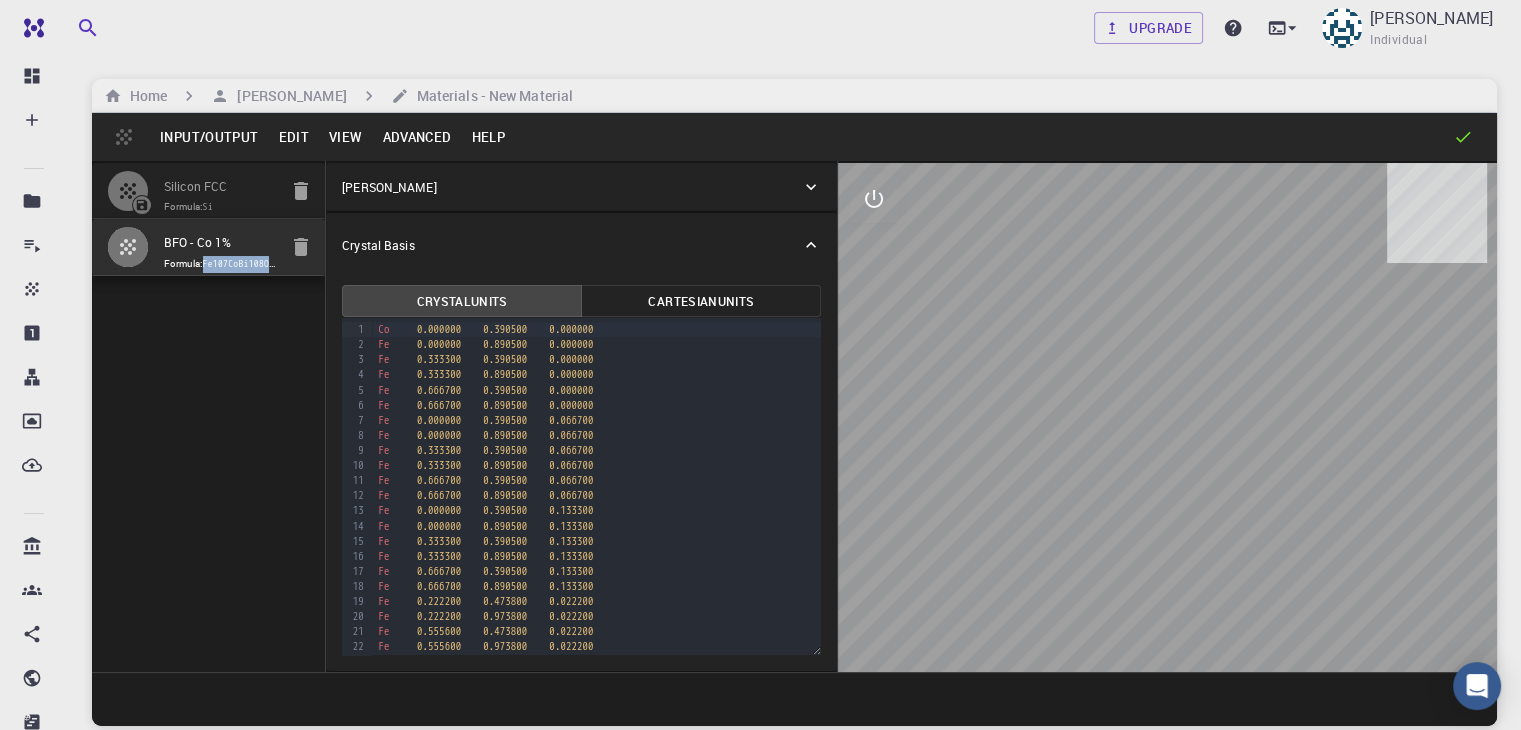 click on "Input/Output" at bounding box center (209, 137) 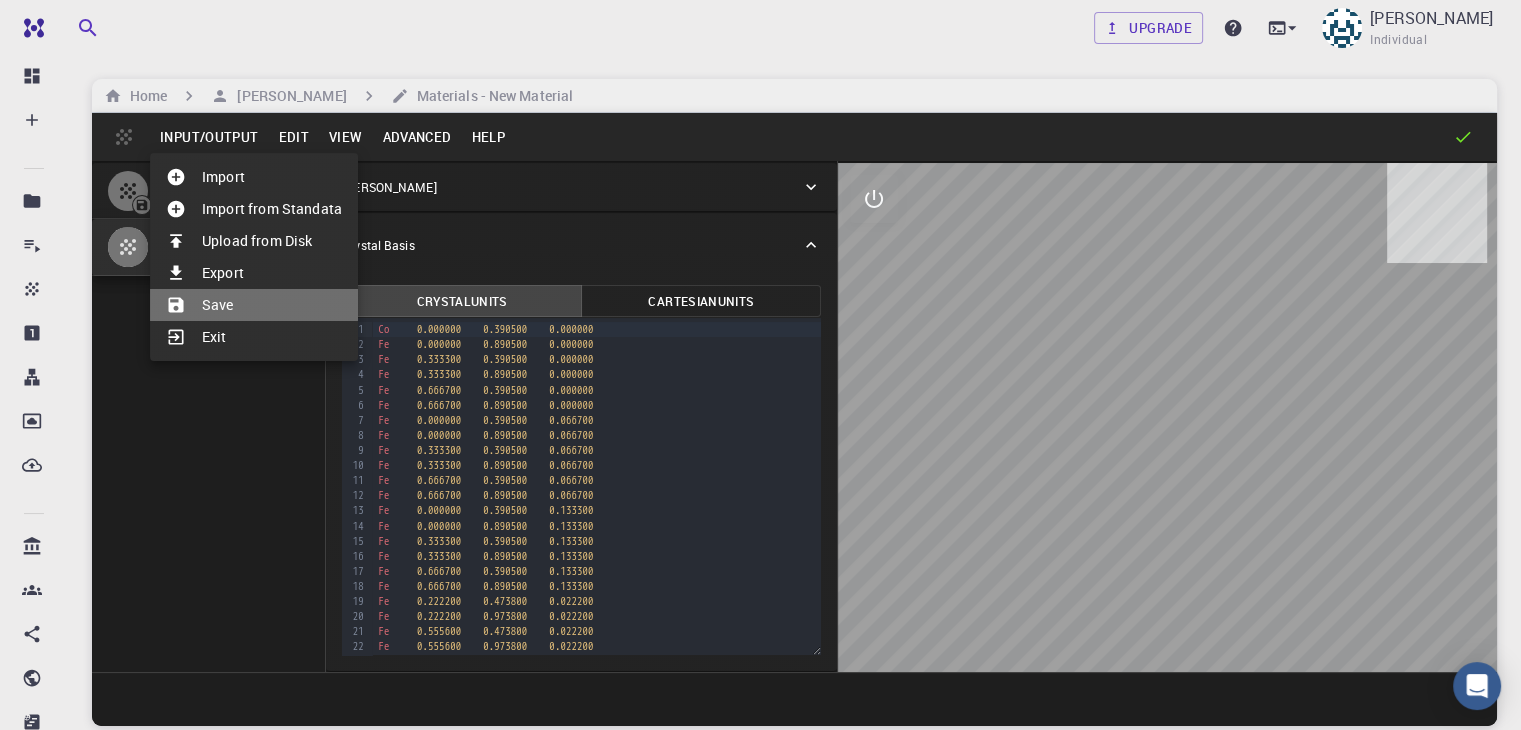 click on "Save" at bounding box center (254, 305) 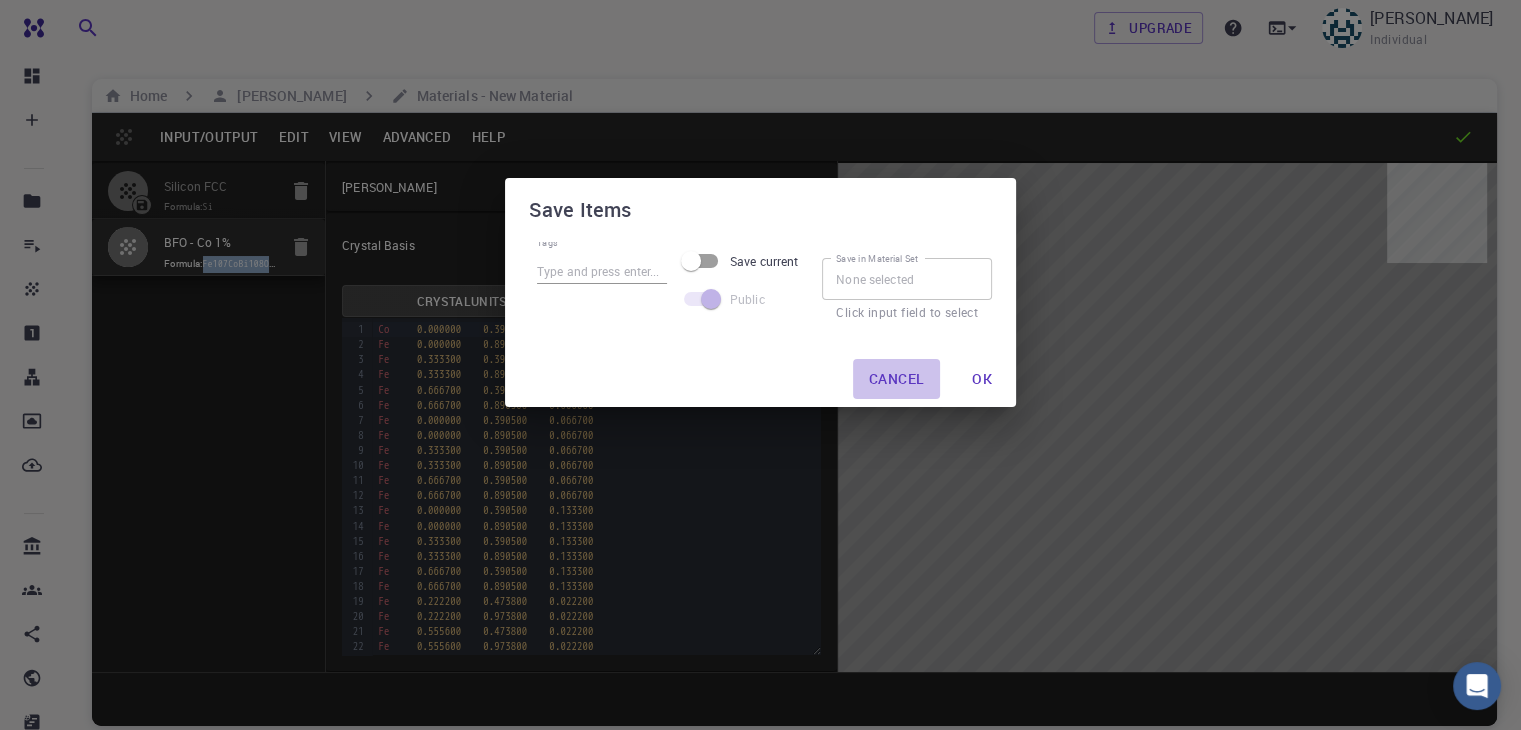 click on "Cancel" at bounding box center [896, 379] 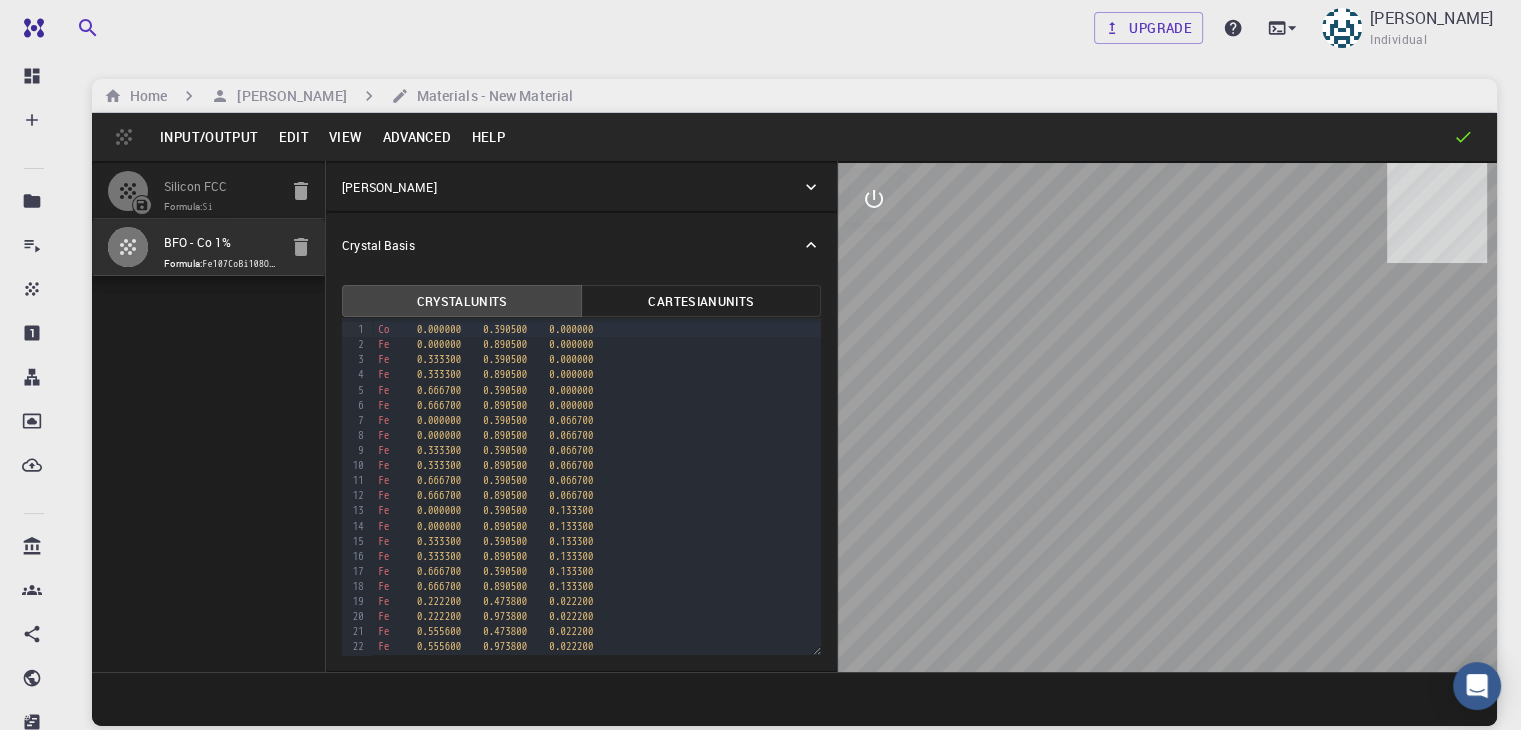 click on "Formula:  Si" at bounding box center (220, 207) 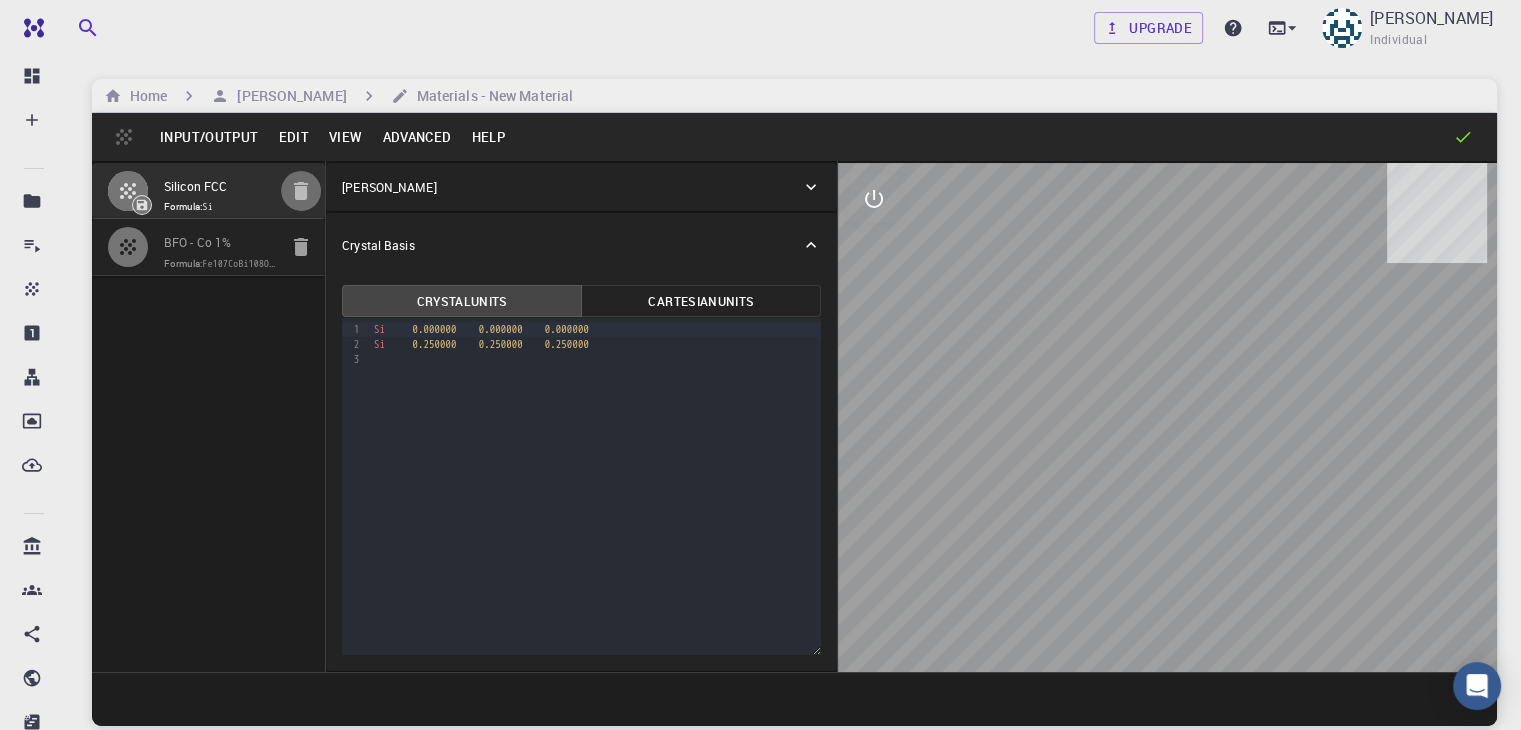 click 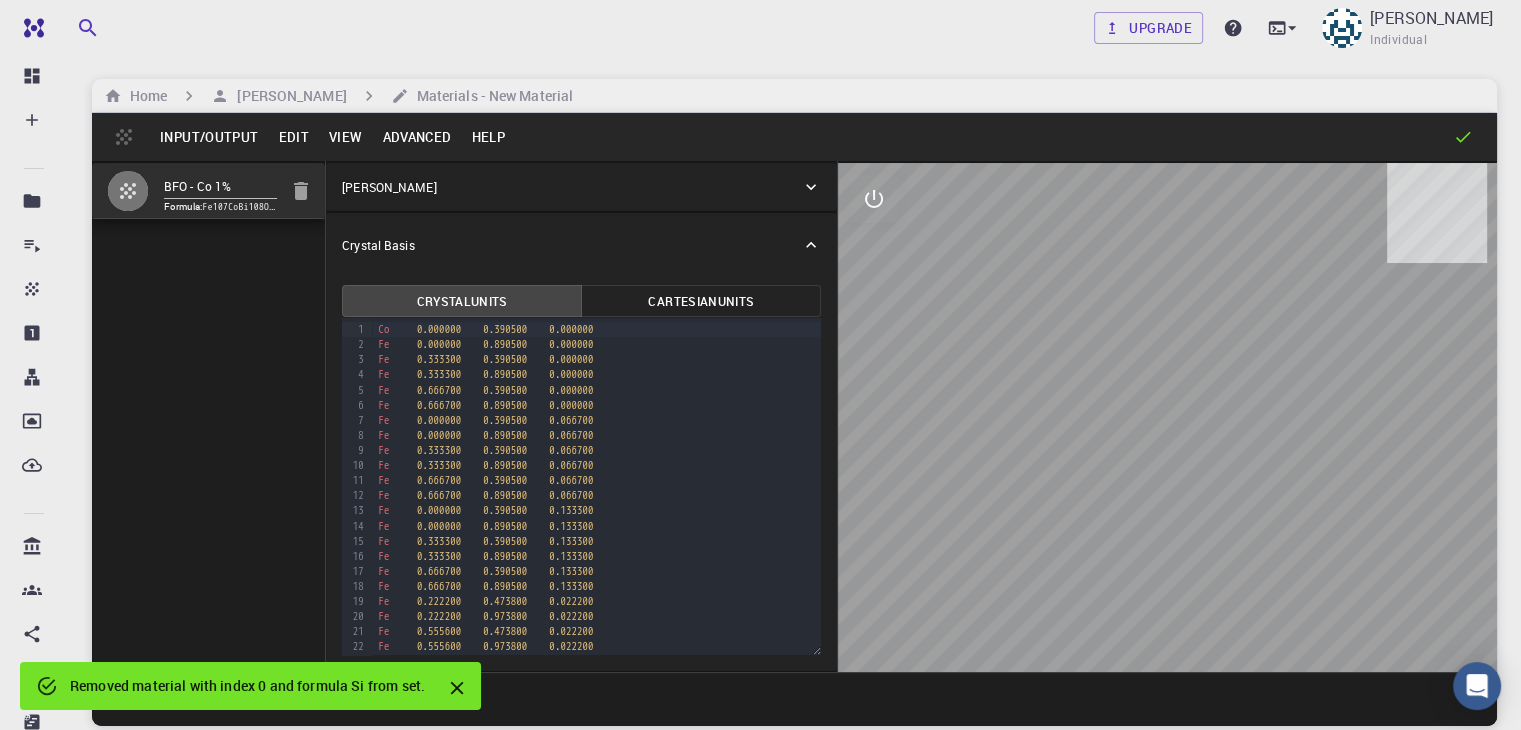 type on "TRI" 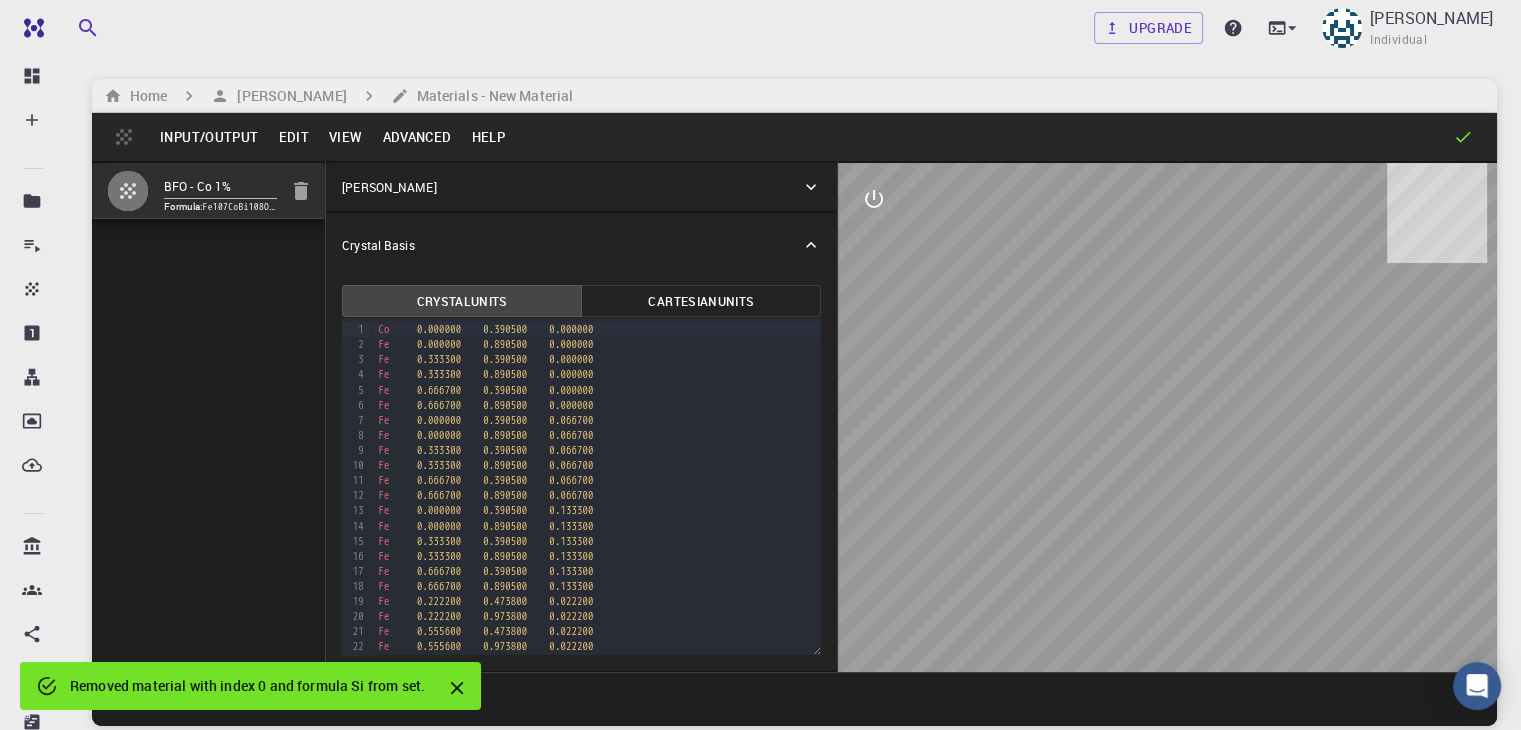 type on "16.84675083361774" 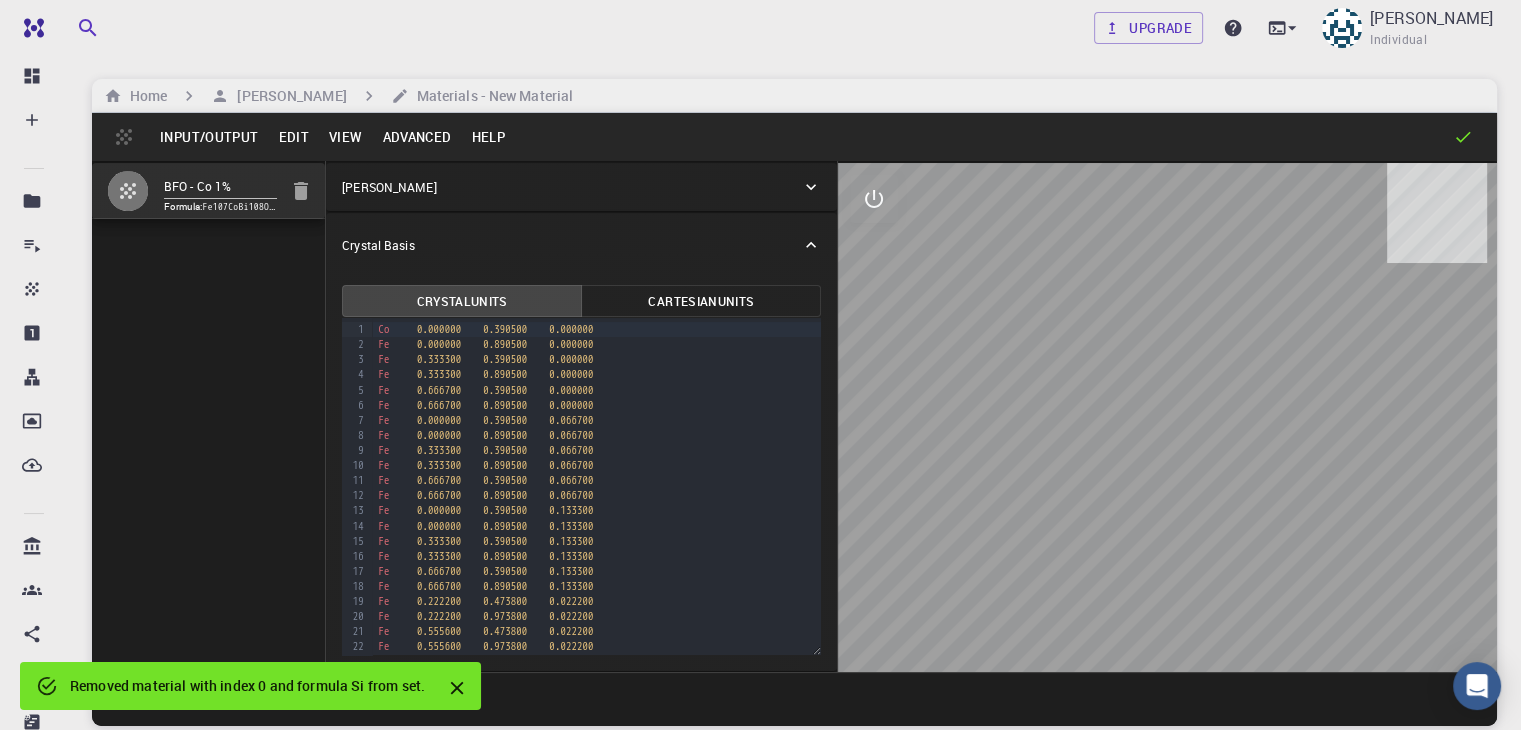 click on "Input/Output" at bounding box center [209, 137] 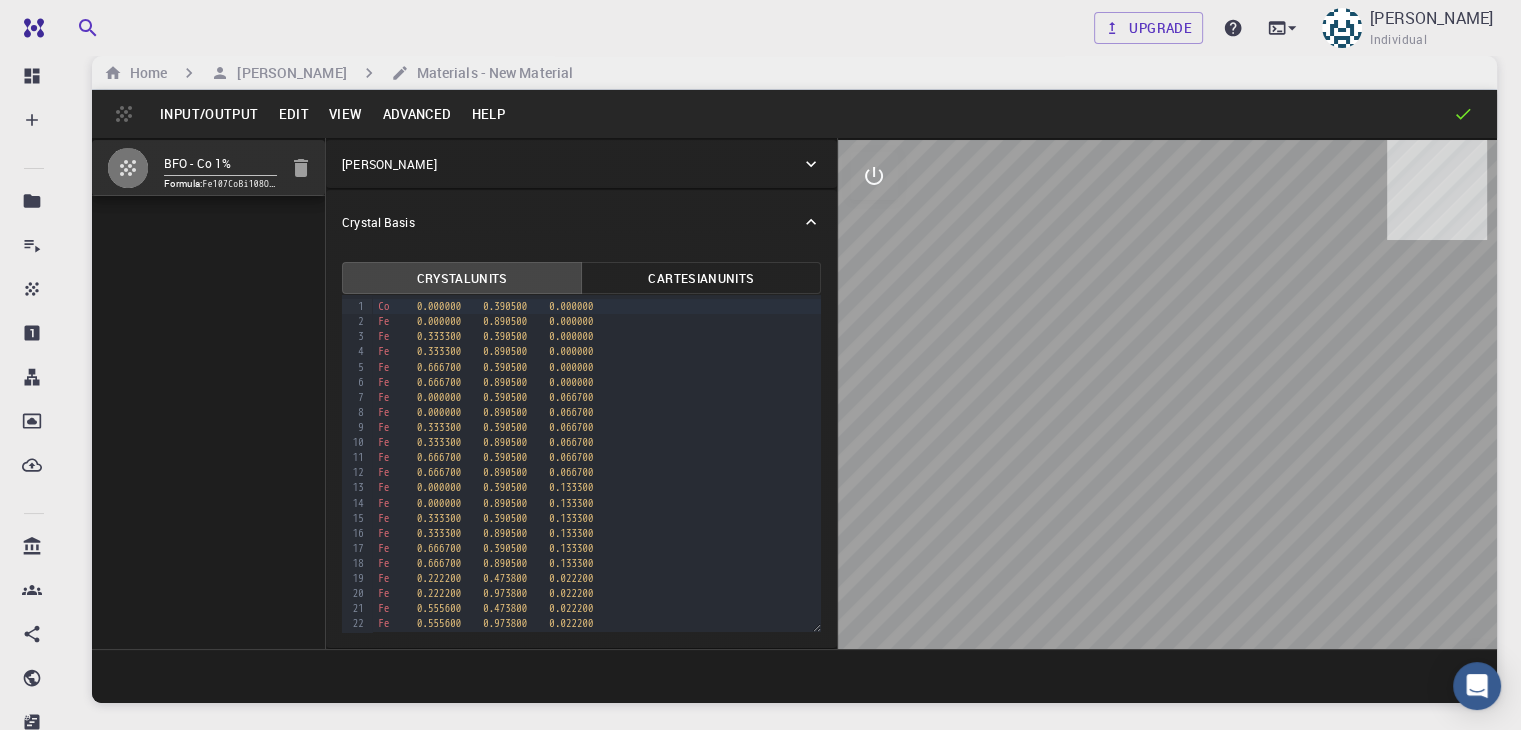 click on "Input/Output" at bounding box center [209, 114] 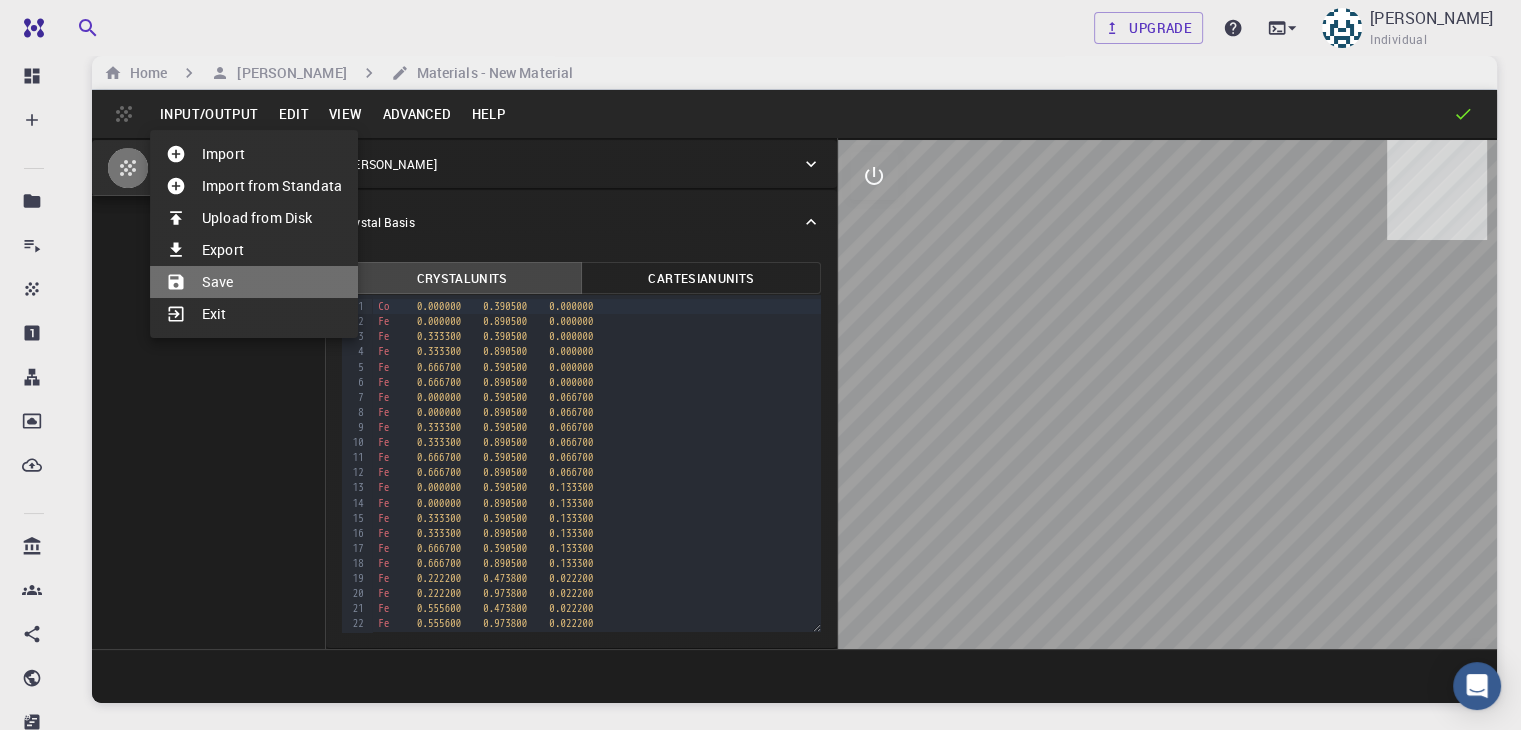 click on "Save" at bounding box center (254, 282) 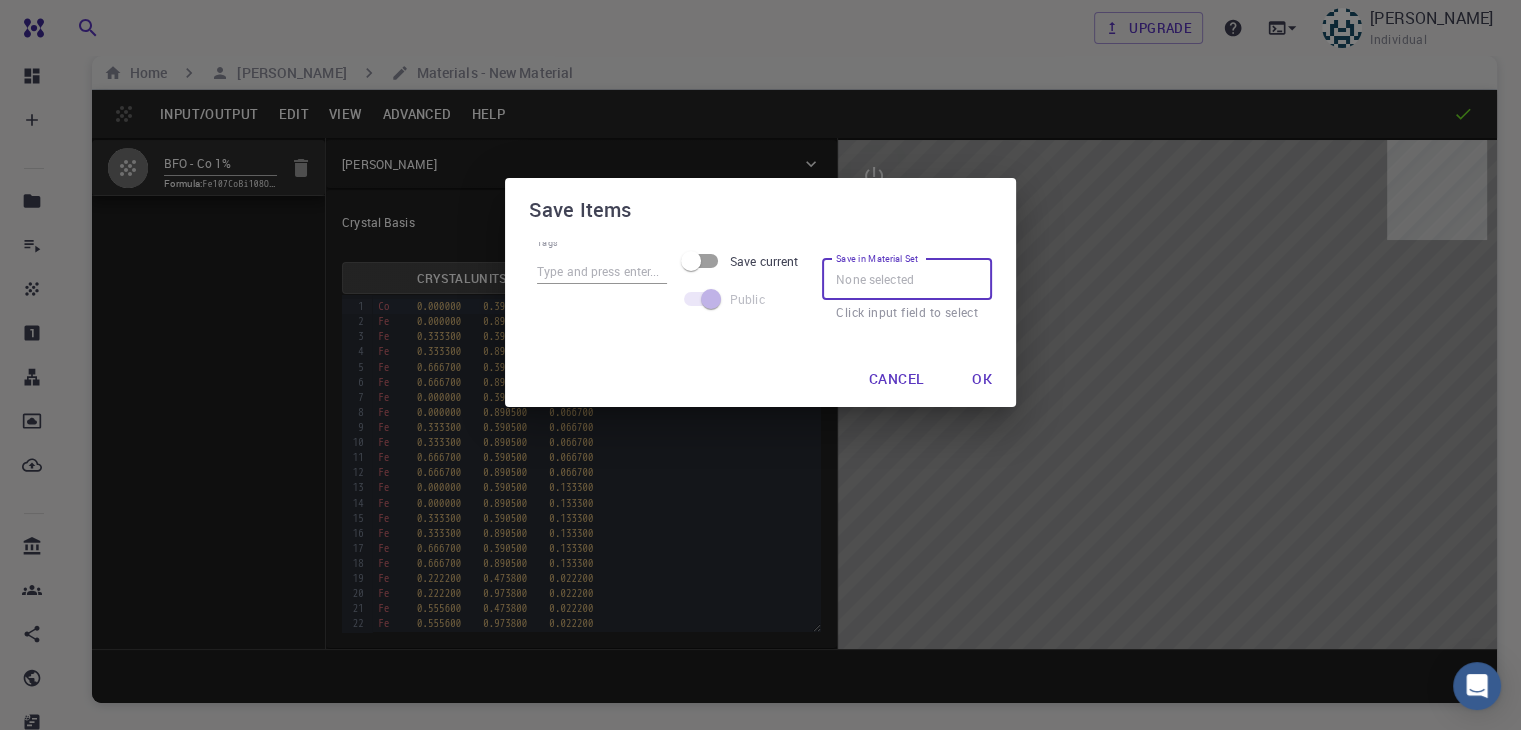 click on "Save in Material Set" at bounding box center [907, 279] 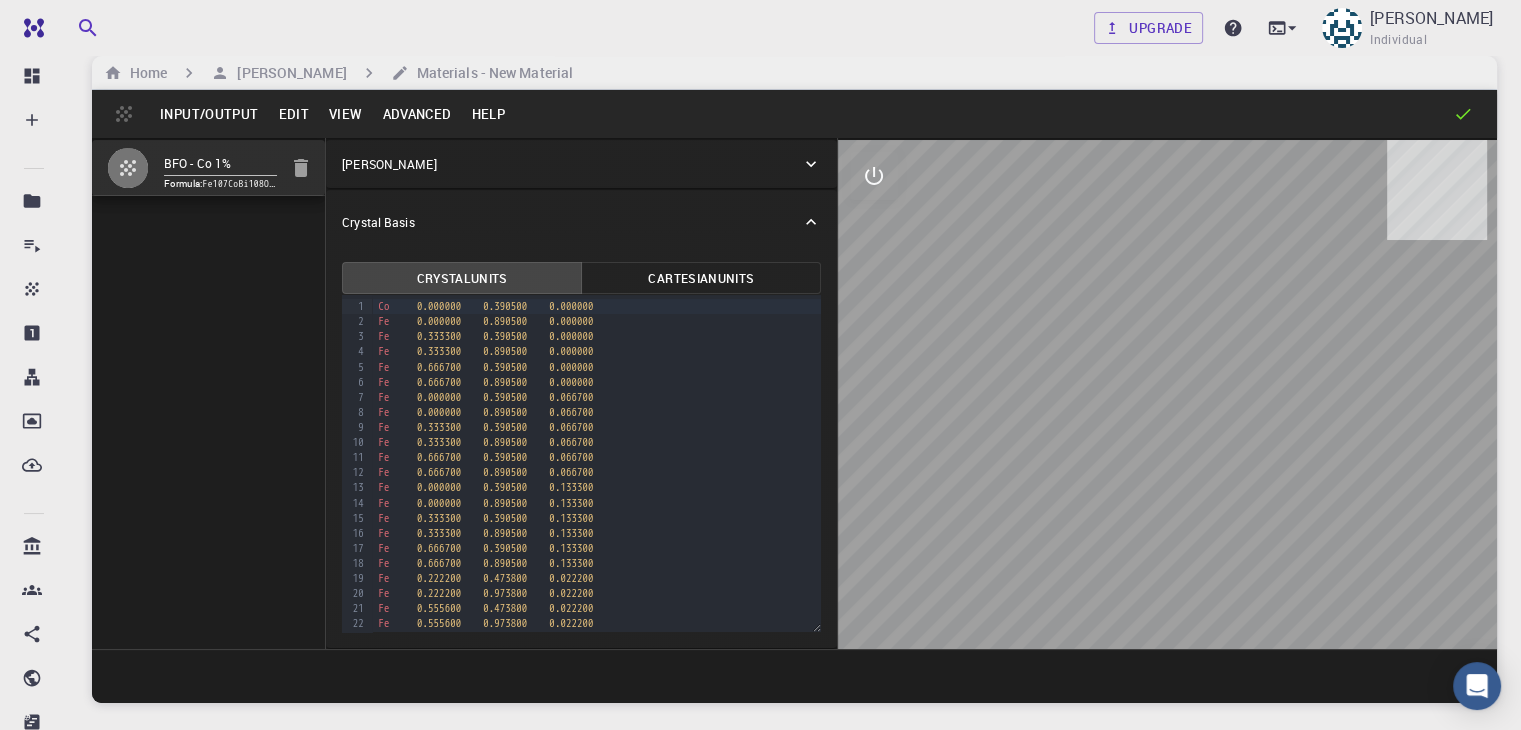 click on "Input/Output" at bounding box center (209, 114) 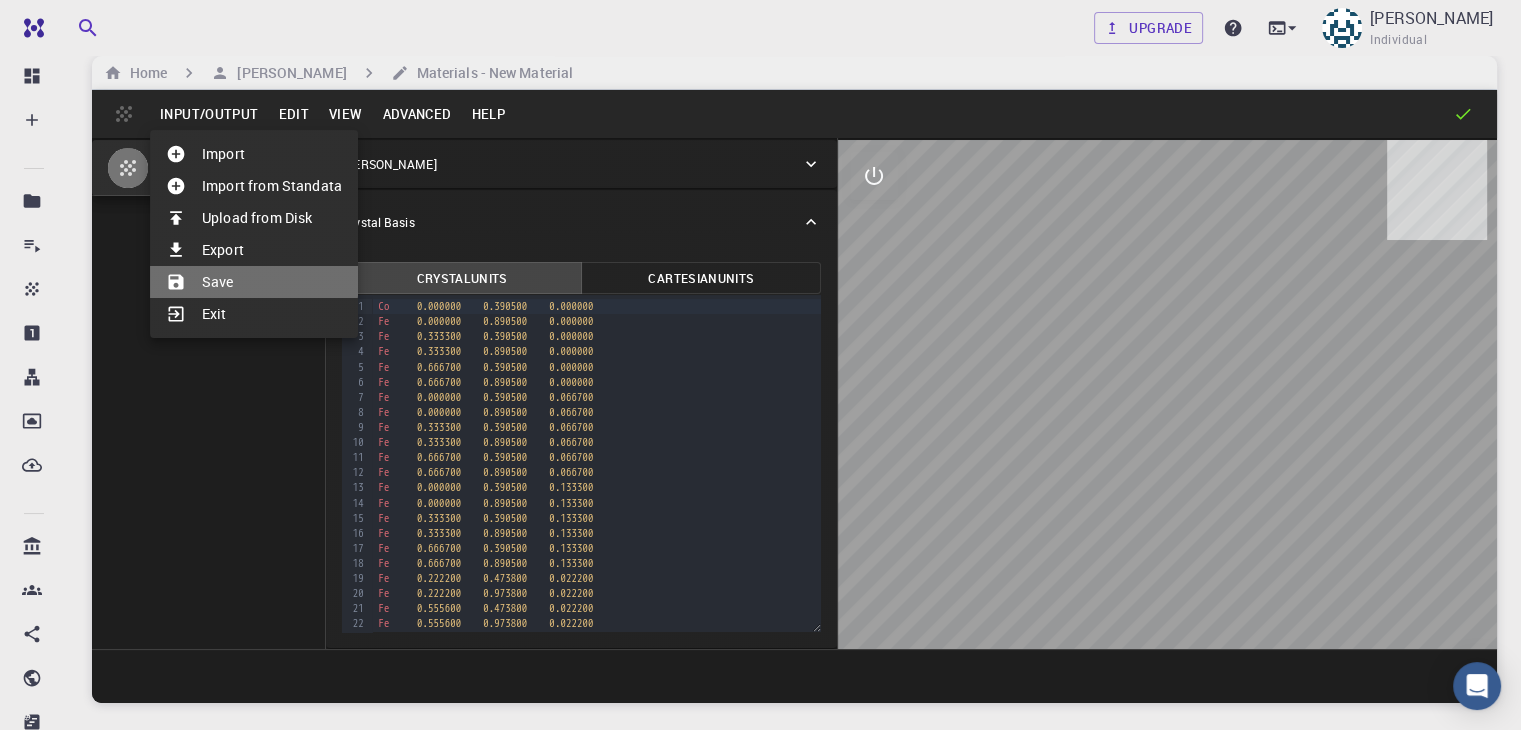 click on "Save" at bounding box center [254, 282] 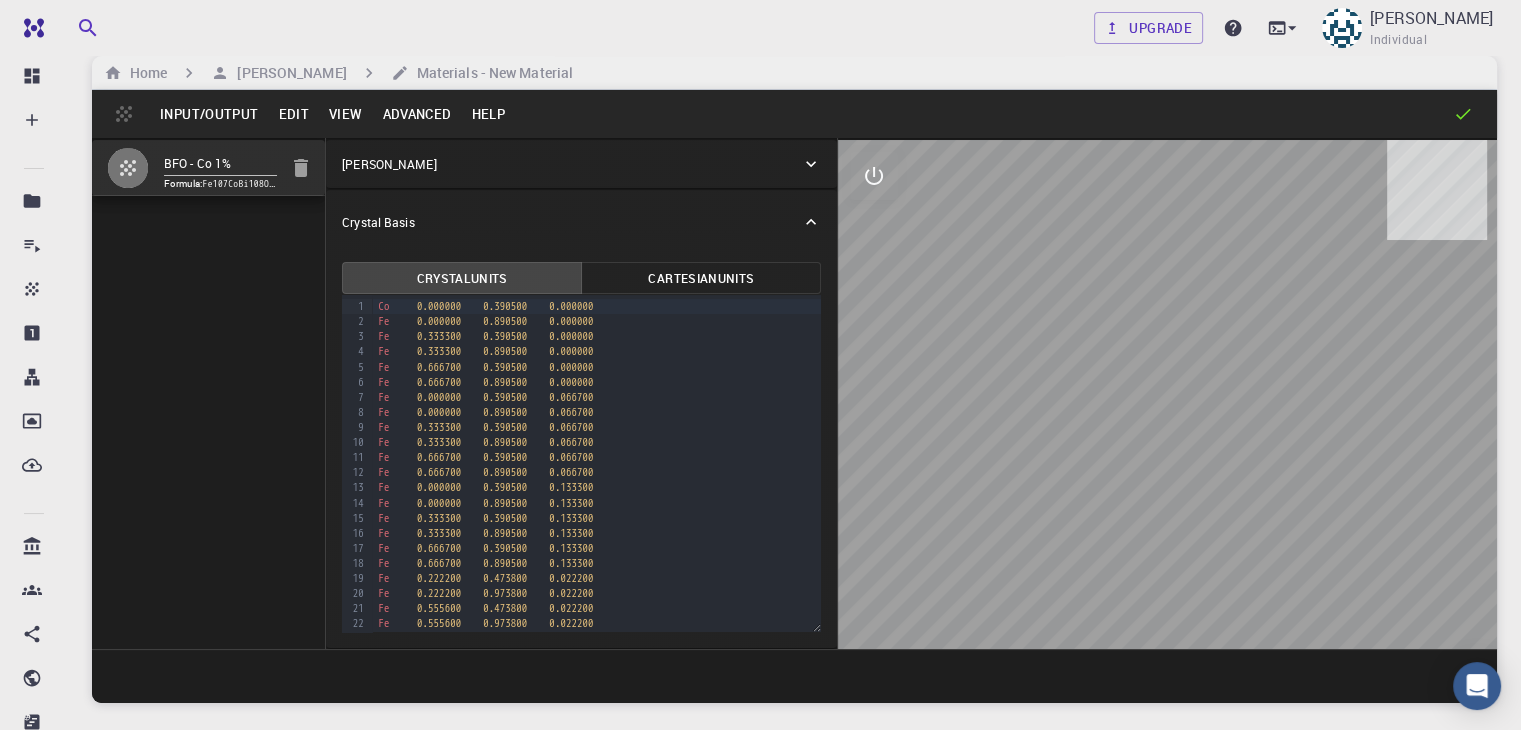 click on "Input/Output" at bounding box center [209, 114] 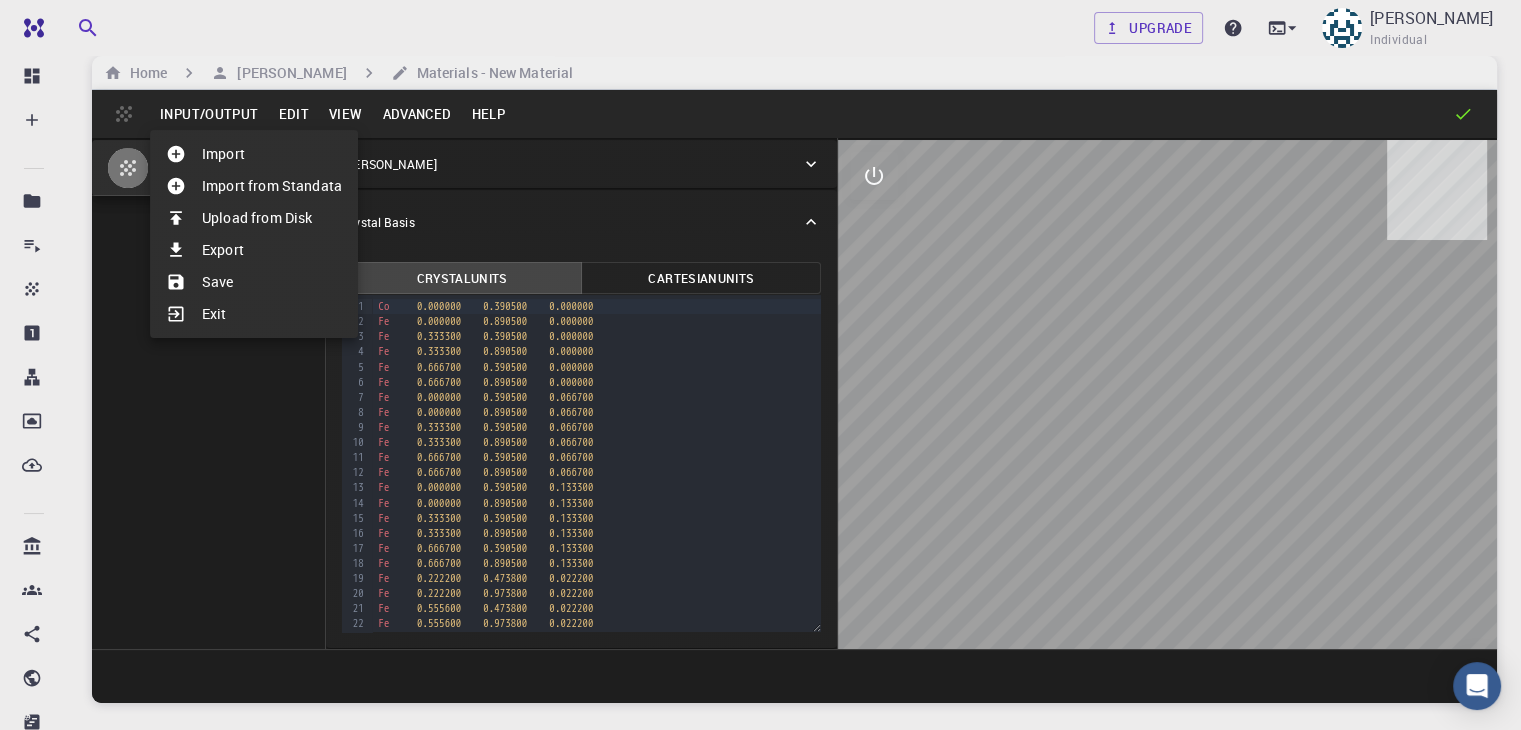 click on "Save" at bounding box center [254, 282] 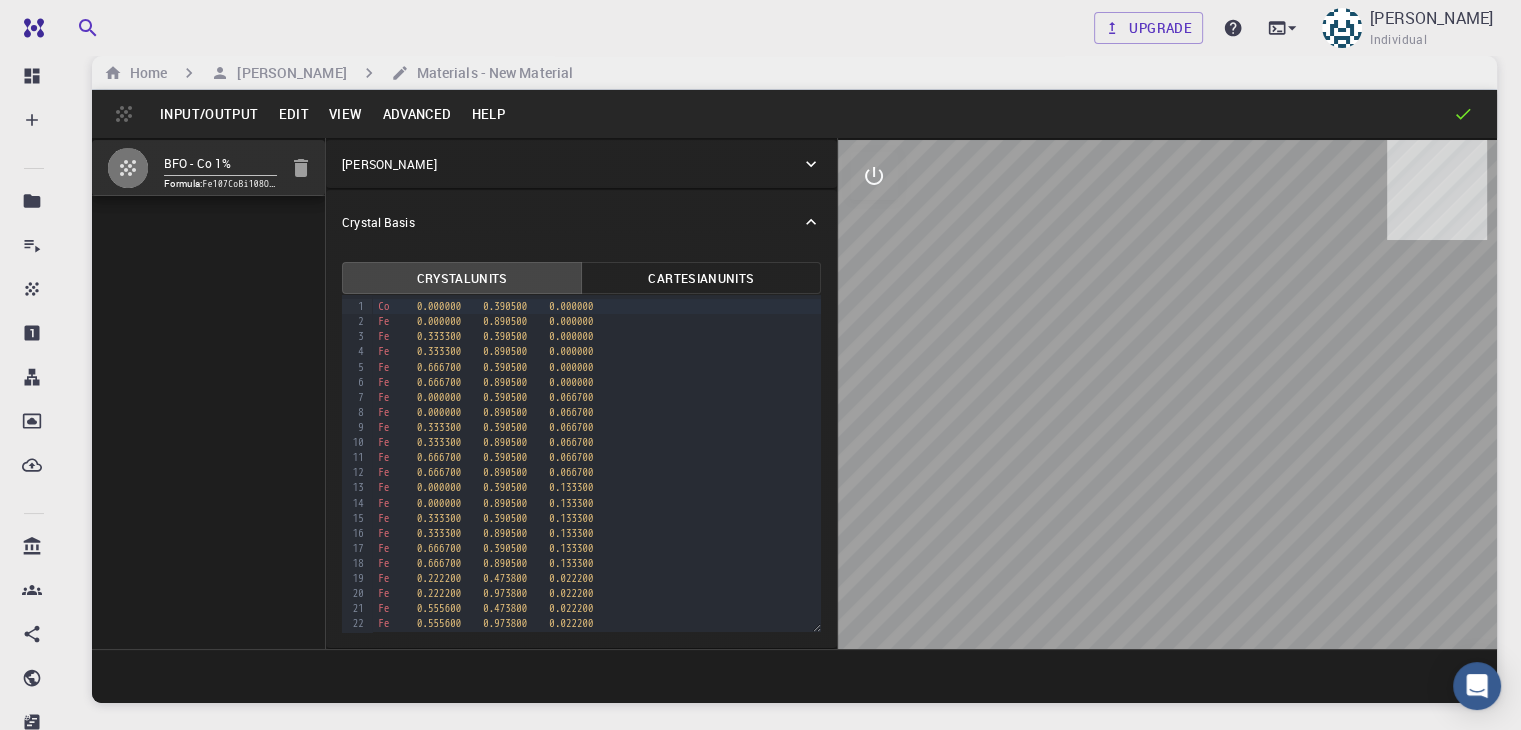 click on "View" at bounding box center [346, 114] 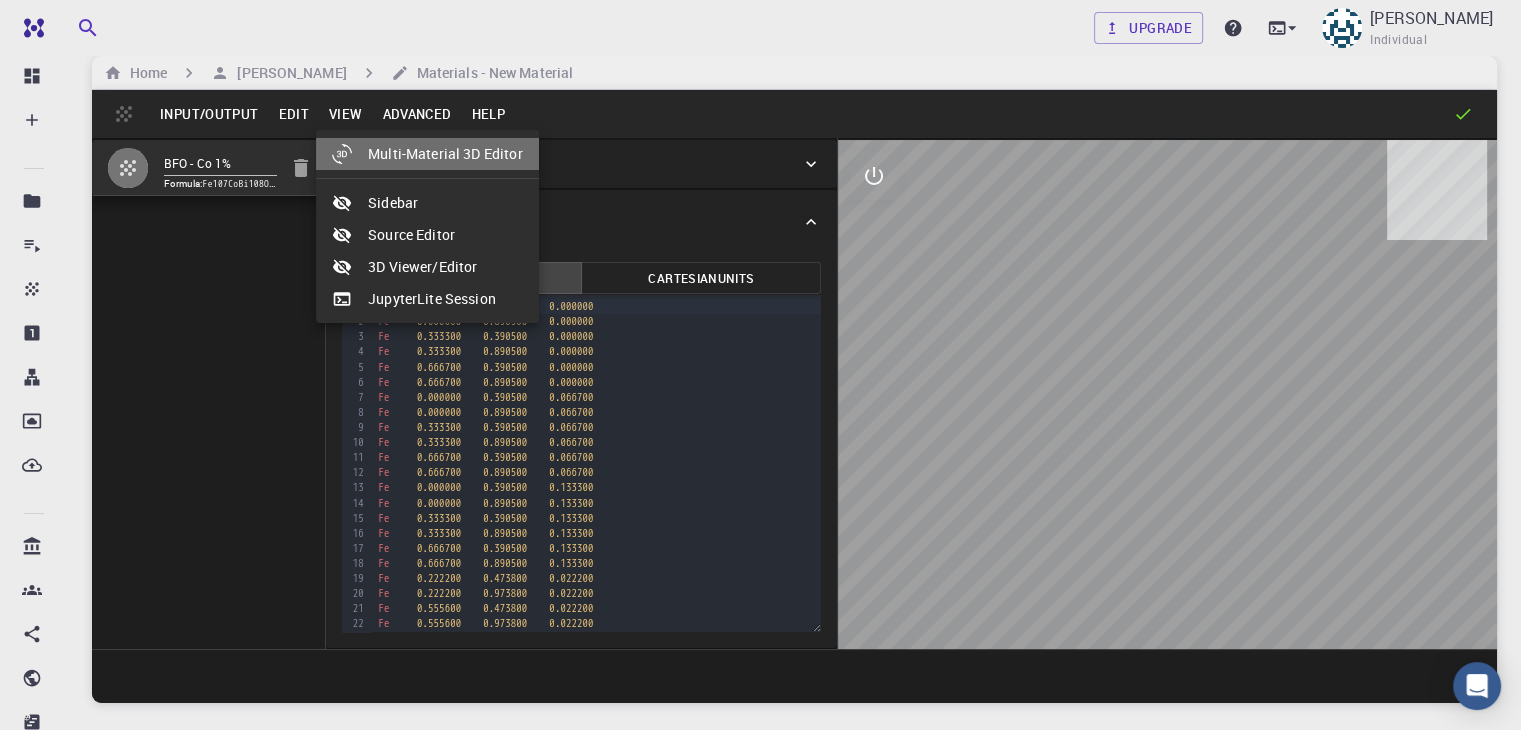 click on "Multi-Material 3D Editor" at bounding box center [427, 154] 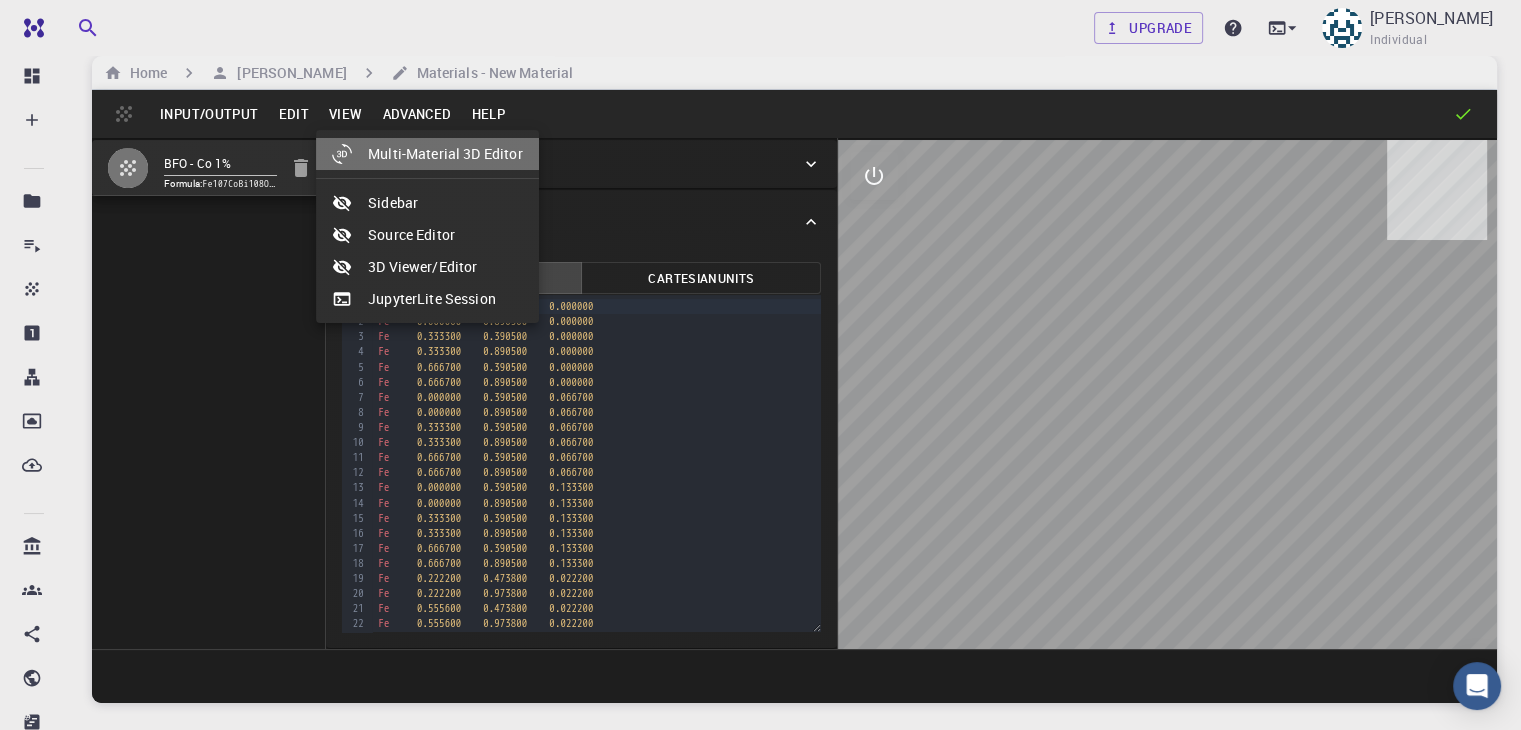 select on "Color" 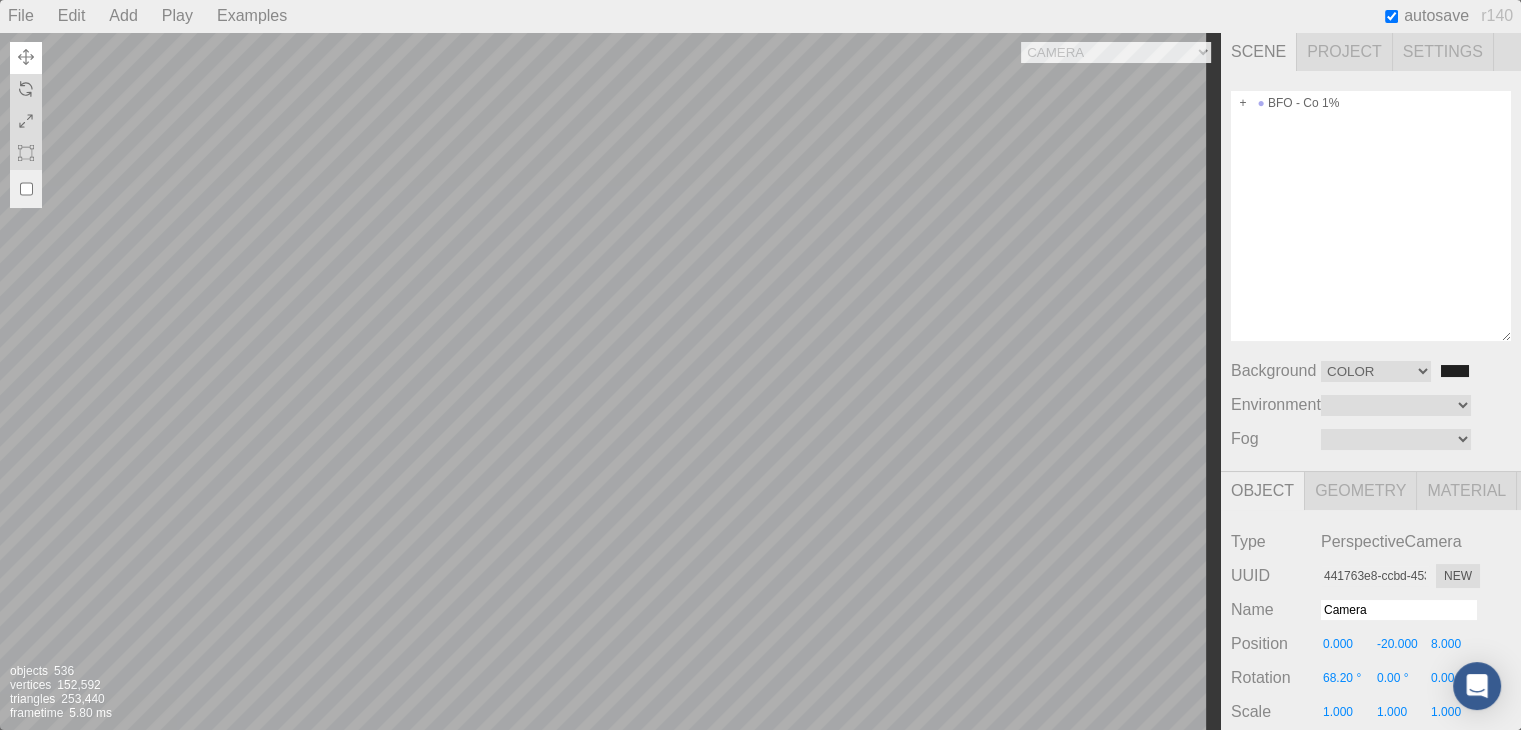click on "Camera OrthographicCamera PerspectiveCamera Objects 536 Vertices 152,592 Triangles 253,440 Frametime 5.80 ms" at bounding box center (610, 381) 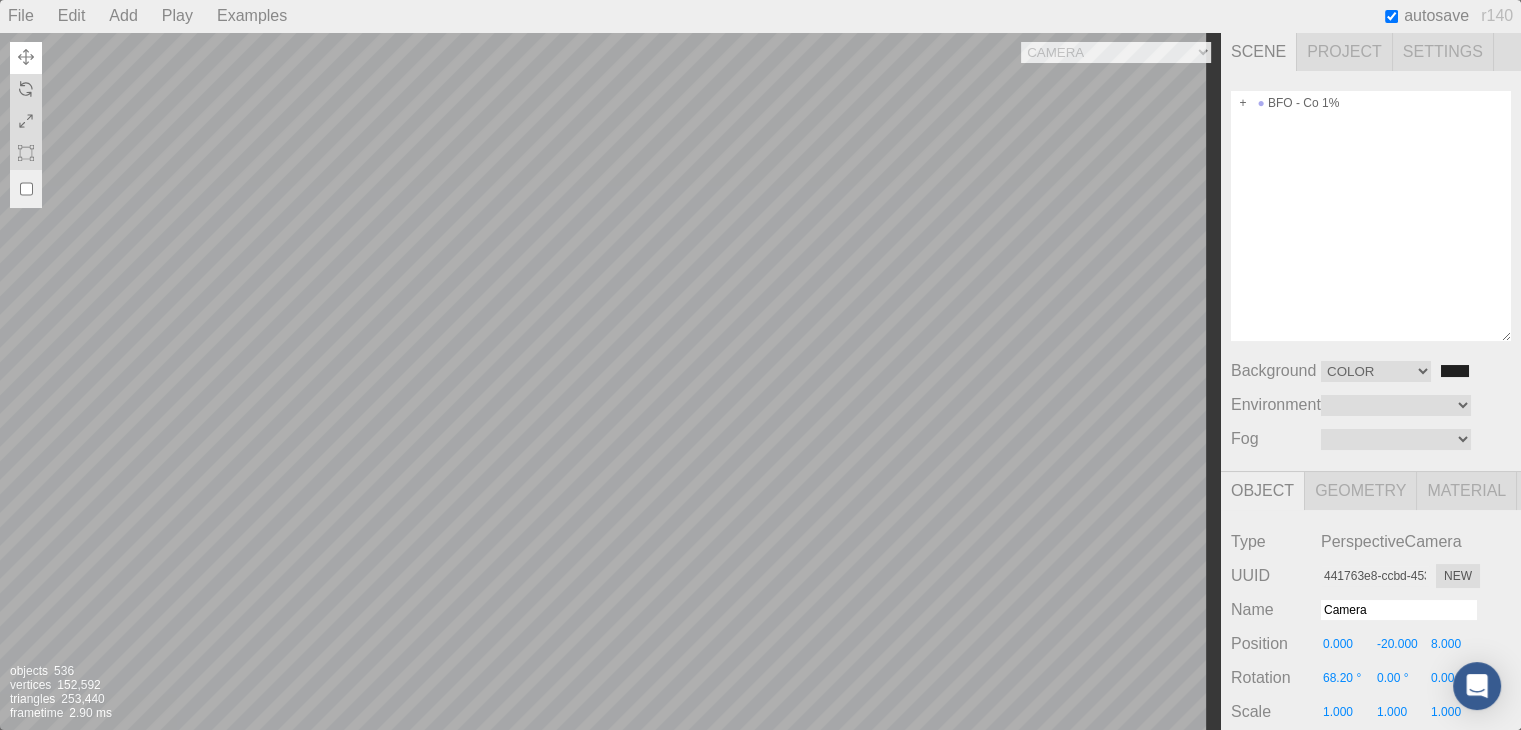click on "Camera OrthographicCamera PerspectiveCamera Objects 536 Vertices 152,592 Triangles 253,440 Frametime 2.90 ms" at bounding box center (610, 381) 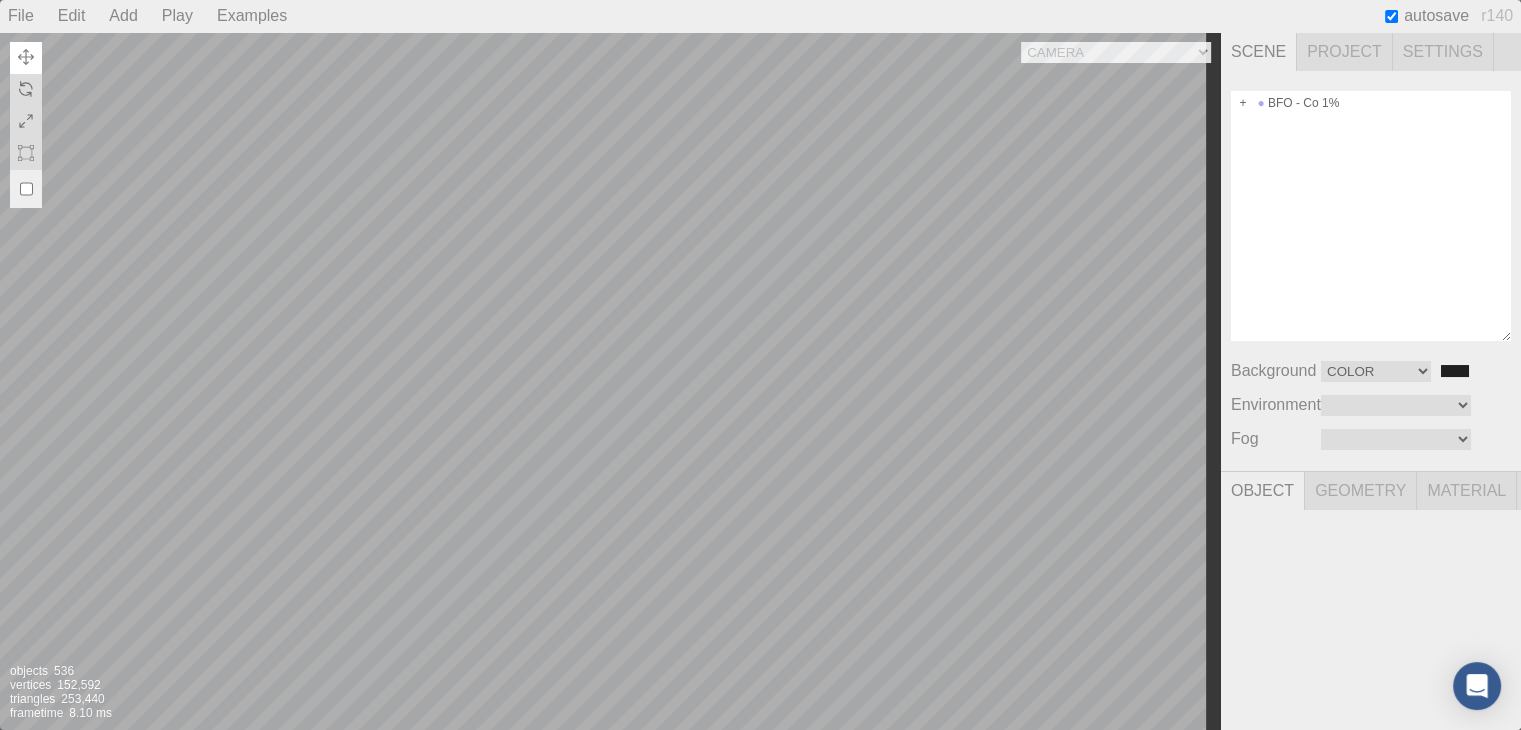 click on "Camera OrthographicCamera PerspectiveCamera Objects 536 Vertices 152,592 Triangles 253,440 Frametime 8.10 ms" at bounding box center (610, 381) 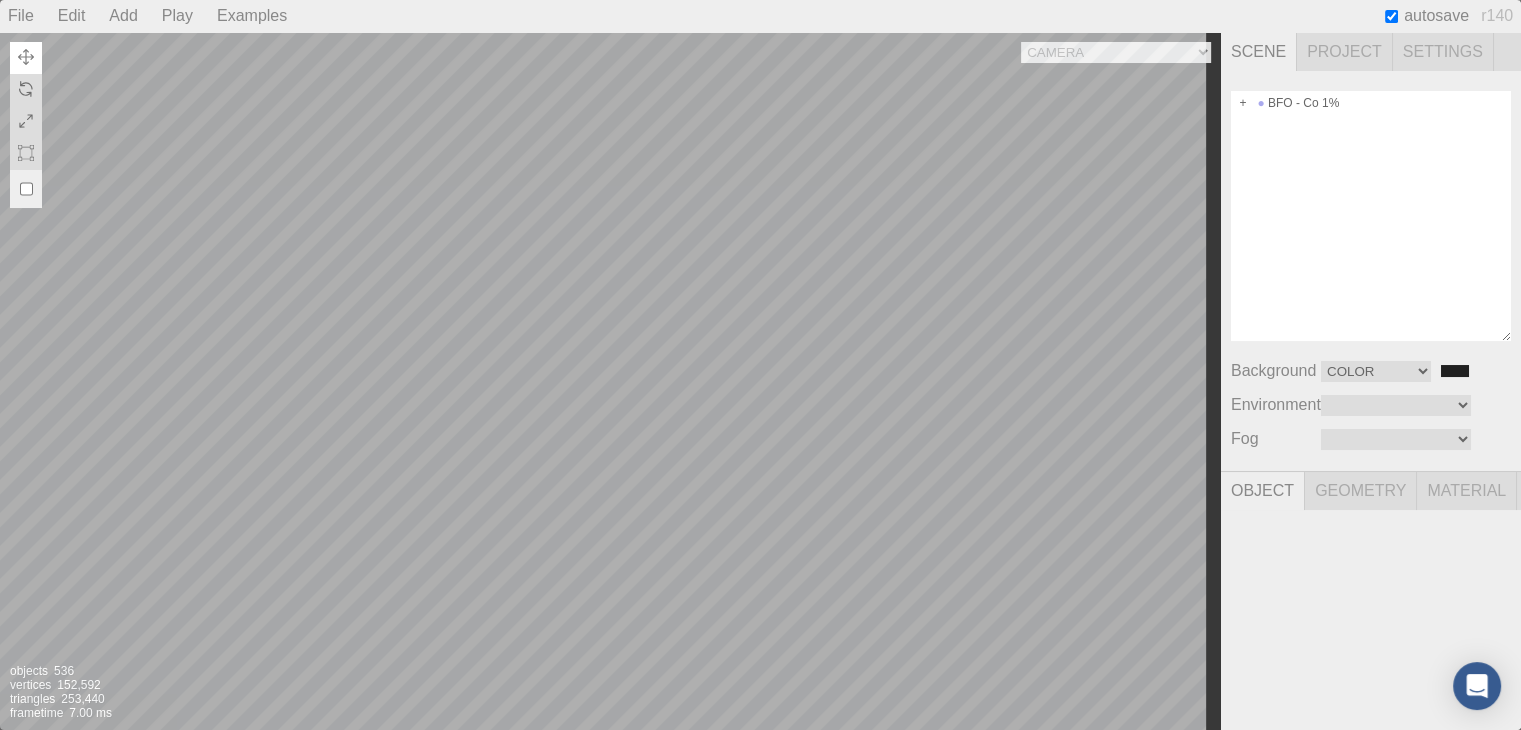 click on "Camera OrthographicCamera PerspectiveCamera Objects 536 Vertices 152,592 Triangles 253,440 Frametime 7.00 ms" at bounding box center (610, 381) 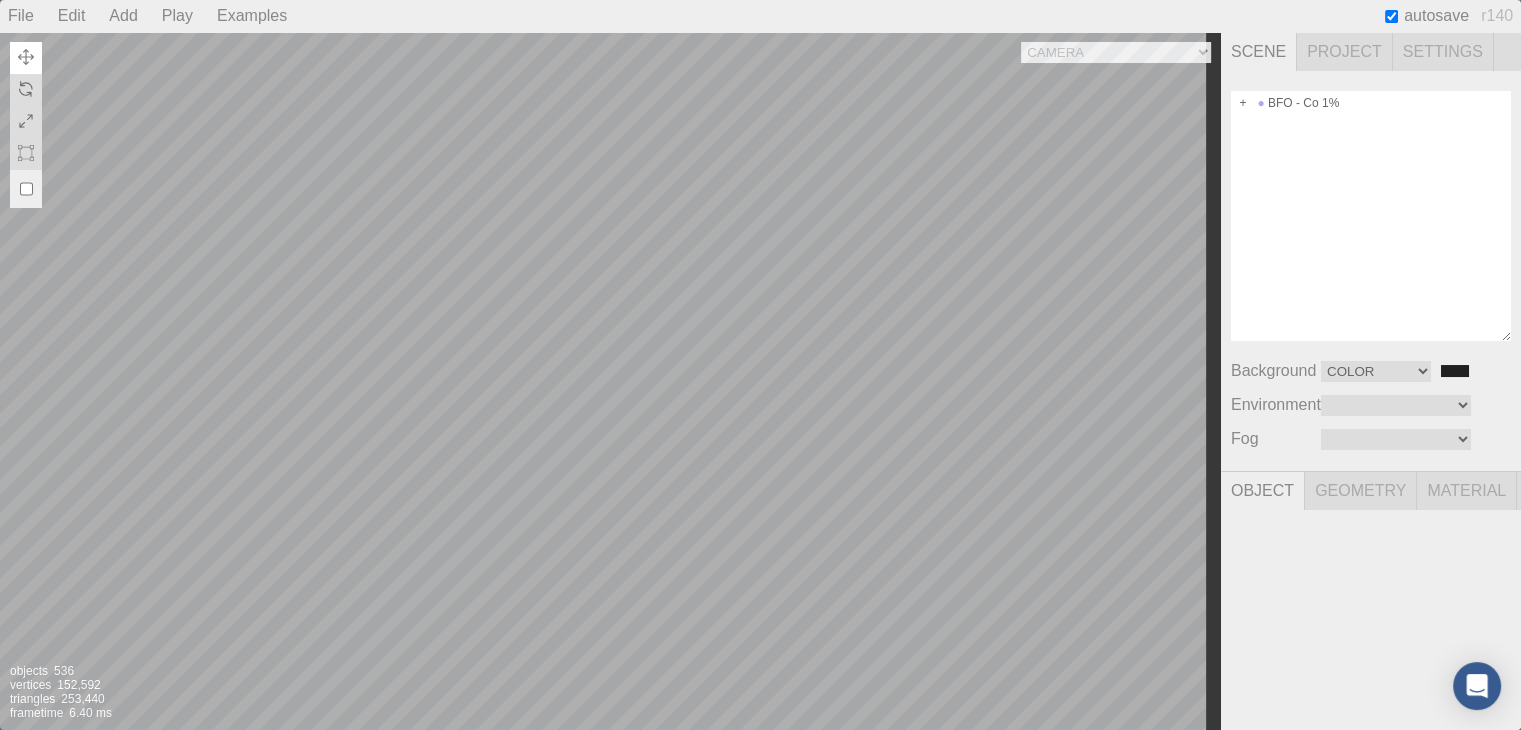 click on "Camera OrthographicCamera PerspectiveCamera Objects 536 Vertices 152,592 Triangles 253,440 Frametime 6.40 ms" at bounding box center (610, 381) 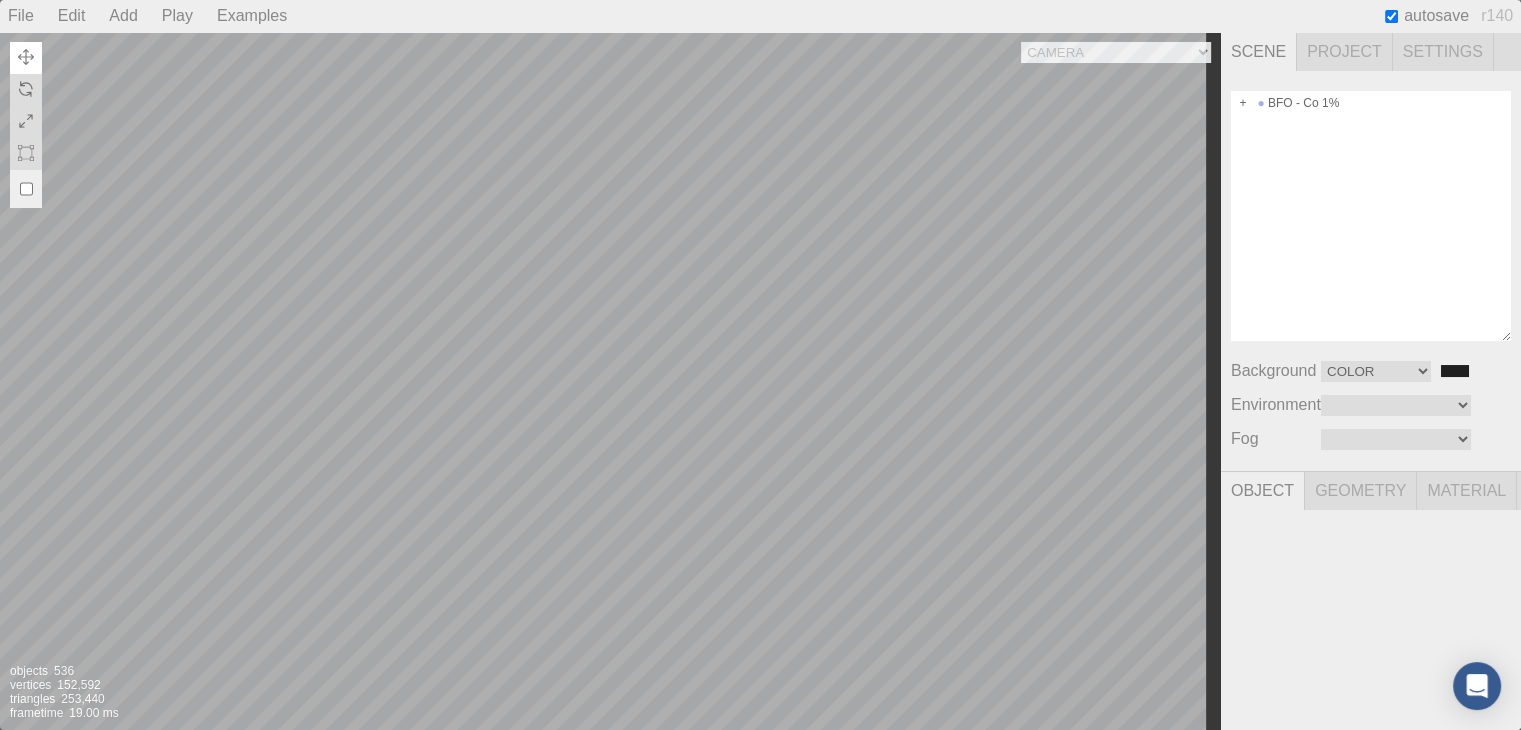 click on "Camera OrthographicCamera PerspectiveCamera Objects 536 Vertices 152,592 Triangles 253,440 Frametime 19.00 ms" at bounding box center [610, 381] 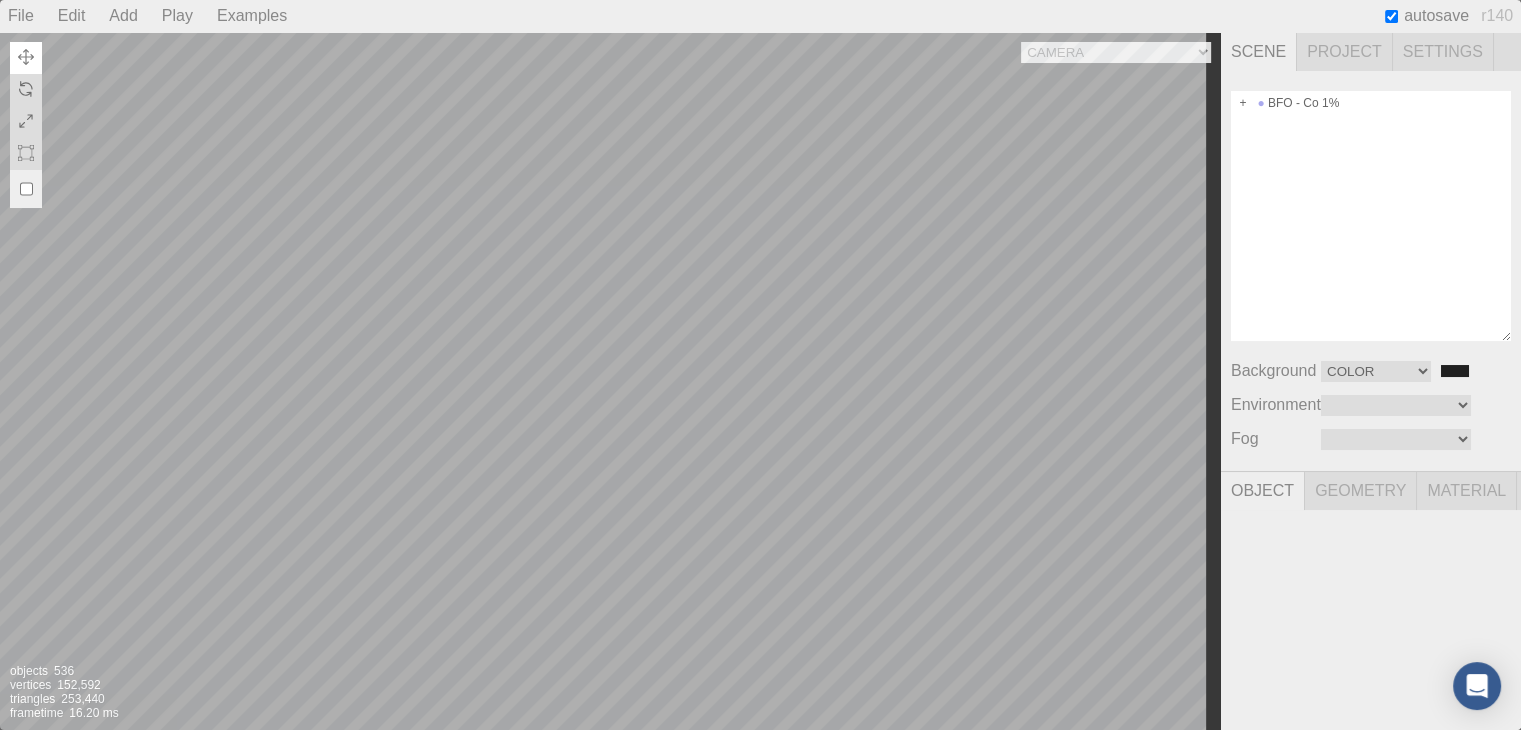 click at bounding box center [26, 57] 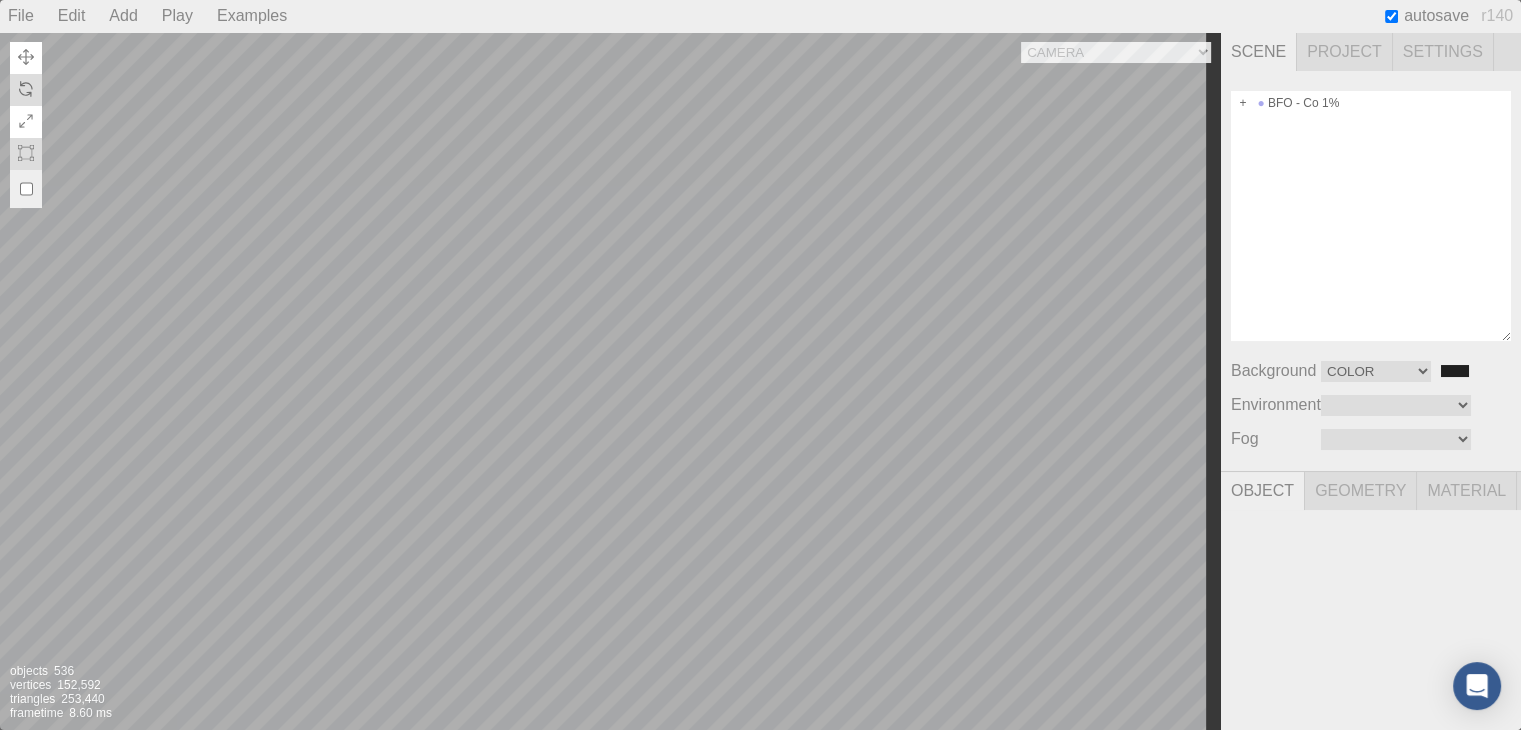 click at bounding box center [26, 121] 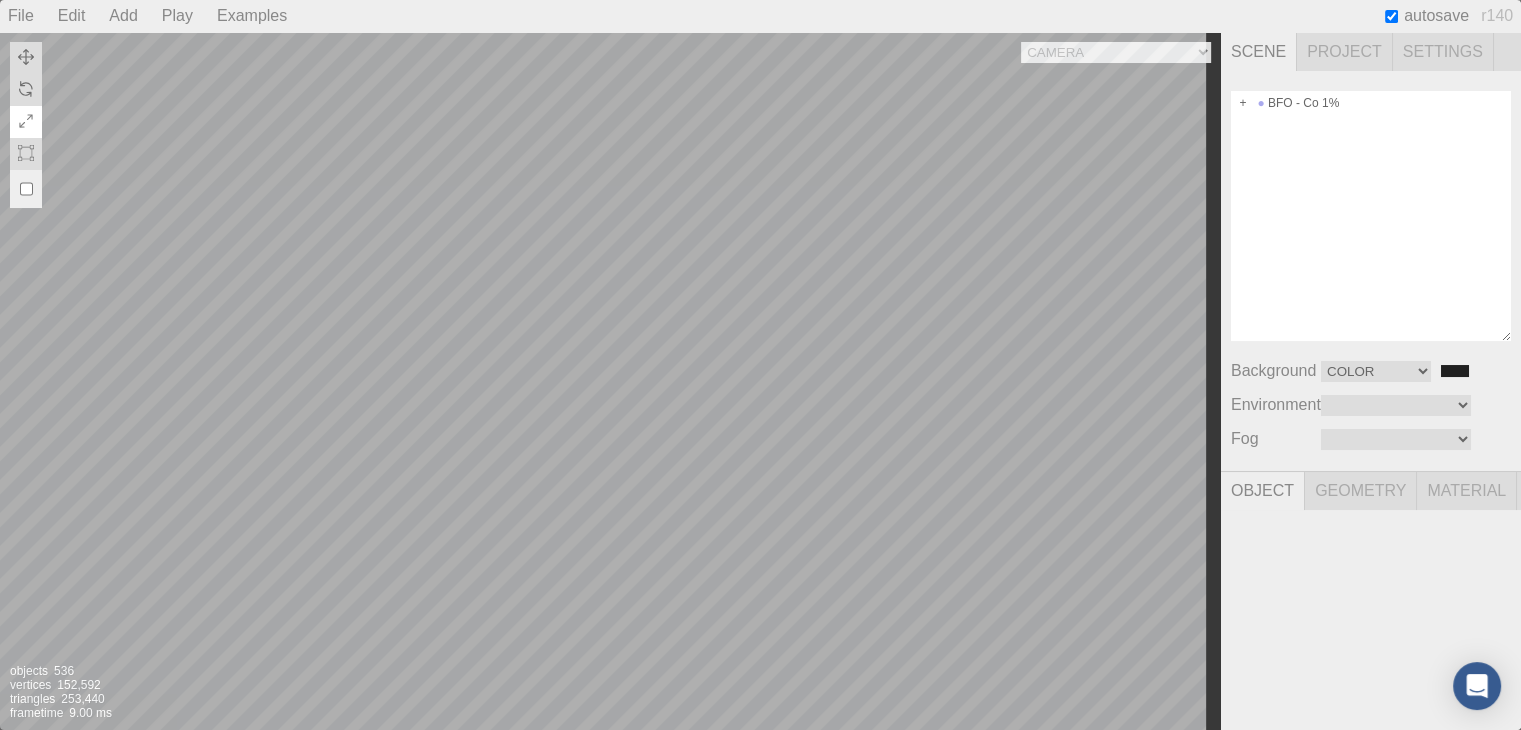 click at bounding box center (26, 121) 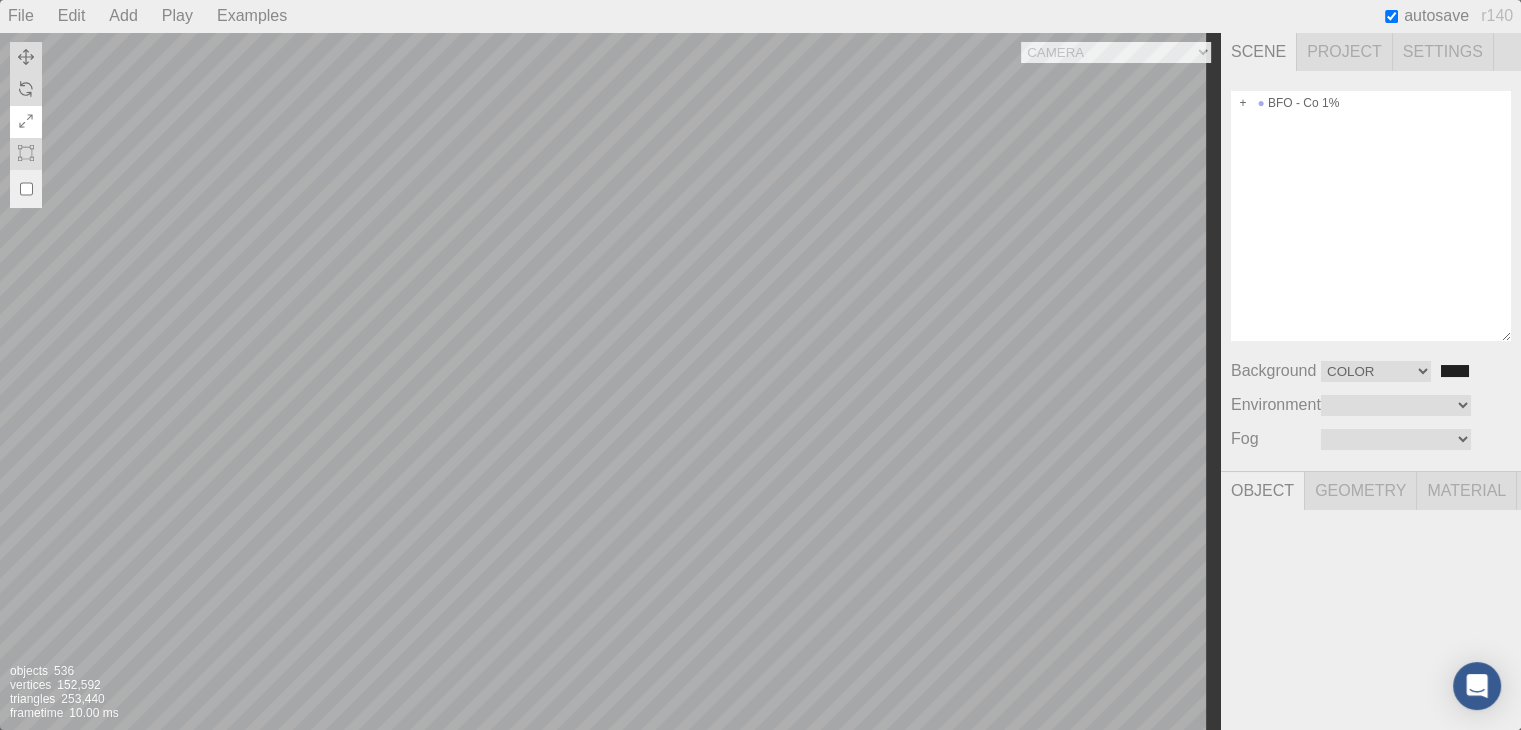 click on "Camera OrthographicCamera PerspectiveCamera Objects 536 Vertices 152,592 Triangles 253,440 Frametime 10.00 ms" at bounding box center [610, 381] 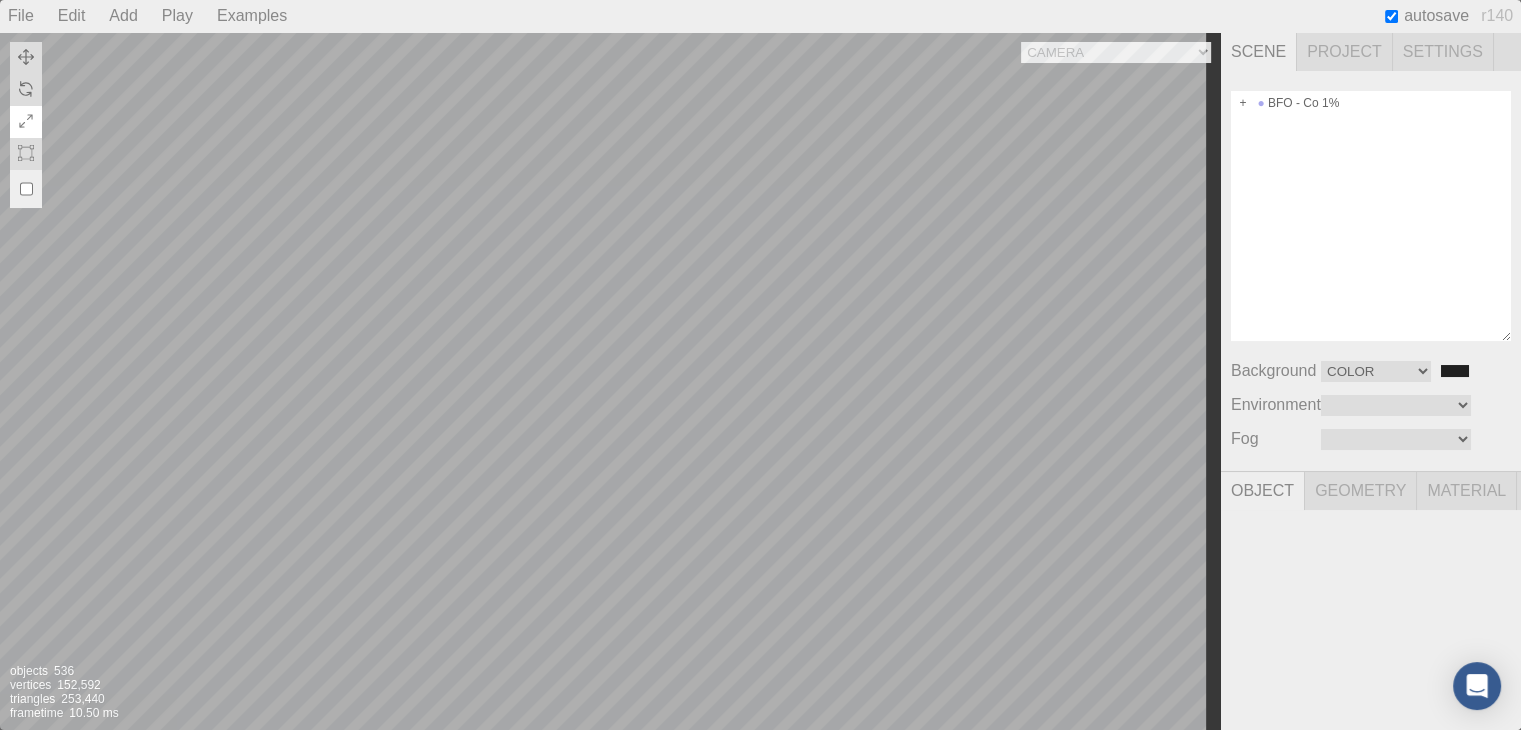 click on "Camera OrthographicCamera PerspectiveCamera Objects 536 Vertices 152,592 Triangles 253,440 Frametime 10.50 ms" at bounding box center [610, 381] 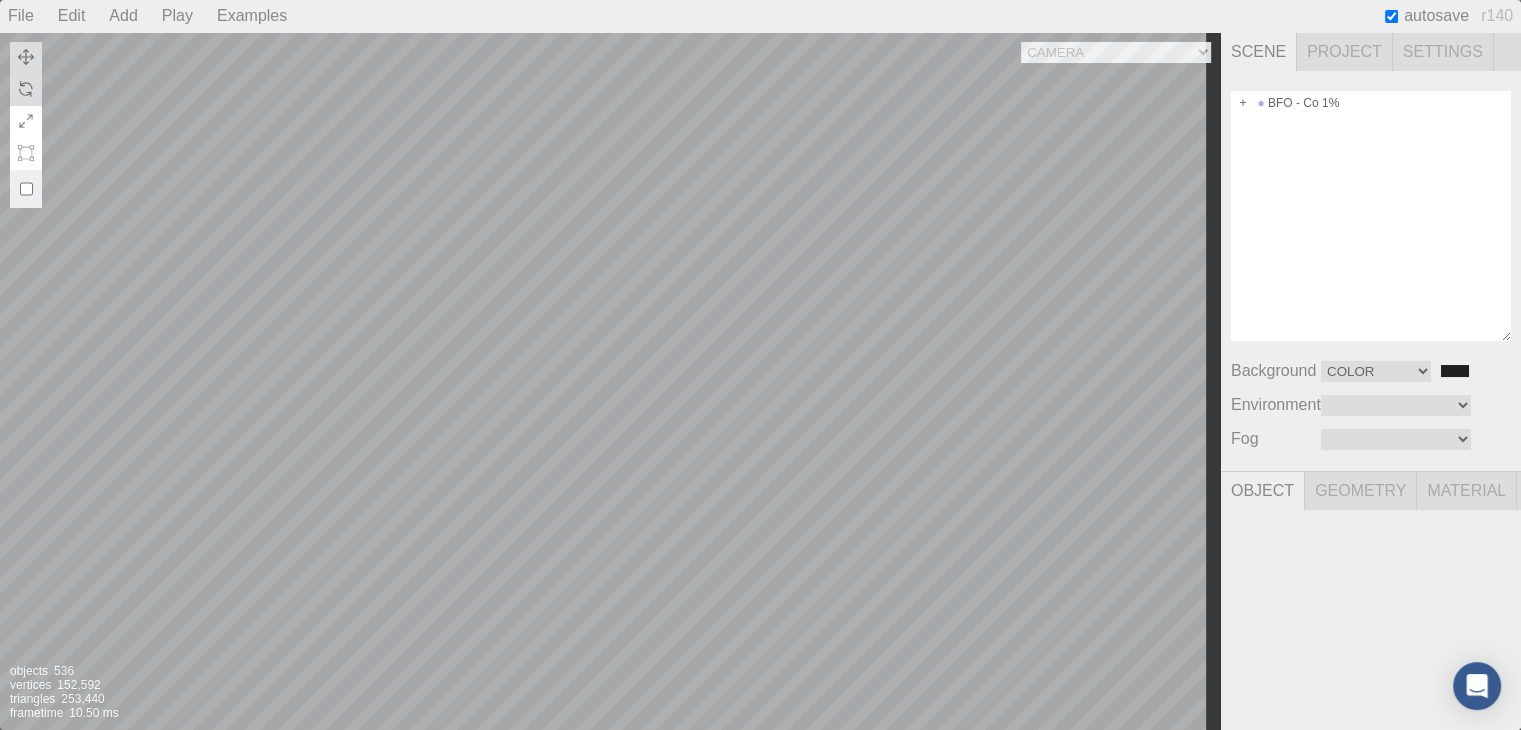 click on "Camera OrthographicCamera PerspectiveCamera Objects 536 Vertices 152,592 Triangles 253,440 Frametime 10.50 ms" at bounding box center [610, 381] 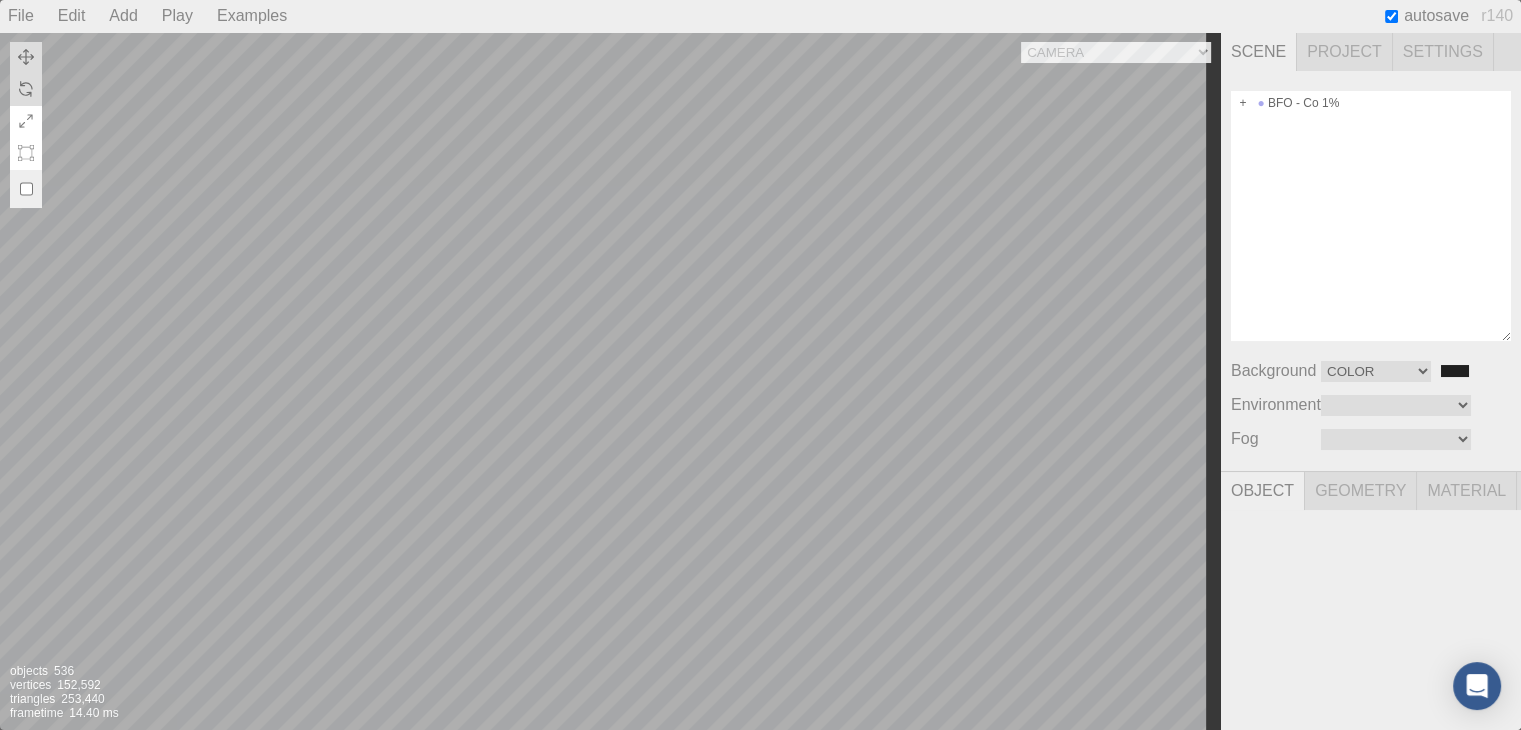 click on "Camera OrthographicCamera PerspectiveCamera Objects 536 Vertices 152,592 Triangles 253,440 Frametime 14.40 ms" at bounding box center (610, 381) 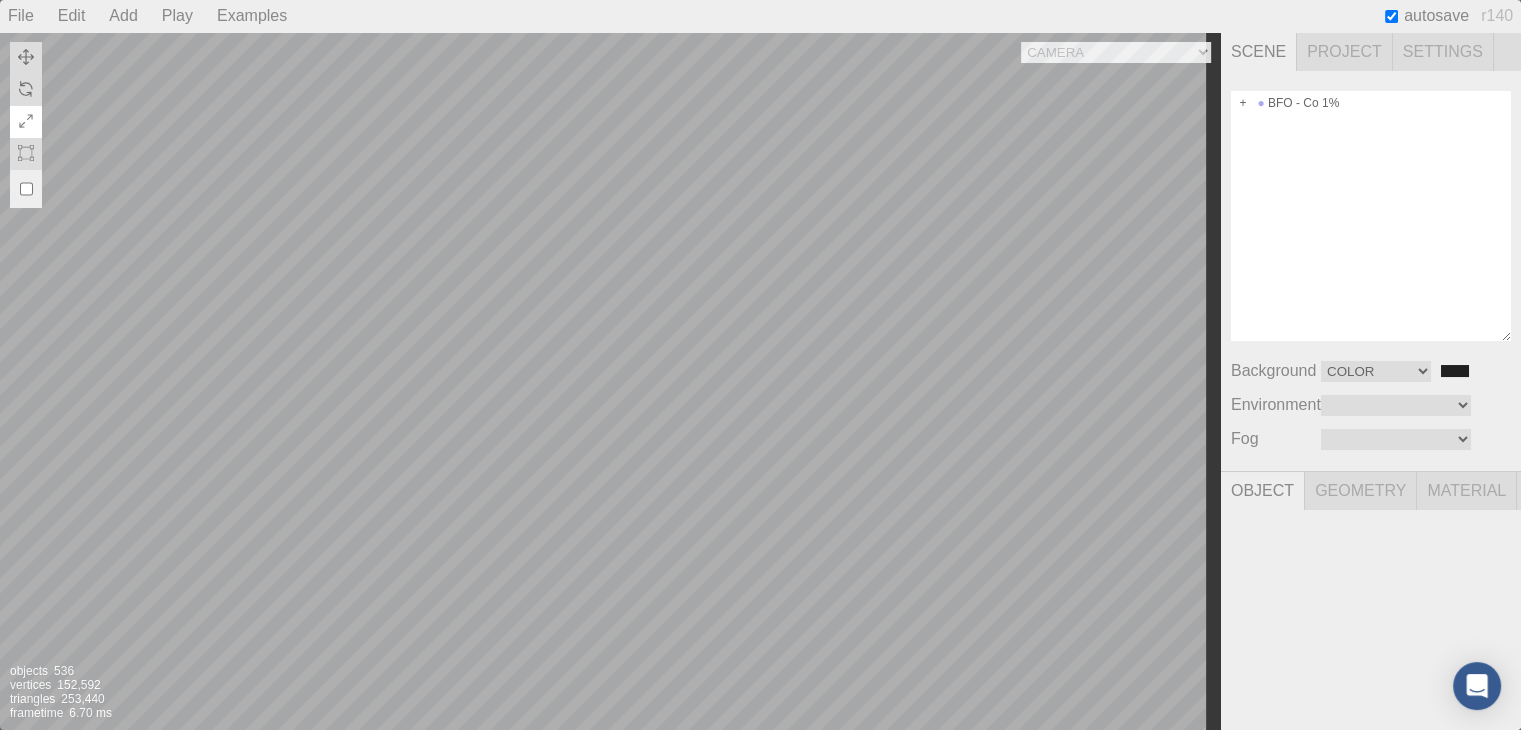 click on "Camera OrthographicCamera PerspectiveCamera Objects 536 Vertices 152,592 Triangles 253,440 Frametime 6.70 ms" at bounding box center (610, 381) 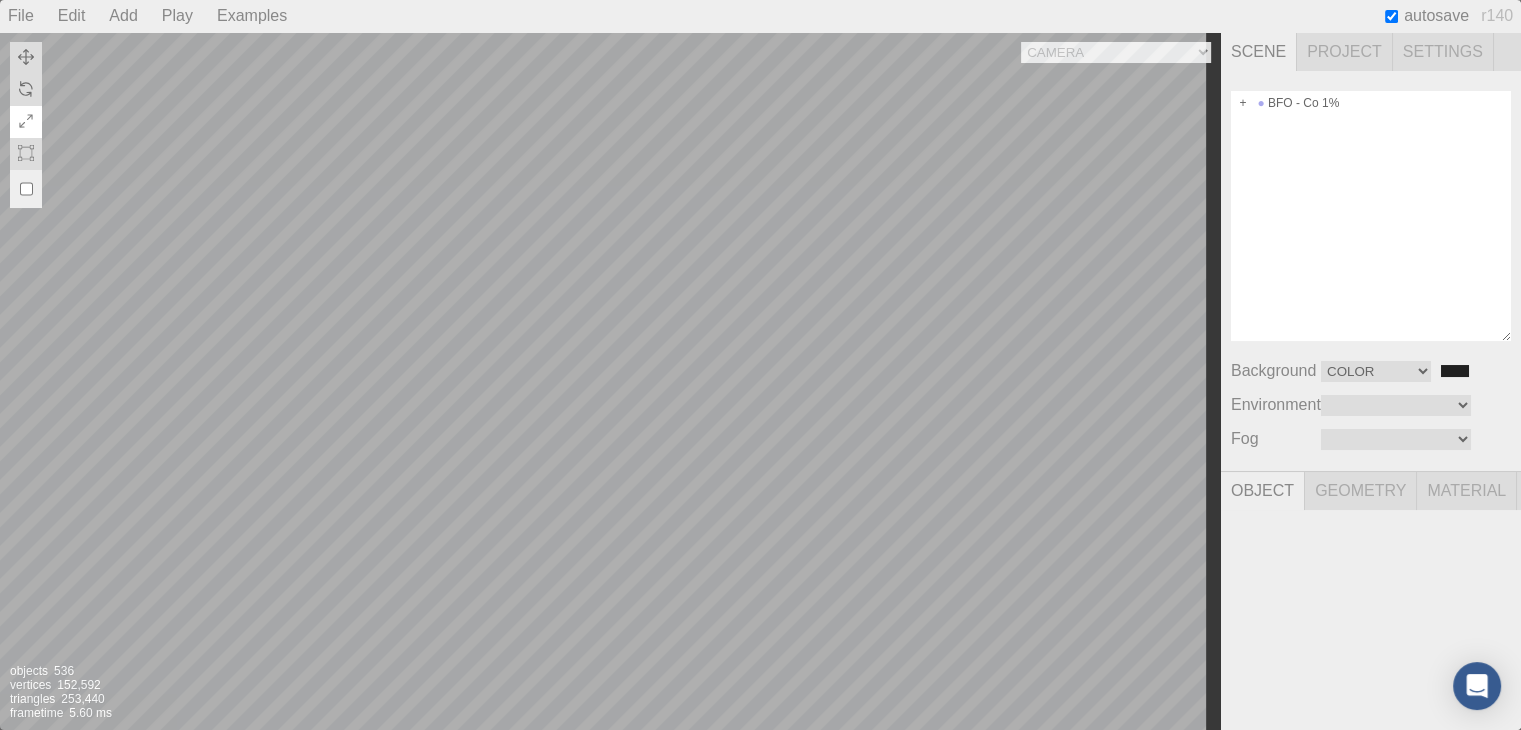 click on "Camera OrthographicCamera PerspectiveCamera Objects 536 Vertices 152,592 Triangles 253,440 Frametime 5.60 ms" at bounding box center [610, 381] 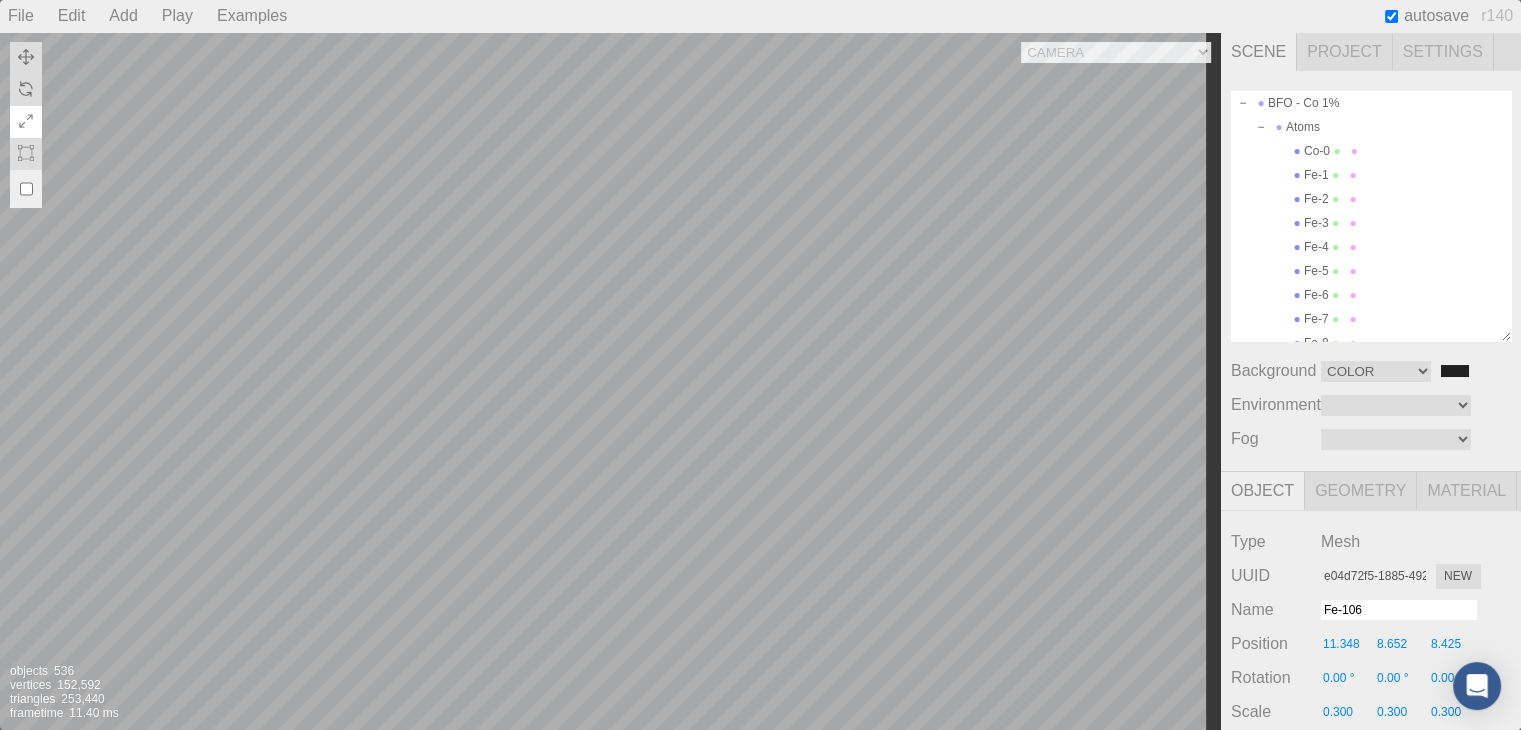 scroll, scrollTop: 2323, scrollLeft: 0, axis: vertical 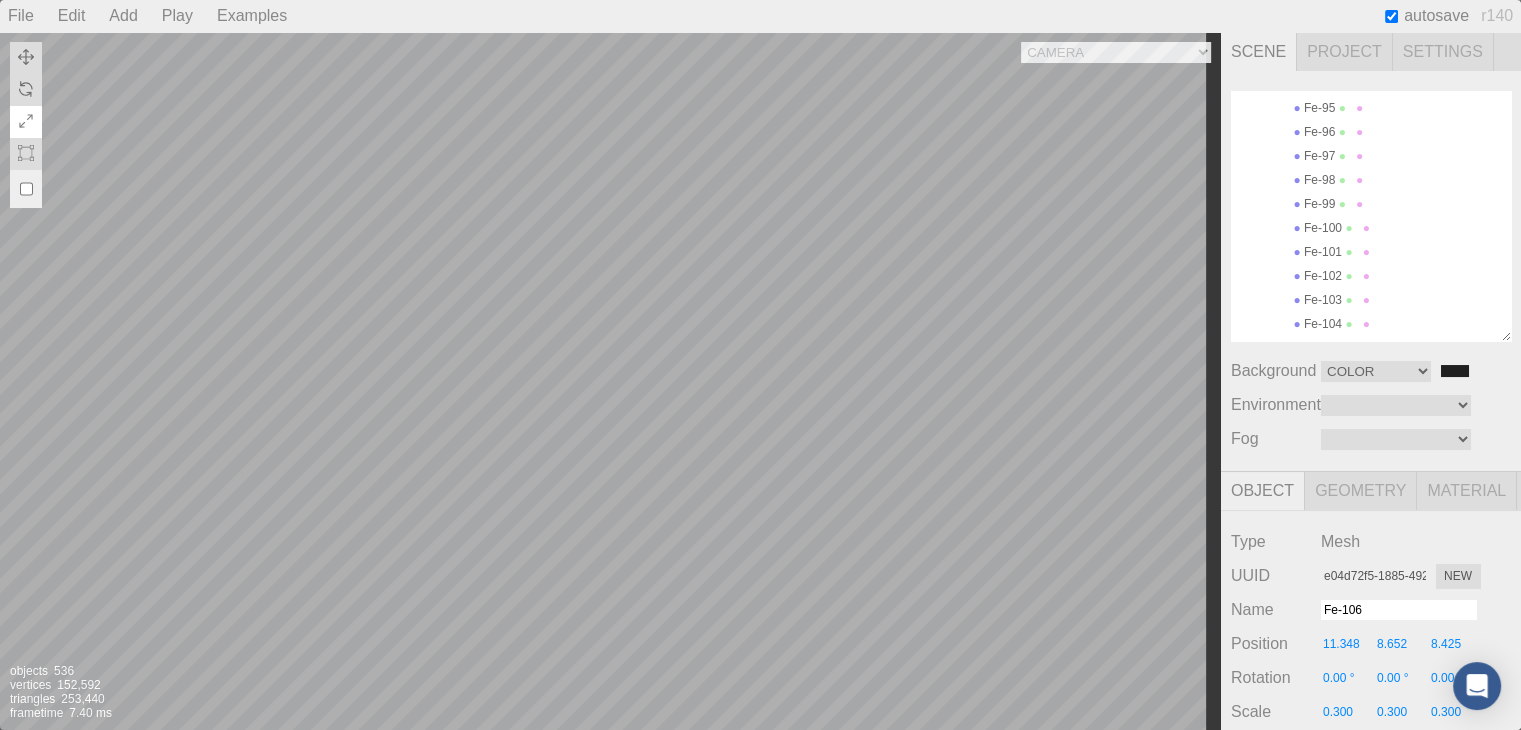 click on "Camera OrthographicCamera PerspectiveCamera Objects 536 Vertices 152,592 Triangles 253,440 Frametime 7.40 ms" at bounding box center (610, 381) 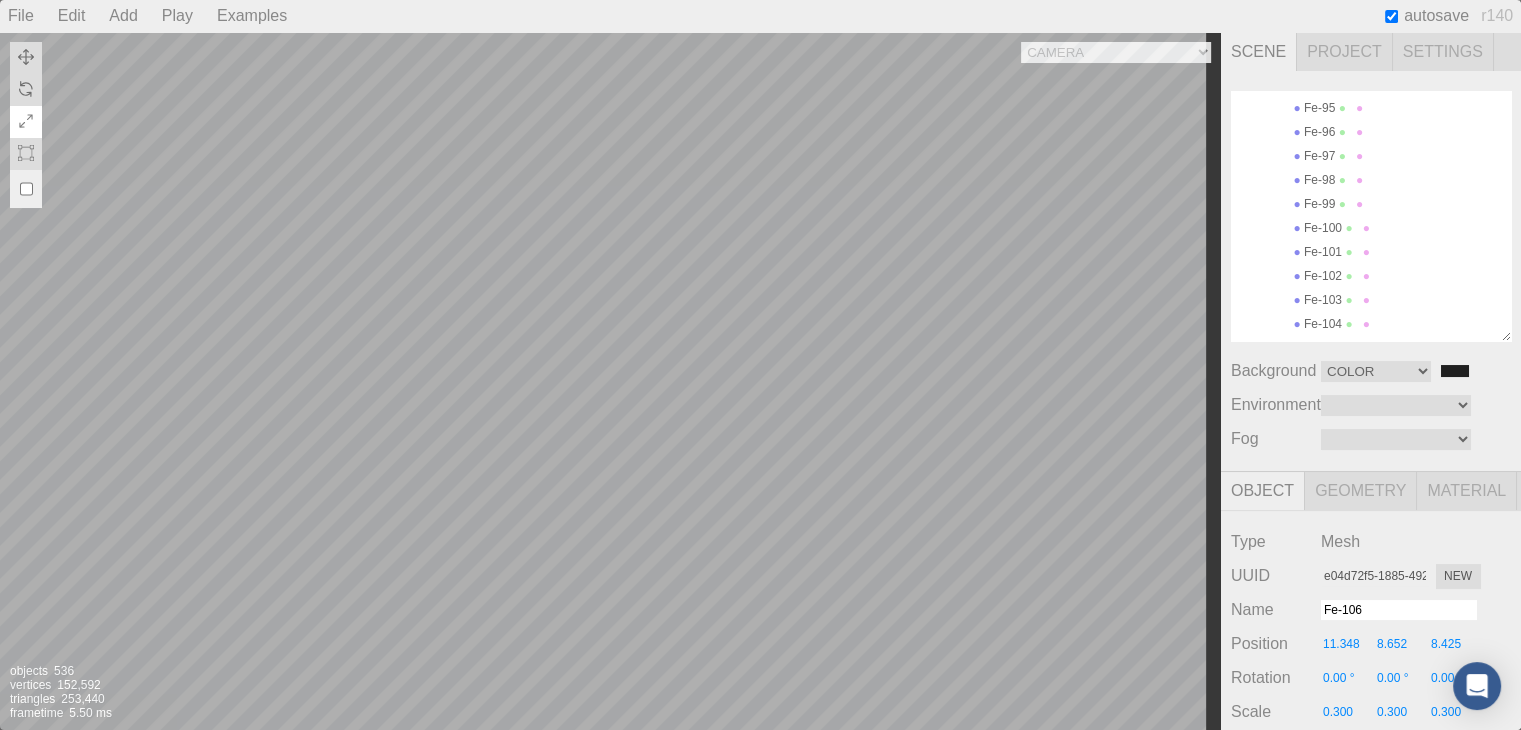 type on "0.00 °" 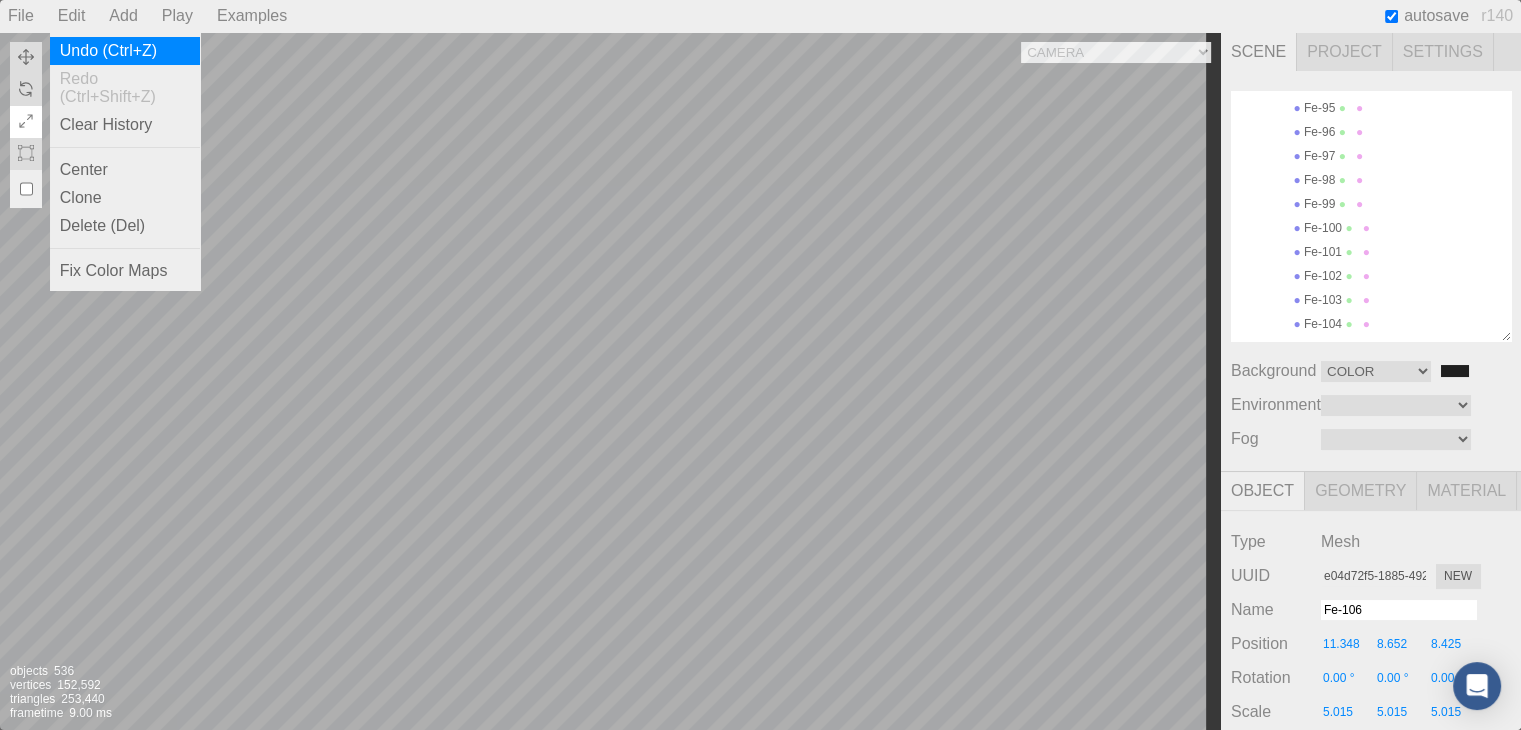 click on "Undo (Ctrl+Z)" at bounding box center [125, 51] 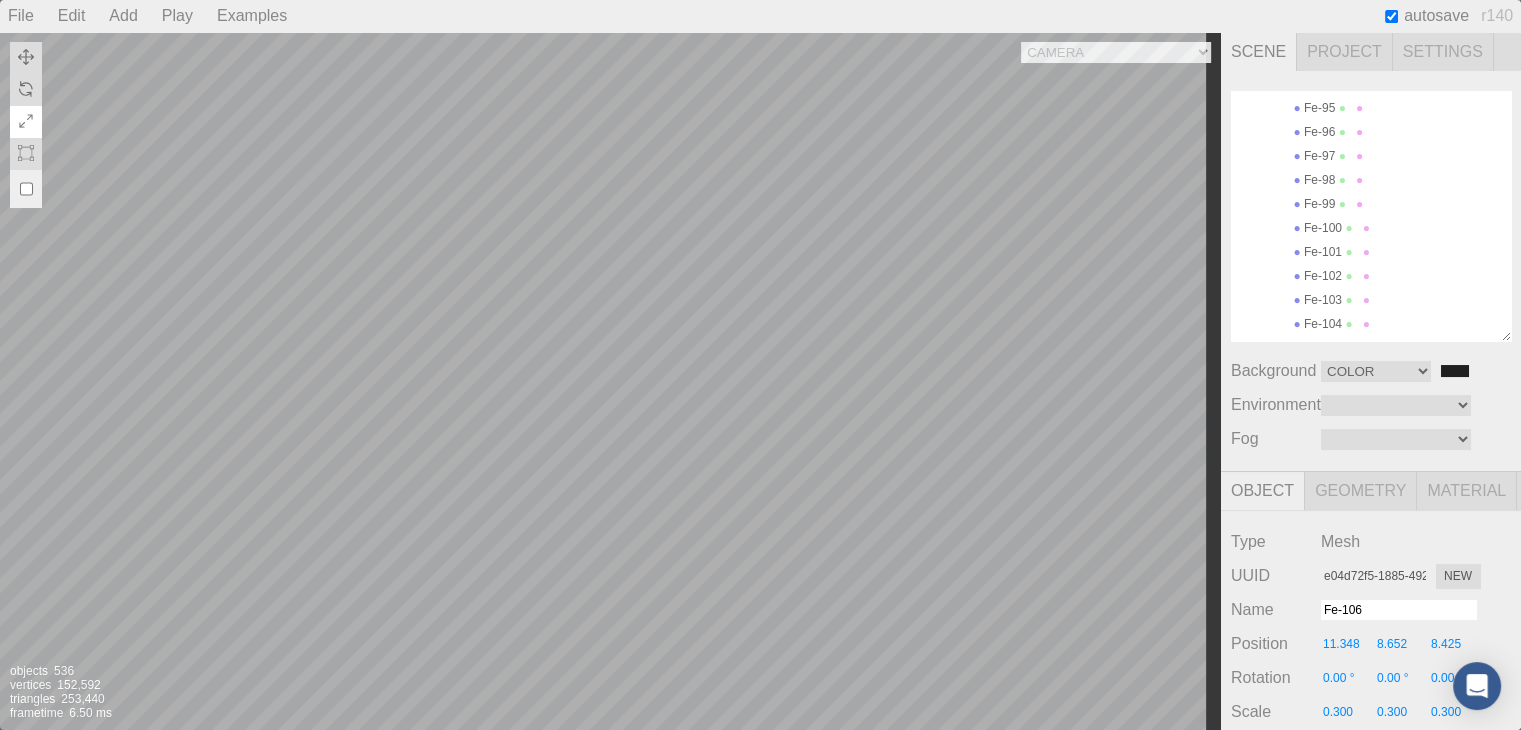 click on "Camera OrthographicCamera PerspectiveCamera Objects 536 Vertices 152,592 Triangles 253,440 Frametime 6.50 ms" at bounding box center [610, 381] 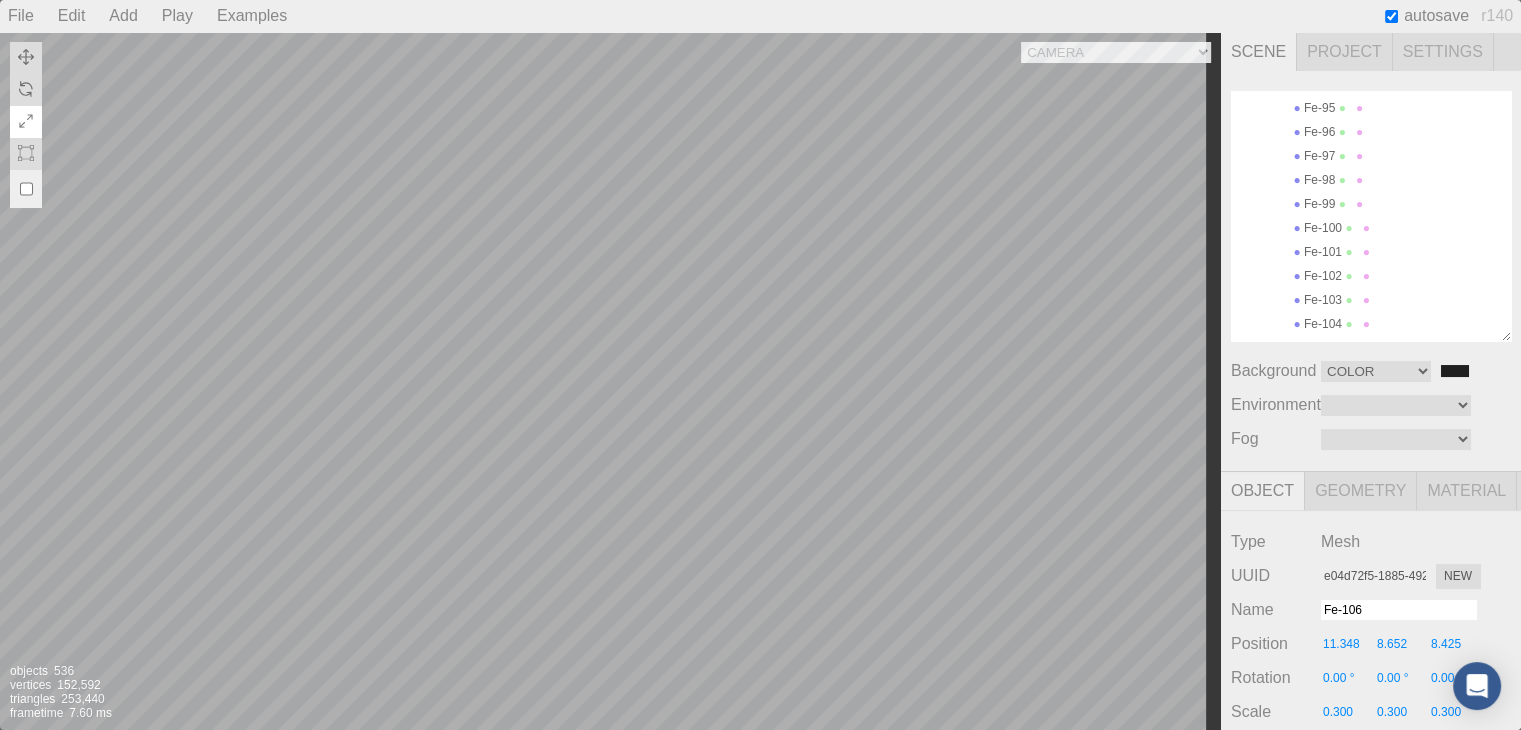 click on "Camera OrthographicCamera PerspectiveCamera Objects 536 Vertices 152,592 Triangles 253,440 Frametime 7.60 ms" at bounding box center (610, 381) 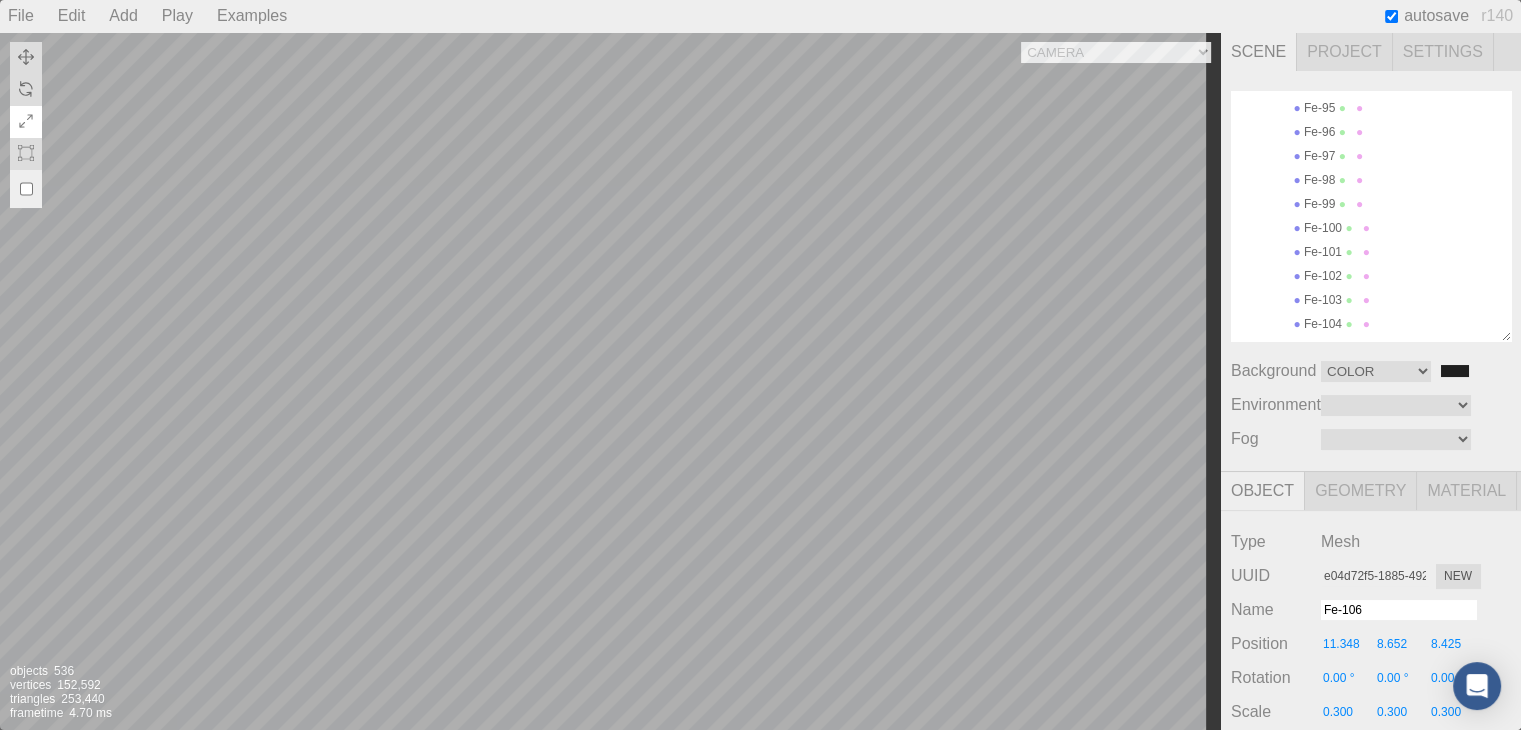 click on "Geometry" at bounding box center [1361, 491] 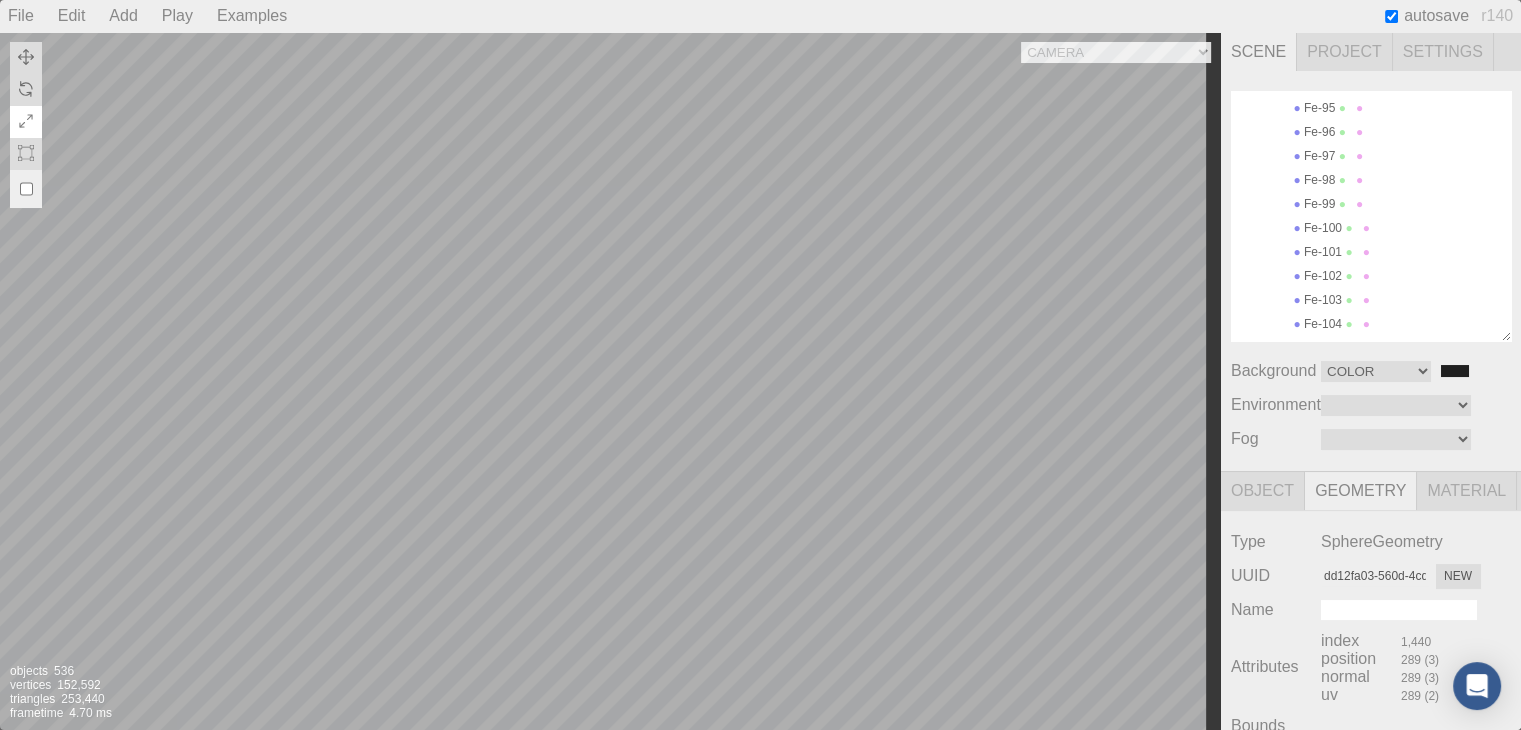 click on "Material" at bounding box center (1467, 491) 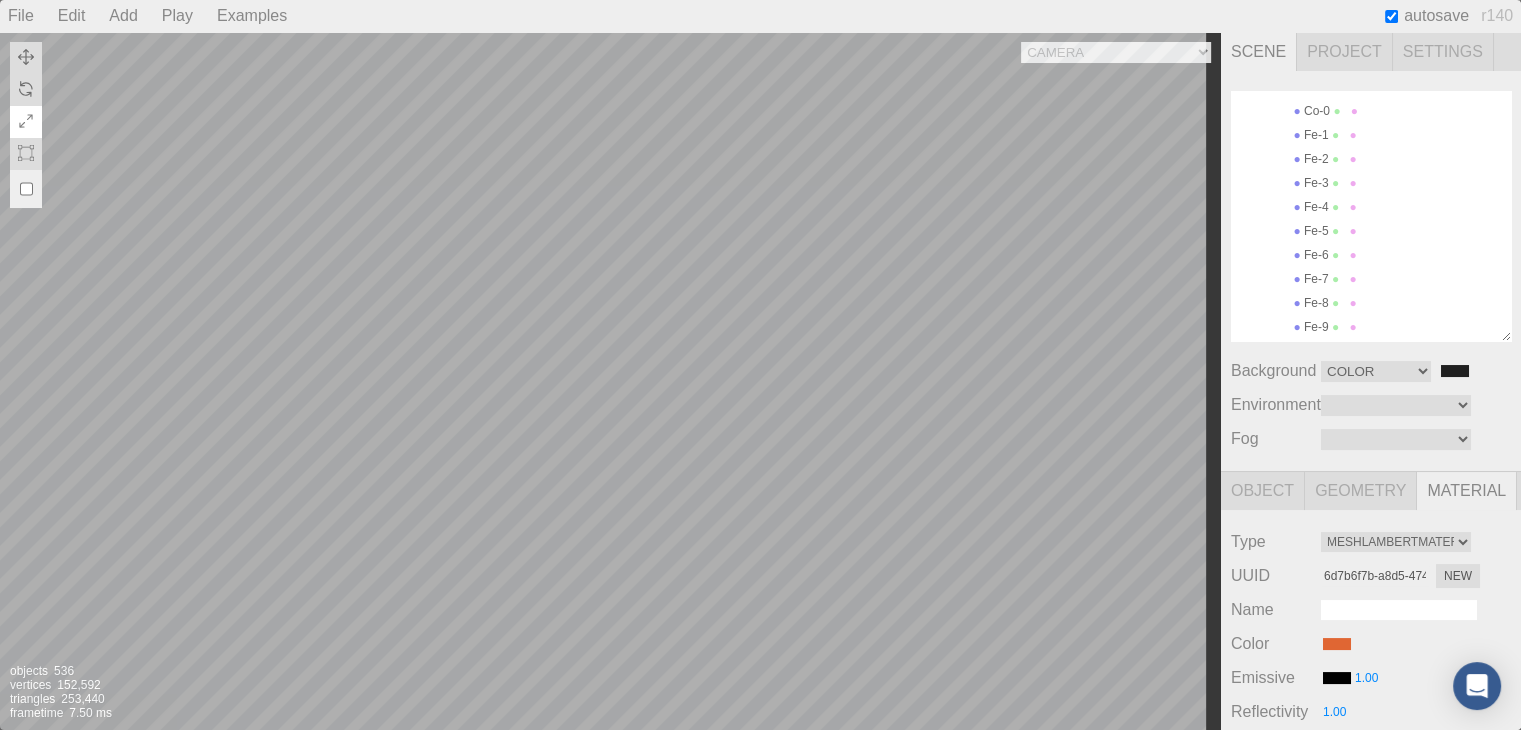 scroll, scrollTop: 0, scrollLeft: 0, axis: both 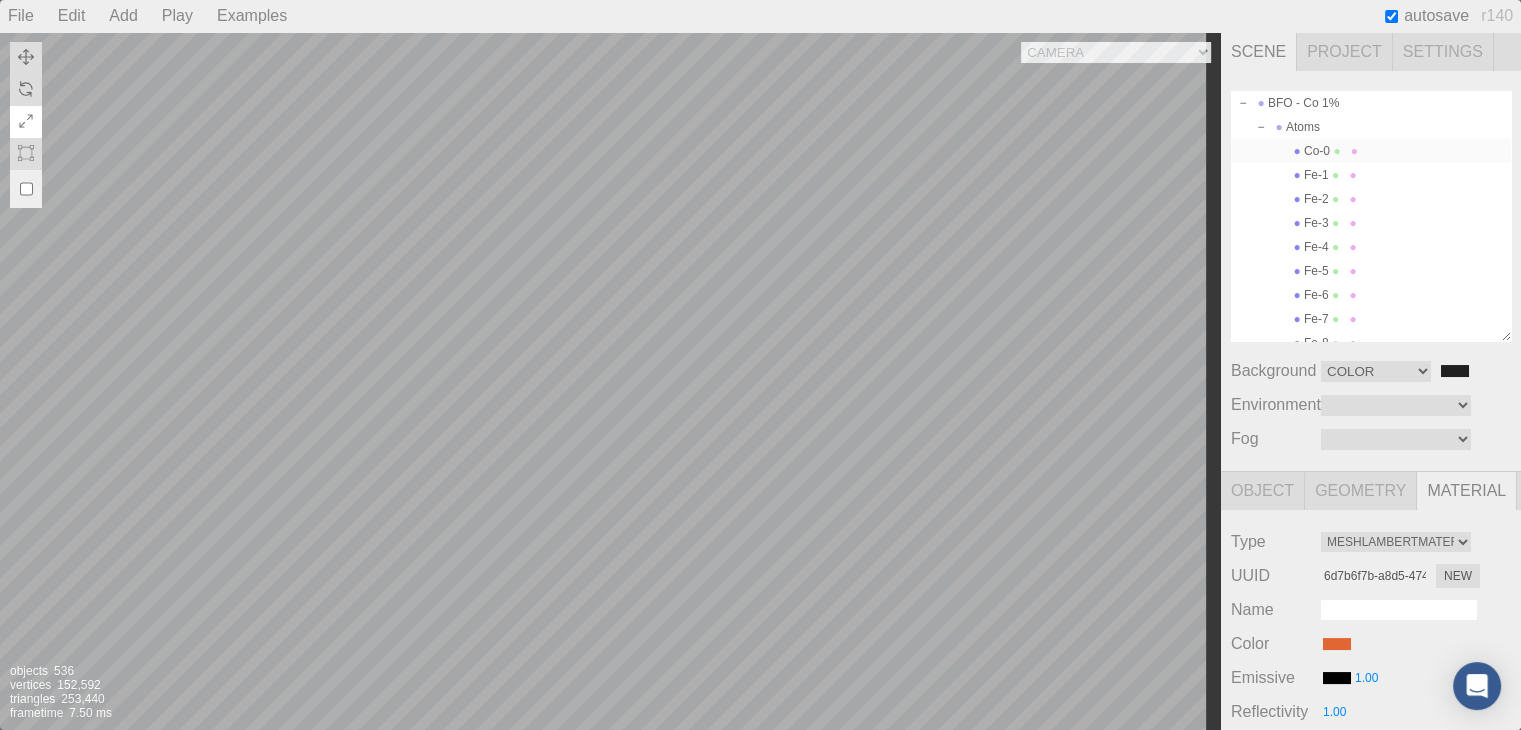 click on "Co-0" at bounding box center (1371, 151) 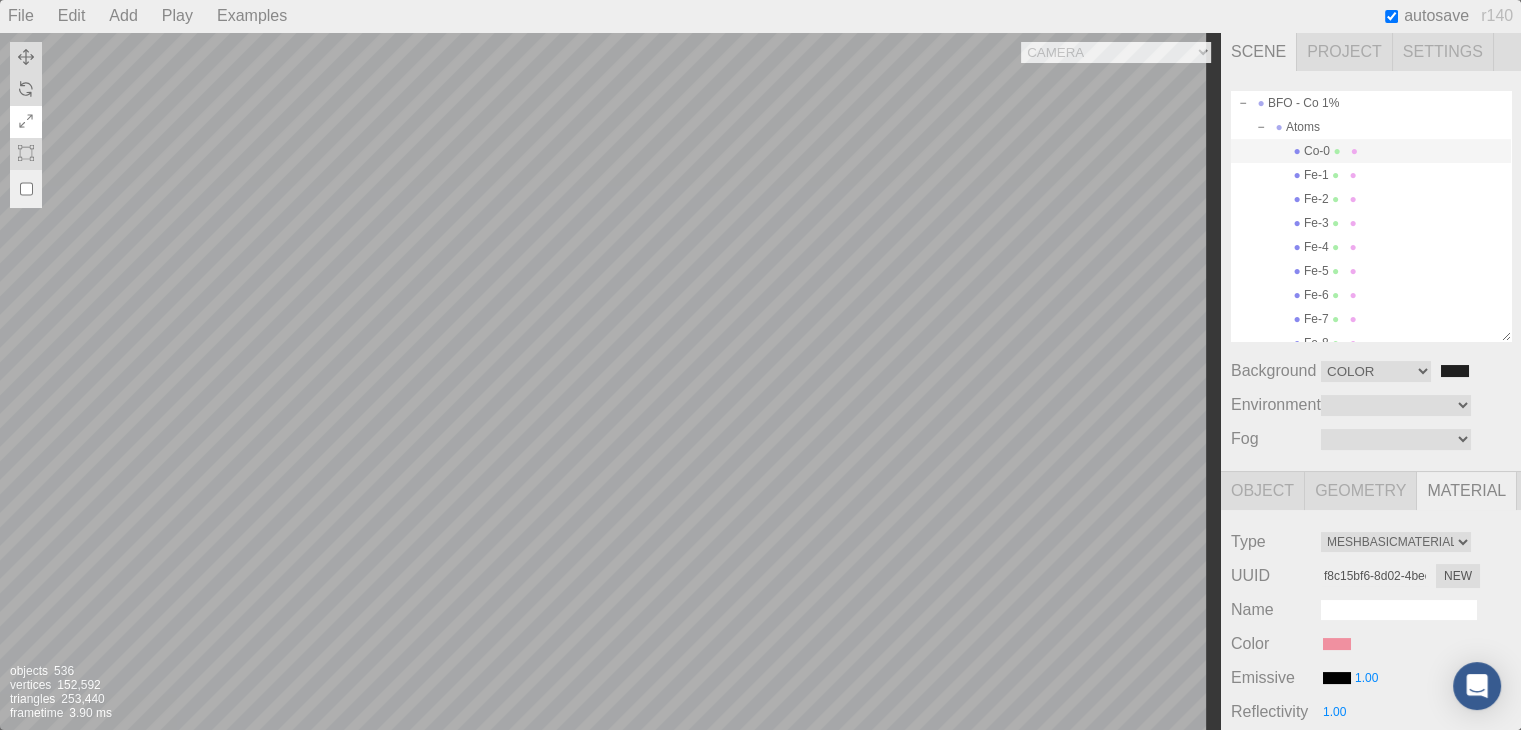 click on "Camera OrthographicCamera PerspectiveCamera Objects 536 Vertices 152,592 Triangles 253,440 Frametime 3.90 ms" at bounding box center (610, 381) 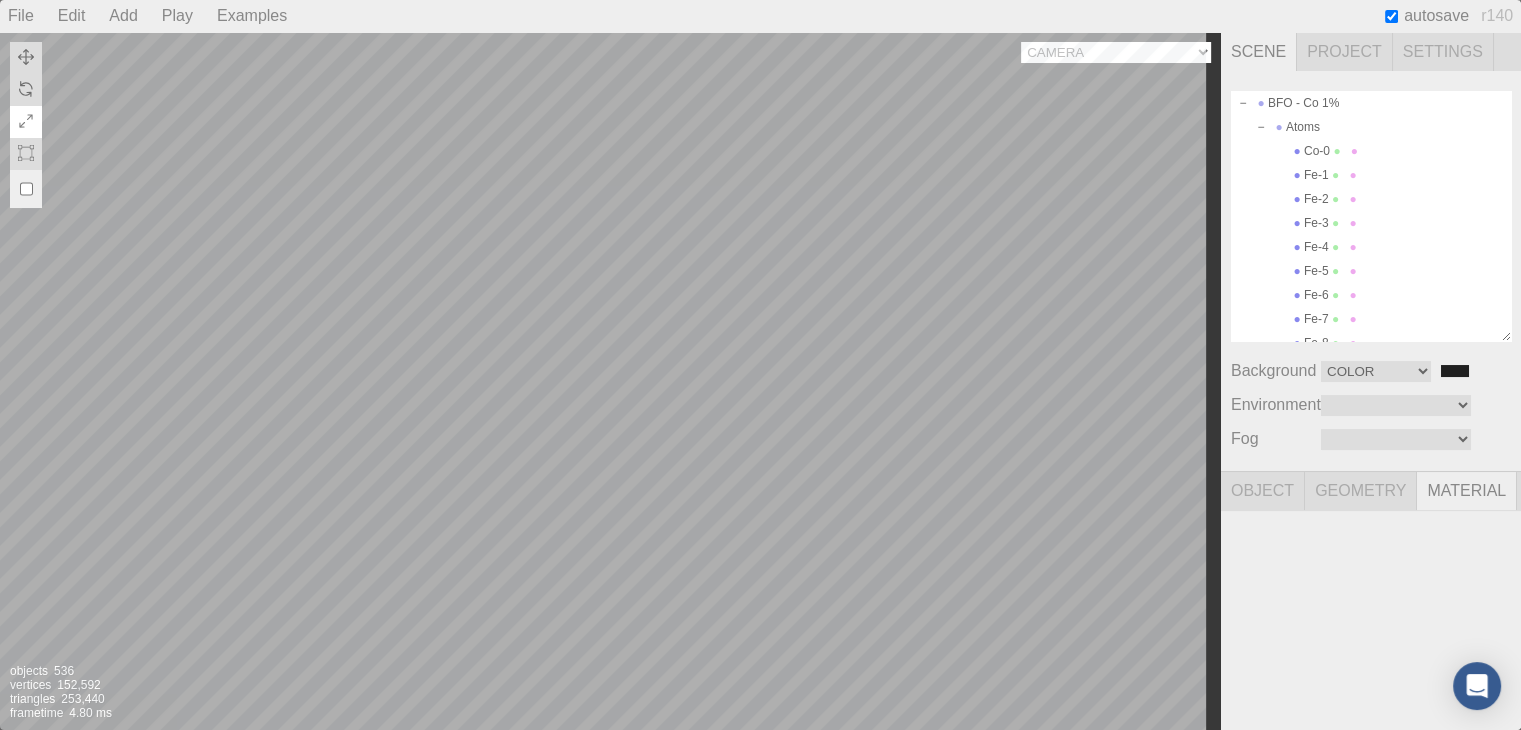select on "d5ebdca1-e0bd-486b-9392-3280d9491507" 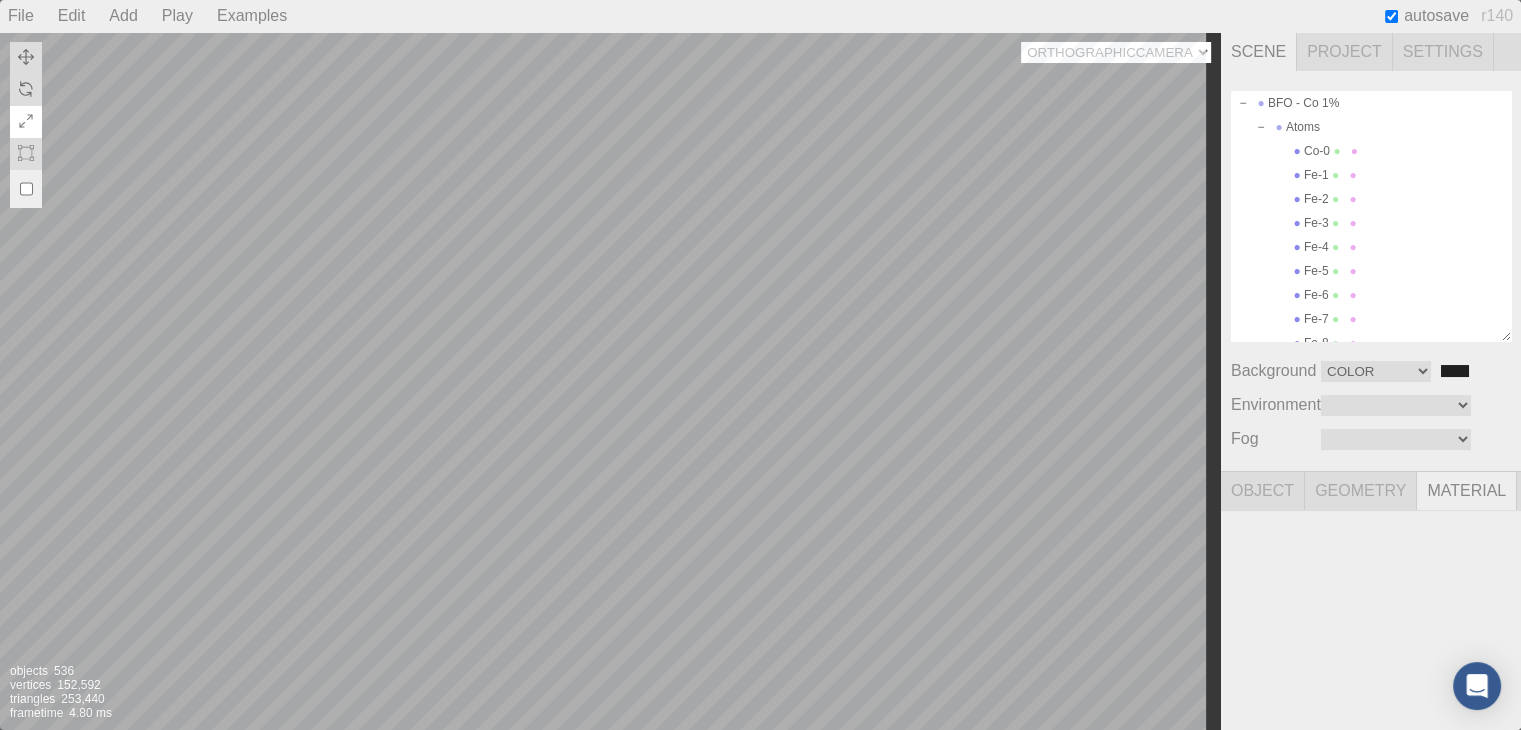 click on "Camera OrthographicCamera PerspectiveCamera" at bounding box center [1116, 52] 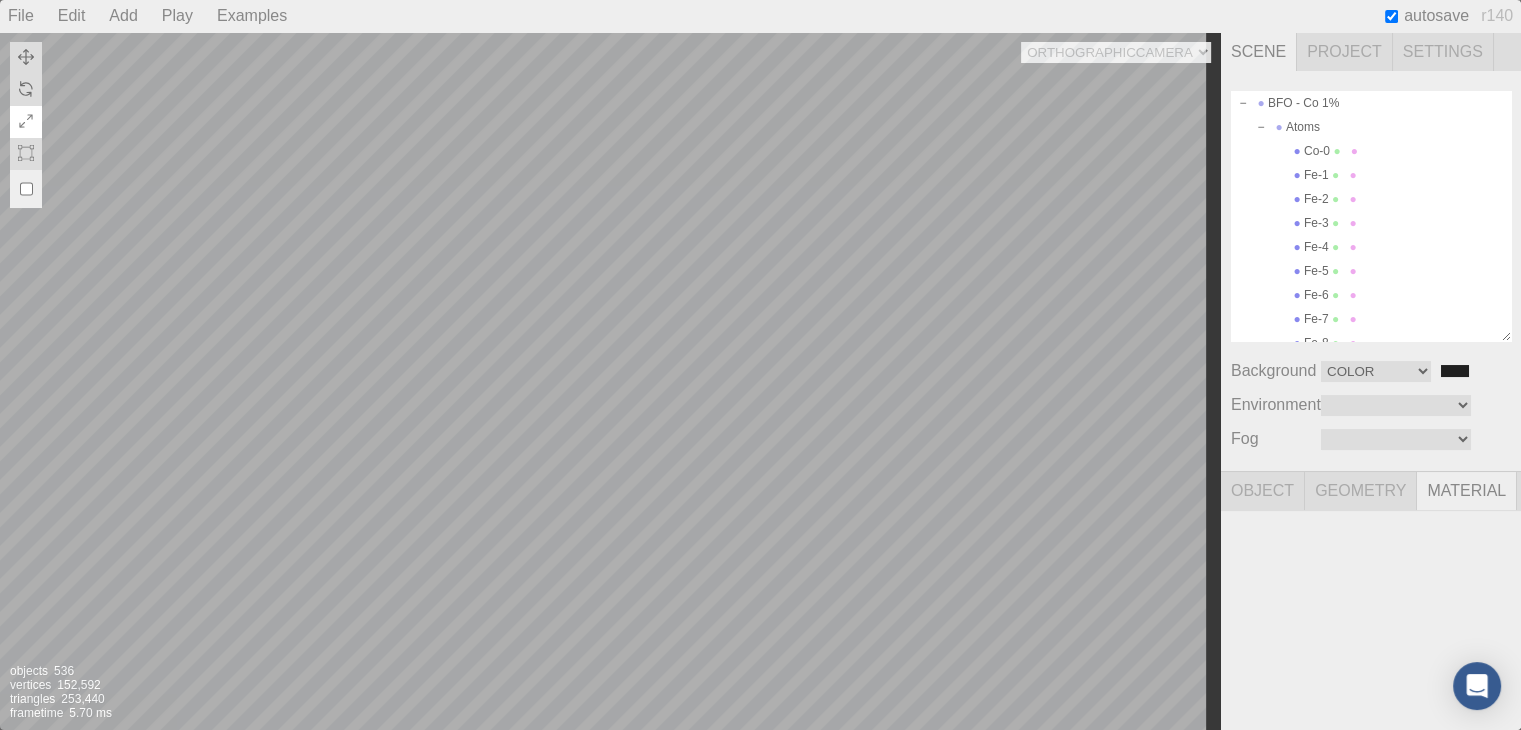 click on "Camera OrthographicCamera PerspectiveCamera Objects 536 Vertices 152,592 Triangles 253,440 Frametime 5.70 ms" at bounding box center [610, 381] 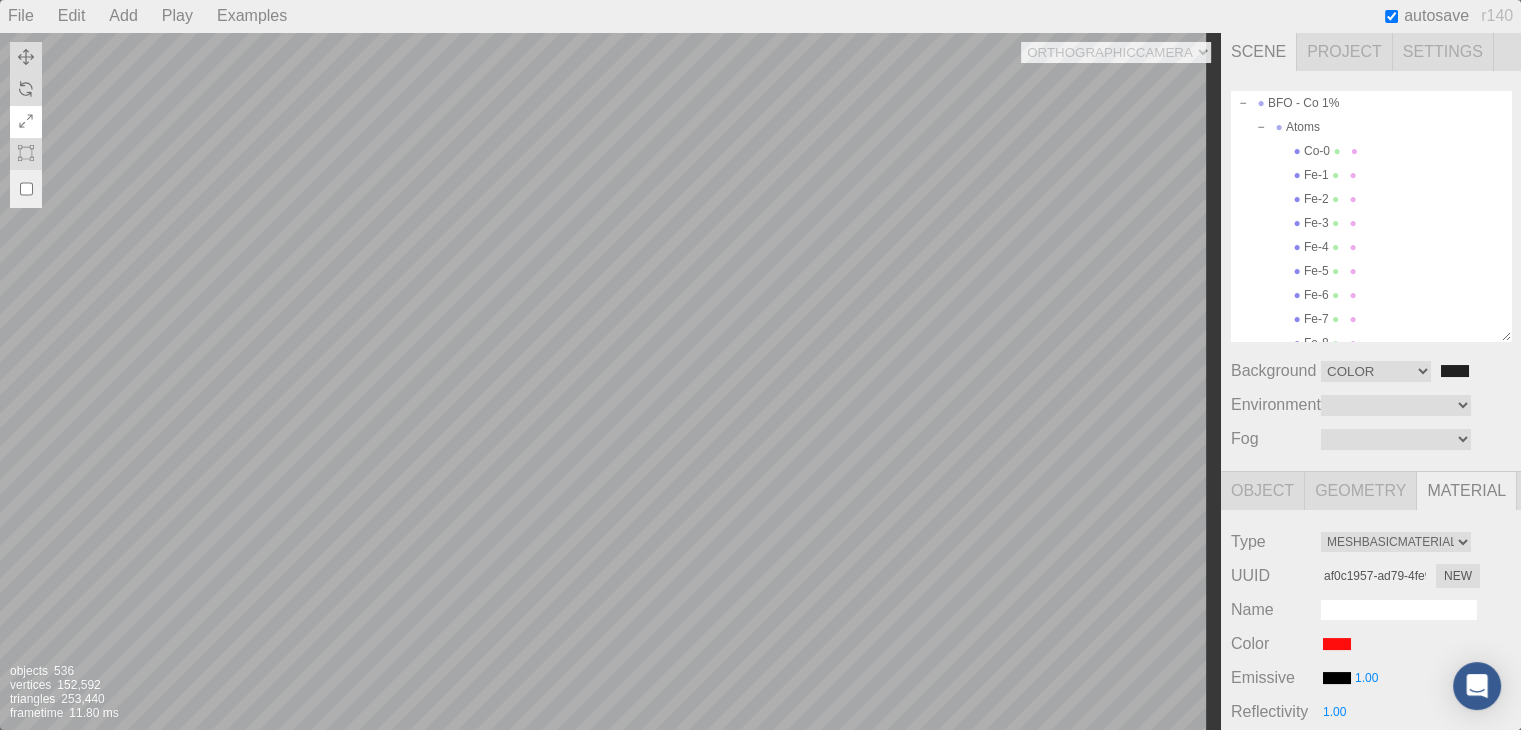 scroll, scrollTop: 5344, scrollLeft: 0, axis: vertical 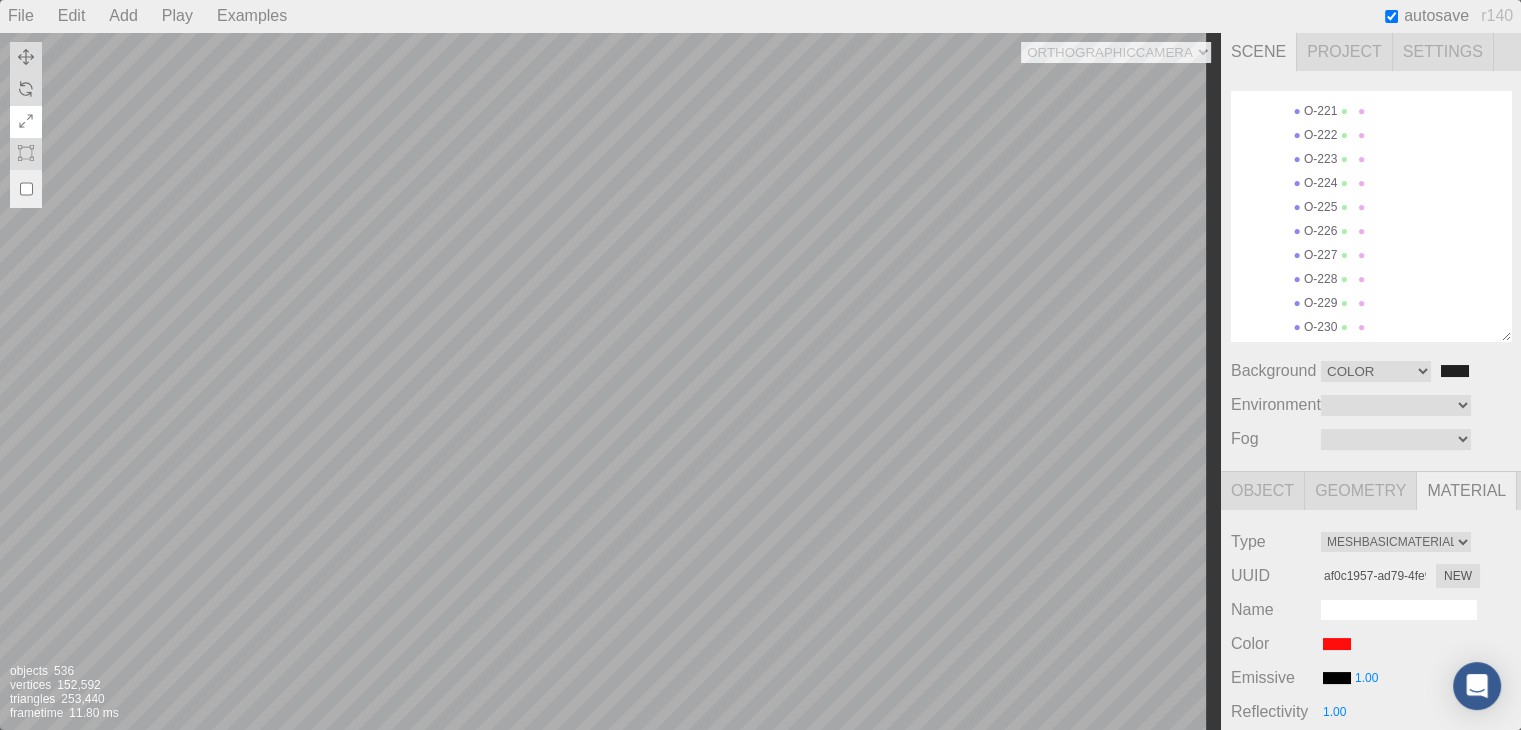 click on "Camera OrthographicCamera PerspectiveCamera Objects 536 Vertices 152,592 Triangles 253,440 Frametime 11.80 ms" at bounding box center [610, 381] 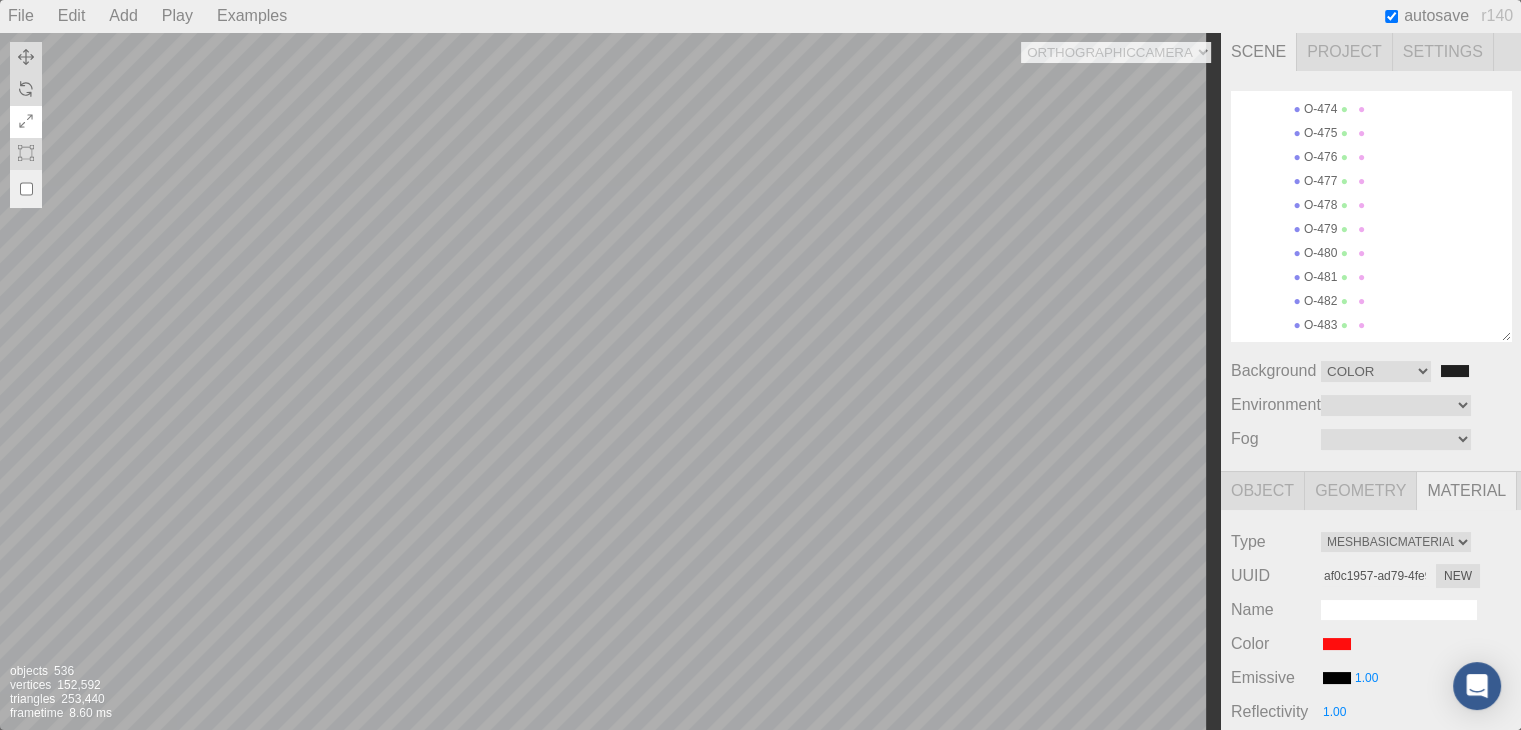 scroll, scrollTop: 12281, scrollLeft: 0, axis: vertical 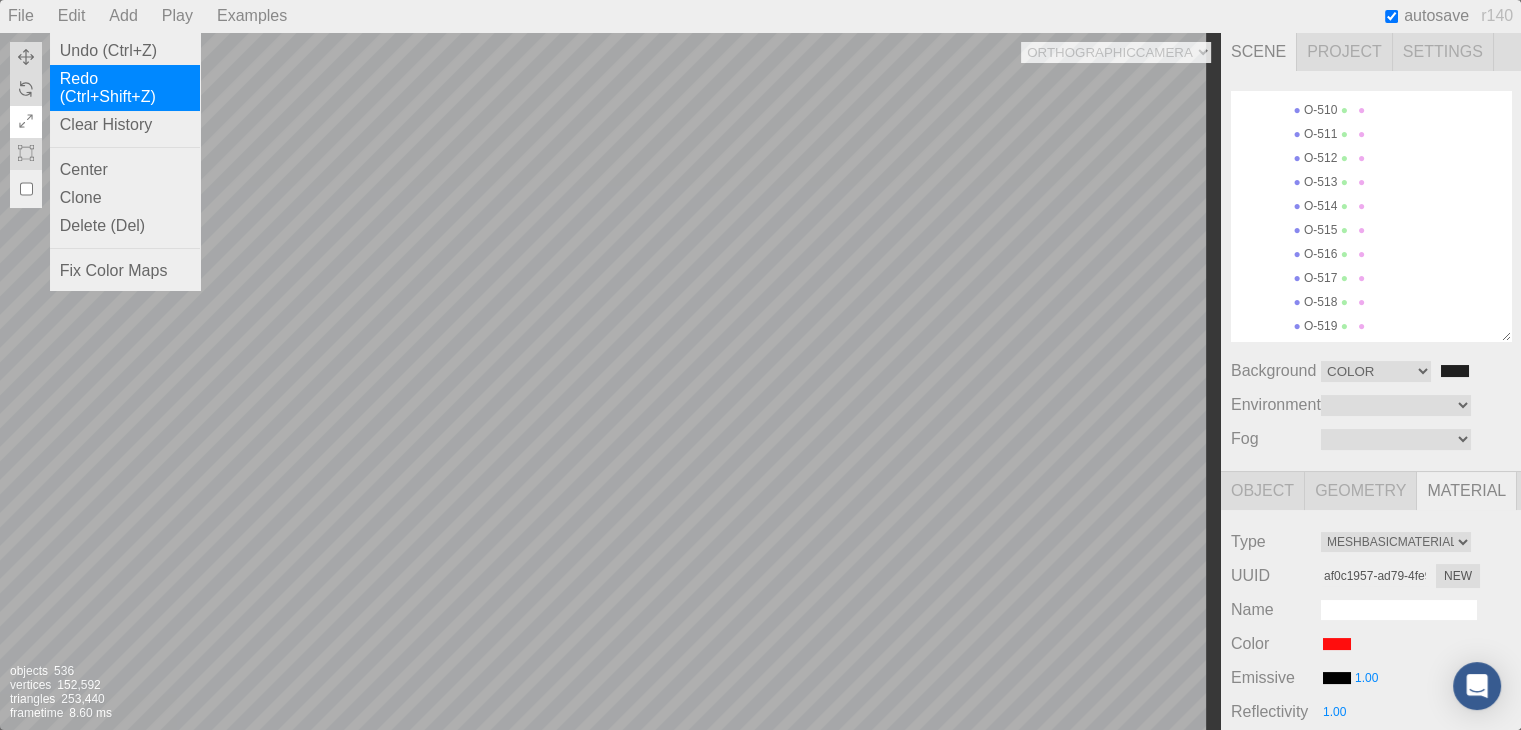 click on "Camera OrthographicCamera PerspectiveCamera Objects 536 Vertices 152,592 Triangles 253,440 Frametime 8.60 ms" at bounding box center [610, 381] 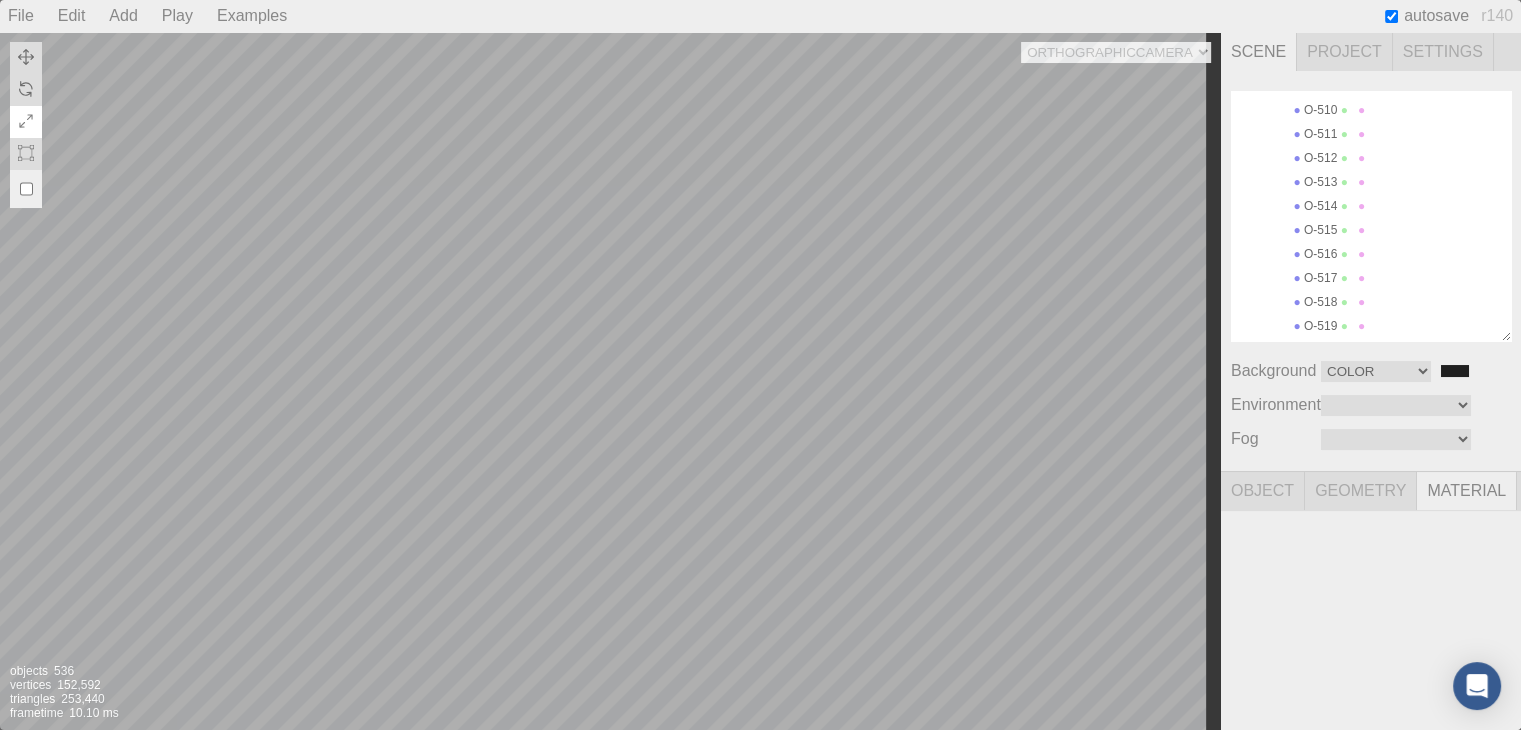 click on "Settings" at bounding box center [1443, 52] 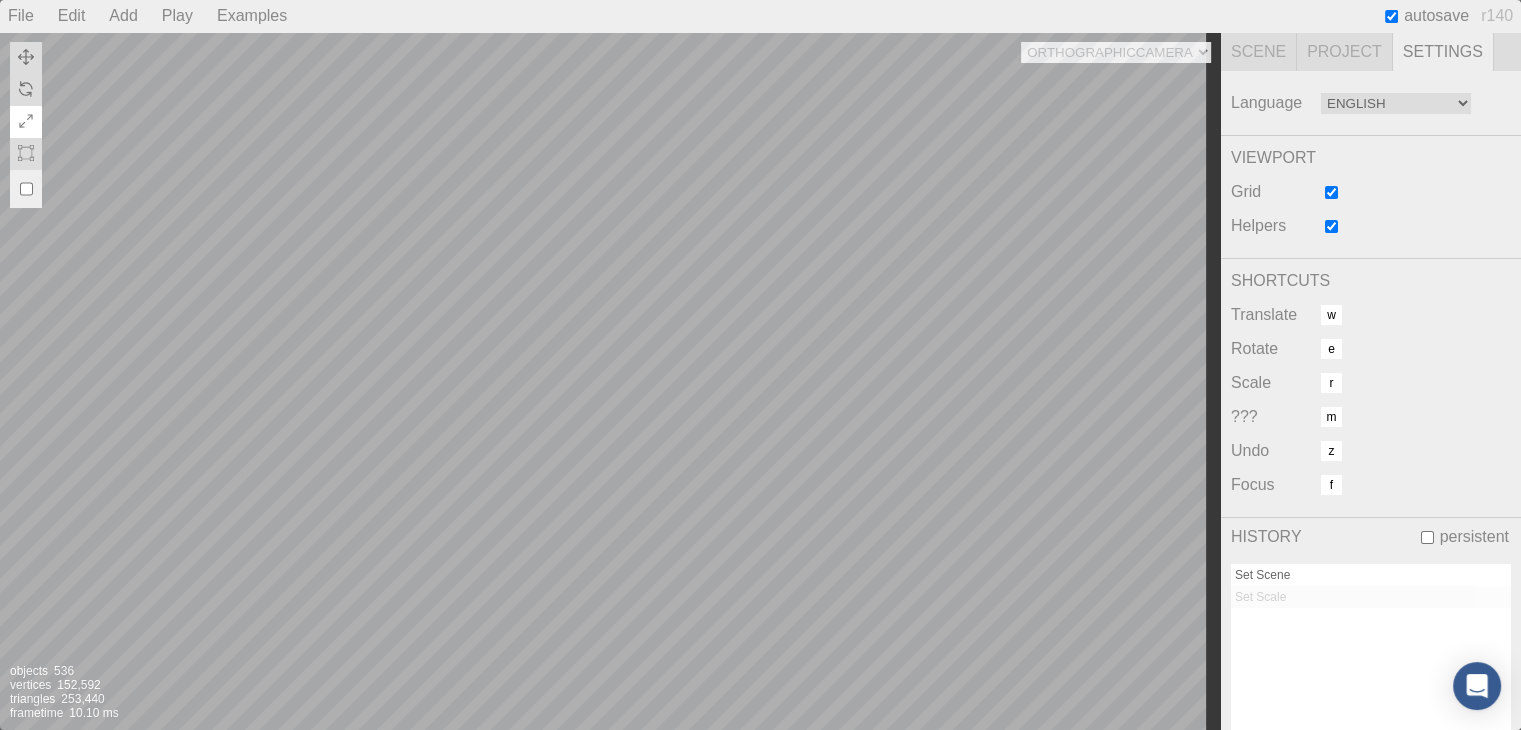 click on "Project" at bounding box center [1345, 52] 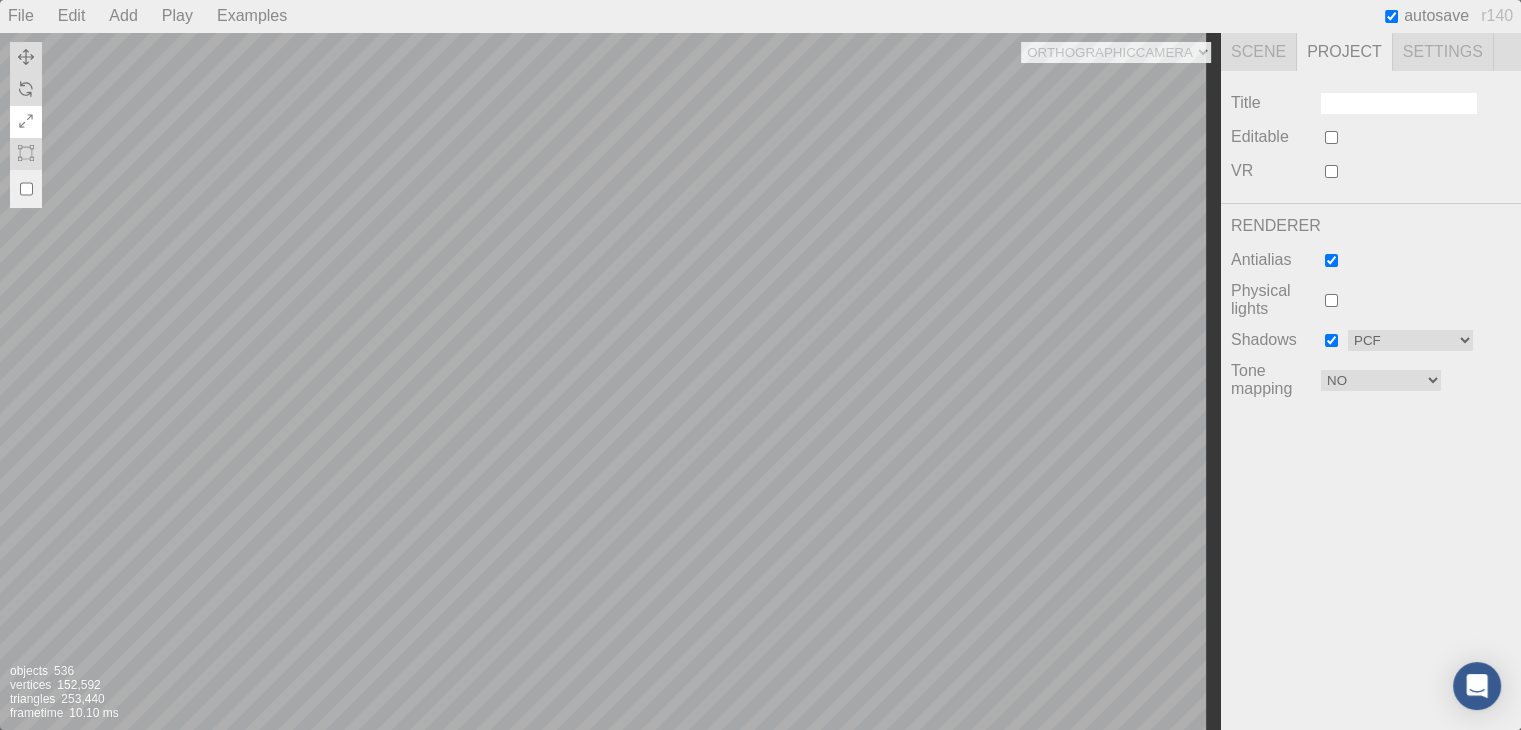 click on "Settings" at bounding box center [1443, 52] 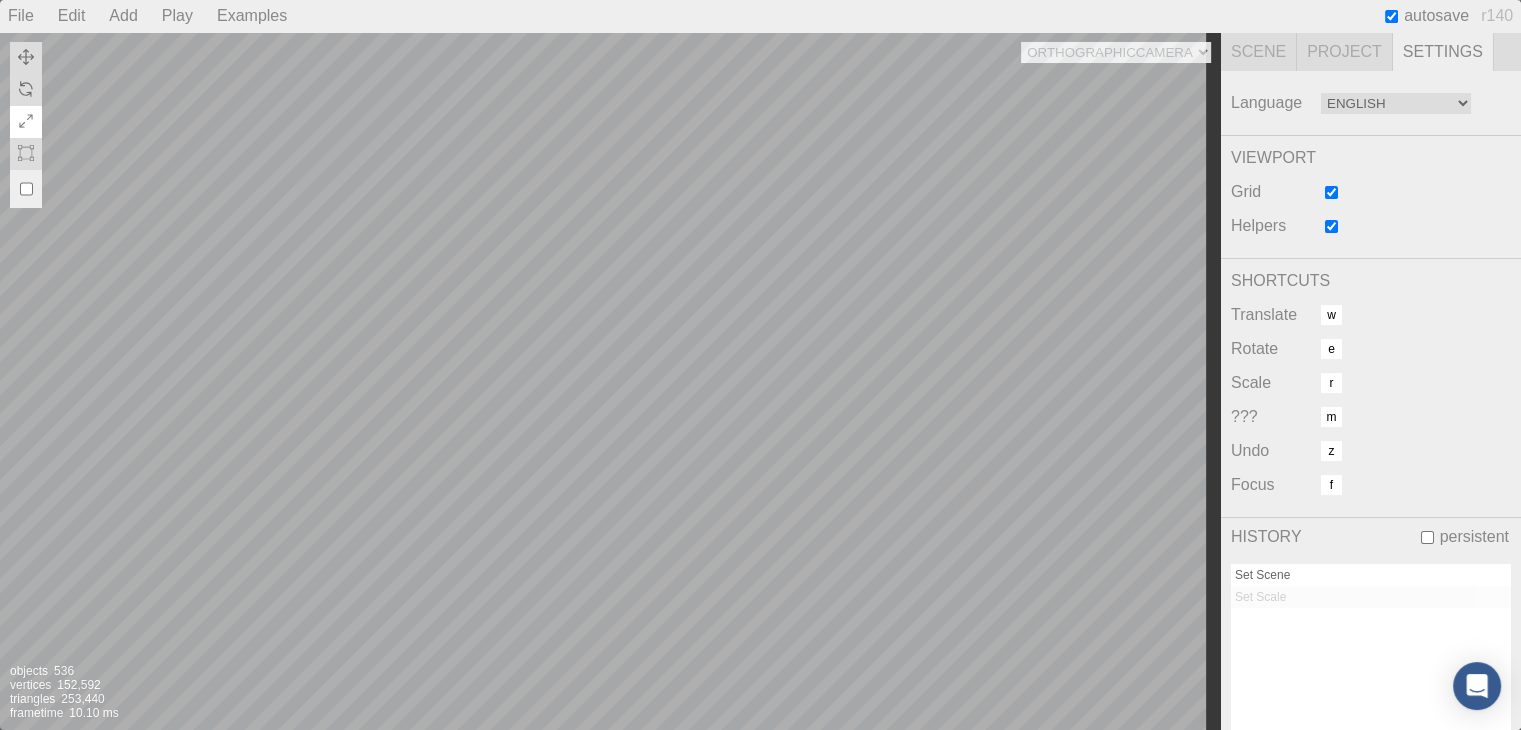 click at bounding box center (1331, 192) 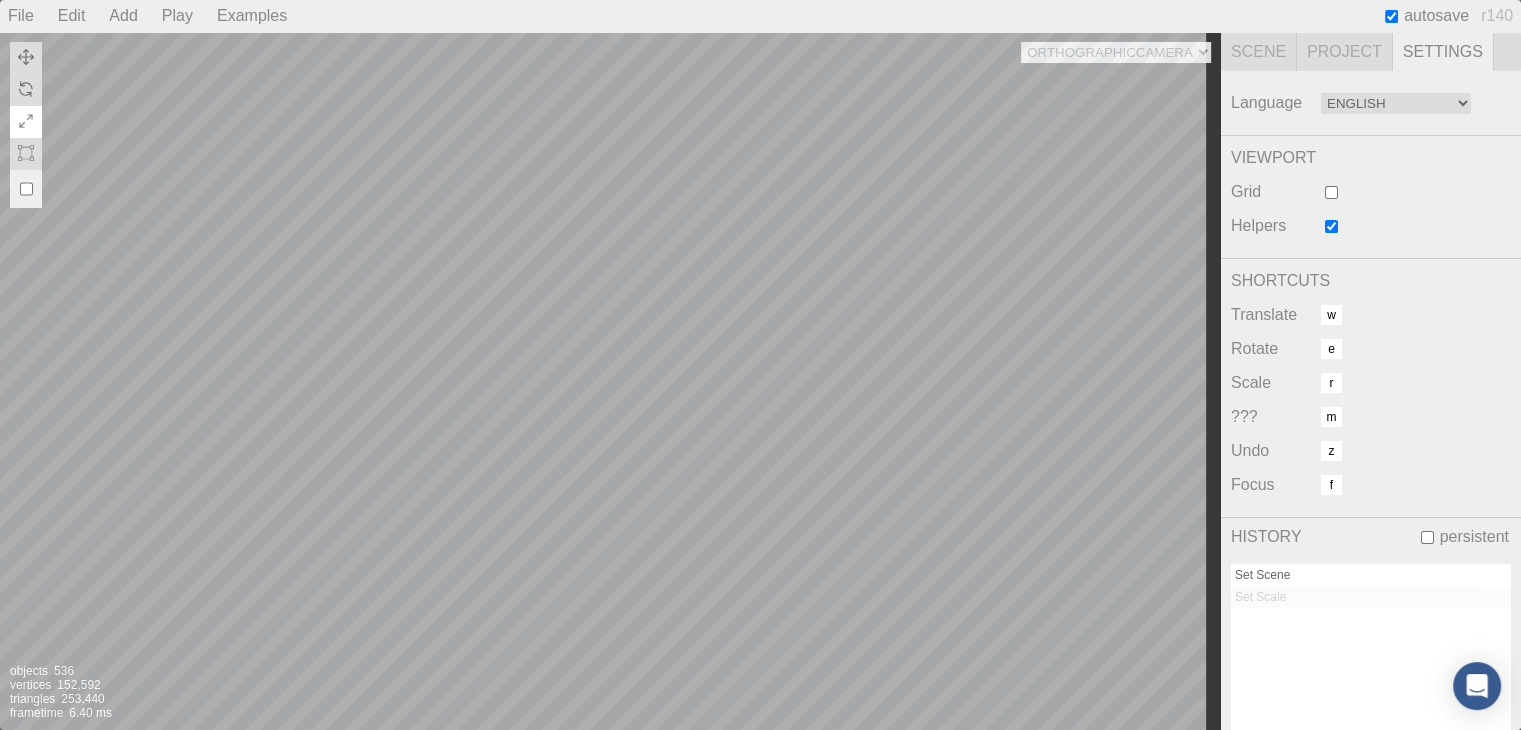 click at bounding box center [1331, 192] 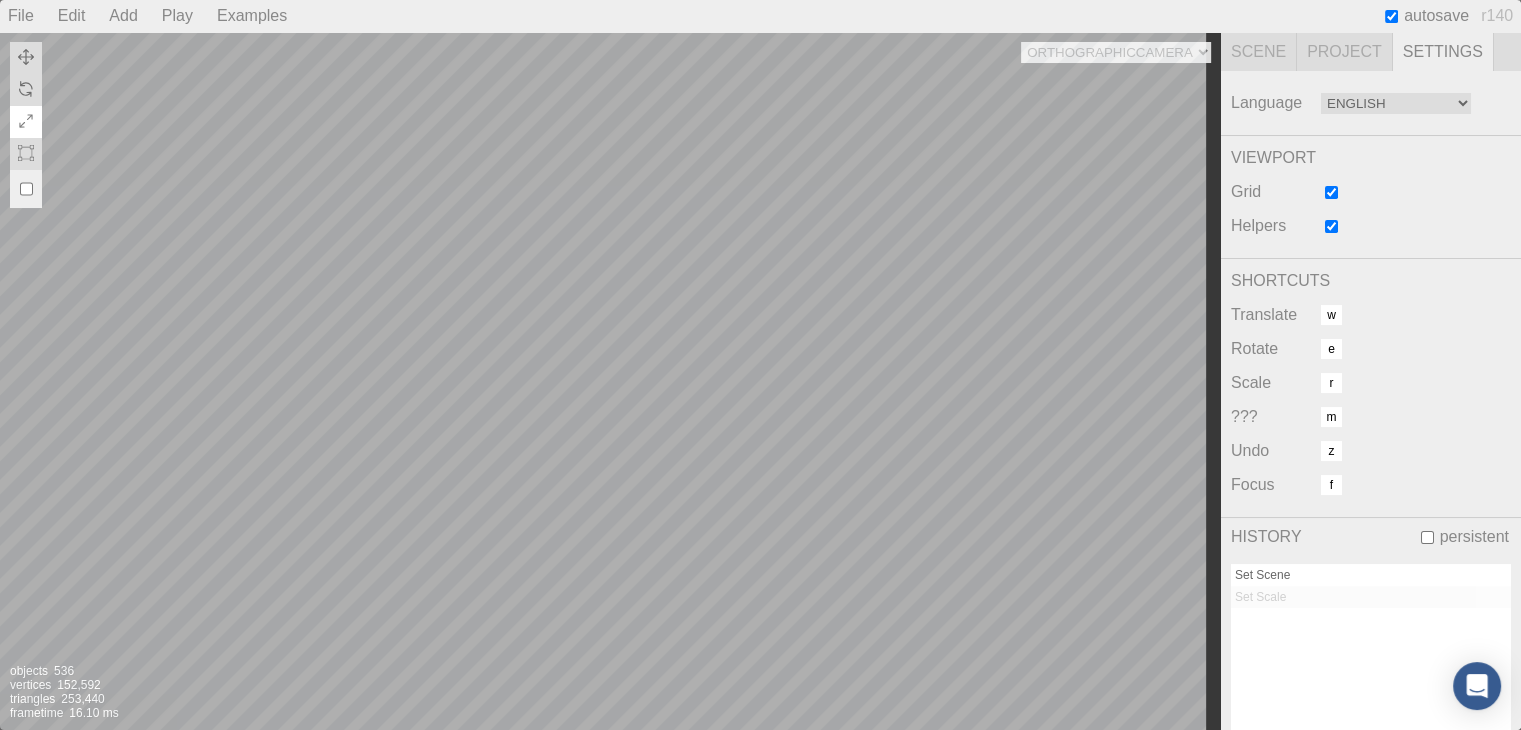 click at bounding box center [1331, 192] 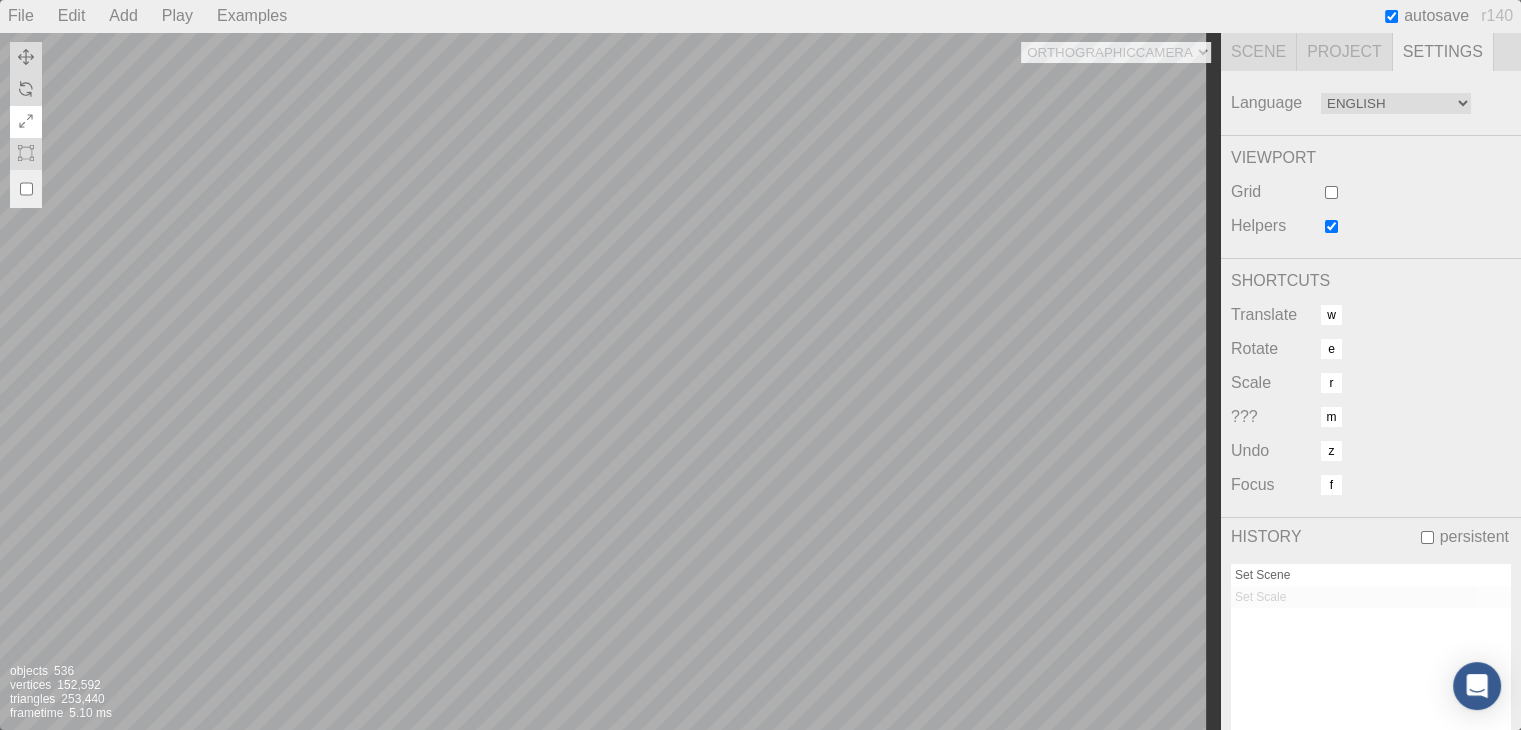 click at bounding box center [1331, 192] 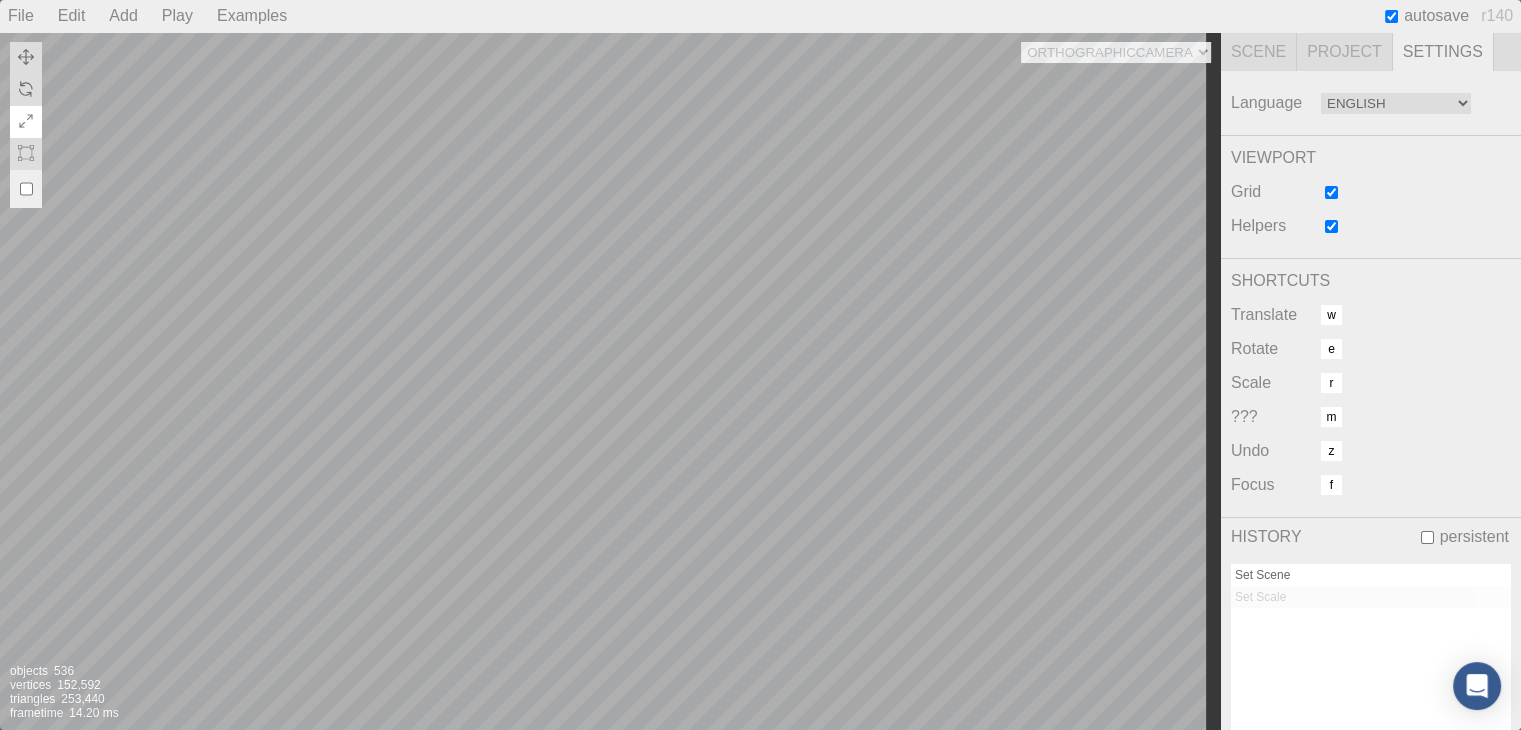 click at bounding box center (1331, 226) 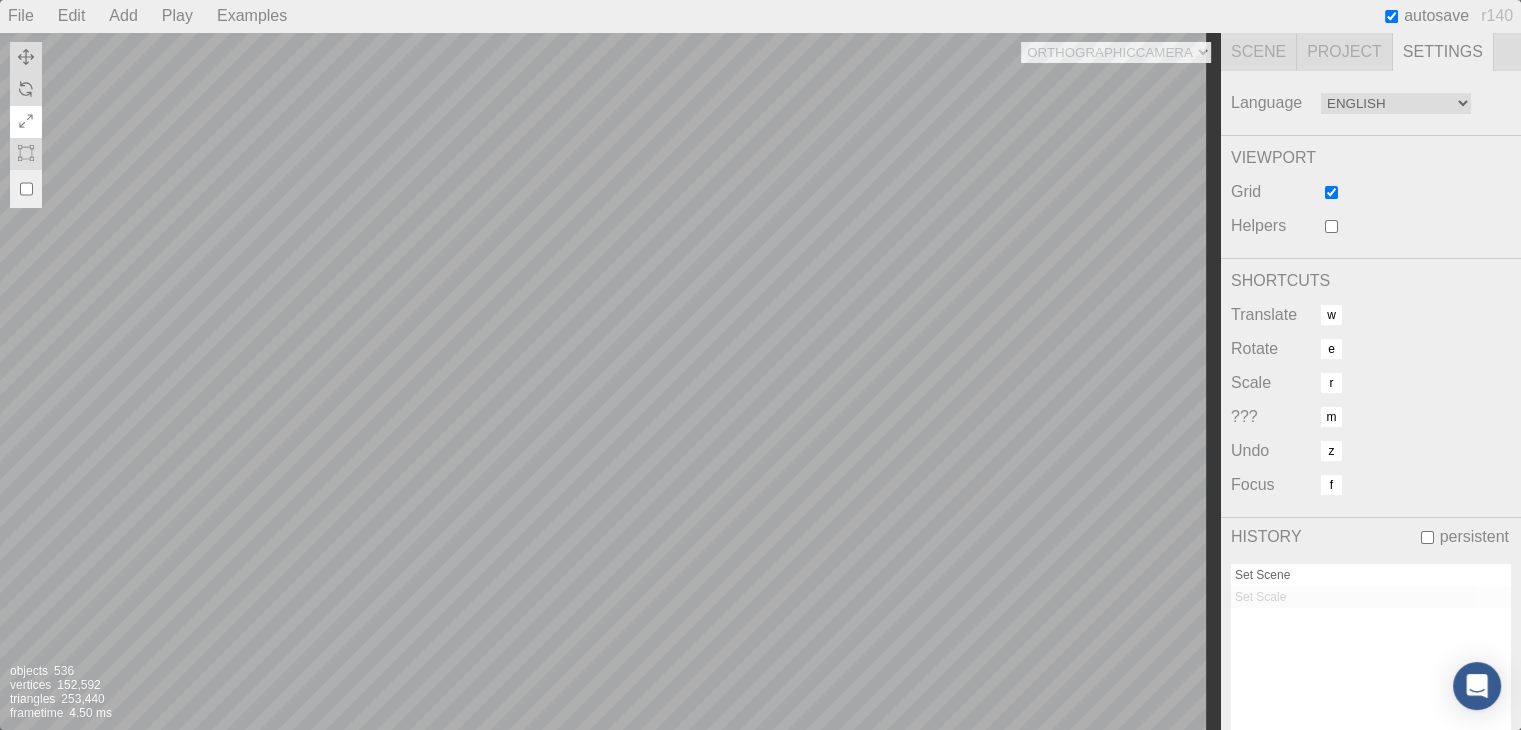 click at bounding box center [1331, 226] 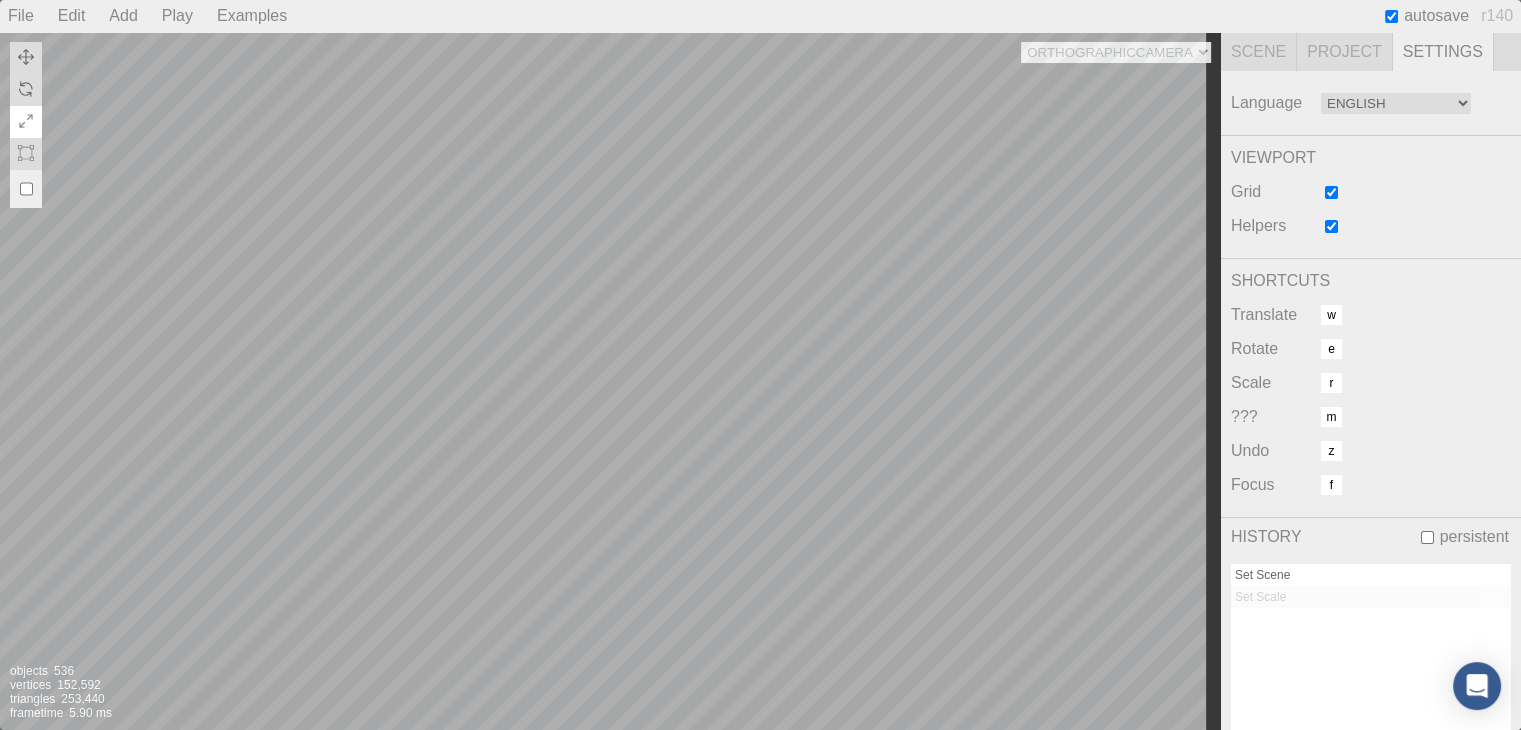 click on "Camera OrthographicCamera PerspectiveCamera Objects 536 Vertices 152,592 Triangles 253,440 Frametime 5.90 ms" at bounding box center [610, 381] 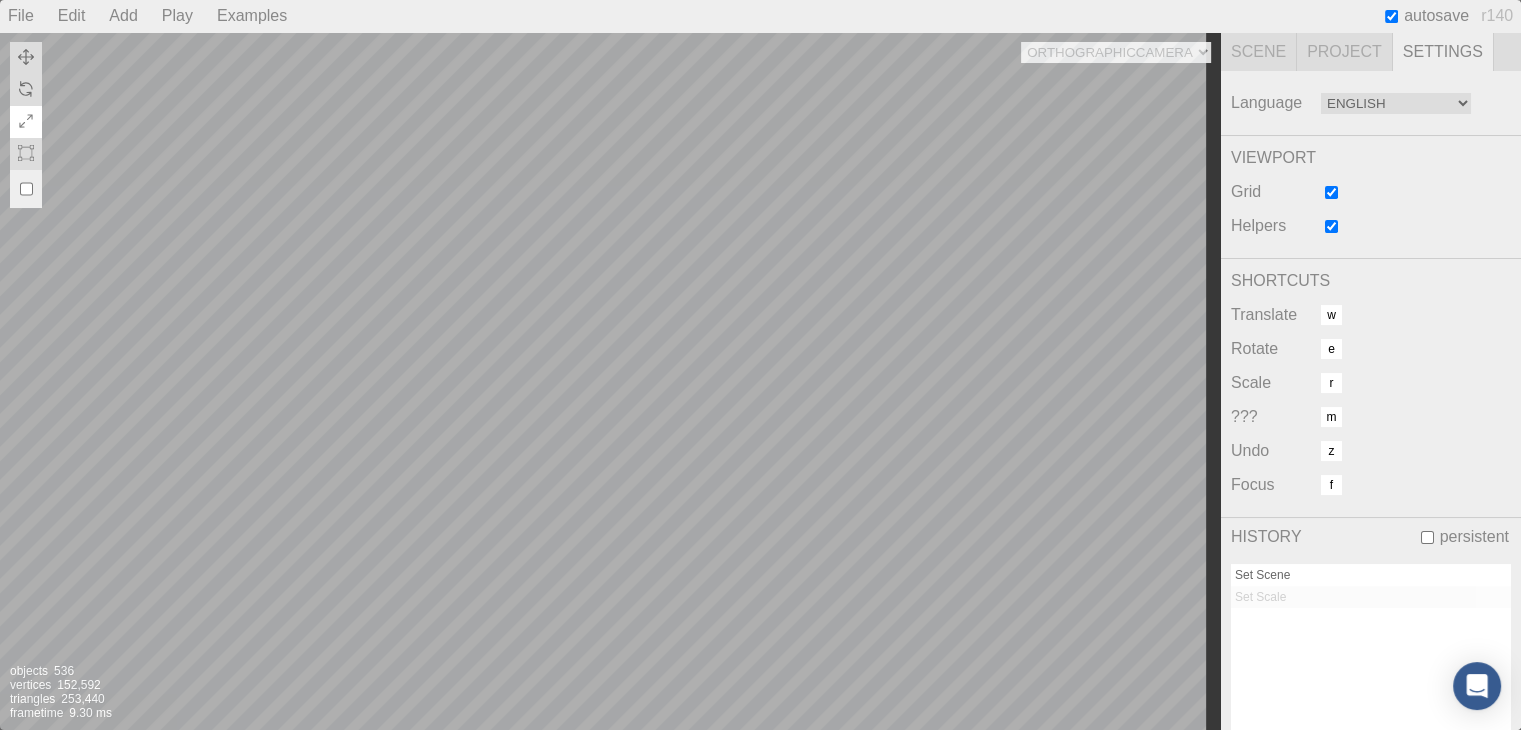 click on "Camera OrthographicCamera PerspectiveCamera Objects 536 Vertices 152,592 Triangles 253,440 Frametime 9.30 ms" at bounding box center [610, 381] 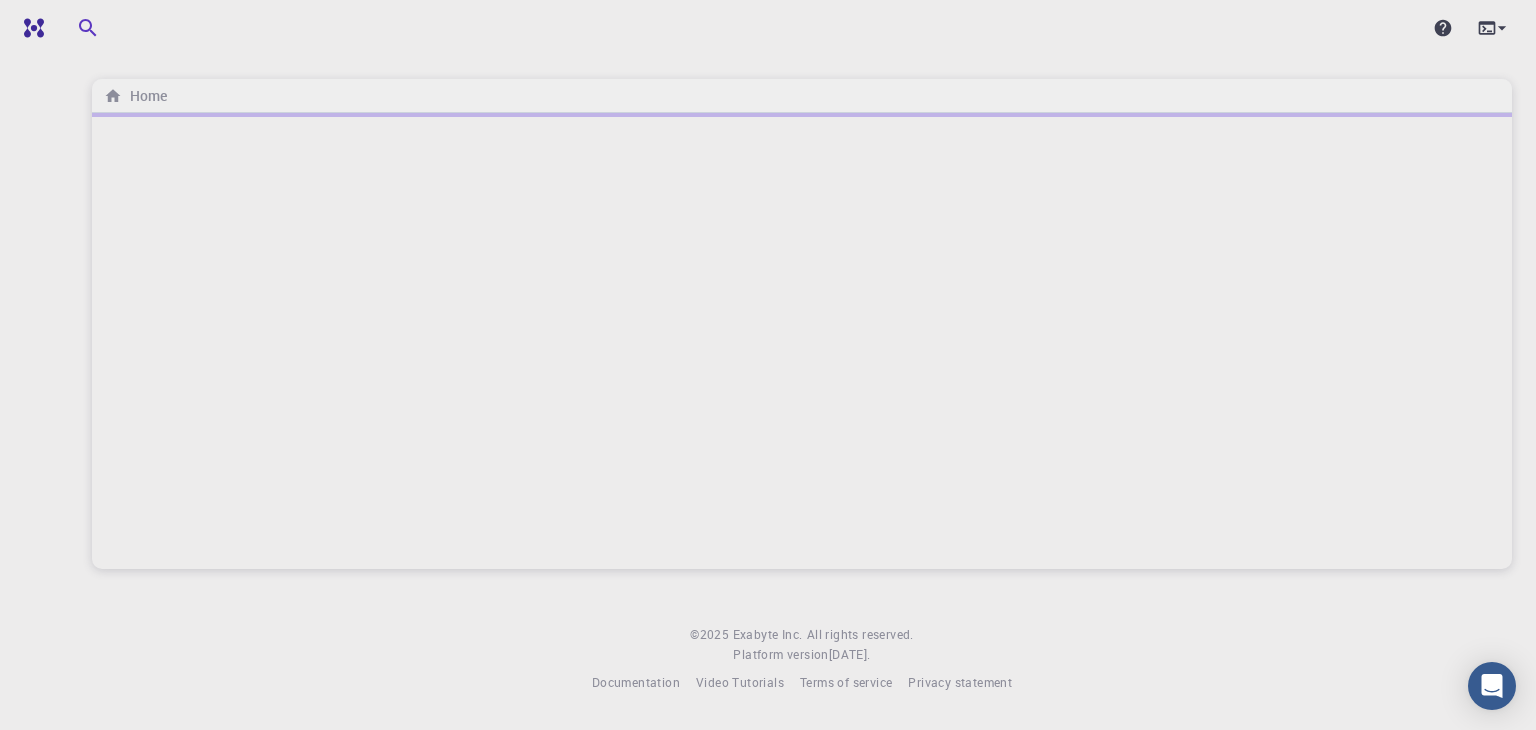 scroll, scrollTop: 0, scrollLeft: 0, axis: both 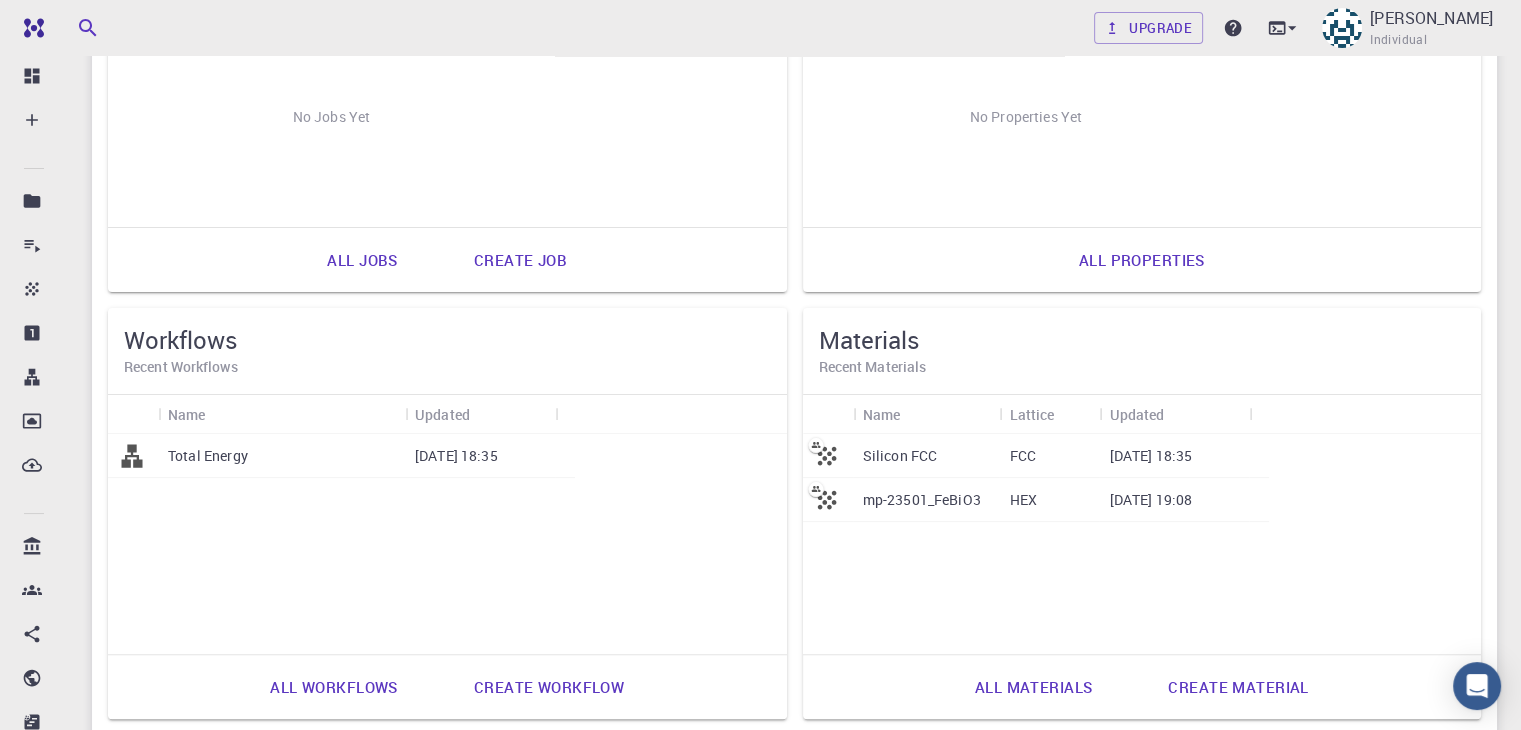 click on "All materials" at bounding box center (1034, 687) 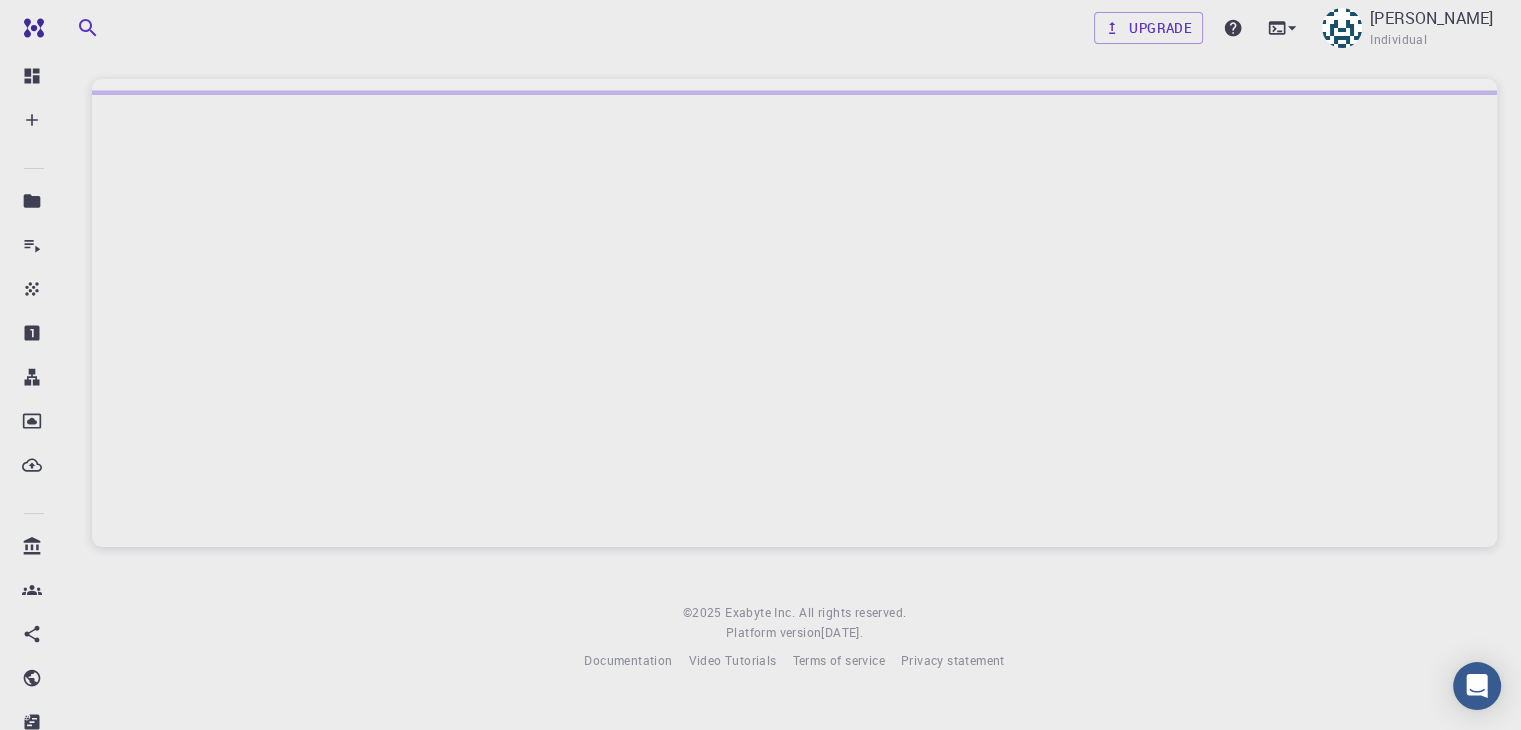 scroll, scrollTop: 0, scrollLeft: 0, axis: both 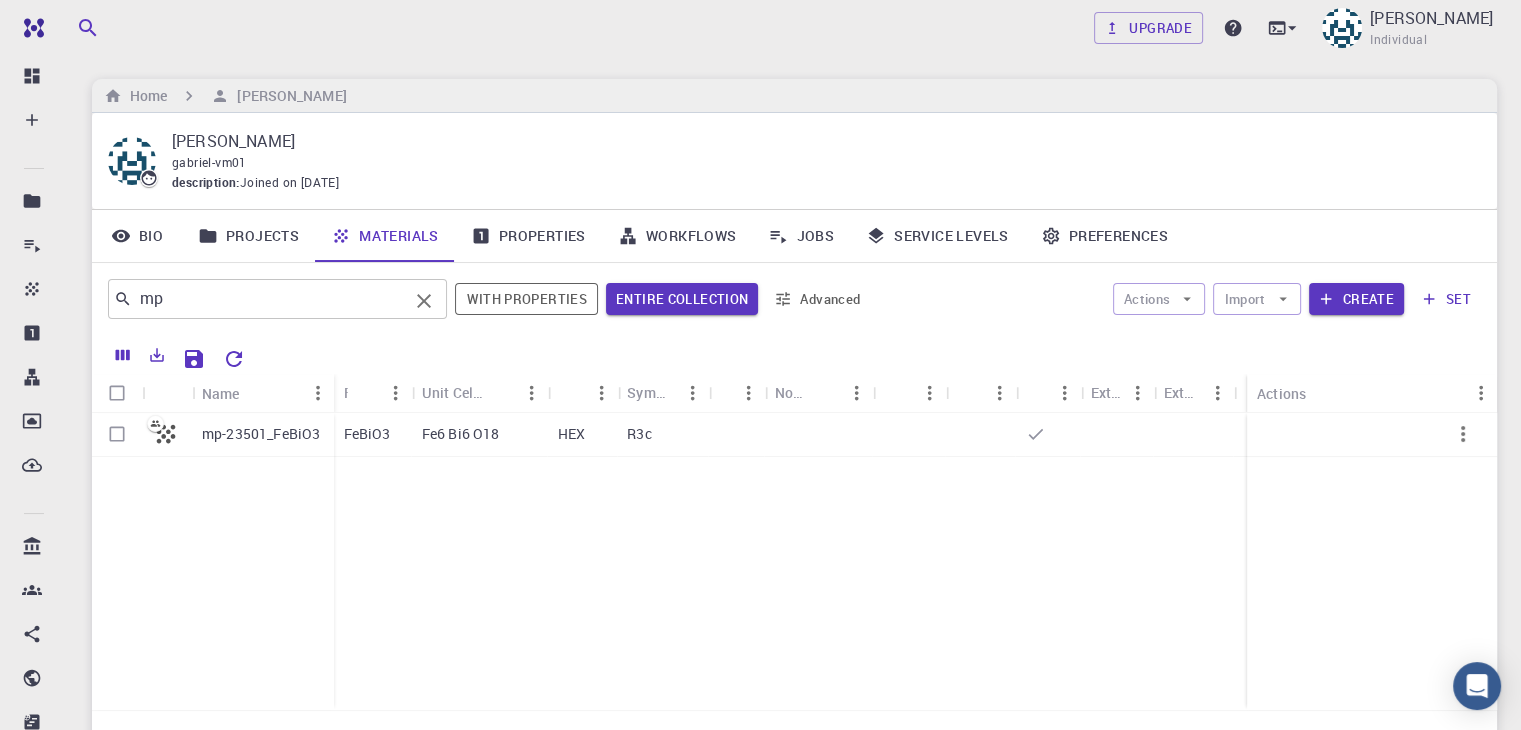 click on "mp" at bounding box center [270, 299] 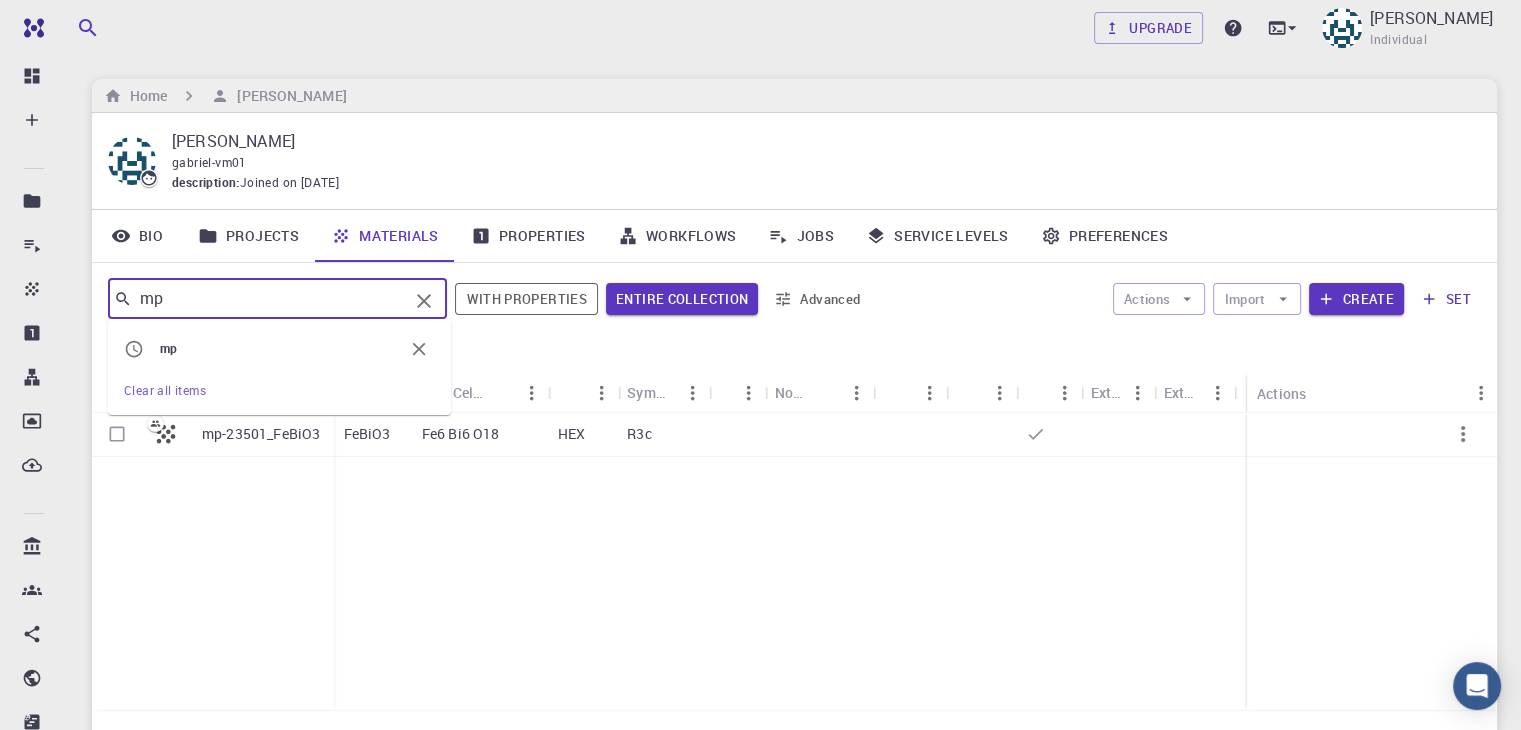 type on "m" 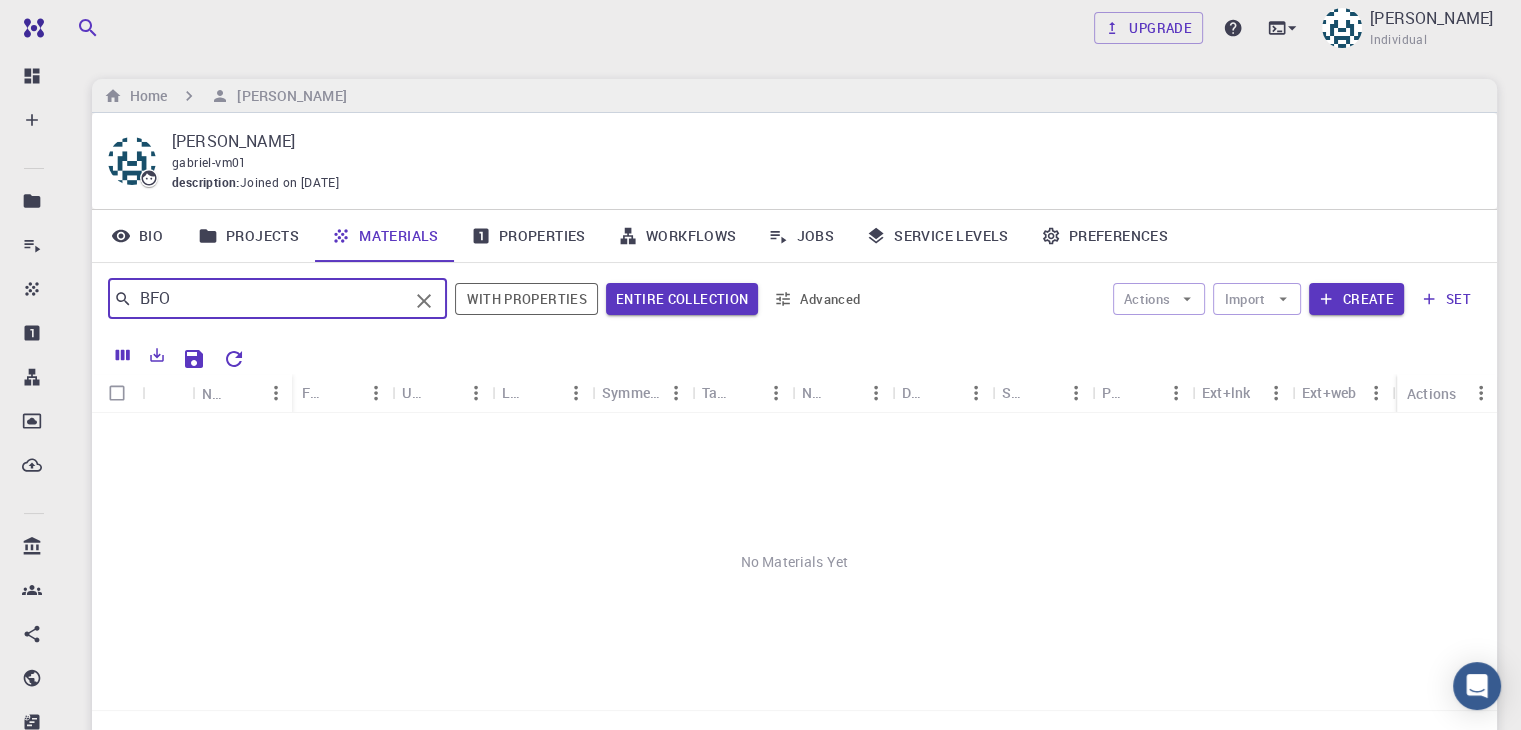 type on "BFO" 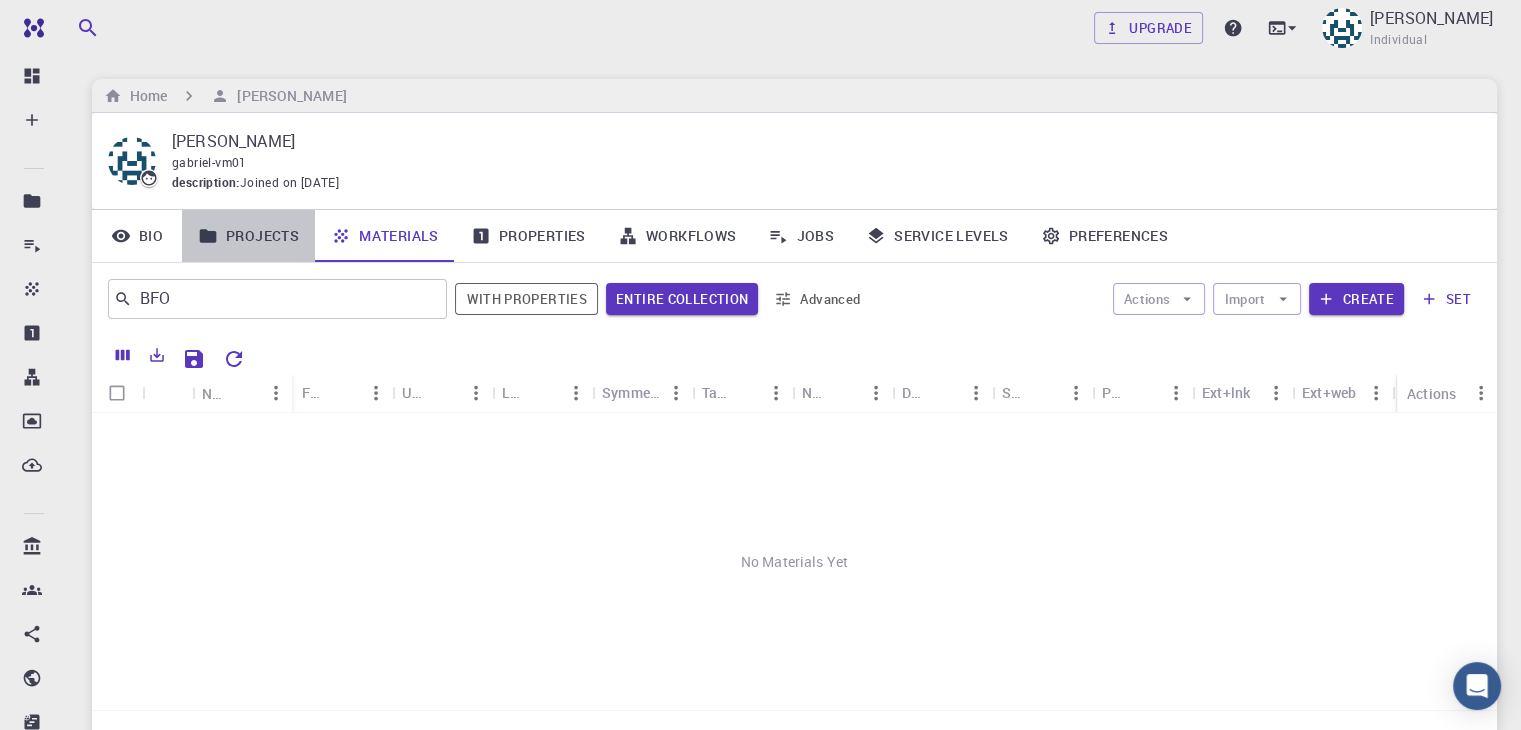 click on "Projects" at bounding box center [248, 236] 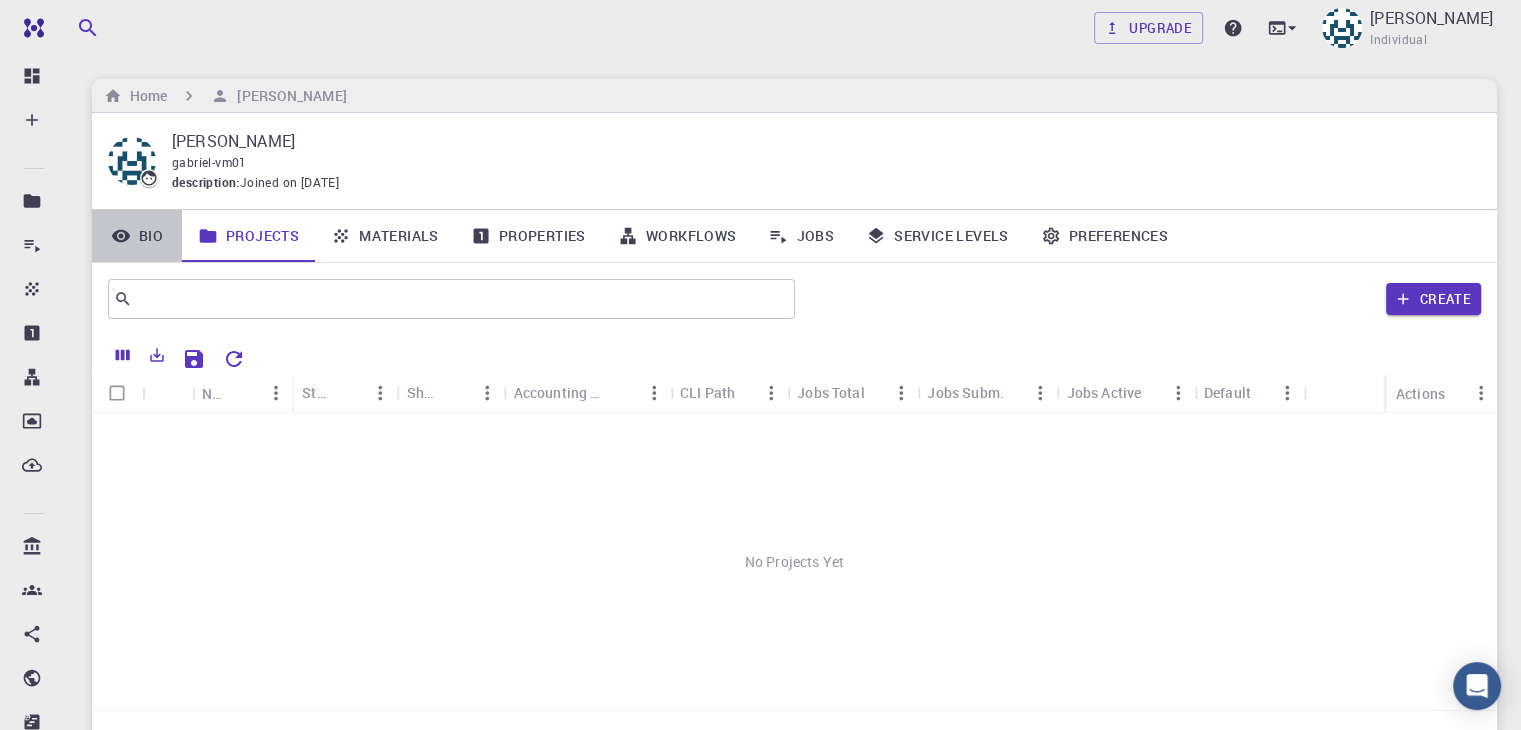 click on "Bio" at bounding box center (137, 236) 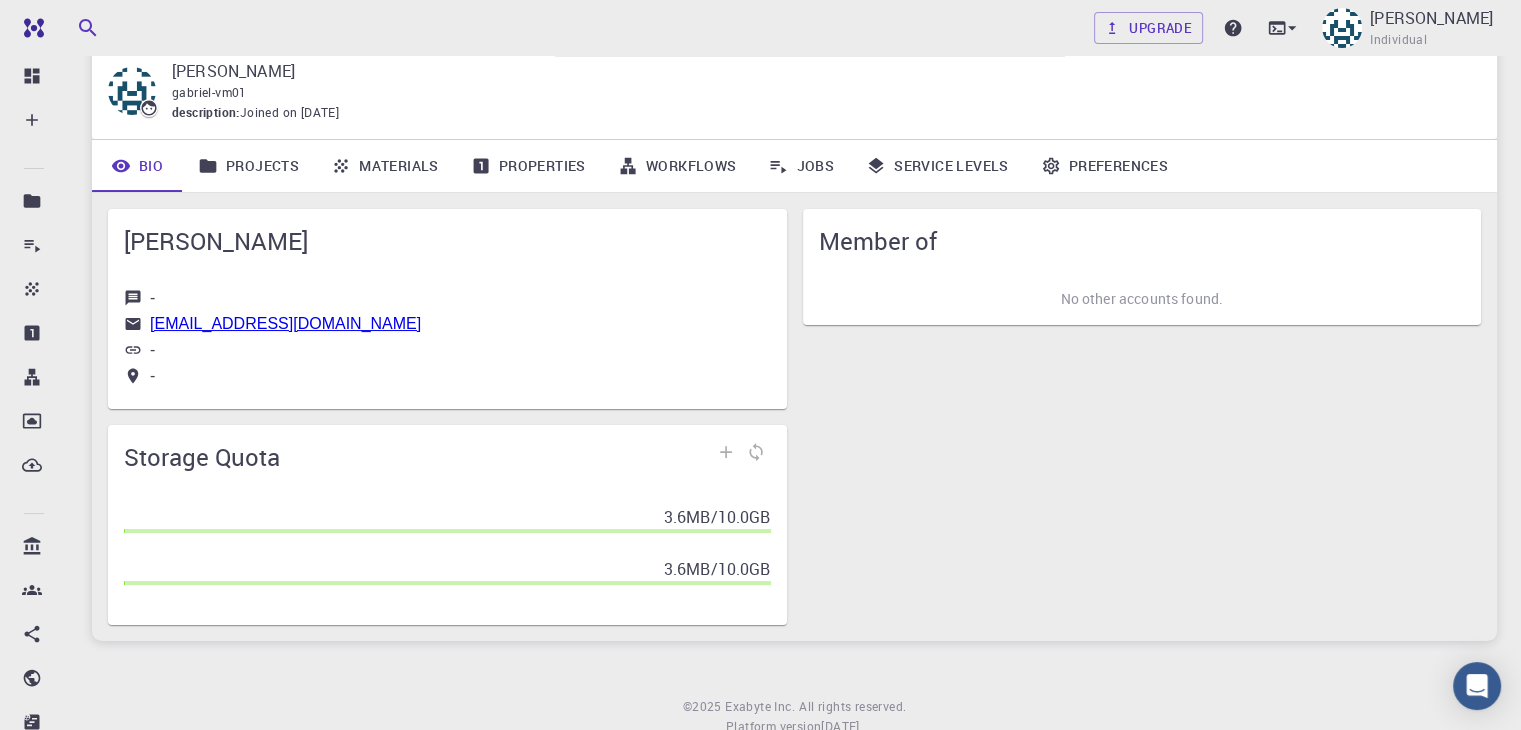 scroll, scrollTop: 0, scrollLeft: 0, axis: both 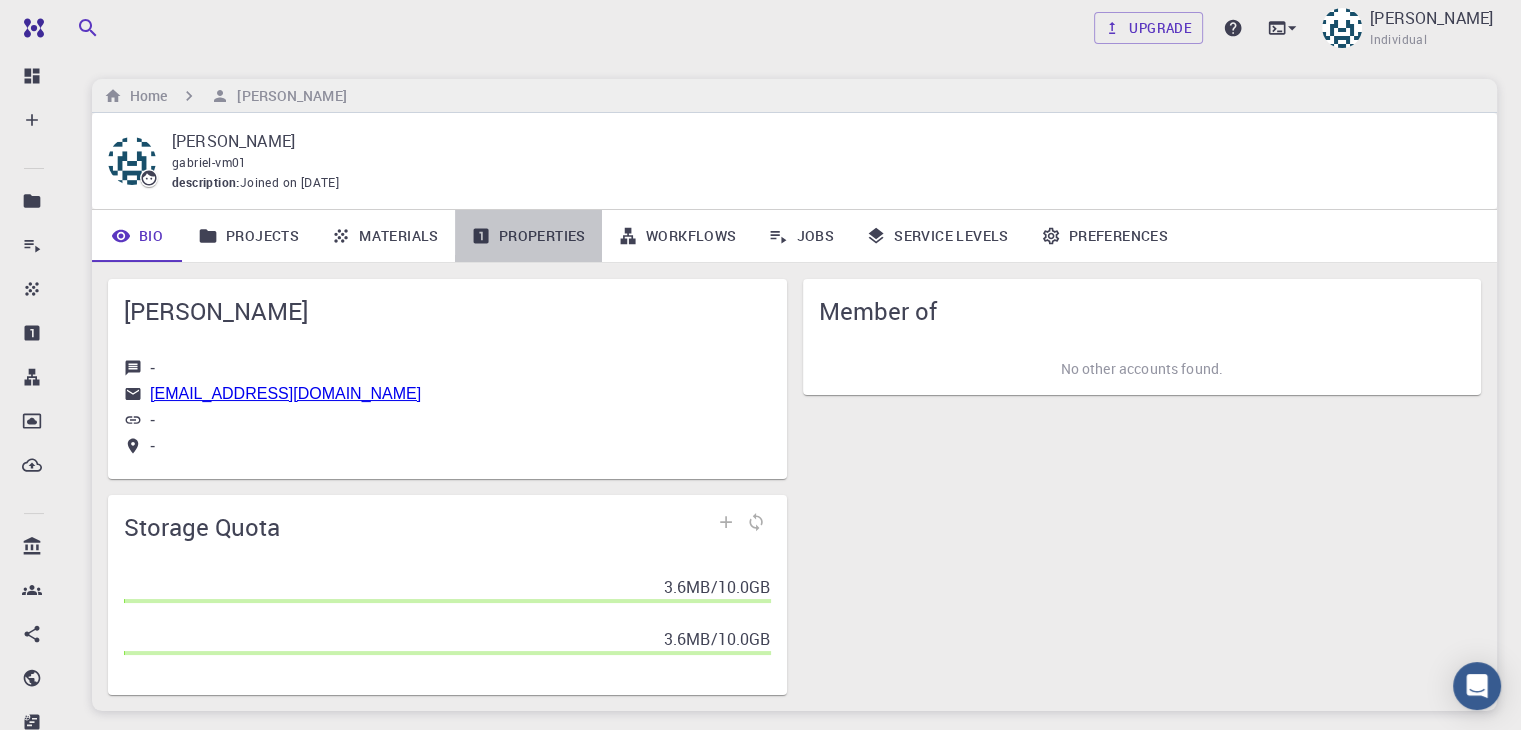 click on "Properties" at bounding box center (528, 236) 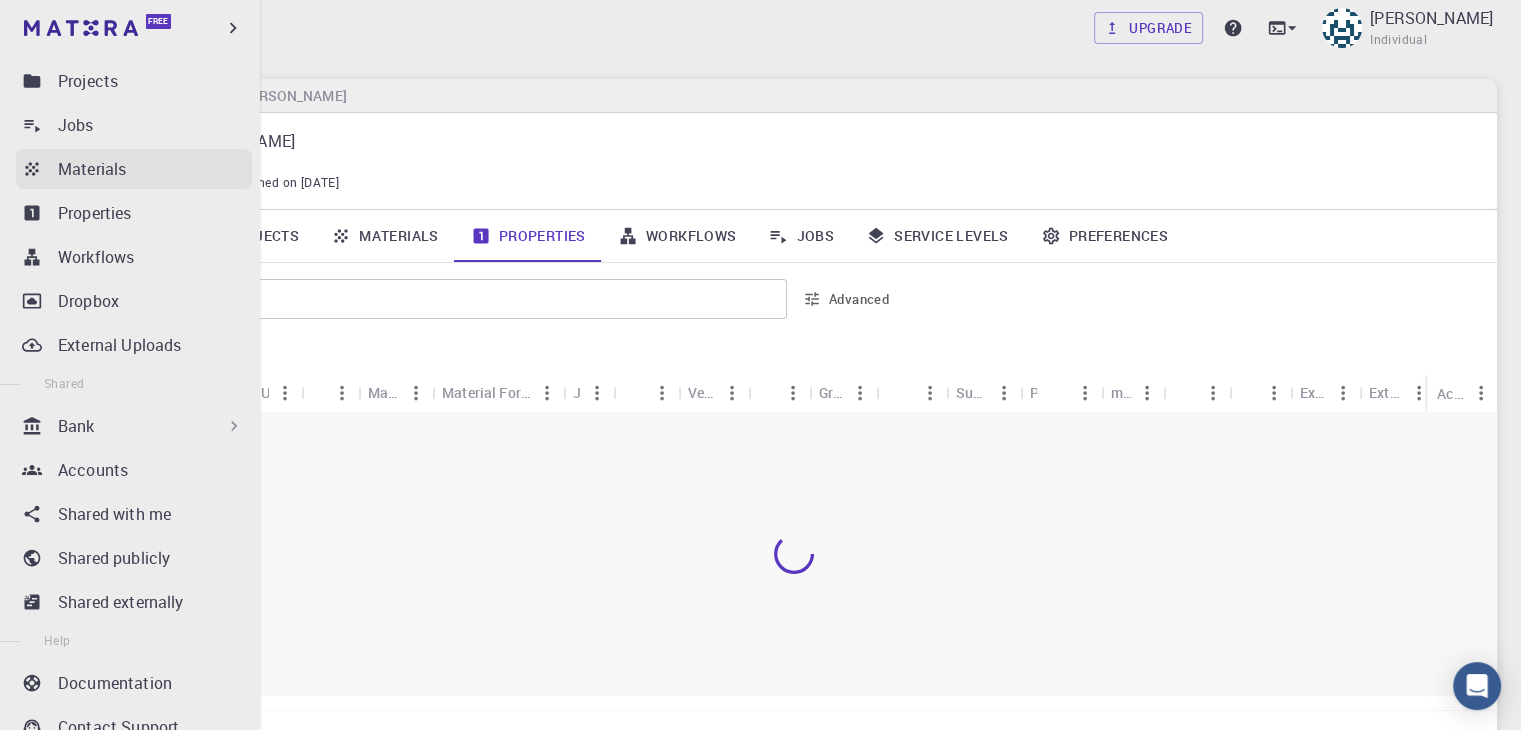 scroll, scrollTop: 0, scrollLeft: 0, axis: both 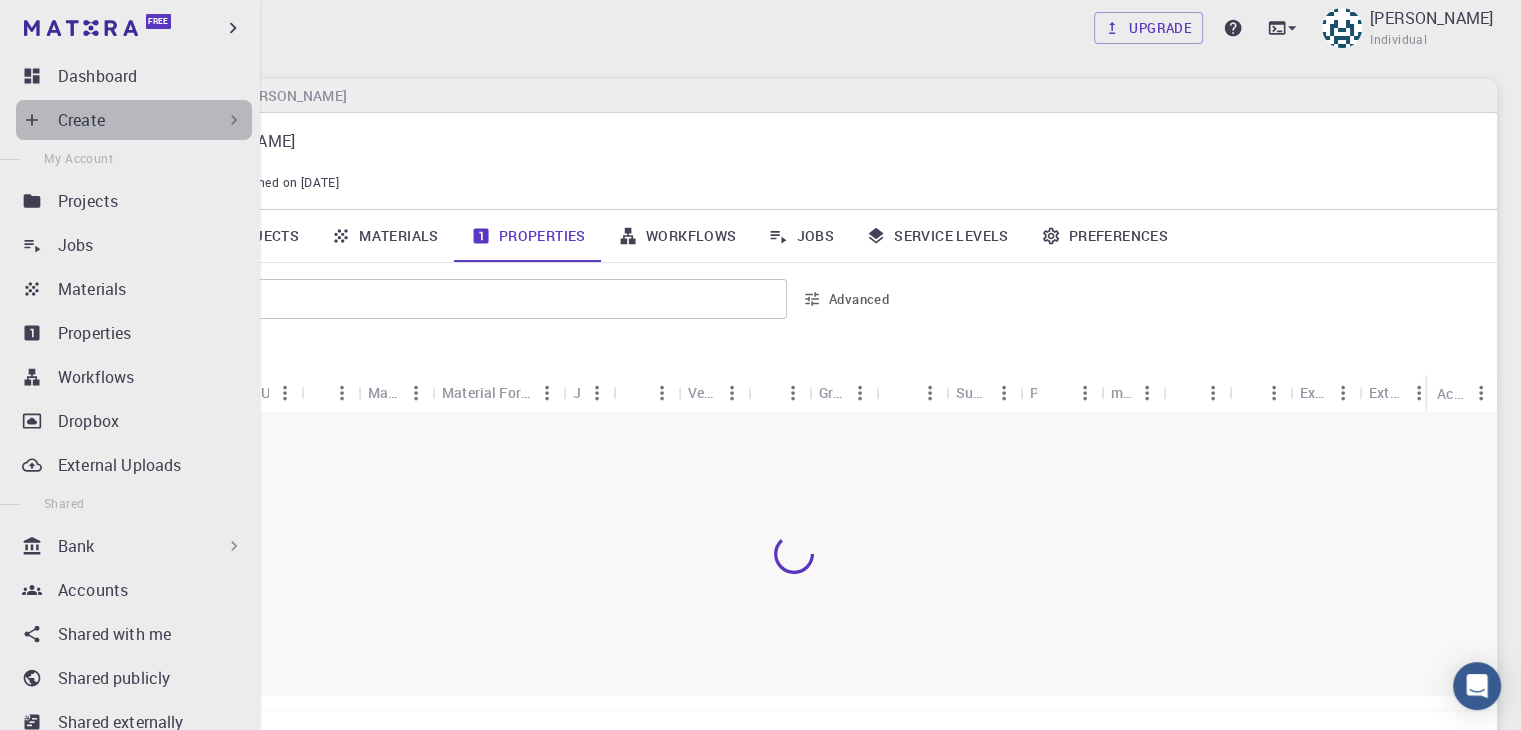 click 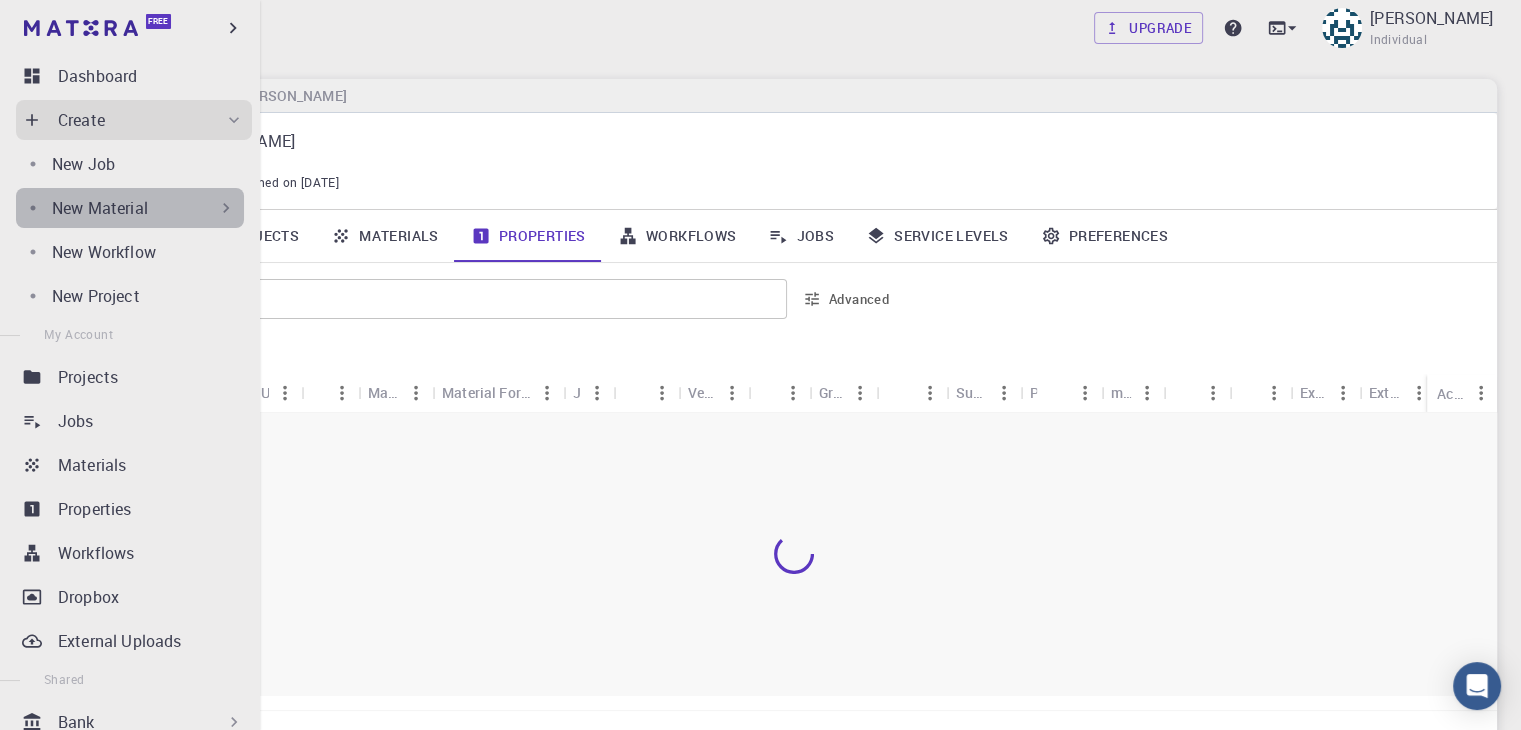 click 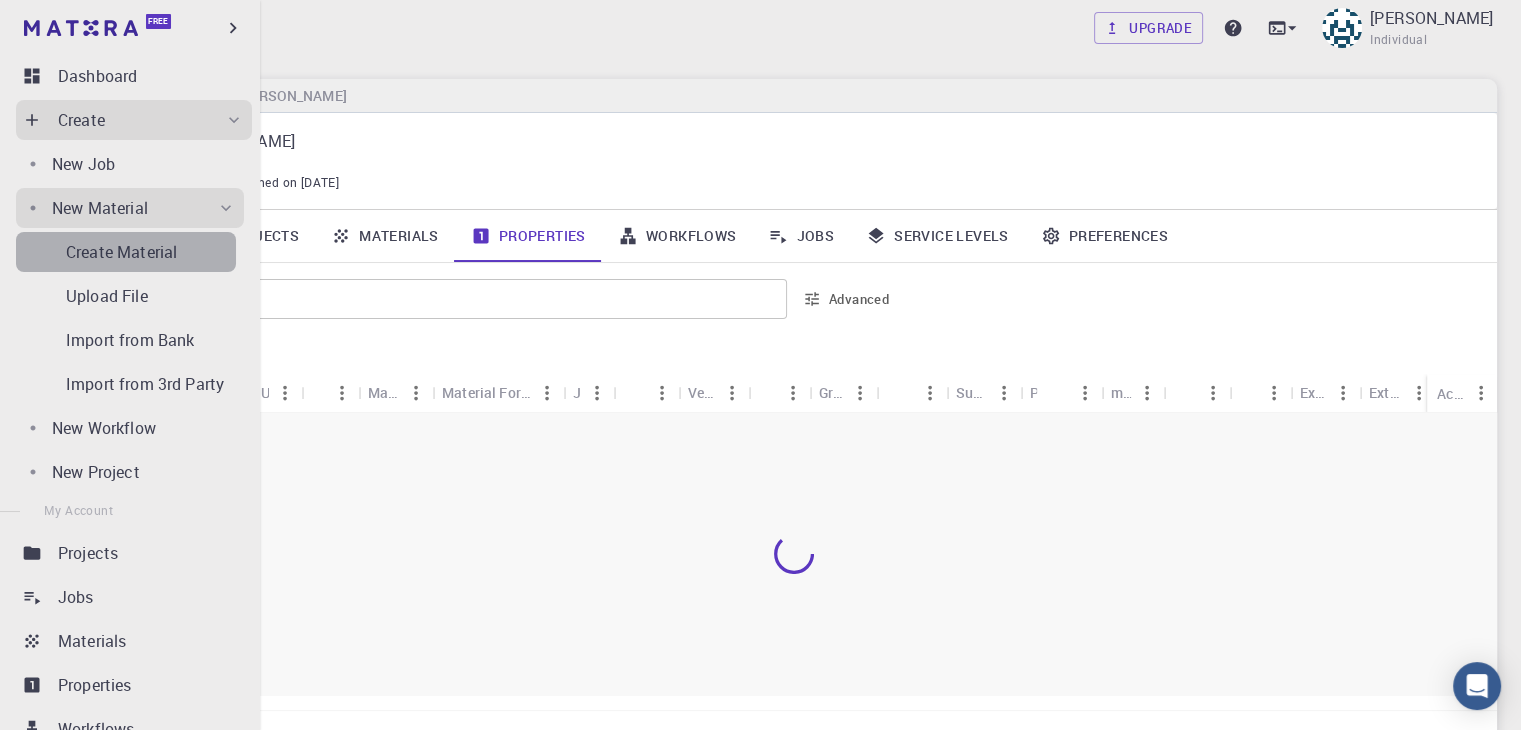 click on "Create Material" at bounding box center [151, 252] 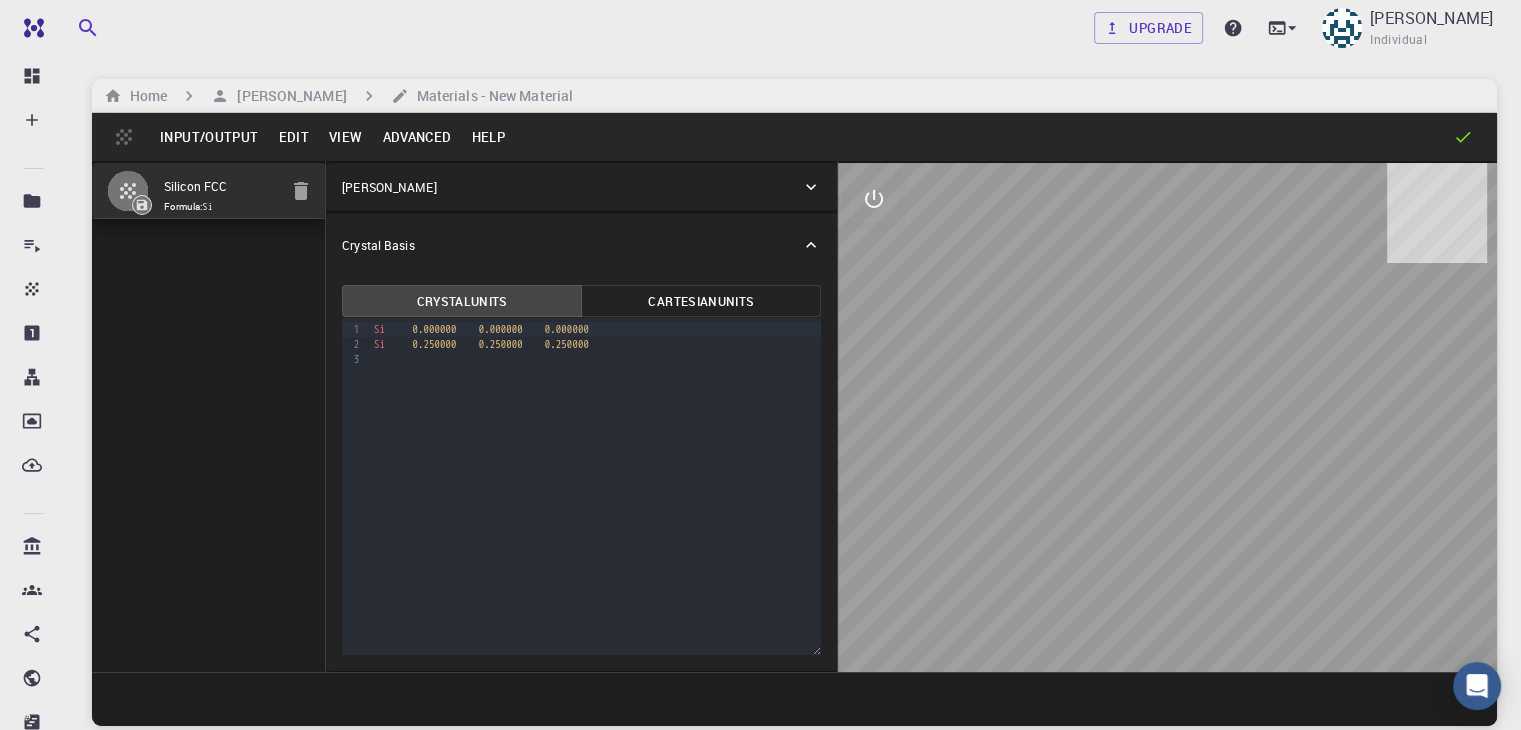 click on "Input/Output" at bounding box center (209, 137) 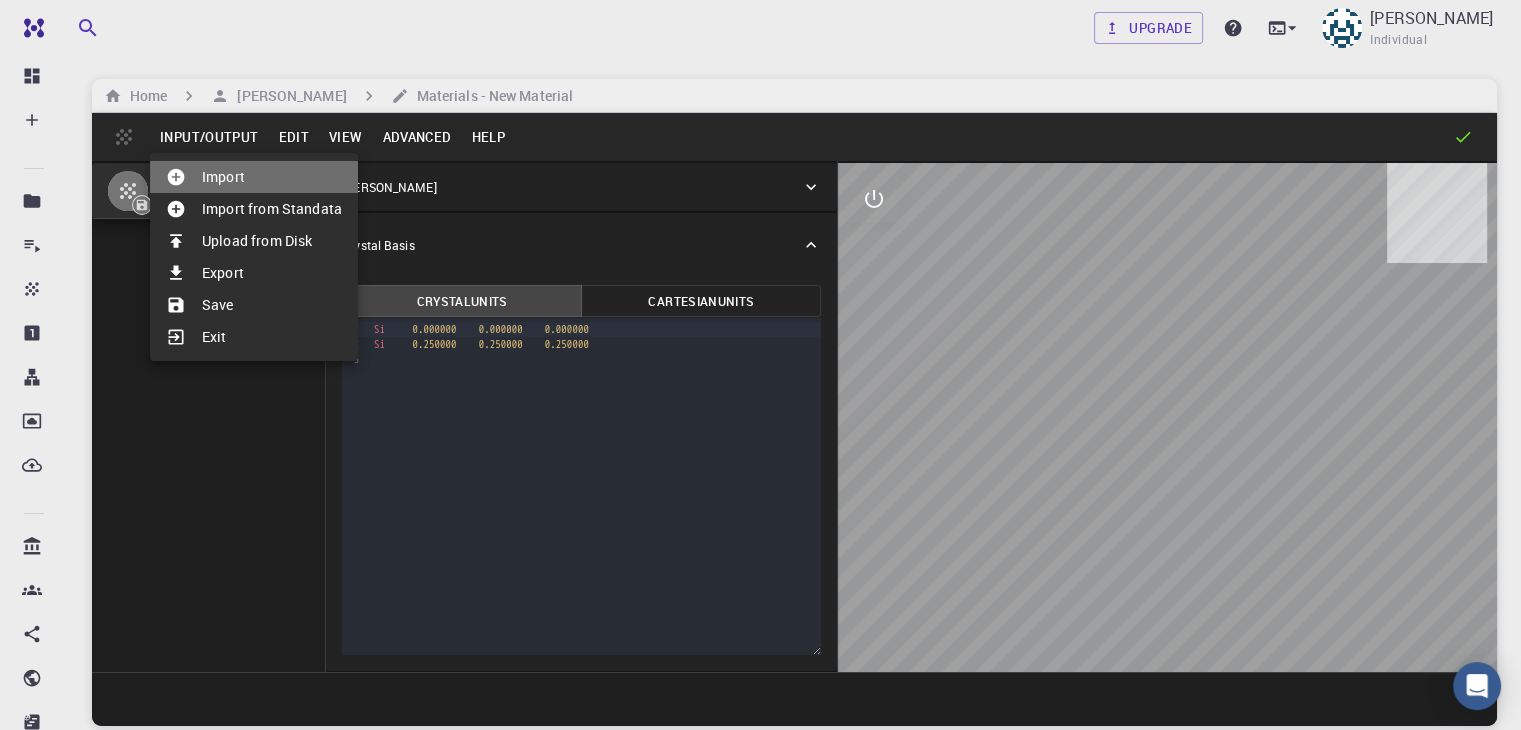 click on "Import" at bounding box center (254, 177) 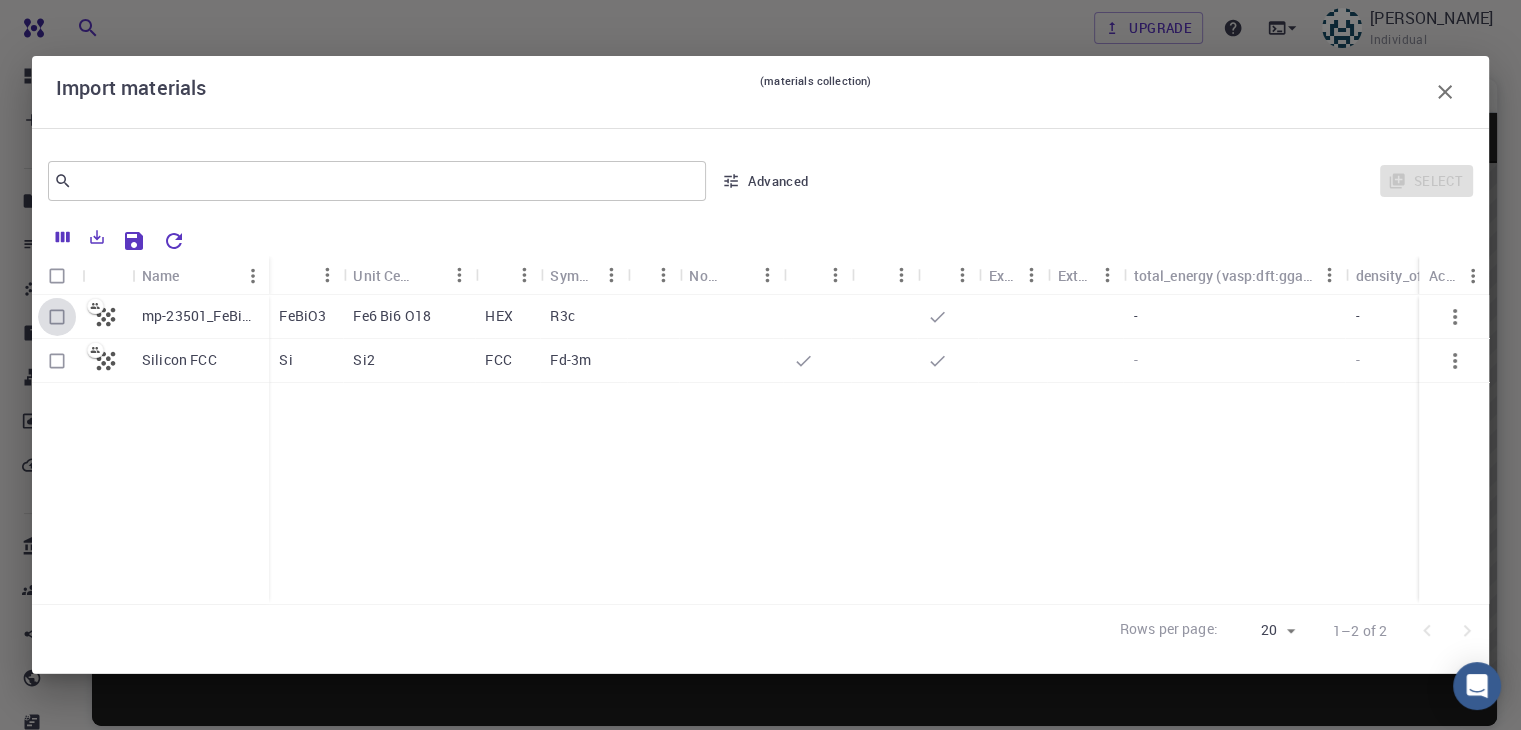 click at bounding box center (57, 317) 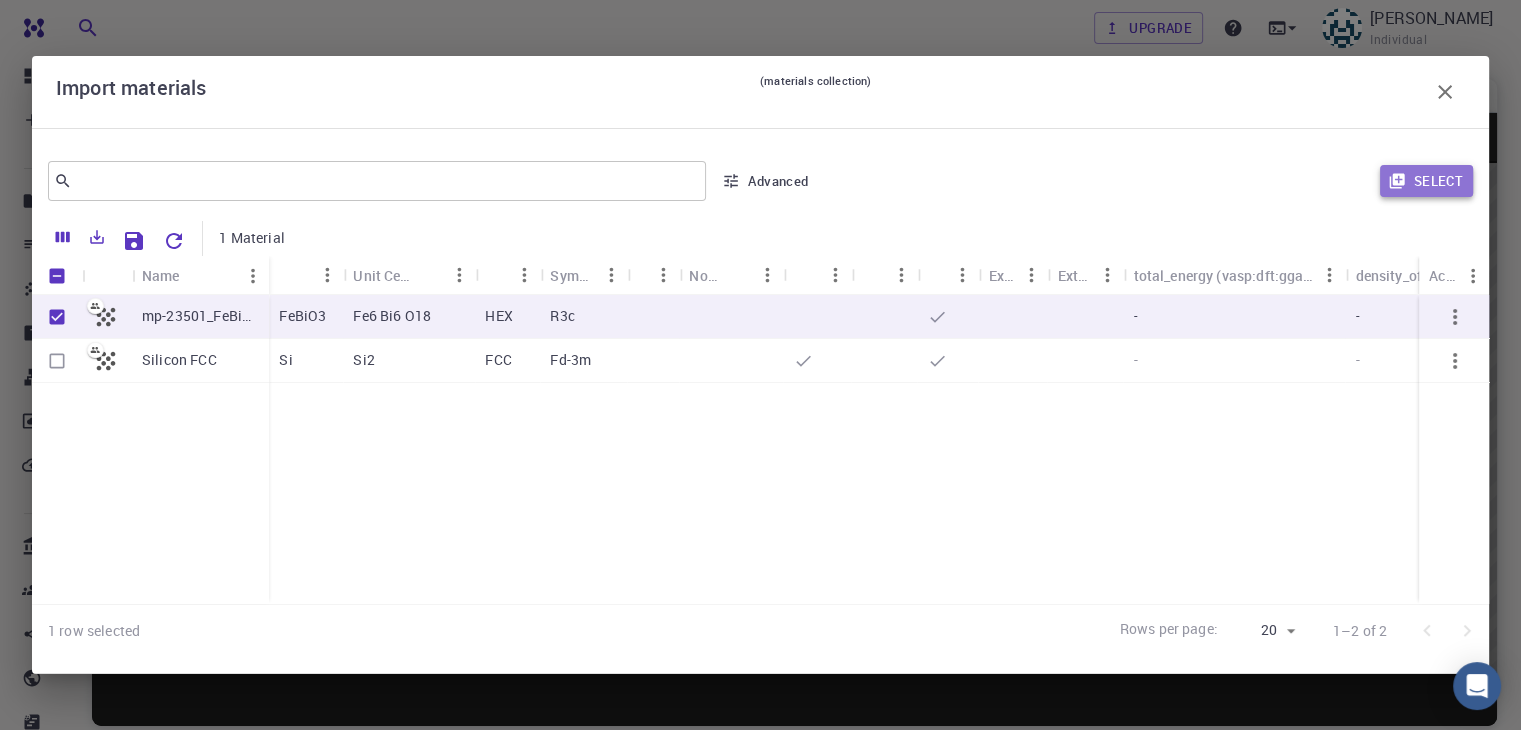 click 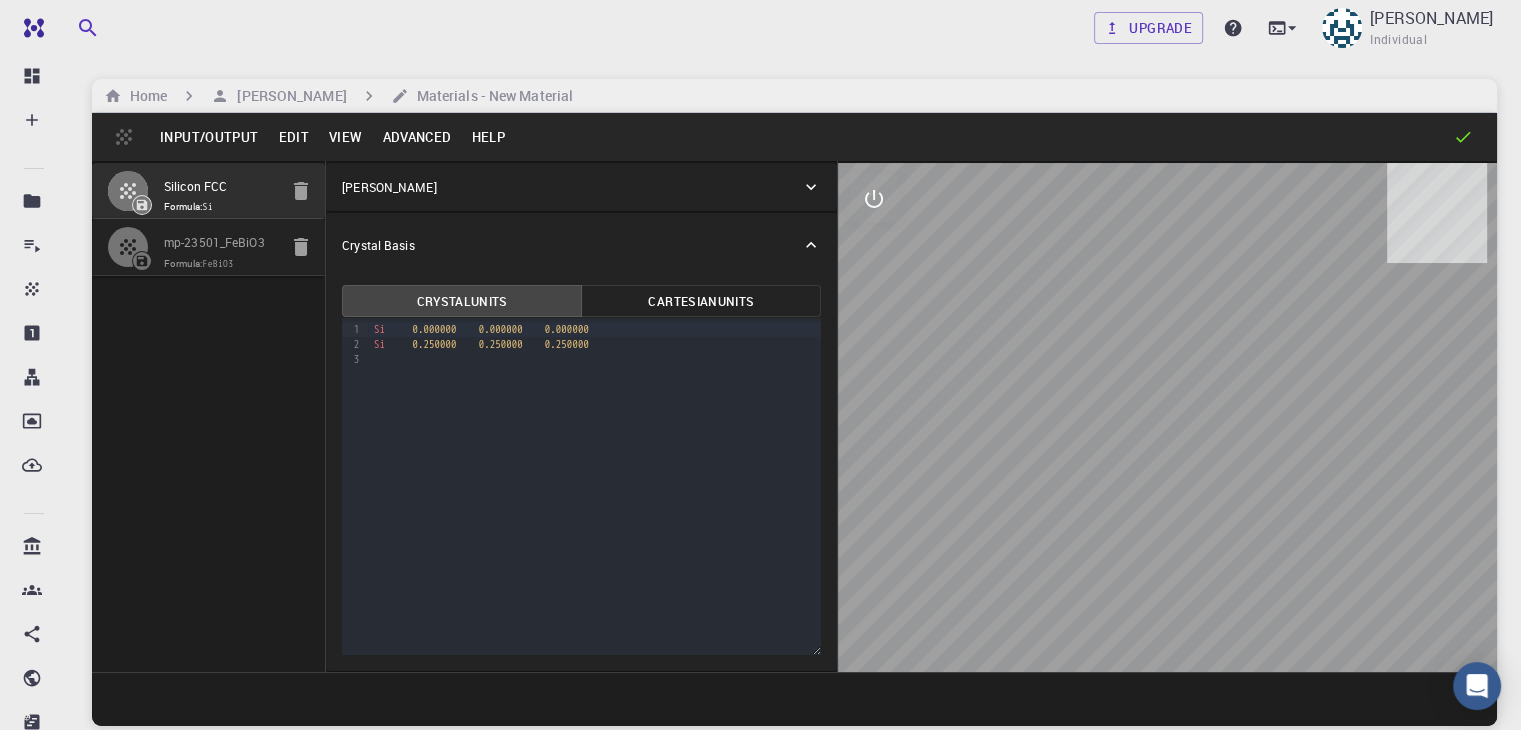click at bounding box center (136, 247) 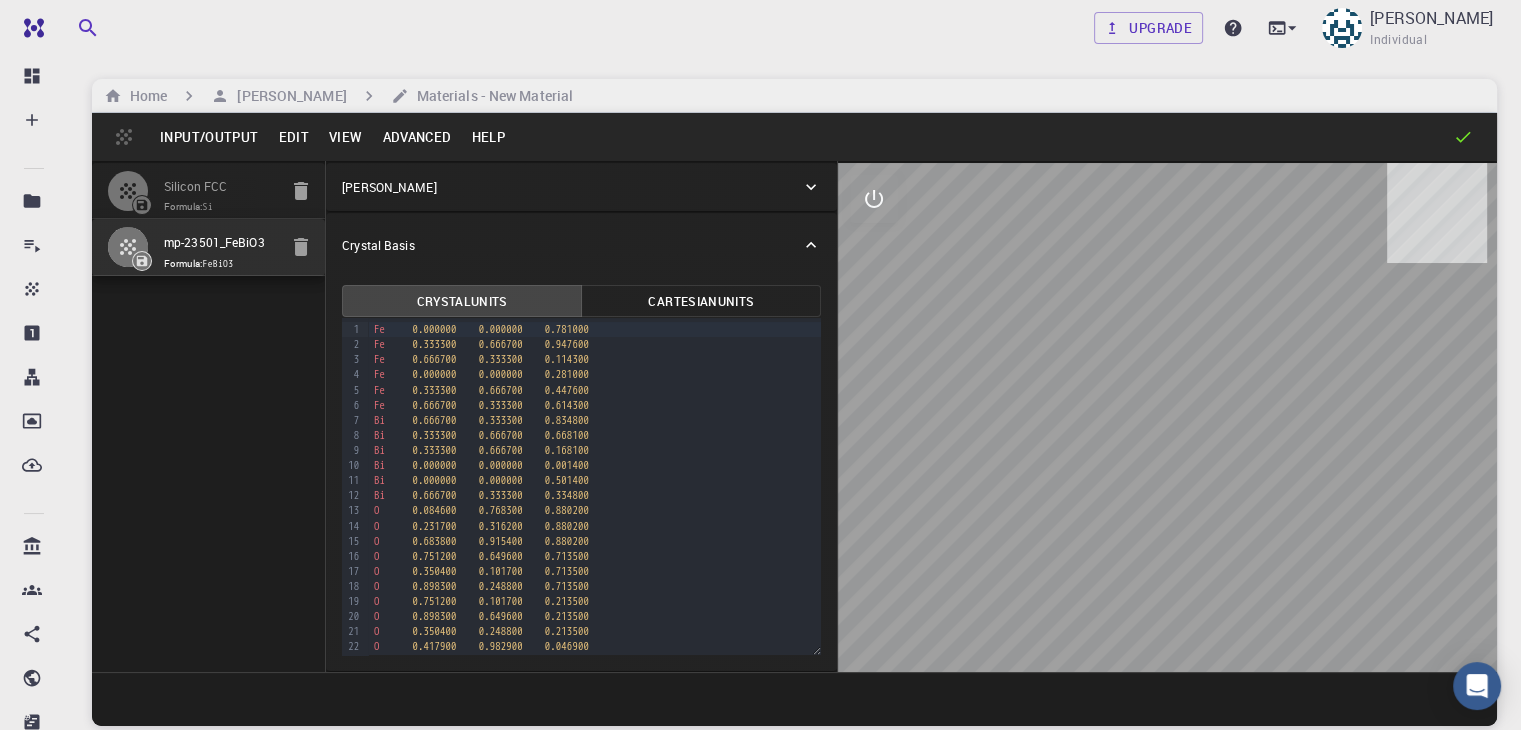click on "Advanced" at bounding box center (416, 137) 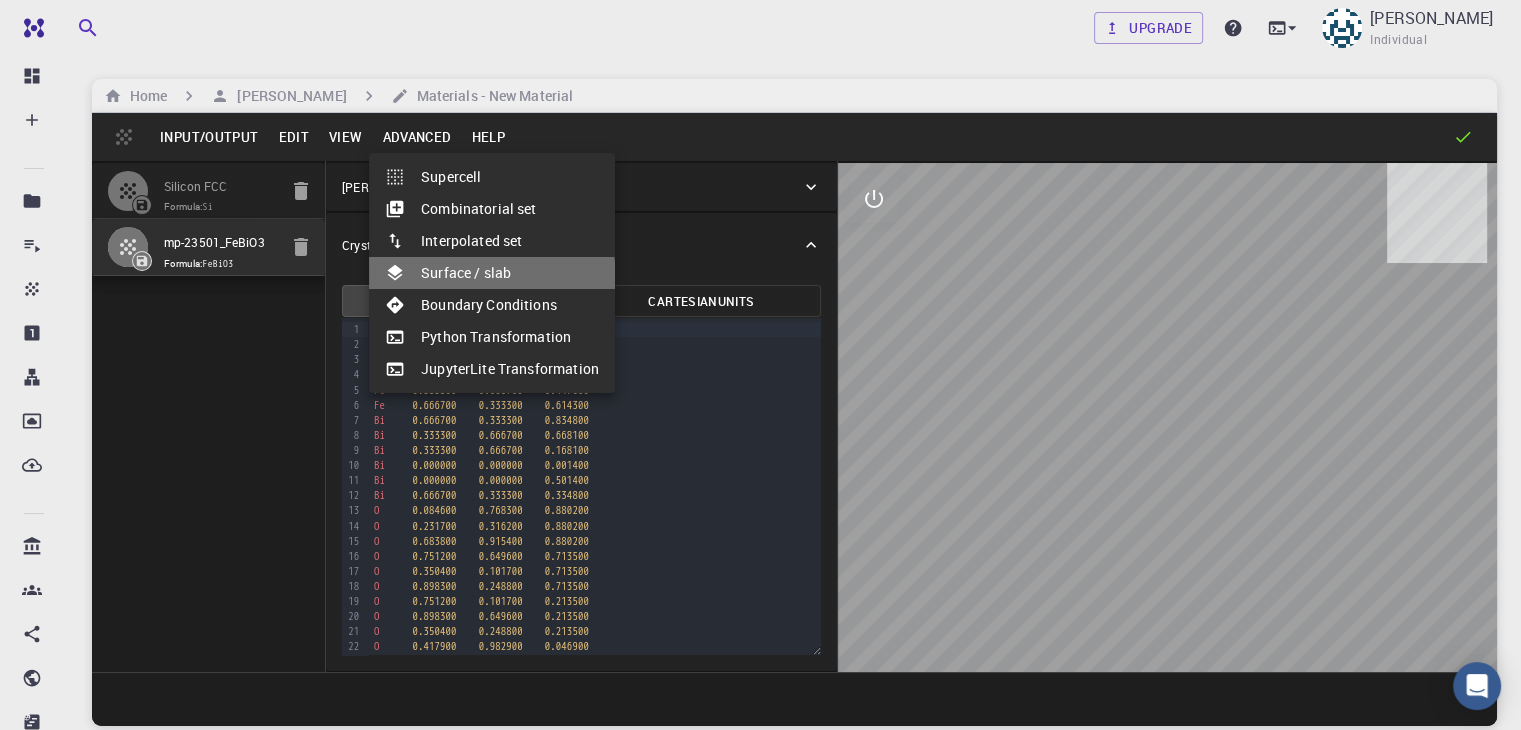 click on "Surface / slab" at bounding box center (492, 273) 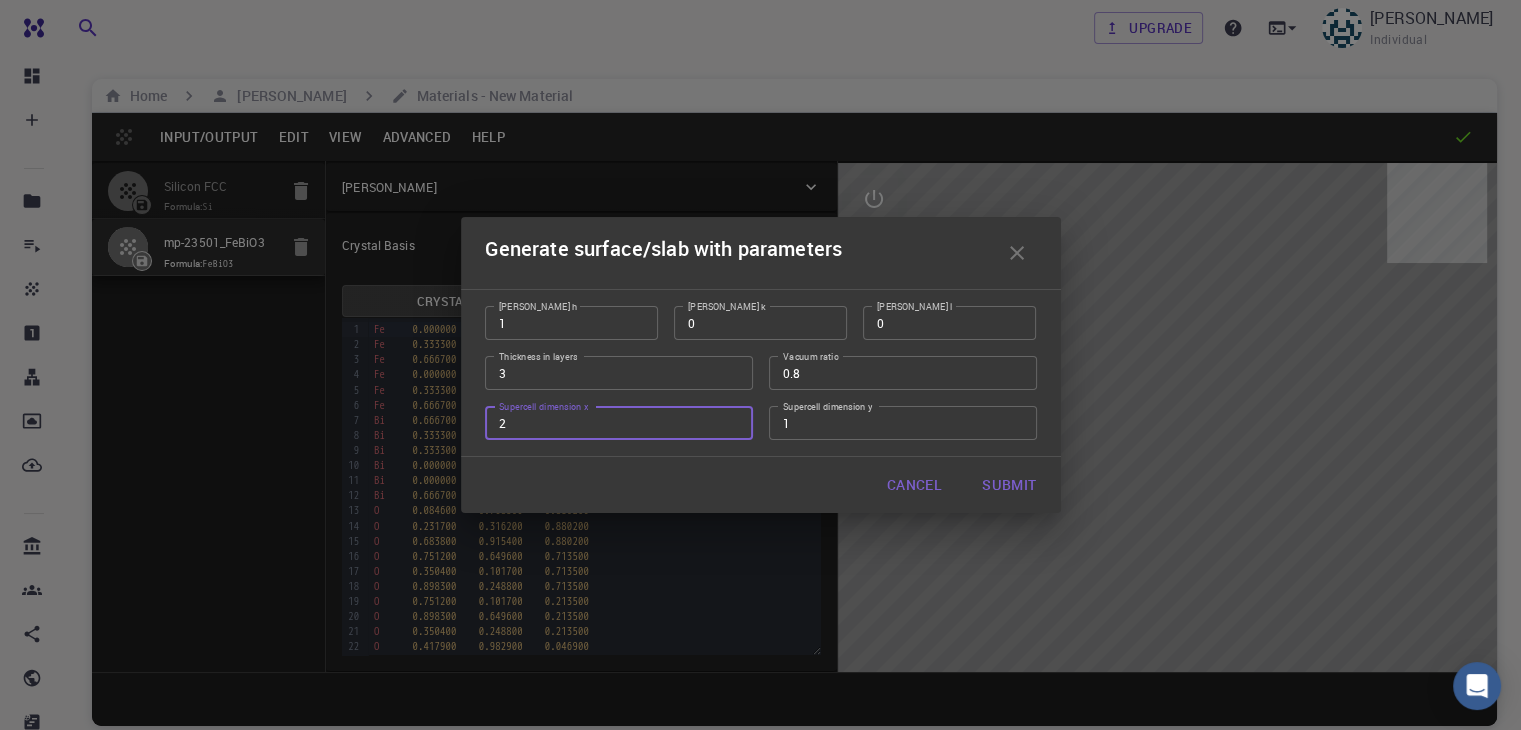 click on "2" at bounding box center [619, 423] 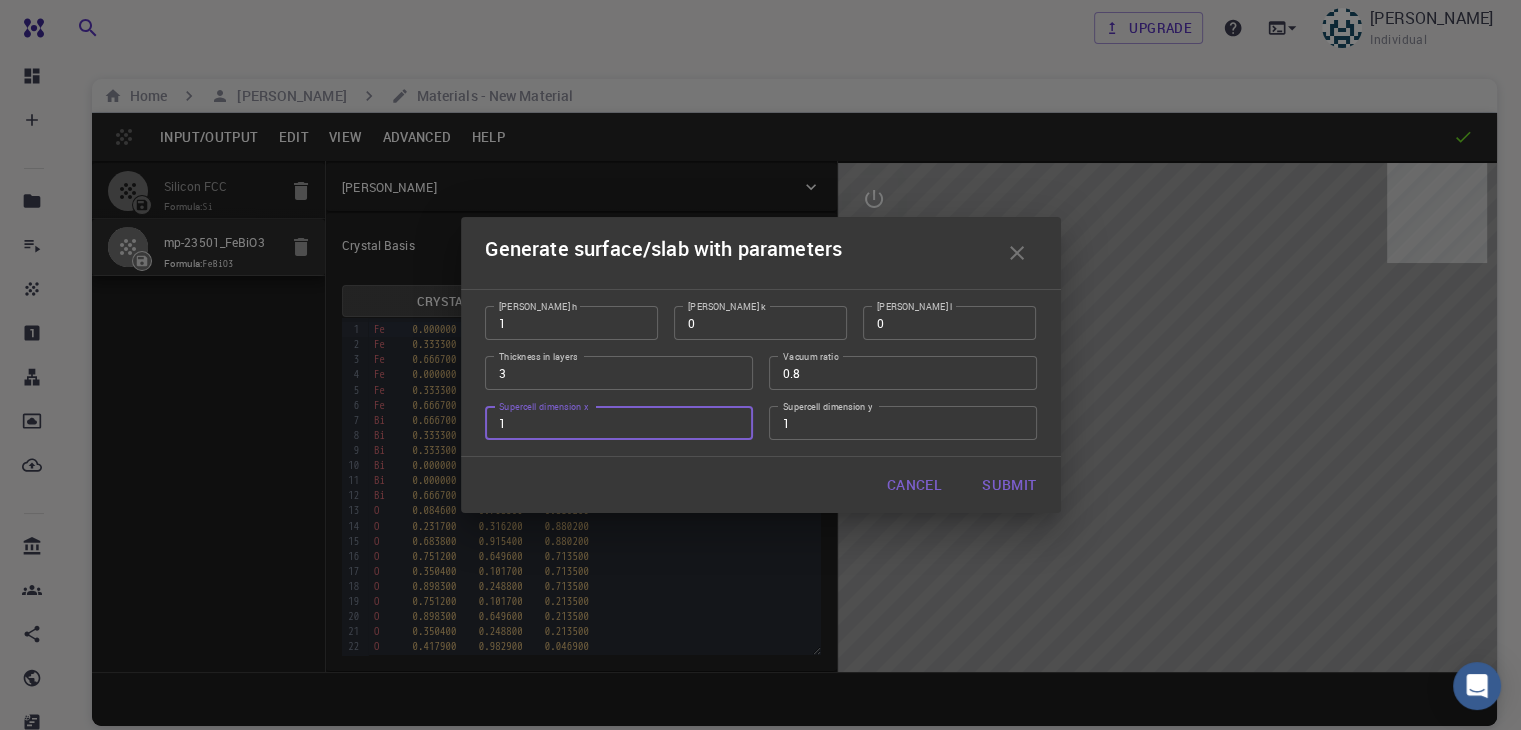 type on "1" 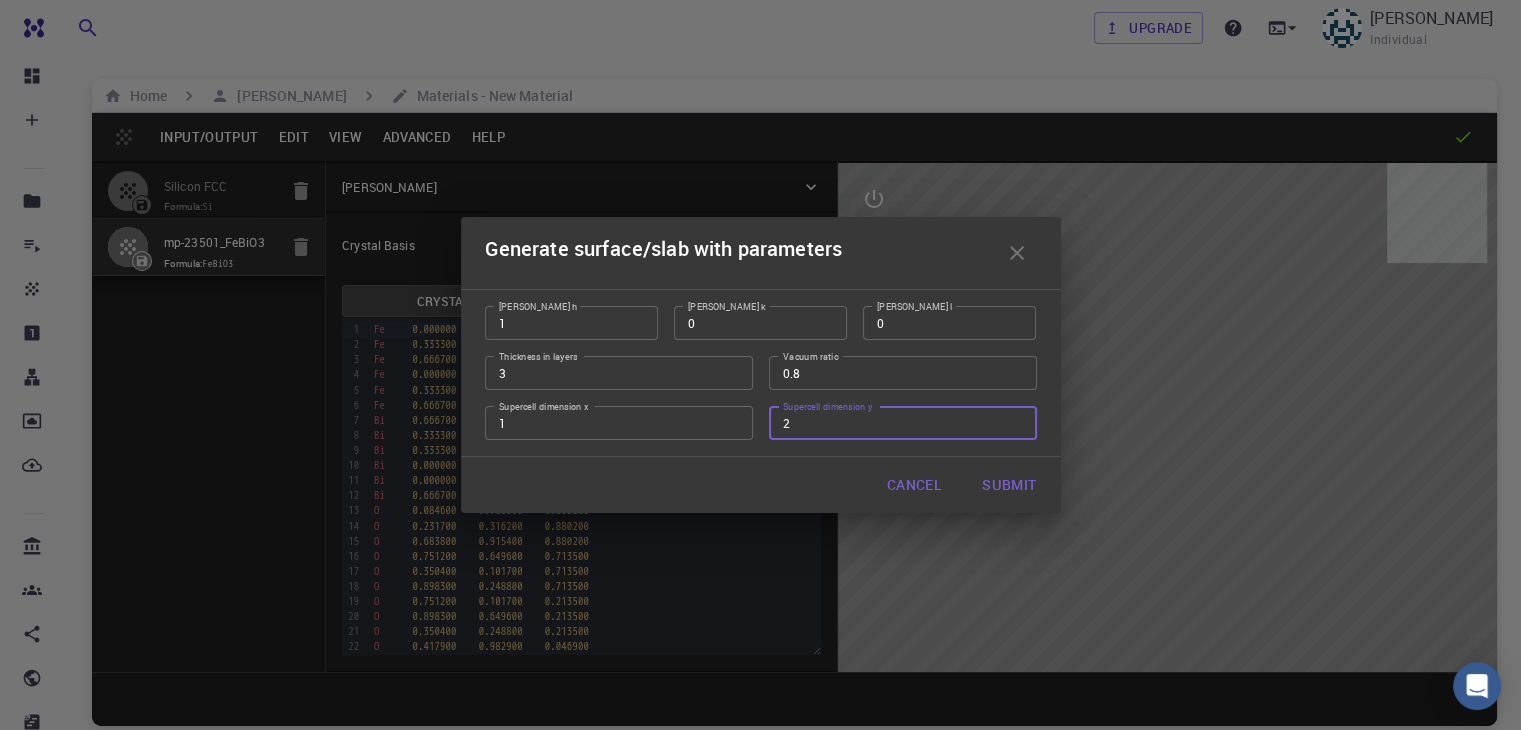 click on "2" at bounding box center (903, 423) 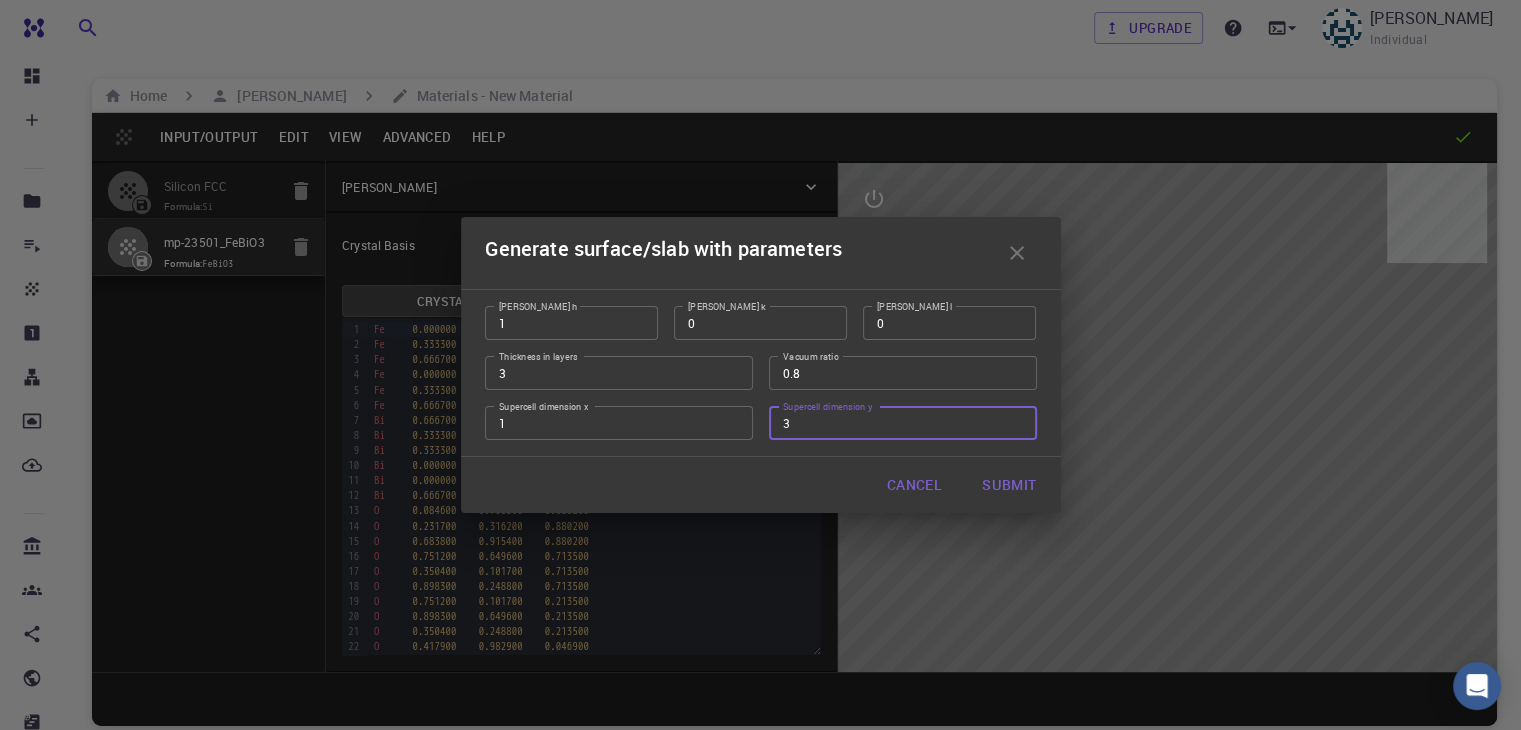 type on "3" 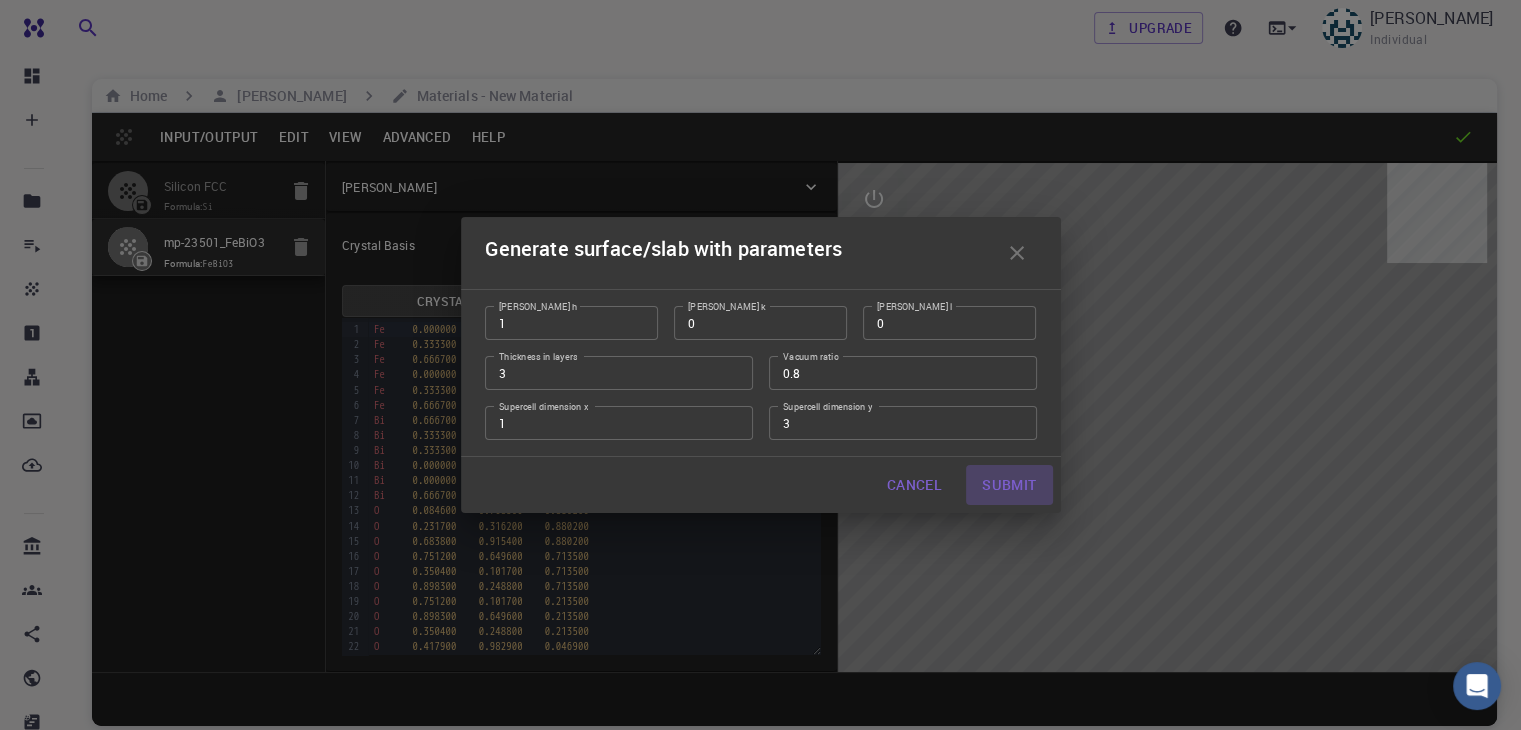 click on "Submit" at bounding box center [1009, 485] 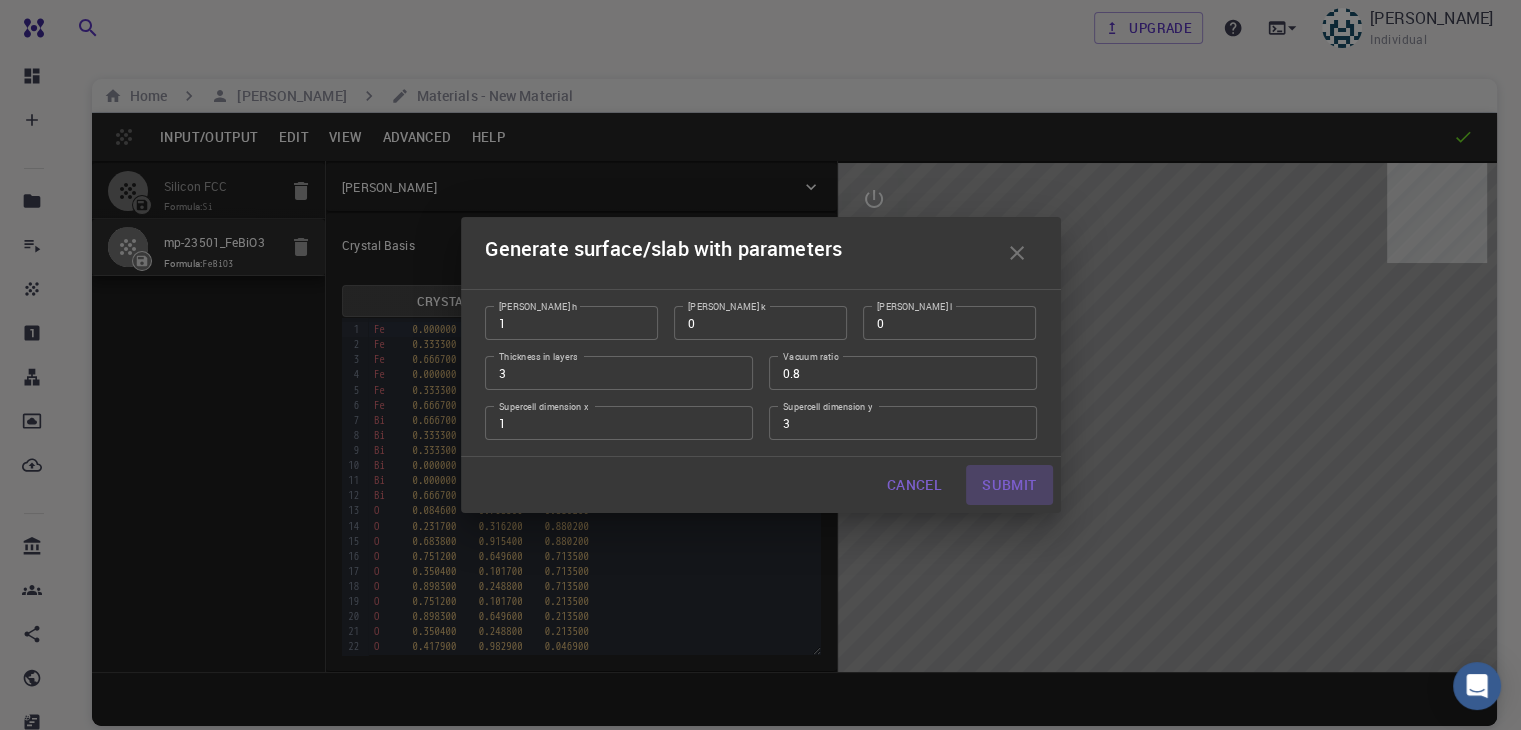 type on "TRI" 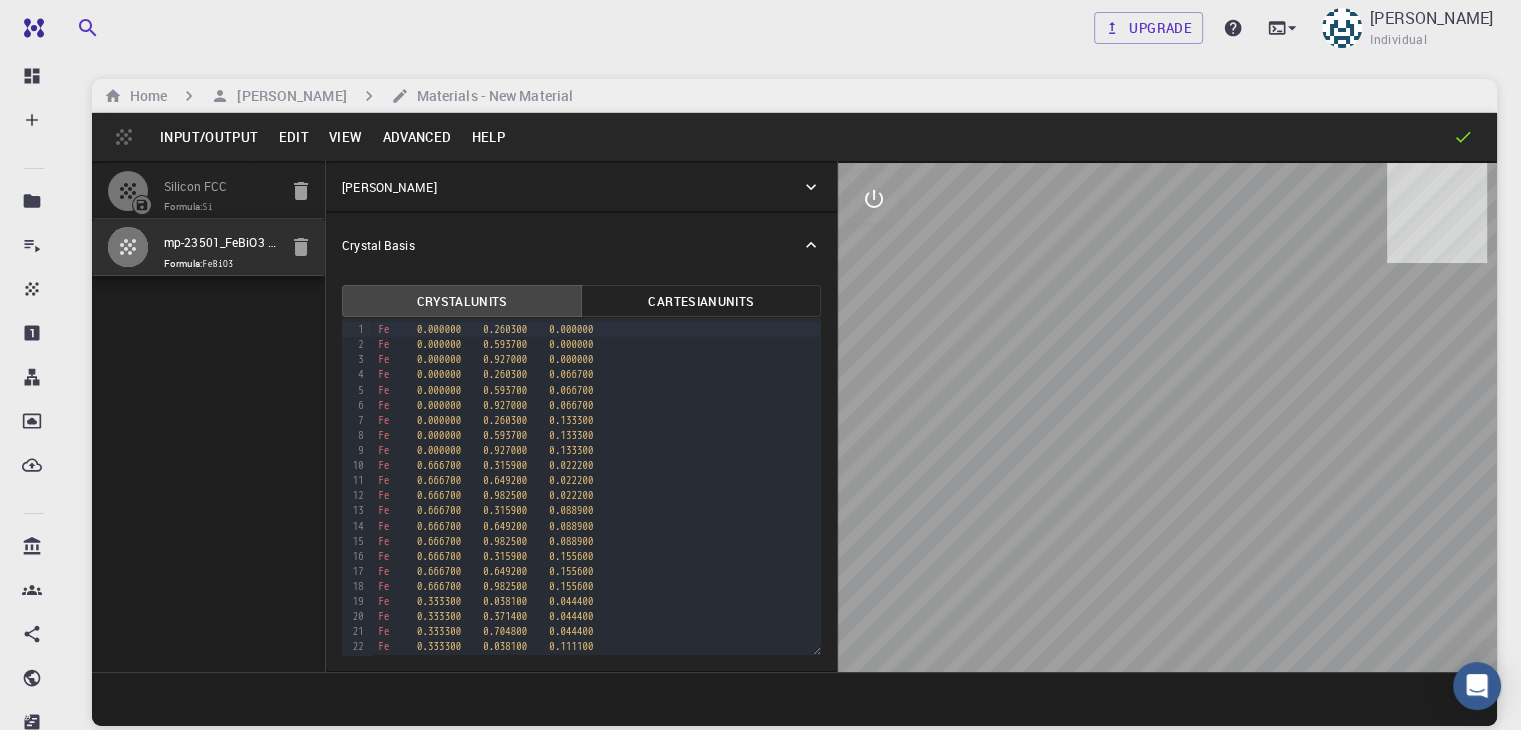 scroll, scrollTop: 152, scrollLeft: 0, axis: vertical 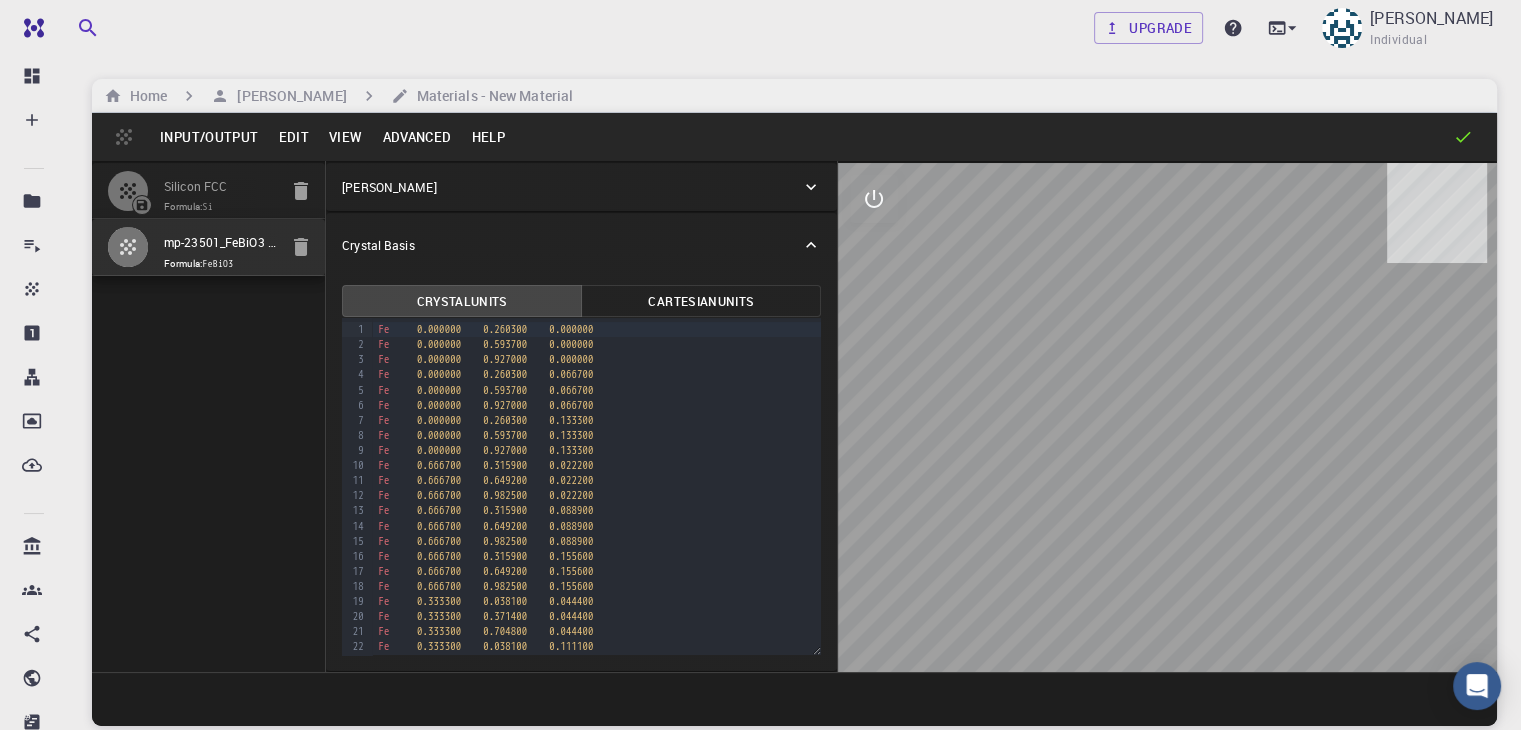 click on "Advanced" at bounding box center [416, 137] 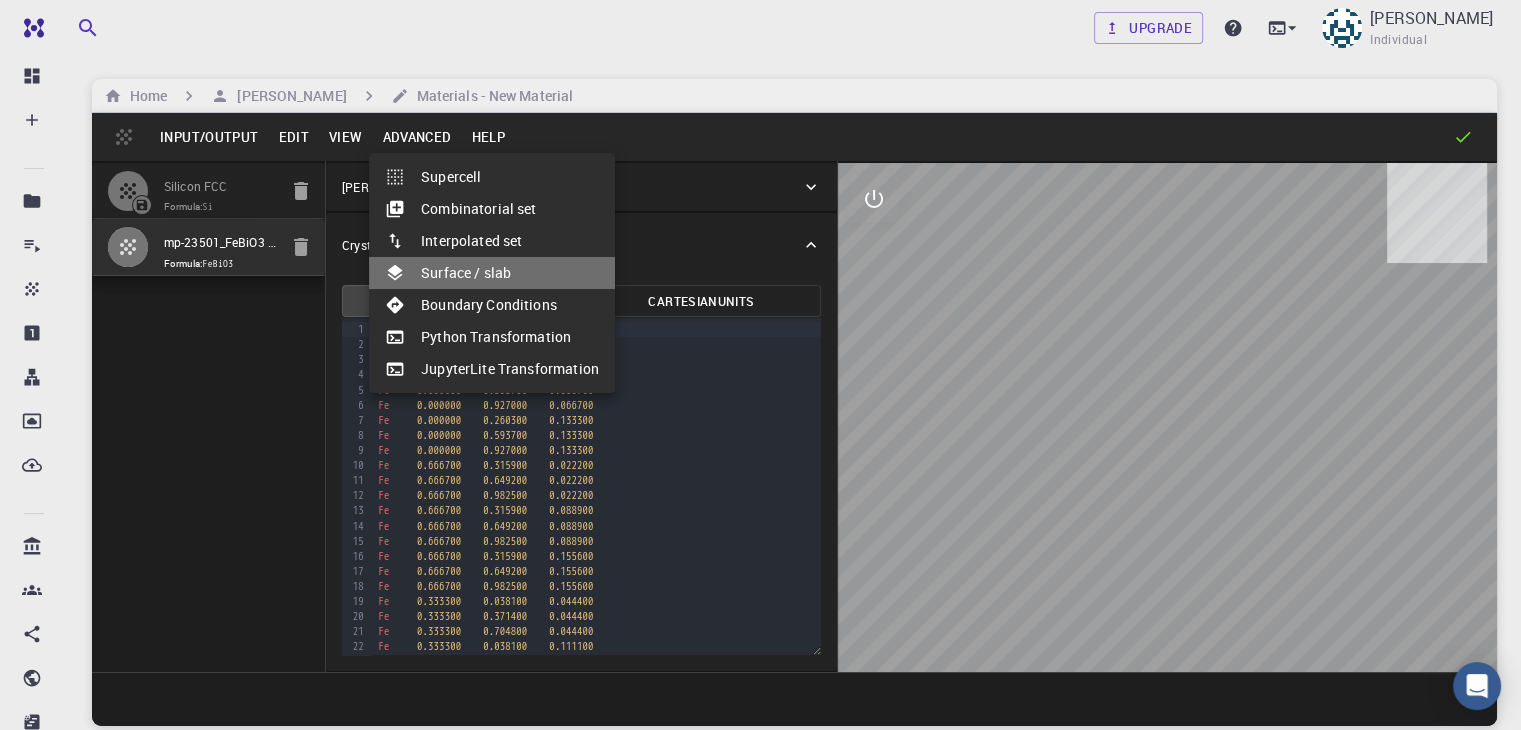 click on "Surface / slab" at bounding box center [492, 273] 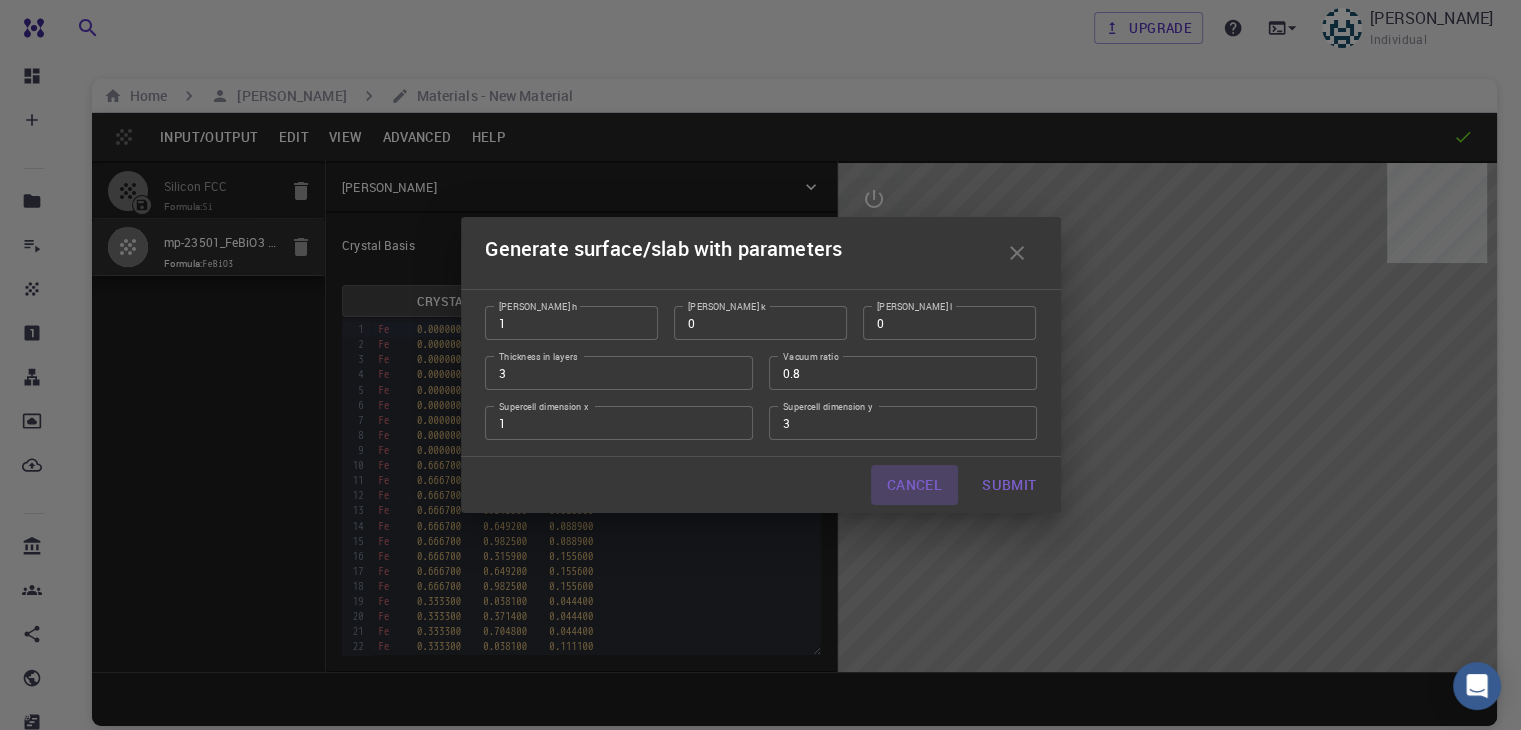 click on "Cancel" at bounding box center [914, 485] 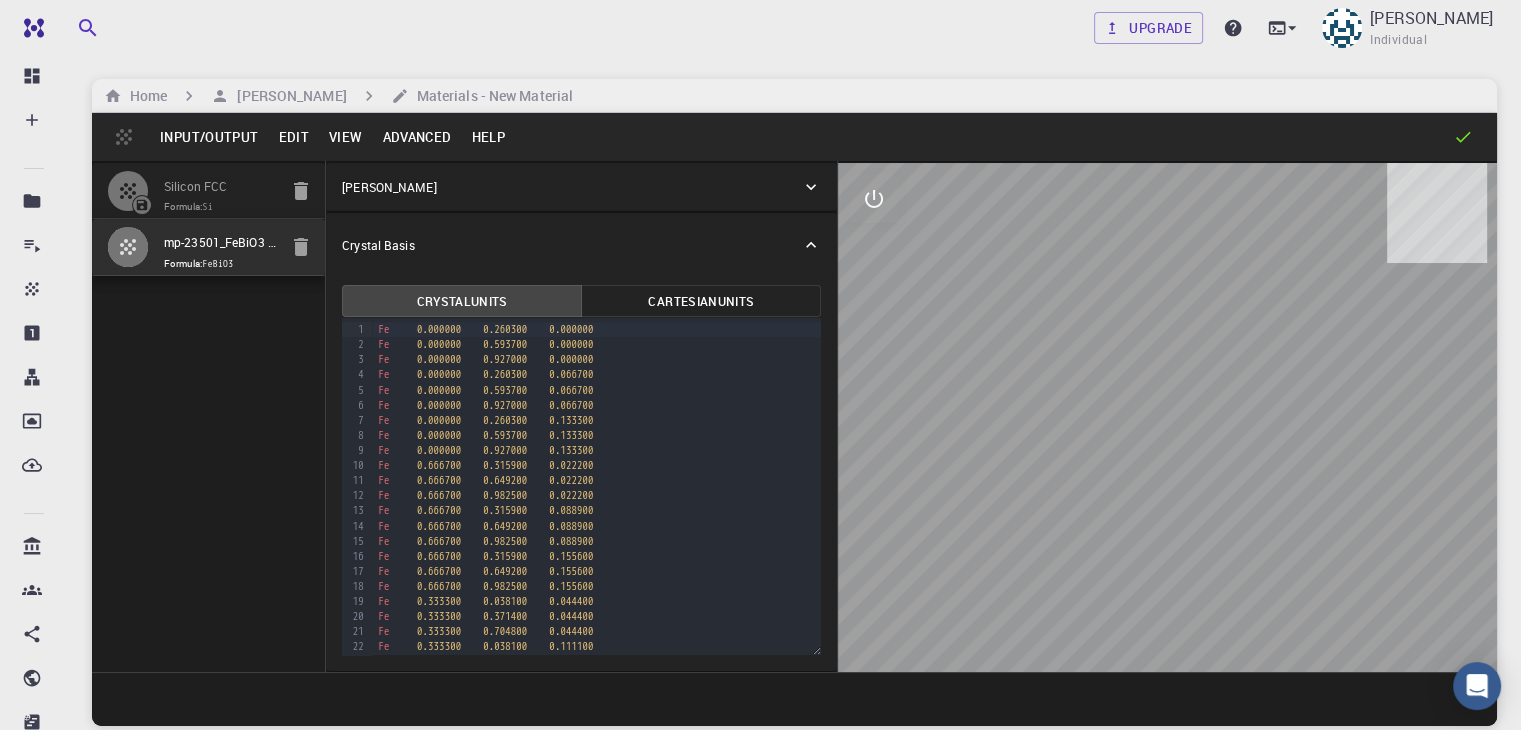 click on "Advanced" at bounding box center (416, 137) 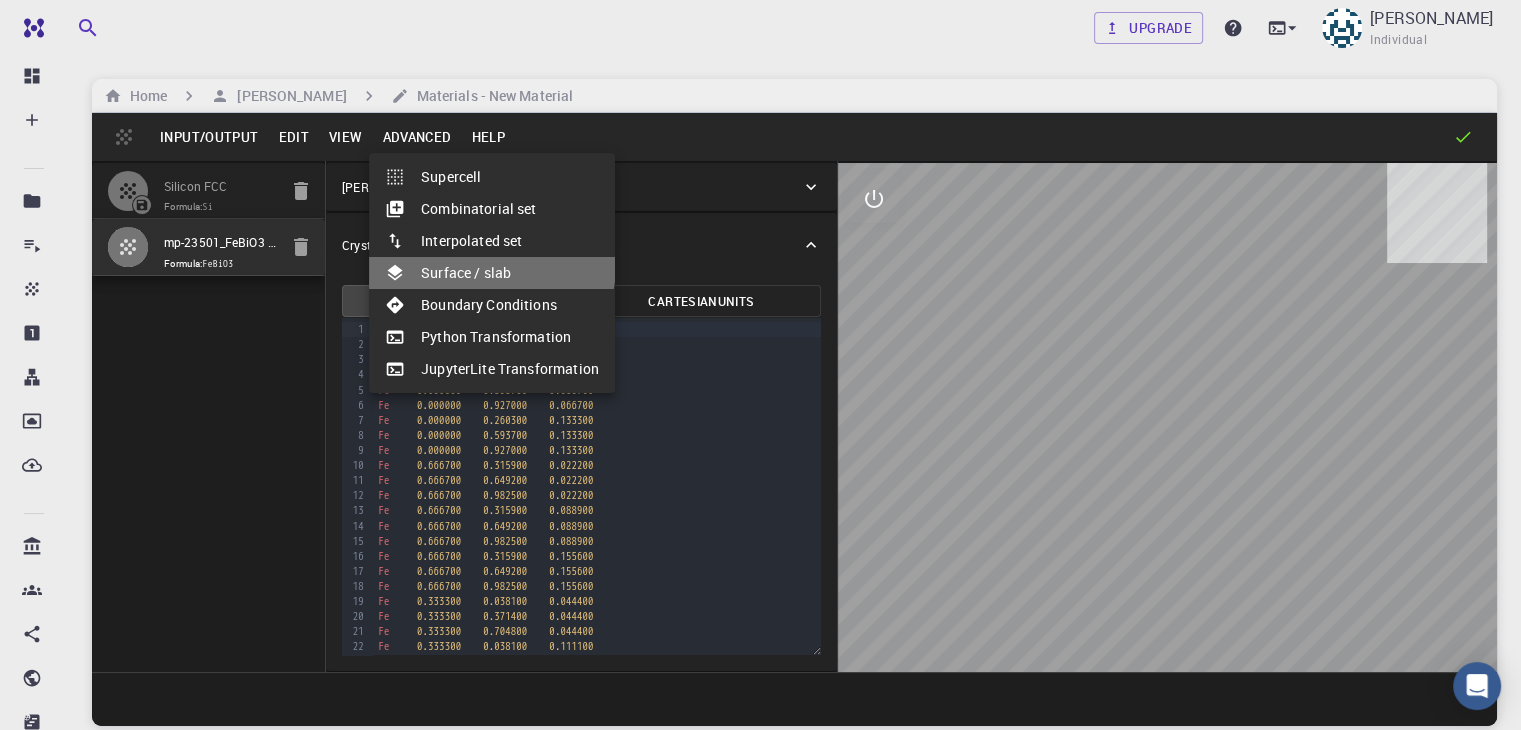 click on "Surface / slab" at bounding box center [492, 273] 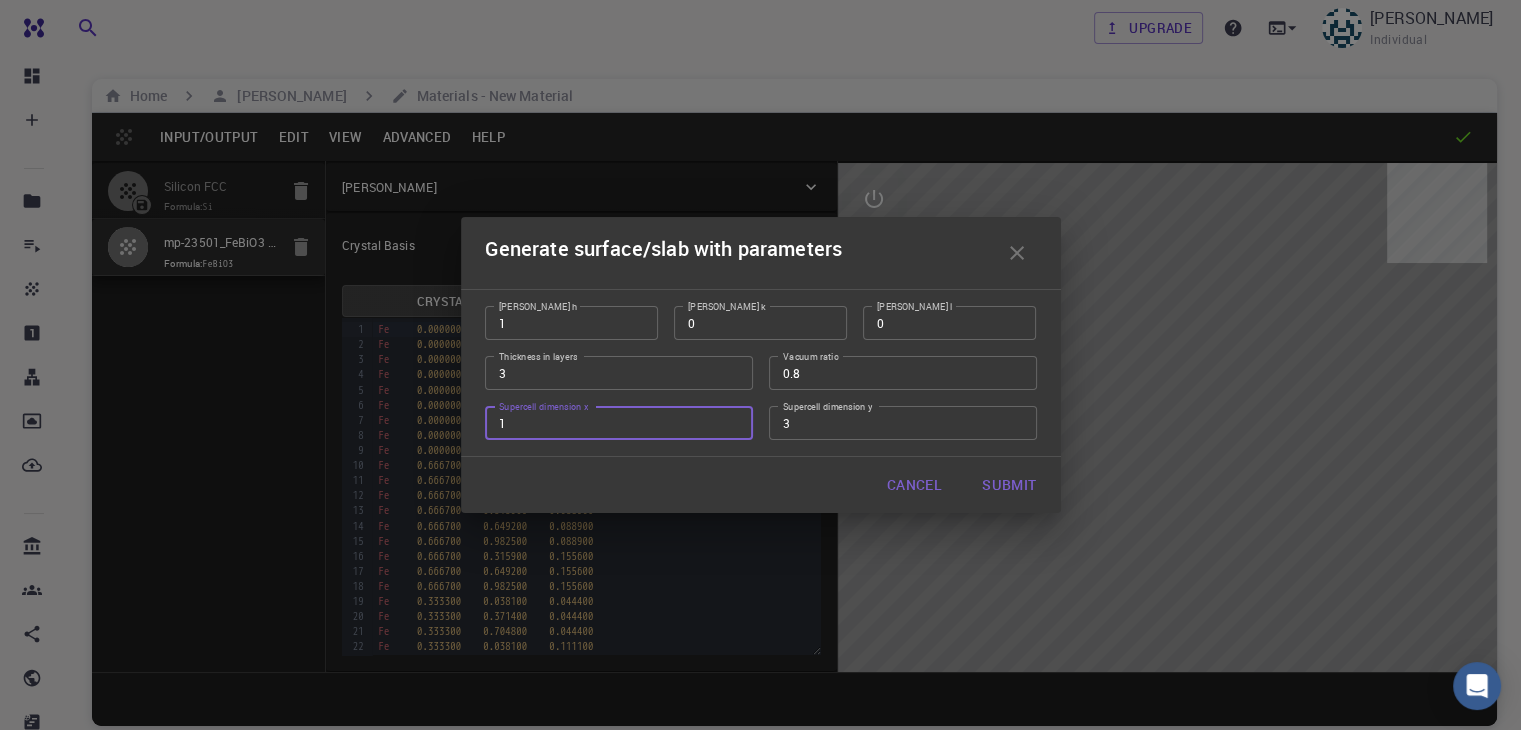 click on "1" at bounding box center [619, 423] 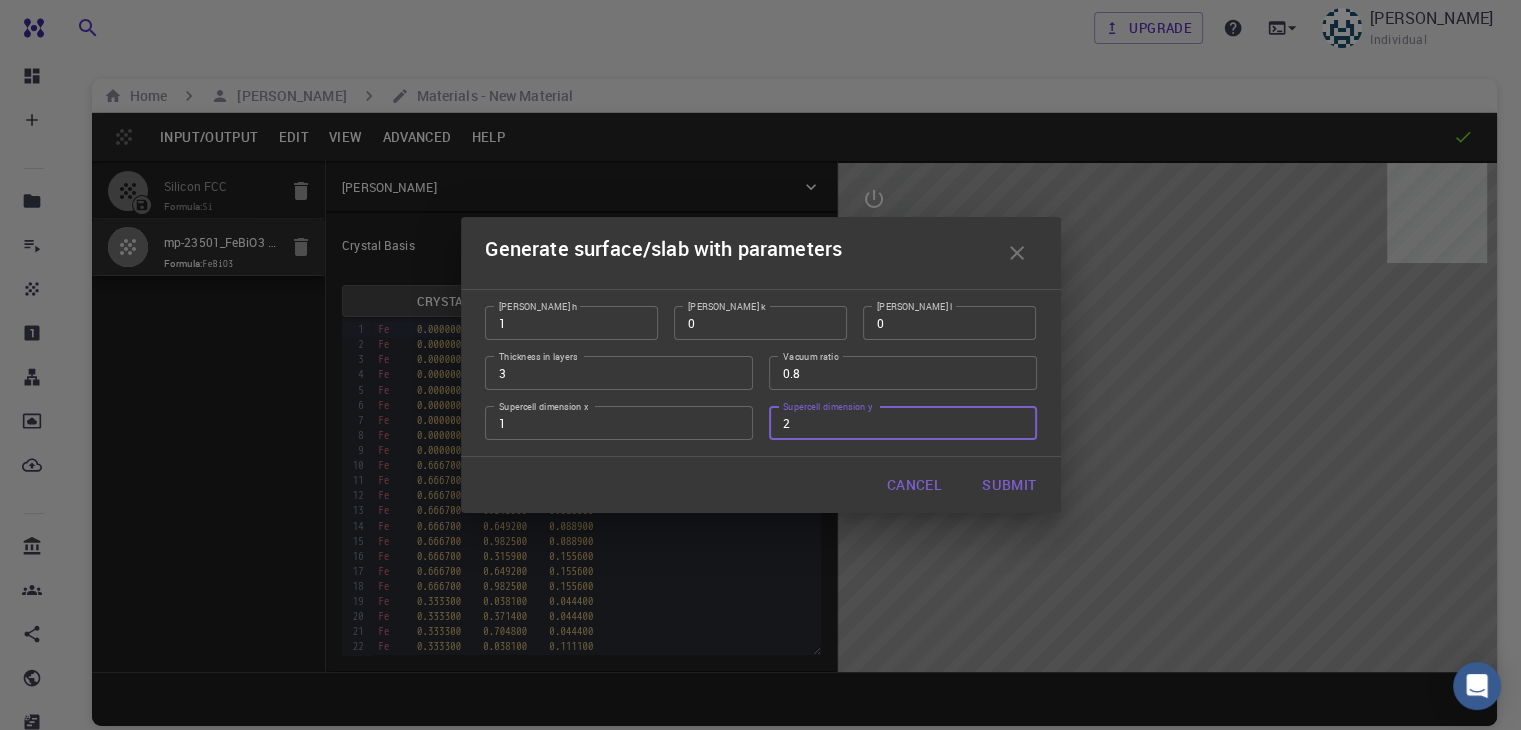 click on "2" at bounding box center (903, 423) 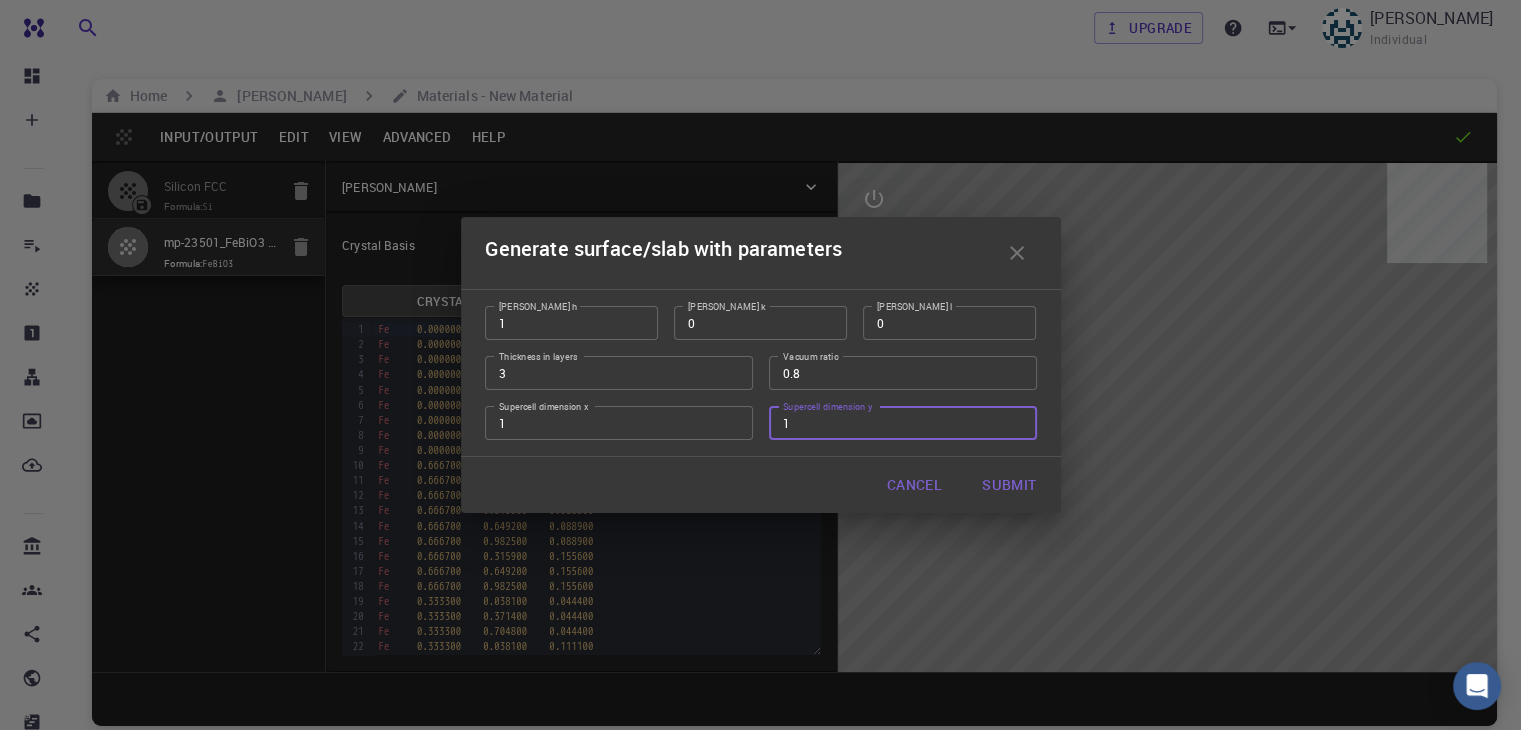 type on "1" 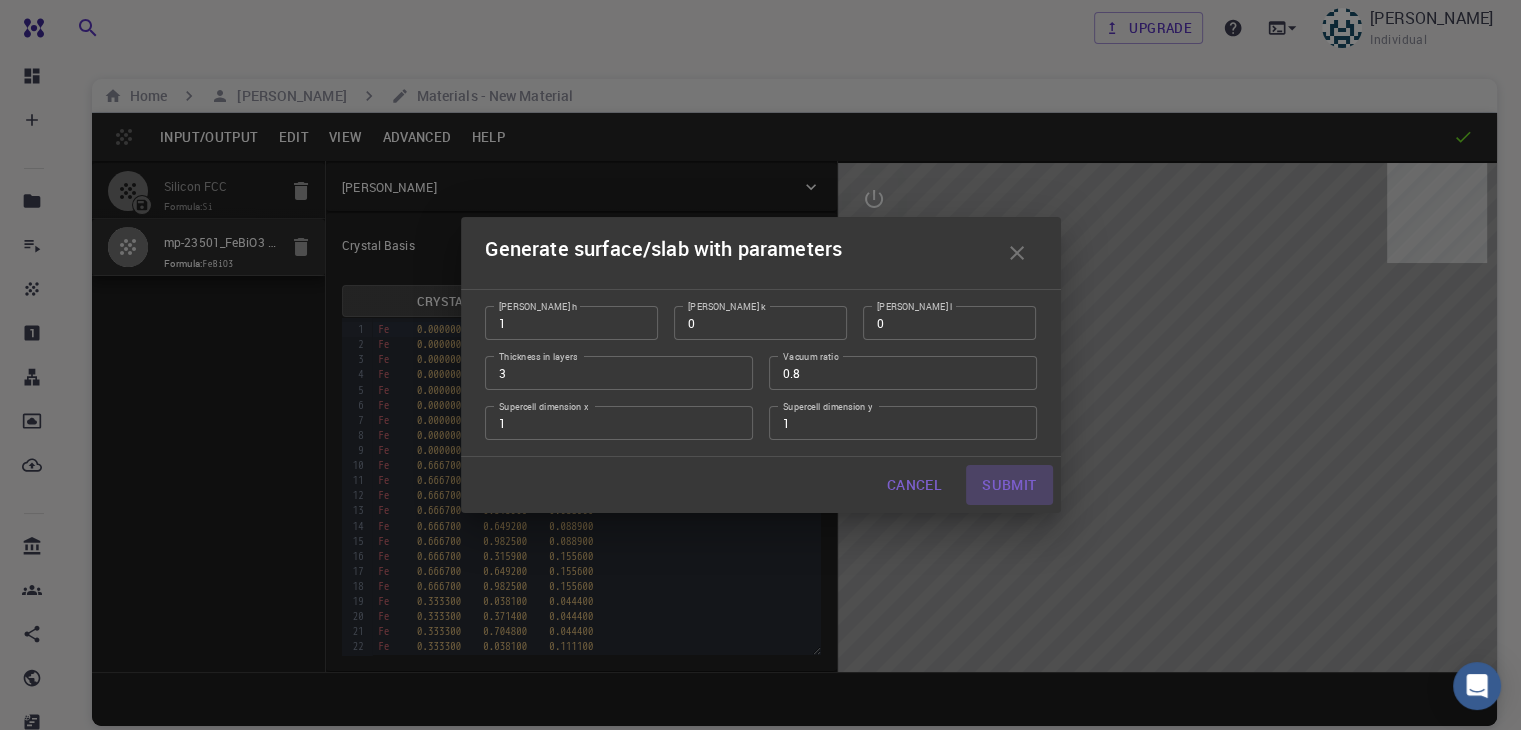 click on "Submit" at bounding box center (1009, 485) 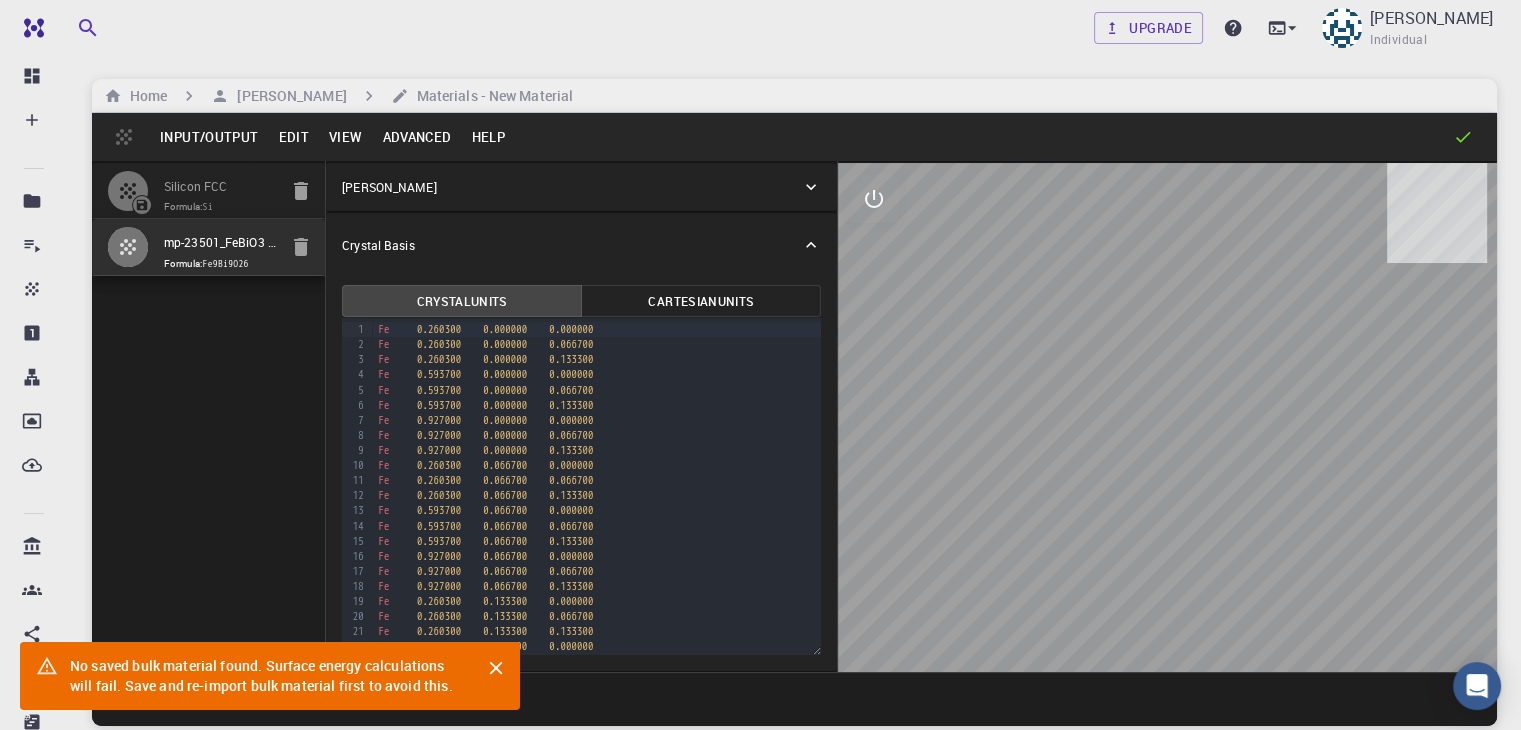 type on "42.2449" 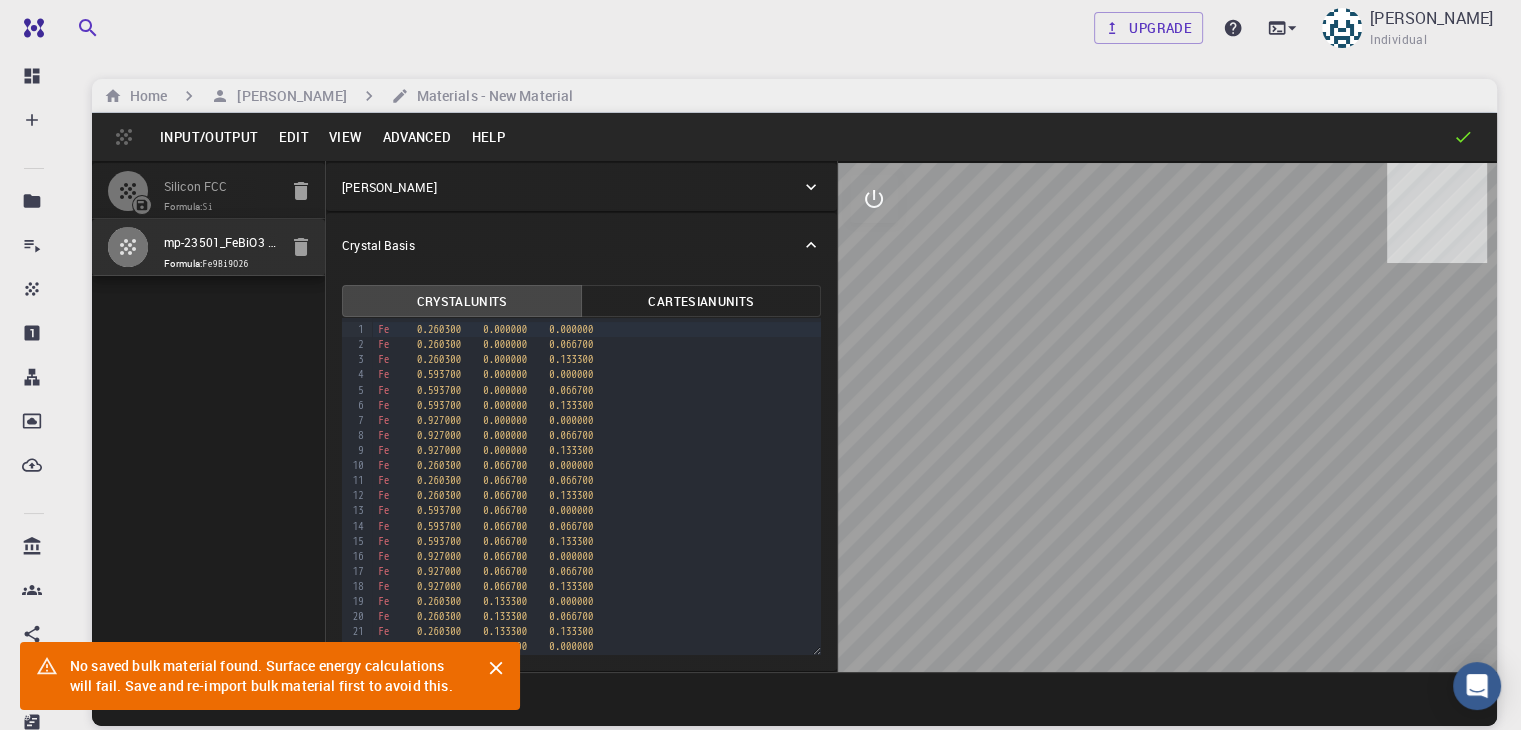 type on "84.2339907712439" 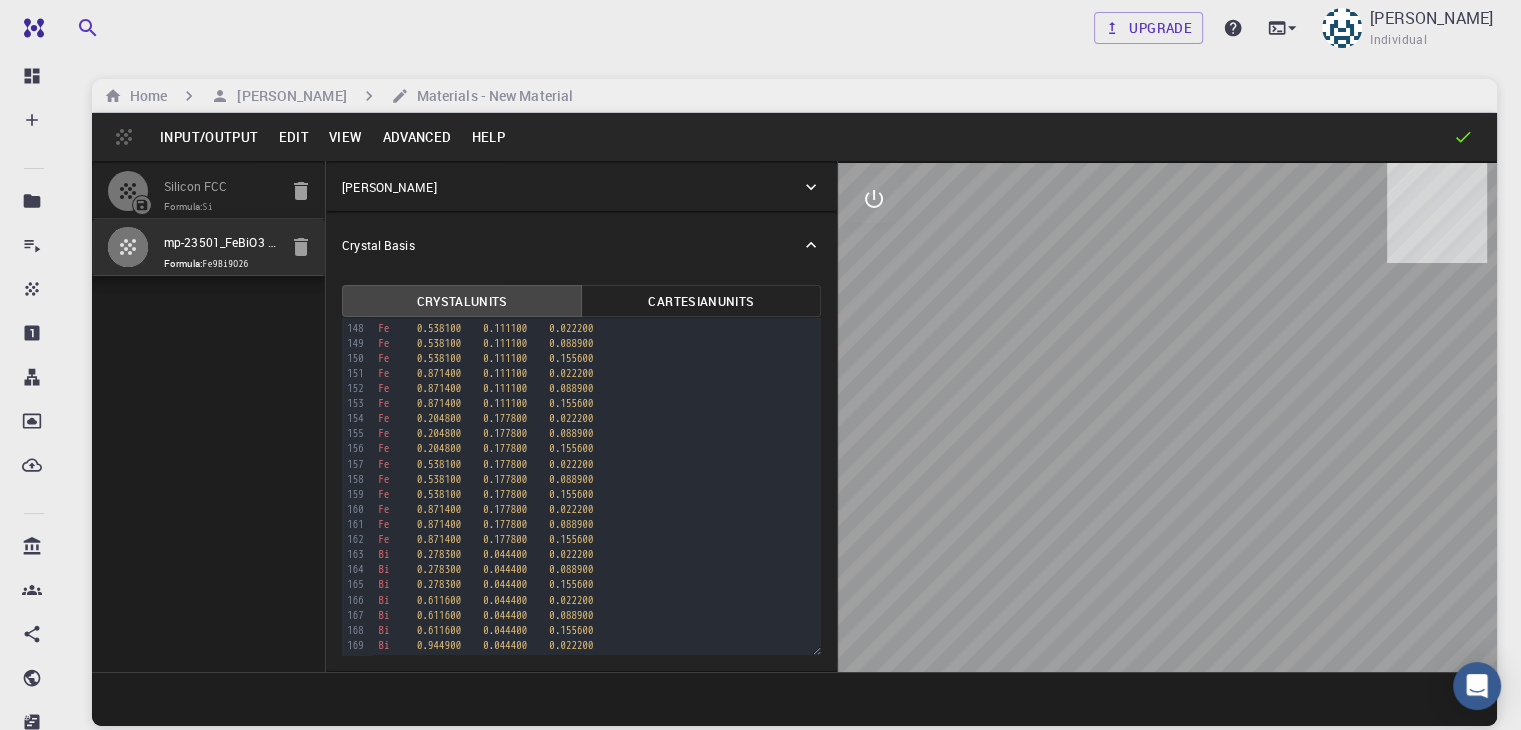 scroll, scrollTop: 2224, scrollLeft: 0, axis: vertical 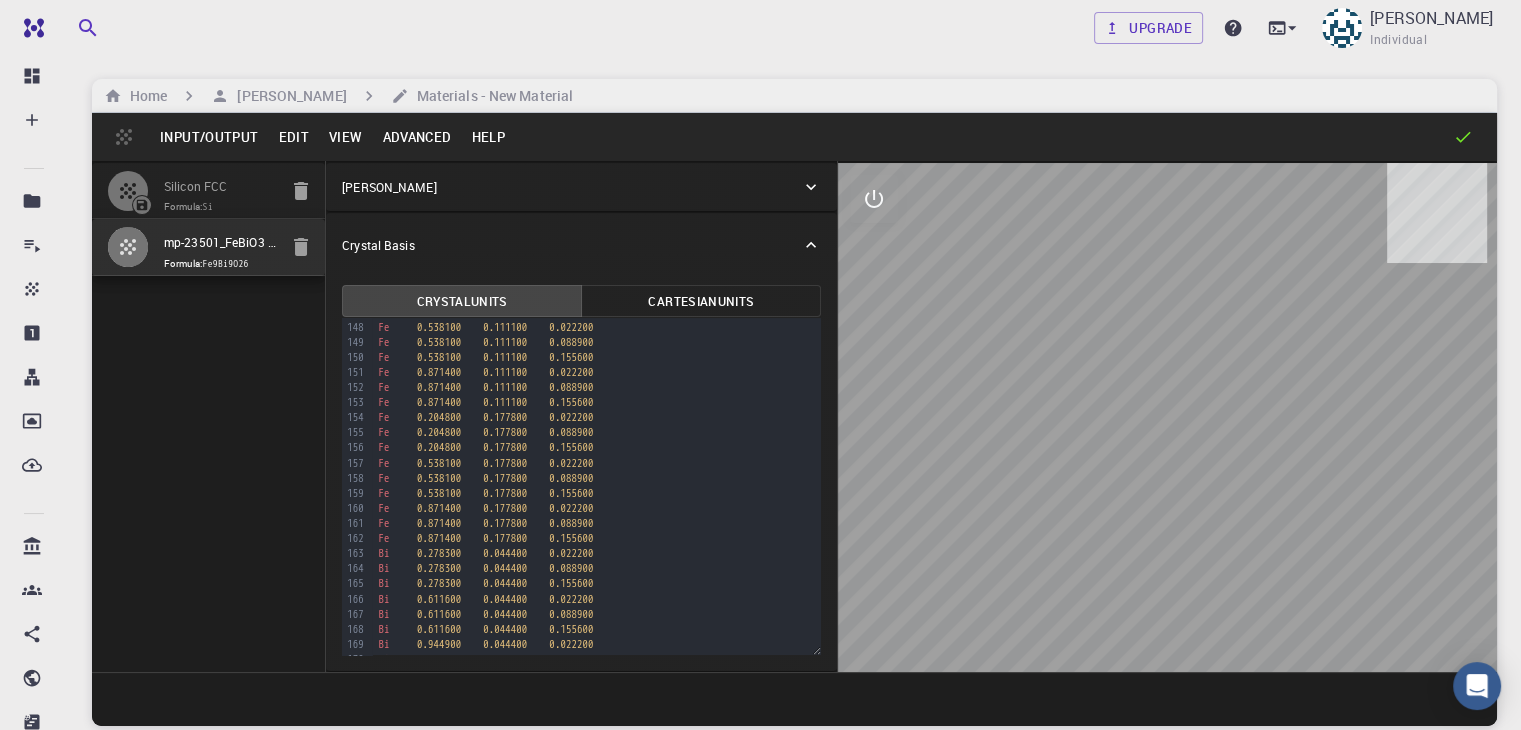 type 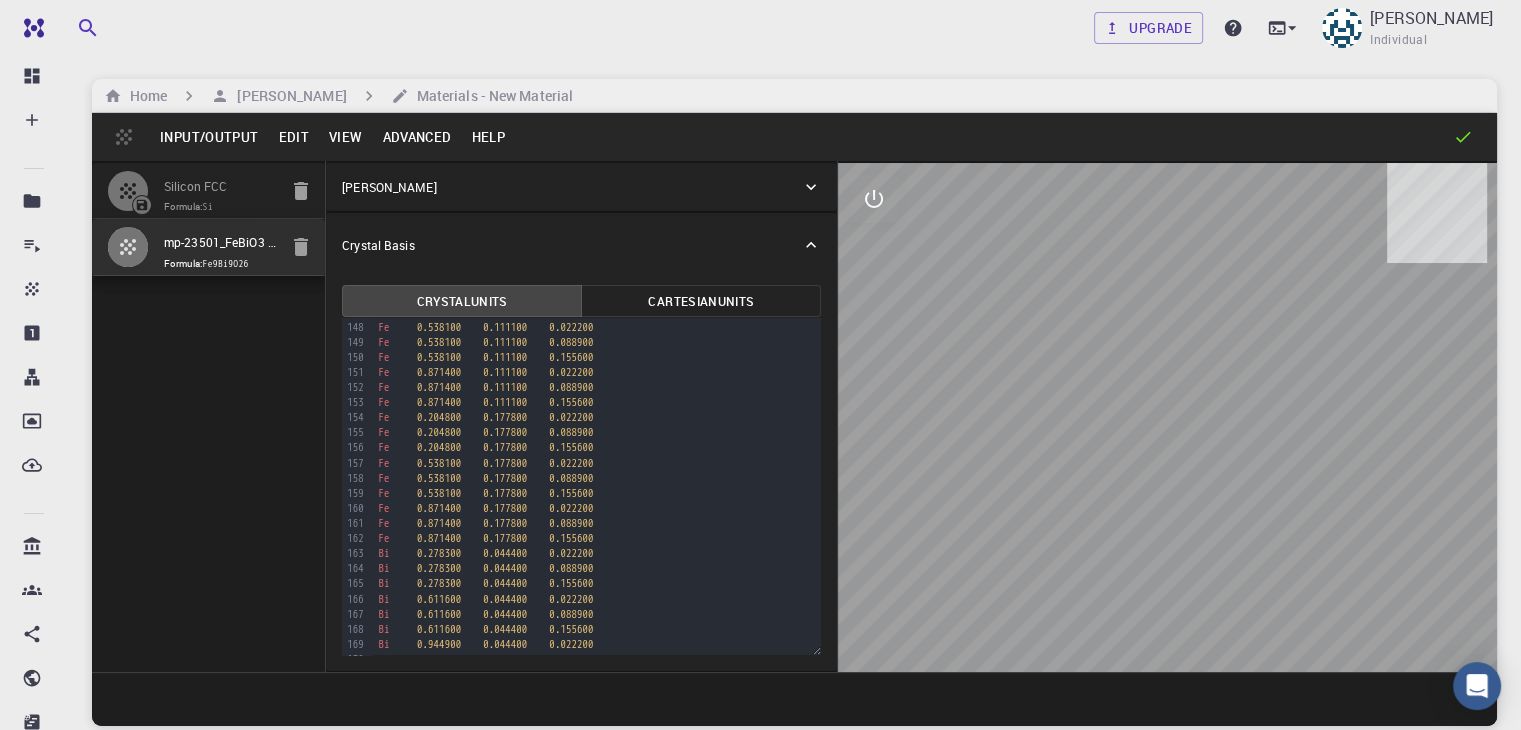 click on "Input/Output" at bounding box center [209, 137] 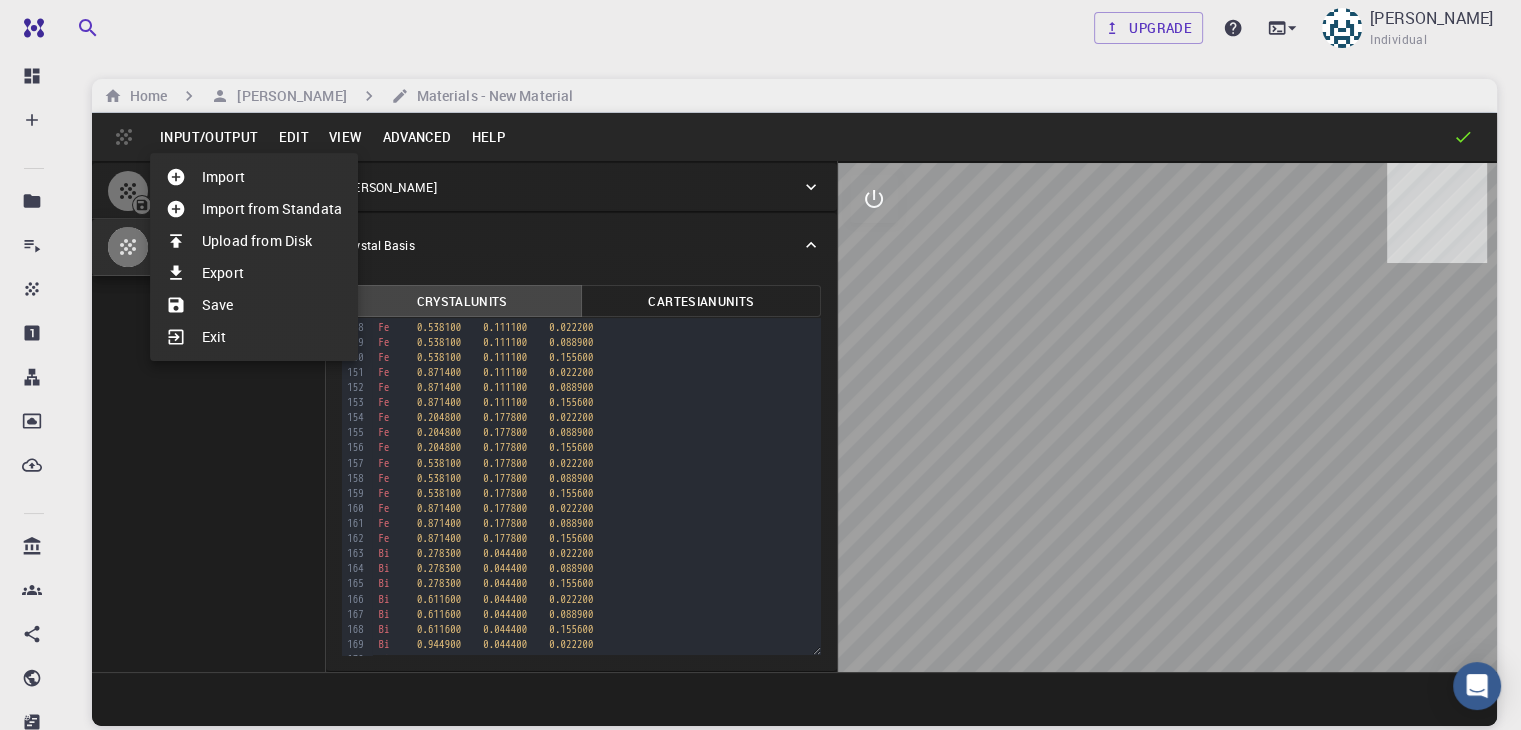 click on "Import" at bounding box center (254, 177) 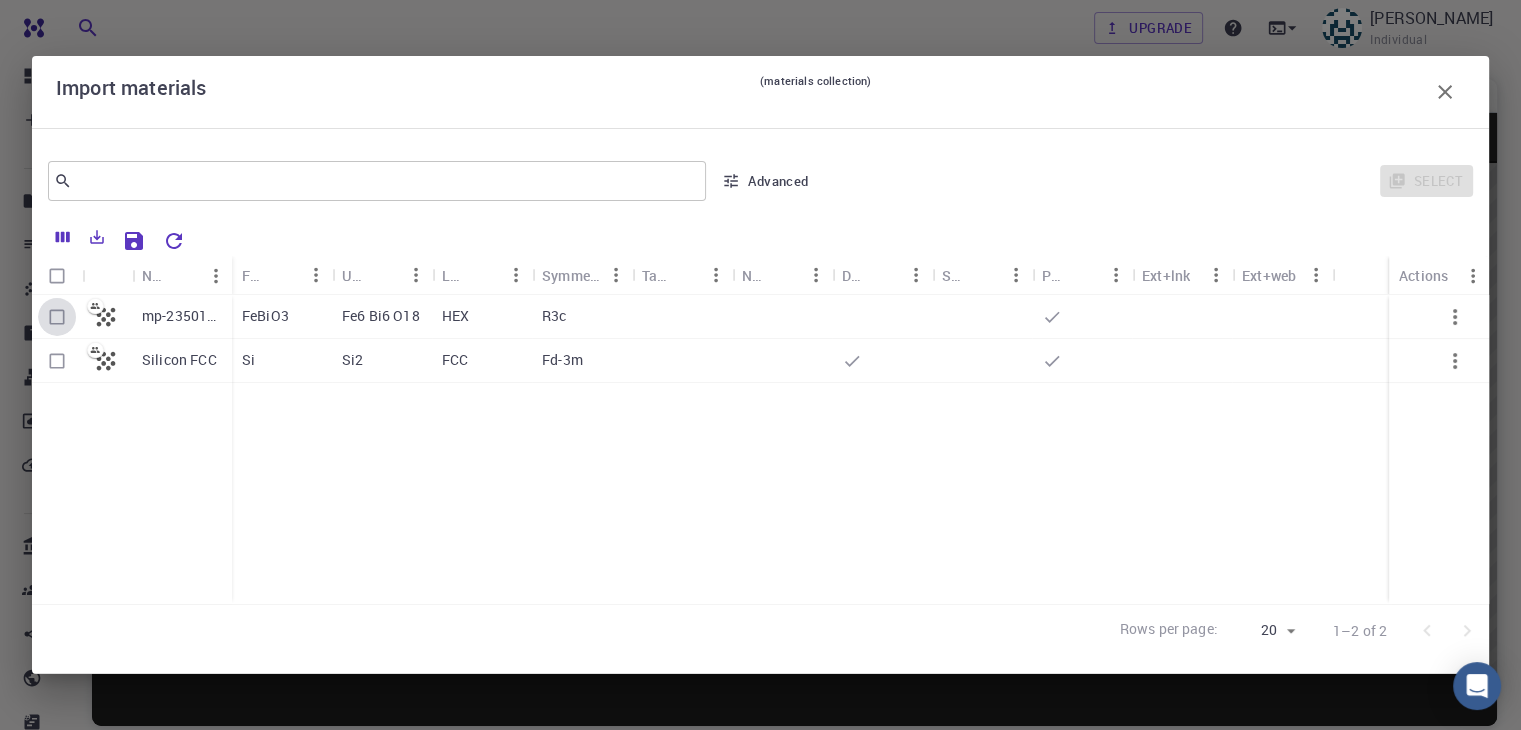 click at bounding box center (57, 317) 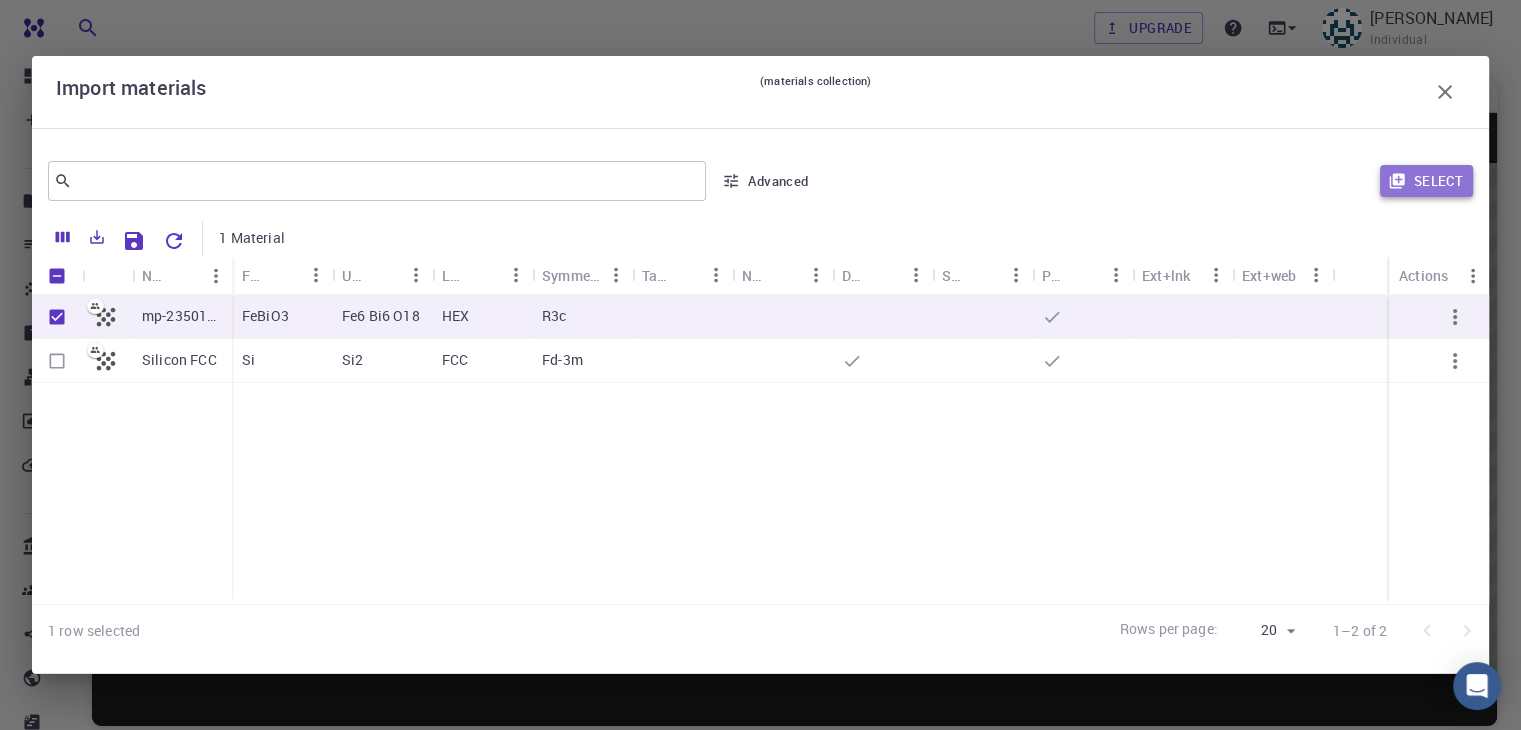 click on "Select" at bounding box center (1426, 181) 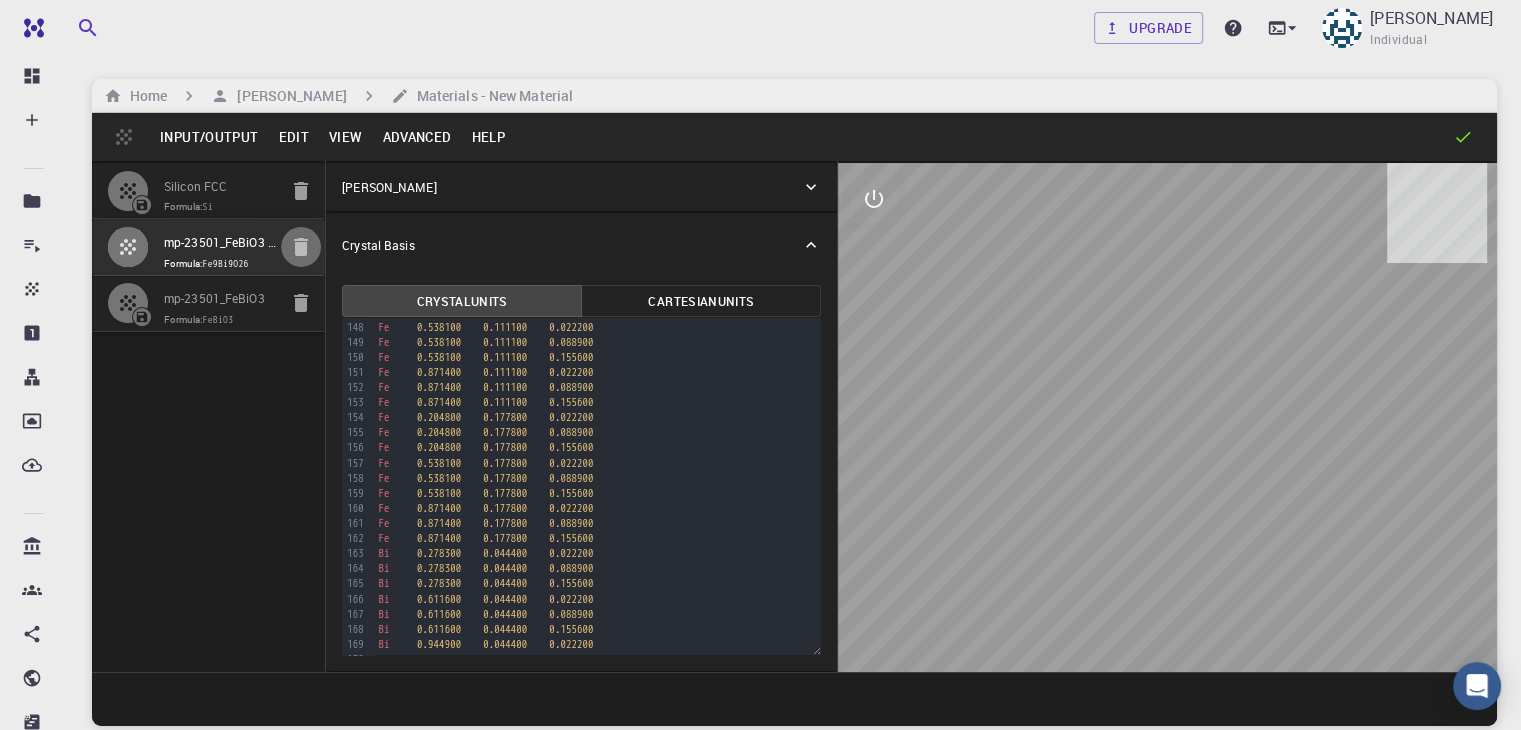 click 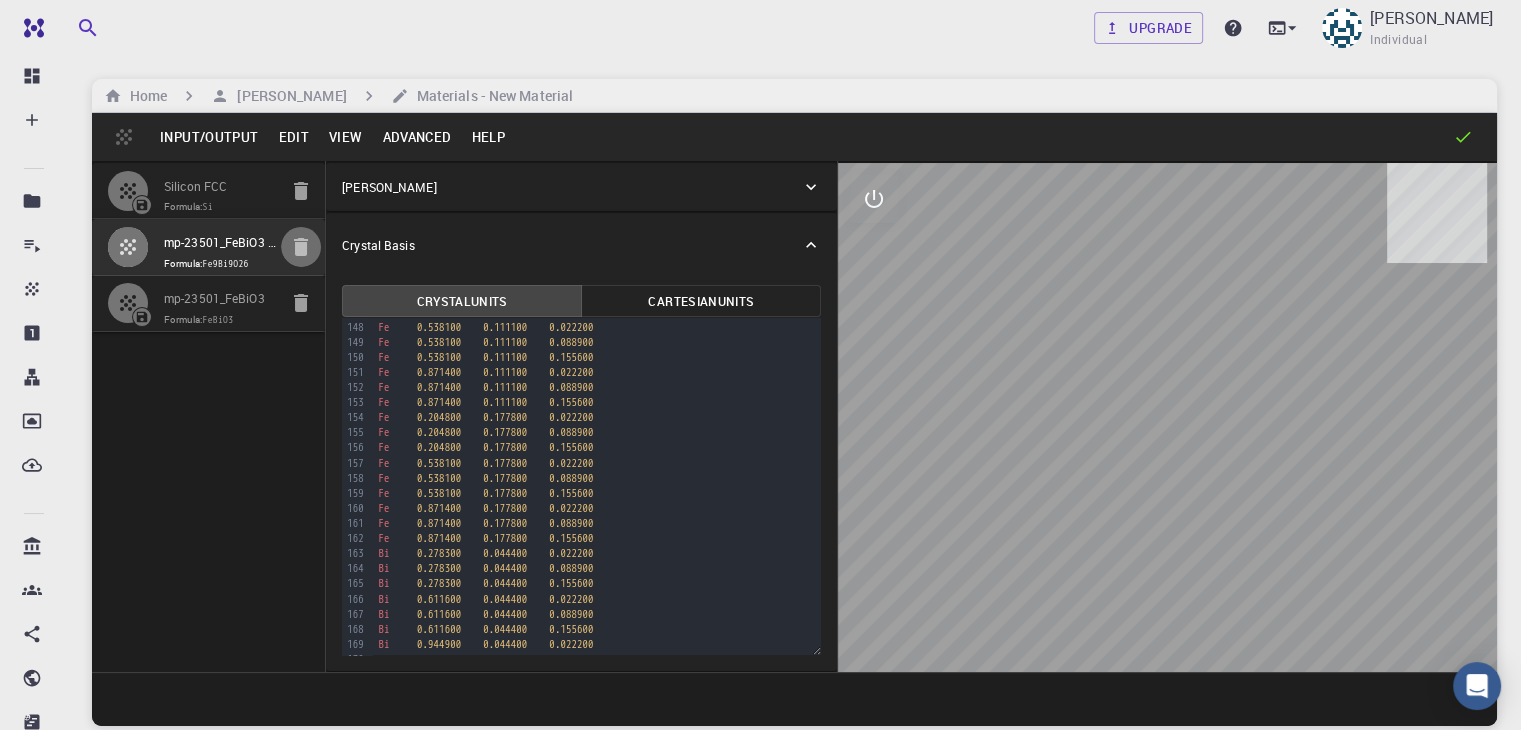 type on "FCC" 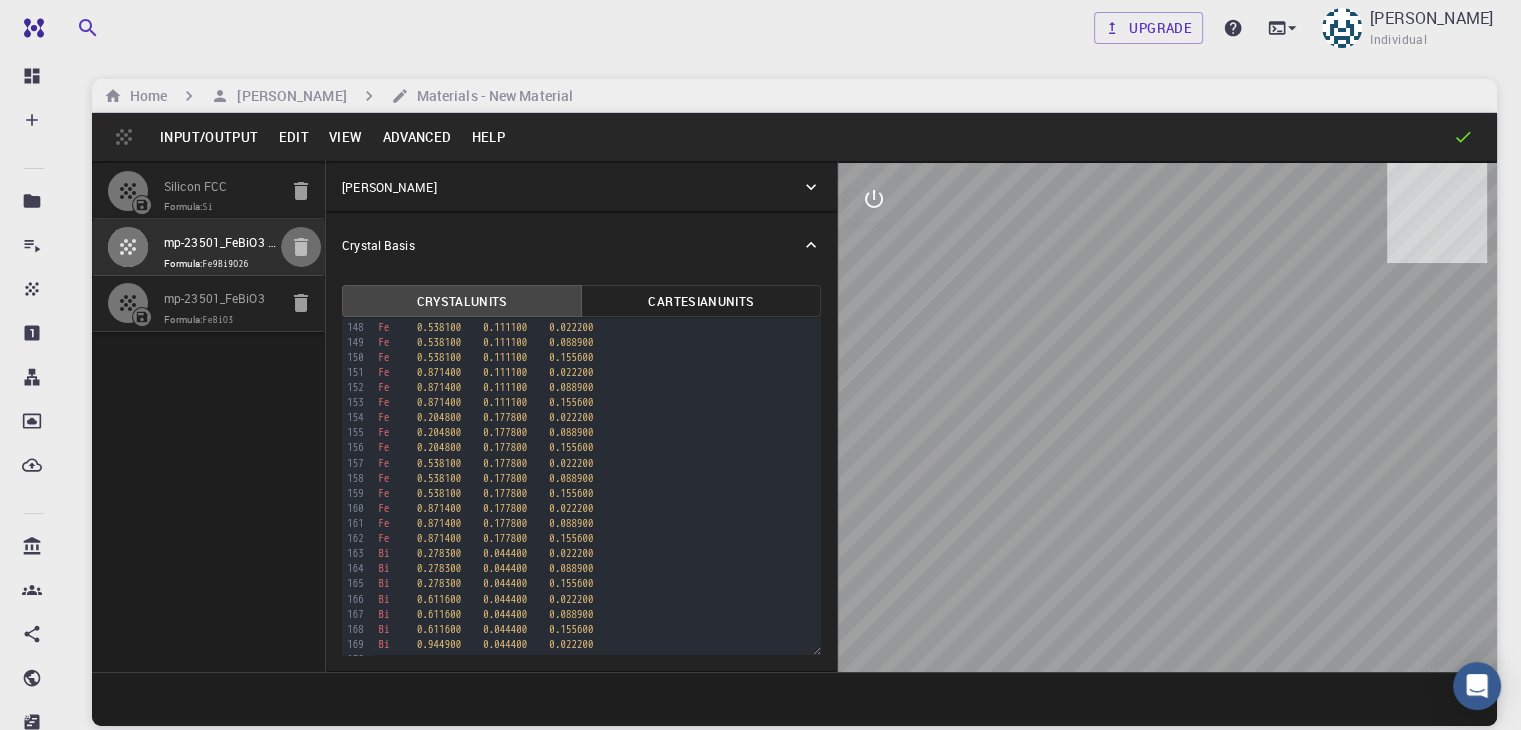 type on "3.8669997952417843" 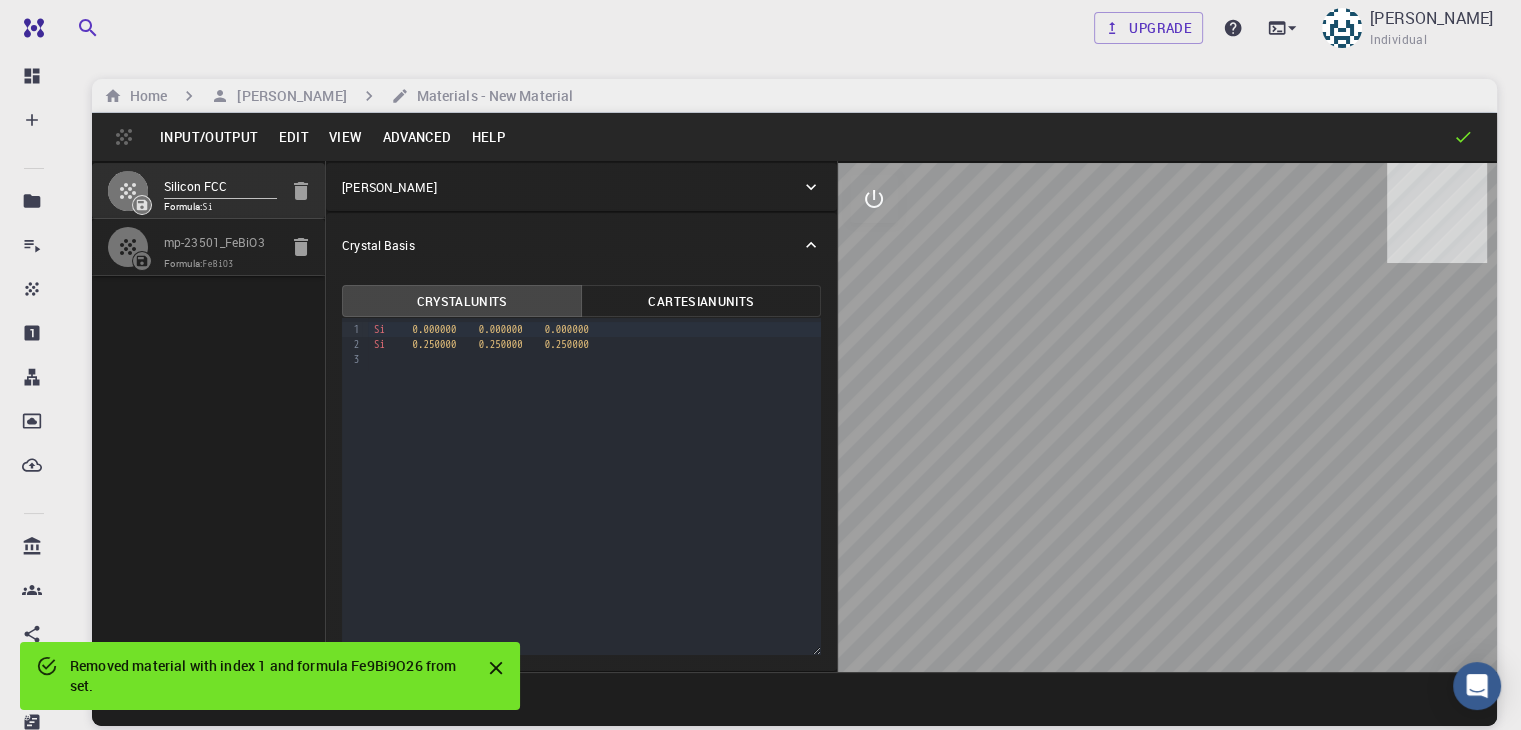 scroll, scrollTop: 0, scrollLeft: 0, axis: both 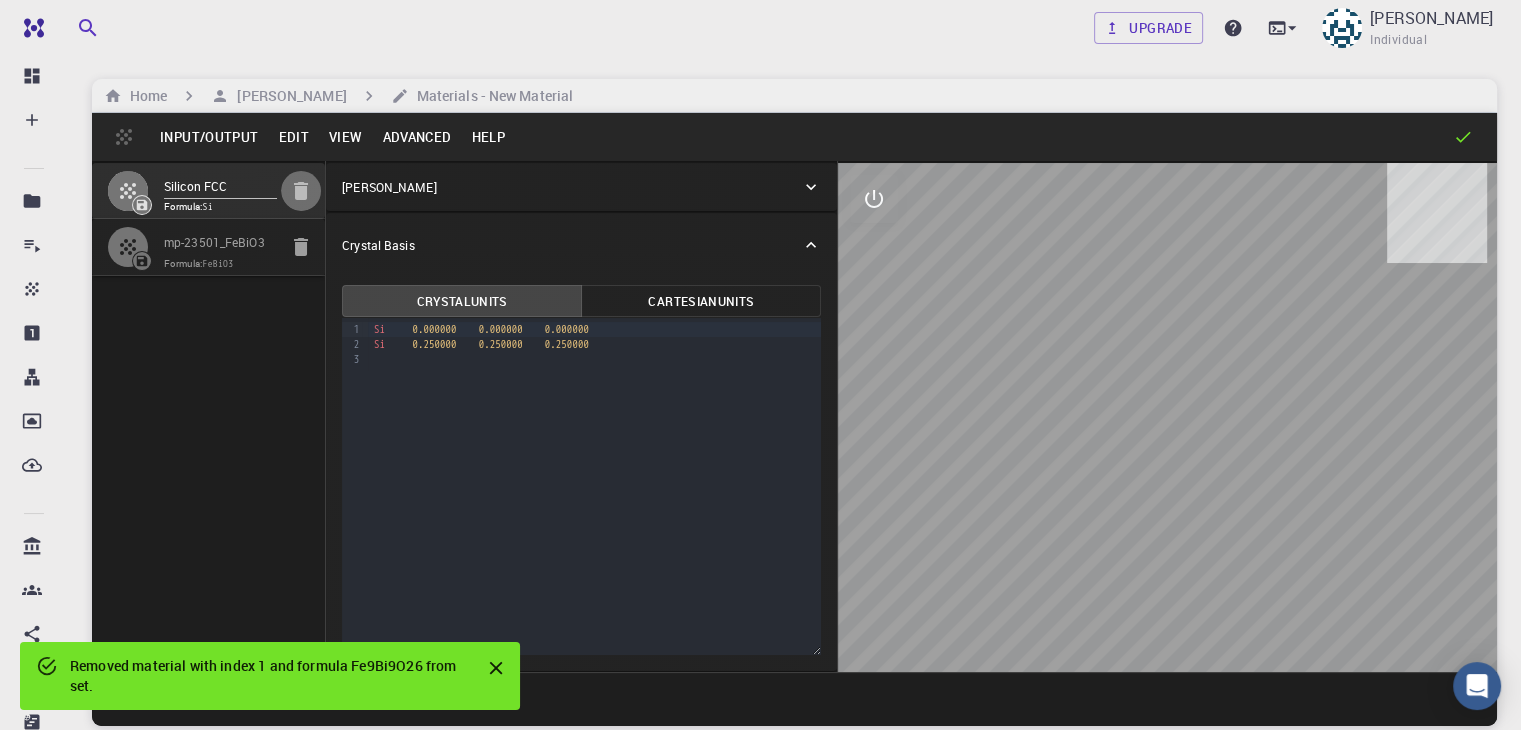 click 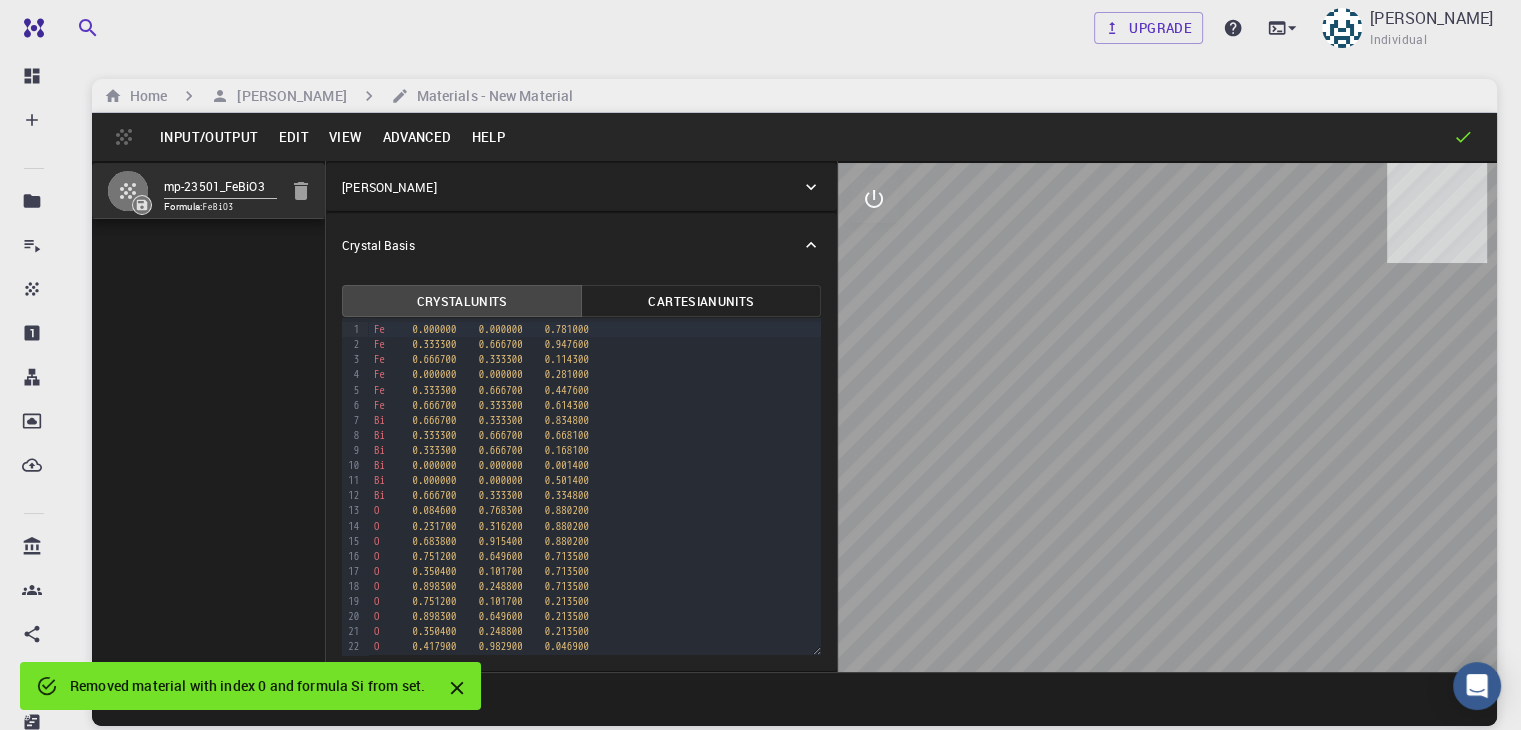 click on "Advanced" at bounding box center [416, 137] 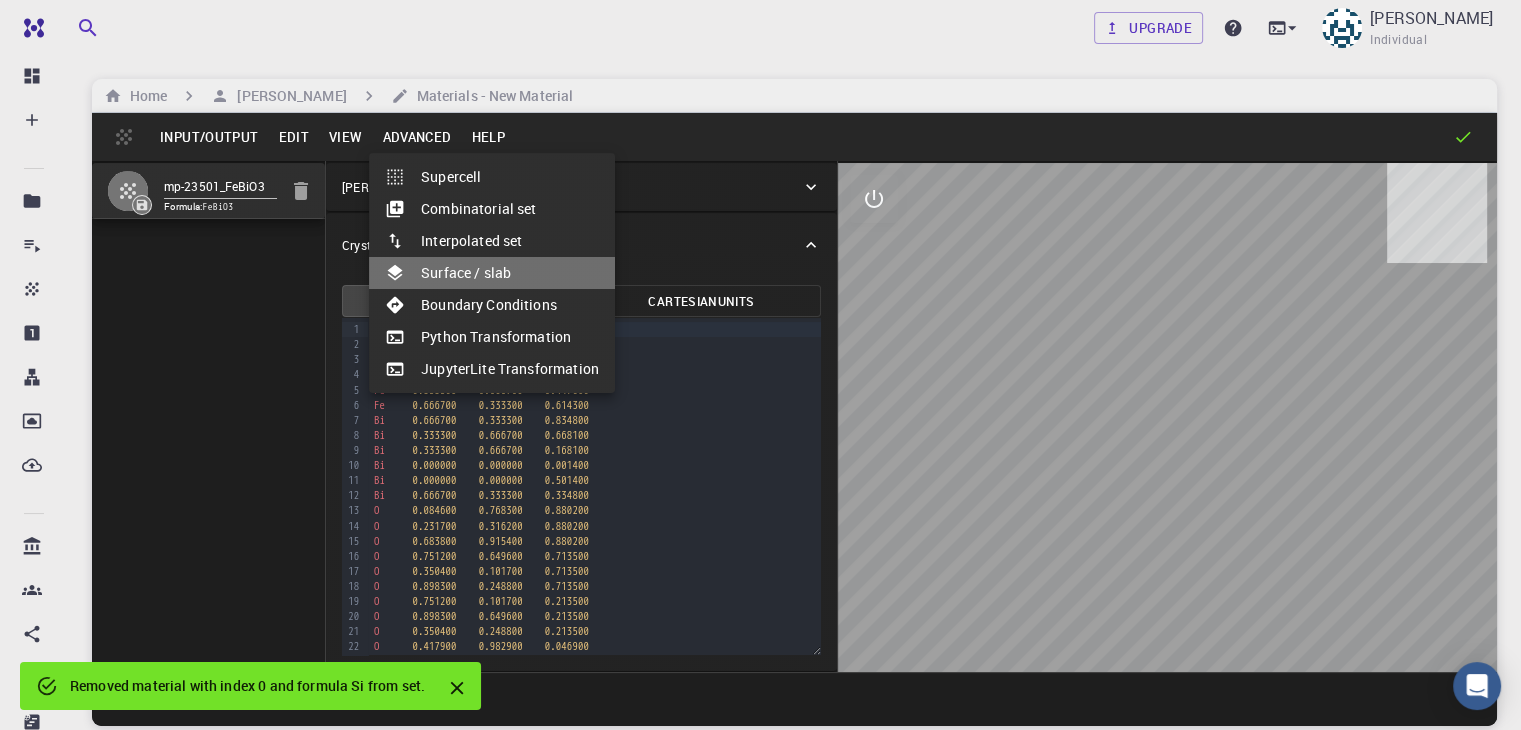 click on "Surface / slab" at bounding box center [492, 273] 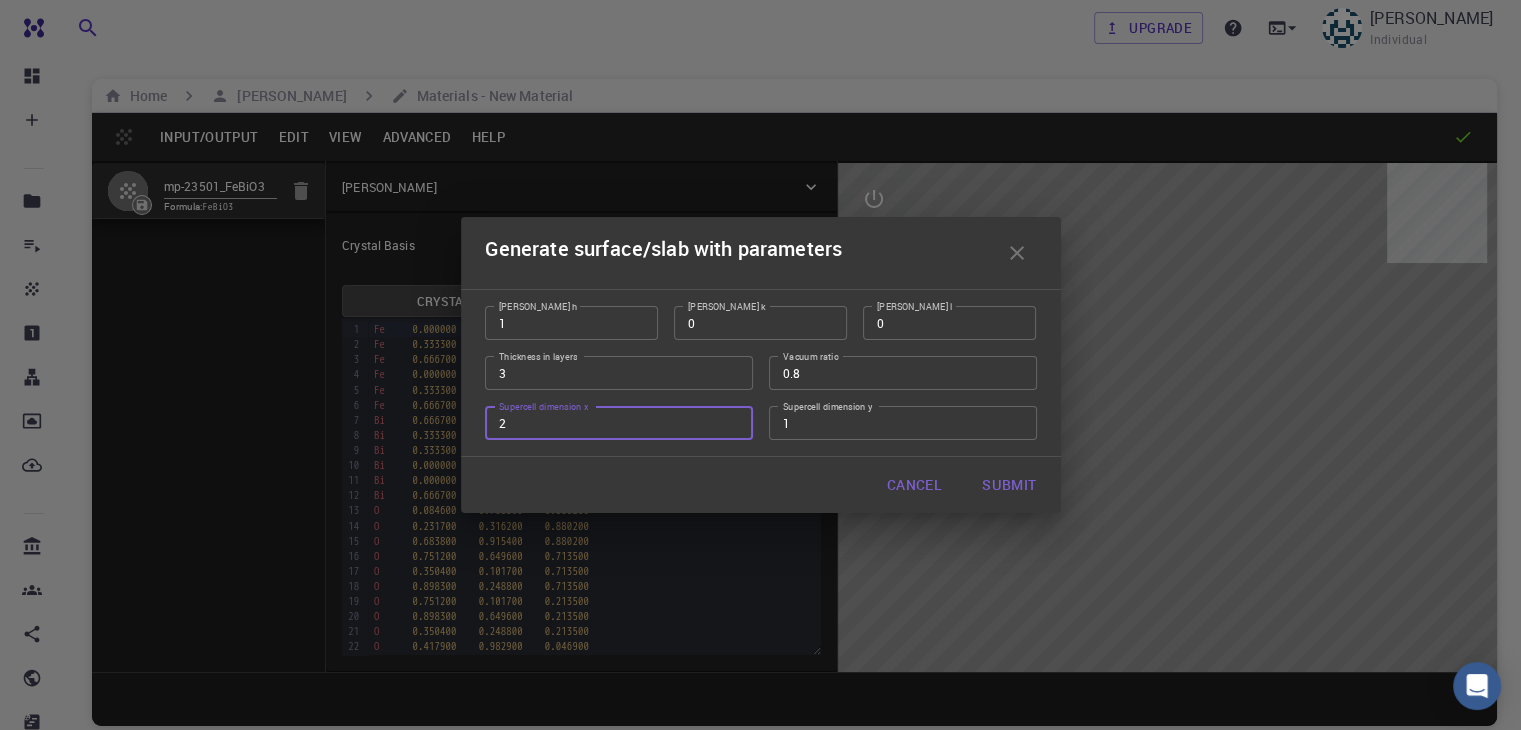 type on "2" 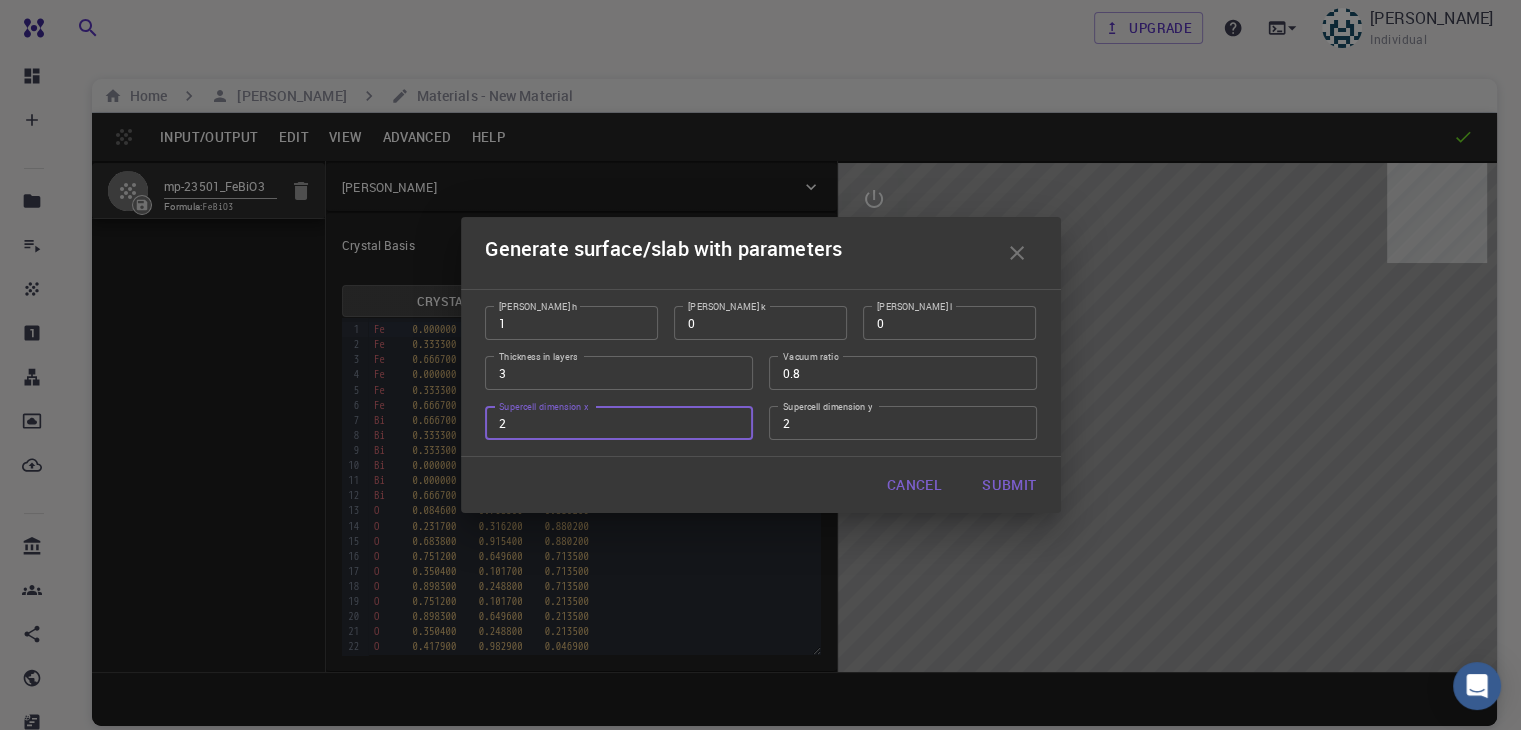 click on "2" at bounding box center (903, 423) 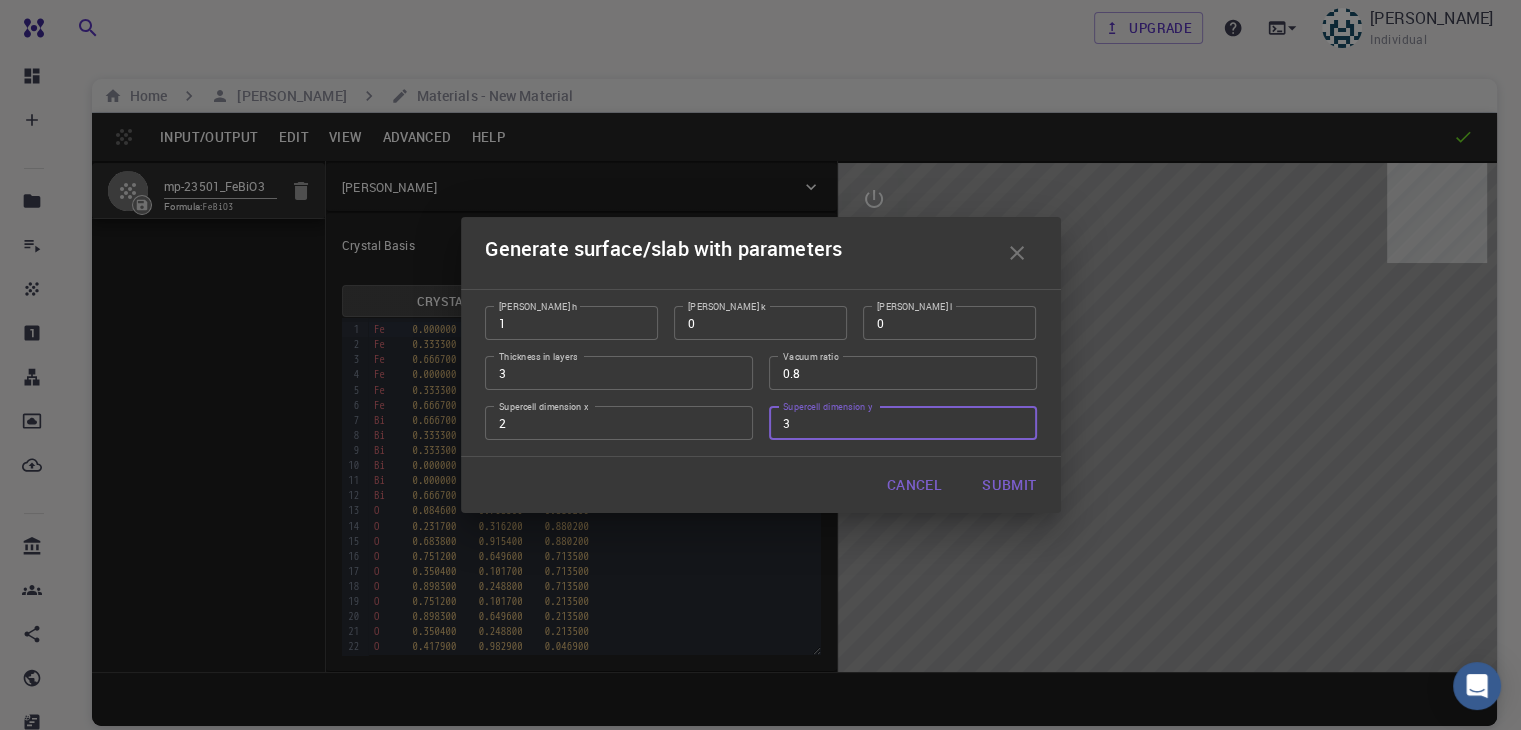 type on "3" 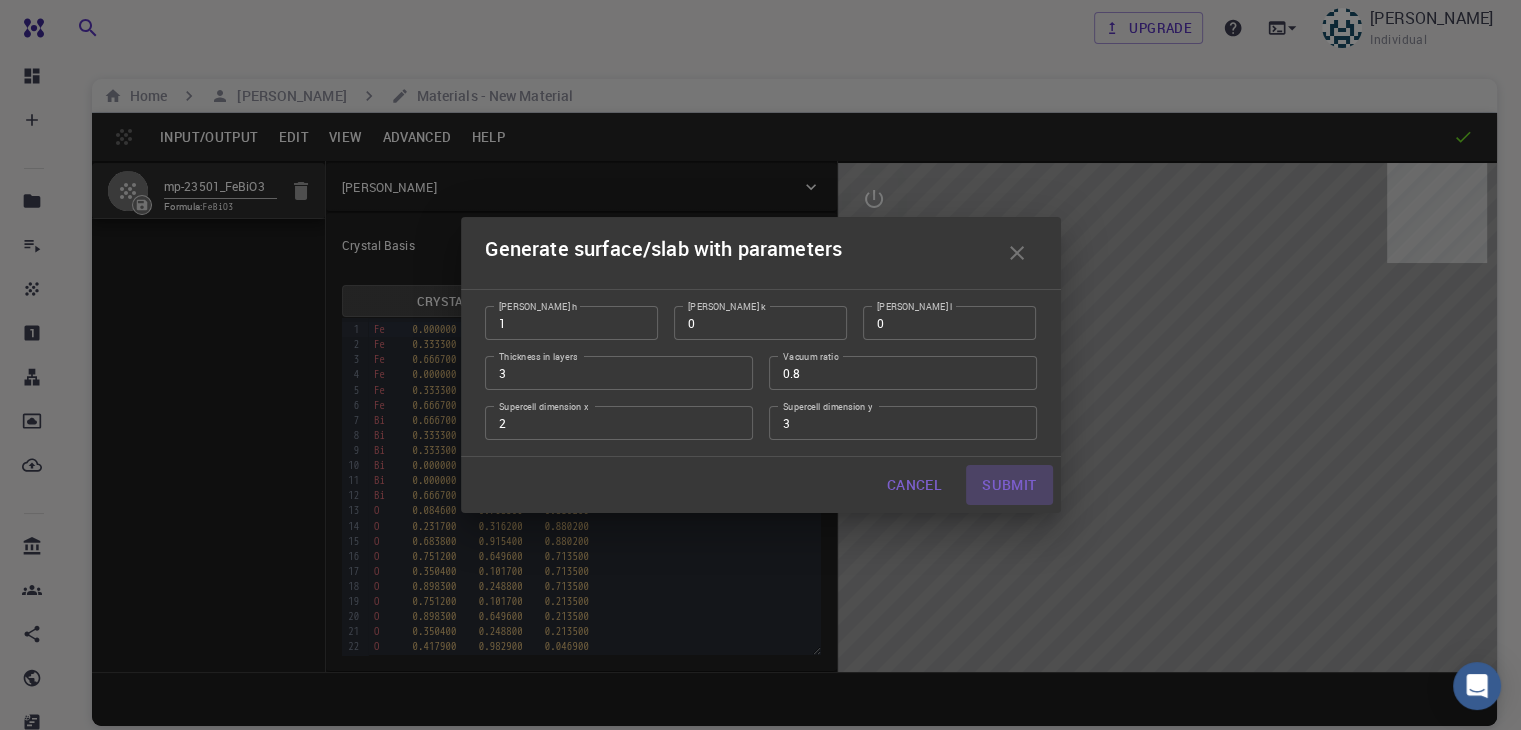 click on "Submit" at bounding box center [1009, 485] 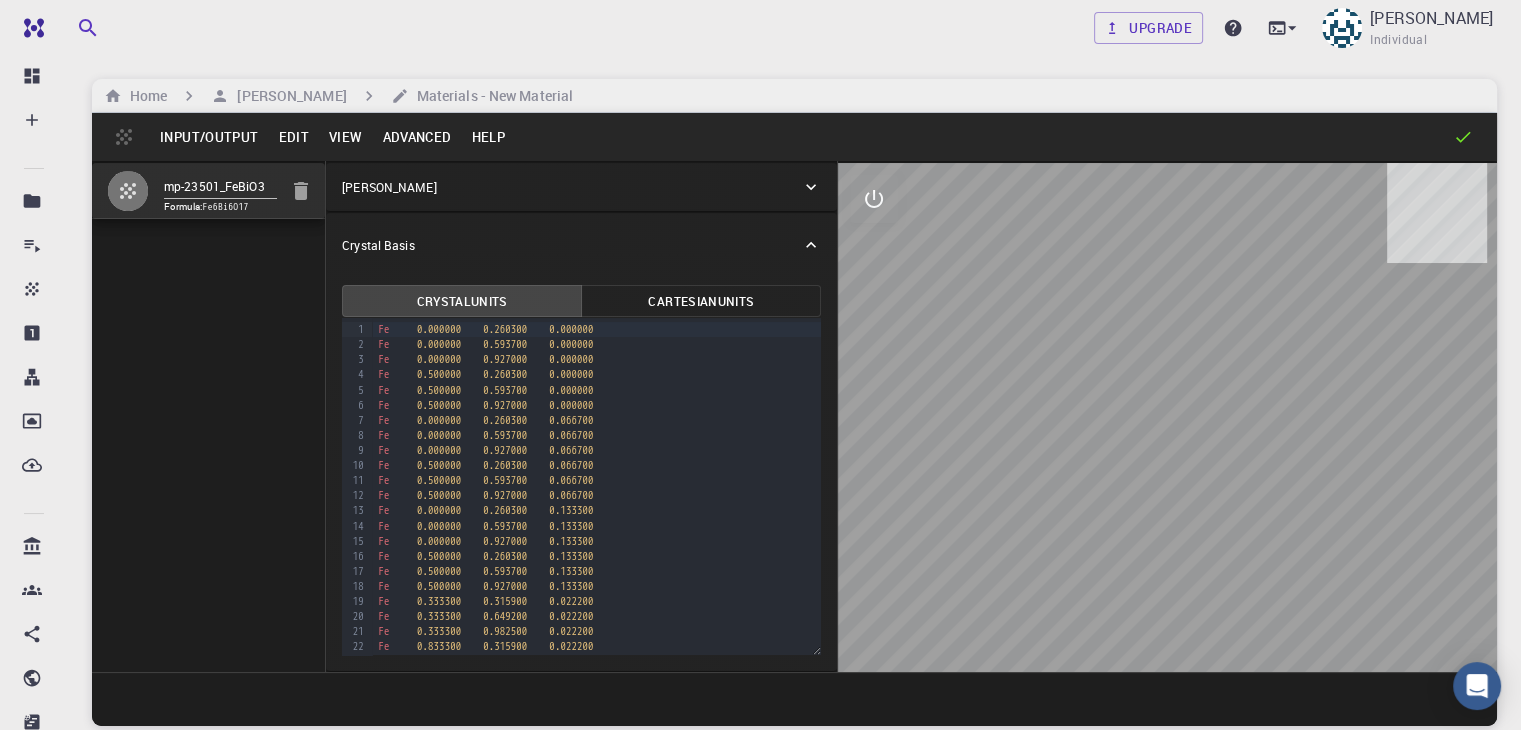 type on "TRI" 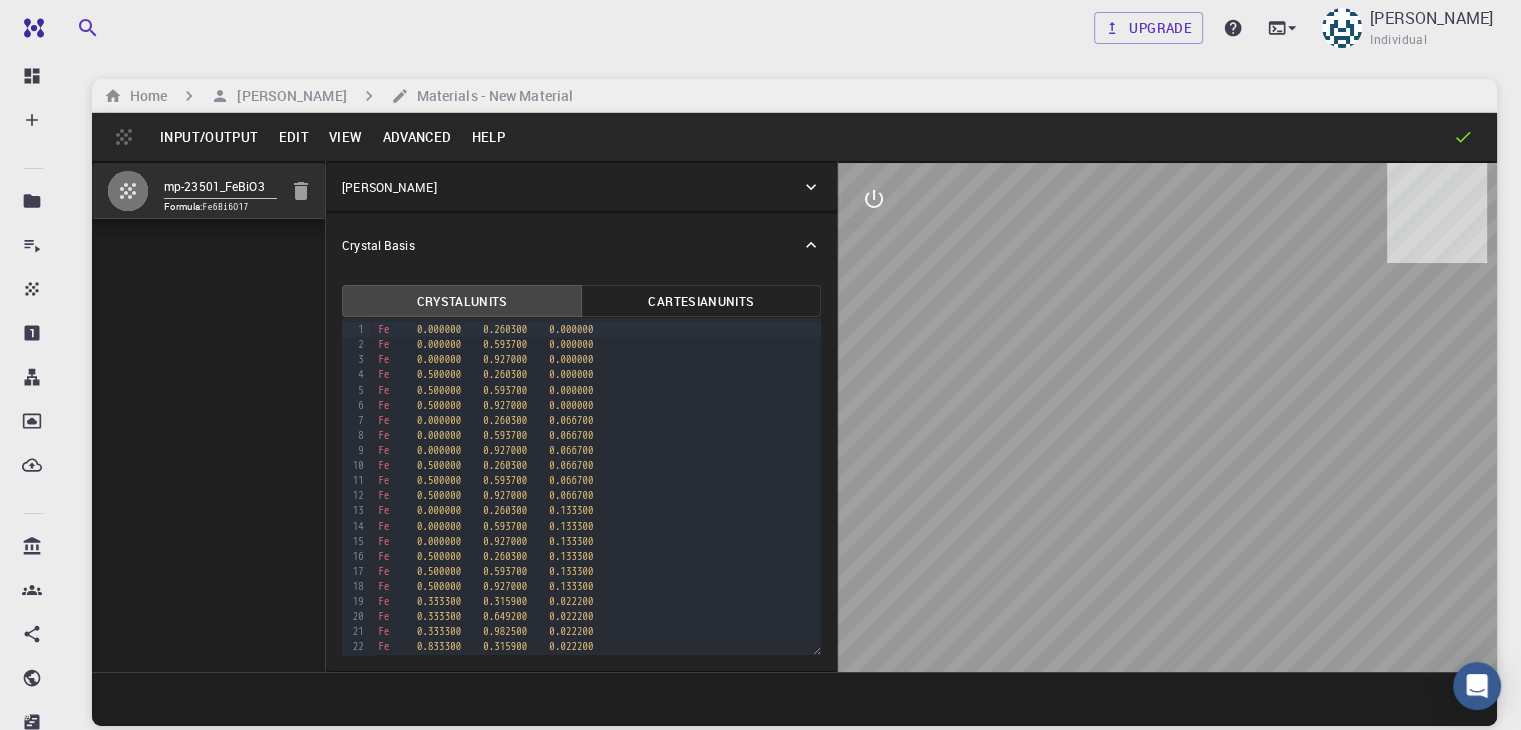 type on "11.231196089909568" 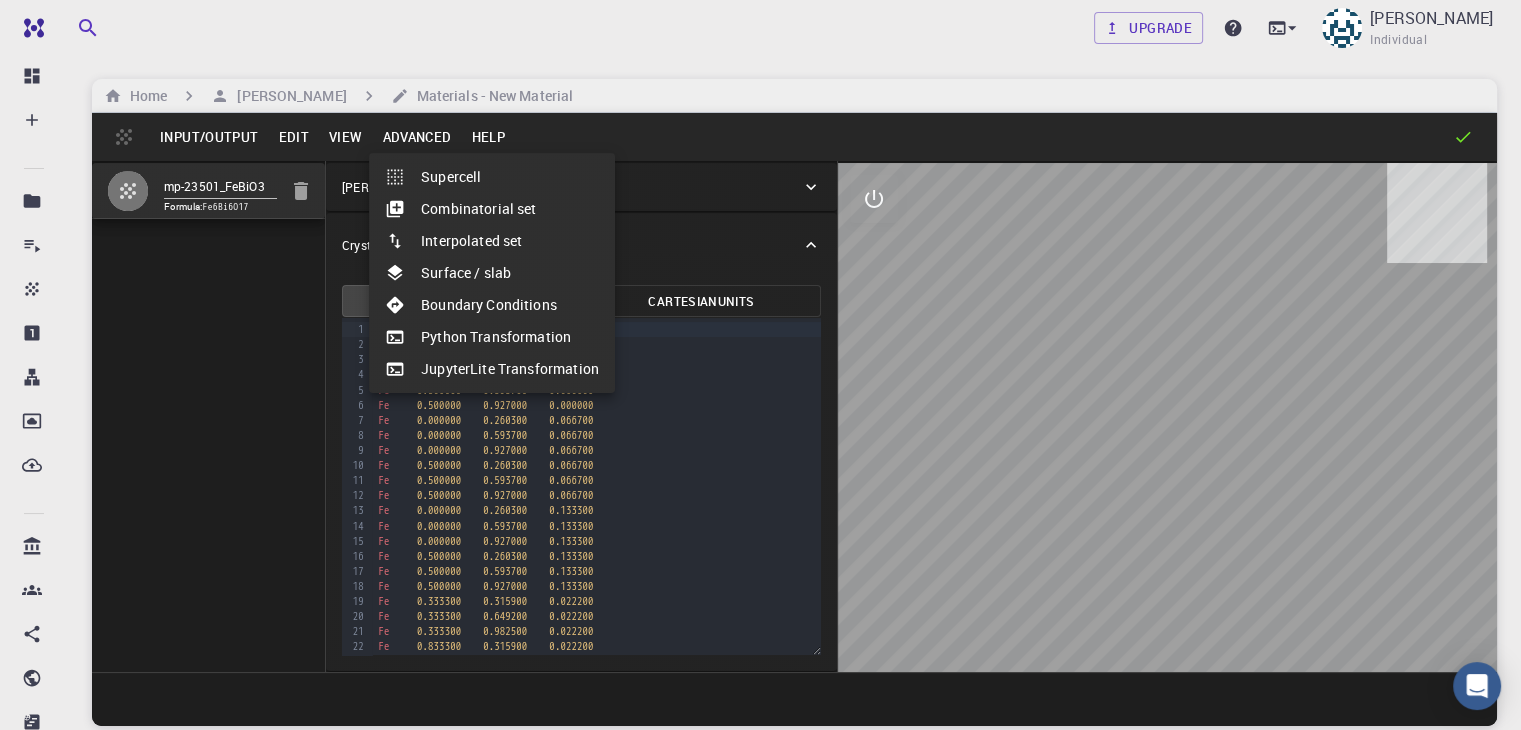 click at bounding box center [760, 365] 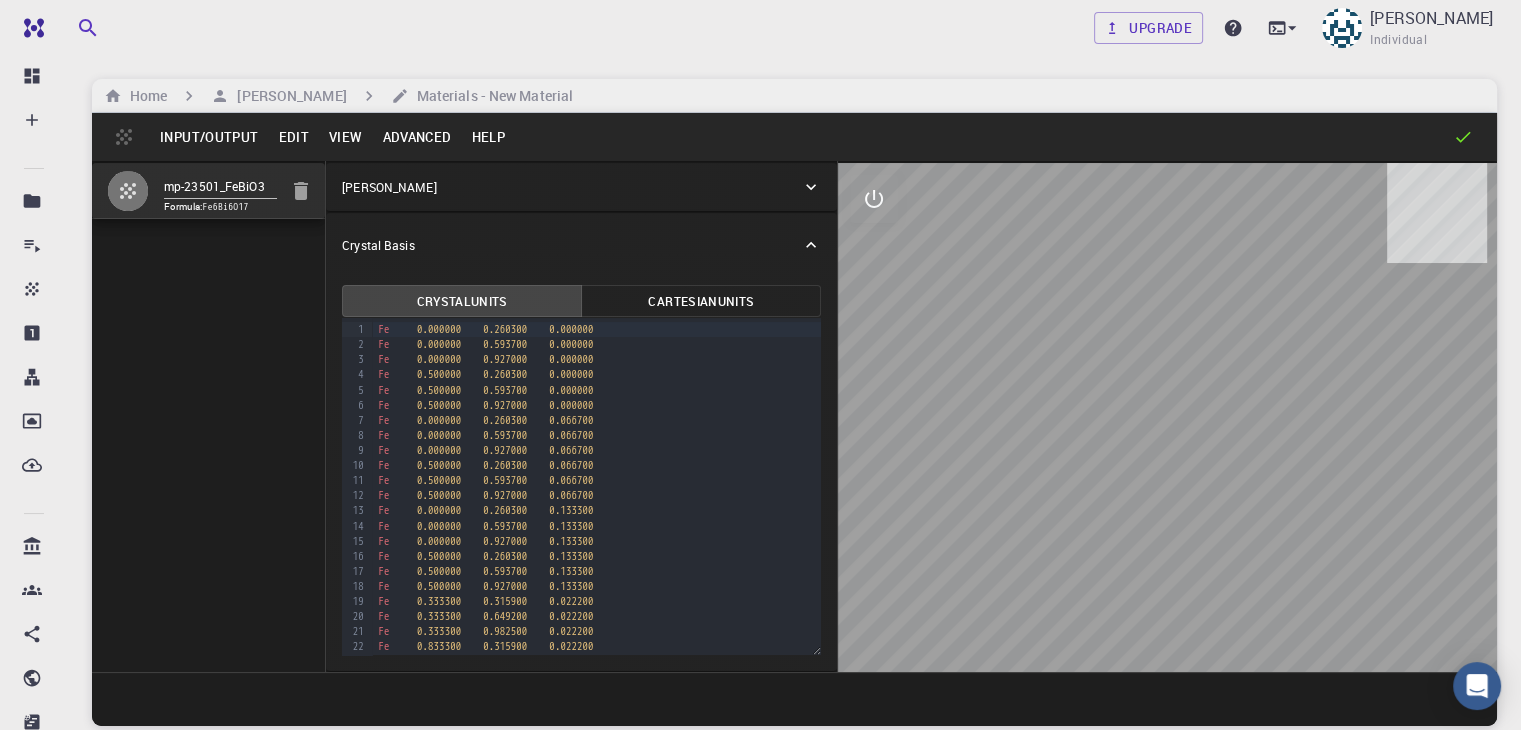 click on "Edit" at bounding box center (293, 137) 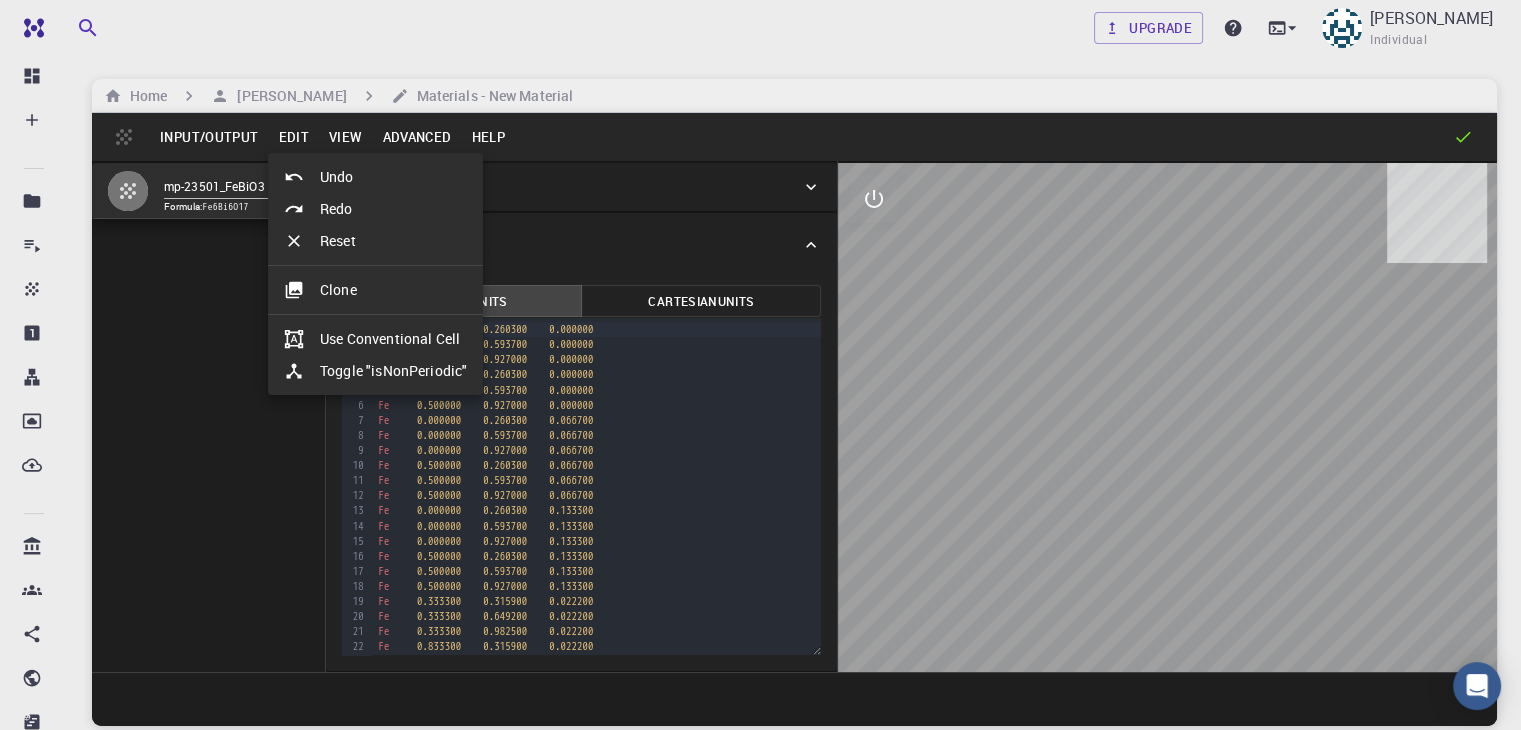 click at bounding box center [760, 365] 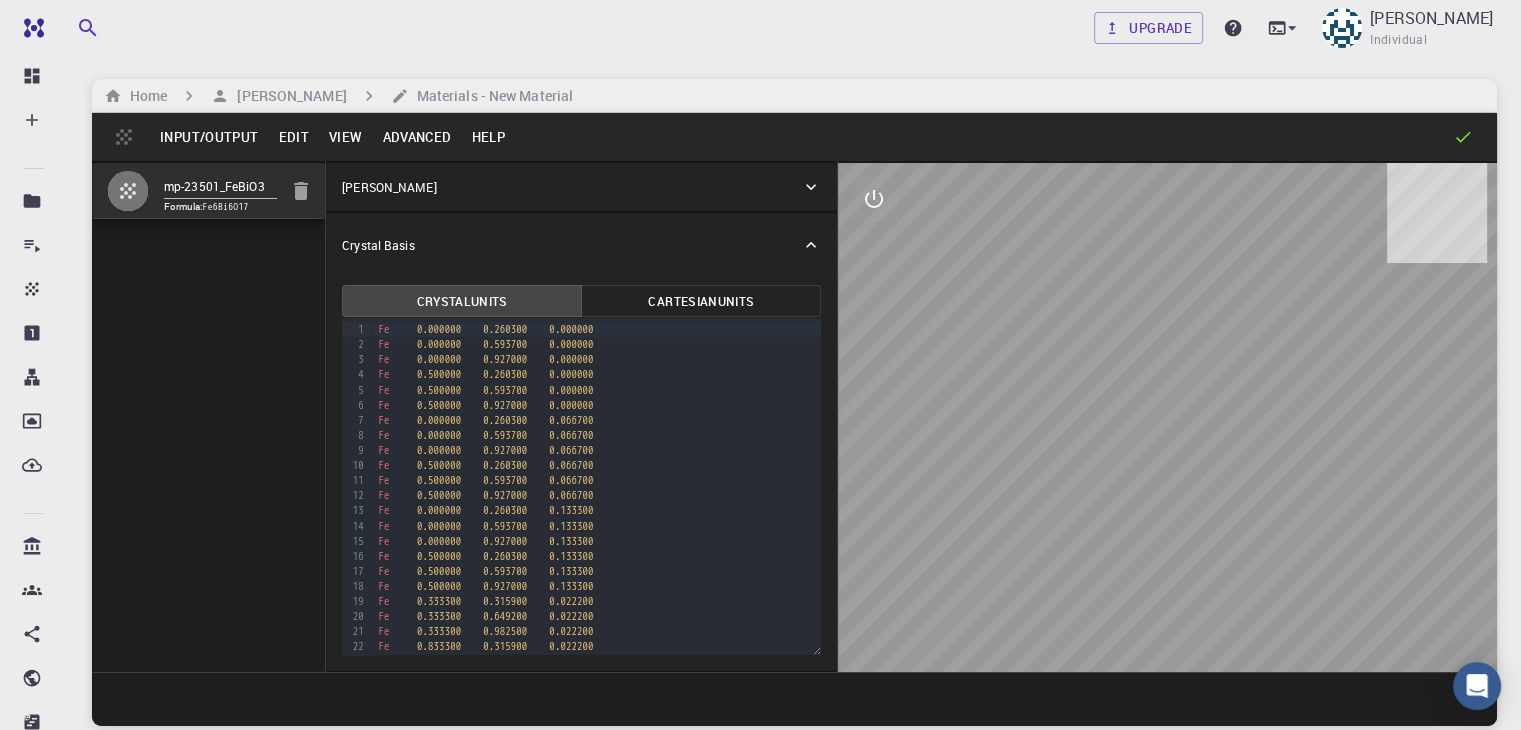click on "View" at bounding box center [346, 137] 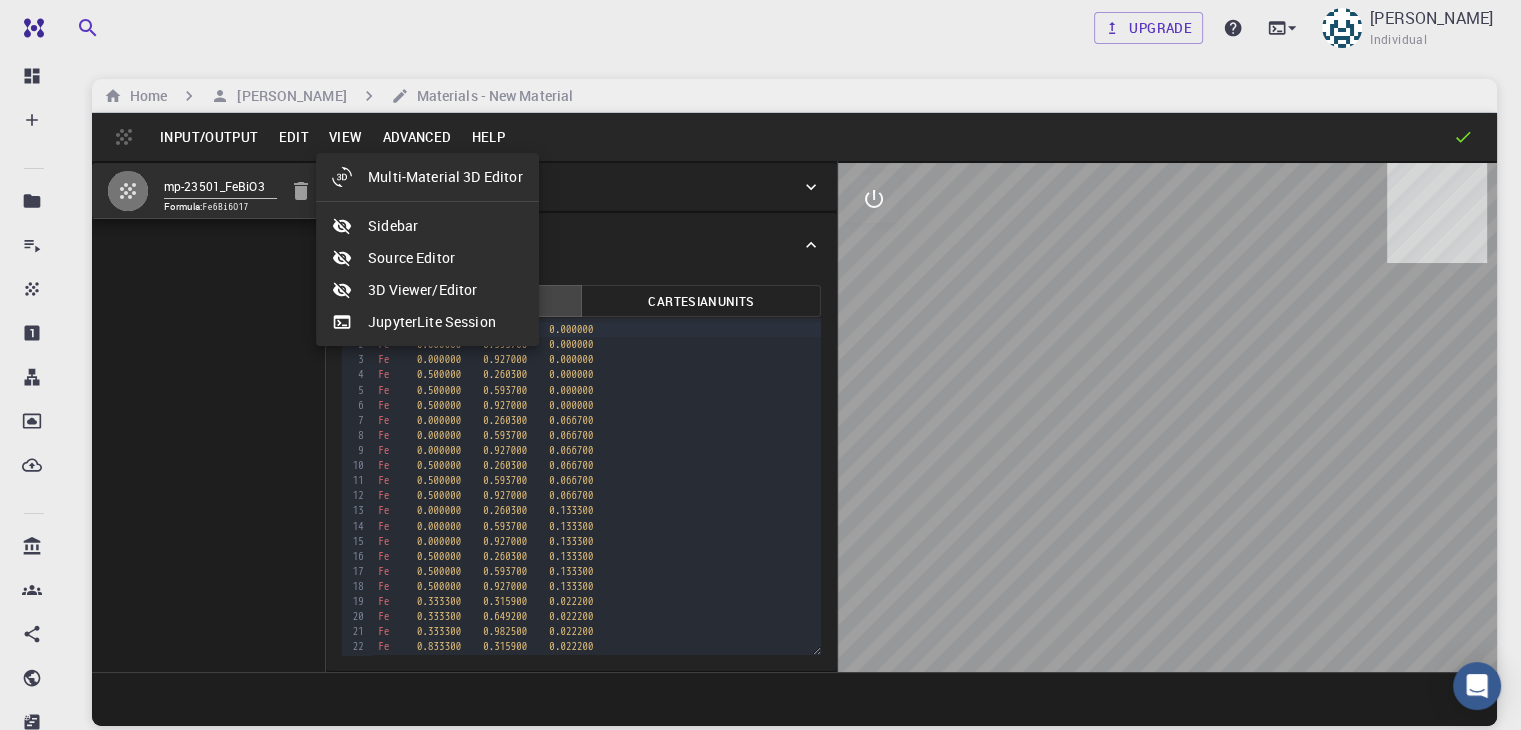 click at bounding box center (760, 365) 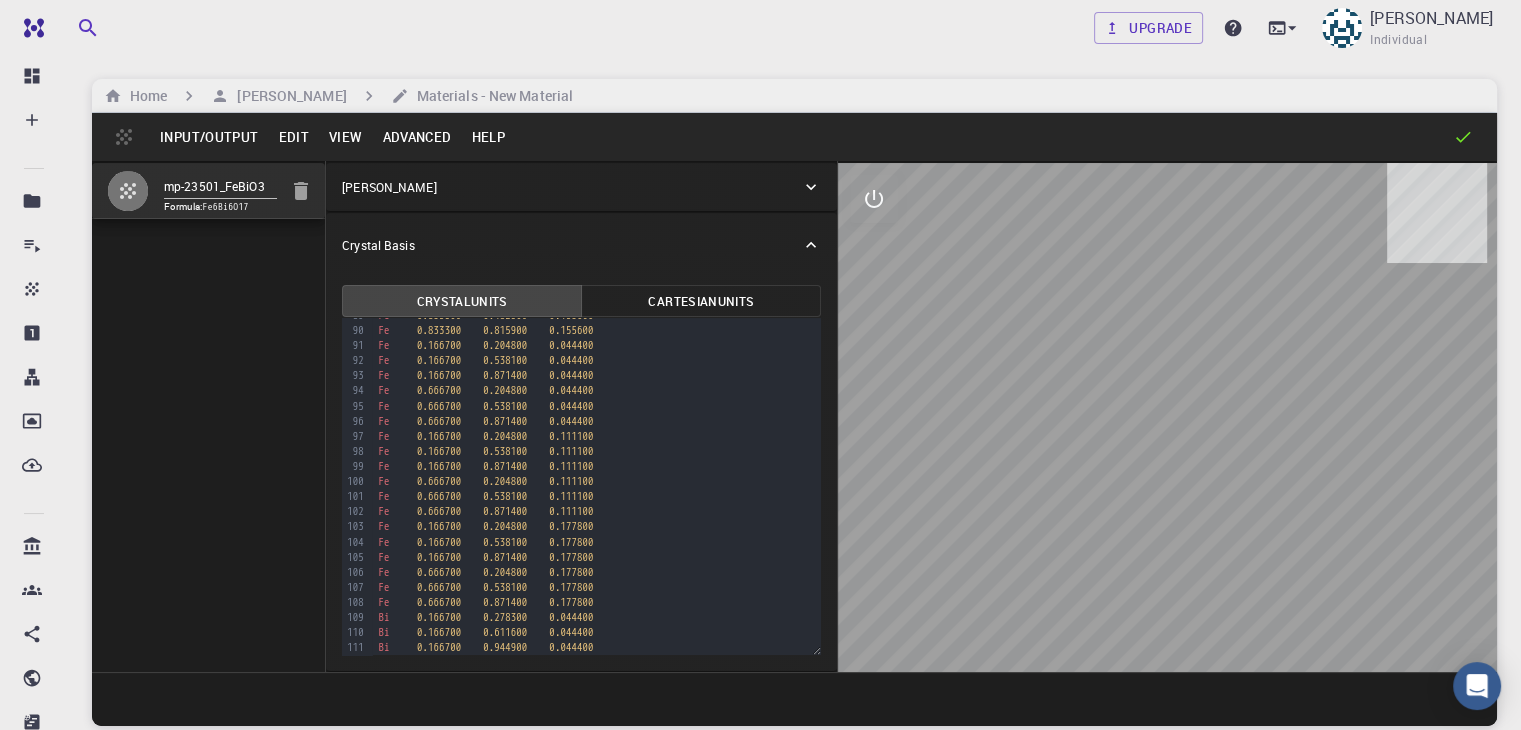 scroll, scrollTop: 1346, scrollLeft: 0, axis: vertical 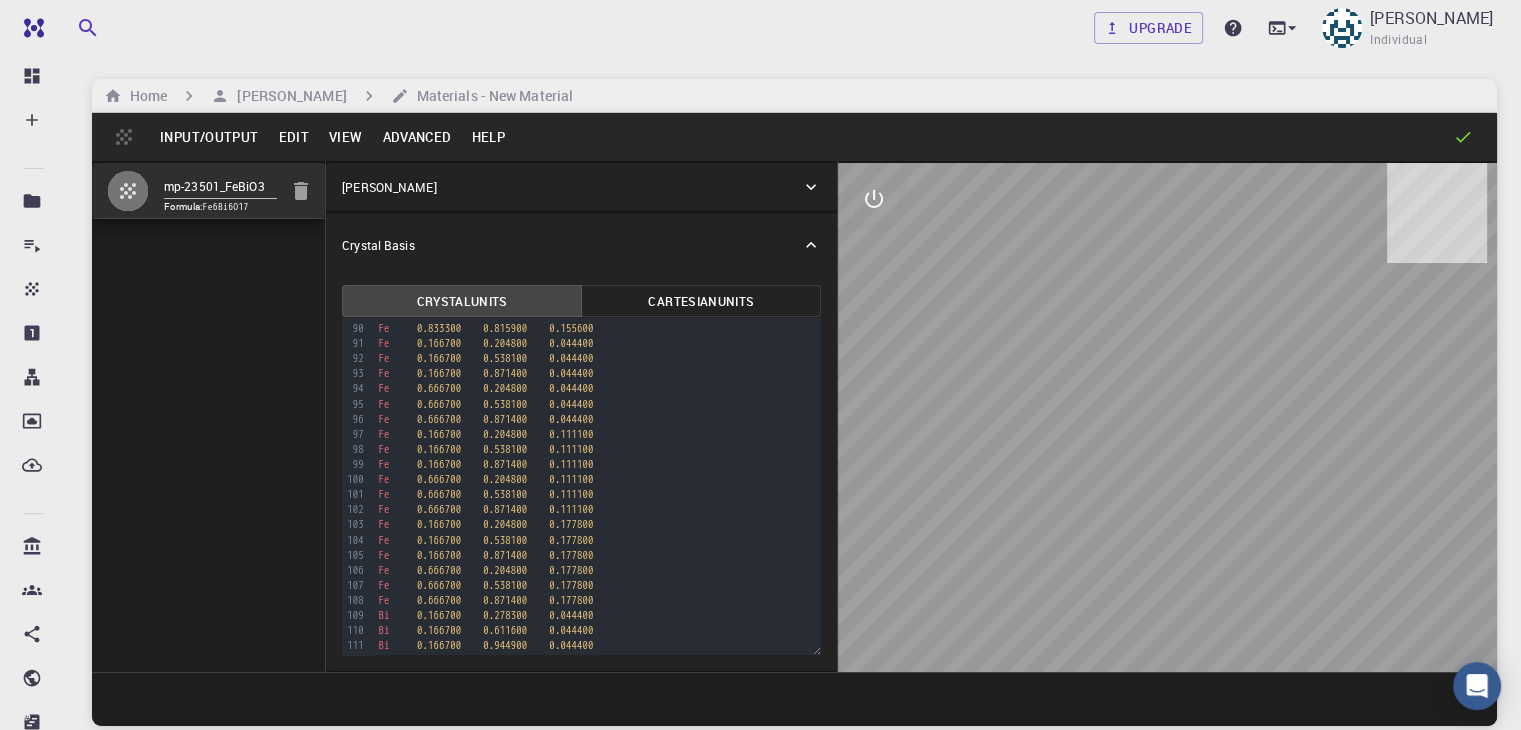 click on "Input/Output" at bounding box center [209, 137] 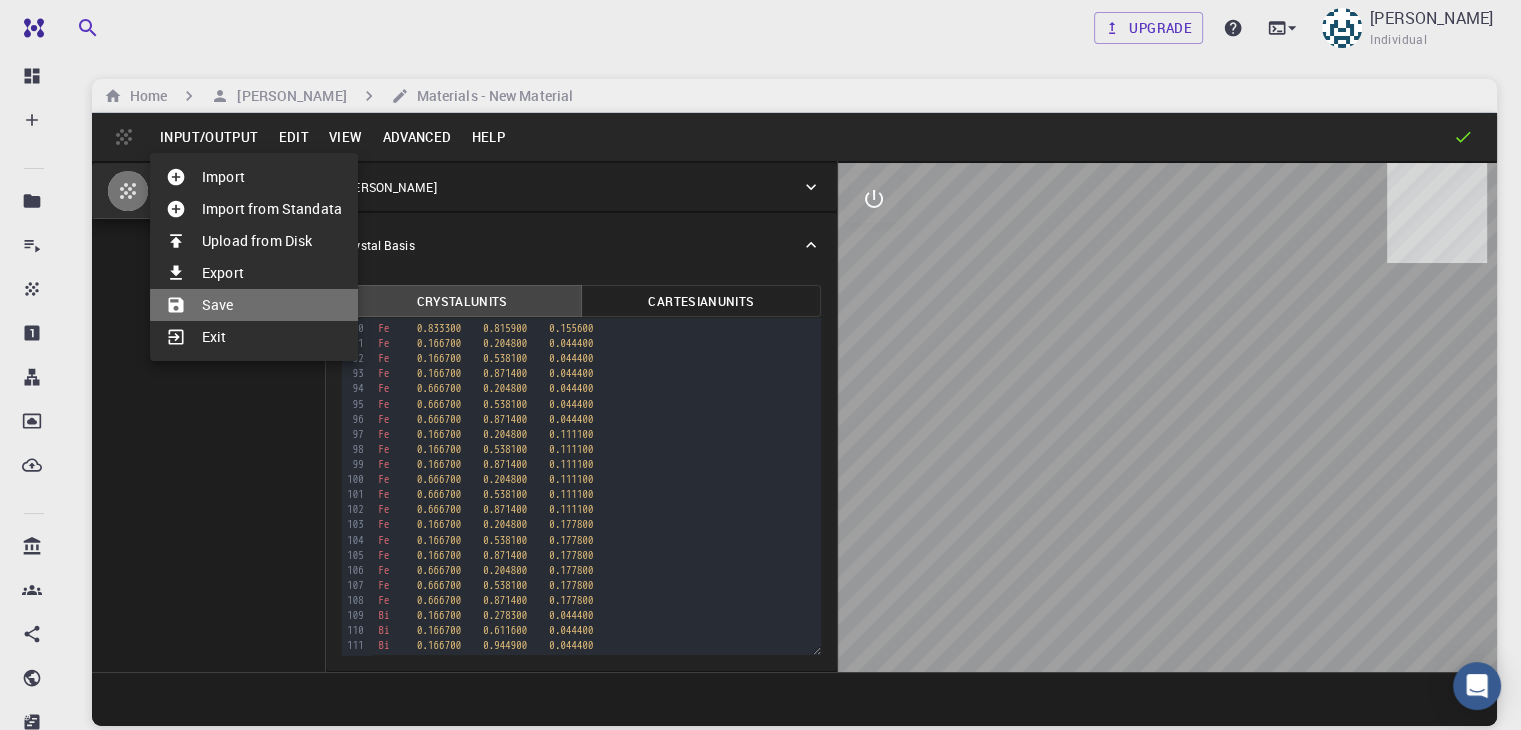 click on "Save" at bounding box center [254, 305] 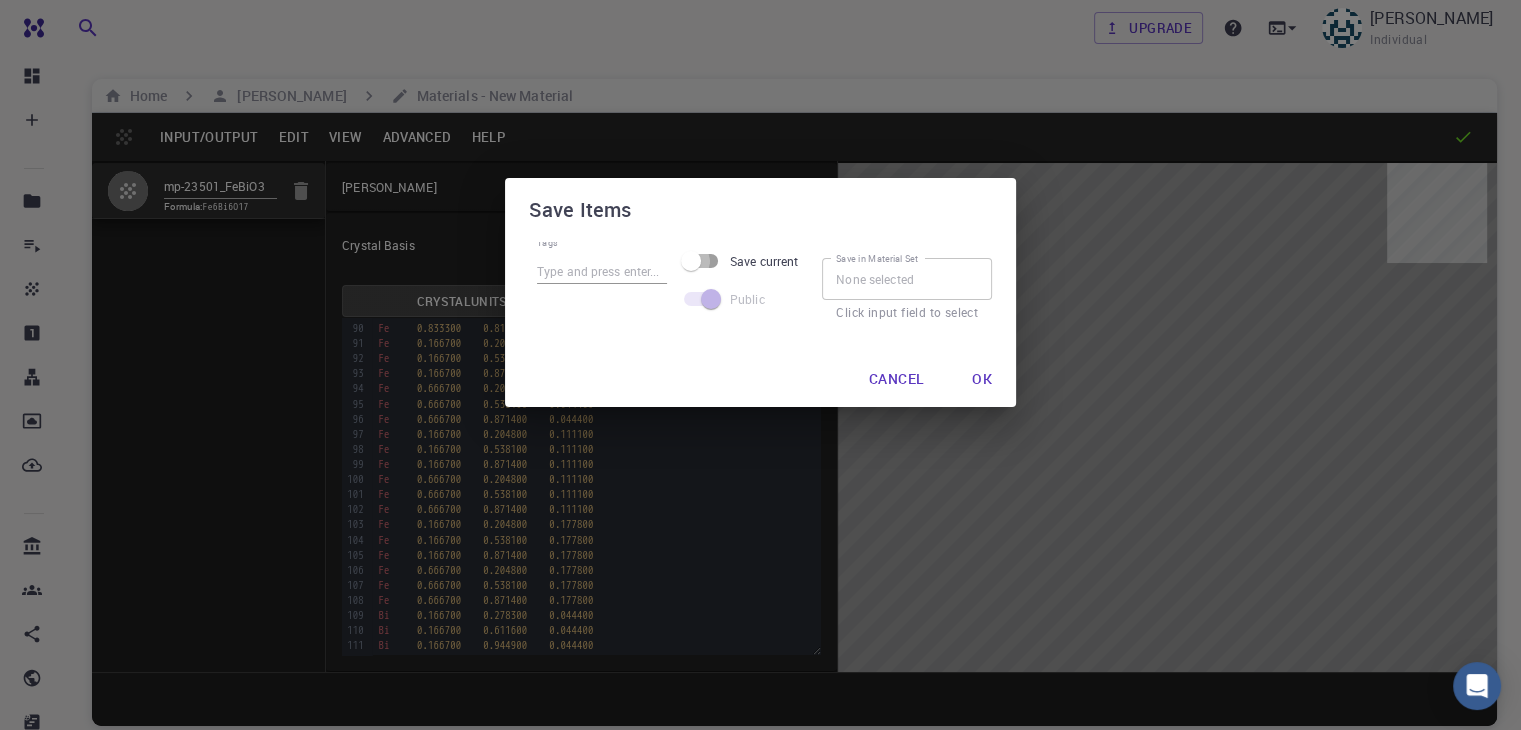 click on "Save current" at bounding box center (691, 261) 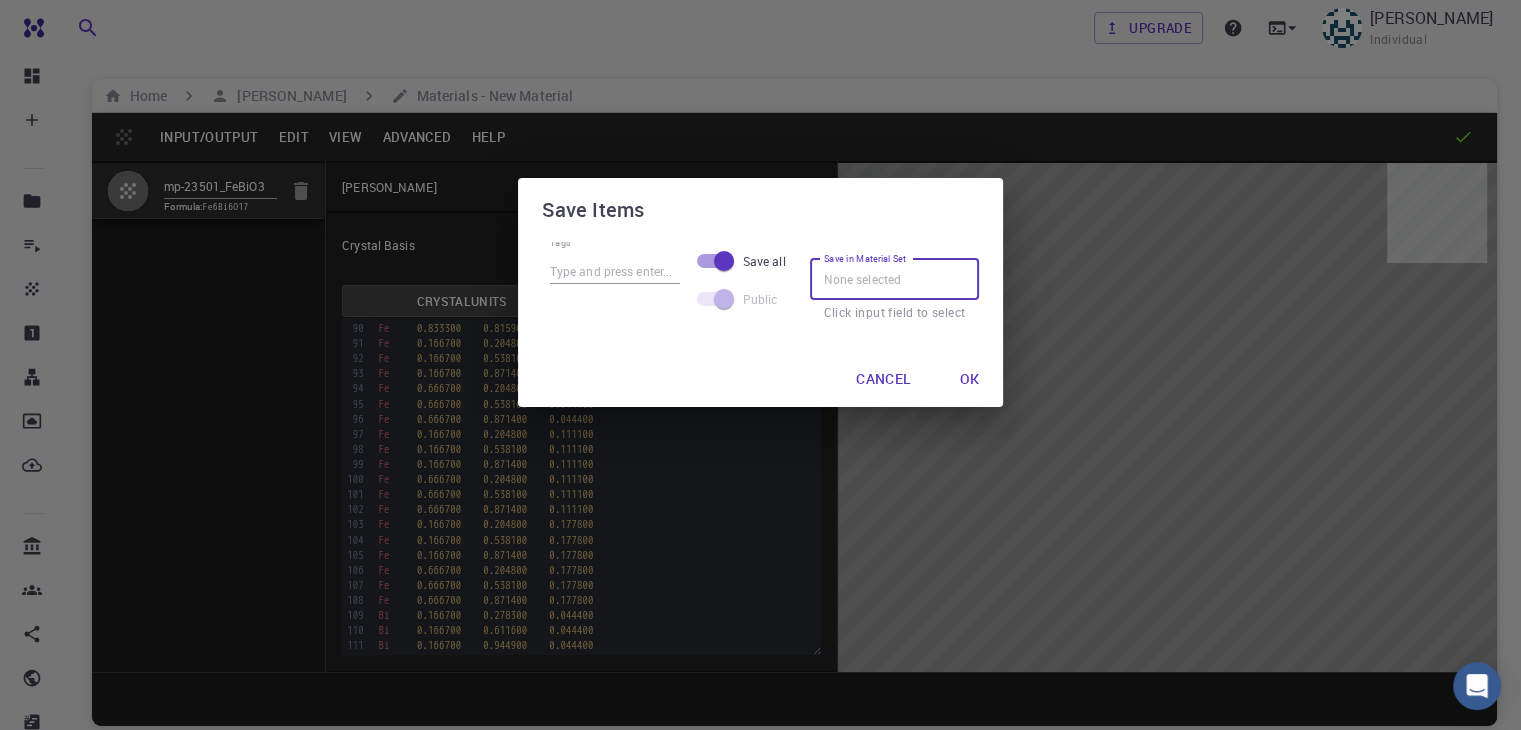click on "Save in Material Set" at bounding box center [895, 279] 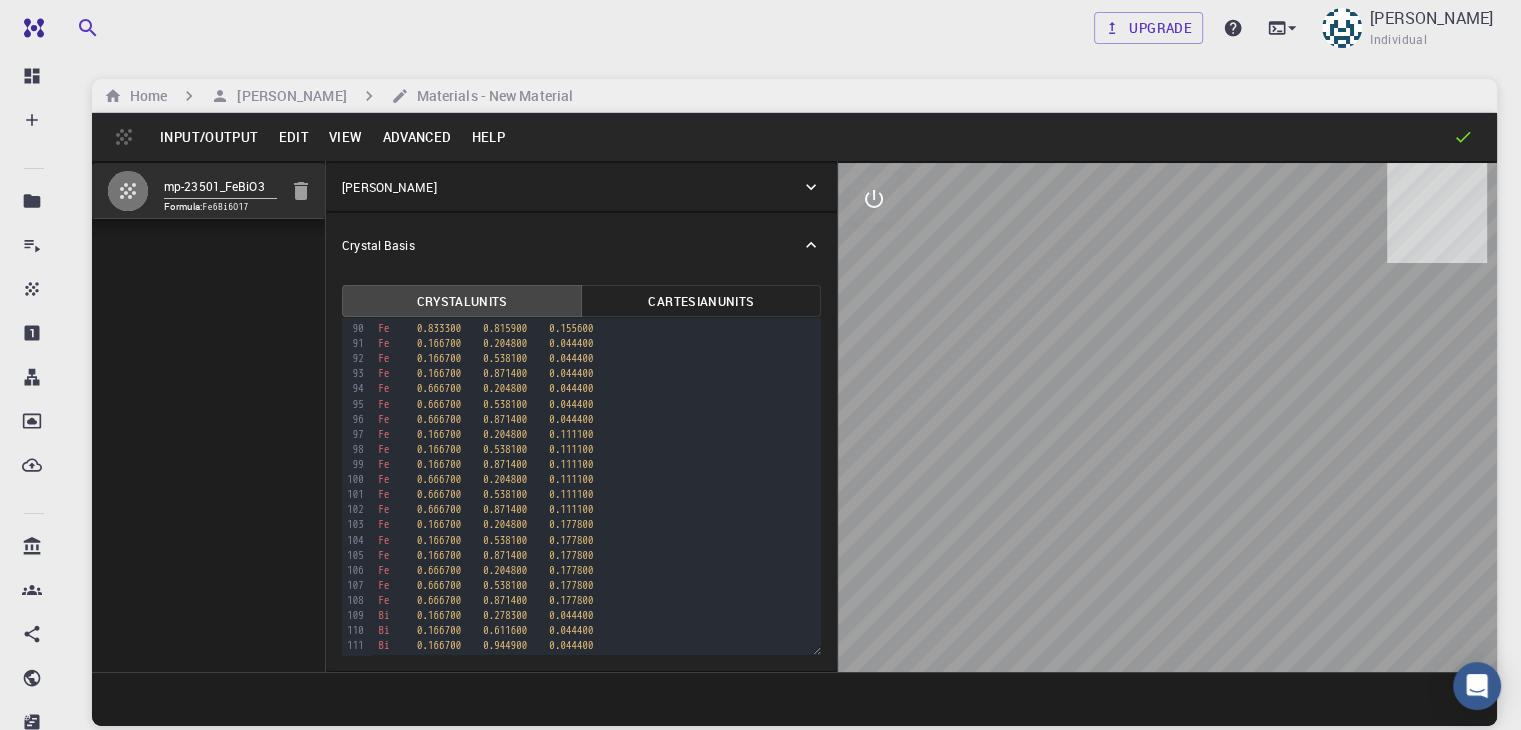 click on "Input/Output" at bounding box center (209, 137) 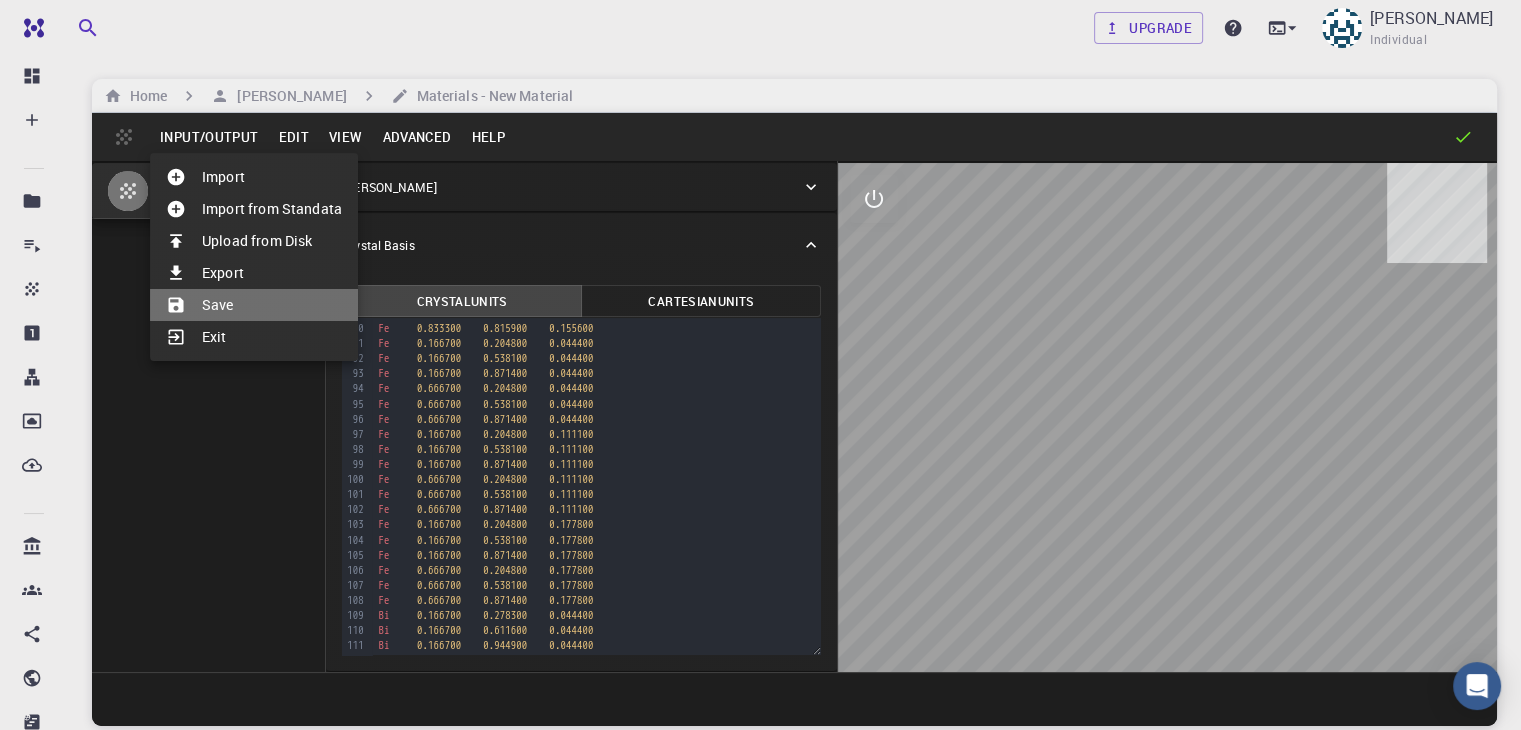 click on "Save" at bounding box center [254, 305] 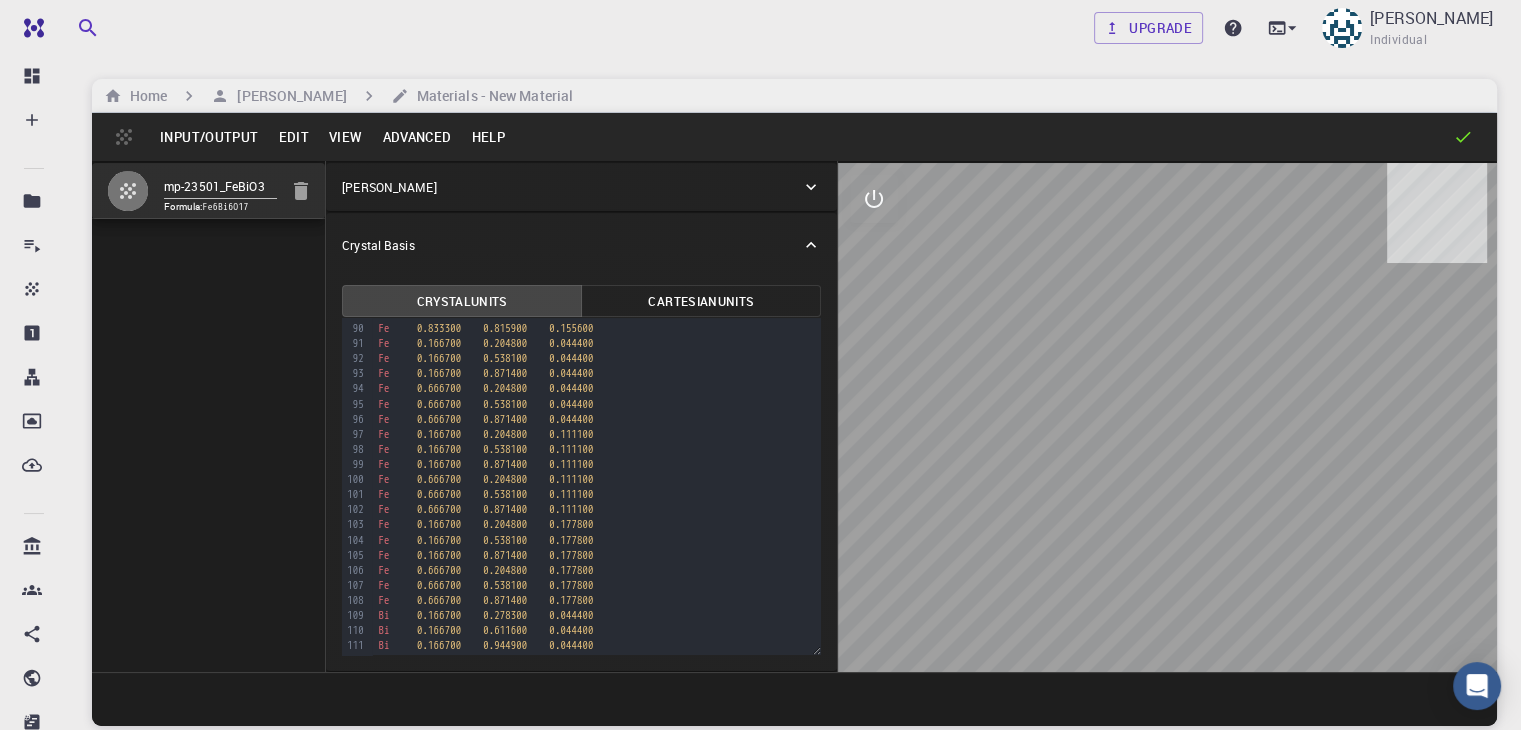 scroll, scrollTop: 0, scrollLeft: 0, axis: both 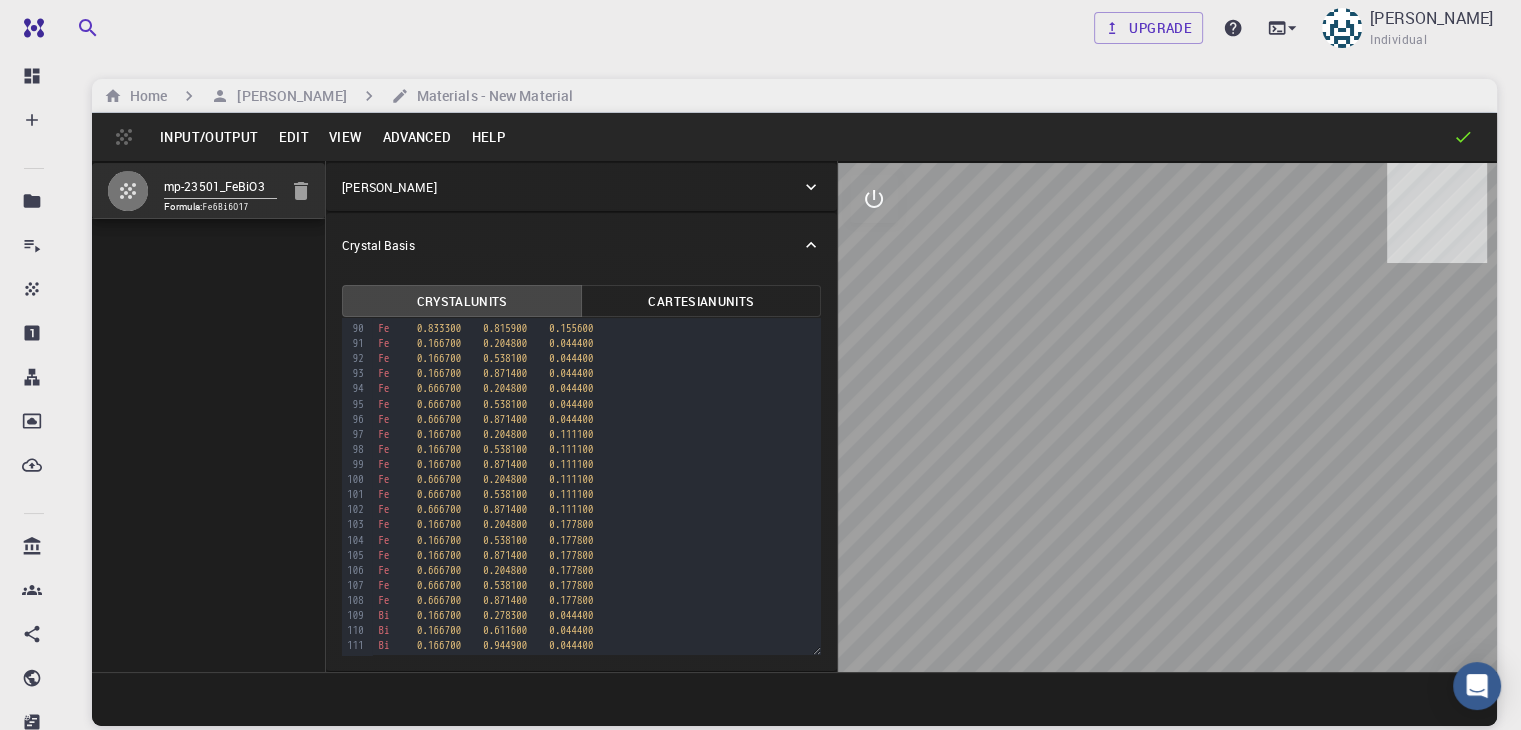 click on "View" at bounding box center (346, 137) 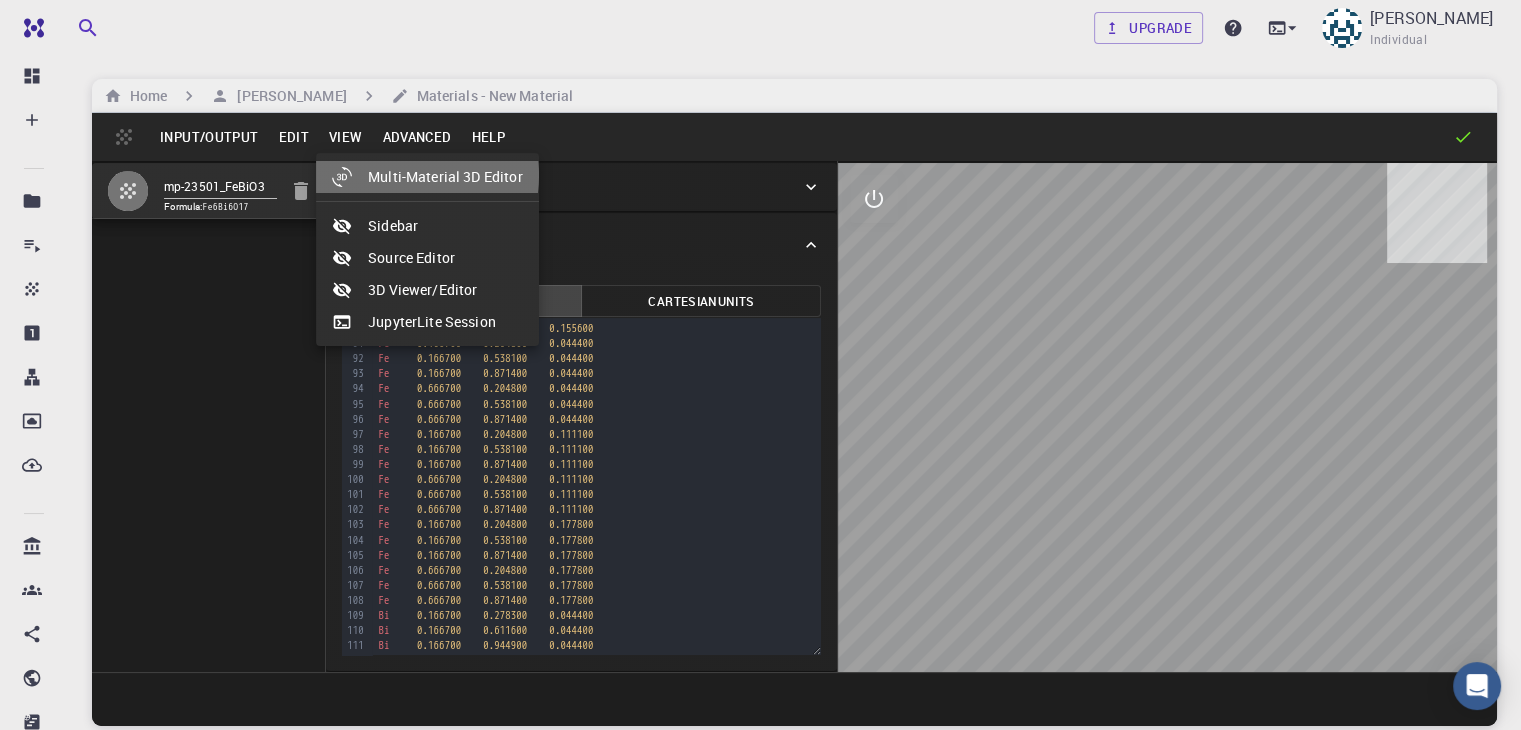 click on "Multi-Material 3D Editor" at bounding box center (427, 177) 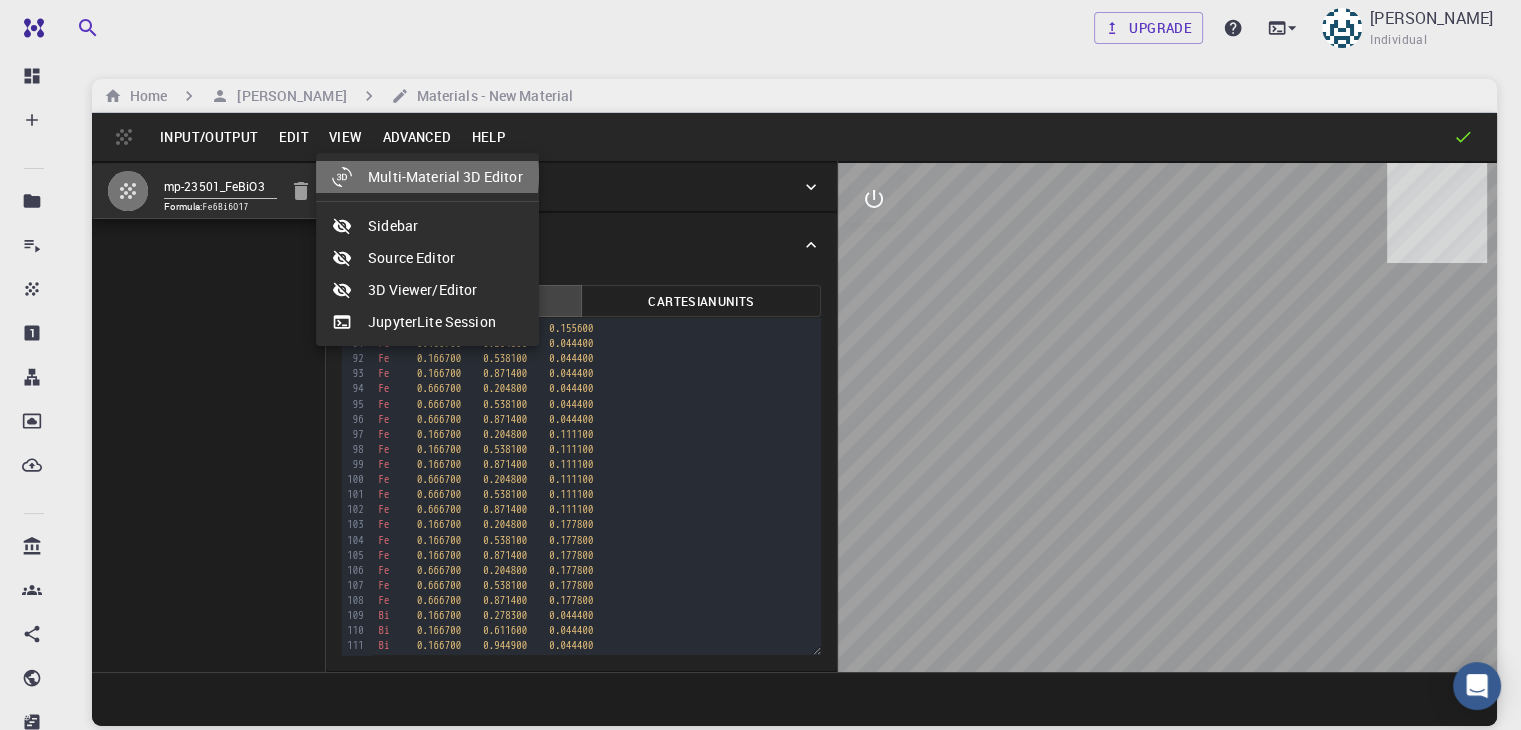 select on "Color" 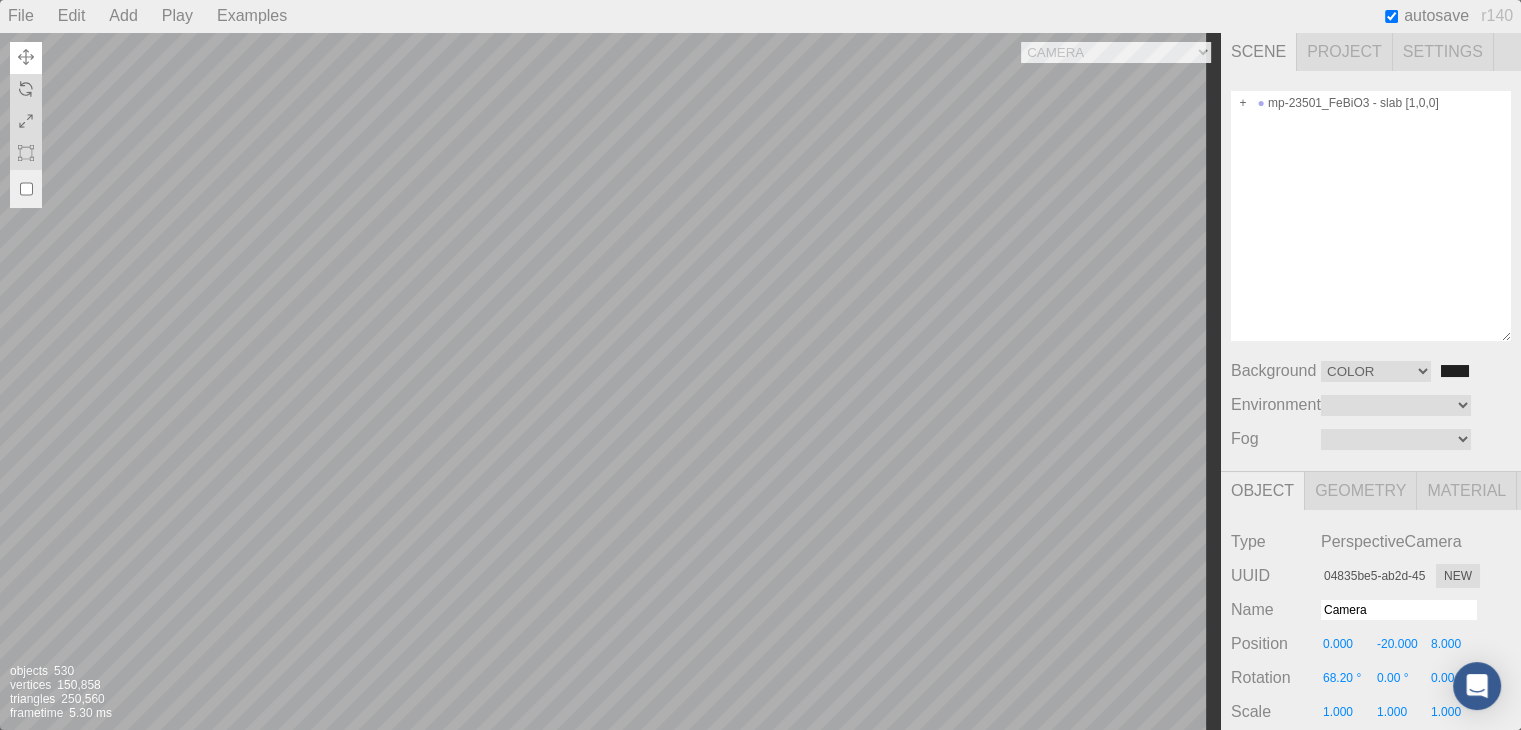 click on "Camera OrthographicCamera PerspectiveCamera Objects 530 Vertices 150,858 Triangles 250,560 Frametime 5.30 ms" at bounding box center [610, 381] 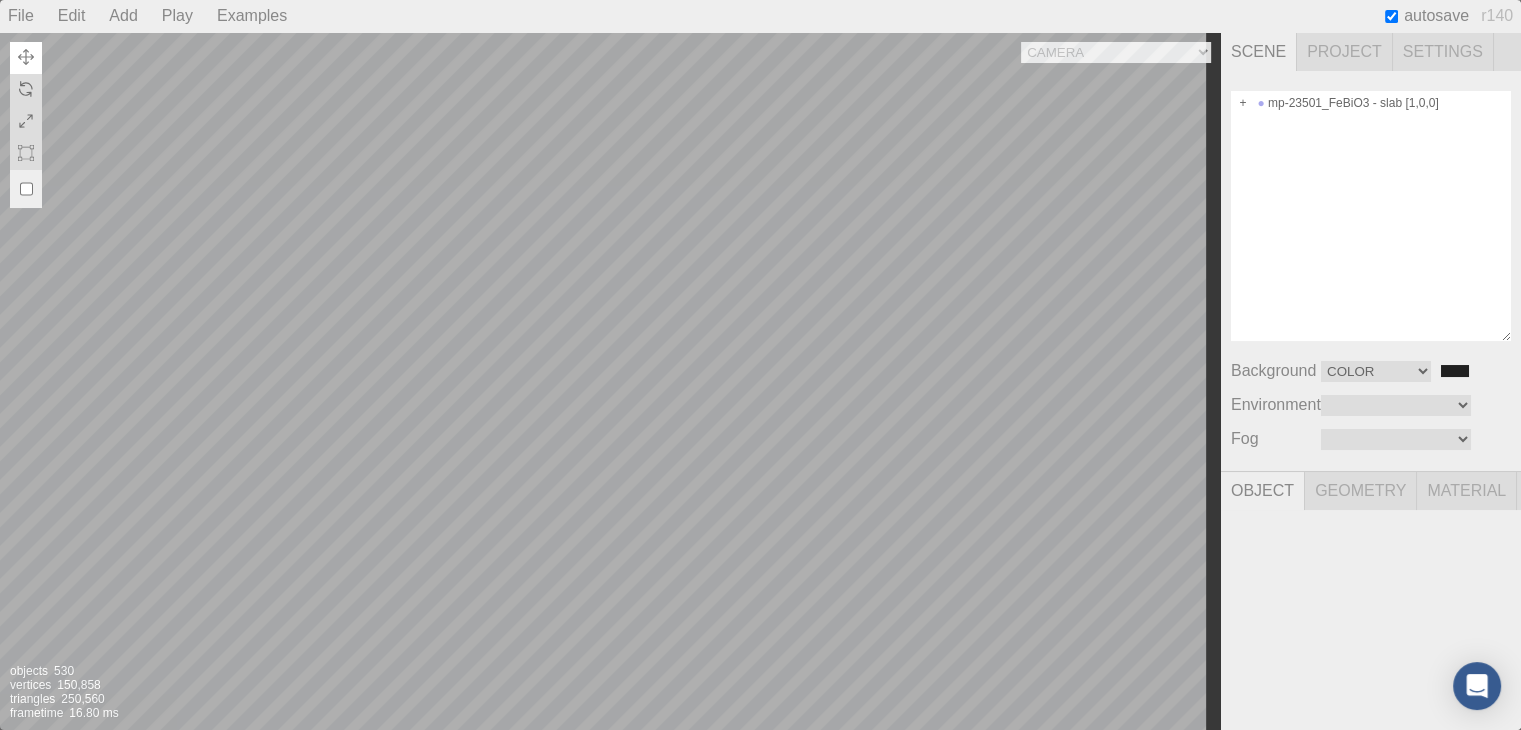 click on "Camera OrthographicCamera PerspectiveCamera Objects 530 Vertices 150,858 Triangles 250,560 Frametime 16.80 ms" at bounding box center (610, 381) 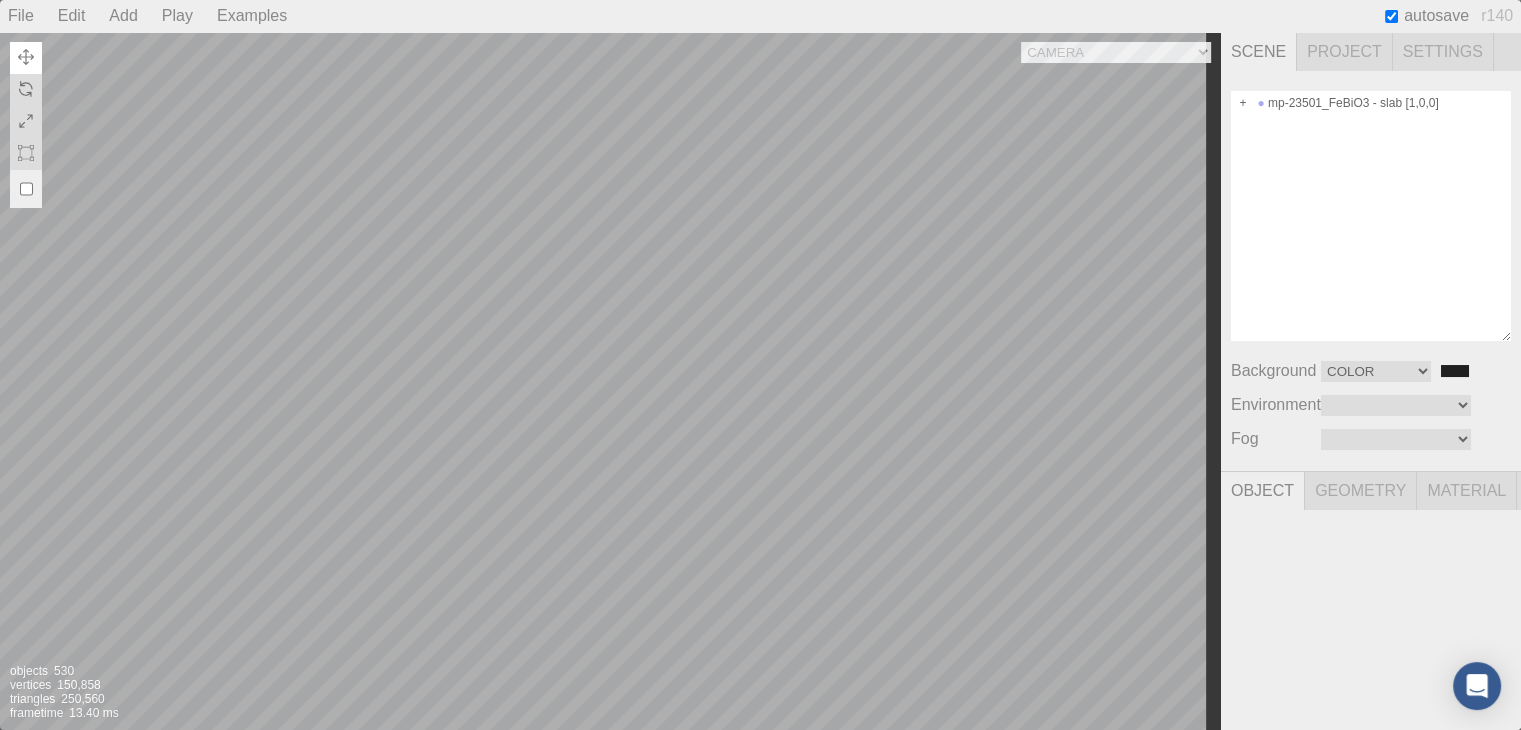 click on "Camera OrthographicCamera PerspectiveCamera Objects 530 Vertices 150,858 Triangles 250,560 Frametime 13.40 ms" at bounding box center (610, 381) 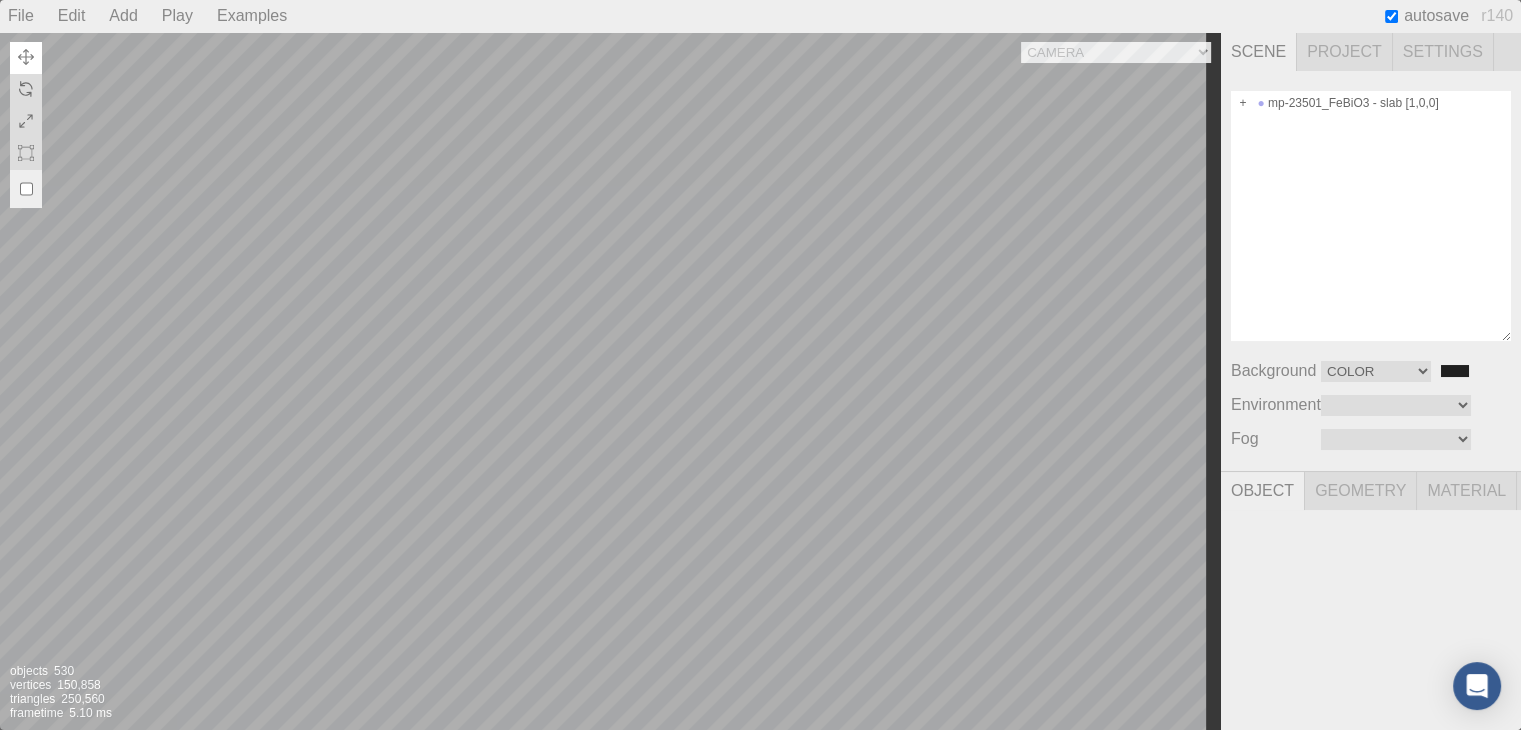 click on "Camera OrthographicCamera PerspectiveCamera Objects 530 Vertices 150,858 Triangles 250,560 Frametime 5.10 ms" at bounding box center (610, 381) 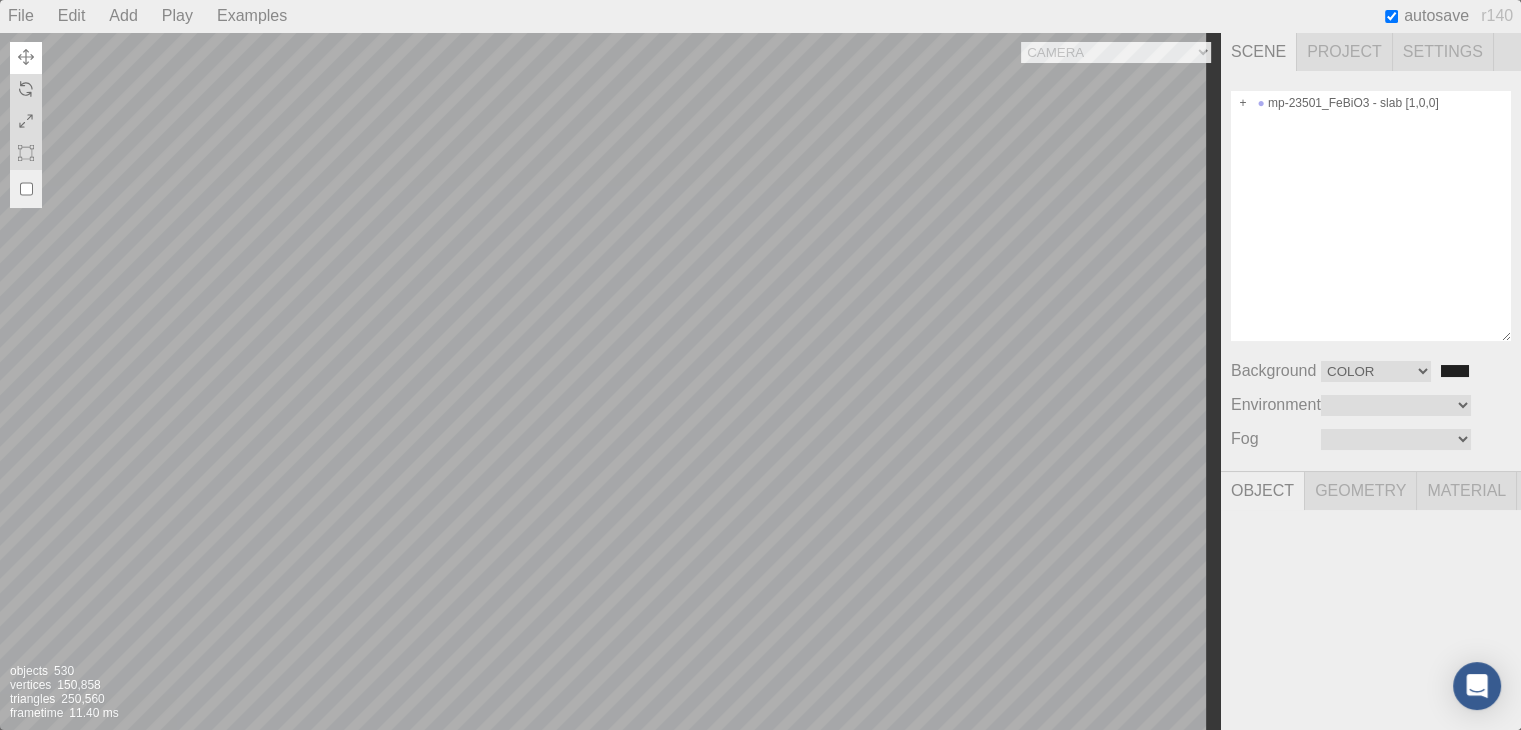 click on "Camera OrthographicCamera PerspectiveCamera Objects 530 Vertices 150,858 Triangles 250,560 Frametime 11.40 ms" at bounding box center [610, 381] 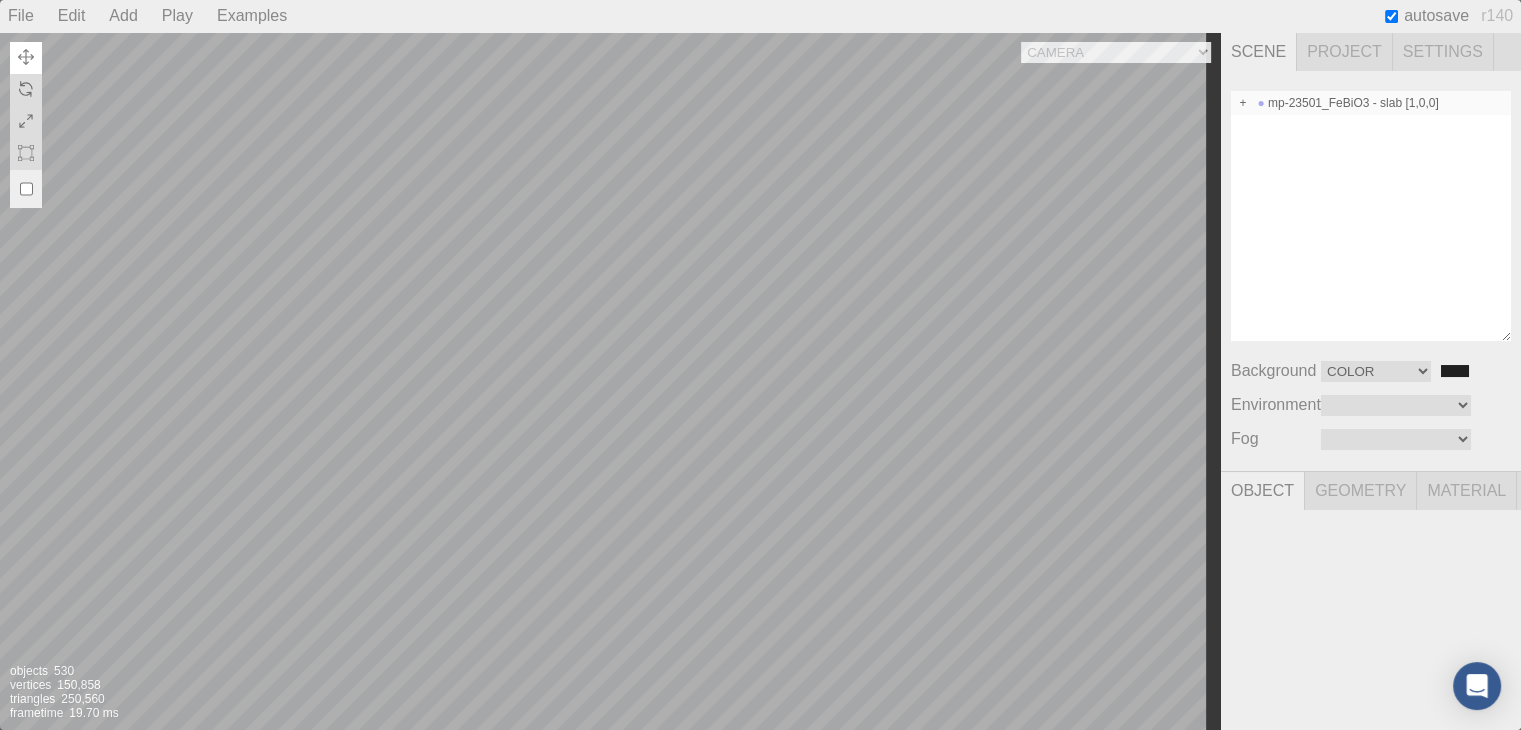 click at bounding box center (1243, 103) 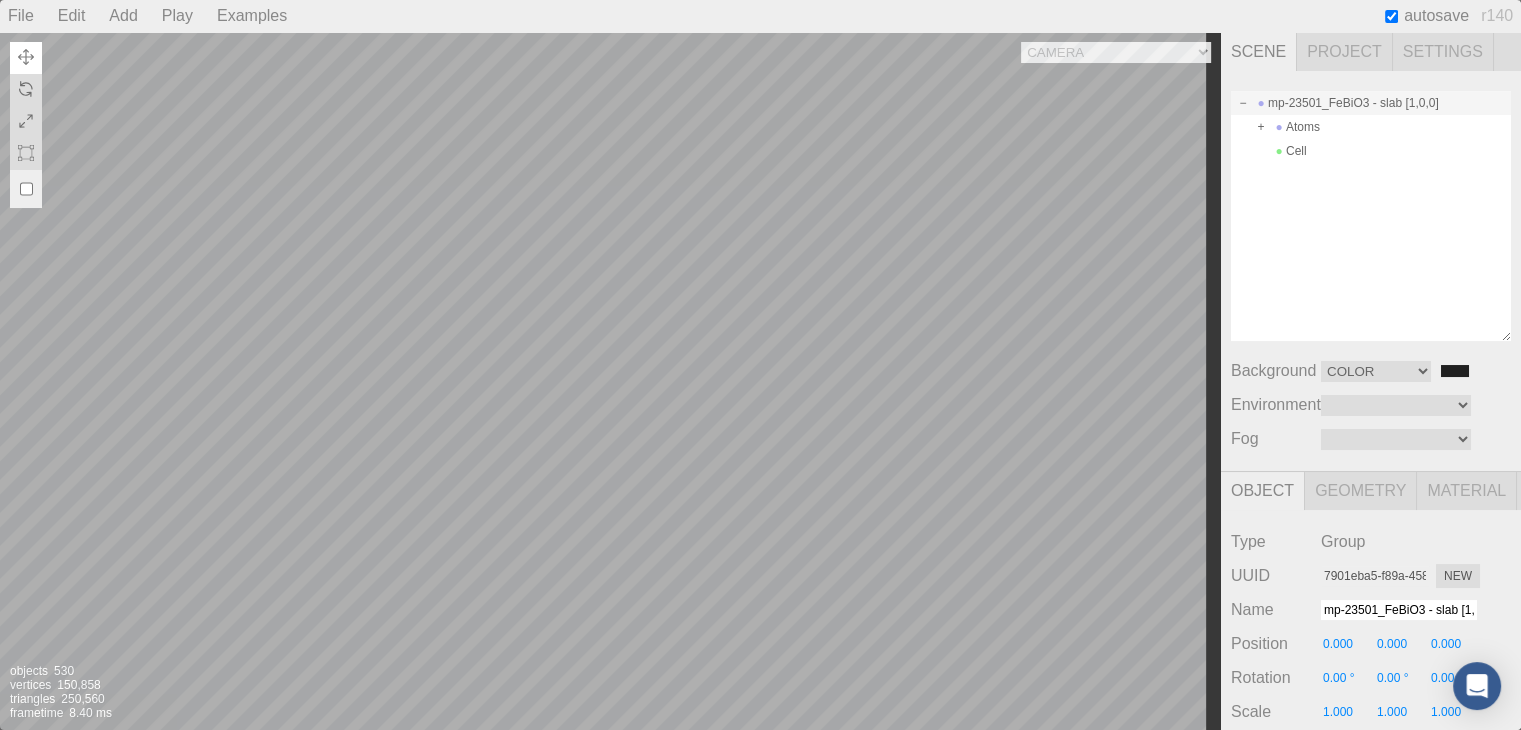 click on "Camera OrthographicCamera PerspectiveCamera Objects 530 Vertices 150,858 Triangles 250,560 Frametime 8.40 ms" at bounding box center [610, 381] 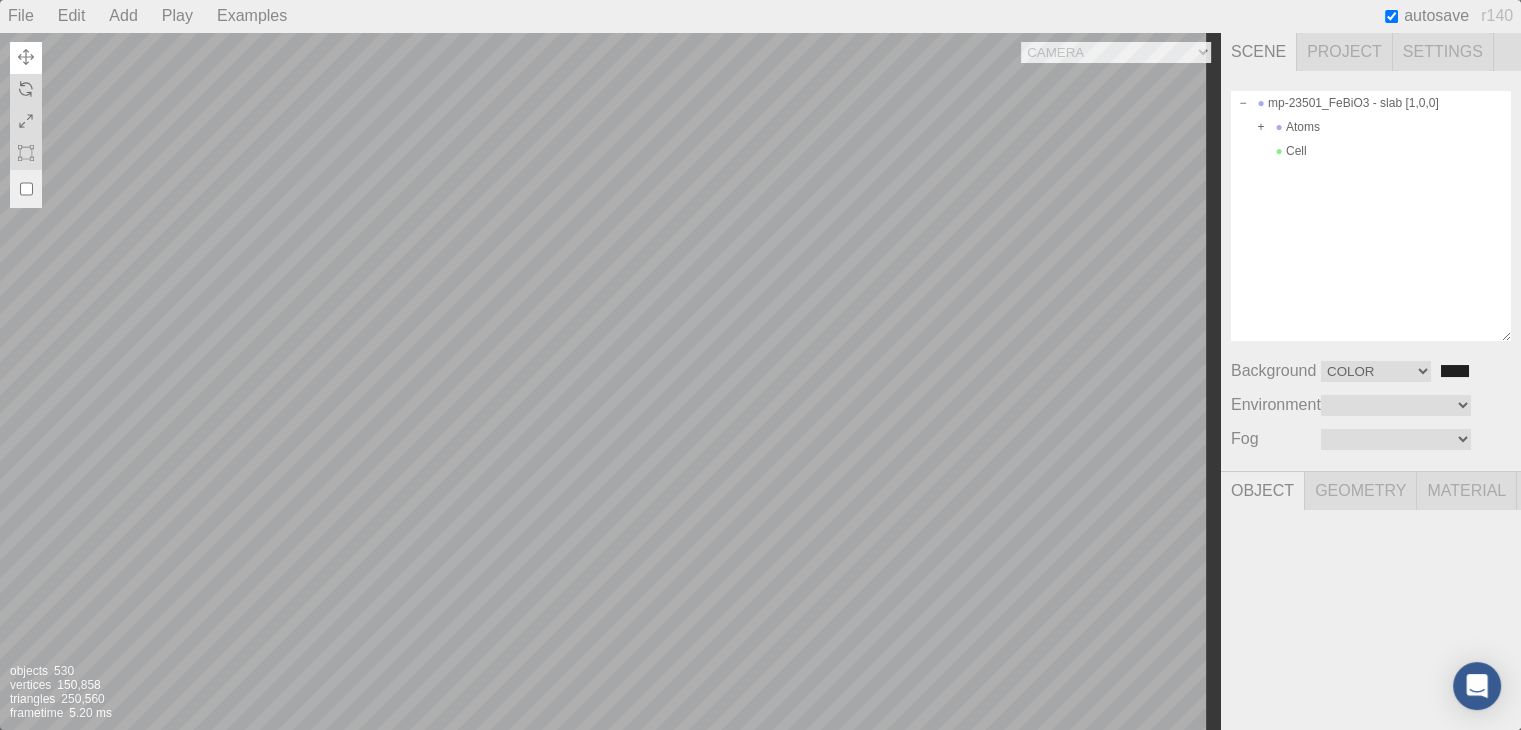 click on "Camera OrthographicCamera PerspectiveCamera Objects 530 Vertices 150,858 Triangles 250,560 Frametime 5.20 ms" at bounding box center (610, 381) 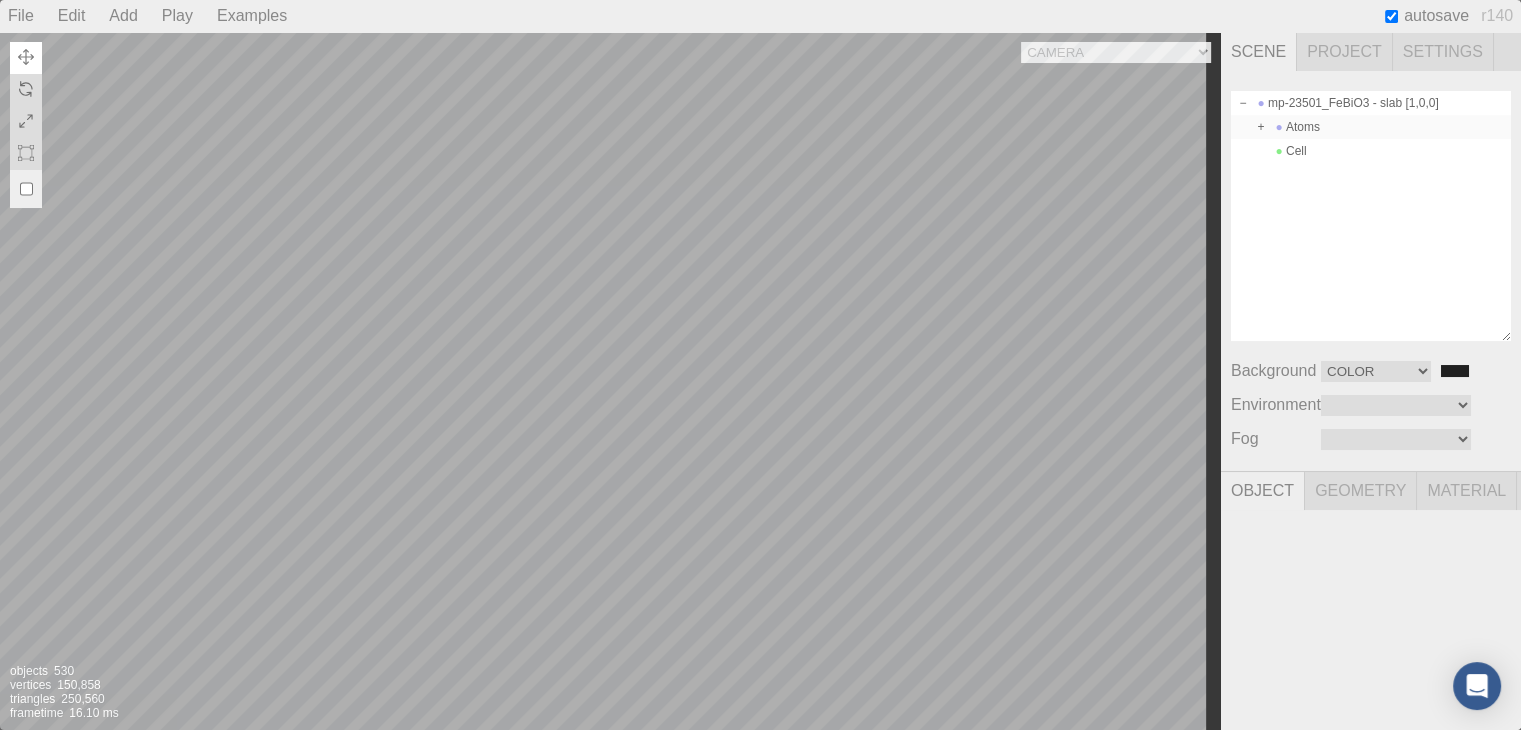 click at bounding box center [1261, 127] 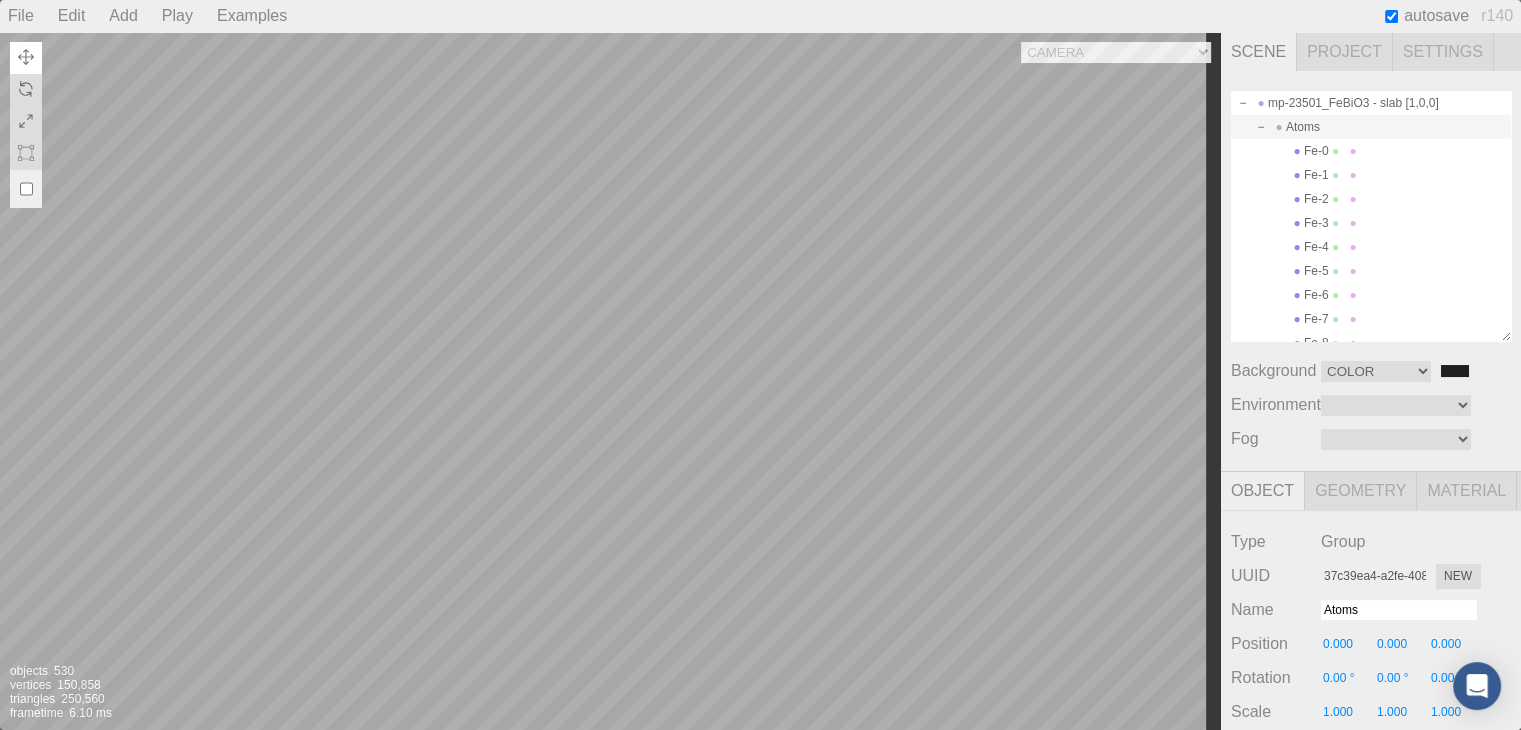 click on "Camera OrthographicCamera PerspectiveCamera Objects 530 Vertices 150,858 Triangles 250,560 Frametime 6.10 ms" at bounding box center (610, 381) 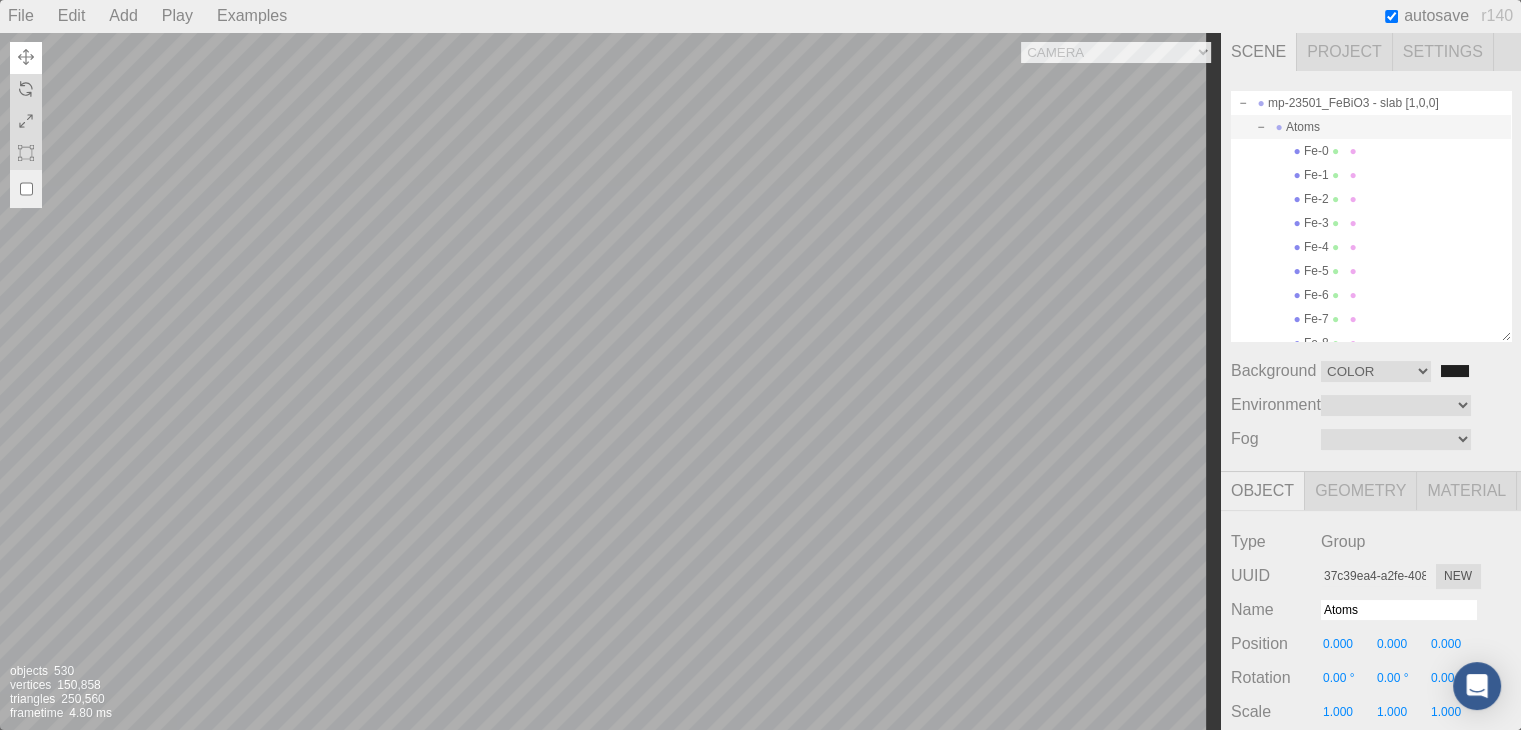 type on "-2.149" 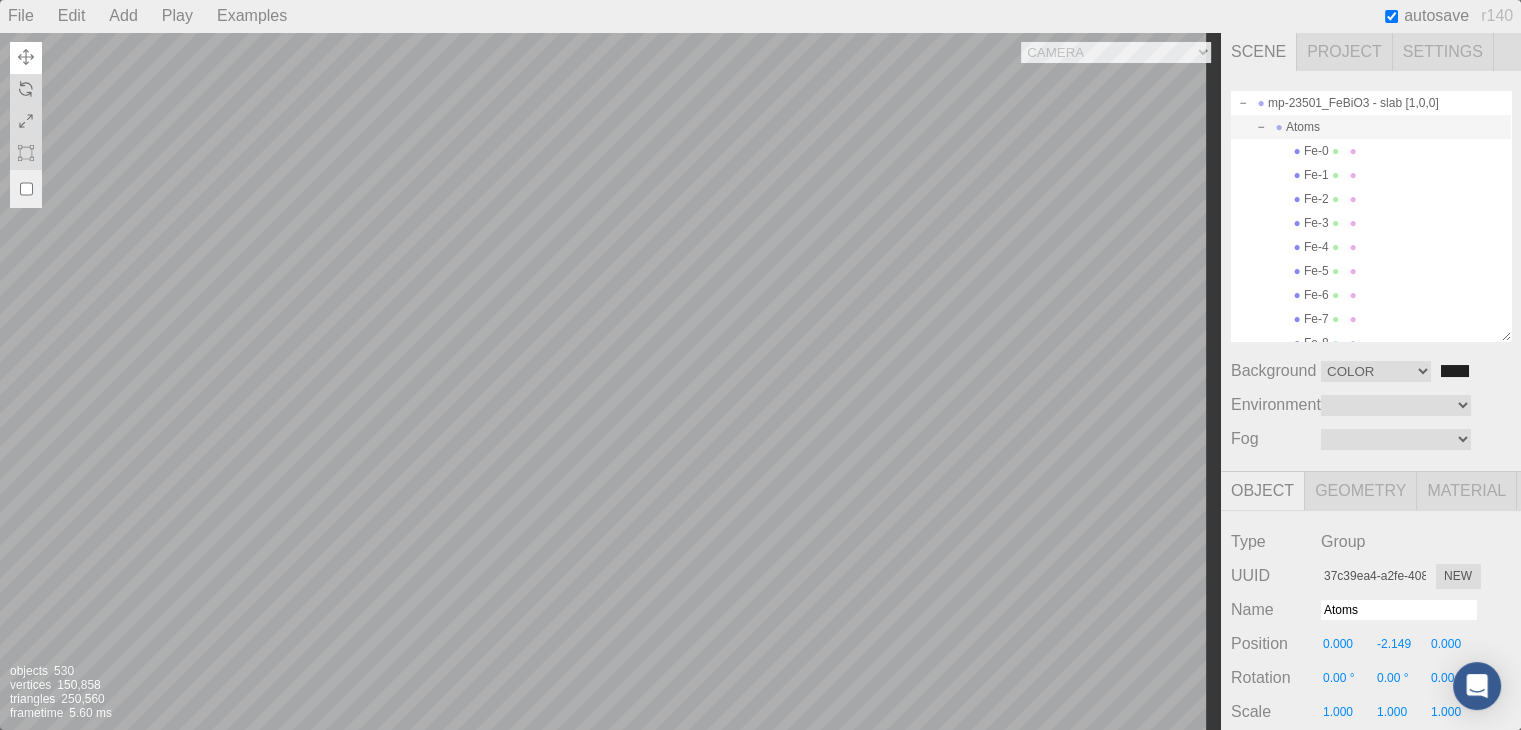 click on "Camera OrthographicCamera PerspectiveCamera Objects 530 Vertices 150,858 Triangles 250,560 Frametime 5.60 ms" at bounding box center (610, 381) 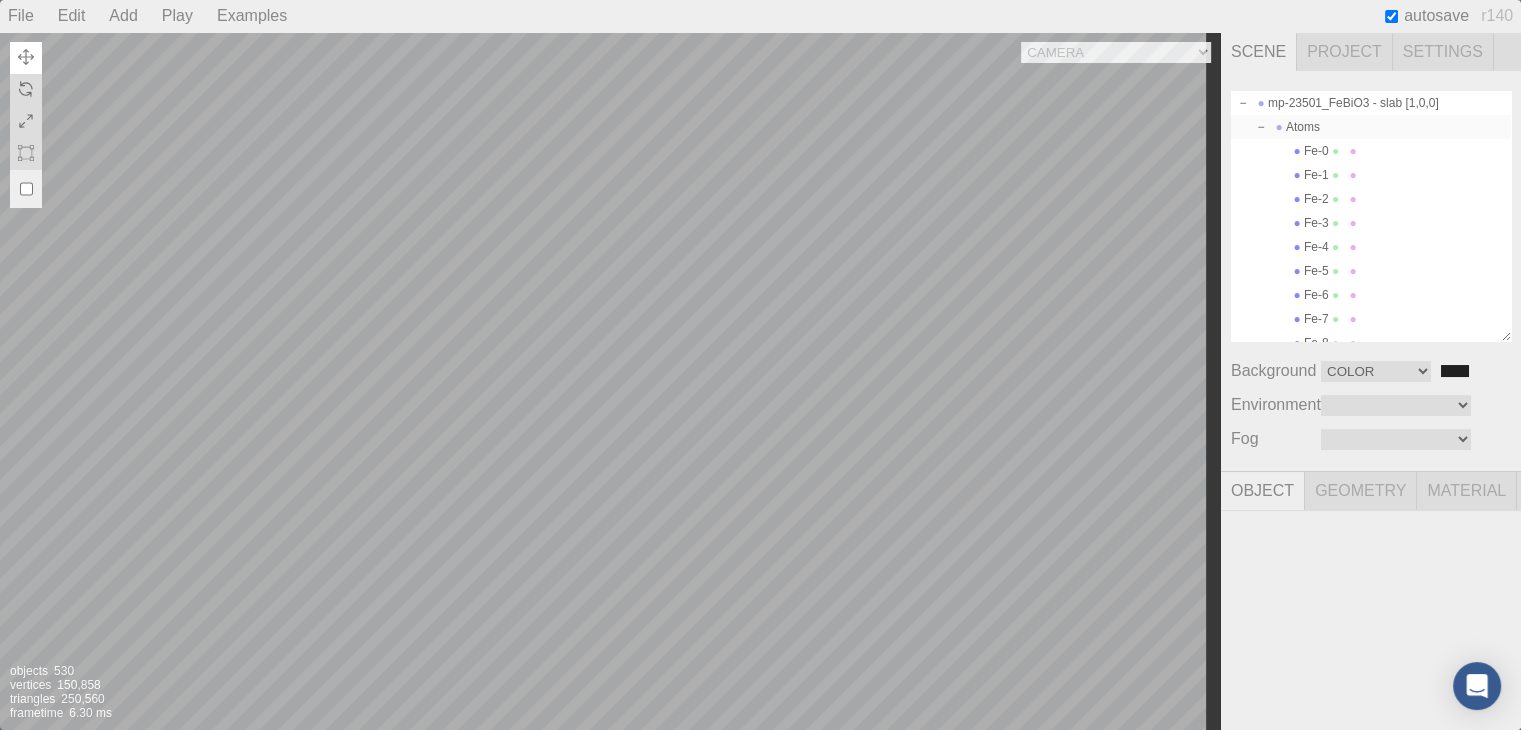 click on "Atoms" at bounding box center [1371, 127] 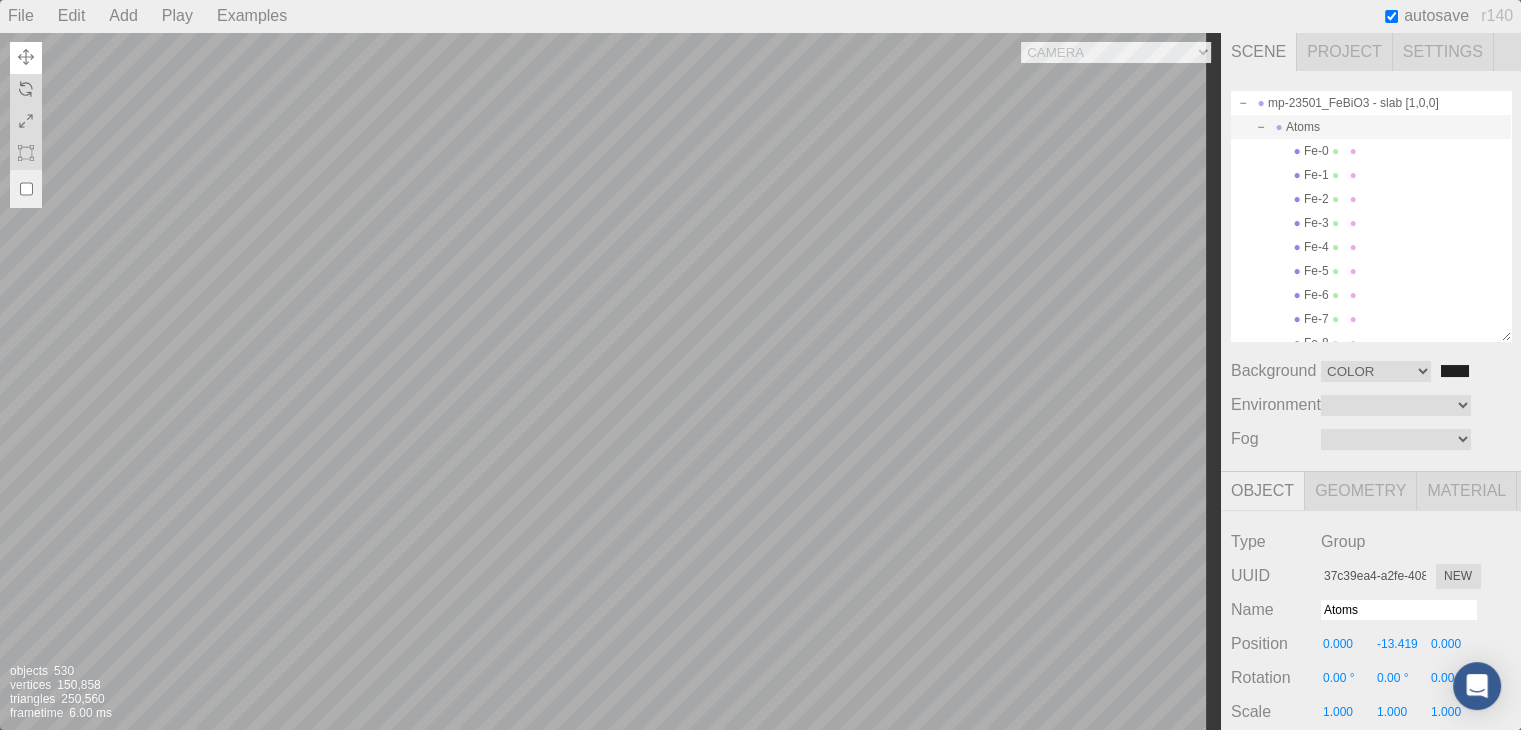 click on "Camera OrthographicCamera PerspectiveCamera Objects 530 Vertices 150,858 Triangles 250,560 Frametime 6.00 ms" at bounding box center [610, 381] 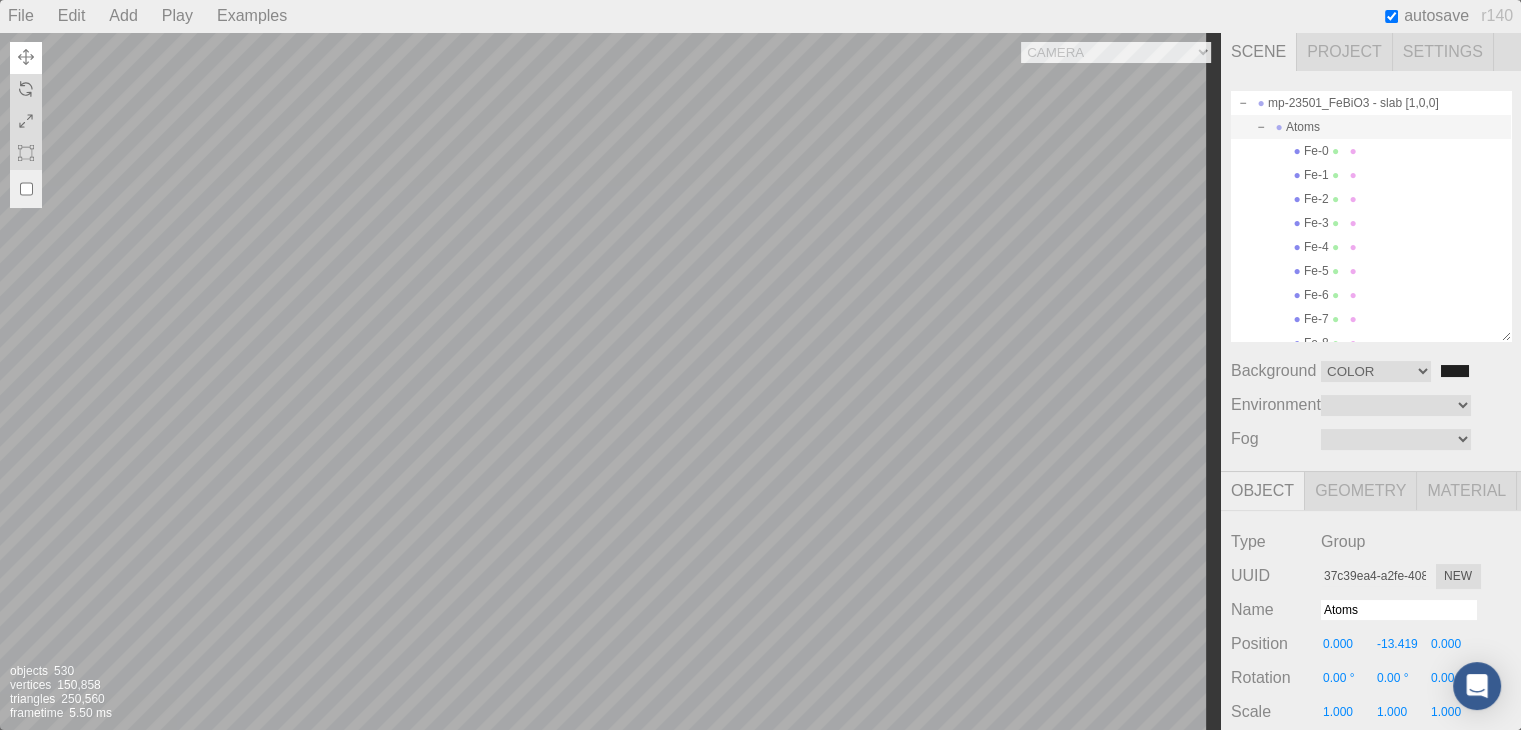 type on "5.107" 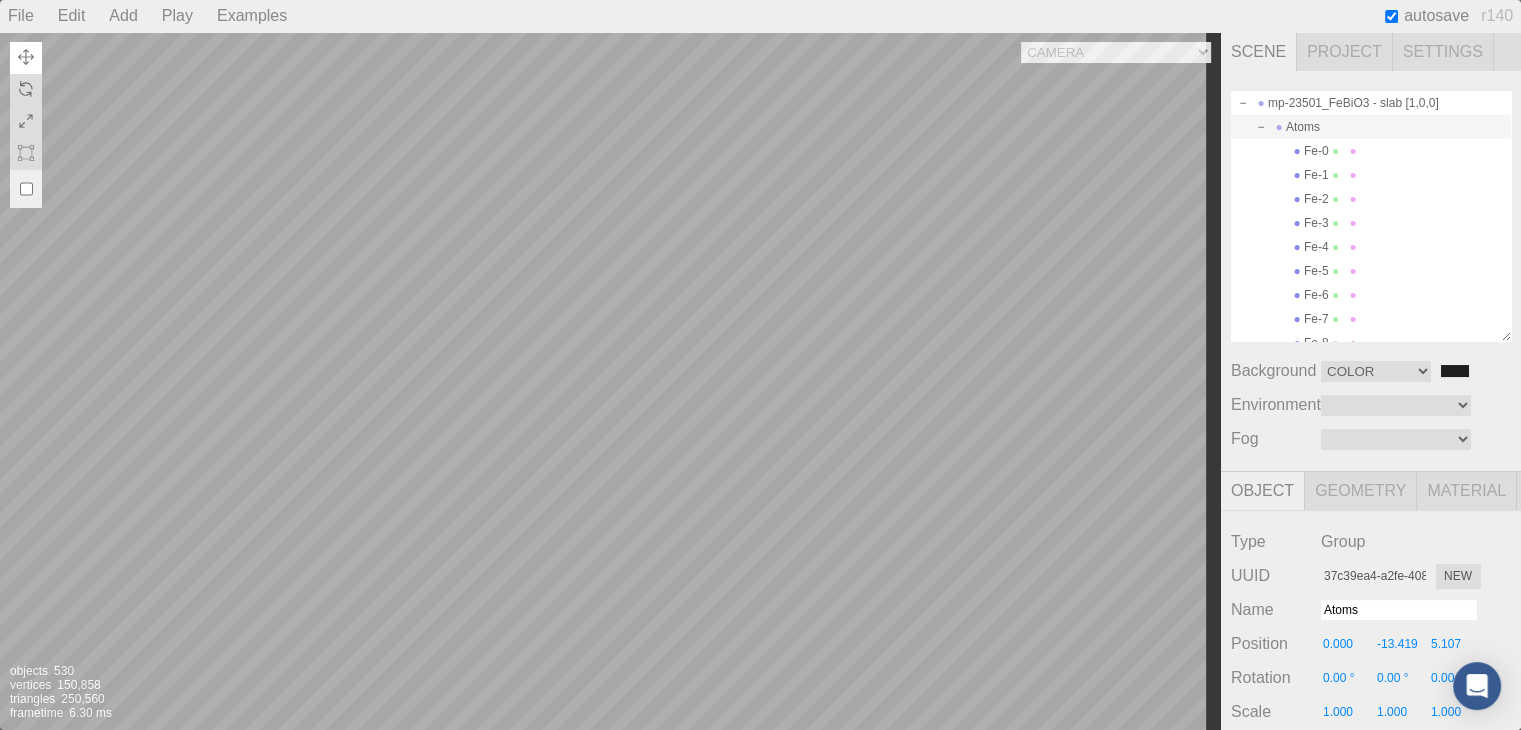 click on "Camera OrthographicCamera PerspectiveCamera Objects 530 Vertices 150,858 Triangles 250,560 Frametime 6.30 ms" at bounding box center [610, 381] 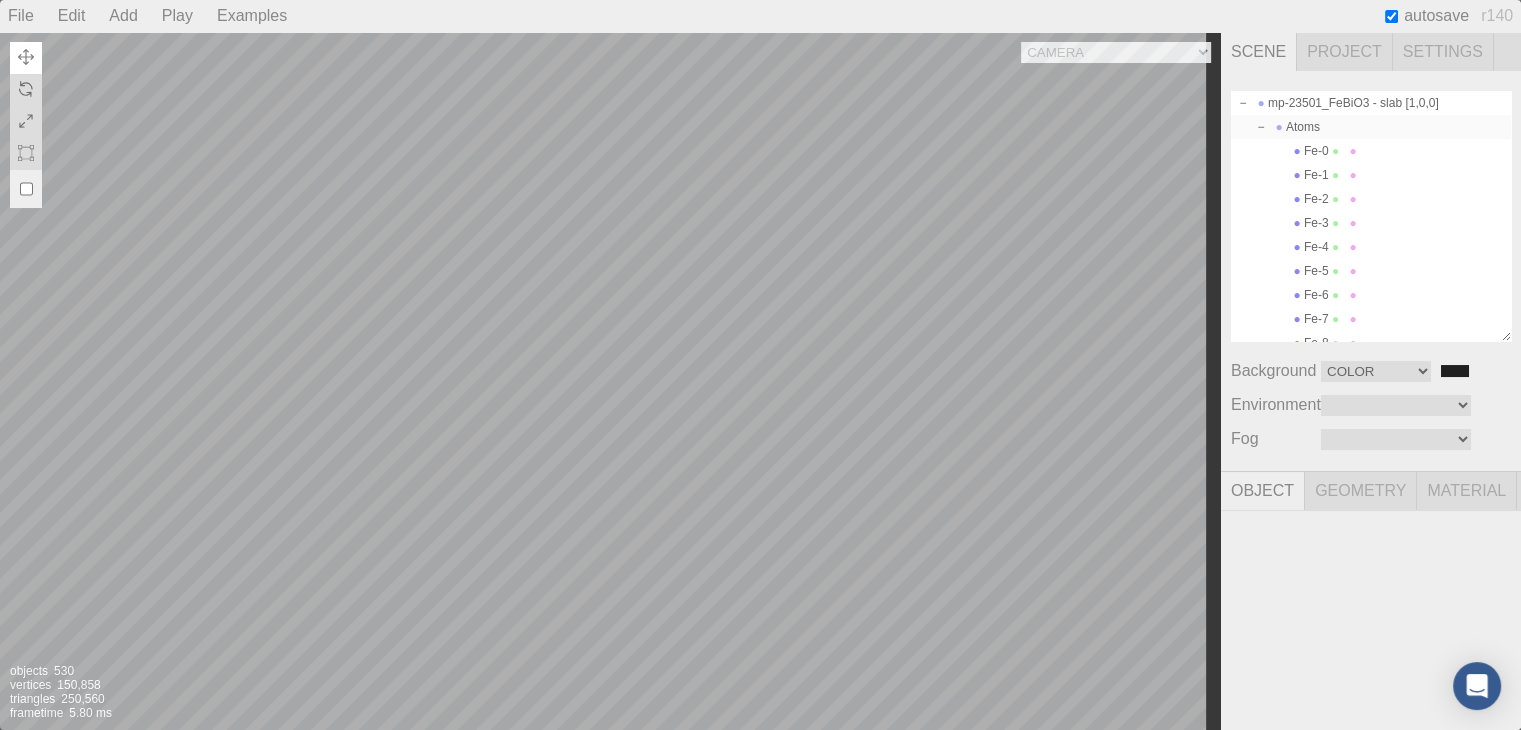 click on "Atoms" at bounding box center [1371, 127] 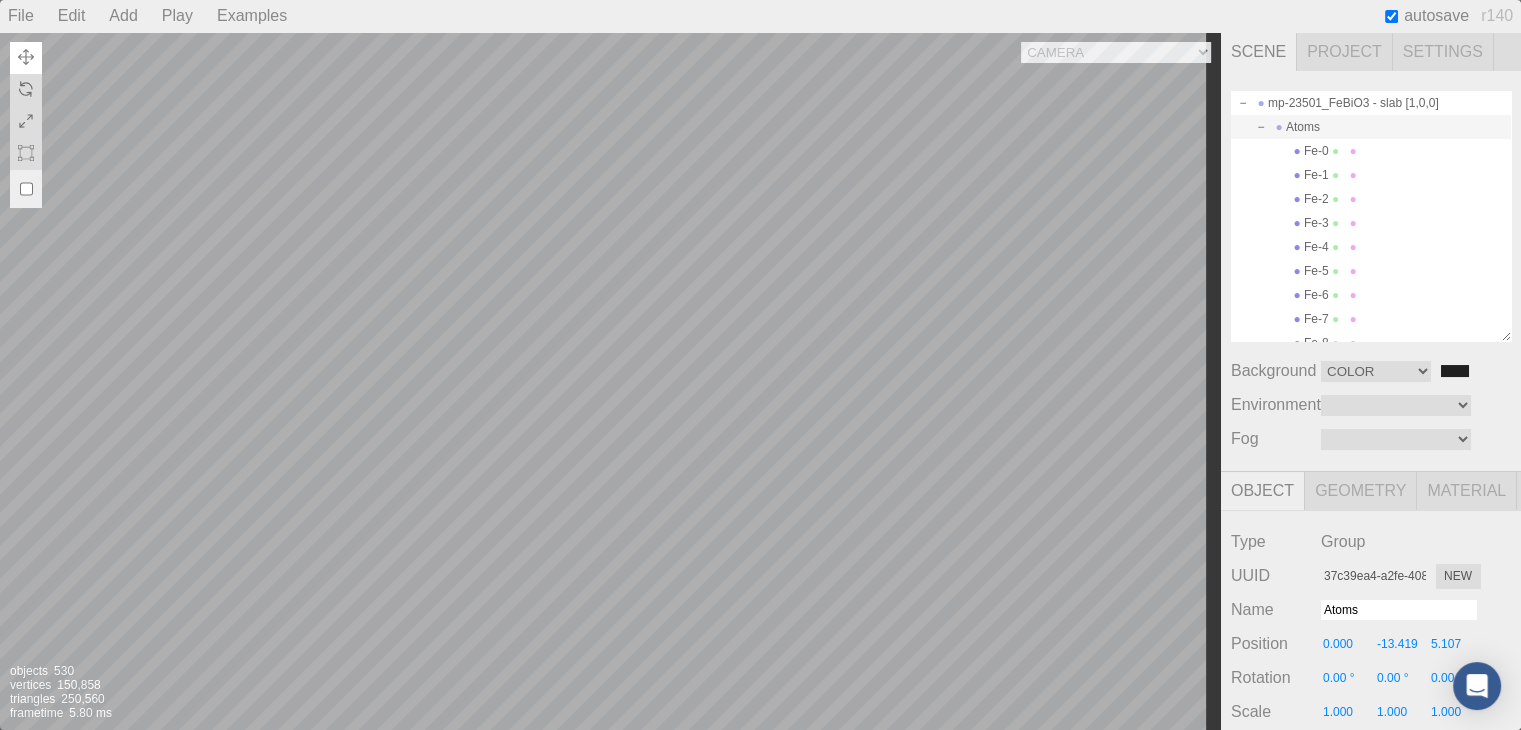 click on "Camera OrthographicCamera PerspectiveCamera Objects 530 Vertices 150,858 Triangles 250,560 Frametime 5.80 ms" at bounding box center [610, 381] 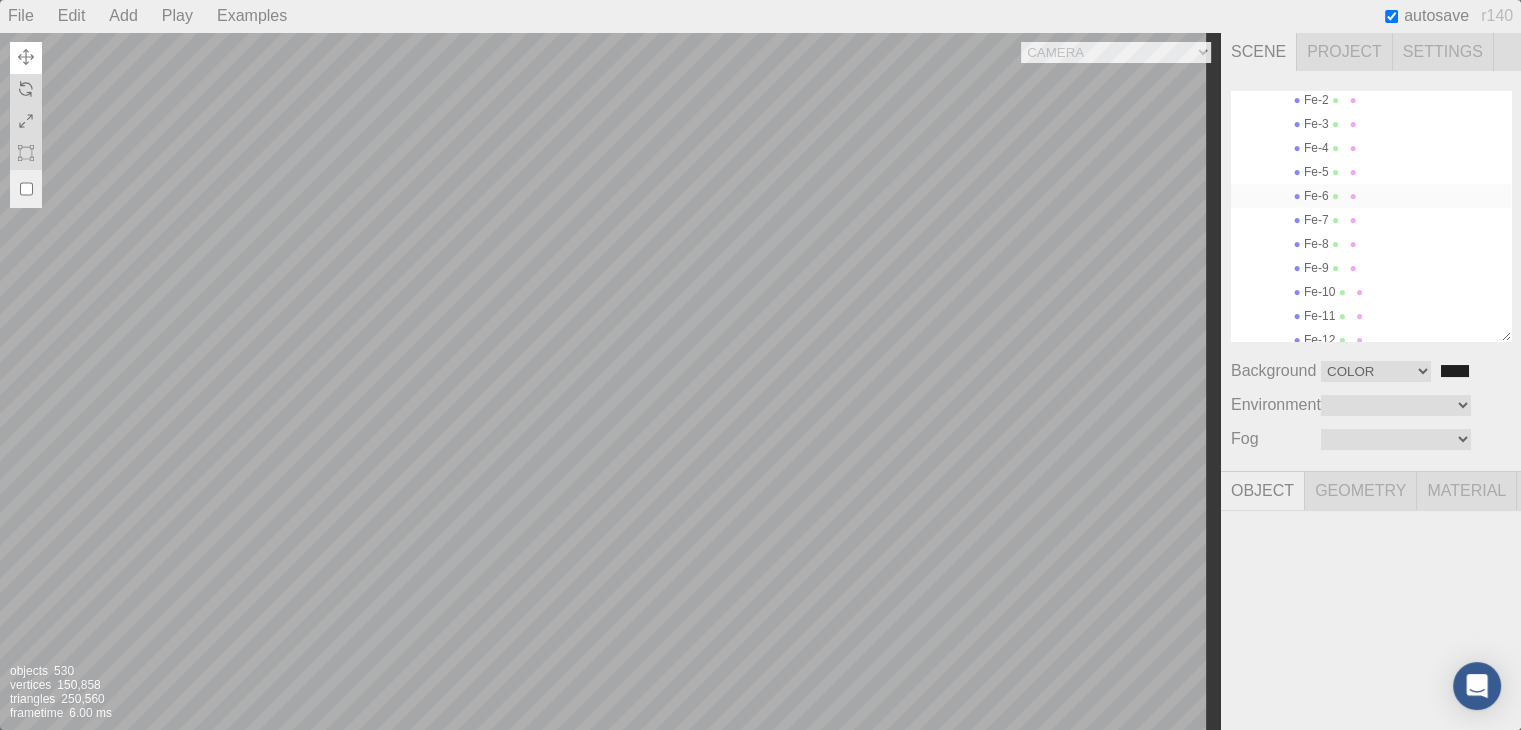 scroll, scrollTop: 0, scrollLeft: 0, axis: both 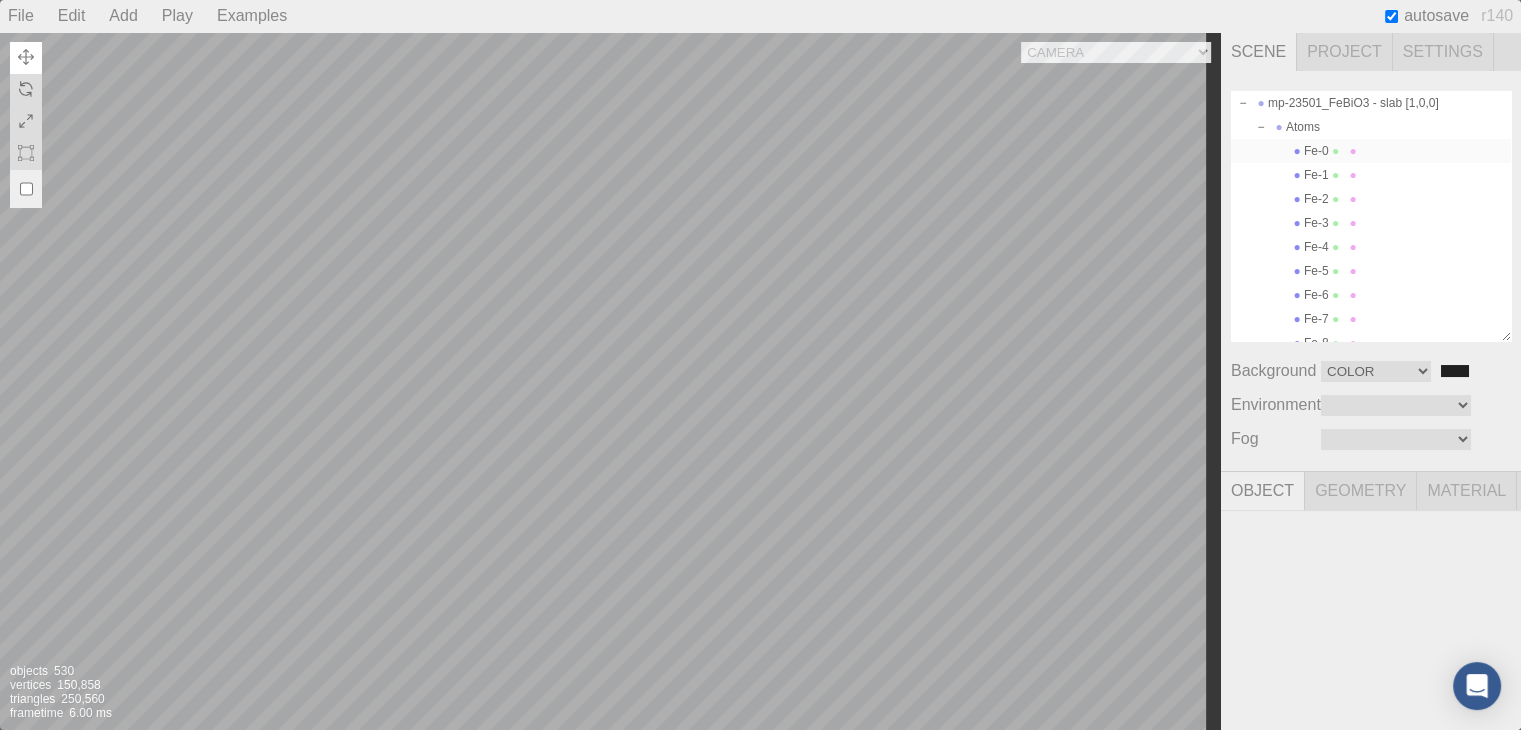 click on "Fe-0" at bounding box center [1371, 151] 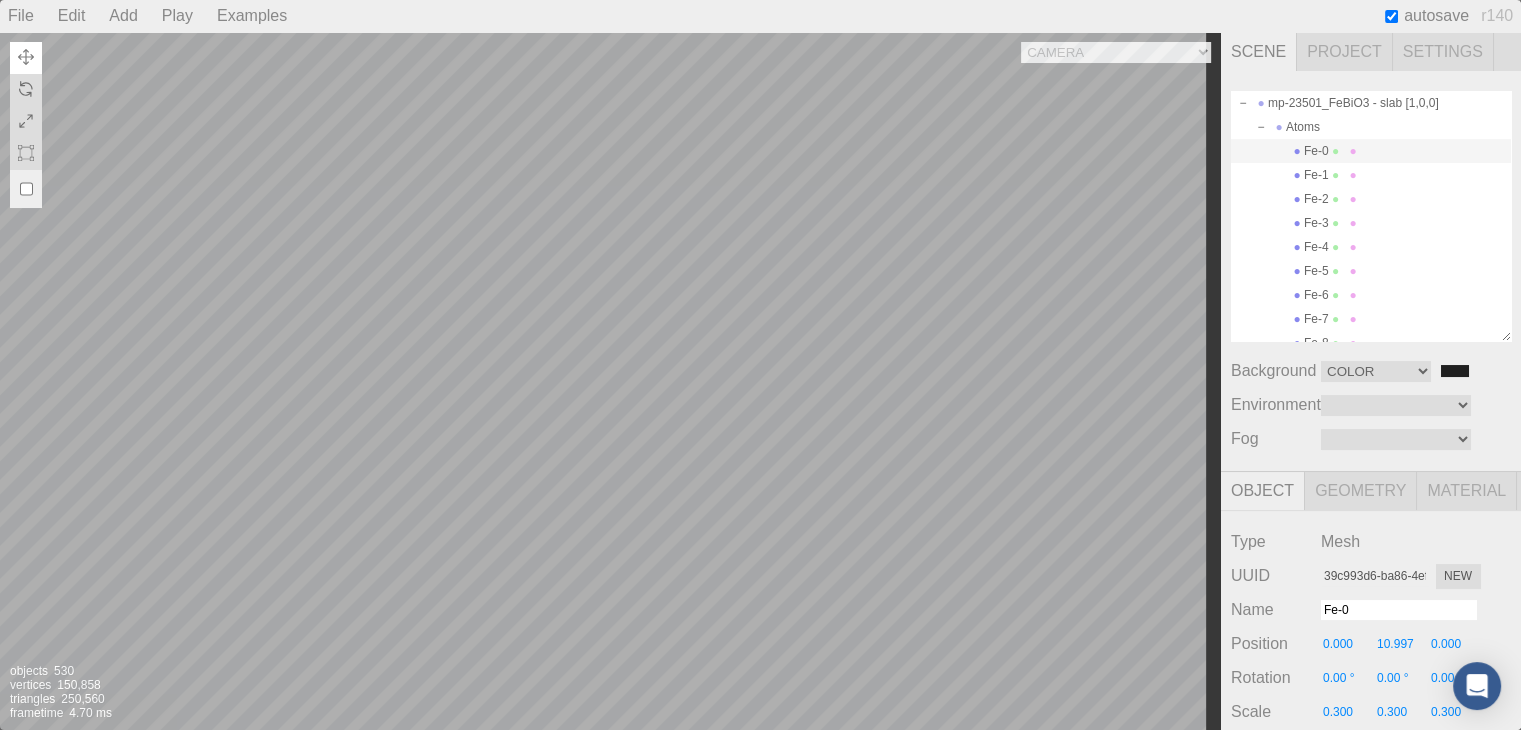 click on "Fe-0" at bounding box center (1371, 151) 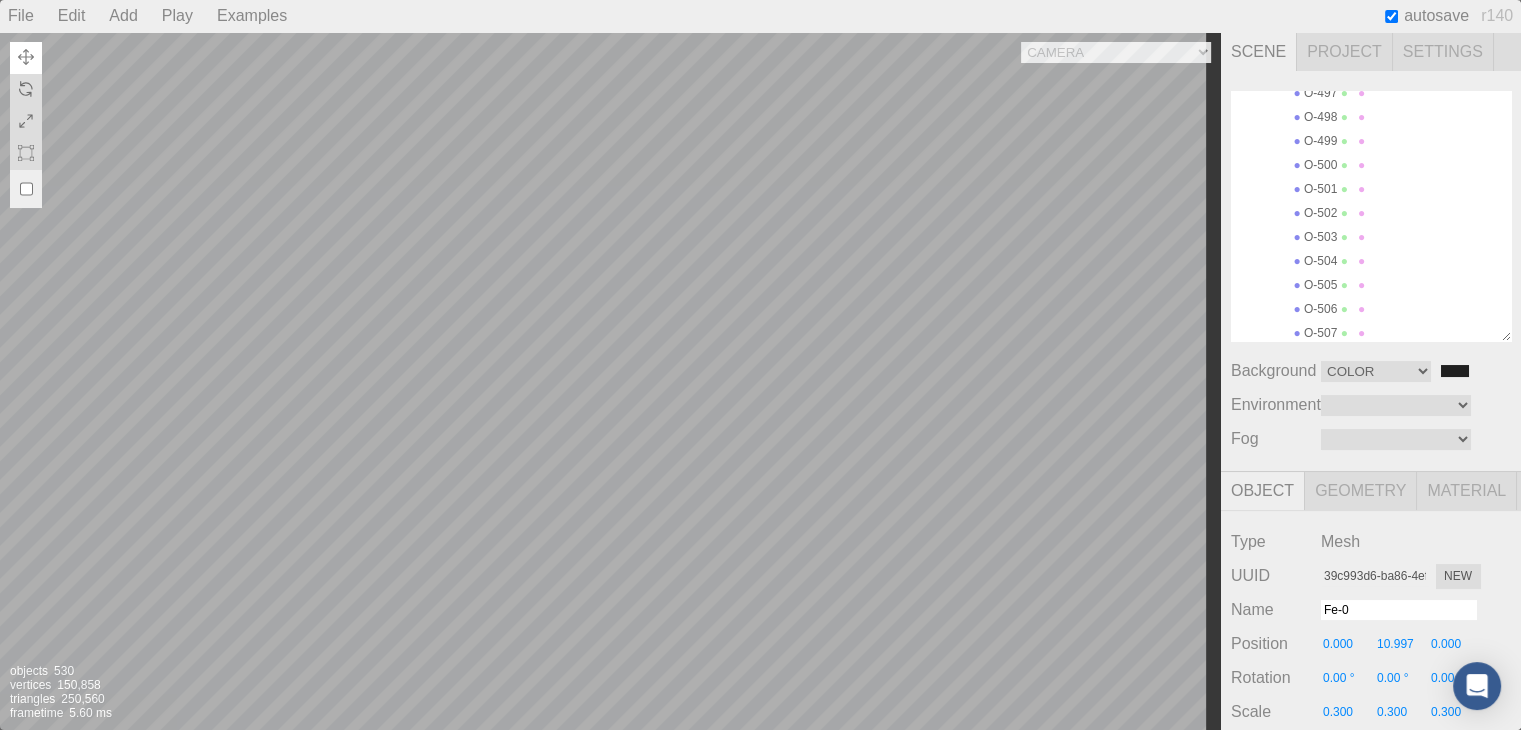 scroll, scrollTop: 12140, scrollLeft: 0, axis: vertical 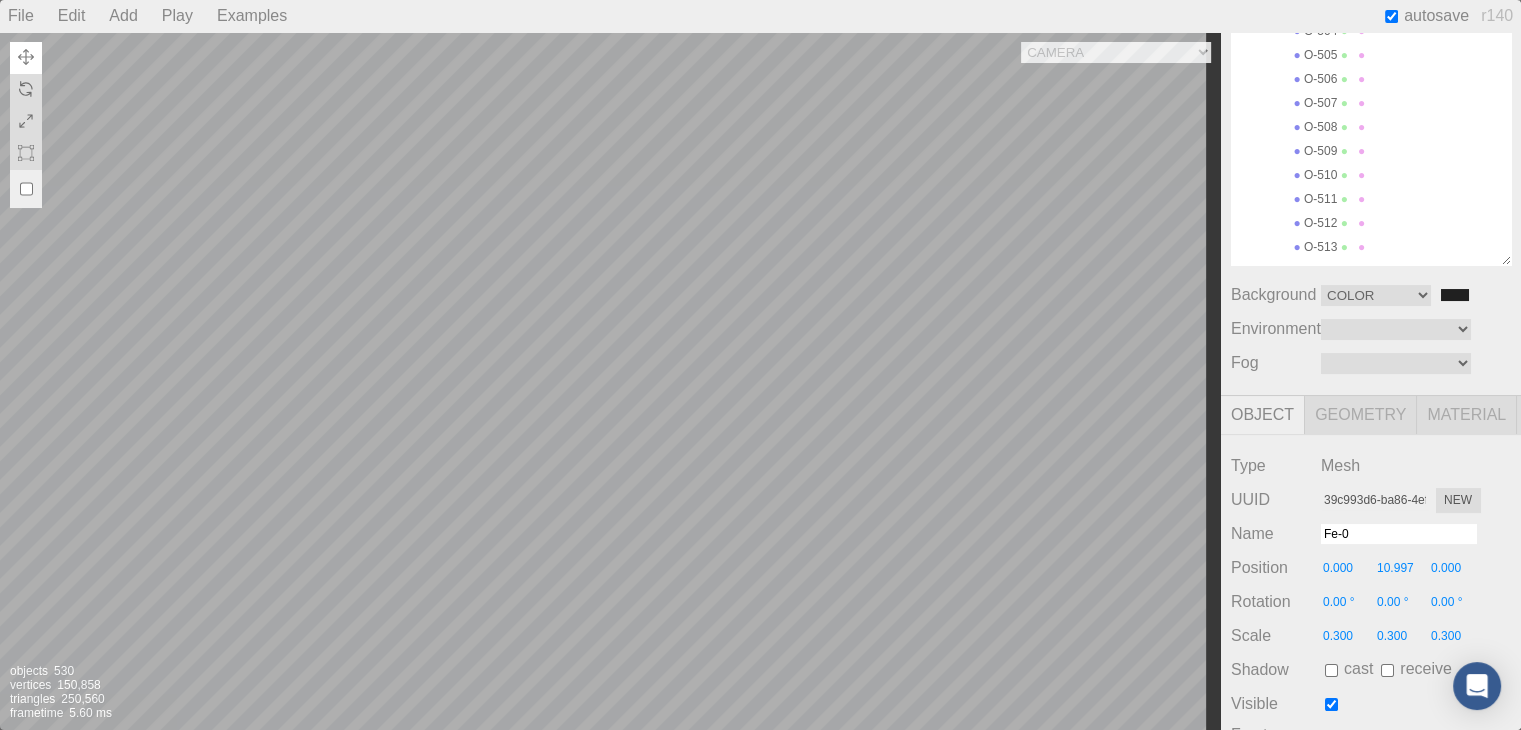 click on "Cell" at bounding box center (1371, 463) 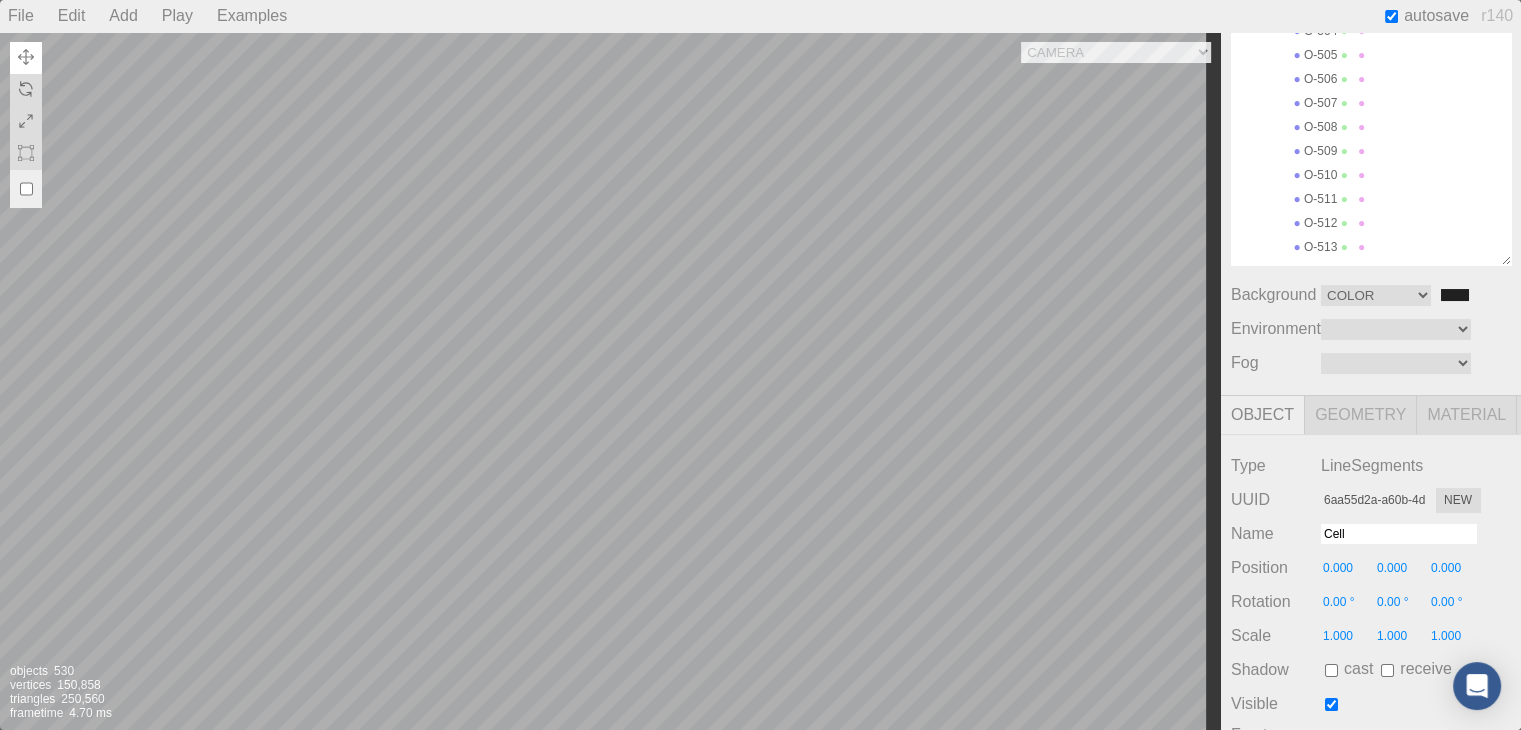 click on "Camera OrthographicCamera PerspectiveCamera Objects 530 Vertices 150,858 Triangles 250,560 Frametime 4.70 ms" at bounding box center [610, 381] 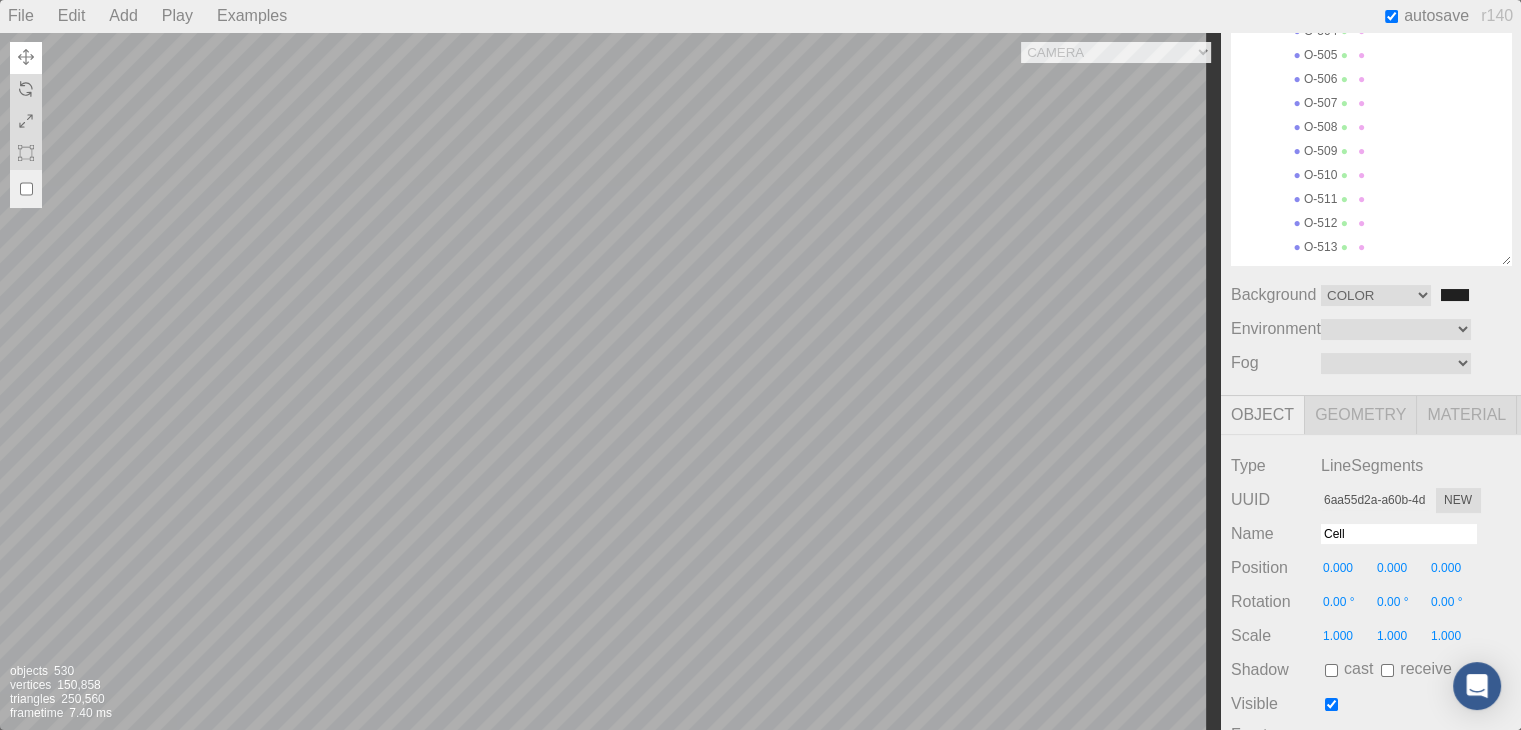 click on "Camera OrthographicCamera PerspectiveCamera Objects 530 Vertices 150,858 Triangles 250,560 Frametime 7.40 ms" at bounding box center [610, 381] 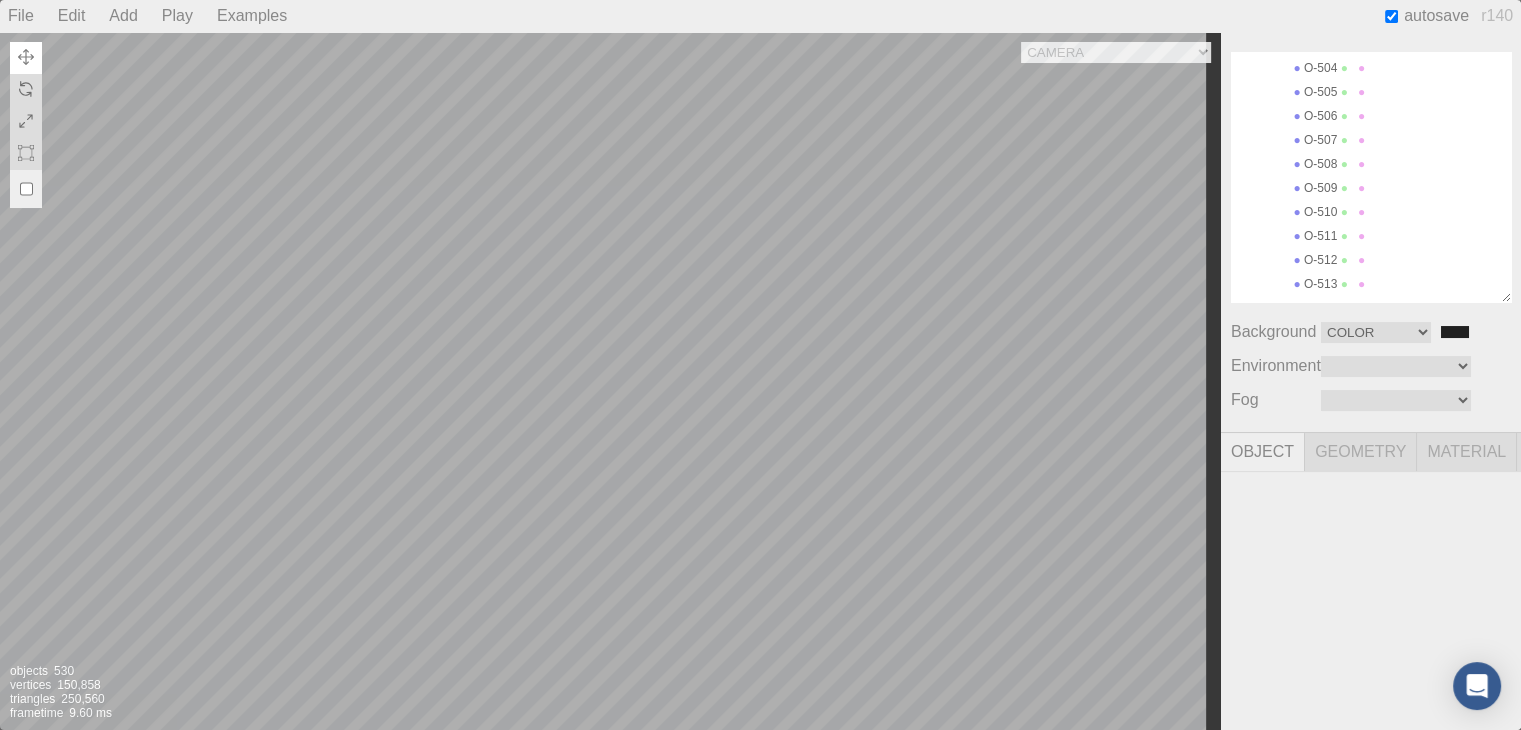 scroll, scrollTop: 39, scrollLeft: 0, axis: vertical 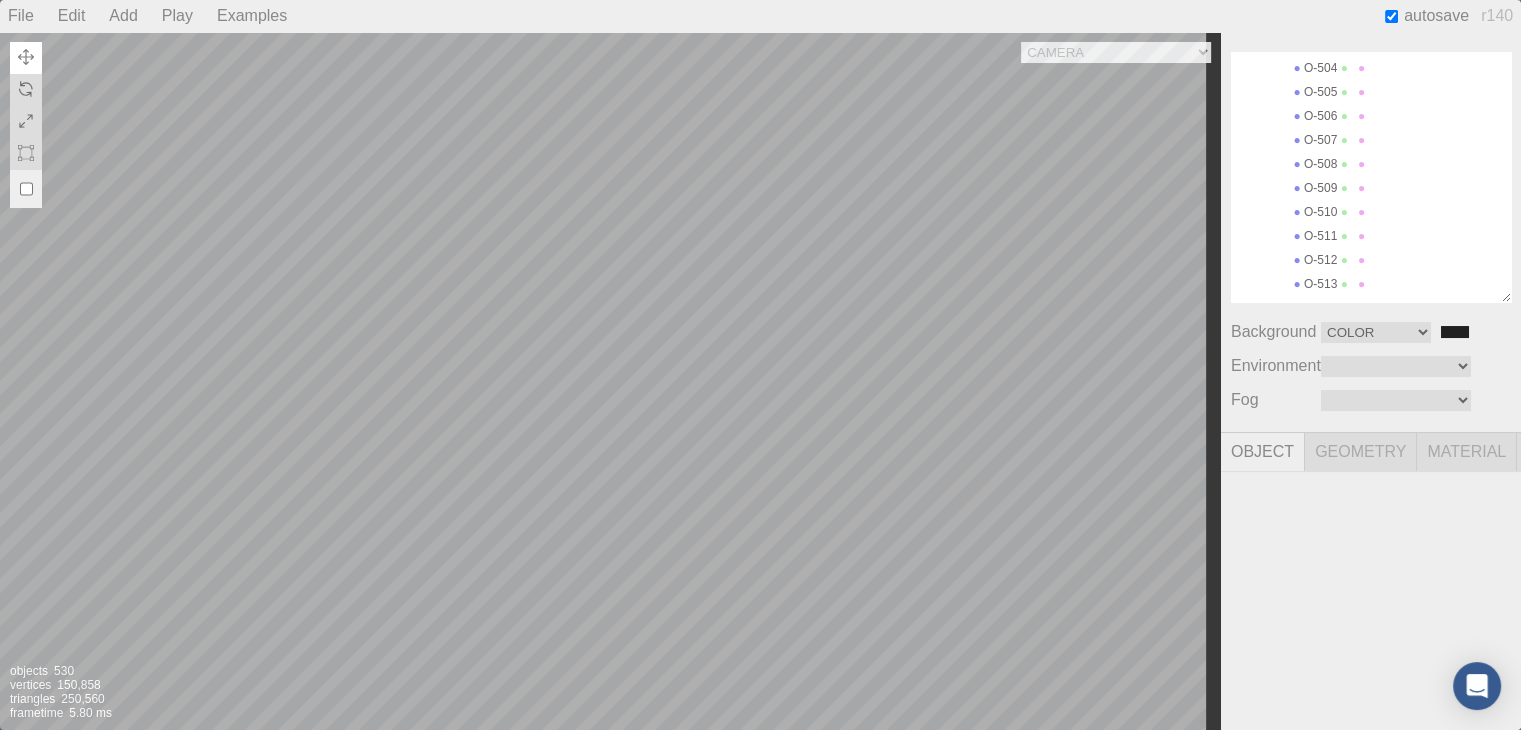 click on "Cell" at bounding box center [1371, 500] 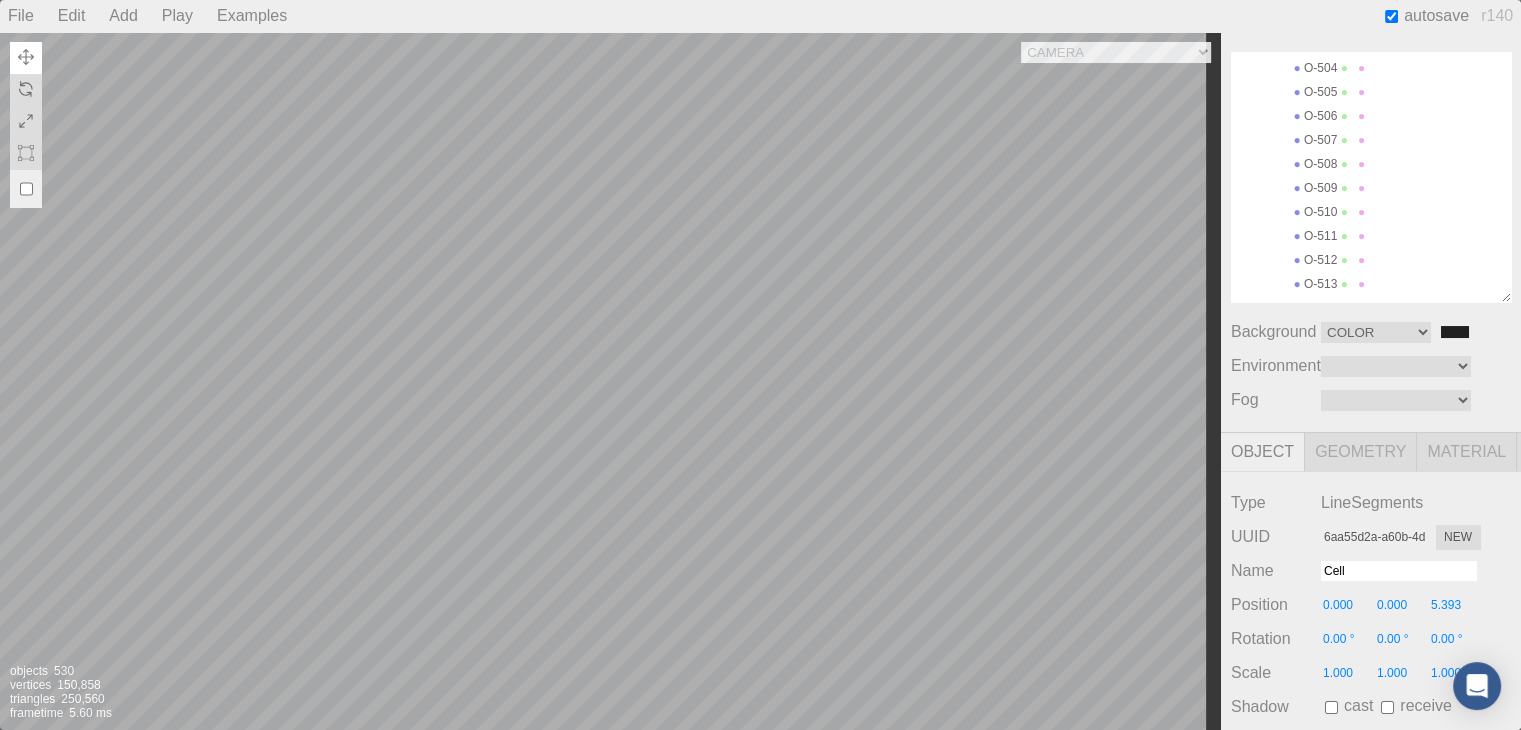 click on "Camera OrthographicCamera PerspectiveCamera Objects 530 Vertices 150,858 Triangles 250,560 Frametime 5.60 ms" at bounding box center (610, 381) 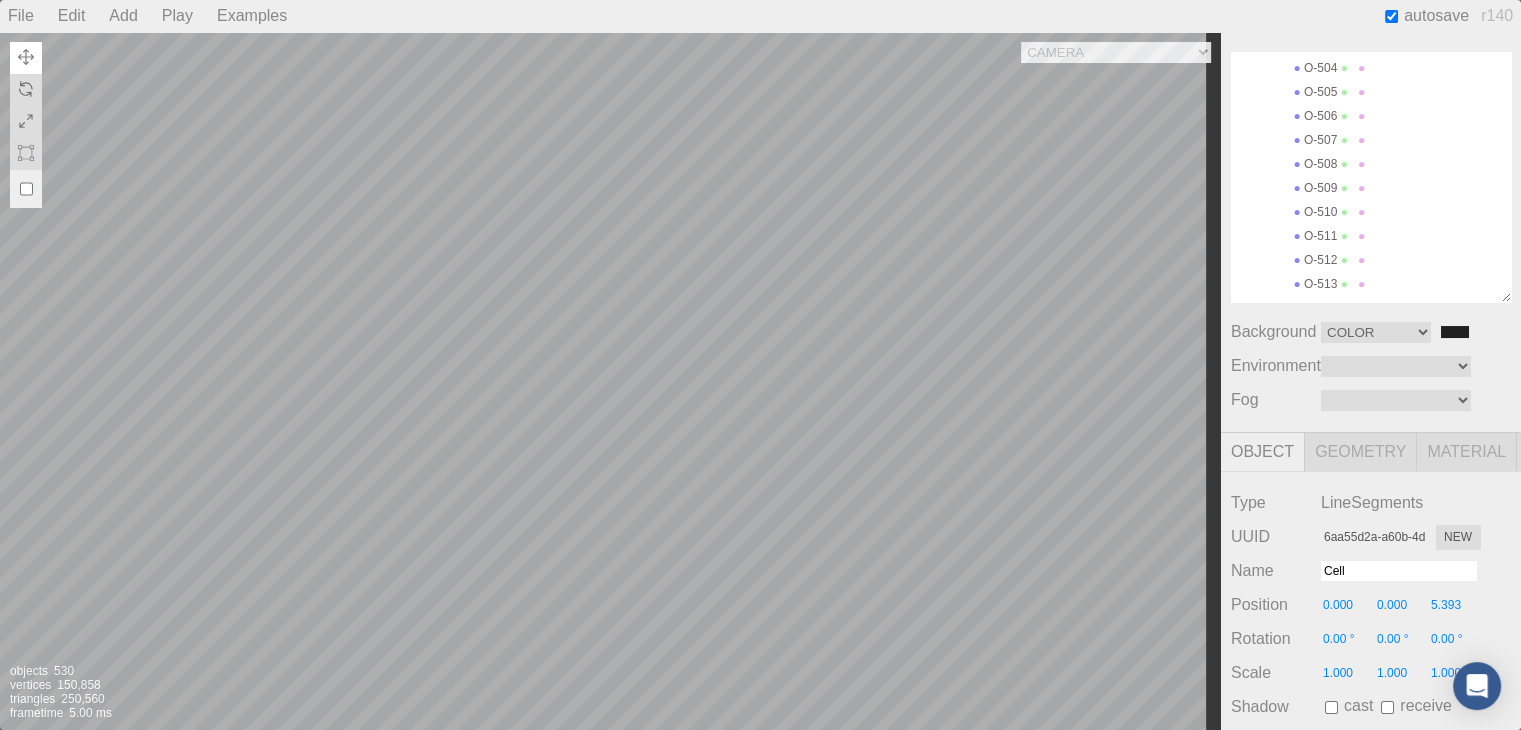 type on "14.015" 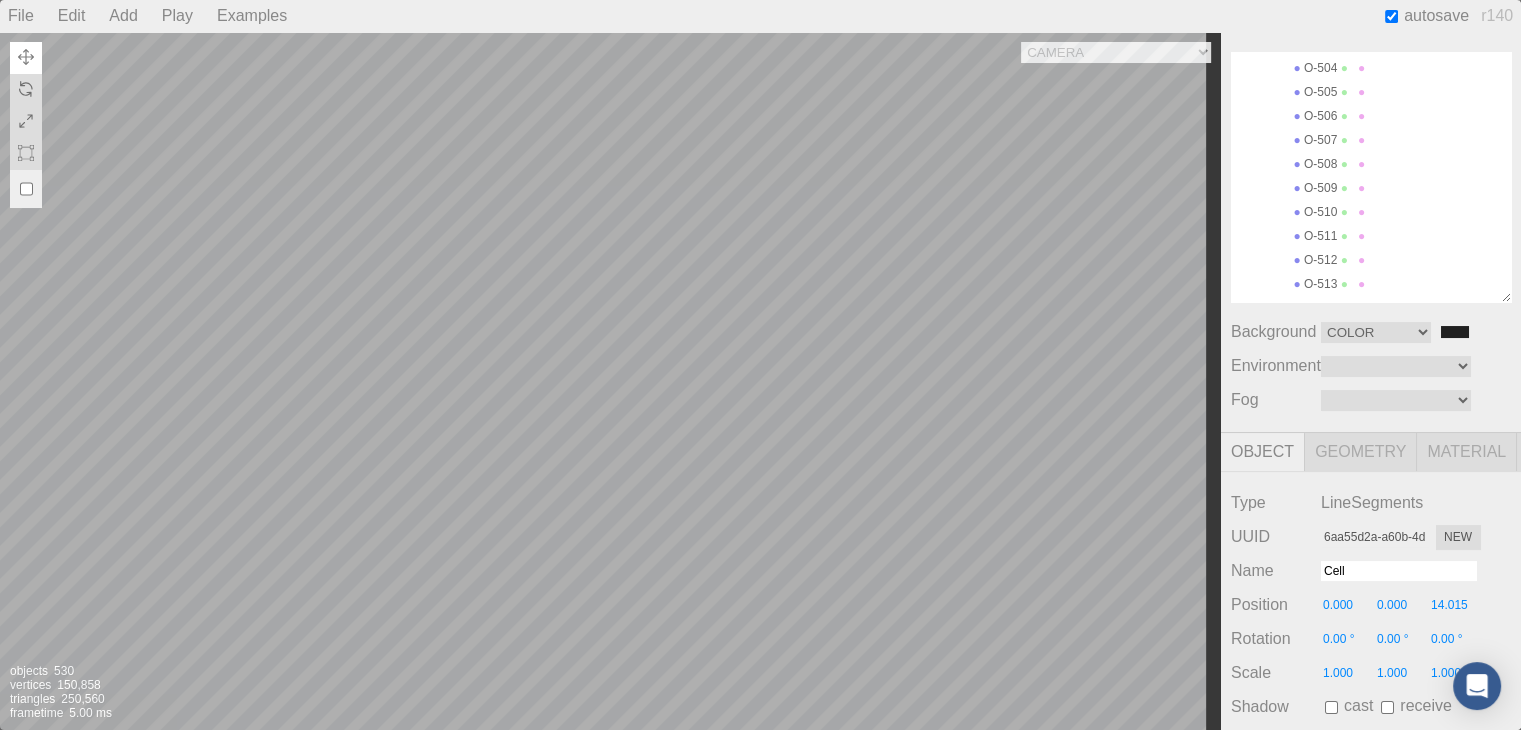 click on "Camera OrthographicCamera PerspectiveCamera Objects 530 Vertices 150,858 Triangles 250,560 Frametime 5.00 ms" at bounding box center [610, 381] 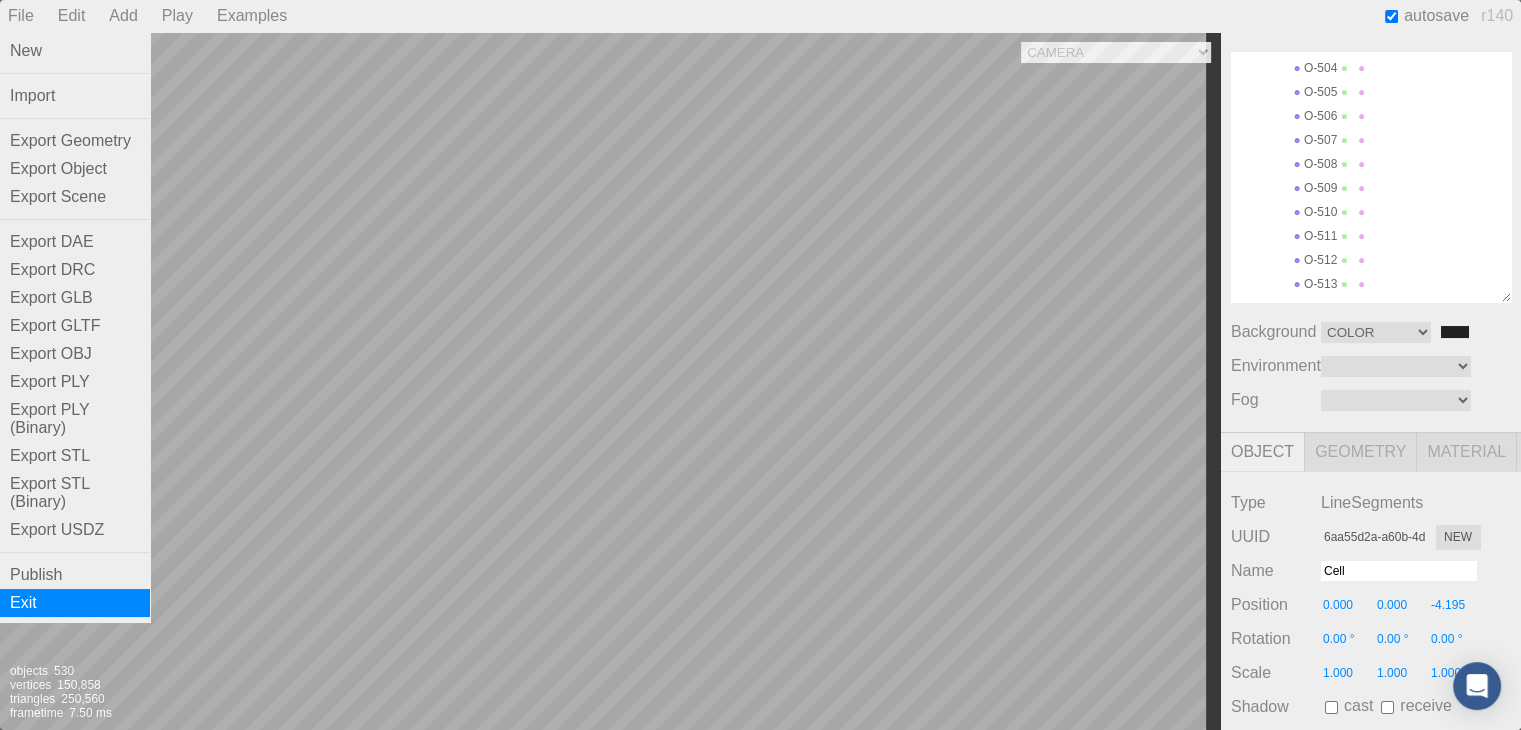 click on "Exit" at bounding box center (75, 603) 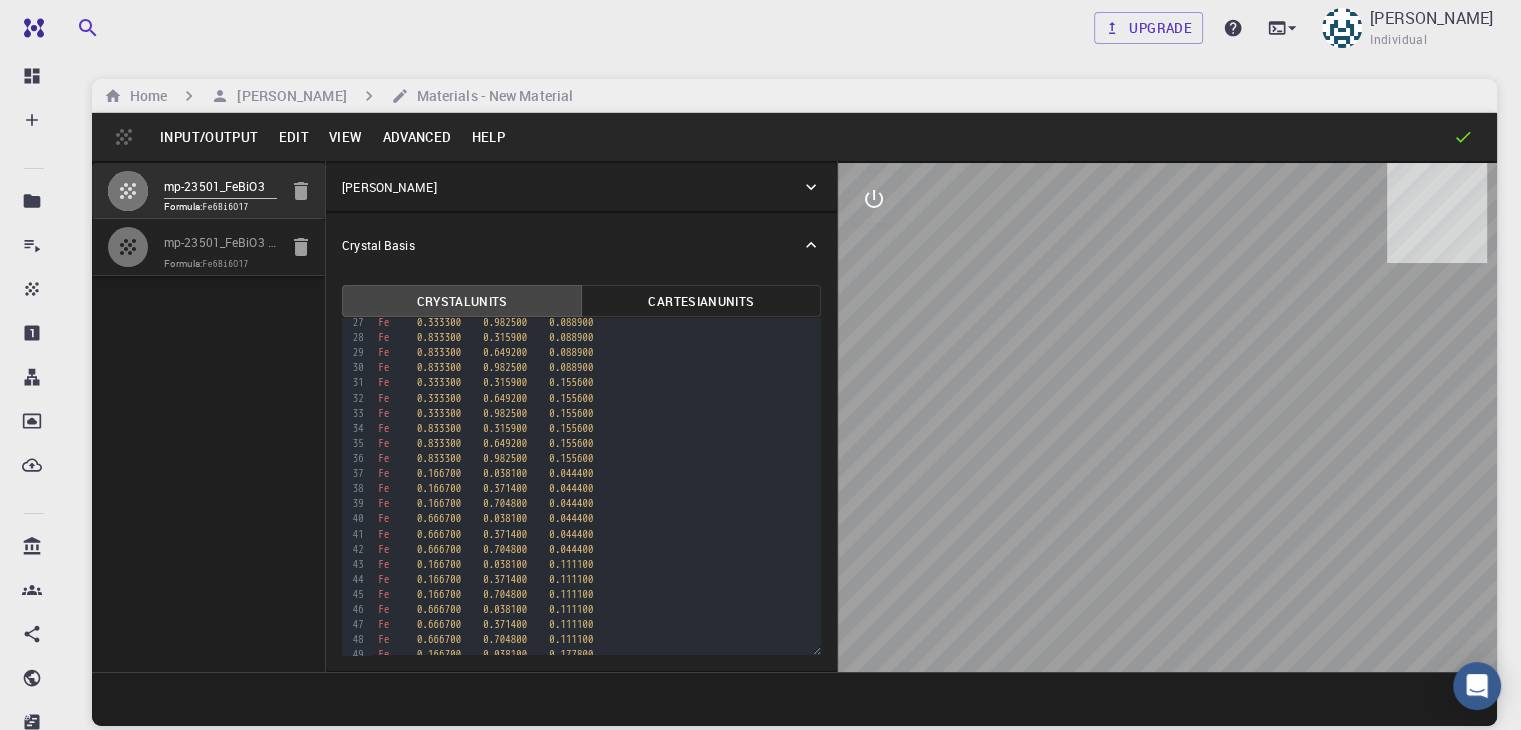 scroll, scrollTop: 0, scrollLeft: 0, axis: both 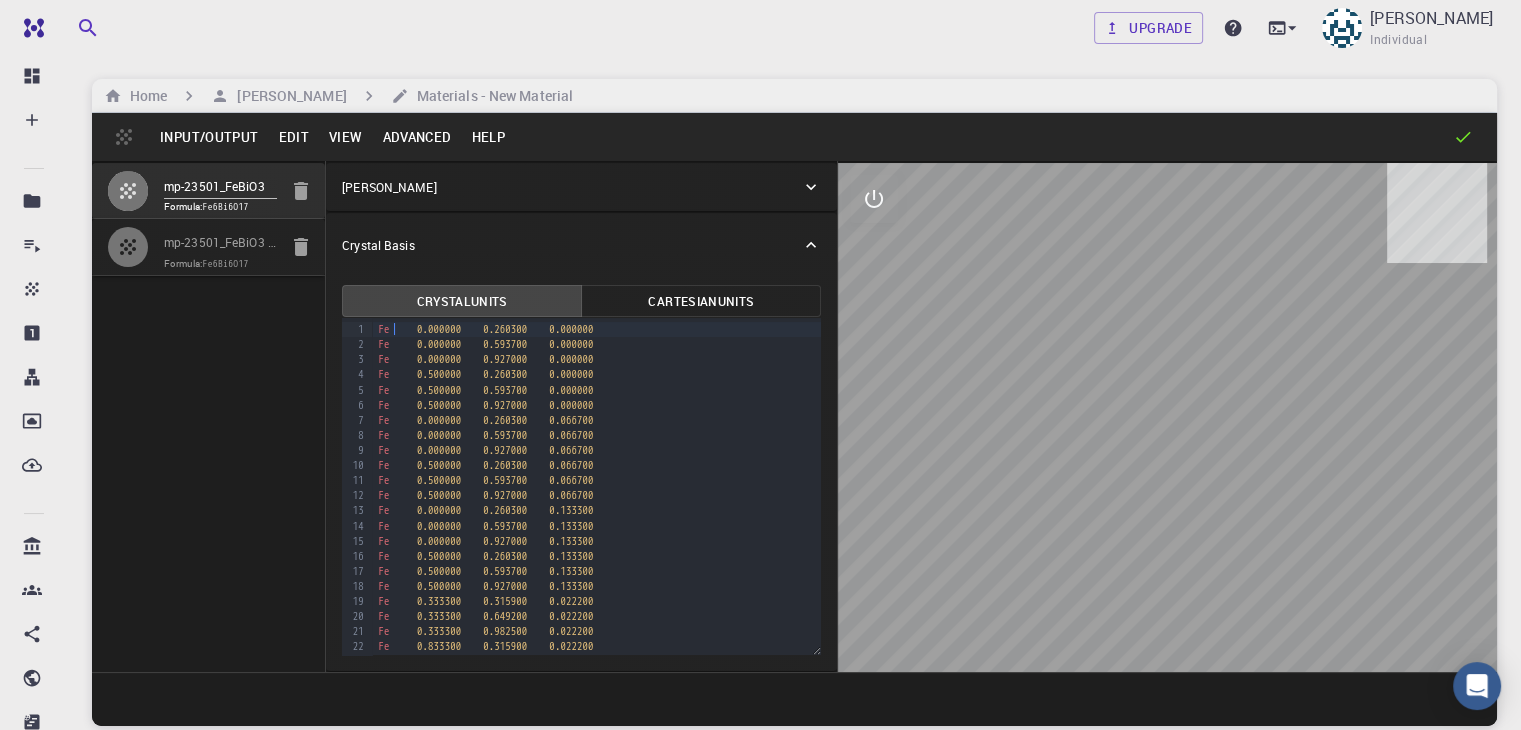 click on "Fe       0.000000      0.260300      0.000000" at bounding box center [596, 329] 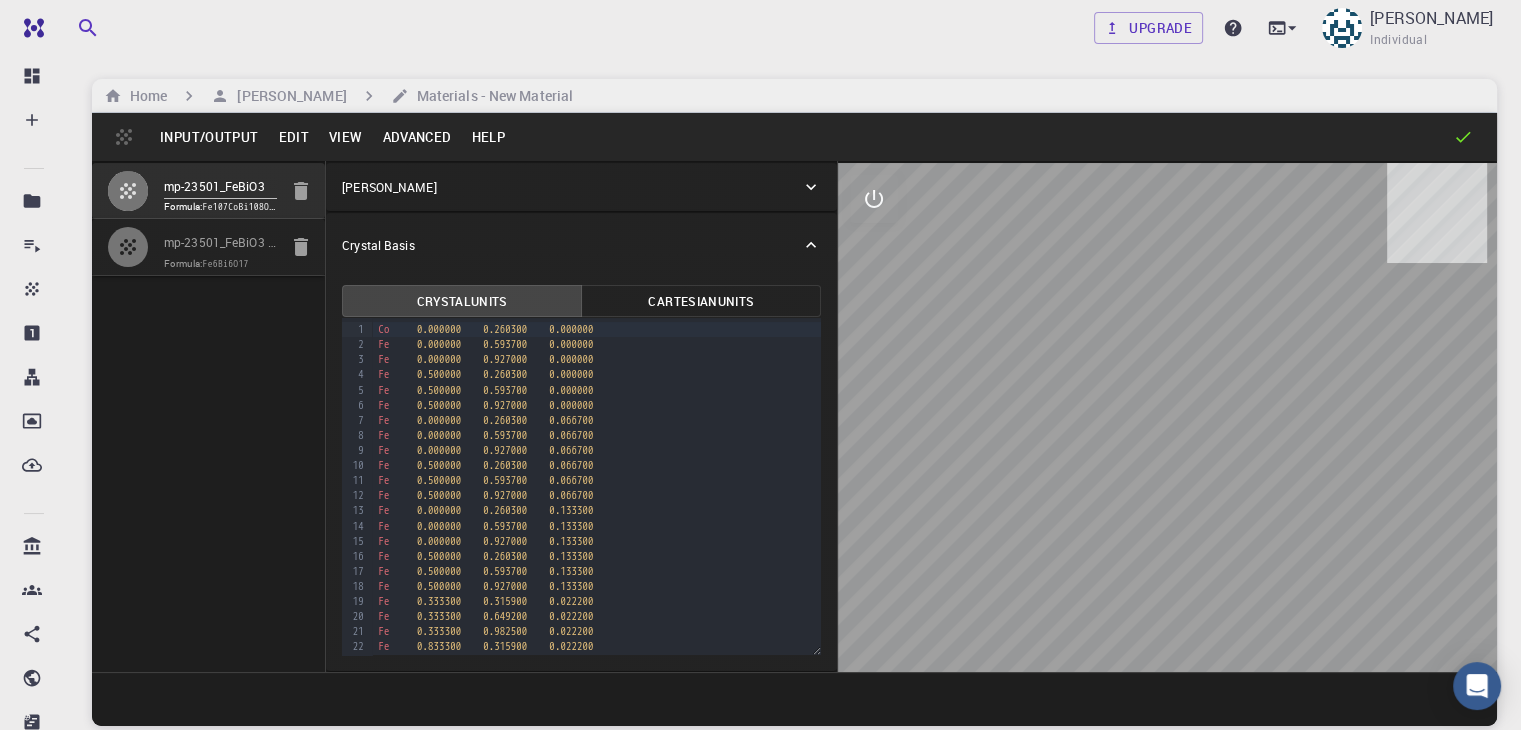 click on "mp-23501_FeBiO3 Formula:  Fe107CoBi108O306 mp-23501_FeBiO3 - slab [1,0,0] Formula:  Fe6Bi6O17" at bounding box center [209, 416] 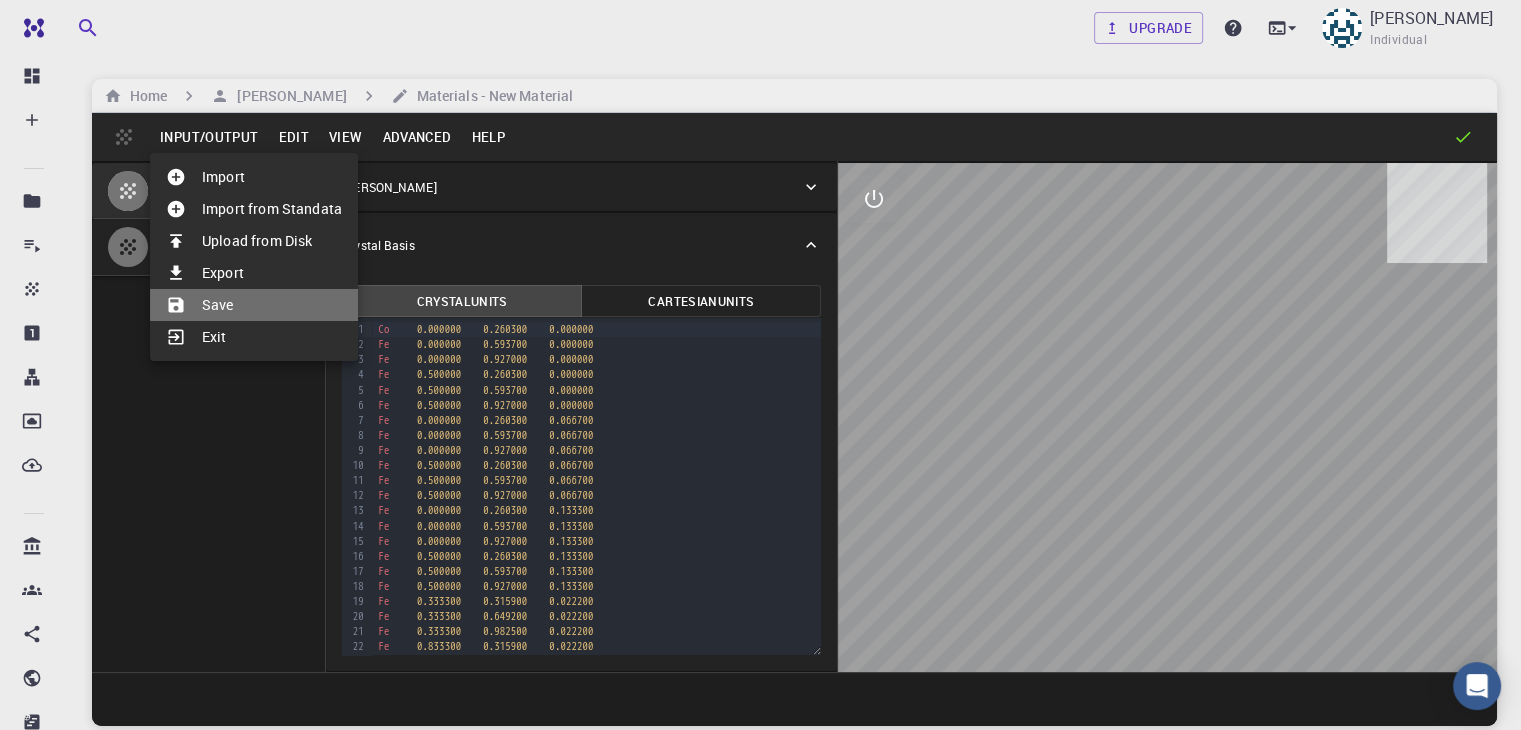 click on "Save" at bounding box center (254, 305) 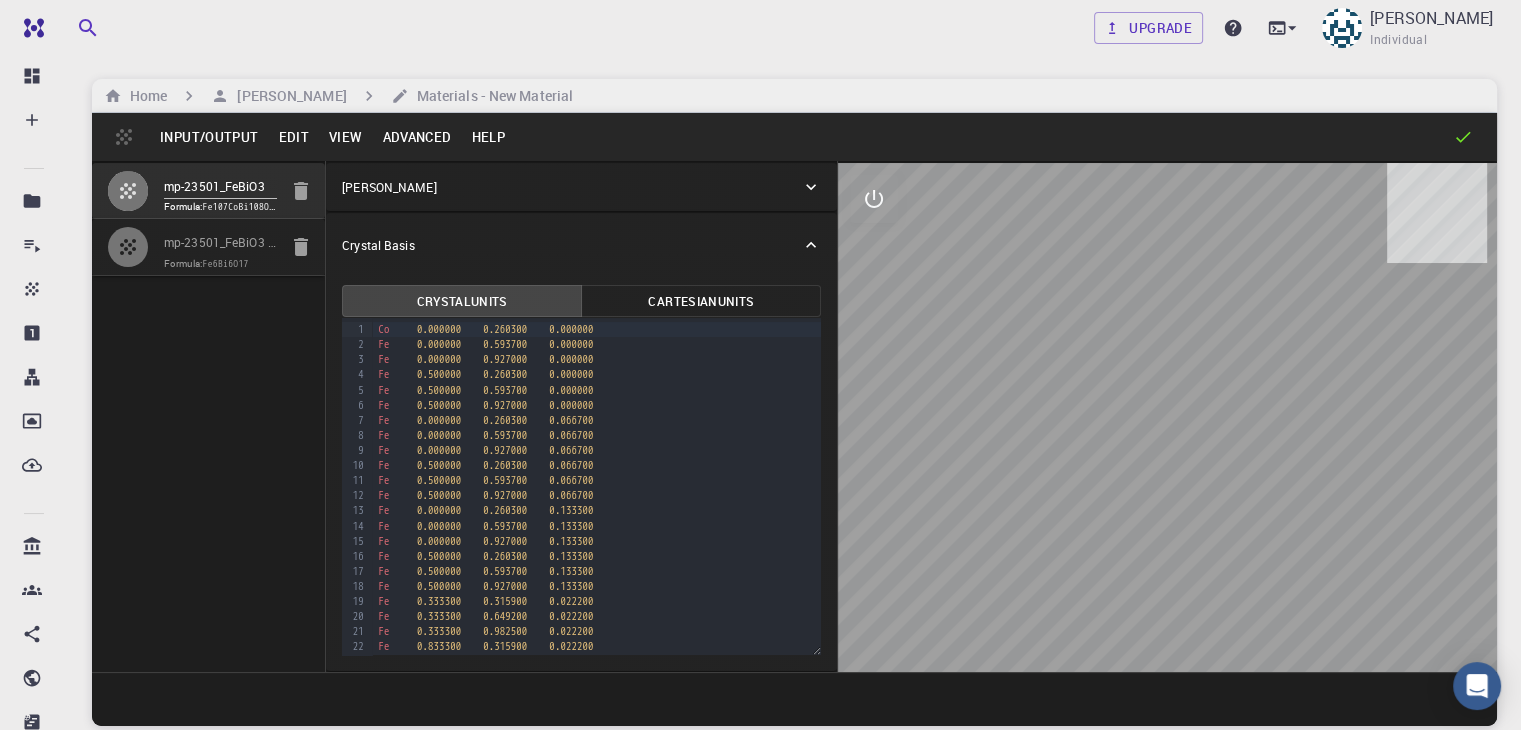 click on "Formula:  Fe6Bi6O17" at bounding box center [220, 264] 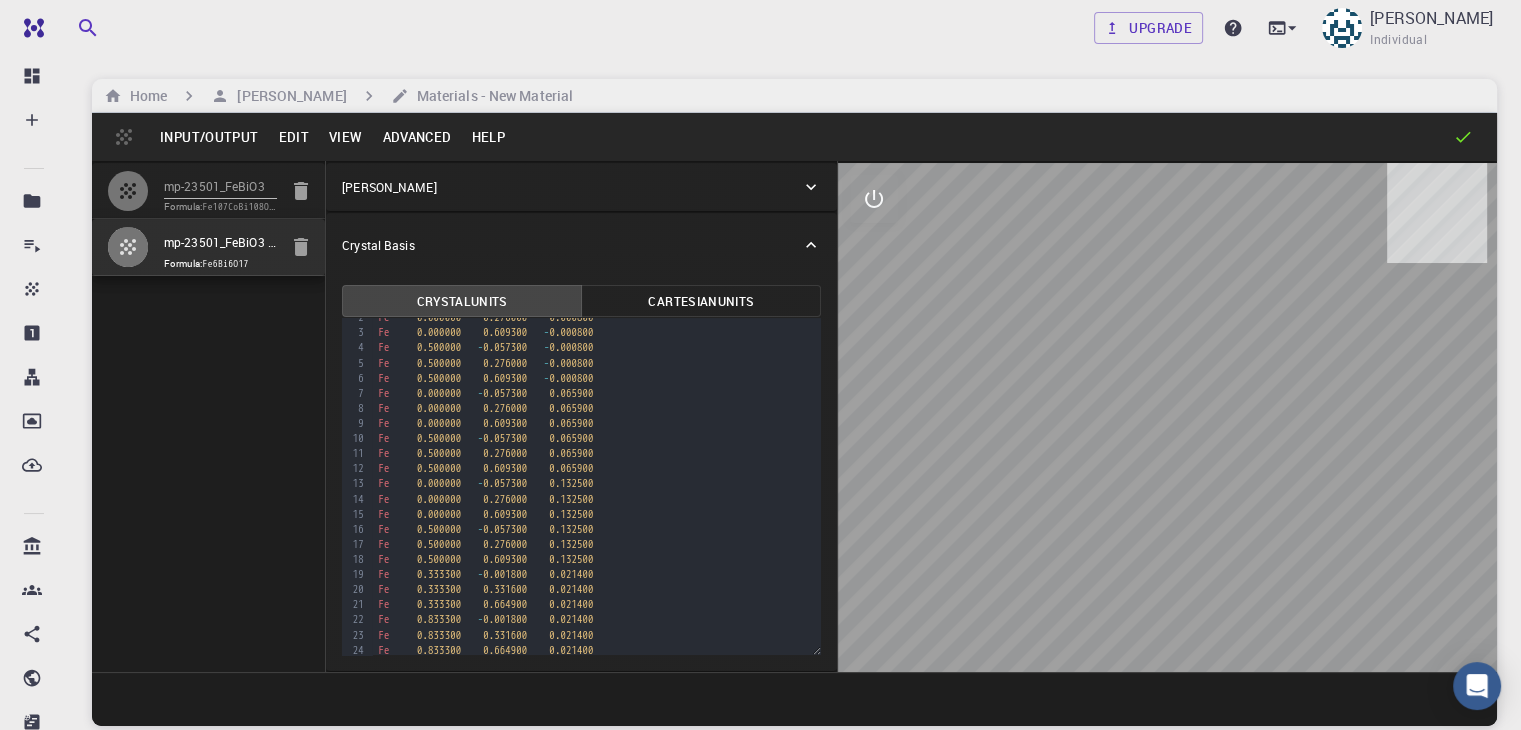scroll, scrollTop: 0, scrollLeft: 0, axis: both 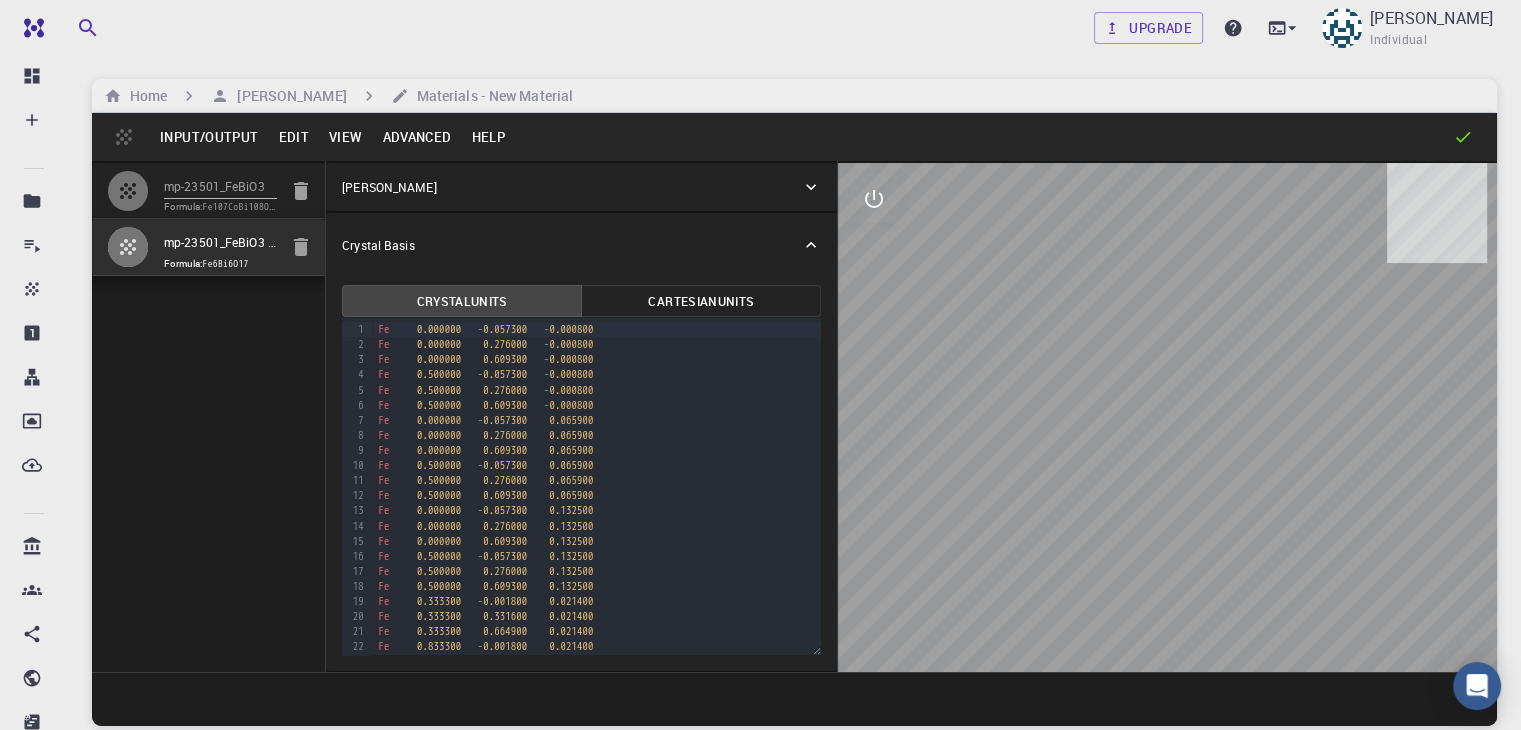 click on "Input/Output" at bounding box center (209, 137) 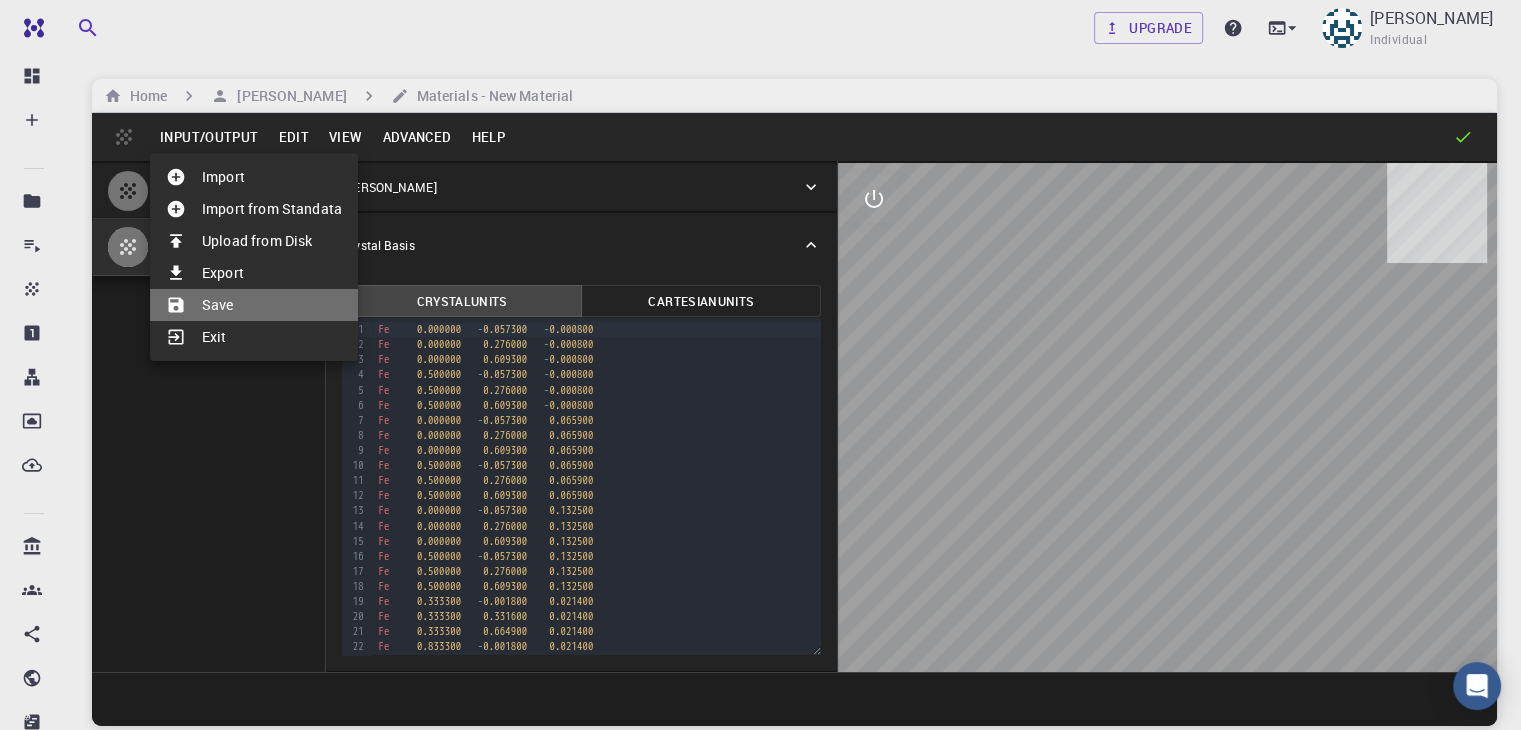 click on "Save" at bounding box center (254, 305) 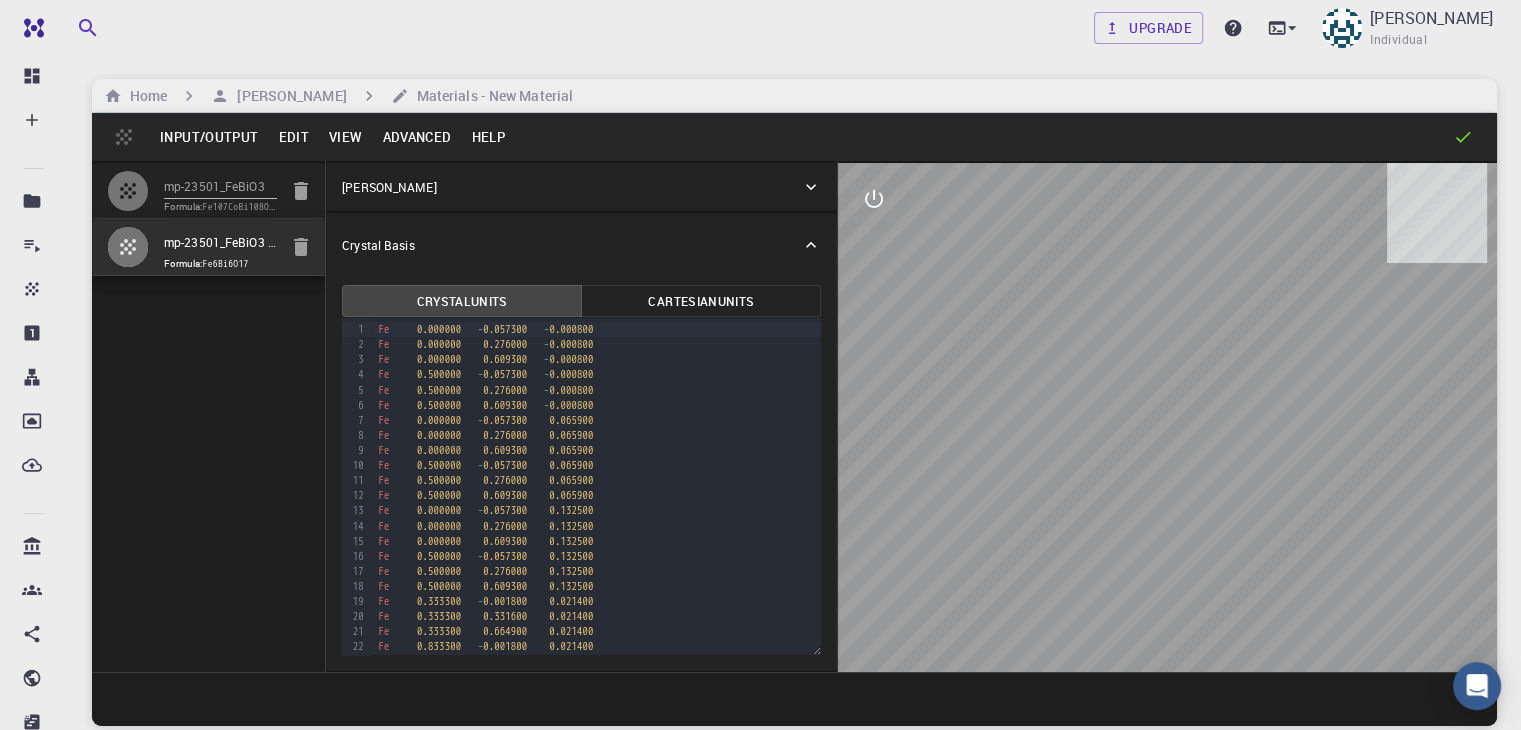 click on "Formula:  Fe107CoBi108O306" at bounding box center [220, 207] 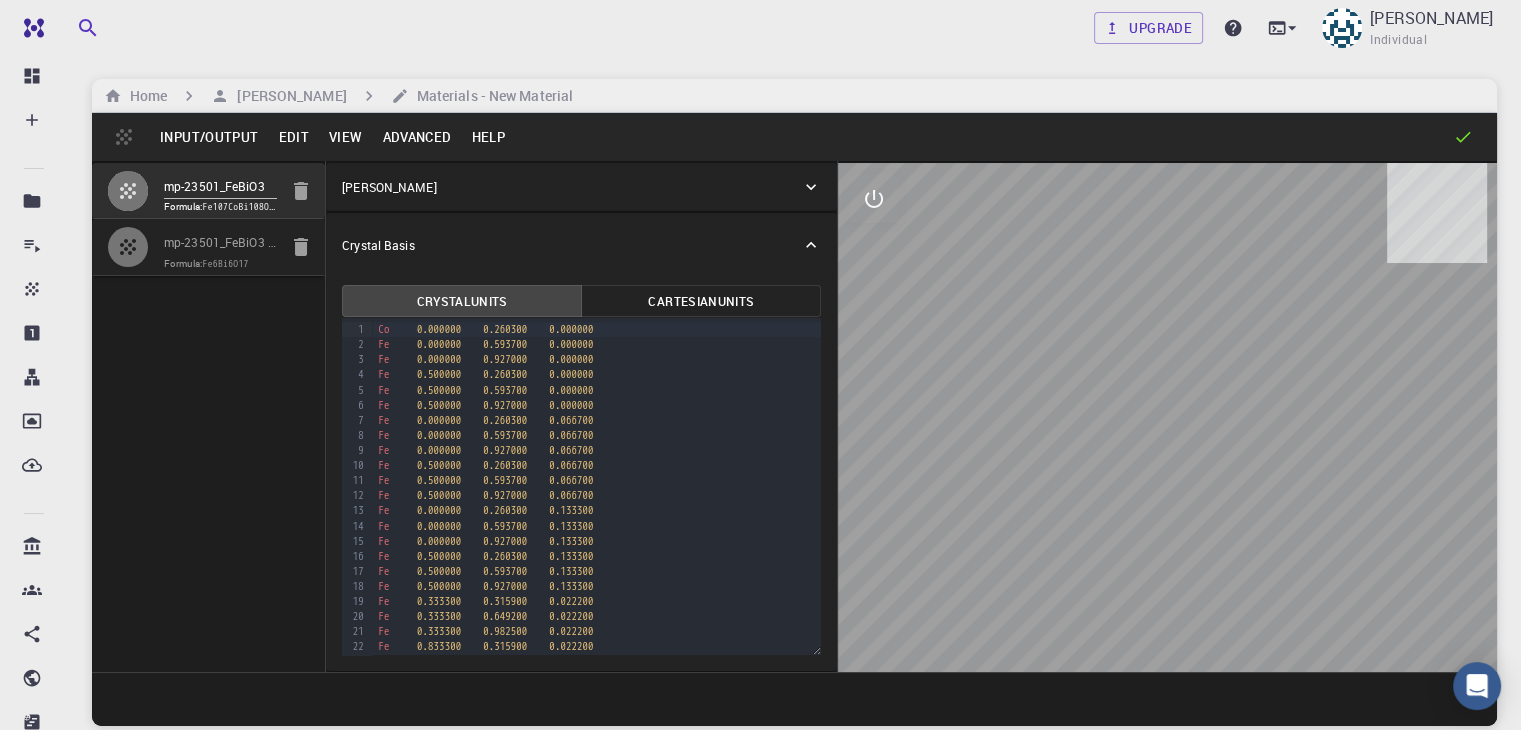 scroll, scrollTop: 0, scrollLeft: 0, axis: both 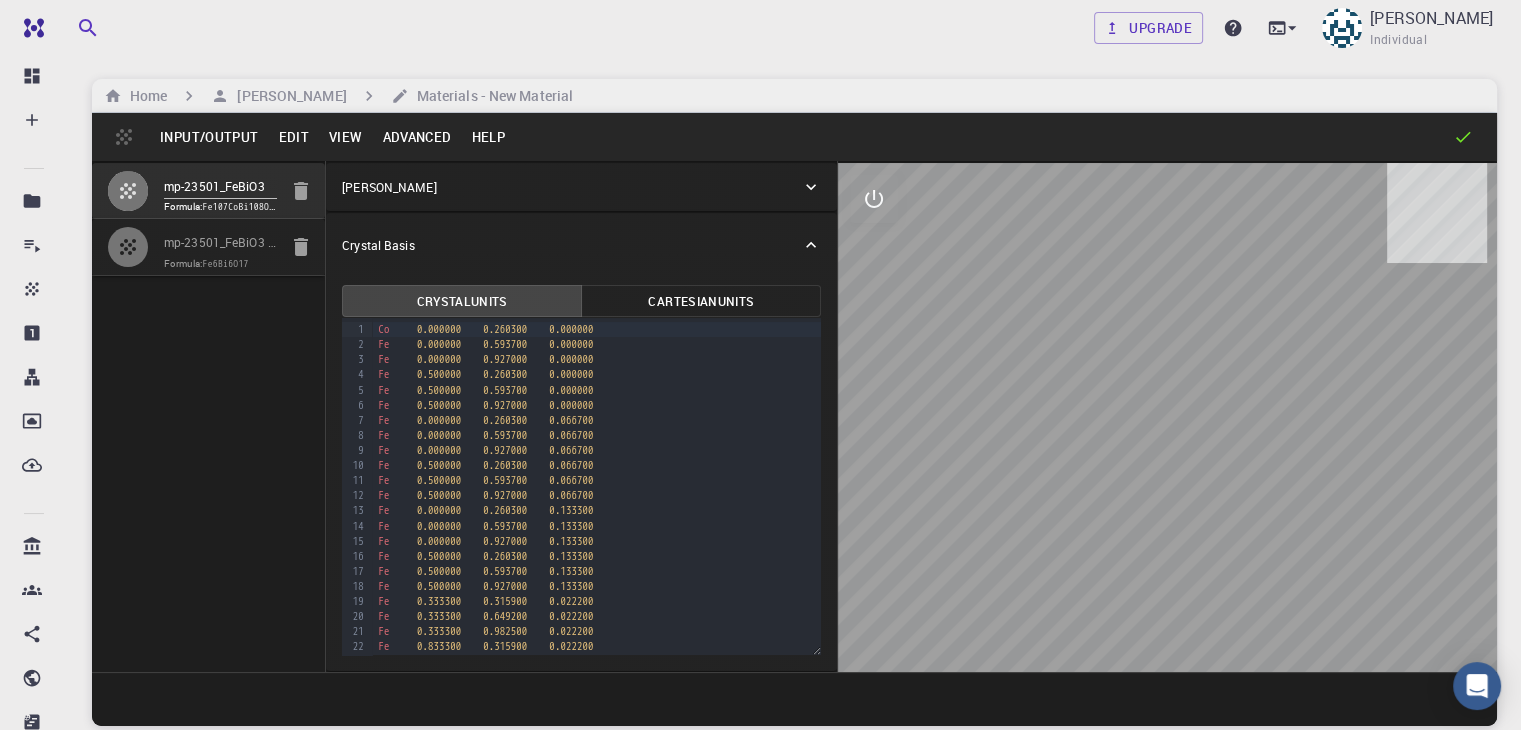 click on "Input/Output" at bounding box center (209, 137) 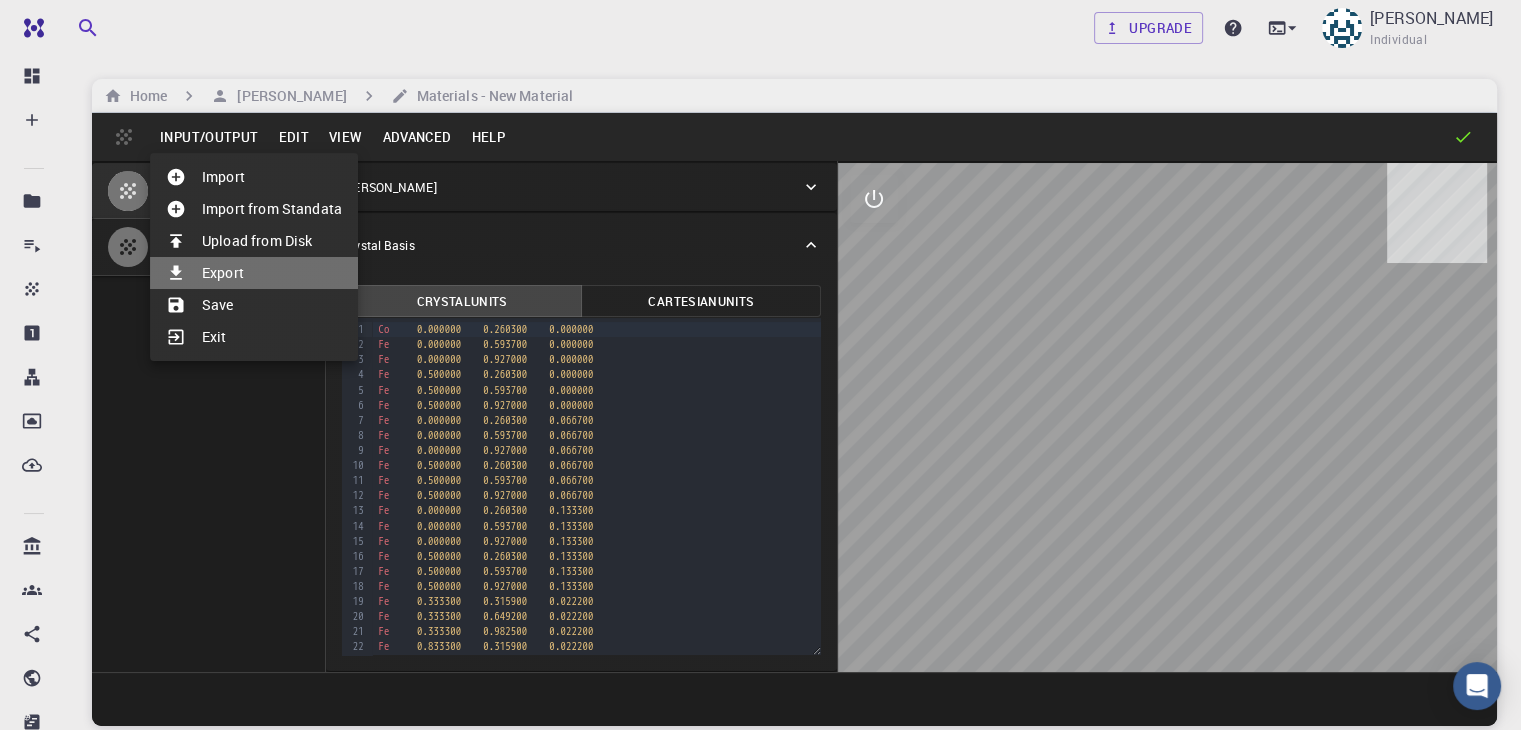 click on "Export" at bounding box center [254, 273] 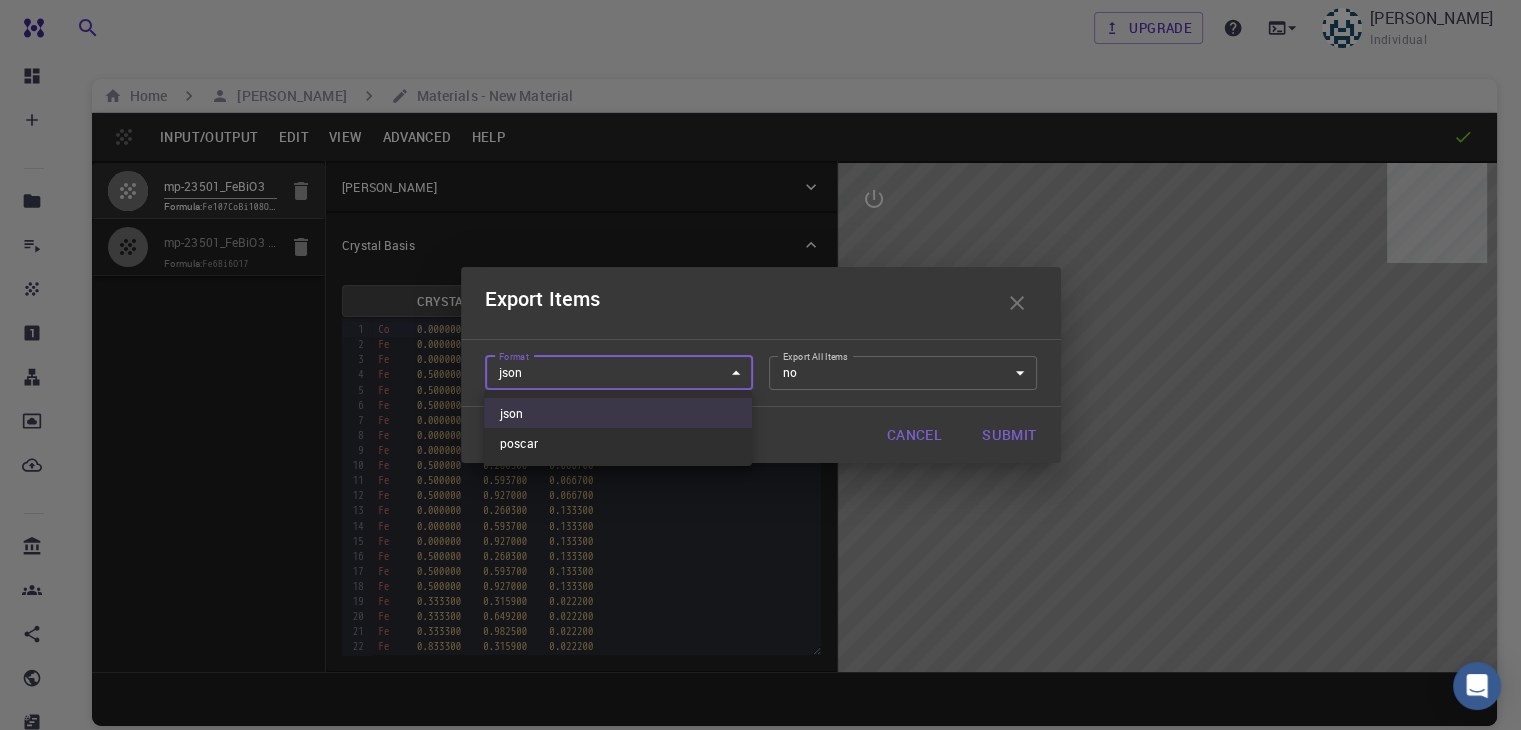 click on "Free Dashboard Create New Job New Material Create Material Upload File Import from Bank Import from 3rd Party New Workflow New Project Projects Jobs Materials Properties Workflows Dropbox External Uploads Bank Materials Workflows Accounts Shared with me Shared publicly Shared externally Documentation Contact Support Compute load: Low Upgrade Gabriel Vaca Individual Home Gabriel Vaca Materials - New Material Input/Output Edit View Advanced Help mp-23501_FeBiO3 Formula:  Fe107CoBi108O306 mp-23501_FeBiO3 - slab [1,0,0] Formula:  Fe6Bi6O17 Crystal Lattice Lattice units angstrom angstrom Lattice units Lattice type Triclinic TRI Lattice type Lattice 'a' 11.231196089909568 Lattice 'a' Lattice 'b' 42.2449 Lattice 'b' Lattice 'c' 84.23400000000002 Lattice 'c' angle (b^c) 90 angle (b^c) angle (a^c) 120.00001151656124 angle (a^c) angle (a^b) 90 angle (a^b) Lattice units Scale Interatomic Distances 0 Lattice units Apply Edits Crystal Basis Crystal  Units Cartesian  Units 999 1 2 3 4 5 6 7 8 9 10 11 12" at bounding box center [760, 441] 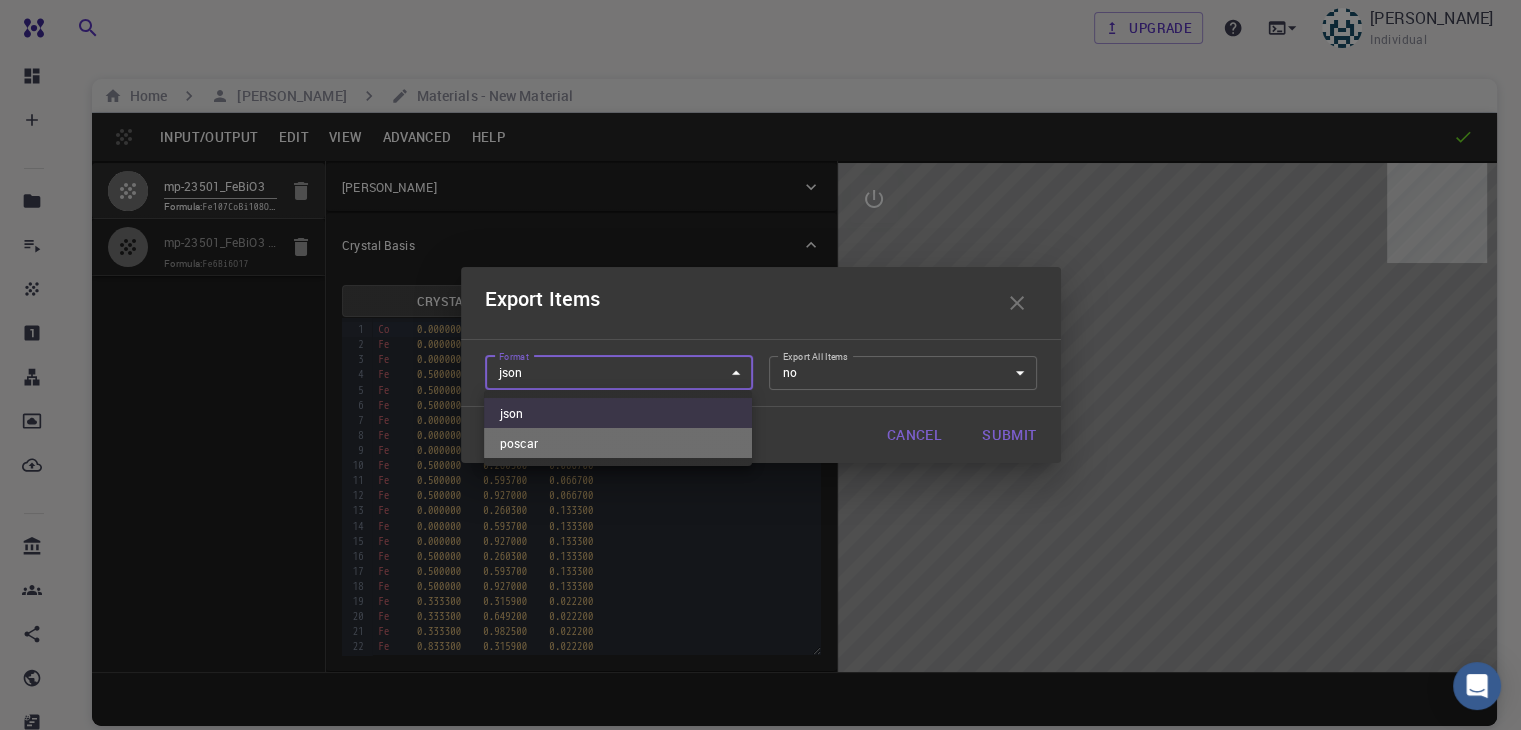 click on "poscar" at bounding box center [618, 443] 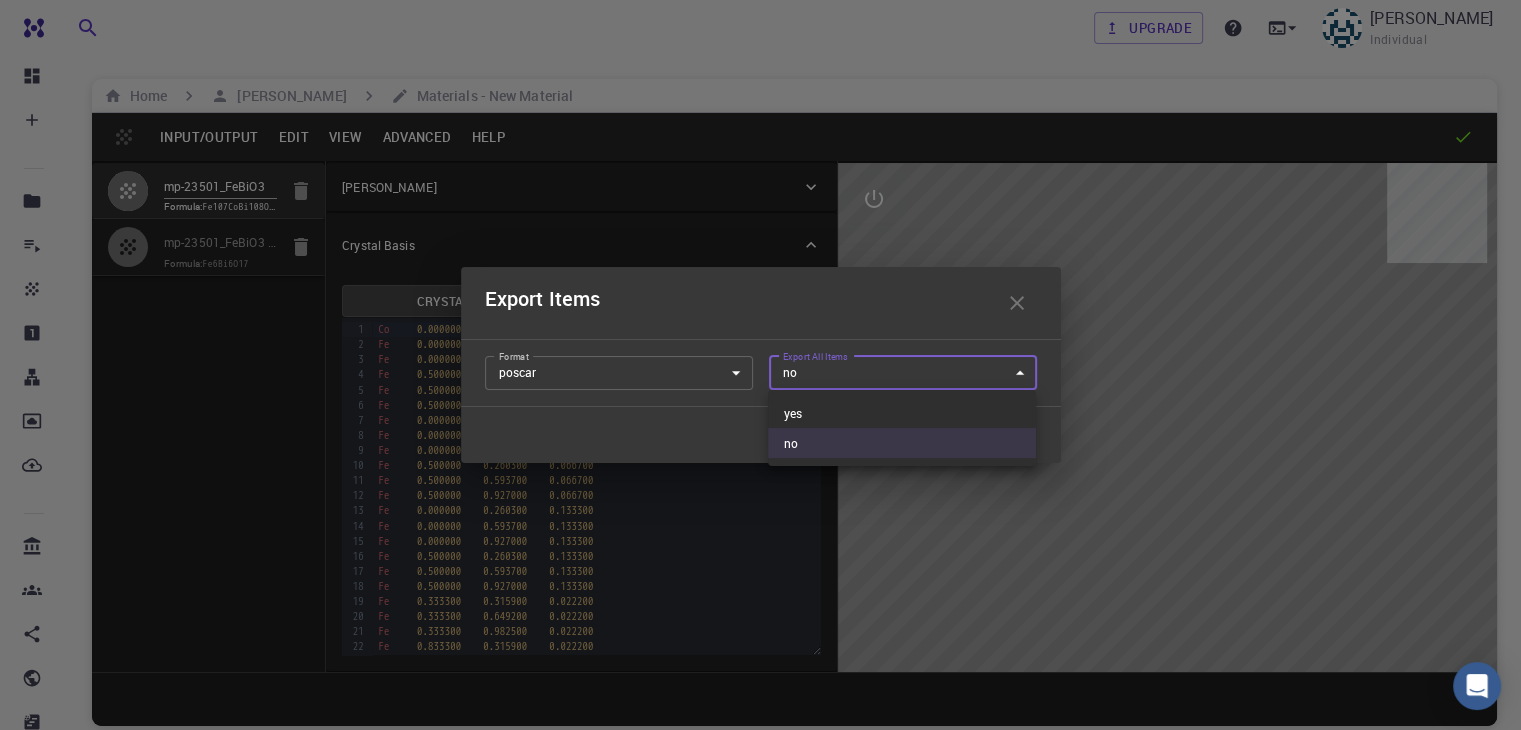 click on "Free Dashboard Create New Job New Material Create Material Upload File Import from Bank Import from 3rd Party New Workflow New Project Projects Jobs Materials Properties Workflows Dropbox External Uploads Bank Materials Workflows Accounts Shared with me Shared publicly Shared externally Documentation Contact Support Compute load: Low Upgrade Gabriel Vaca Individual Home Gabriel Vaca Materials - New Material Input/Output Edit View Advanced Help mp-23501_FeBiO3 Formula:  Fe107CoBi108O306 mp-23501_FeBiO3 - slab [1,0,0] Formula:  Fe6Bi6O17 Crystal Lattice Lattice units angstrom angstrom Lattice units Lattice type Triclinic TRI Lattice type Lattice 'a' 11.231196089909568 Lattice 'a' Lattice 'b' 42.2449 Lattice 'b' Lattice 'c' 84.23400000000002 Lattice 'c' angle (b^c) 90 angle (b^c) angle (a^c) 120.00001151656124 angle (a^c) angle (a^b) 90 angle (a^b) Lattice units Scale Interatomic Distances 0 Lattice units Apply Edits Crystal Basis Crystal  Units Cartesian  Units 999 1 2 3 4 5 6 7 8 9 10 11 12" at bounding box center [760, 441] 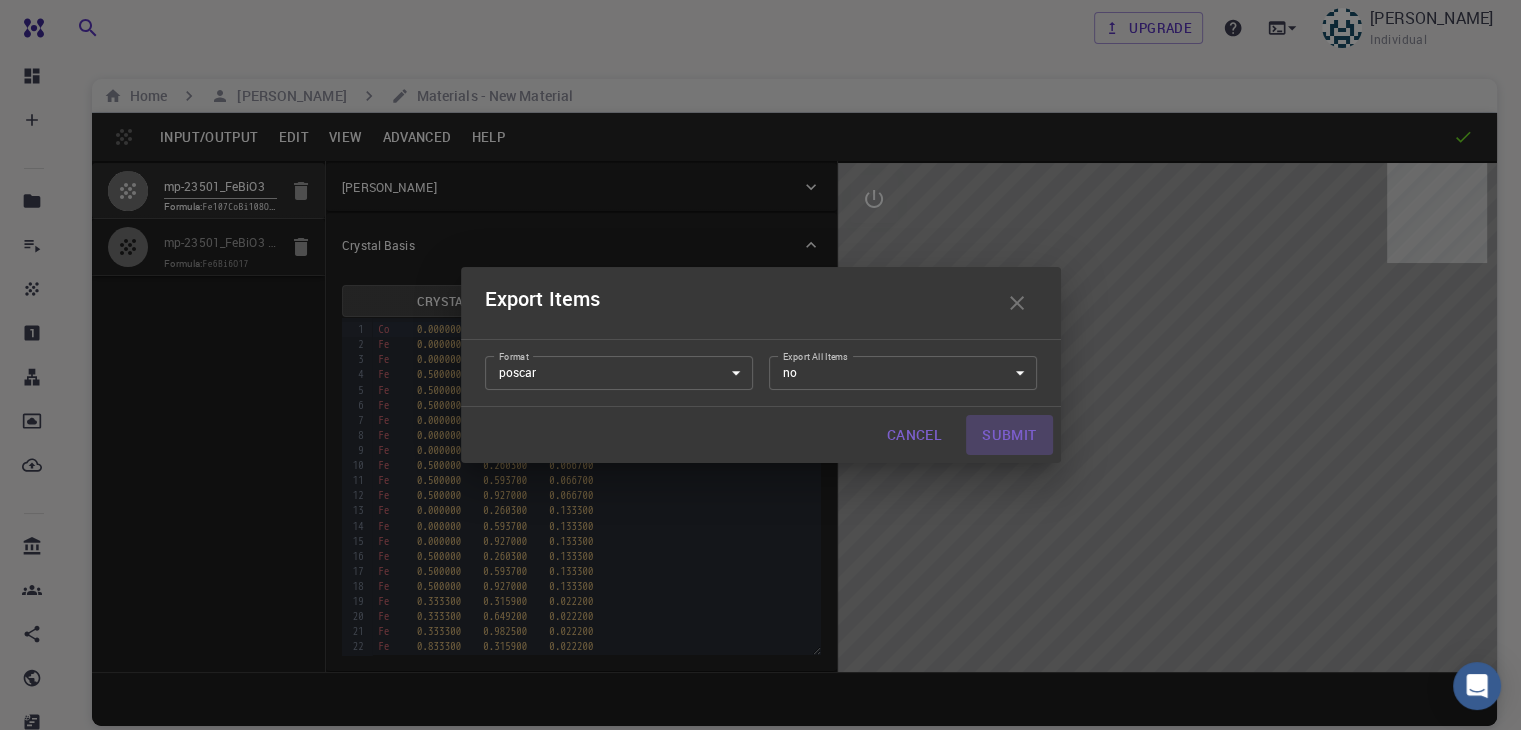 click on "Submit" at bounding box center (1009, 435) 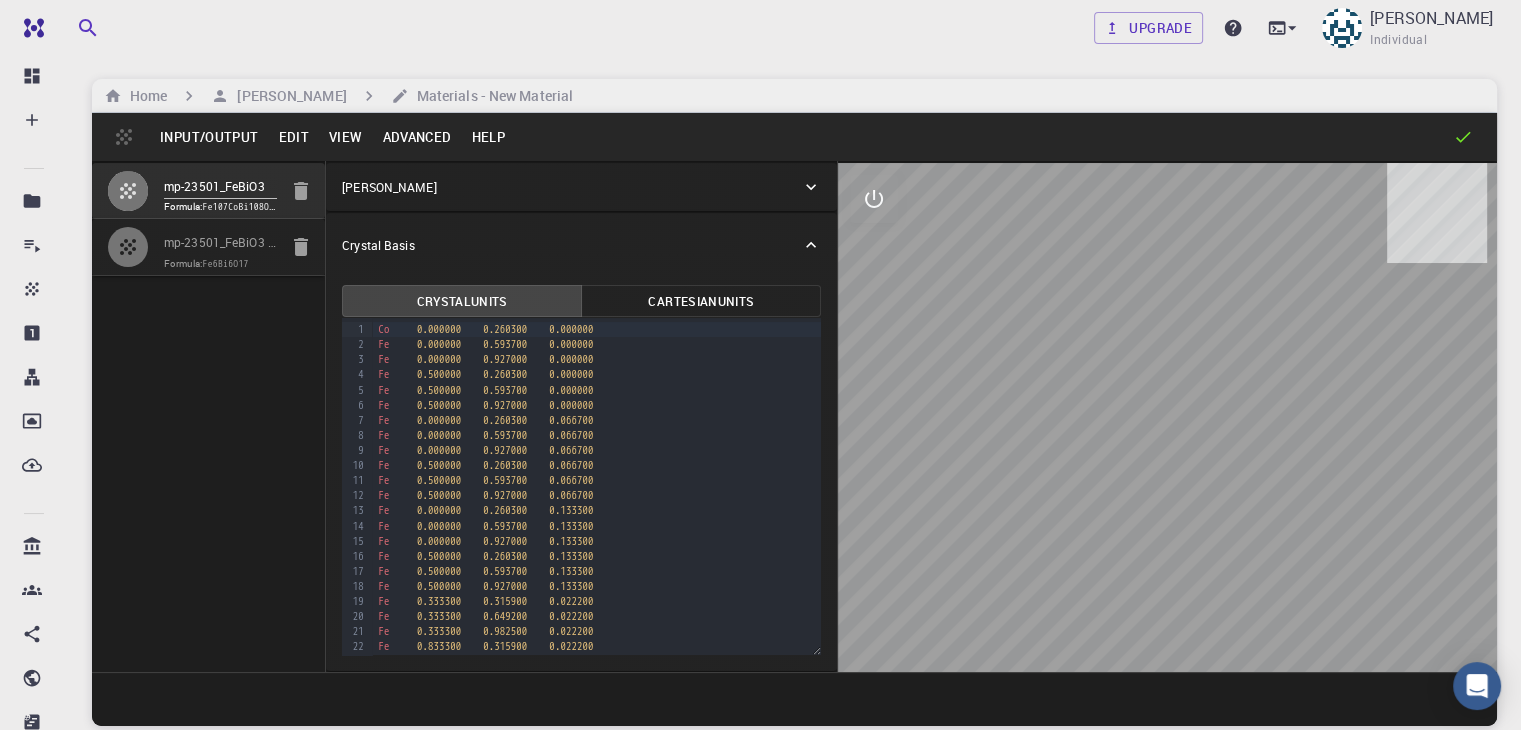 click 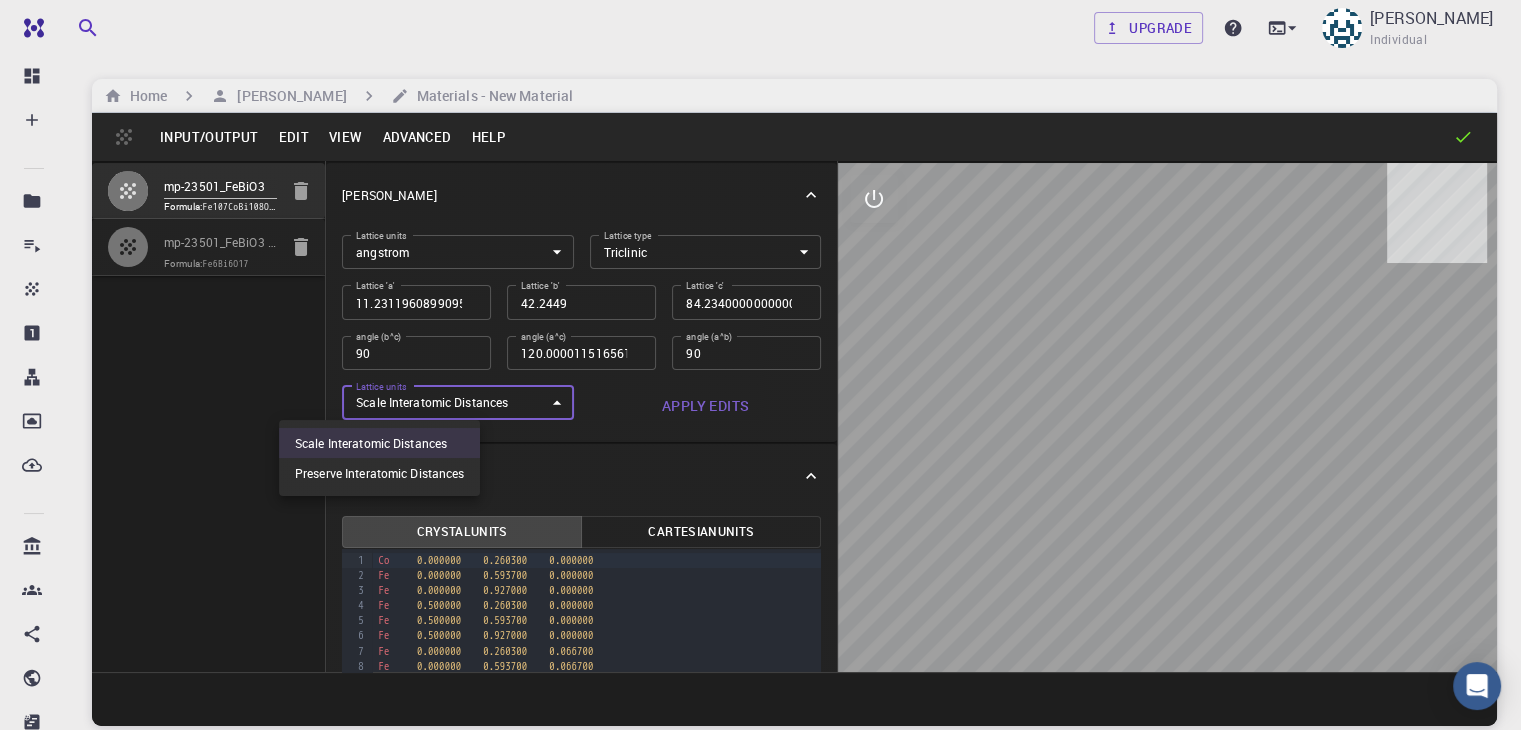 click on "Free Dashboard Create New Job New Material Create Material Upload File Import from Bank Import from 3rd Party New Workflow New Project Projects Jobs Materials Properties Workflows Dropbox External Uploads Bank Materials Workflows Accounts Shared with me Shared publicly Shared externally Documentation Contact Support Compute load: Low Upgrade Gabriel Vaca Individual Home Gabriel Vaca Materials - New Material Input/Output Edit View Advanced Help mp-23501_FeBiO3 Formula:  Fe107CoBi108O306 mp-23501_FeBiO3 - slab [1,0,0] Formula:  Fe6Bi6O17 Crystal Lattice Lattice units angstrom angstrom Lattice units Lattice type Triclinic TRI Lattice type Lattice 'a' 11.231196089909568 Lattice 'a' Lattice 'b' 42.2449 Lattice 'b' Lattice 'c' 84.23400000000002 Lattice 'c' angle (b^c) 90 angle (b^c) angle (a^c) 120.00001151656124 angle (a^c) angle (a^b) 90 angle (a^b) Lattice units Scale Interatomic Distances 0 Lattice units Apply Edits Crystal Basis Crystal  Units Cartesian  Units 999 1 2 3 4 5 6 7 8 9 10 11 12" at bounding box center [760, 441] 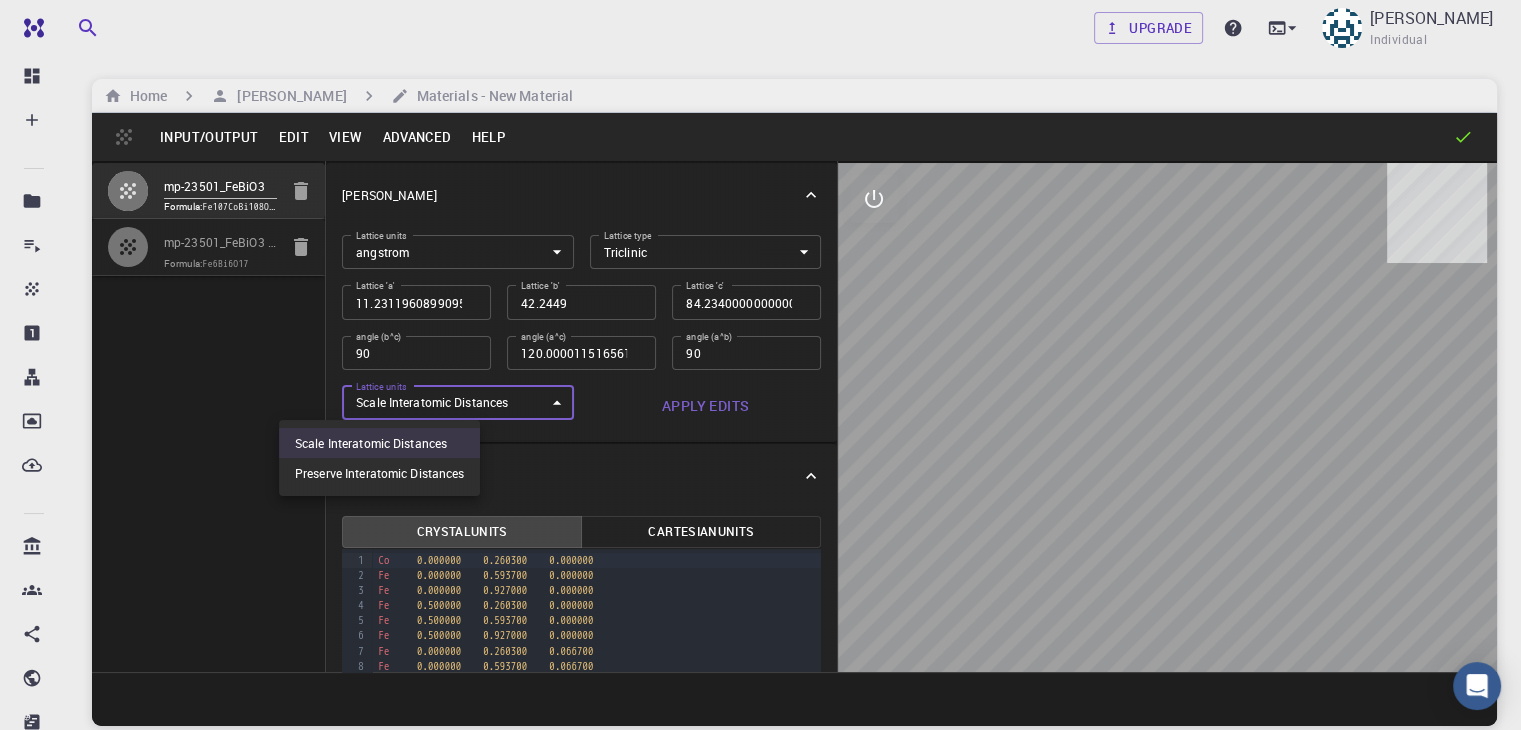 click at bounding box center (760, 365) 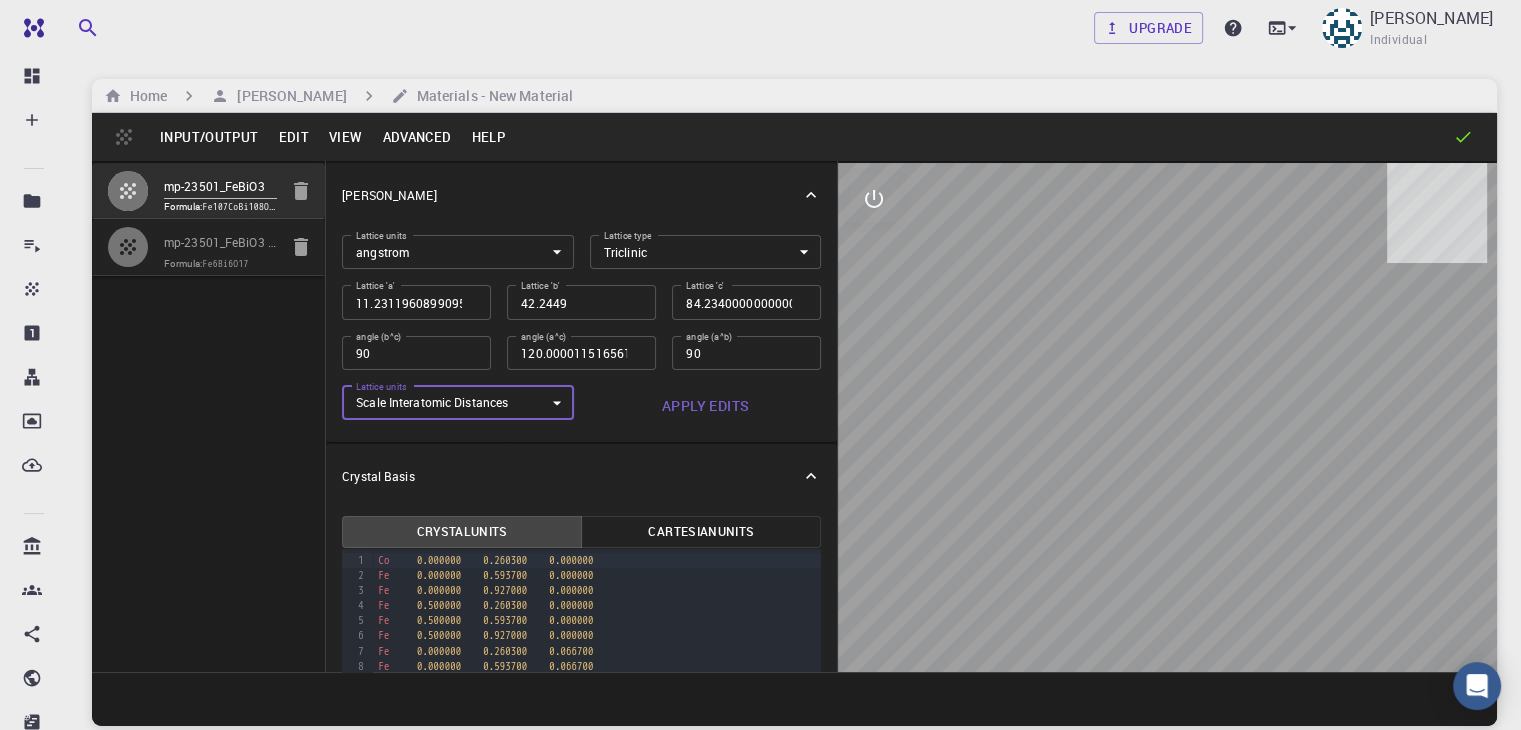 click on "Apply Edits" at bounding box center [706, 406] 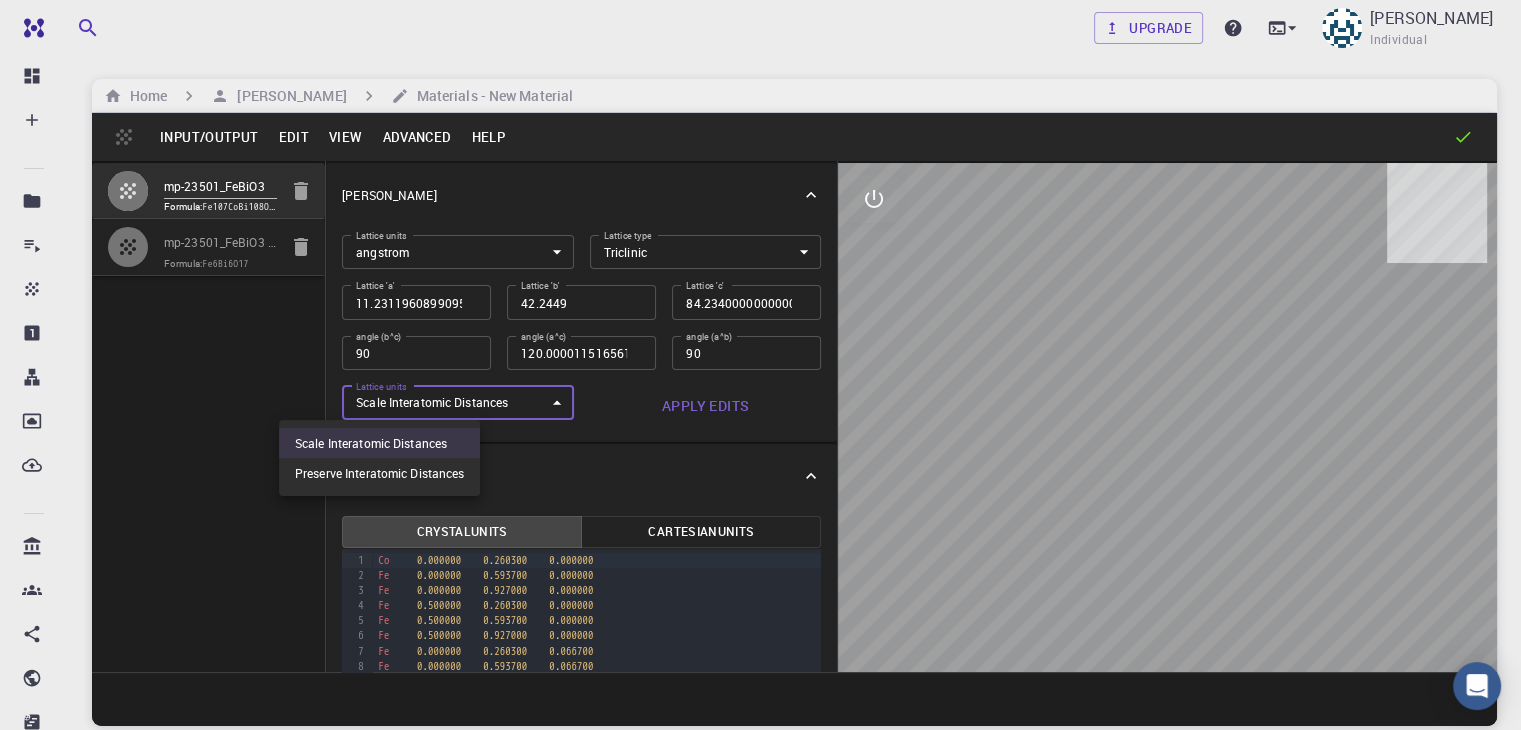 click on "Free Dashboard Create New Job New Material Create Material Upload File Import from Bank Import from 3rd Party New Workflow New Project Projects Jobs Materials Properties Workflows Dropbox External Uploads Bank Materials Workflows Accounts Shared with me Shared publicly Shared externally Documentation Contact Support Compute load: Low Upgrade Gabriel Vaca Individual Home Gabriel Vaca Materials - New Material Input/Output Edit View Advanced Help mp-23501_FeBiO3 Formula:  Fe107CoBi108O306 mp-23501_FeBiO3 - slab [1,0,0] Formula:  Fe6Bi6O17 Crystal Lattice Lattice units angstrom angstrom Lattice units Lattice type Triclinic TRI Lattice type Lattice 'a' 11.231196089909568 Lattice 'a' Lattice 'b' 42.2449 Lattice 'b' Lattice 'c' 84.23400000000002 Lattice 'c' angle (b^c) 90 angle (b^c) angle (a^c) 120.00001151656124 angle (a^c) angle (a^b) 90 angle (a^b) Lattice units Scale Interatomic Distances 0 Lattice units Apply Edits Crystal Basis Crystal  Units Cartesian  Units 999 1 2 3 4 5 6 7 8 9 10 11 12" at bounding box center [760, 441] 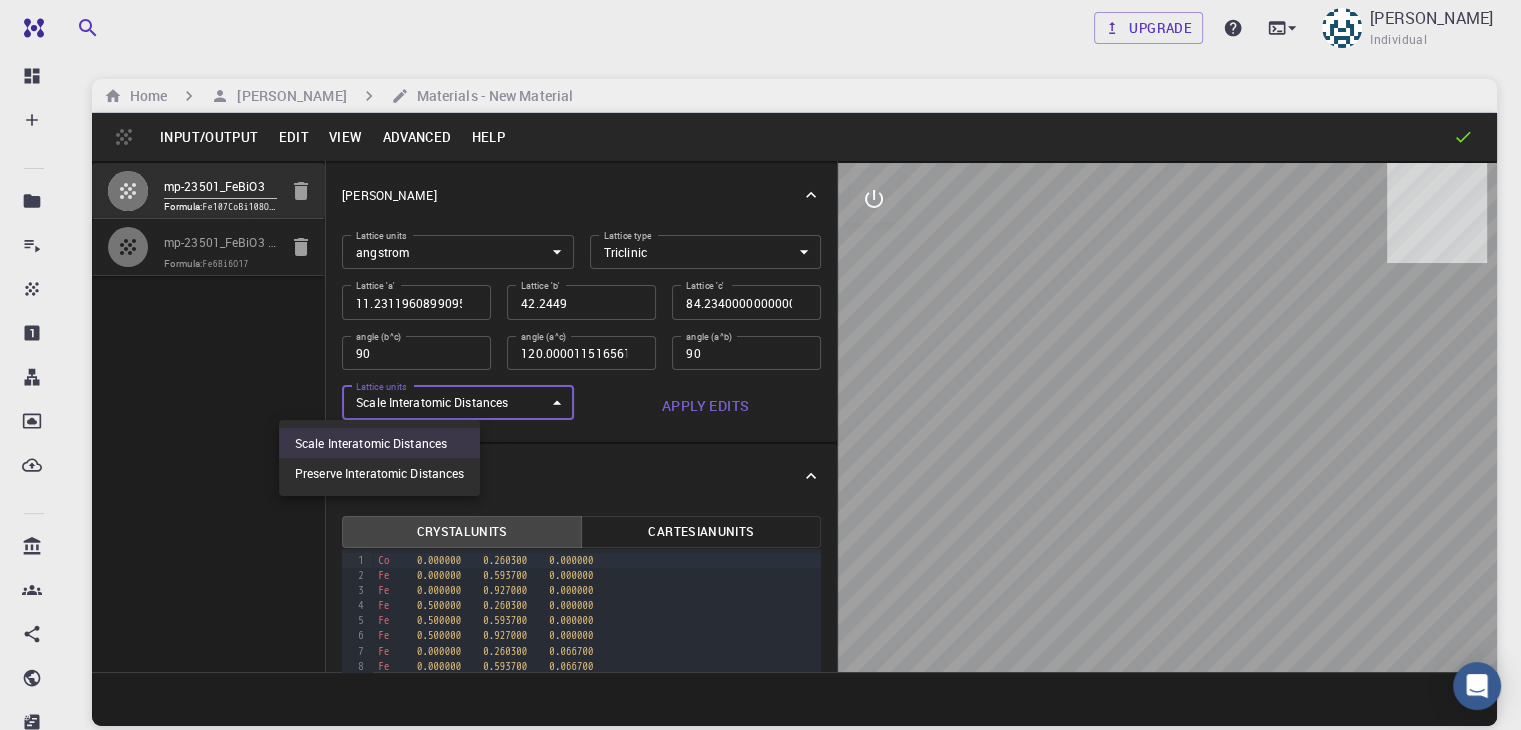 click on "Preserve Interatomic Distances" at bounding box center (379, 473) 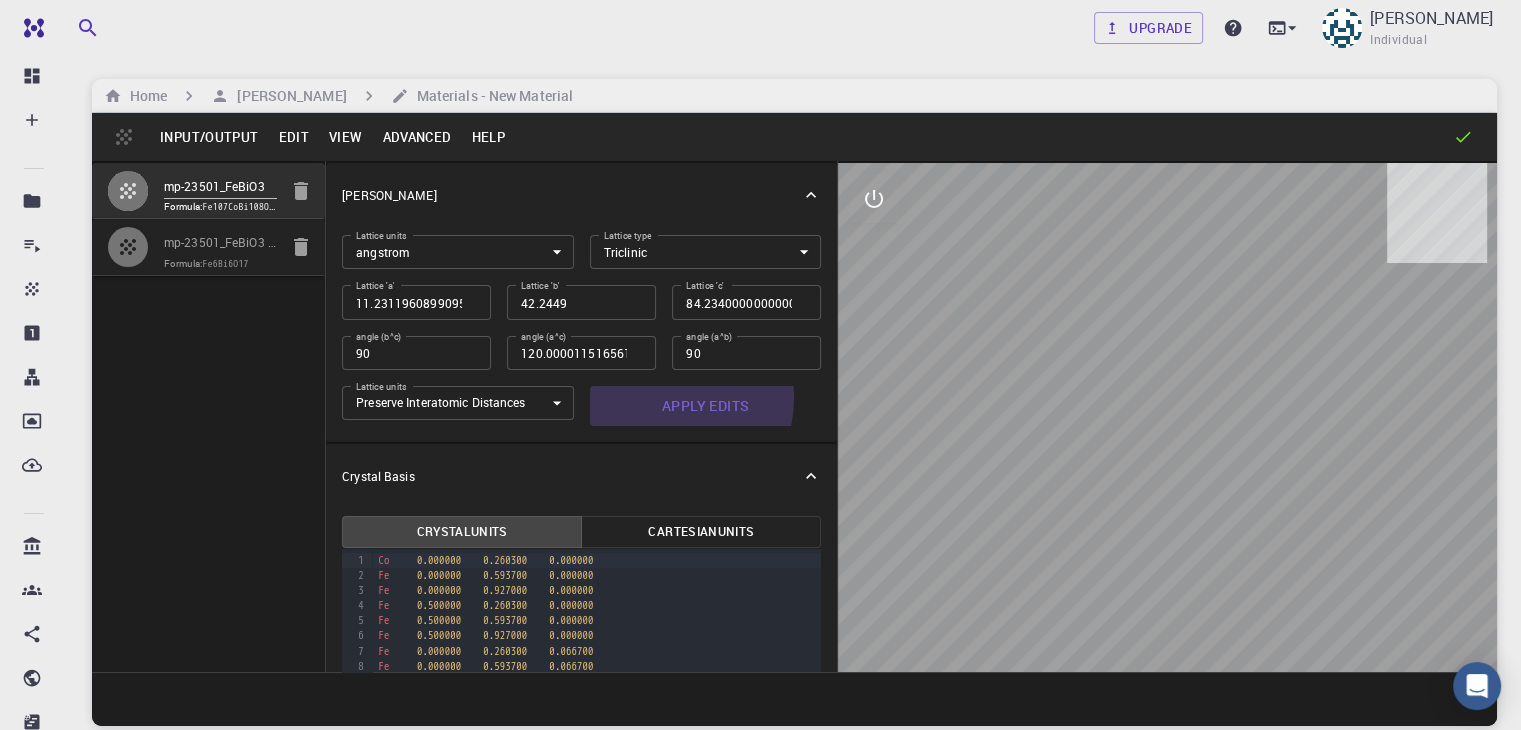 click on "Apply Edits" at bounding box center (706, 406) 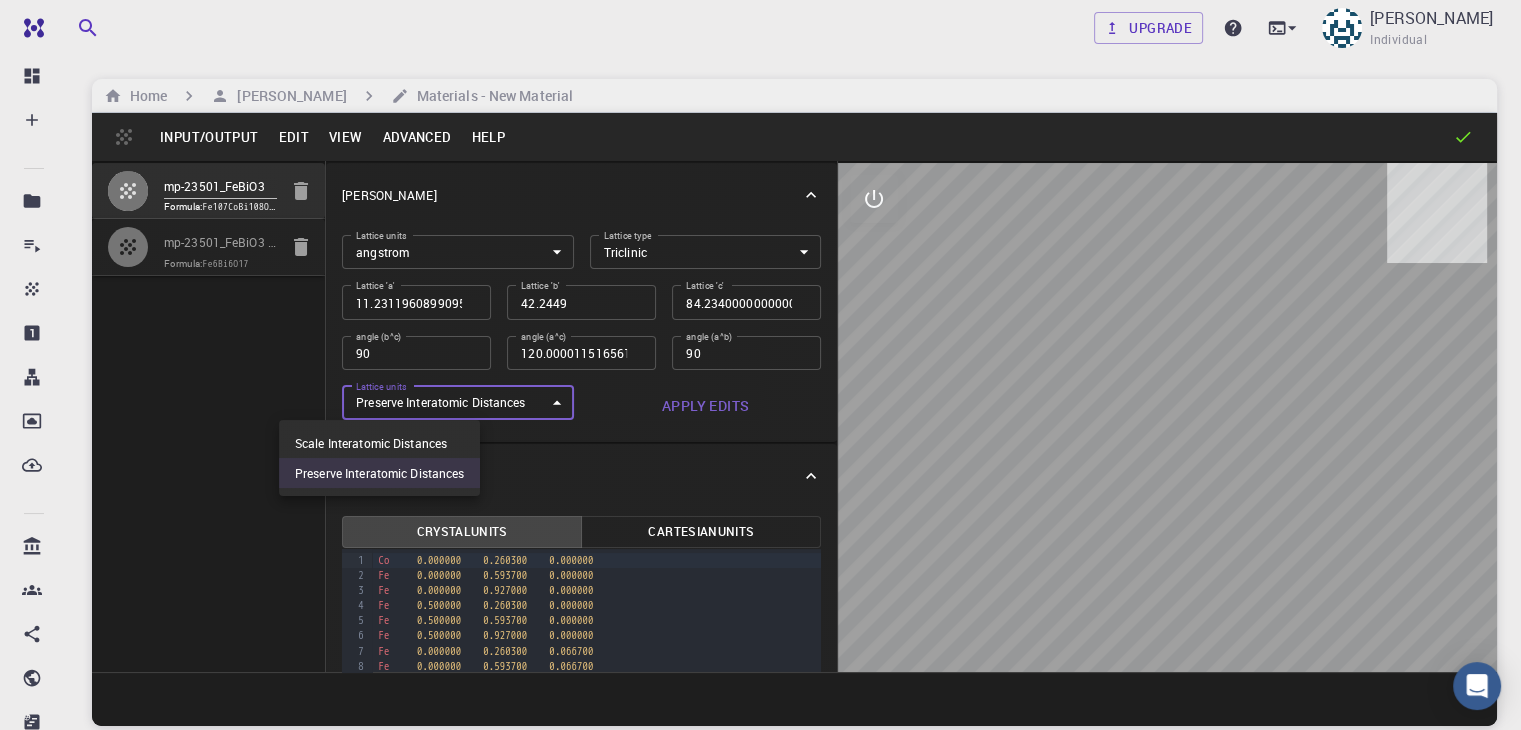 click on "Free Dashboard Create New Job New Material Create Material Upload File Import from Bank Import from 3rd Party New Workflow New Project Projects Jobs Materials Properties Workflows Dropbox External Uploads Bank Materials Workflows Accounts Shared with me Shared publicly Shared externally Documentation Contact Support Compute load: Low Upgrade Gabriel Vaca Individual Home Gabriel Vaca Materials - New Material Input/Output Edit View Advanced Help mp-23501_FeBiO3 Formula:  Fe107CoBi108O306 mp-23501_FeBiO3 - slab [1,0,0] Formula:  Fe6Bi6O17 Crystal Lattice Lattice units angstrom angstrom Lattice units Lattice type Triclinic TRI Lattice type Lattice 'a' 11.231196089909568 Lattice 'a' Lattice 'b' 42.2449 Lattice 'b' Lattice 'c' 84.23400000000002 Lattice 'c' angle (b^c) 90 angle (b^c) angle (a^c) 120.00001151656124 angle (a^c) angle (a^b) 90 angle (a^b) Lattice units Preserve Interatomic Distances 1 Lattice units Apply Edits Crystal Basis Crystal  Units Cartesian  Units 999 1 2 3 4 5 6 7 8 9 10 11" at bounding box center (760, 441) 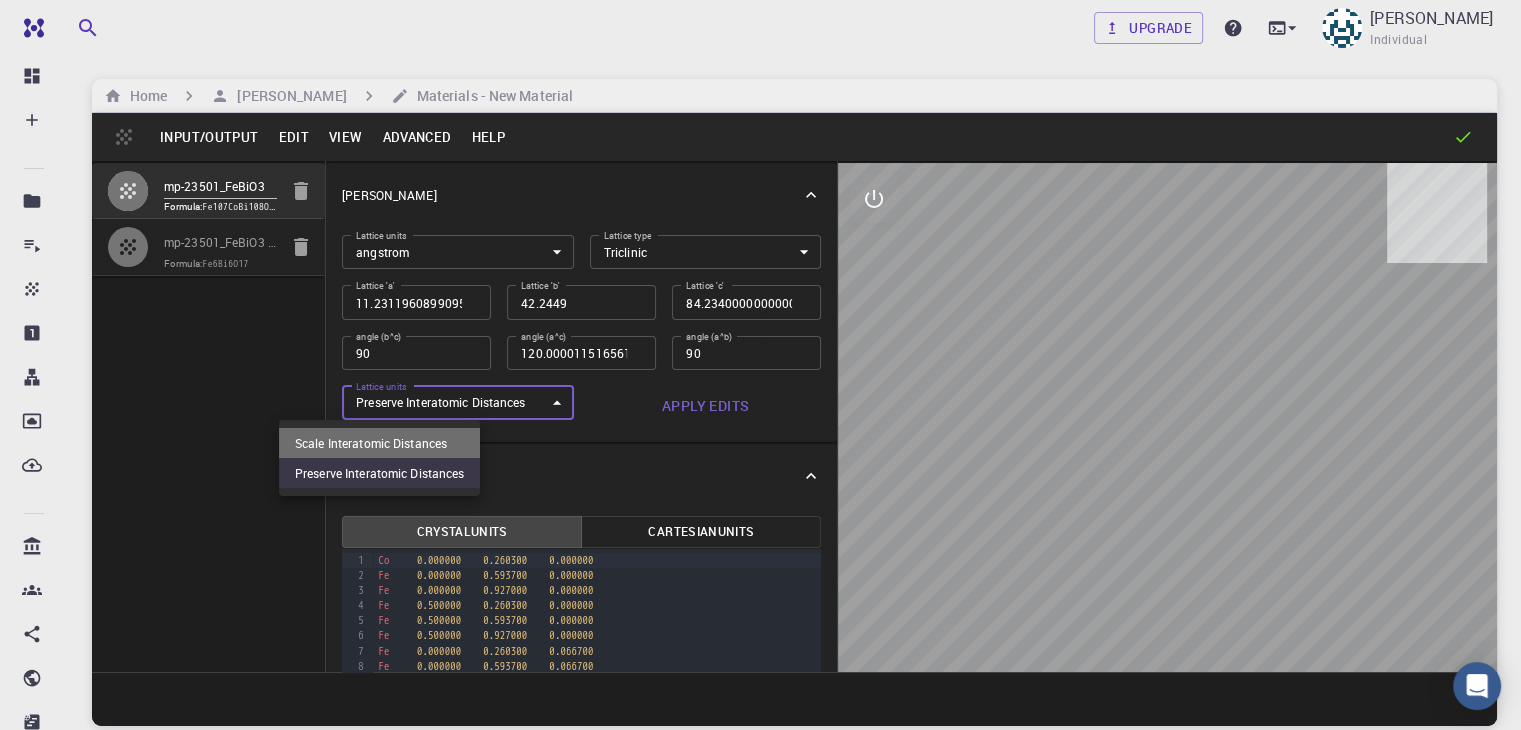 click on "Scale Interatomic Distances" at bounding box center (379, 443) 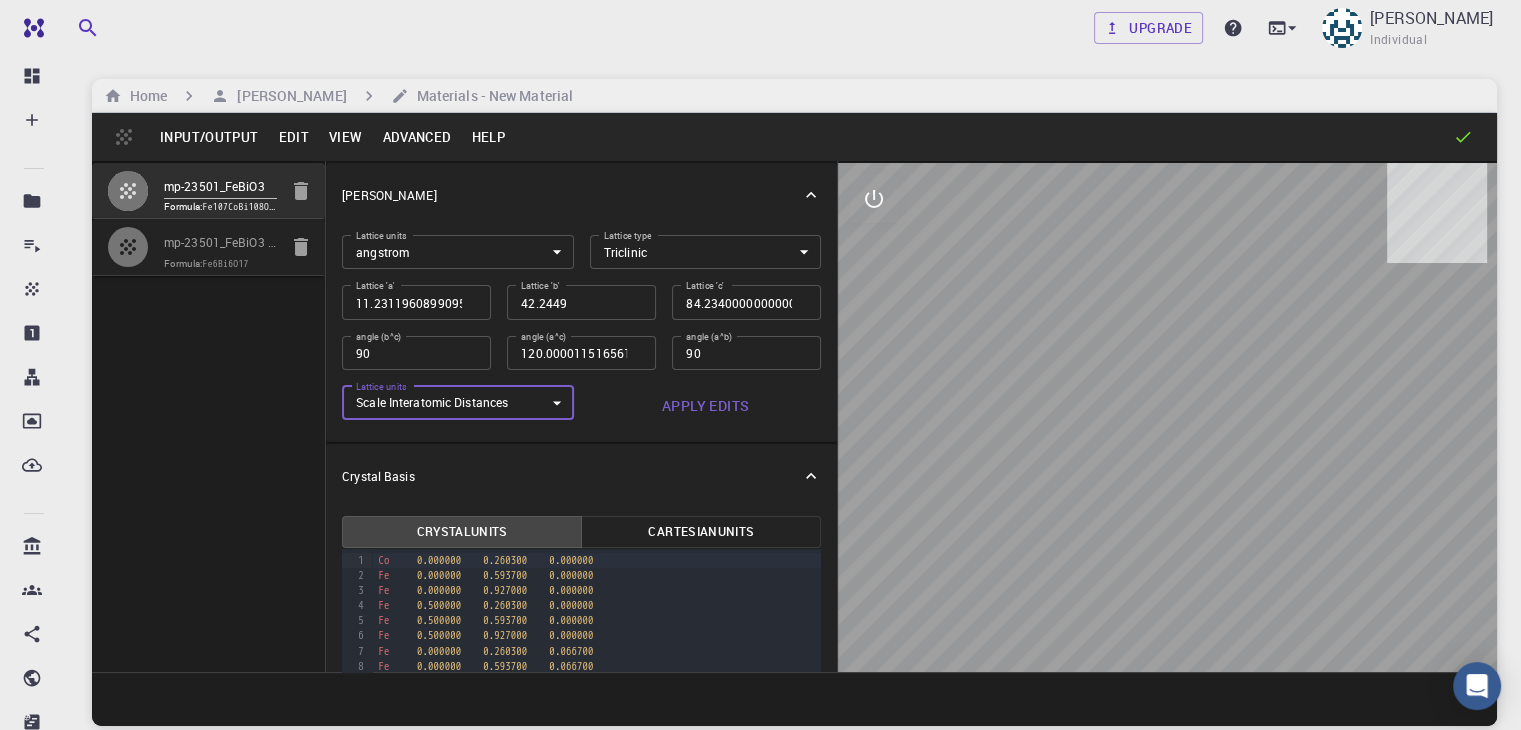 click on "Apply Edits" at bounding box center (706, 406) 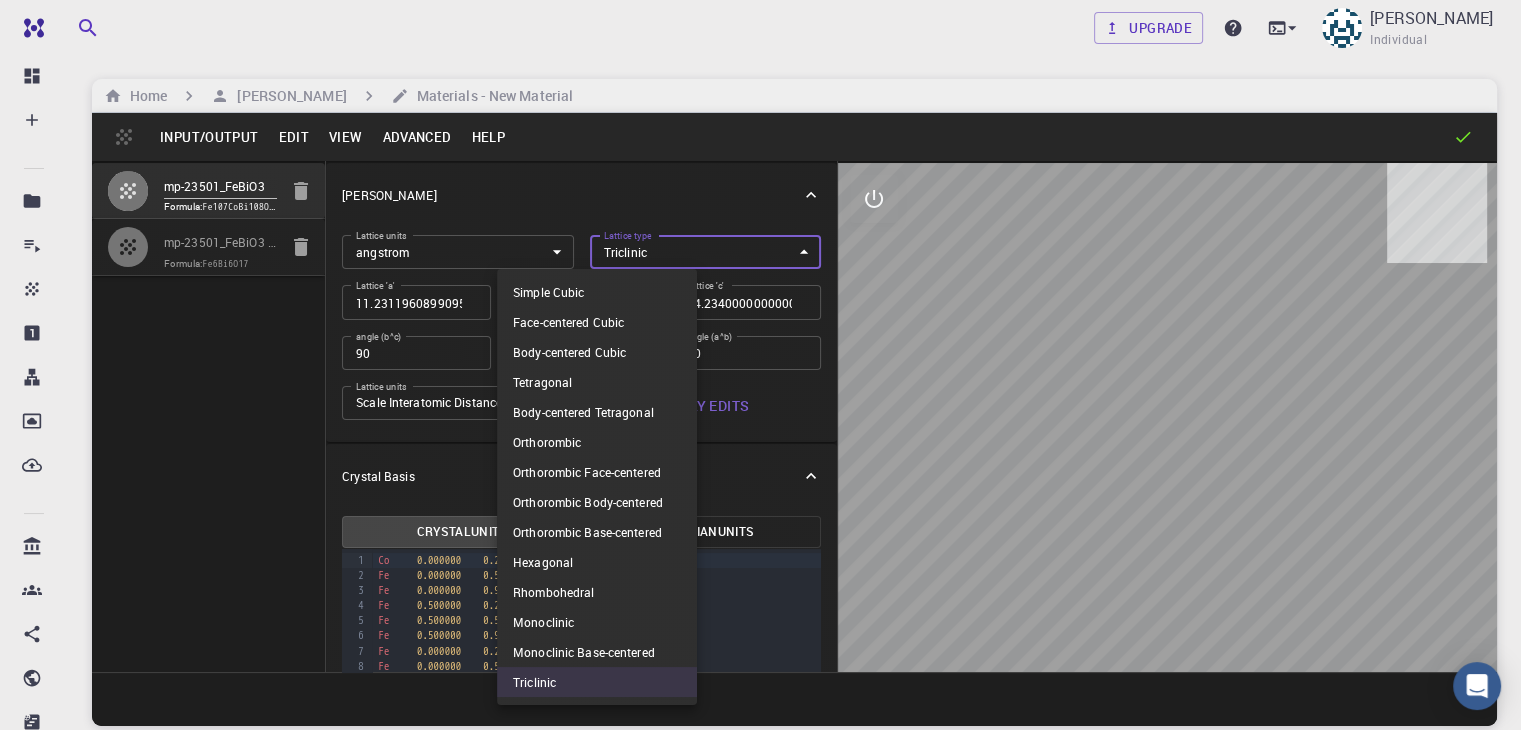 click on "Free Dashboard Create New Job New Material Create Material Upload File Import from Bank Import from 3rd Party New Workflow New Project Projects Jobs Materials Properties Workflows Dropbox External Uploads Bank Materials Workflows Accounts Shared with me Shared publicly Shared externally Documentation Contact Support Compute load: Low Upgrade Gabriel Vaca Individual Home Gabriel Vaca Materials - New Material Input/Output Edit View Advanced Help mp-23501_FeBiO3 Formula:  Fe107CoBi108O306 mp-23501_FeBiO3 - slab [1,0,0] Formula:  Fe6Bi6O17 Crystal Lattice Lattice units angstrom angstrom Lattice units Lattice type Triclinic TRI Lattice type Lattice 'a' 11.231196089909568 Lattice 'a' Lattice 'b' 42.2449 Lattice 'b' Lattice 'c' 84.23400000000002 Lattice 'c' angle (b^c) 90 angle (b^c) angle (a^c) 120.00001151656124 angle (a^c) angle (a^b) 90 angle (a^b) Lattice units Scale Interatomic Distances 0 Lattice units Apply Edits Crystal Basis Crystal  Units Cartesian  Units 999 1 2 3 4 5 6 7 8 9 10 11 12" at bounding box center [760, 441] 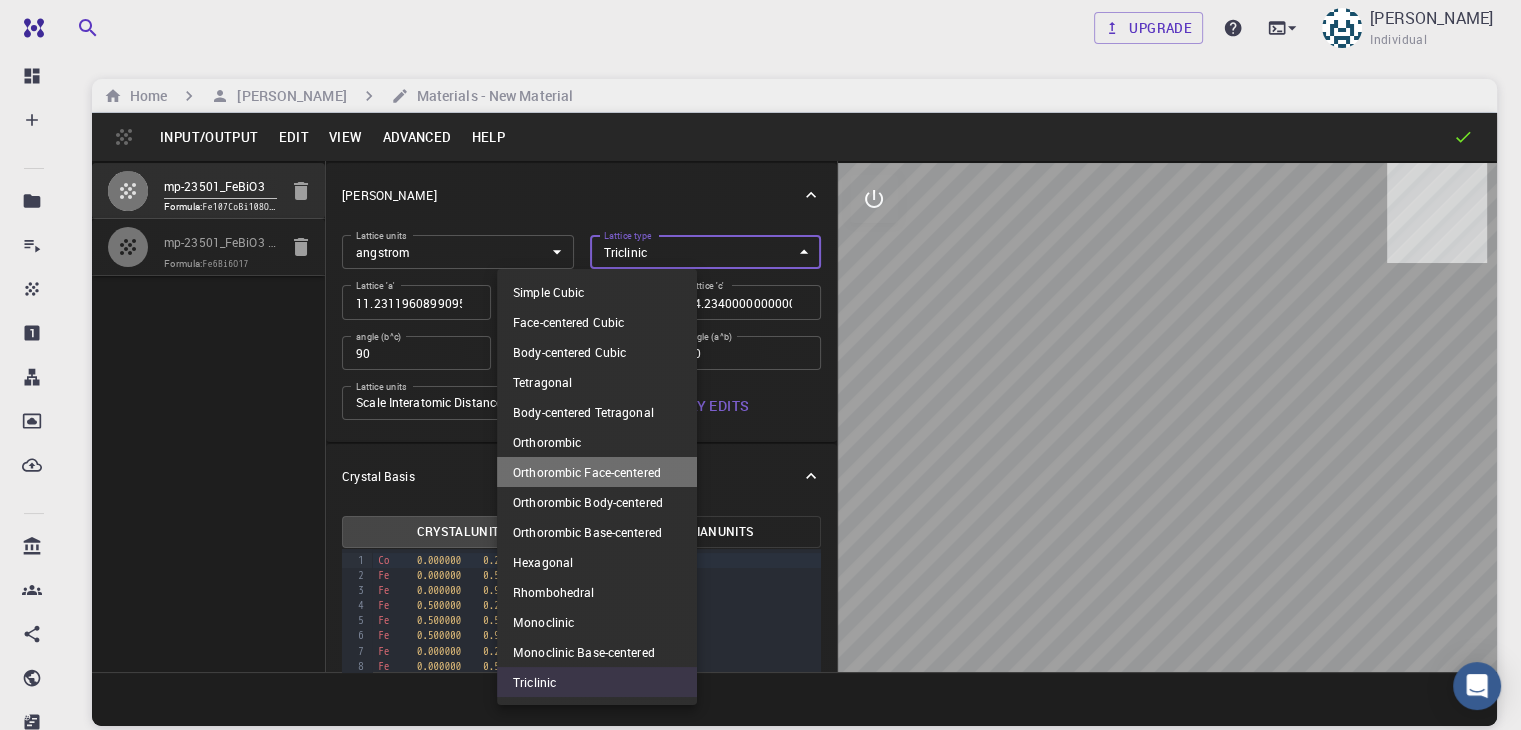 click on "Orthorombic Face-centered" at bounding box center [597, 472] 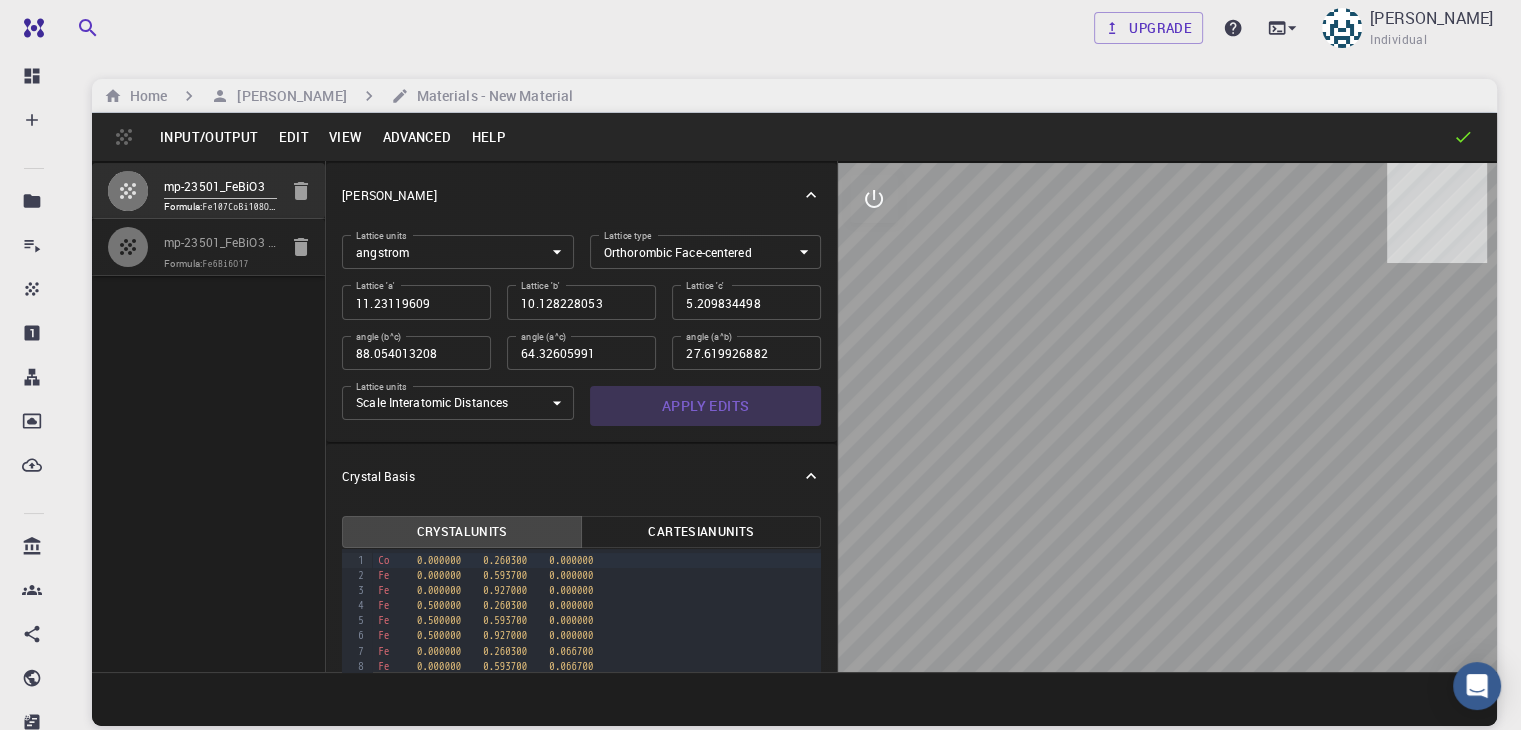 click on "Apply Edits" at bounding box center [706, 406] 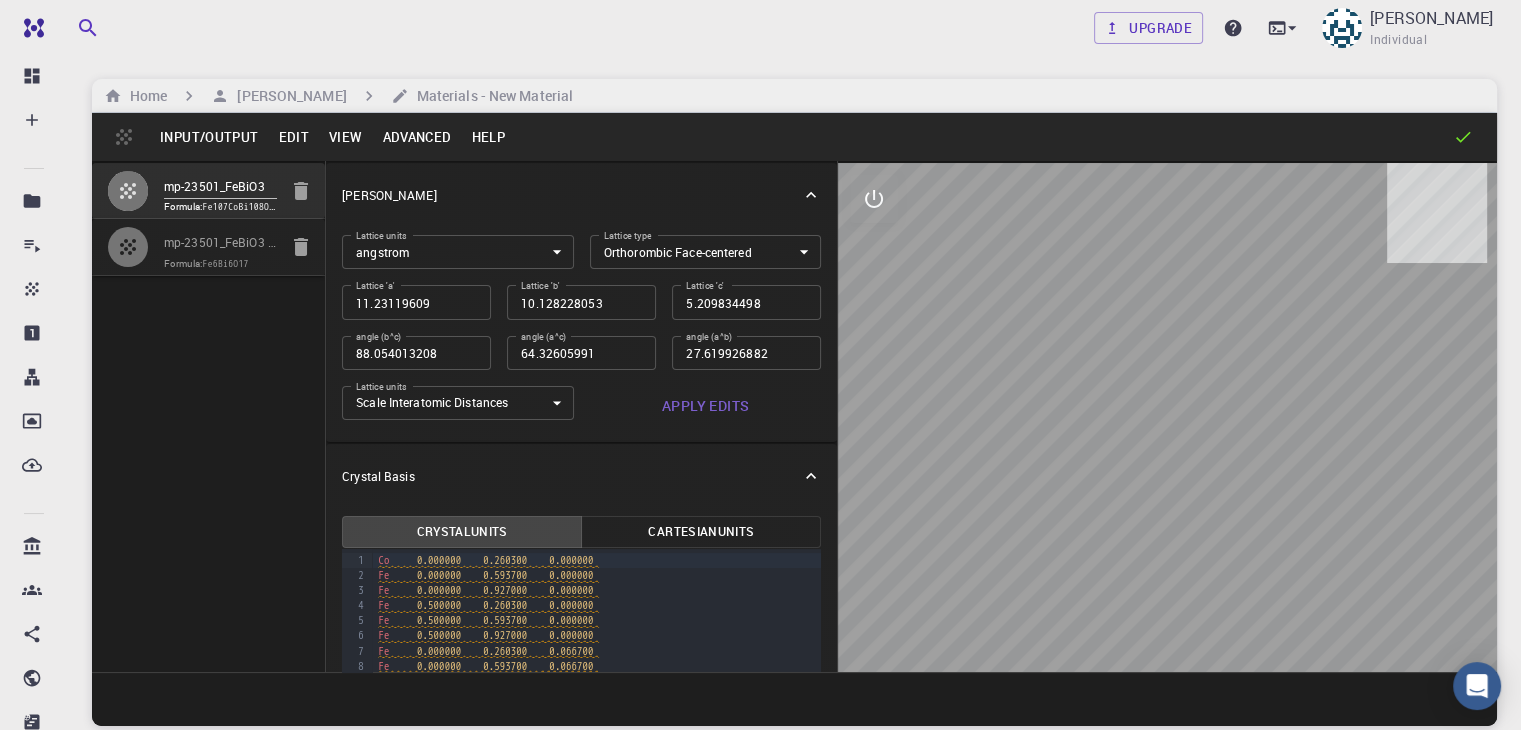 click at bounding box center (1167, 417) 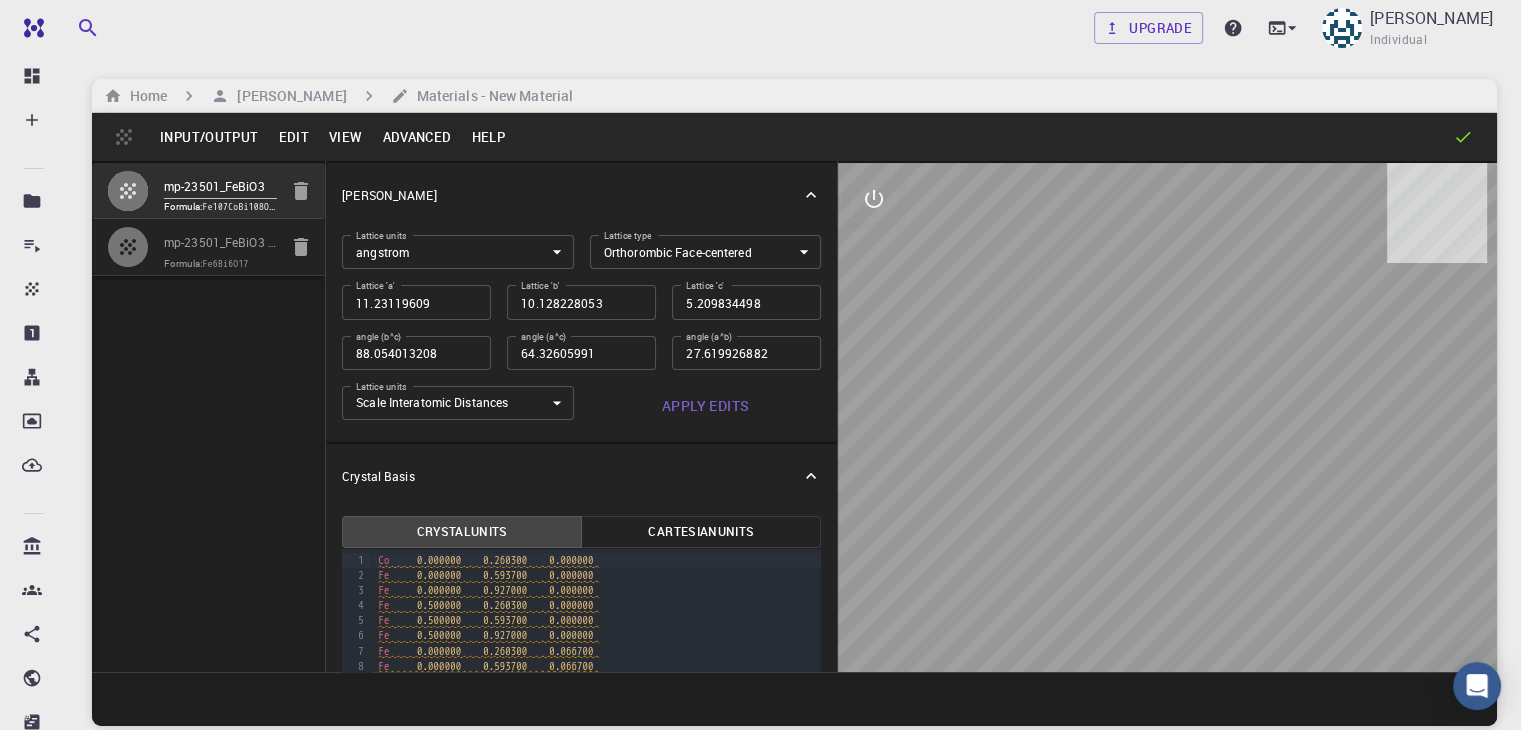 click at bounding box center [1167, 417] 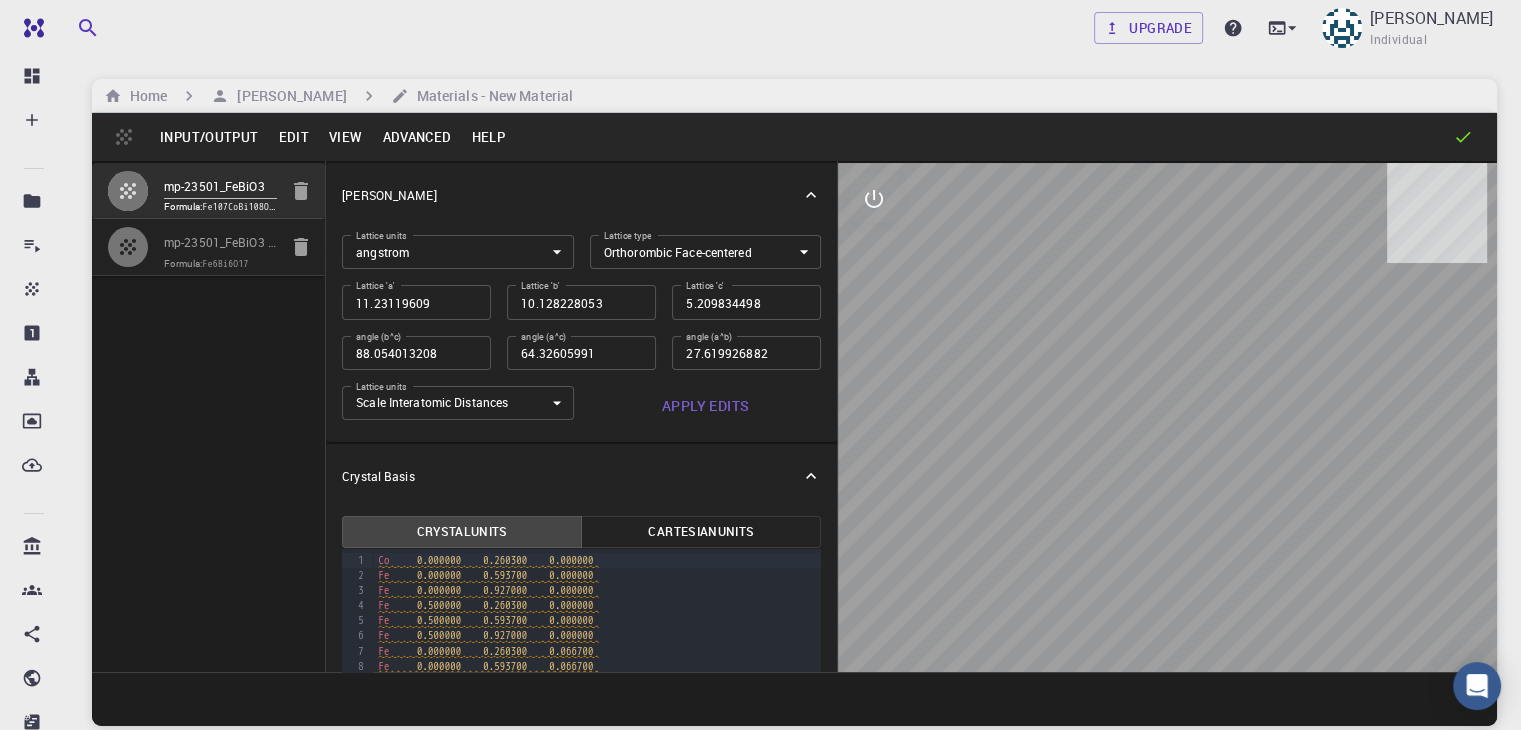 drag, startPoint x: 1030, startPoint y: 499, endPoint x: 951, endPoint y: 476, distance: 82.28001 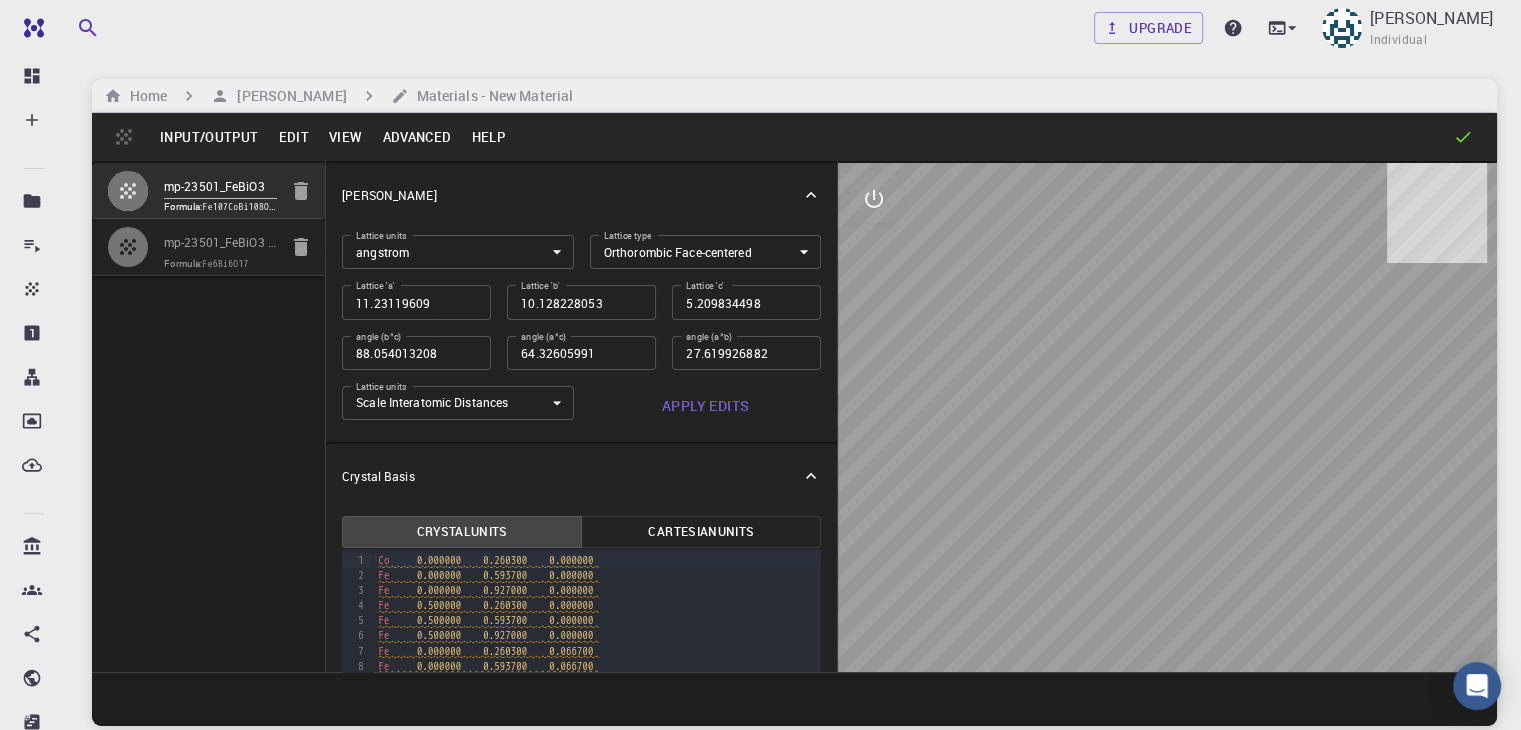 click at bounding box center (1167, 417) 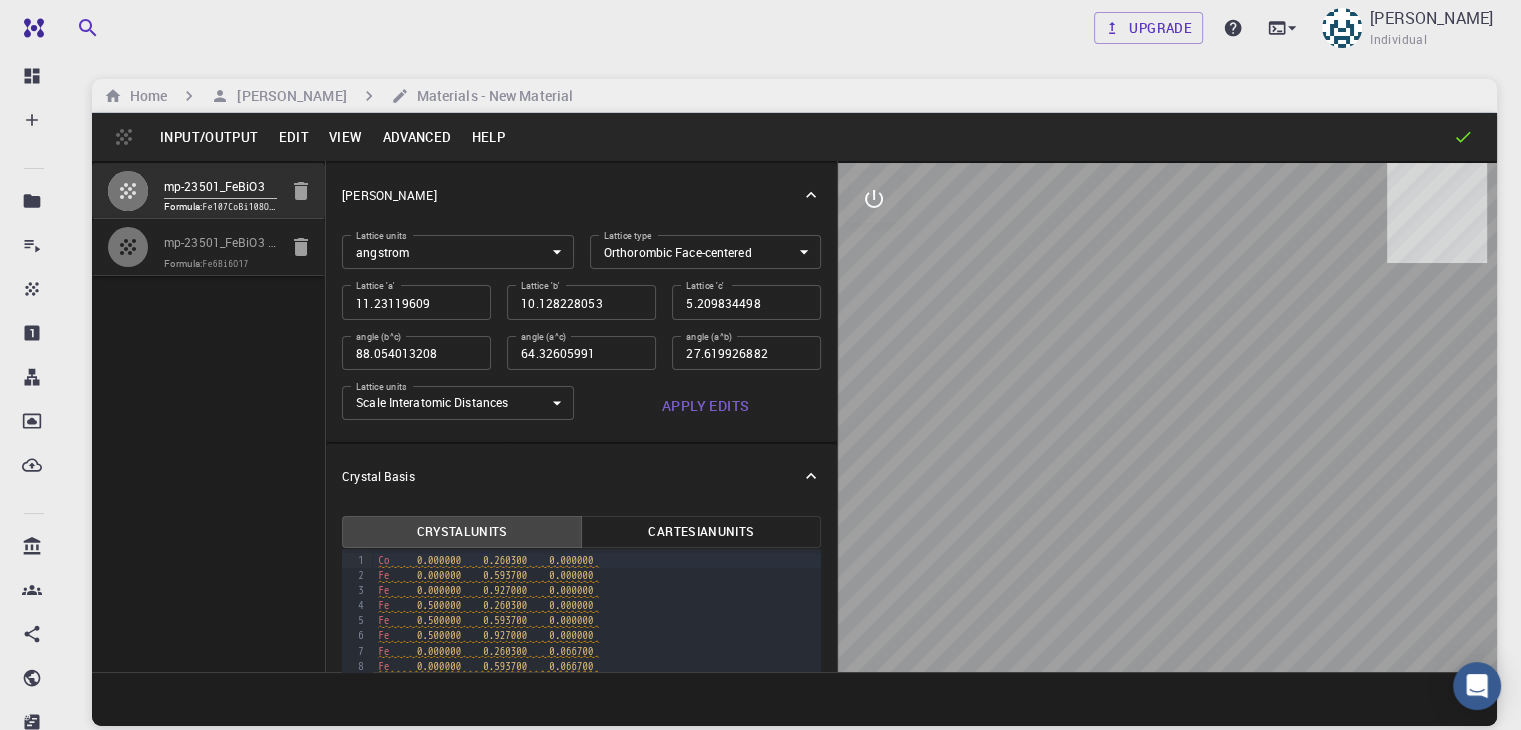 drag, startPoint x: 1132, startPoint y: 491, endPoint x: 1152, endPoint y: 491, distance: 20 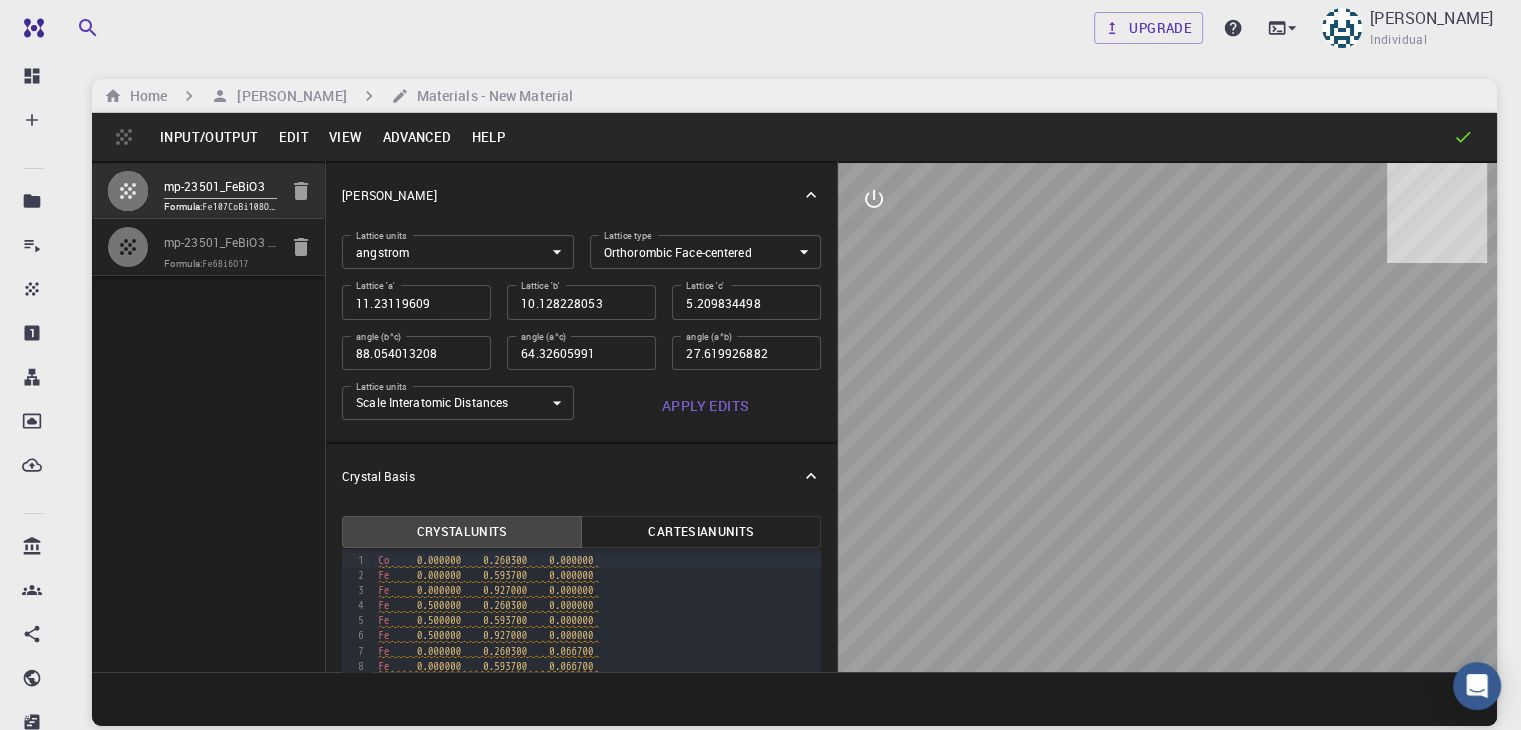 click at bounding box center [1167, 417] 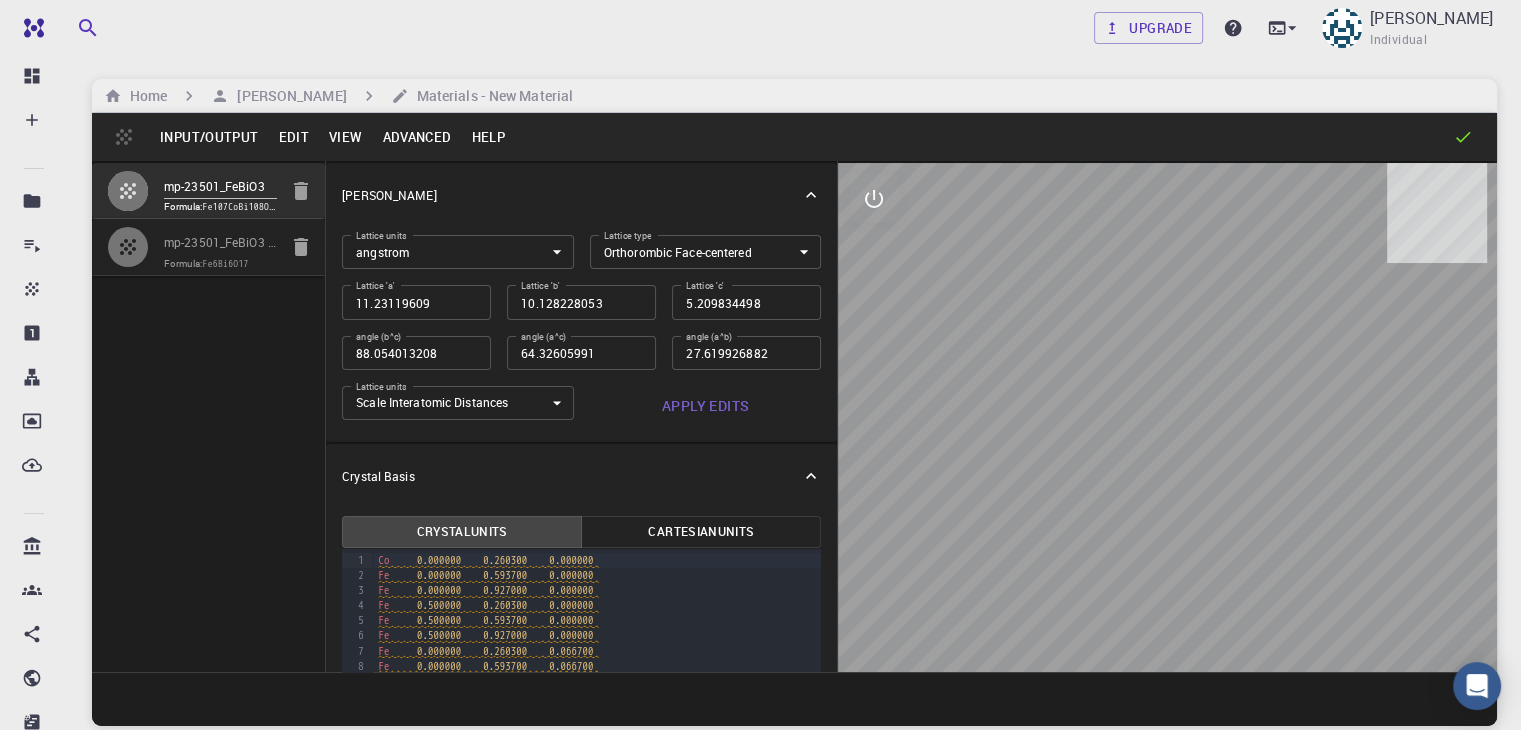 drag, startPoint x: 1152, startPoint y: 491, endPoint x: 1197, endPoint y: 529, distance: 58.898216 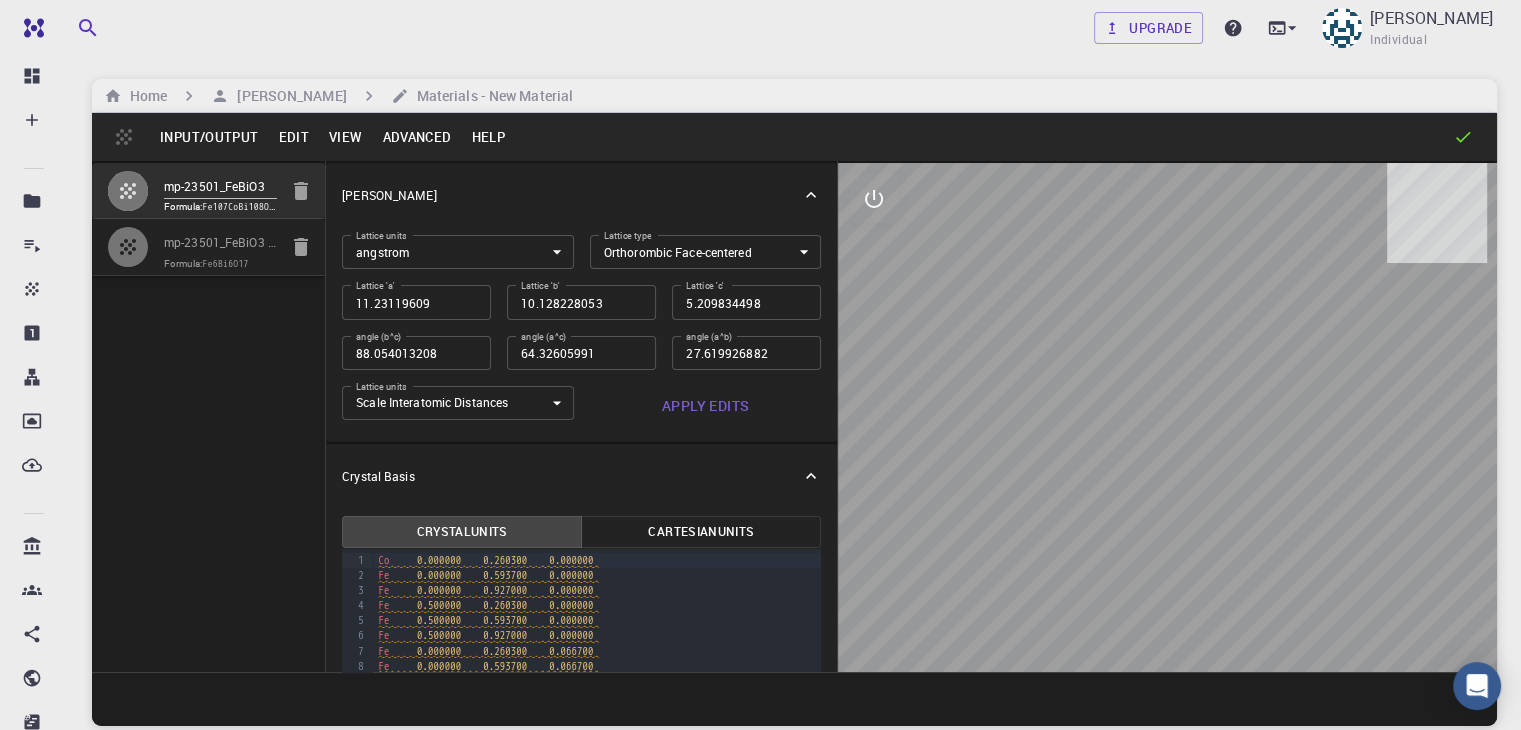 click at bounding box center [1167, 417] 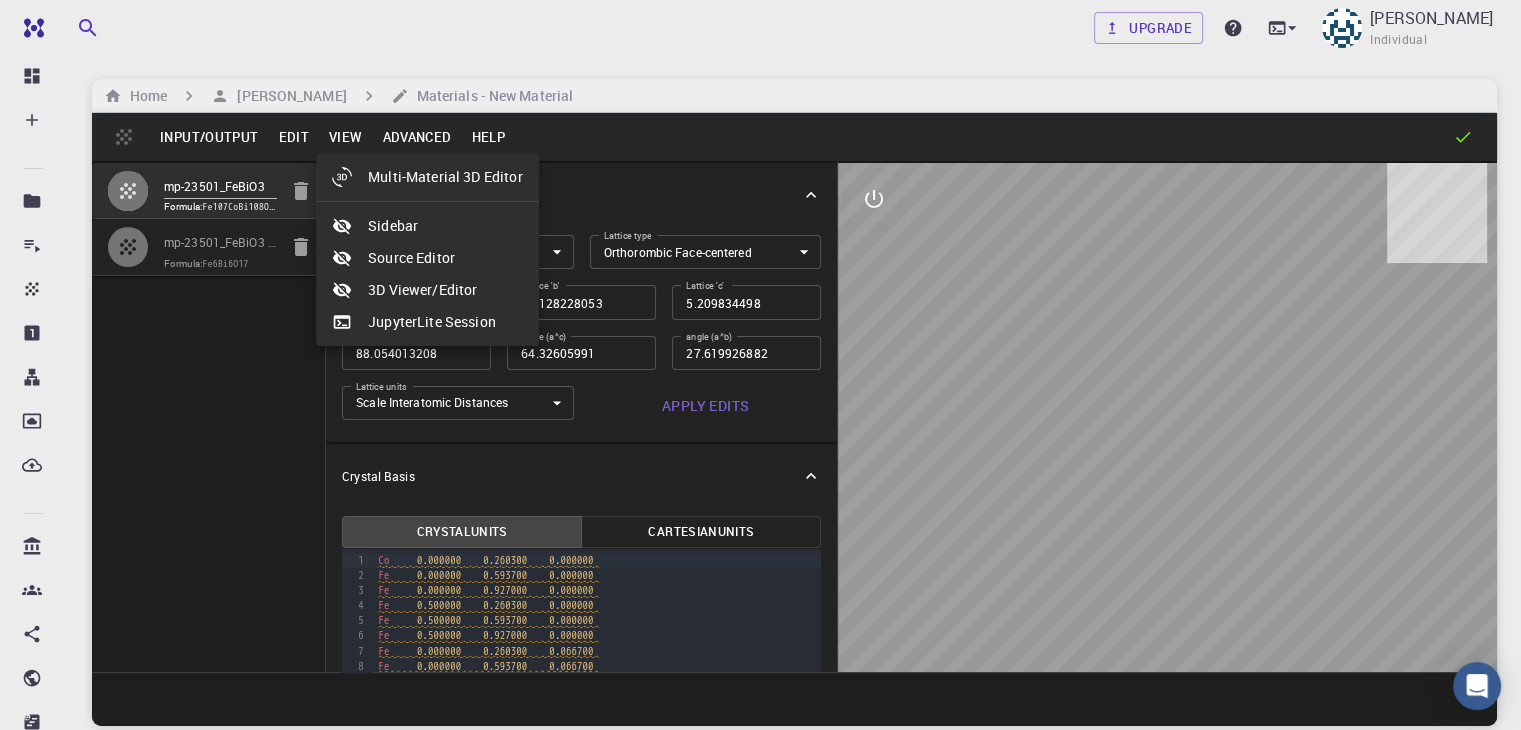 click at bounding box center [760, 365] 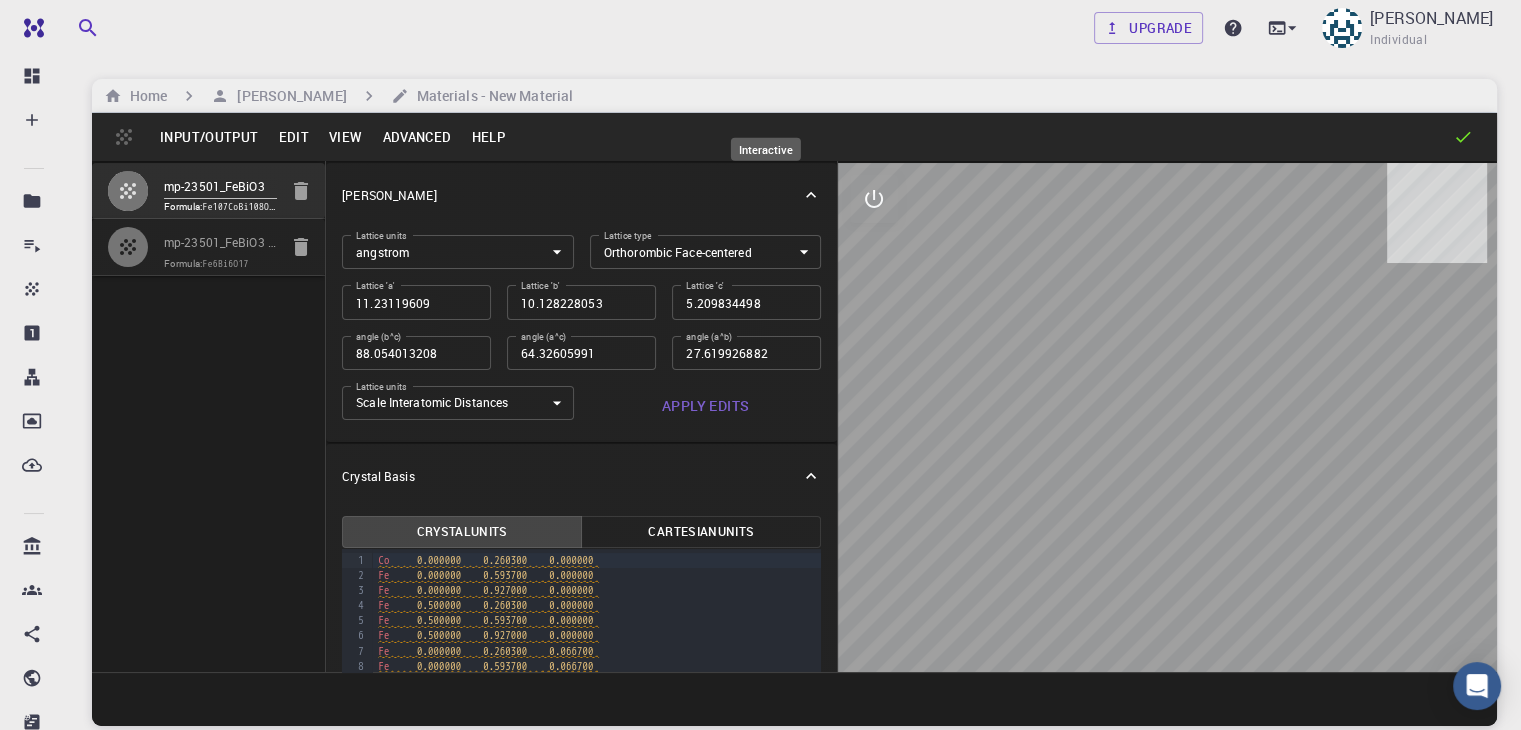 click 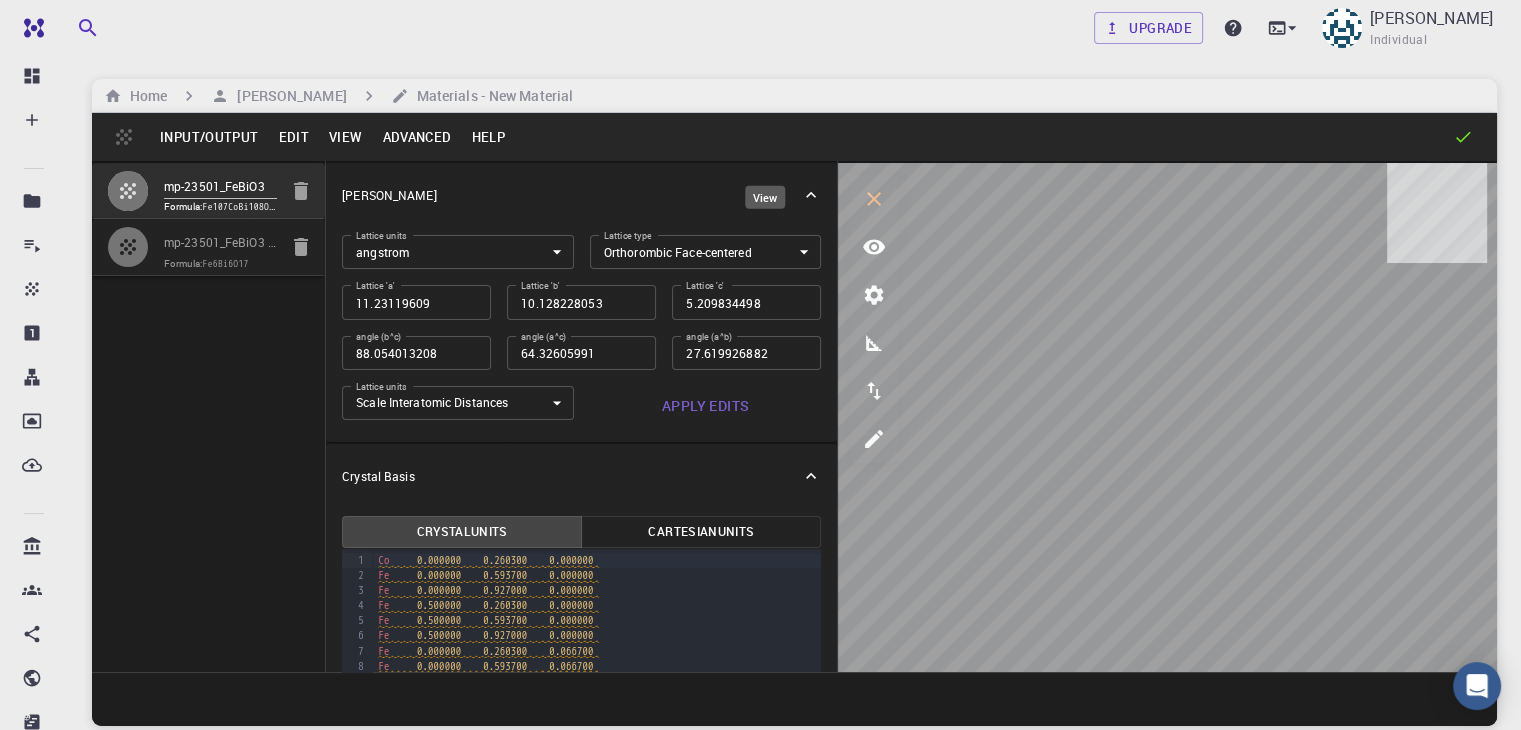 click 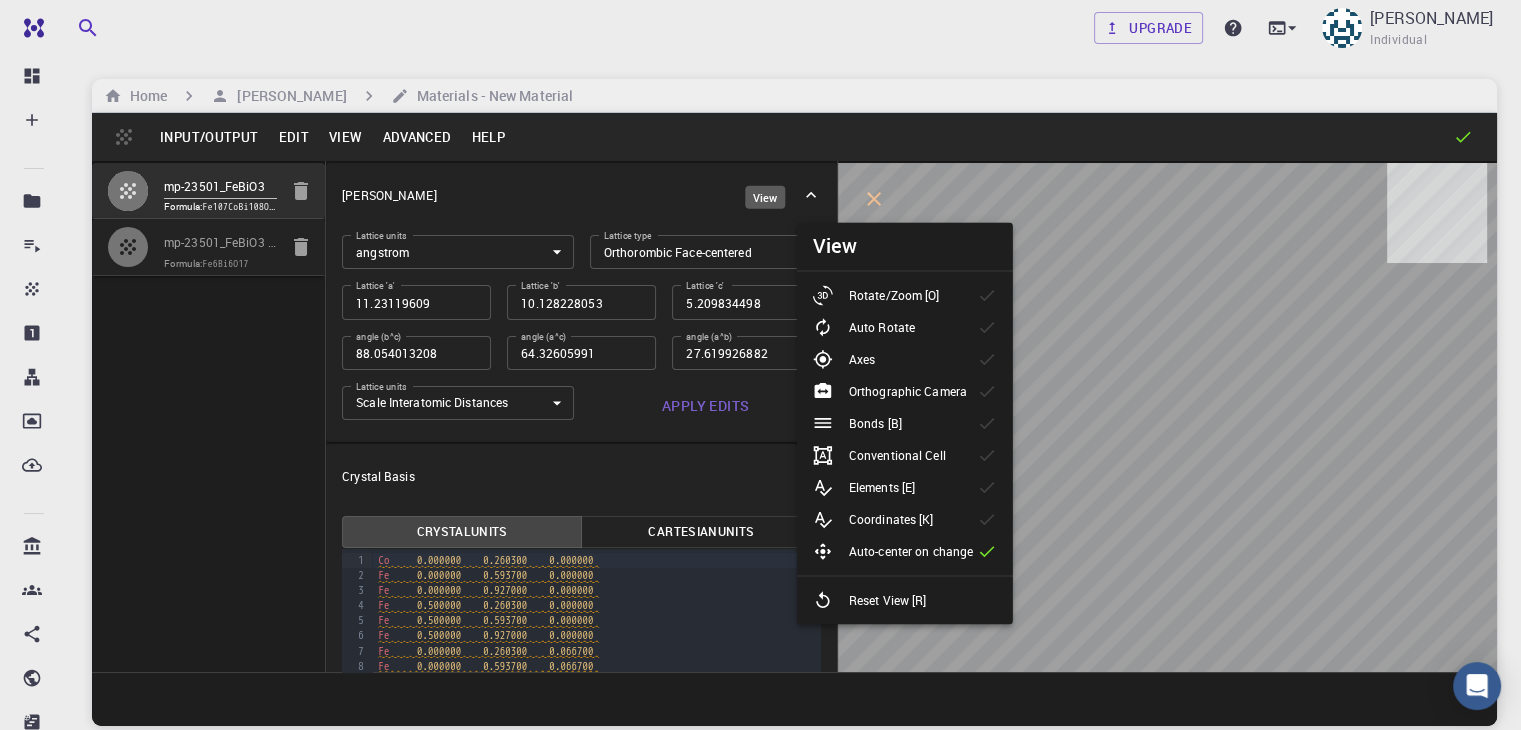 click 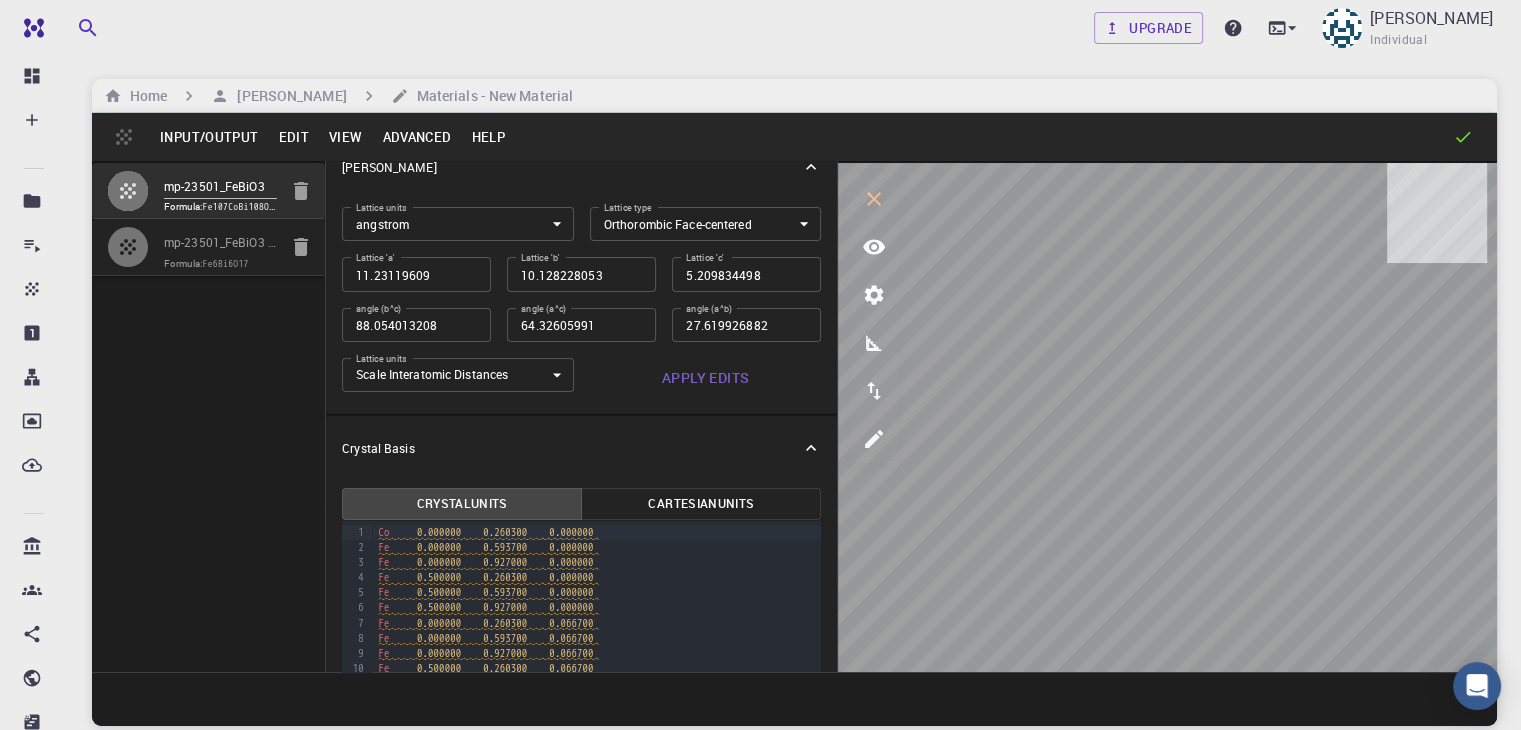 scroll, scrollTop: 35, scrollLeft: 0, axis: vertical 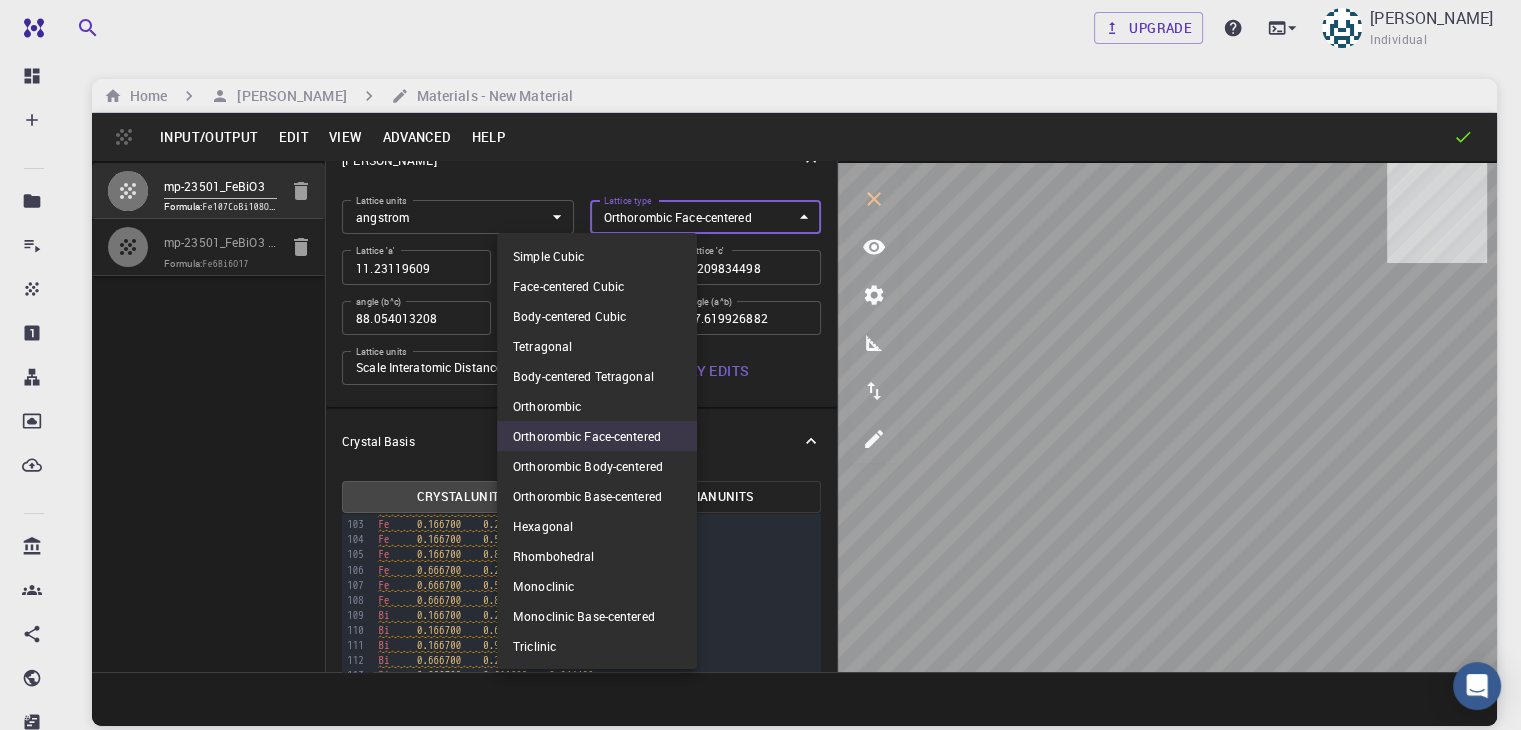 click on "Free Dashboard Create New Job New Material Create Material Upload File Import from Bank Import from 3rd Party New Workflow New Project Projects Jobs Materials Properties Workflows Dropbox External Uploads Bank Materials Workflows Accounts Shared with me Shared publicly Shared externally Documentation Contact Support Compute load: Low Upgrade Gabriel Vaca Individual Home Gabriel Vaca Materials - New Material Input/Output Edit View Advanced Help mp-23501_FeBiO3 Formula:  Fe107CoBi108O306 mp-23501_FeBiO3 - slab [1,0,0] Formula:  Fe6Bi6O17 Crystal Lattice Lattice units angstrom angstrom Lattice units Lattice type Orthorombic Face-centered ORCF Lattice type Lattice 'a' 11.23119609 Lattice 'a' Lattice 'b' 10.128228053 Lattice 'b' Lattice 'c' 5.209834498 Lattice 'c' angle (b^c) 88.054013208 angle (b^c) angle (a^c) 64.32605991 angle (a^c) angle (a^b) 27.619926882 angle (a^b) Lattice units Scale Interatomic Distances 0 Lattice units Apply Edits Crystal Basis Crystal  Units Cartesian  Units 999 47" at bounding box center (760, 441) 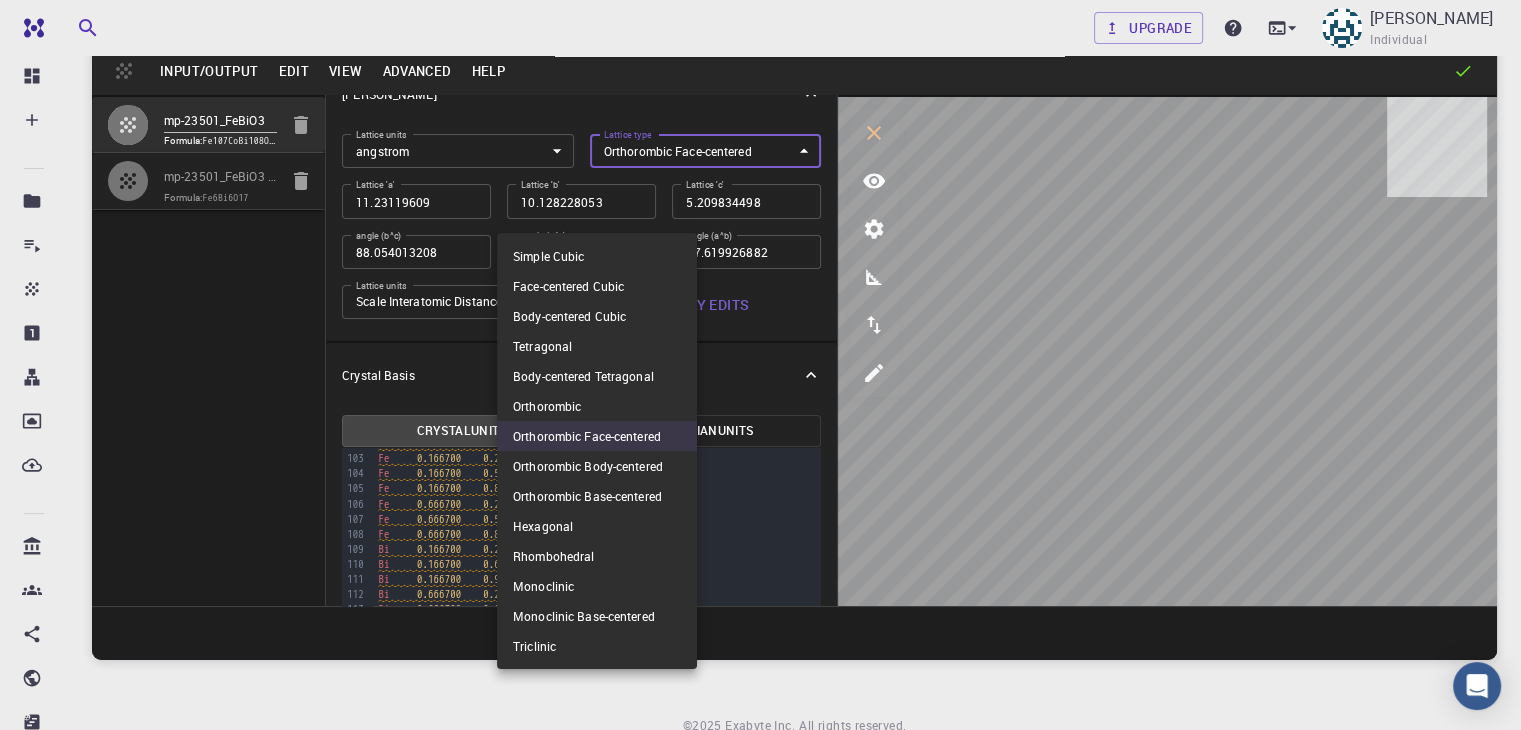 scroll, scrollTop: 67, scrollLeft: 0, axis: vertical 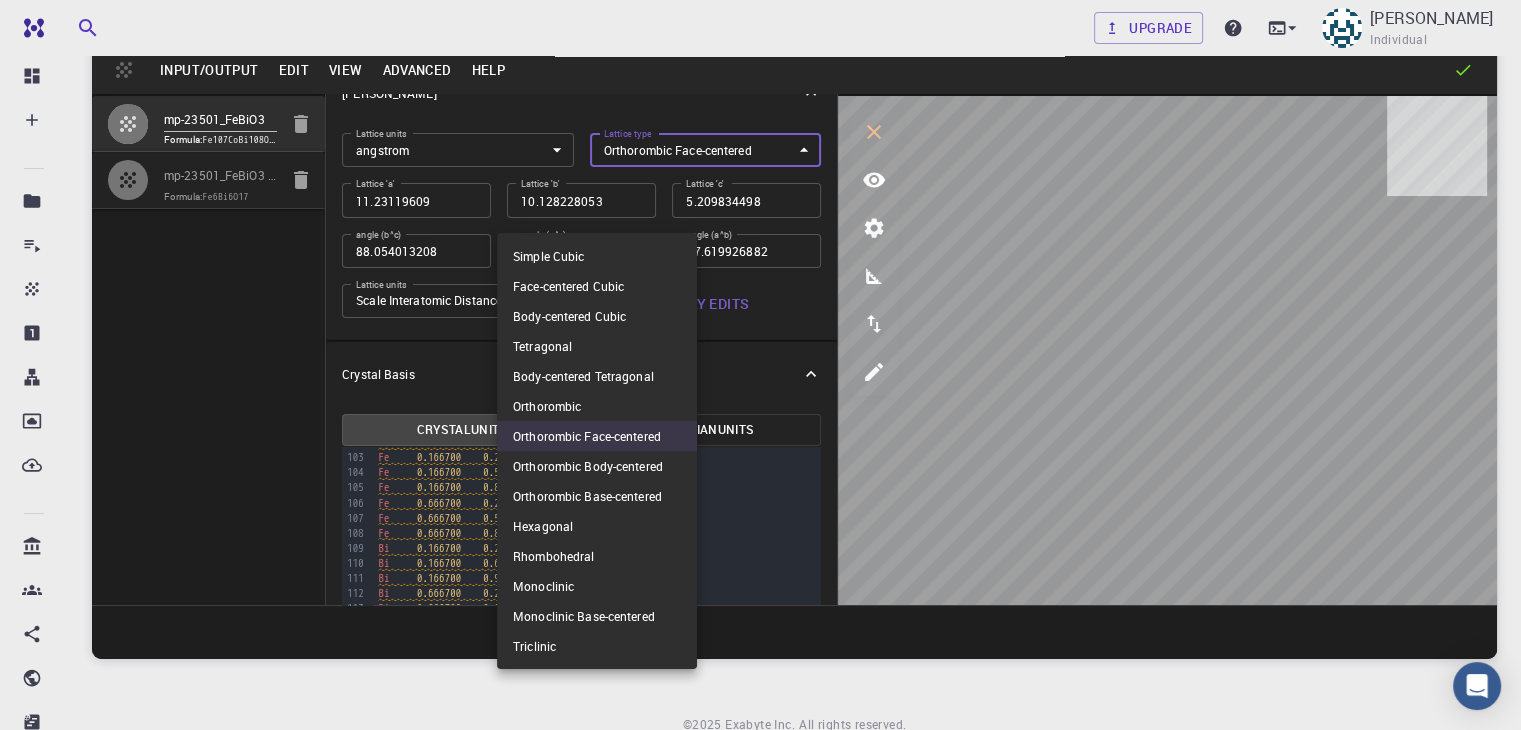 click at bounding box center (760, 365) 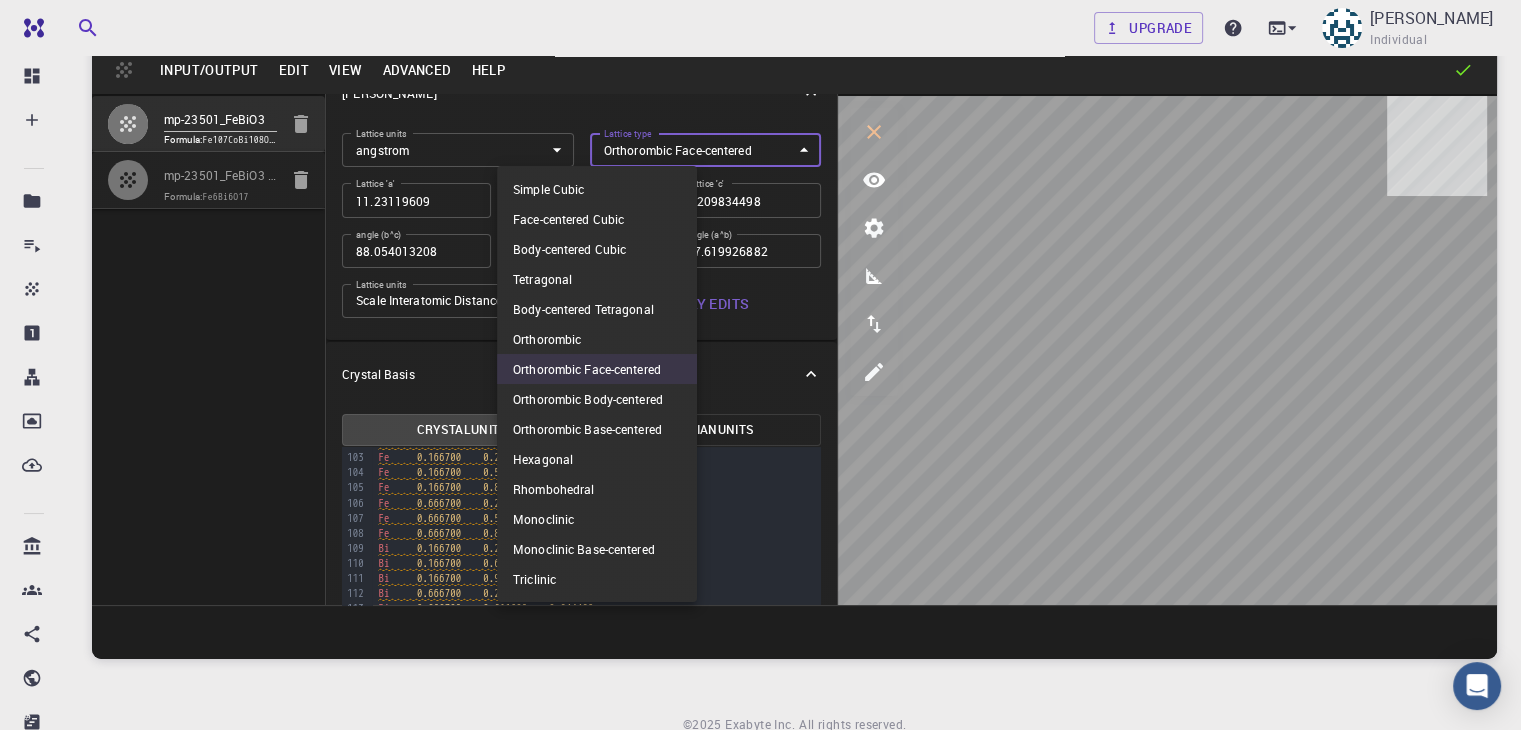 click on "Free Dashboard Create New Job New Material Create Material Upload File Import from Bank Import from 3rd Party New Workflow New Project Projects Jobs Materials Properties Workflows Dropbox External Uploads Bank Materials Workflows Accounts Shared with me Shared publicly Shared externally Documentation Contact Support Compute load: Low Upgrade Gabriel Vaca Individual Home Gabriel Vaca Materials - New Material Input/Output Edit View Advanced Help mp-23501_FeBiO3 Formula:  Fe107CoBi108O306 mp-23501_FeBiO3 - slab [1,0,0] Formula:  Fe6Bi6O17 Crystal Lattice Lattice units angstrom angstrom Lattice units Lattice type Orthorombic Face-centered ORCF Lattice type Lattice 'a' 11.23119609 Lattice 'a' Lattice 'b' 10.128228053 Lattice 'b' Lattice 'c' 5.209834498 Lattice 'c' angle (b^c) 88.054013208 angle (b^c) angle (a^c) 64.32605991 angle (a^c) angle (a^b) 27.619926882 angle (a^b) Lattice units Scale Interatomic Distances 0 Lattice units Apply Edits Crystal Basis Crystal  Units Cartesian  Units 999 47" at bounding box center (760, 374) 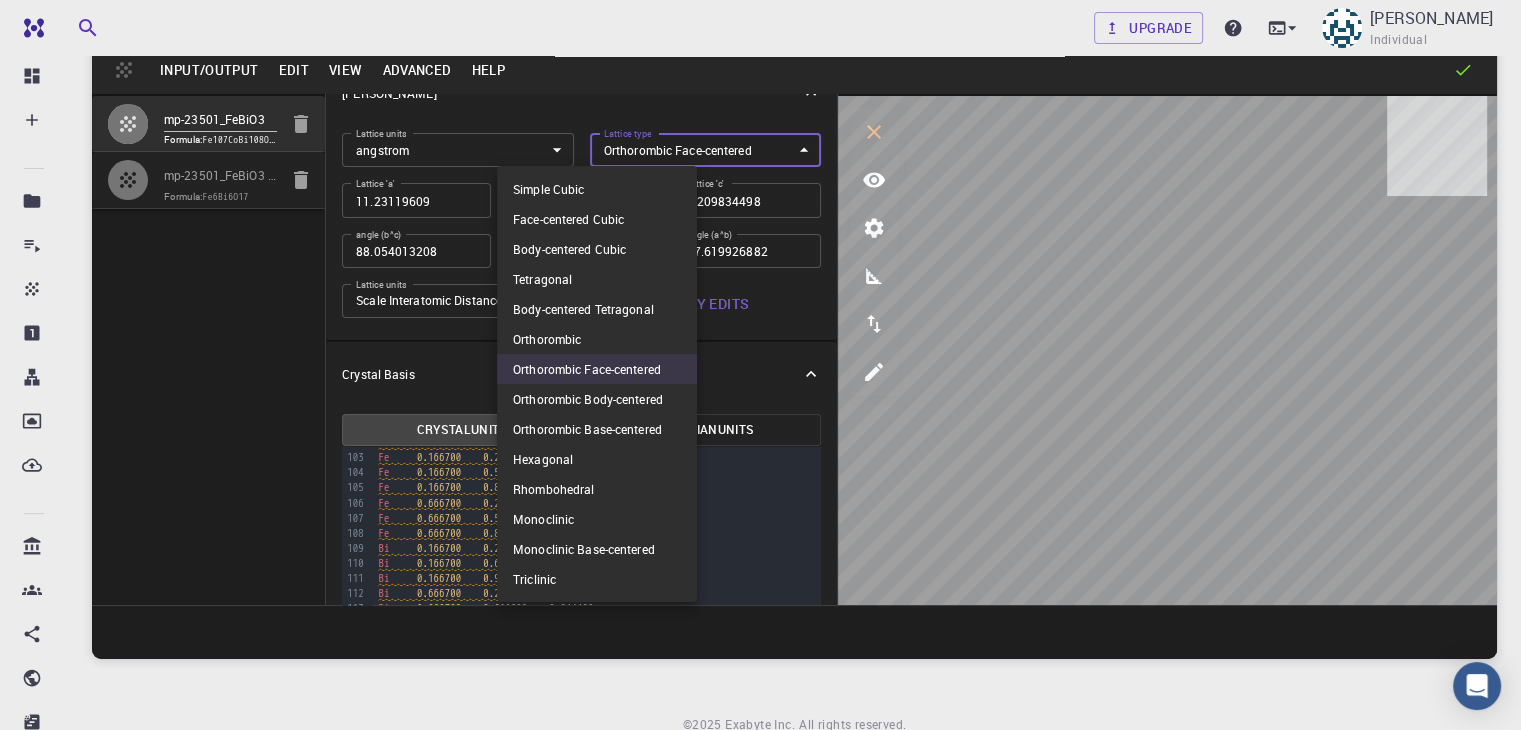 click on "Rhombohedral" at bounding box center (597, 489) 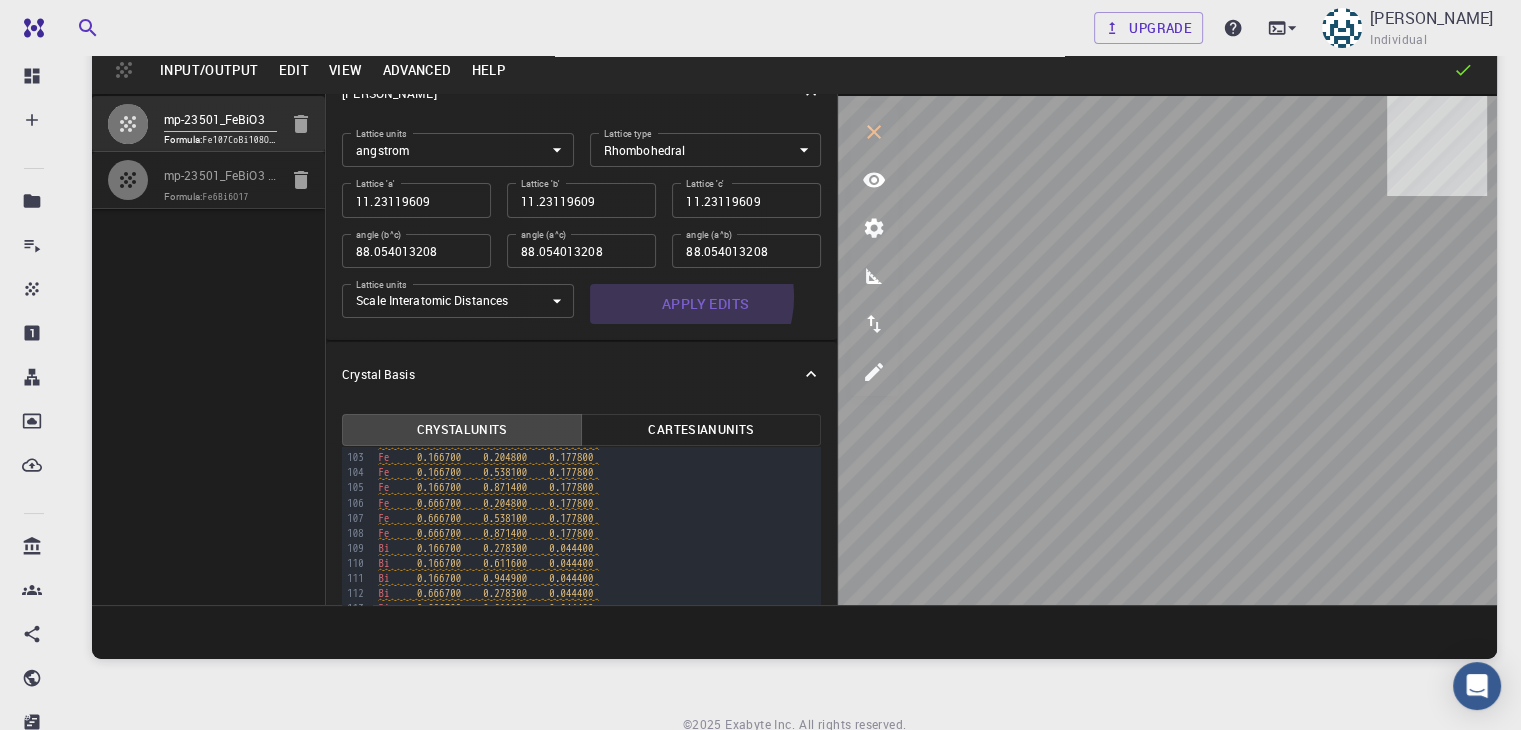 click on "Apply Edits" at bounding box center [706, 304] 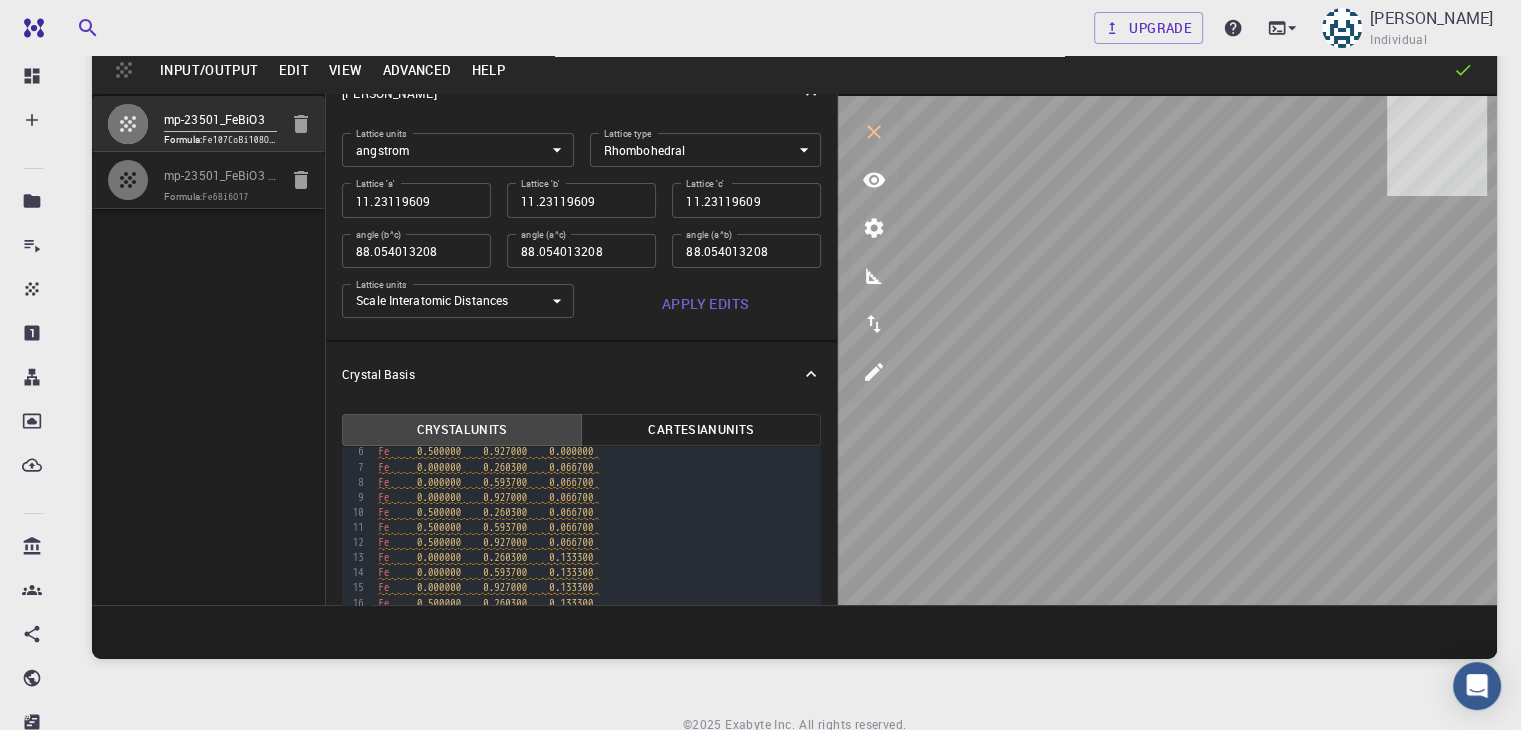 scroll, scrollTop: 0, scrollLeft: 0, axis: both 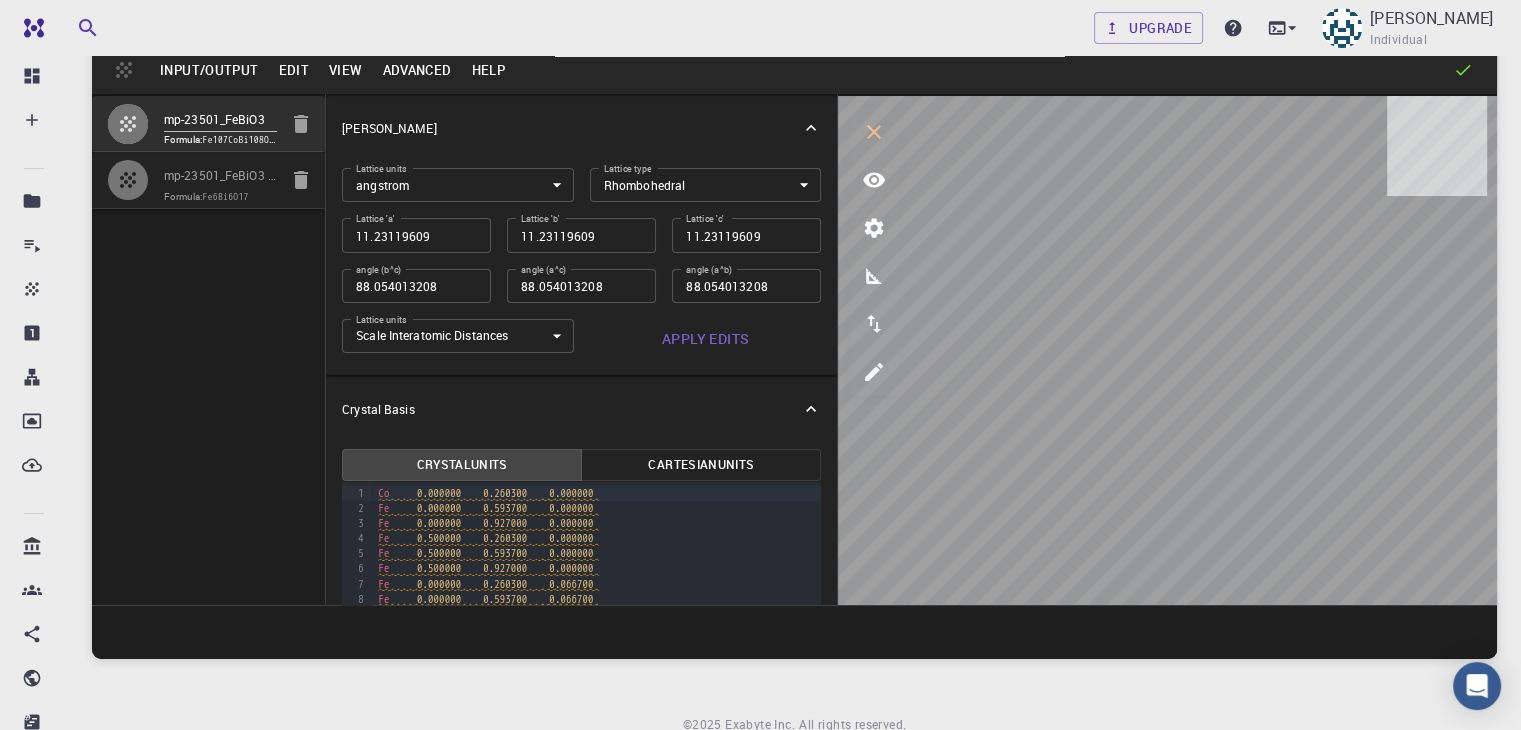 click on "Edit" at bounding box center [293, 70] 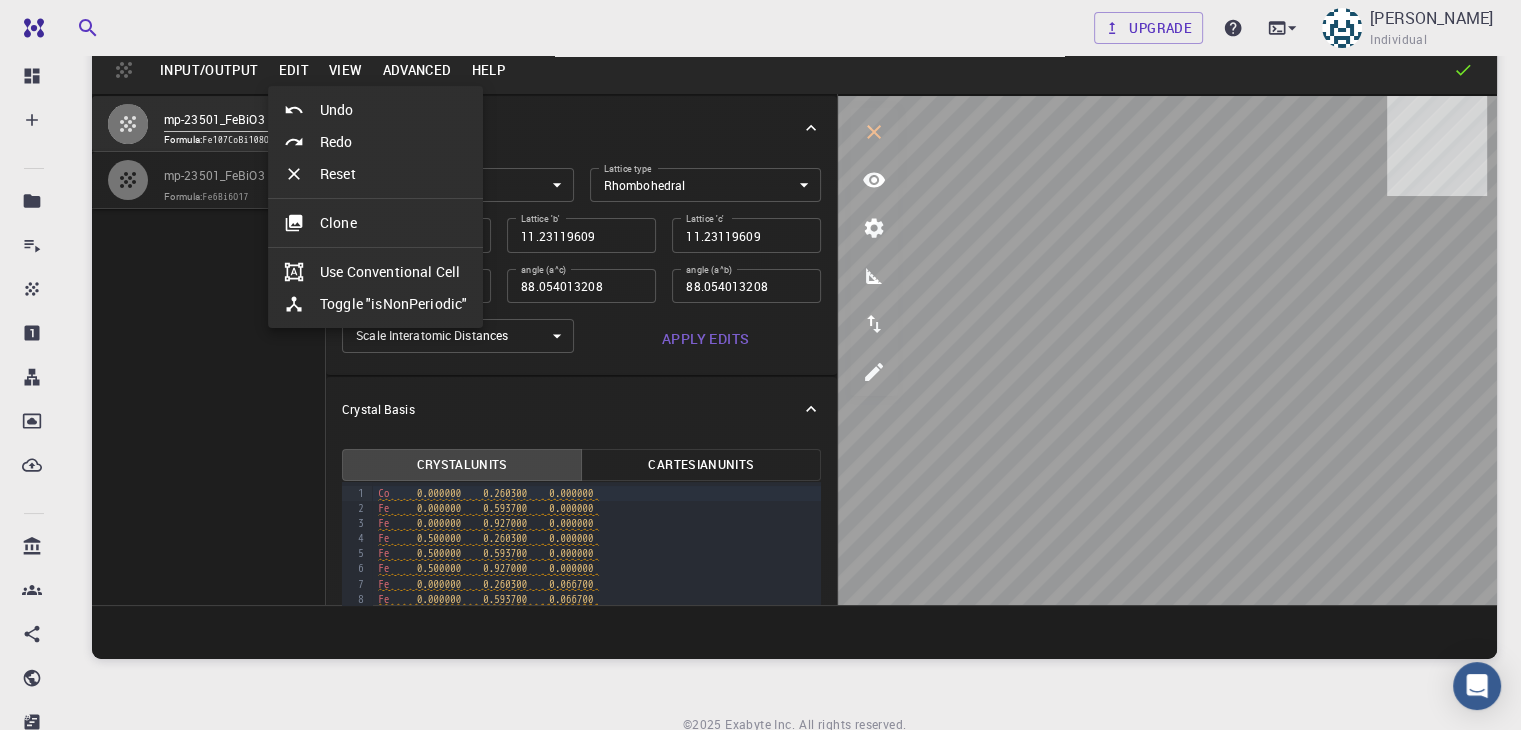 click at bounding box center (760, 365) 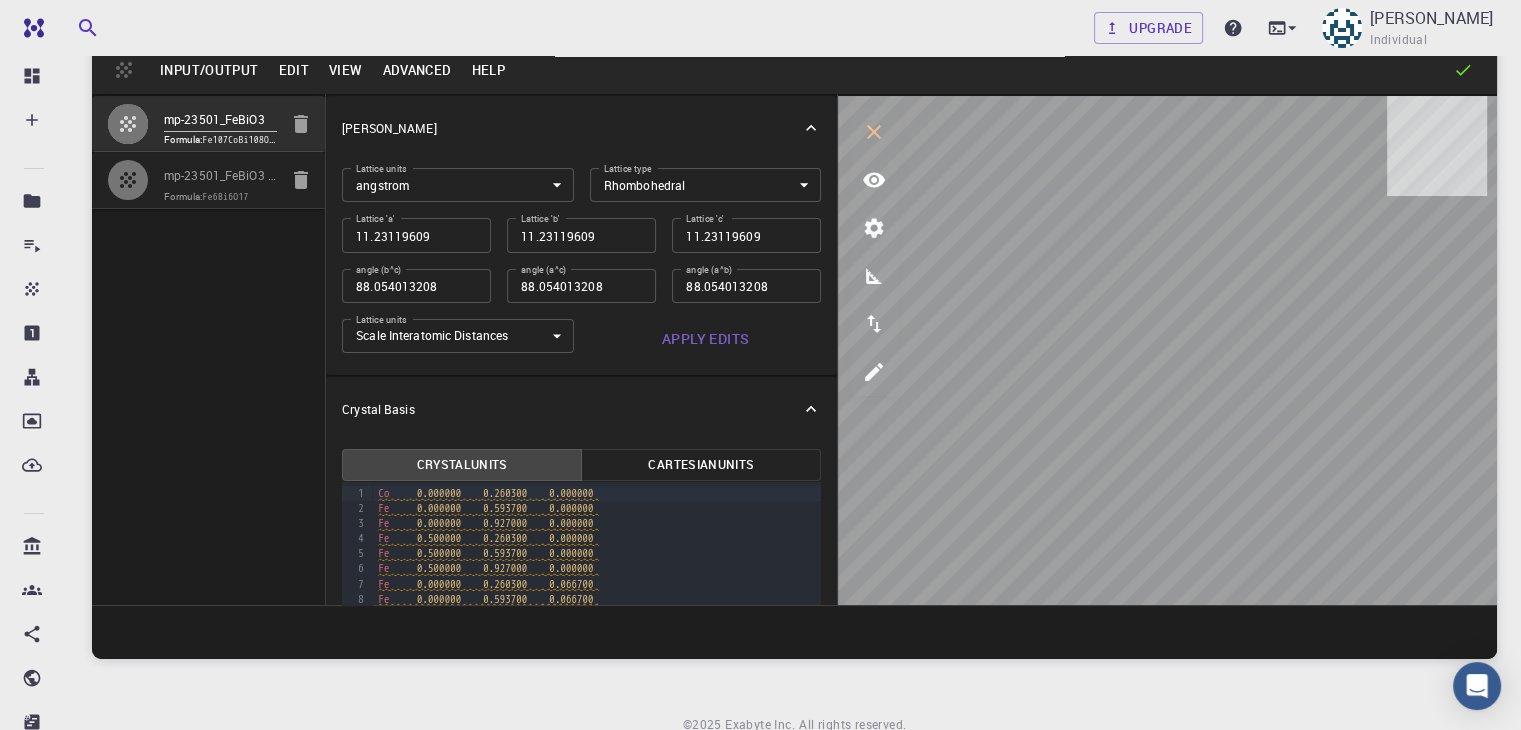 click on "Input/Output" at bounding box center (209, 70) 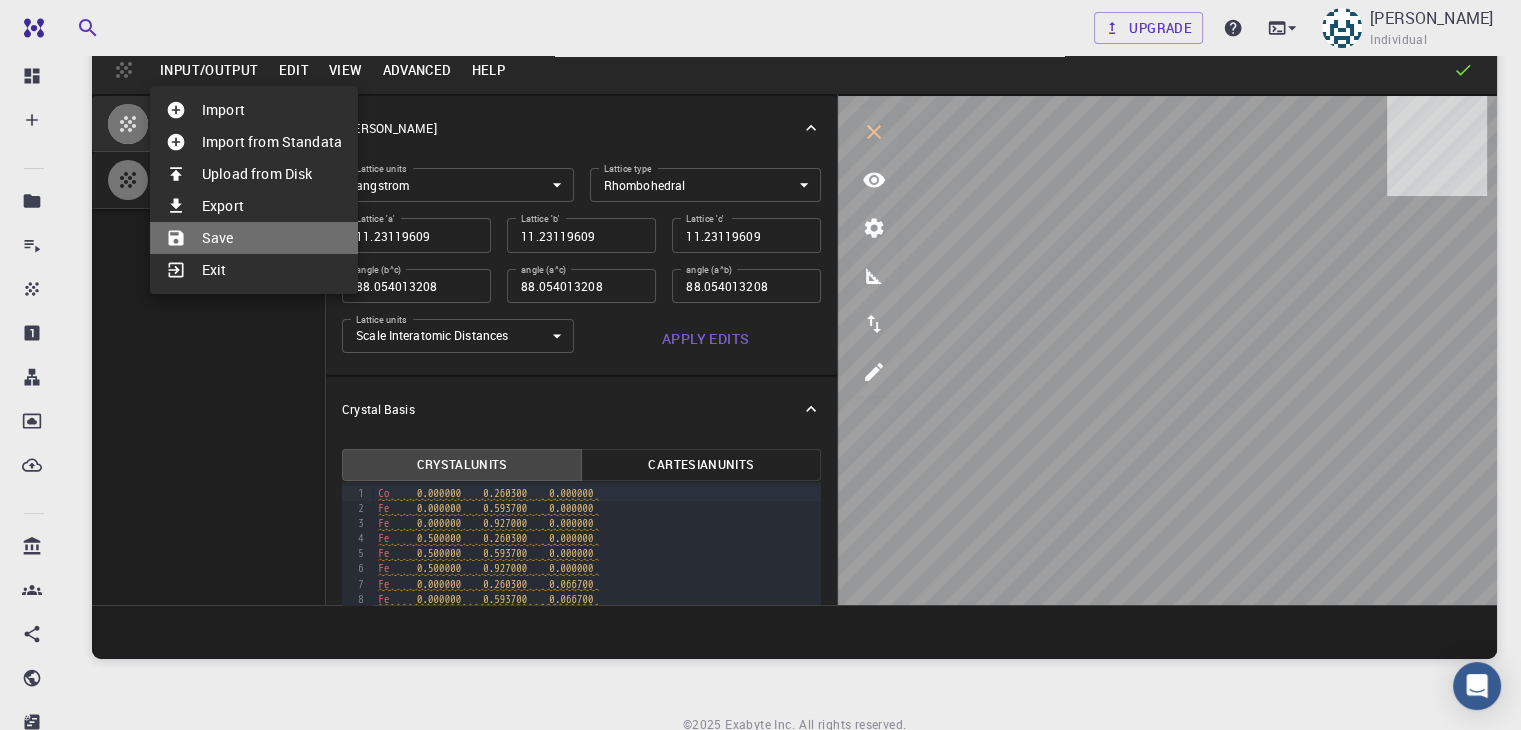 click on "Save" at bounding box center [254, 238] 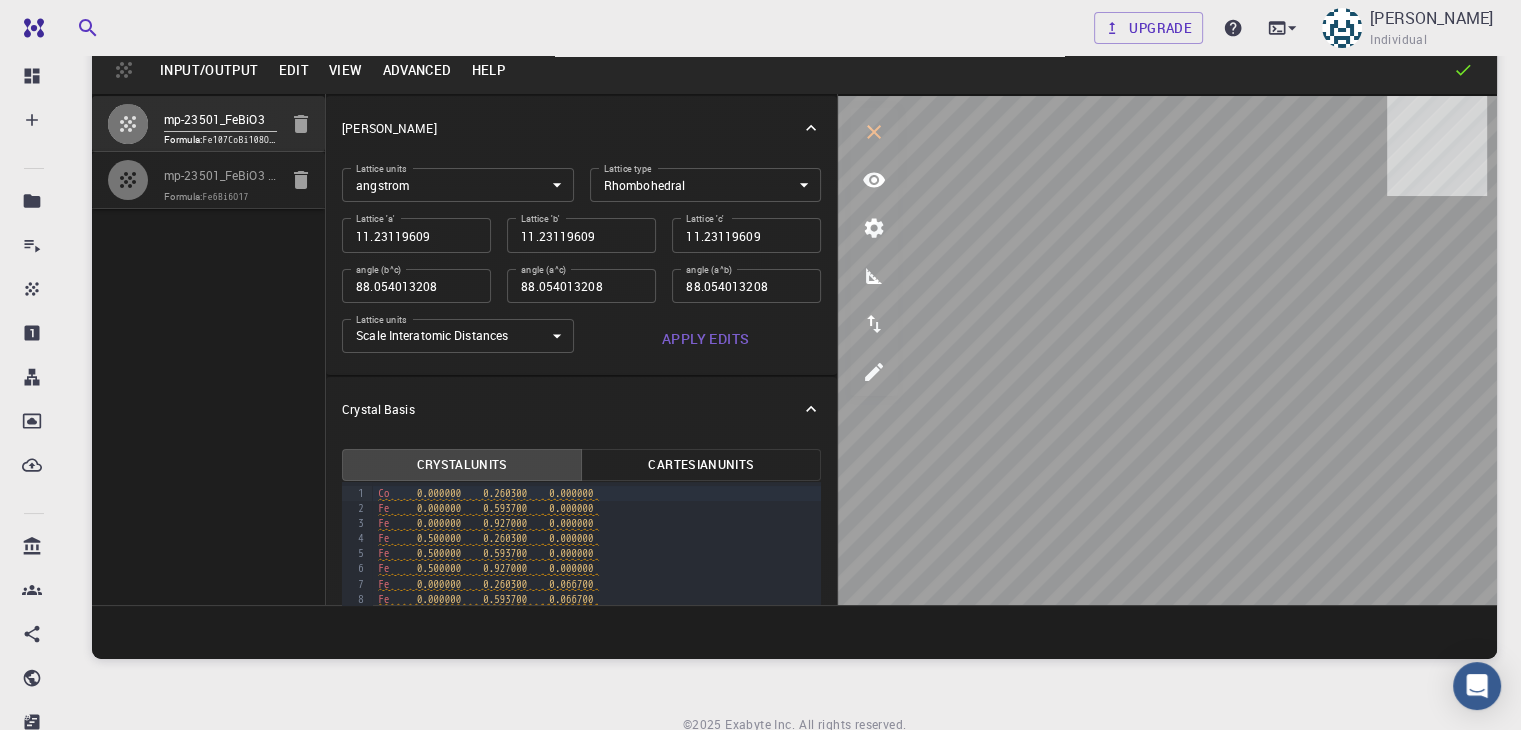 click on "Input/Output" at bounding box center (209, 70) 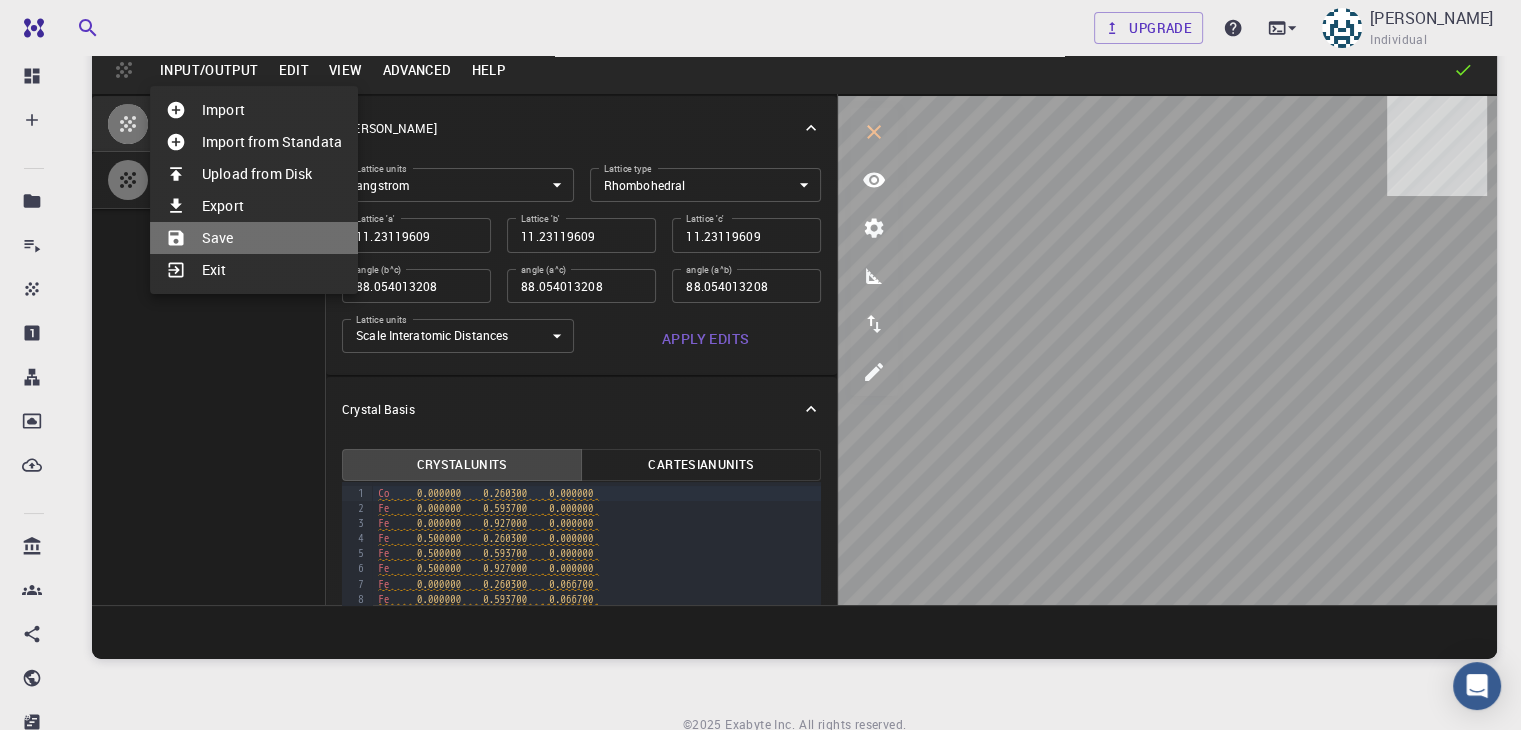 click on "Save" at bounding box center (254, 238) 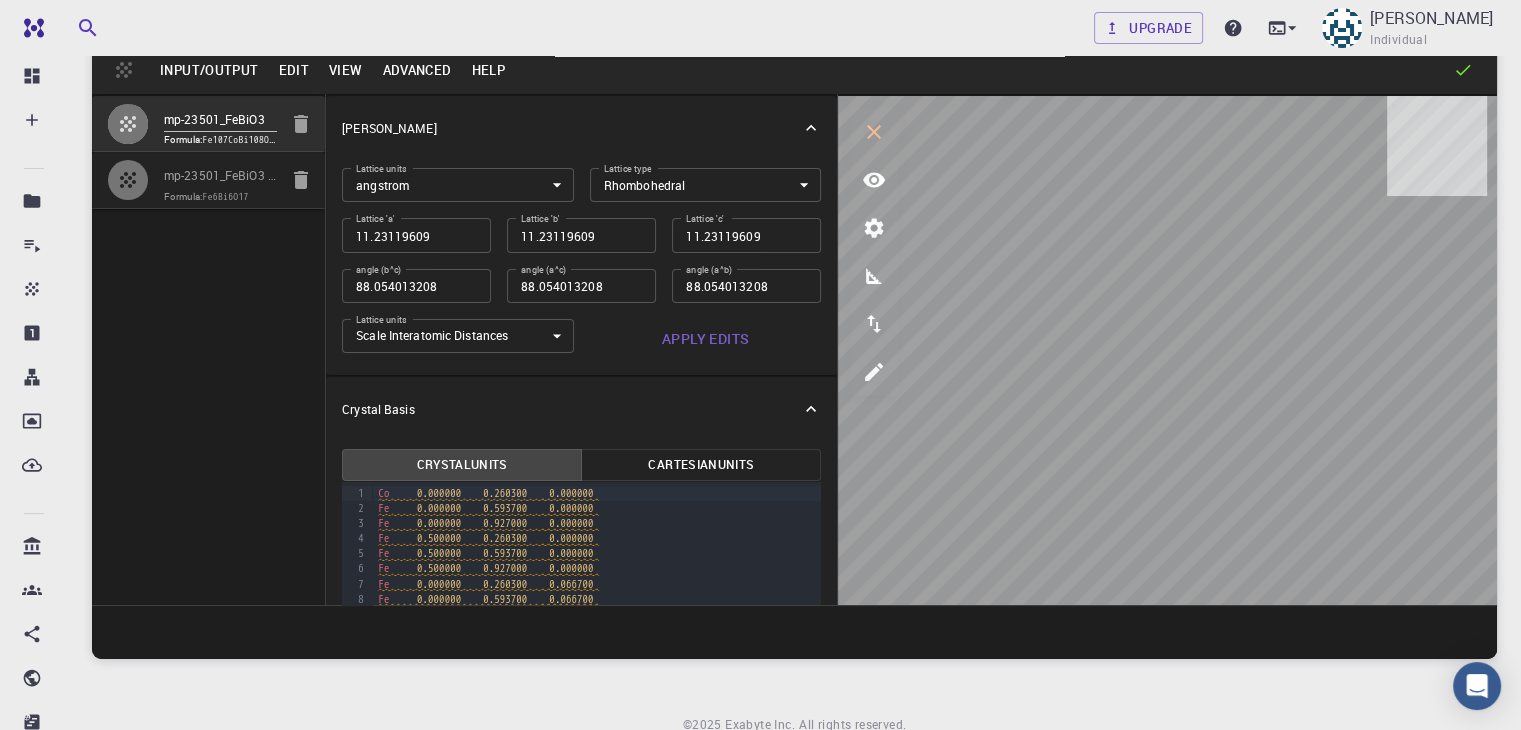 click on "Input/Output" at bounding box center [209, 70] 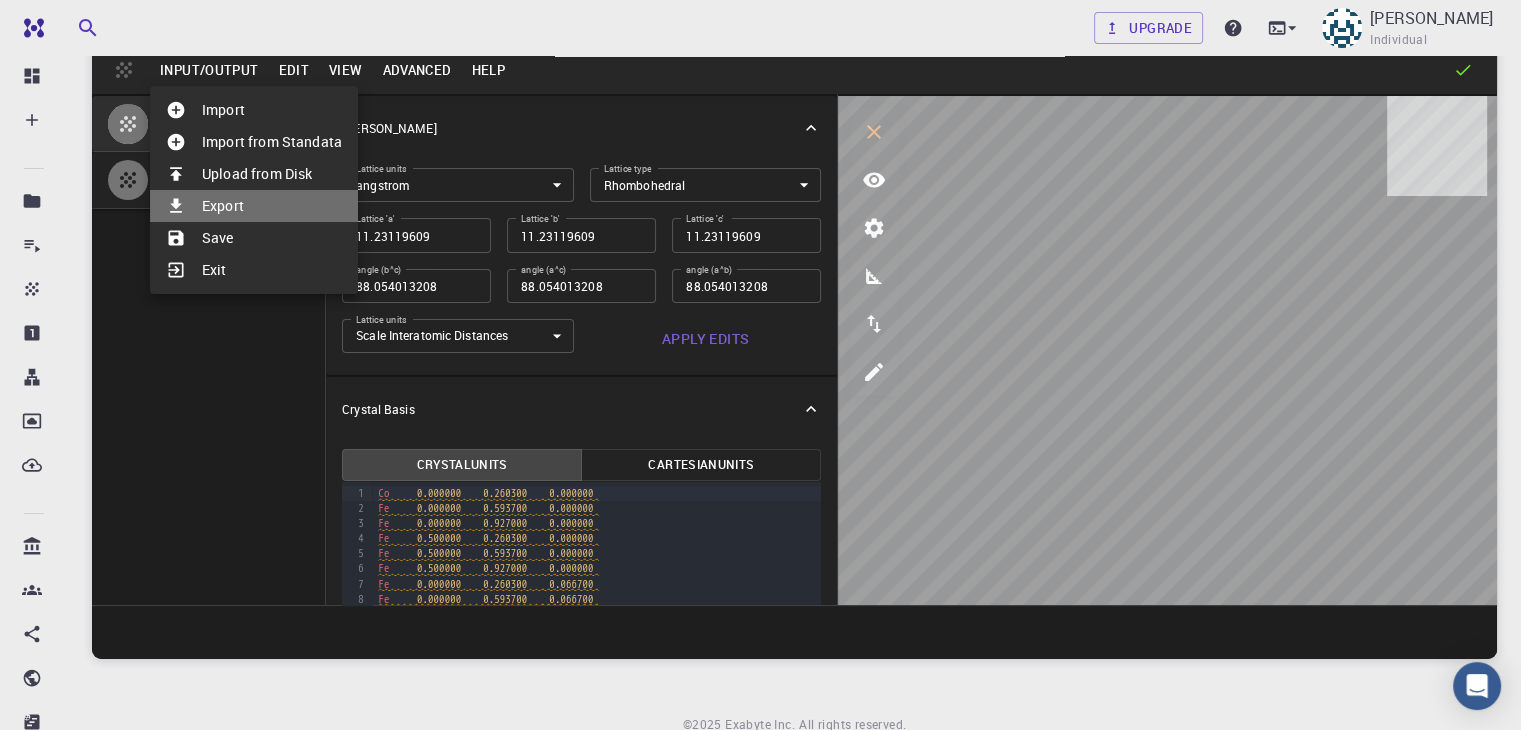 click on "Export" at bounding box center [254, 206] 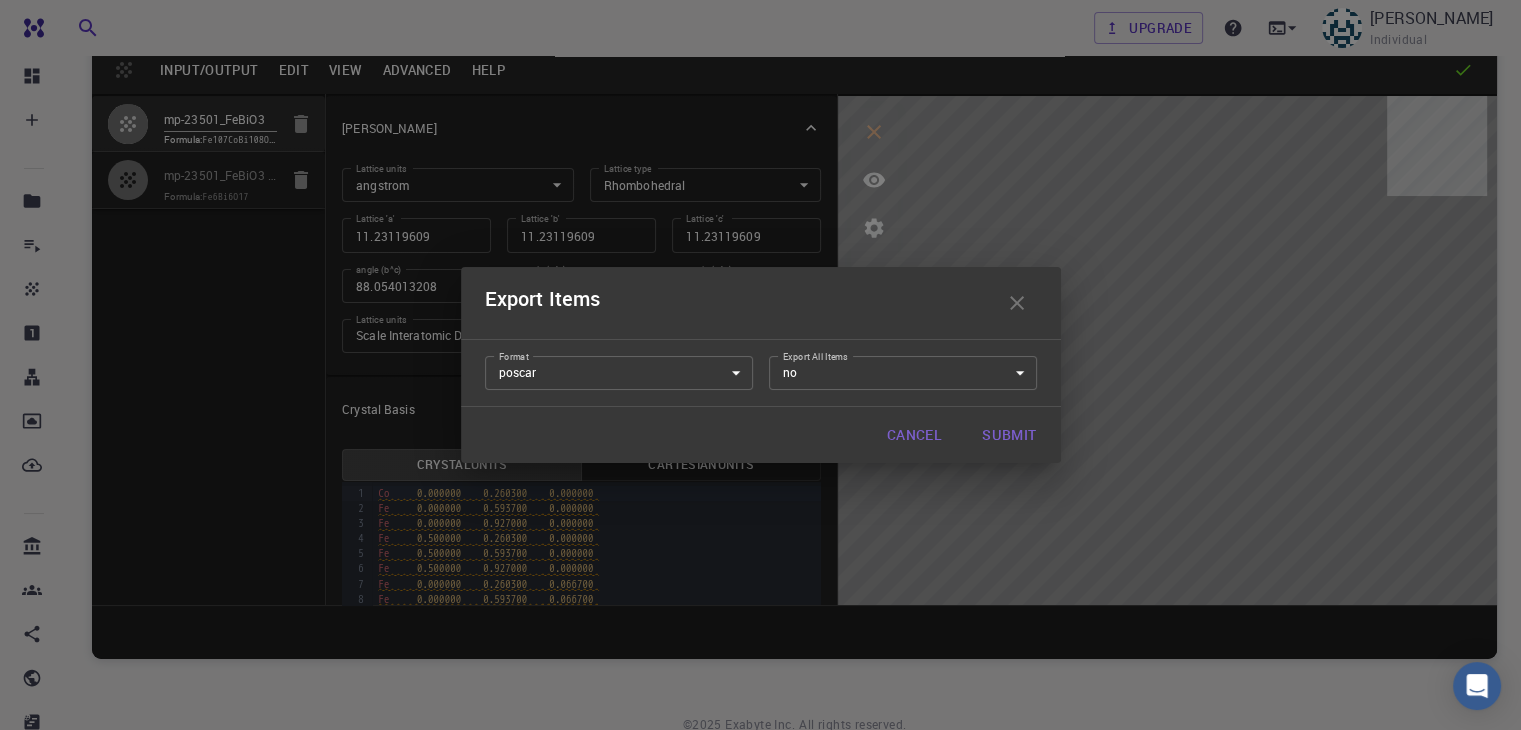 click on "Submit" at bounding box center [1009, 435] 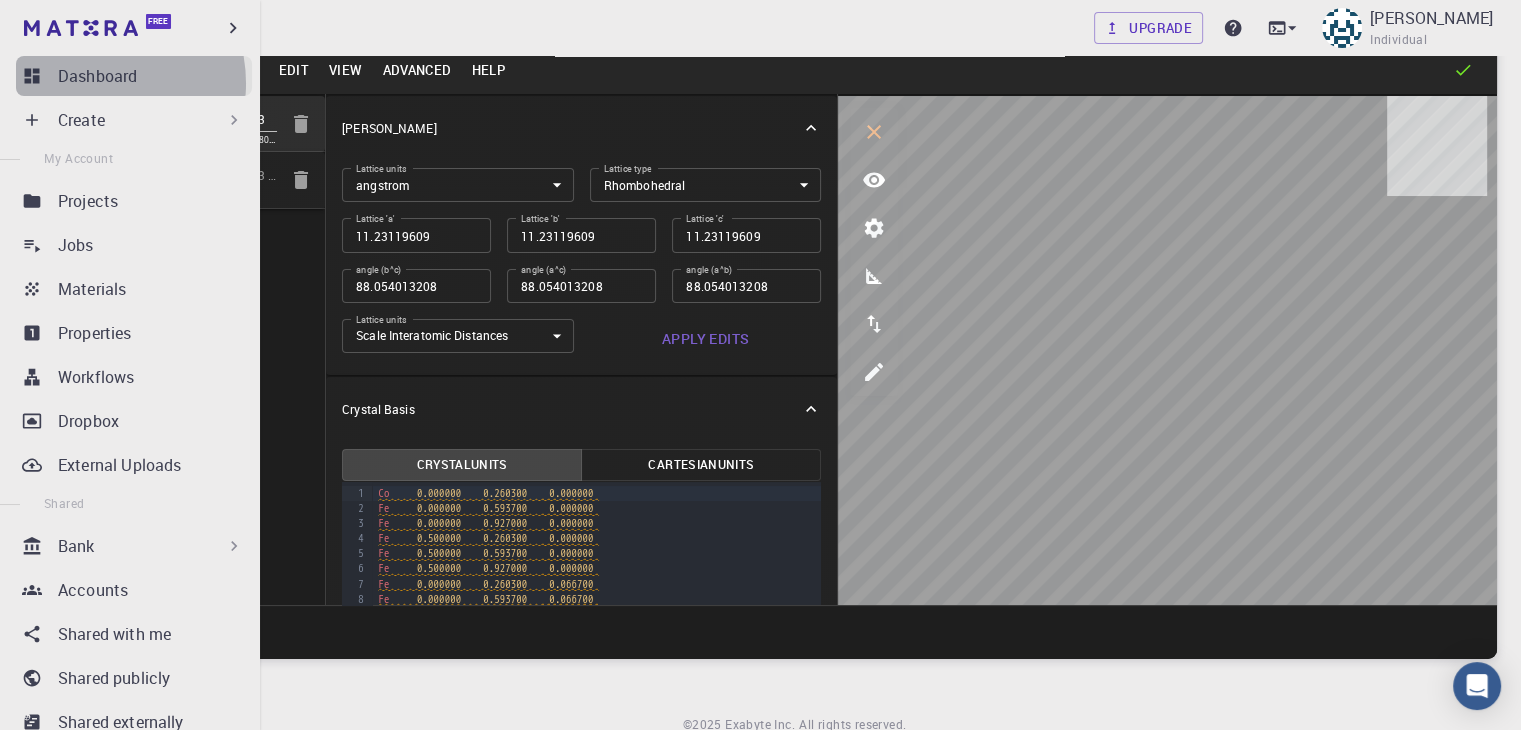 click on "Dashboard" at bounding box center (97, 76) 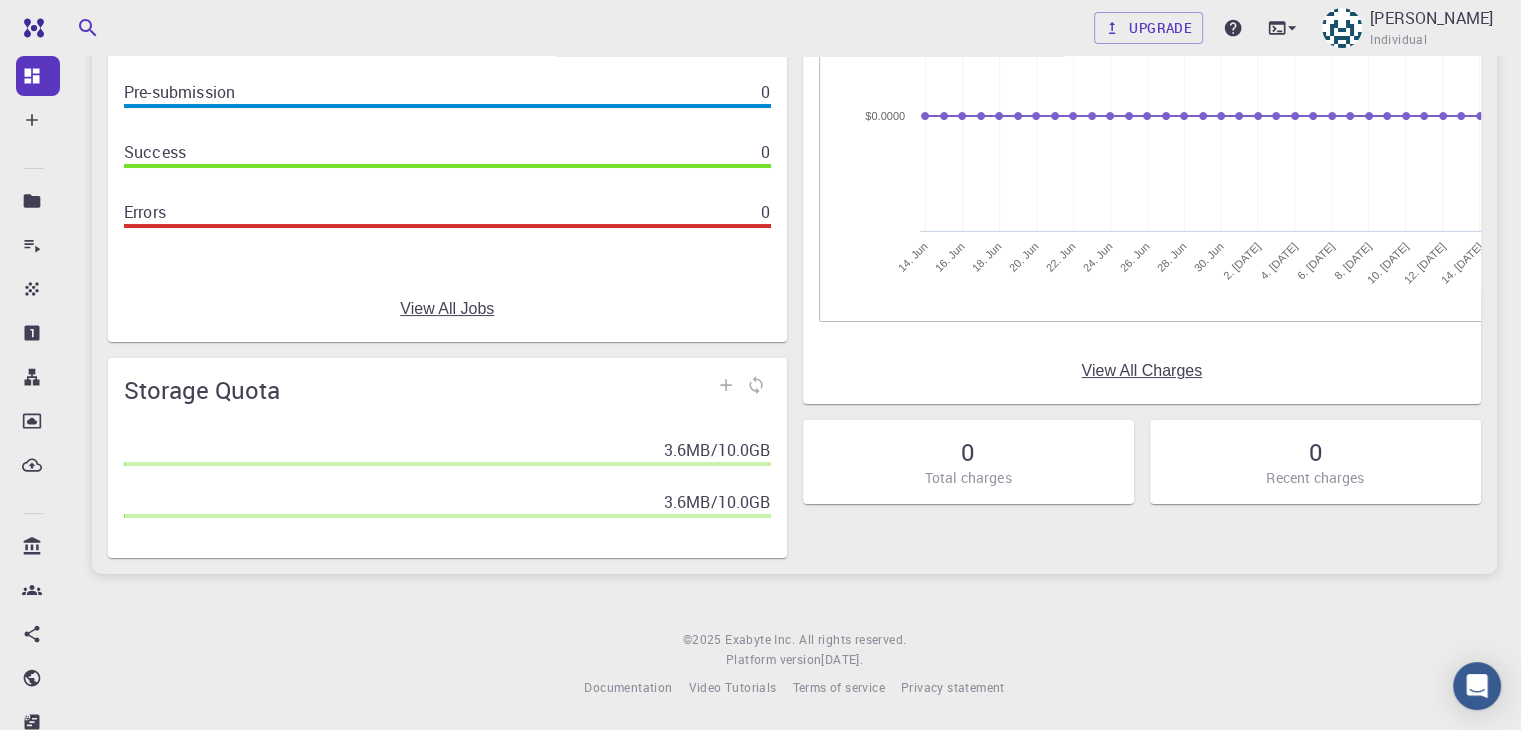 scroll, scrollTop: 0, scrollLeft: 0, axis: both 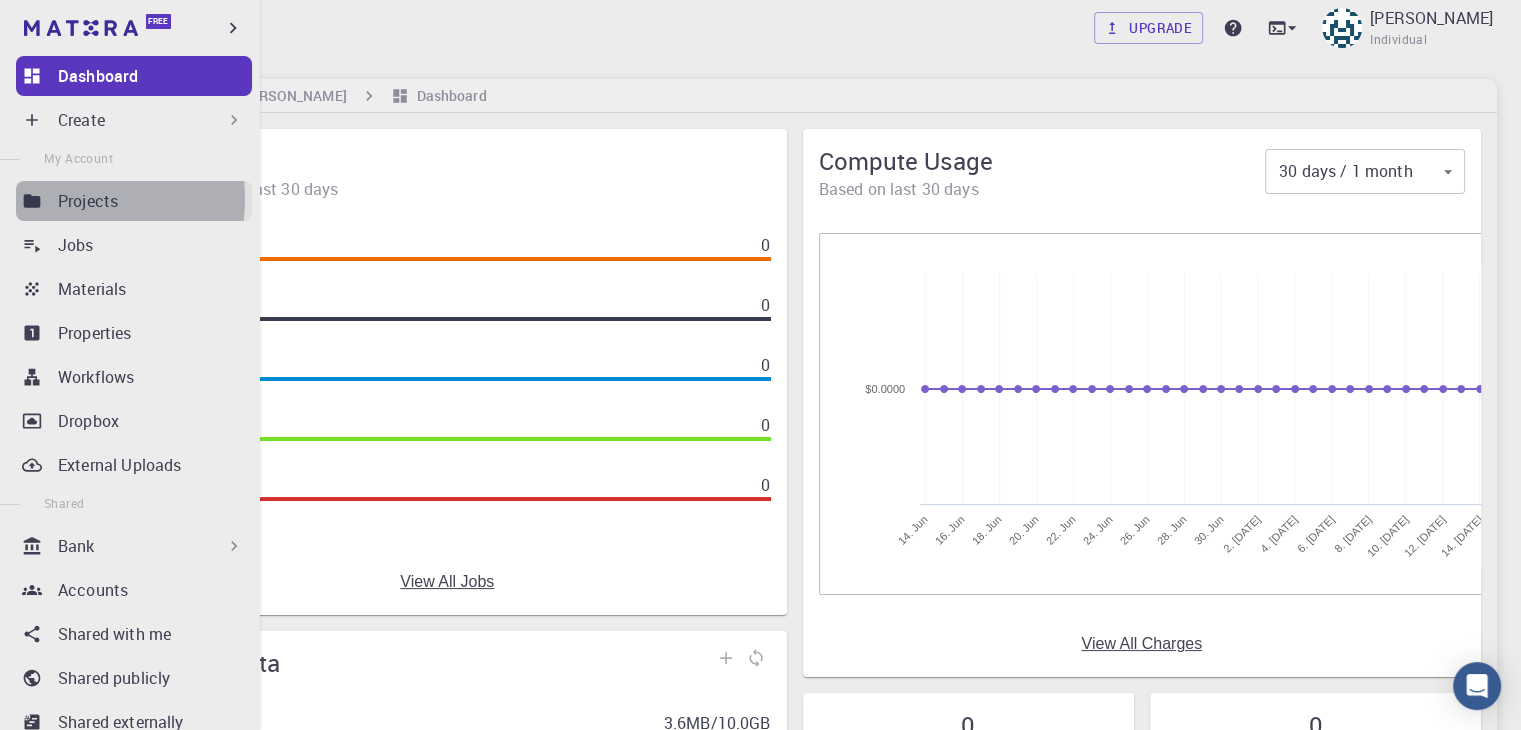 click on "Projects" at bounding box center [88, 201] 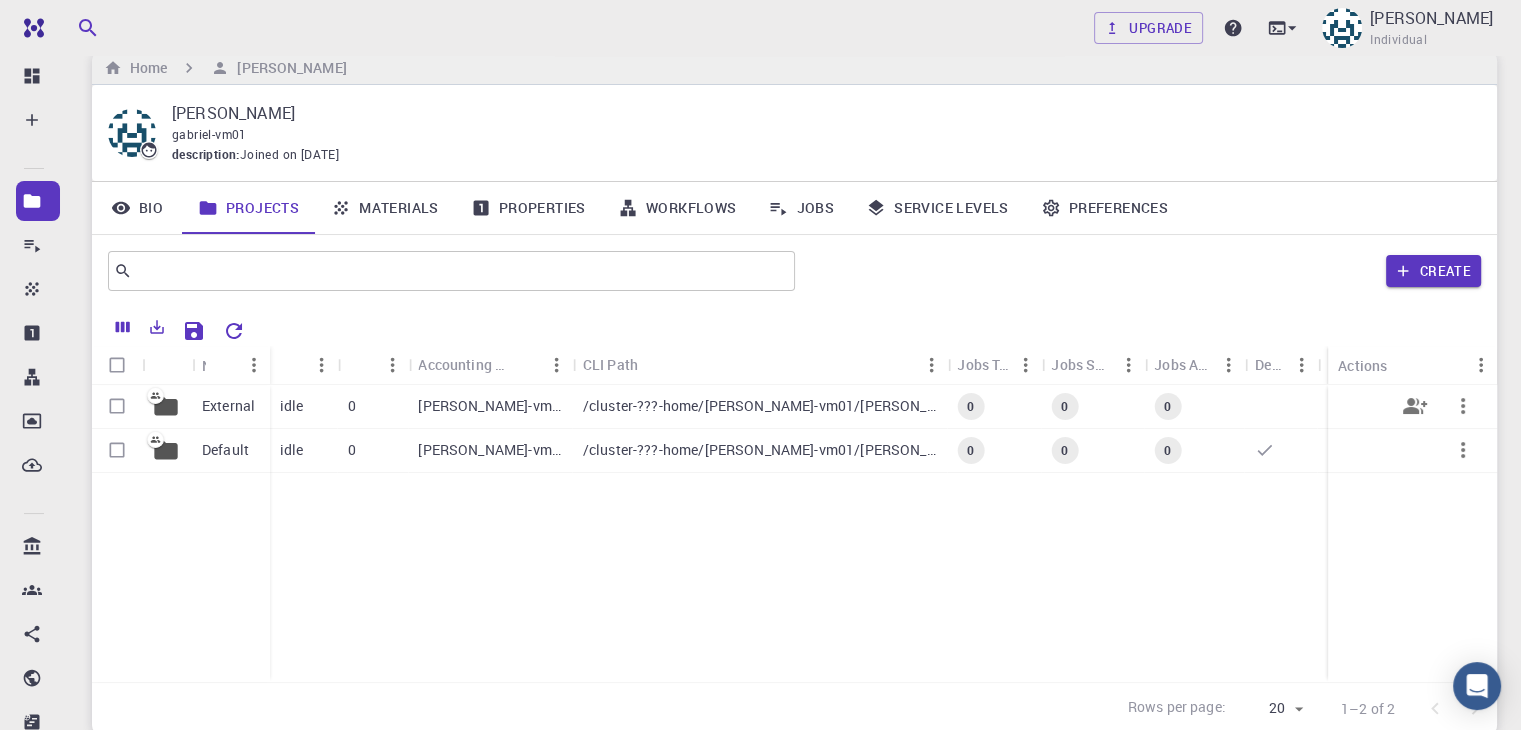 scroll, scrollTop: 28, scrollLeft: 0, axis: vertical 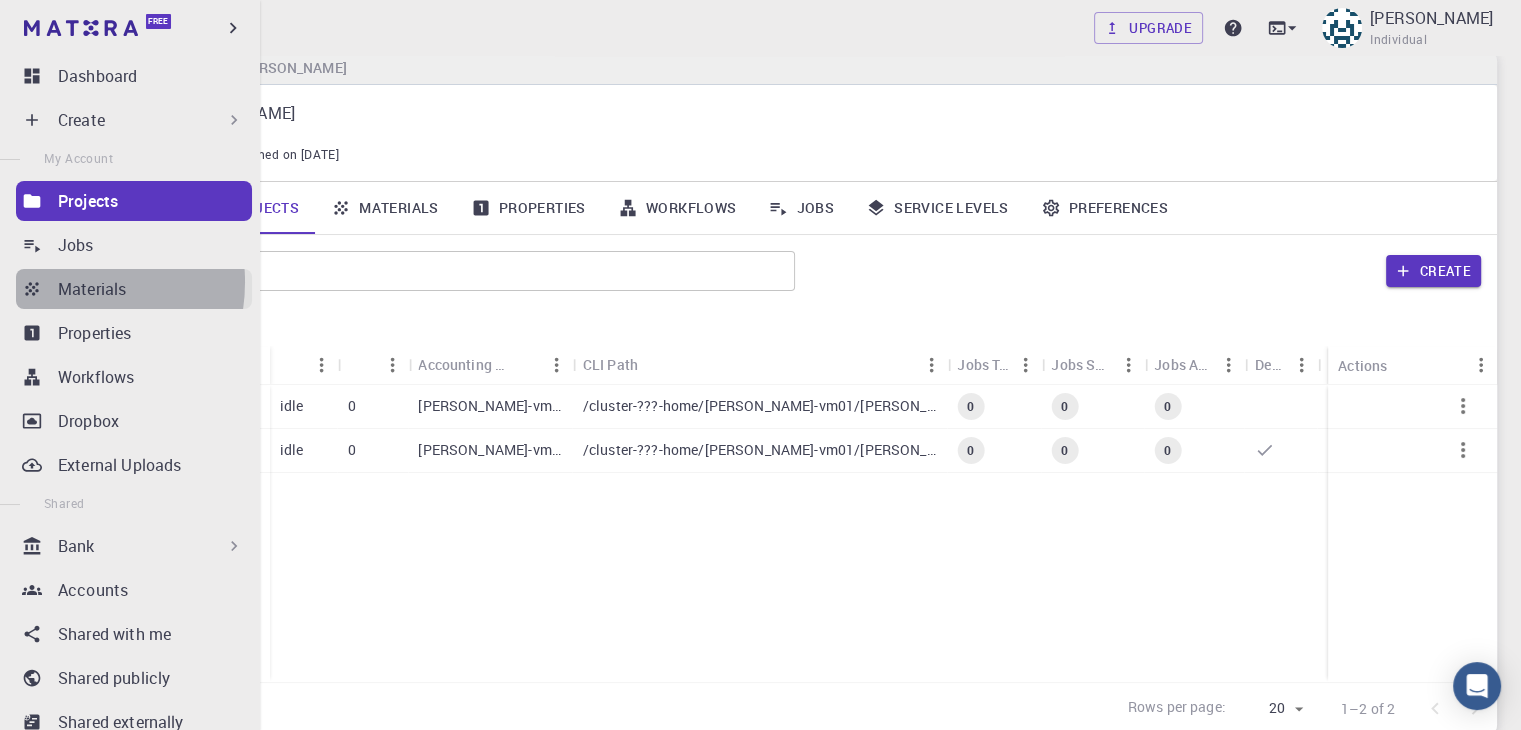 click on "Materials" at bounding box center (134, 289) 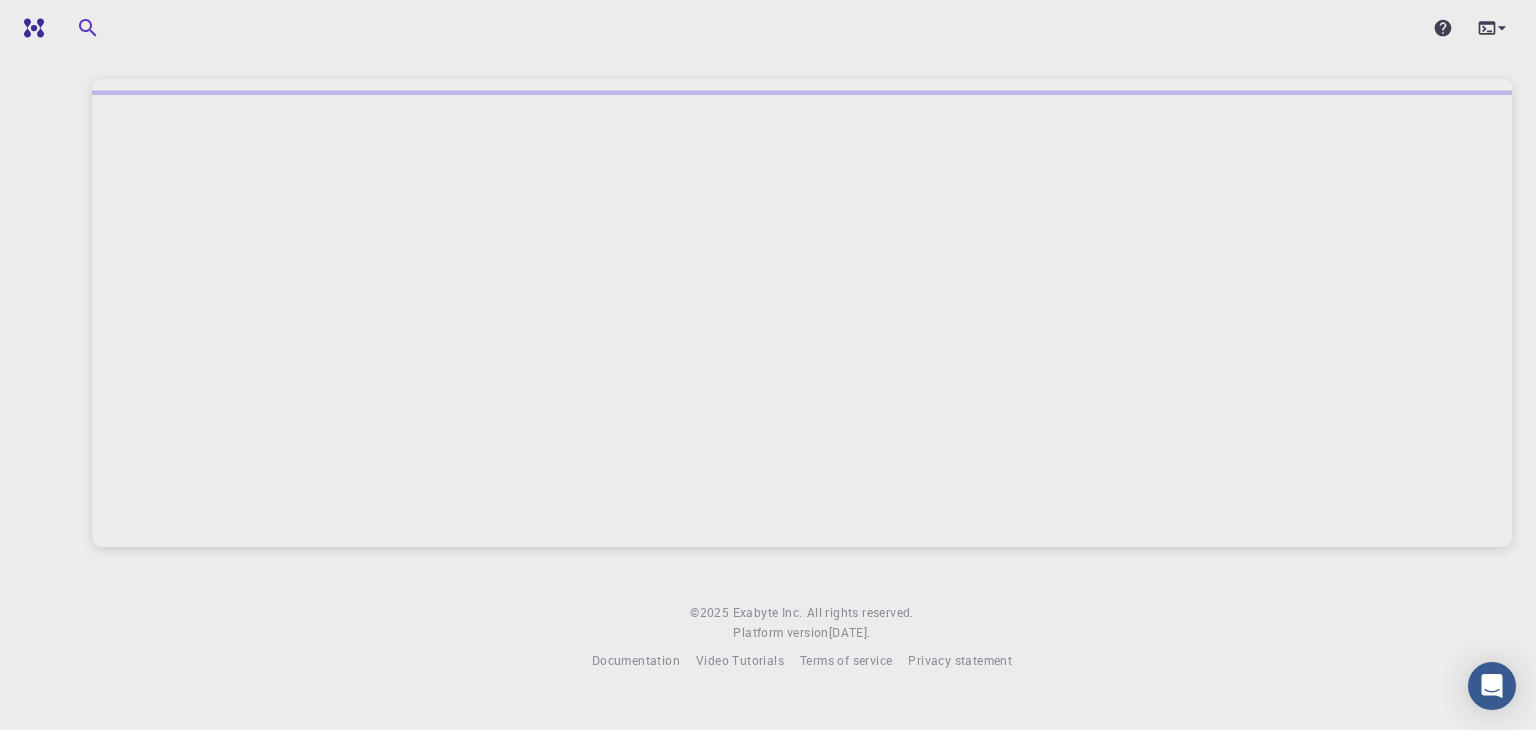 scroll, scrollTop: 0, scrollLeft: 0, axis: both 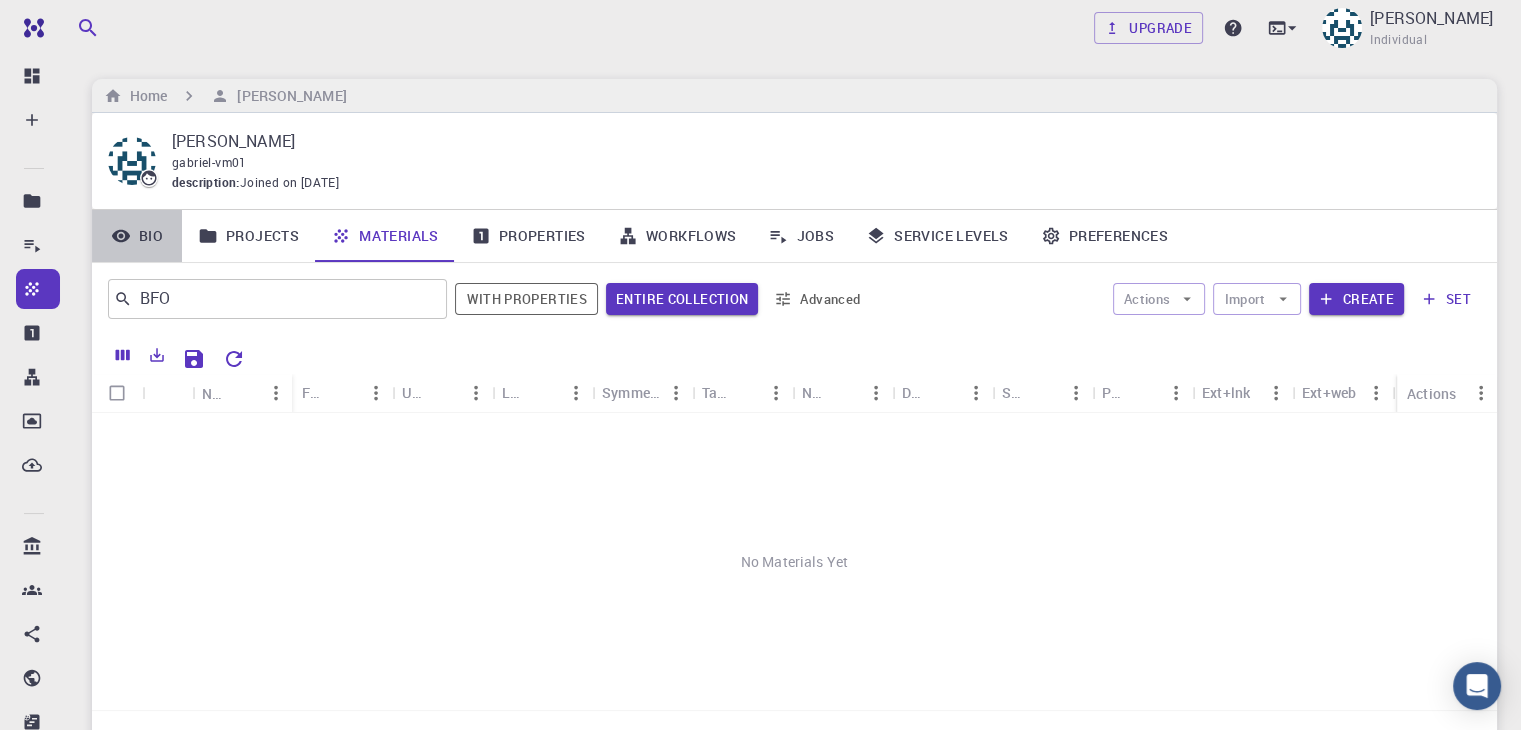 click on "Bio" at bounding box center (137, 236) 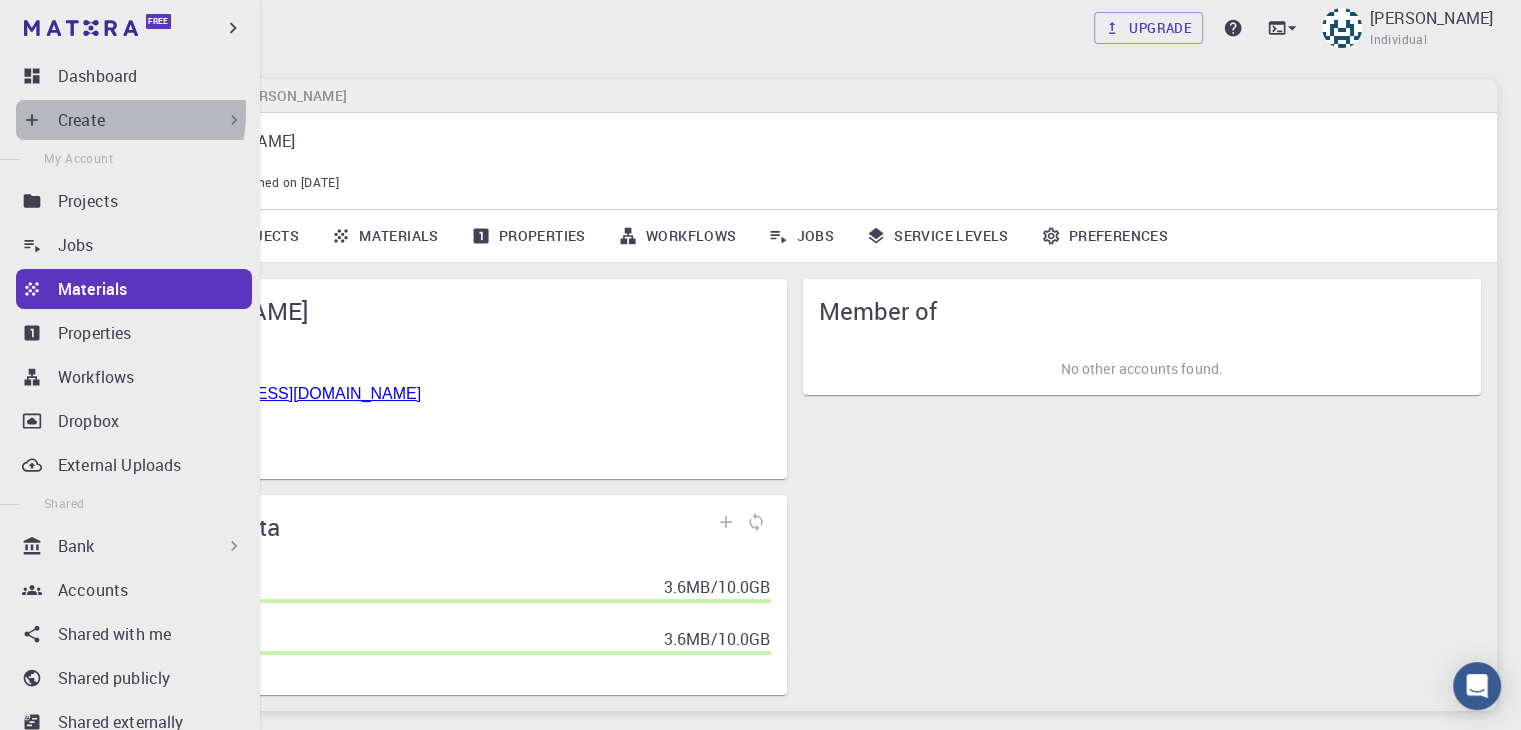click on "Create" at bounding box center [81, 120] 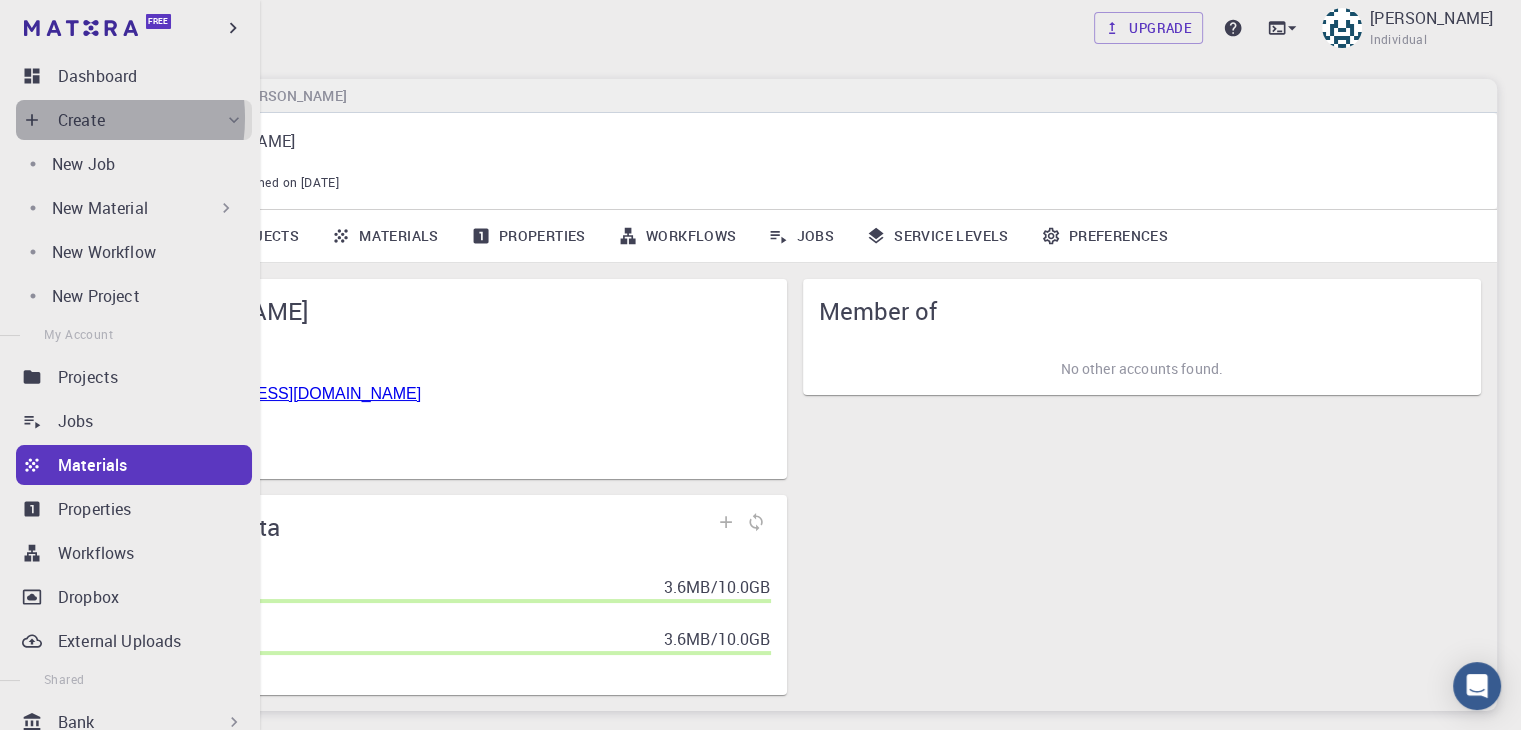click on "Create" at bounding box center [81, 120] 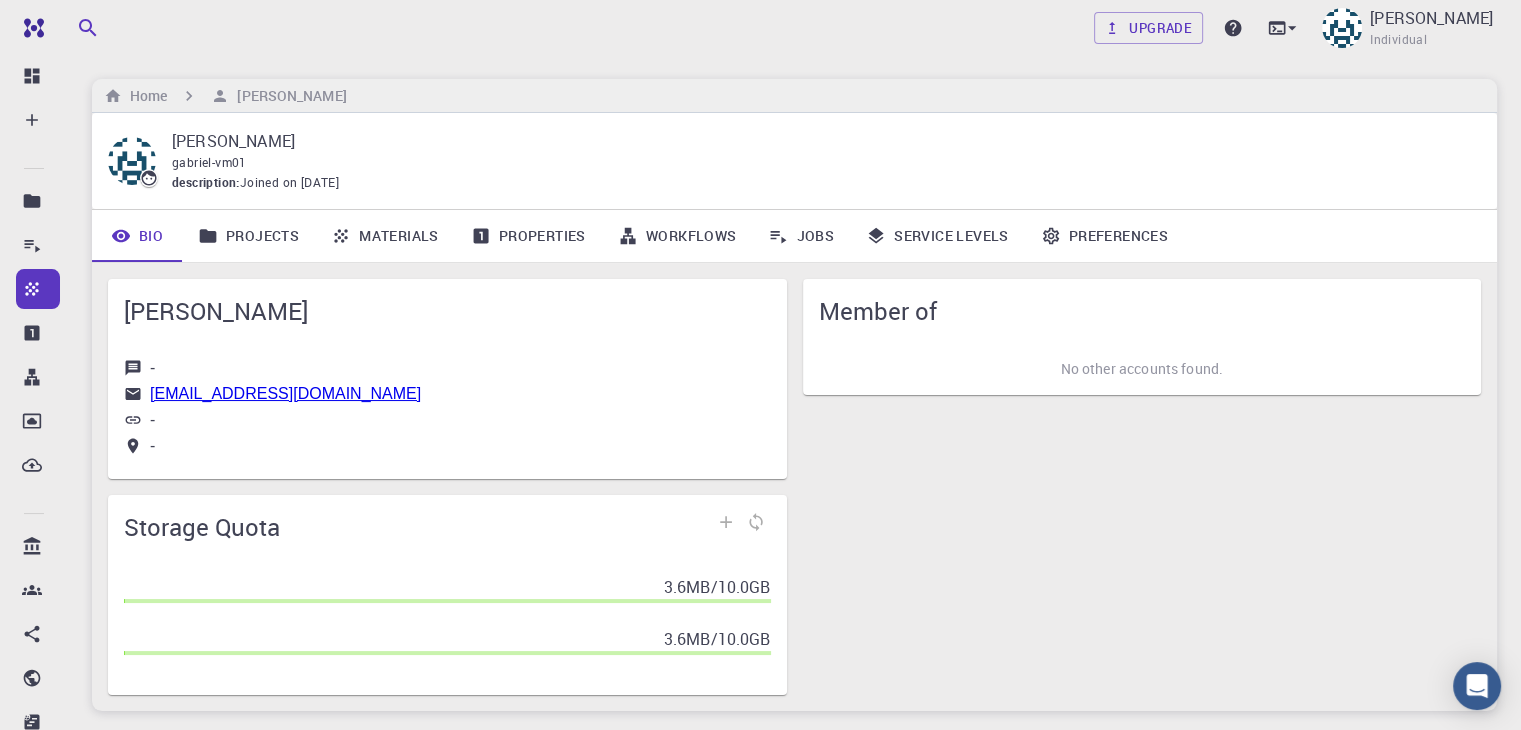 click on "Gabriel Vaca gabriel-vm01 description :   Joined on Jul 13, 2025" at bounding box center (794, 161) 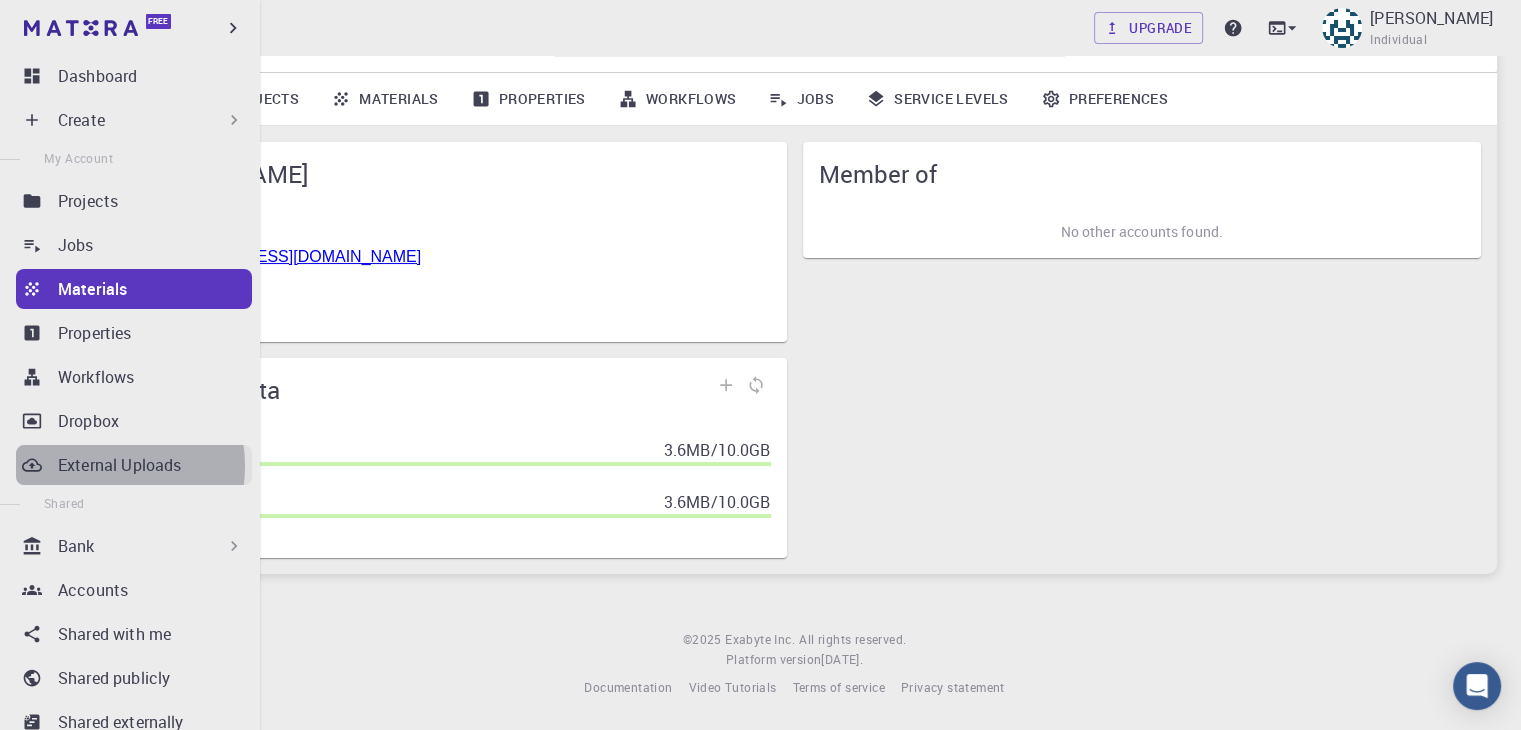click on "External Uploads" at bounding box center (119, 465) 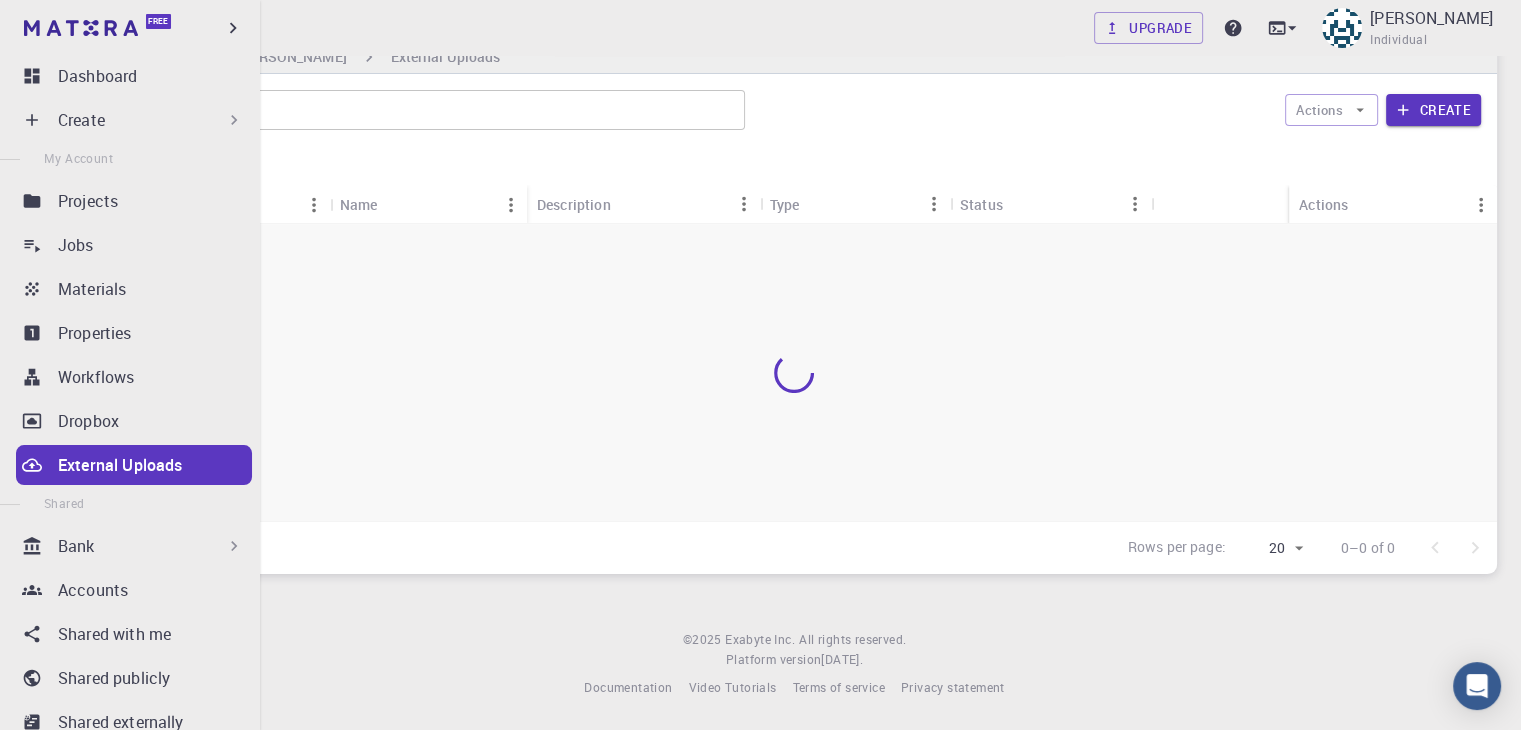 scroll, scrollTop: 39, scrollLeft: 0, axis: vertical 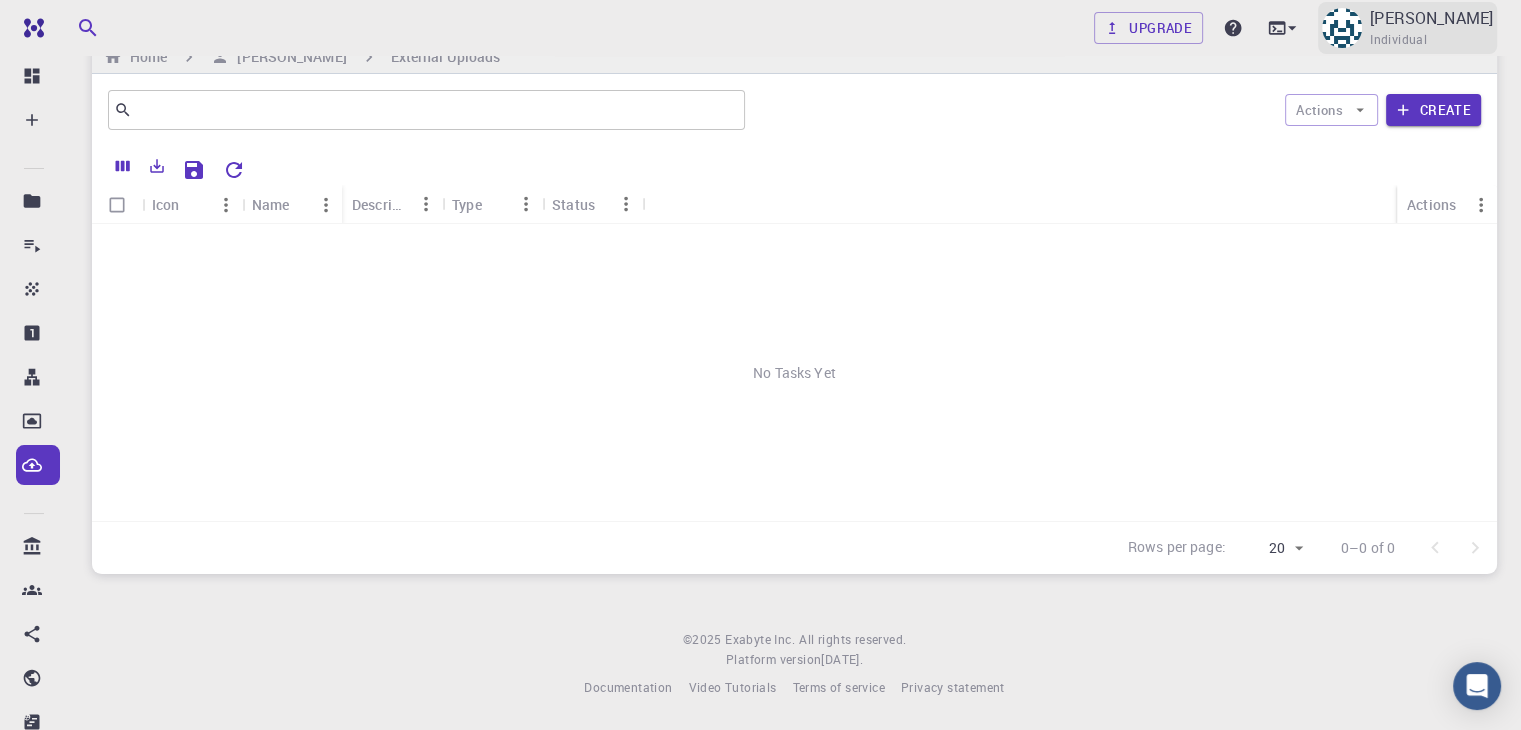 click on "Gabriel Vaca Individual" at bounding box center [1431, 28] 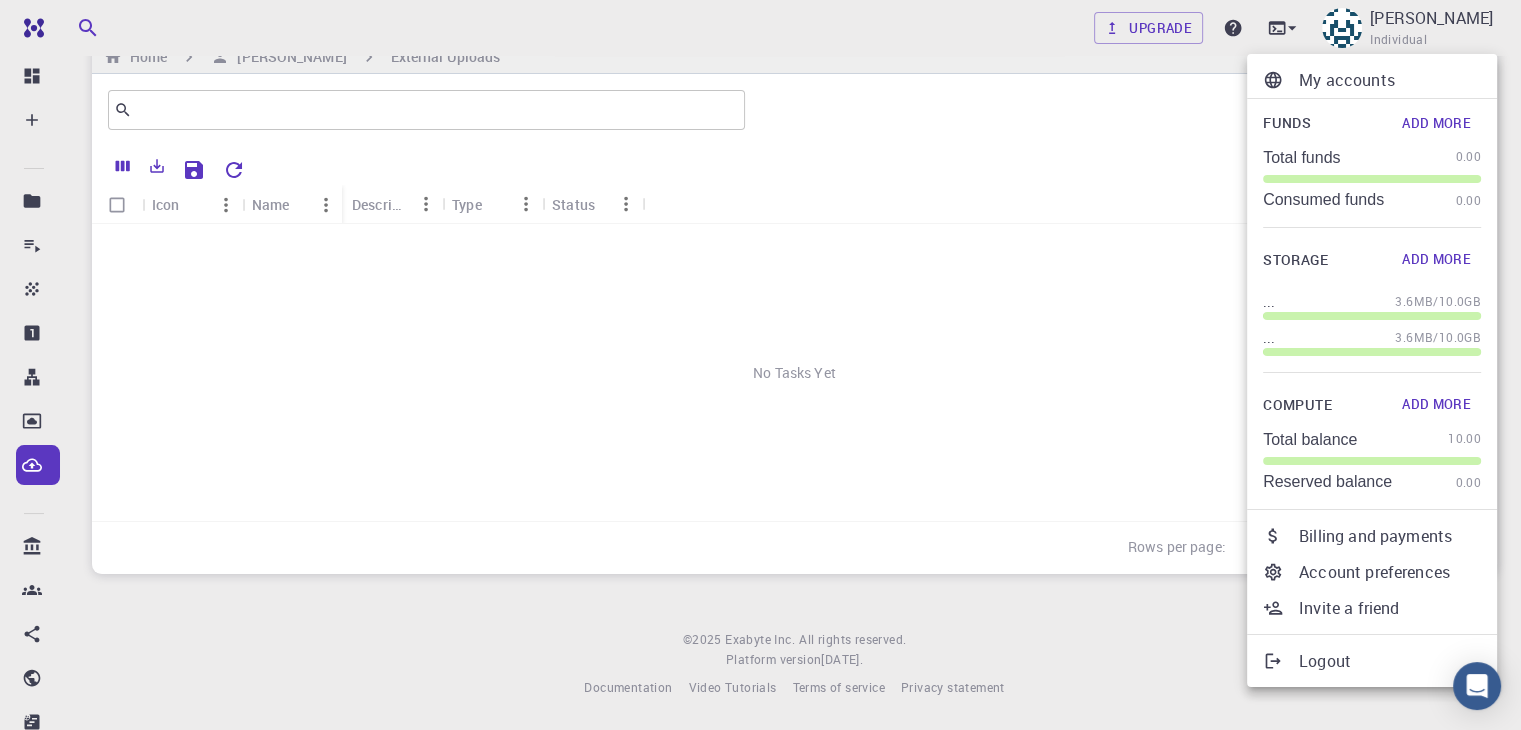 click at bounding box center (760, 365) 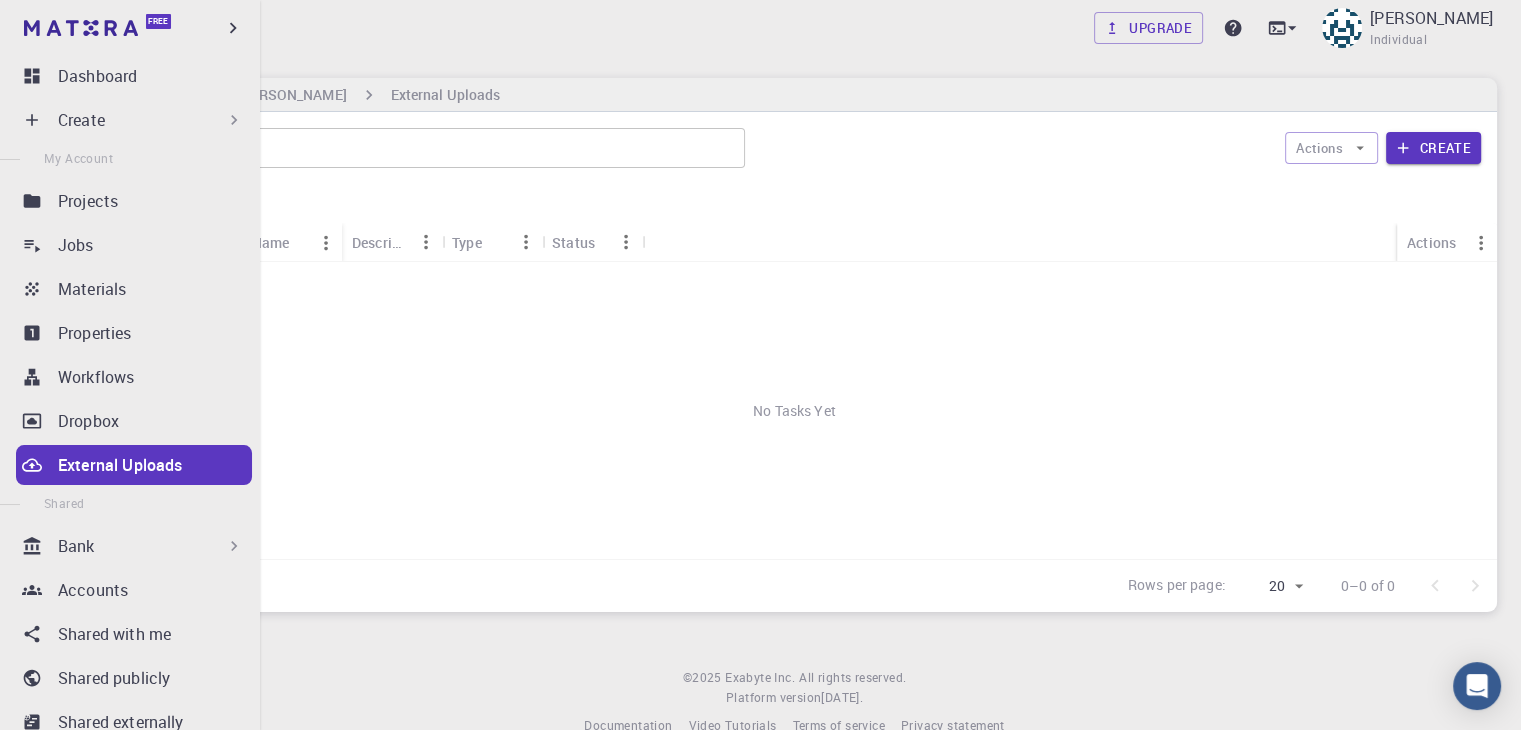 scroll, scrollTop: 8, scrollLeft: 0, axis: vertical 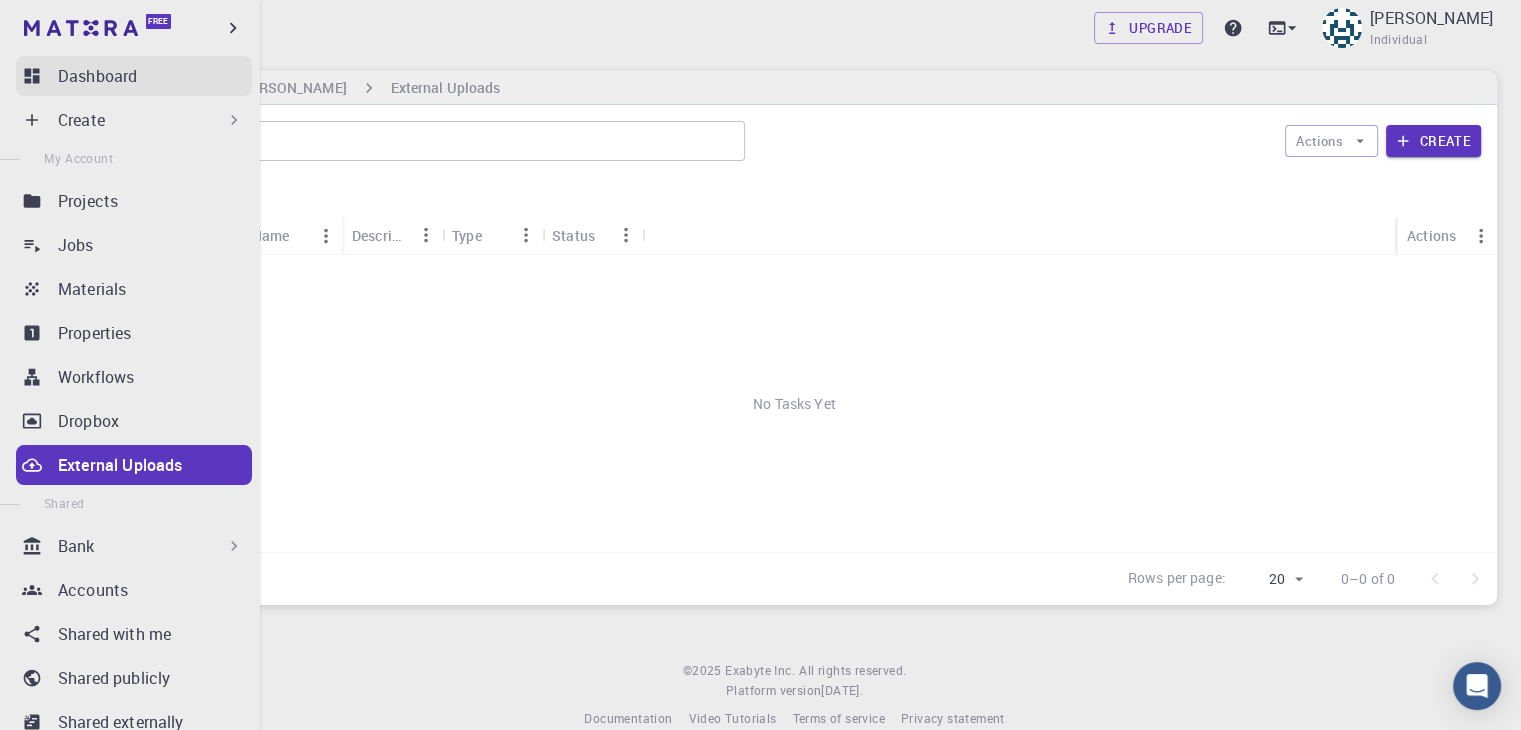 click on "Dashboard" at bounding box center [97, 76] 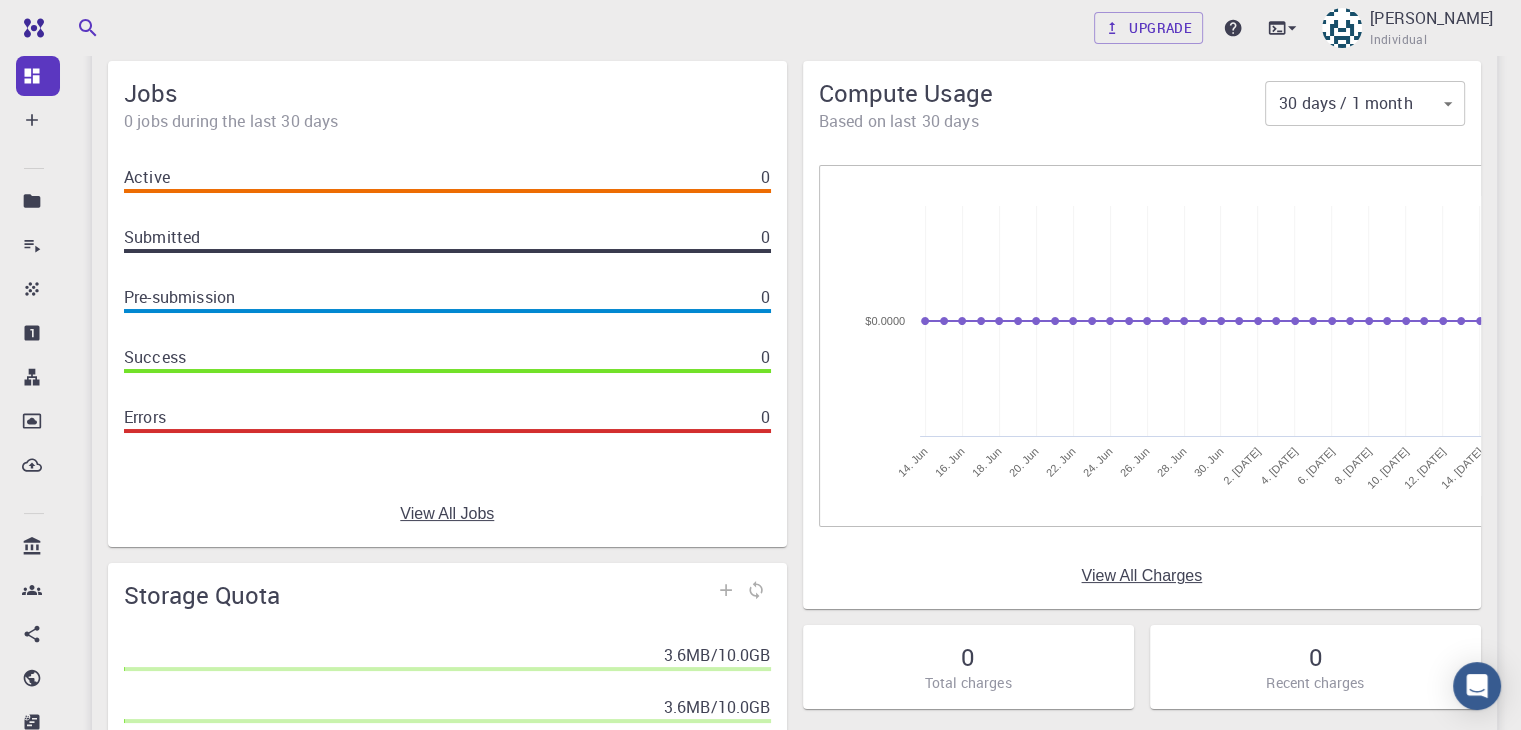 scroll, scrollTop: 66, scrollLeft: 0, axis: vertical 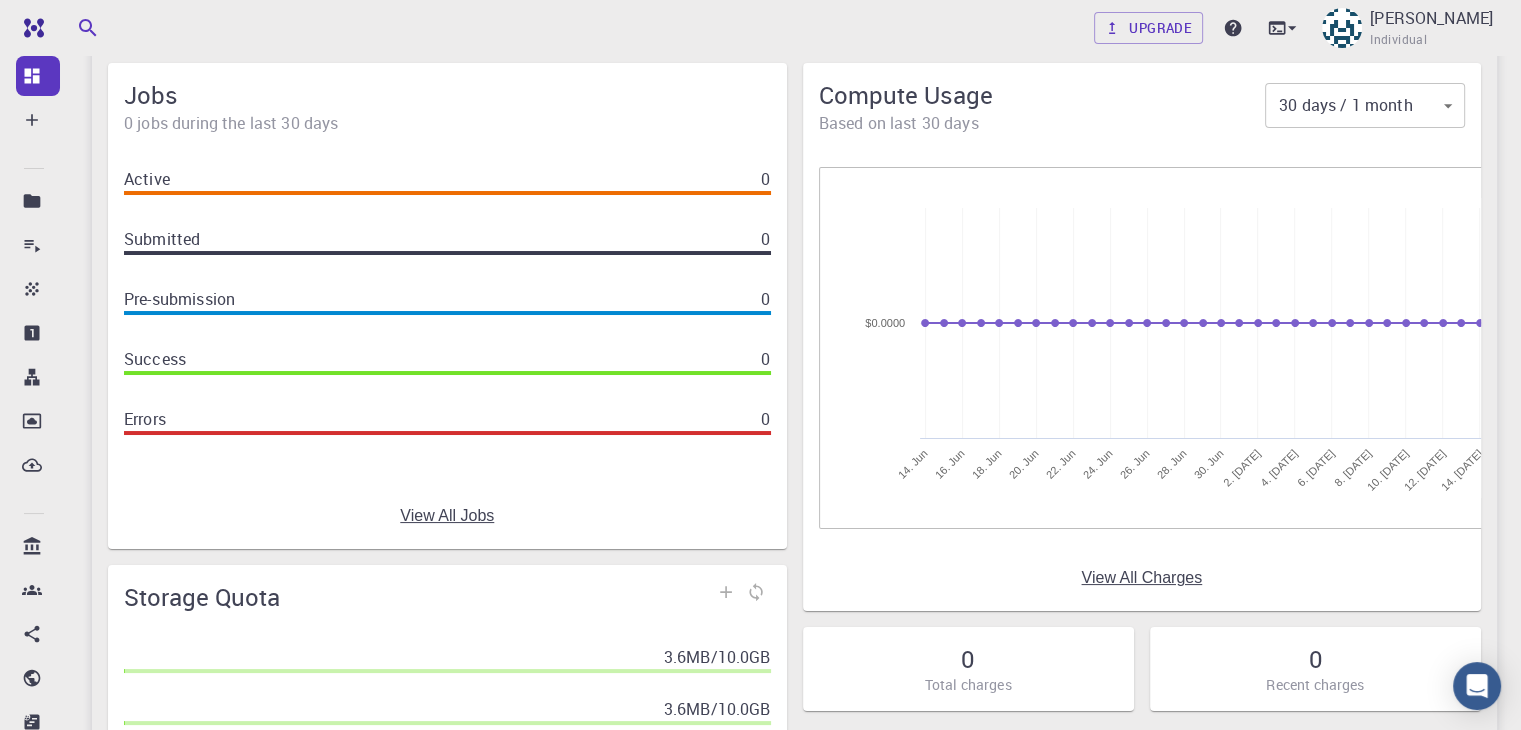 click on "View All Charges" at bounding box center (1141, 578) 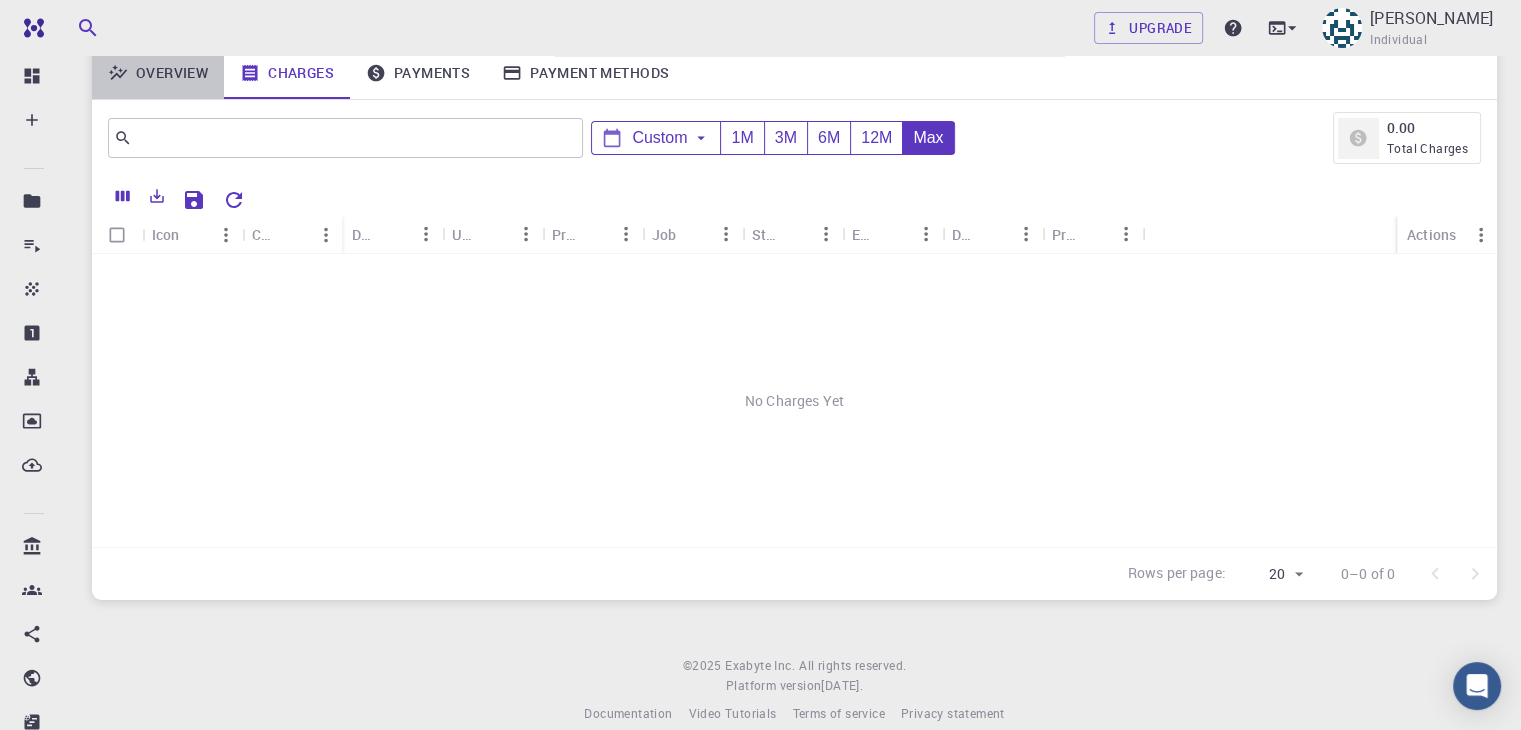 click on "Overview" at bounding box center [158, 73] 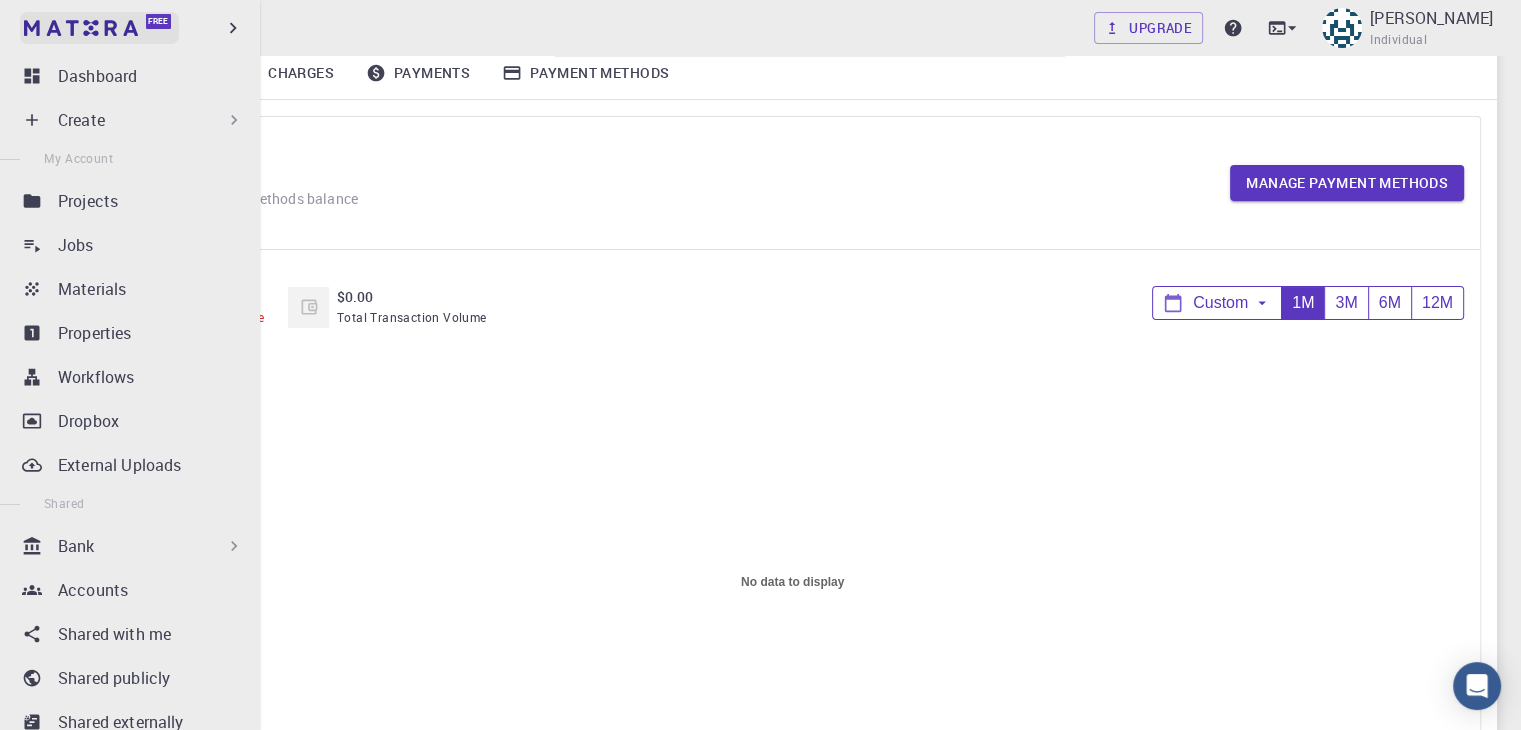 click on "Free" at bounding box center (99, 28) 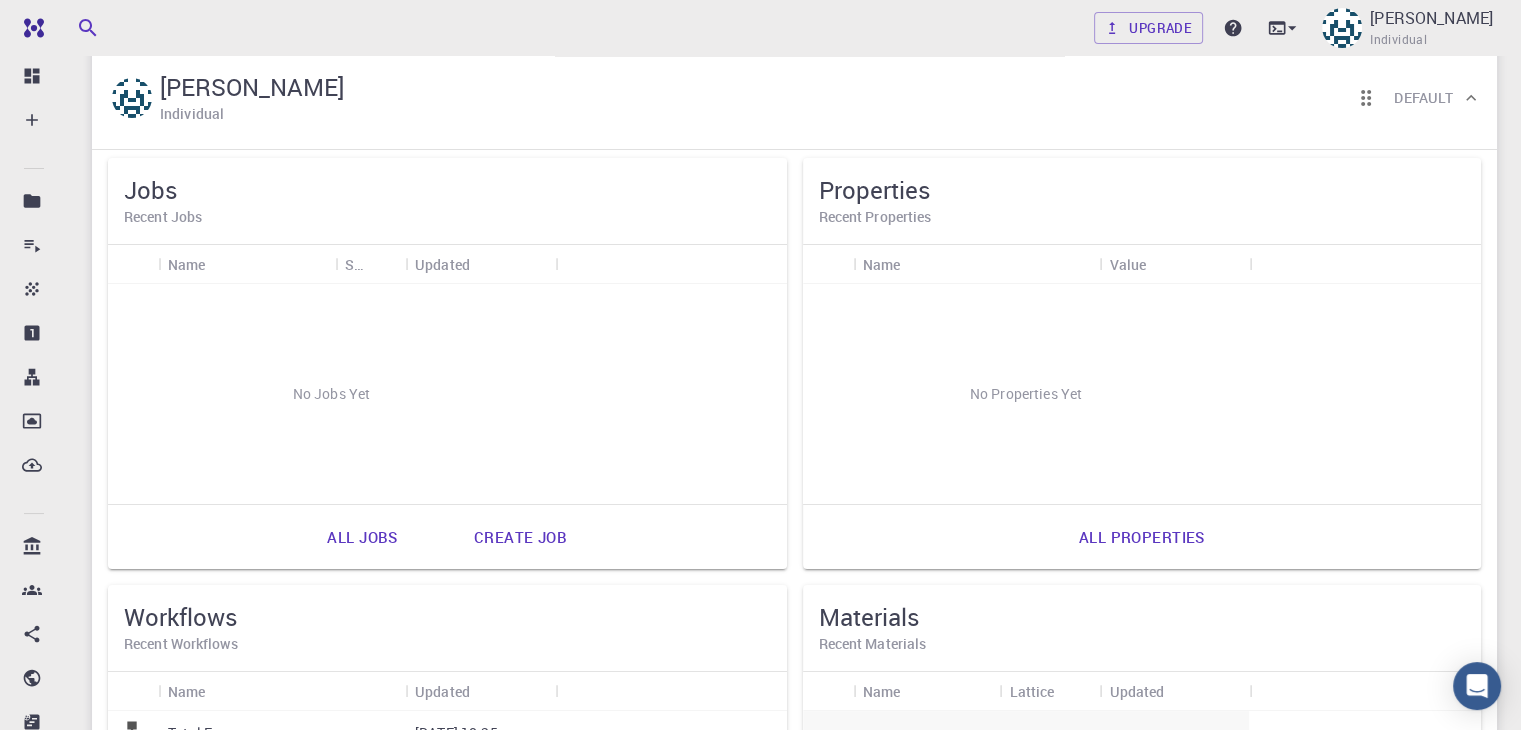 click on "Gabriel Vaca Individual Default" at bounding box center [784, 98] 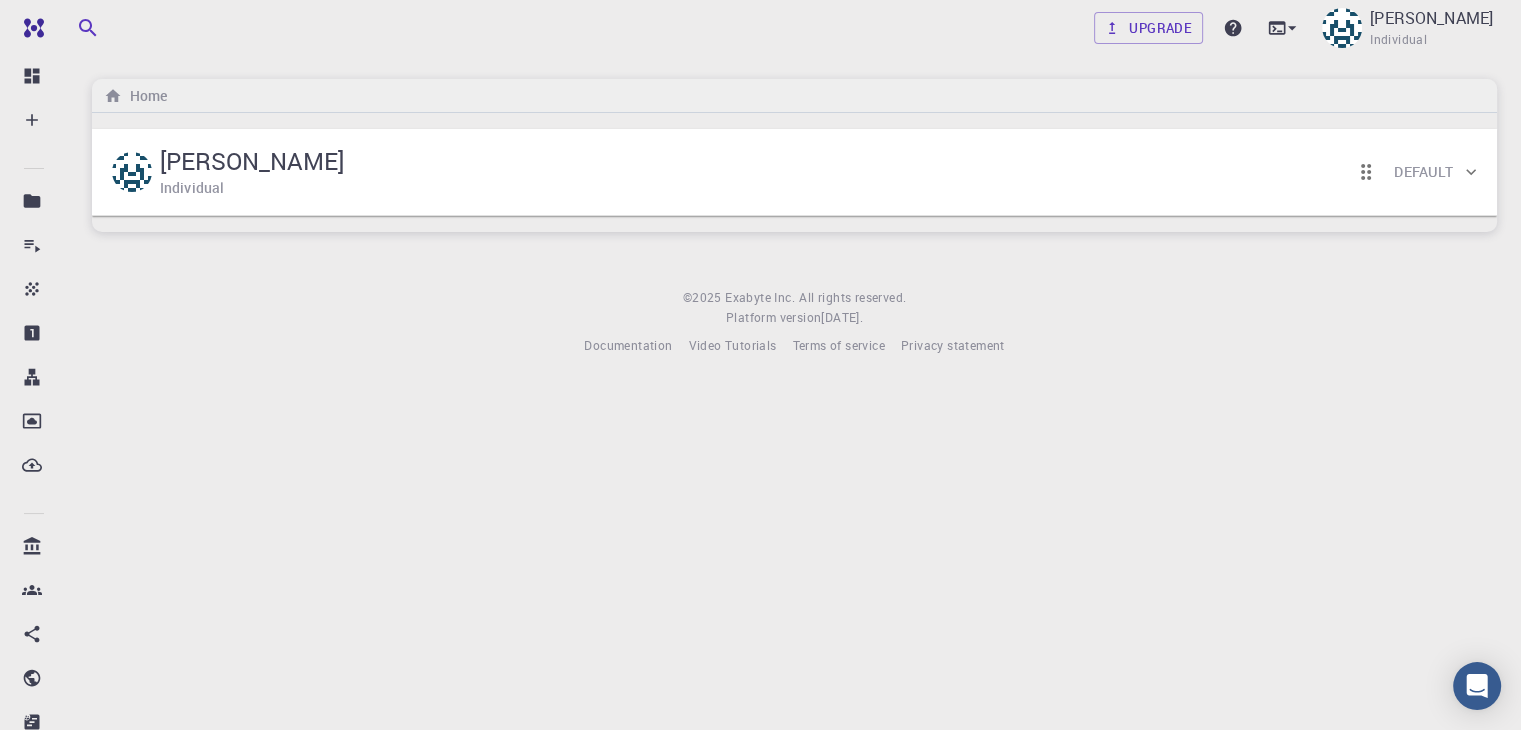 scroll, scrollTop: 0, scrollLeft: 0, axis: both 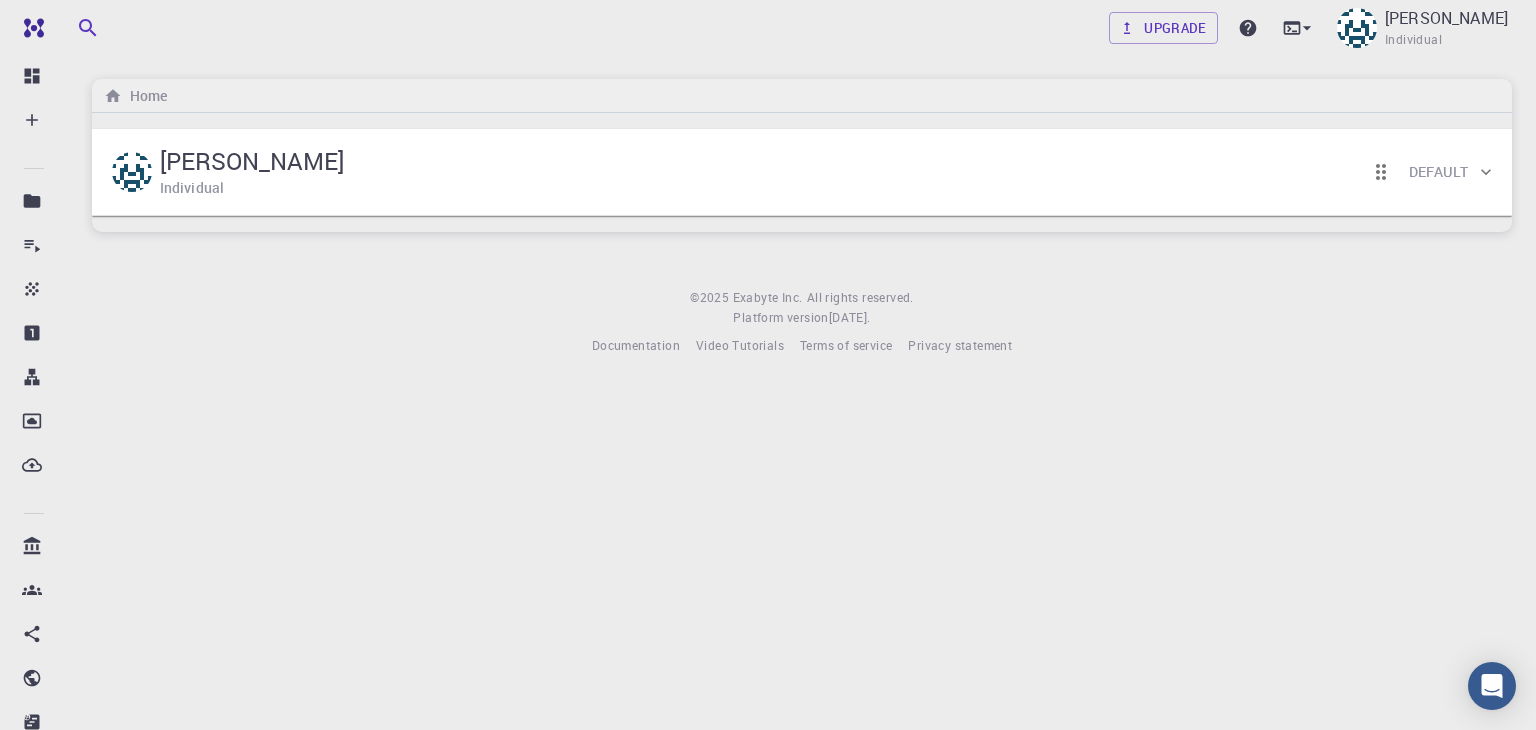 click on "Gabriel Vaca Individual Default" at bounding box center [792, 172] 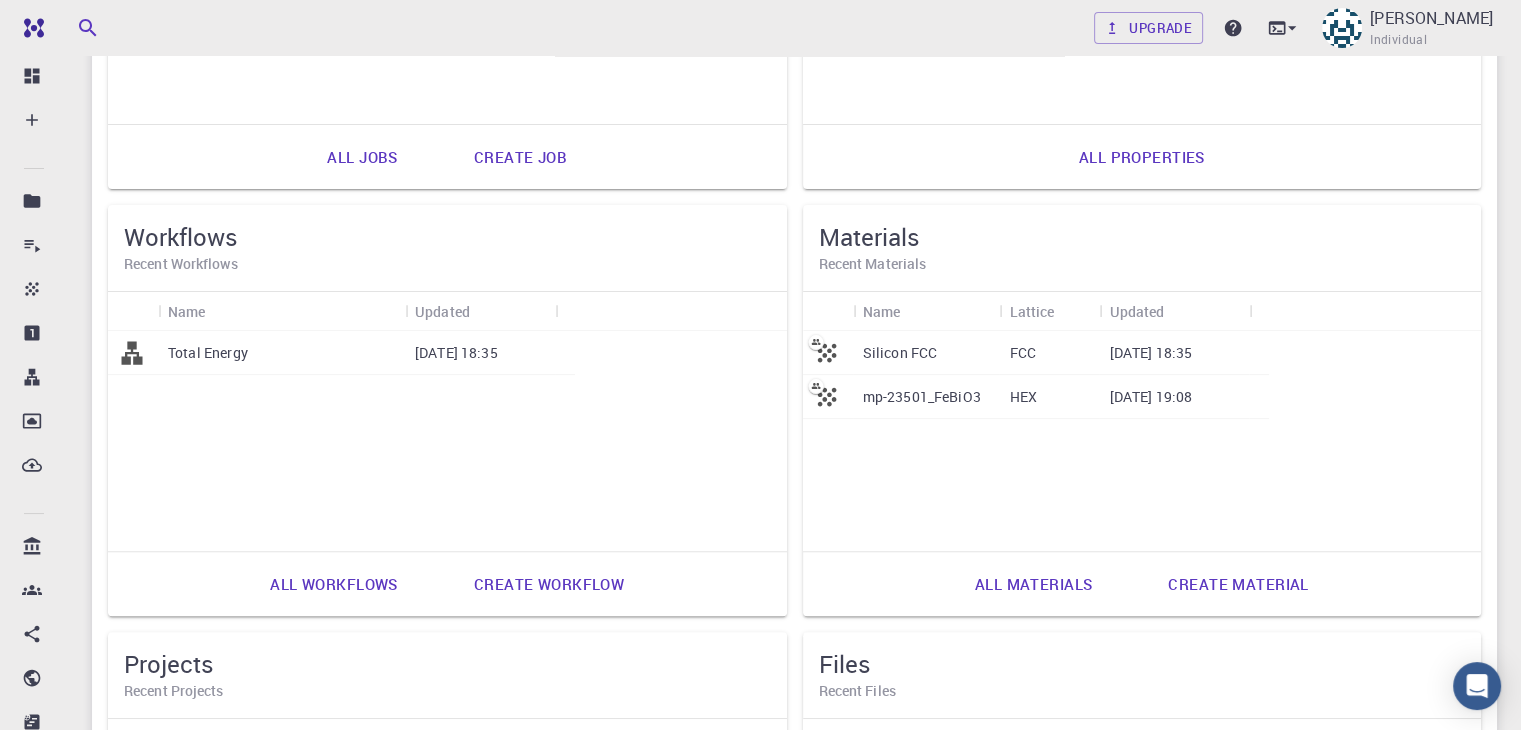 scroll, scrollTop: 450, scrollLeft: 0, axis: vertical 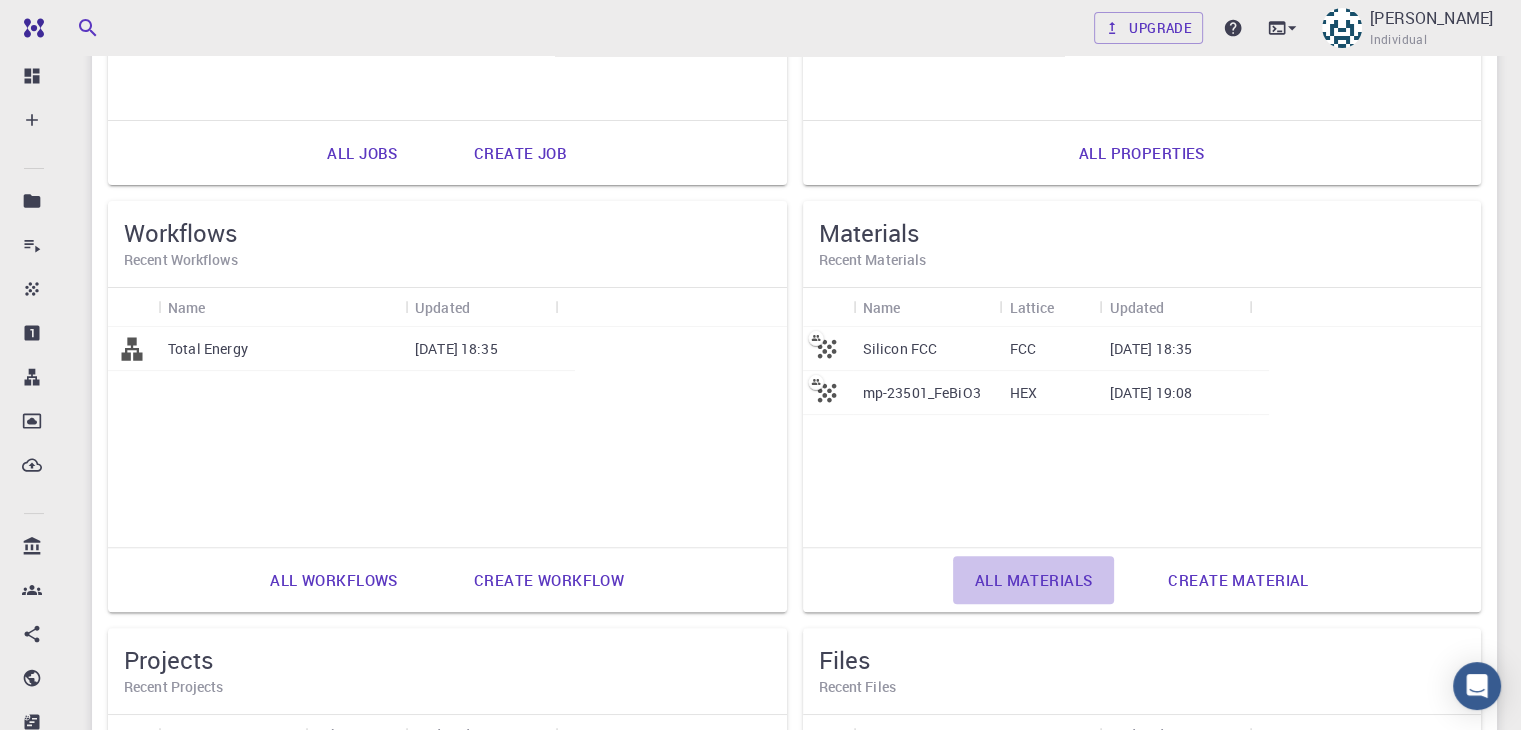 click on "All materials" at bounding box center [1034, 580] 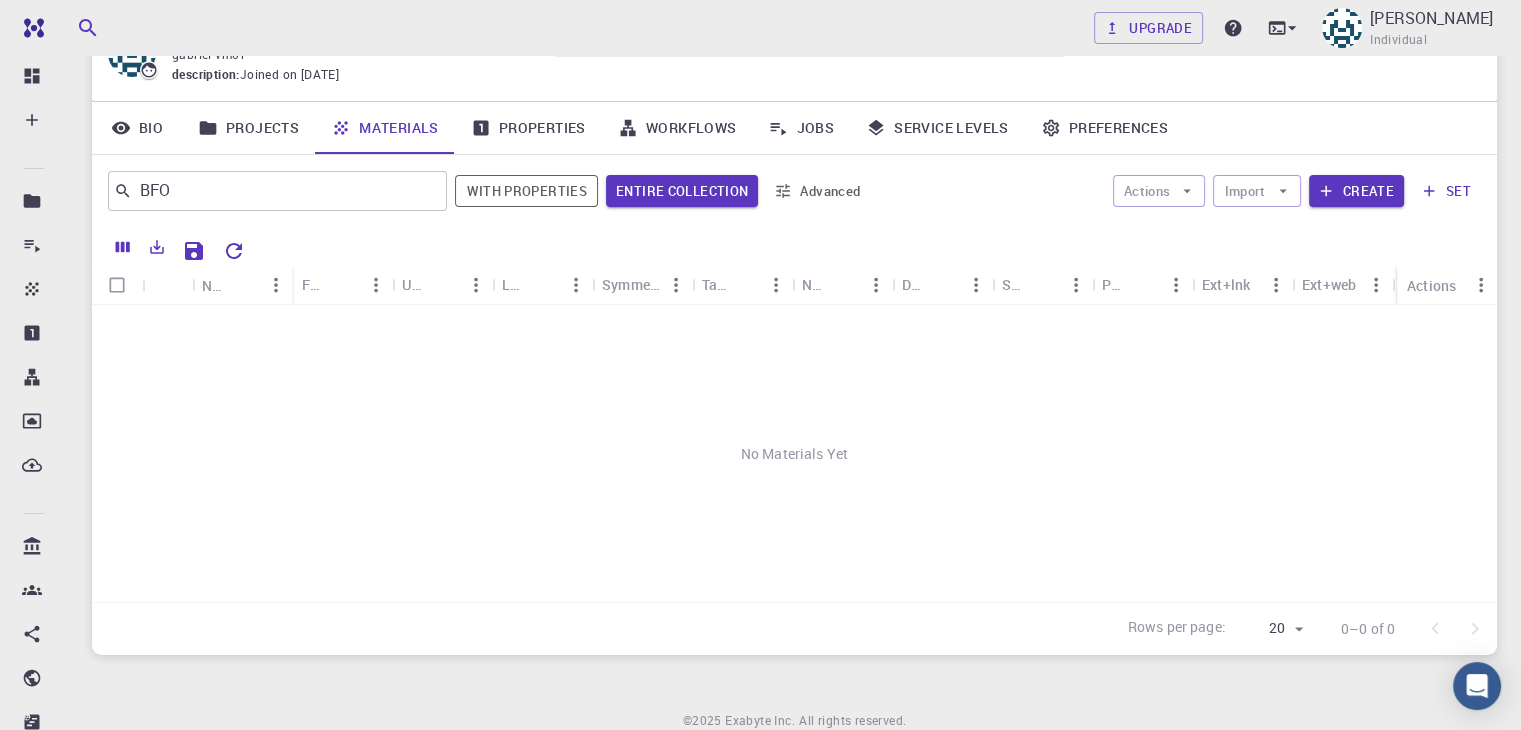 scroll, scrollTop: 112, scrollLeft: 0, axis: vertical 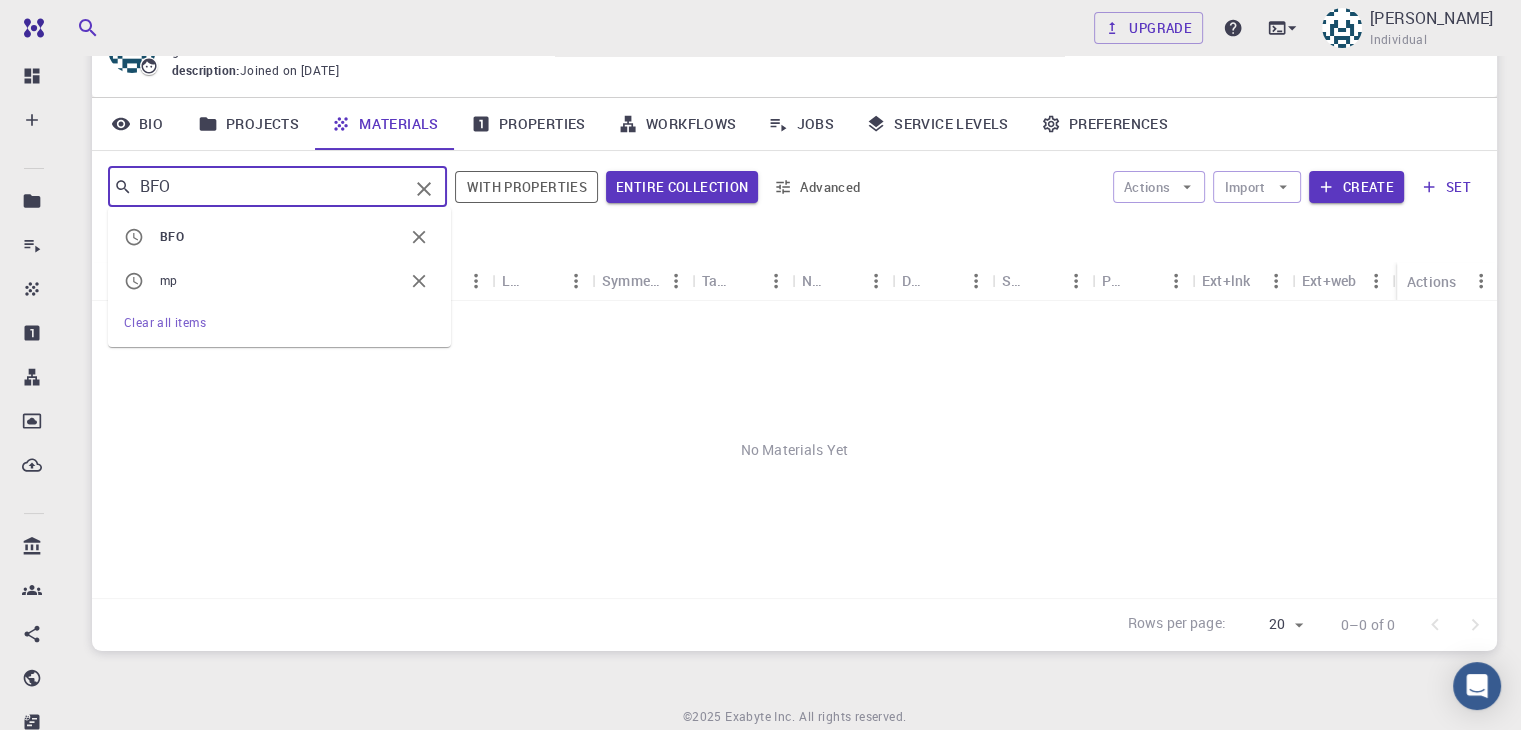 click on "BFO" at bounding box center [270, 187] 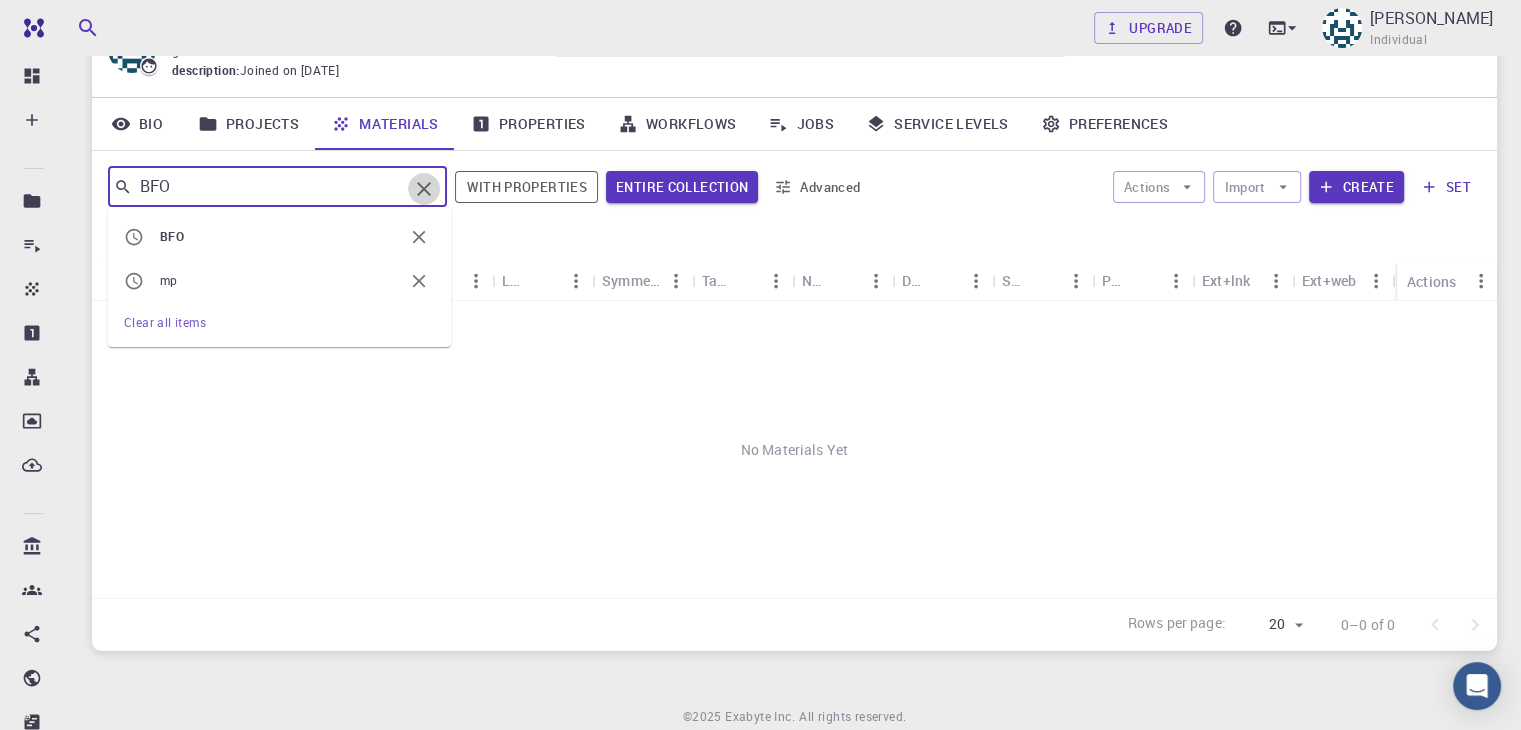 click at bounding box center (424, 189) 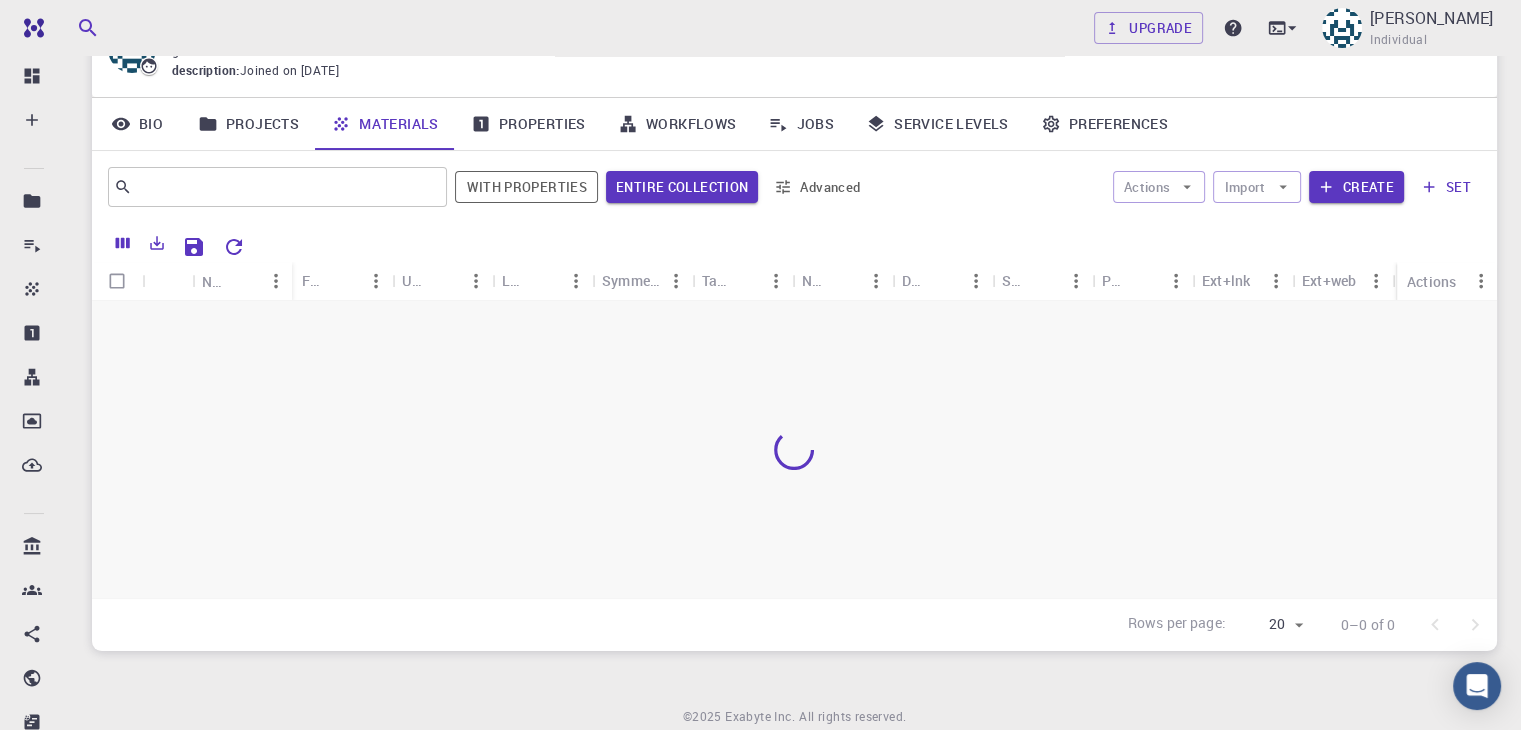click at bounding box center (794, 242) 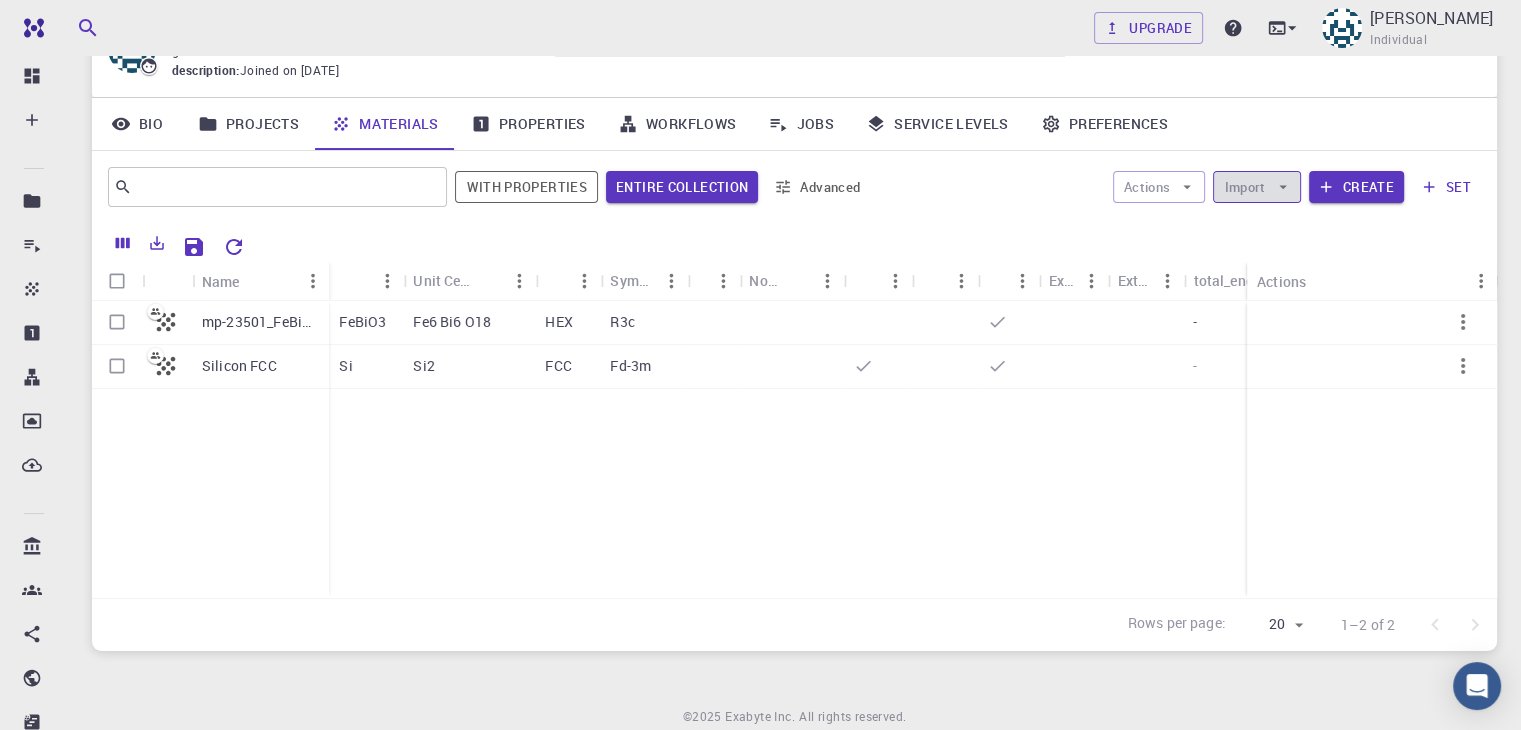 click on "Import" at bounding box center [1256, 187] 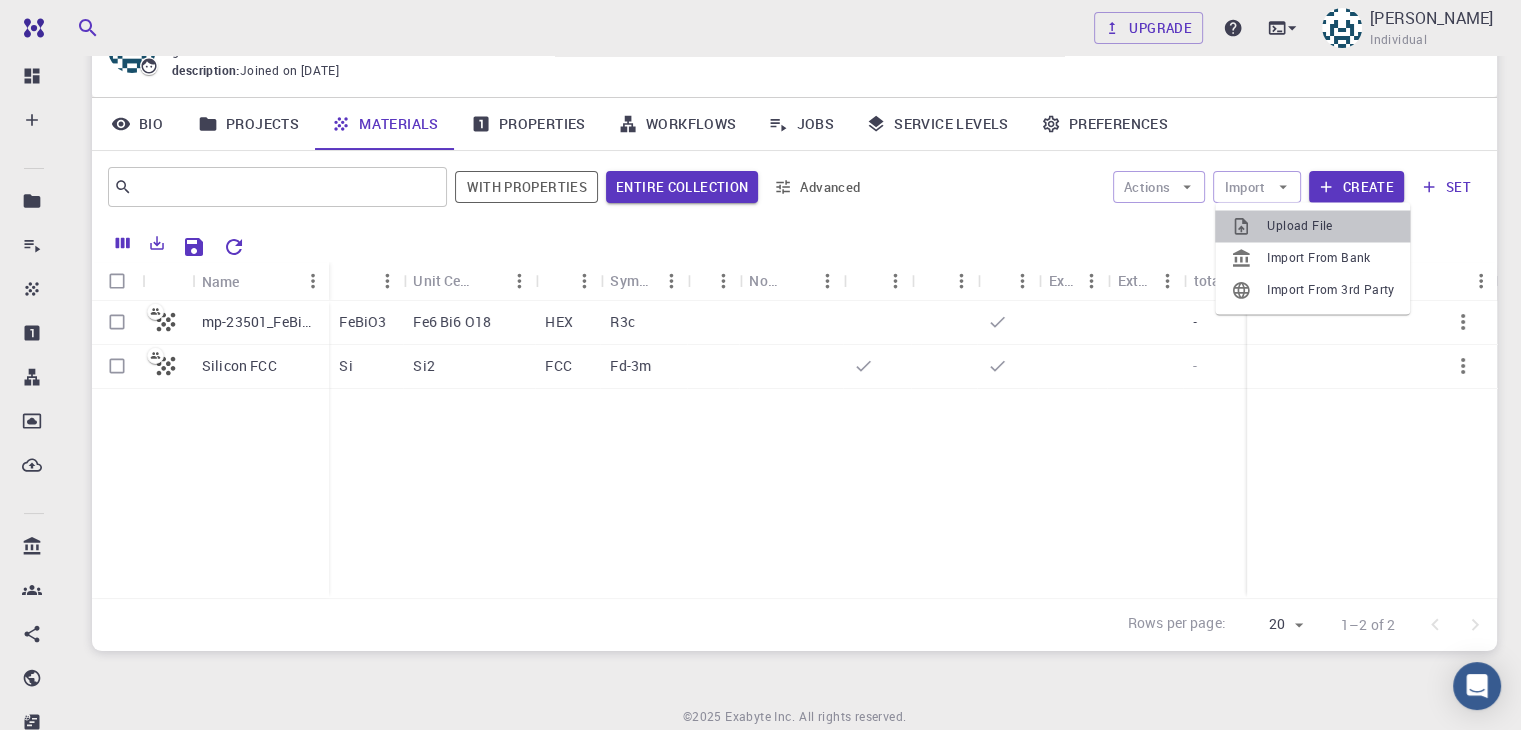 click on "Upload File" at bounding box center (1330, 226) 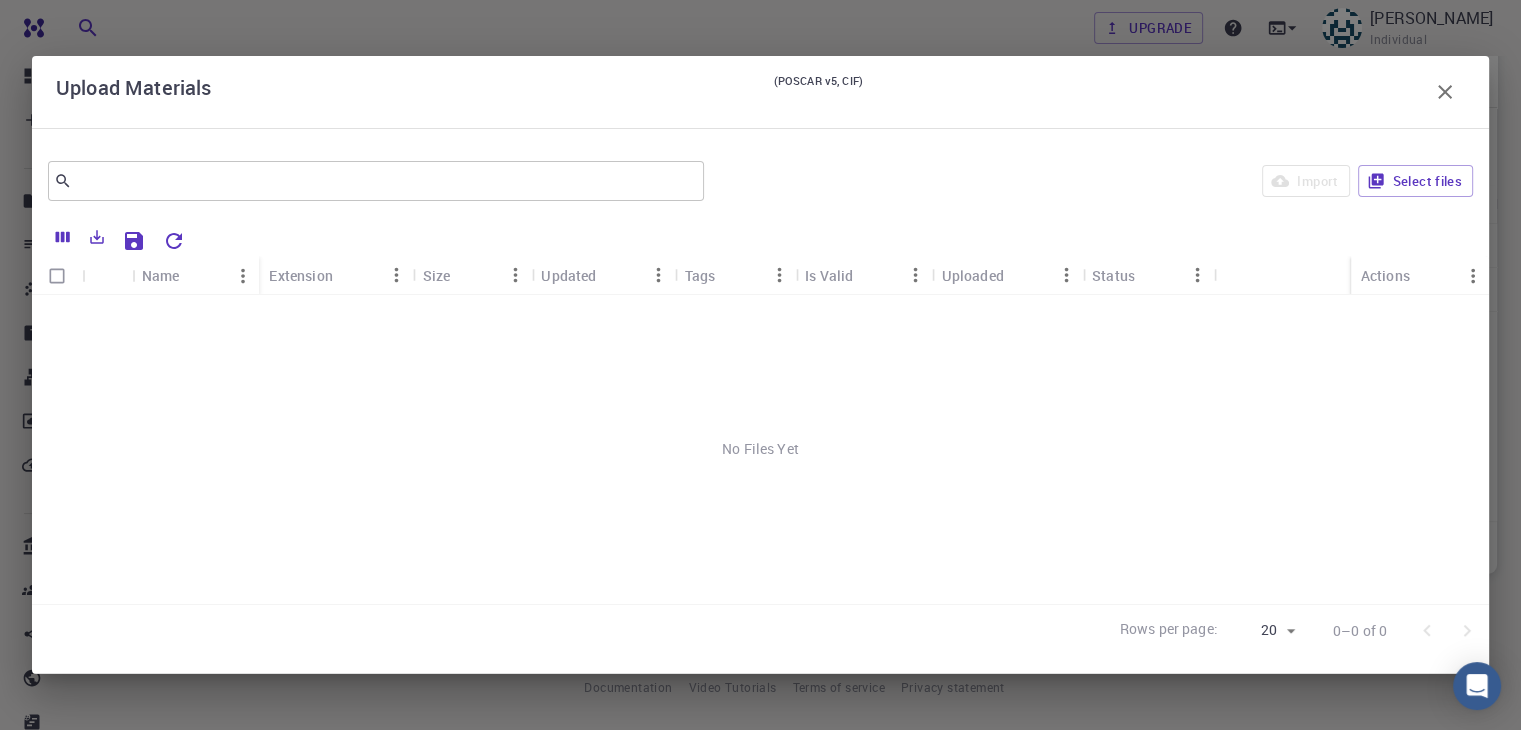 click on "Import Select files" at bounding box center (1092, 181) 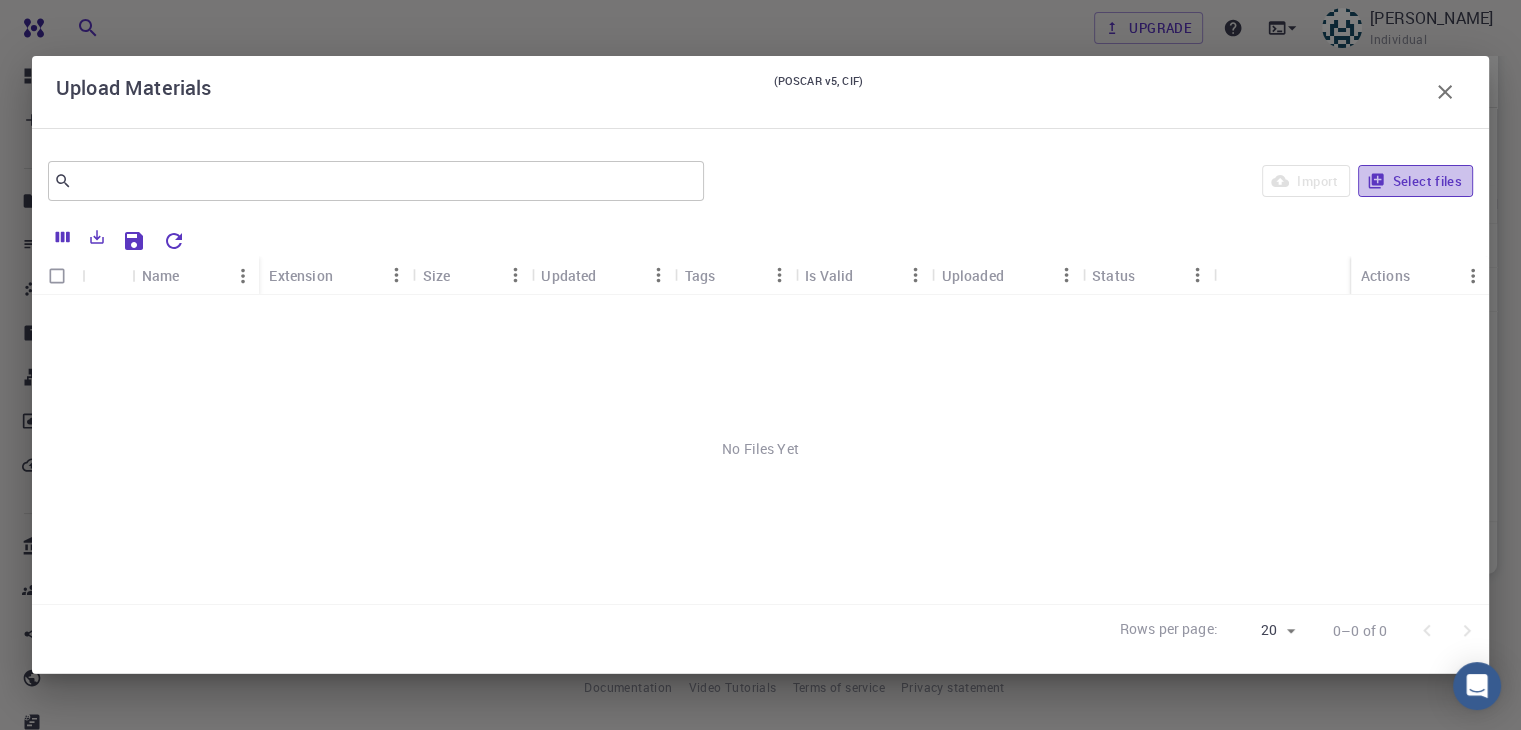 click on "Select files" at bounding box center [1415, 181] 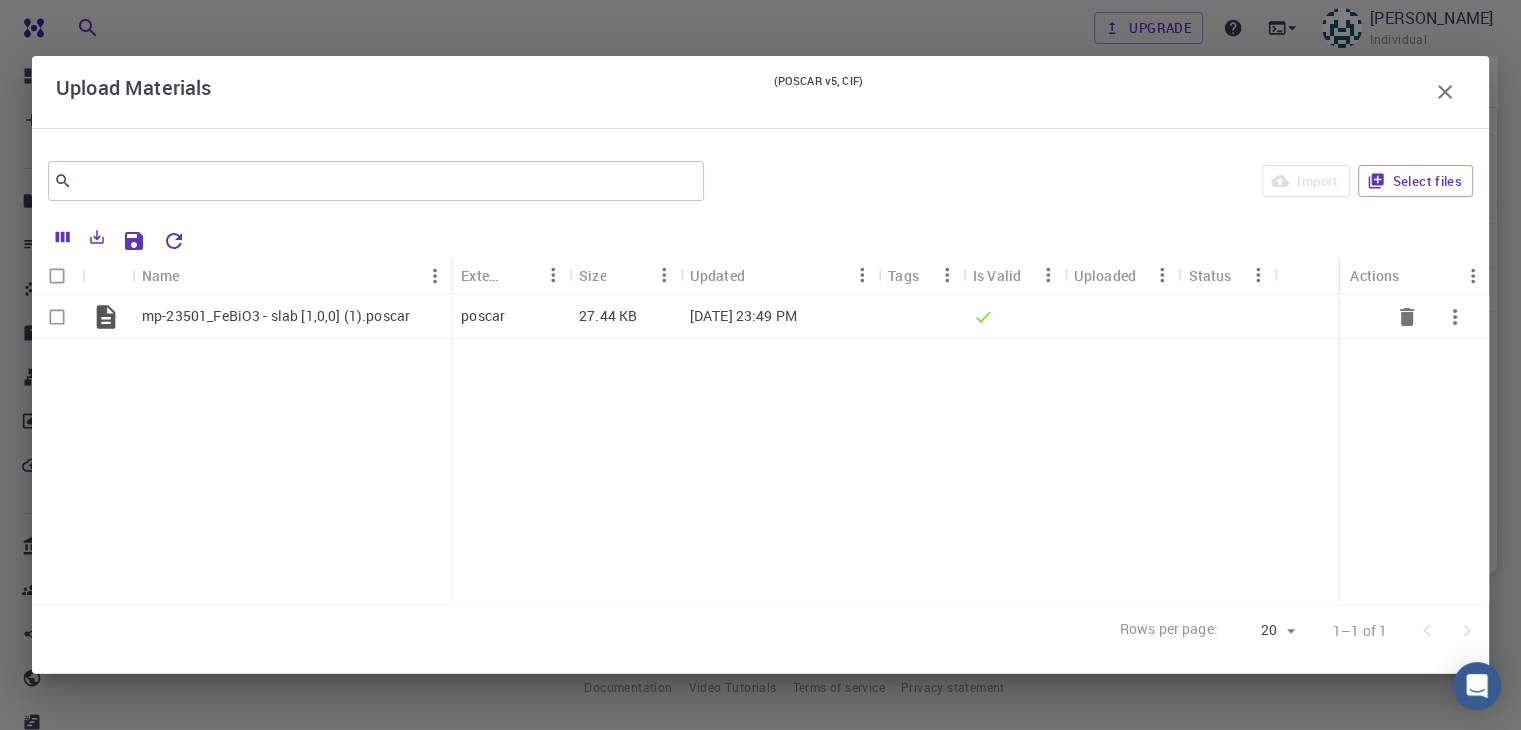 click on "mp-23501_FeBiO3 - slab [1,0,0] (1).poscar" at bounding box center (276, 316) 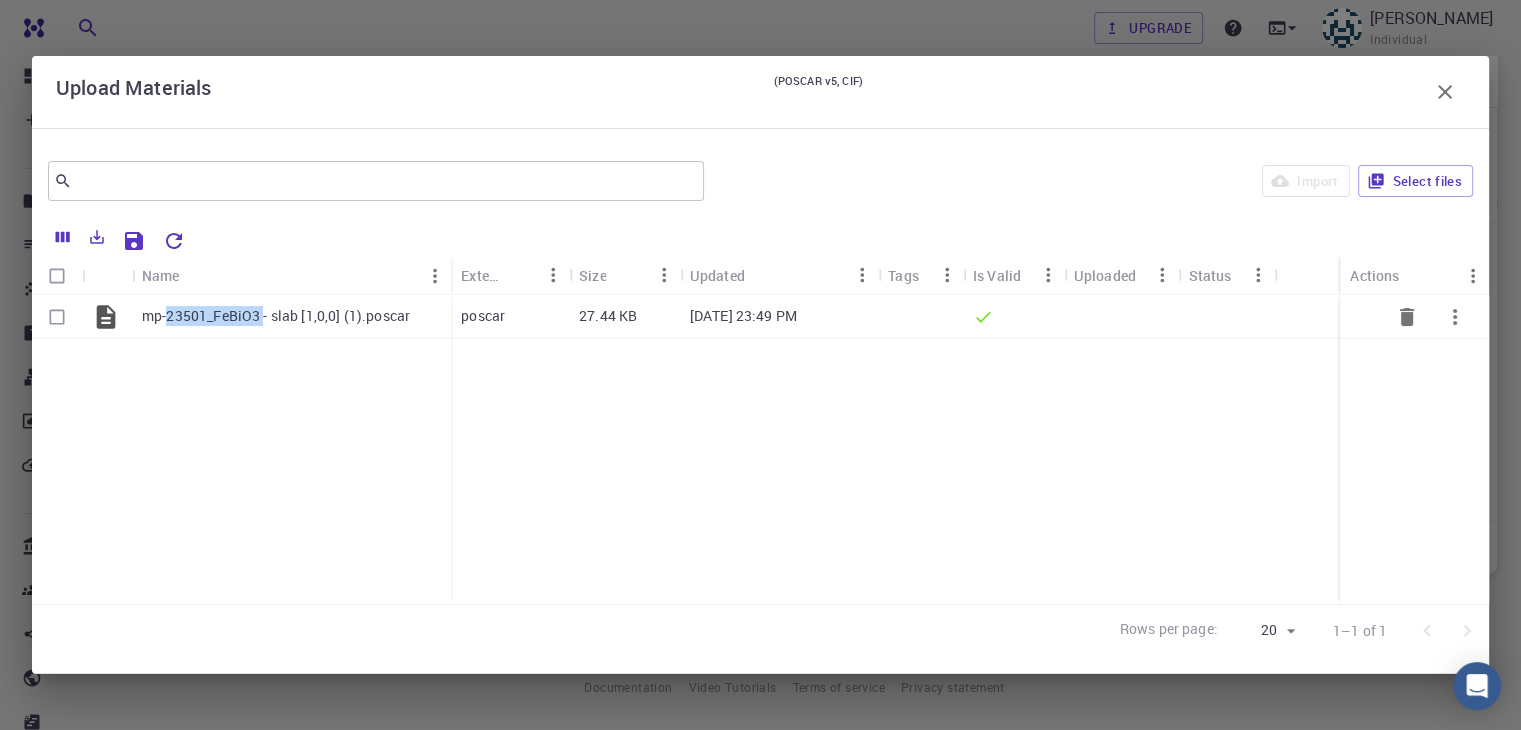 click on "mp-23501_FeBiO3 - slab [1,0,0] (1).poscar" at bounding box center [276, 316] 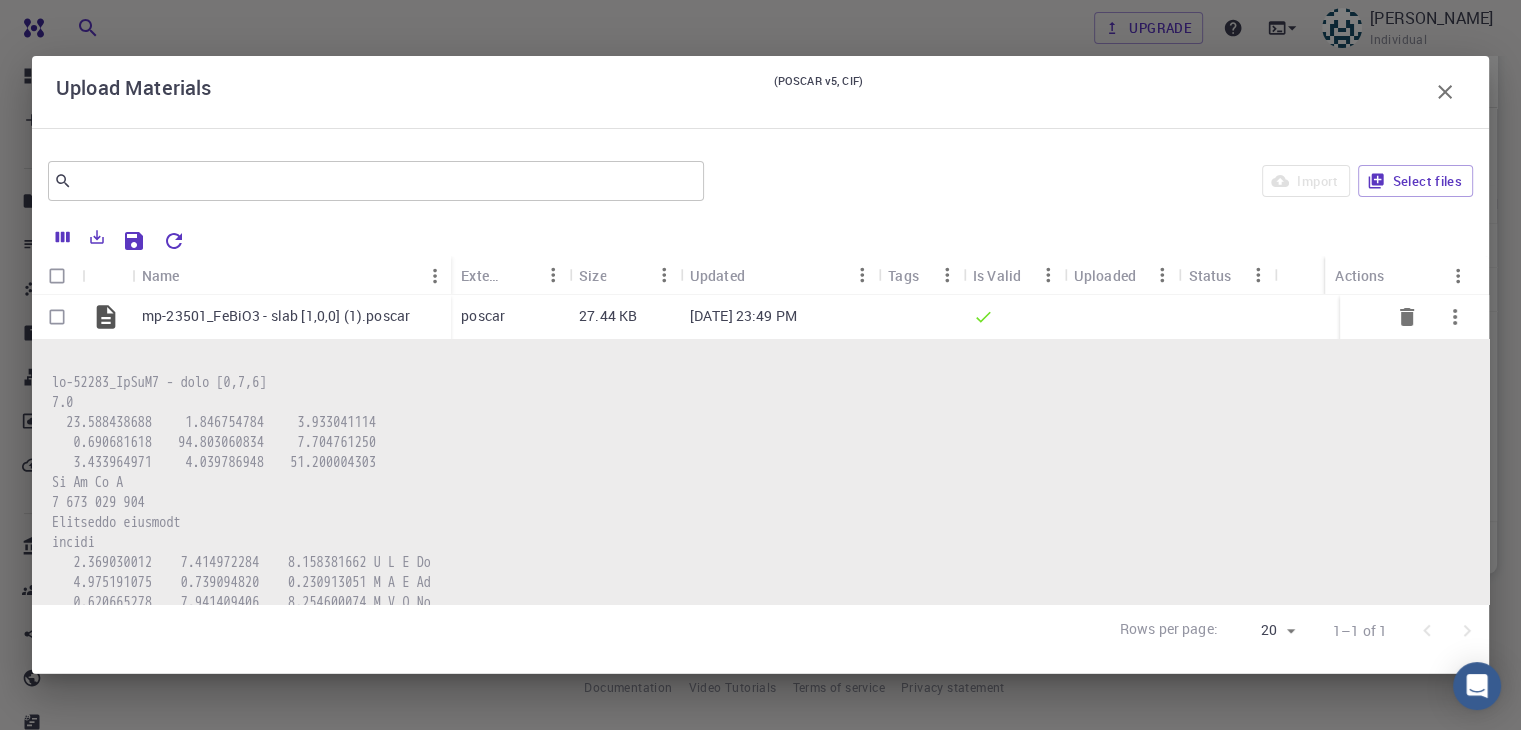 click on "mp-23501_FeBiO3 - slab [1,0,0] (1).poscar" at bounding box center [276, 316] 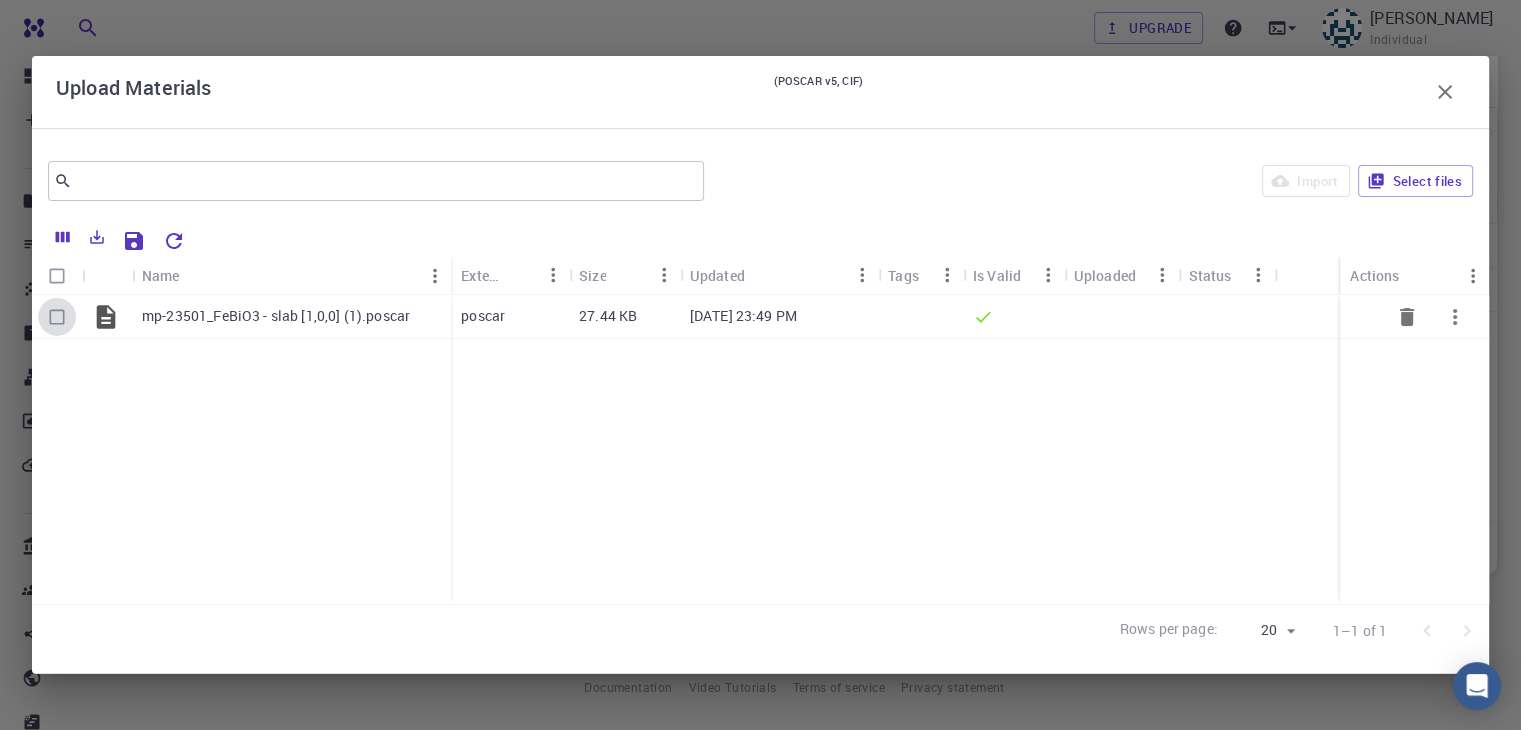 click at bounding box center [57, 317] 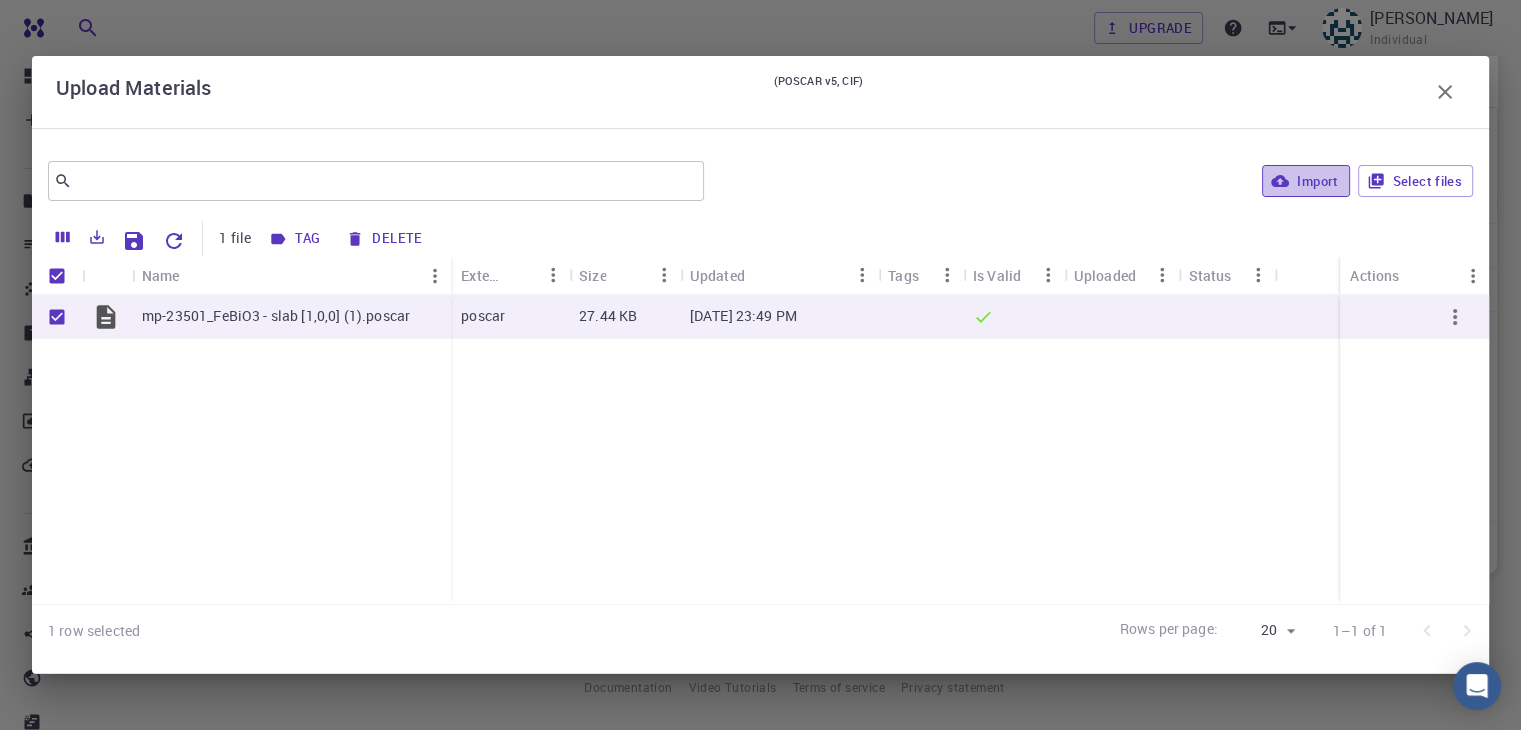 click on "Import" at bounding box center (1305, 181) 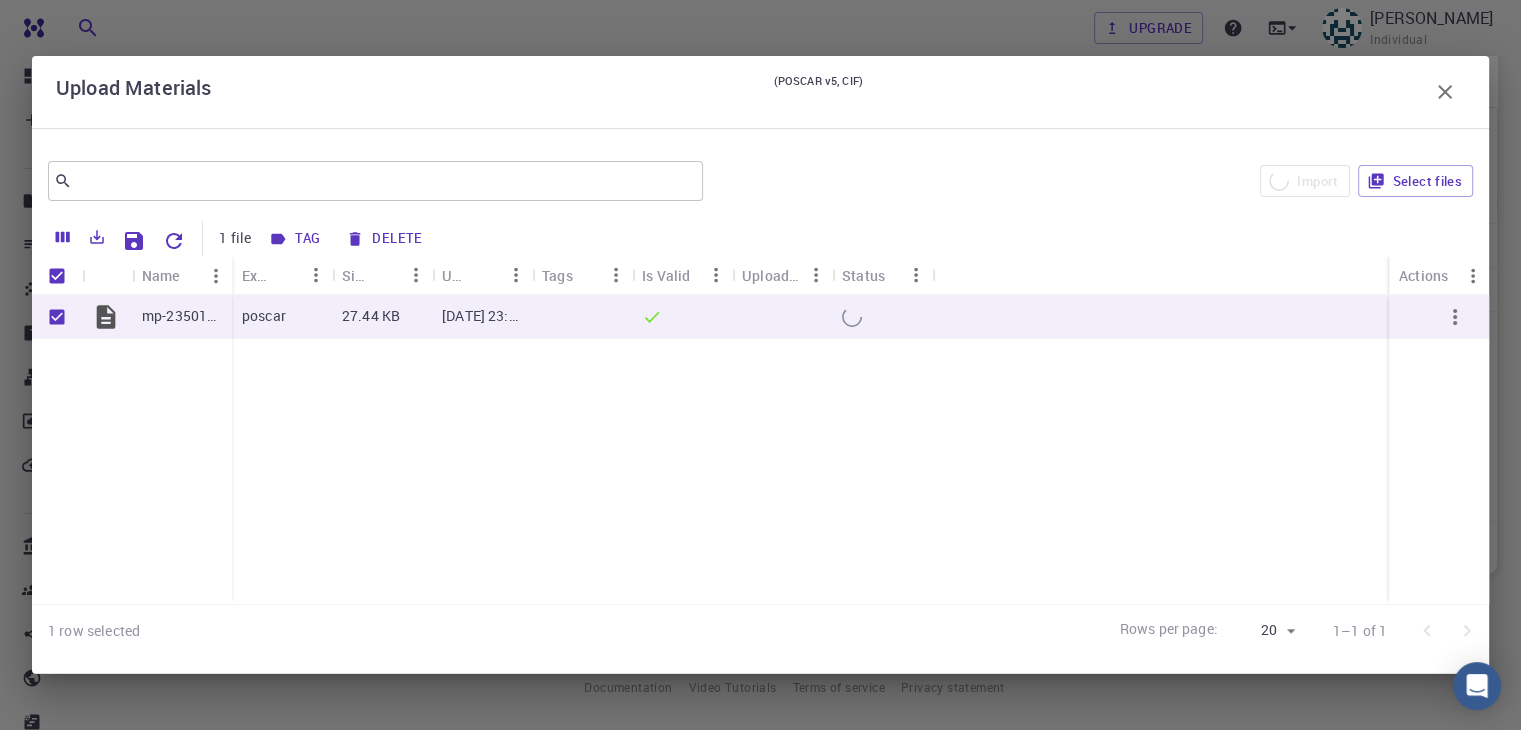 checkbox on "false" 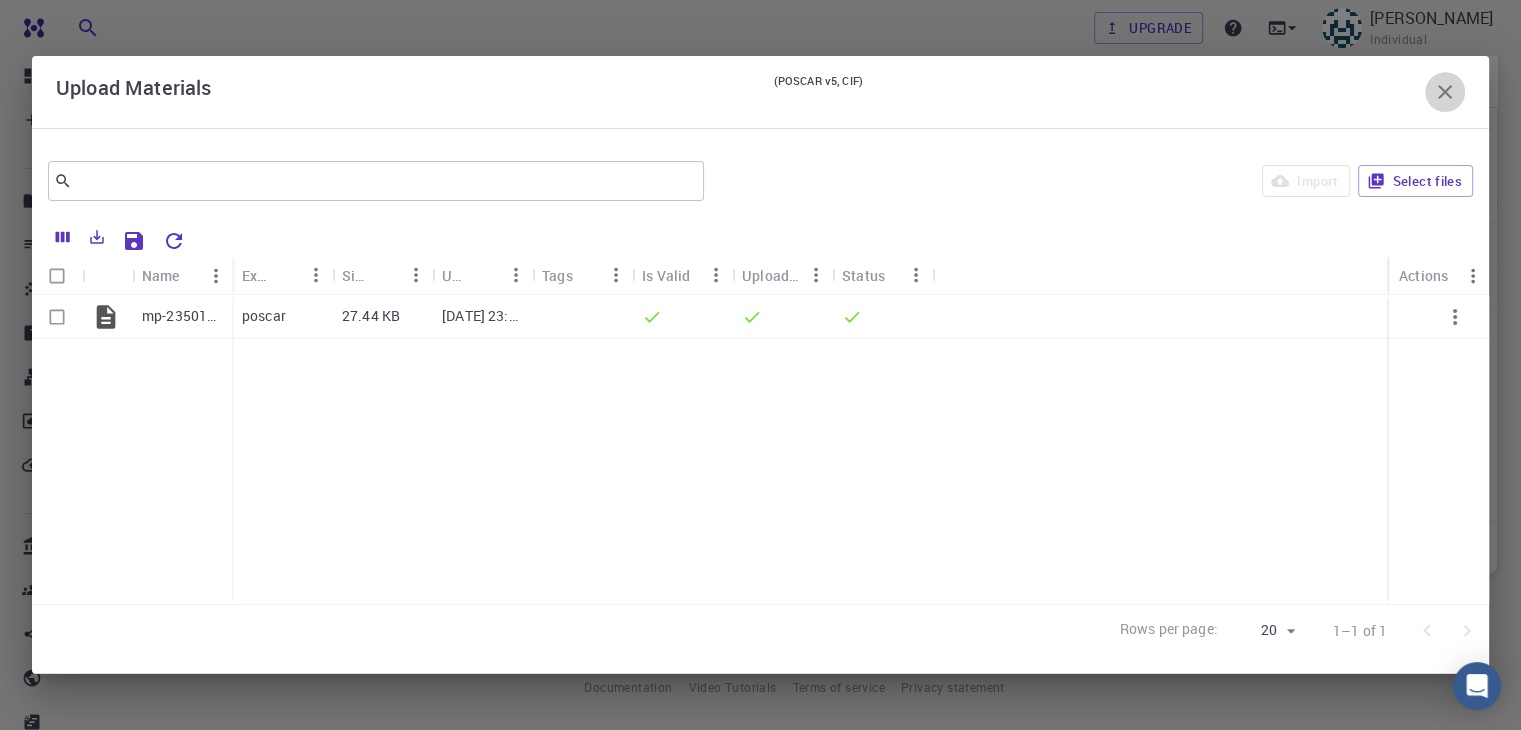click 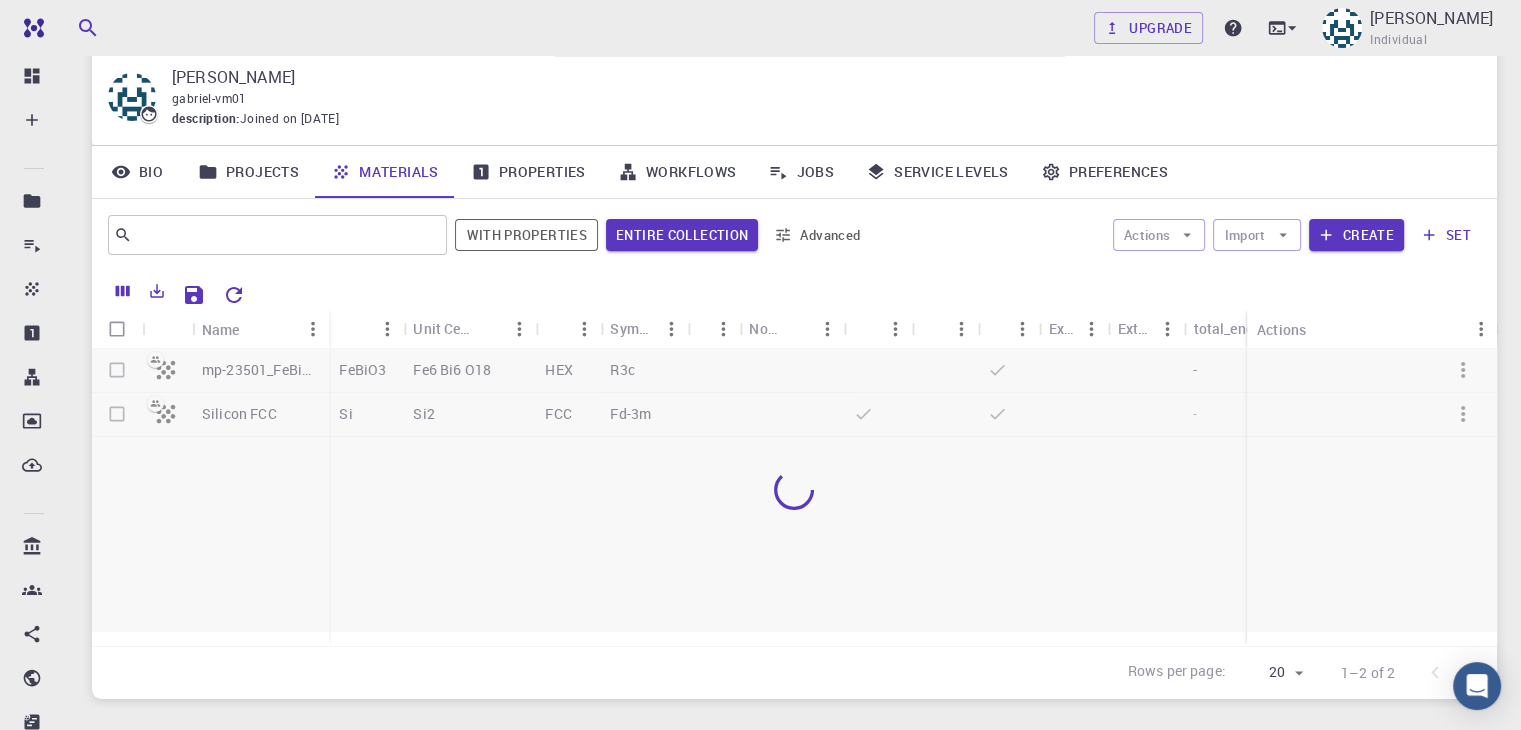 scroll, scrollTop: 63, scrollLeft: 0, axis: vertical 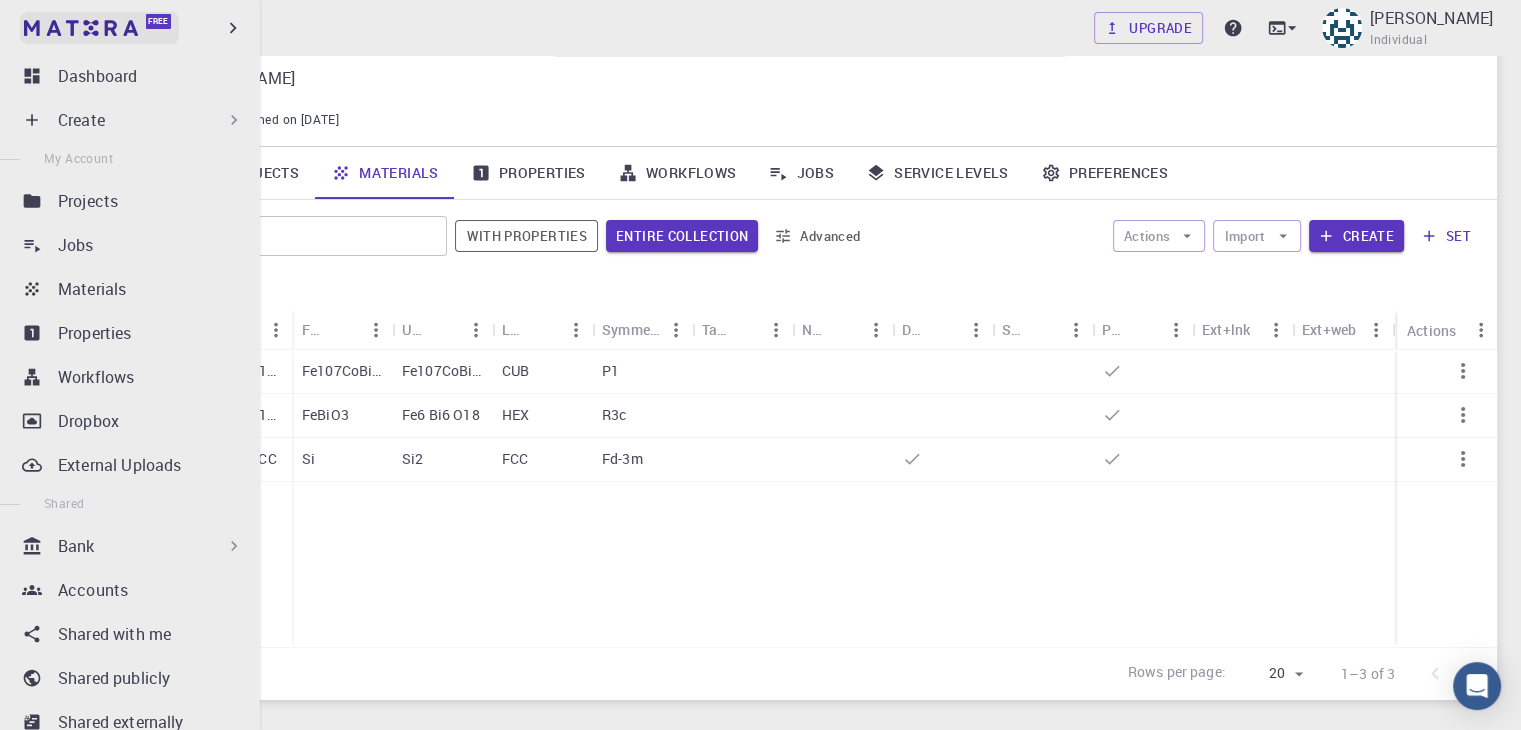 click at bounding box center [38, 28] 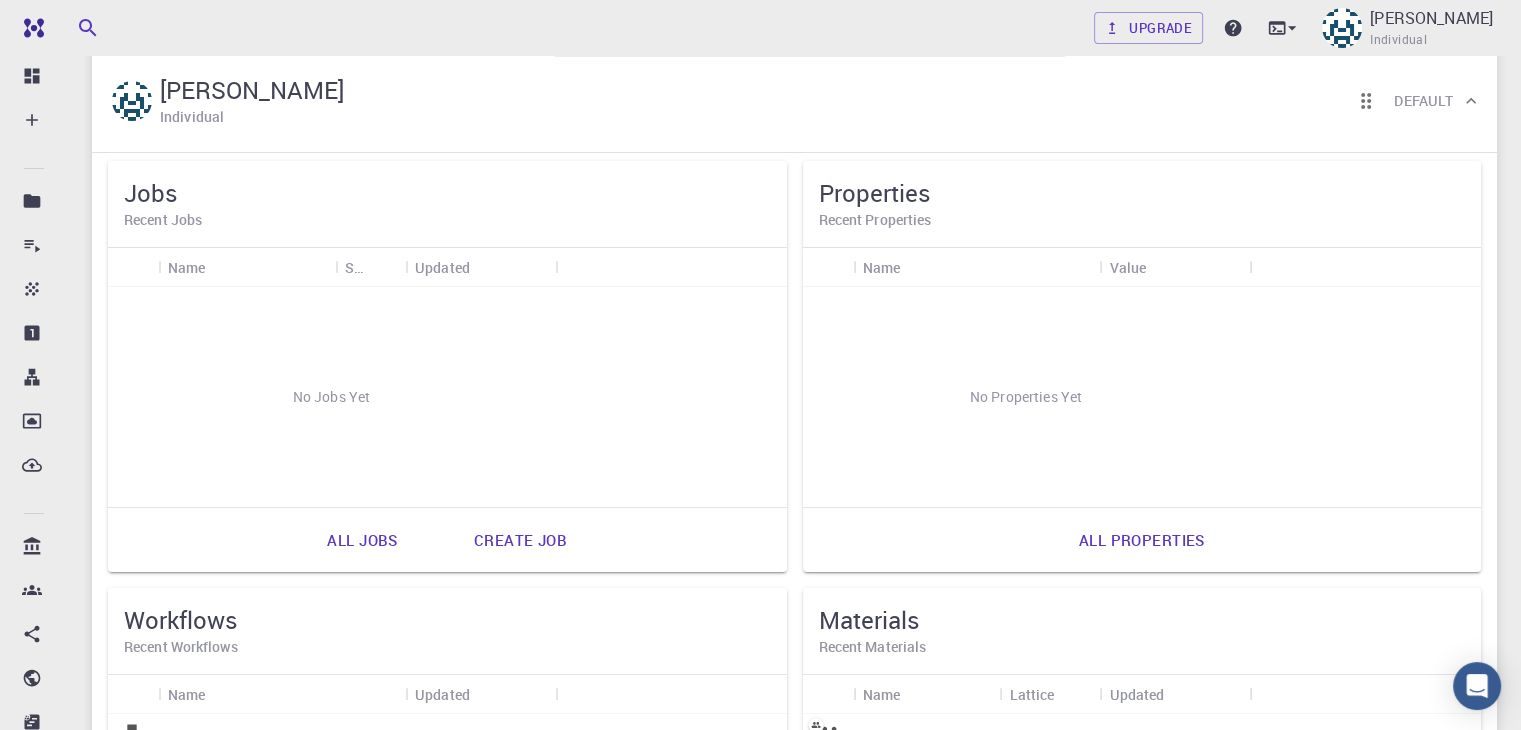 click on "Gabriel Vaca Individual Default" at bounding box center [794, 101] 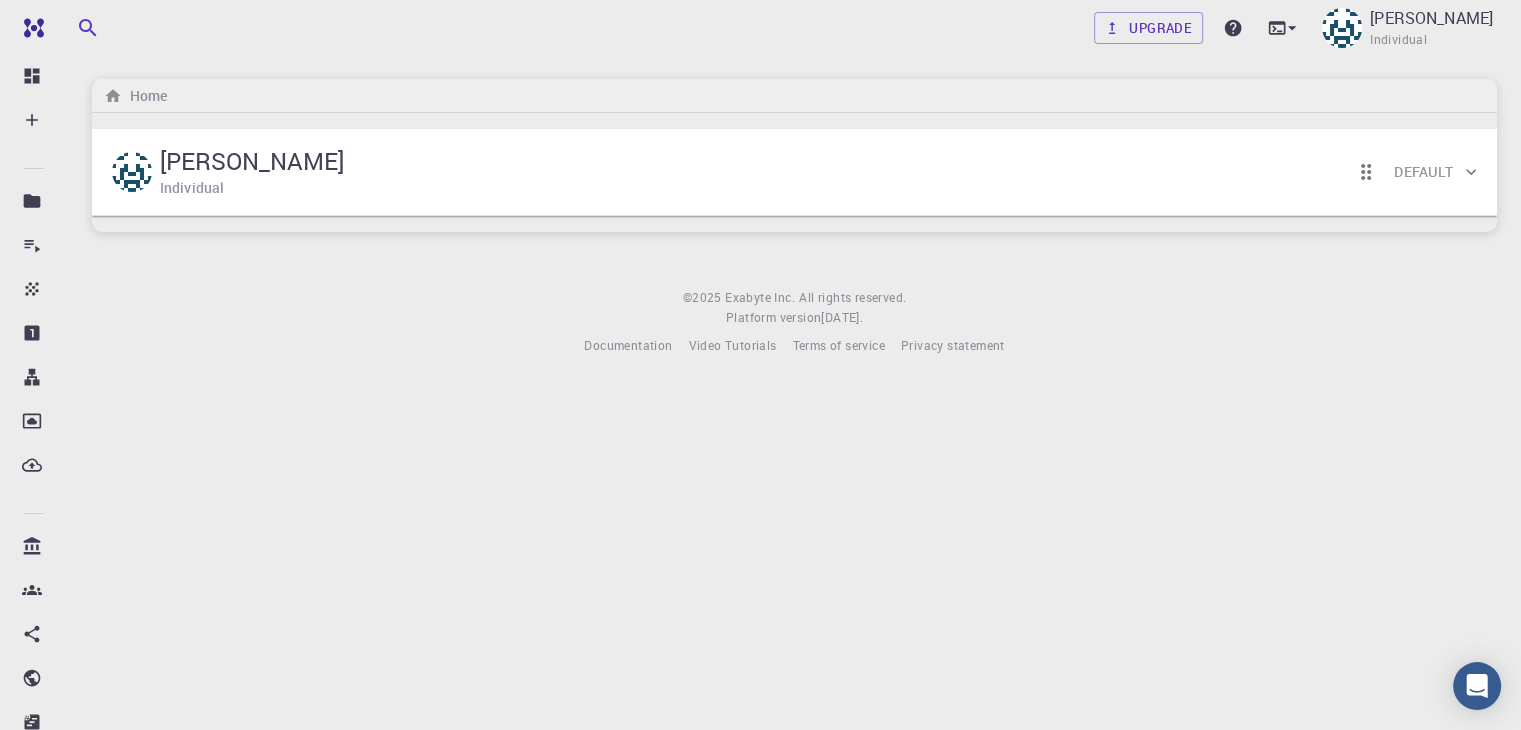 scroll, scrollTop: 0, scrollLeft: 0, axis: both 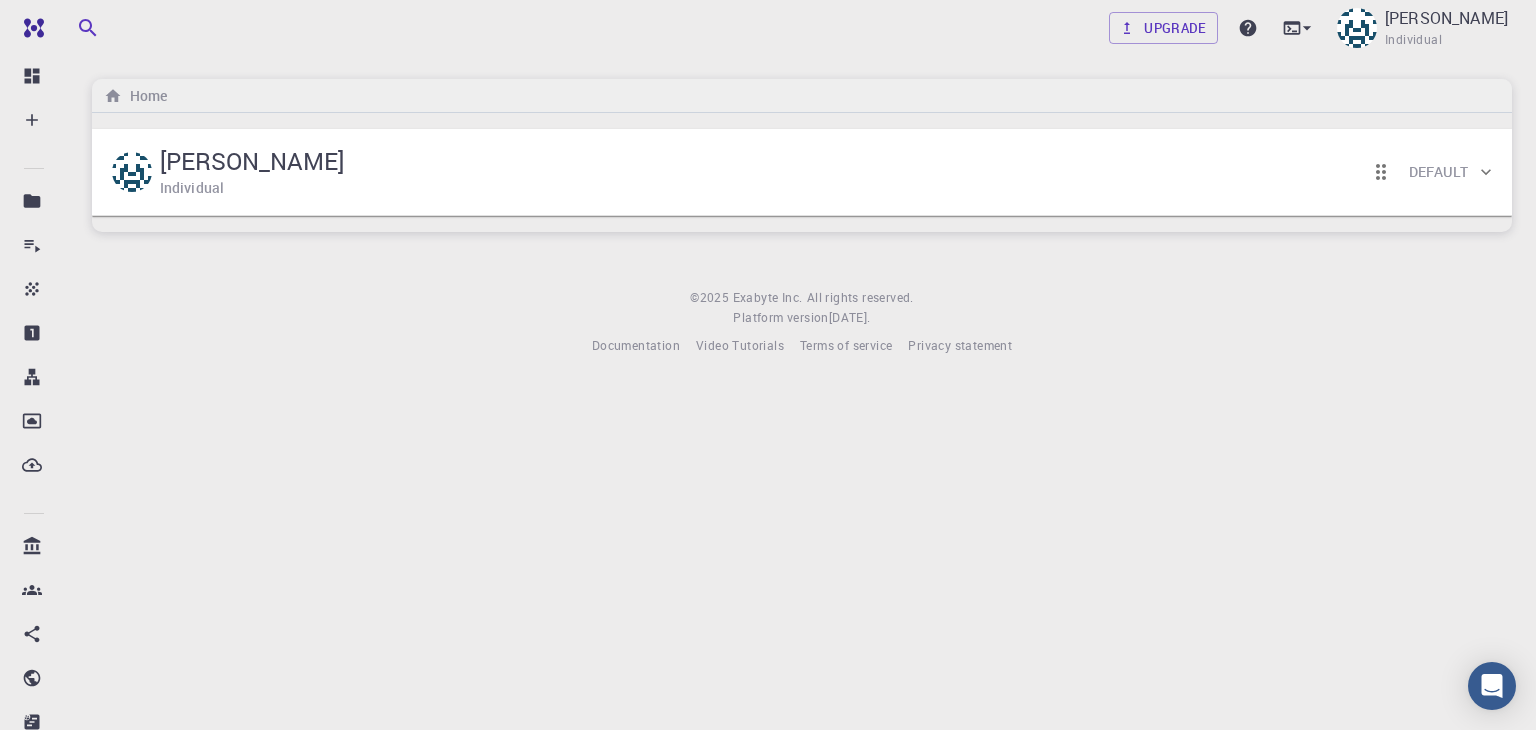 drag, startPoint x: 435, startPoint y: 65, endPoint x: 326, endPoint y: 195, distance: 169.64964 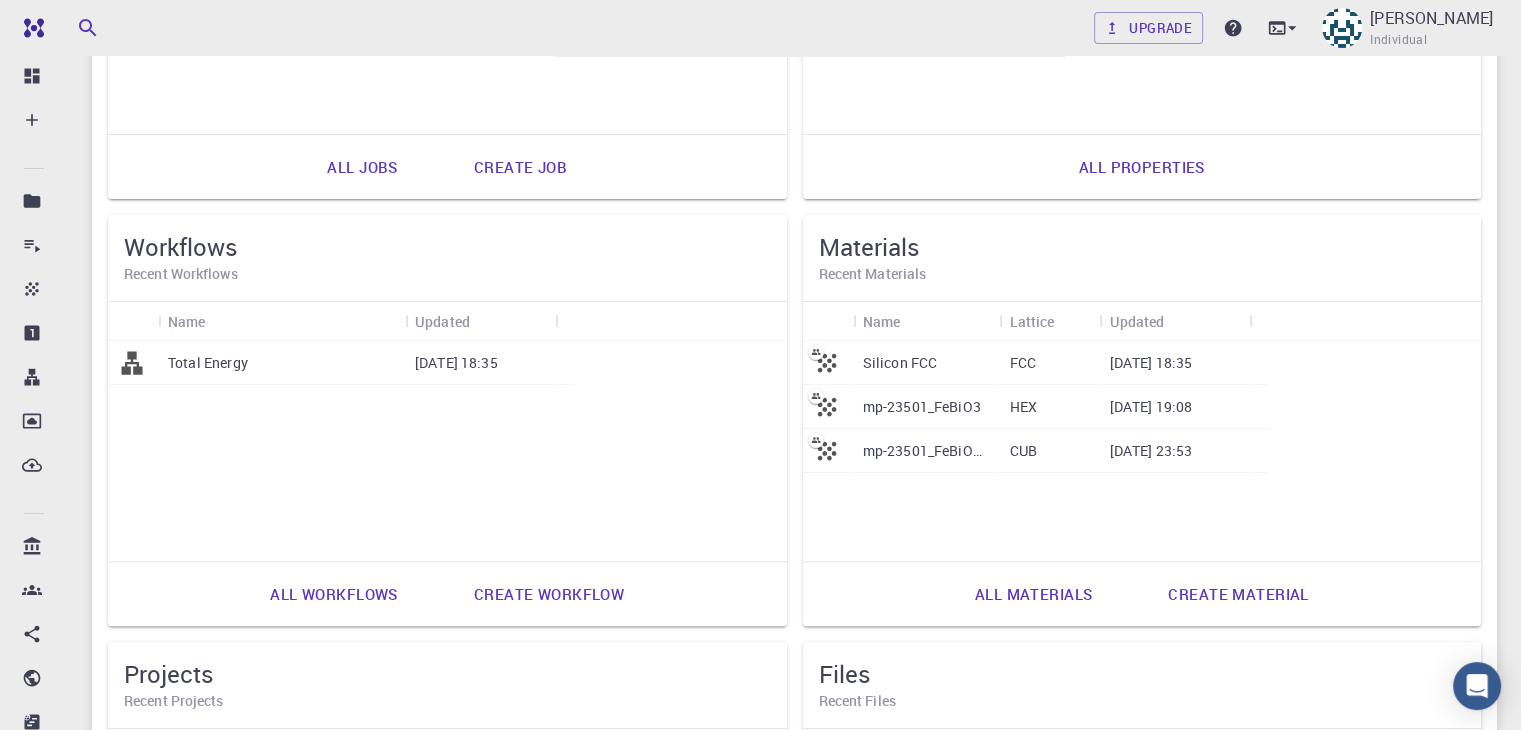 scroll, scrollTop: 442, scrollLeft: 0, axis: vertical 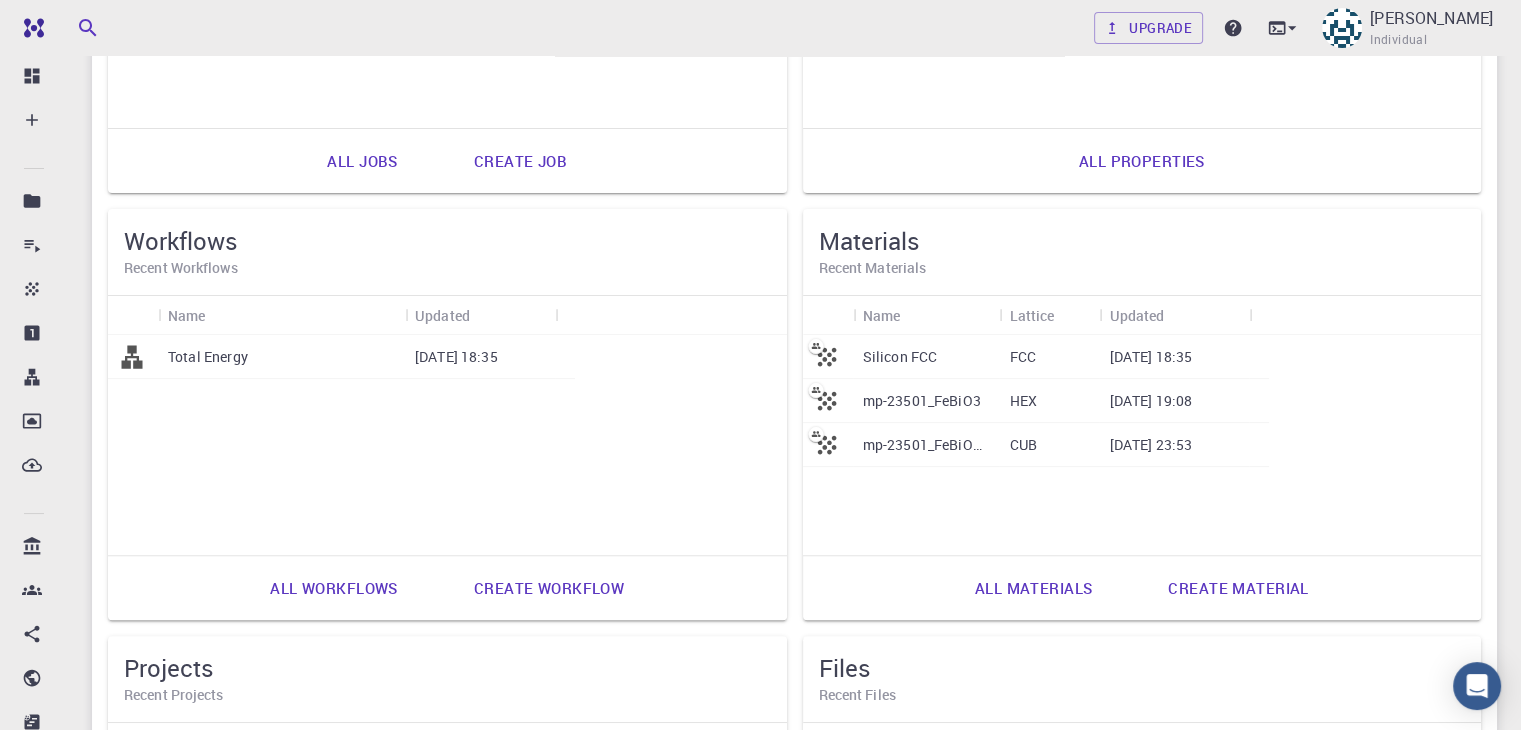 click on "mp-23501_FeBiO3 - slab [1,0,0] (1)" at bounding box center [926, 445] 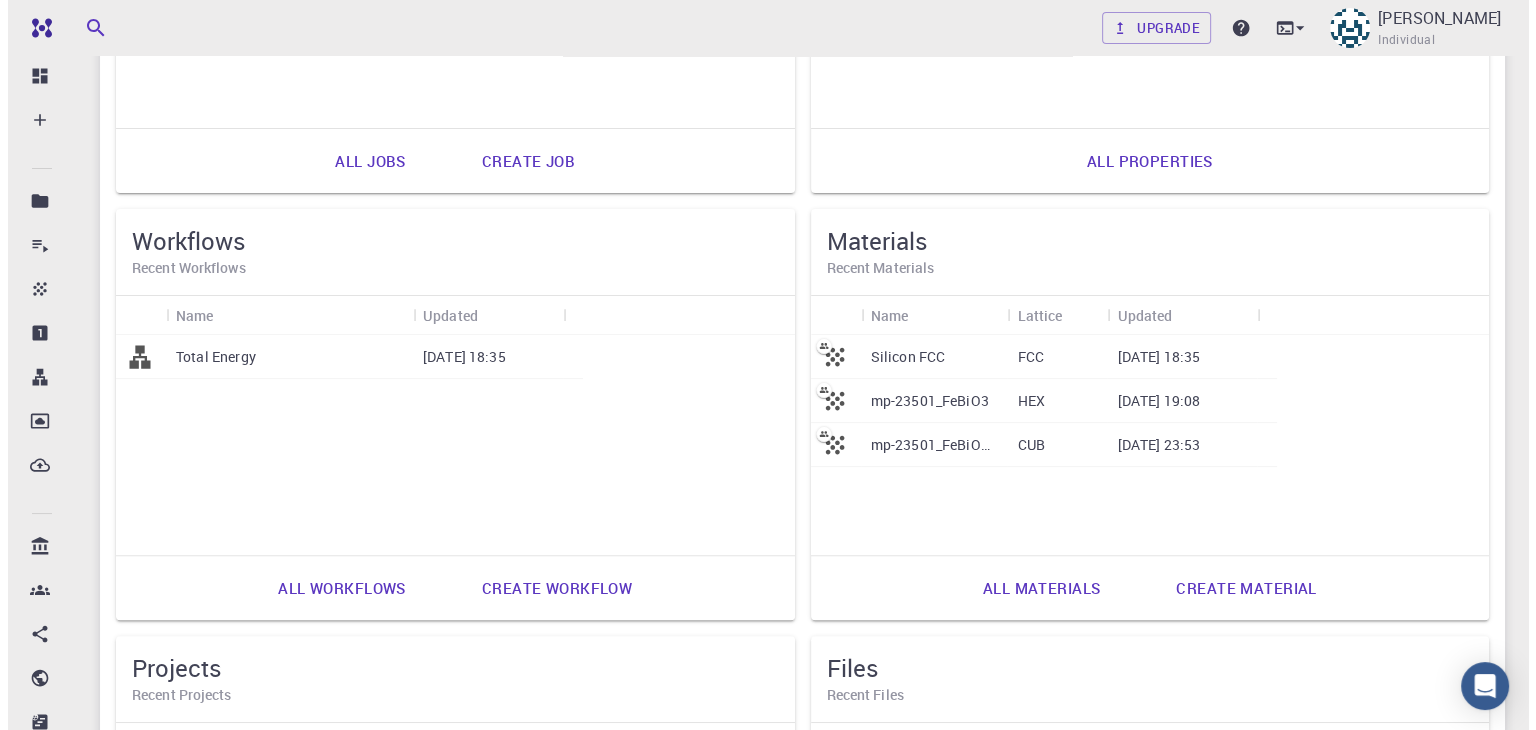 scroll, scrollTop: 0, scrollLeft: 0, axis: both 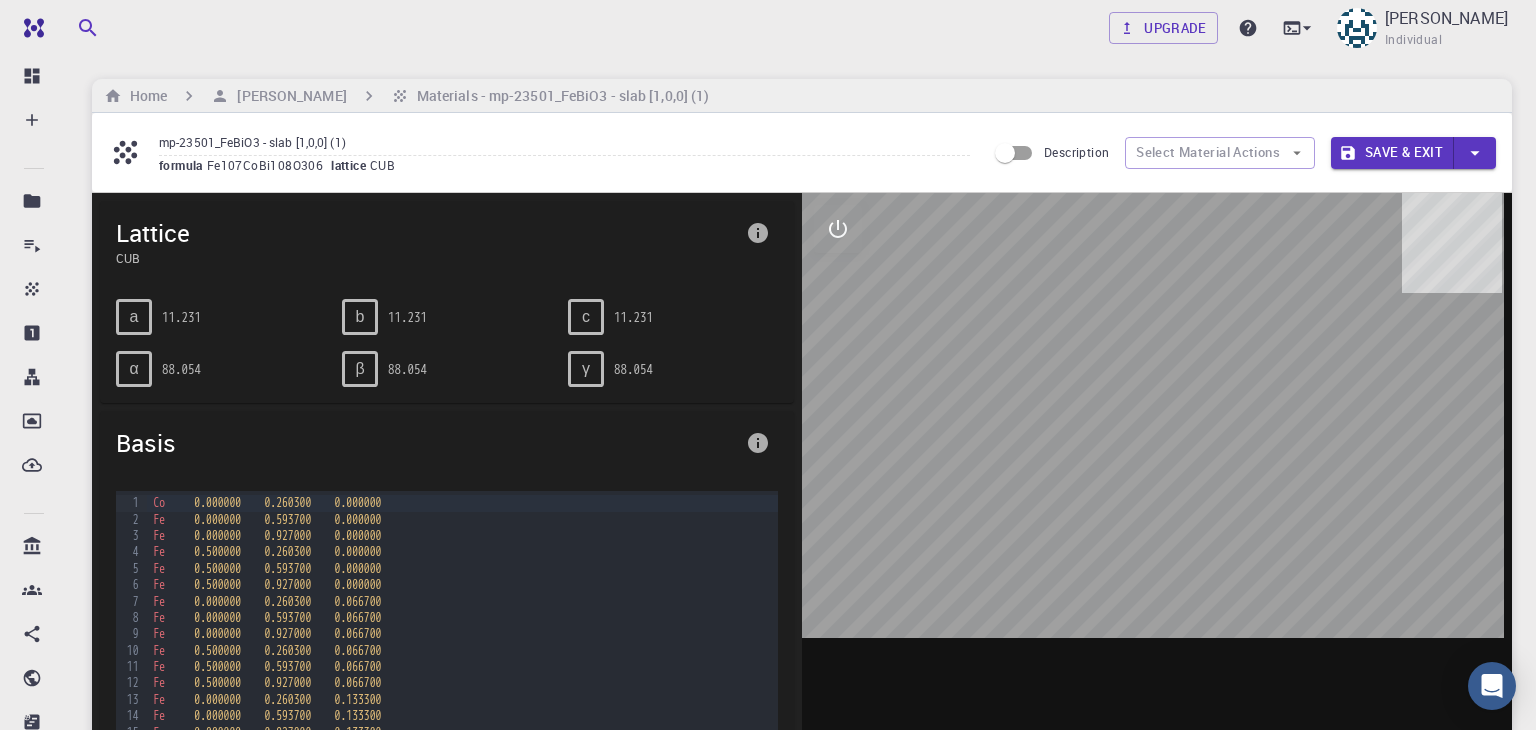 click on "Select Material Actions" at bounding box center (1220, 153) 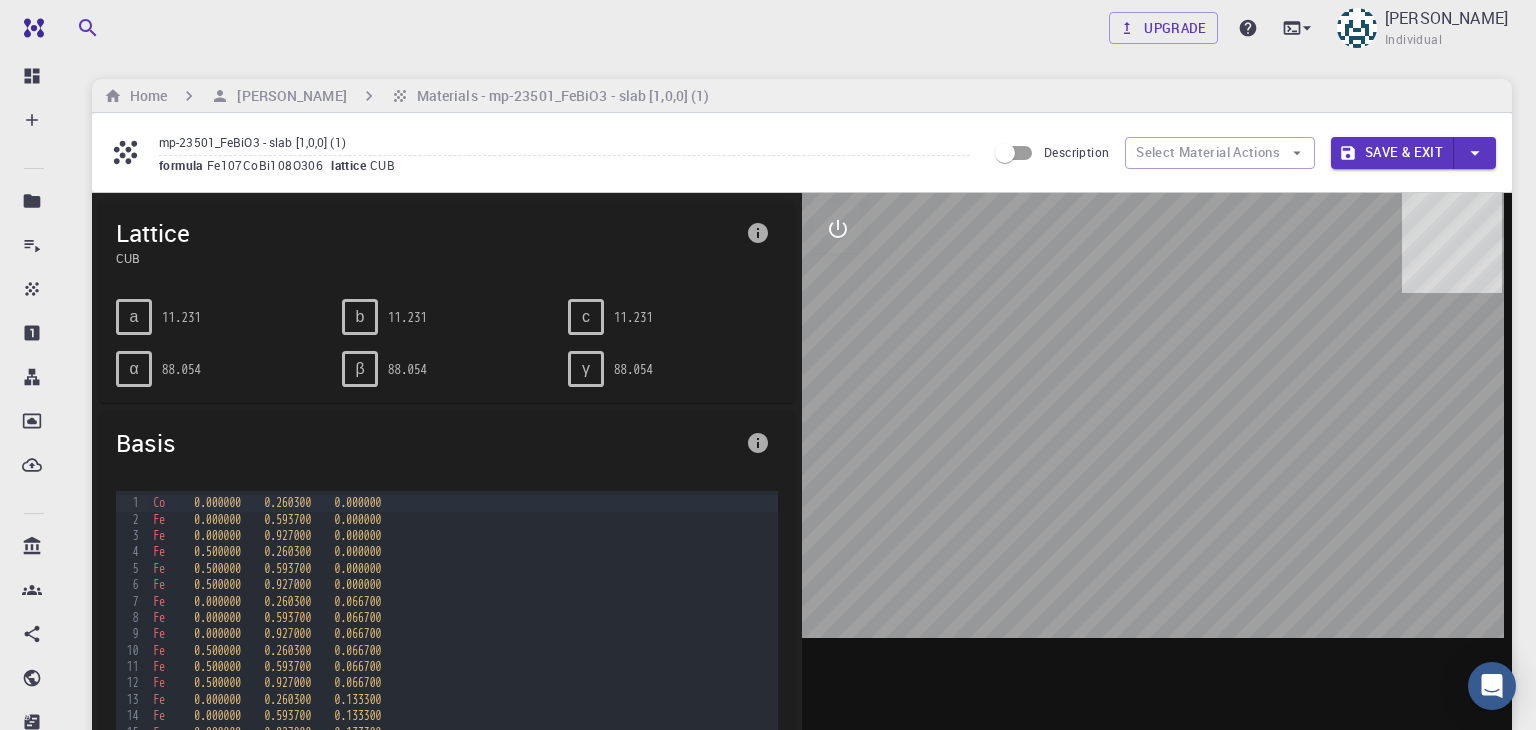 click on "Materials - mp-23501_FeBiO3 - slab [1,0,0] (1)" at bounding box center (559, 96) 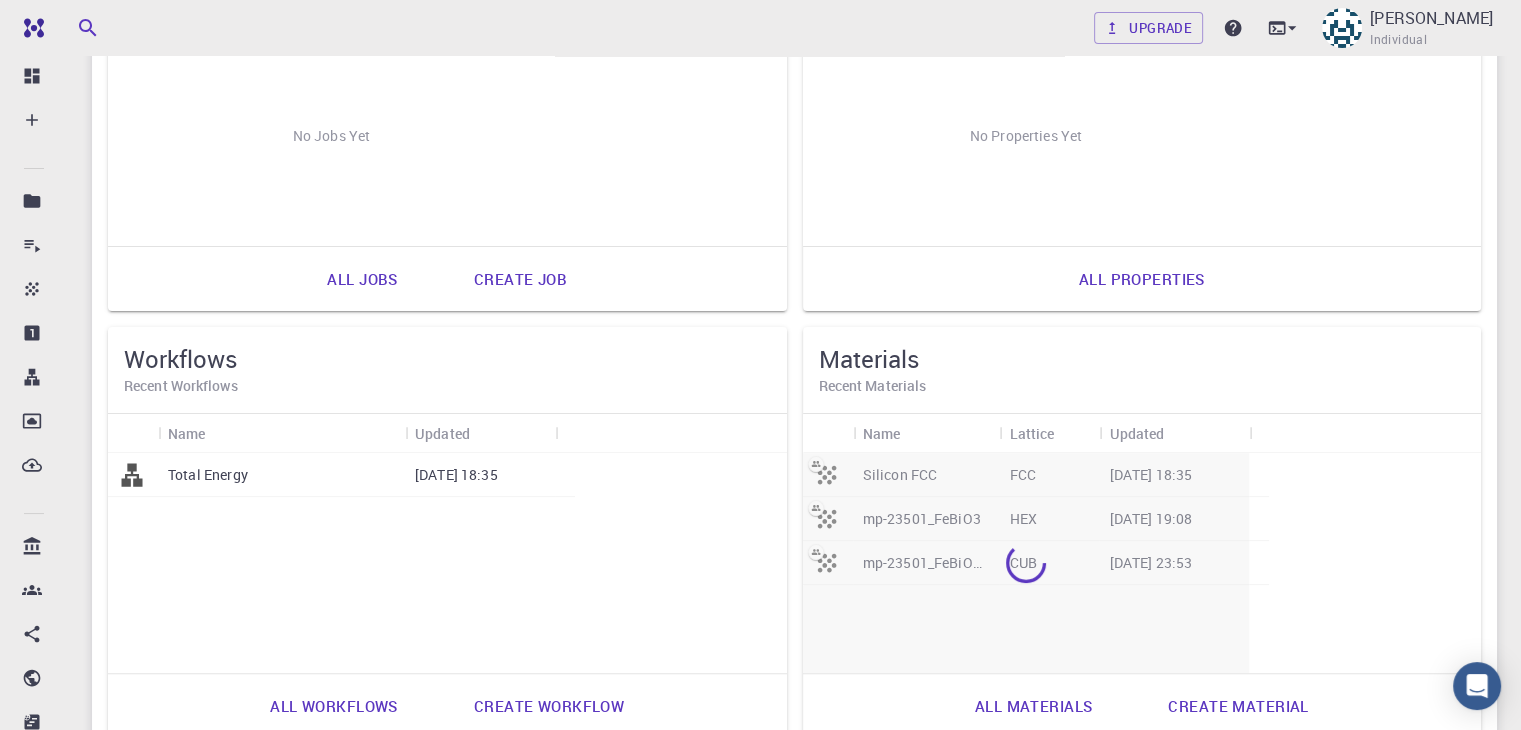 scroll, scrollTop: 326, scrollLeft: 0, axis: vertical 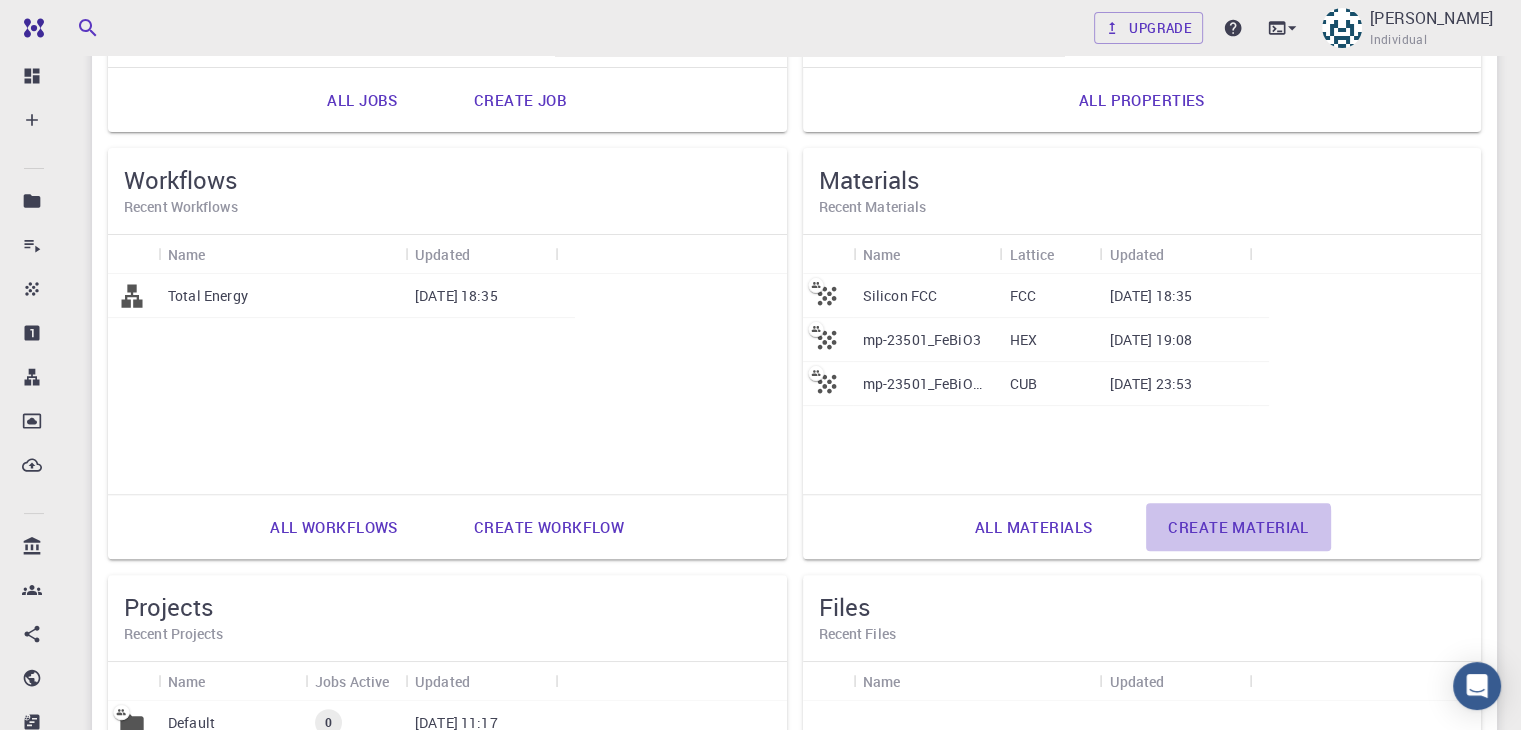 click on "Create material" at bounding box center (1238, 527) 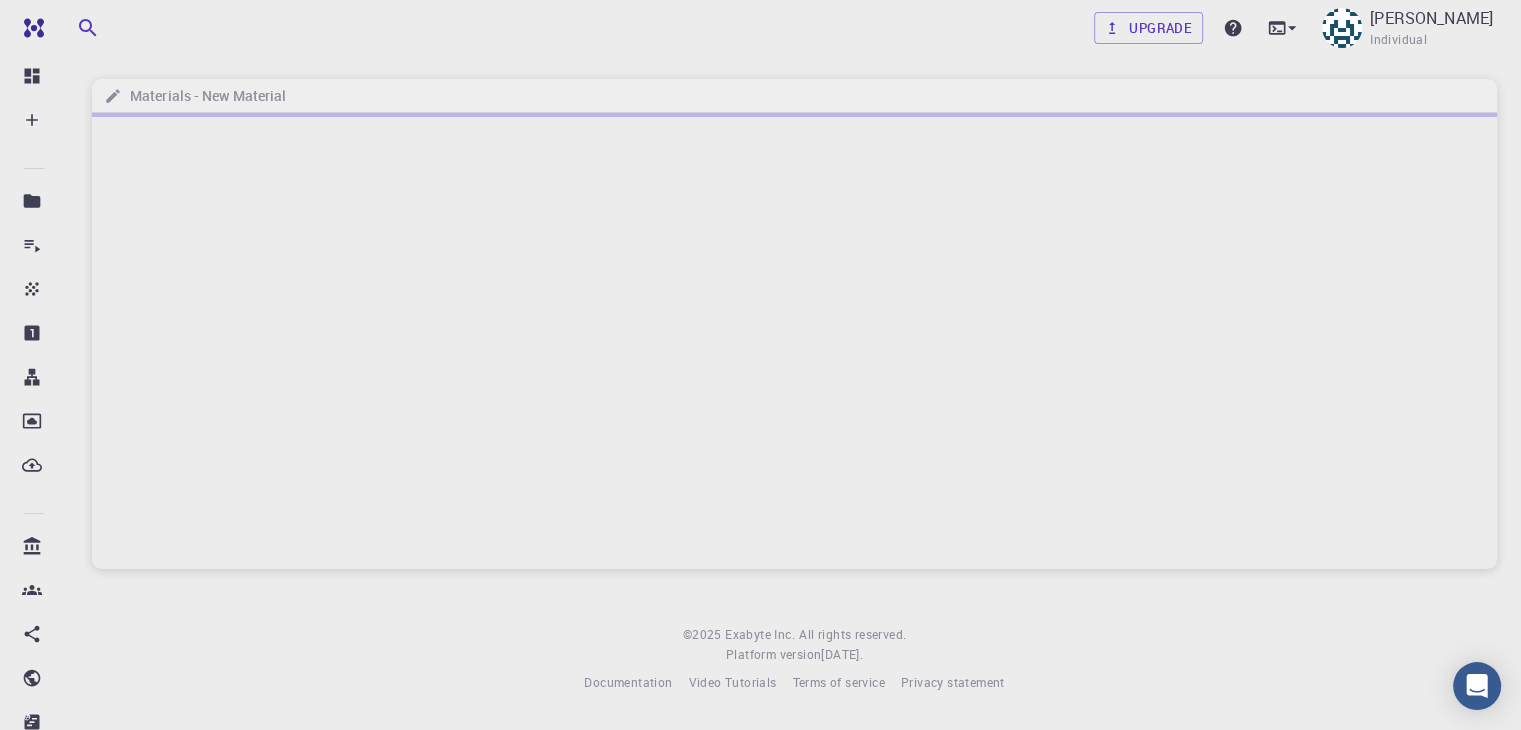 scroll, scrollTop: 0, scrollLeft: 0, axis: both 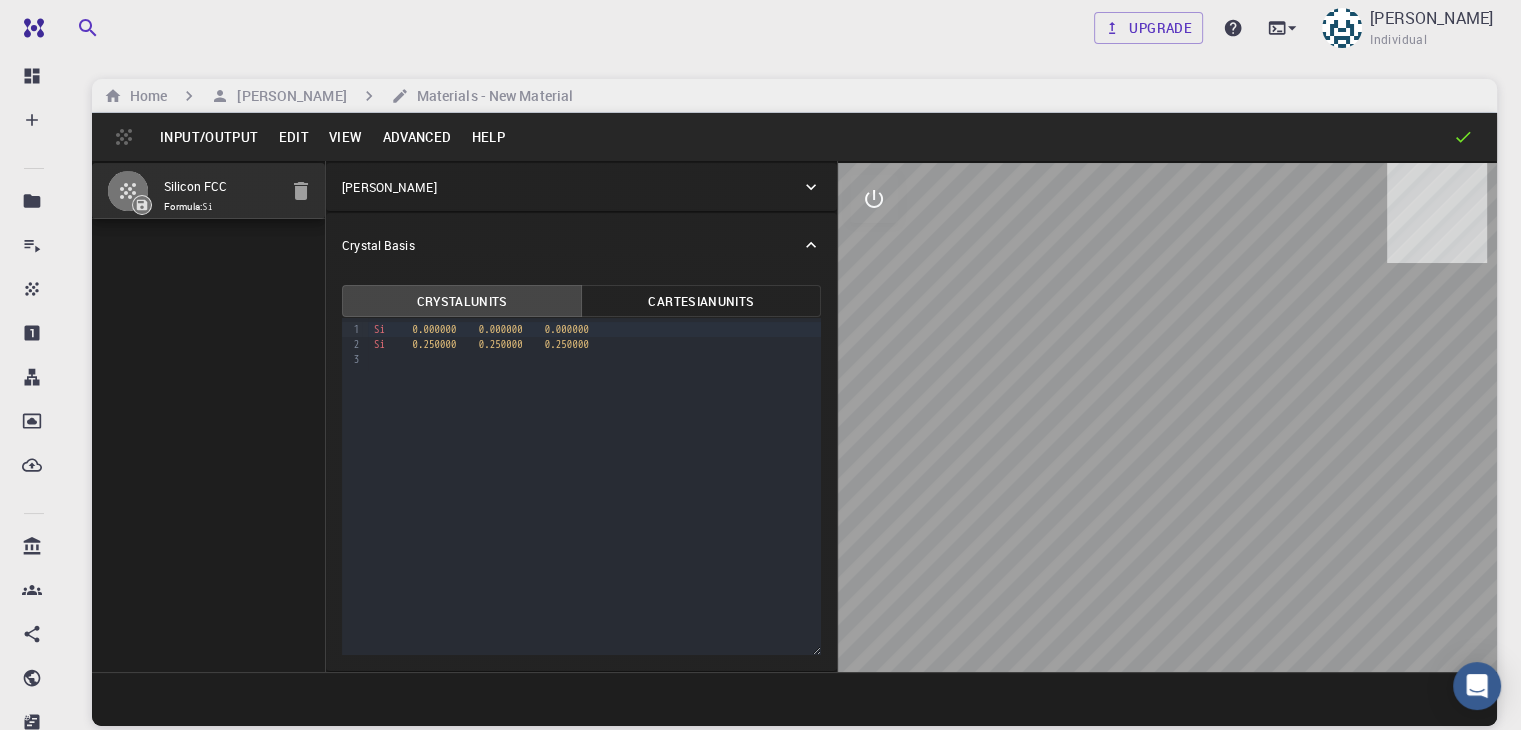 click on "Input/Output" at bounding box center (209, 137) 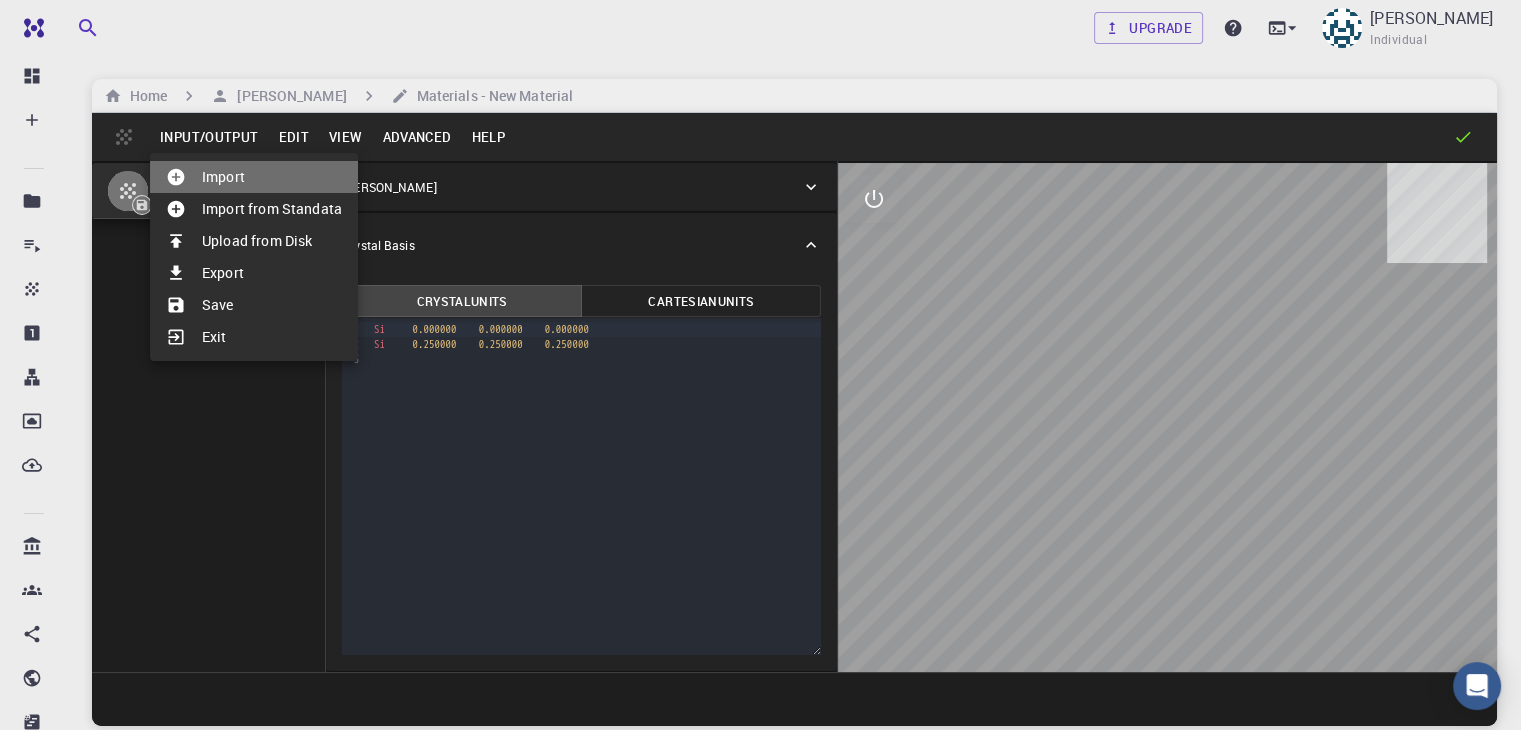 click on "Import" at bounding box center [254, 177] 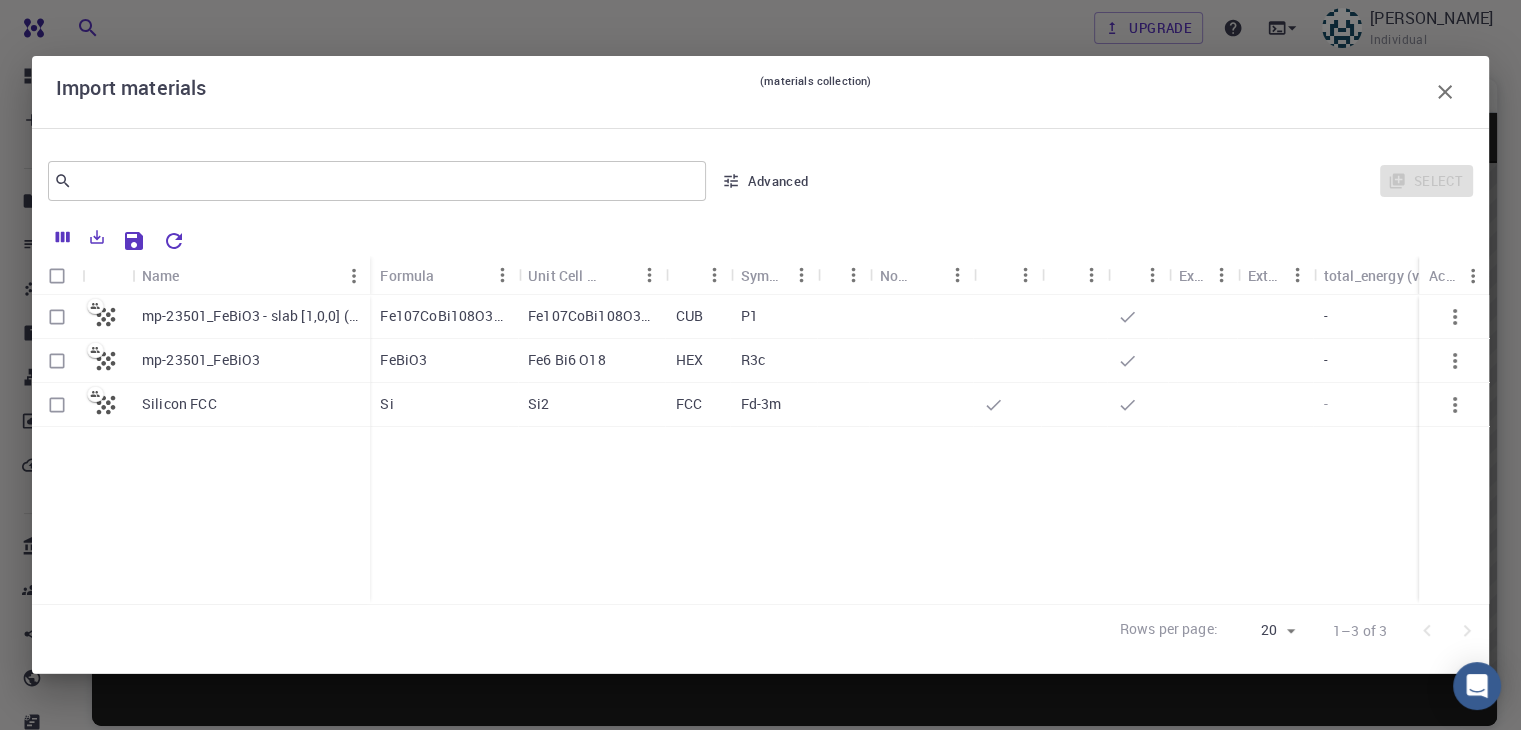 click on "mp-23501_FeBiO3 - slab [1,0,0] (1)" at bounding box center [251, 317] 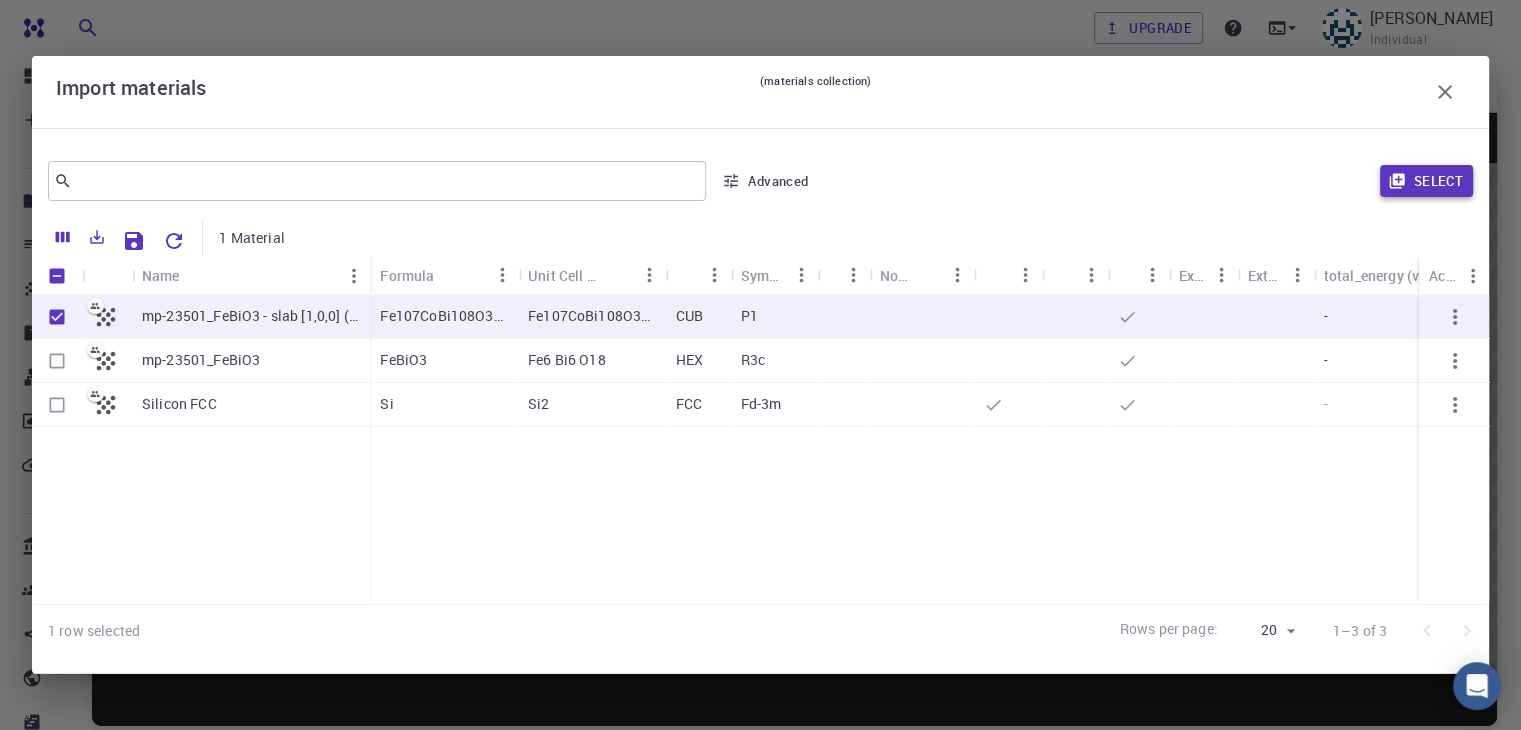 click on "Select" at bounding box center (1426, 181) 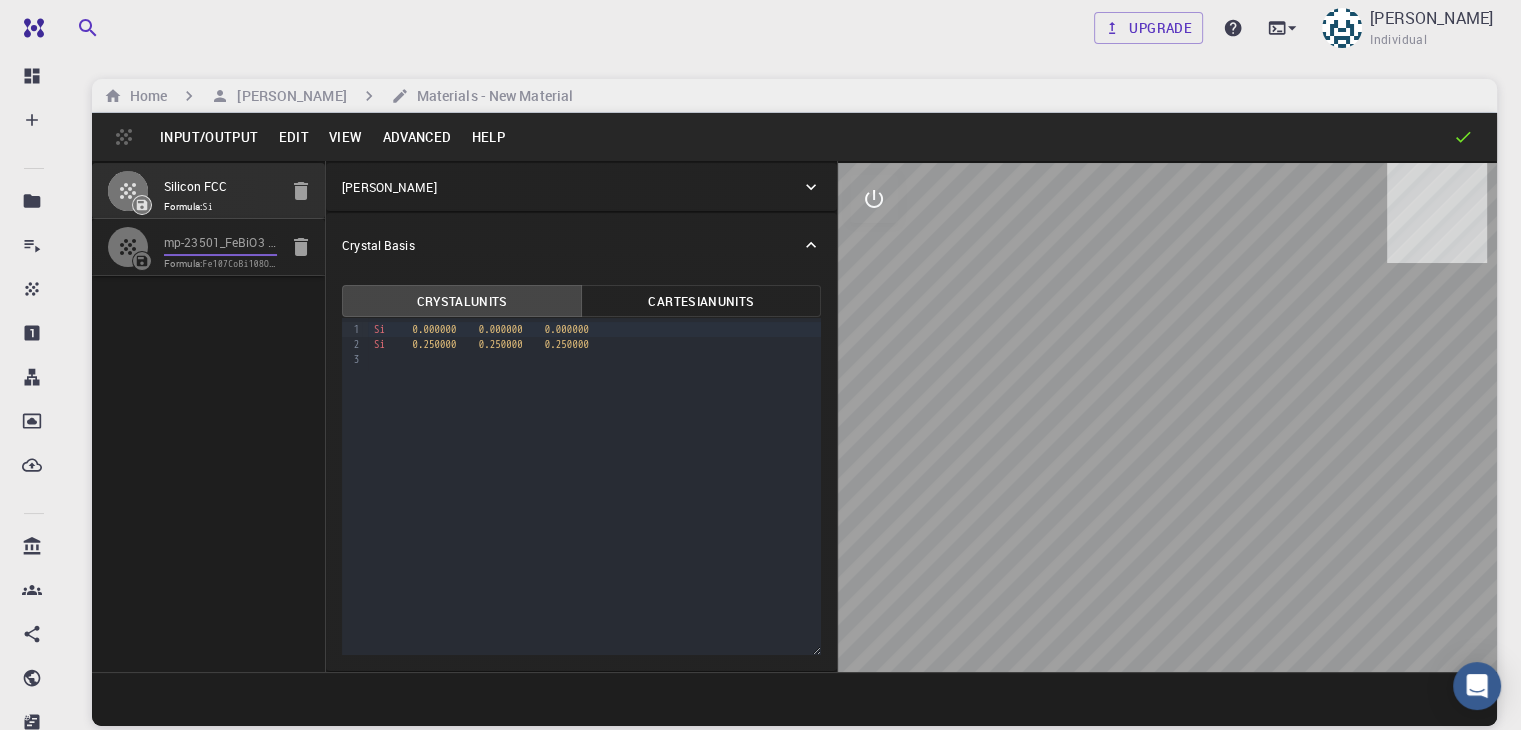 click on "mp-23501_FeBiO3 - slab [1,0,0] (1)" at bounding box center (220, 243) 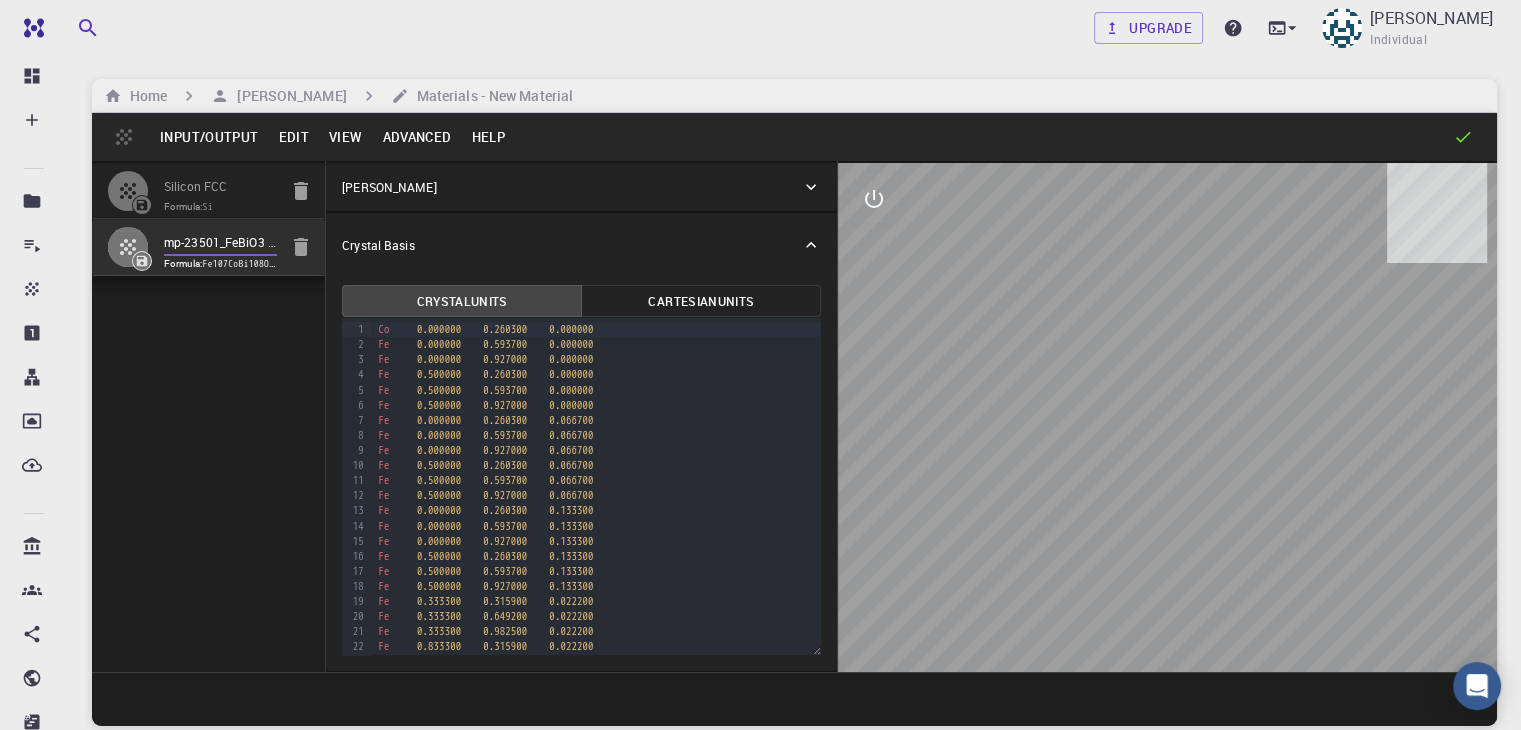 click on "Advanced" at bounding box center [416, 137] 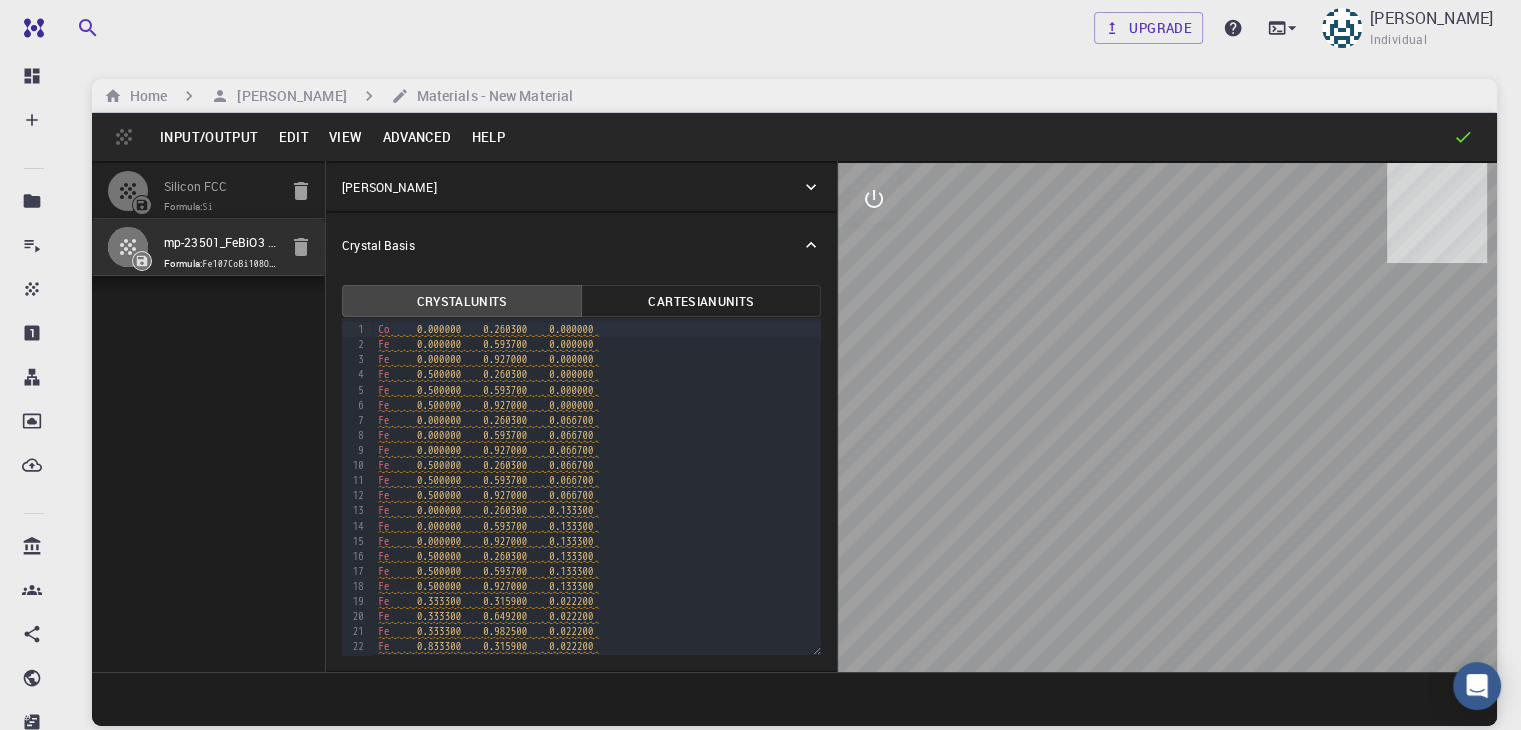 click on "Advanced" at bounding box center (416, 137) 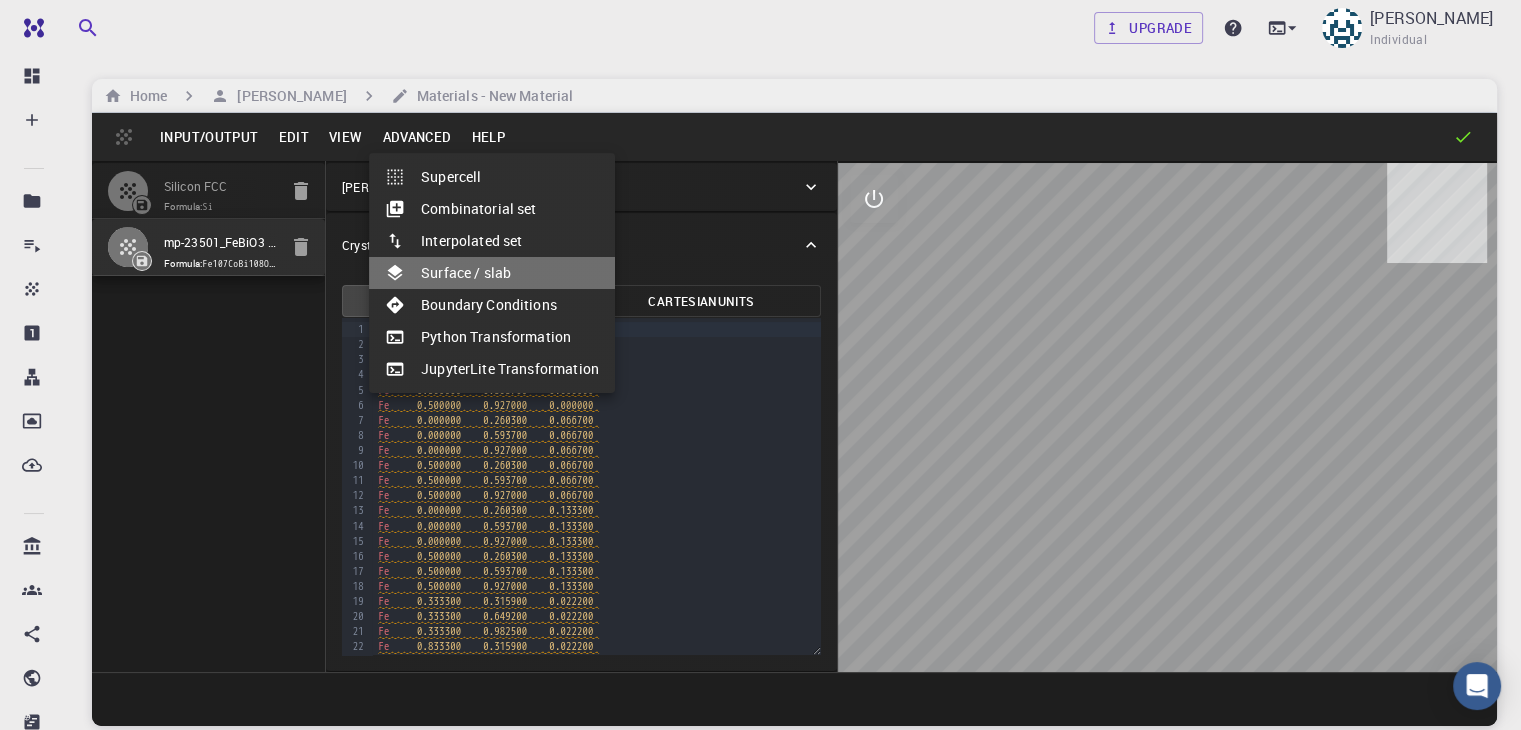 click on "Surface / slab" at bounding box center (492, 273) 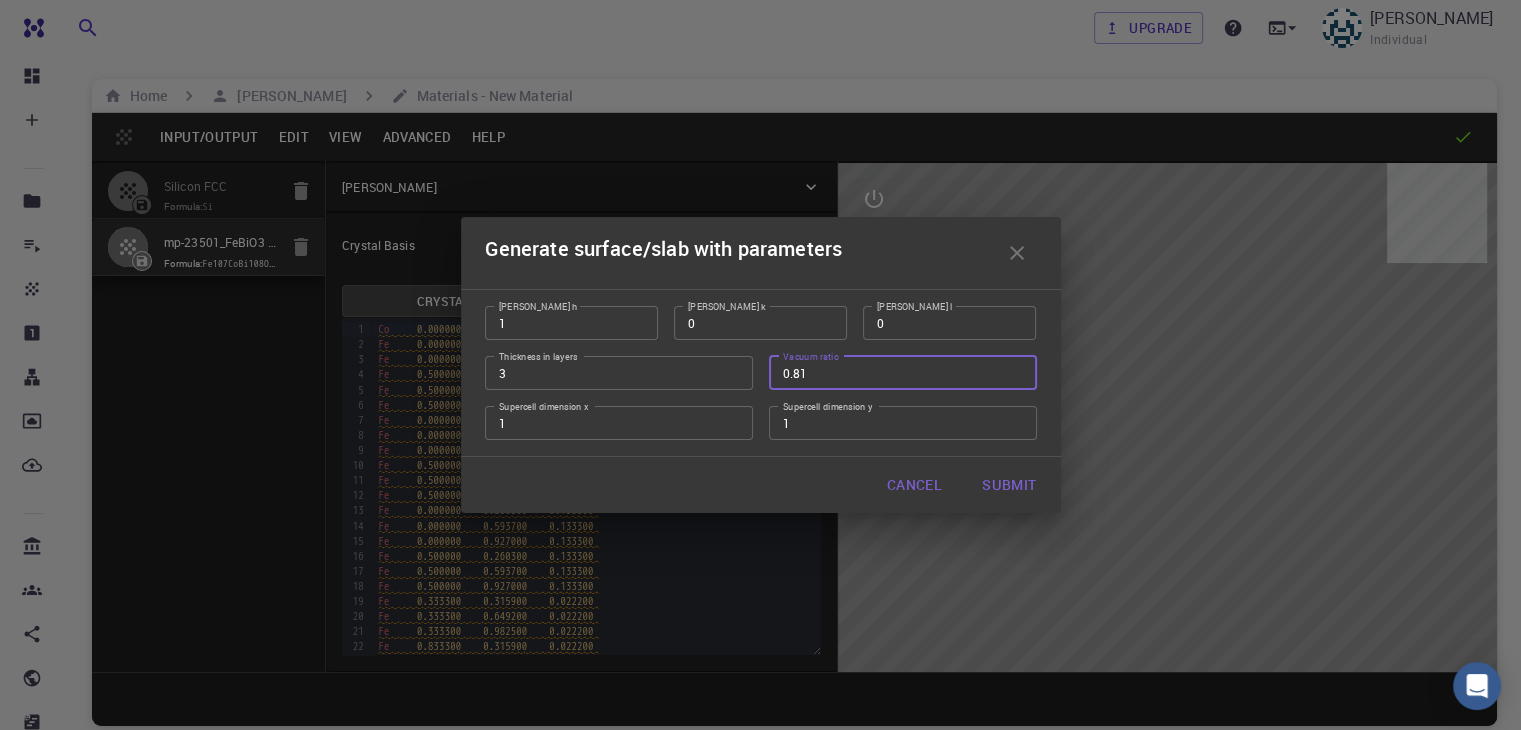 click on "0.81" at bounding box center (903, 373) 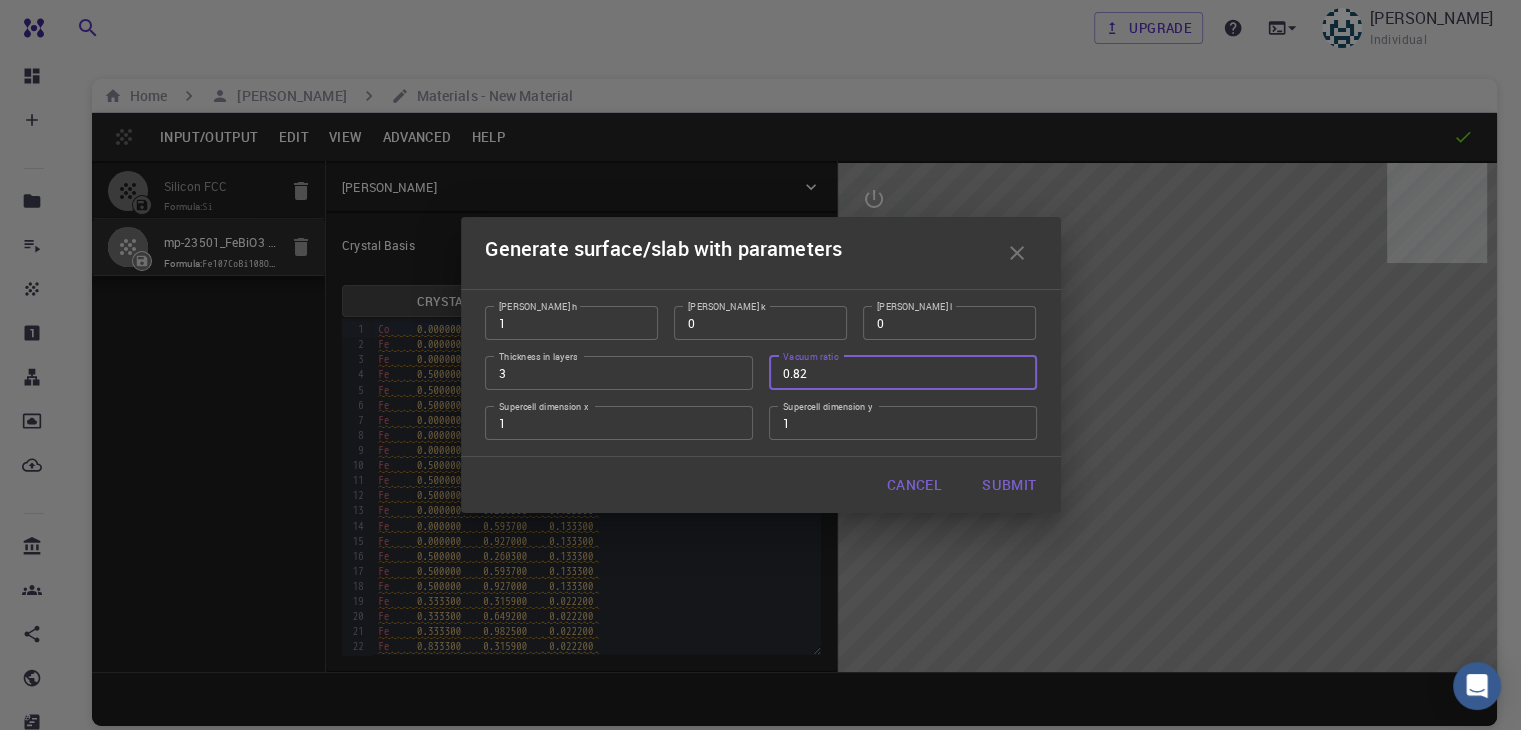 click on "0.82" at bounding box center [903, 373] 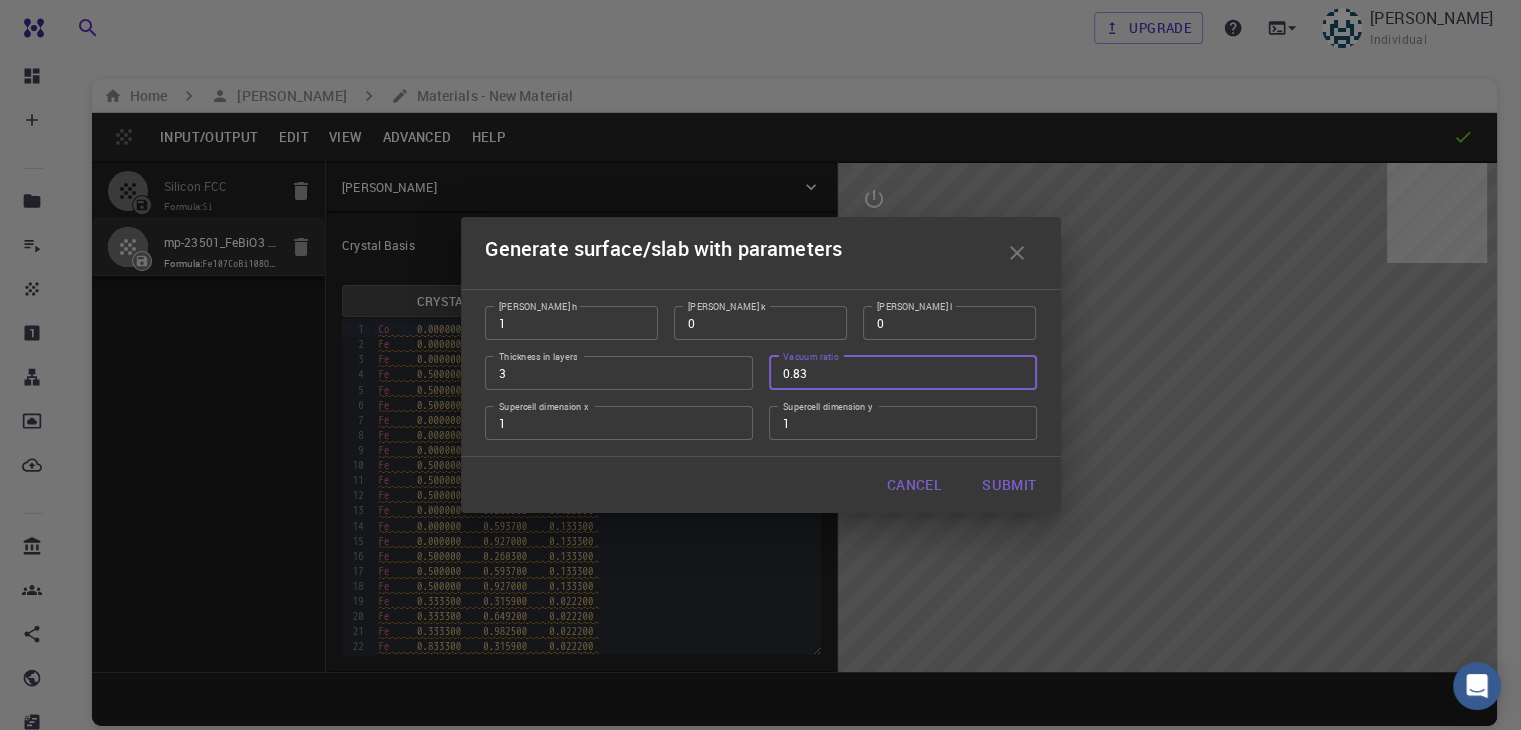 click on "0.83" at bounding box center (903, 373) 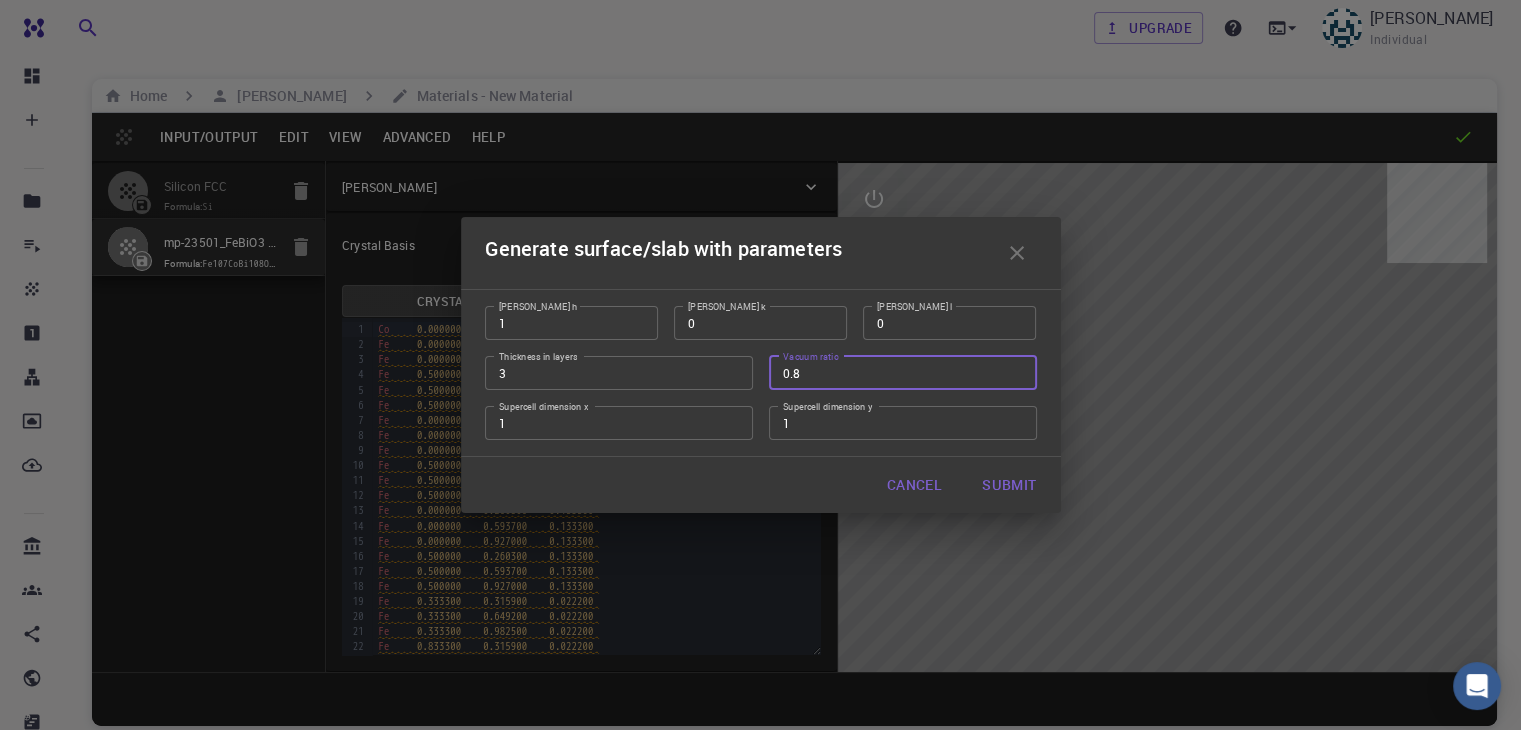 type on "0" 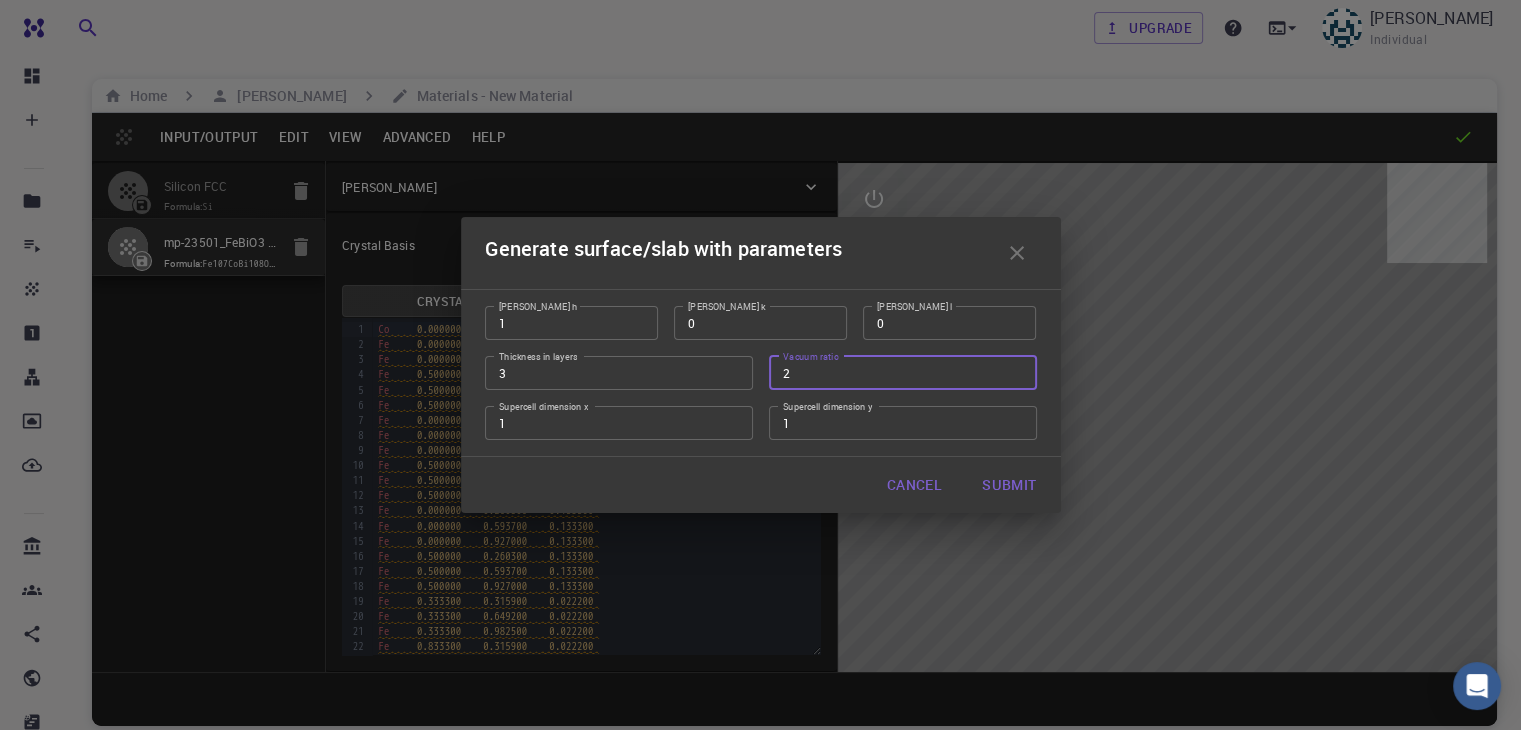 type on "2" 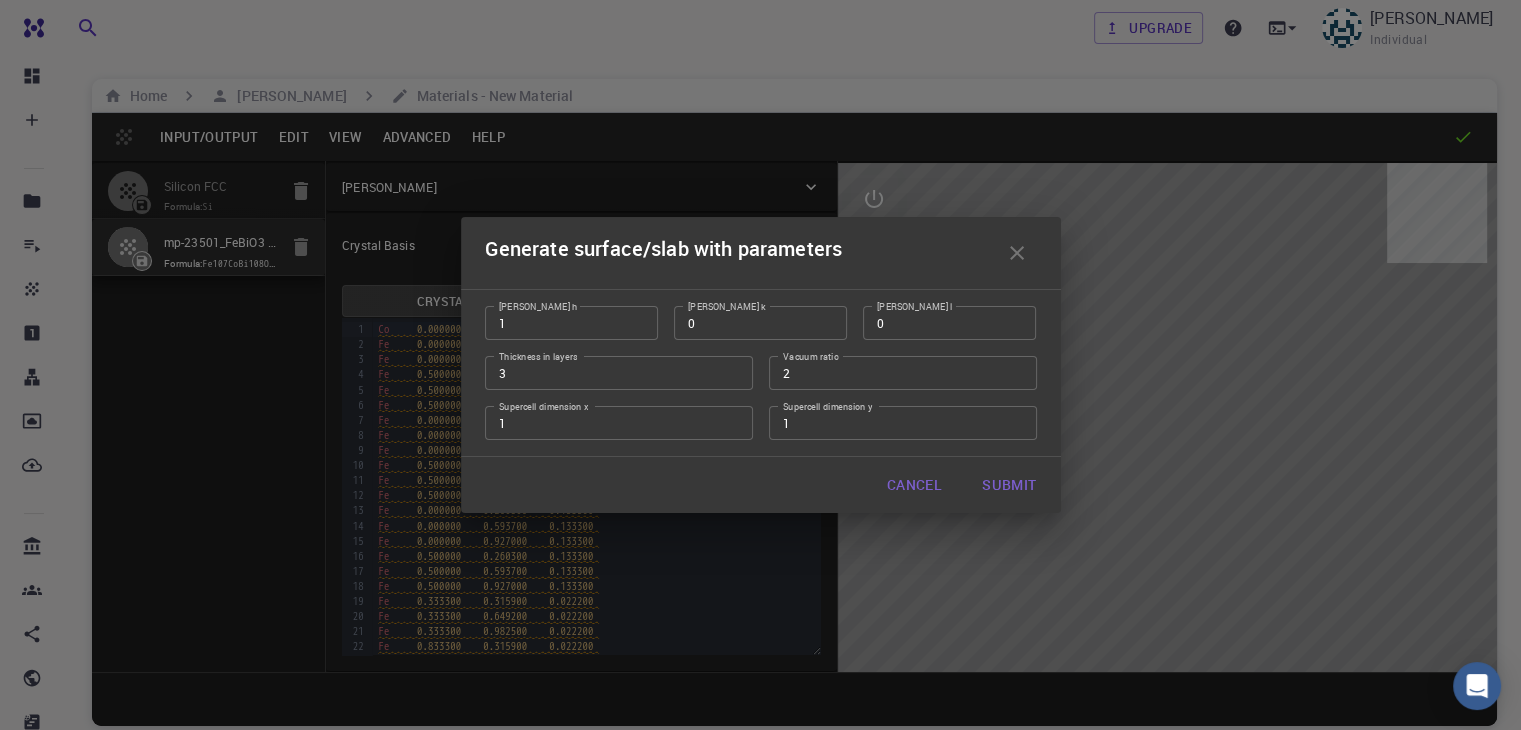 click on "Cancel Submit" at bounding box center (761, 485) 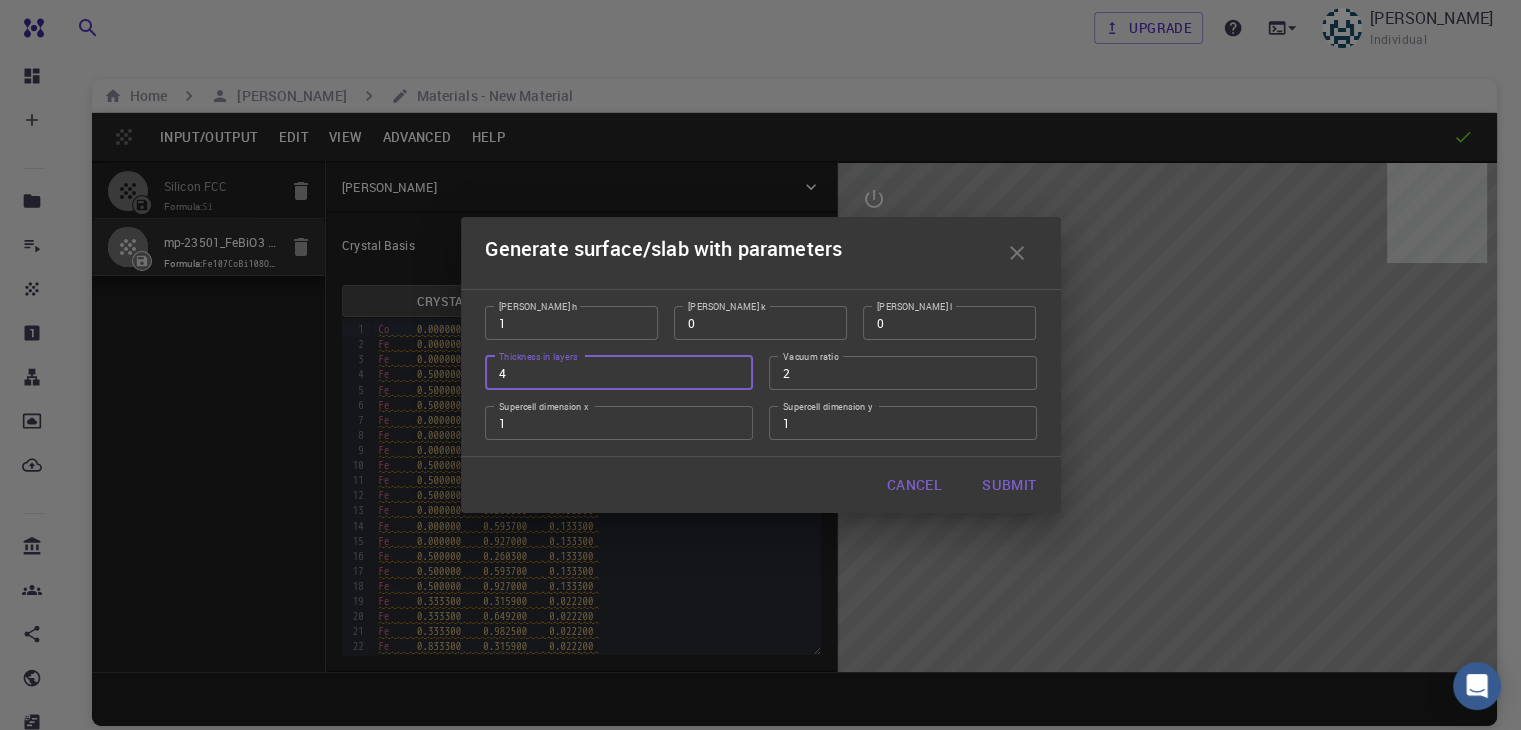 type on "4" 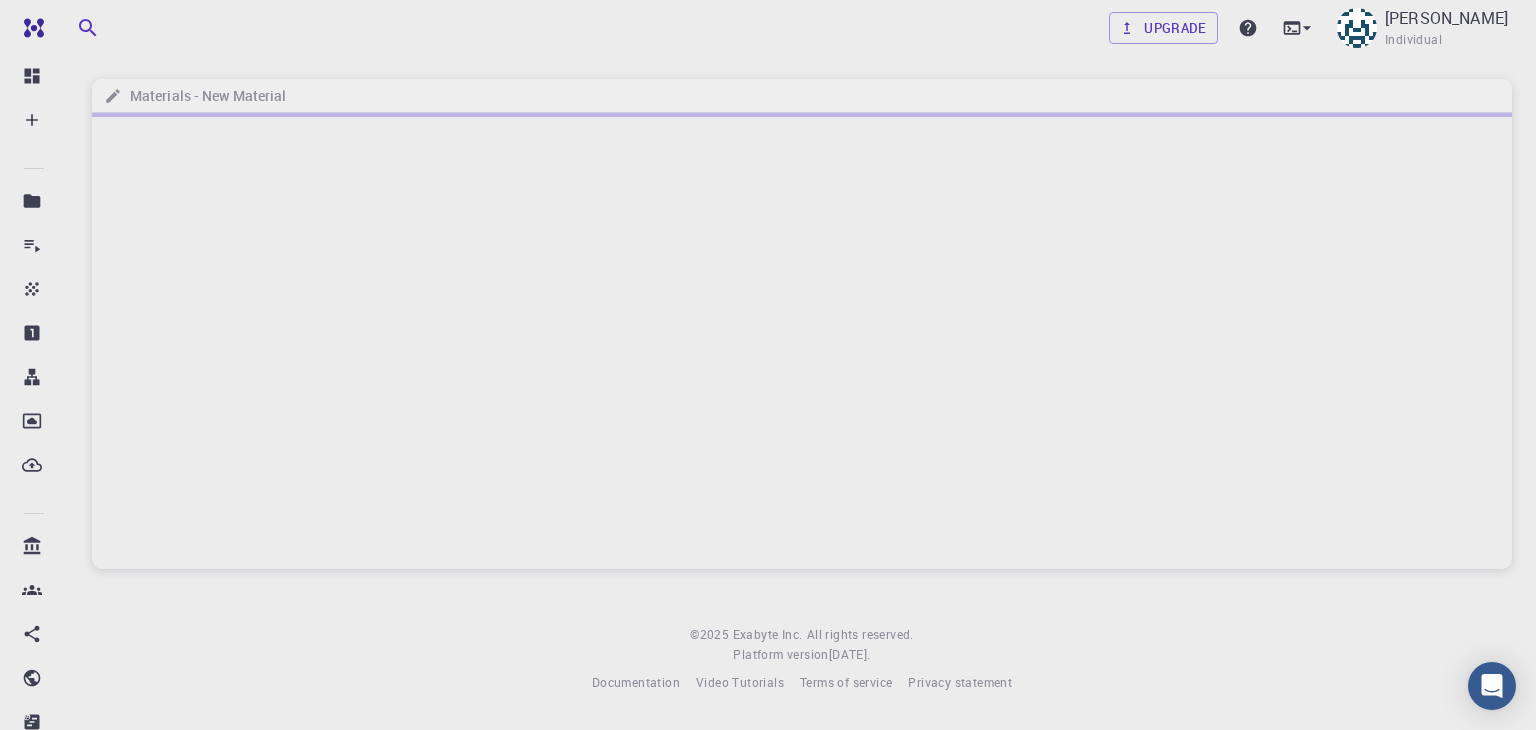 scroll, scrollTop: 0, scrollLeft: 0, axis: both 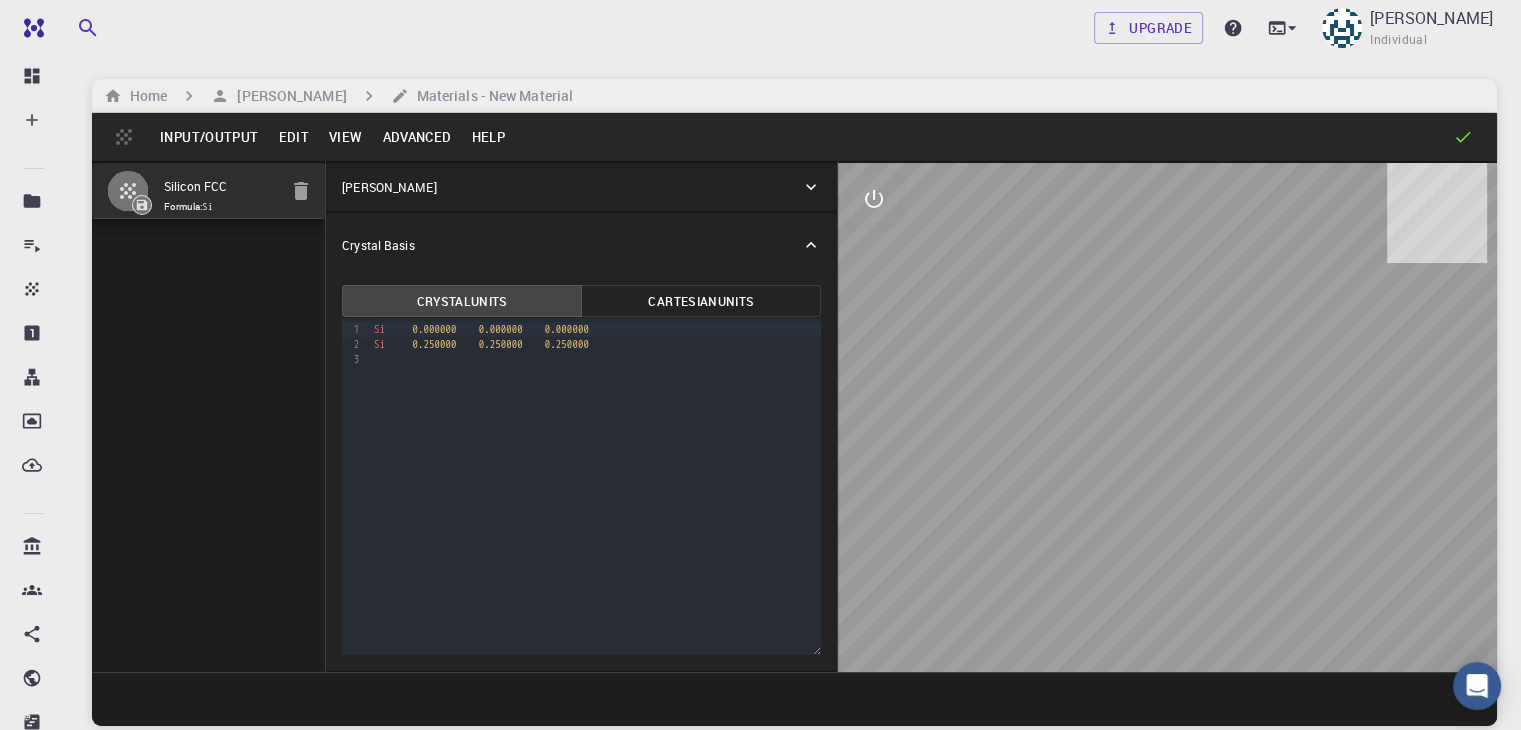 click on "Input/Output" at bounding box center [209, 137] 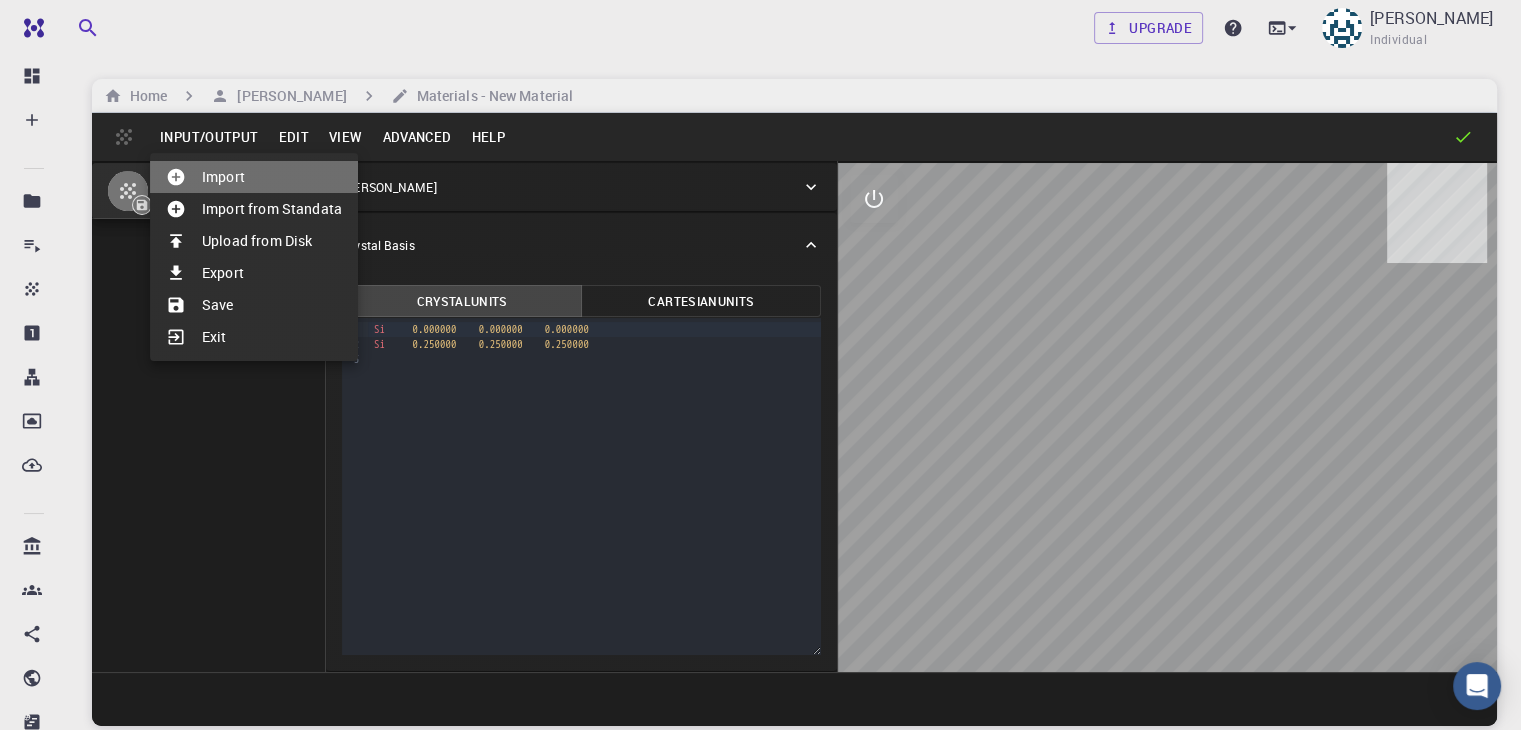 click on "Import" at bounding box center [254, 177] 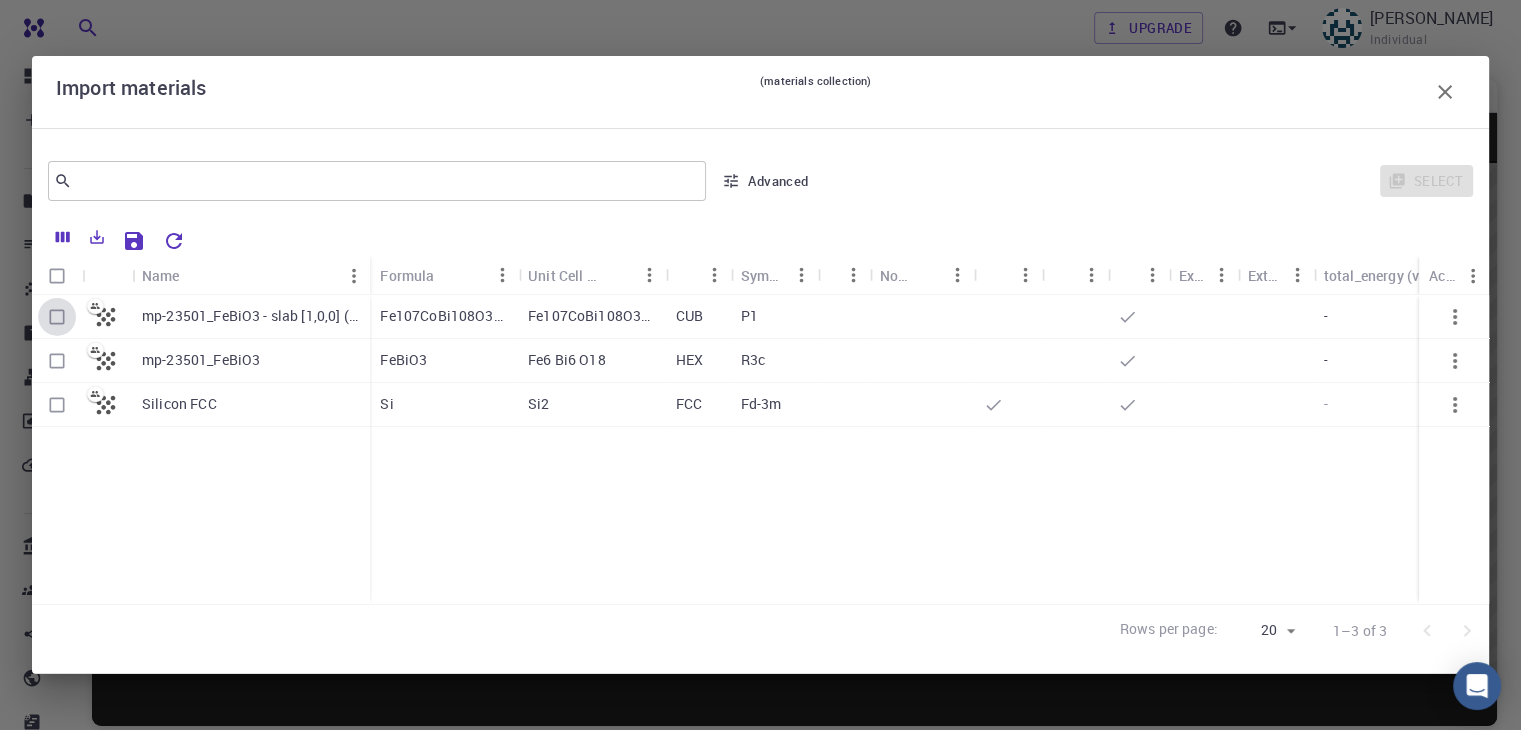 click at bounding box center (57, 317) 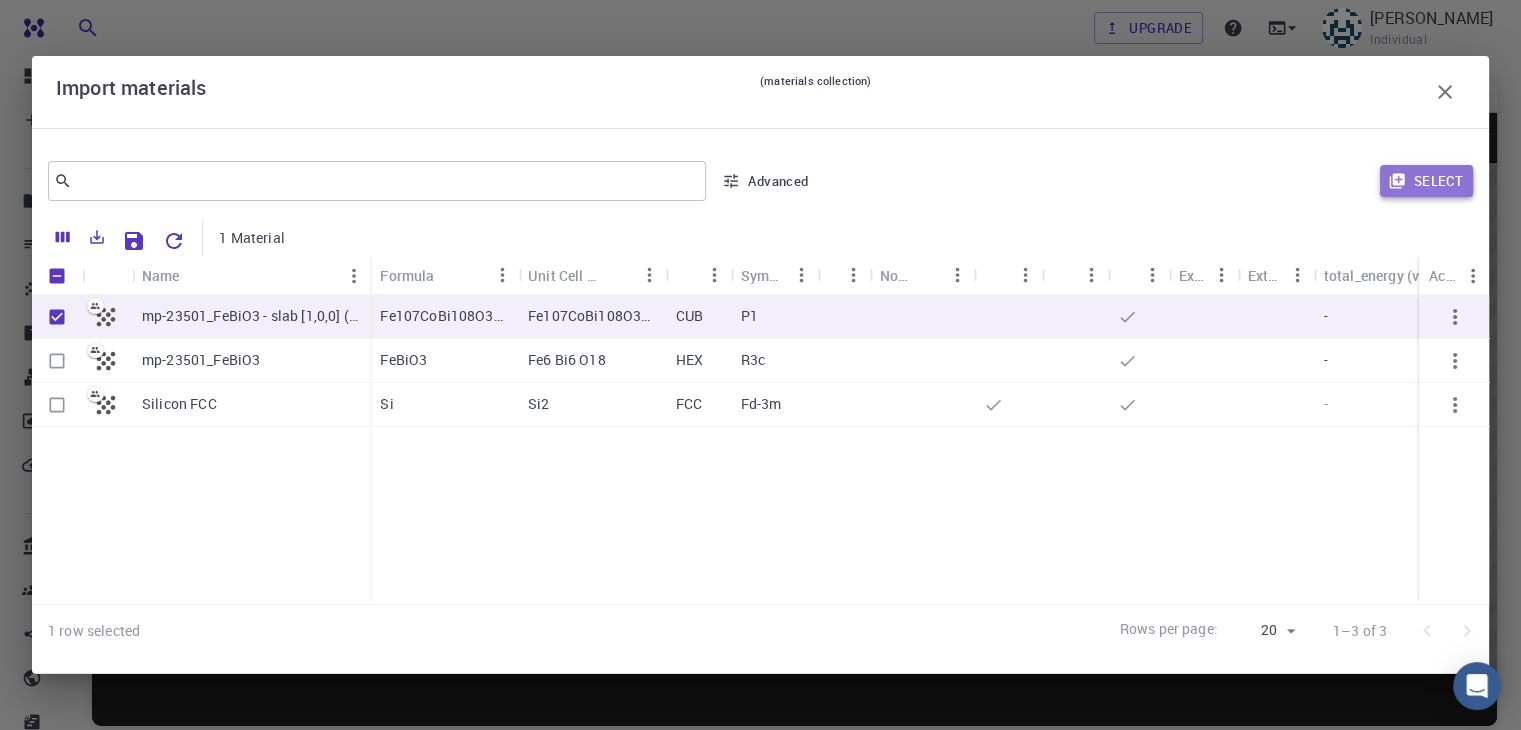 click 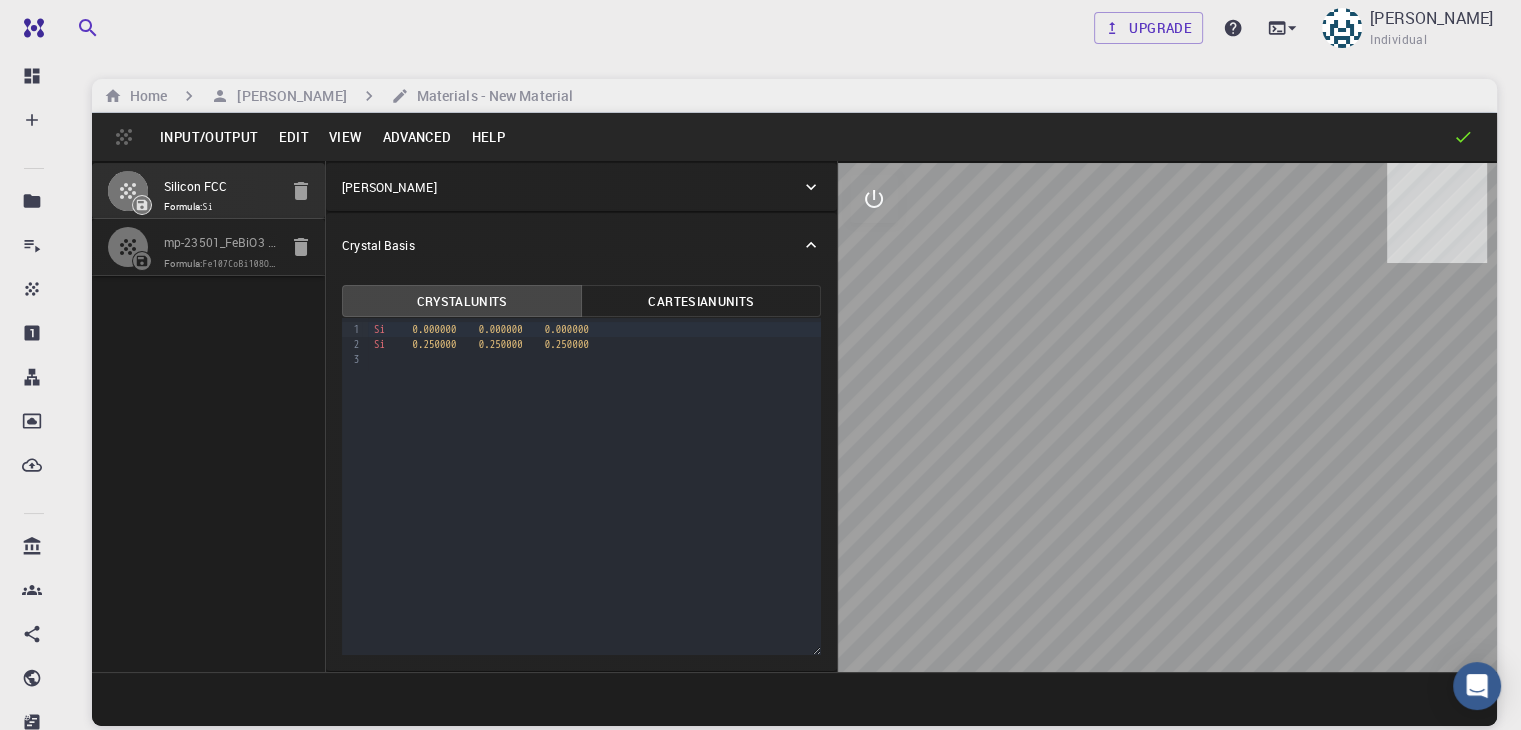 click on "Fe107CoBi108O306" at bounding box center (244, 263) 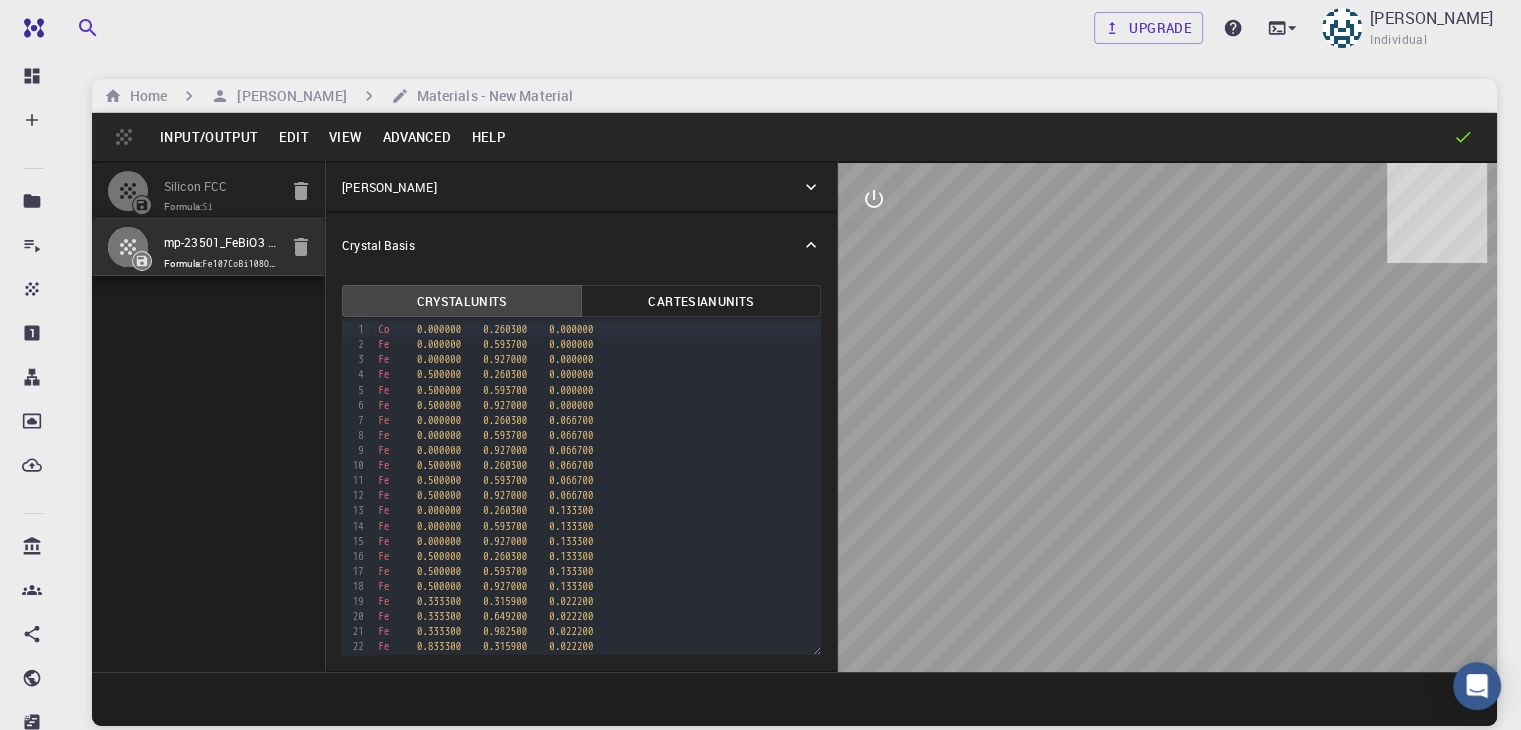 click on "Advanced" at bounding box center (416, 137) 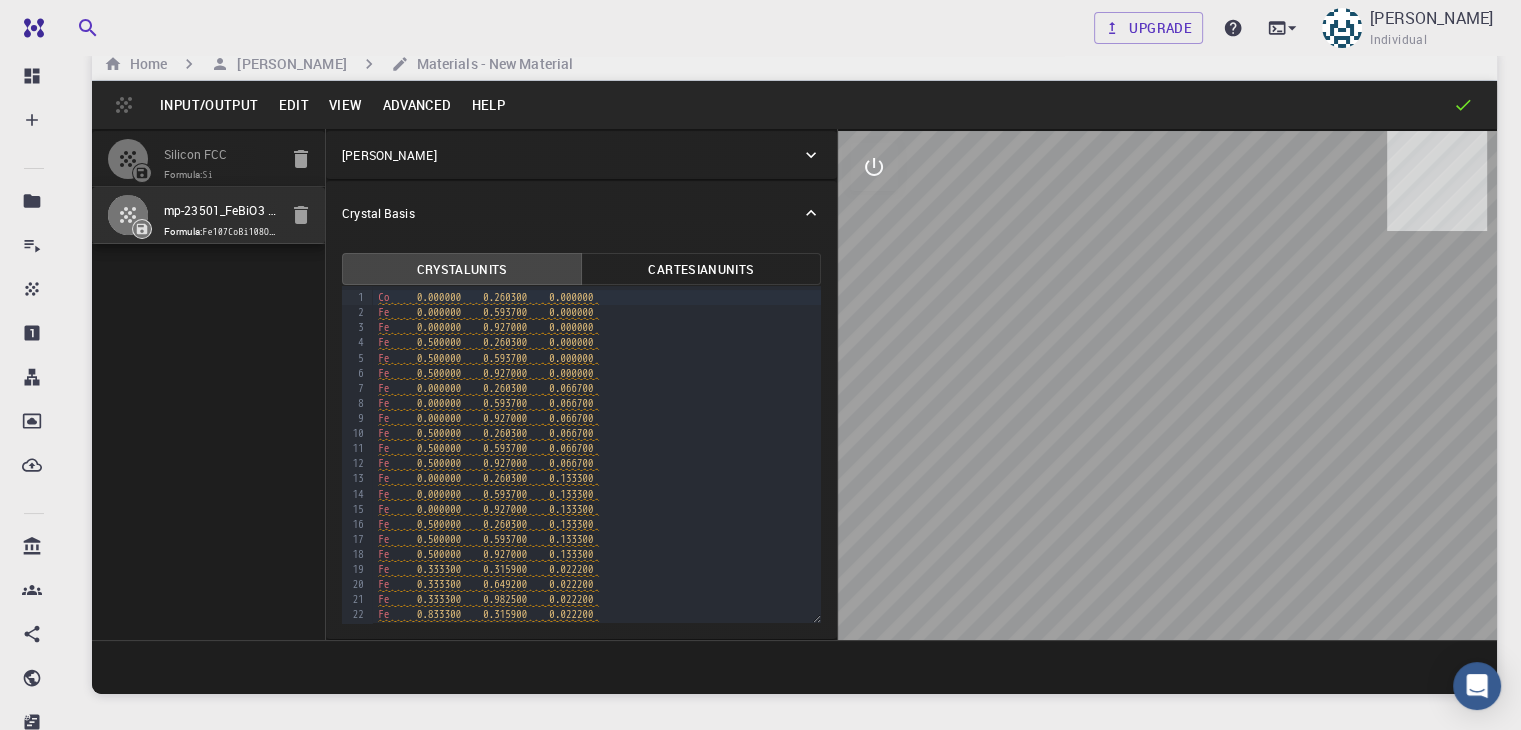 click on "Advanced" at bounding box center [416, 105] 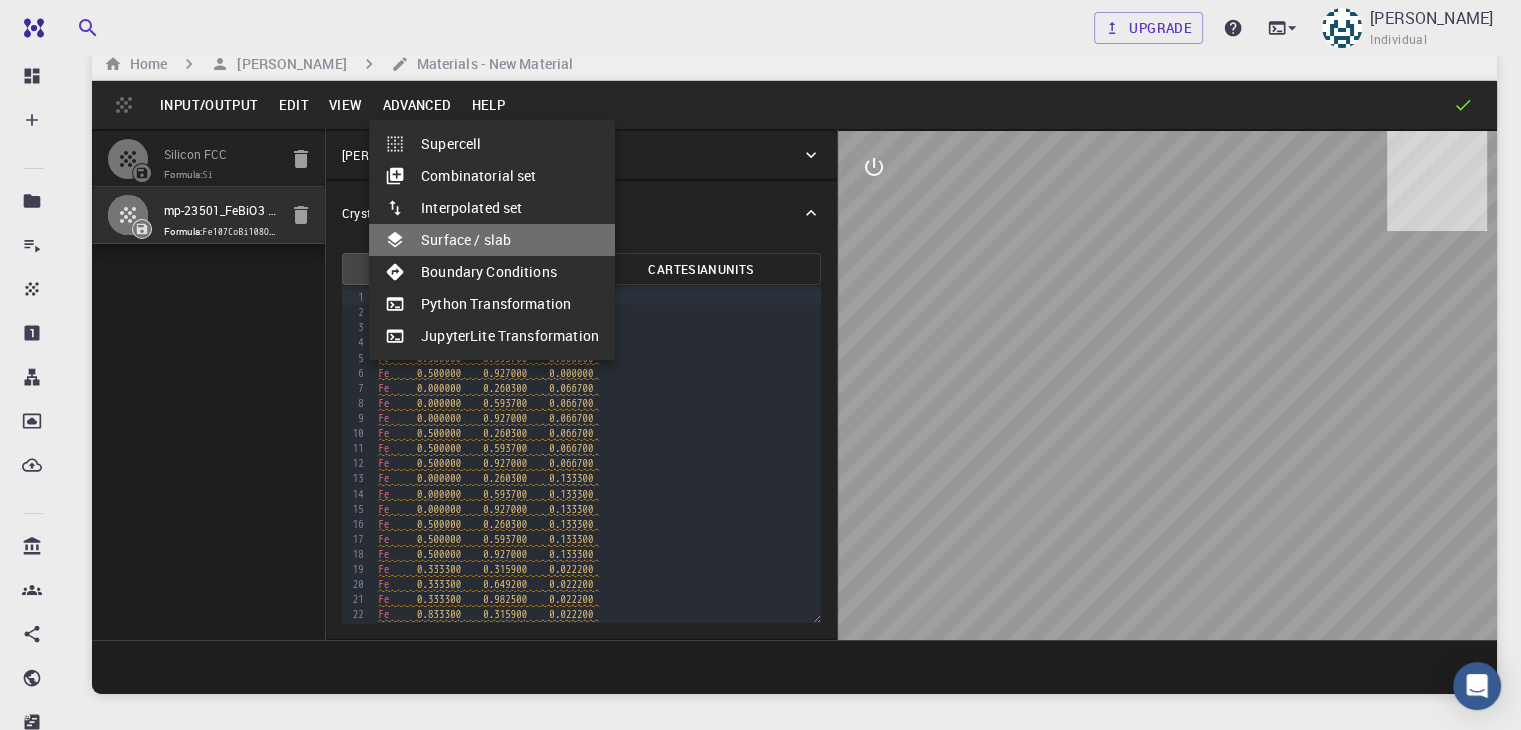 click on "Surface / slab" at bounding box center [492, 240] 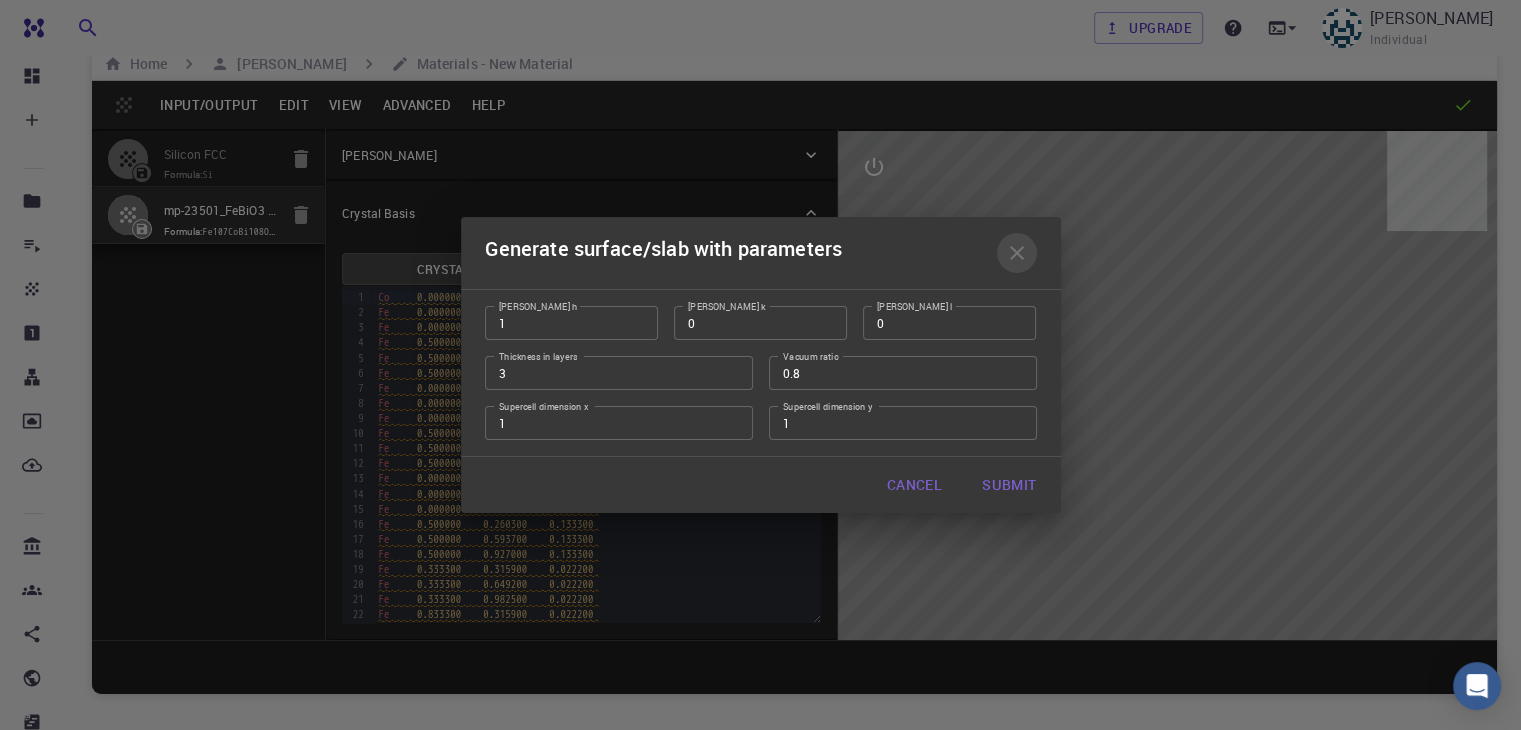 click 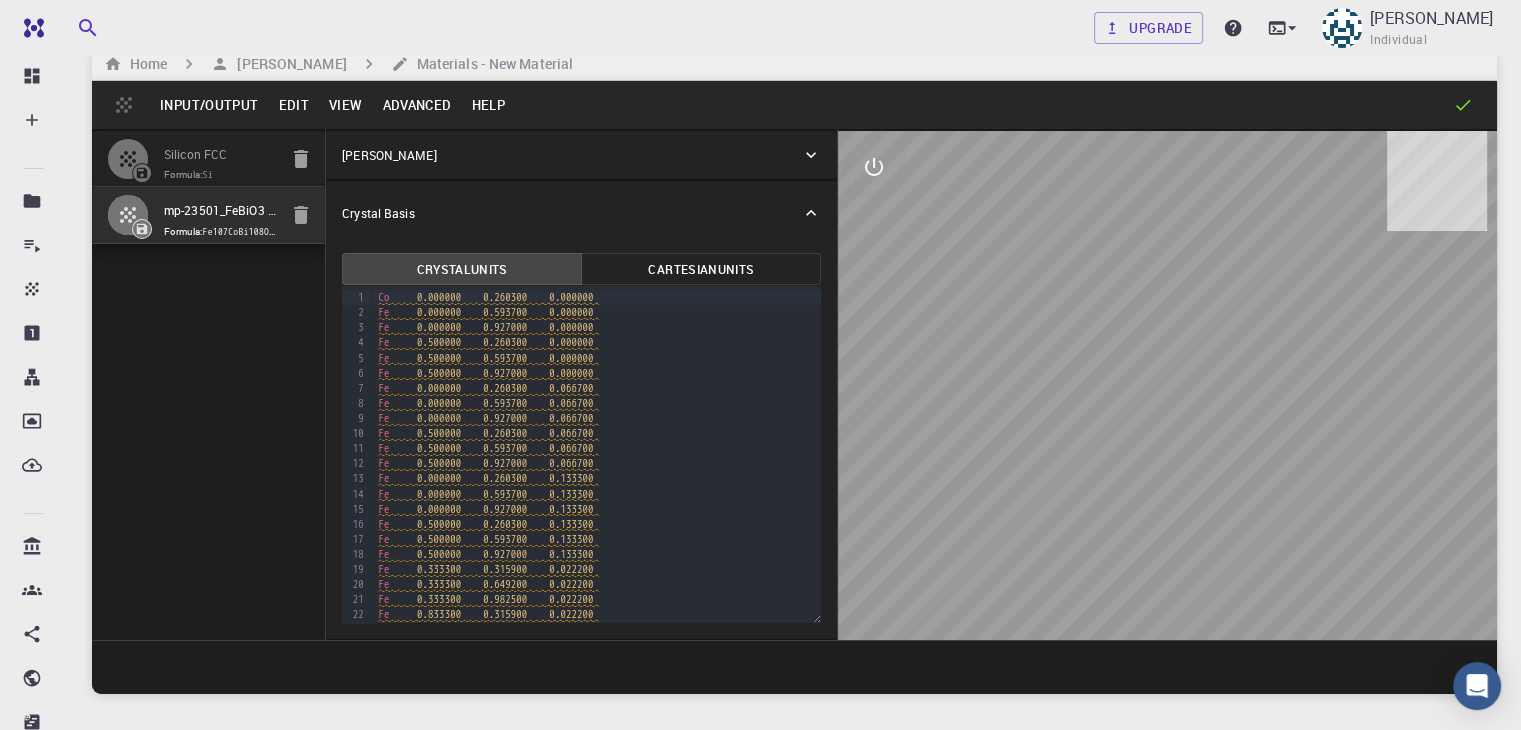 click on "Crystal Lattice" at bounding box center (571, 155) 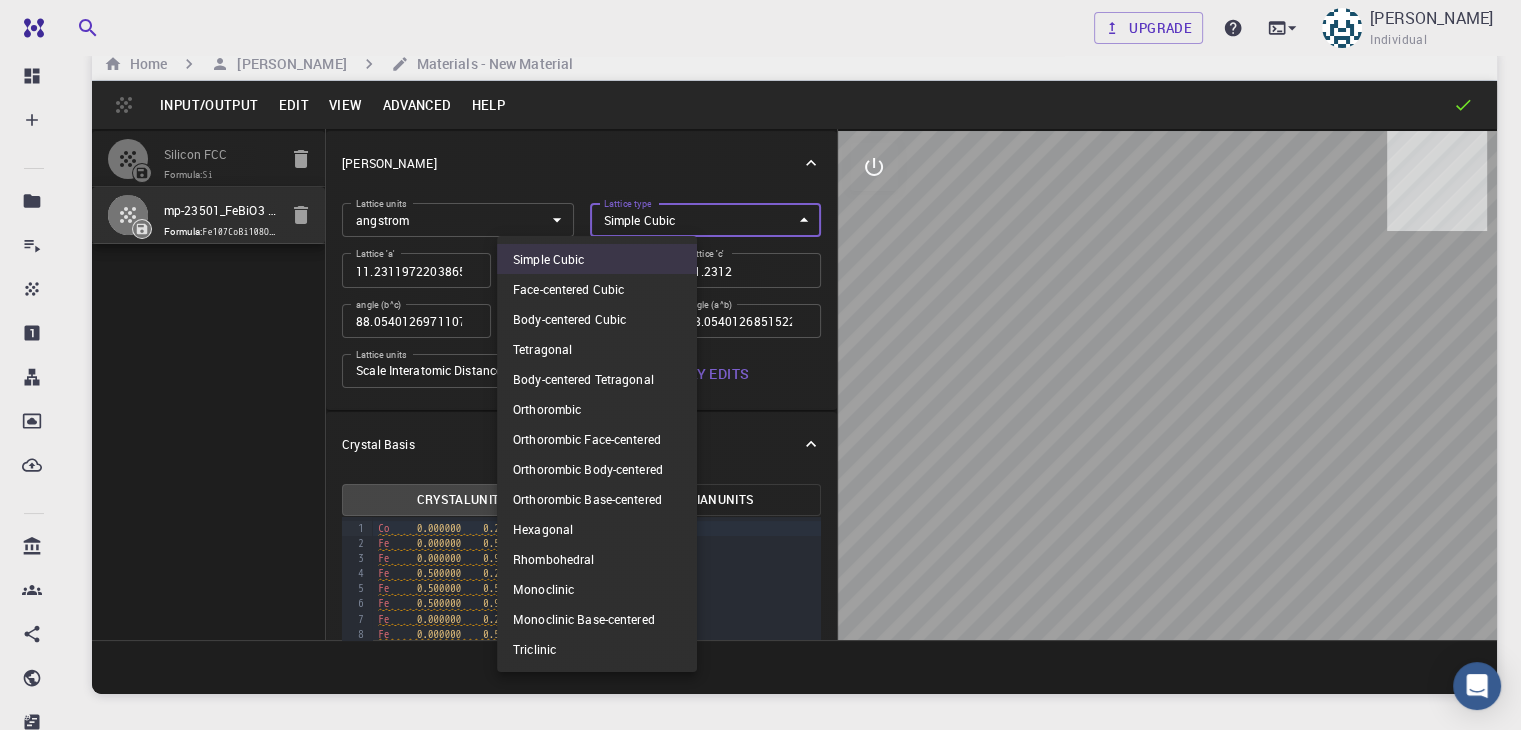 click on "Free Dashboard Create New Job New Material Create Material Upload File Import from Bank Import from 3rd Party New Workflow New Project Projects Jobs Materials Properties Workflows Dropbox External Uploads Bank Materials Workflows Accounts Shared with me Shared publicly Shared externally Documentation Contact Support Compute load: Low Upgrade Gabriel Vaca Individual Home Gabriel Vaca Materials - New Material Input/Output Edit View Advanced Help Silicon FCC Formula:  Si mp-23501_FeBiO3 - slab [1,0,0] (1) Formula:  Fe107CoBi108O306 Crystal Lattice Lattice units angstrom angstrom Lattice units Lattice type Simple Cubic CUB Lattice type Lattice 'a' 11.23119722038655 Lattice 'a' Lattice 'b' 11.231192374387984 Lattice 'b' Lattice 'c' 11.2312 Lattice 'c' angle (b^c) 88.05401269711074 angle (b^c) angle (a^c) 88.05401353708169 angle (a^c) angle (a^b) 88.05401268515229 angle (a^b) Lattice units Scale Interatomic Distances 0 Lattice units Apply Edits Crystal Basis Crystal  Units Cartesian  Units 999 1" at bounding box center (760, 409) 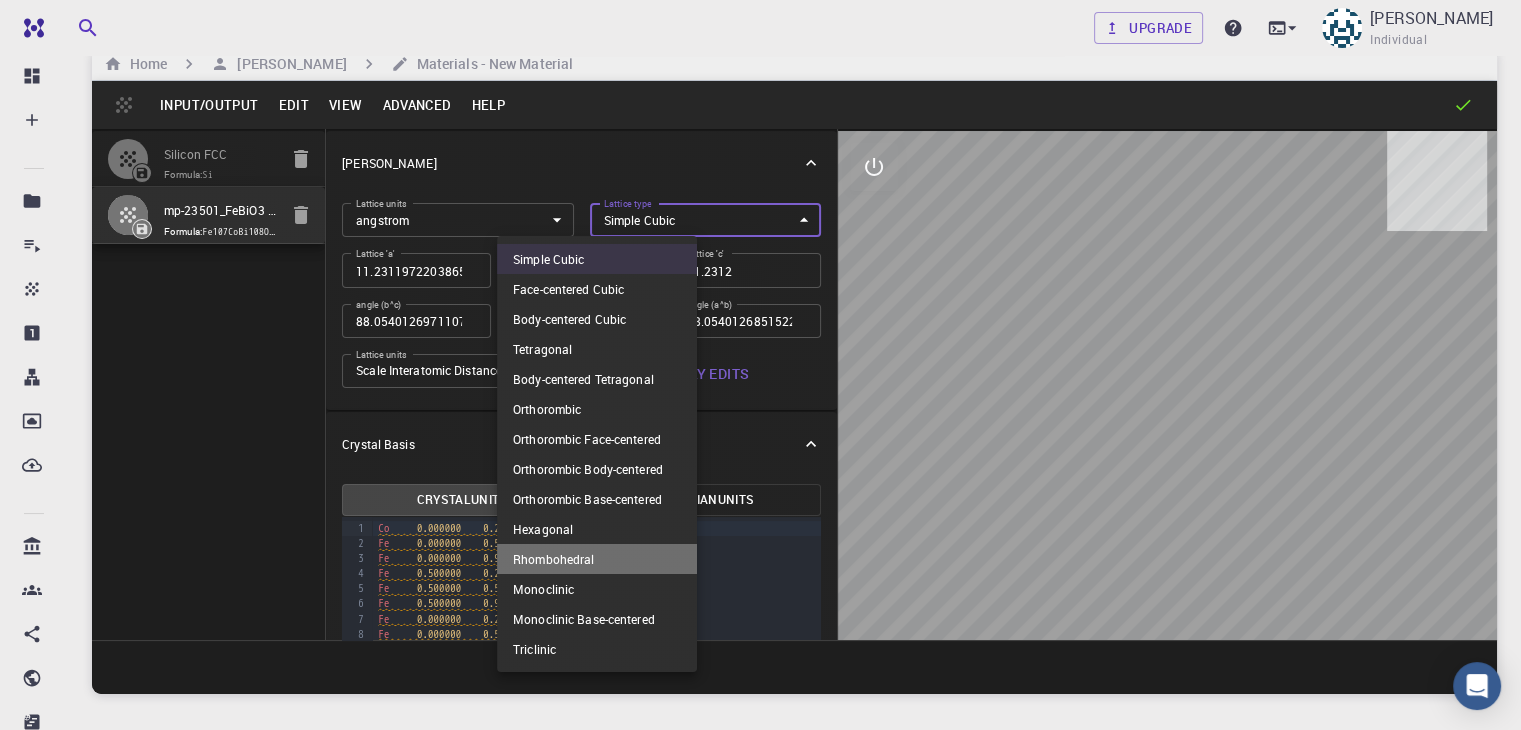 click on "Rhombohedral" at bounding box center [597, 559] 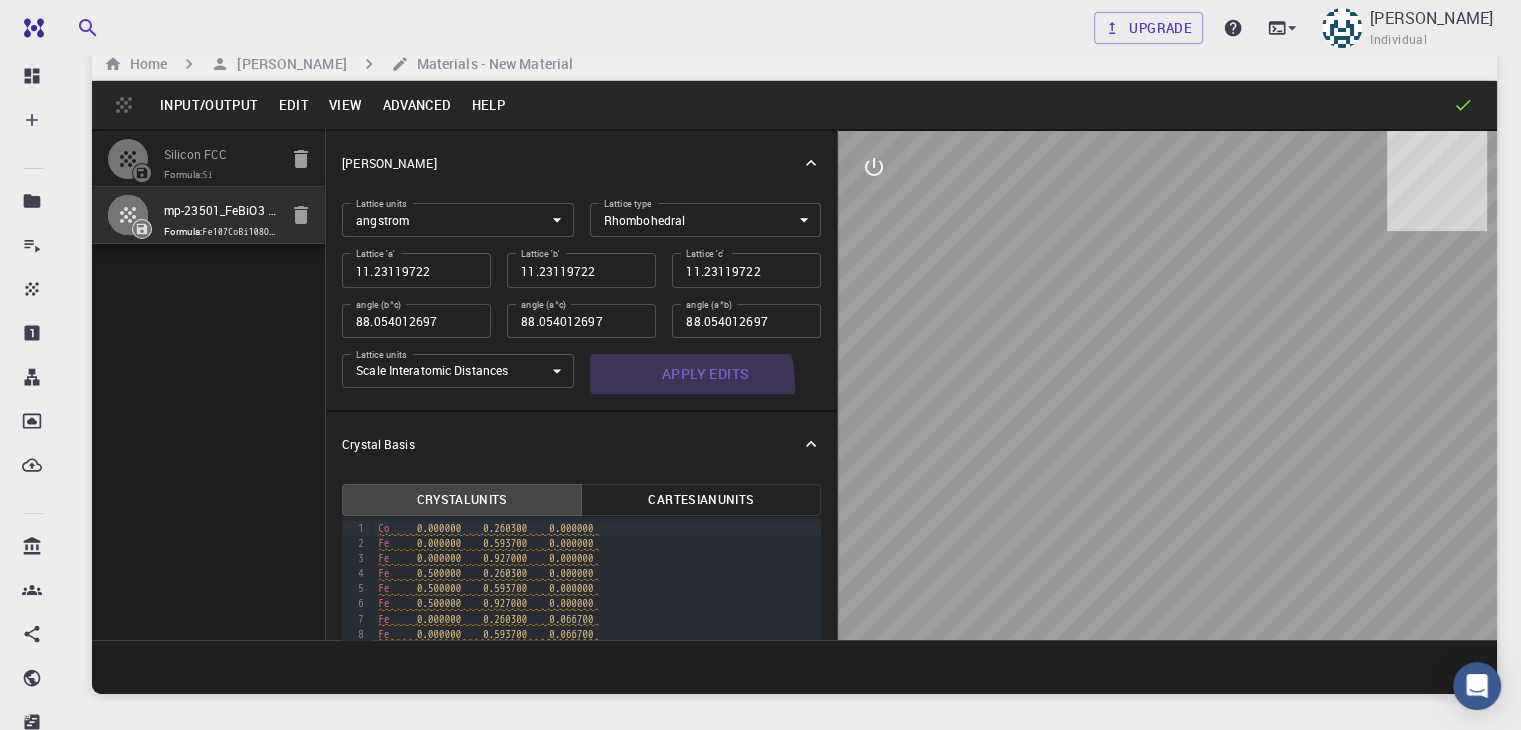 click on "Apply Edits" at bounding box center (706, 374) 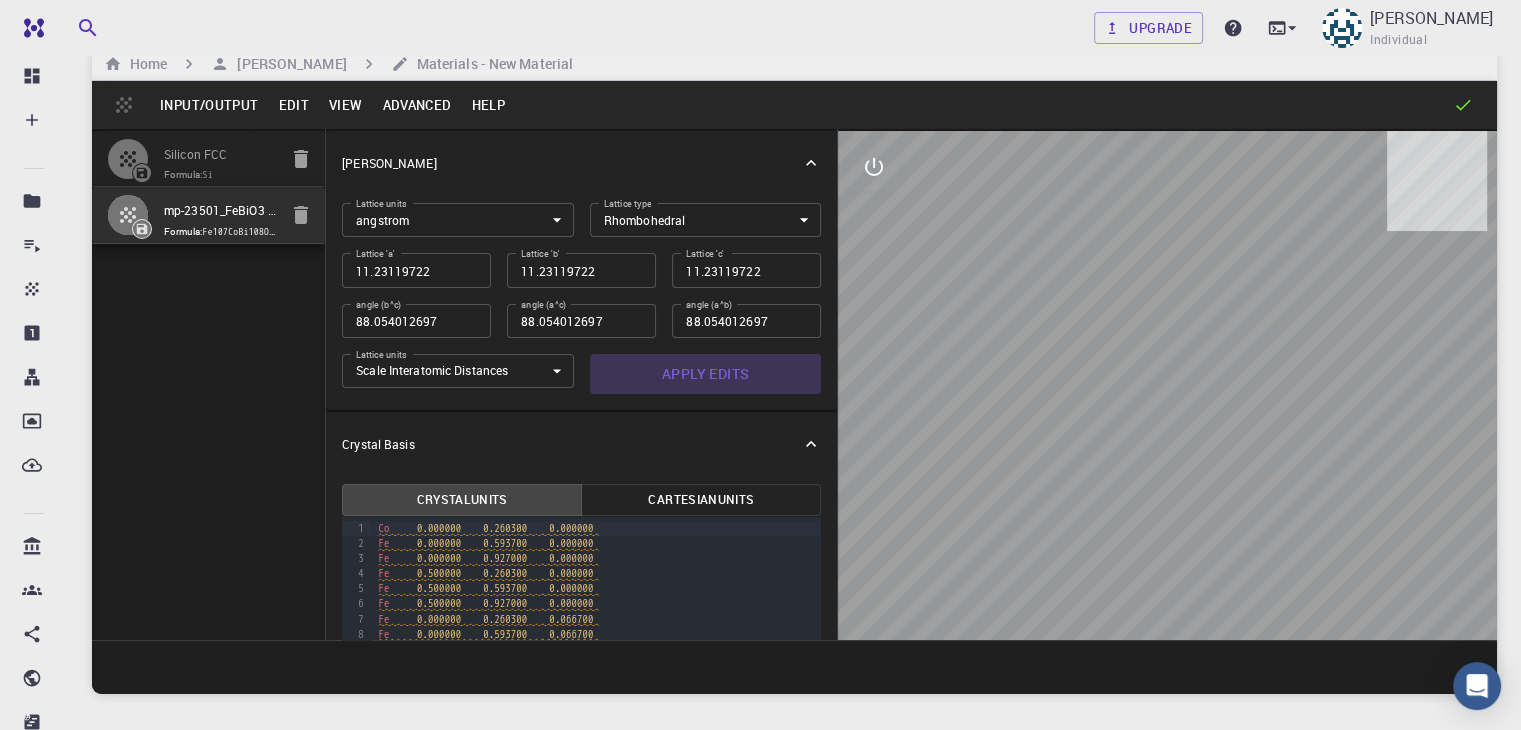 click on "Apply Edits" at bounding box center [706, 374] 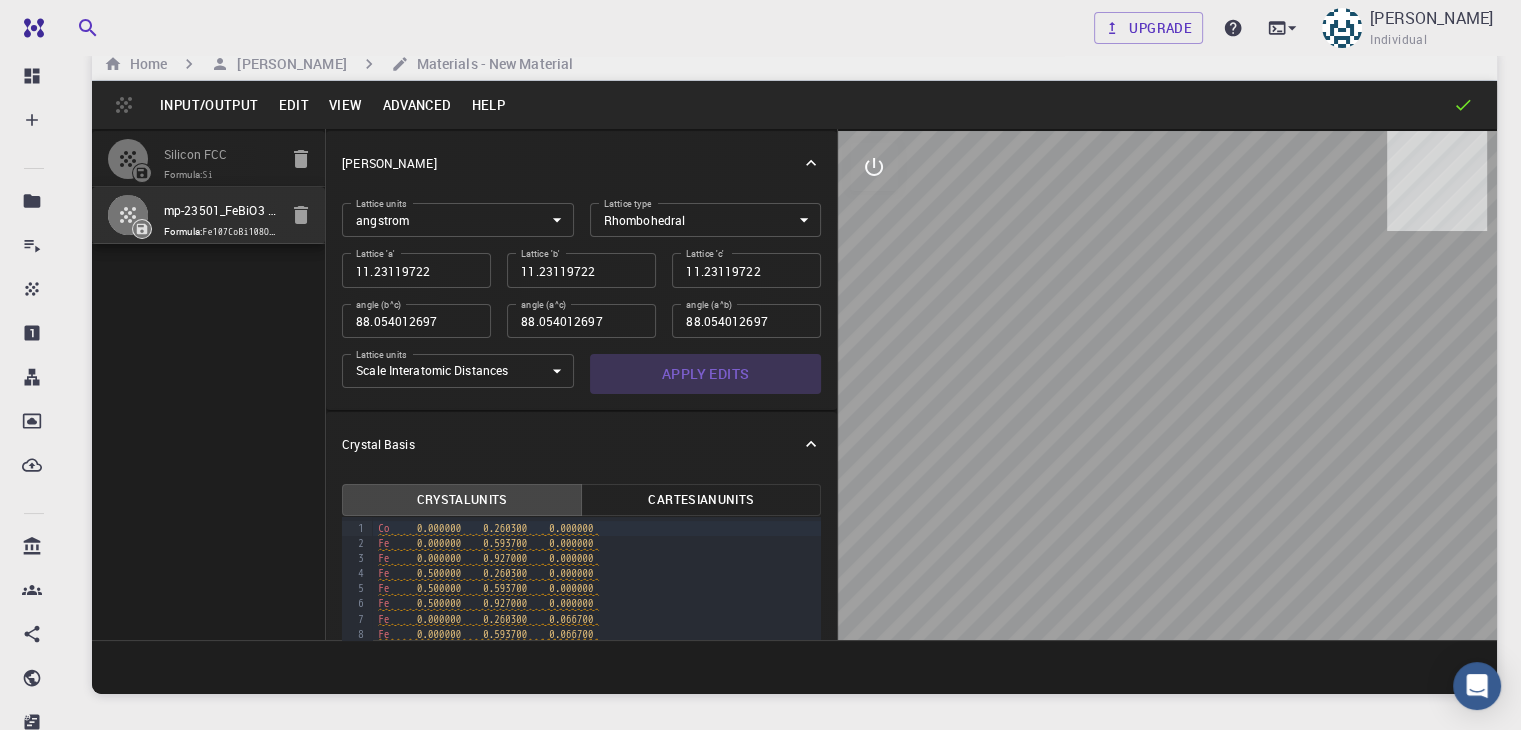 click on "Apply Edits" at bounding box center [706, 374] 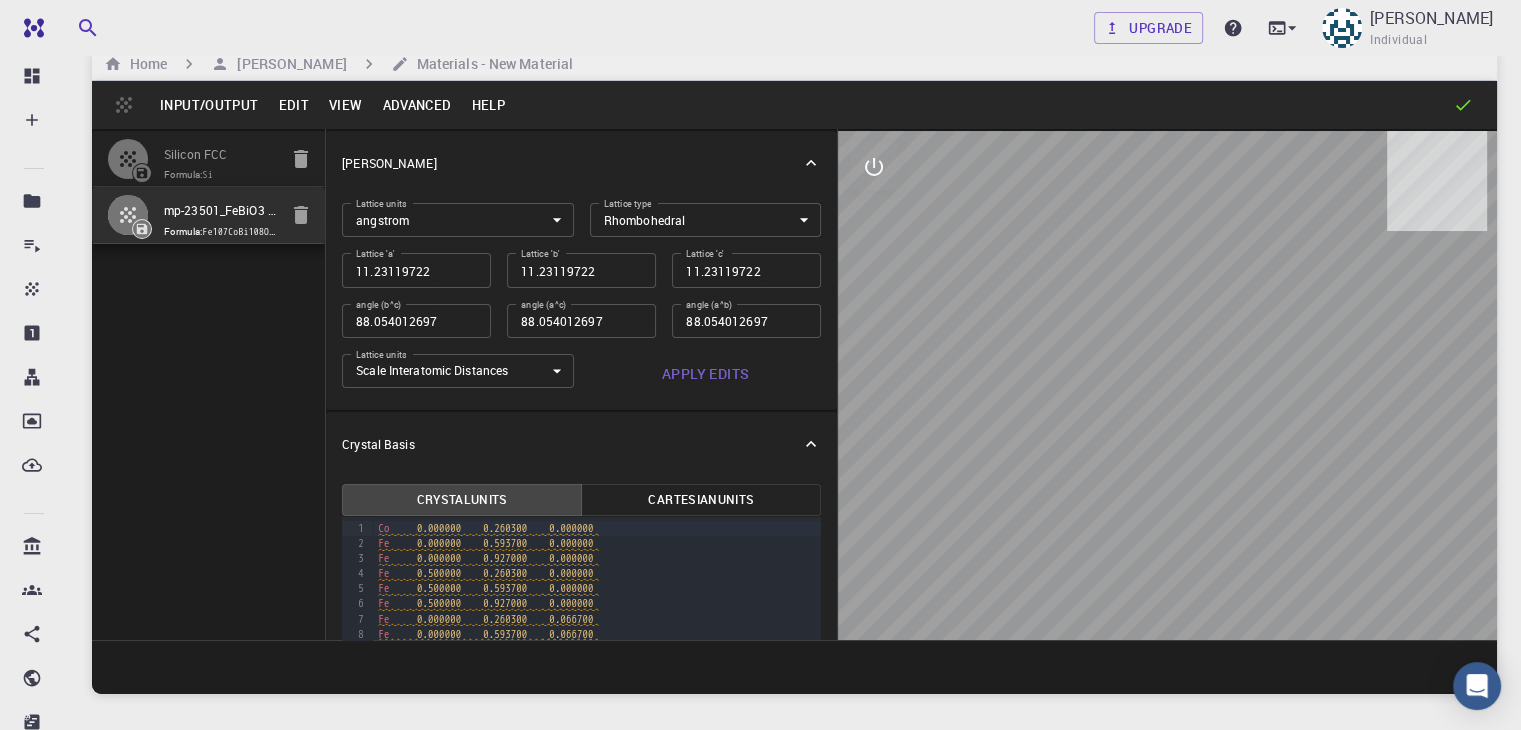 click on "Apply Edits" at bounding box center (706, 374) 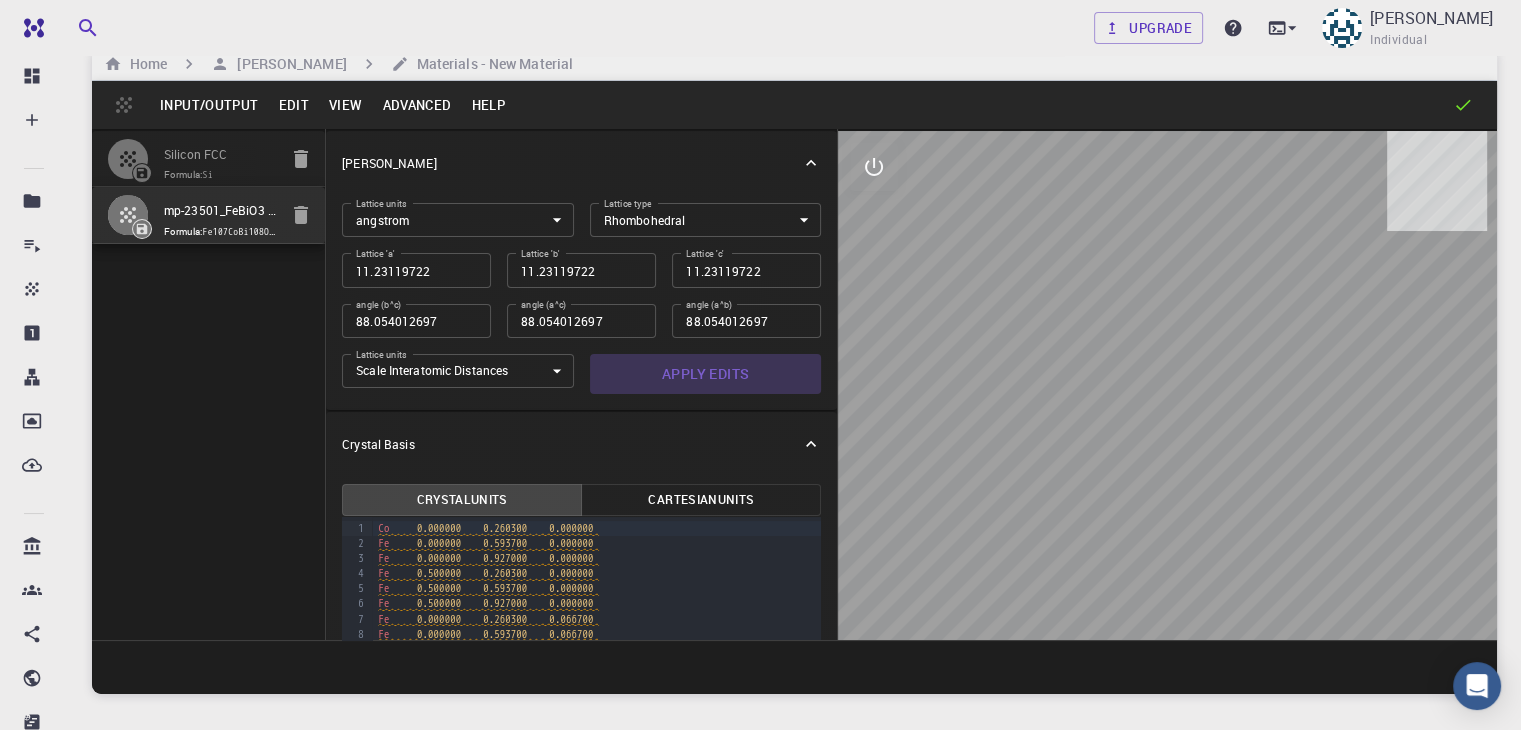 click on "Apply Edits" at bounding box center (706, 374) 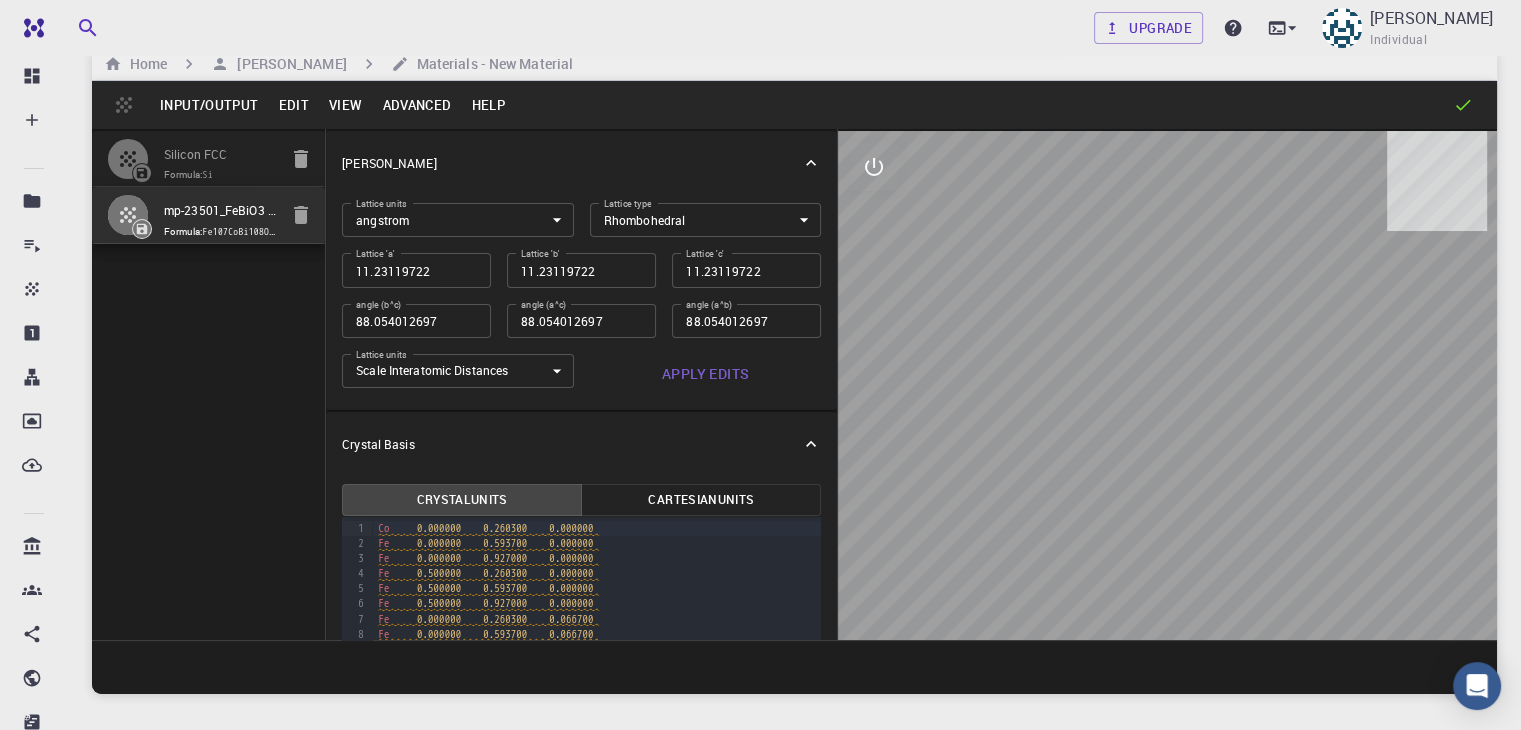 click on "Apply Edits" at bounding box center (706, 374) 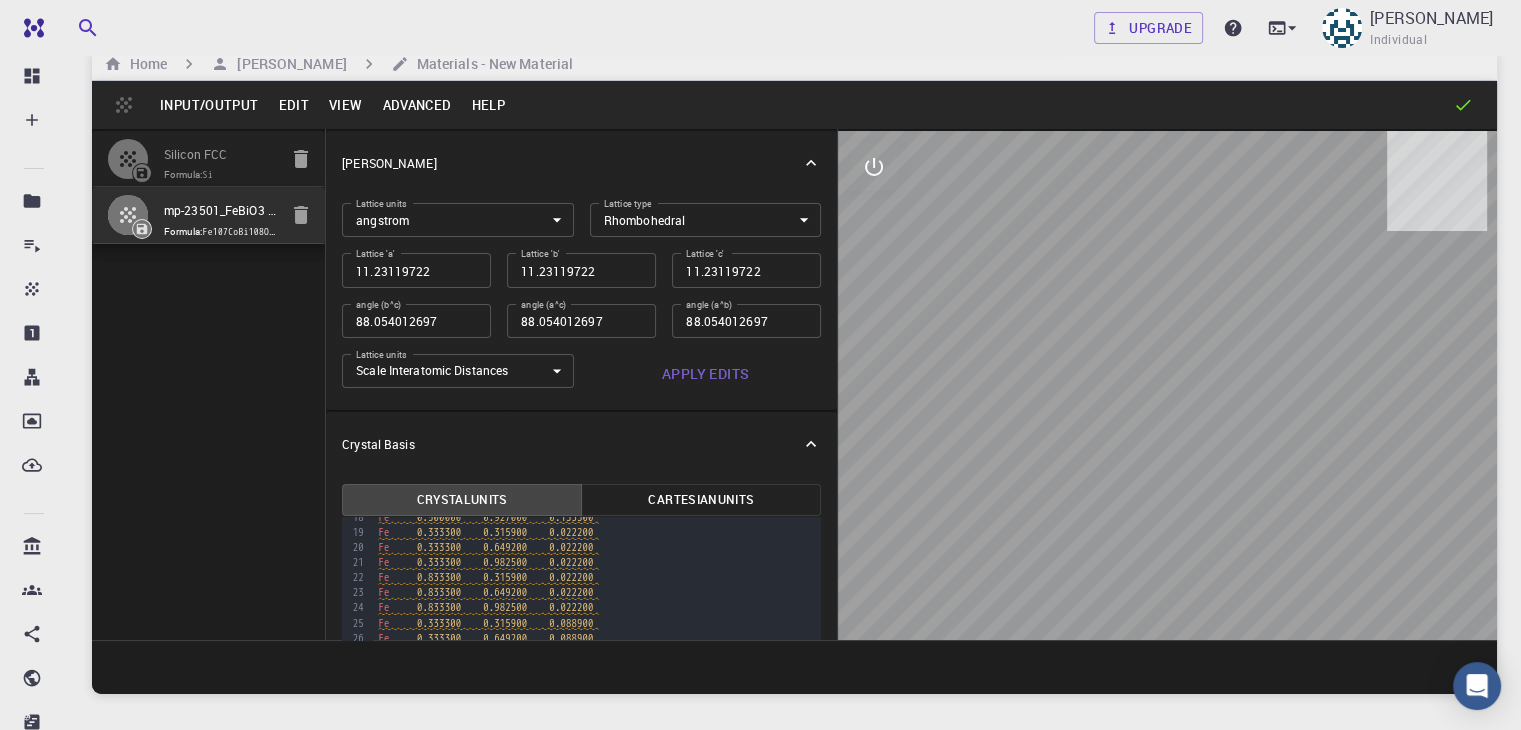 scroll, scrollTop: 0, scrollLeft: 0, axis: both 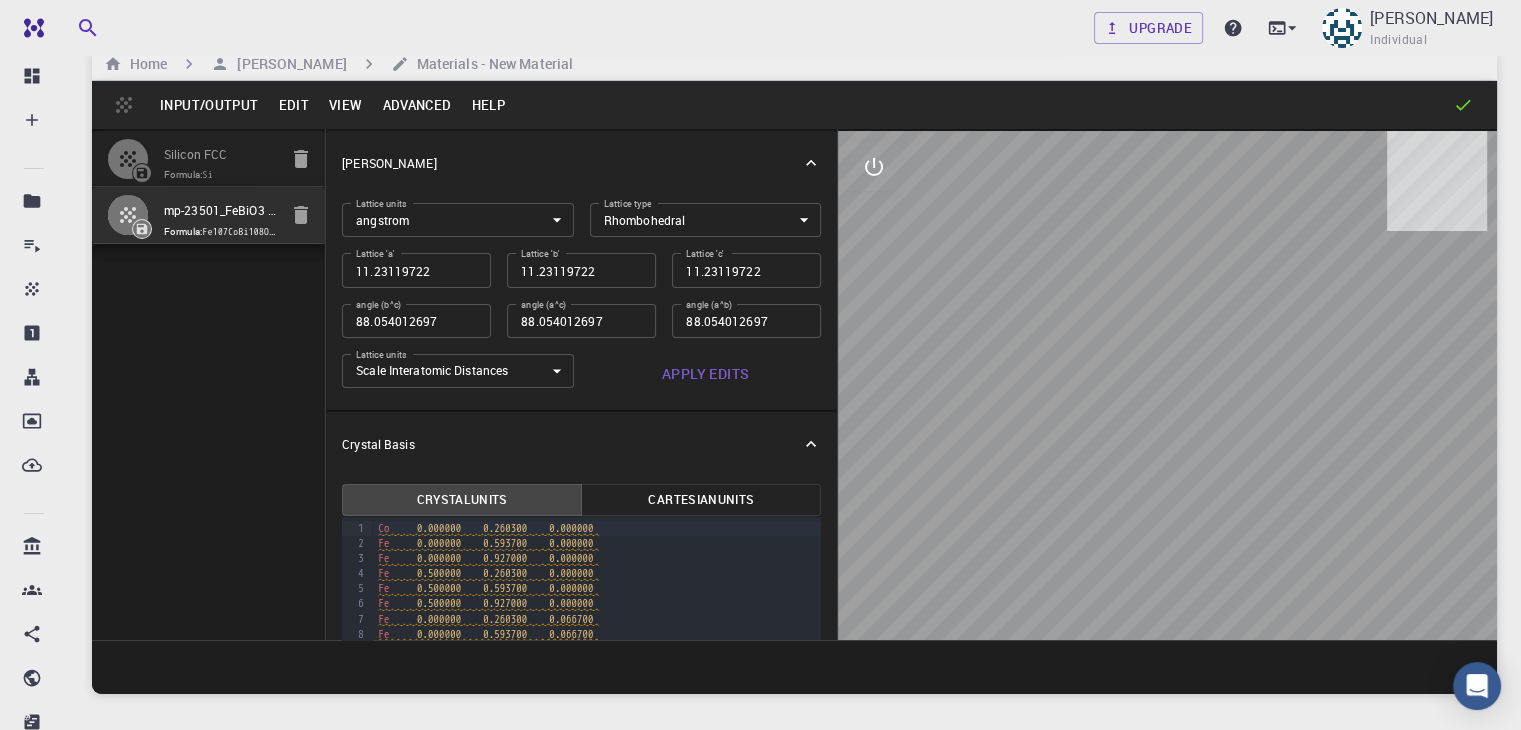 click on "Advanced" at bounding box center (416, 105) 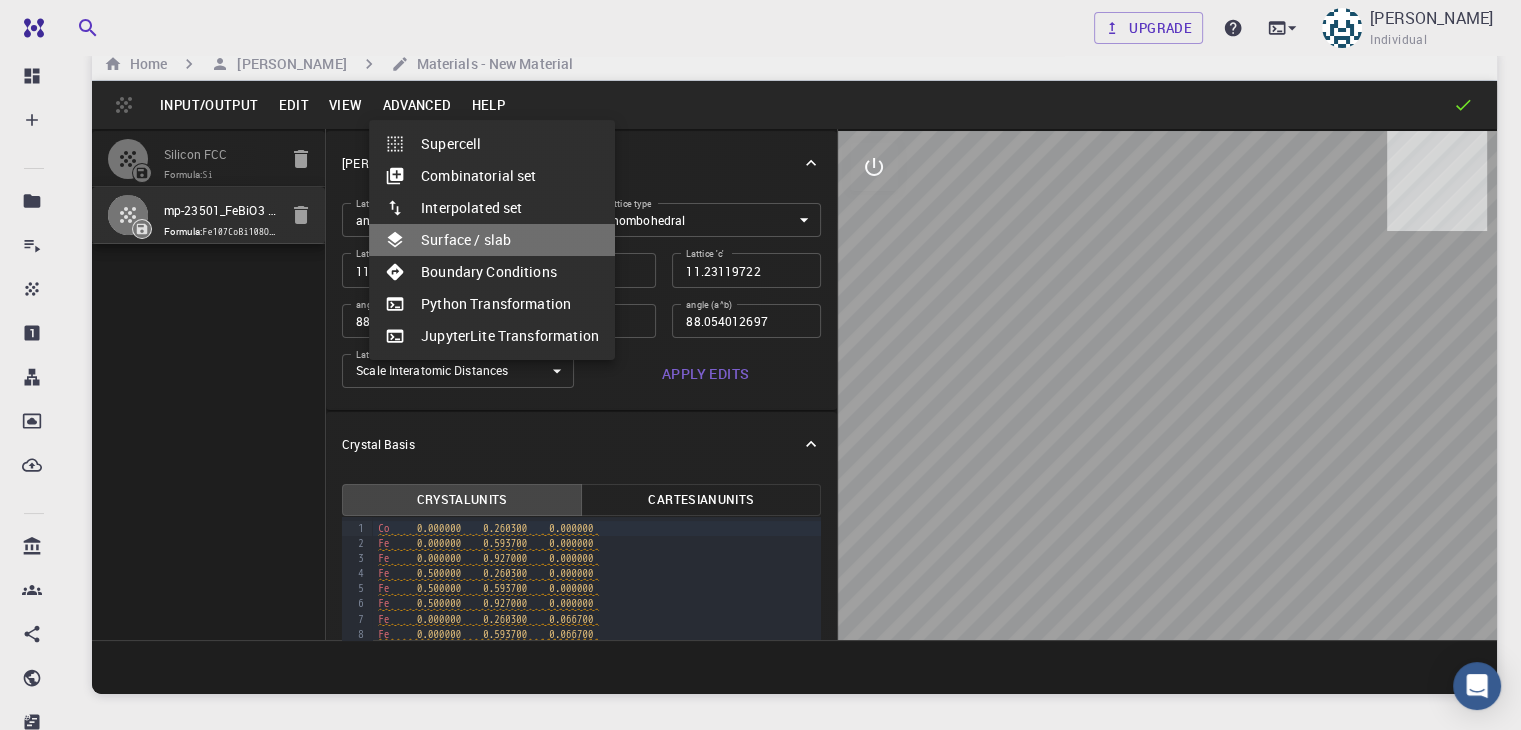 click on "Surface / slab" at bounding box center [492, 240] 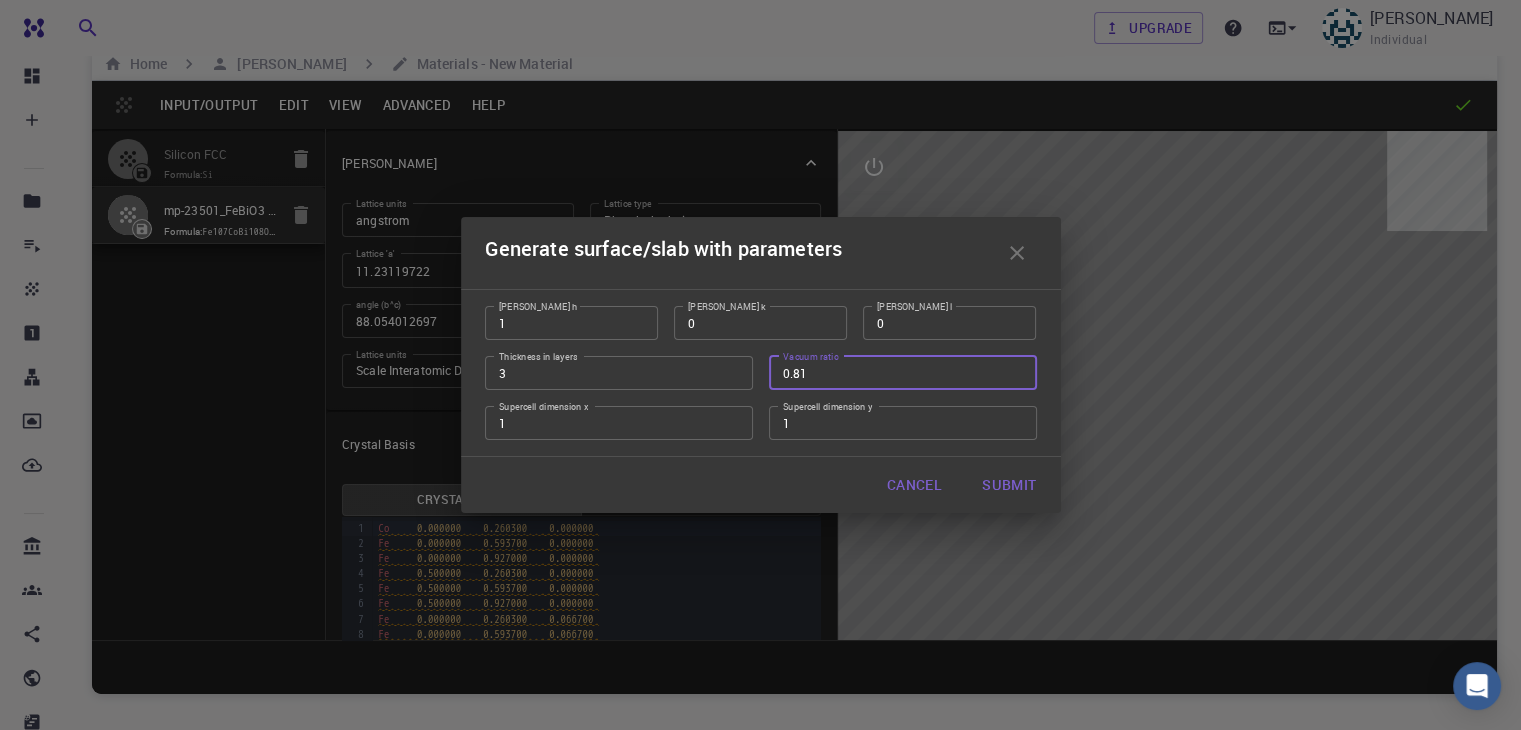 click on "0.81" at bounding box center [903, 373] 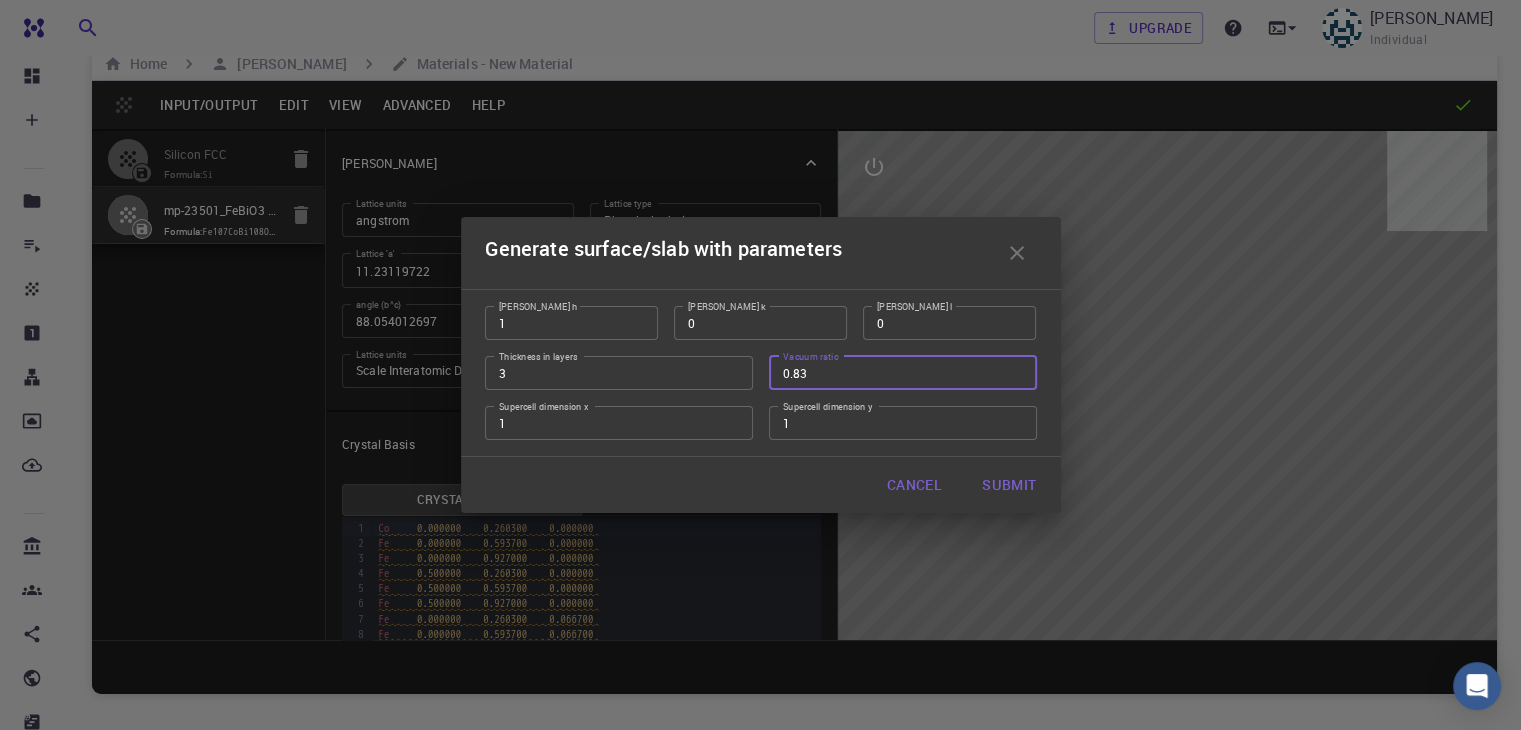 click on "0.83" at bounding box center (903, 373) 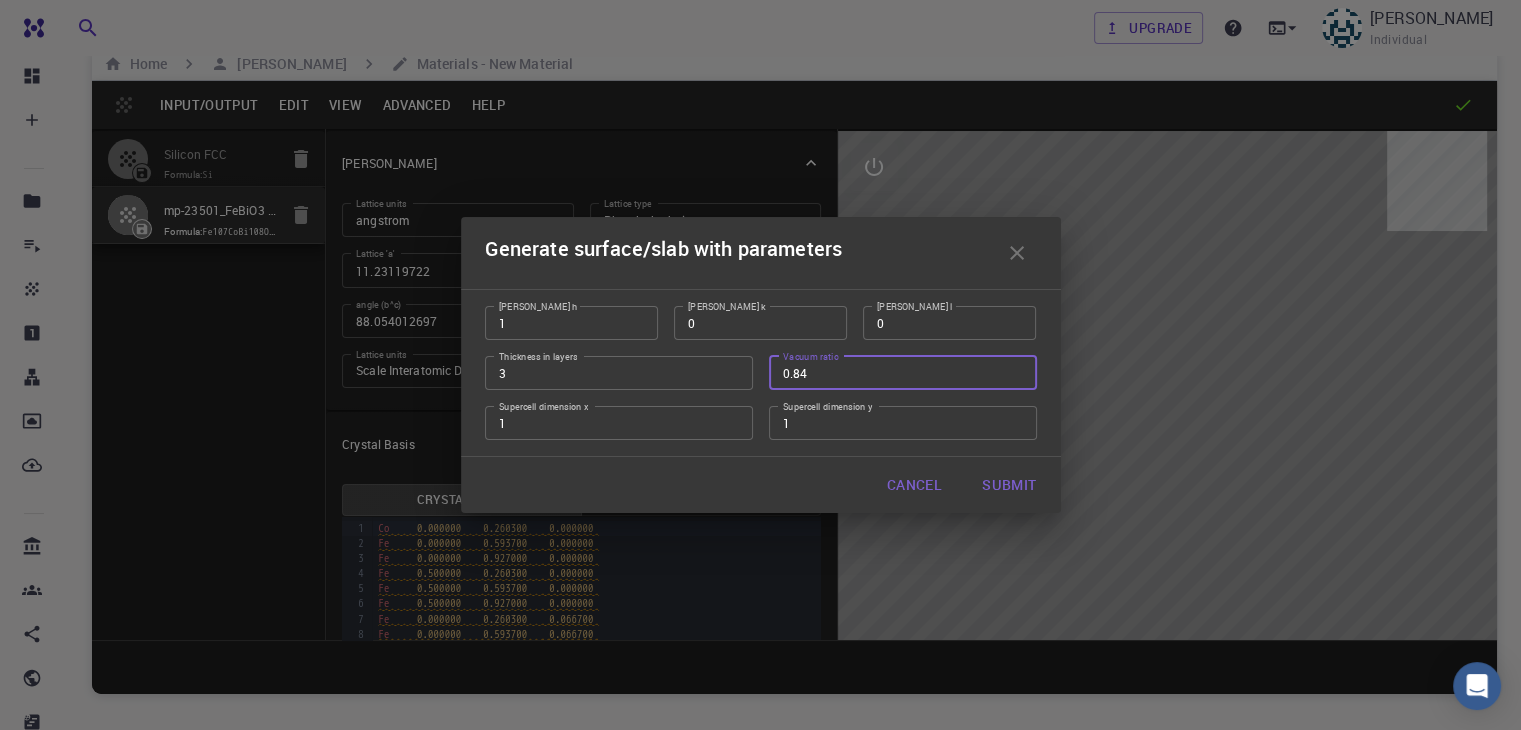 click on "0.84" at bounding box center [903, 373] 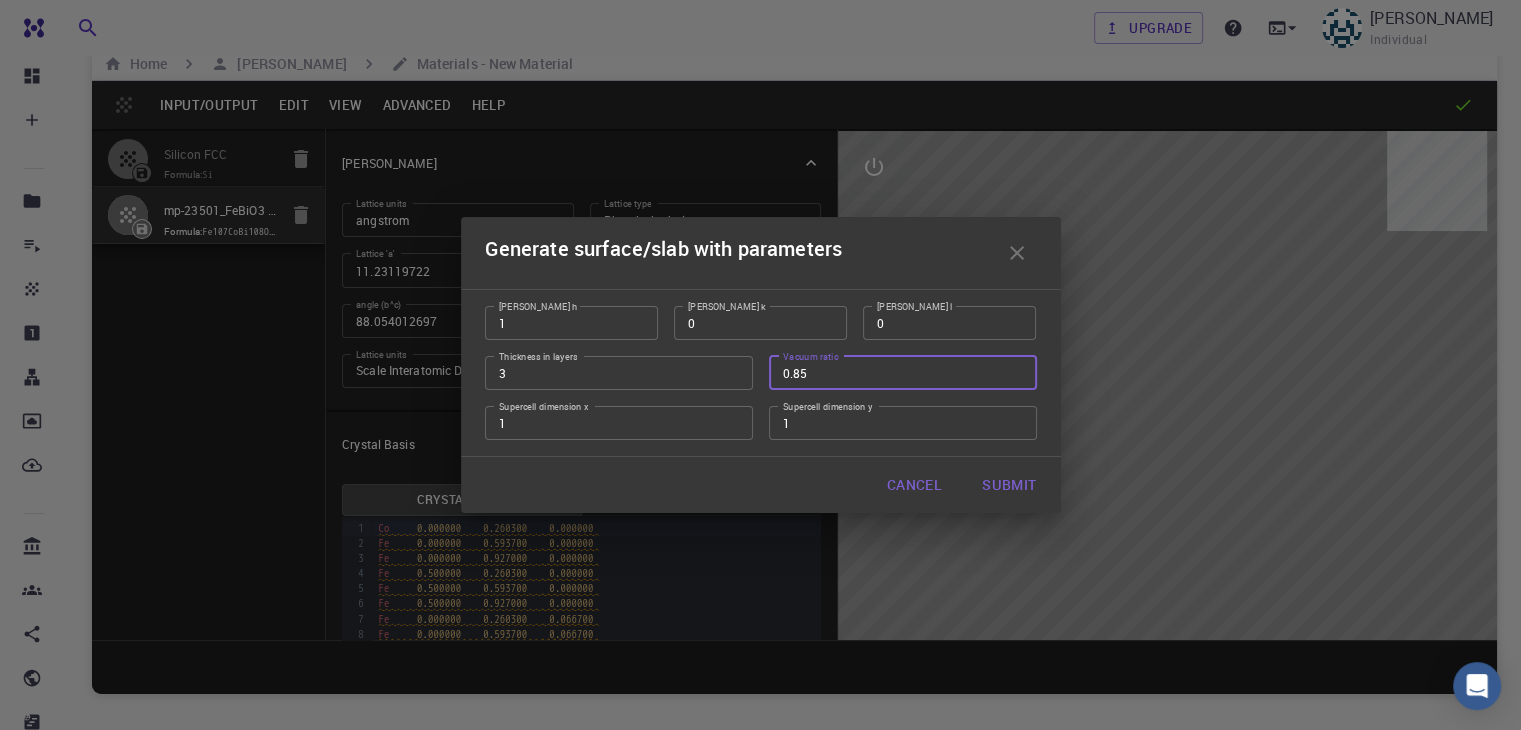 click on "0.85" at bounding box center [903, 373] 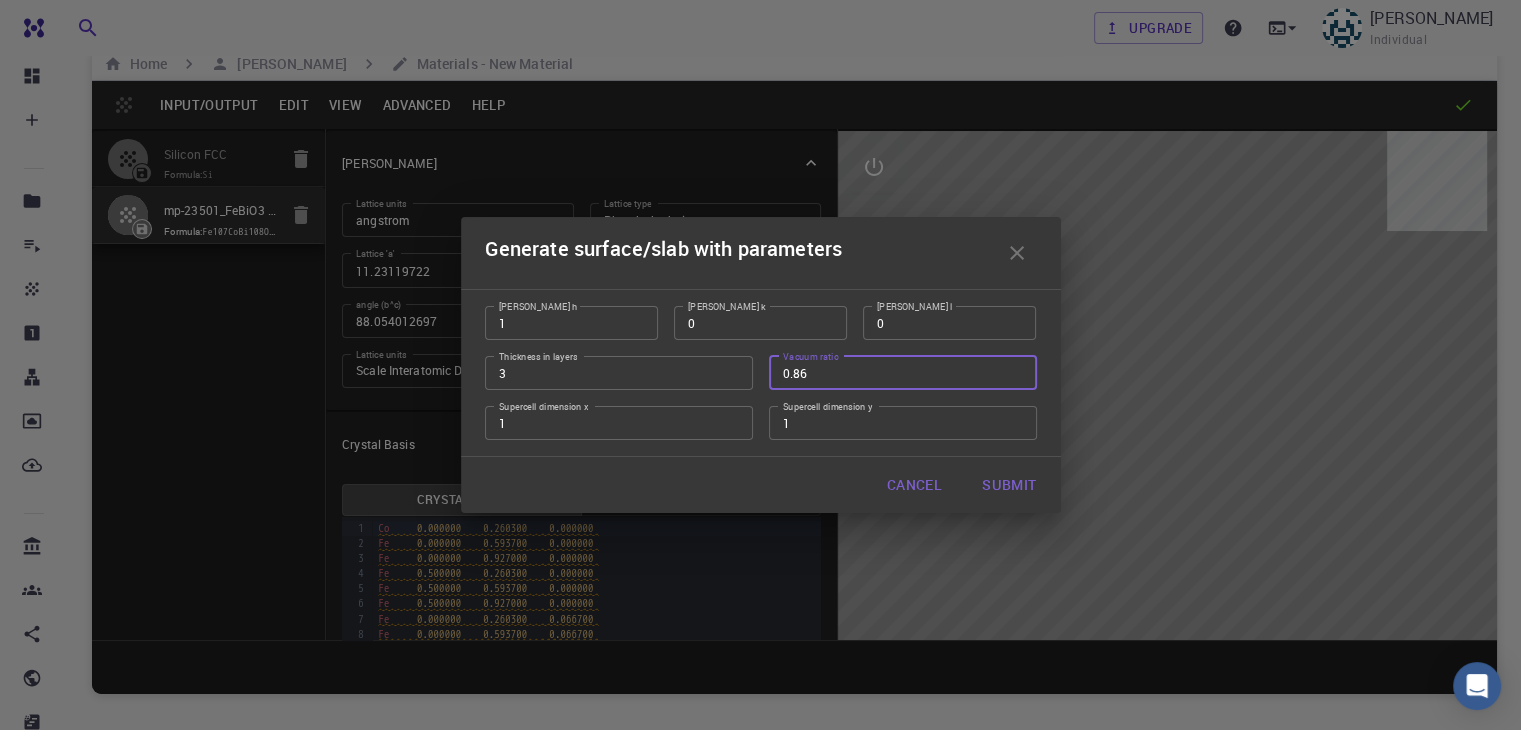 click on "0.86" at bounding box center (903, 373) 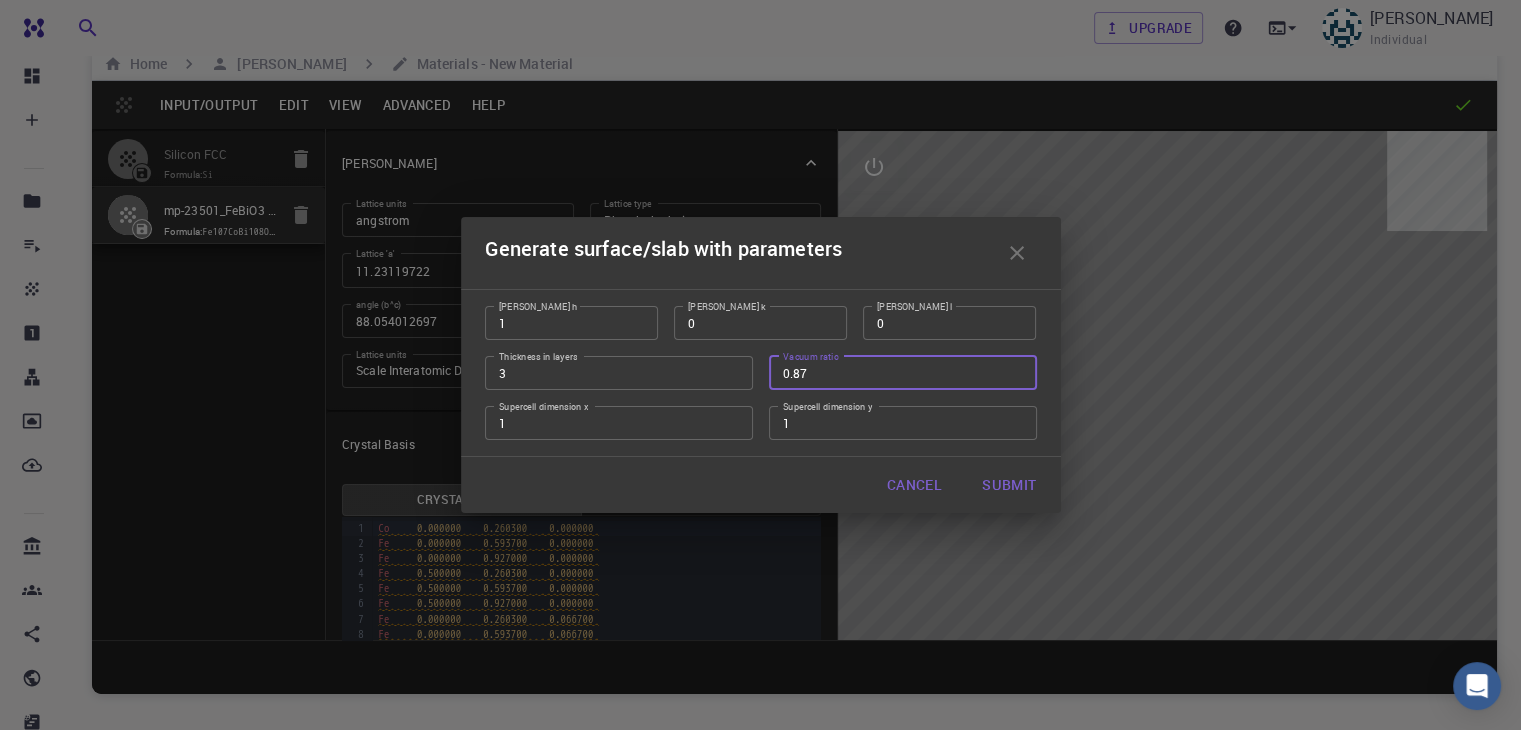 click on "0.87" at bounding box center (903, 373) 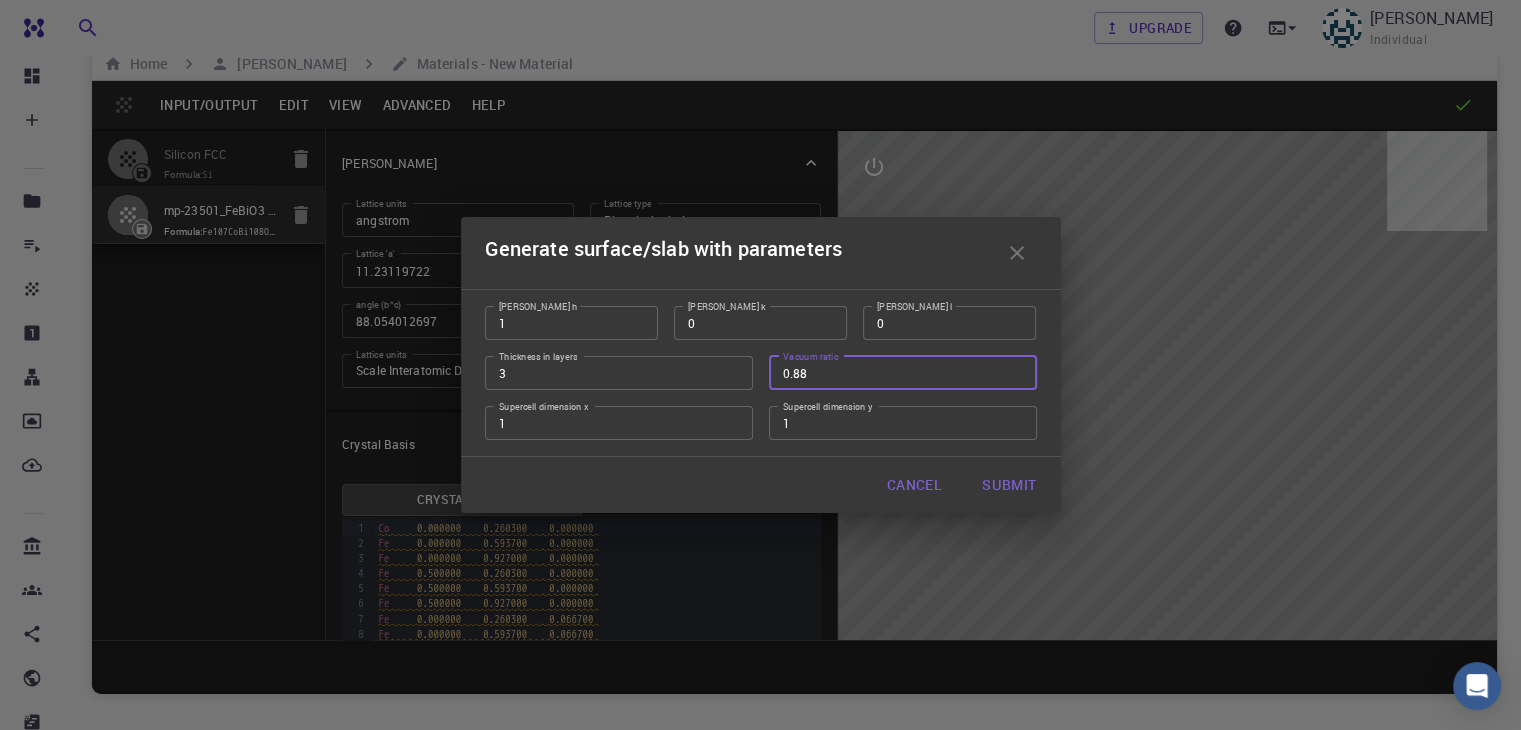 click on "0.88" at bounding box center [903, 373] 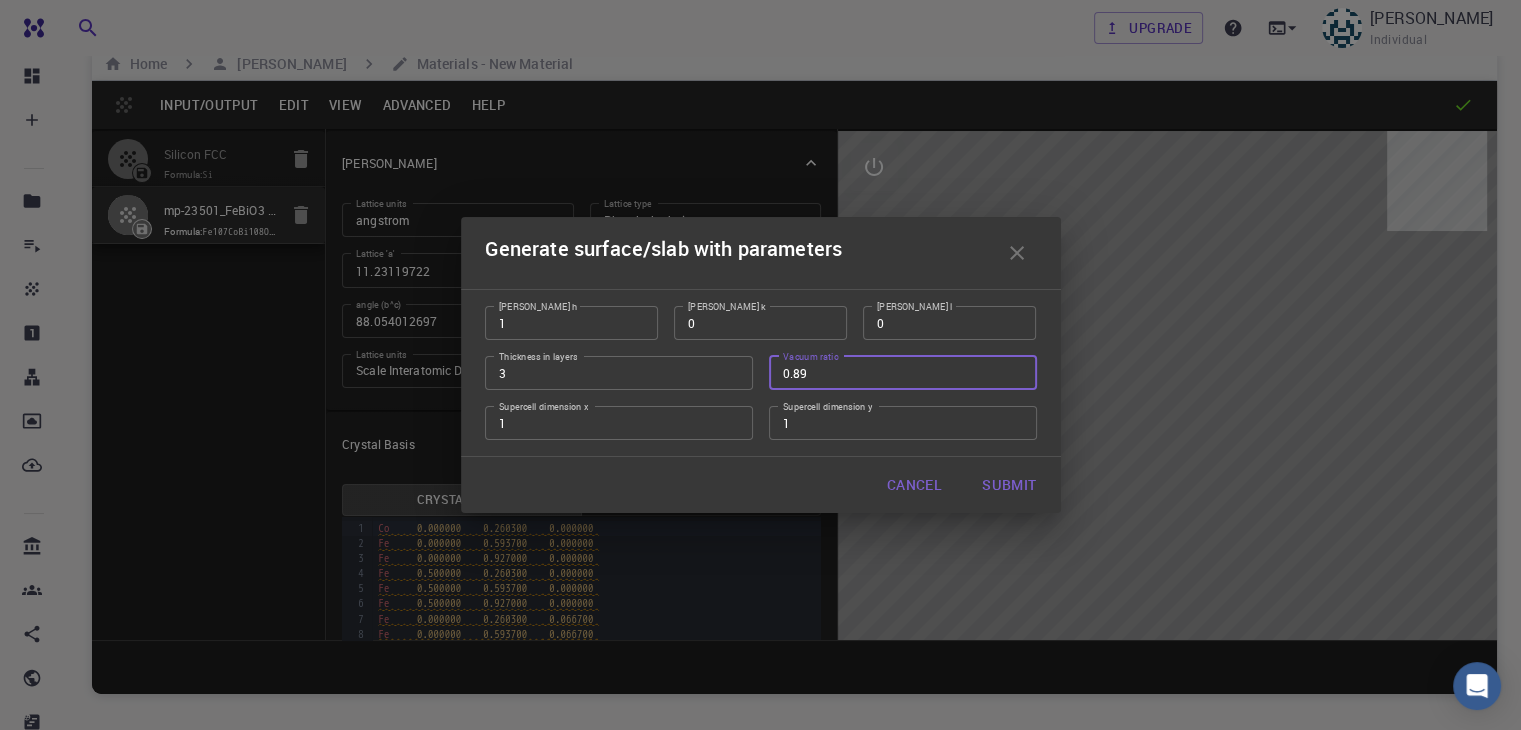 click on "0.89" at bounding box center [903, 373] 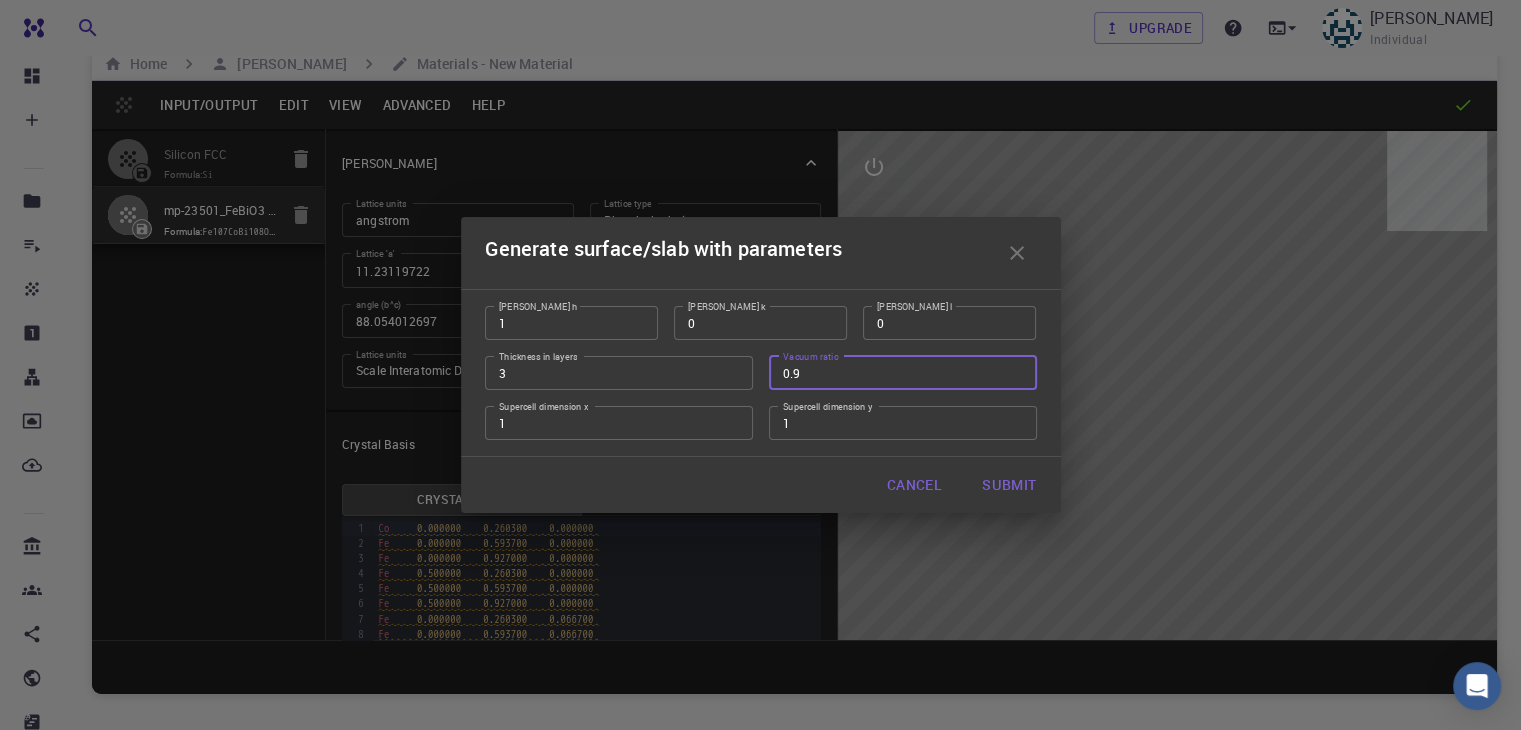click on "0.9" at bounding box center [903, 373] 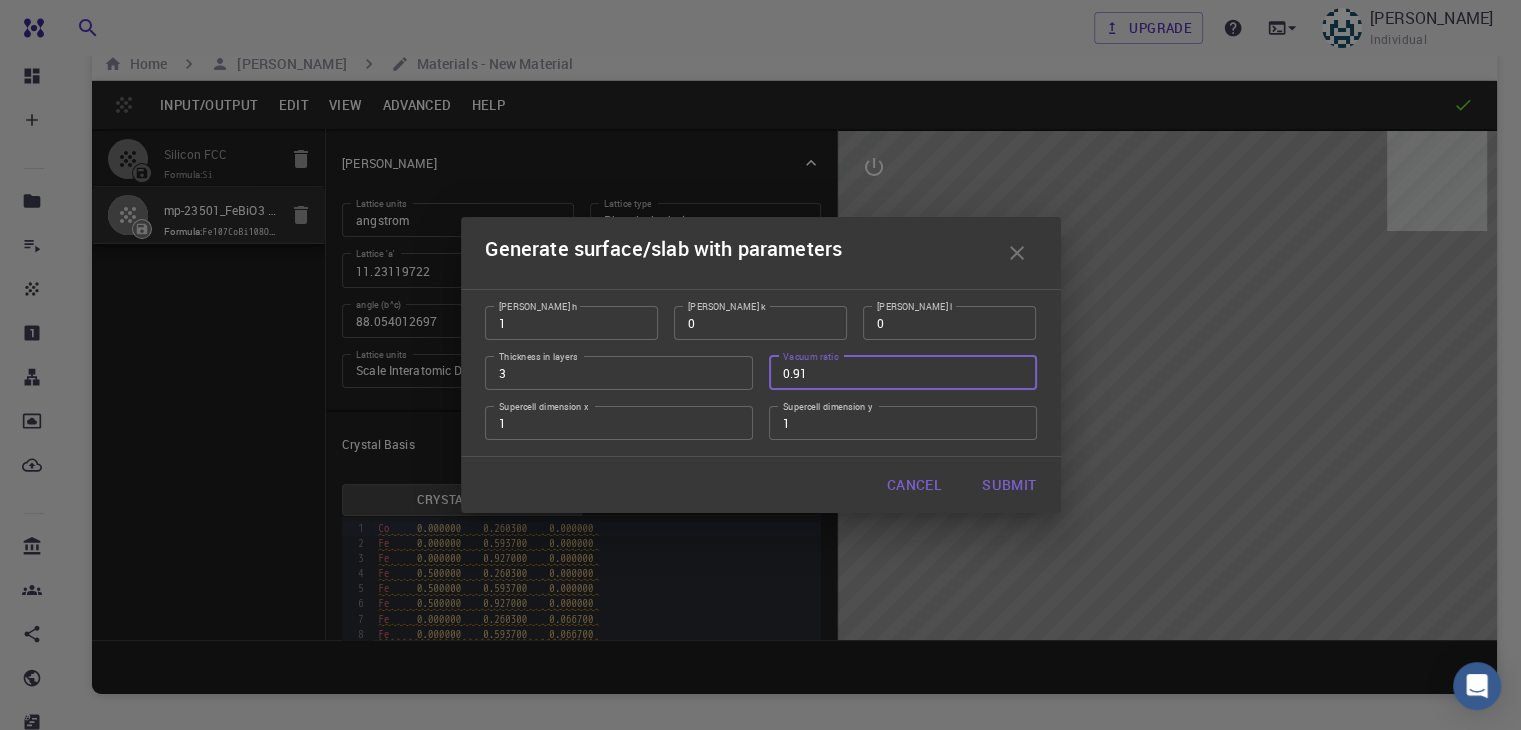 click on "0.91" at bounding box center (903, 373) 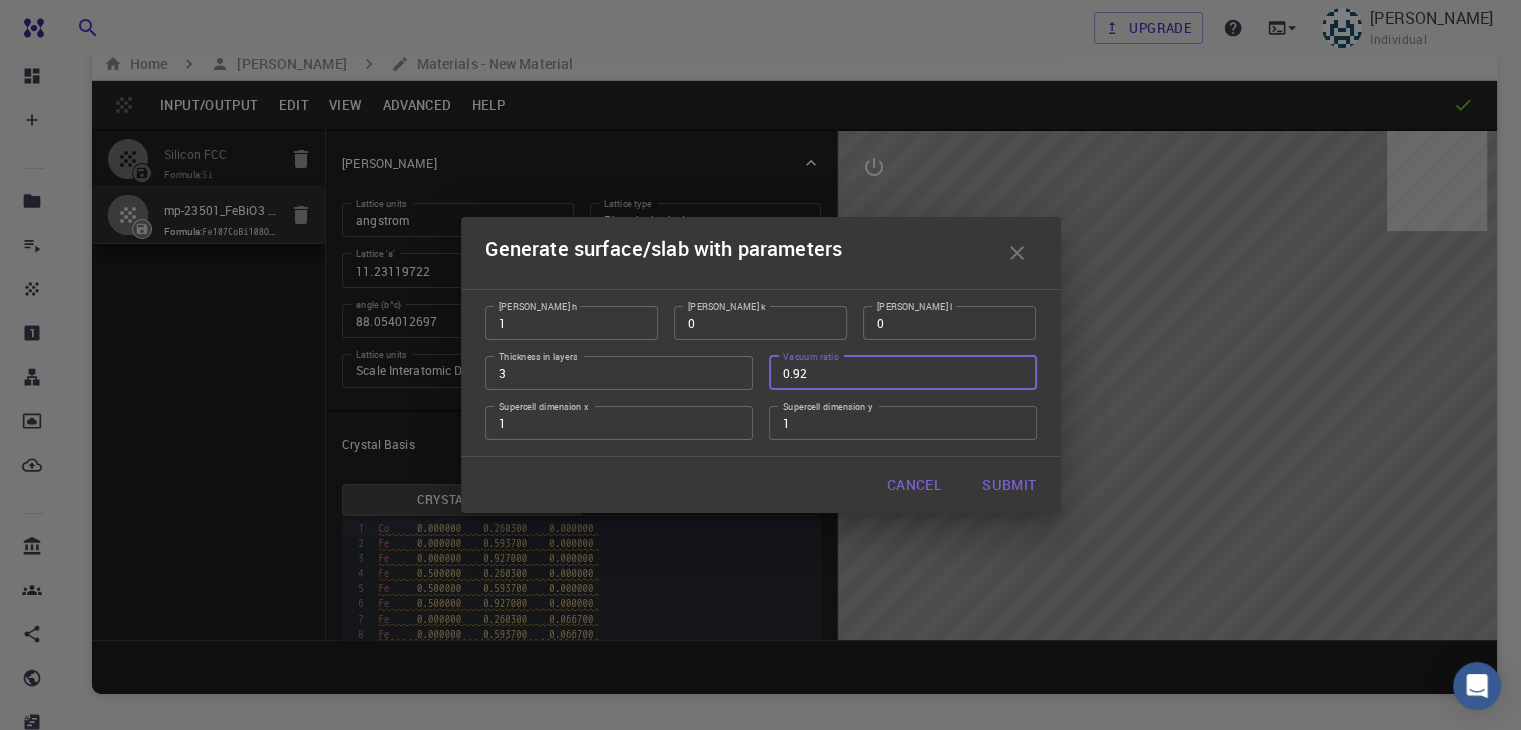 click on "0.92" at bounding box center [903, 373] 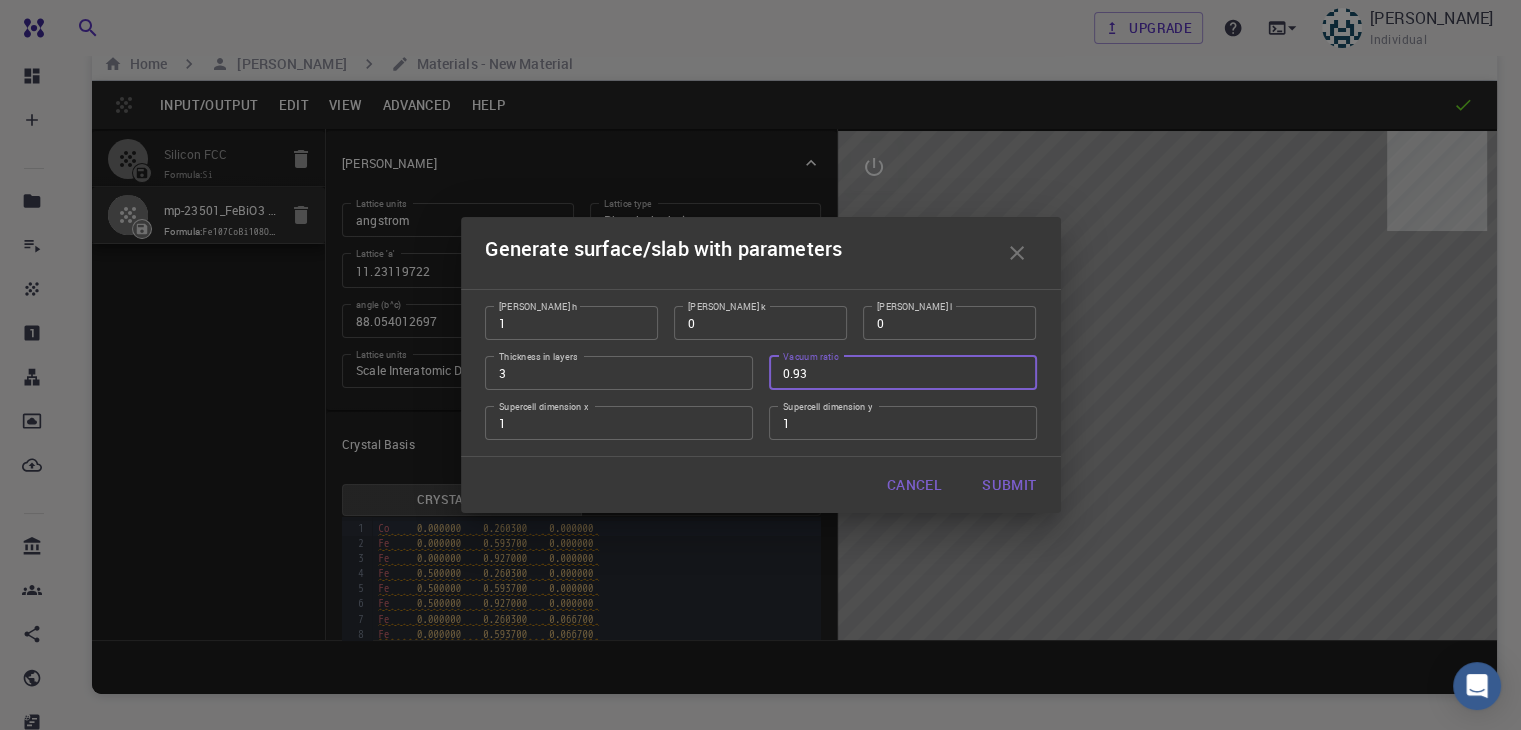 click on "0.93" at bounding box center (903, 373) 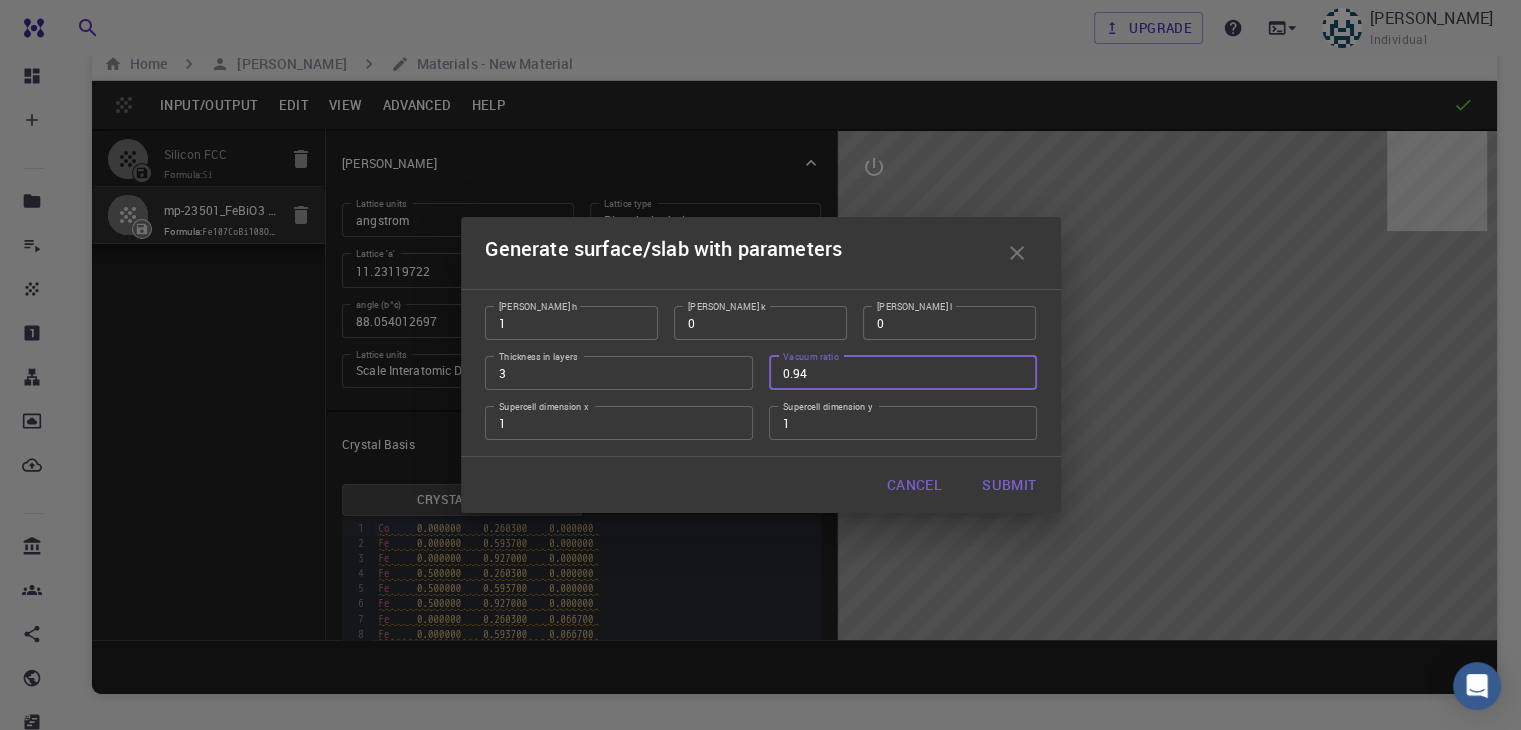 click on "0.94" at bounding box center [903, 373] 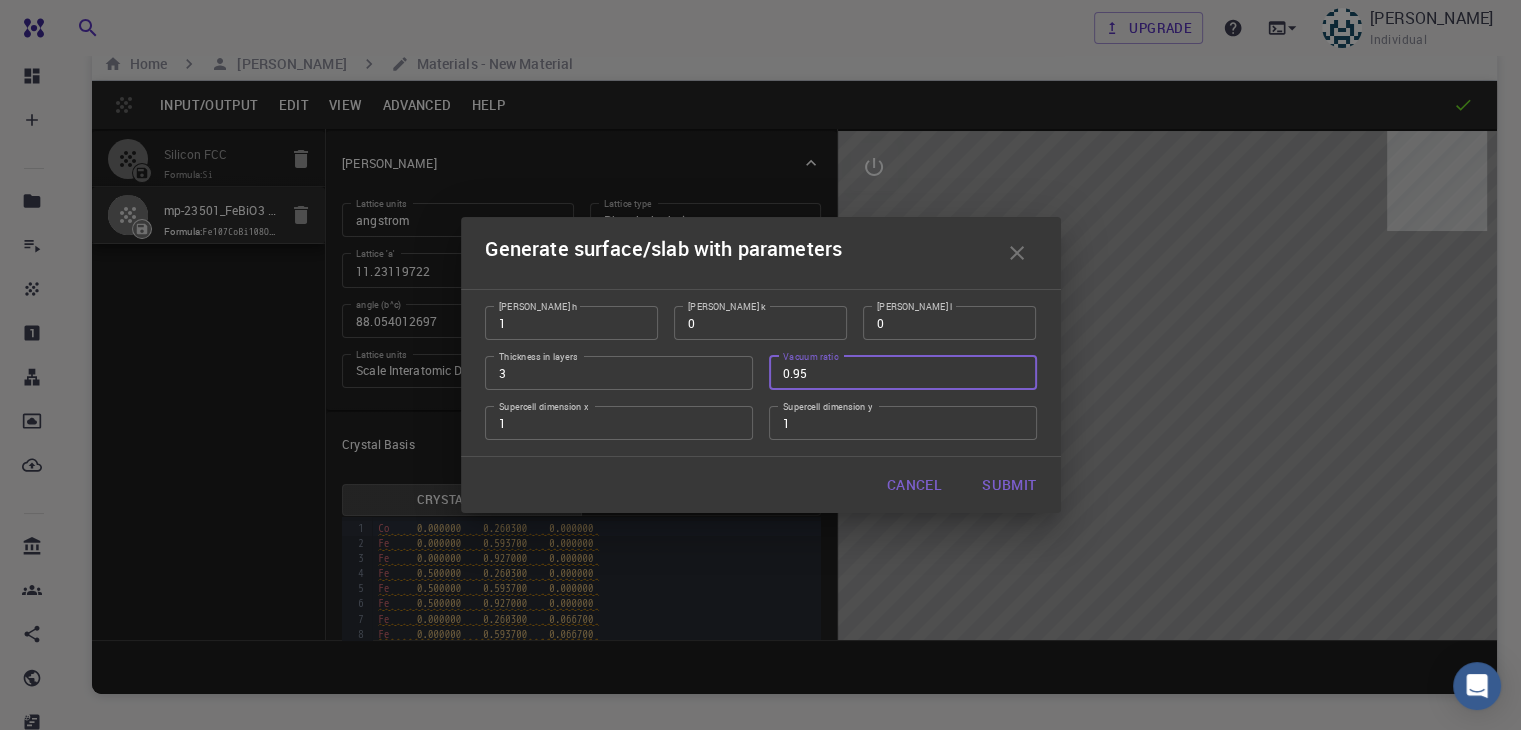 click on "0.95" at bounding box center [903, 373] 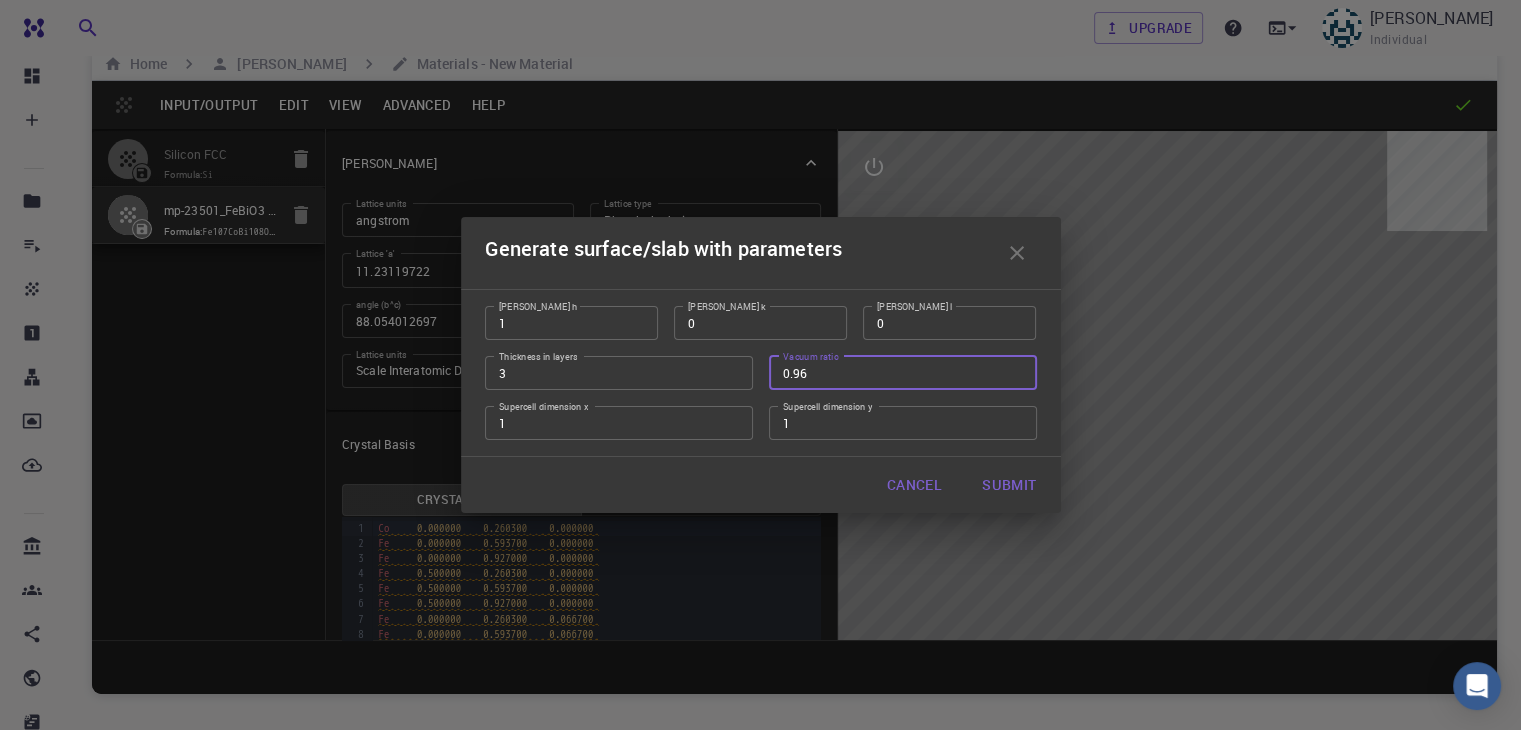 click on "0.96" at bounding box center (903, 373) 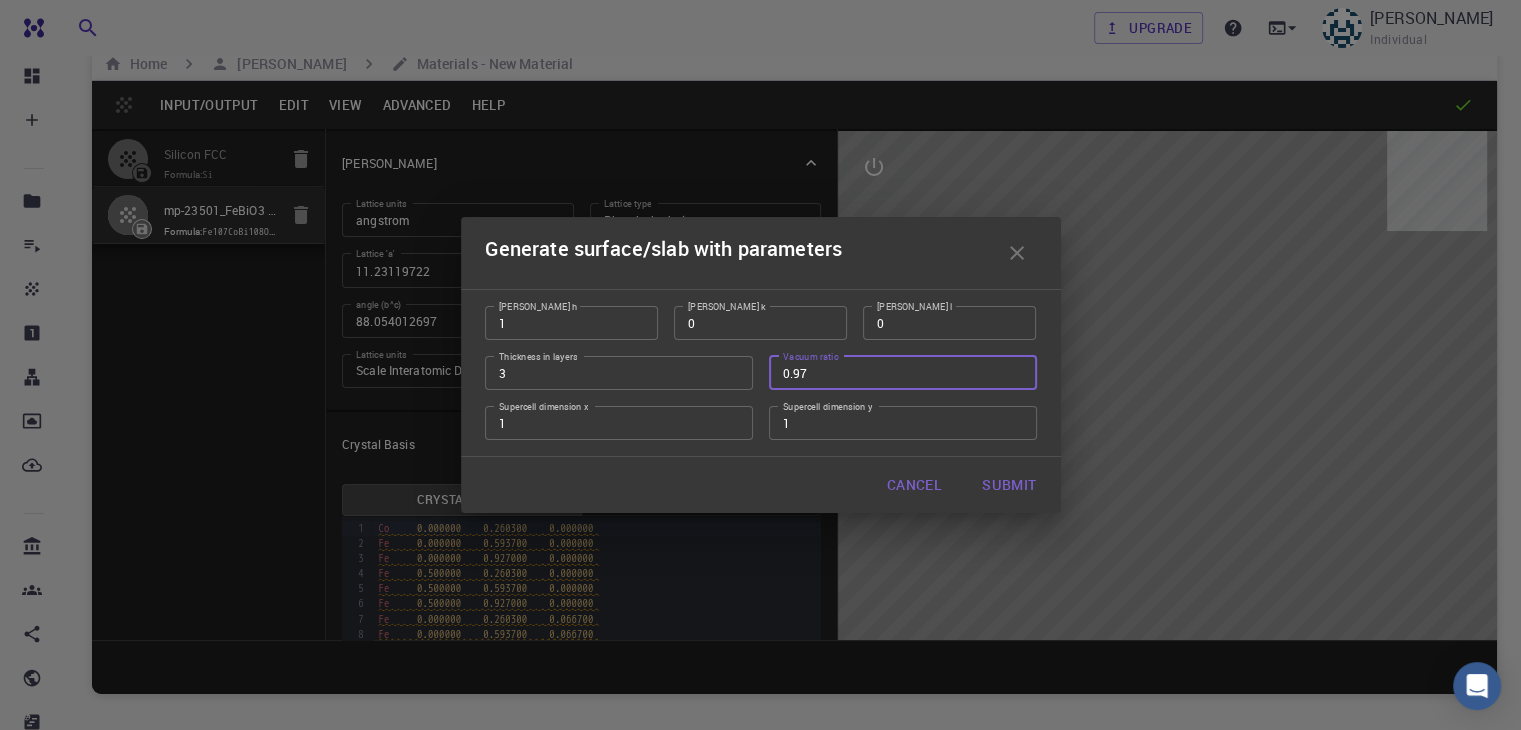 click on "0.97" at bounding box center [903, 373] 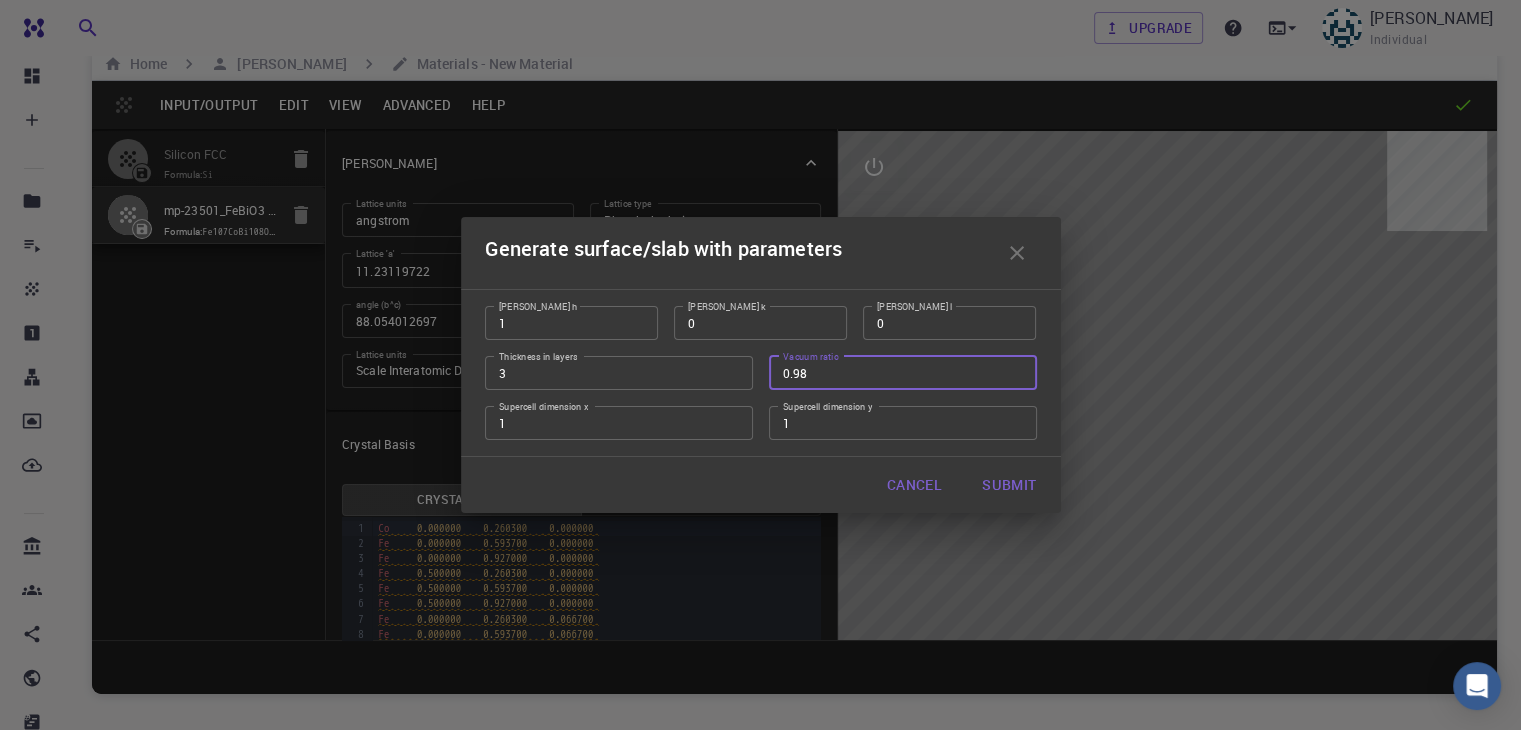 click on "0.98" at bounding box center (903, 373) 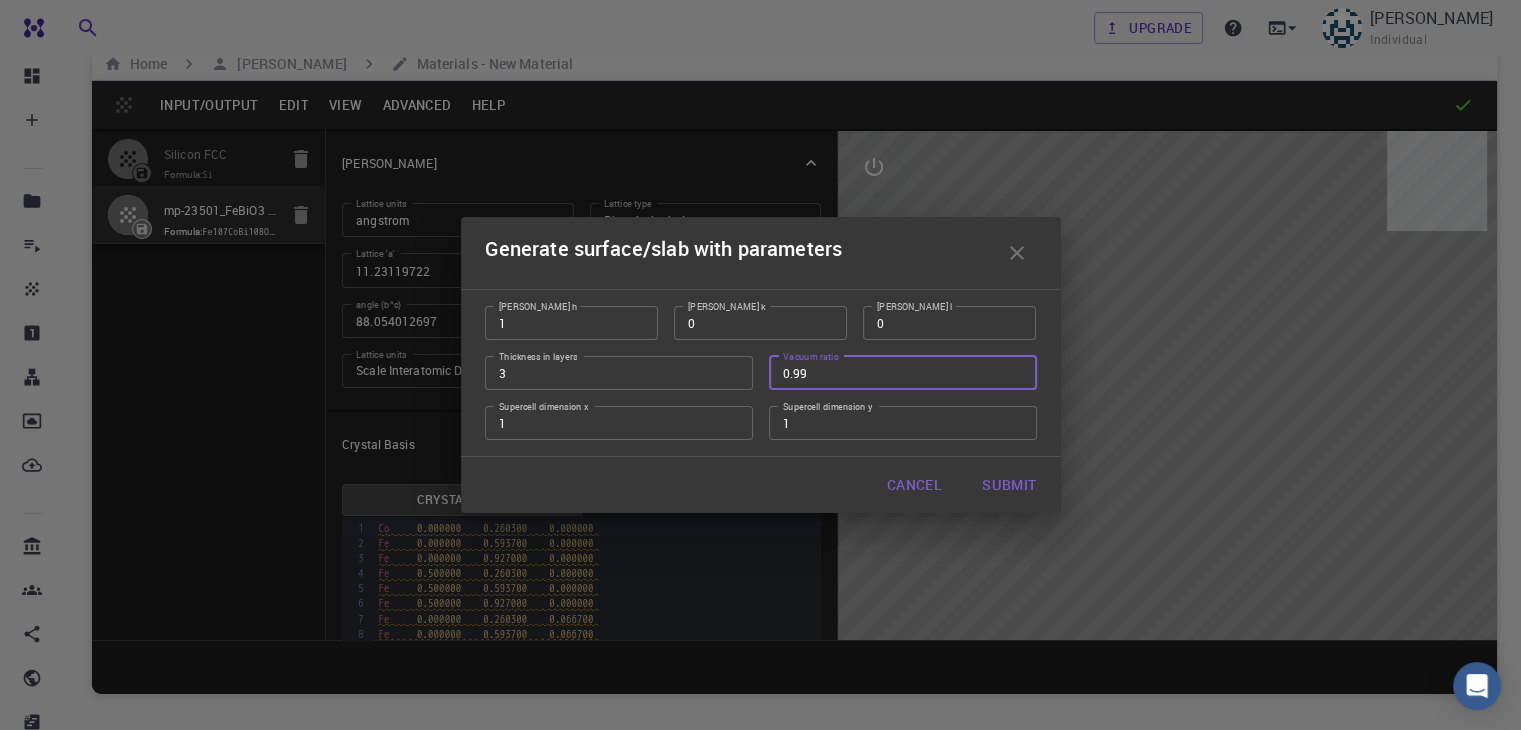 type on "0.99" 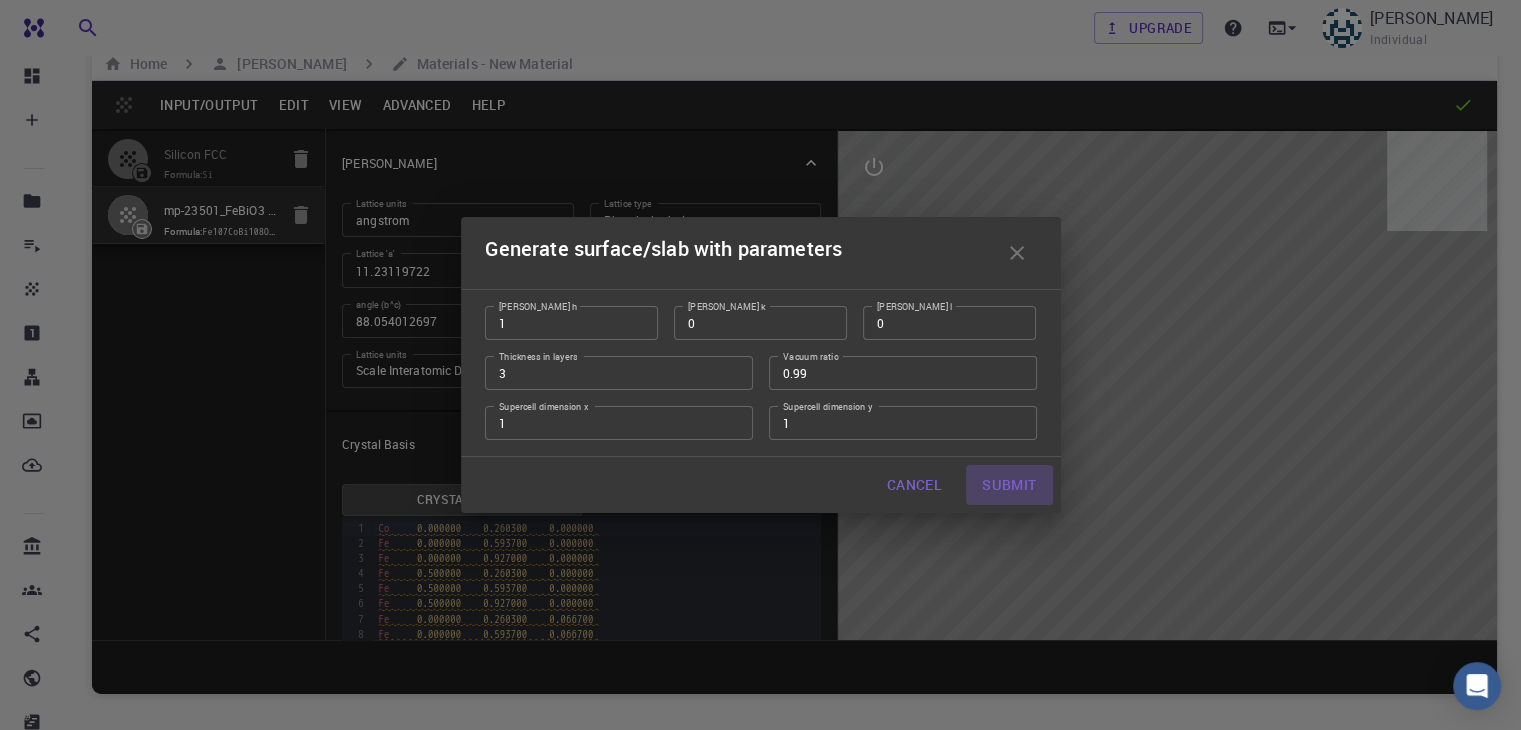 click on "Submit" at bounding box center [1009, 485] 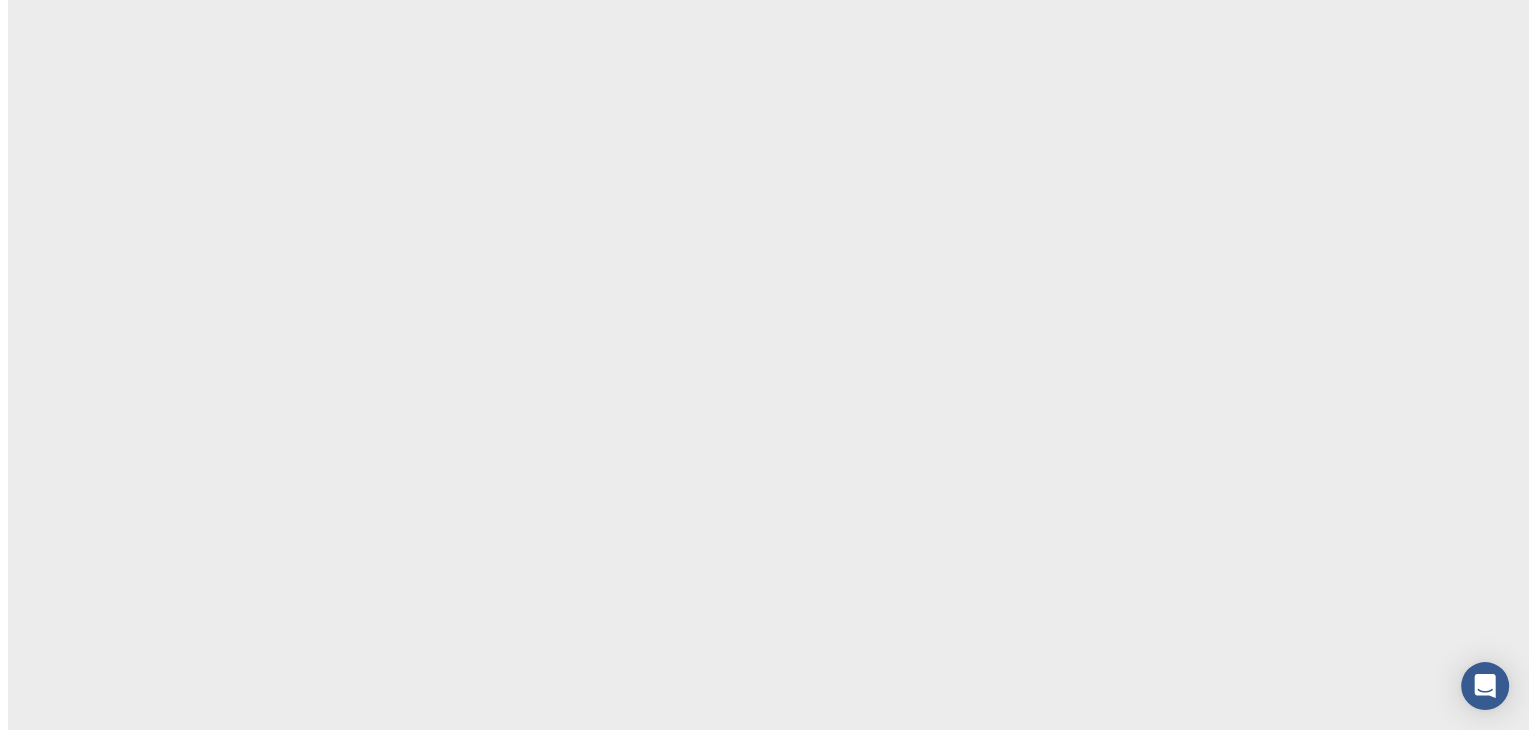 scroll, scrollTop: 0, scrollLeft: 0, axis: both 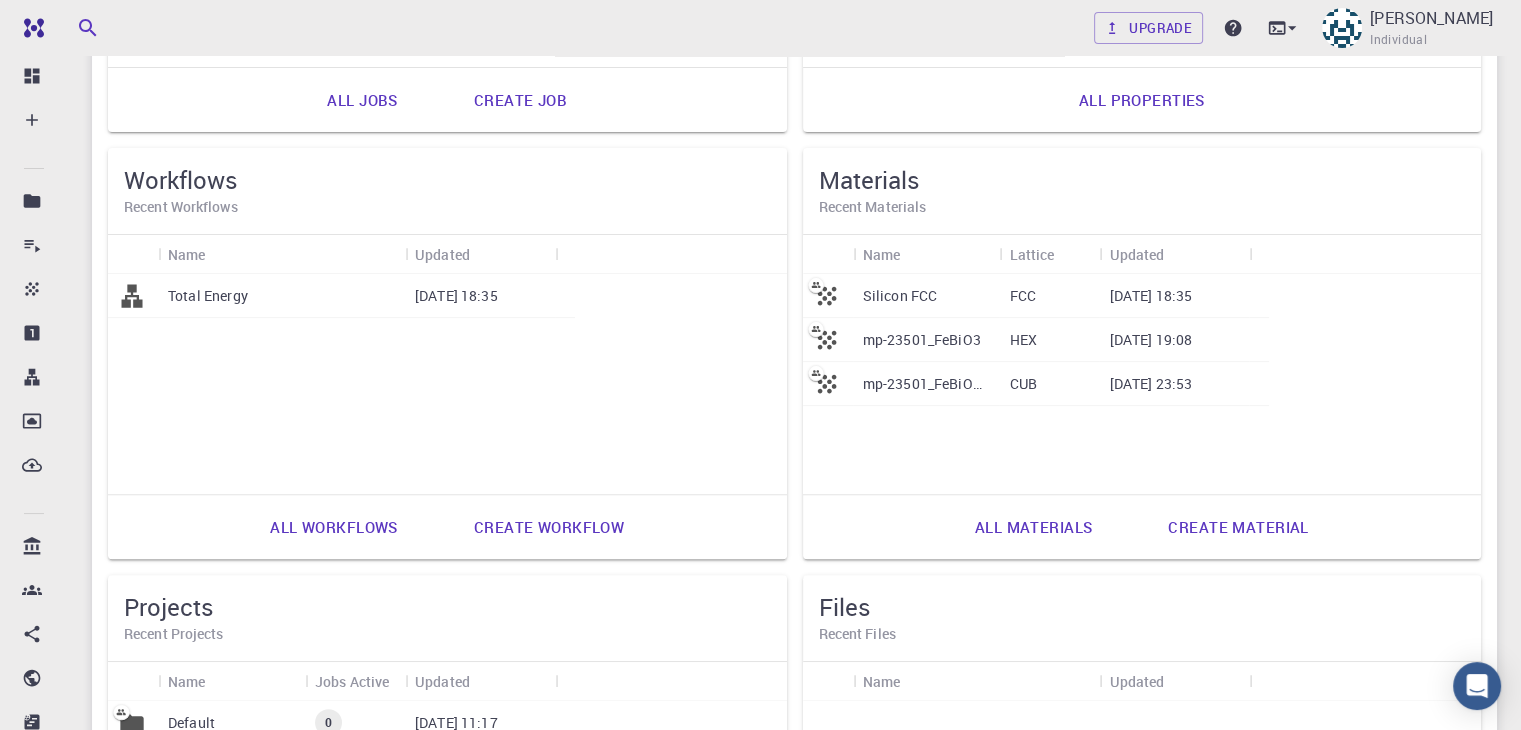 click on "mp-23501_FeBiO3 - slab [1,0,0] (1)" at bounding box center [926, 384] 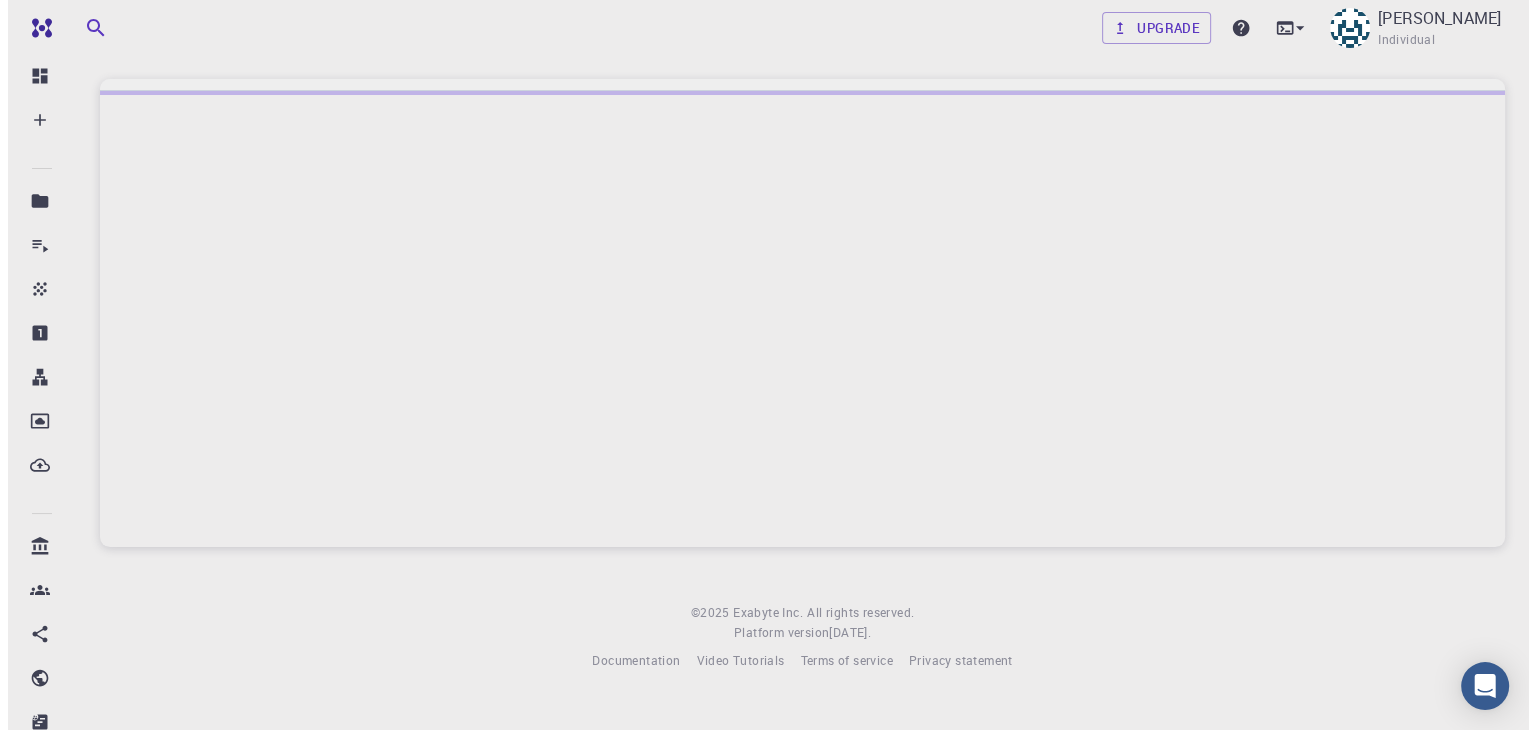 scroll, scrollTop: 0, scrollLeft: 0, axis: both 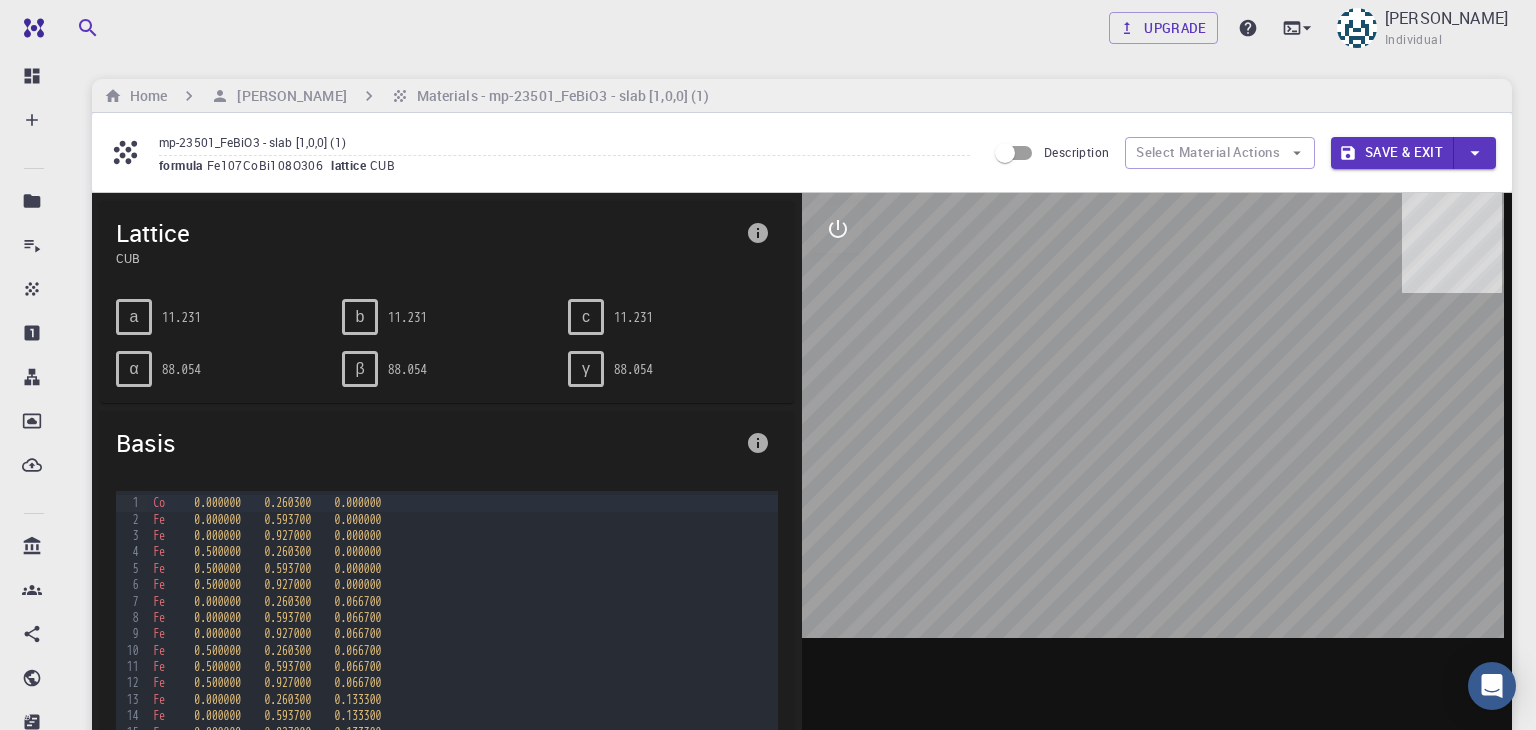 click 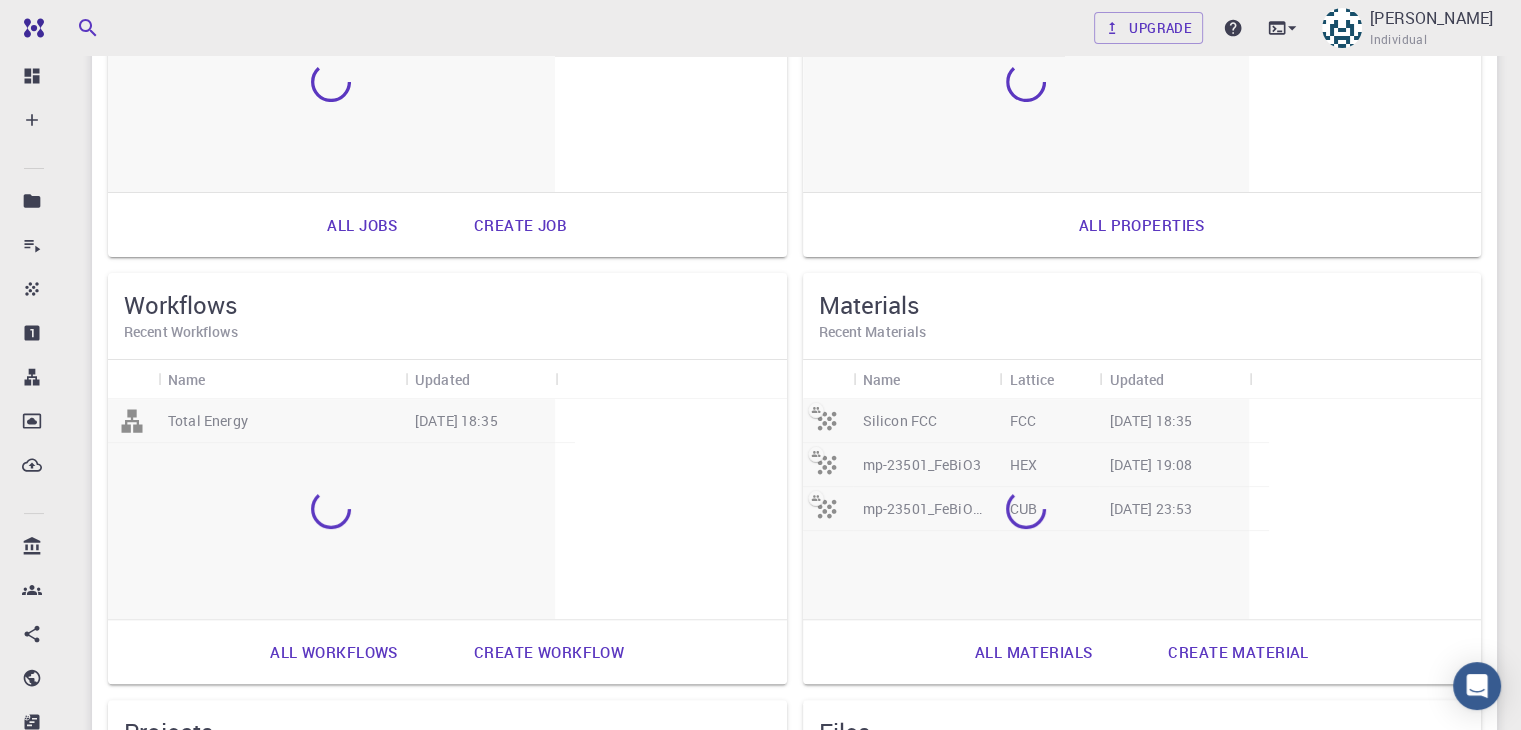 scroll, scrollTop: 392, scrollLeft: 0, axis: vertical 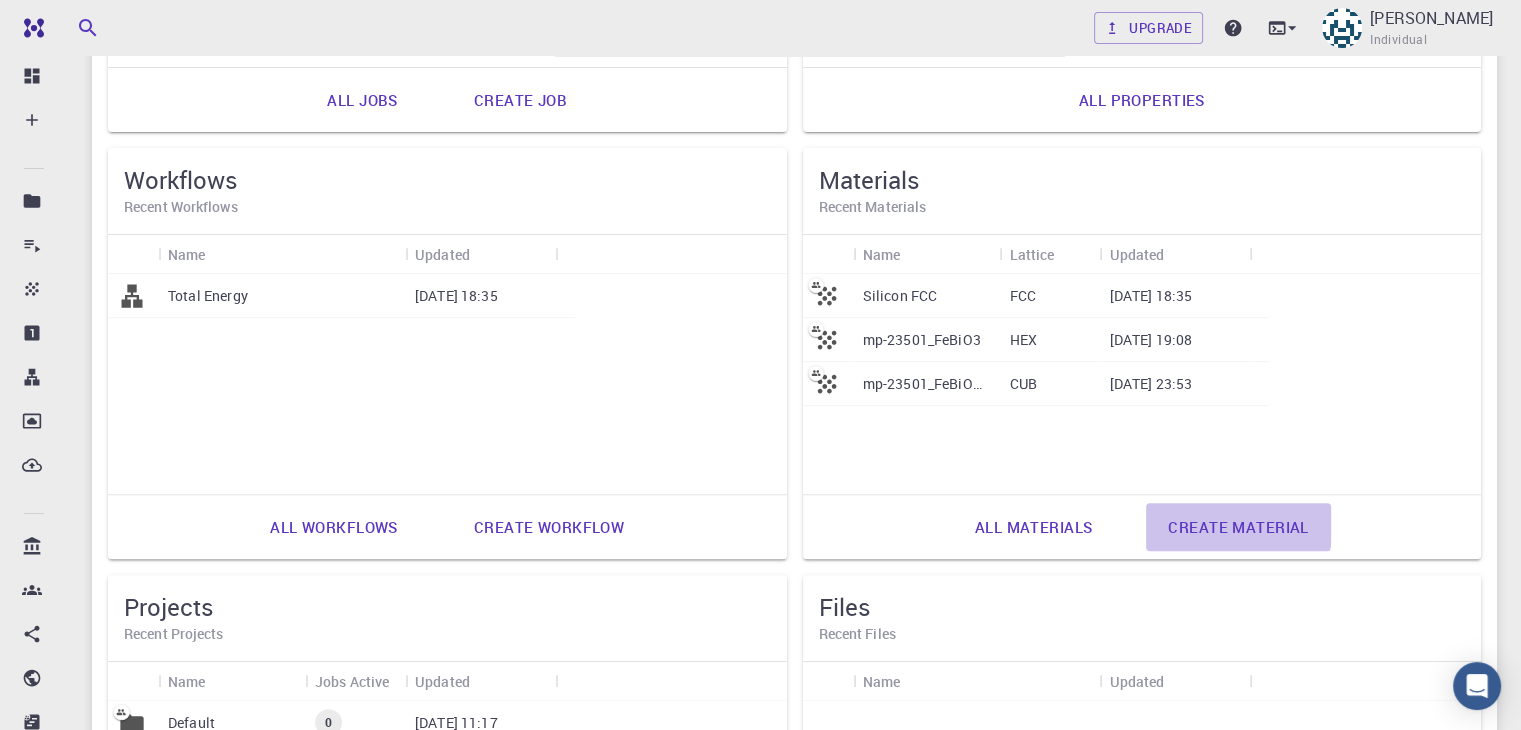 click on "Create material" at bounding box center (1238, 527) 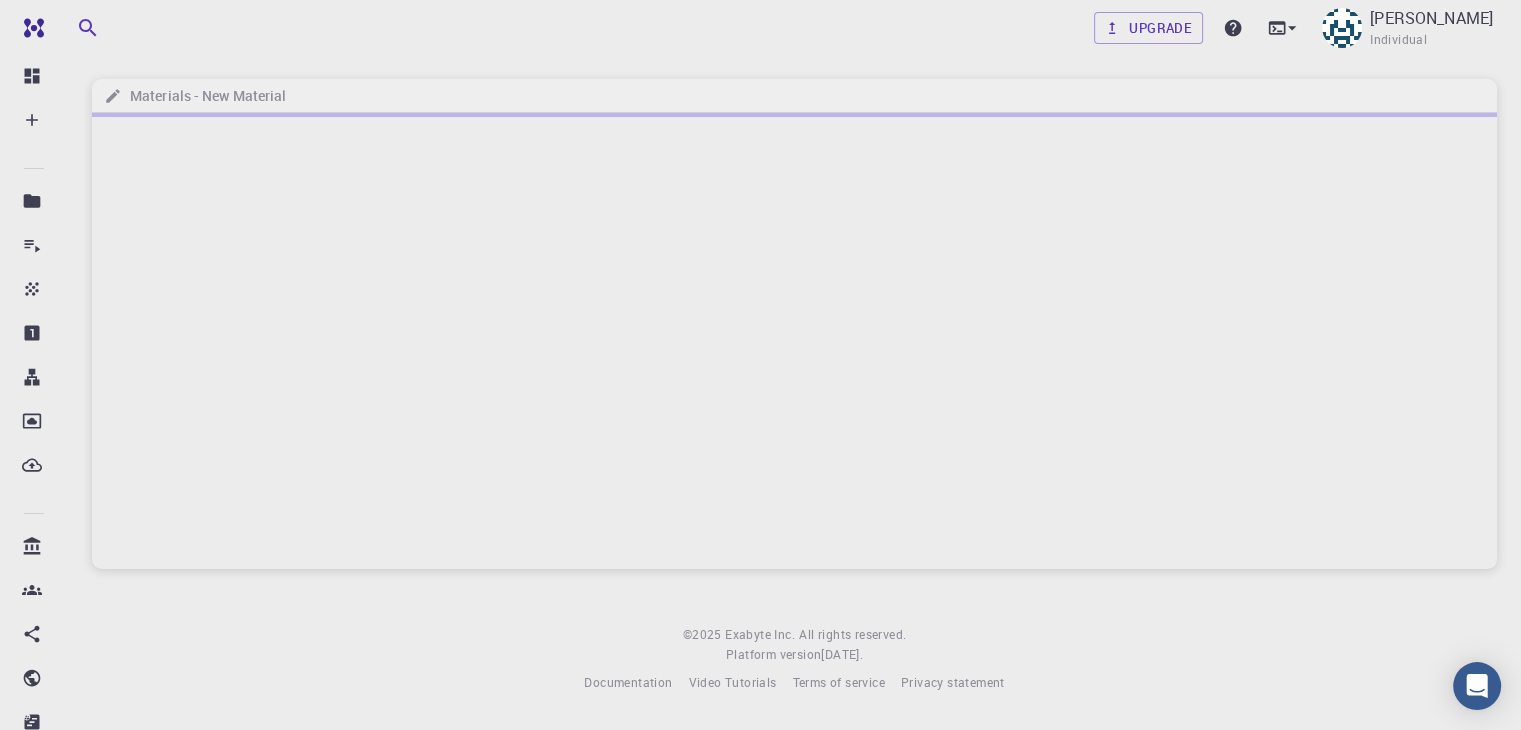 scroll, scrollTop: 0, scrollLeft: 0, axis: both 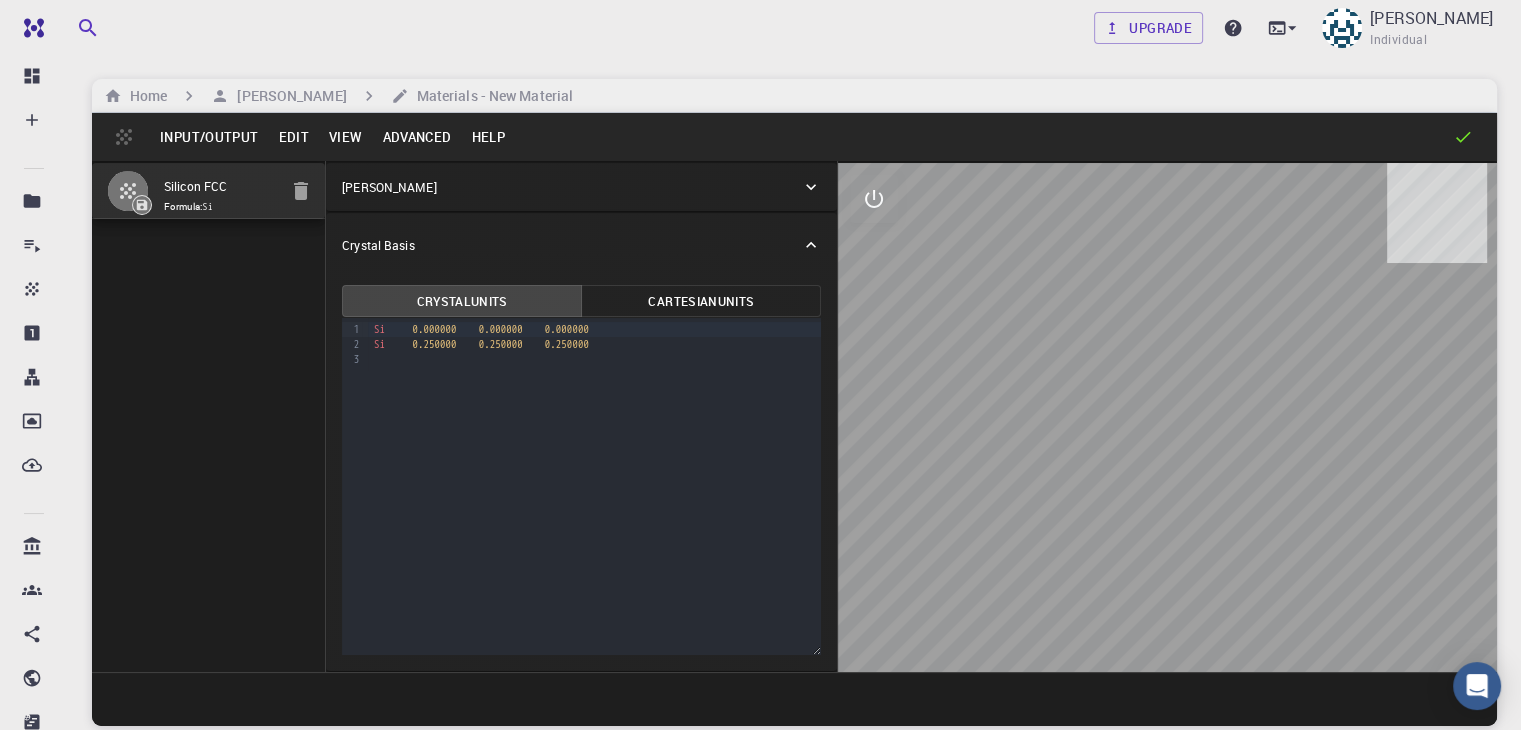click on "Input/Output" at bounding box center (209, 137) 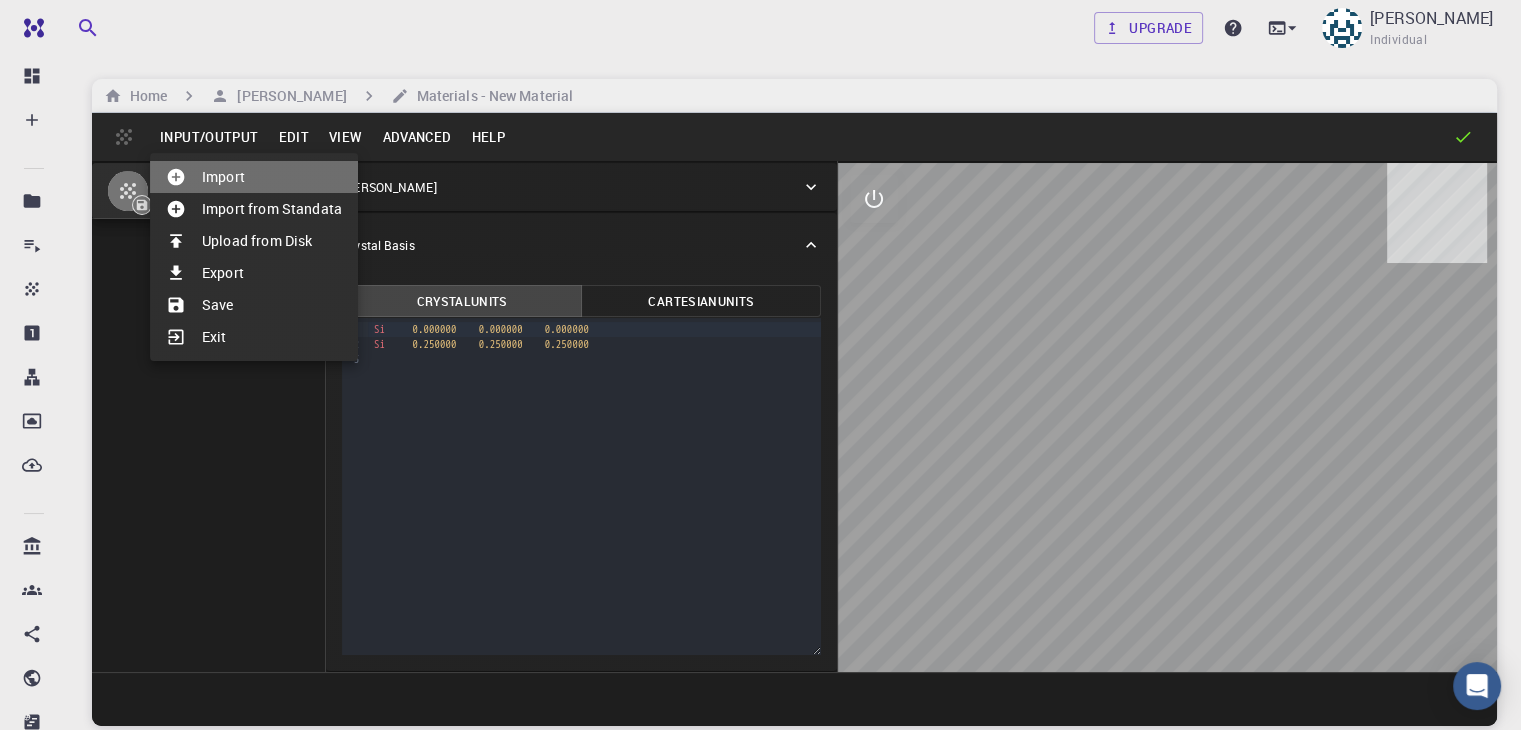 click on "Import" at bounding box center (254, 177) 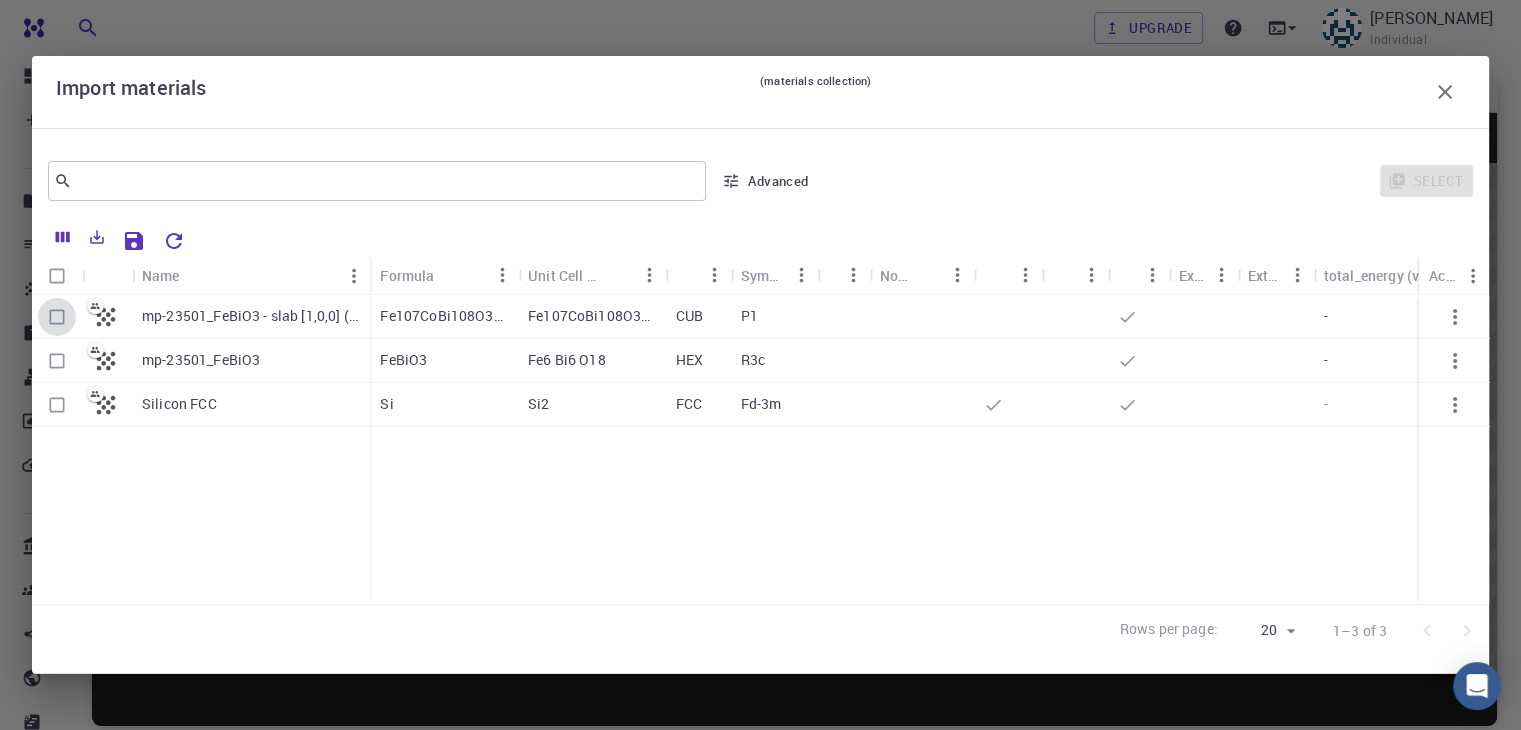 click at bounding box center (57, 317) 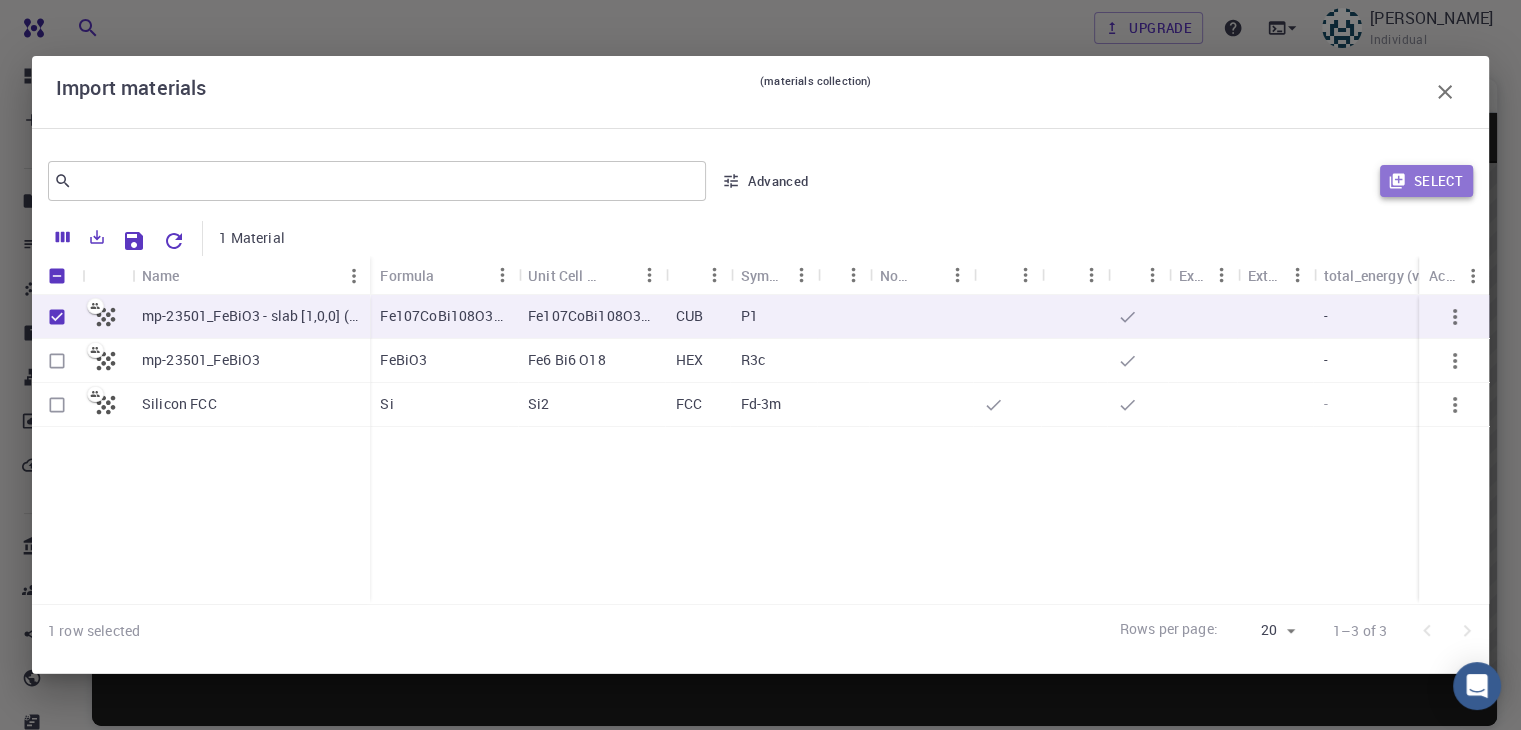 click on "Select" at bounding box center [1426, 181] 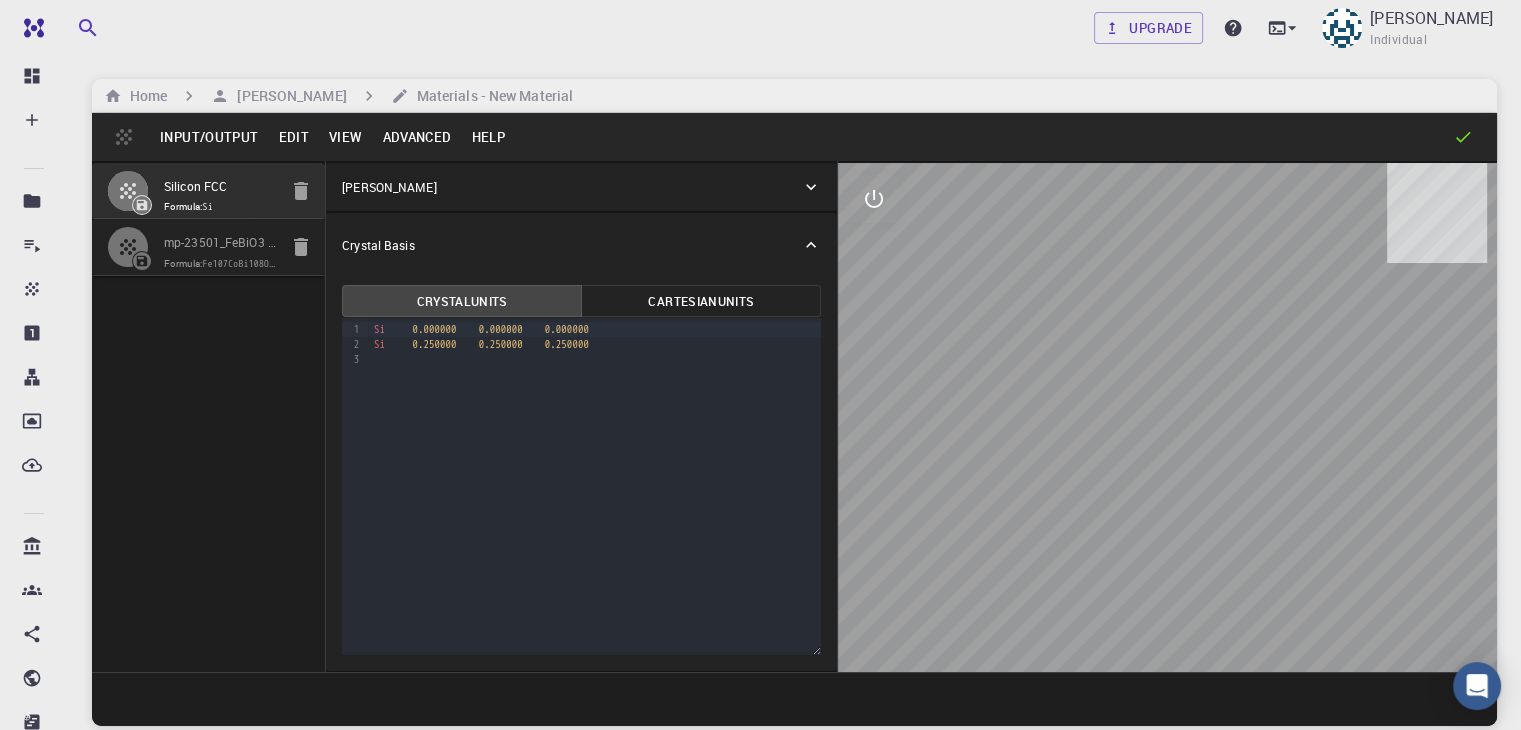 click on "Formula:  Fe107CoBi108O306" at bounding box center [220, 264] 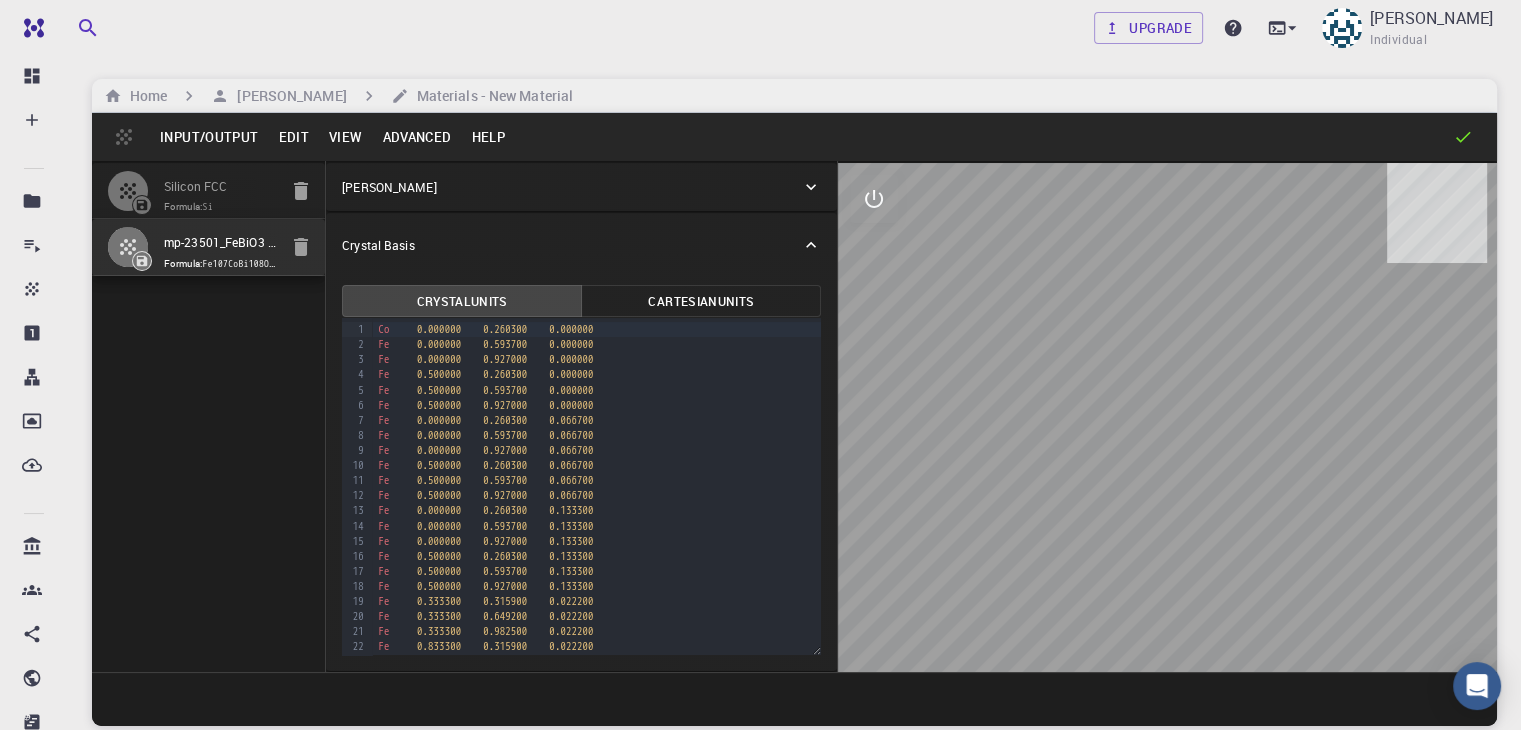 click on "Advanced" at bounding box center (416, 137) 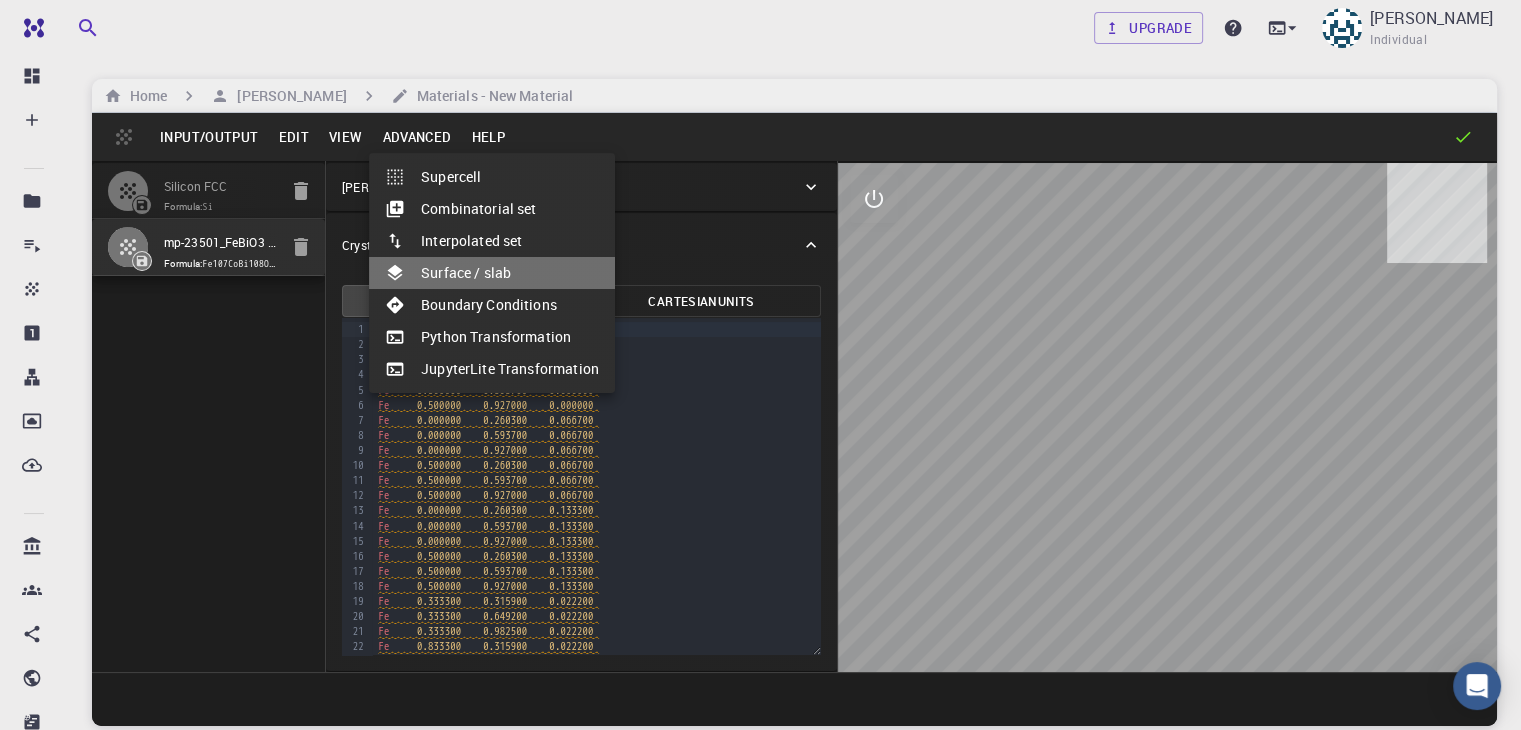 click on "Surface / slab" at bounding box center (492, 273) 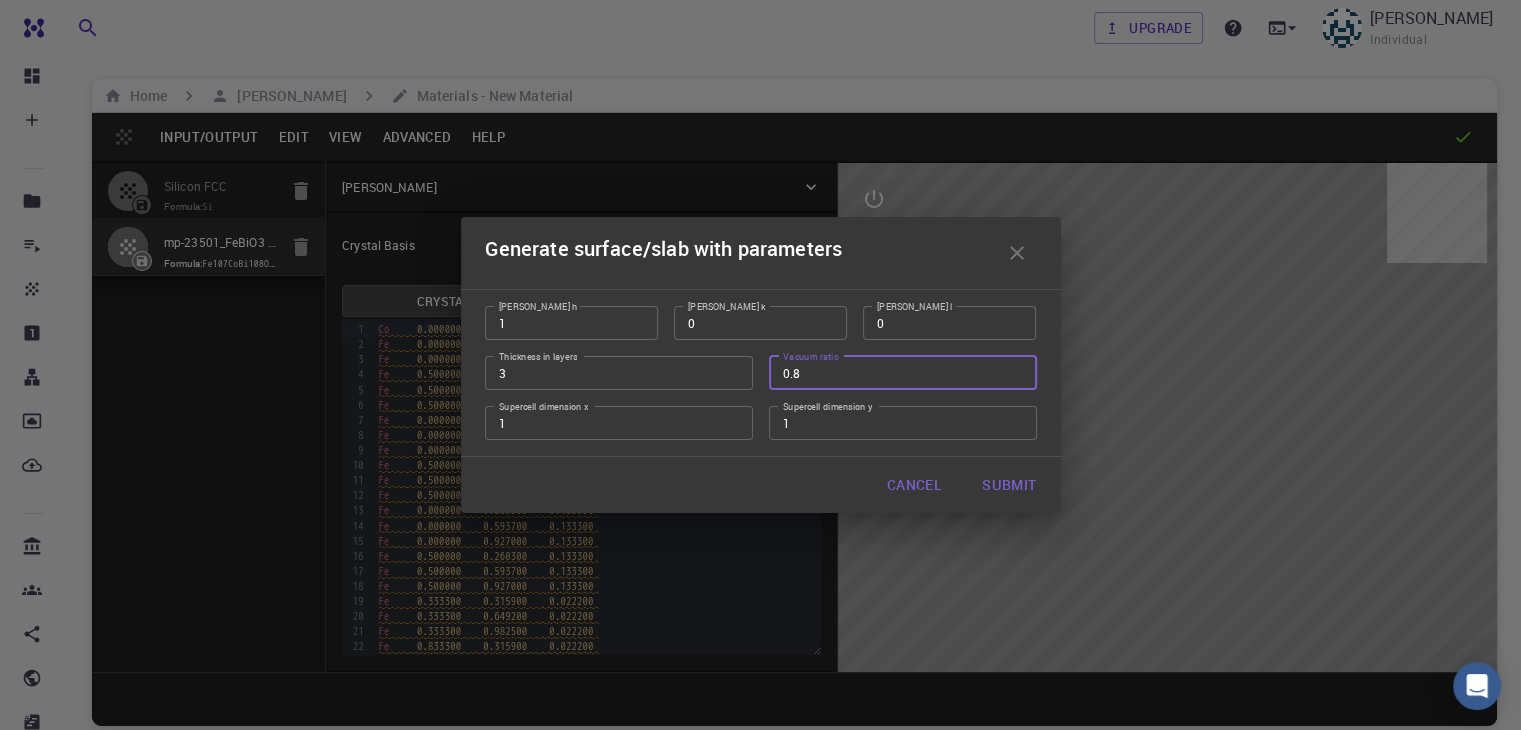 click on "0.8" at bounding box center (903, 373) 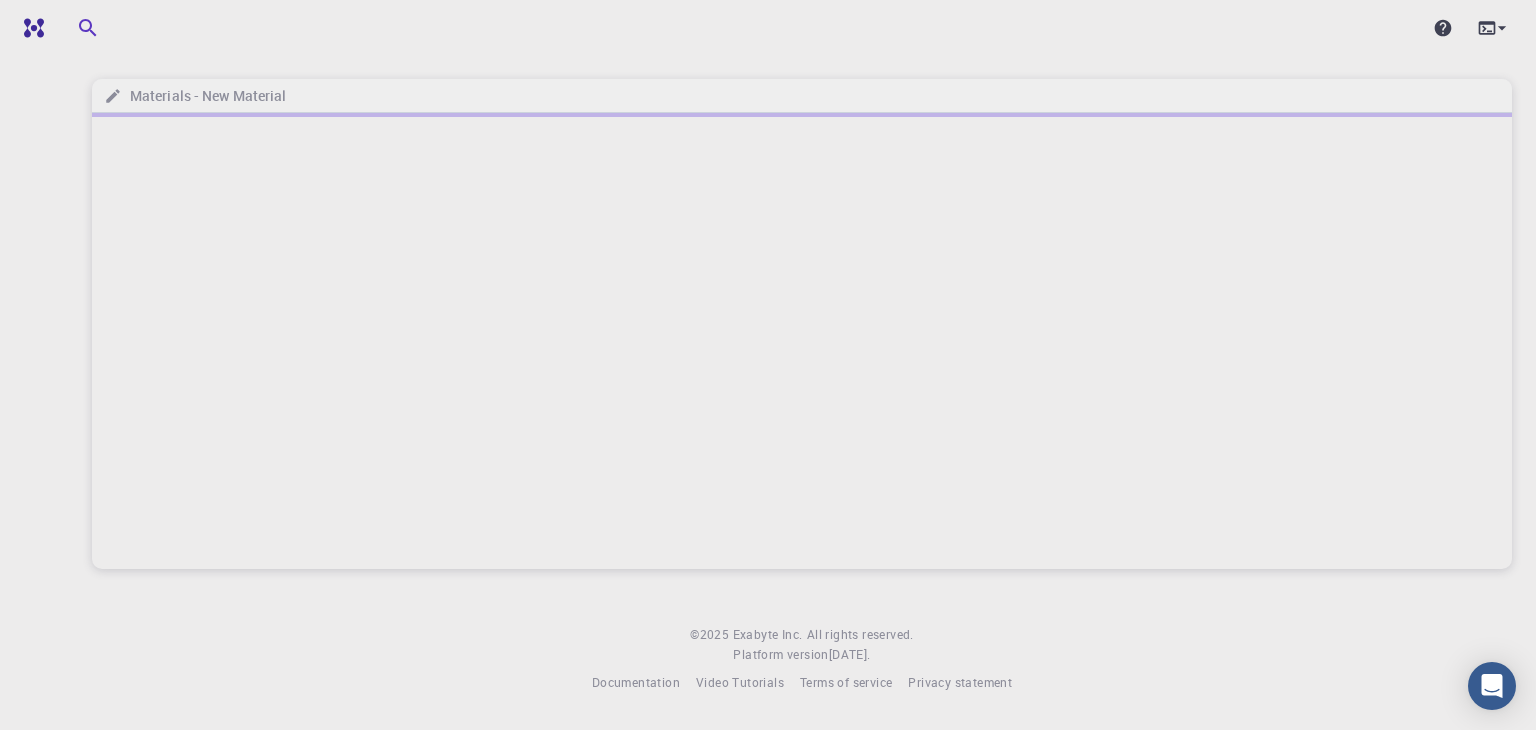 scroll, scrollTop: 0, scrollLeft: 0, axis: both 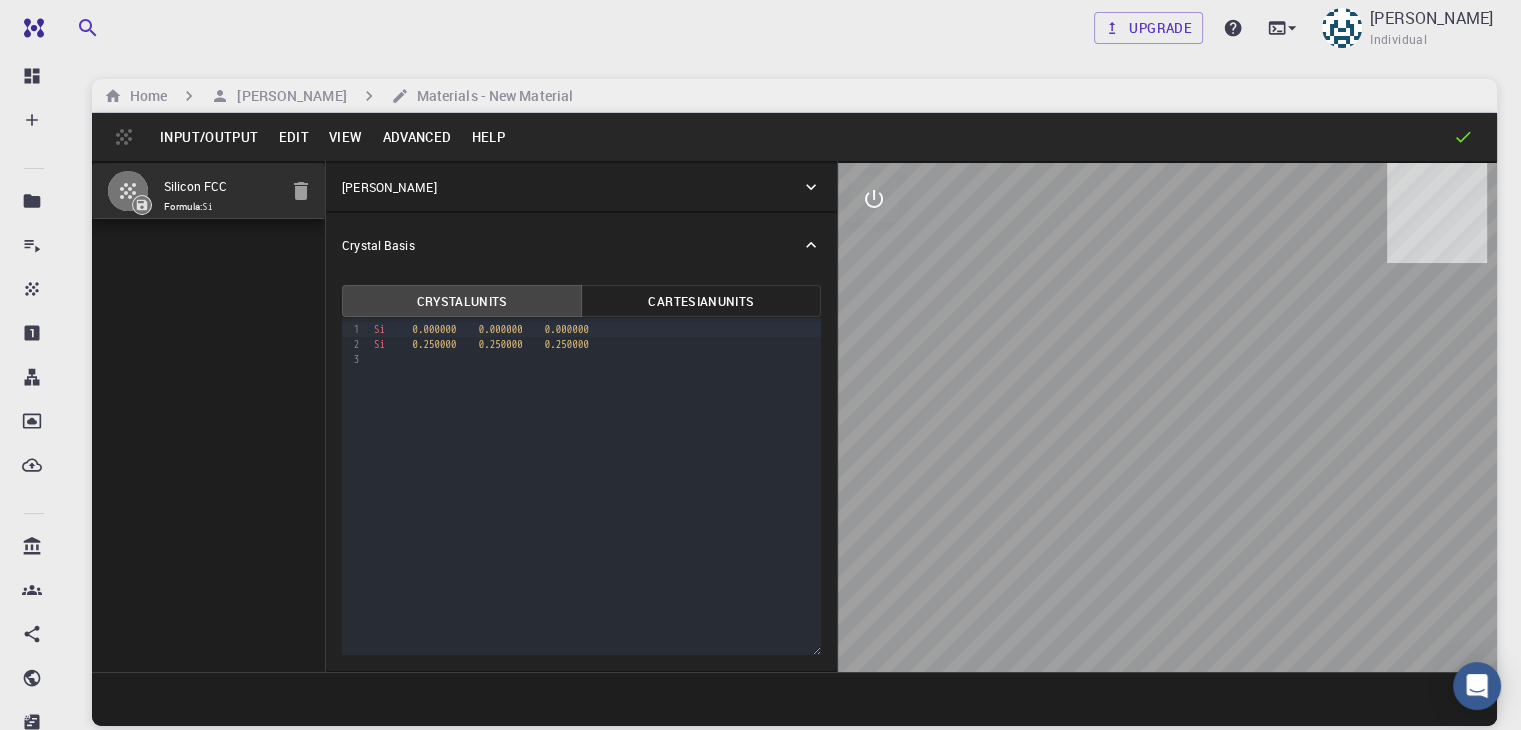 click on "Input/Output" at bounding box center (209, 137) 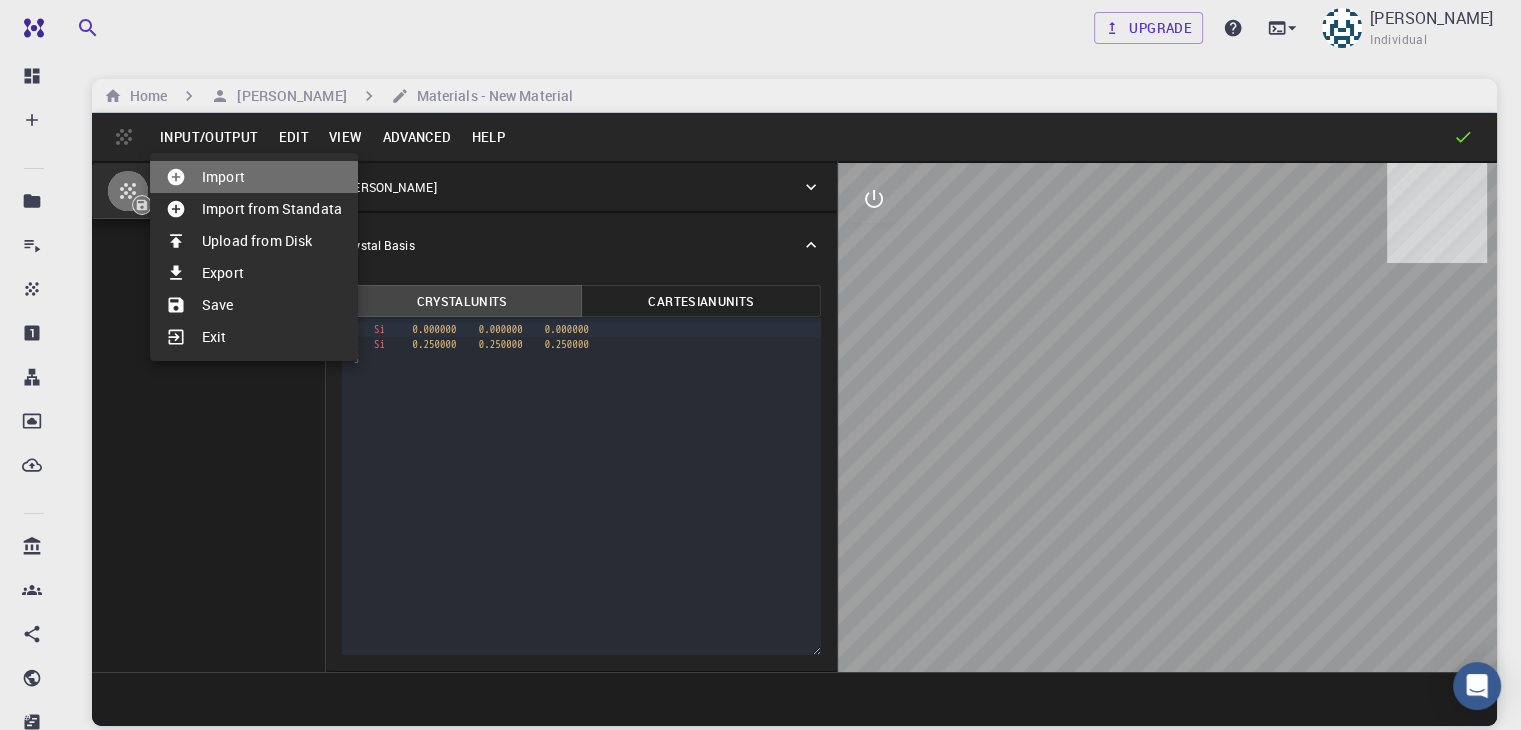 click on "Import" at bounding box center (254, 177) 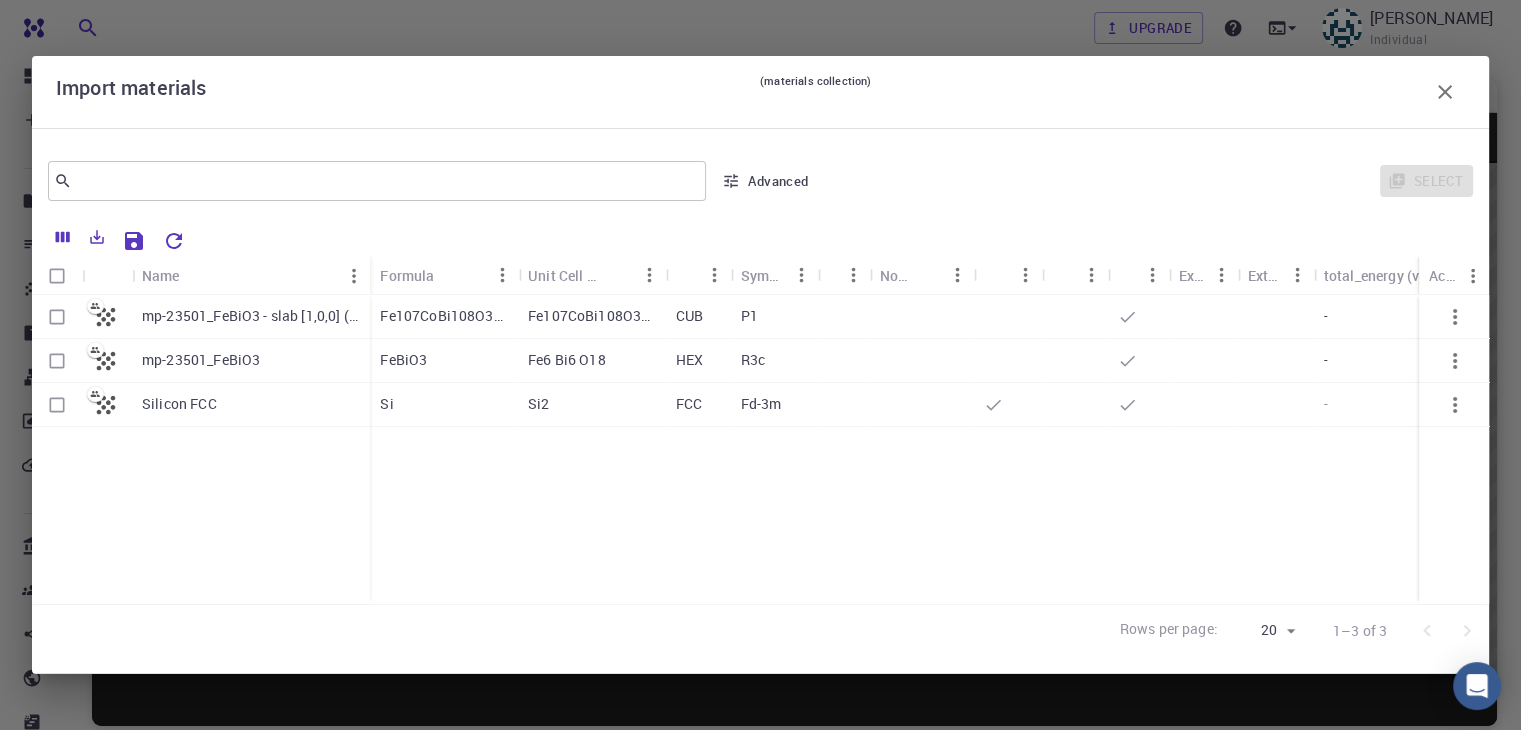 click on "mp-23501_FeBiO3 - slab [1,0,0] (1)" at bounding box center (251, 316) 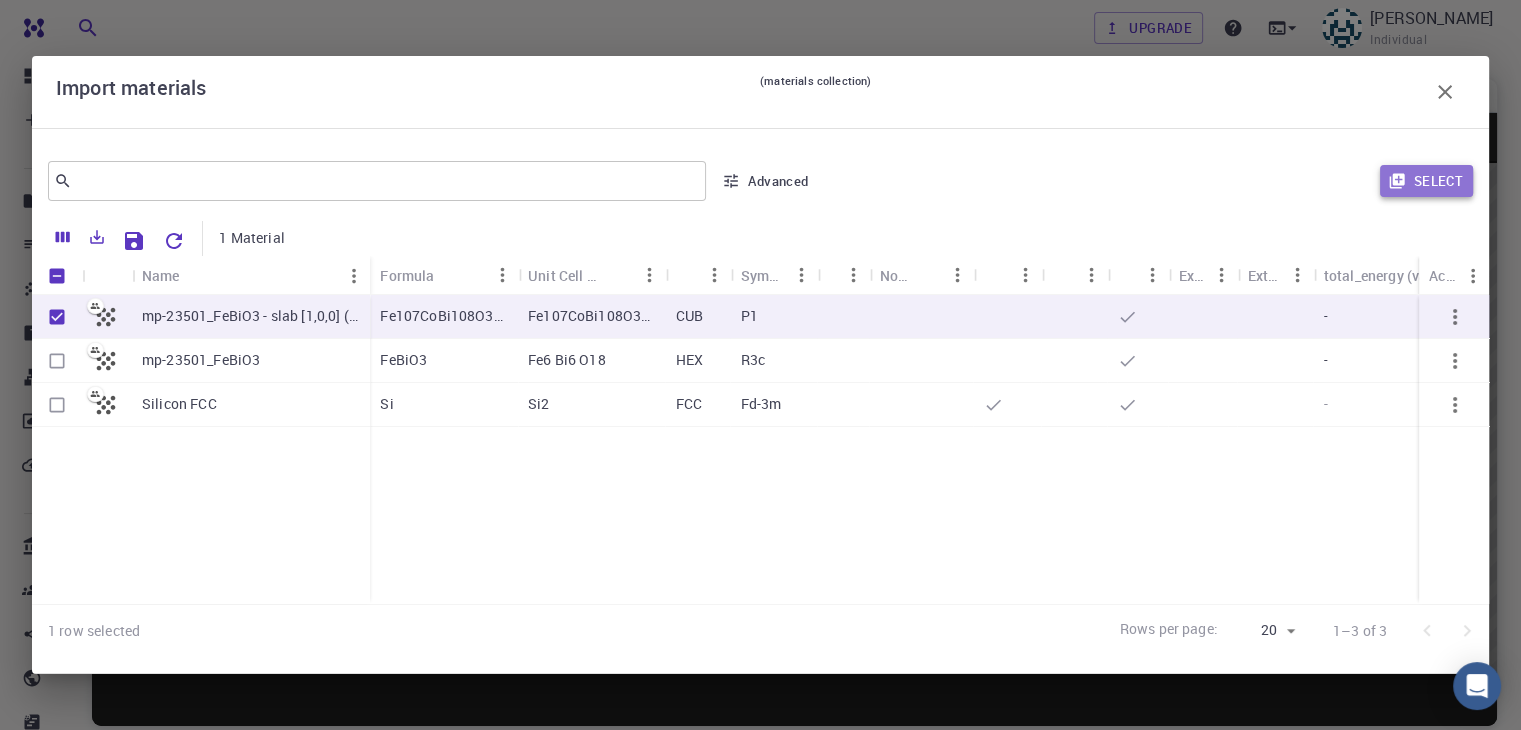click on "Select" at bounding box center (1426, 181) 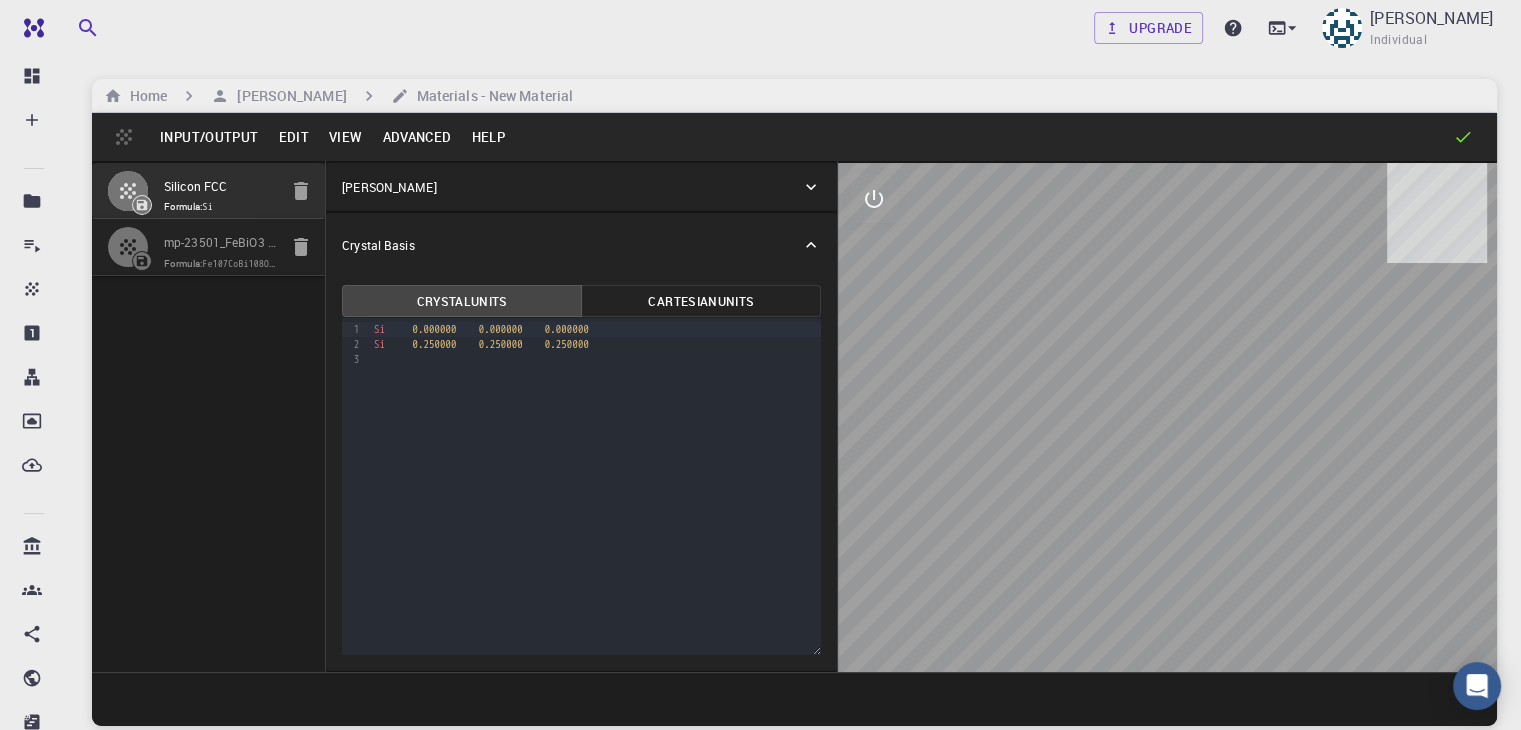 click on "Fe107CoBi108O306" at bounding box center (244, 263) 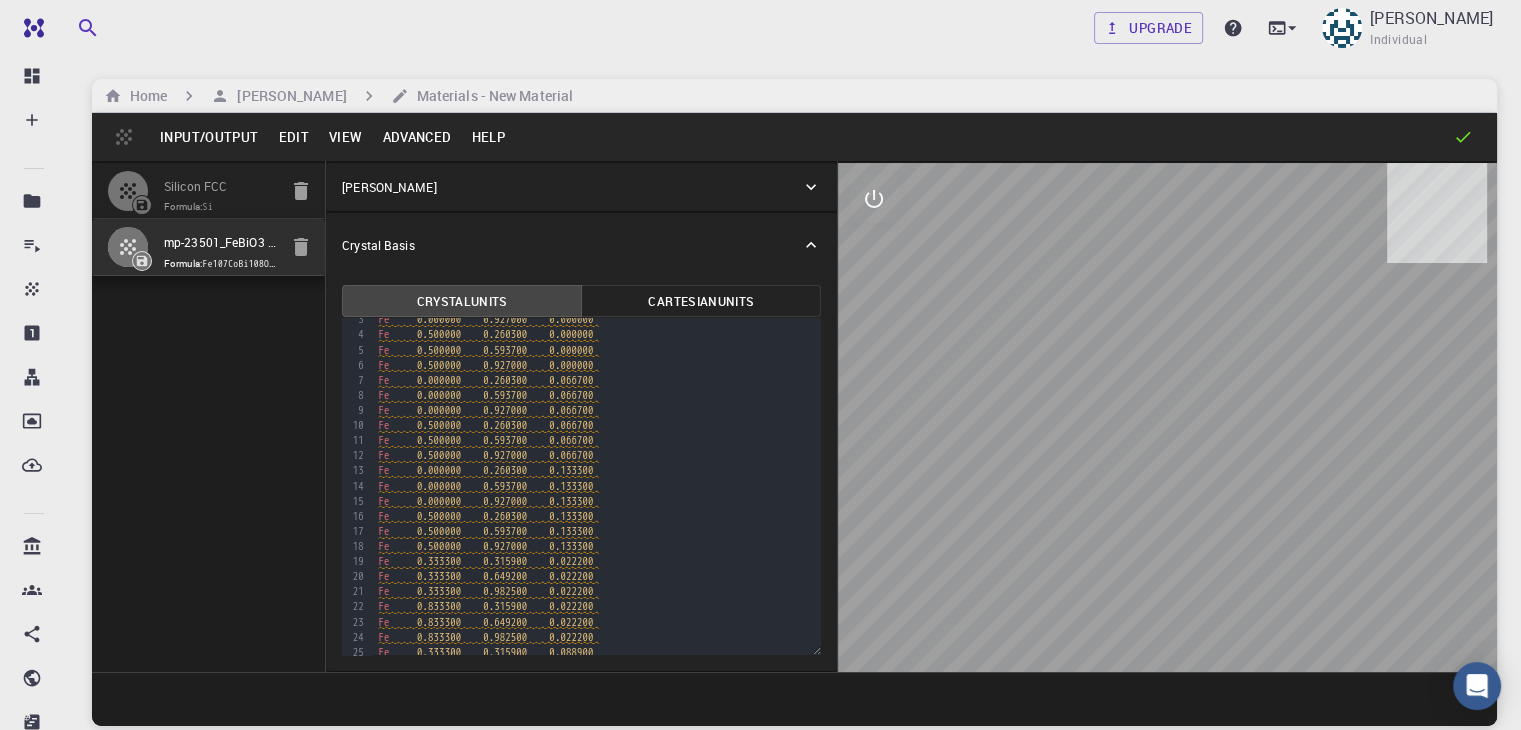 scroll, scrollTop: 0, scrollLeft: 0, axis: both 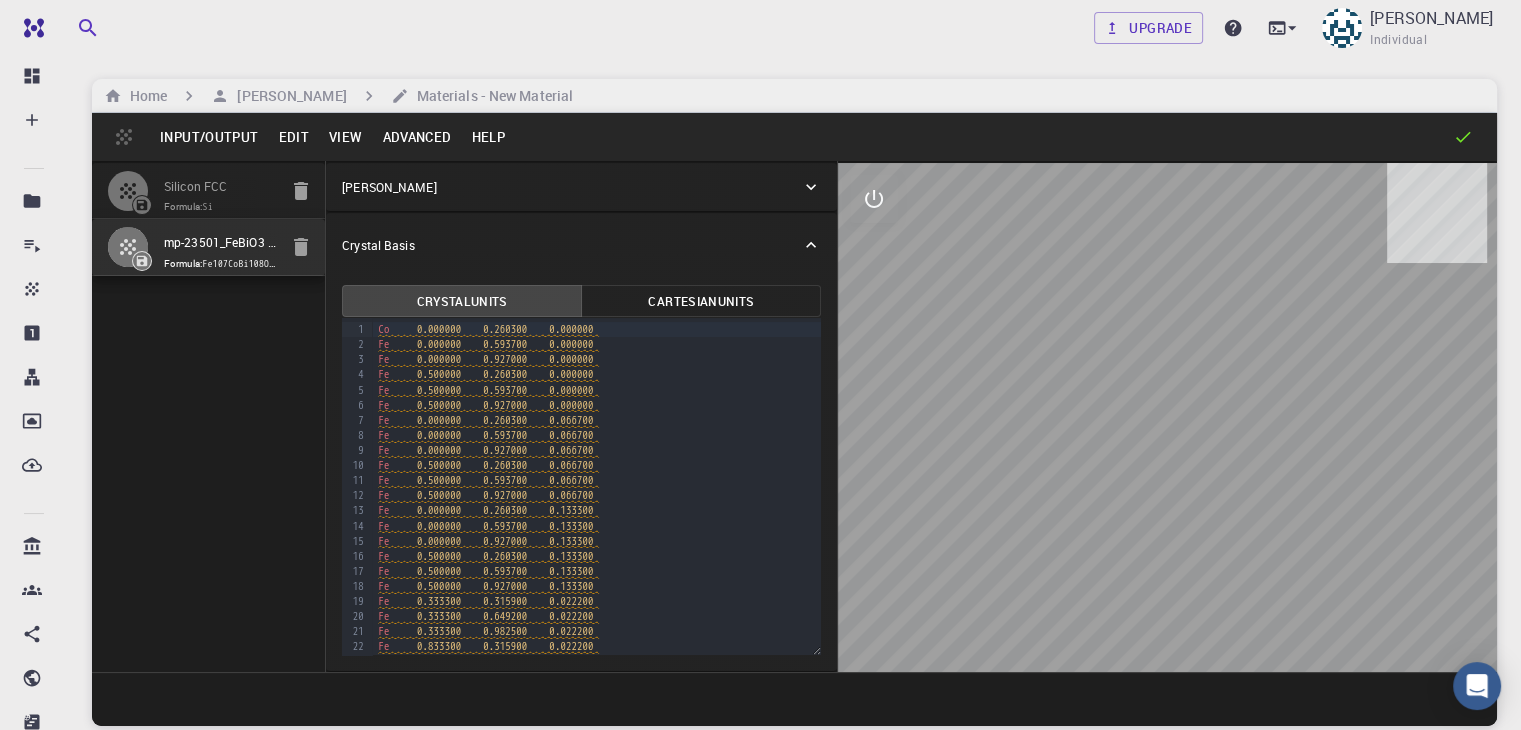 click on "Input/Output Edit View Advanced Help" at bounding box center [794, 137] 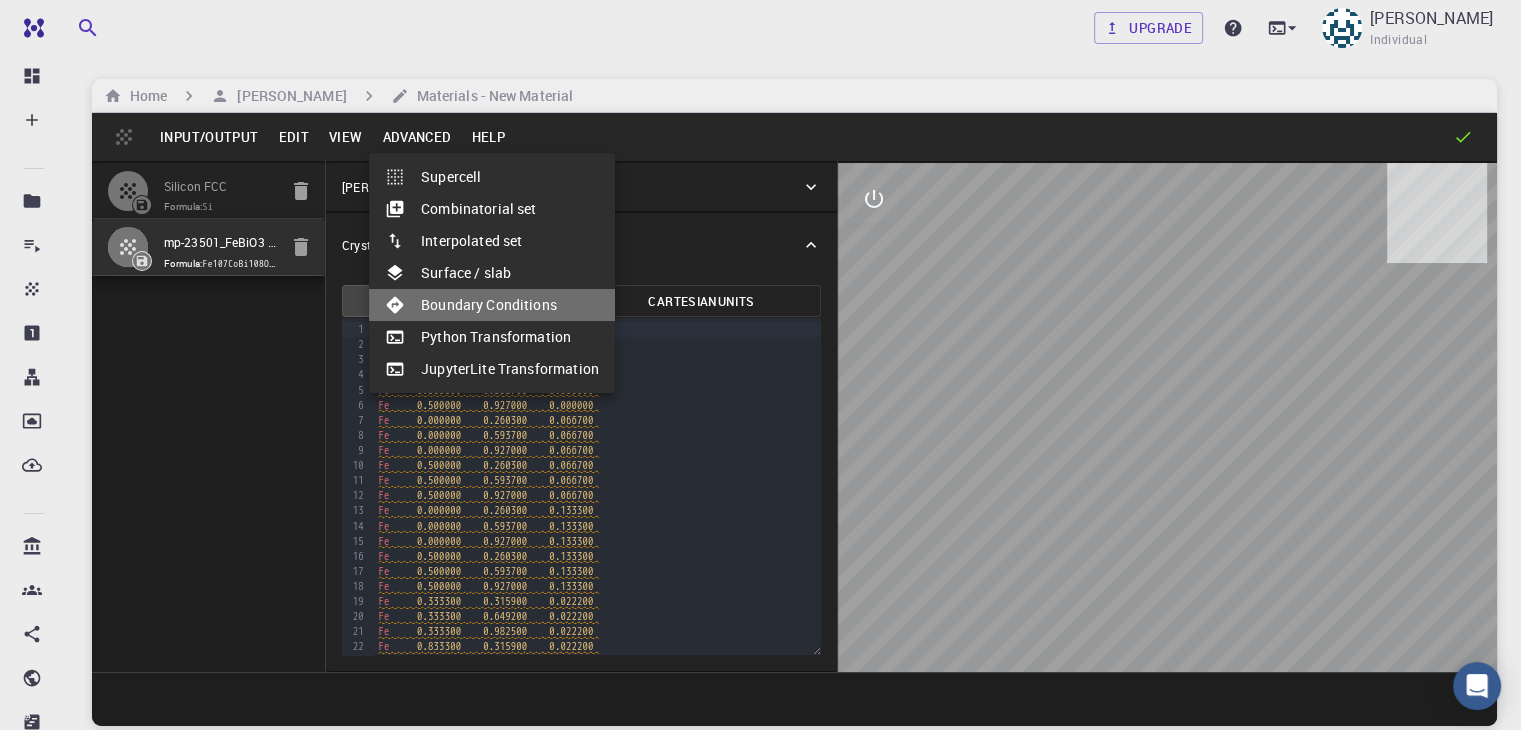 click on "Boundary Conditions" at bounding box center (492, 305) 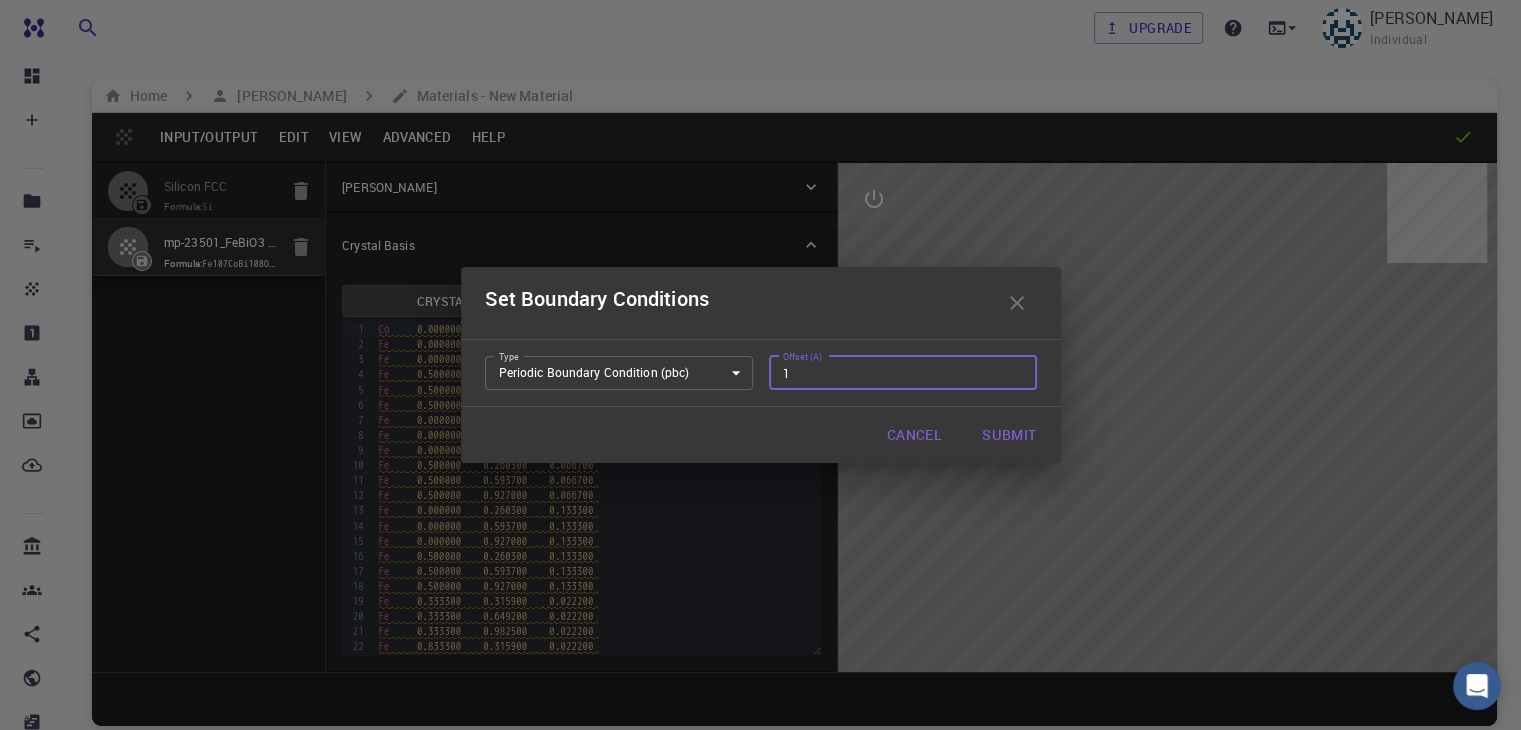 click on "1" at bounding box center (903, 373) 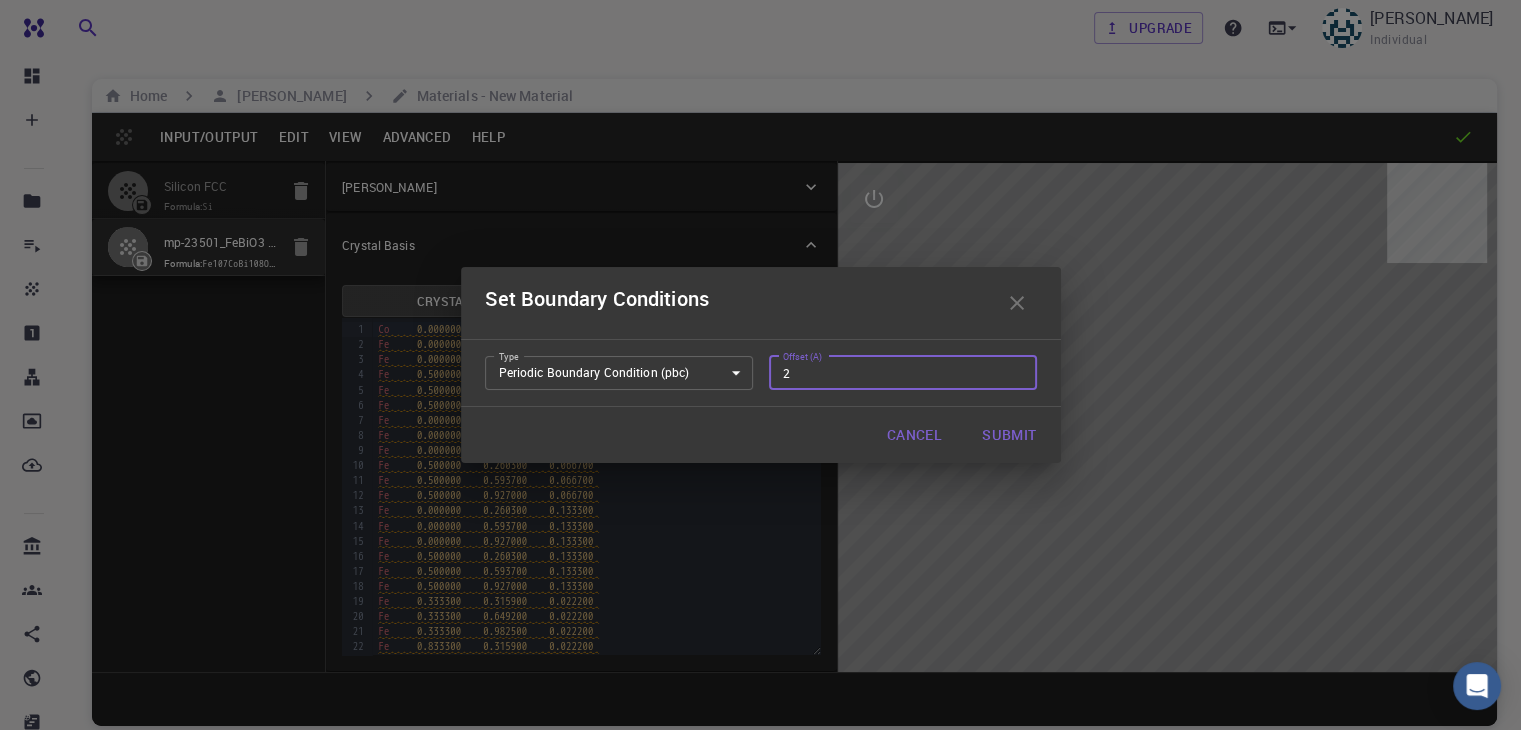 click on "2" at bounding box center (903, 373) 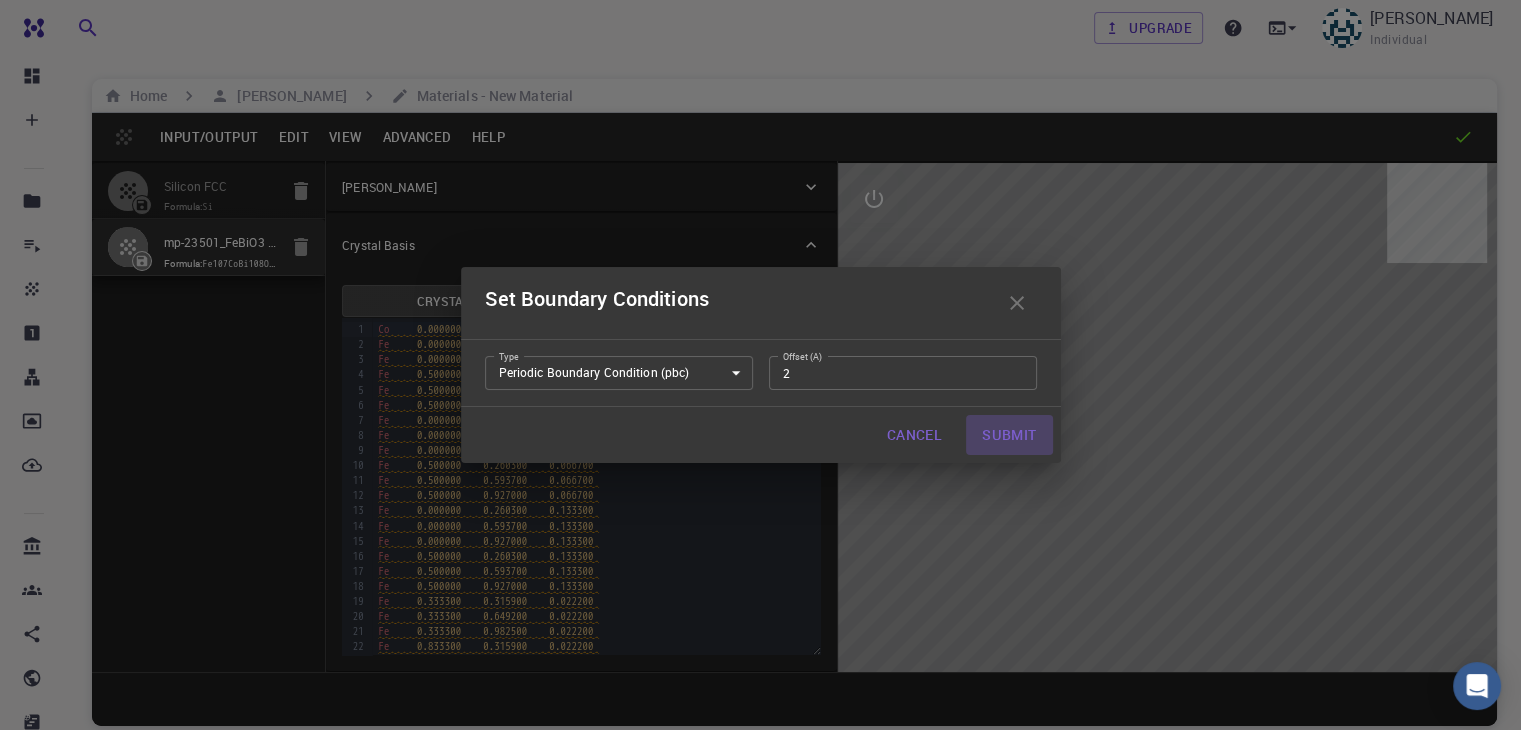 click on "Submit" at bounding box center [1009, 435] 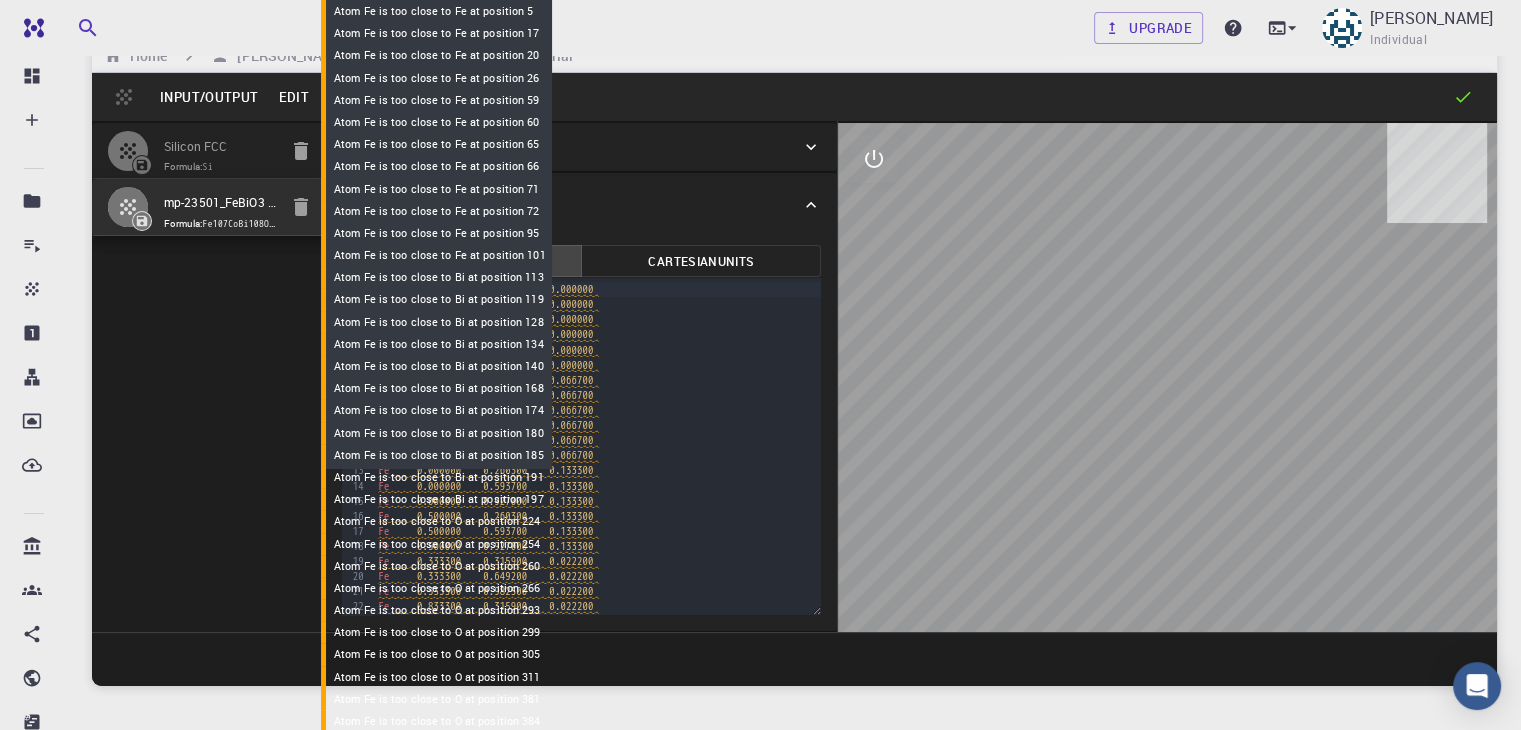 scroll, scrollTop: 0, scrollLeft: 0, axis: both 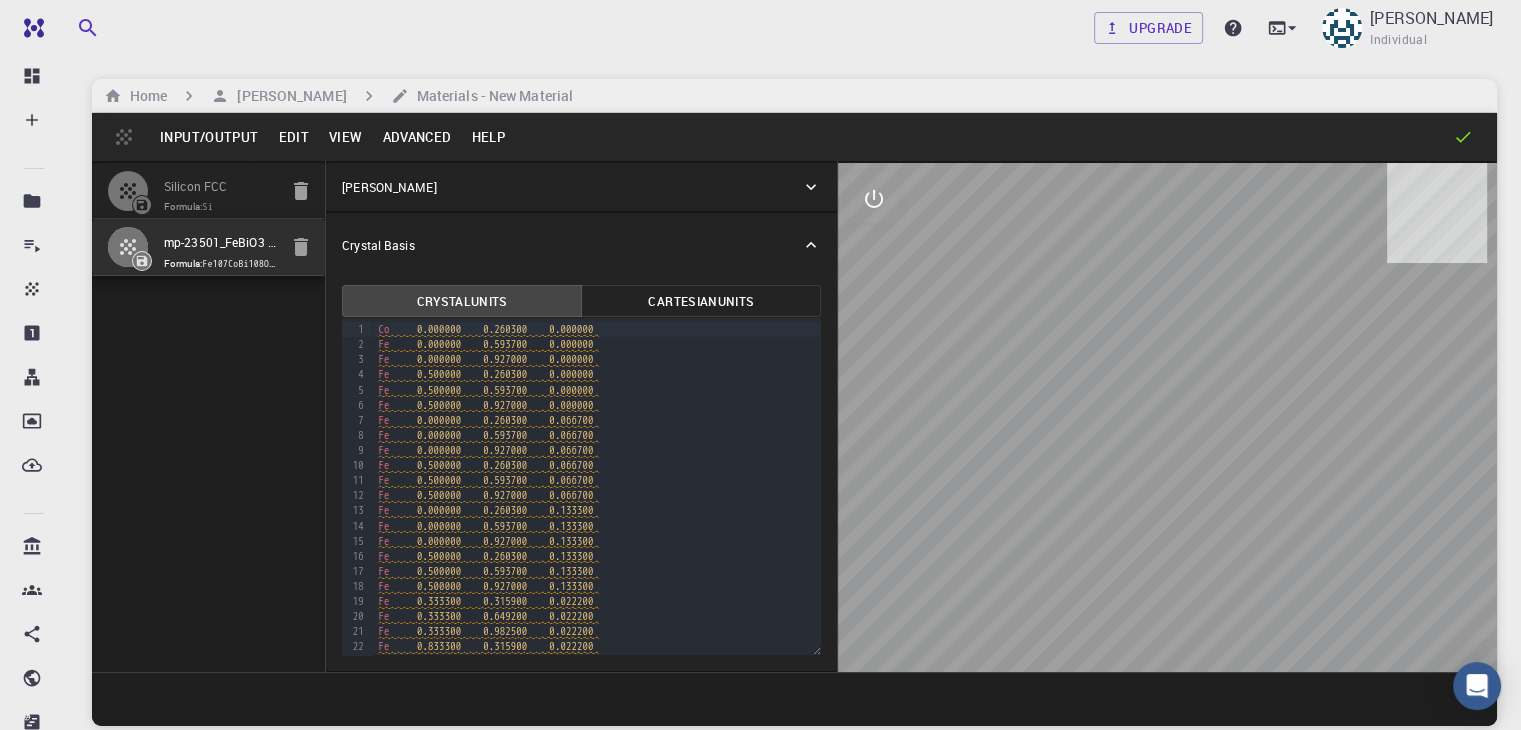 click on "Advanced" at bounding box center [416, 137] 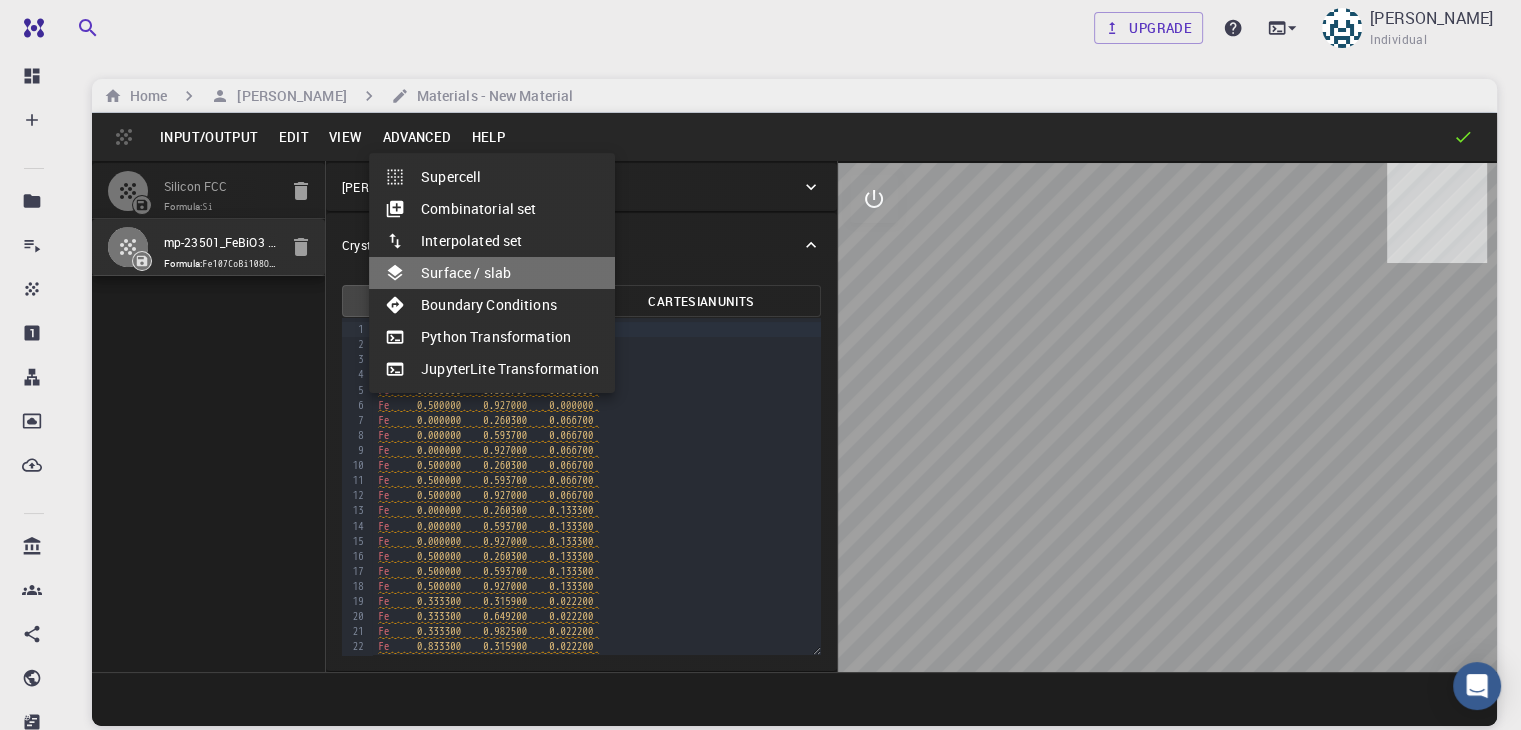 click on "Surface / slab" at bounding box center [492, 273] 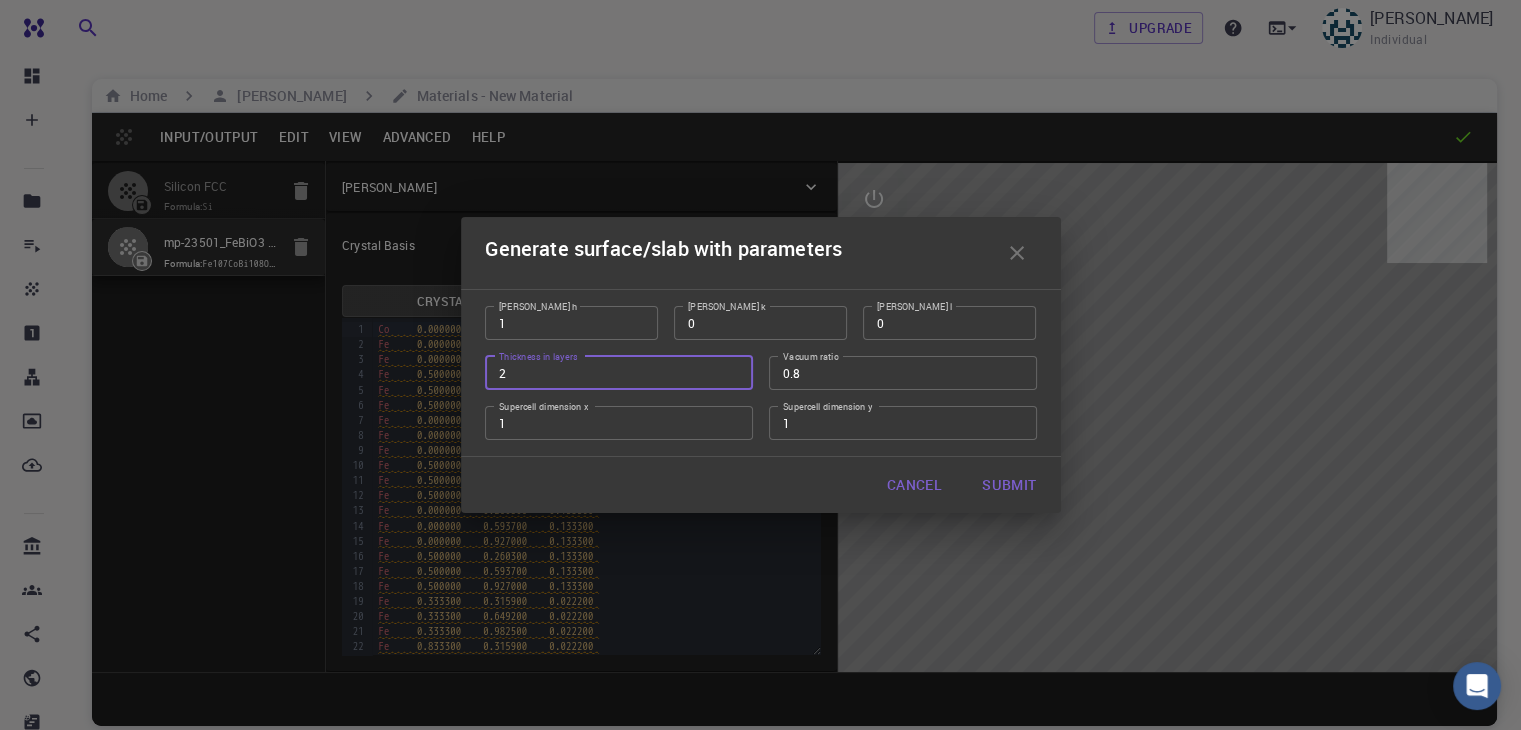 click on "2" at bounding box center [619, 373] 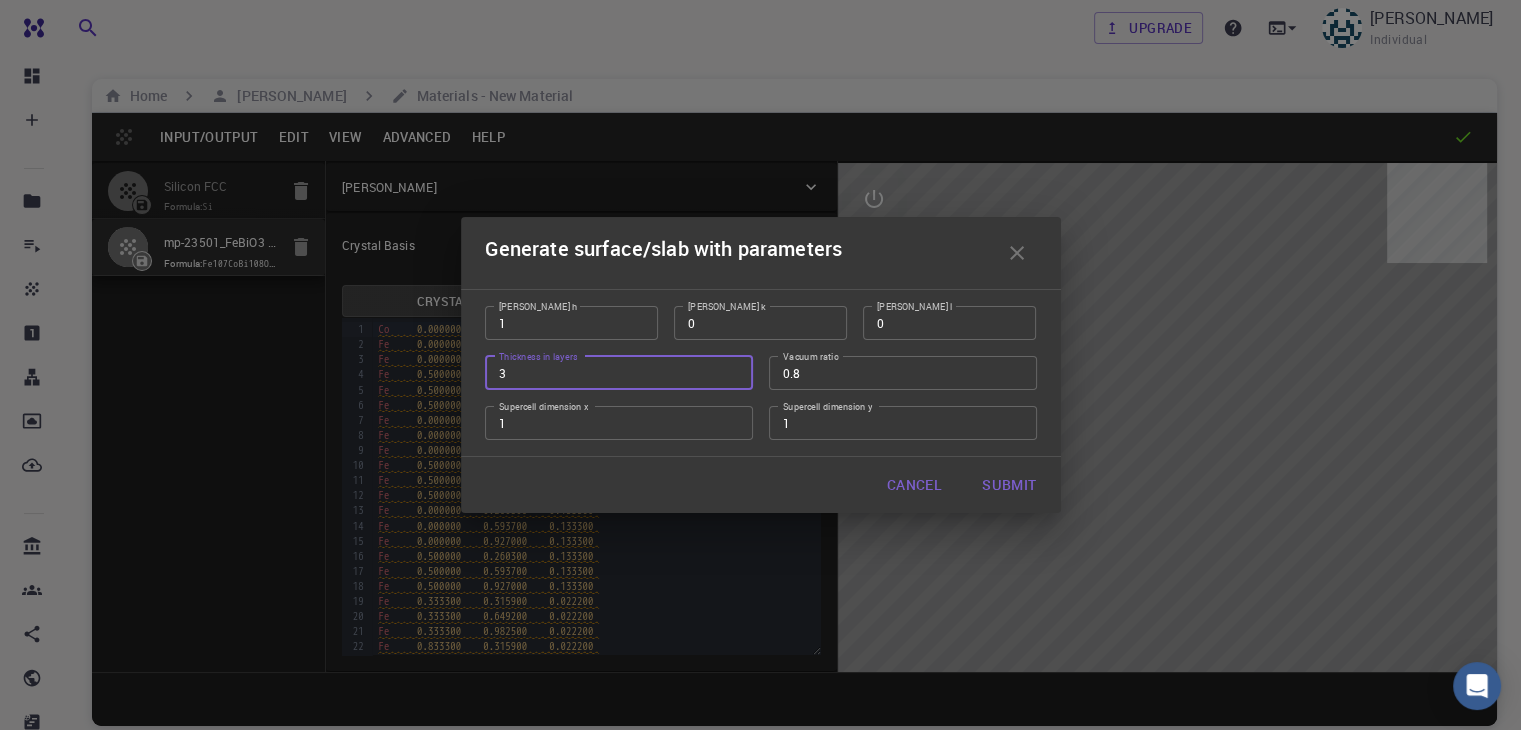 type on "3" 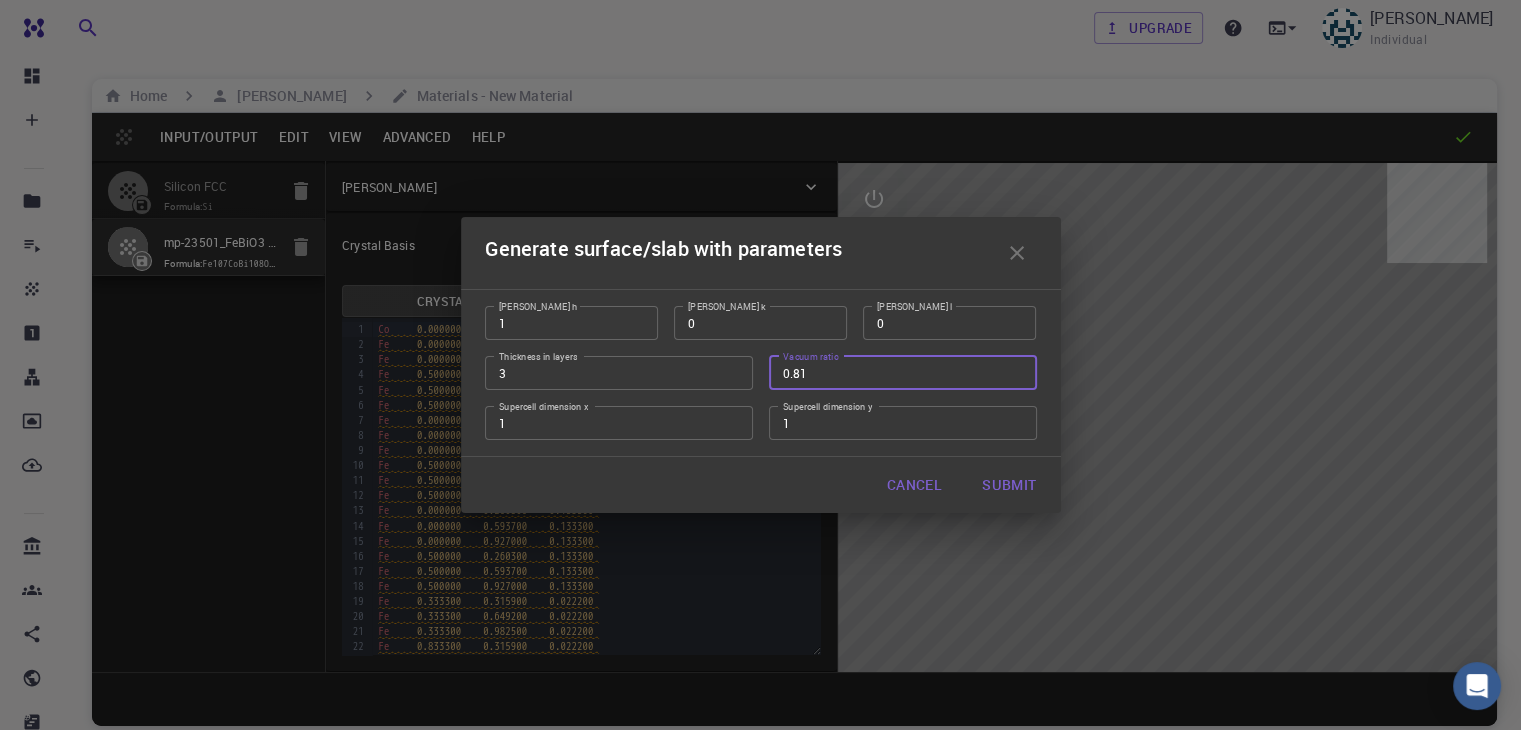 click on "0.81" at bounding box center [903, 373] 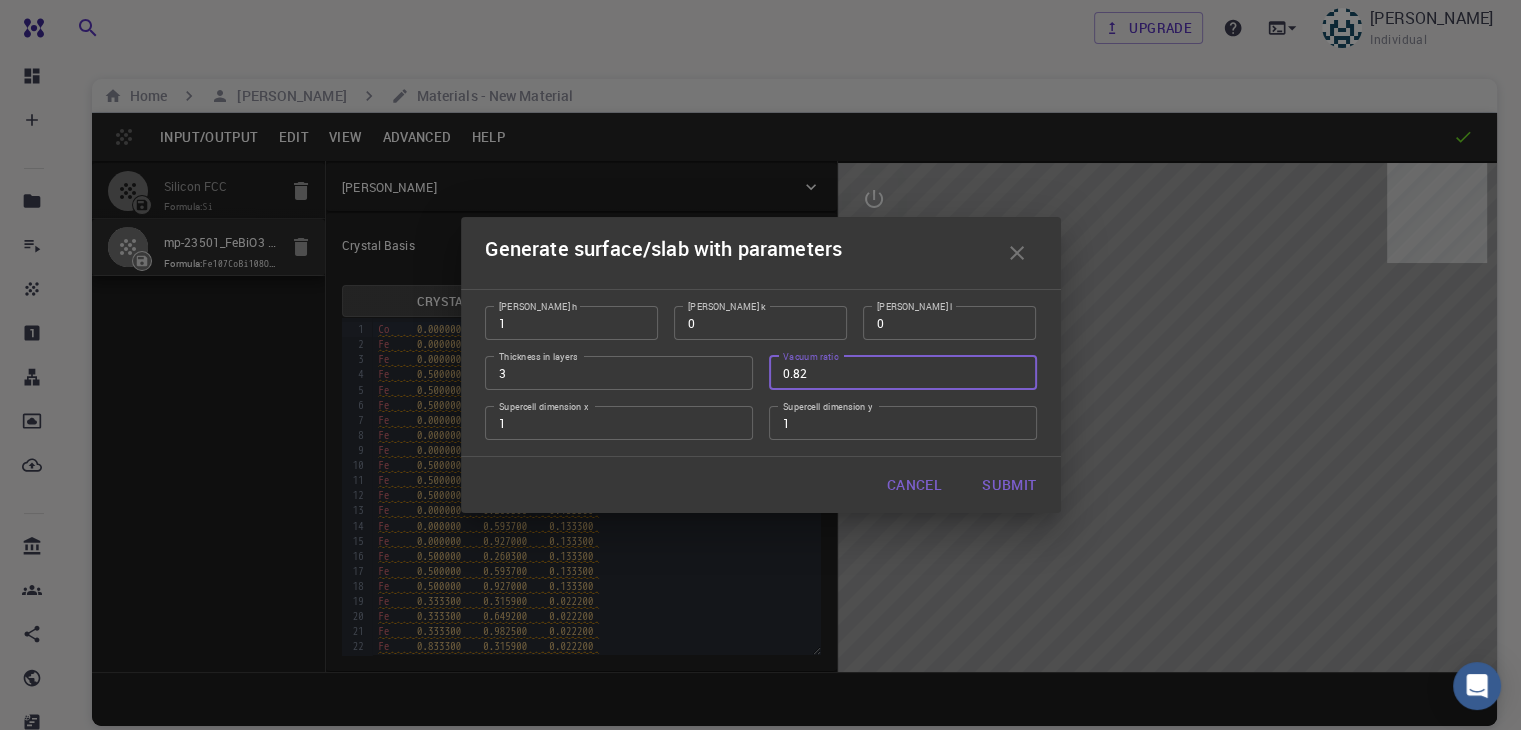 type on "0.82" 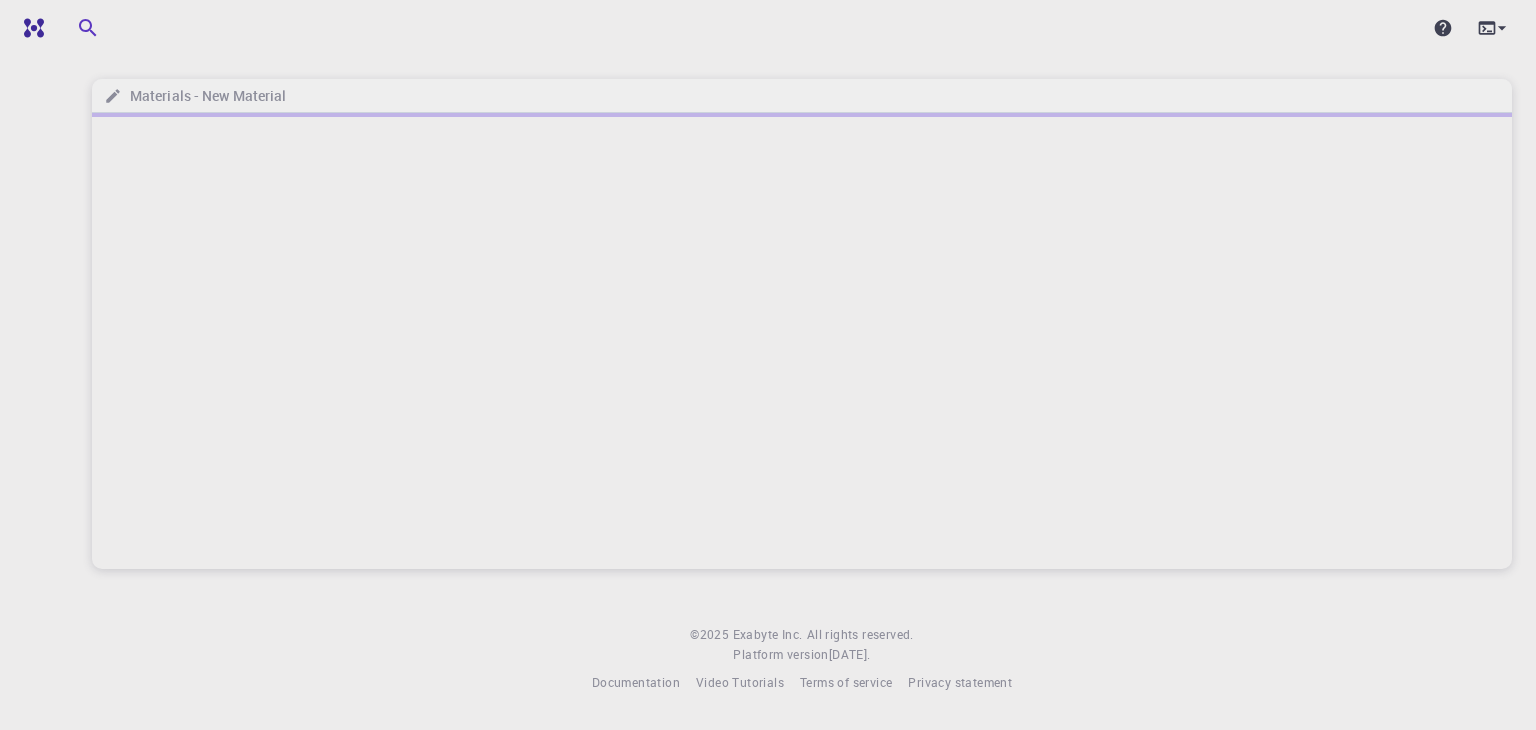scroll, scrollTop: 0, scrollLeft: 0, axis: both 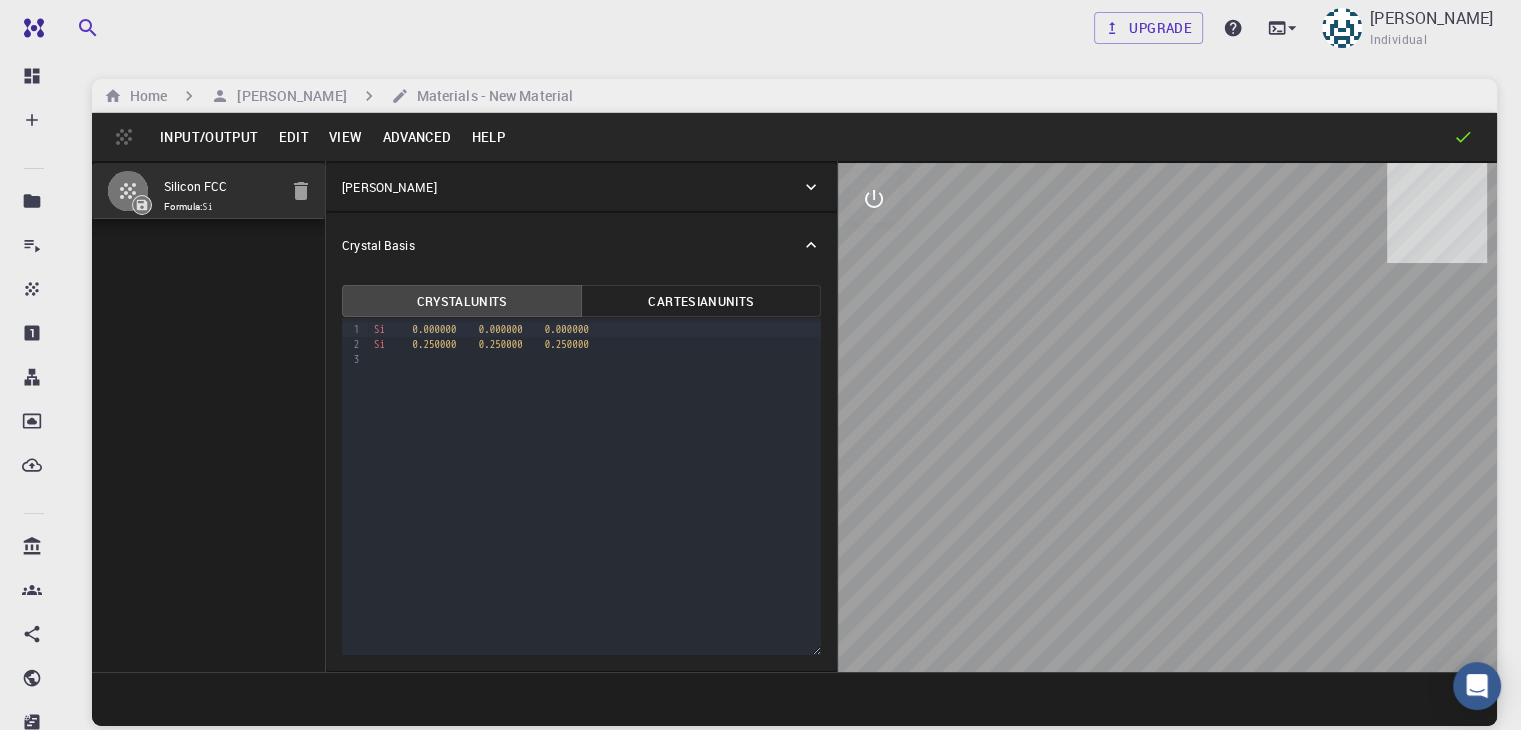 click on "Input/Output" at bounding box center (209, 137) 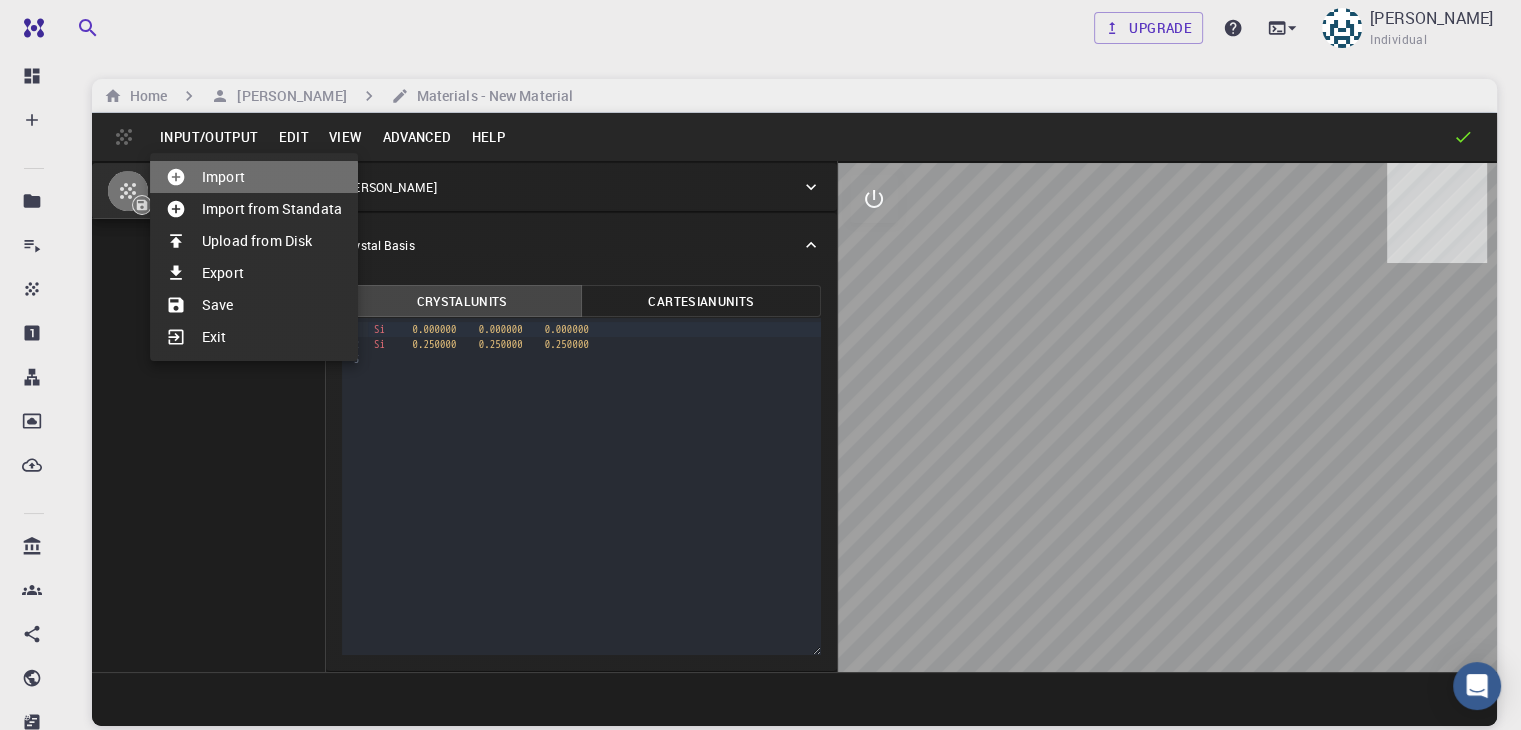 click on "Import" at bounding box center (254, 177) 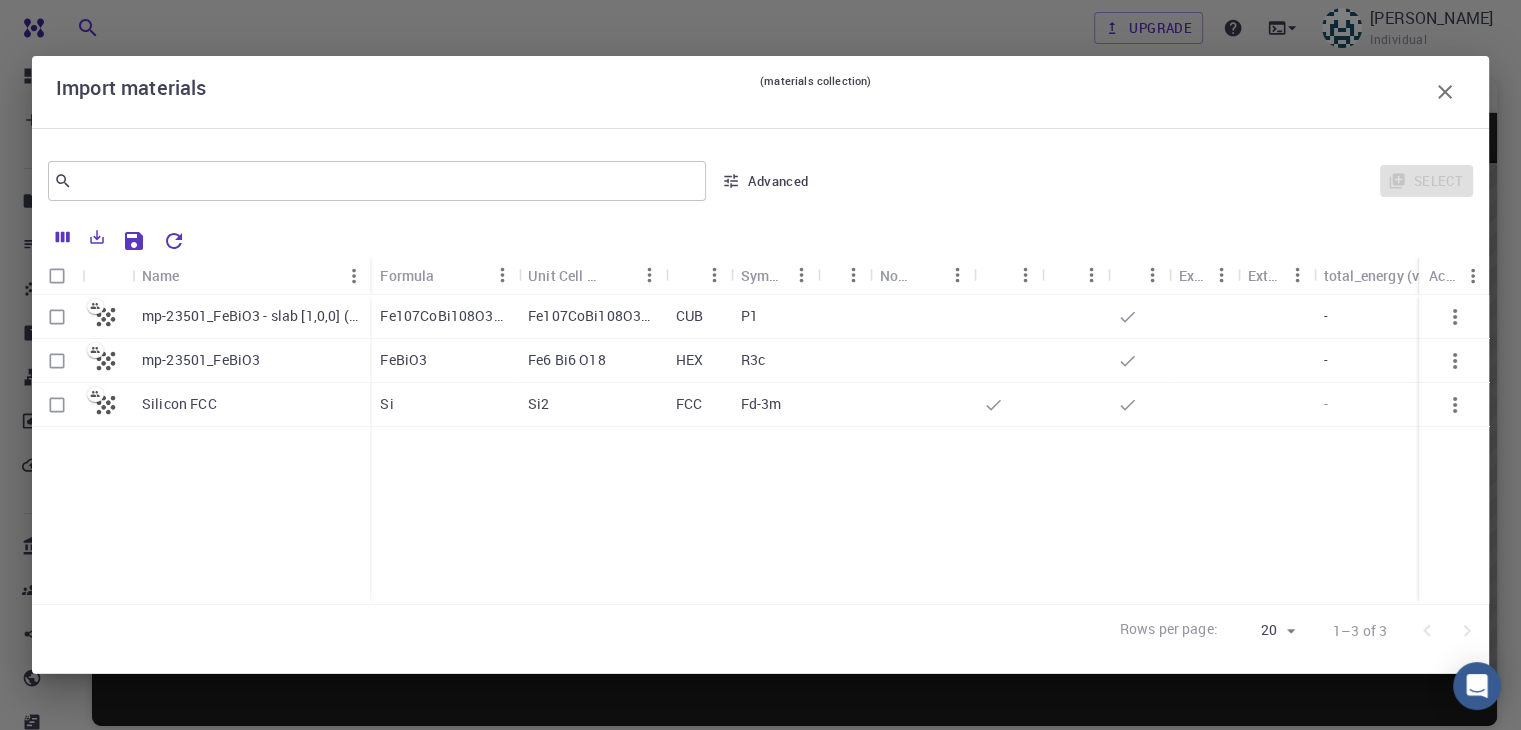 click on "mp-23501_FeBiO3" at bounding box center [251, 361] 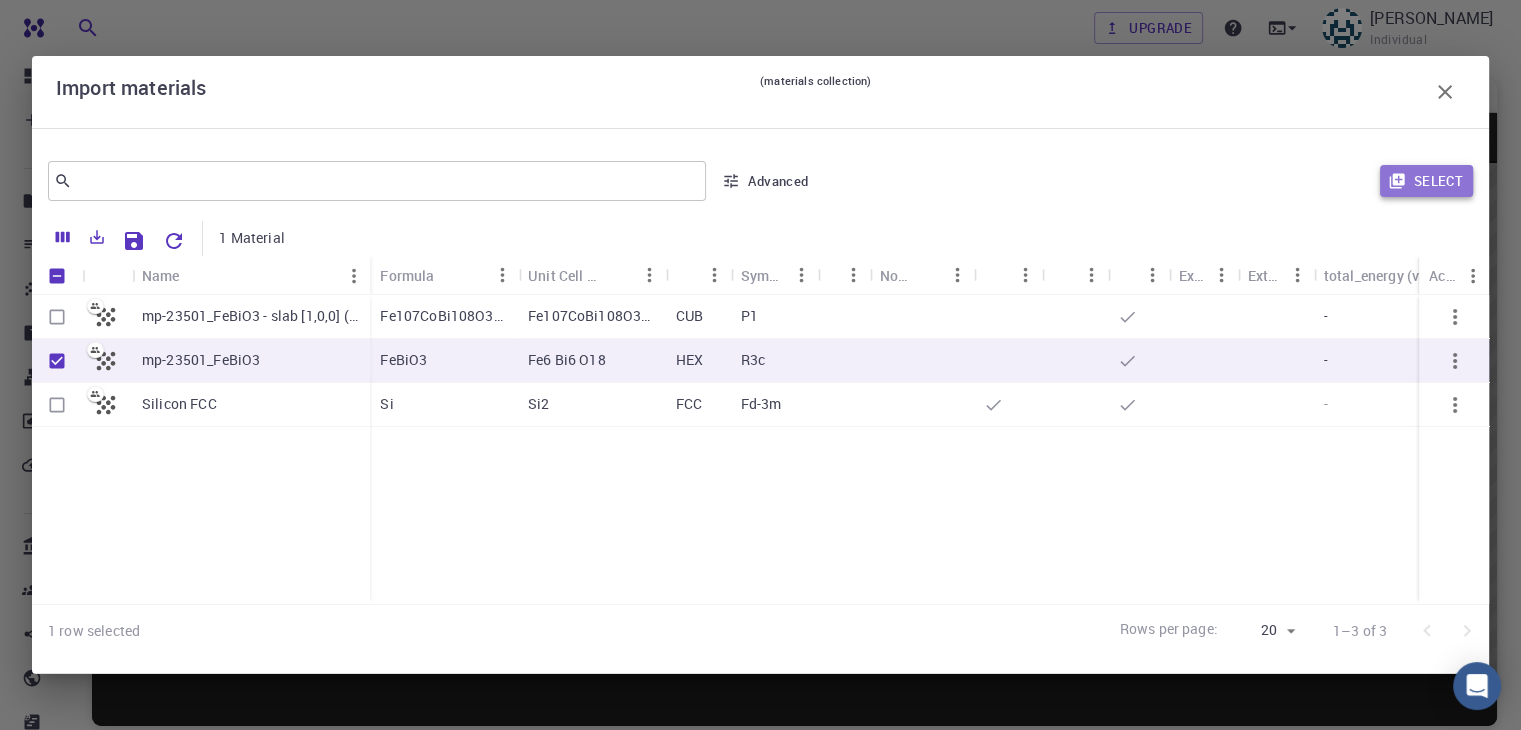 click on "Select" at bounding box center (1426, 181) 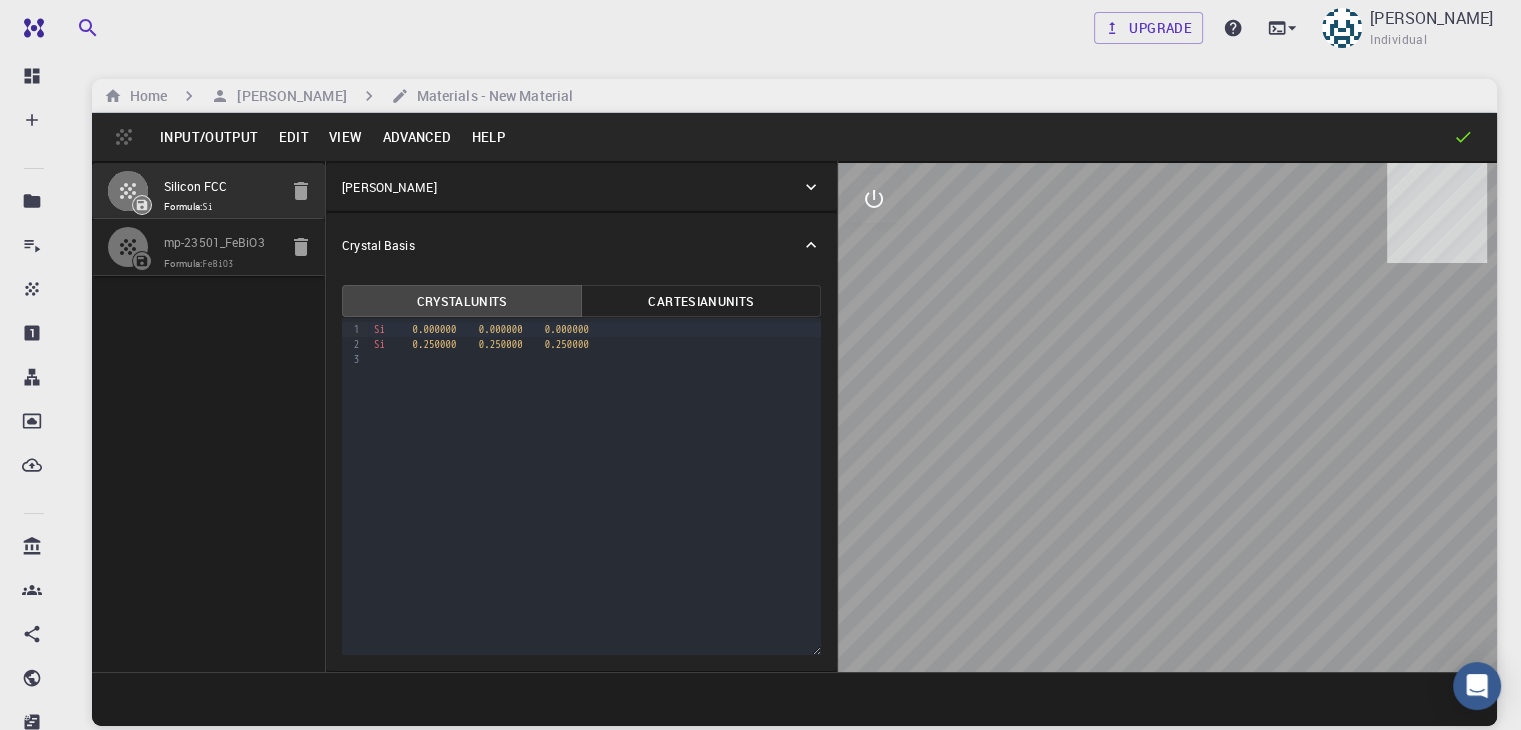 click at bounding box center [142, 261] 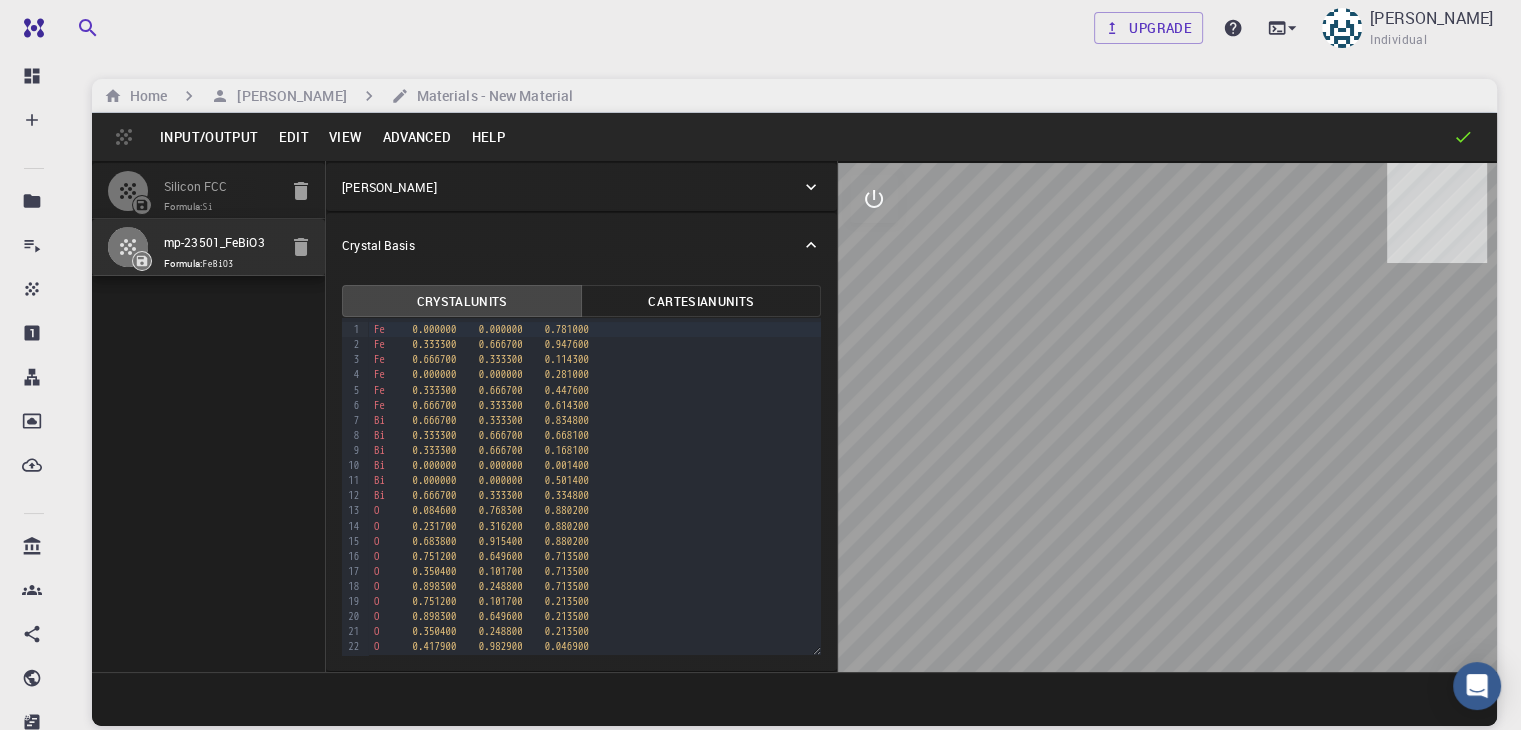 click on "Advanced" at bounding box center (416, 137) 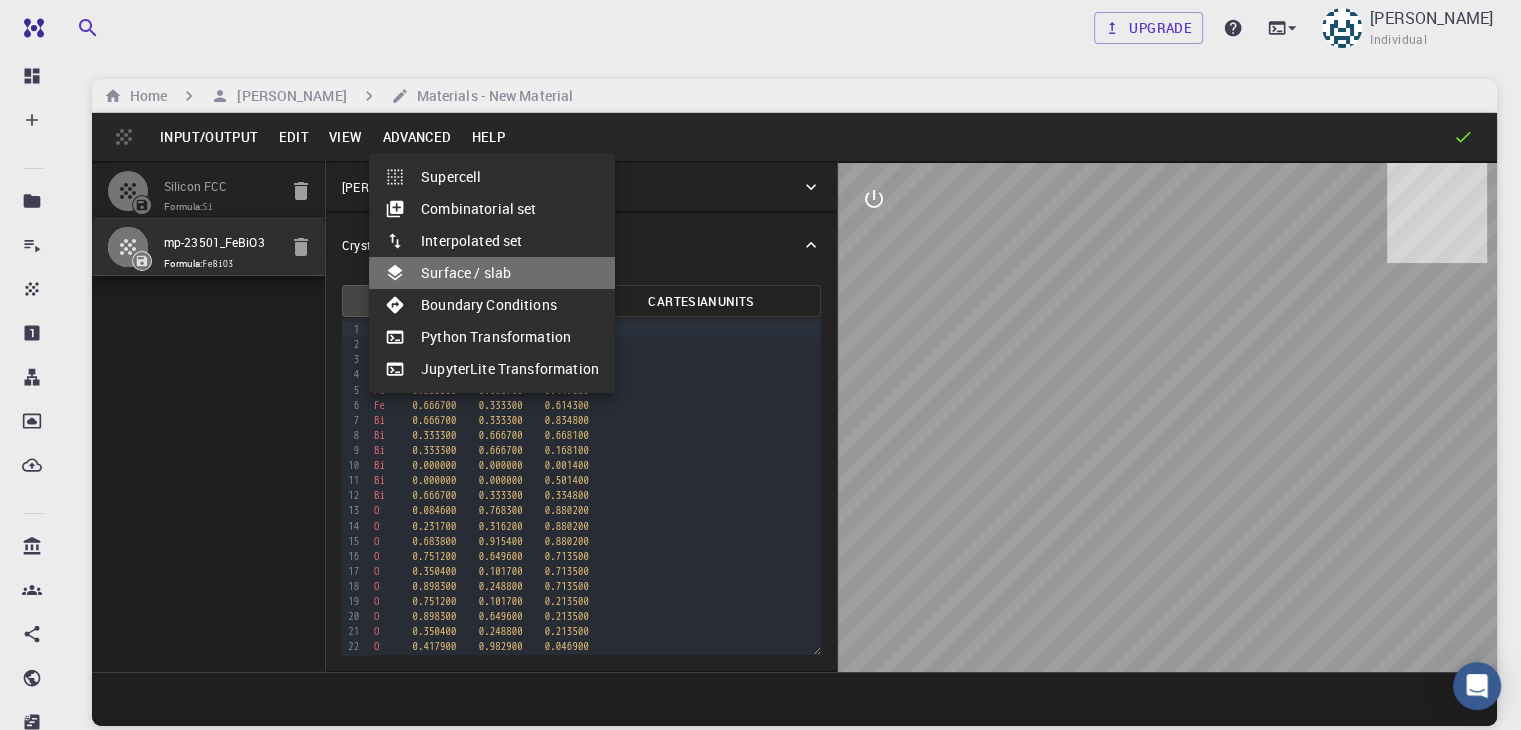 click on "Surface / slab" at bounding box center [492, 273] 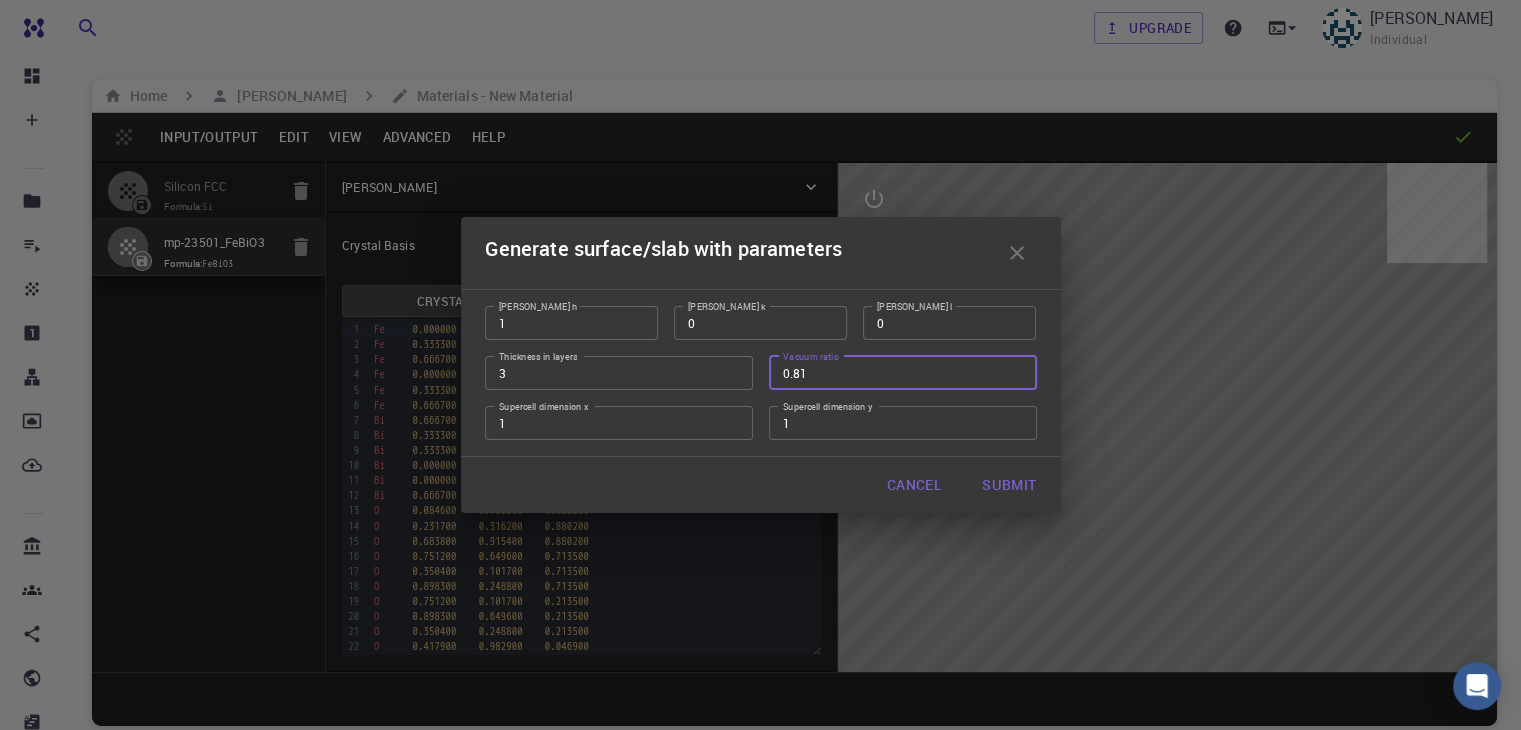 click on "0.81" at bounding box center [903, 373] 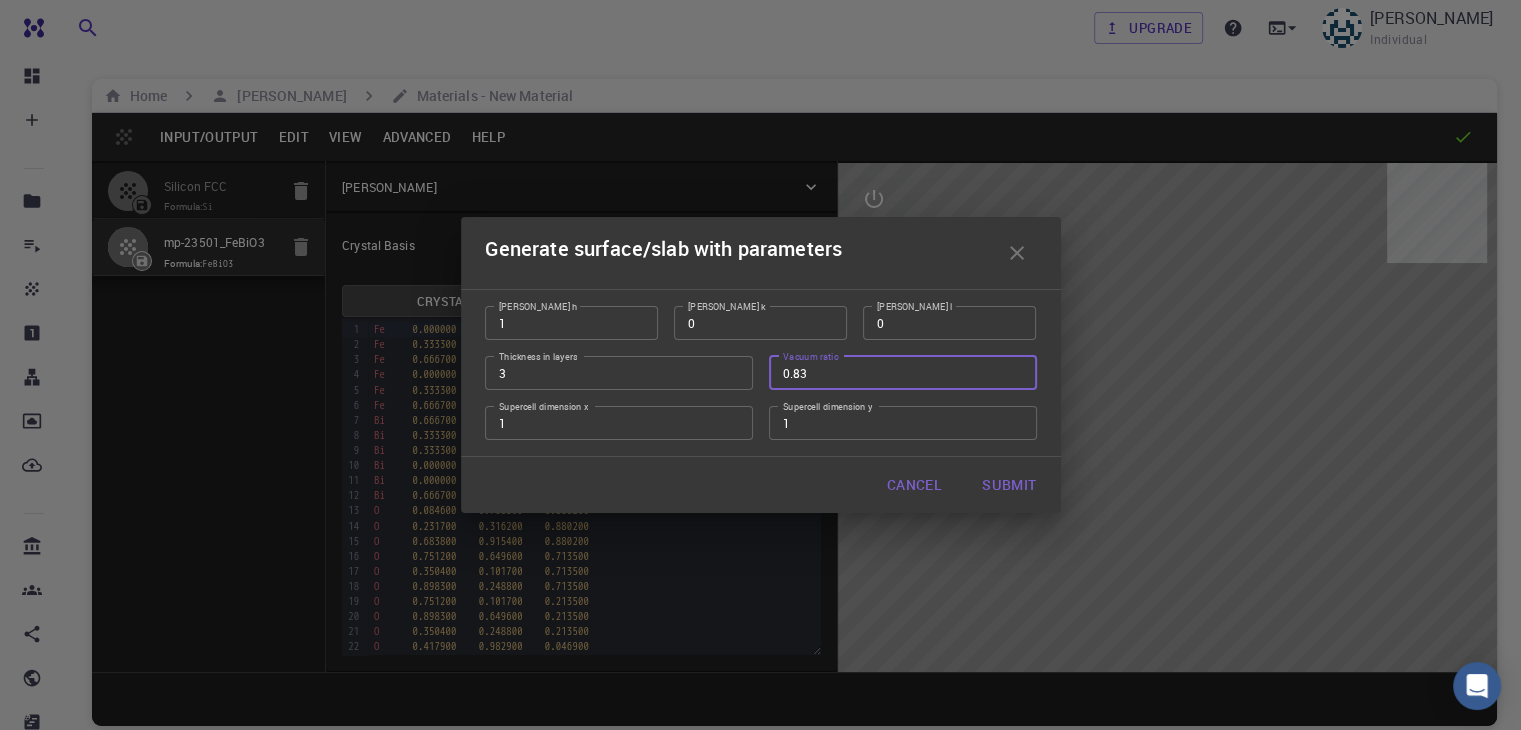 click on "0.83" at bounding box center (903, 373) 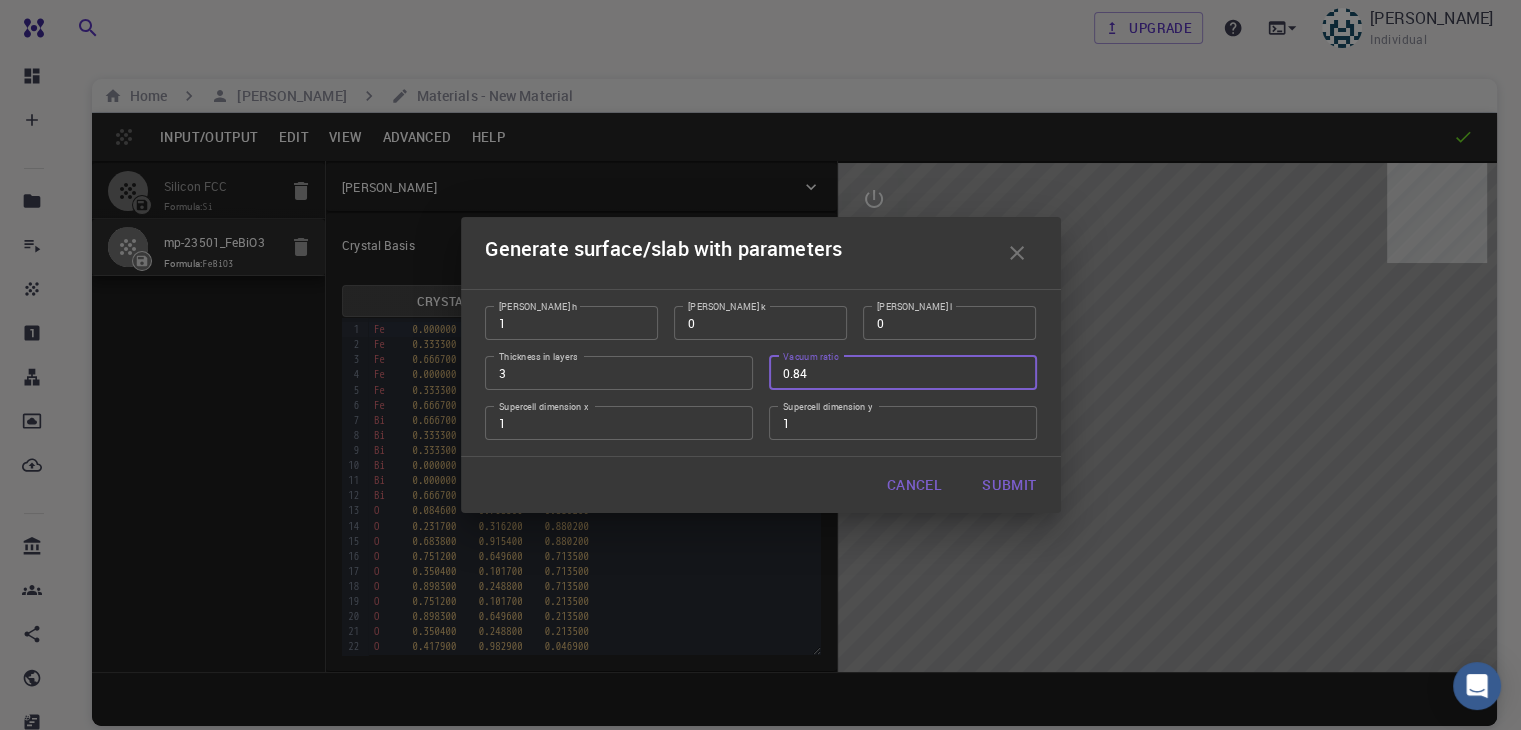 click on "0.84" at bounding box center (903, 373) 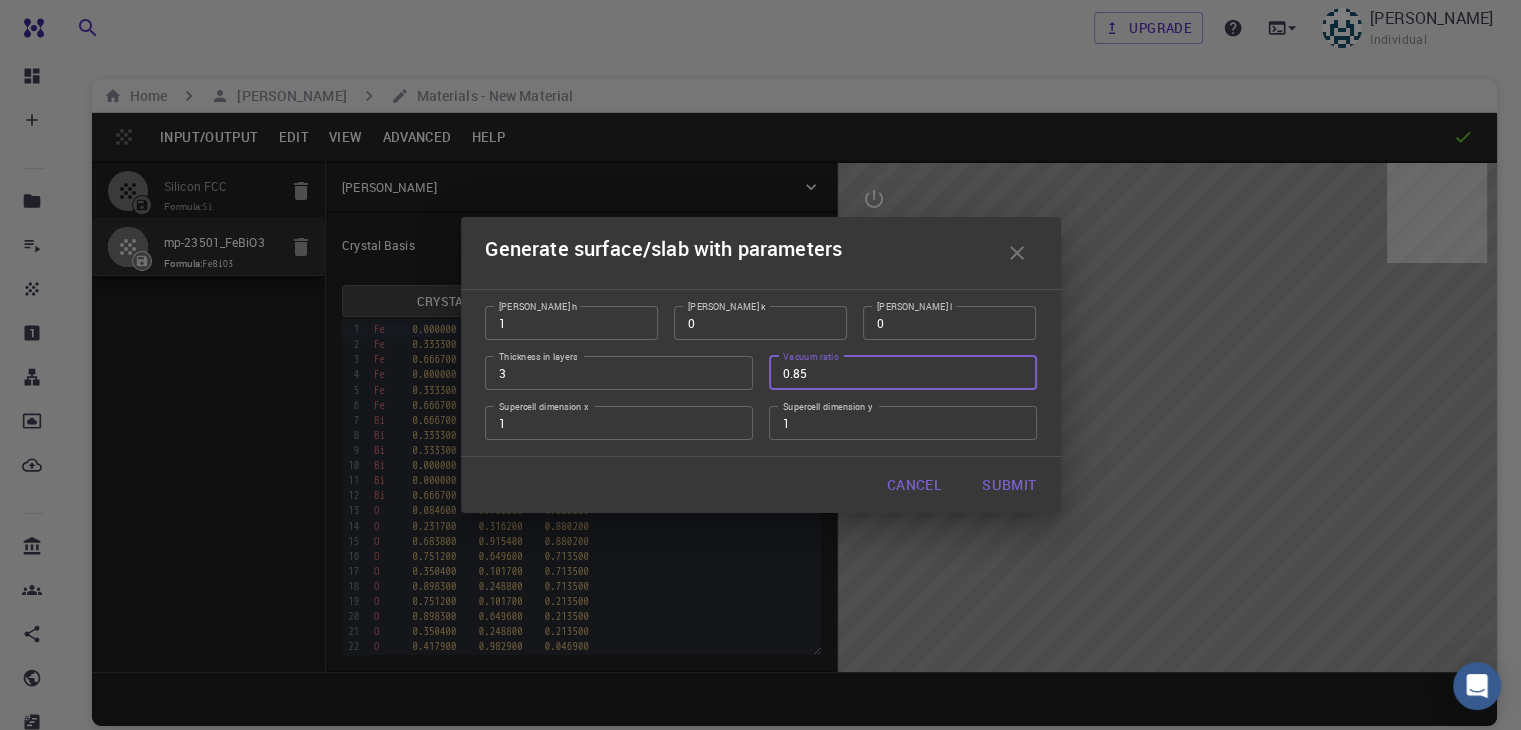 click on "0.85" at bounding box center (903, 373) 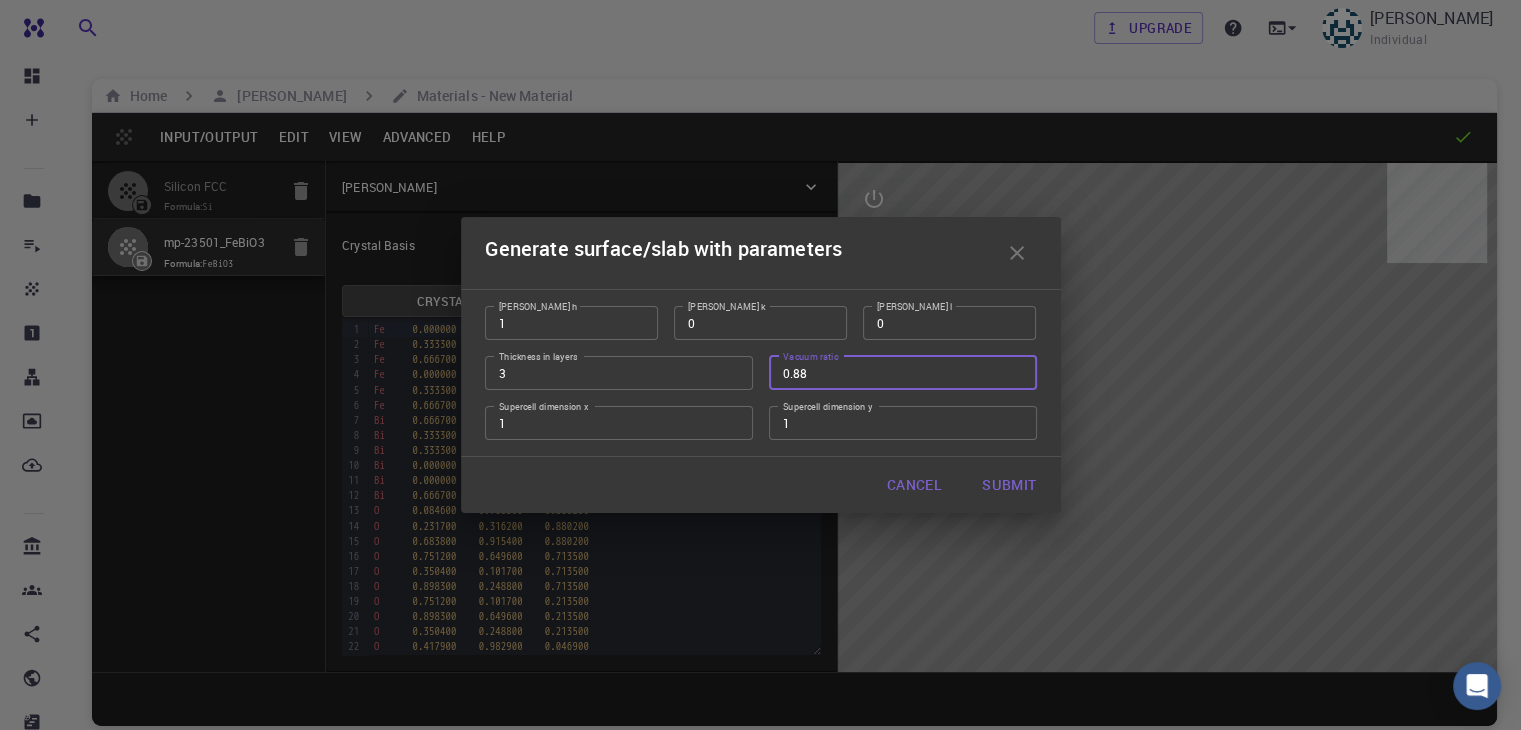 click on "0.88" at bounding box center (903, 373) 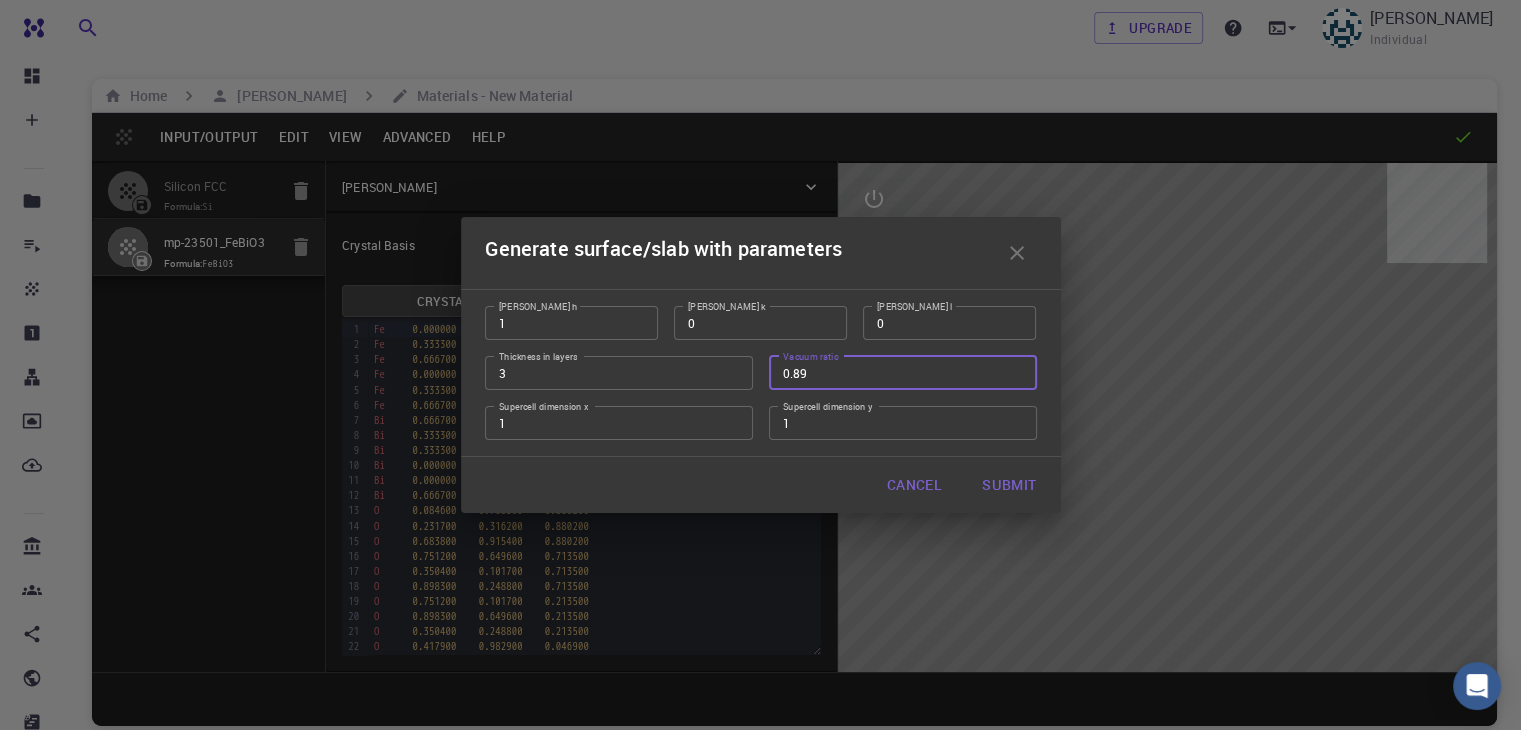 click on "0.89" at bounding box center [903, 373] 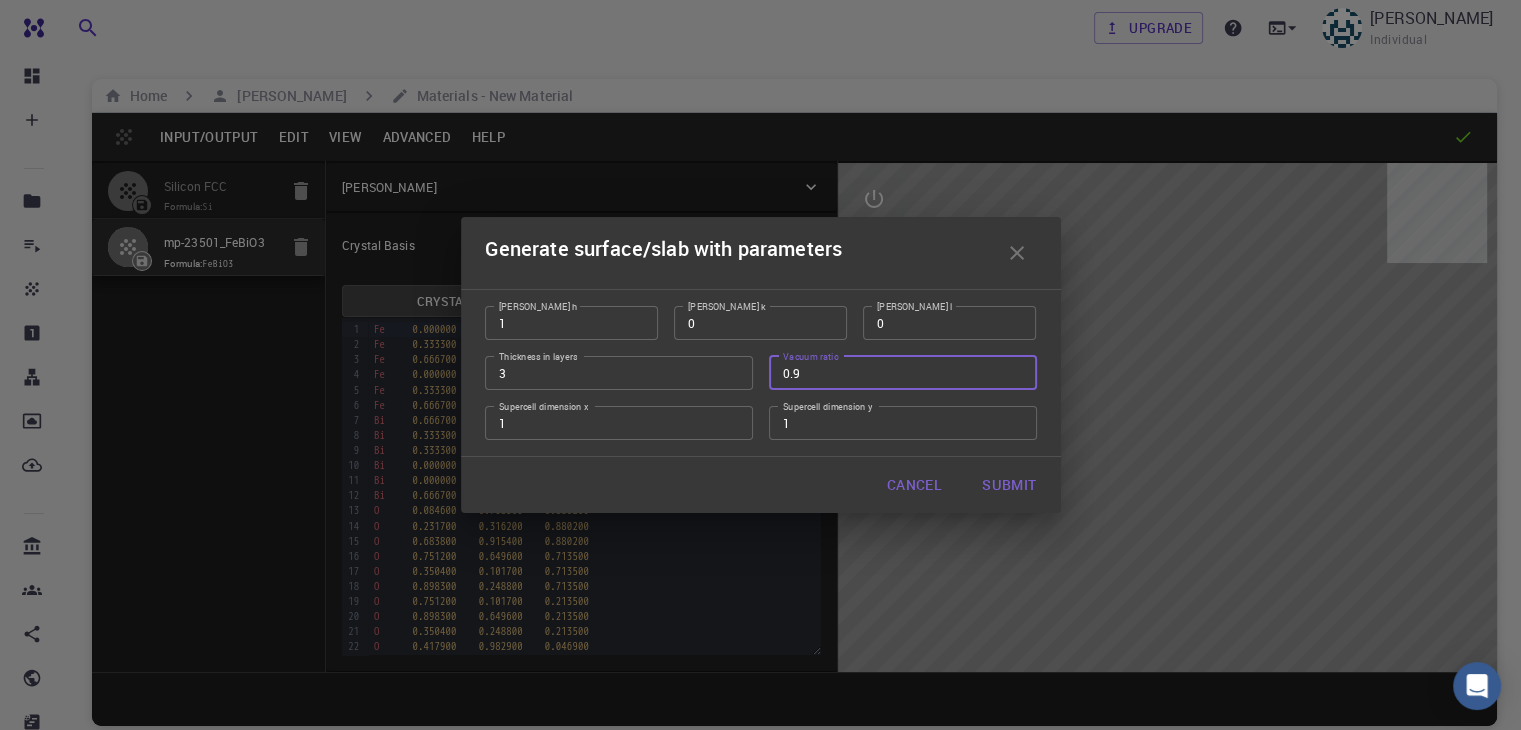 type on "0.9" 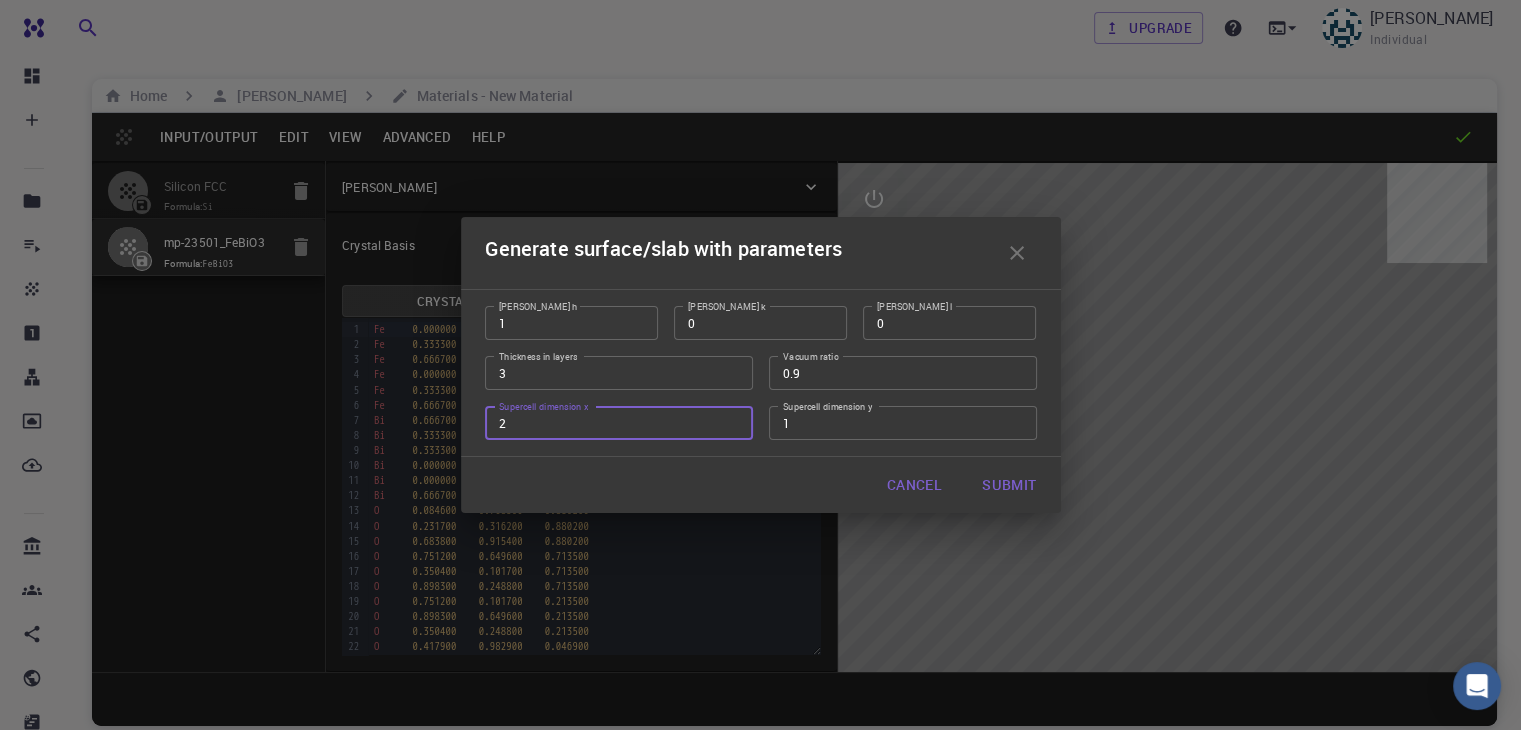 type on "2" 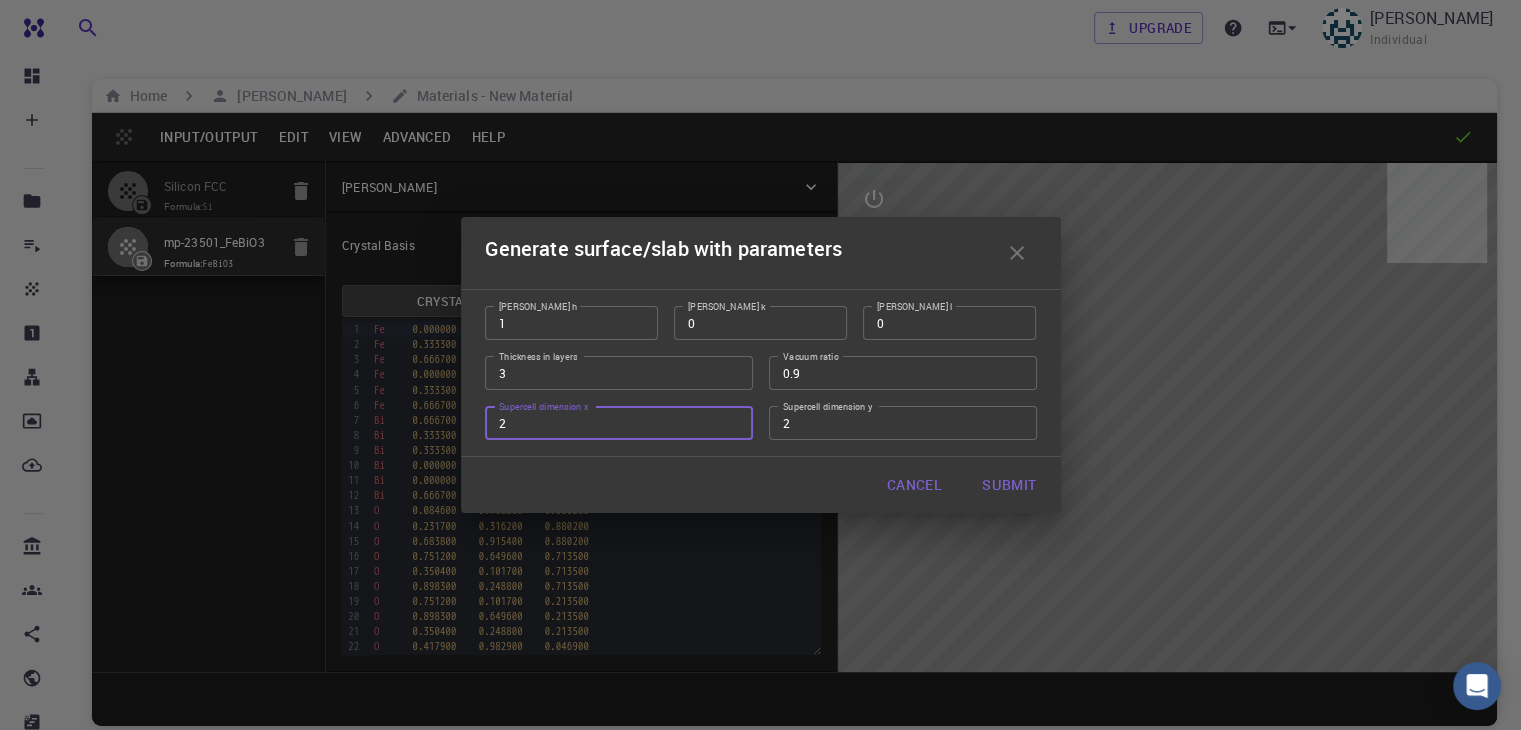 click on "2" at bounding box center [903, 423] 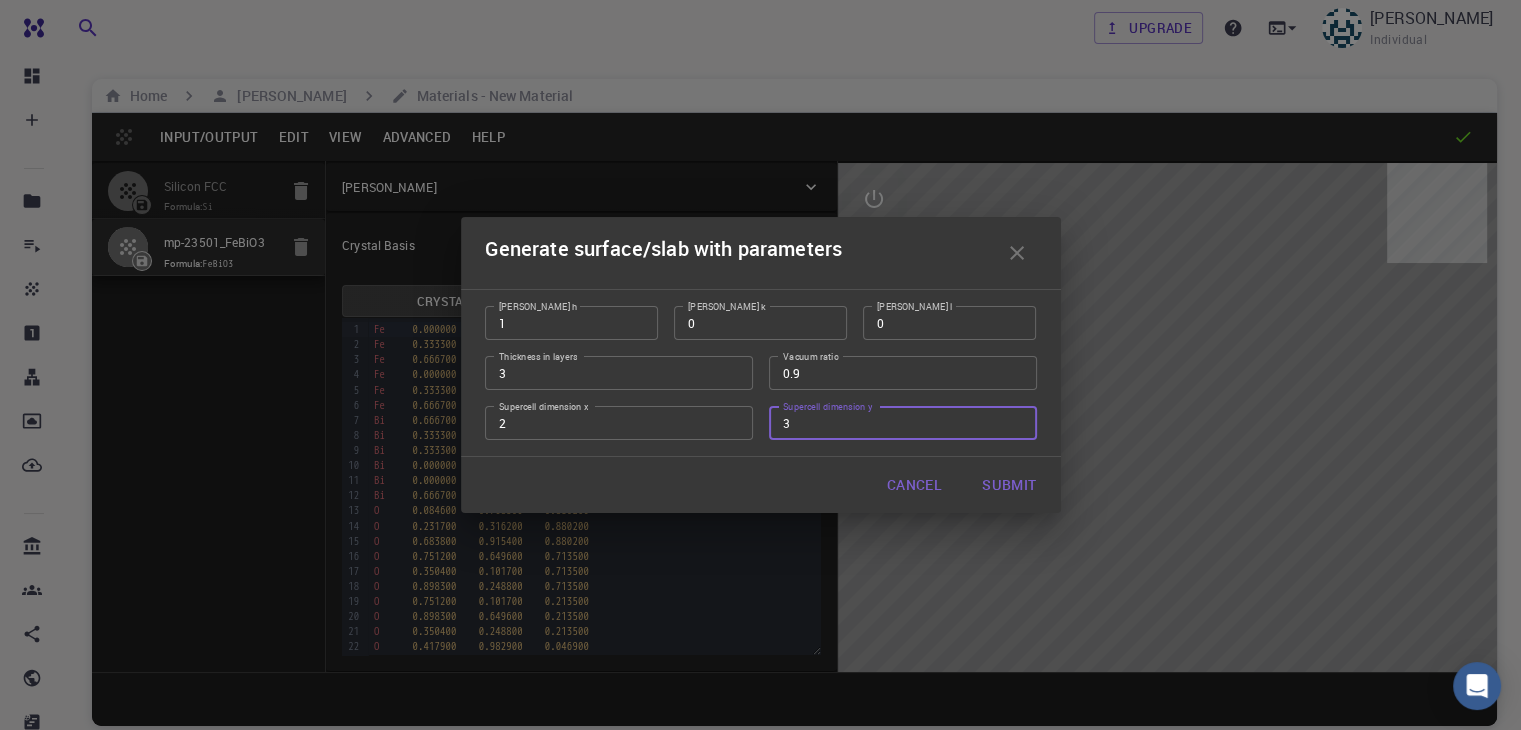 type on "3" 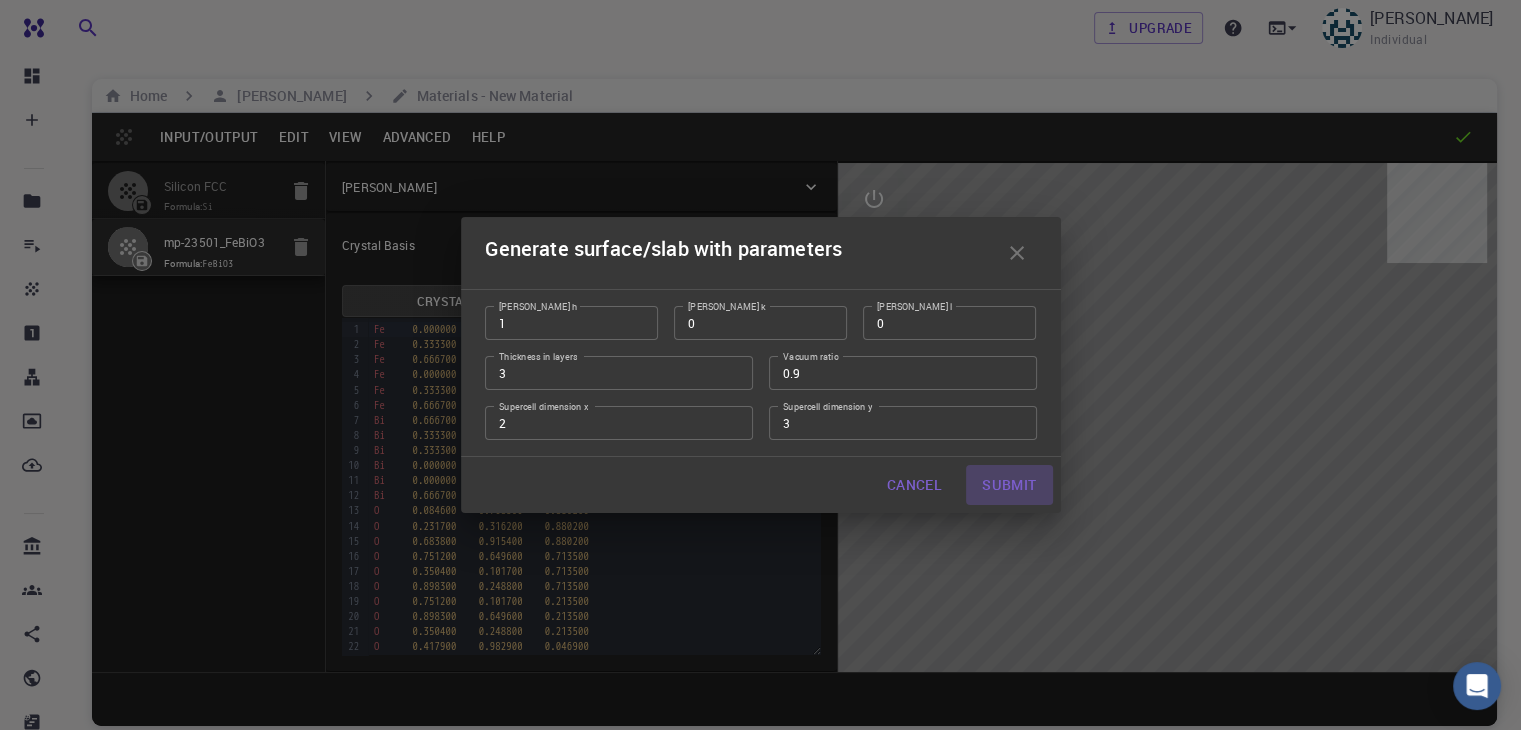 click on "Submit" at bounding box center [1009, 485] 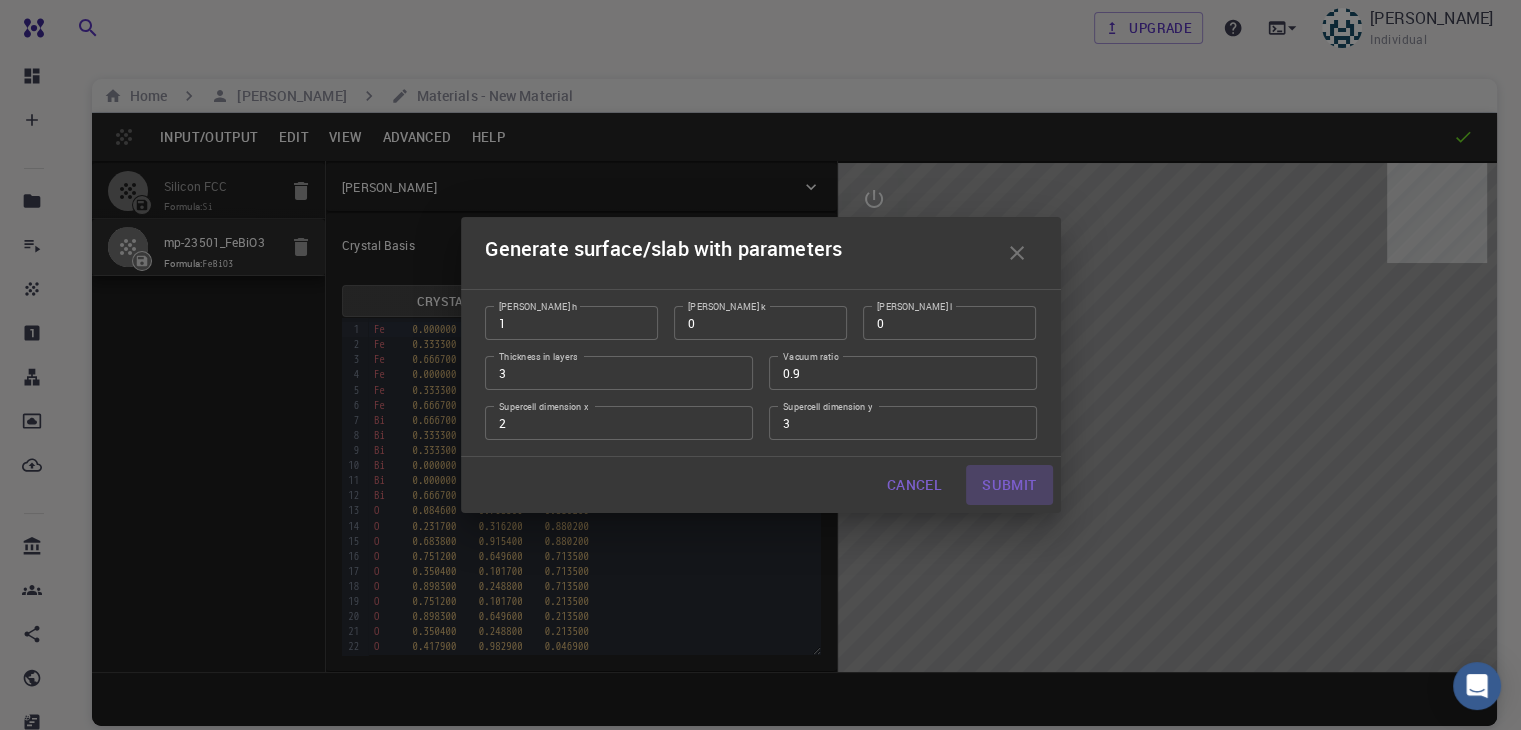 type on "TRI" 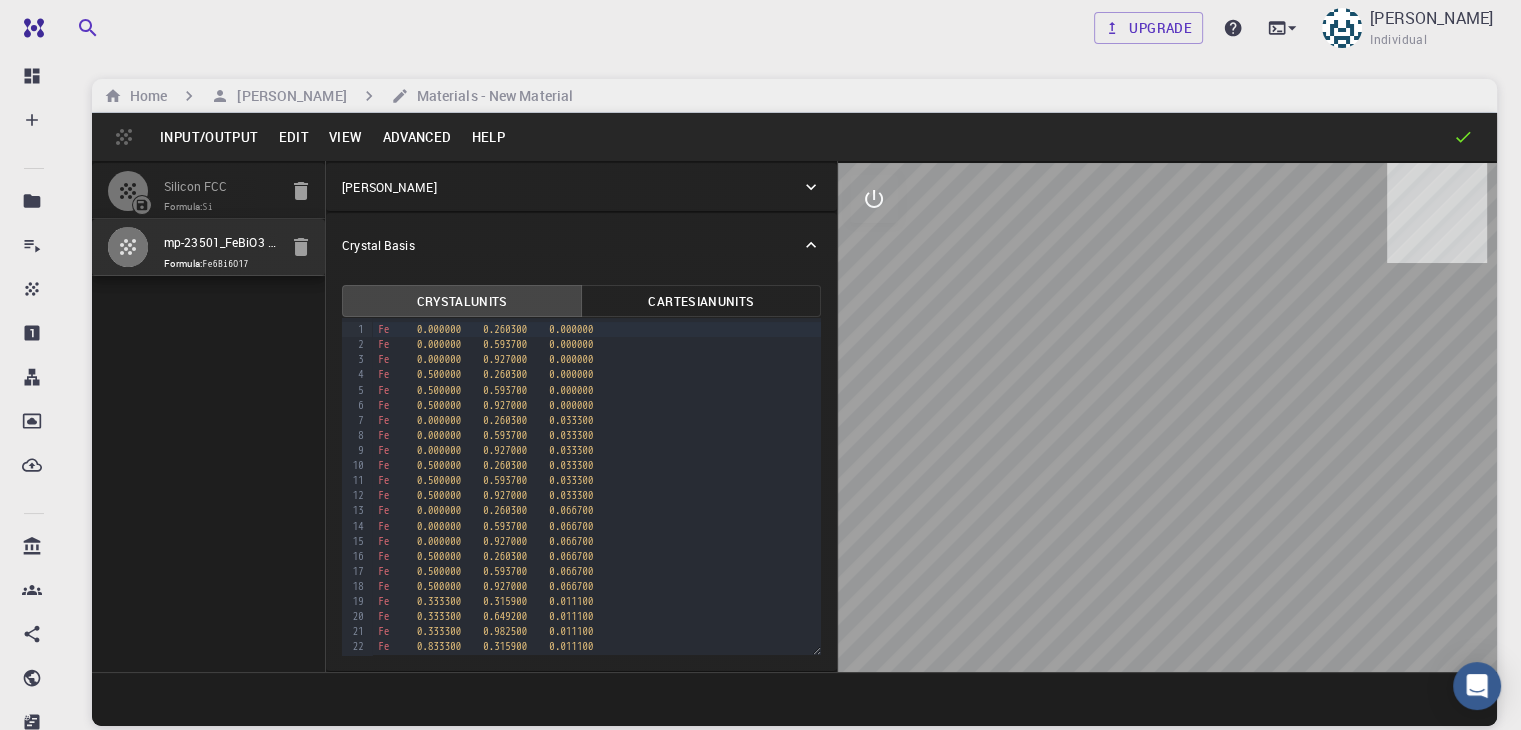 click on "Generate surface/slab with parameters Miller h 1 Miller h Miller k 0 Miller k Miller l 0 Miller l Thickness in layers 3 Thickness in layers Vacuum ratio 0.9 Vacuum ratio Supercell dimension x 2 Supercell dimension x Supercell dimension y 3 Supercell dimension y Cancel Submit" at bounding box center (760, 365) 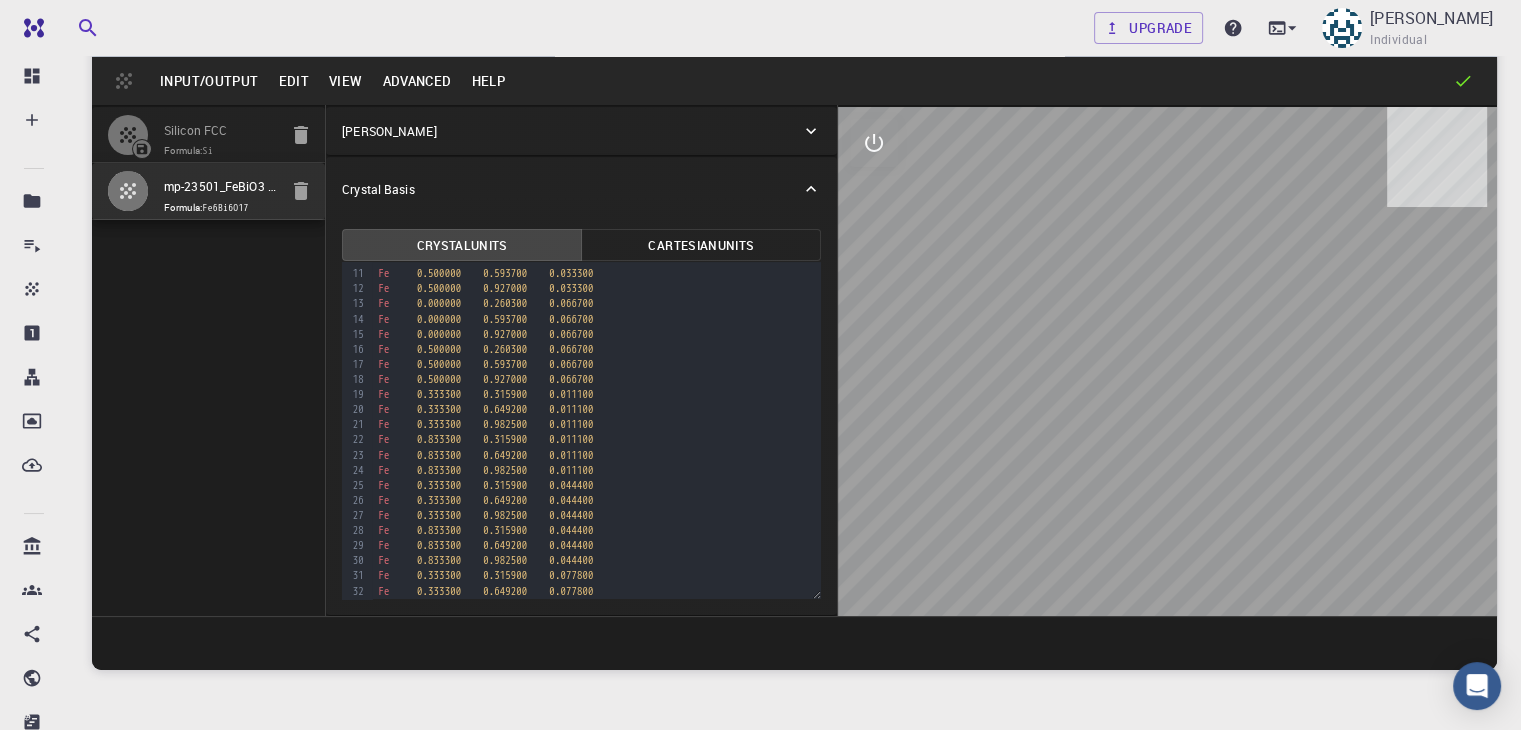 scroll, scrollTop: 0, scrollLeft: 0, axis: both 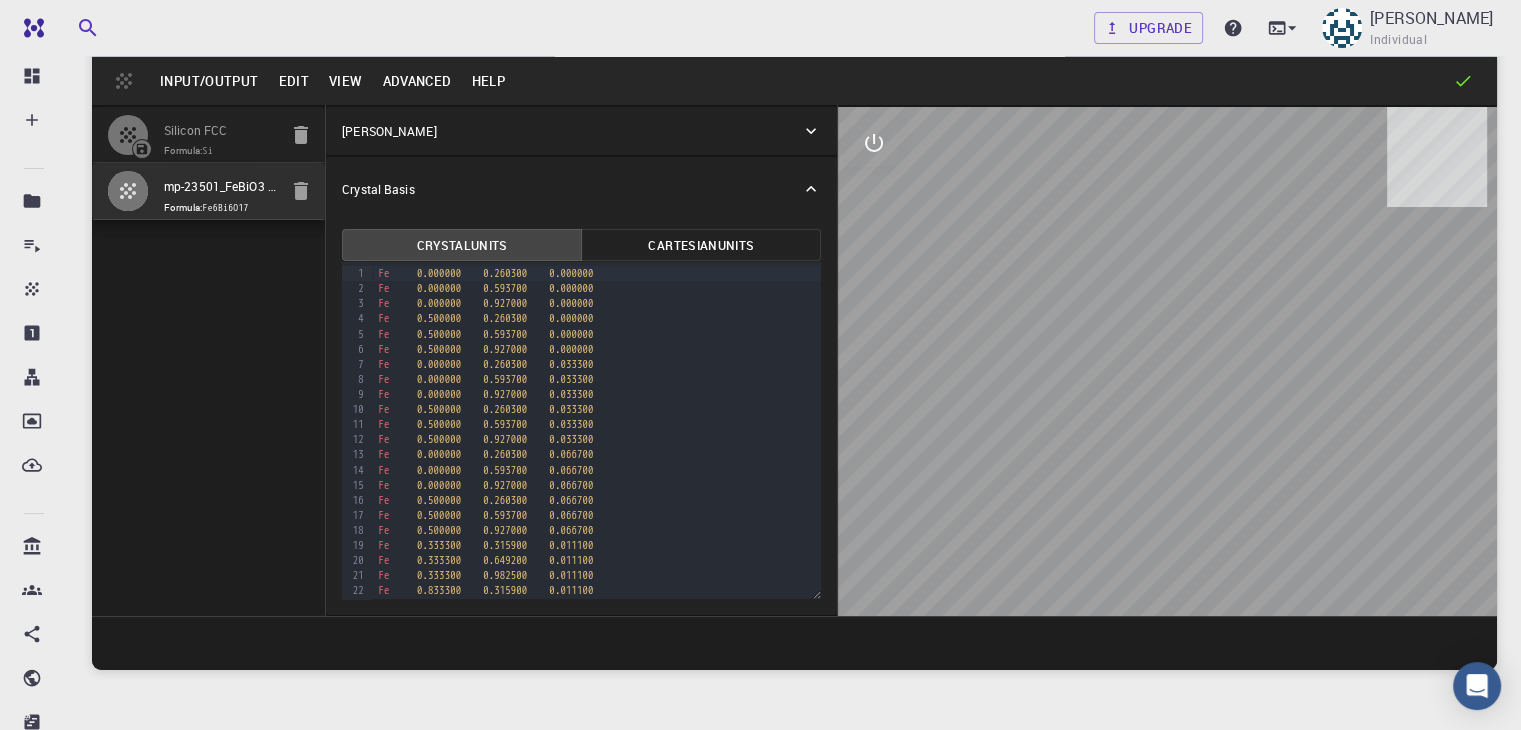 click 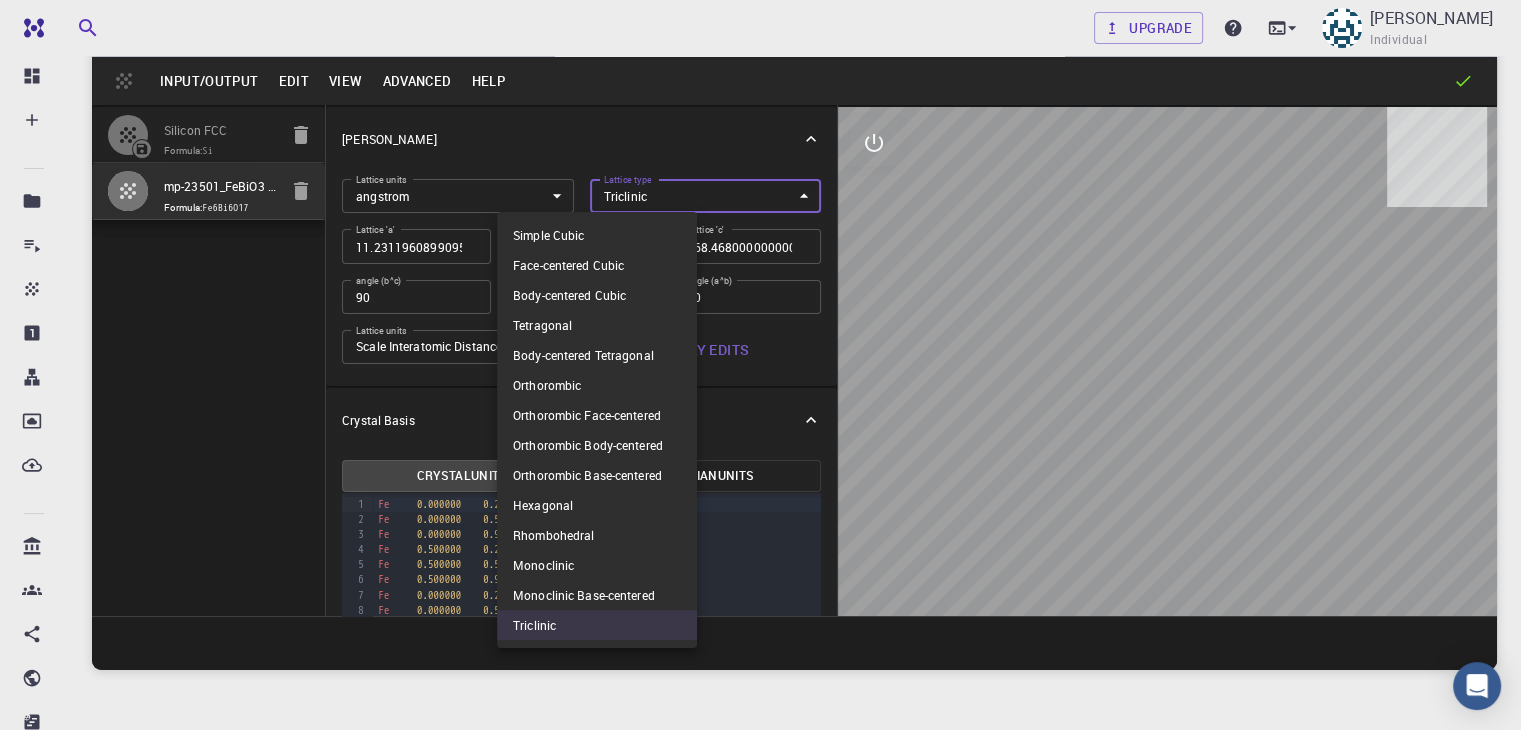 click on "Free Dashboard Create New Job New Material Create Material Upload File Import from Bank Import from 3rd Party New Workflow New Project Projects Jobs Materials Properties Workflows Dropbox External Uploads Bank Materials Workflows Accounts Shared with me Shared publicly Shared externally Documentation Contact Support Compute load: Low Upgrade Gabriel Vaca Individual Home Gabriel Vaca Materials - New Material Input/Output Edit View Advanced Help Silicon FCC Formula:  Si mp-23501_FeBiO3 - slab [1,0,0] Formula:  Fe6Bi6O17 Crystal Lattice Lattice units angstrom angstrom Lattice units Lattice type Triclinic TRI Lattice type Lattice 'a' 11.231196089909568 Lattice 'a' Lattice 'b' 42.2449 Lattice 'b' Lattice 'c' 168.46800000000005 Lattice 'c' angle (b^c) 90 angle (b^c) angle (a^c) 120.00001151656124 angle (a^c) angle (a^b) 90 angle (a^b) Lattice units Scale Interatomic Distances 0 Lattice units Apply Edits Crystal Basis Crystal  Units Cartesian  Units 999 1 2 3 4 5 6 7 8 9 10 11 12 13 14 15 16 17" at bounding box center (760, 385) 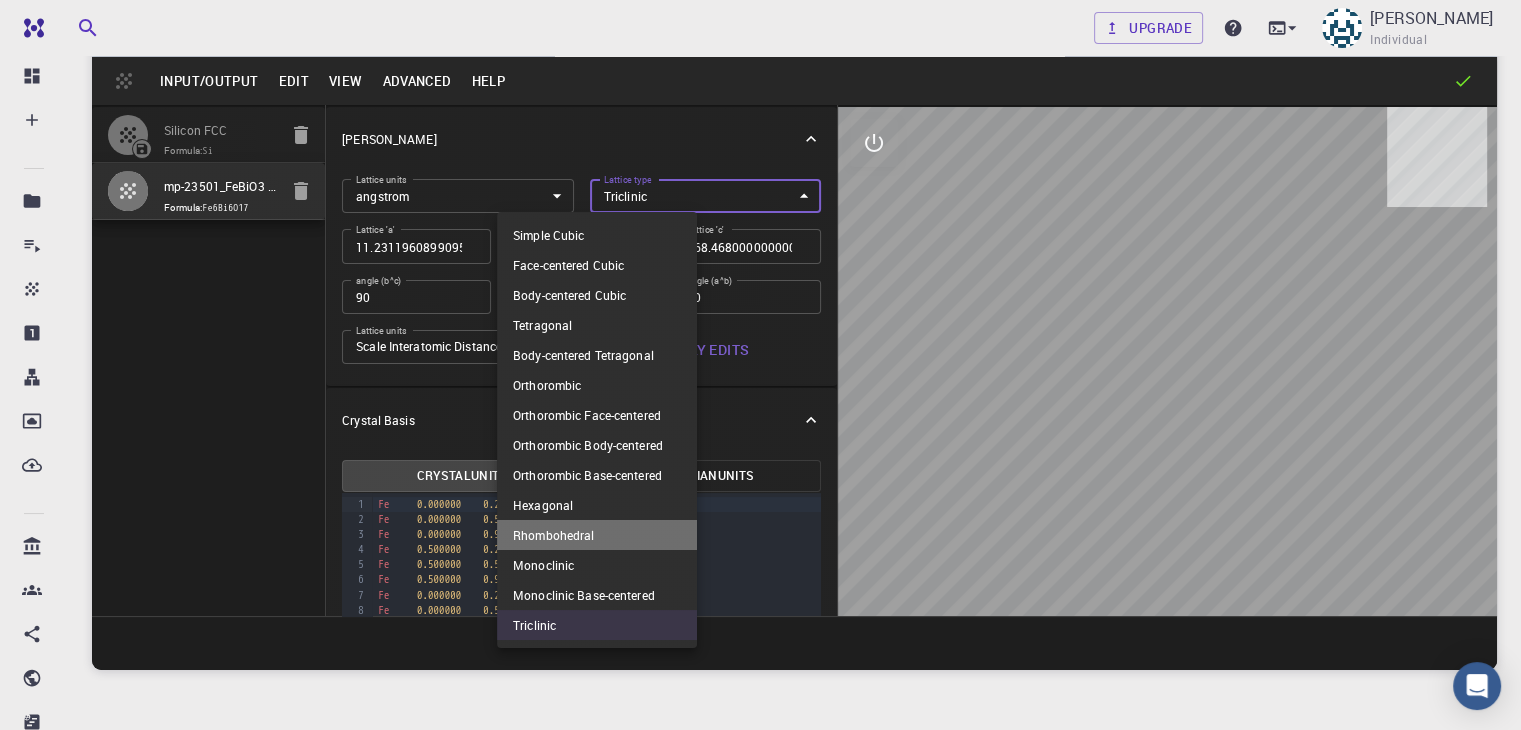 click on "Rhombohedral" at bounding box center [597, 535] 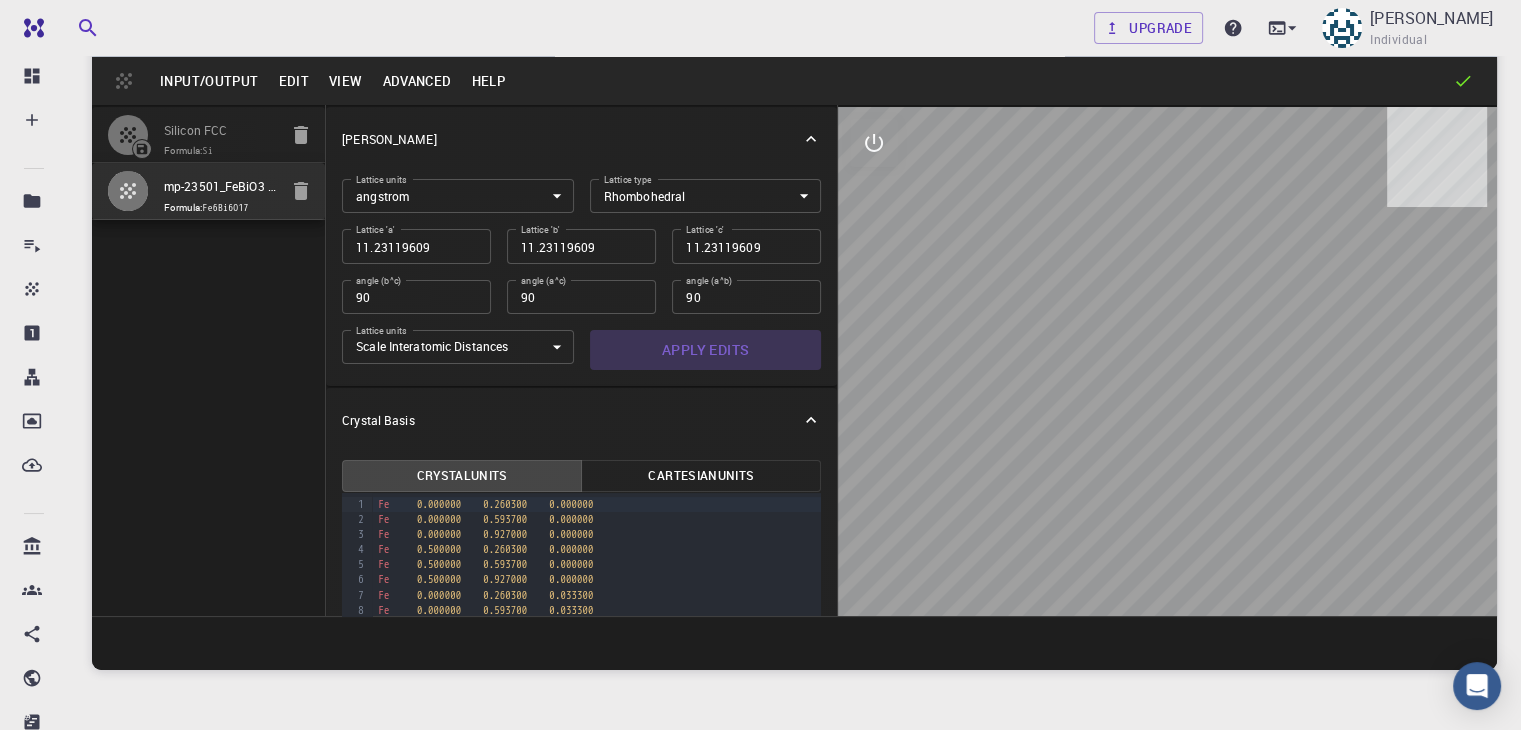 click on "Apply Edits" at bounding box center [706, 350] 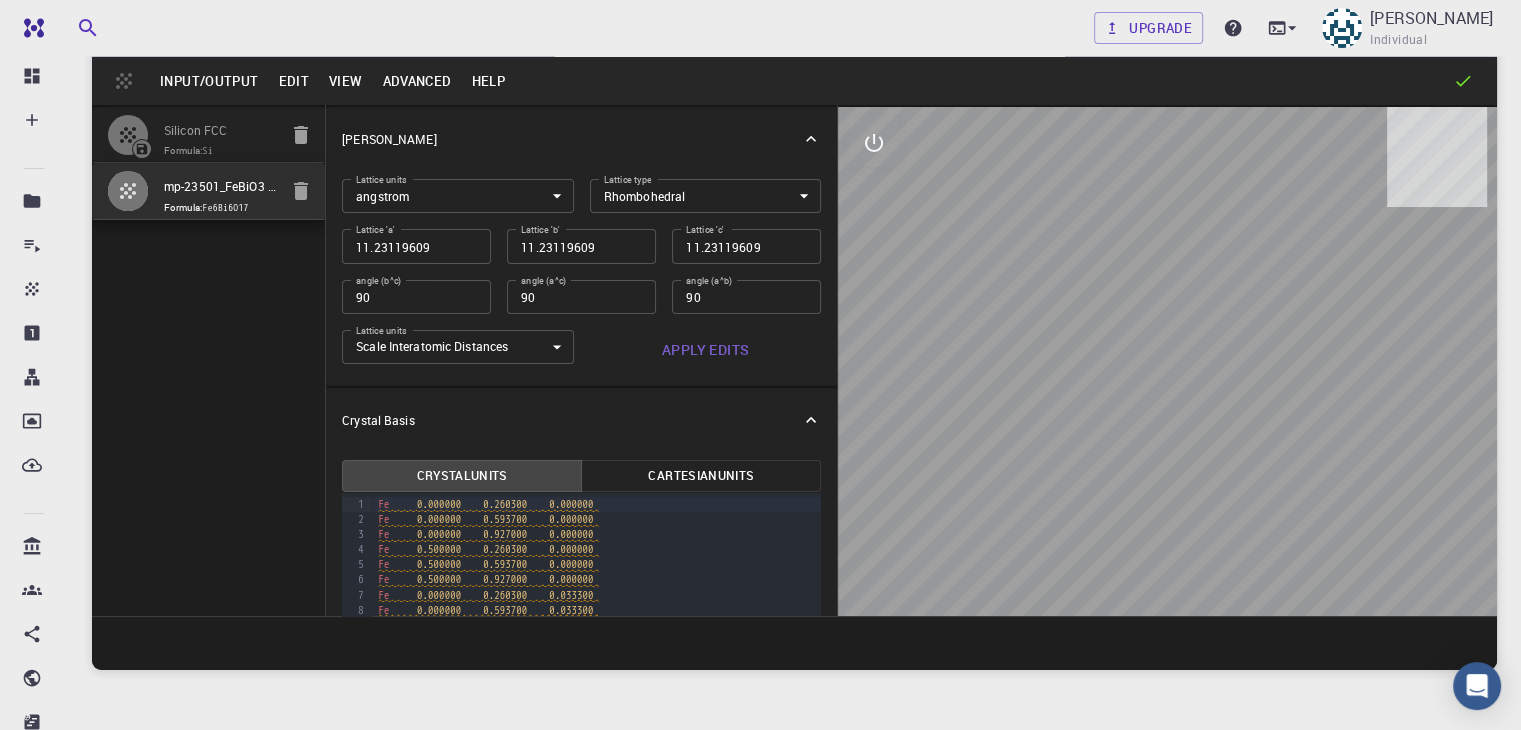 click on "Advanced" at bounding box center [416, 81] 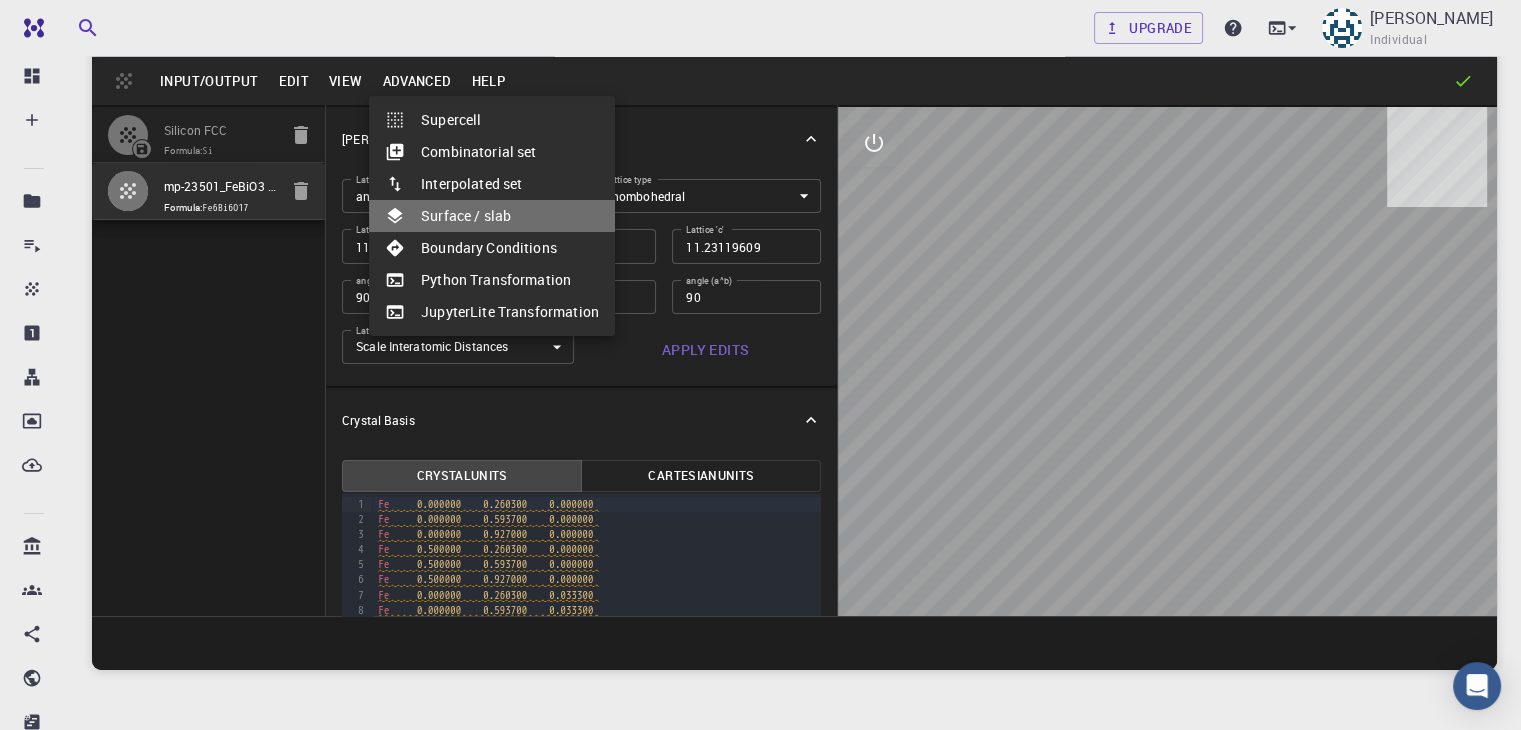 click on "Surface / slab" at bounding box center (492, 216) 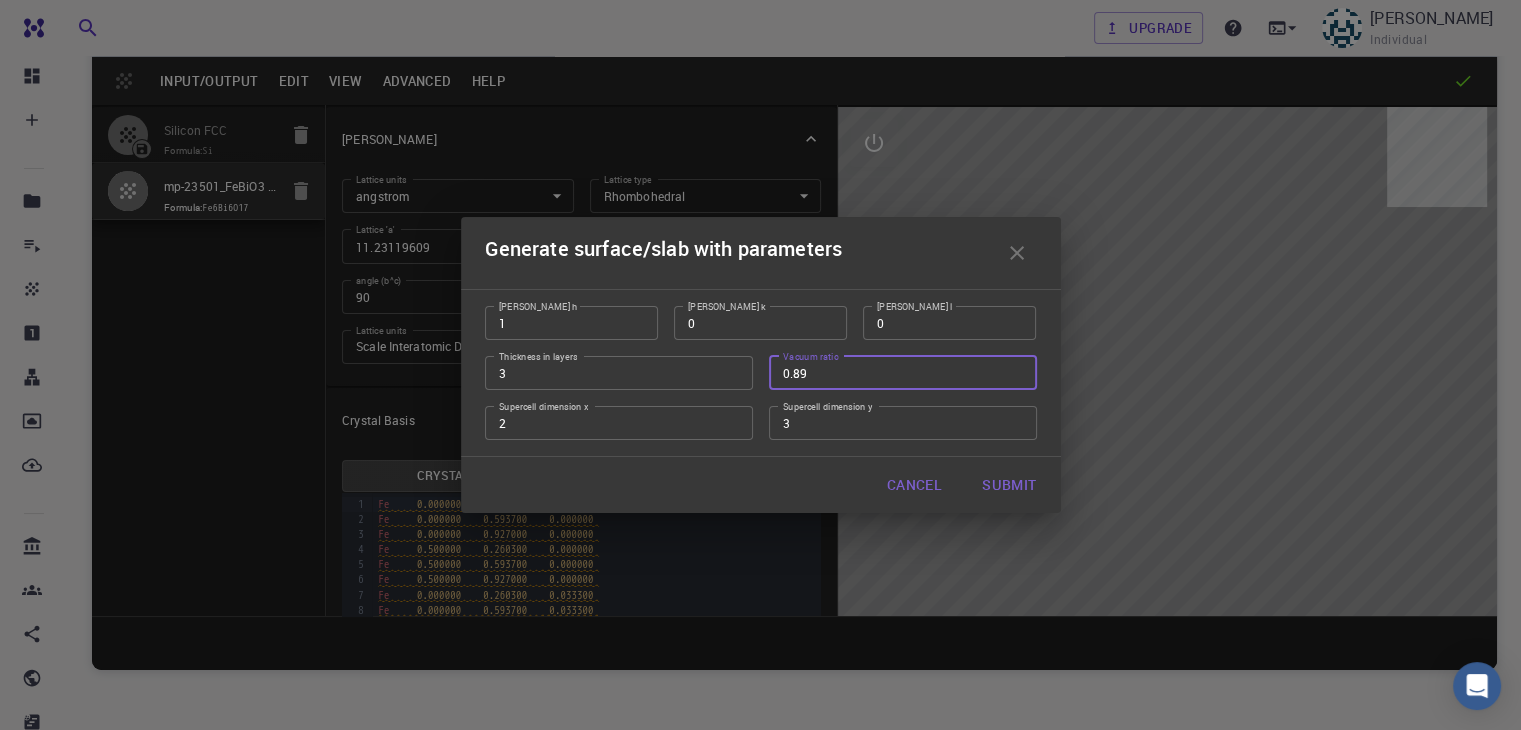 click on "0.89" at bounding box center [903, 373] 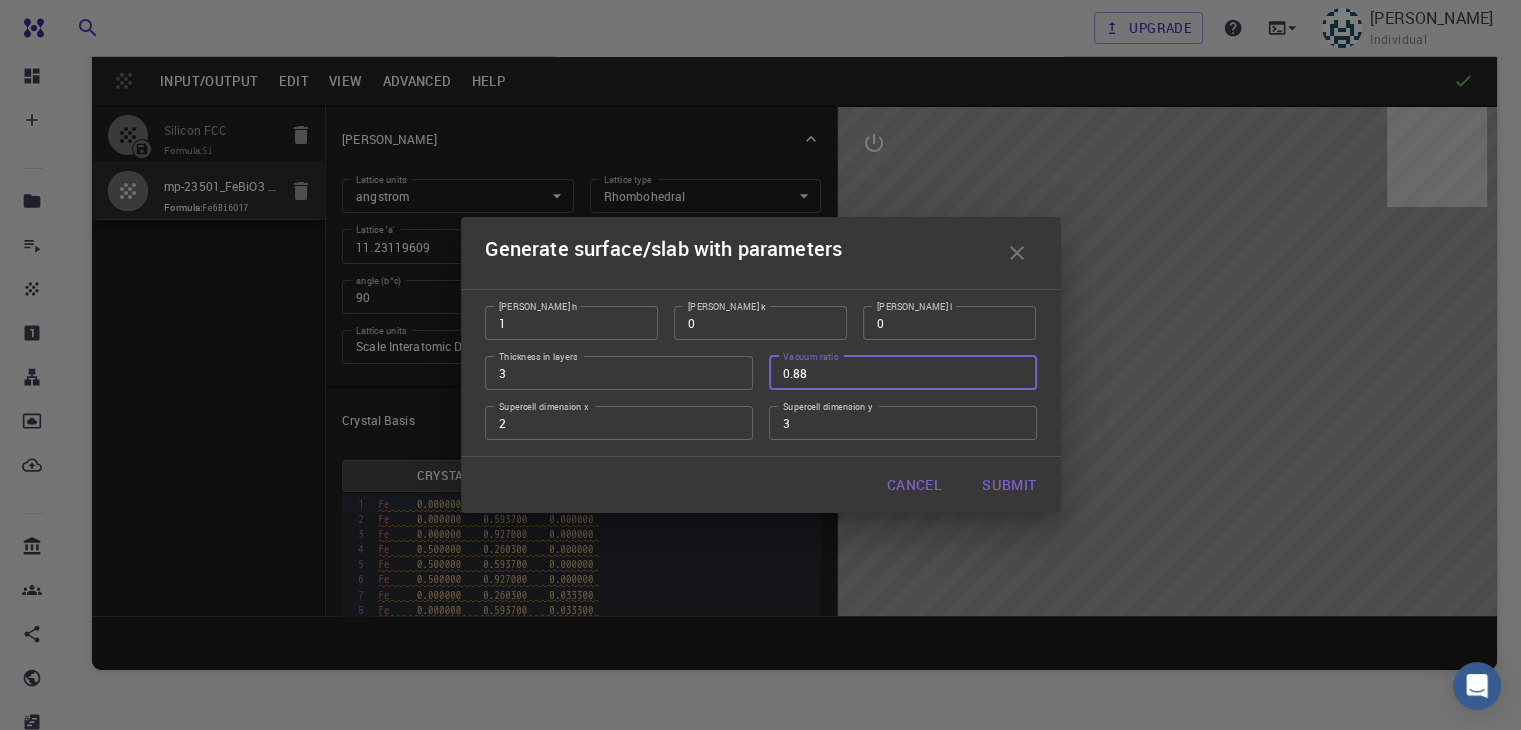 click on "0.88" at bounding box center [903, 373] 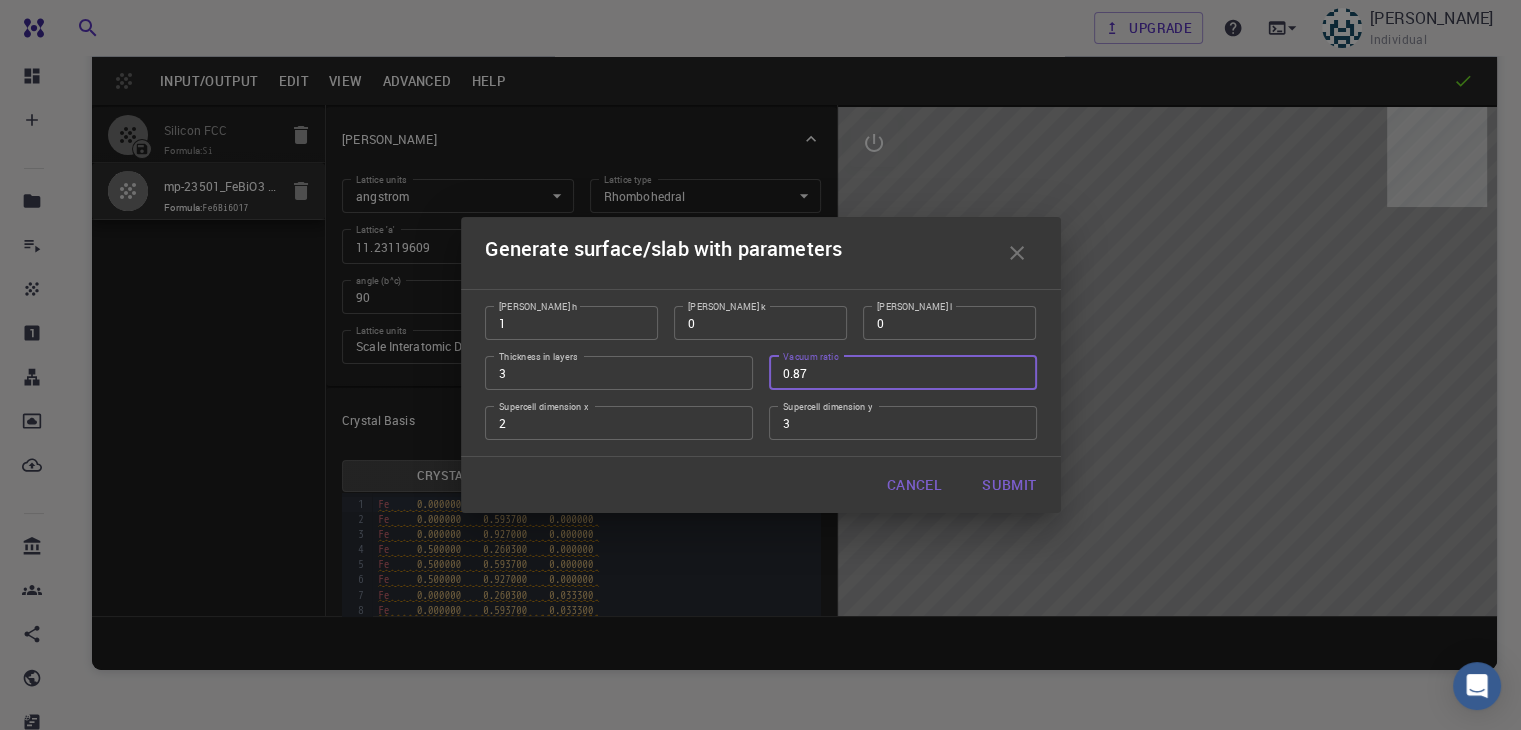 click on "0.87" at bounding box center (903, 373) 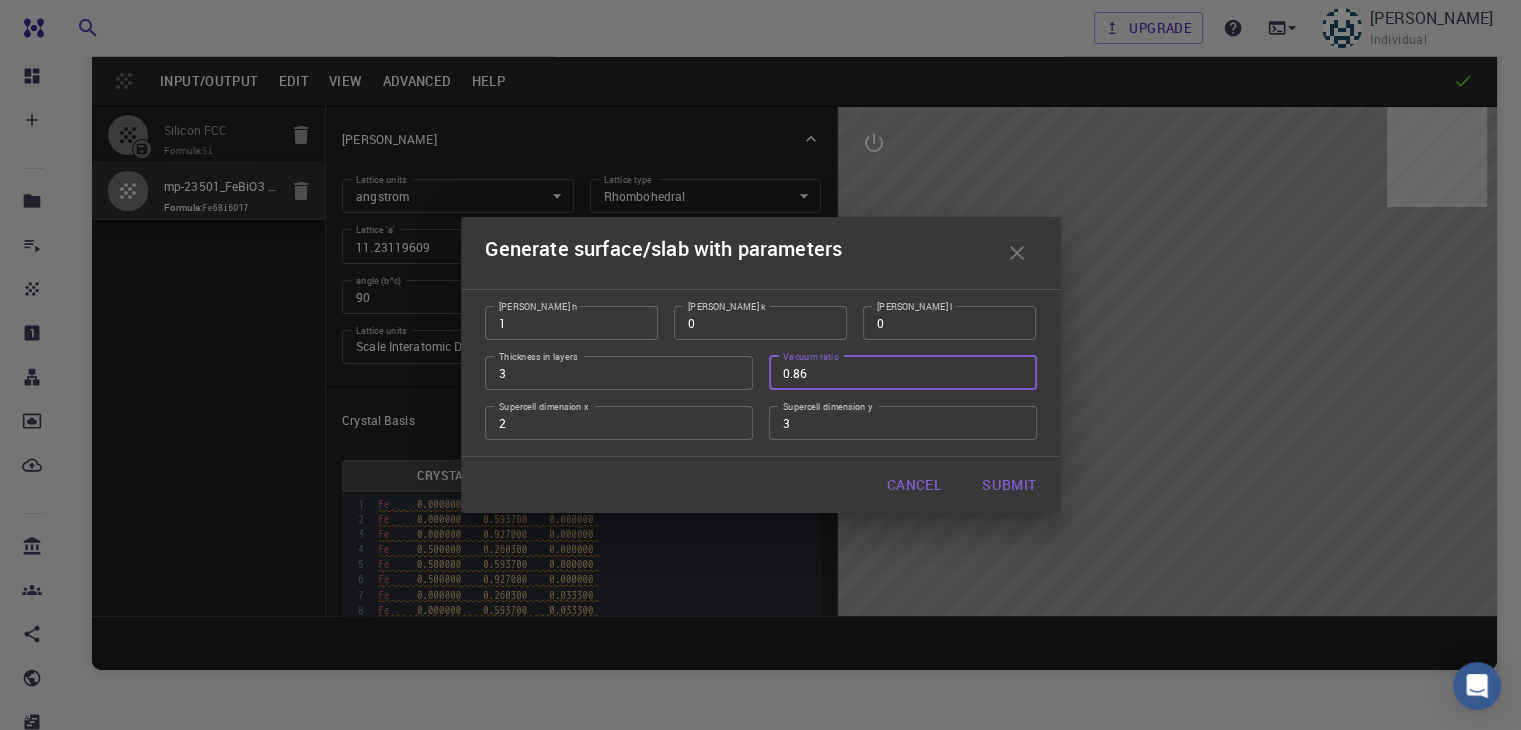 click on "0.86" at bounding box center [903, 373] 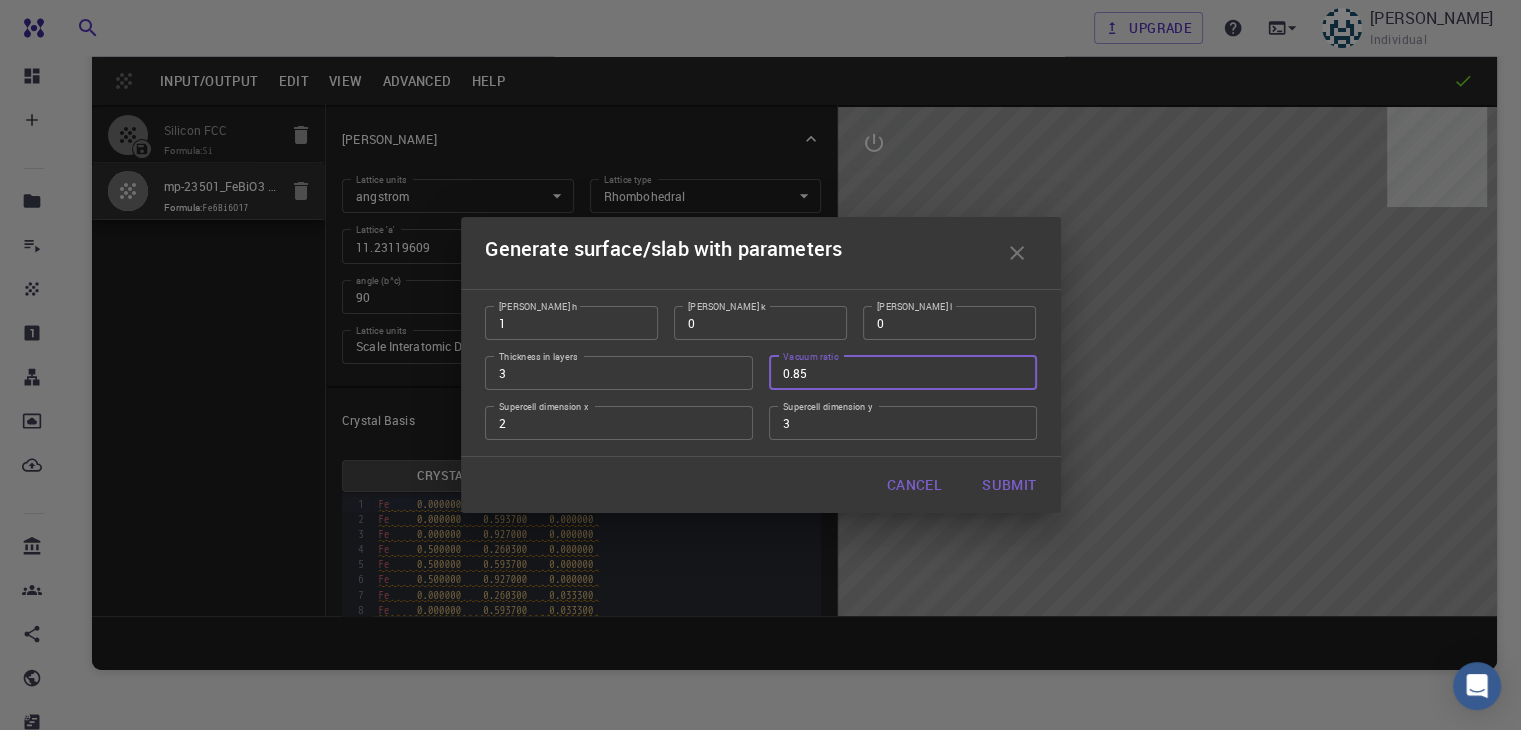 click on "0.85" at bounding box center (903, 373) 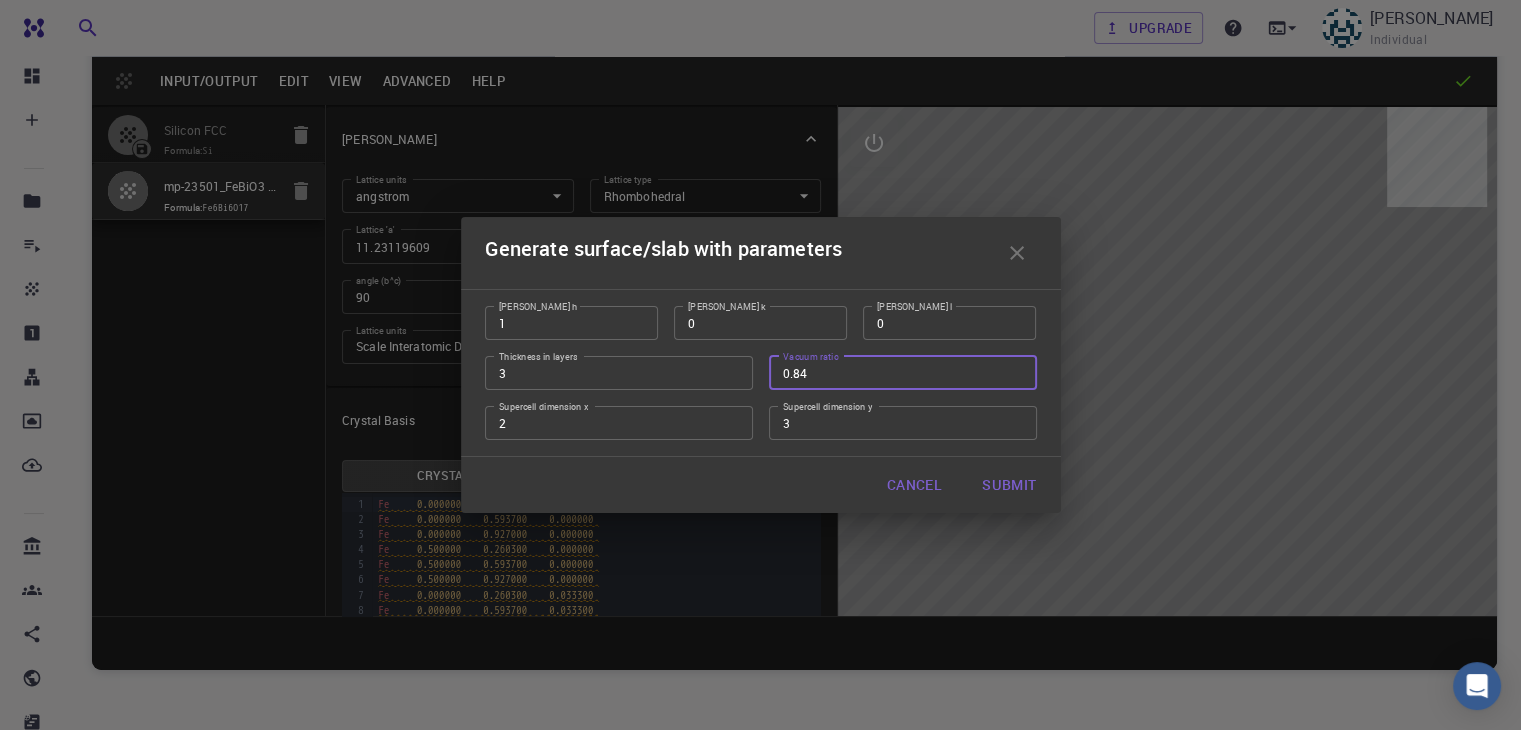 click on "0.84" at bounding box center [903, 373] 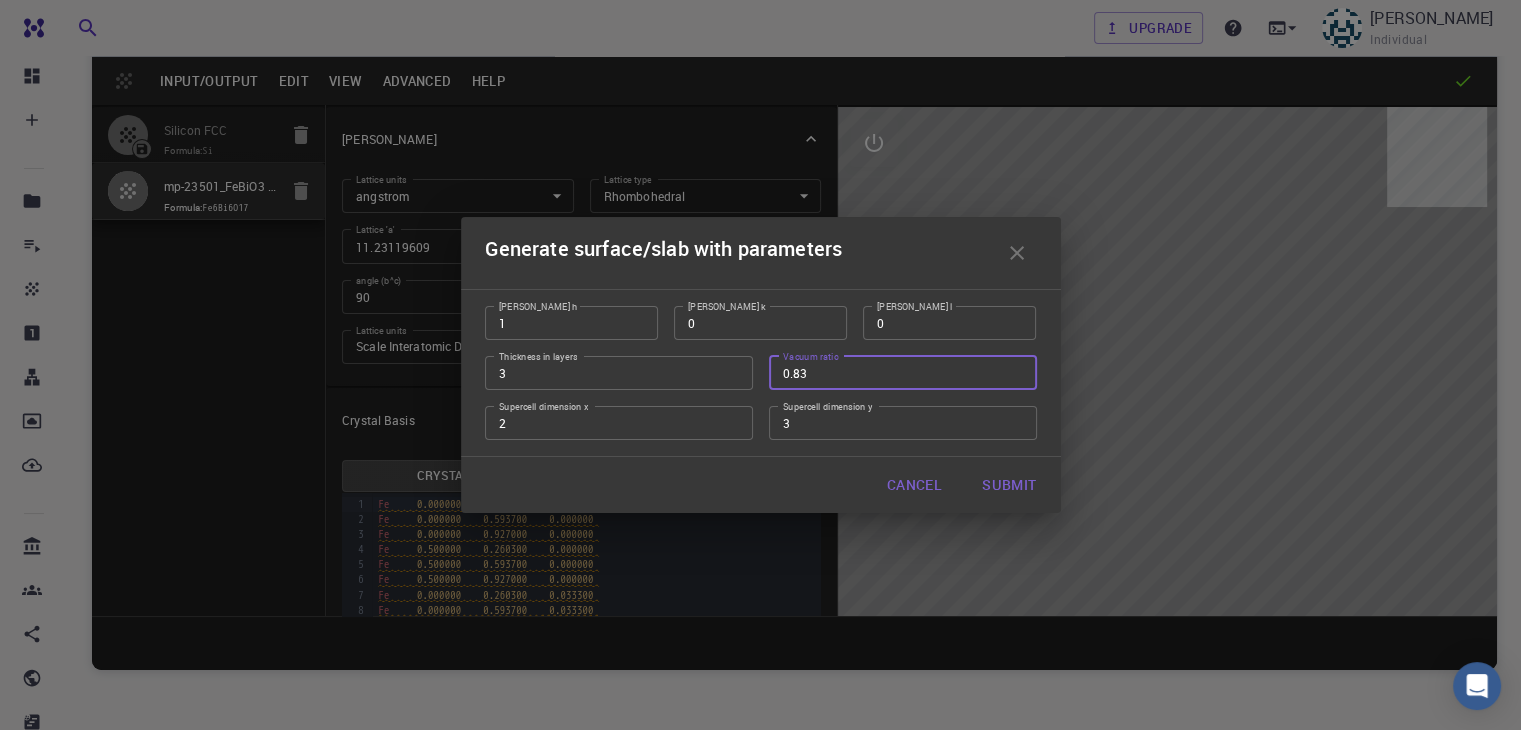 click on "0.83" at bounding box center [903, 373] 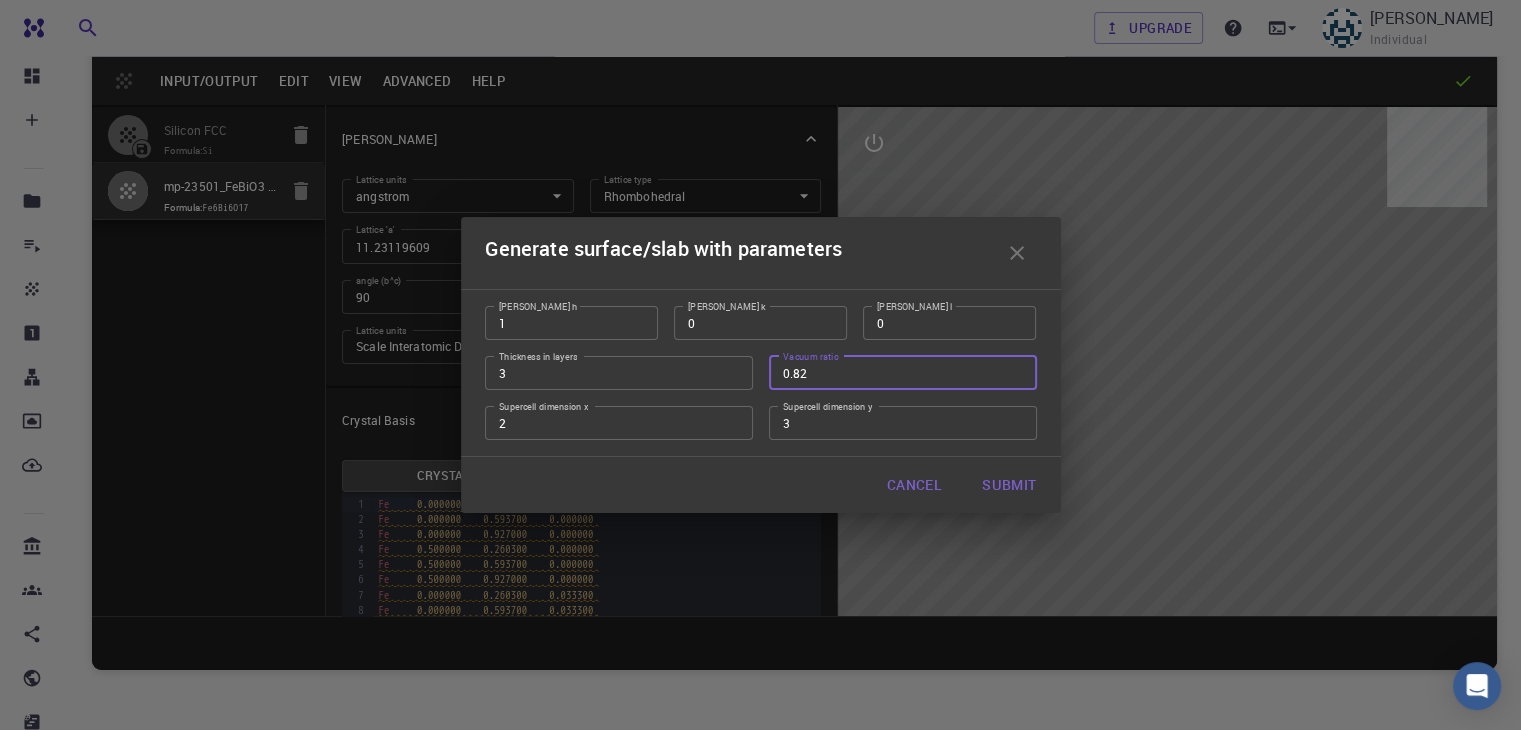 click on "0.82" at bounding box center [903, 373] 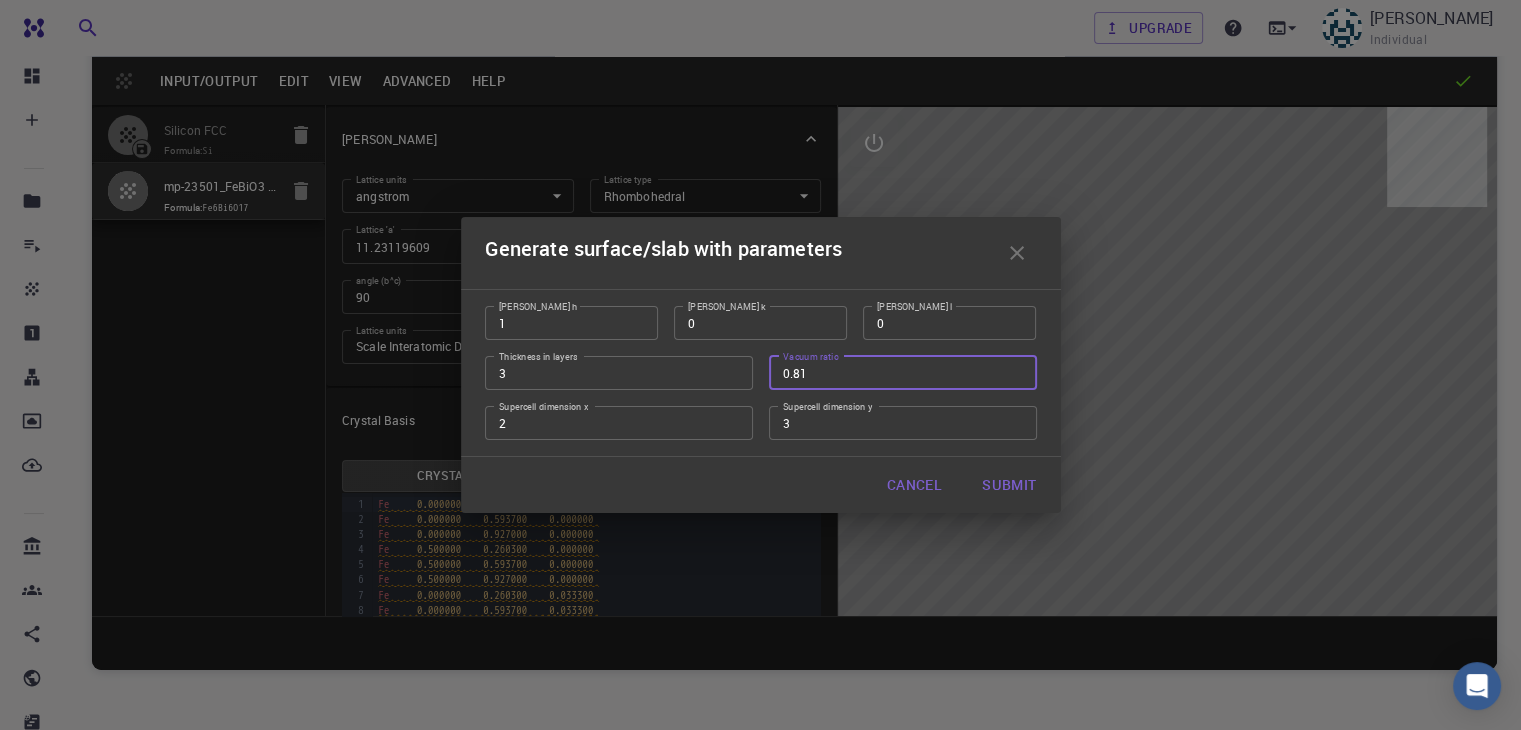 click on "0.81" at bounding box center [903, 373] 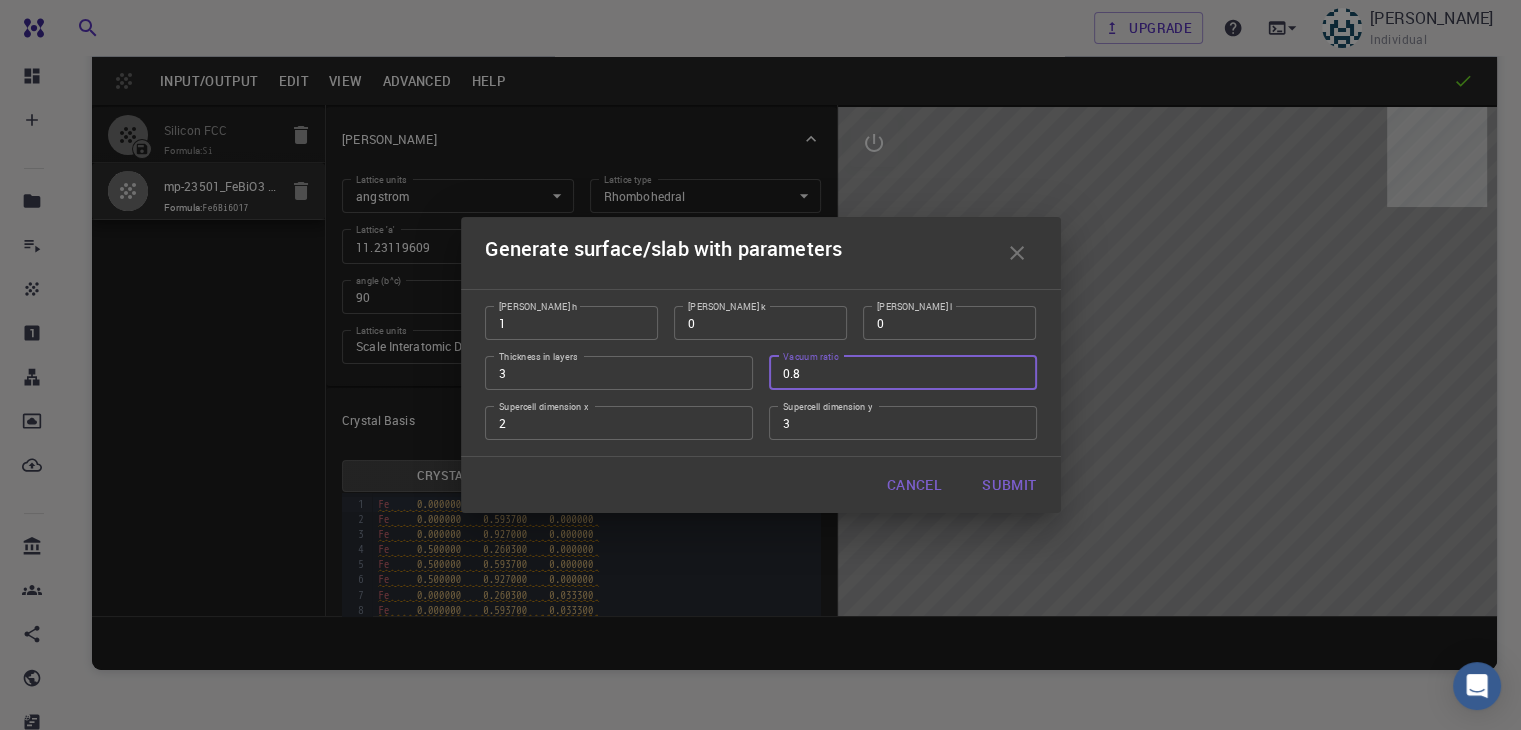 click on "0.8" at bounding box center [903, 373] 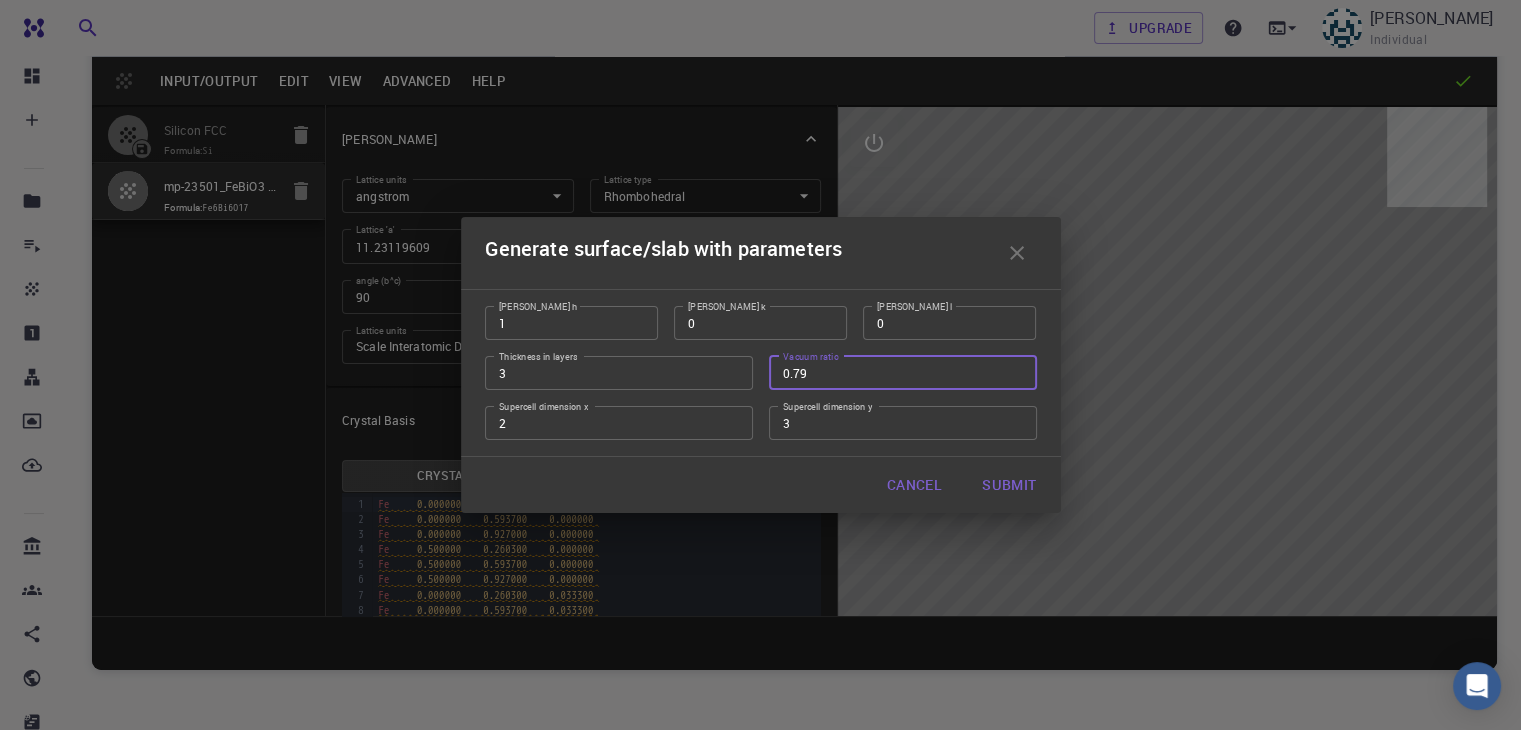 click on "0.79" at bounding box center (903, 373) 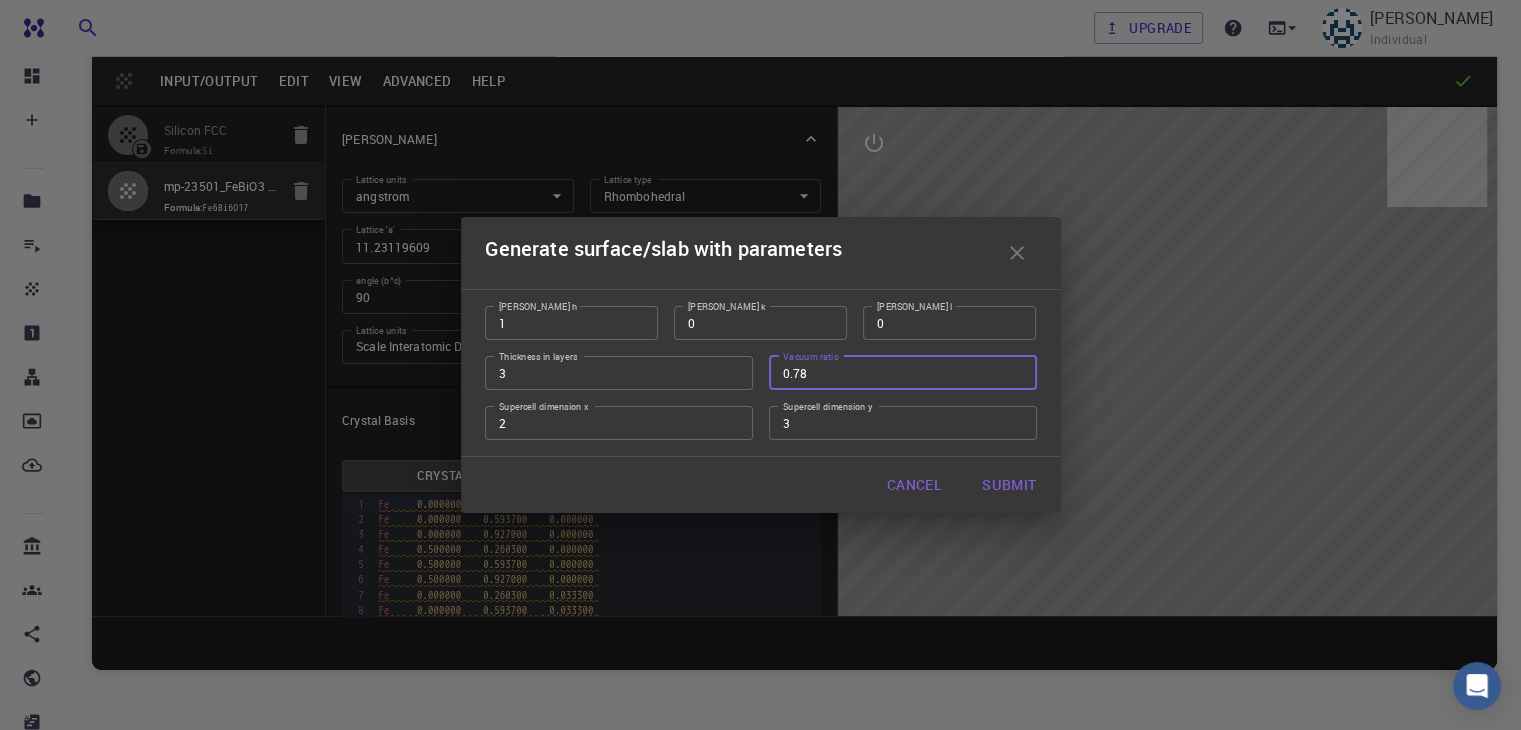 click on "0.78" at bounding box center (903, 373) 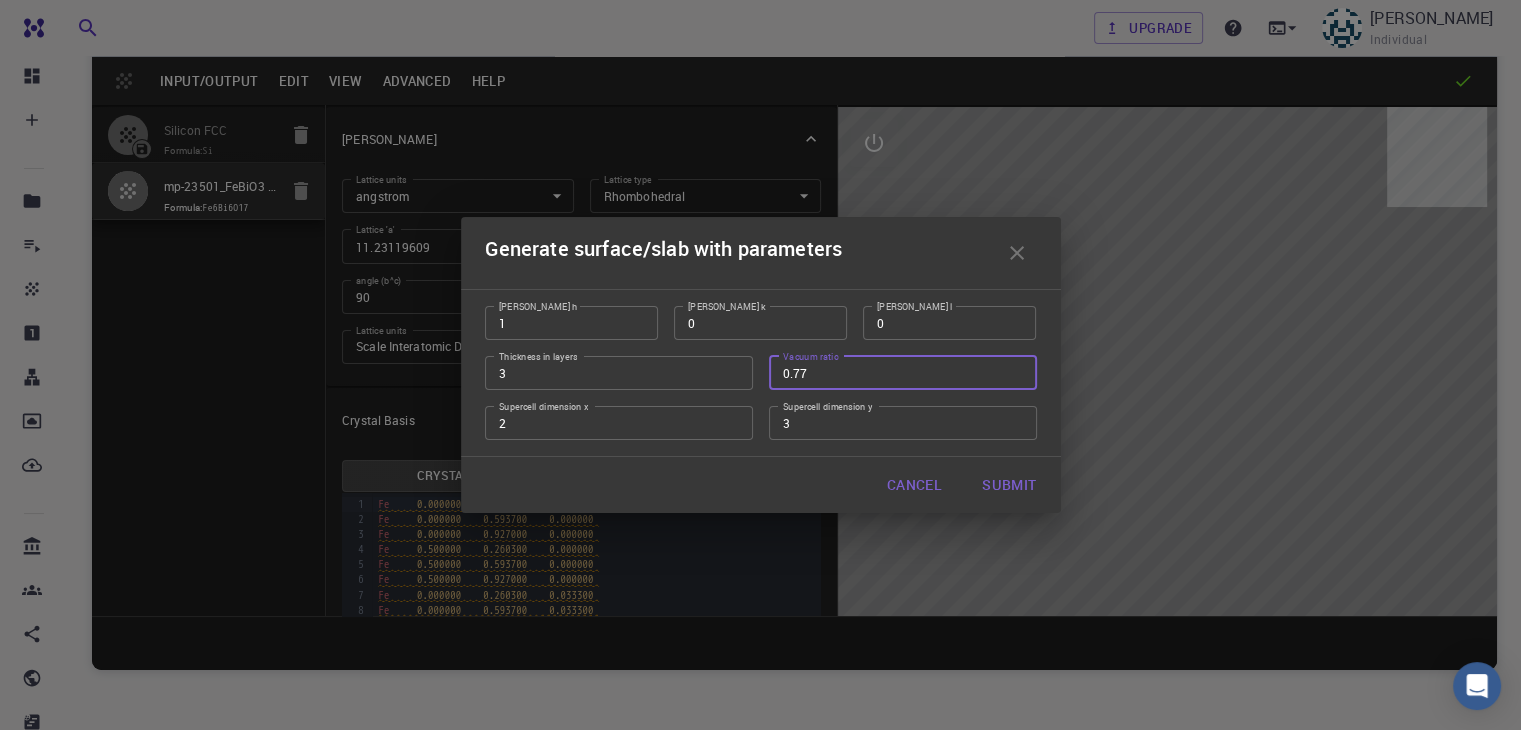 click on "0.77" at bounding box center [903, 373] 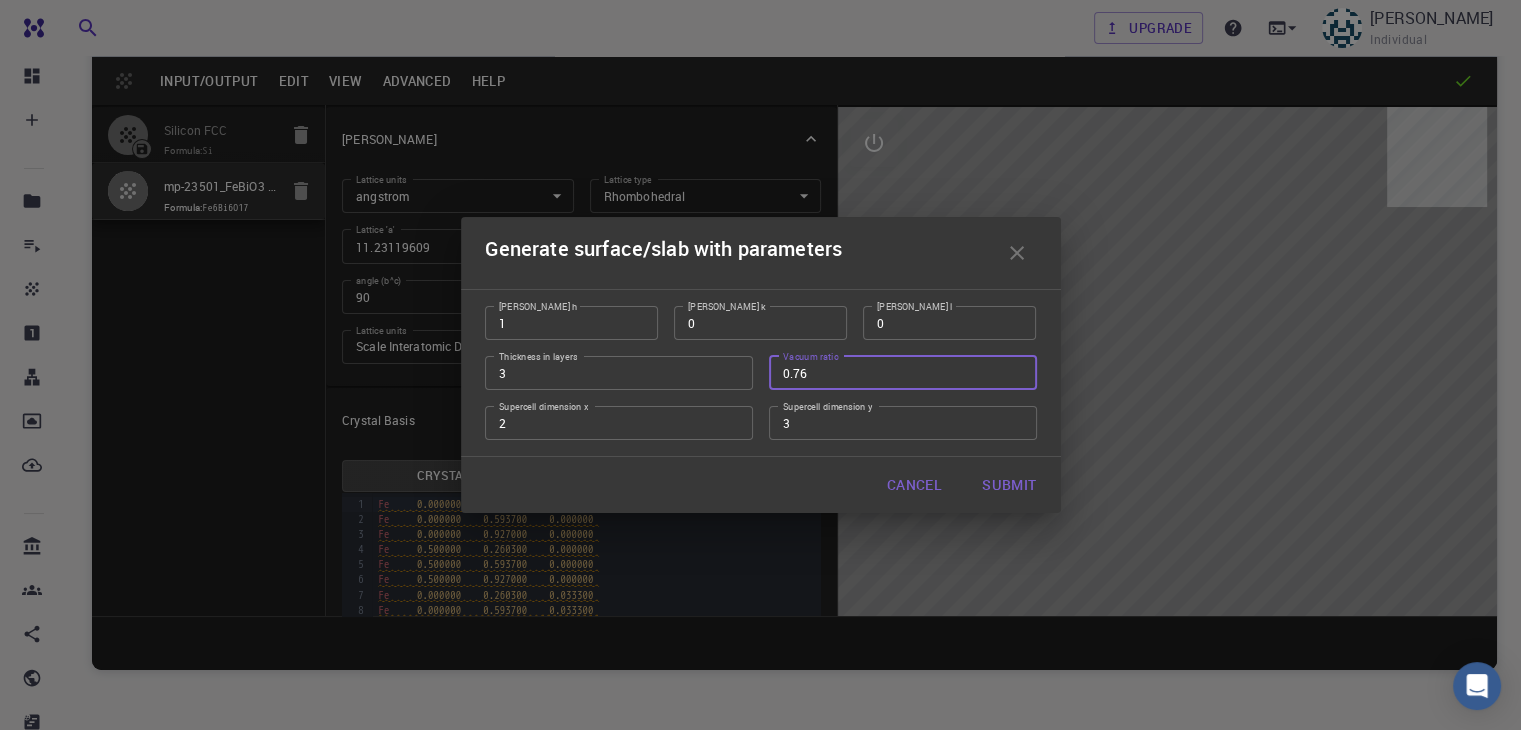 click on "0.76" at bounding box center [903, 373] 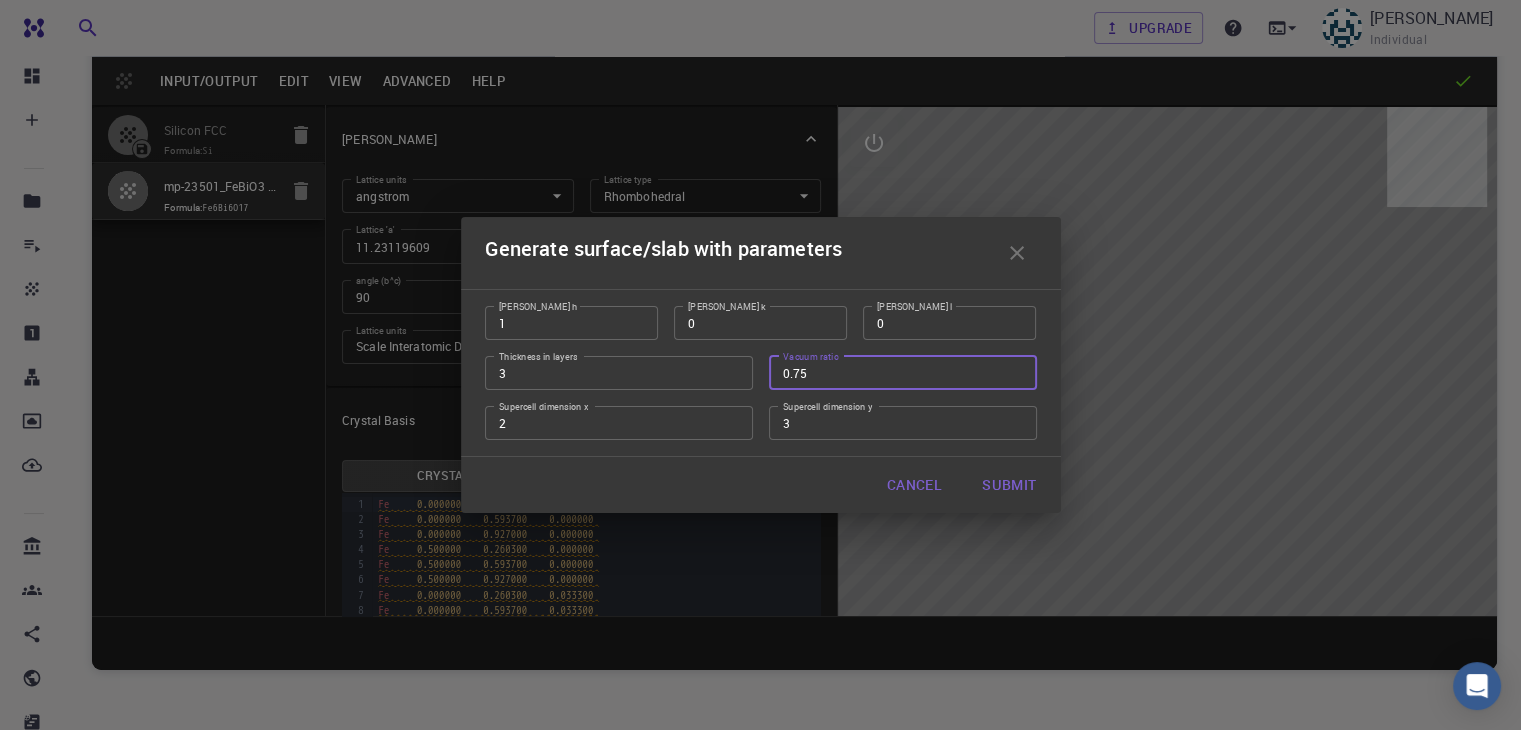 click on "0.75" at bounding box center (903, 373) 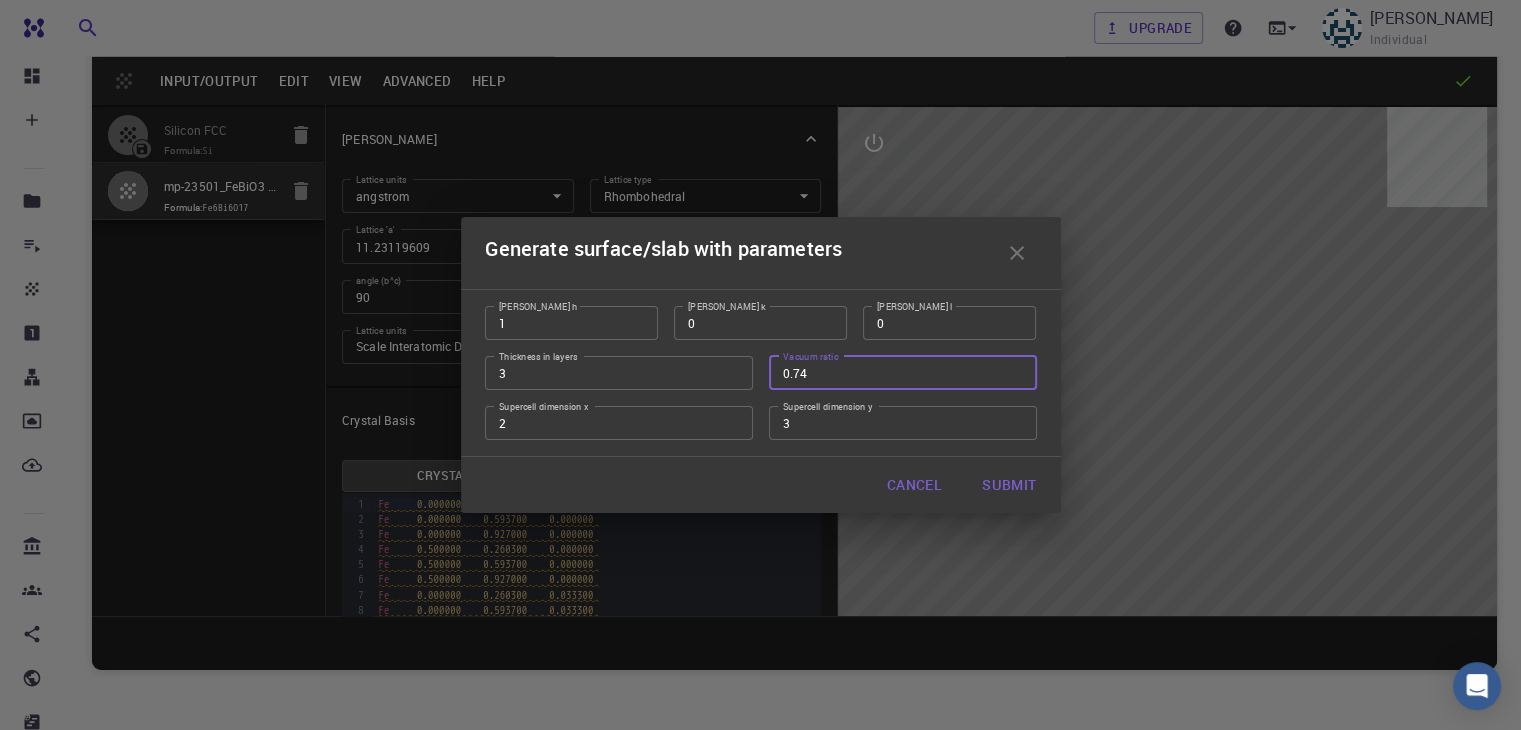 click on "0.74" at bounding box center (903, 373) 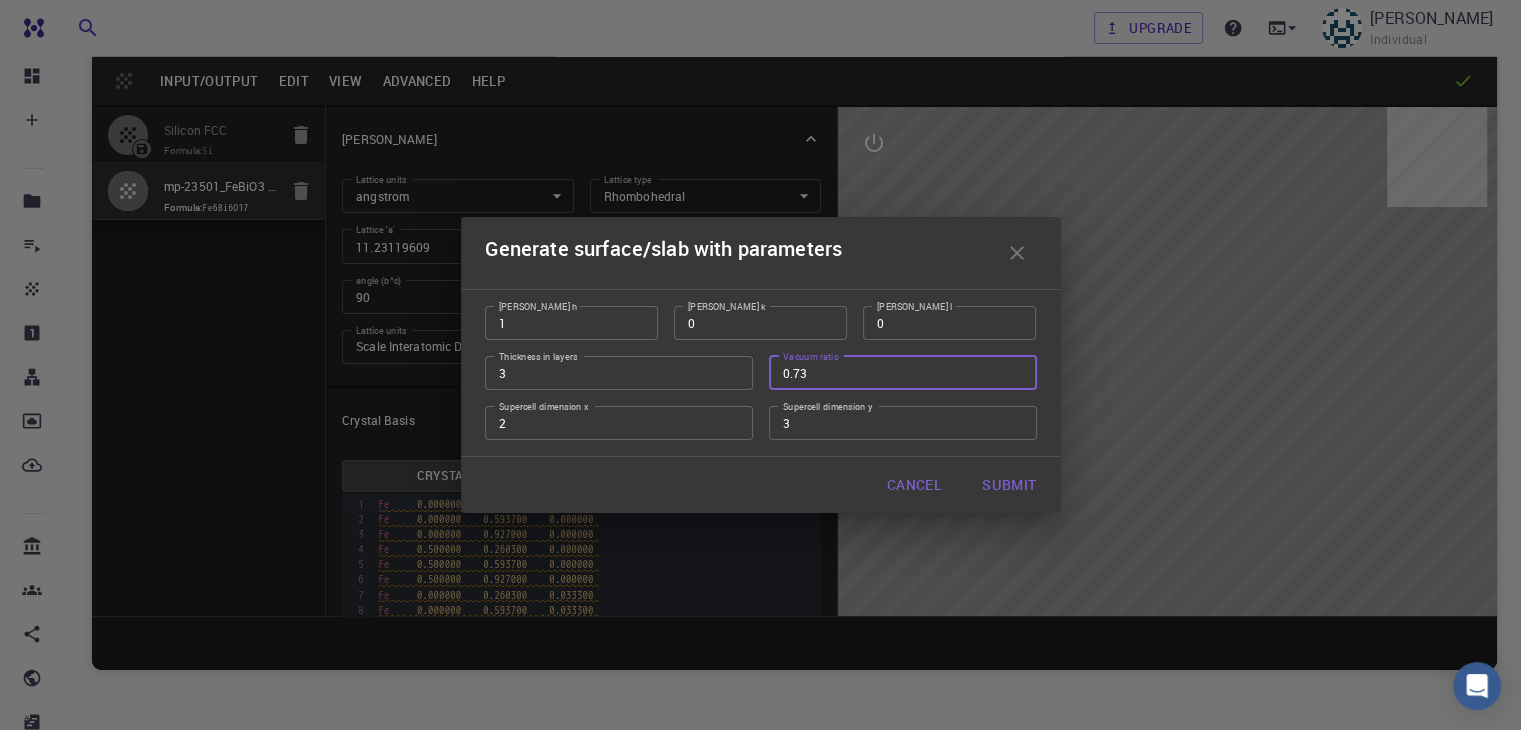 click on "0.73" at bounding box center (903, 373) 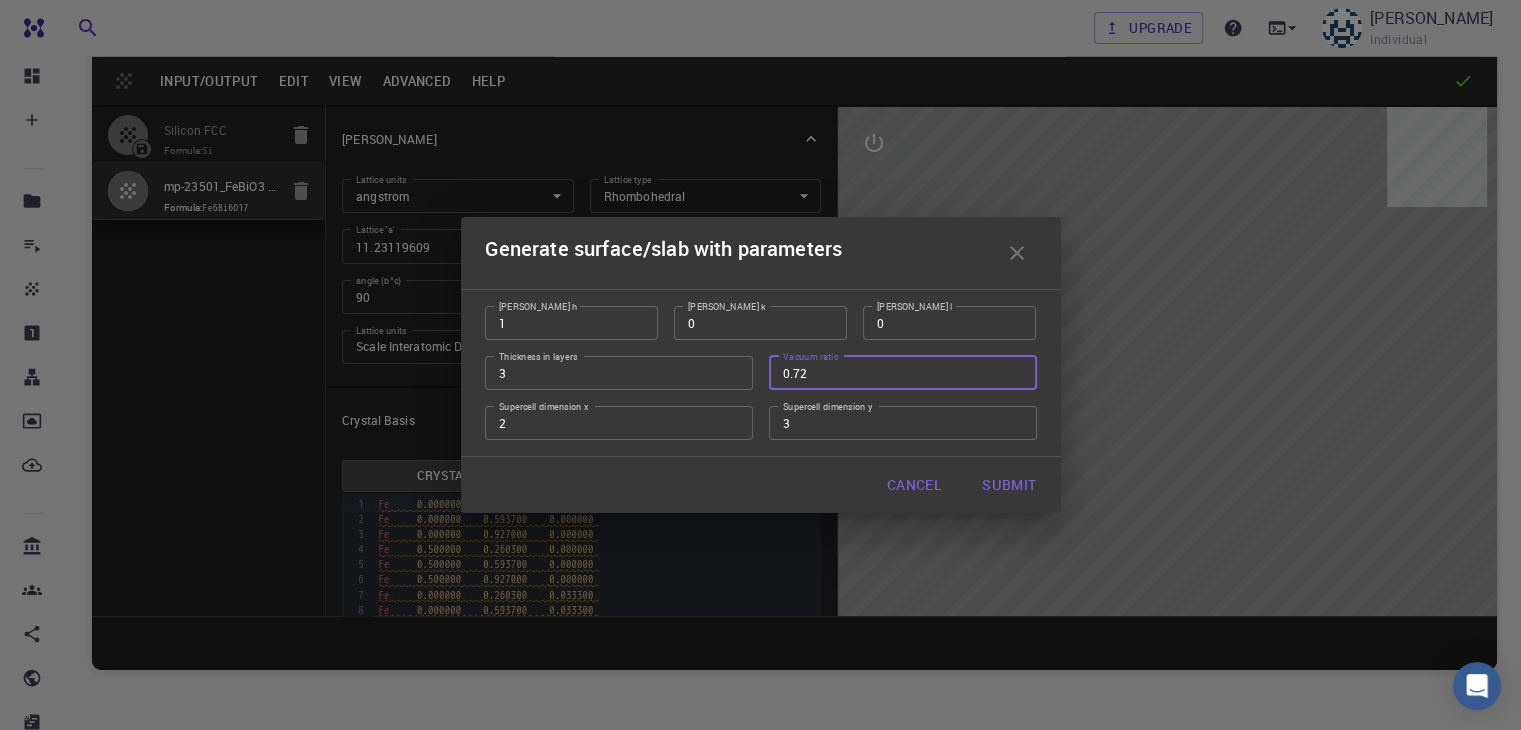 click on "0.72" at bounding box center [903, 373] 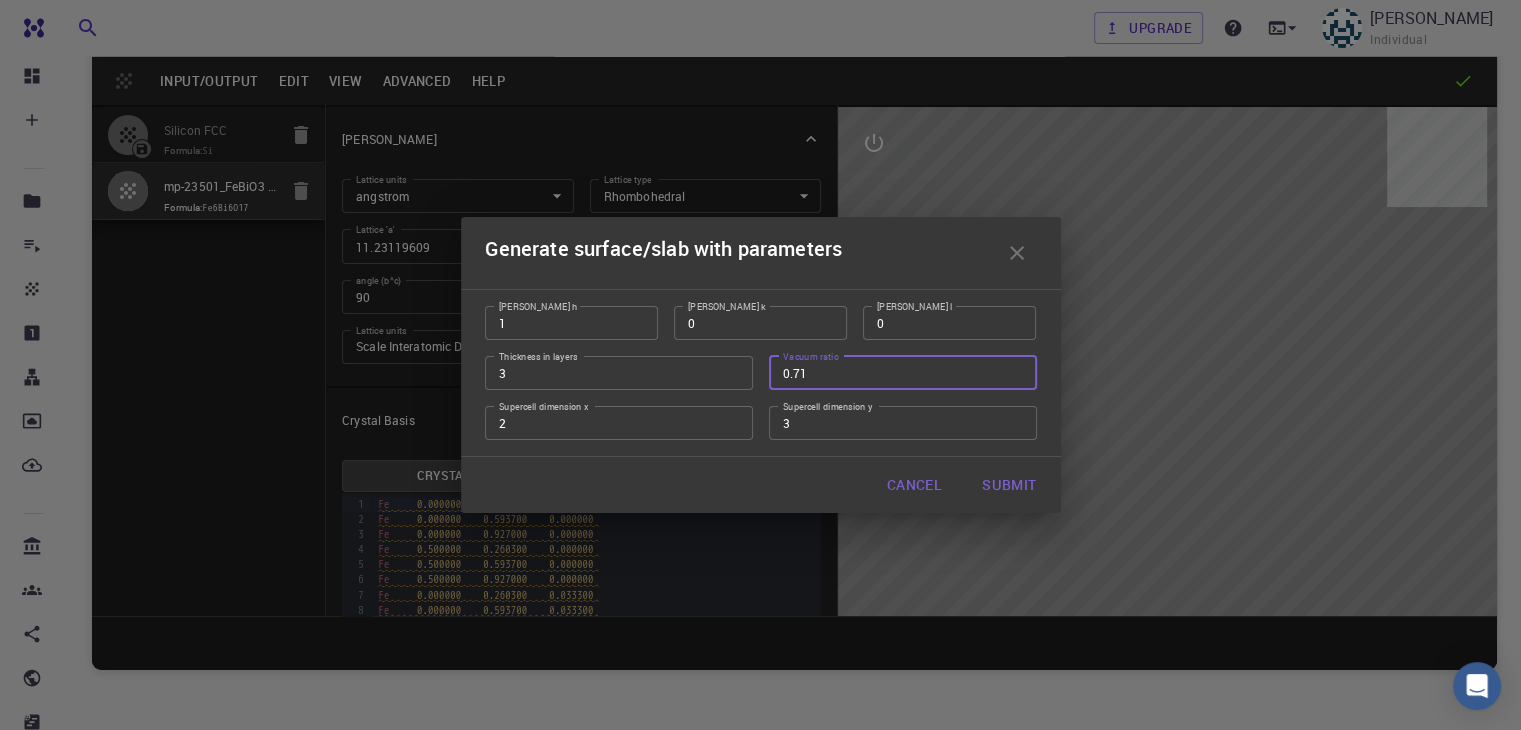 click on "0.71" at bounding box center [903, 373] 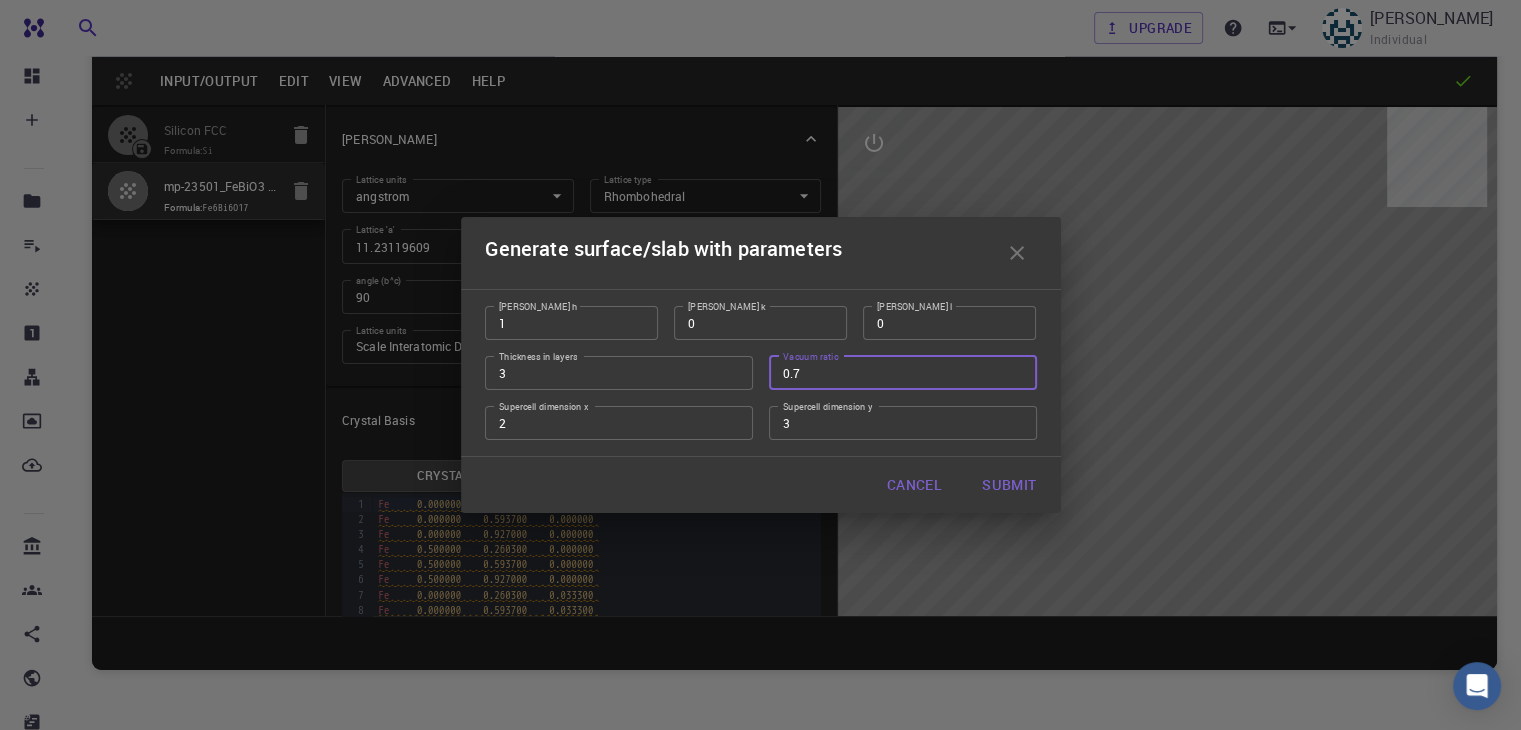 click on "0.7" at bounding box center [903, 373] 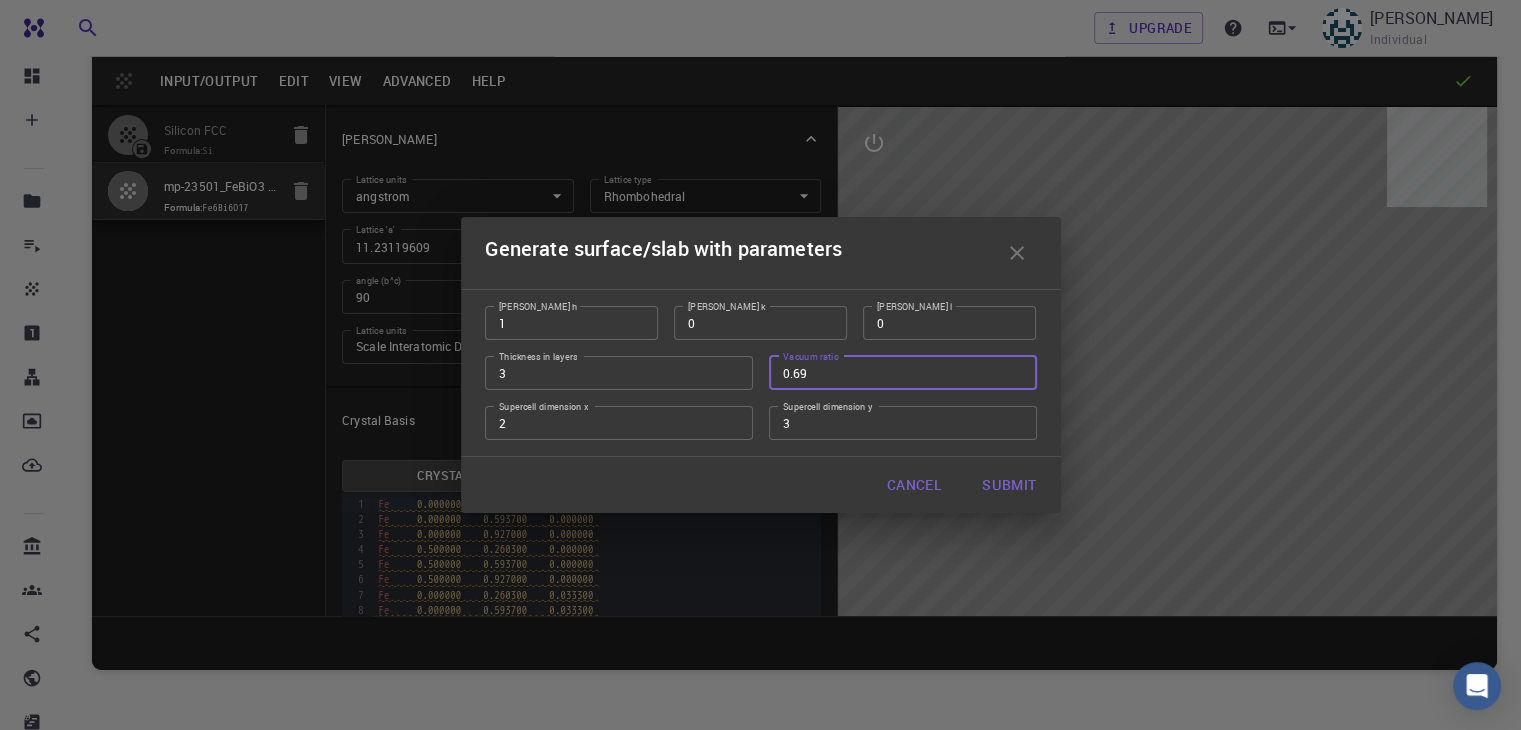 click on "0.69" at bounding box center [903, 373] 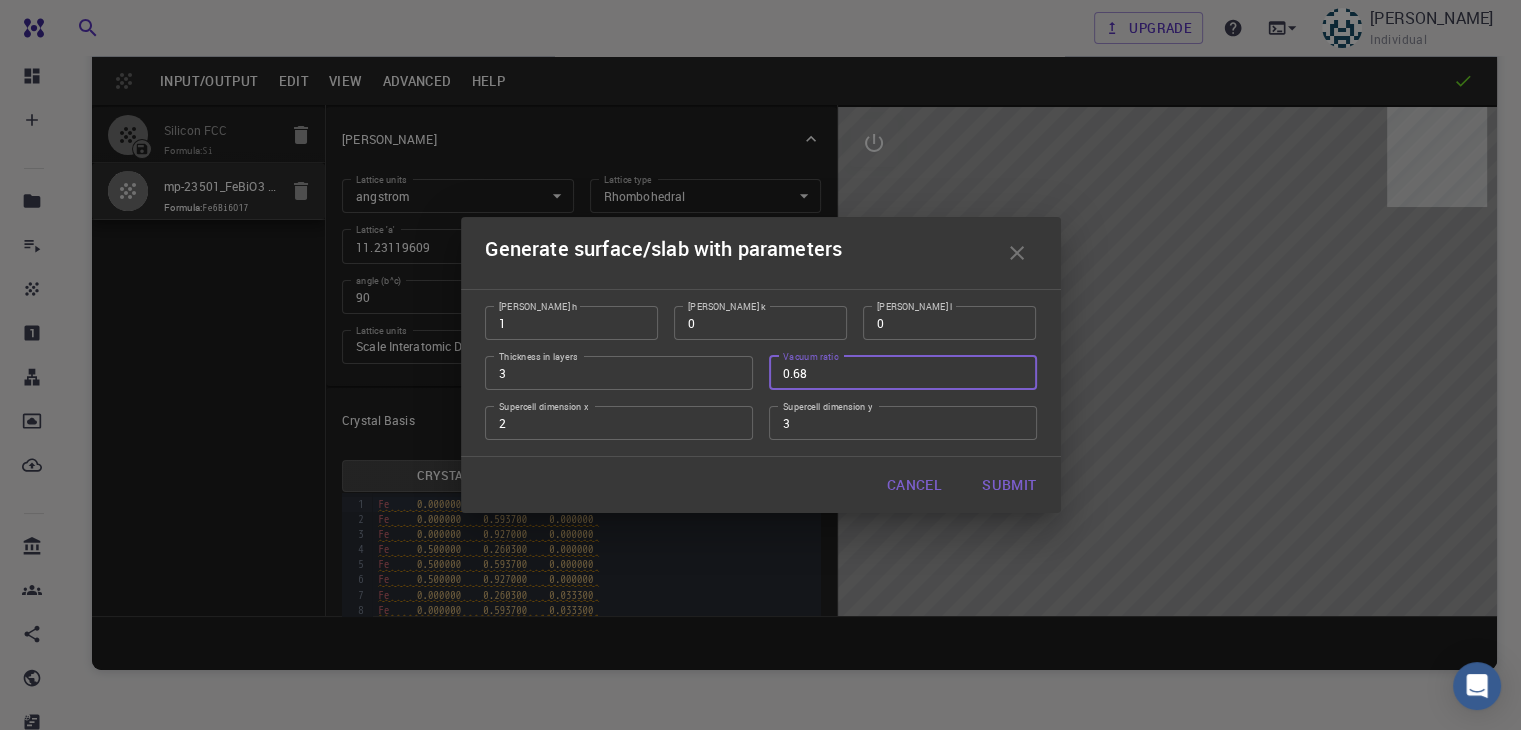 click on "0.68" at bounding box center (903, 373) 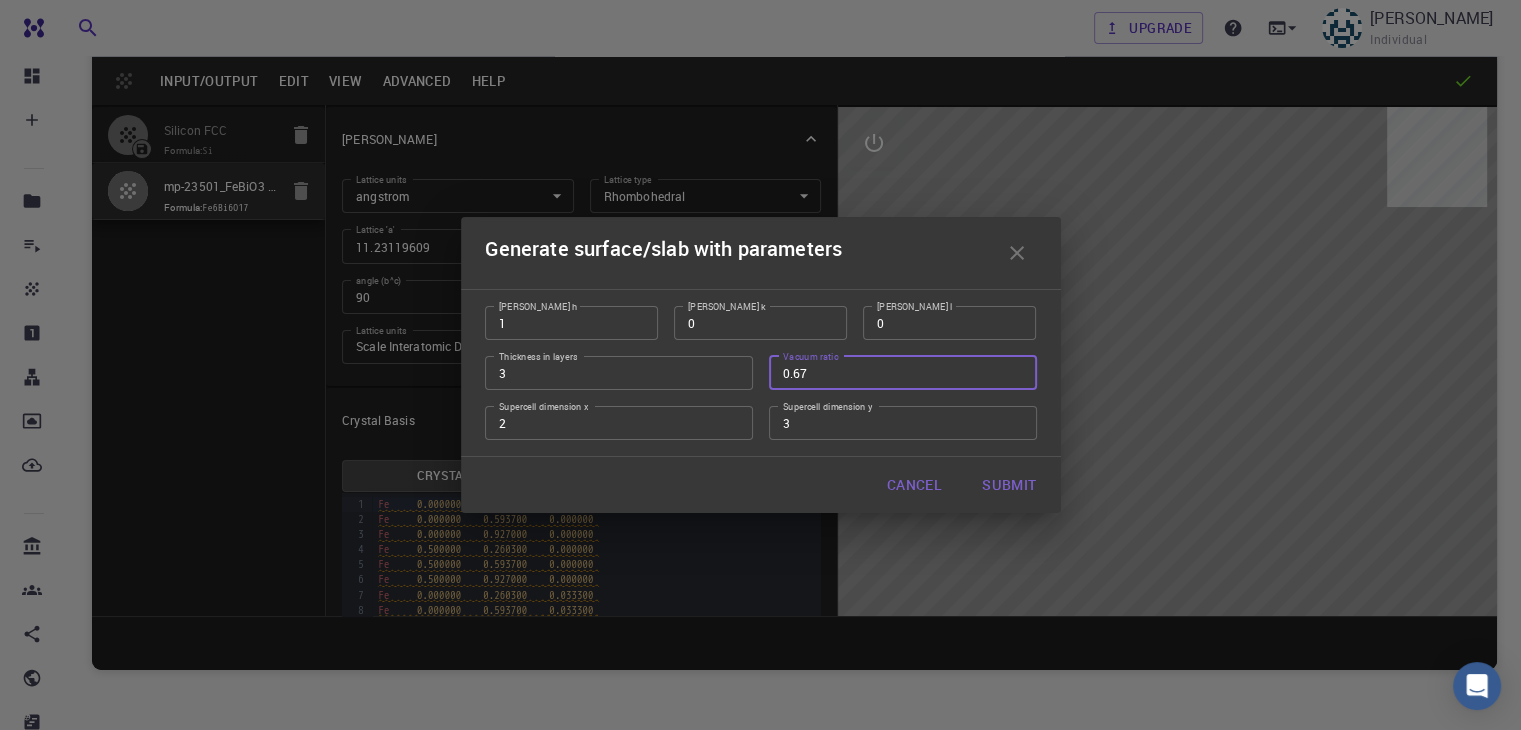 click on "0.67" at bounding box center (903, 373) 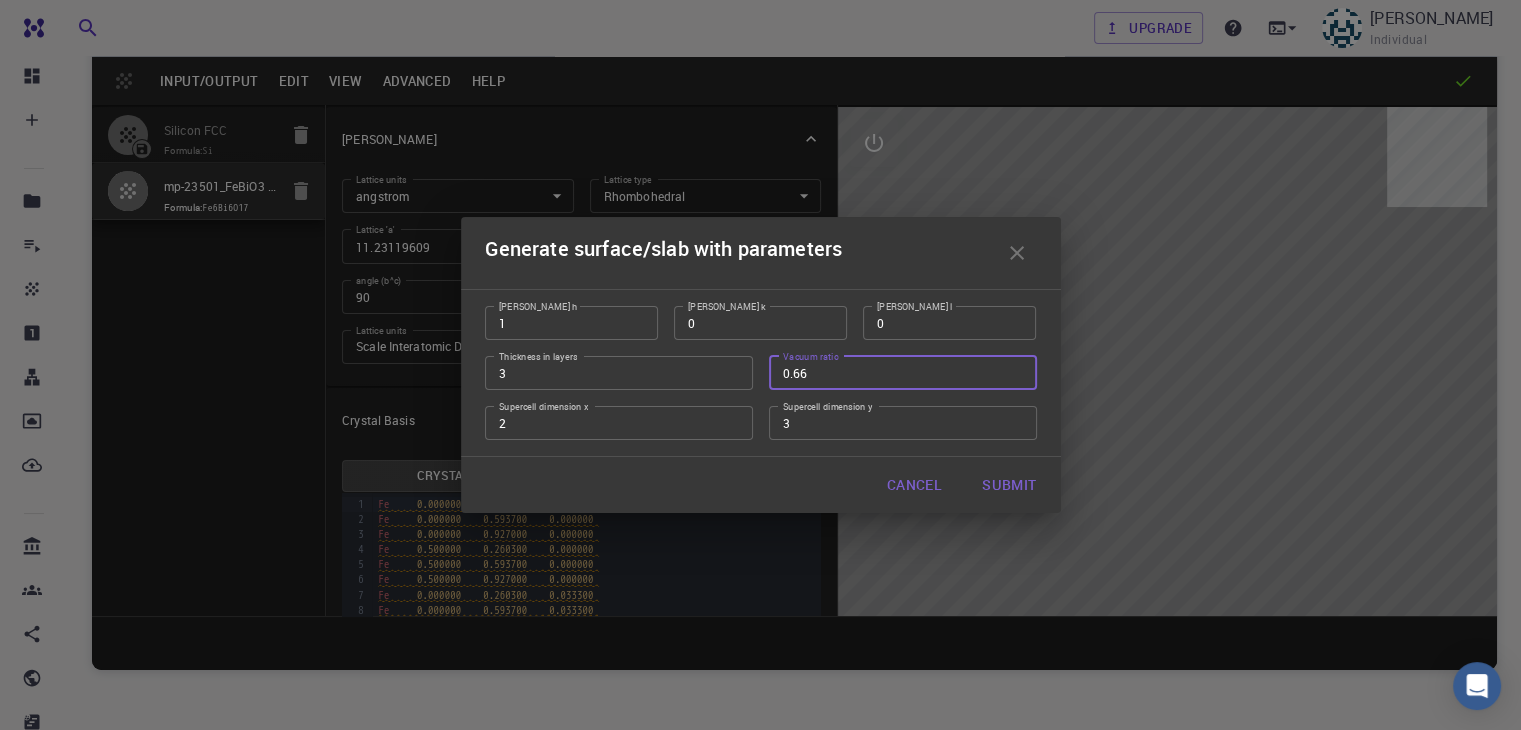 click on "0.66" at bounding box center (903, 373) 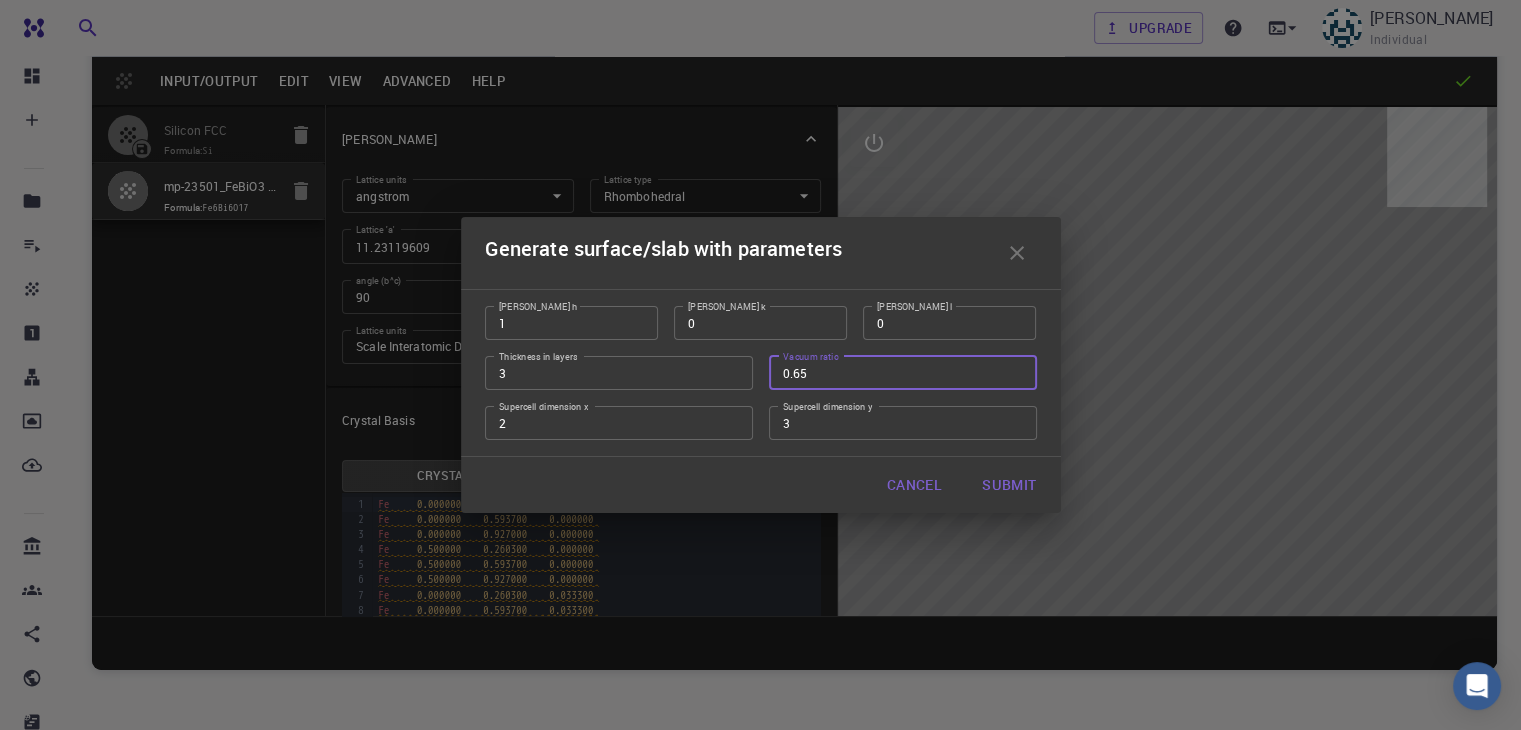 click on "0.65" at bounding box center (903, 373) 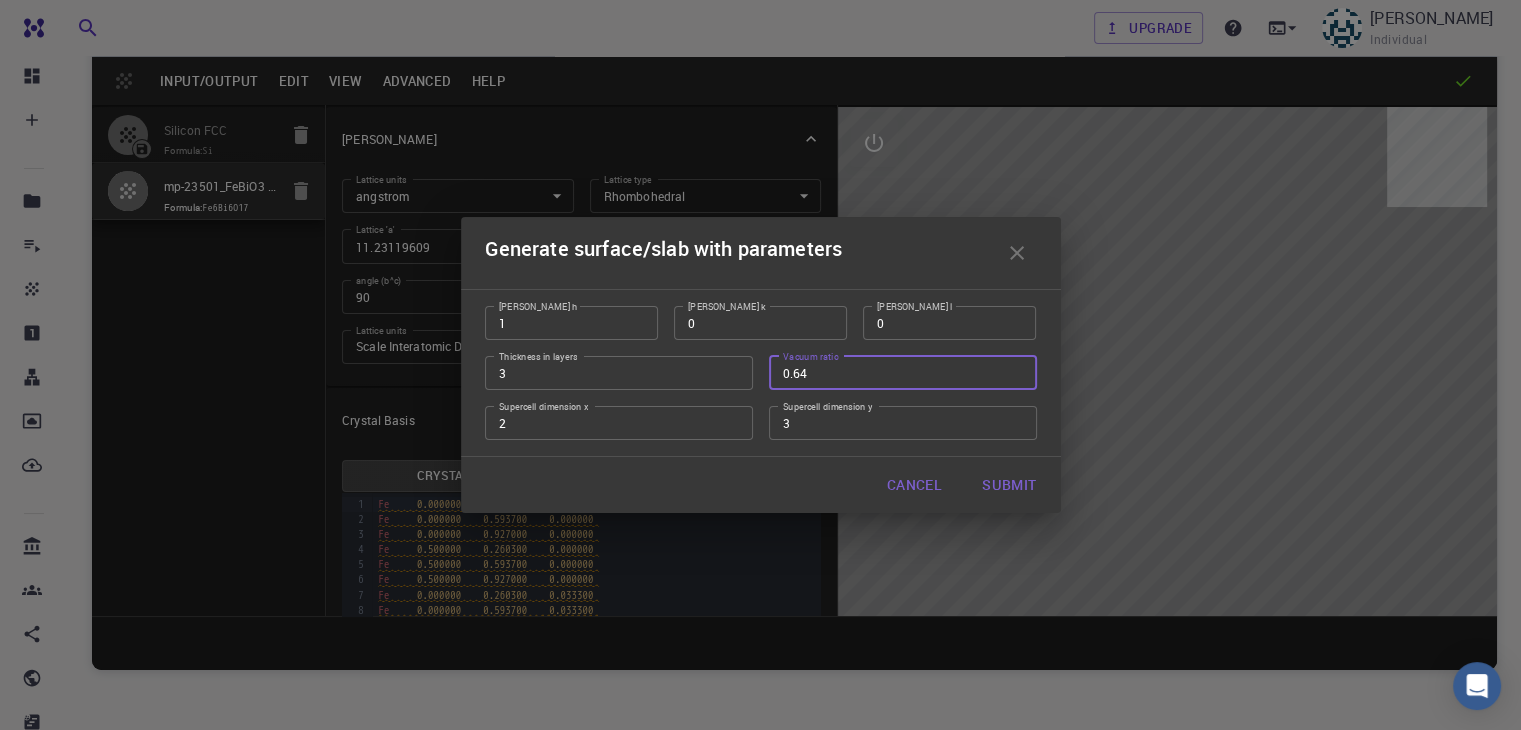 click on "0.64" at bounding box center [903, 373] 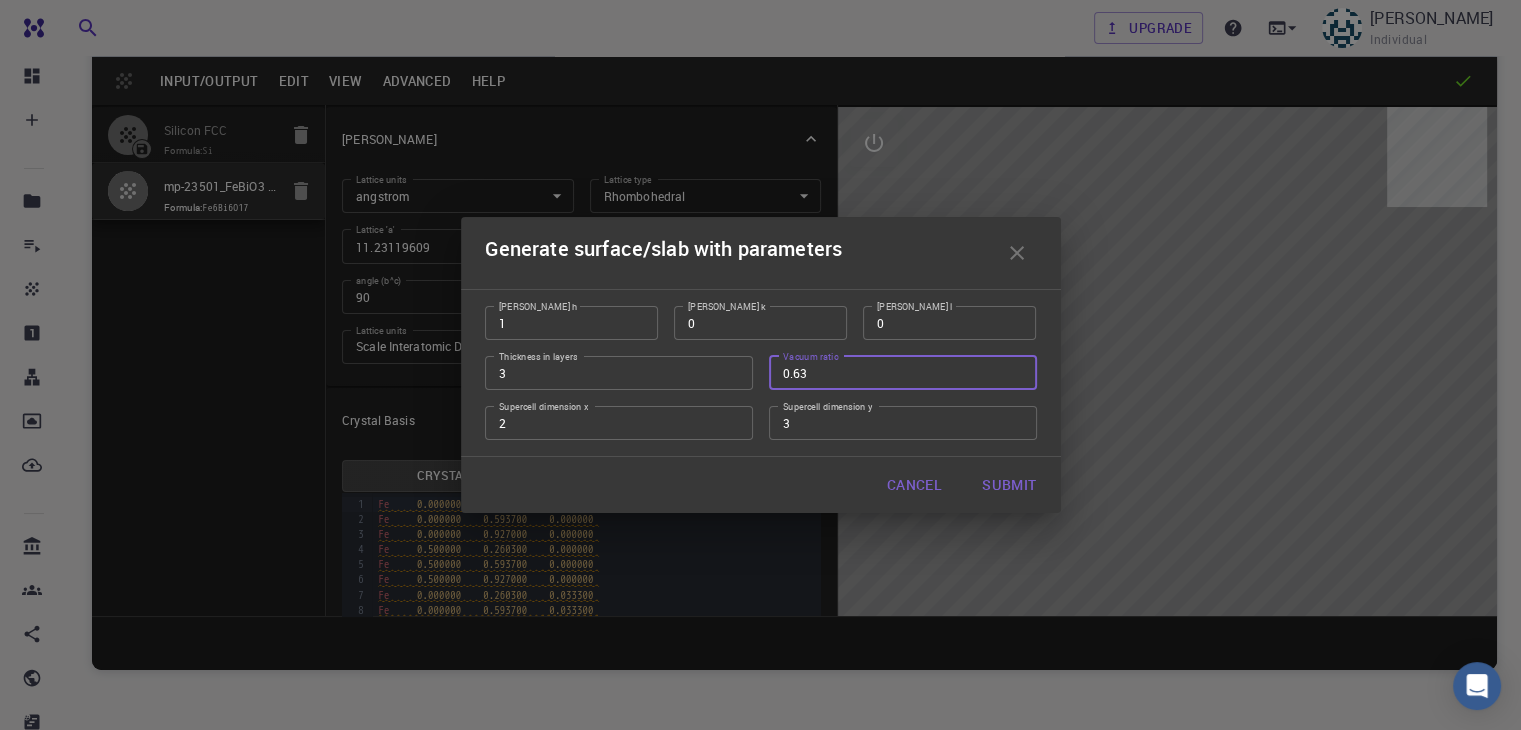 click on "0.63" at bounding box center (903, 373) 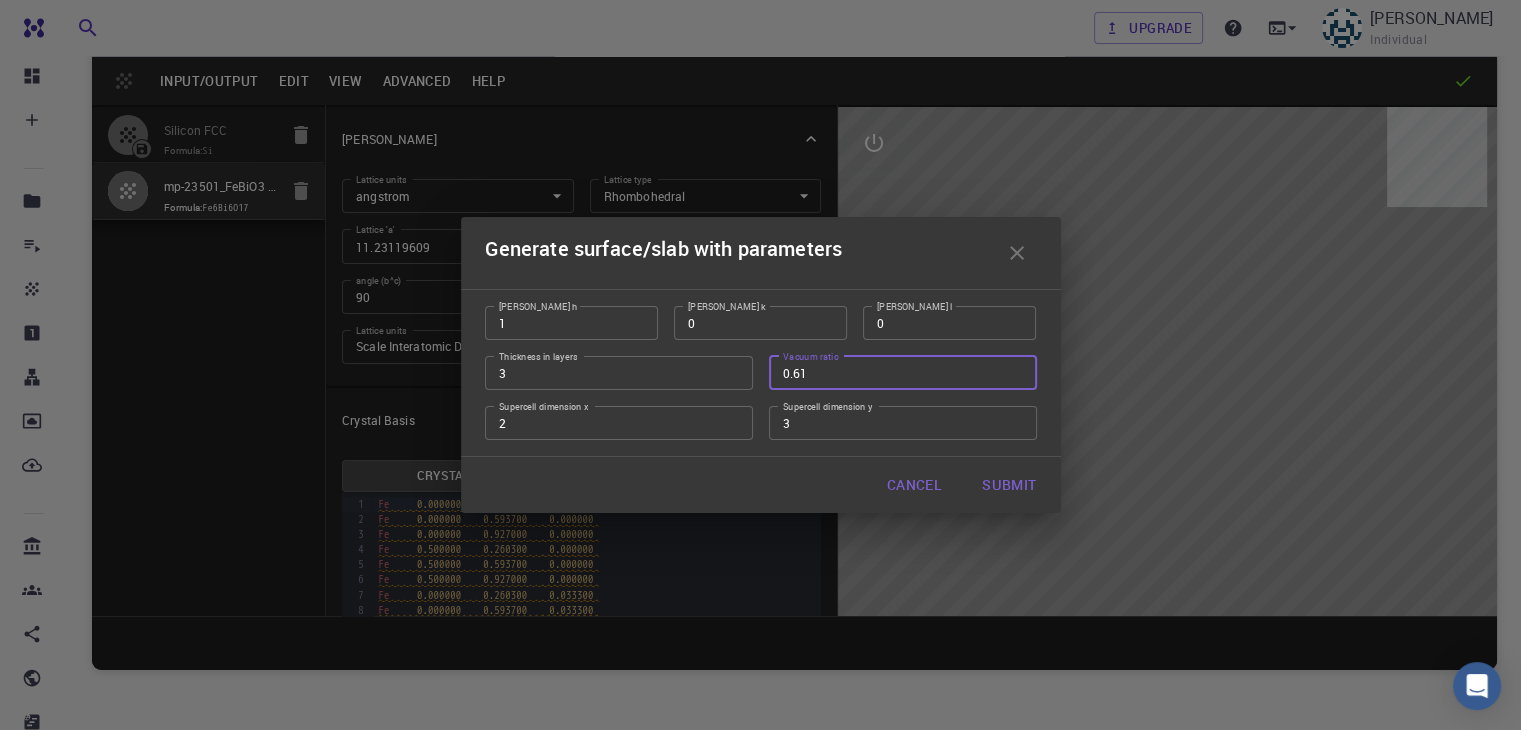 click on "0.61" at bounding box center [903, 373] 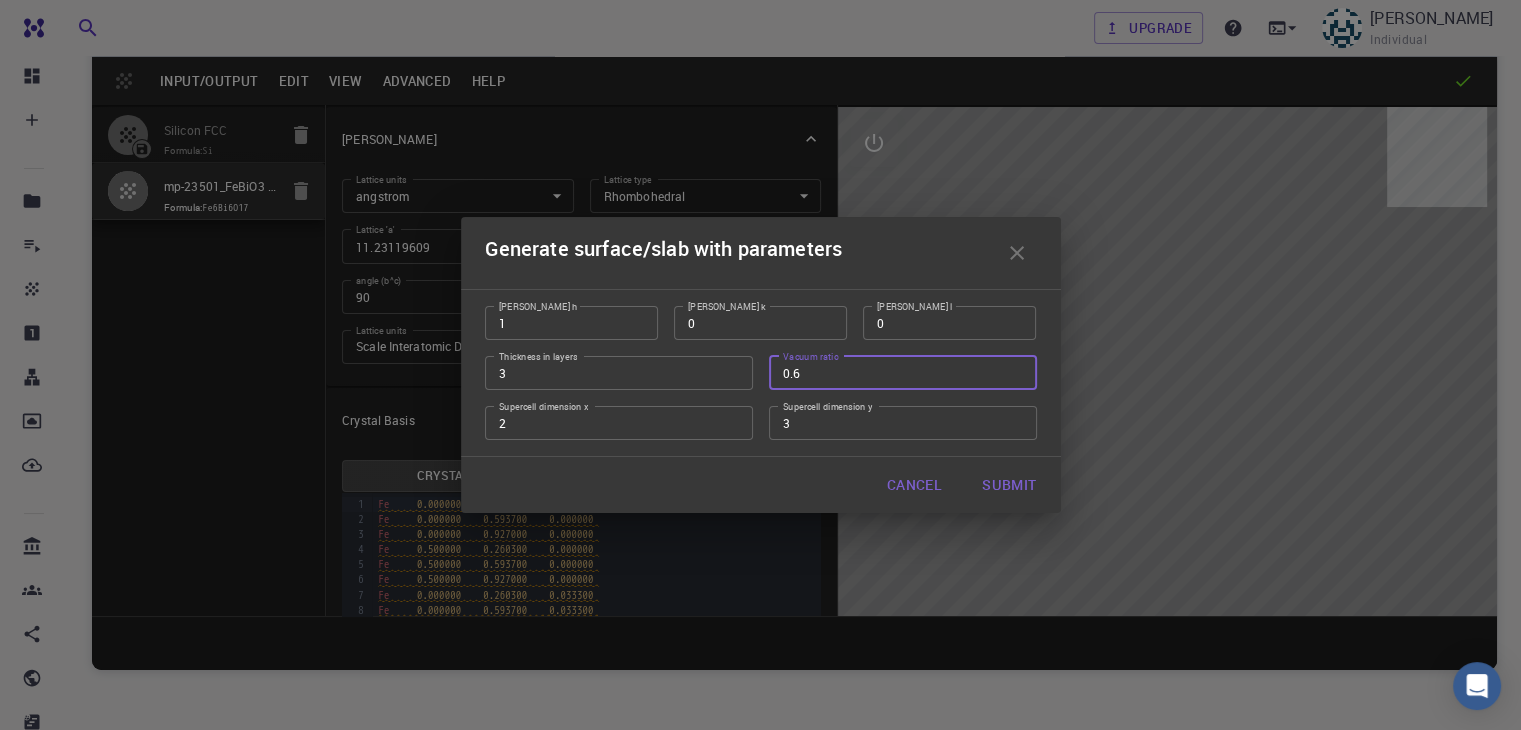 click on "0.6" at bounding box center (903, 373) 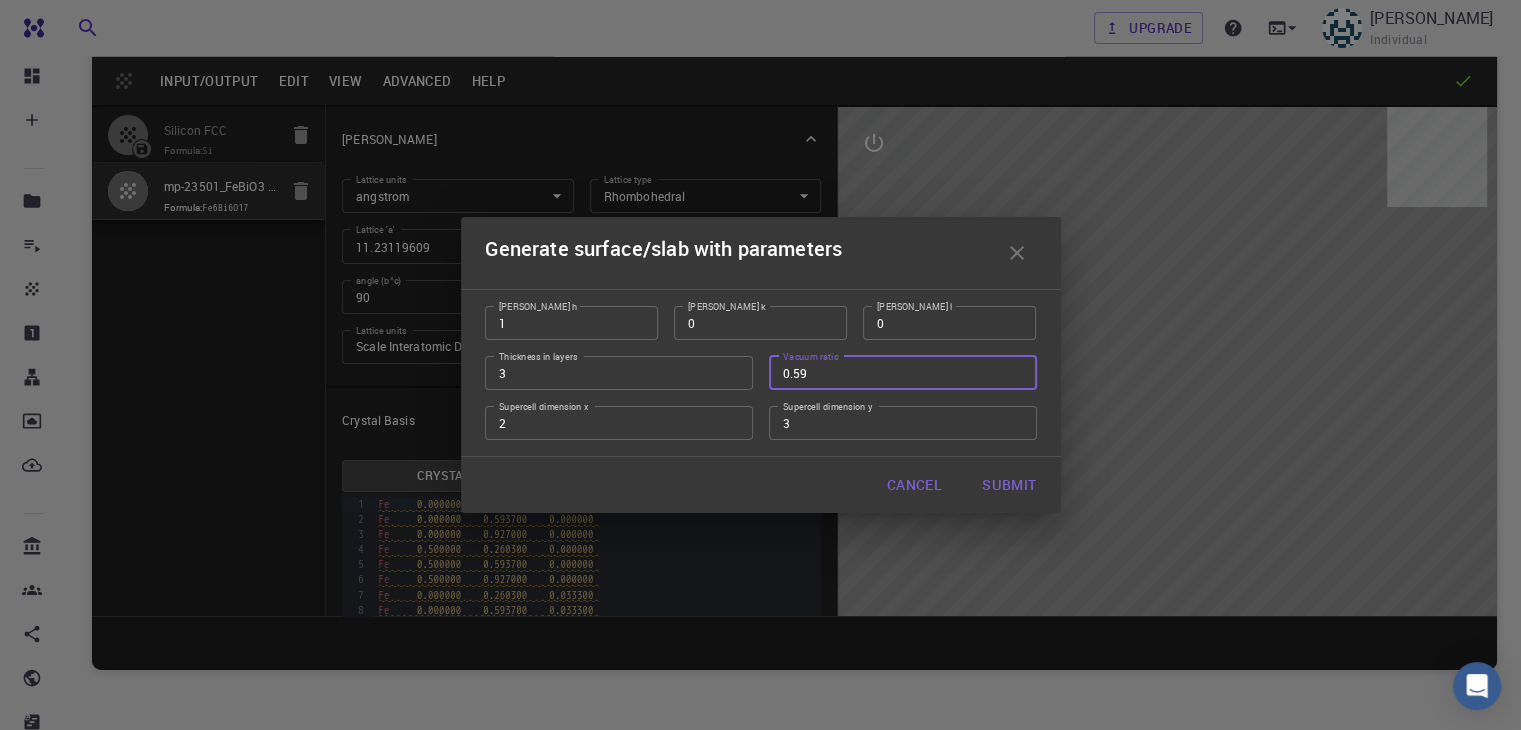 click on "0.59" at bounding box center (903, 373) 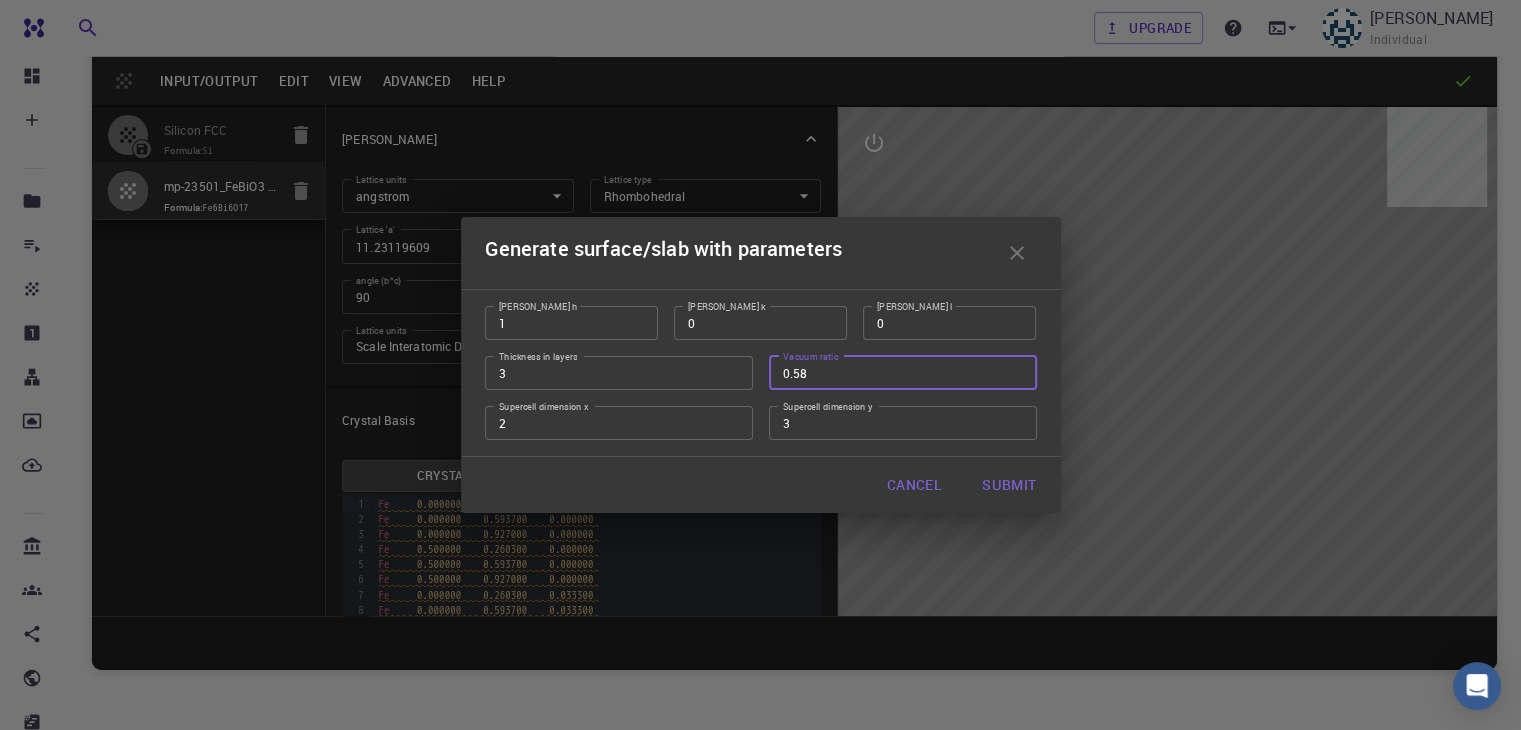 click on "0.58" at bounding box center [903, 373] 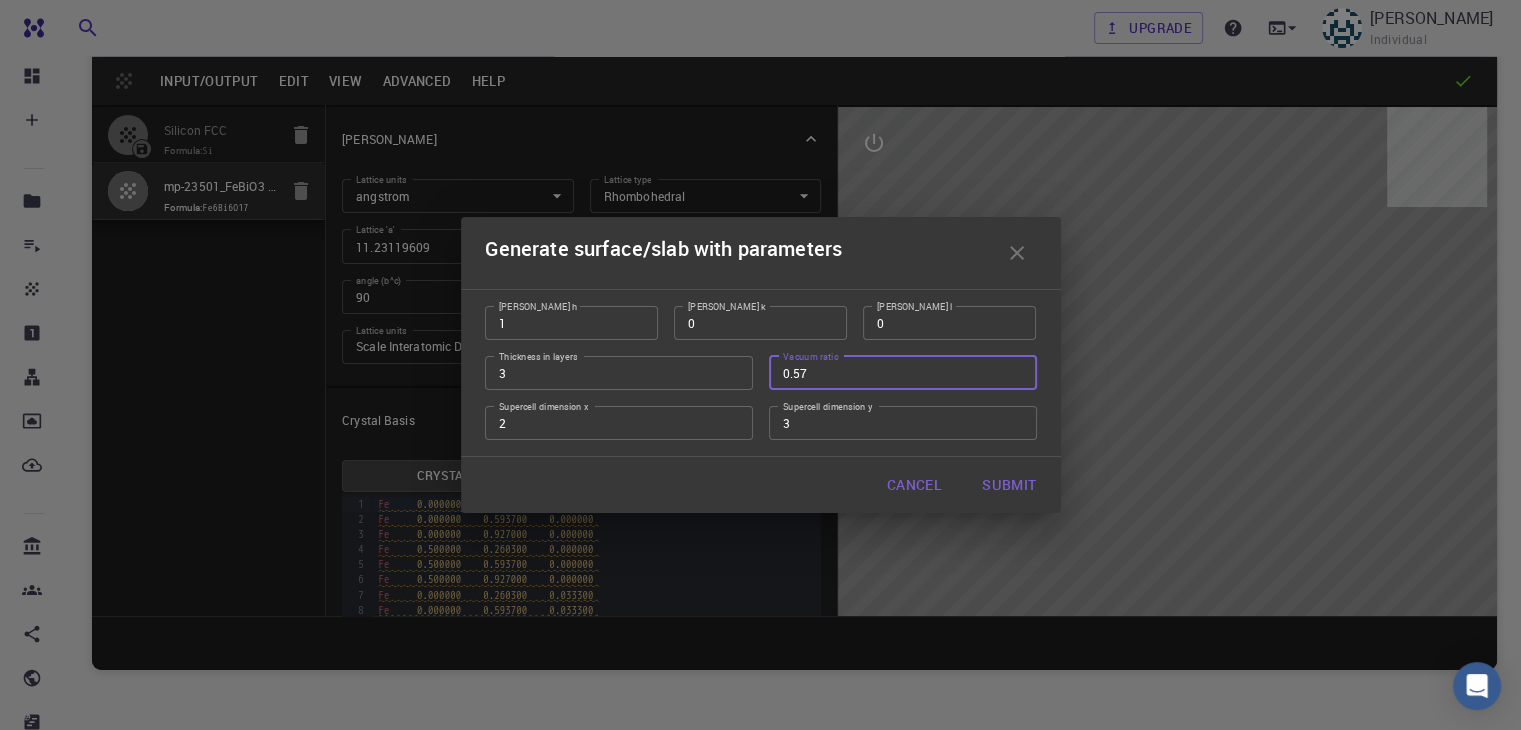 click on "0.57" at bounding box center [903, 373] 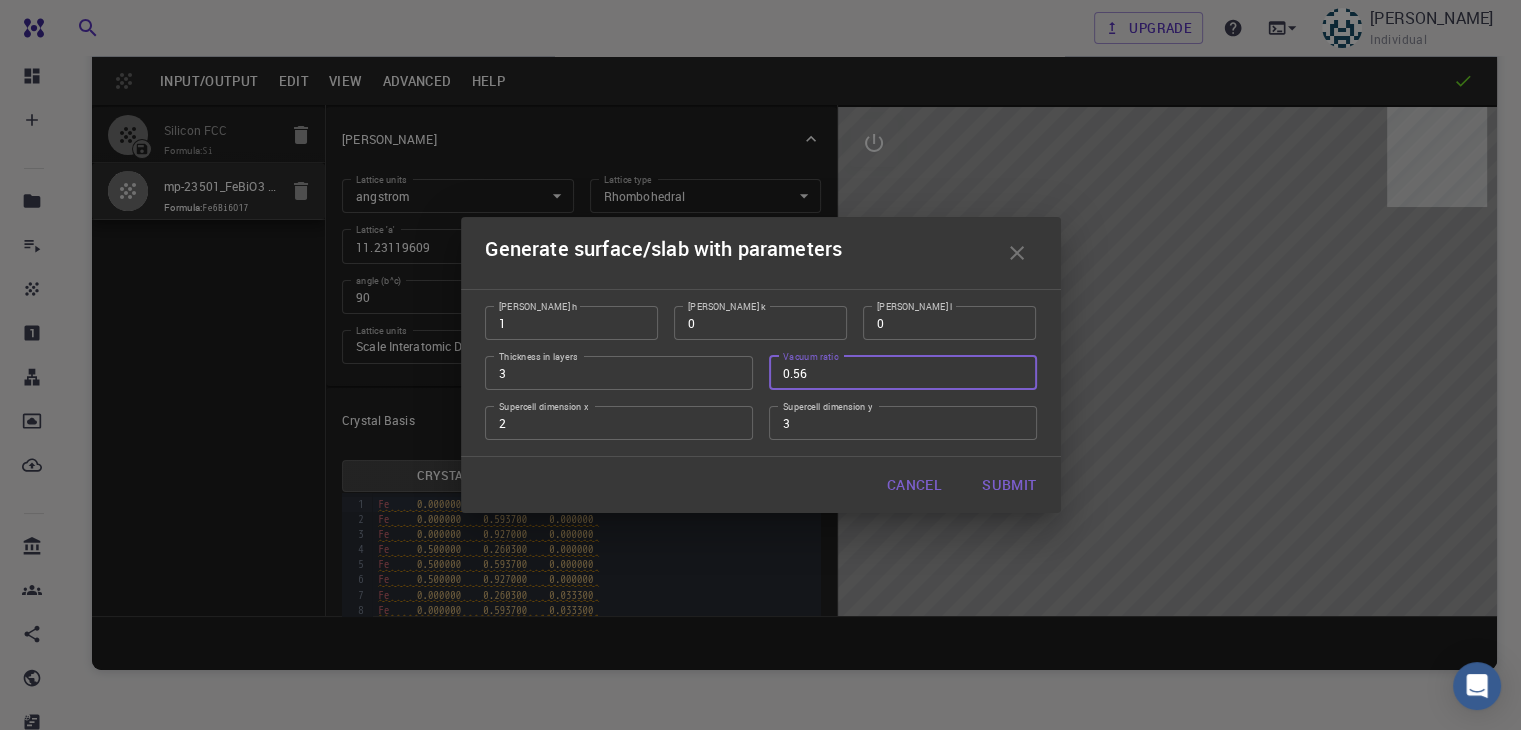 click on "0.56" at bounding box center [903, 373] 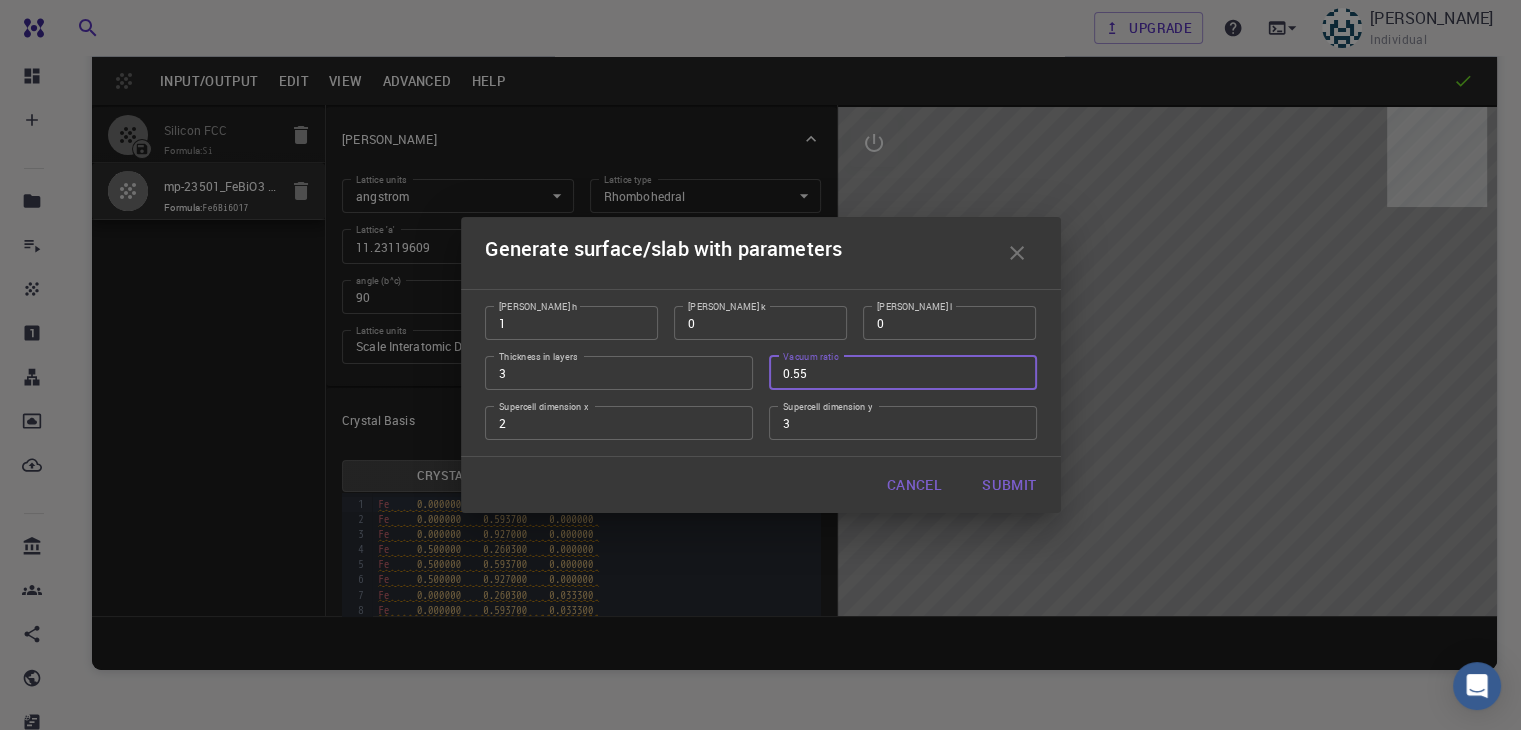 click on "0.55" at bounding box center [903, 373] 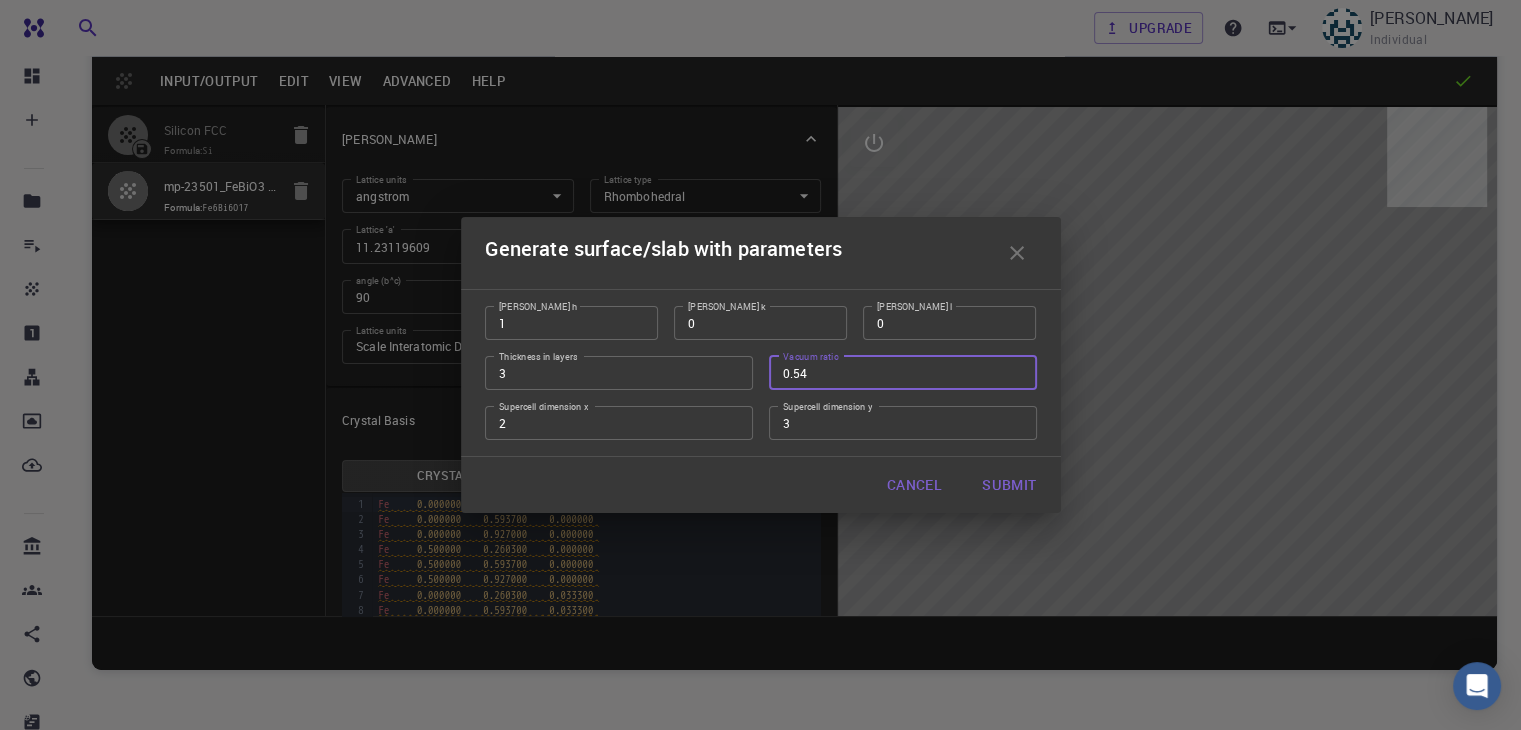 click on "0.54" at bounding box center (903, 373) 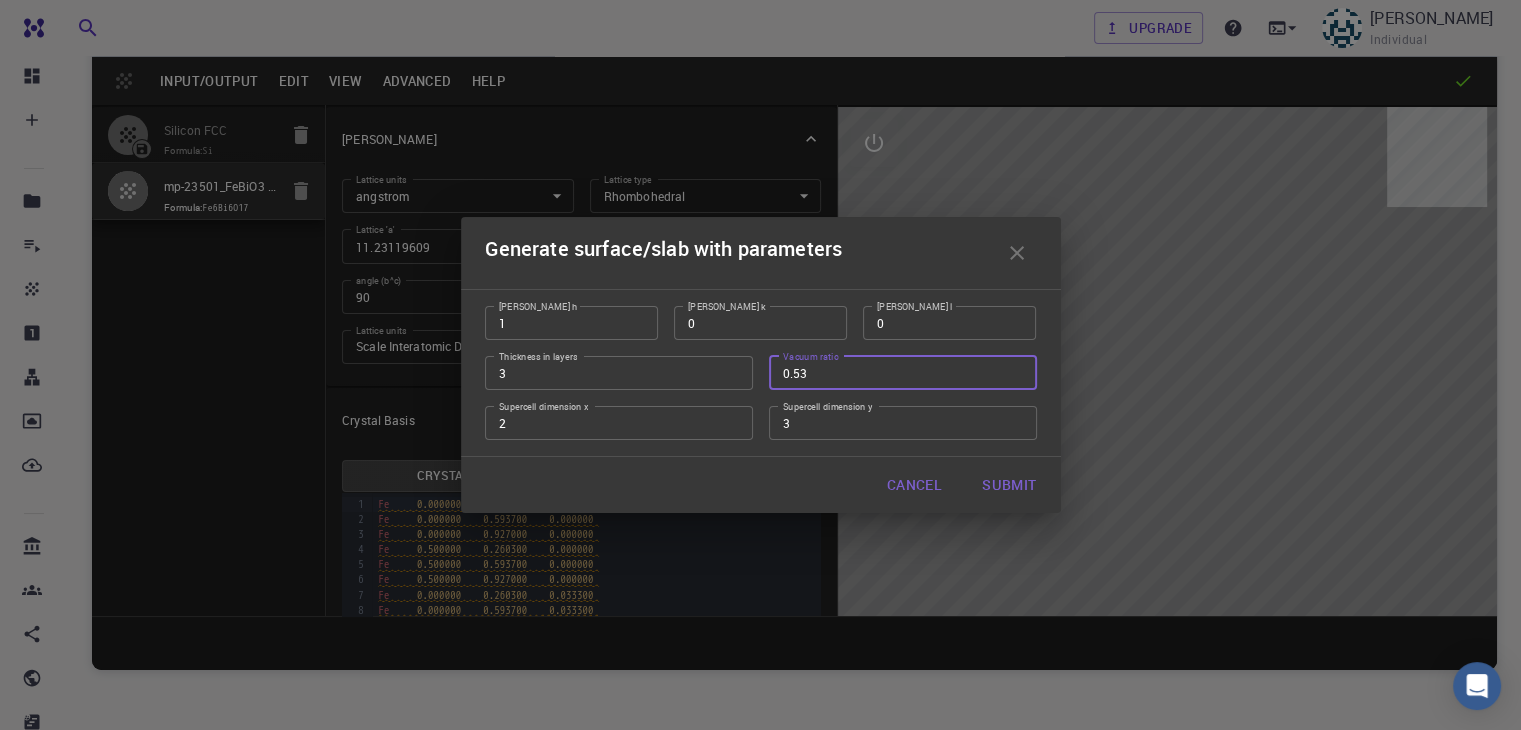 click on "0.53" at bounding box center (903, 373) 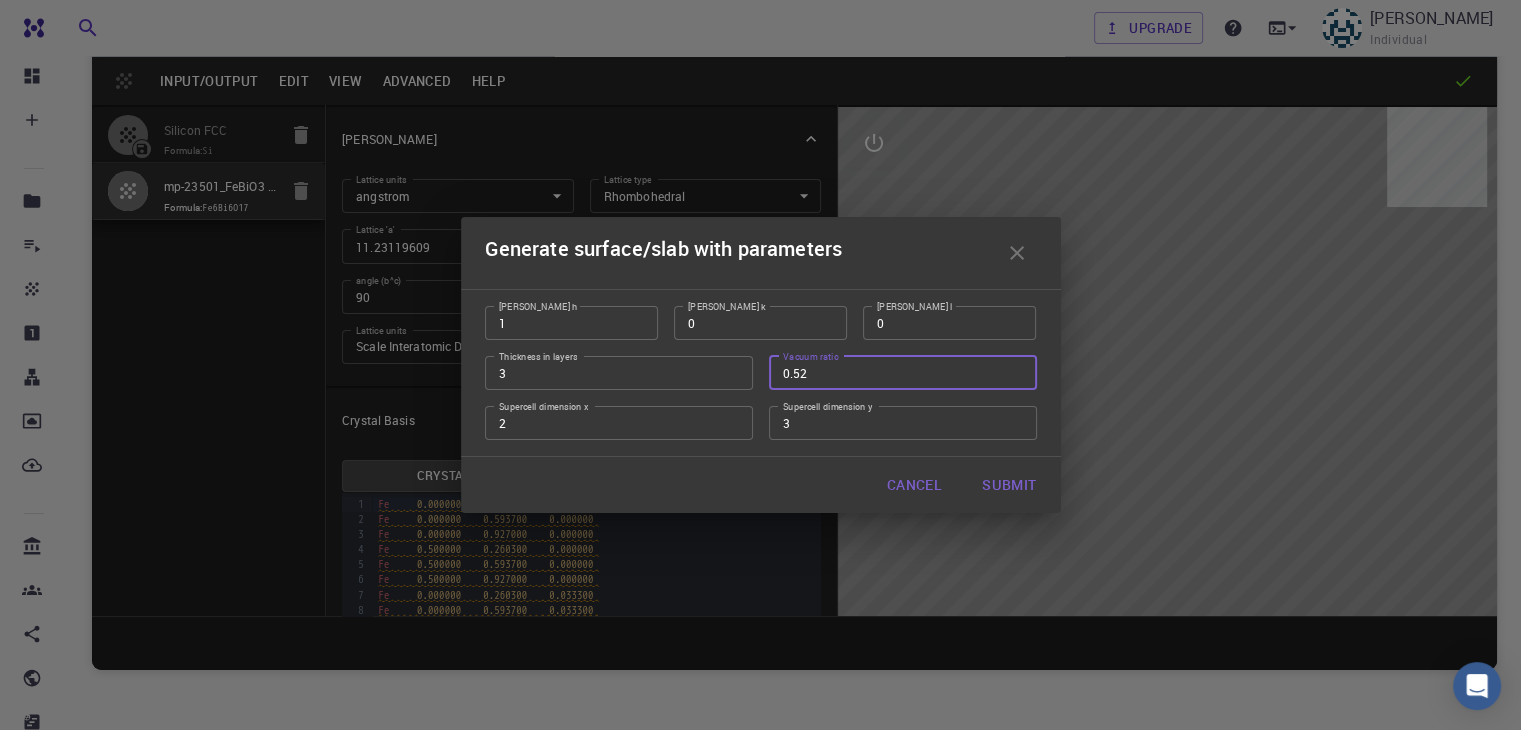 click on "0.52" at bounding box center [903, 373] 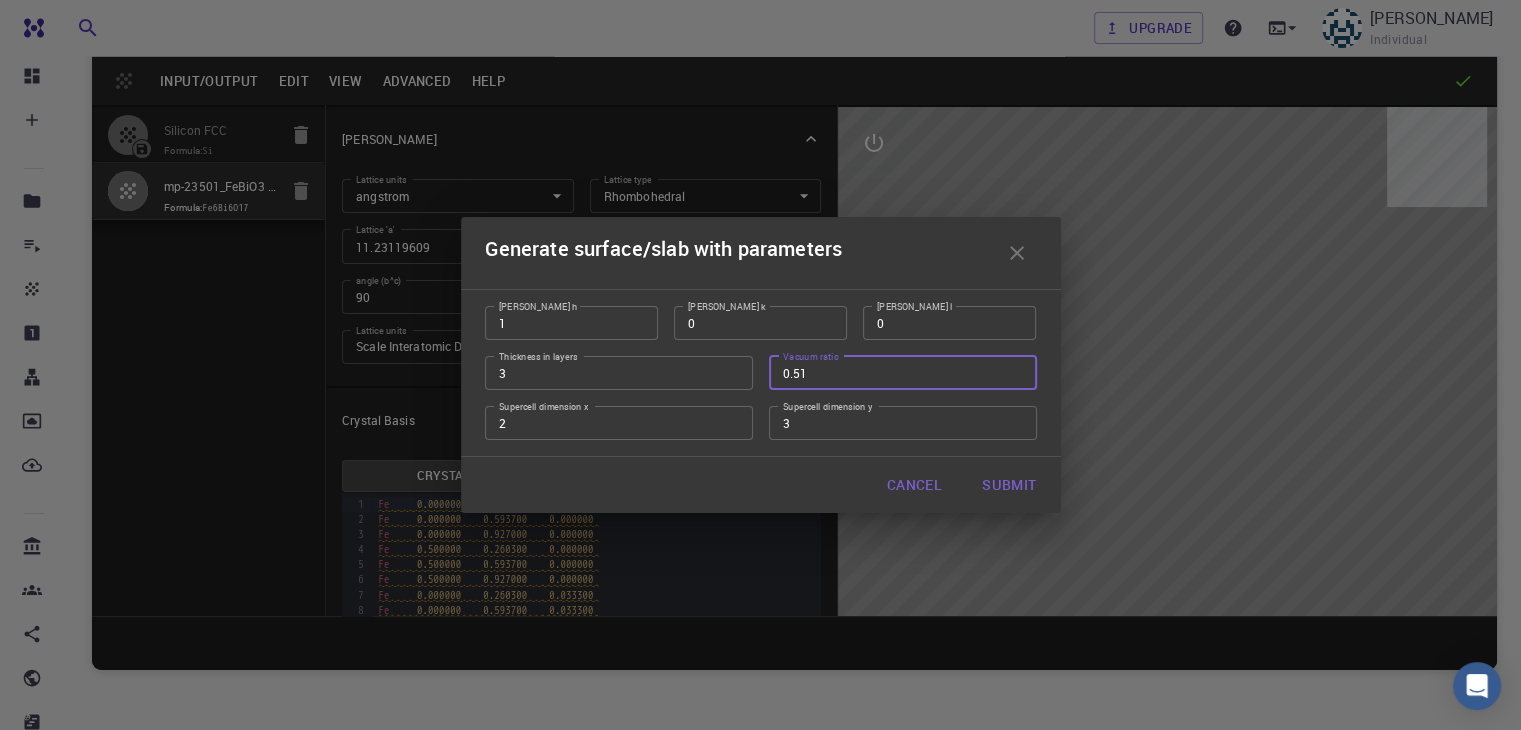 click on "0.51" at bounding box center [903, 373] 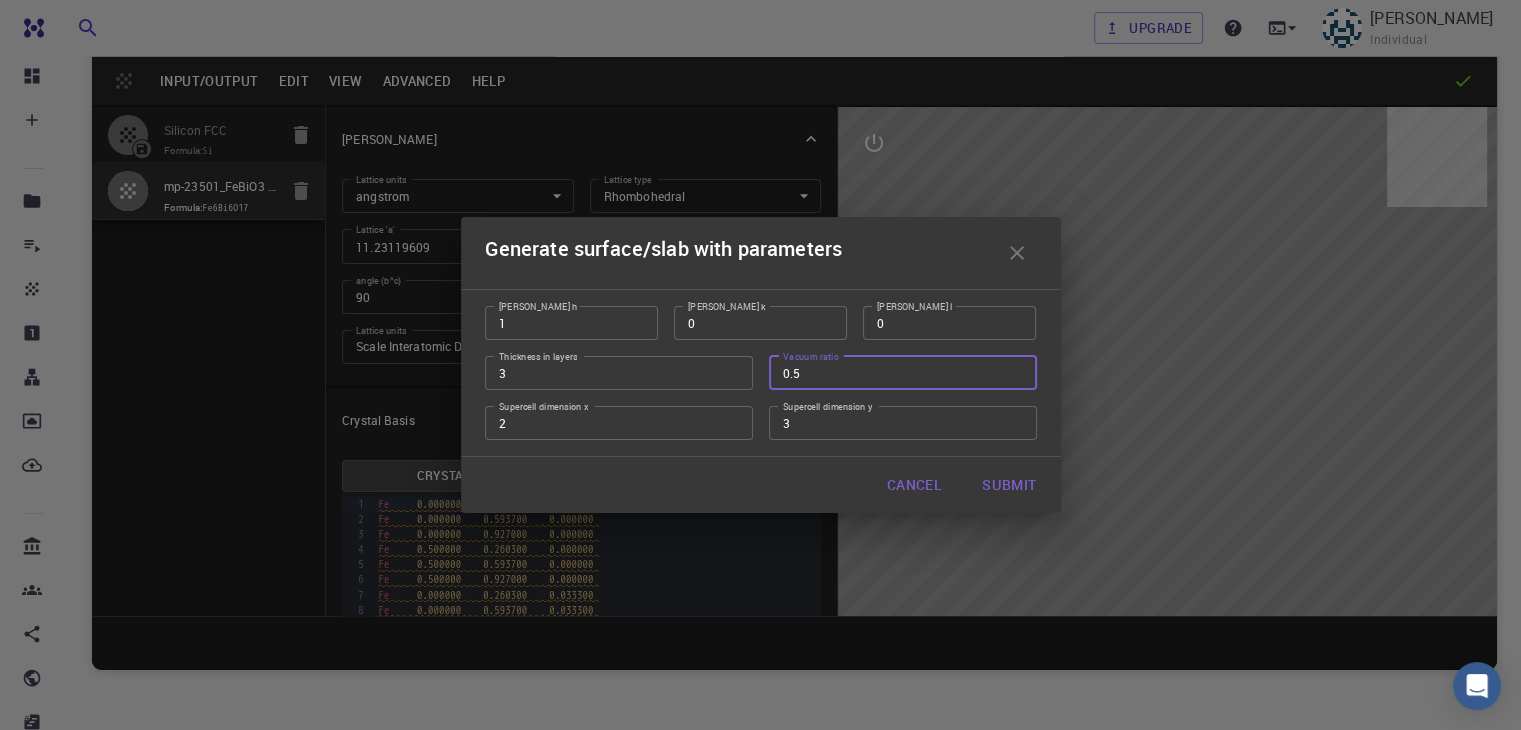 click on "0.5" at bounding box center (903, 373) 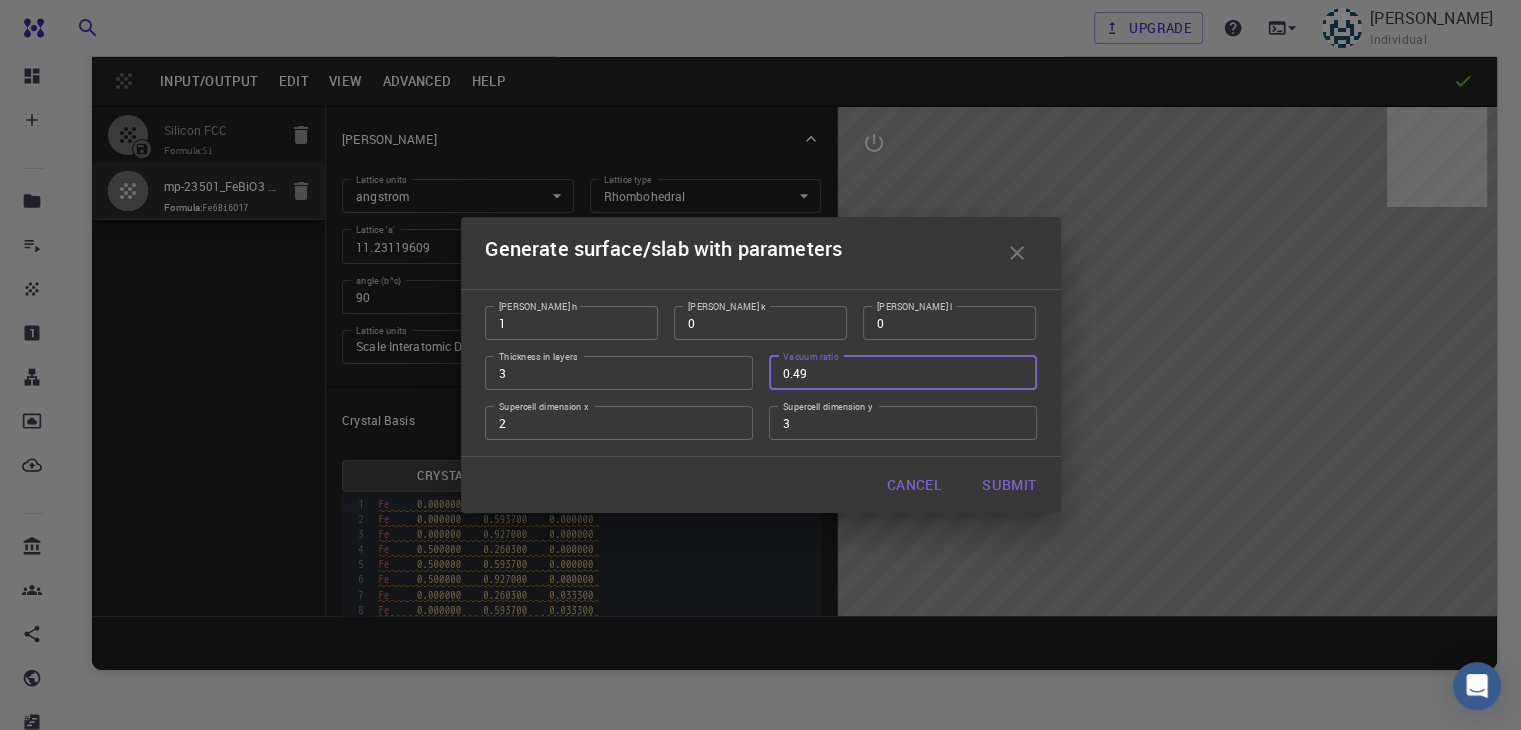 click on "0.49" at bounding box center [903, 373] 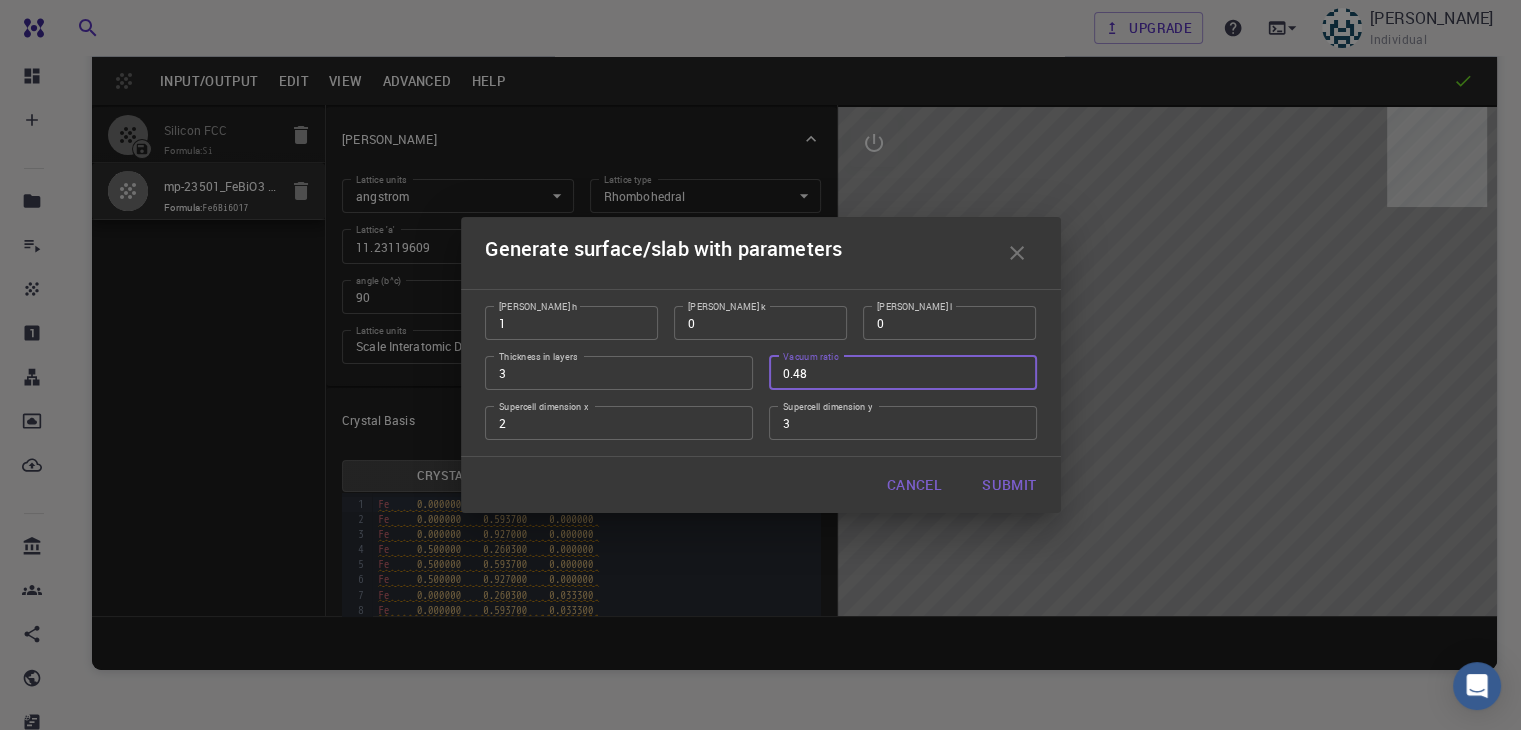click on "0.48" at bounding box center (903, 373) 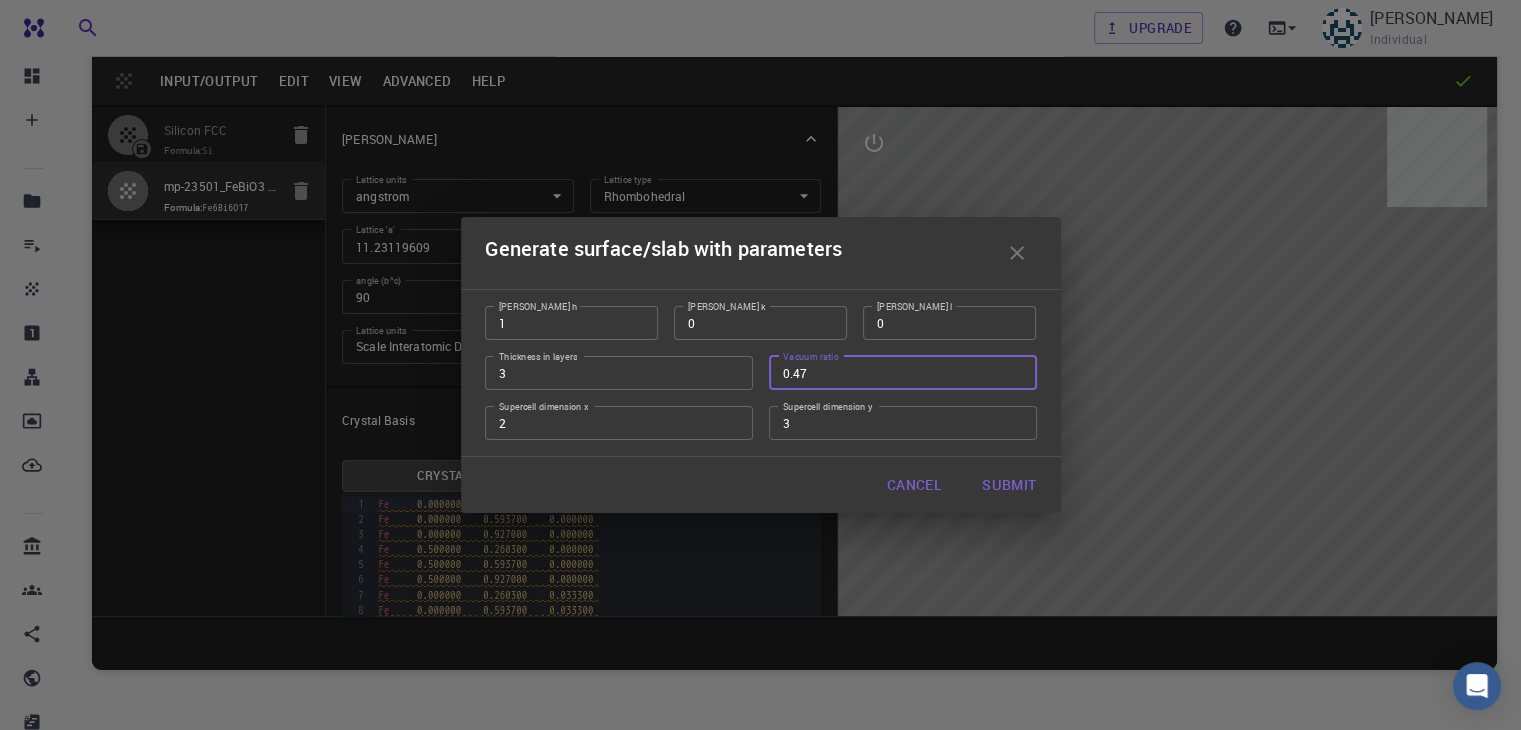 click on "0.47" at bounding box center [903, 373] 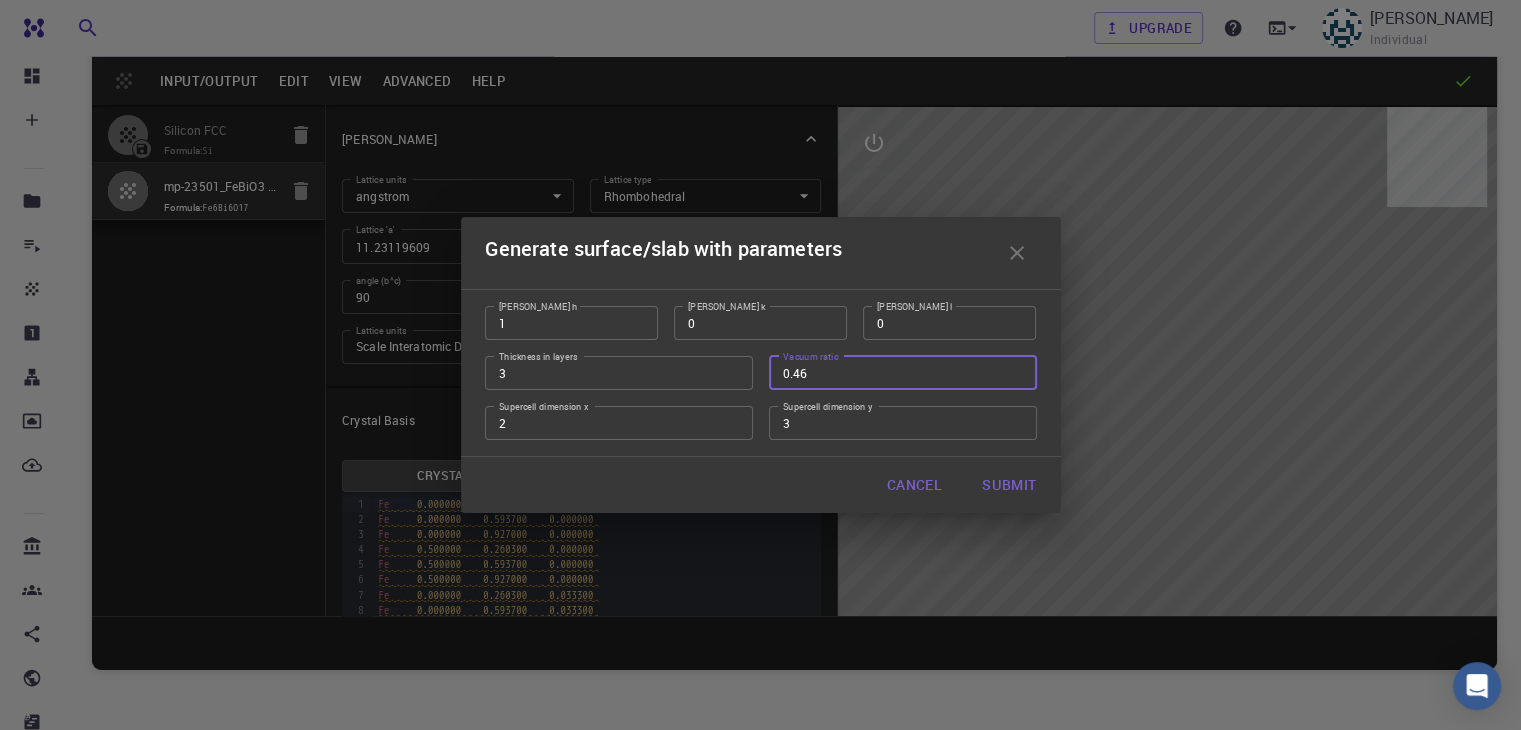 click on "0.46" at bounding box center [903, 373] 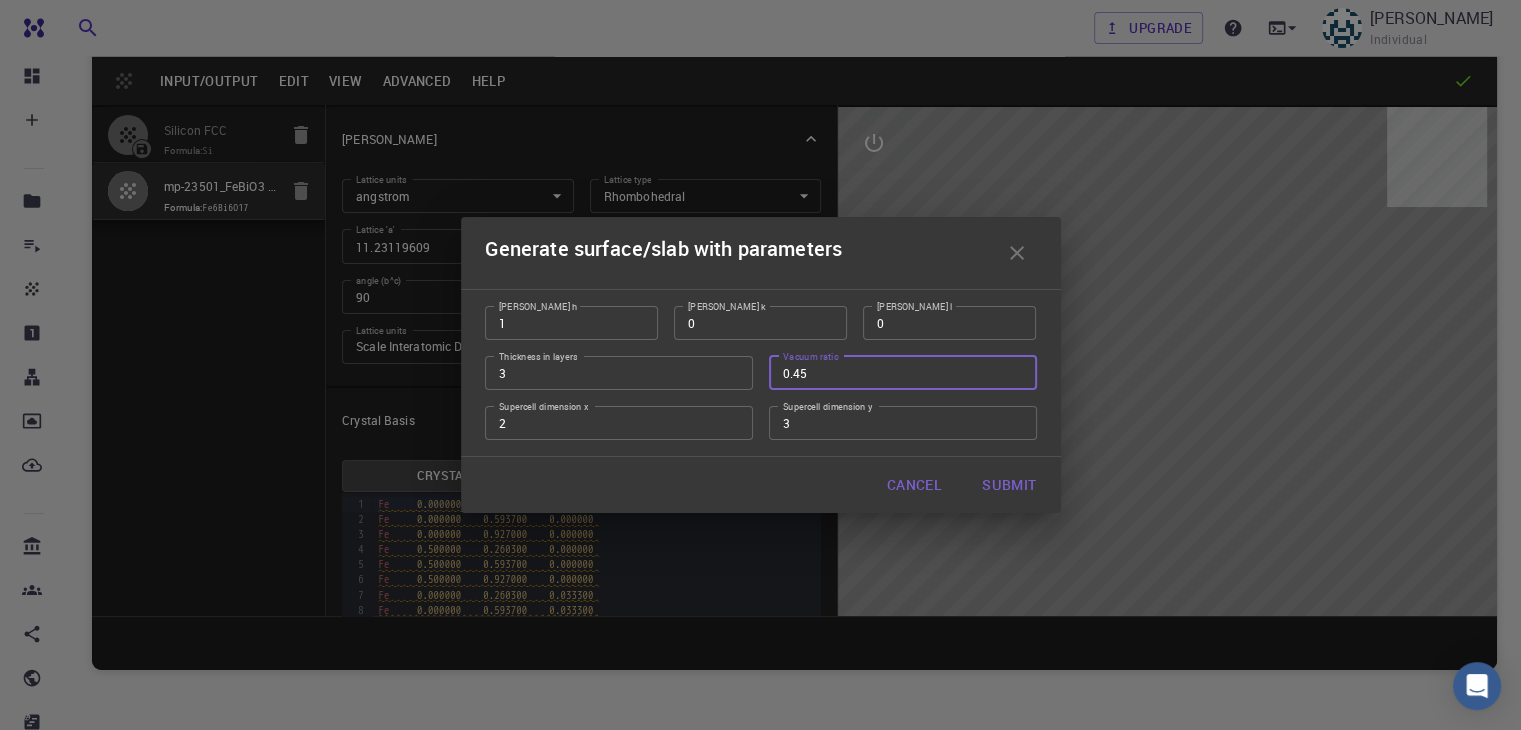click on "0.45" at bounding box center (903, 373) 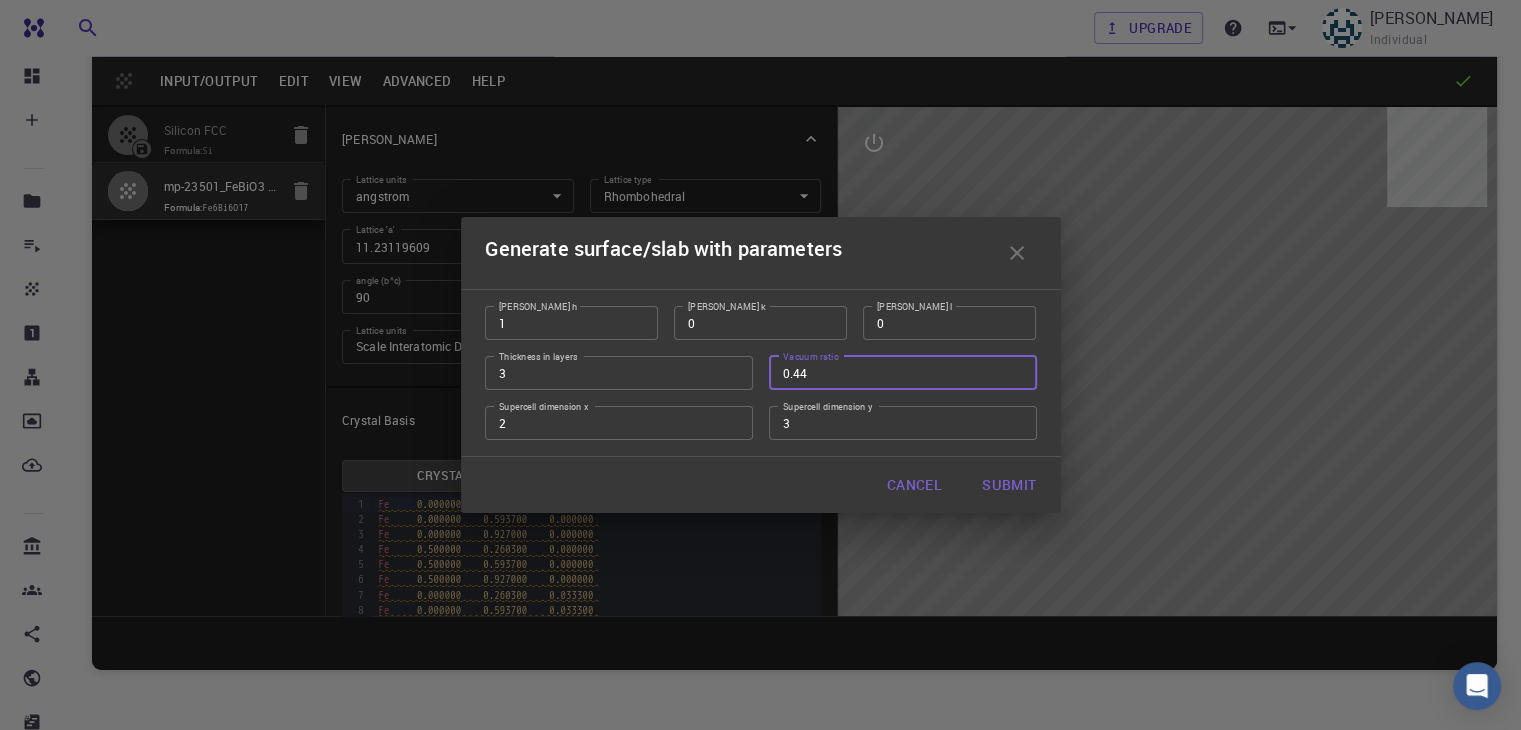 type on "0.44" 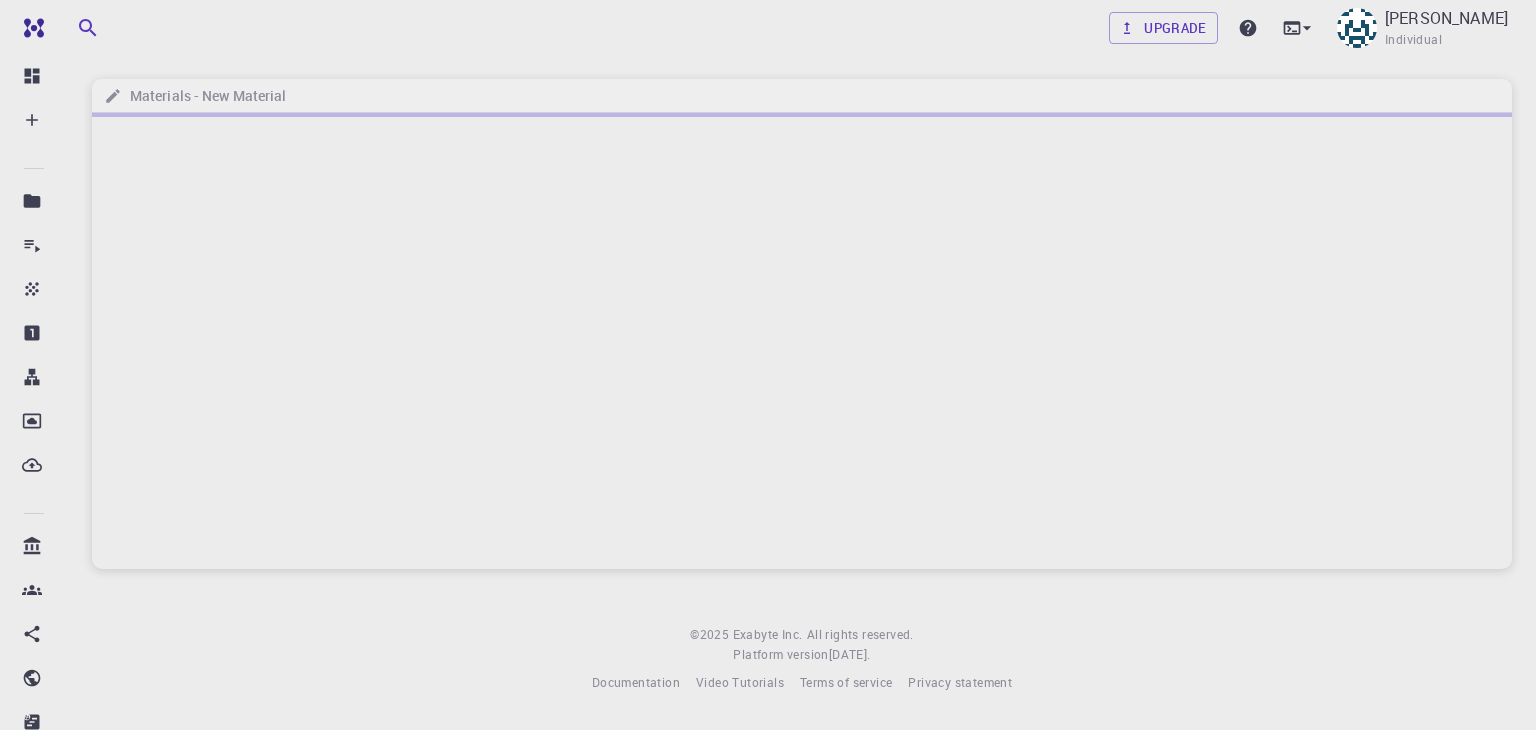 scroll, scrollTop: 0, scrollLeft: 0, axis: both 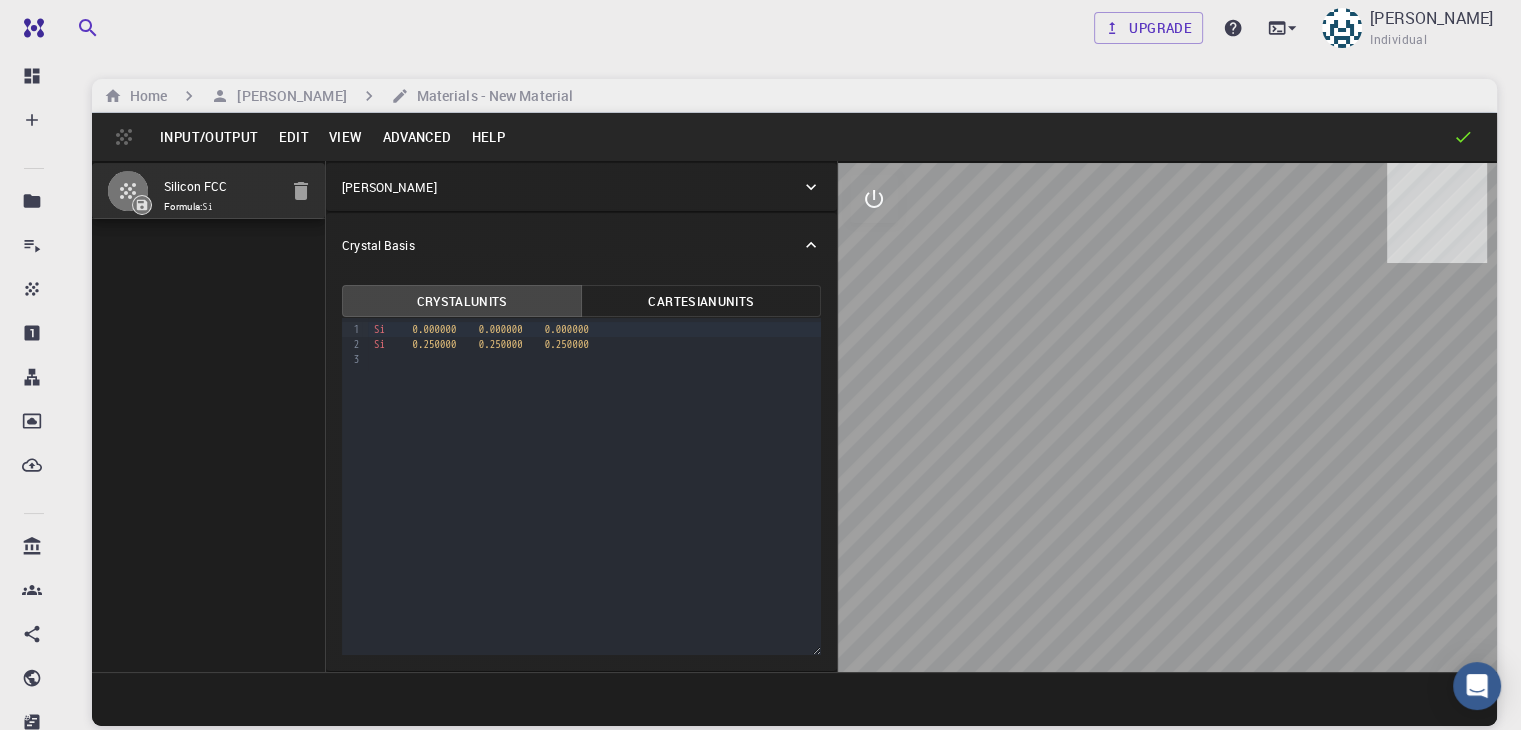click on "Input/Output" at bounding box center [209, 137] 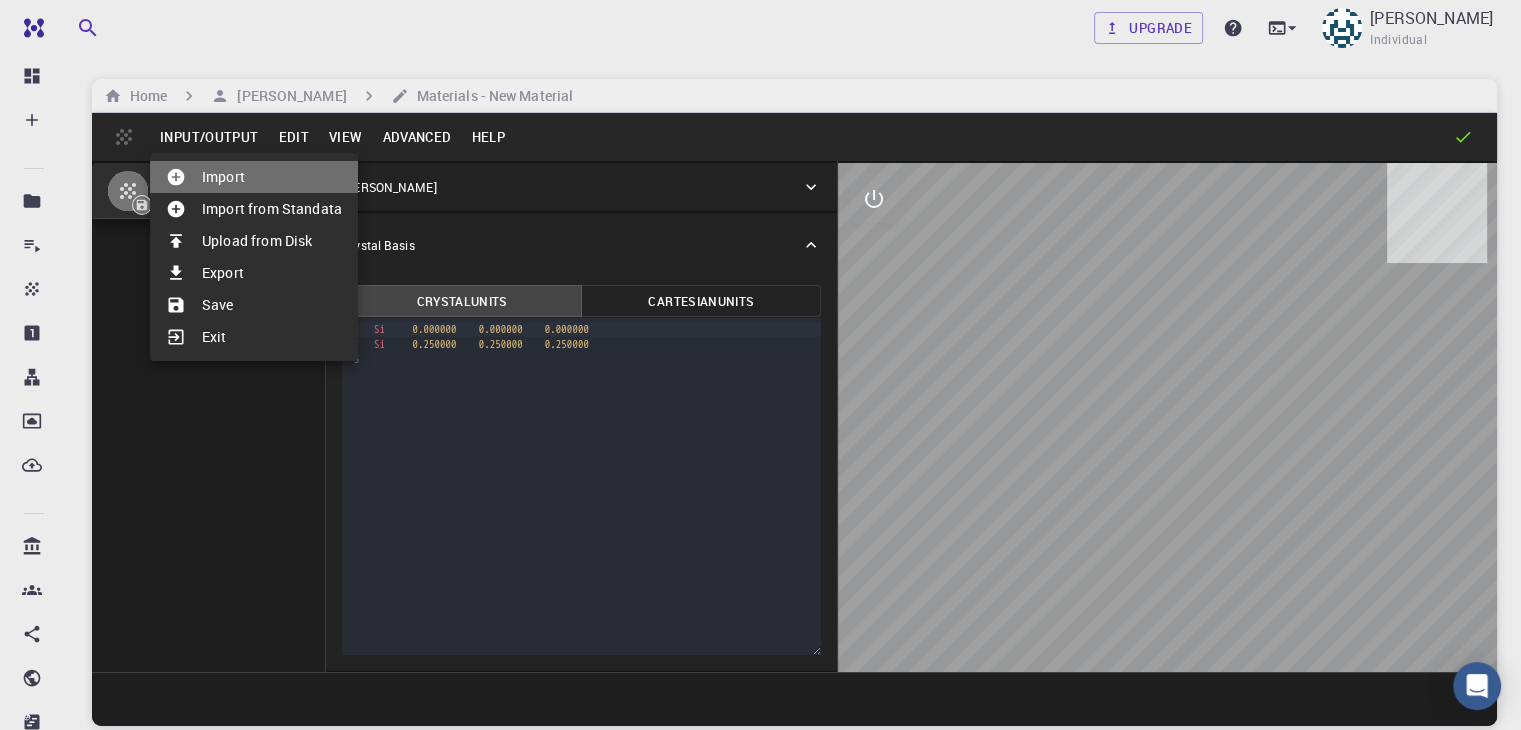 click on "Import" at bounding box center (254, 177) 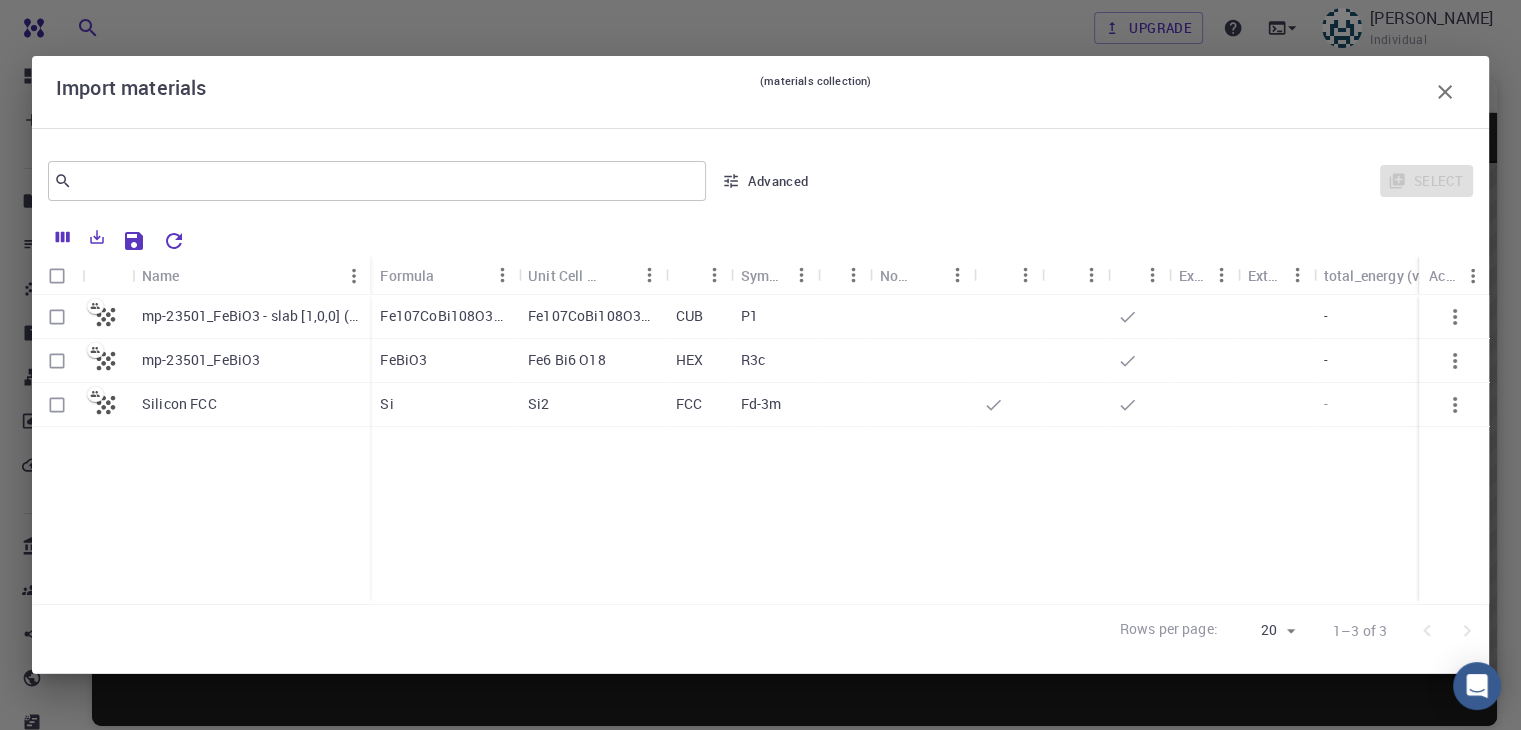 click on "mp-23501_FeBiO3" at bounding box center (201, 360) 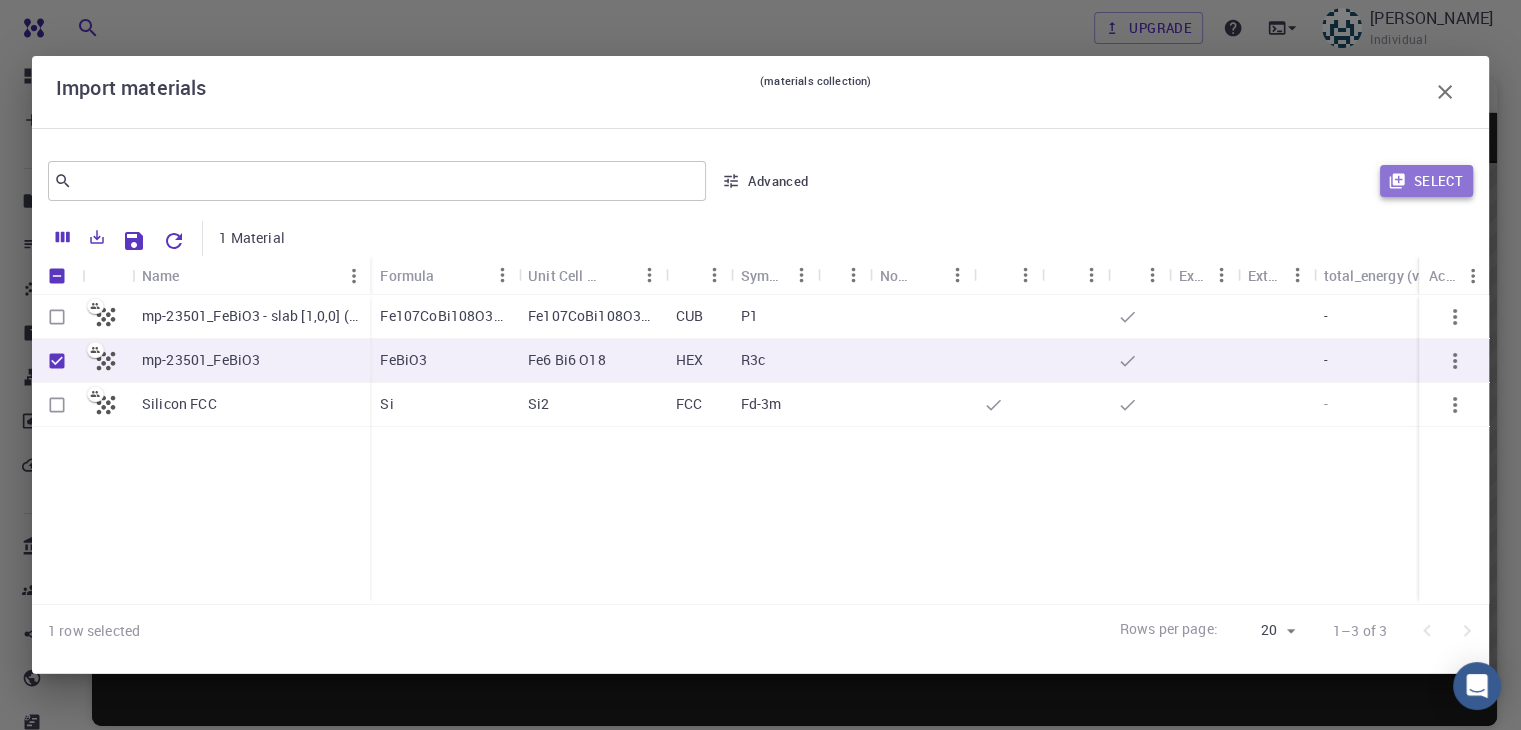 click on "Select" at bounding box center (1426, 181) 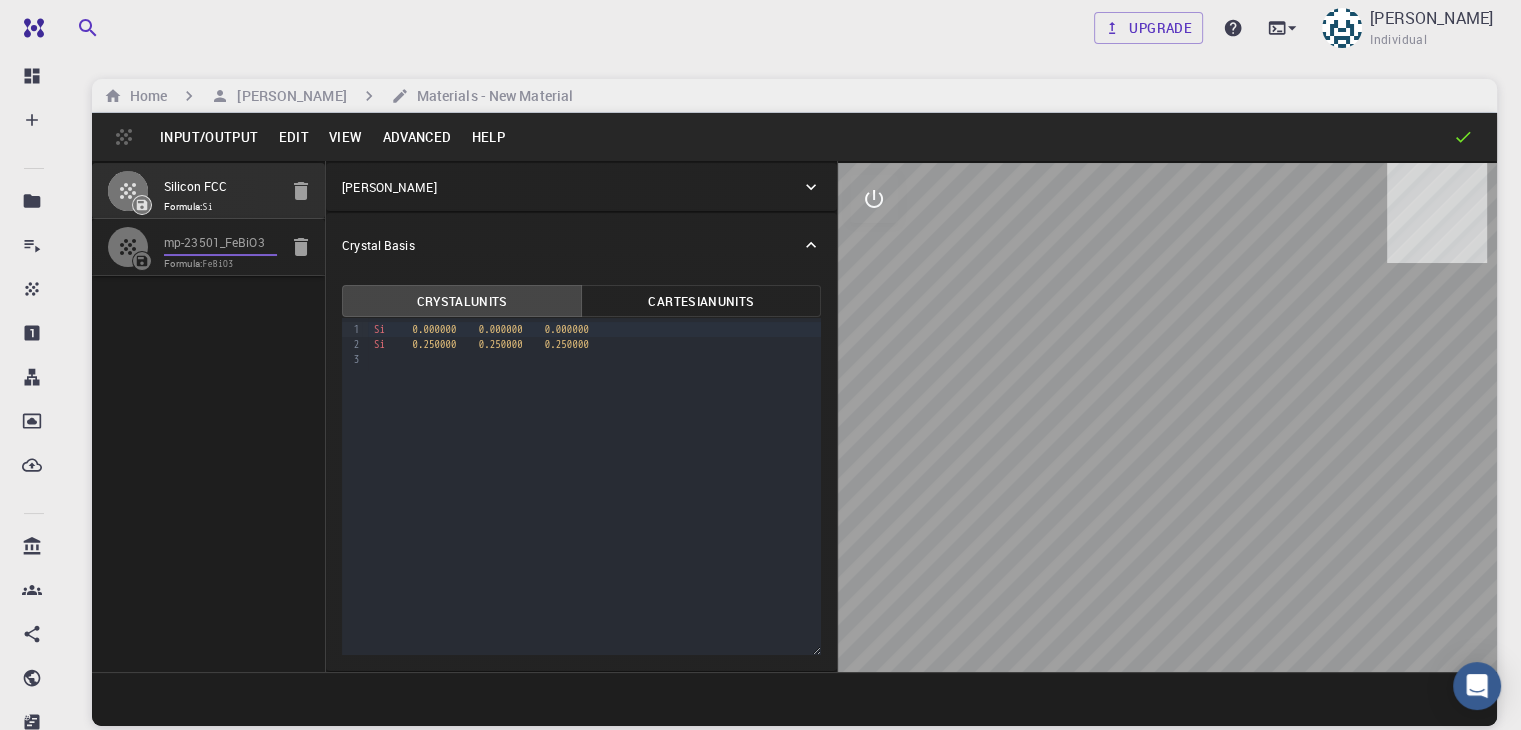 click on "mp-23501_FeBiO3" at bounding box center [220, 243] 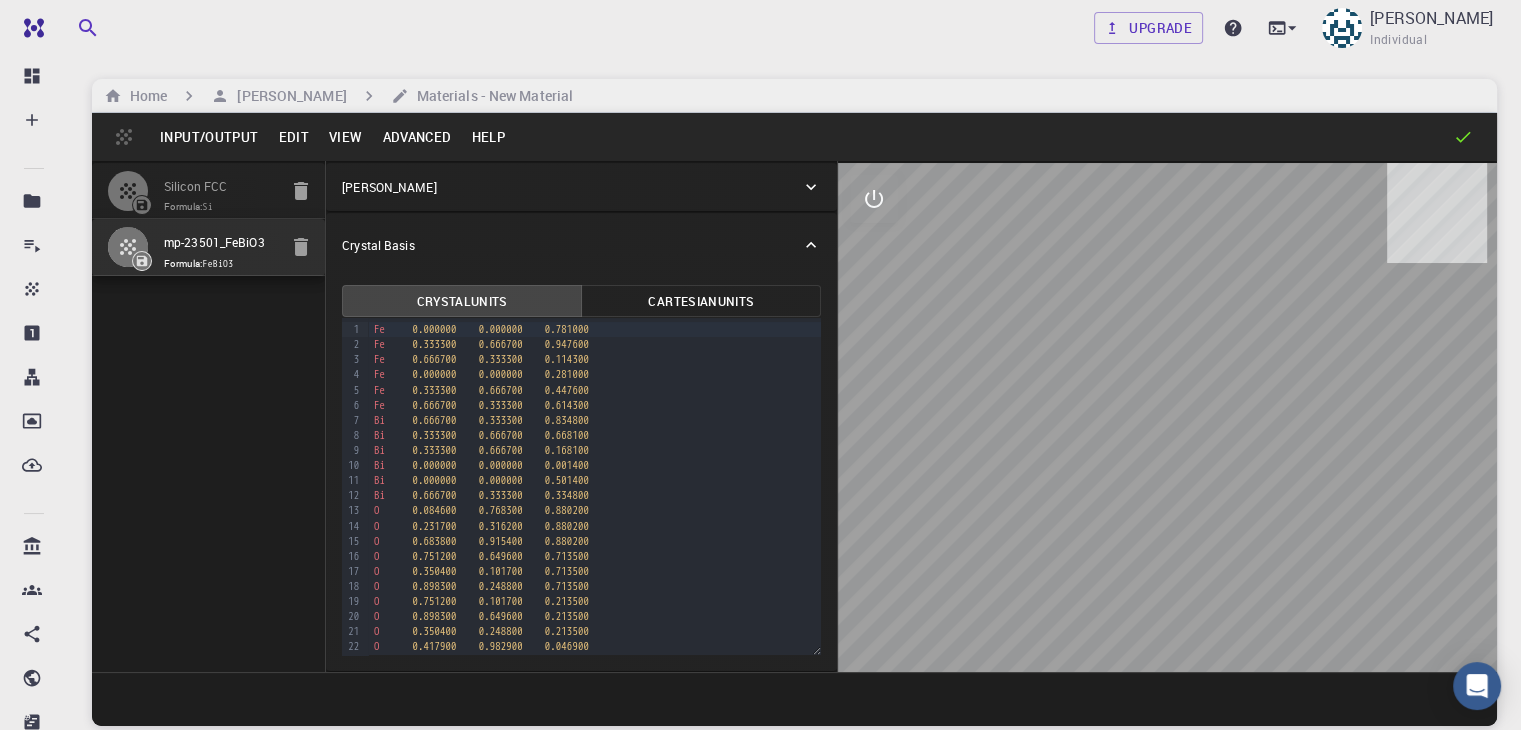 click on "Advanced" at bounding box center [416, 137] 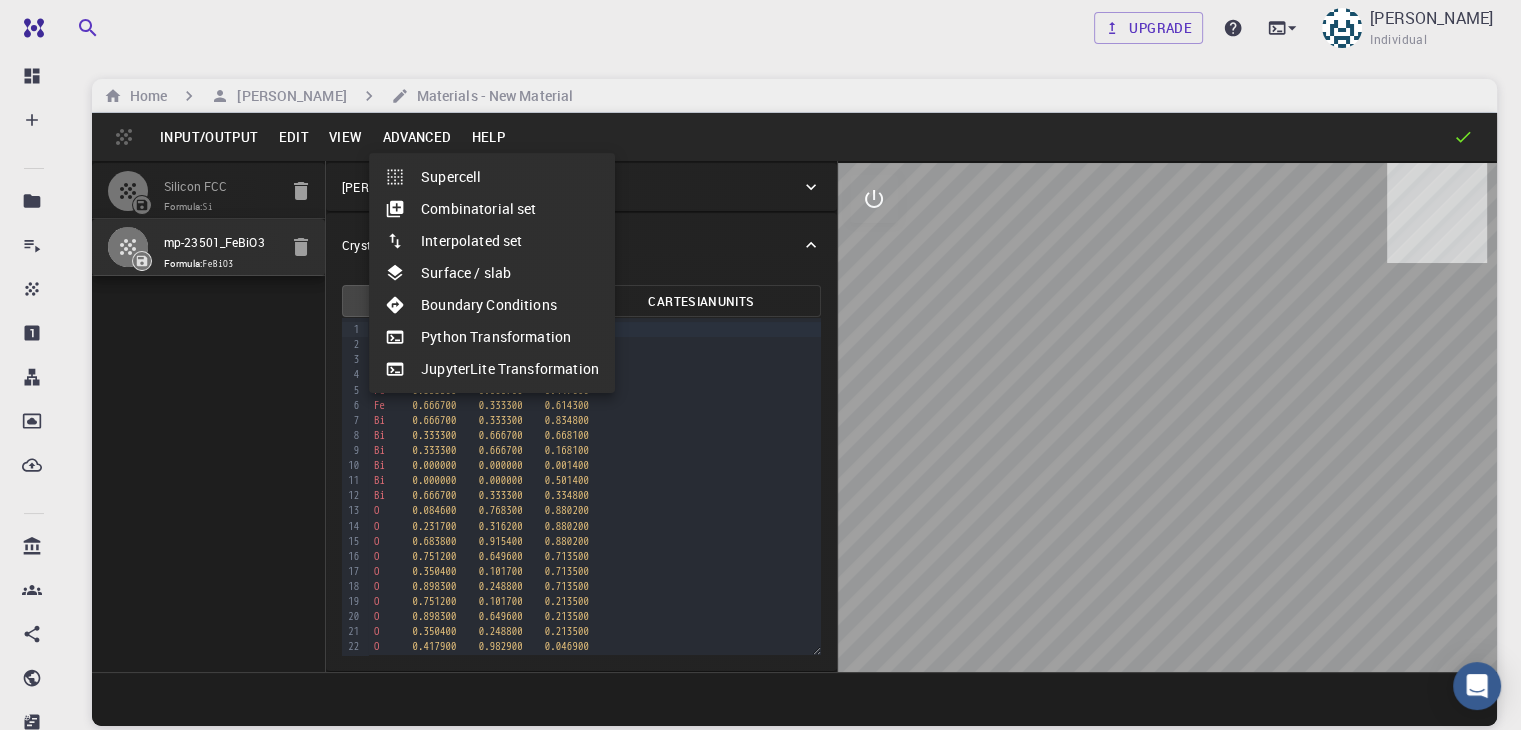 click at bounding box center (760, 365) 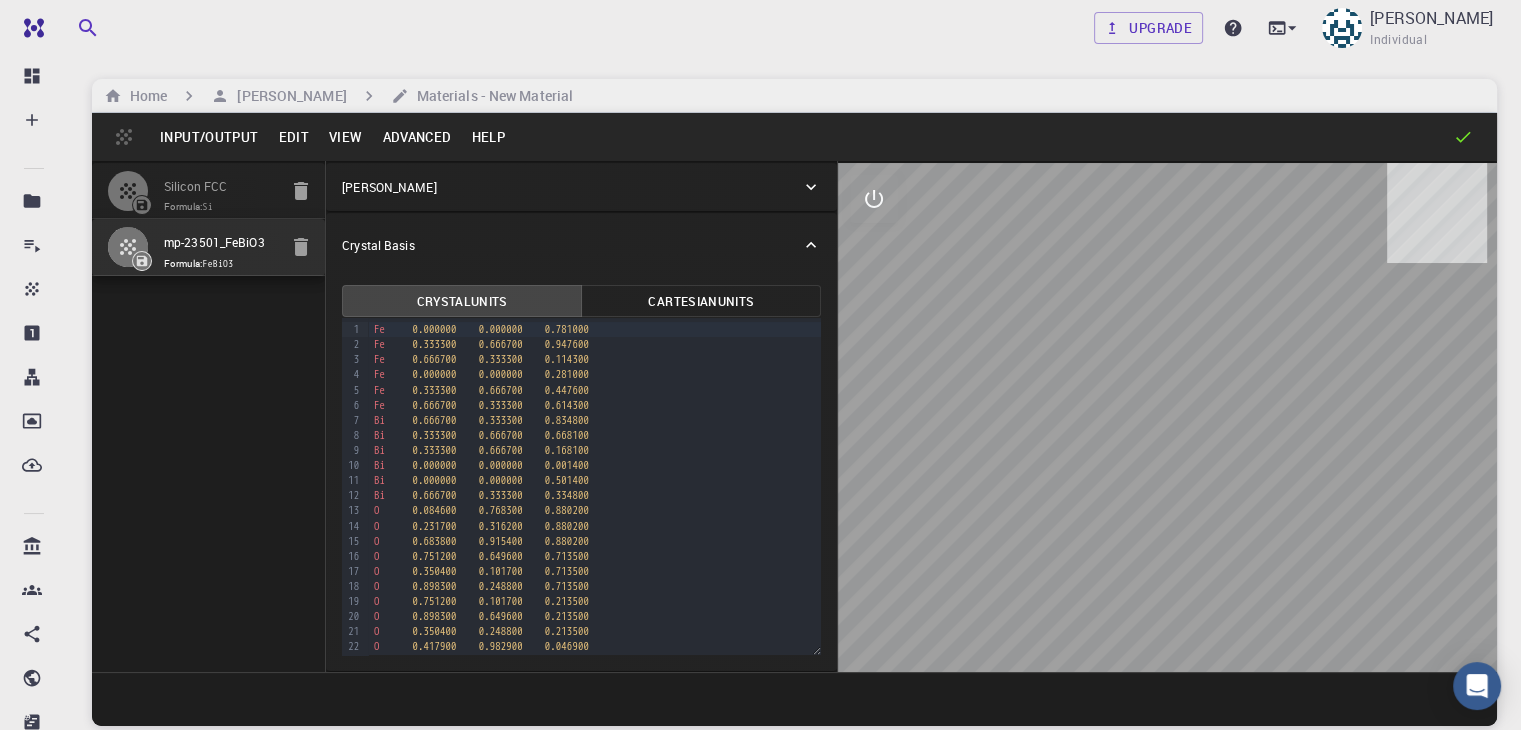 click on "[PERSON_NAME]" at bounding box center (581, 187) 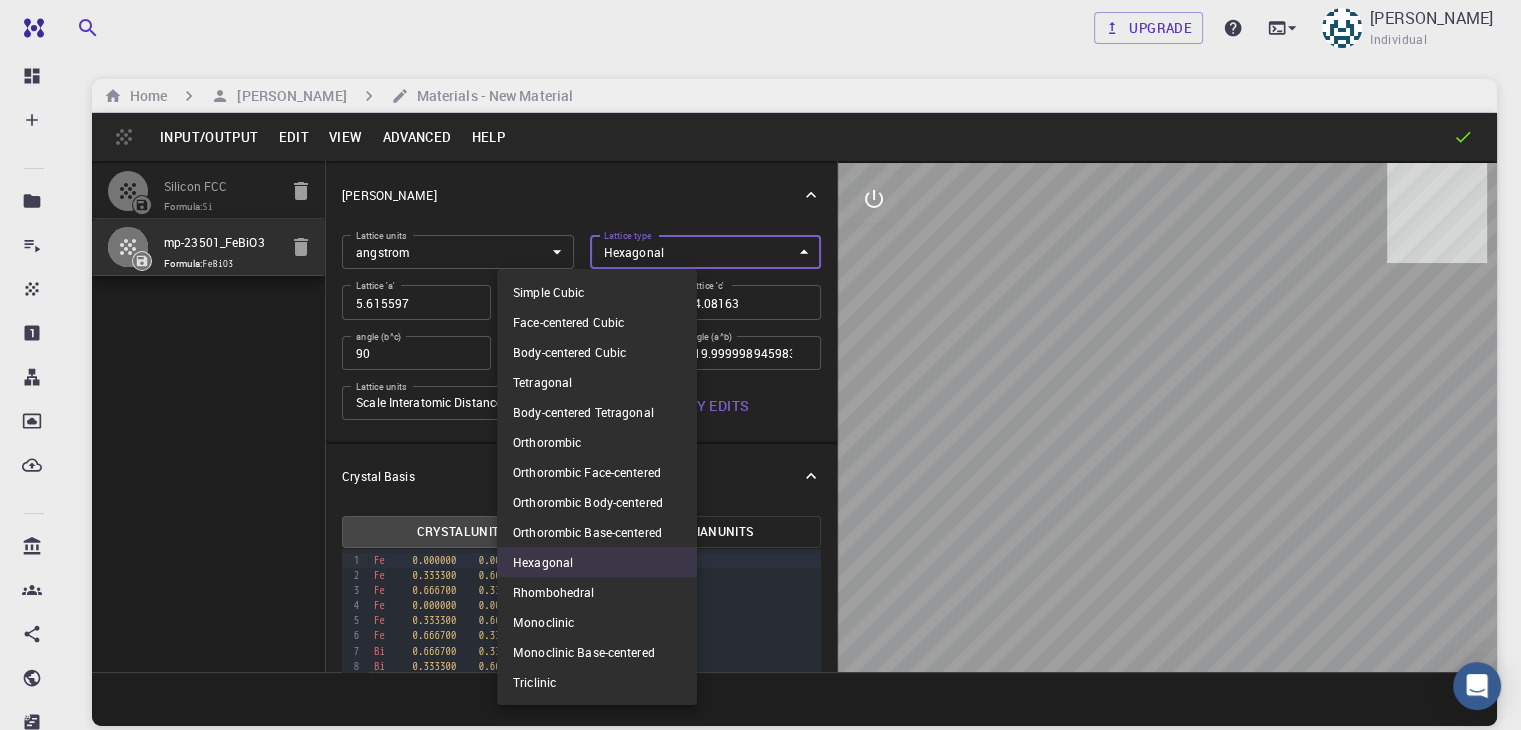 click on "Free Dashboard Create New Job New Material Create Material Upload File Import from Bank Import from 3rd Party New Workflow New Project Projects Jobs Materials Properties Workflows Dropbox External Uploads Bank Materials Workflows Accounts Shared with me Shared publicly Shared externally Documentation Contact Support Compute load: Low Upgrade [PERSON_NAME] Individual Home [PERSON_NAME] Materials - New Material Input/Output Edit View Advanced Help Silicon FCC Formula:  Si mp-23501_FeBiO3 Formula:  FeBiO3 Crystal Lattice Lattice units angstrom angstrom Lattice units Lattice type Hexagonal HEX Lattice type Lattice 'a' 5.615597 Lattice 'a' Lattice 'b' 5.615596178929268 Lattice 'b' Lattice 'c' 14.08163 Lattice 'c' angle (b^c) 90 angle (b^c) angle (a^c) 90 angle (a^c) angle (a^b) 119.99999894598325 angle (a^b) Lattice units Scale Interatomic Distances 0 Lattice units Apply Edits Crystal Basis Crystal  Units Cartesian  Units 99 1 2 3 4 5 6 7 8 9 10 11 12 13 14 15 16 17 18 19 20 21 22 23 24 25 26 27" at bounding box center [760, 441] 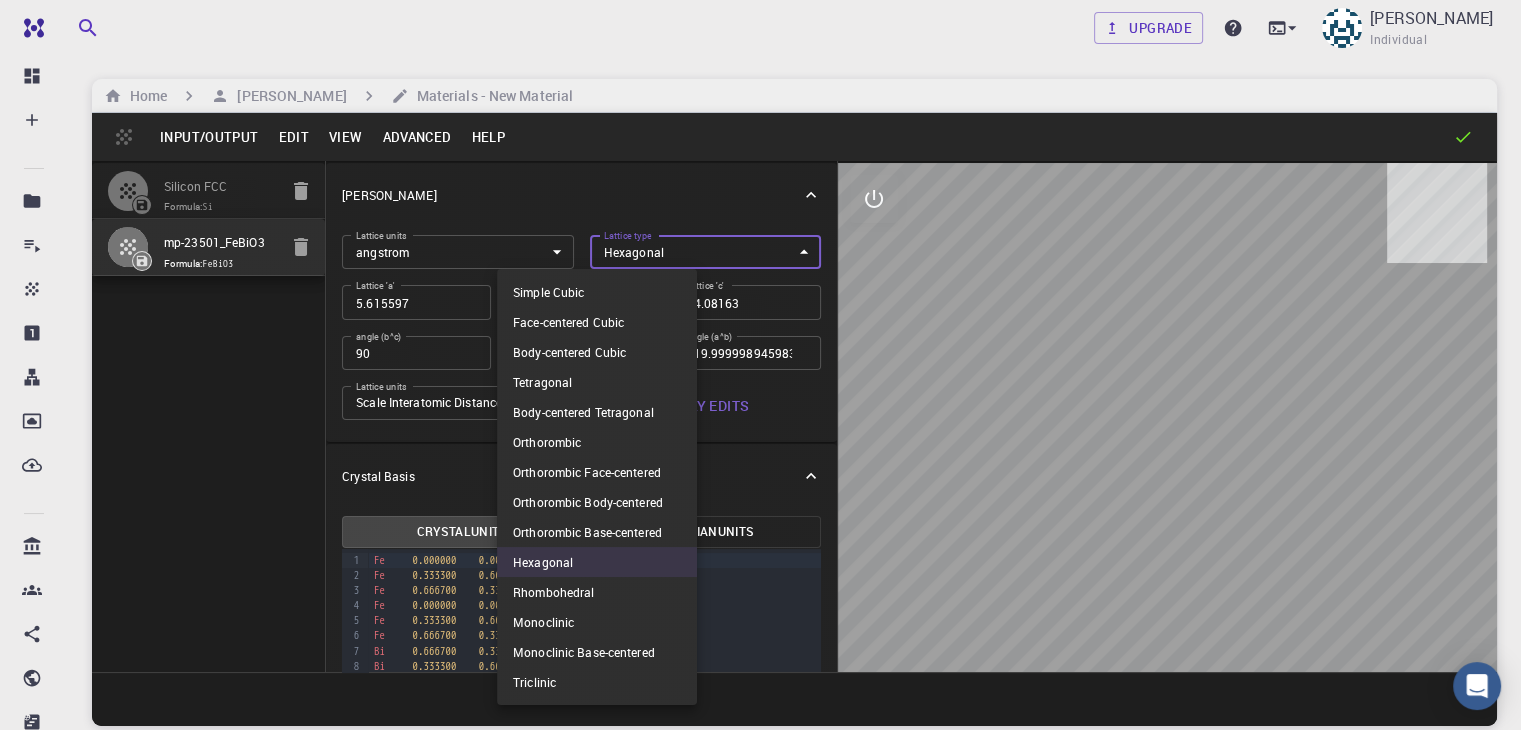 click on "Rhombohedral" at bounding box center [597, 592] 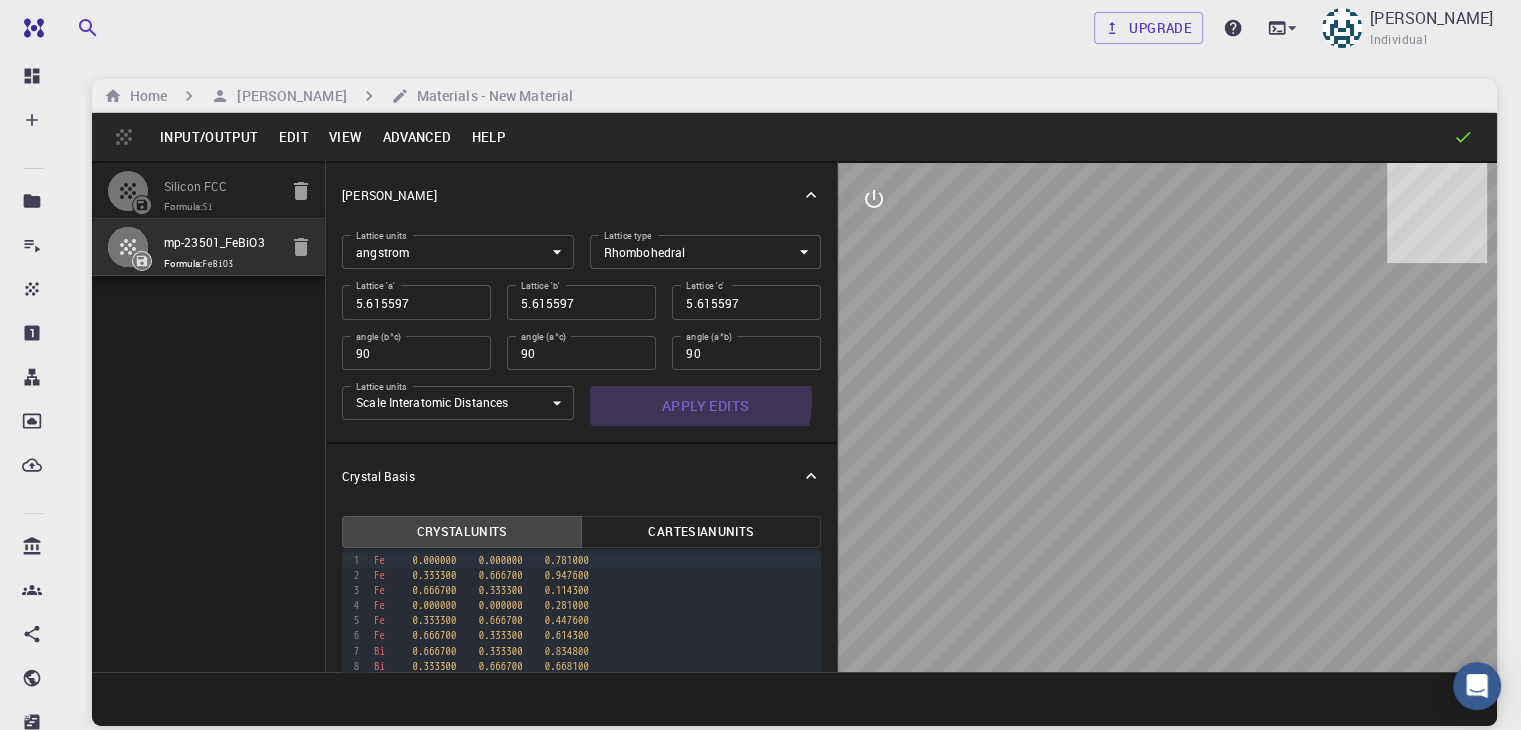 click on "Apply Edits" at bounding box center (706, 406) 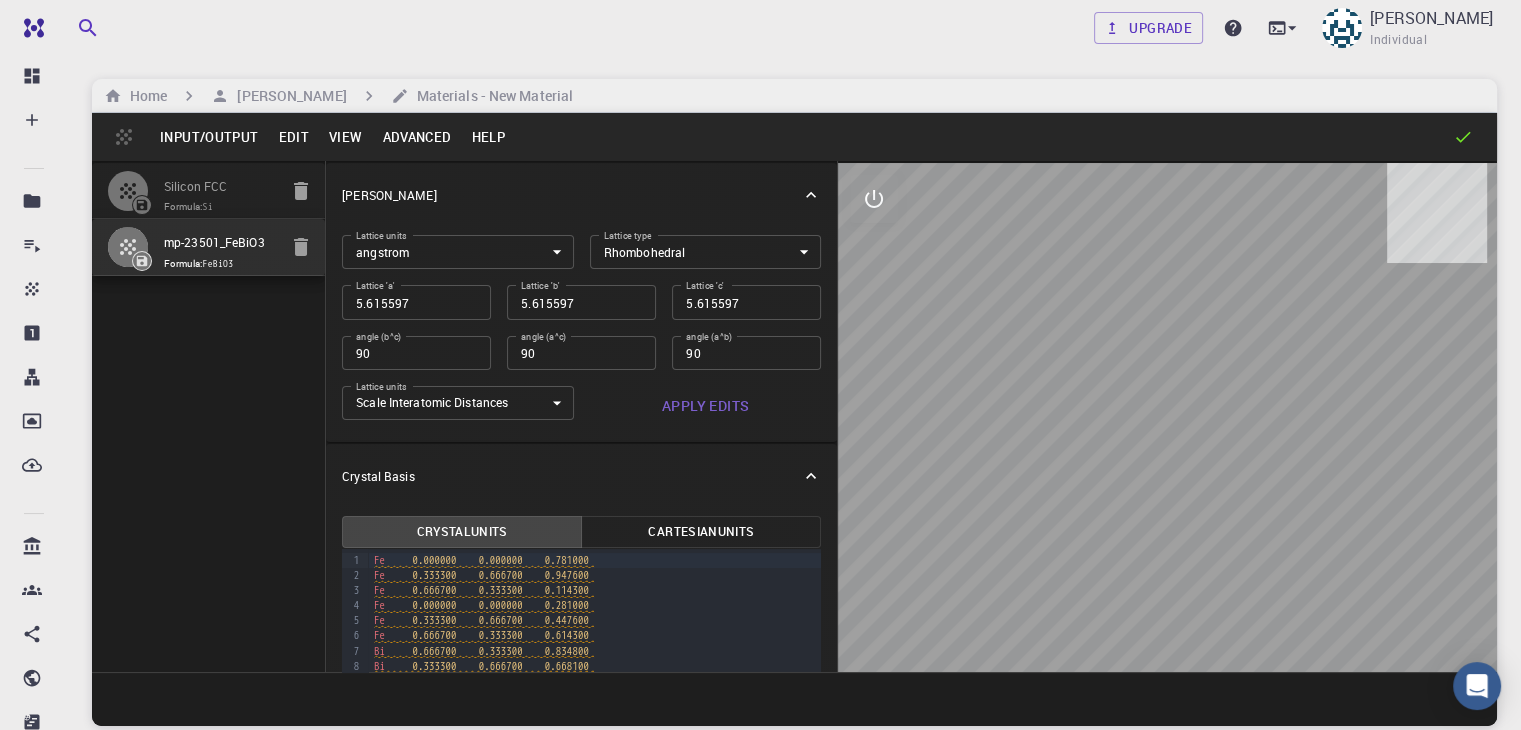 scroll, scrollTop: 0, scrollLeft: 0, axis: both 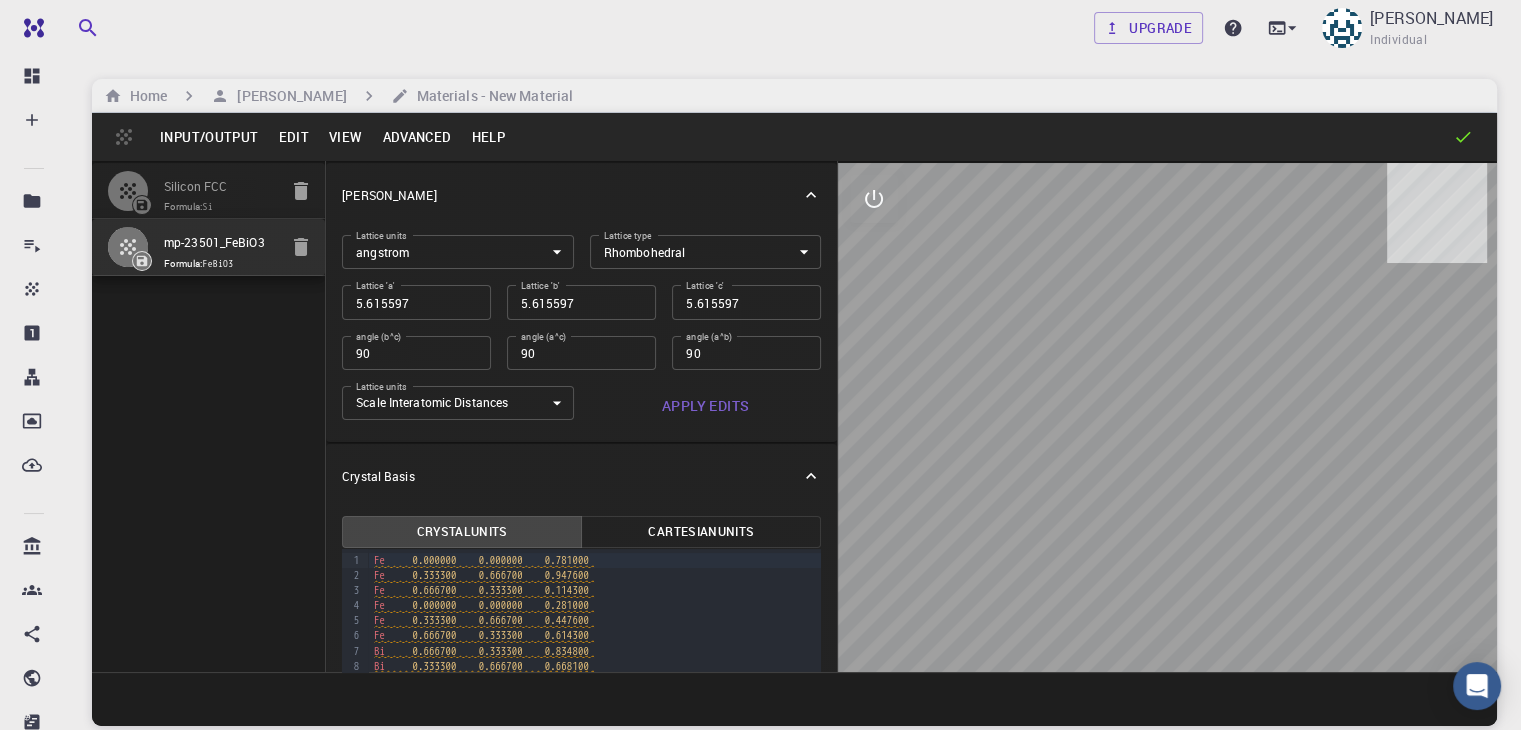 click on "Advanced" at bounding box center (416, 137) 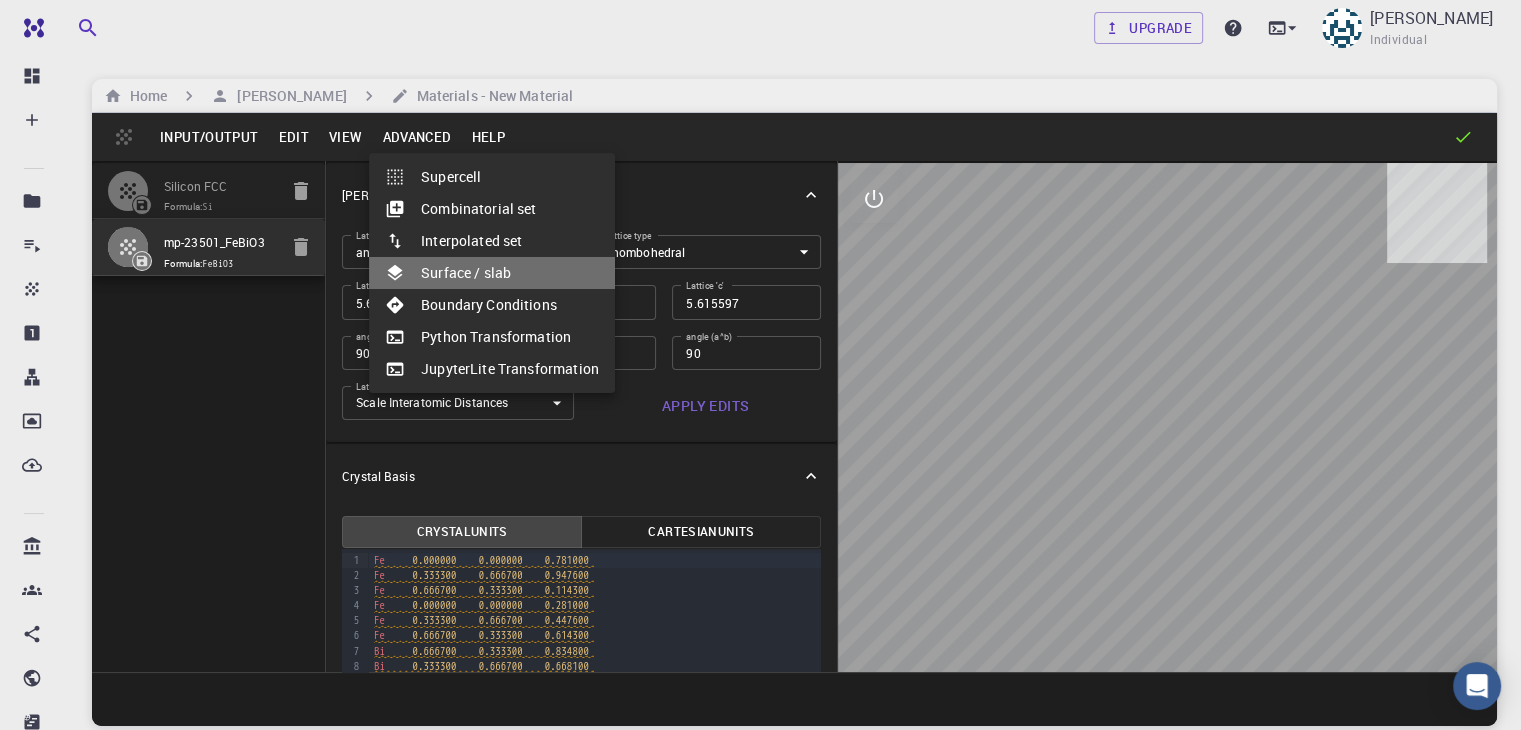 click on "Surface / slab" at bounding box center [492, 273] 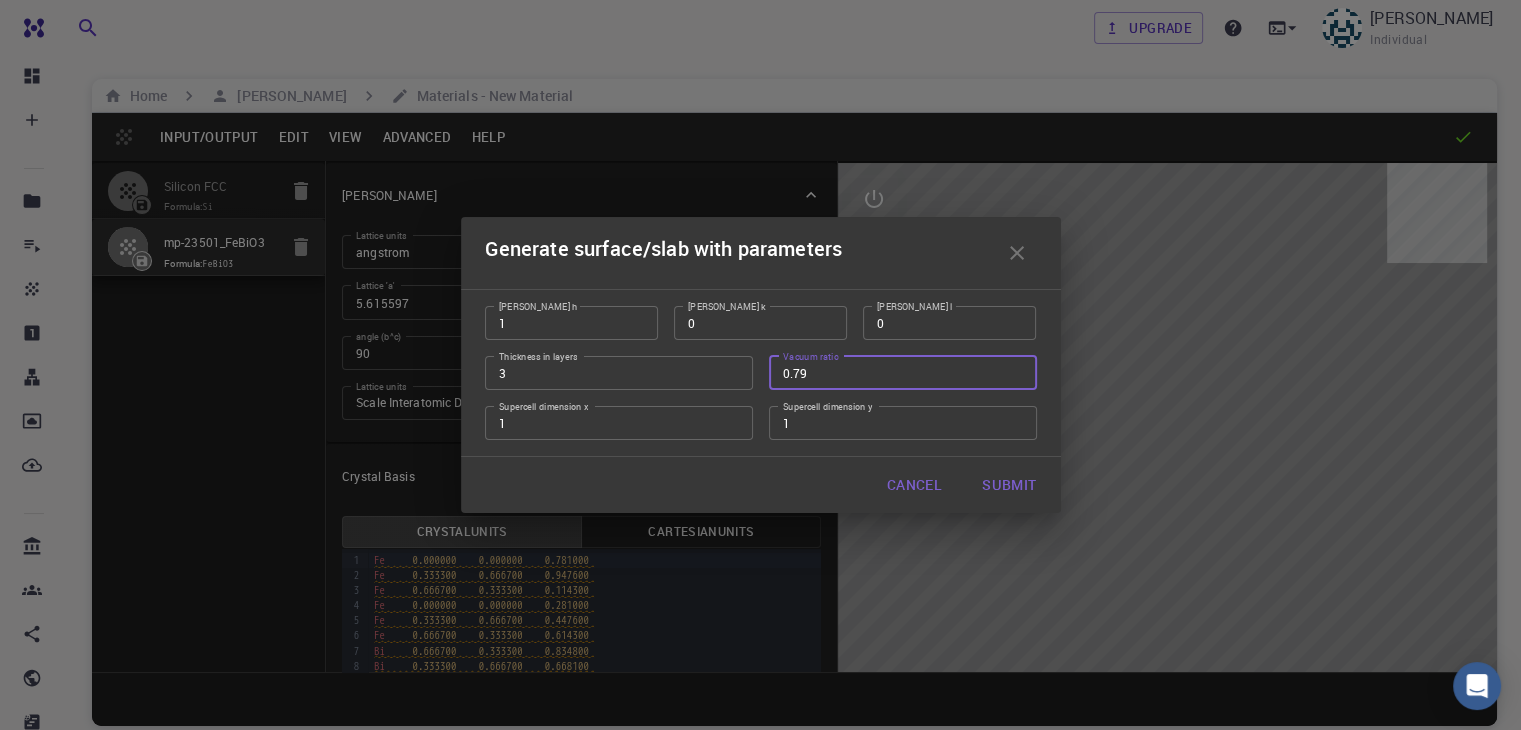 click on "0.79" at bounding box center [903, 373] 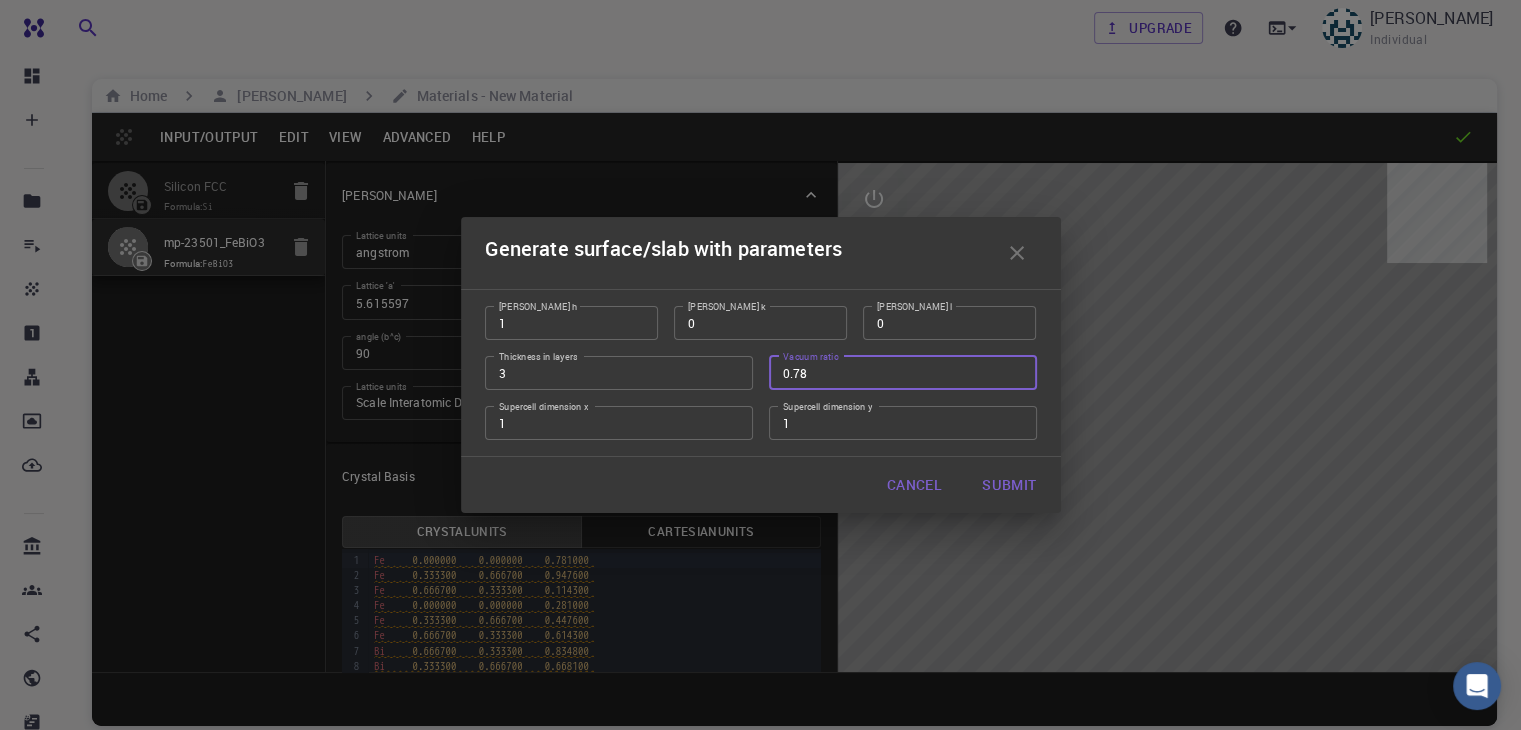 click on "0.78" at bounding box center [903, 373] 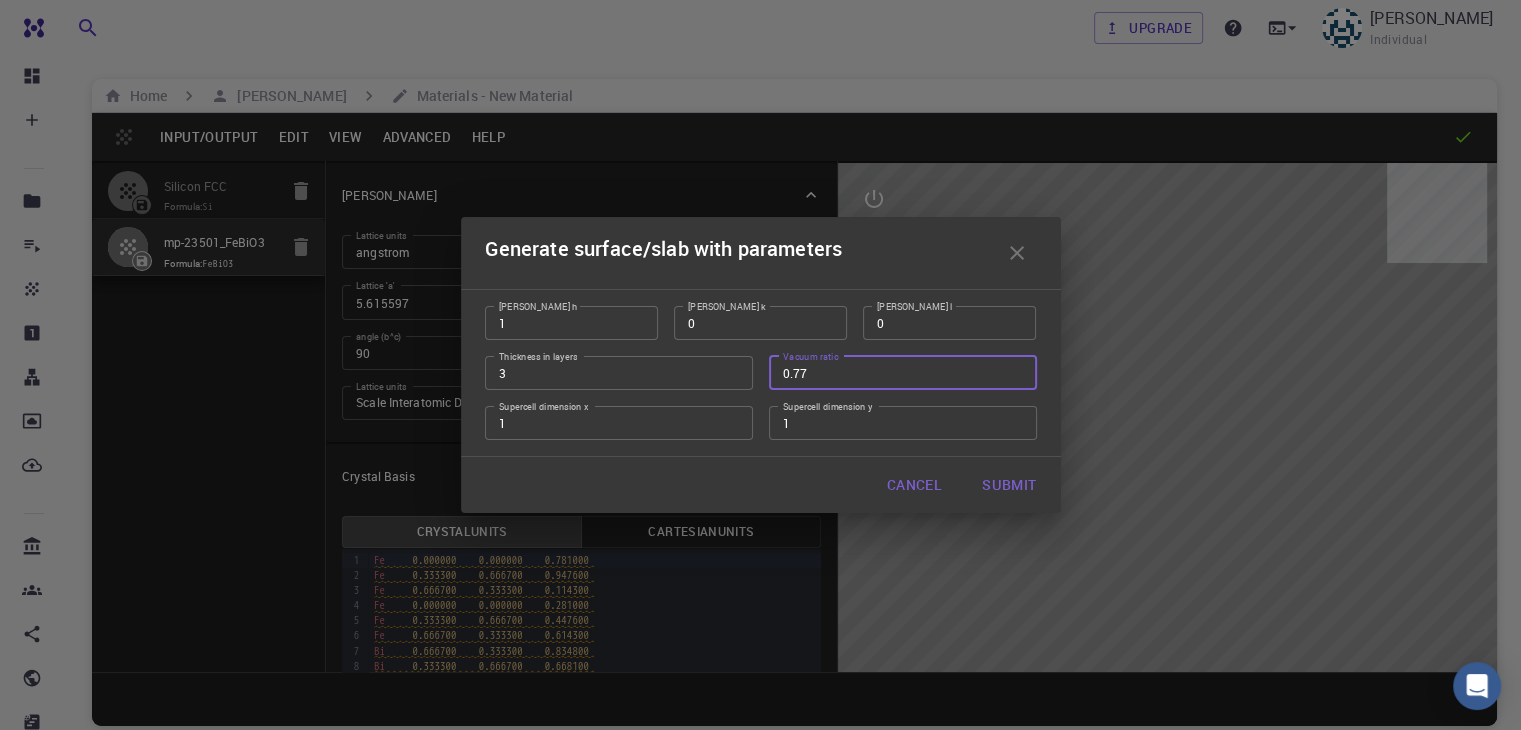 click on "0.77" at bounding box center (903, 373) 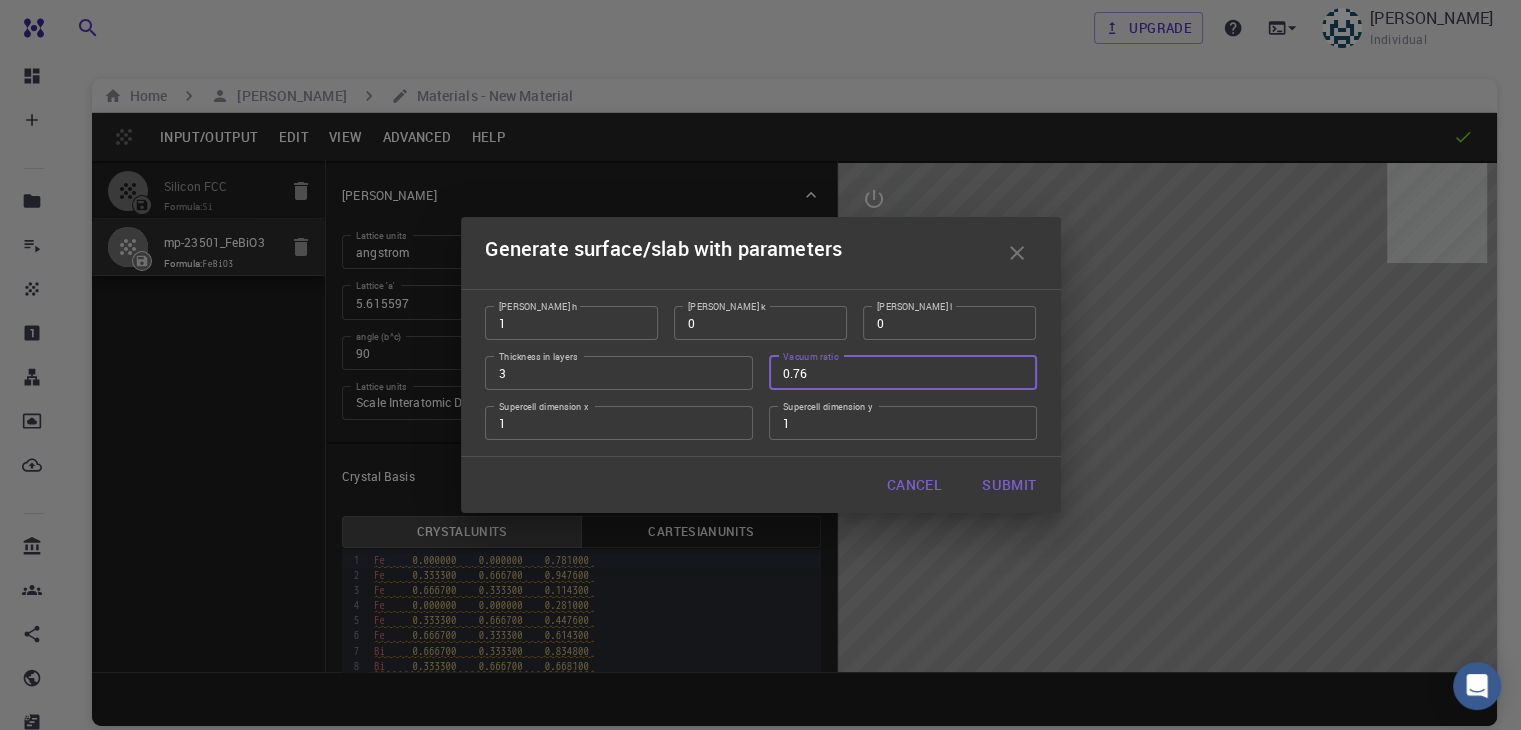click on "0.76" at bounding box center [903, 373] 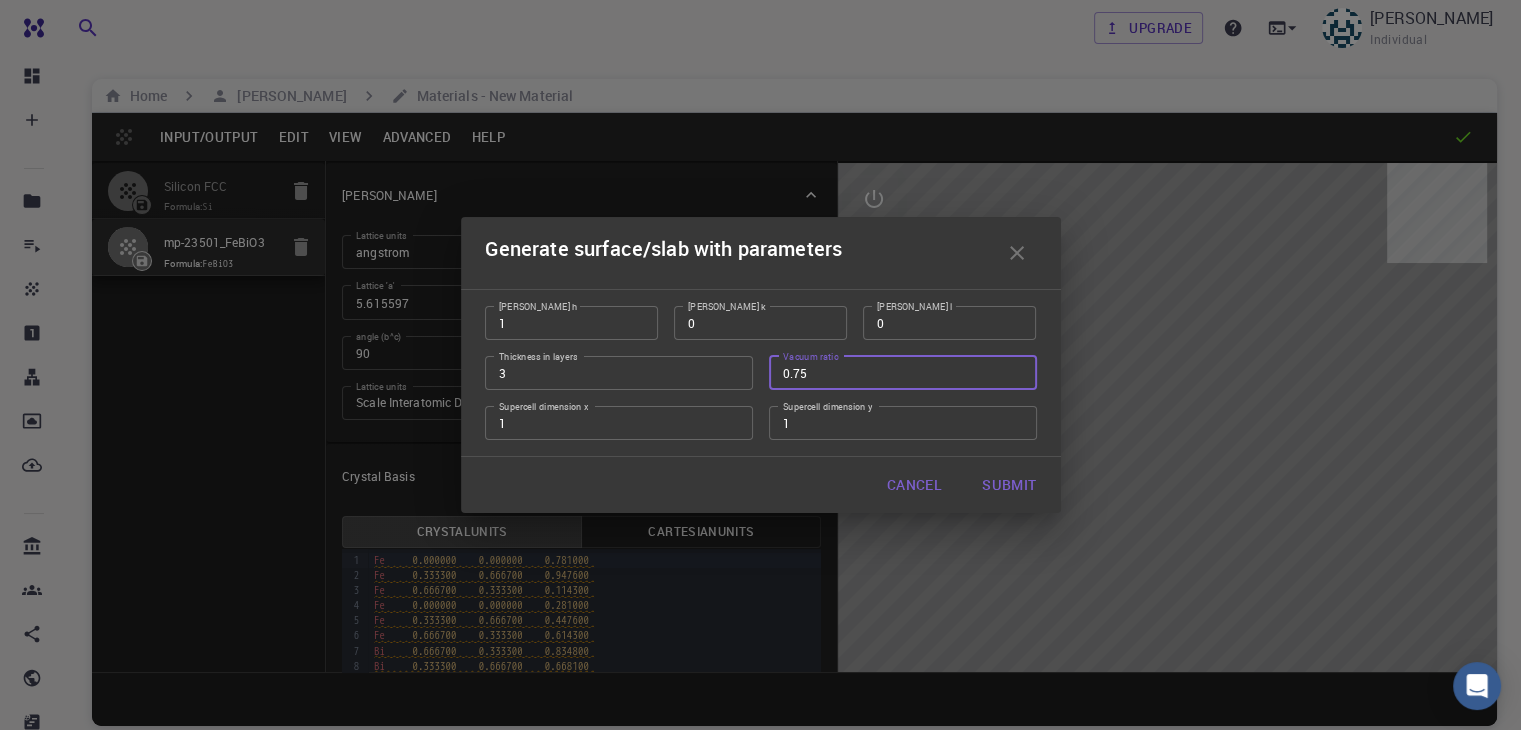click on "0.75" at bounding box center (903, 373) 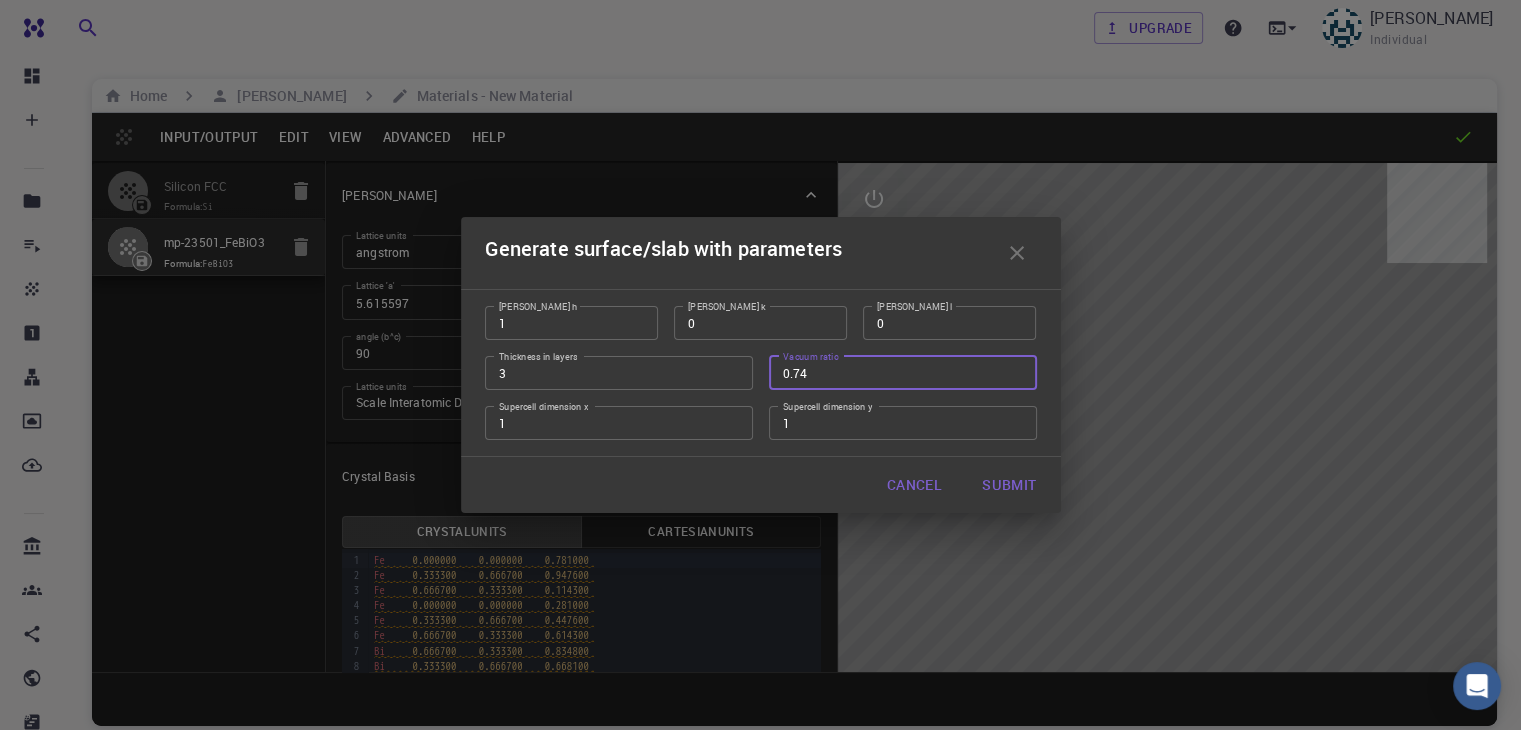 click on "0.74" at bounding box center (903, 373) 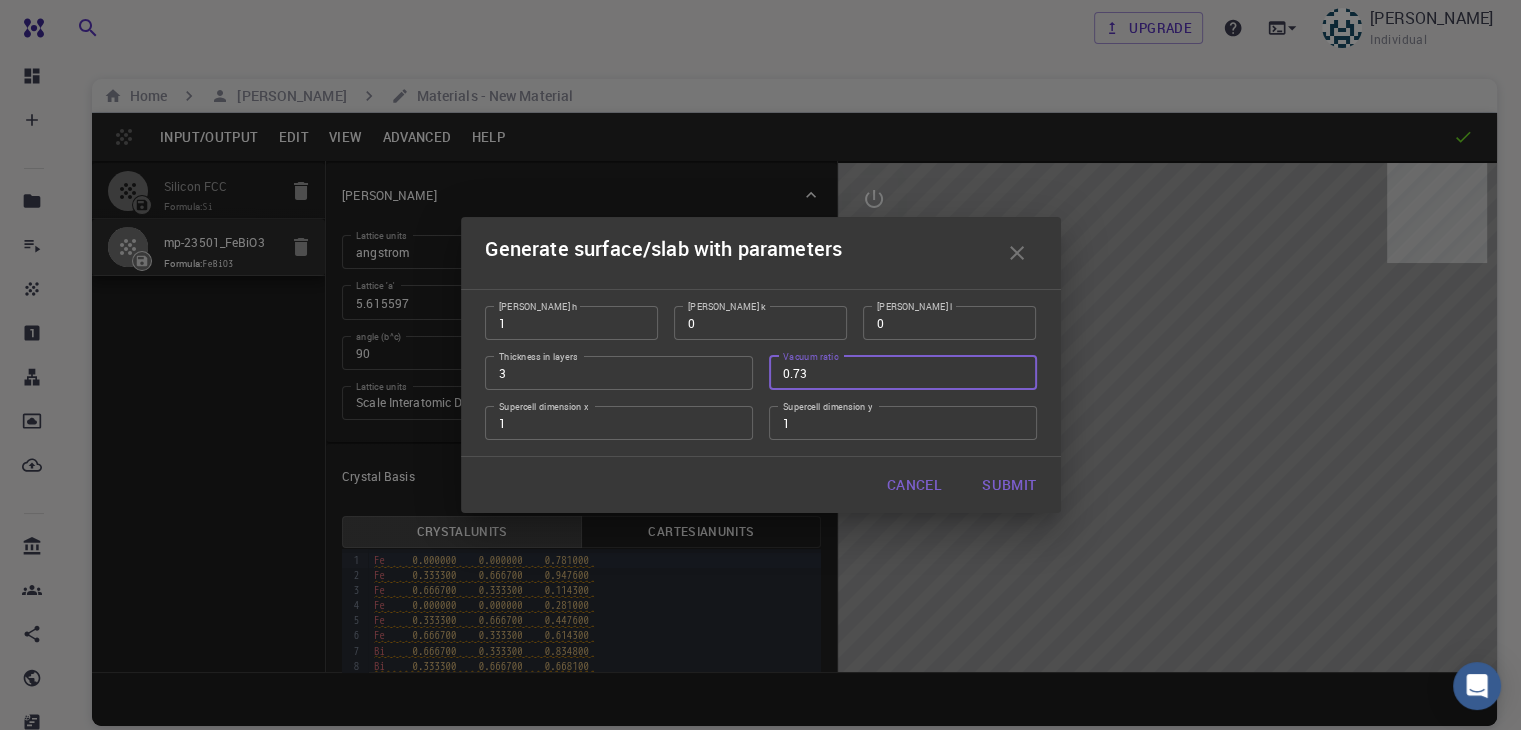 click on "0.73" at bounding box center (903, 373) 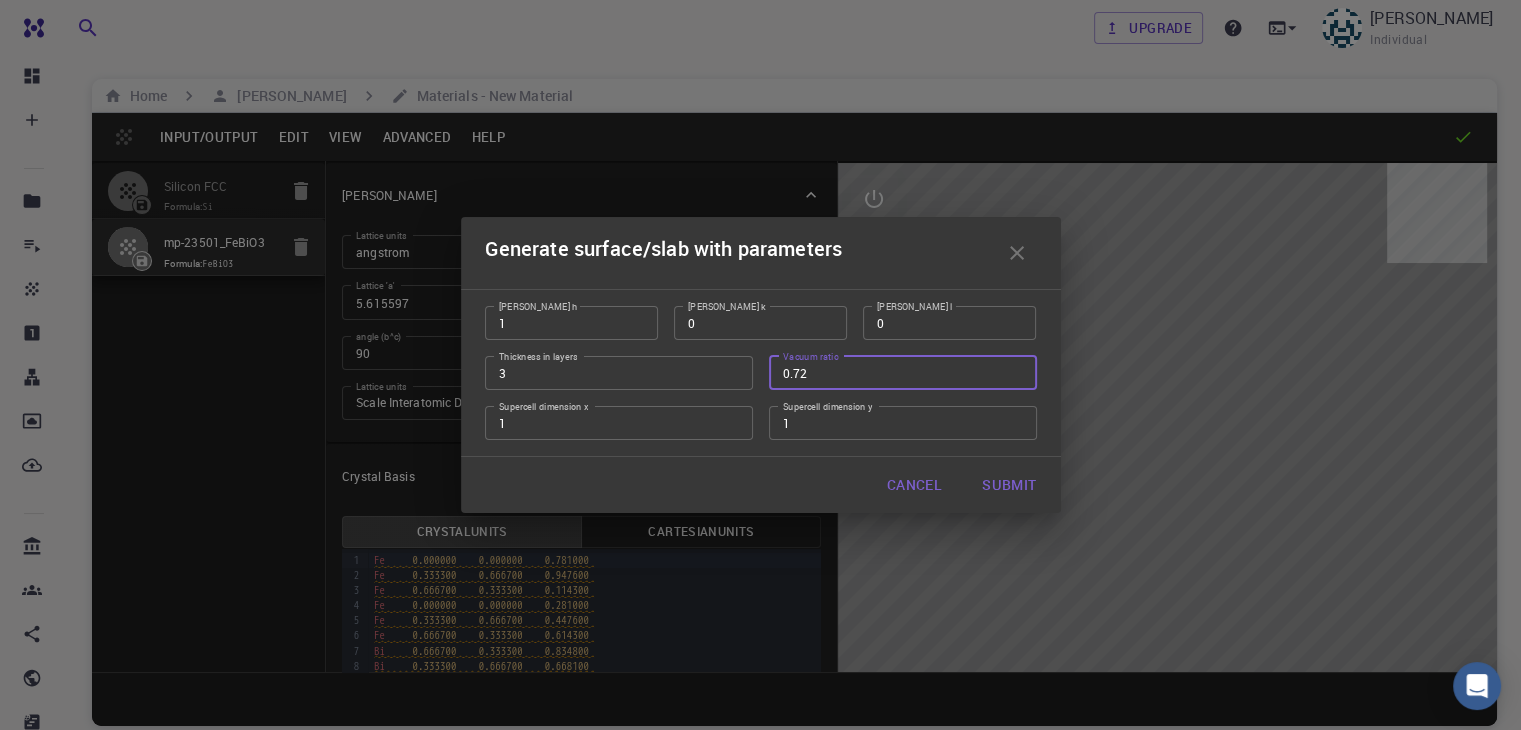 click on "0.72" at bounding box center (903, 373) 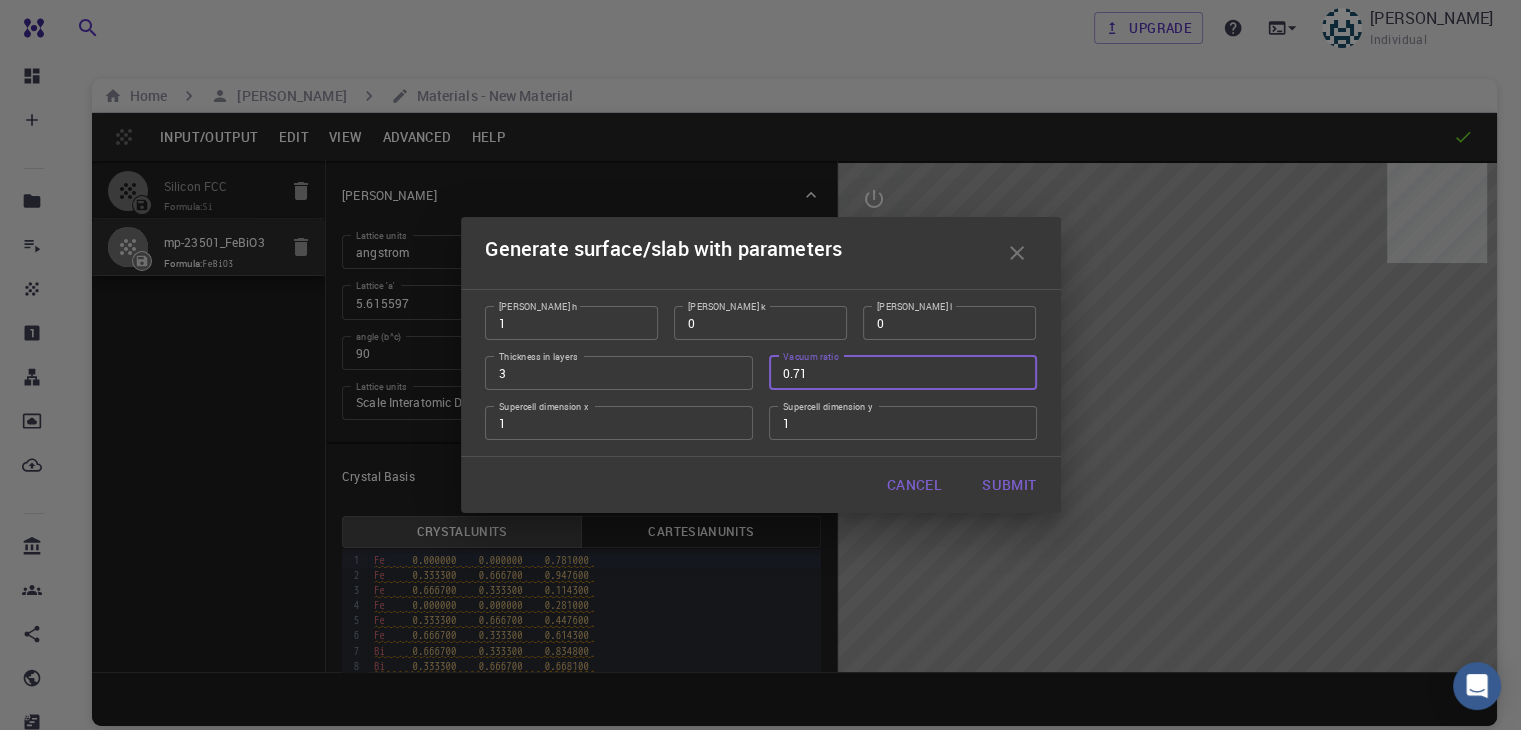 click on "0.71" at bounding box center (903, 373) 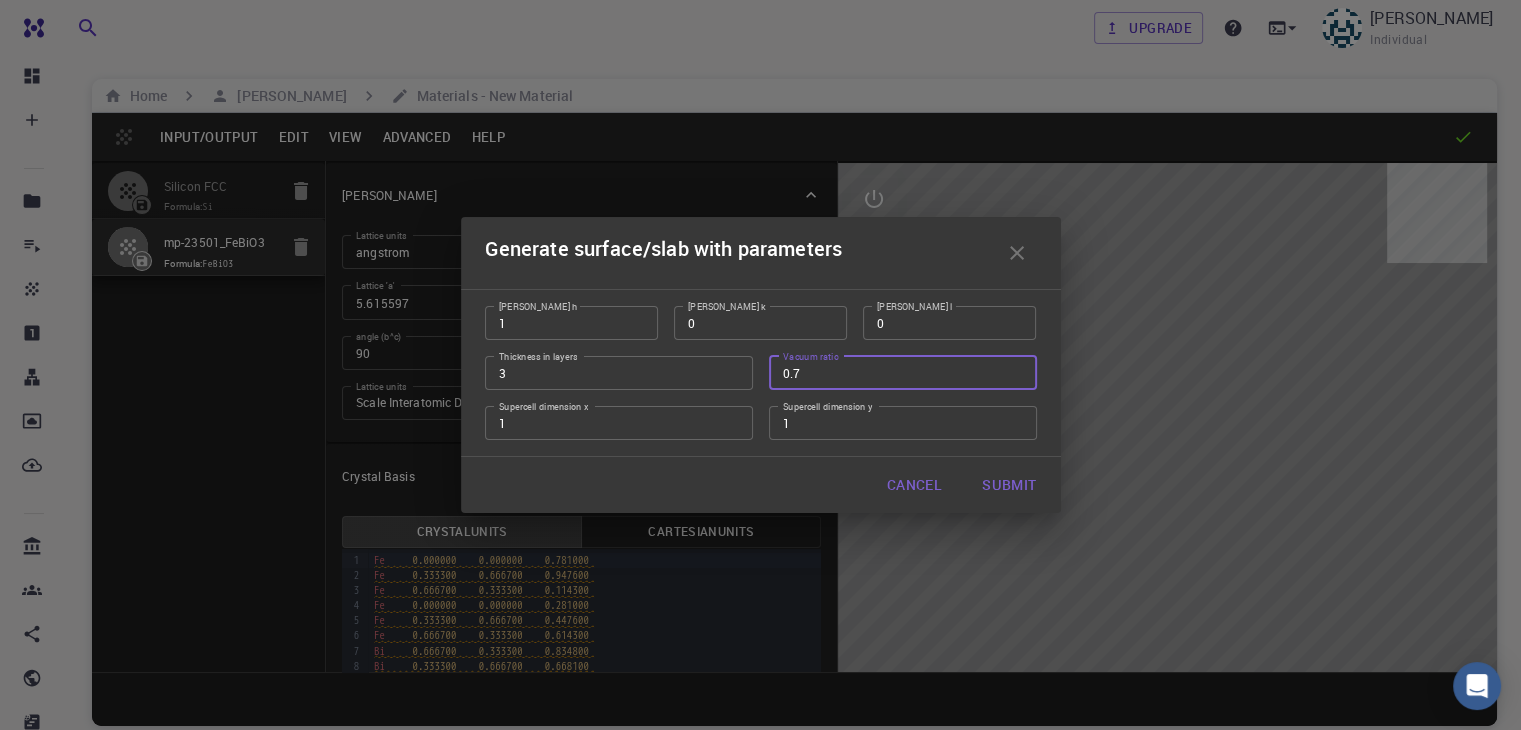 click on "0.7" at bounding box center (903, 373) 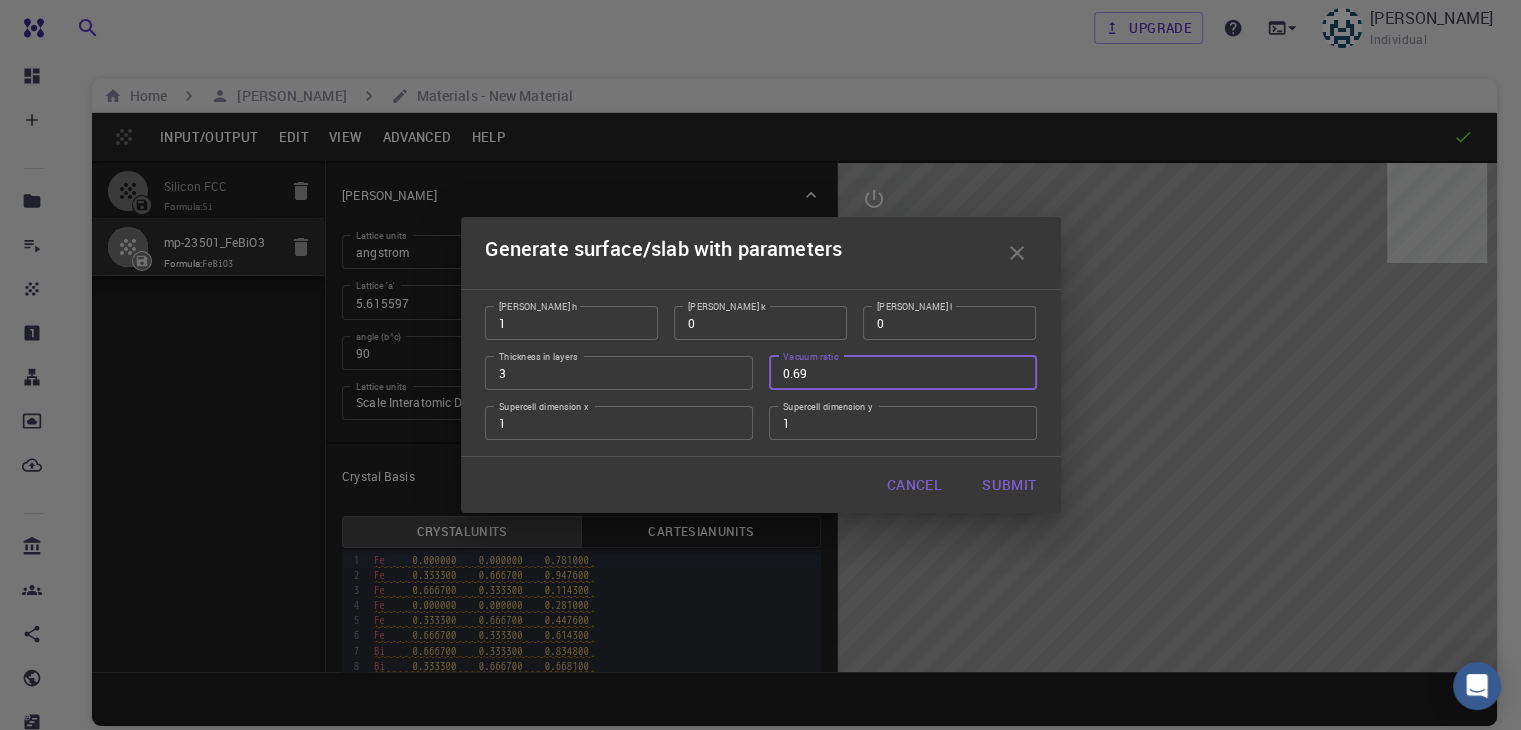 click on "0.69" at bounding box center (903, 373) 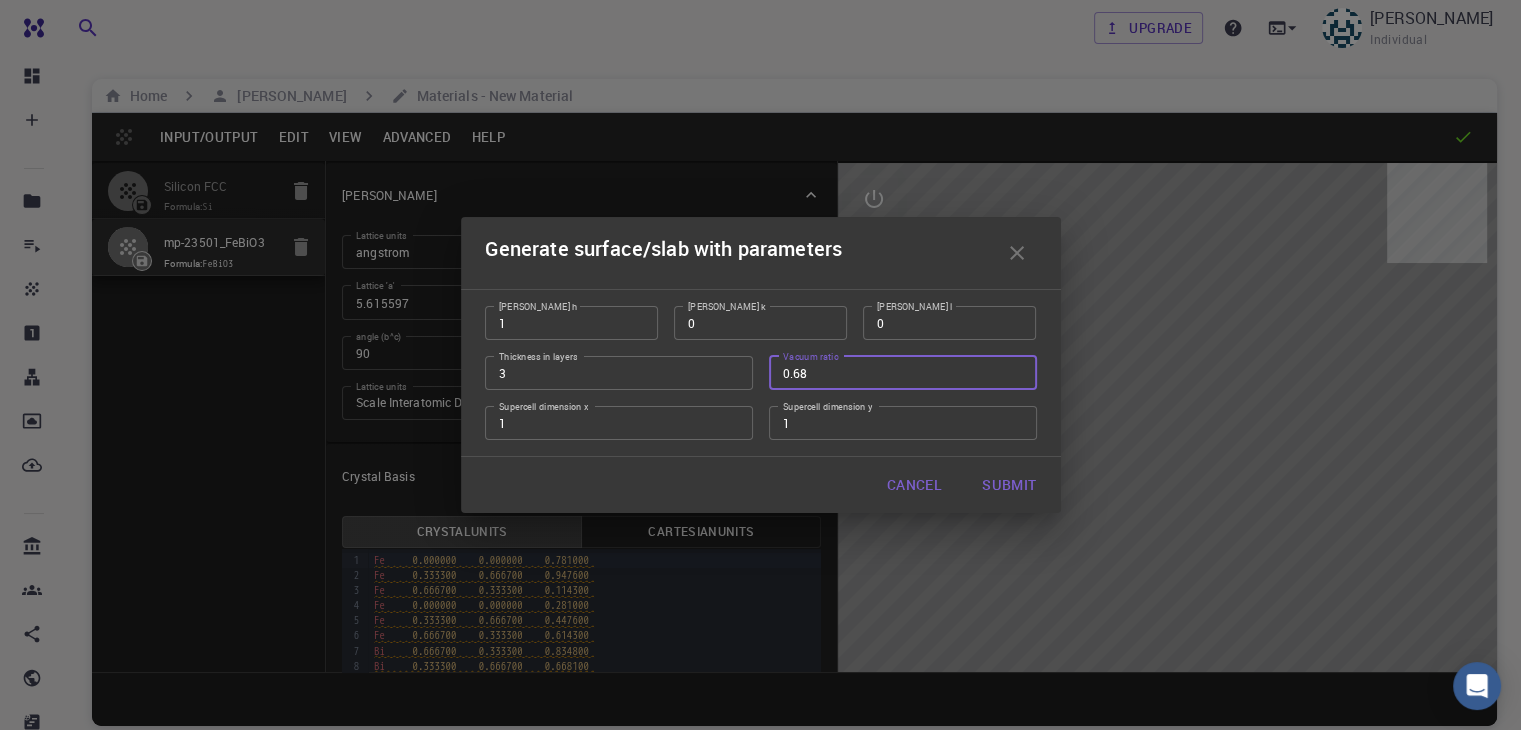 click on "0.68" at bounding box center (903, 373) 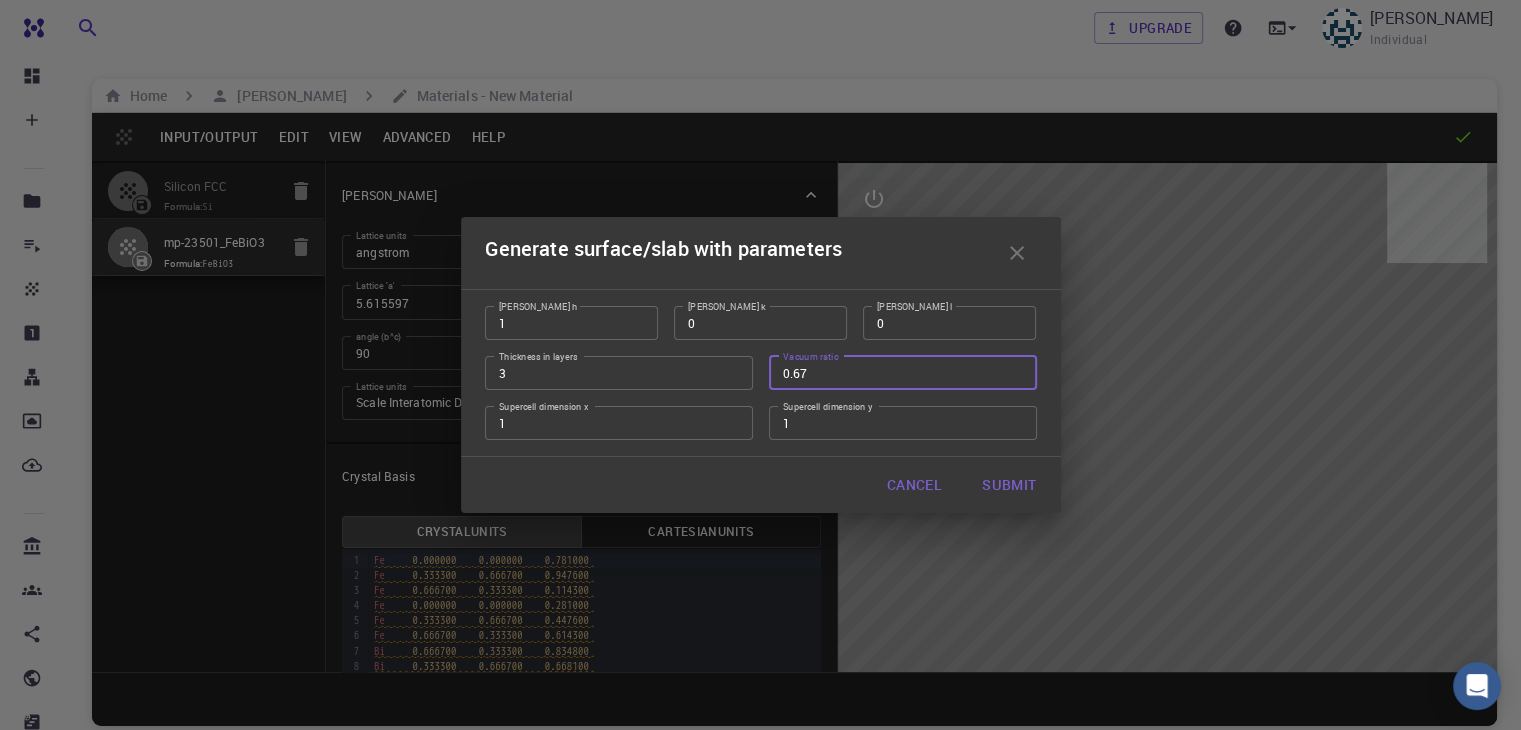 click on "0.67" at bounding box center (903, 373) 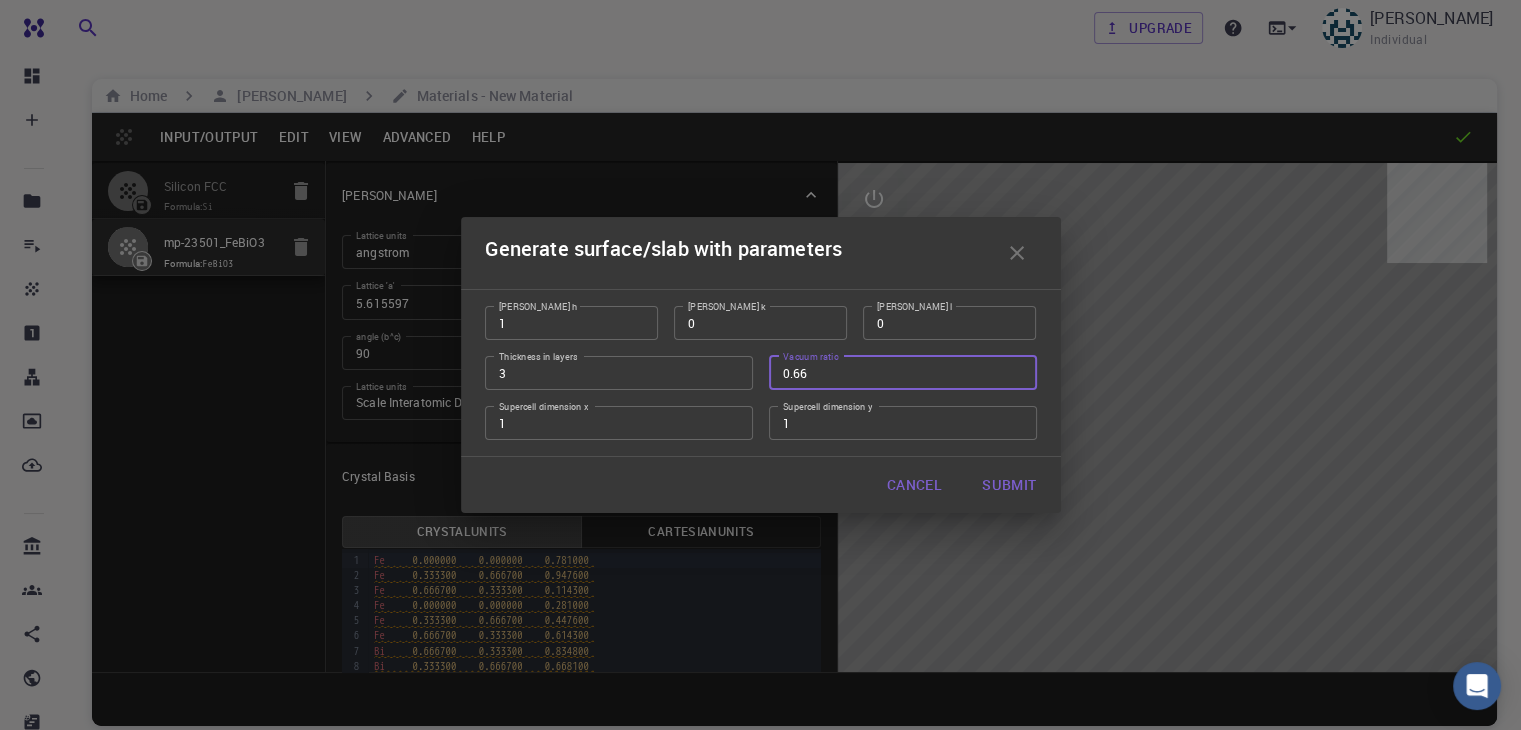 click on "0.65" at bounding box center (903, 373) 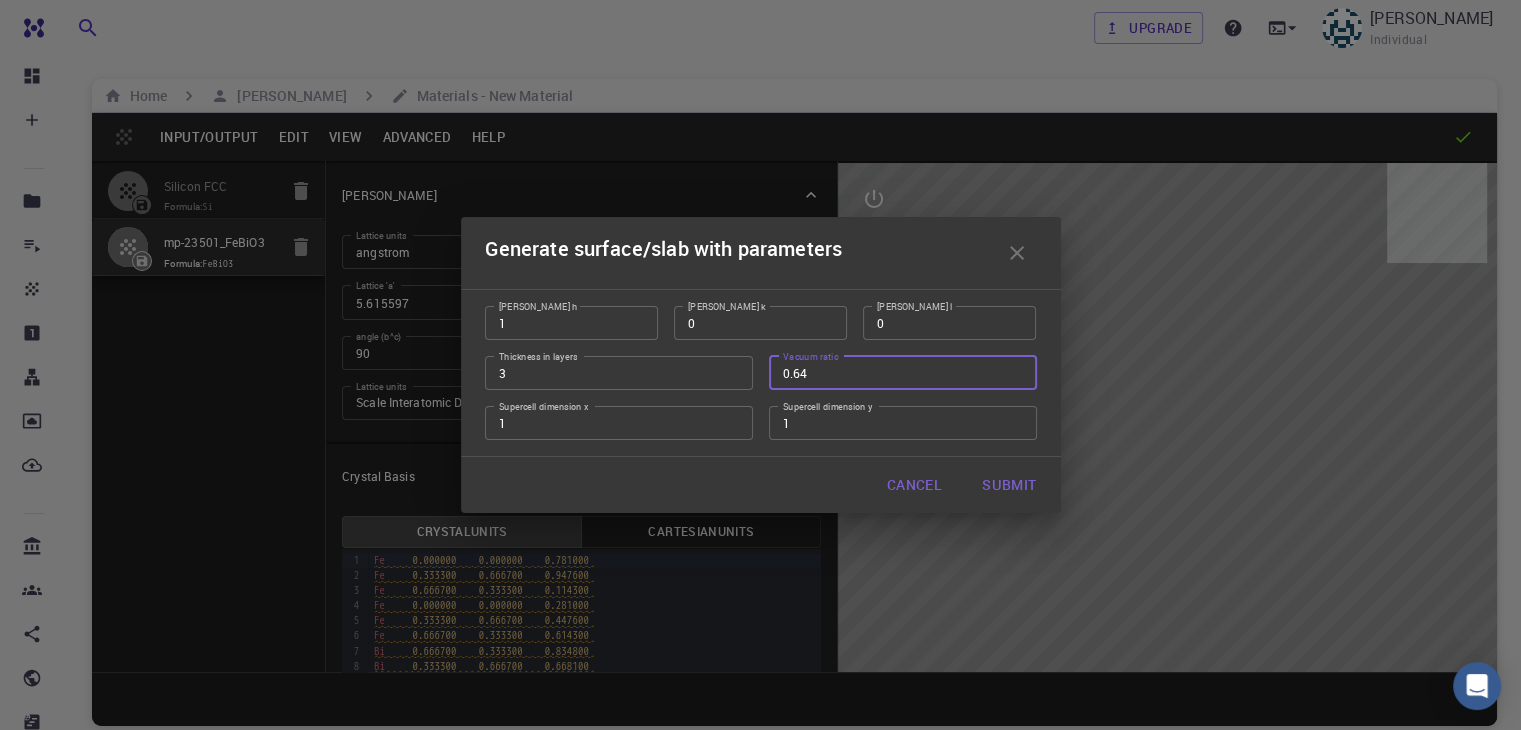 click on "0.64" at bounding box center [903, 373] 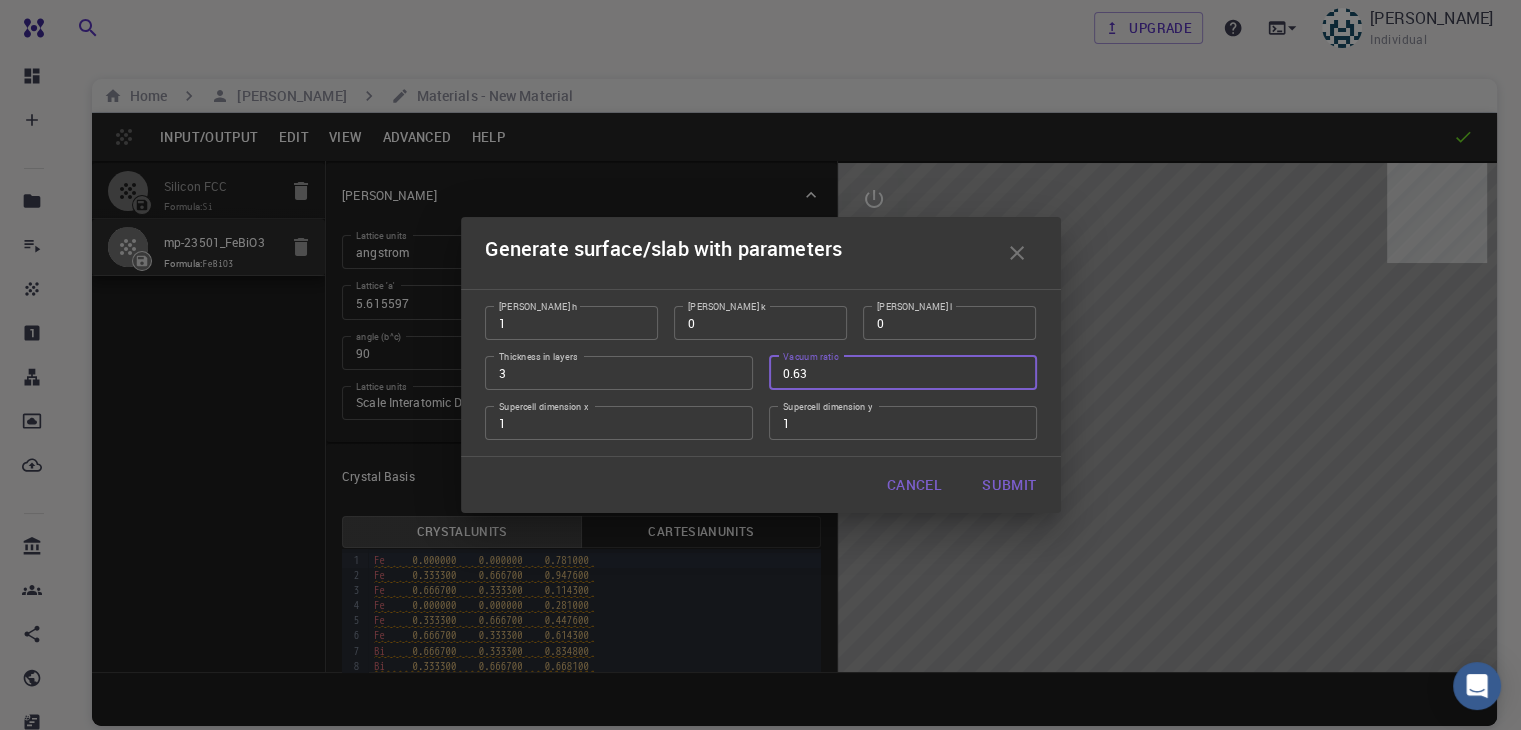 click on "0.63" at bounding box center [903, 373] 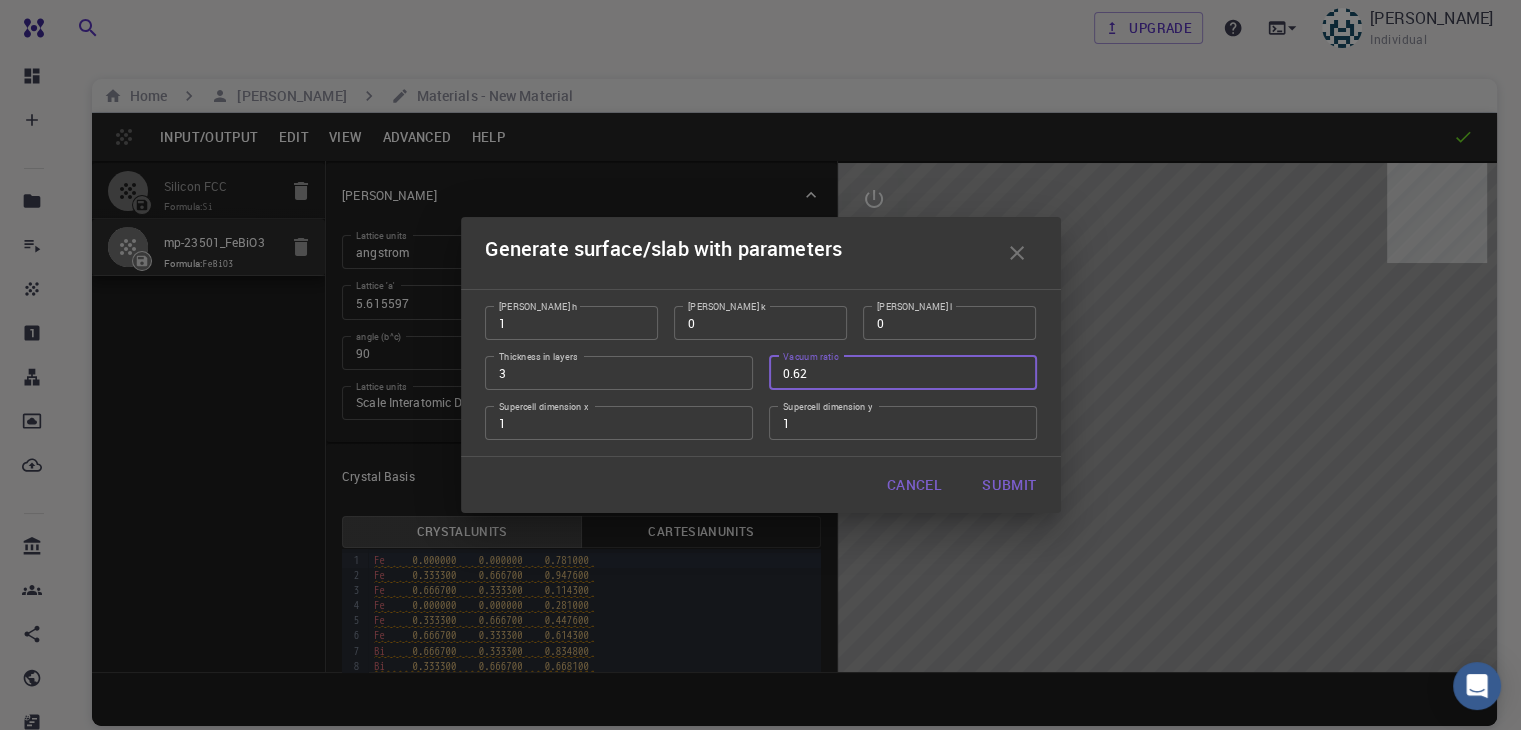 click on "0.62" at bounding box center [903, 373] 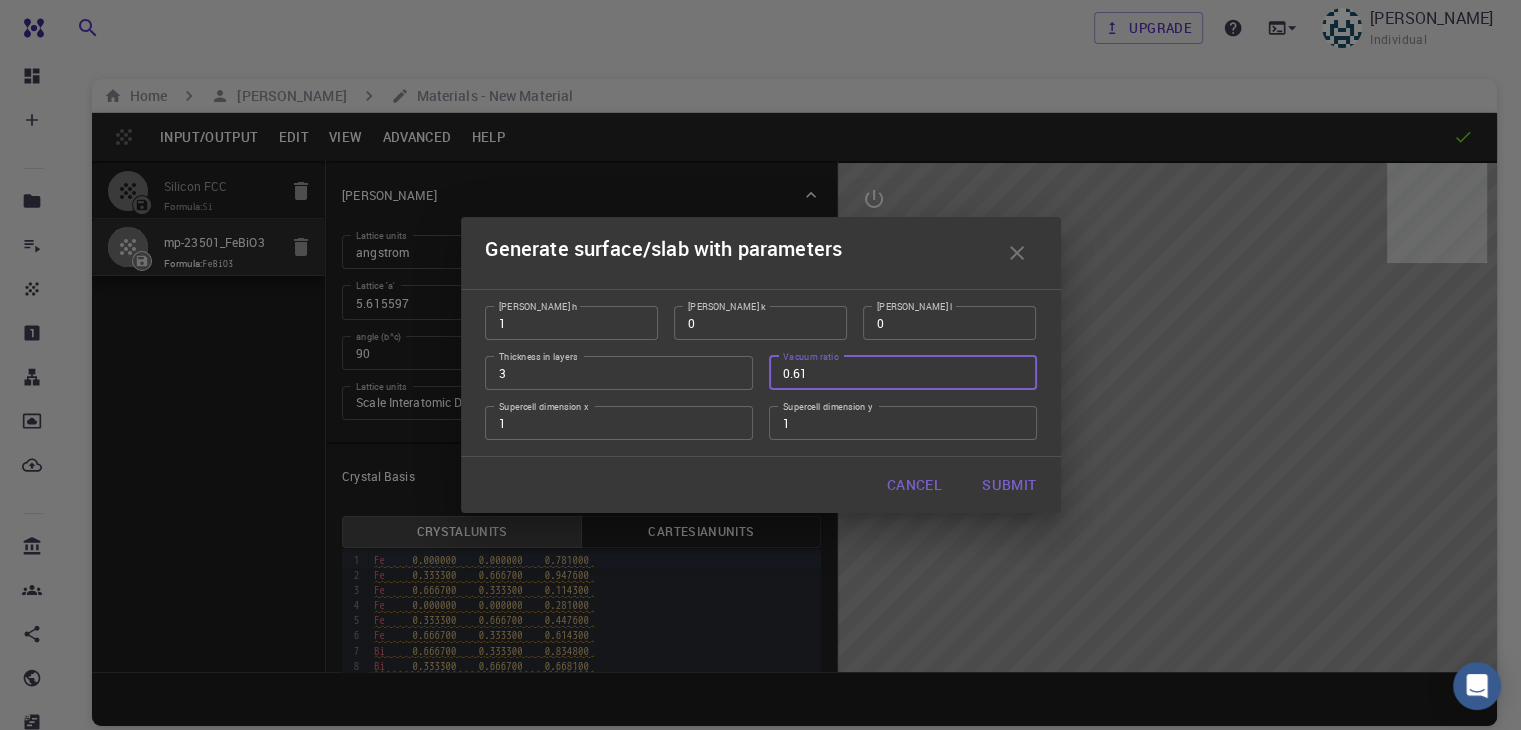 click on "0.61" at bounding box center [903, 373] 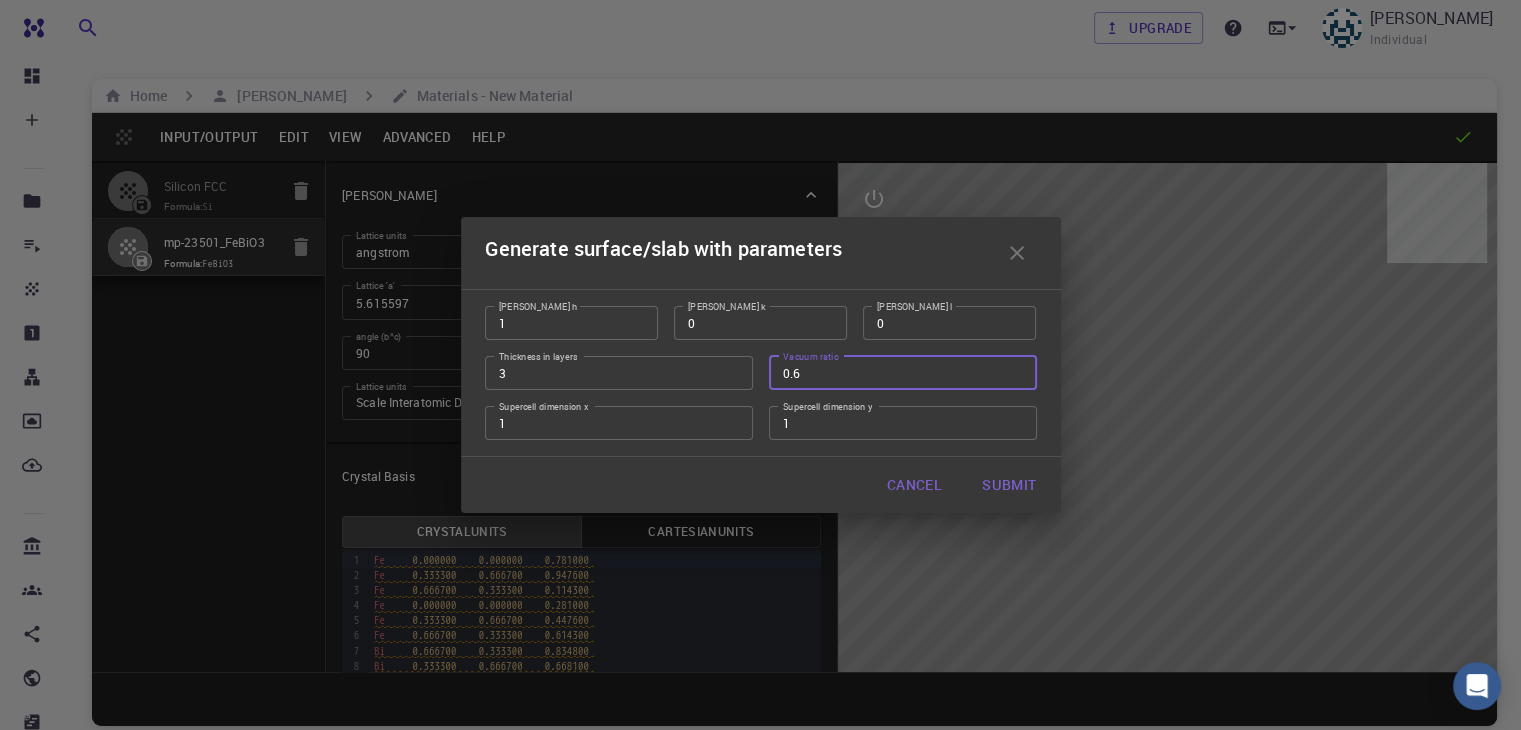 click on "0.6" at bounding box center (903, 373) 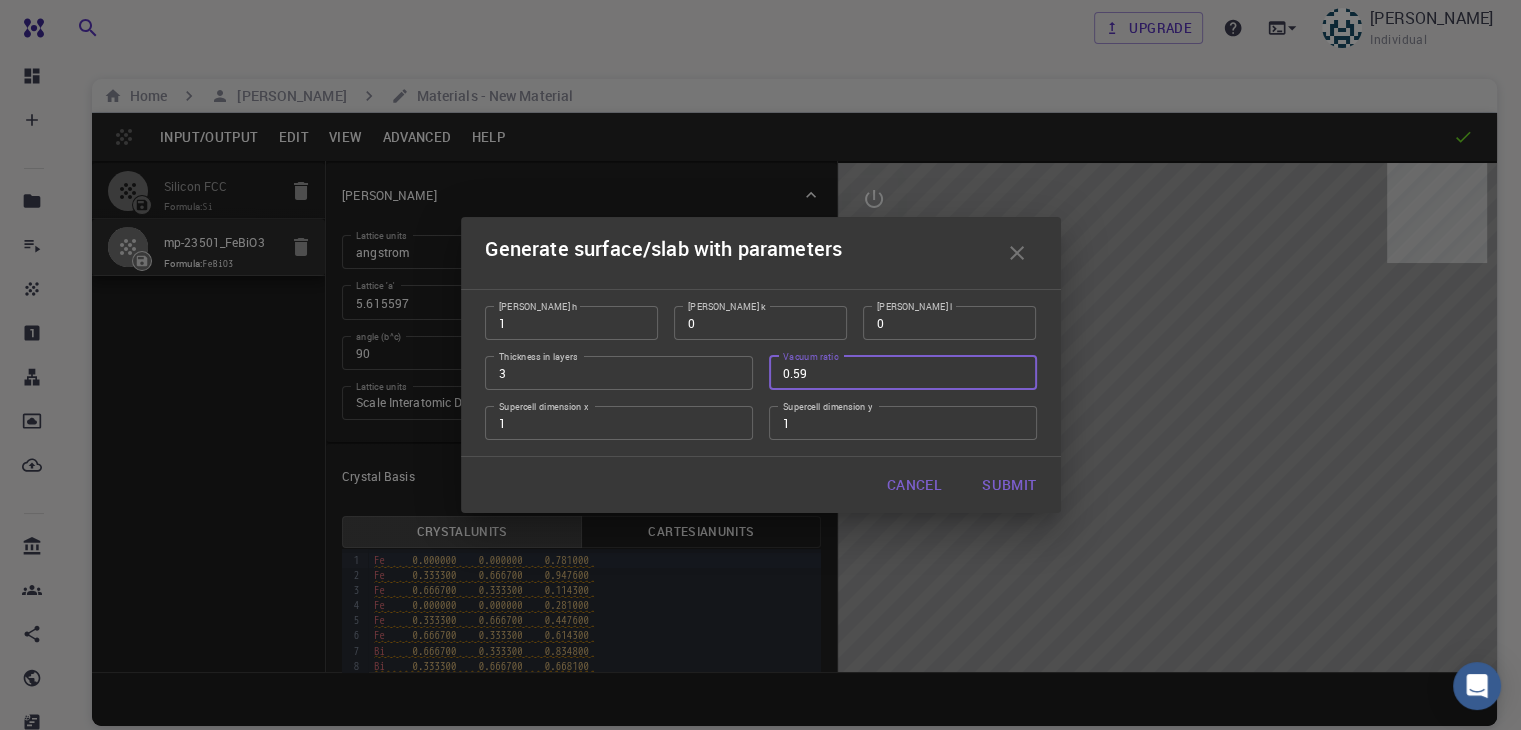 click on "0.59" at bounding box center [903, 373] 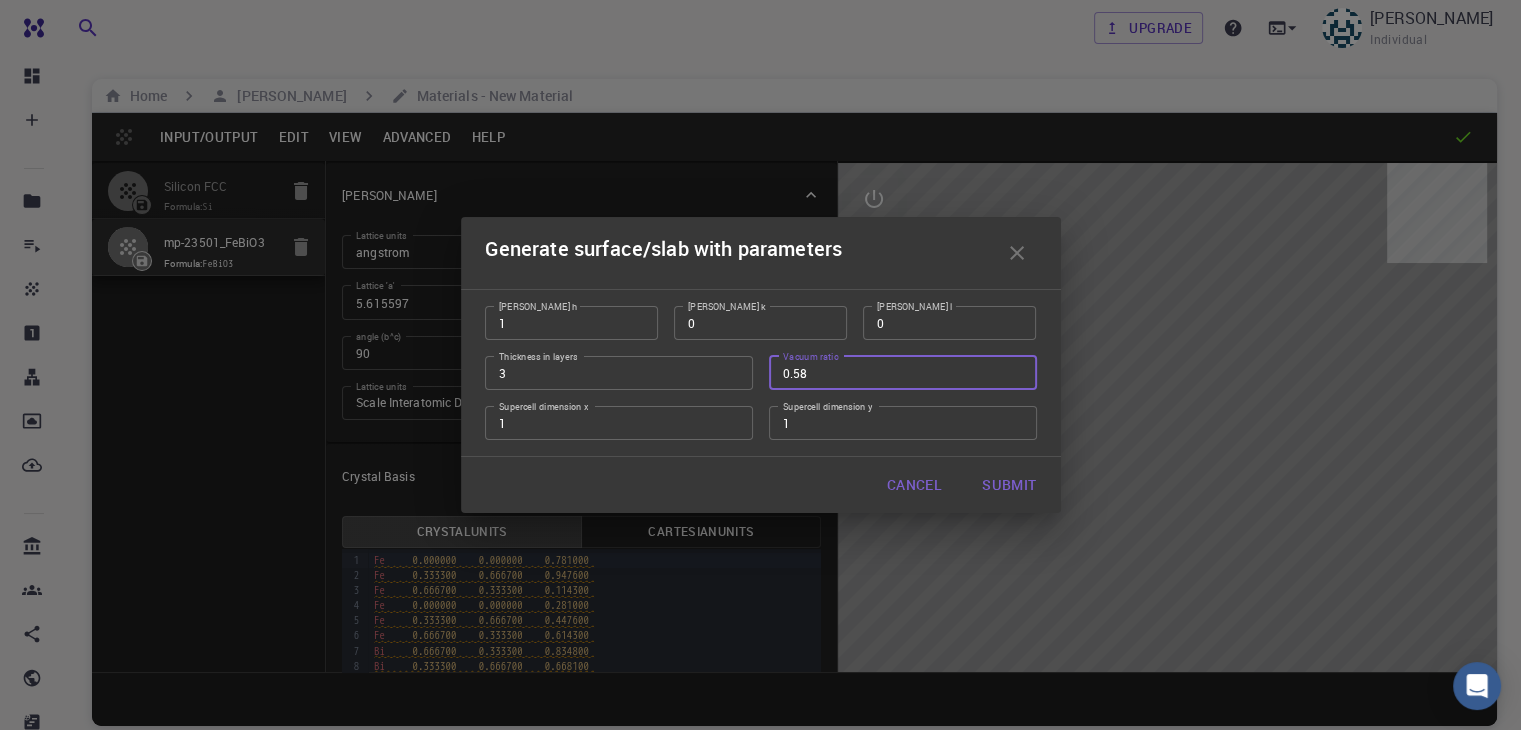 click on "0.58" at bounding box center (903, 373) 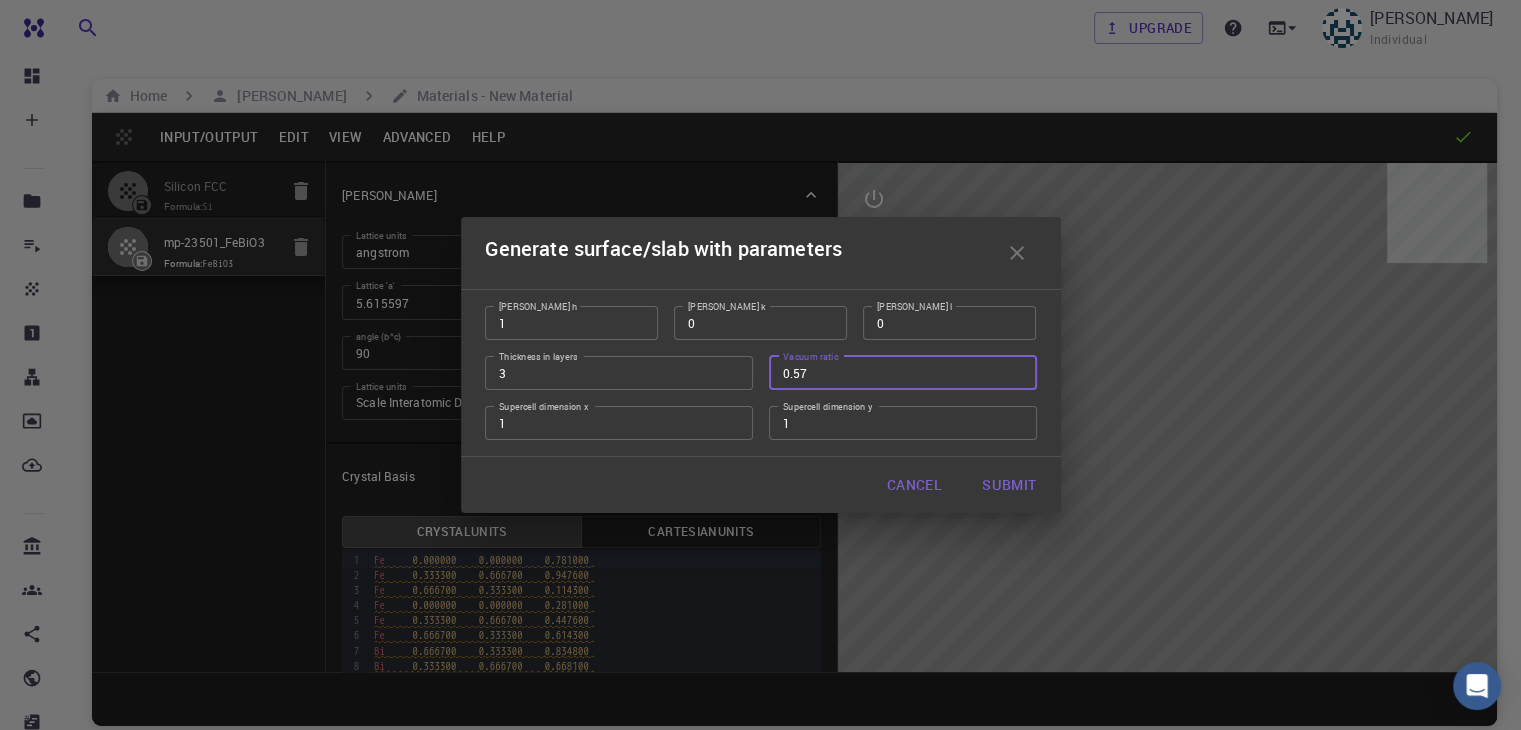 click on "0.57" at bounding box center [903, 373] 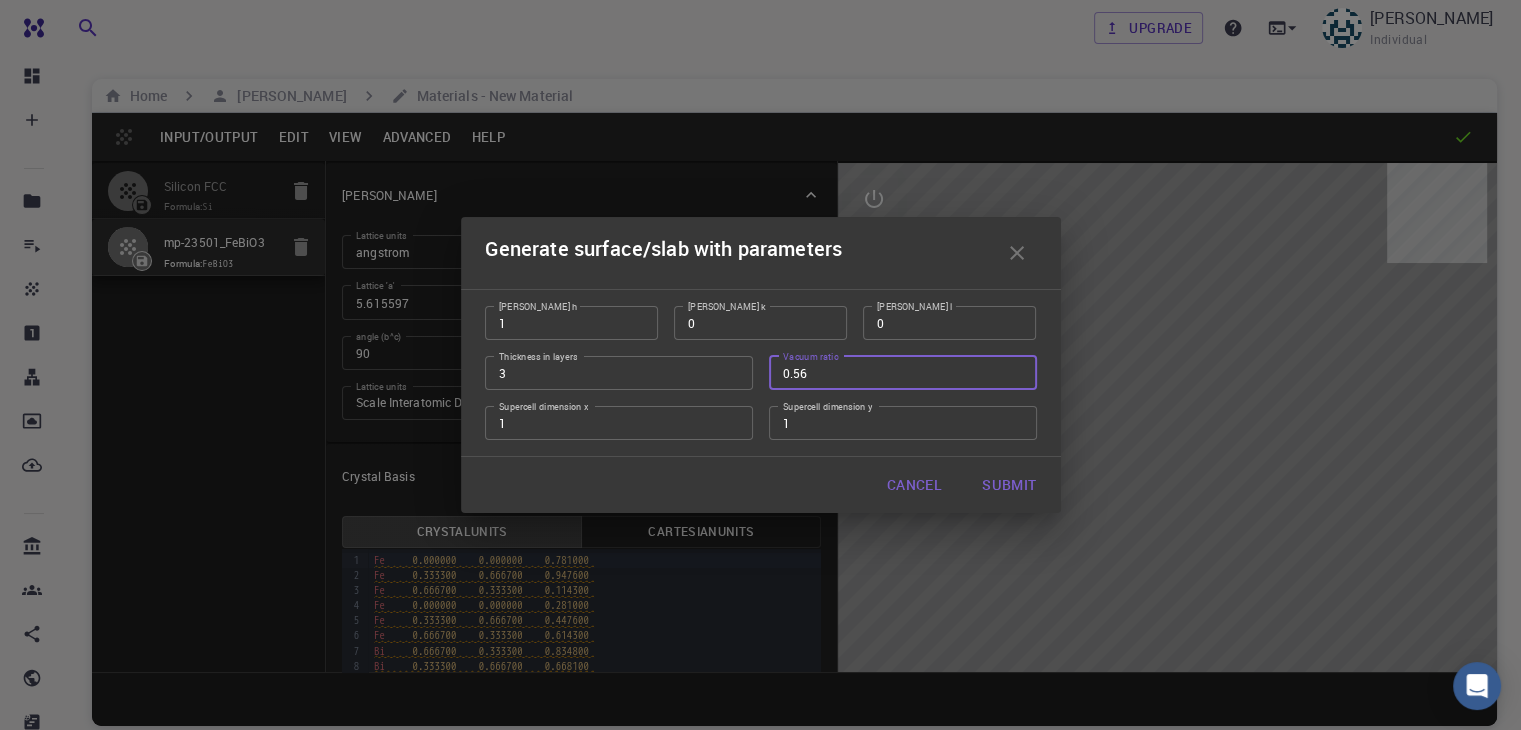 click on "0.56" at bounding box center [903, 373] 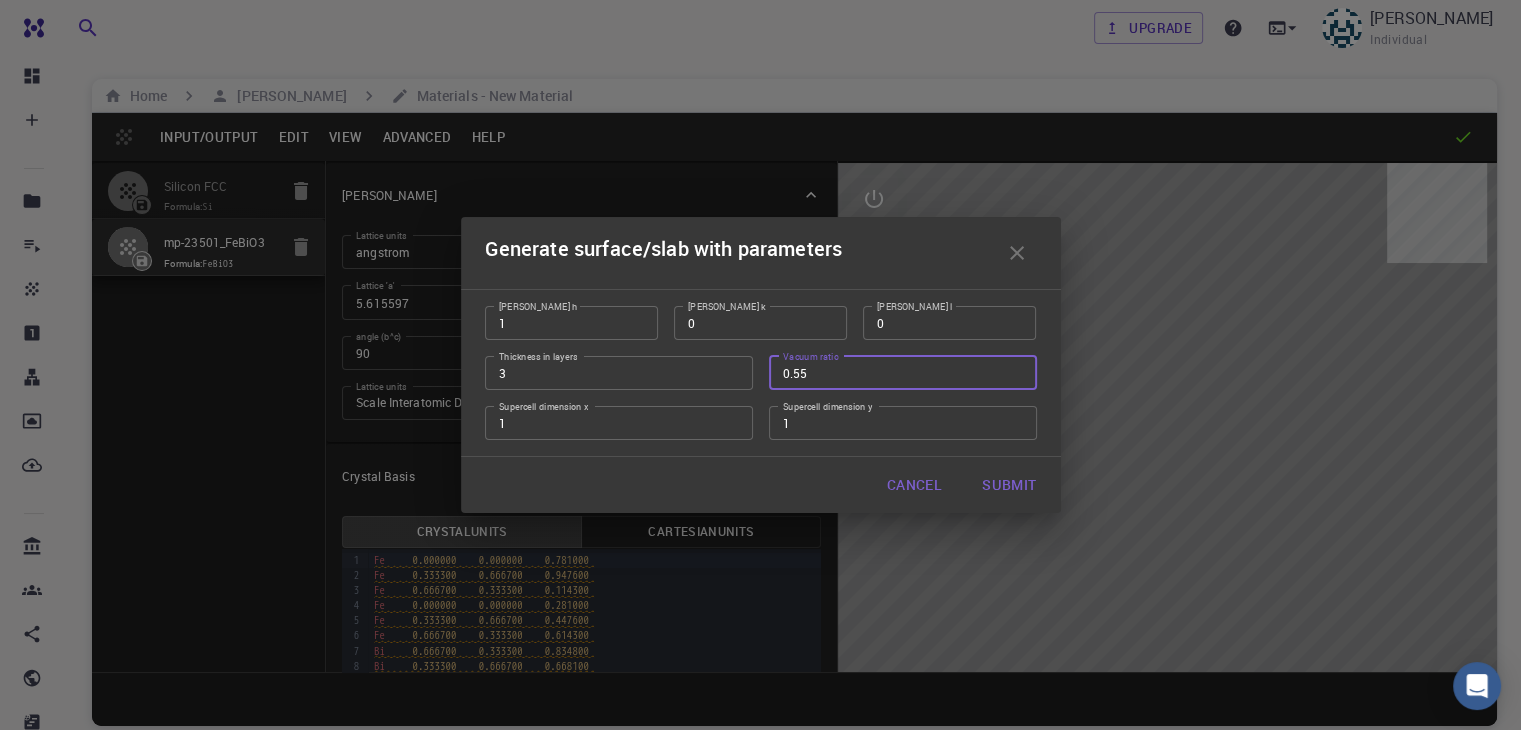 click on "0.55" at bounding box center (903, 373) 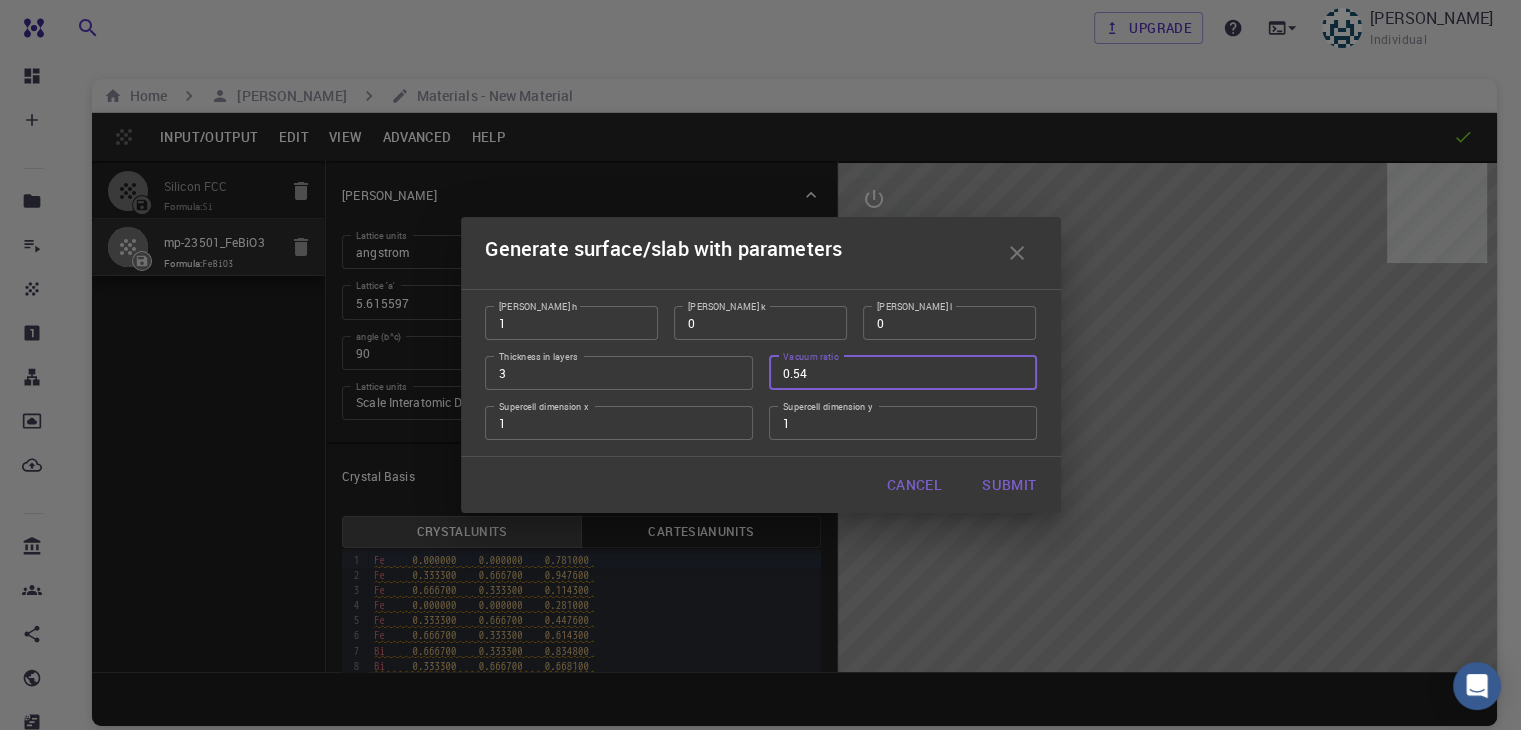 click on "0.53" at bounding box center (903, 373) 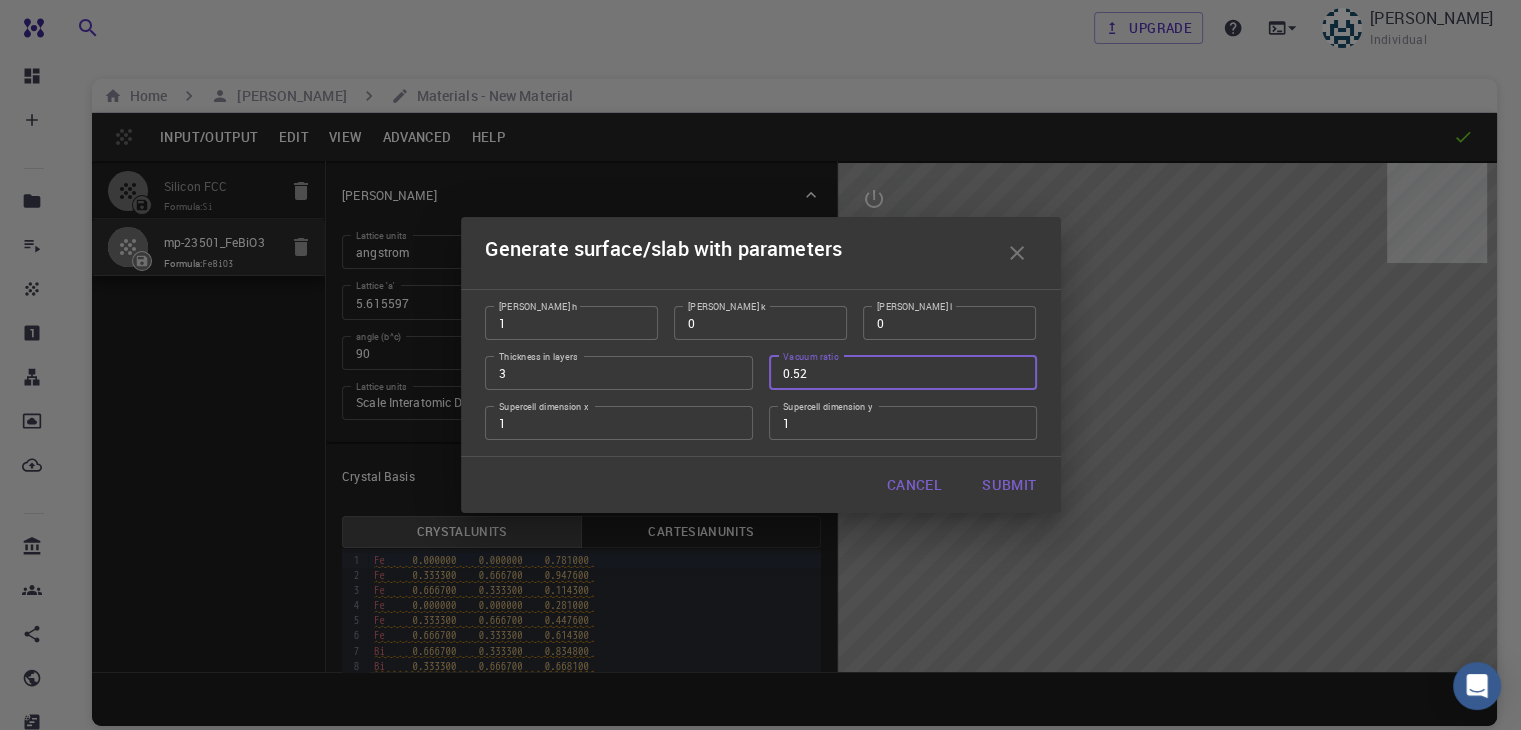 click on "0.52" at bounding box center [903, 373] 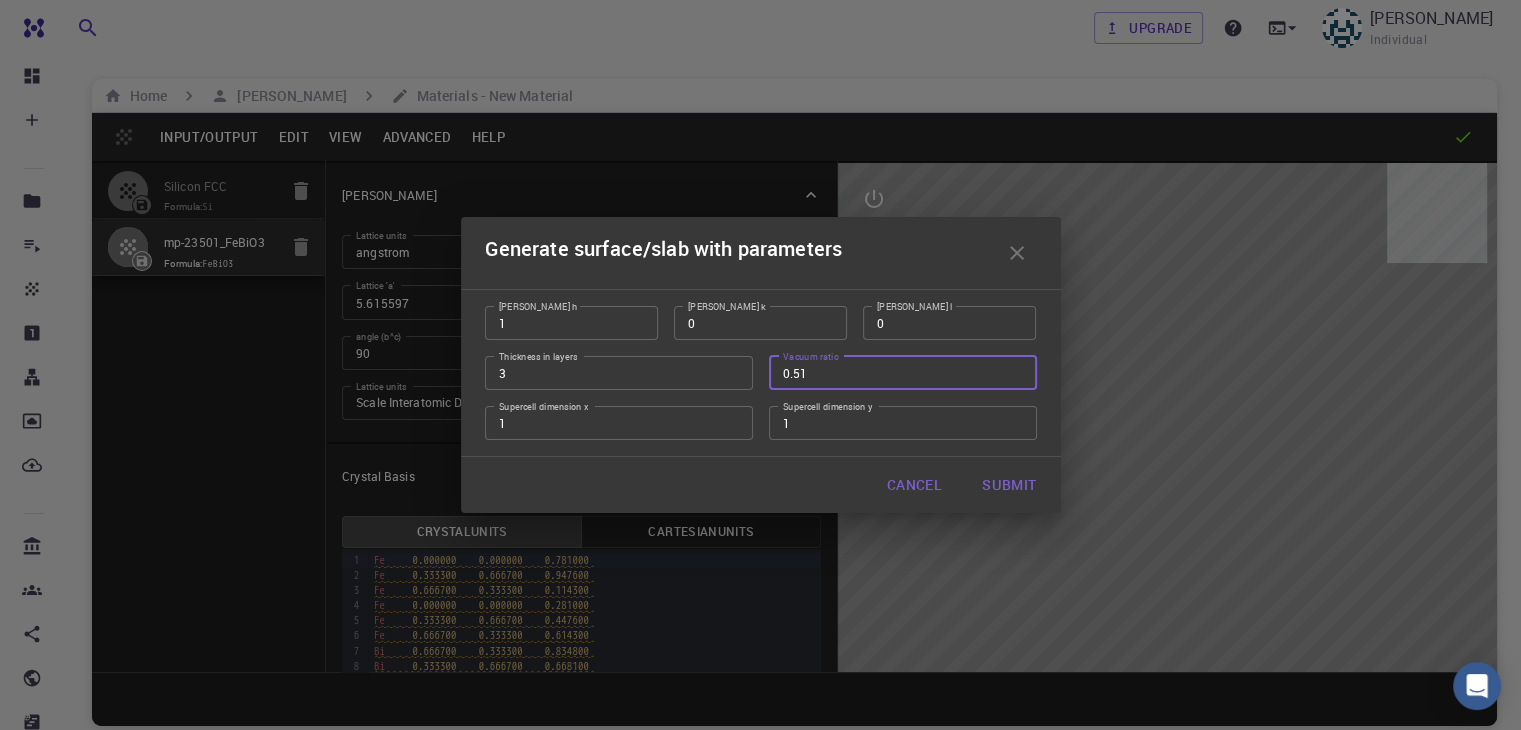 click on "0.51" at bounding box center [903, 373] 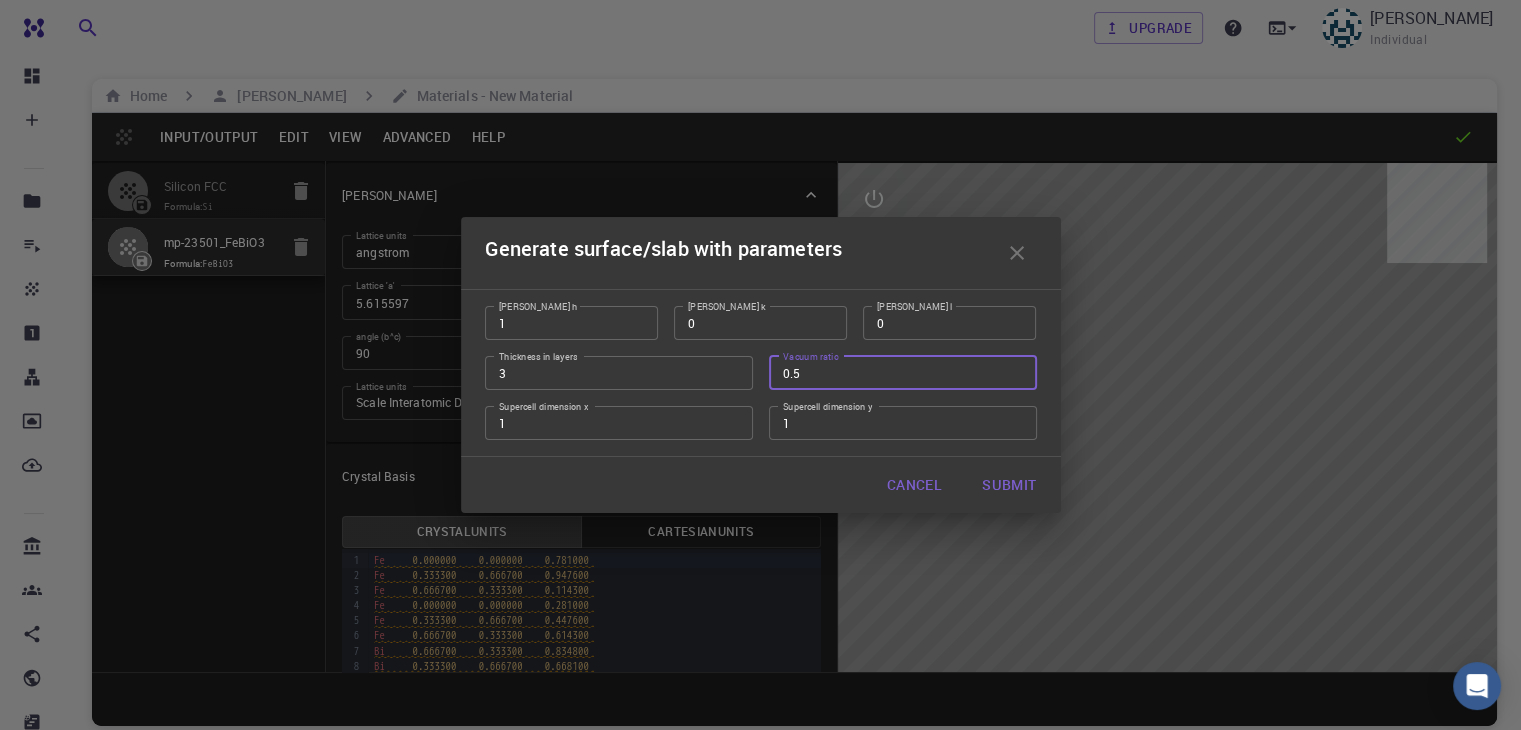 click on "0.5" at bounding box center (903, 373) 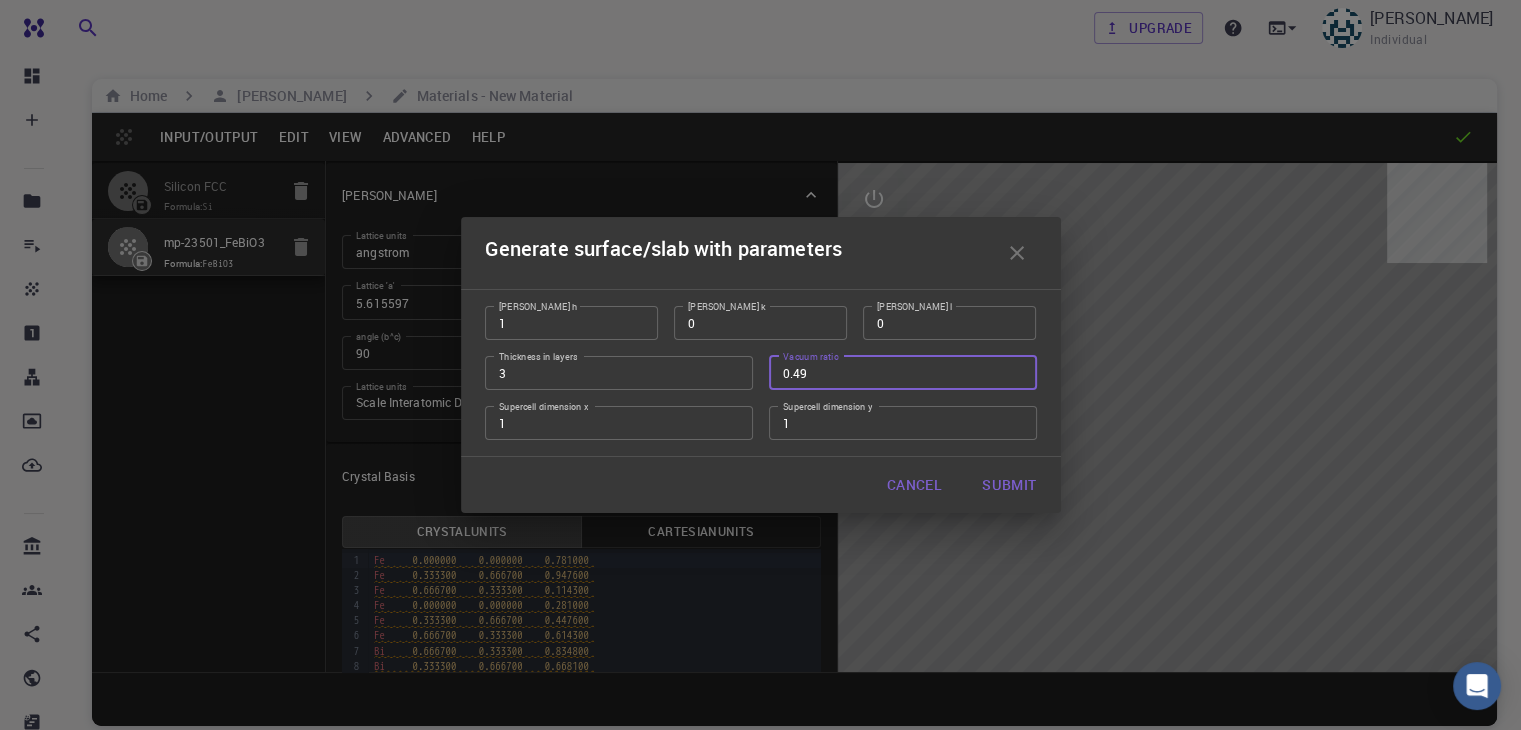 click on "0.49" at bounding box center (903, 373) 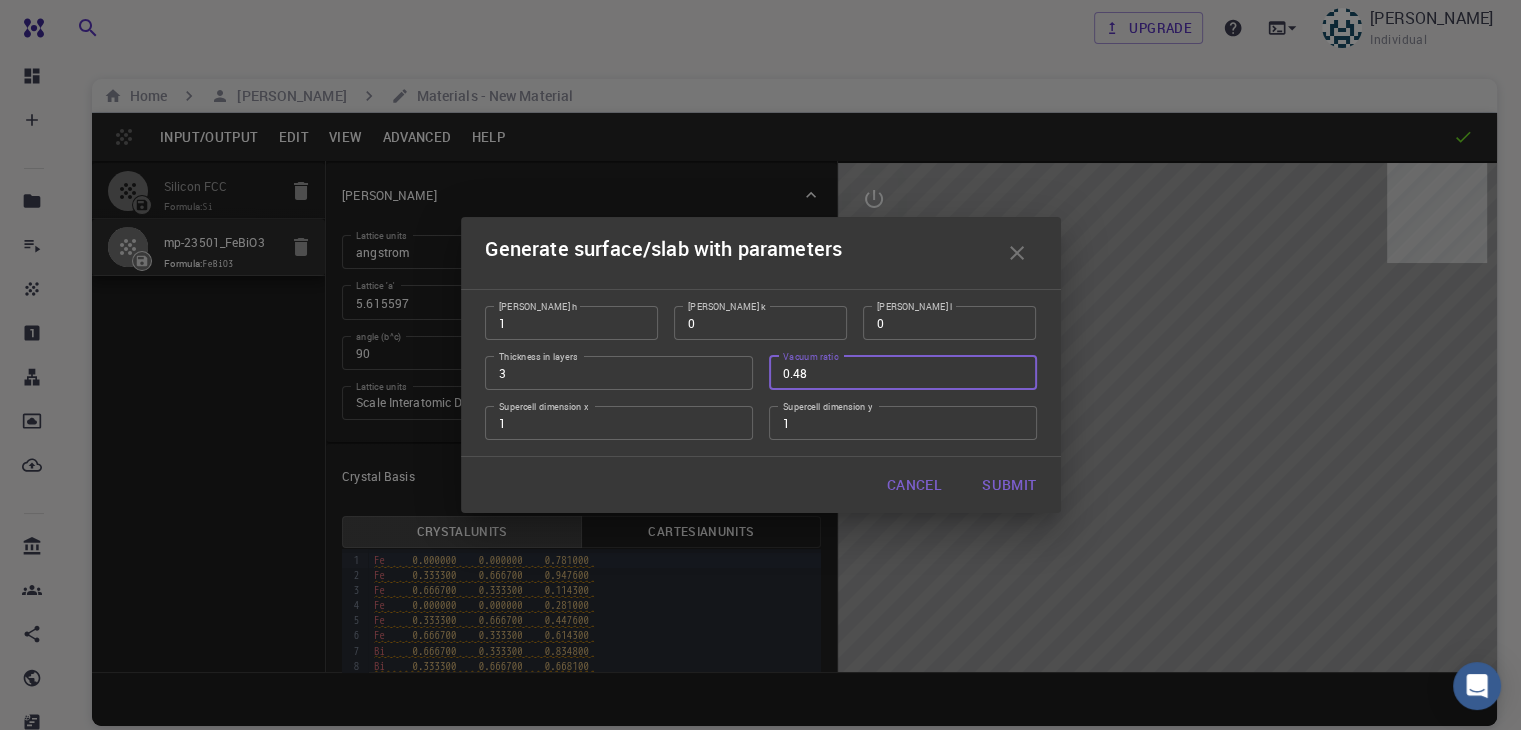 click on "0.48" at bounding box center (903, 373) 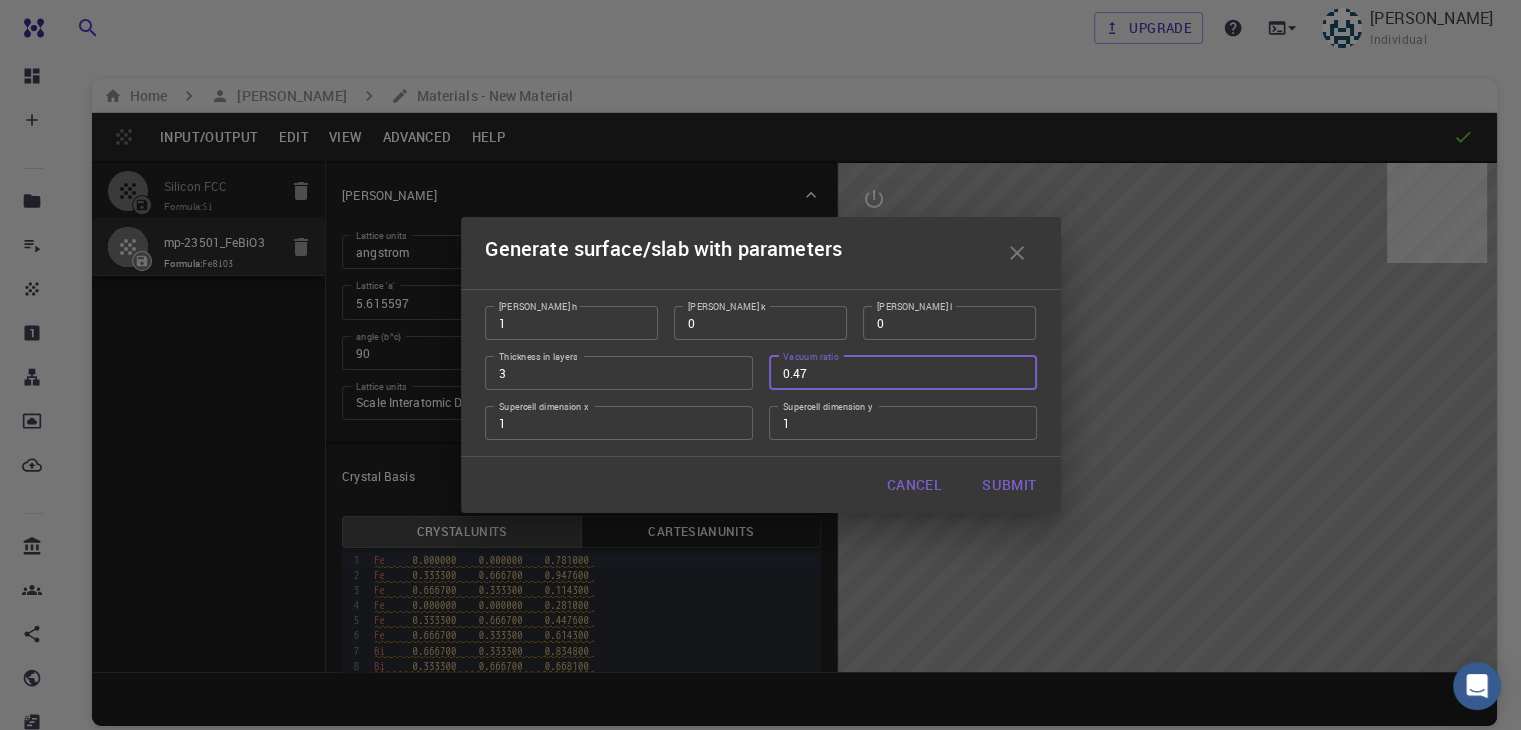 click on "0.47" at bounding box center (903, 373) 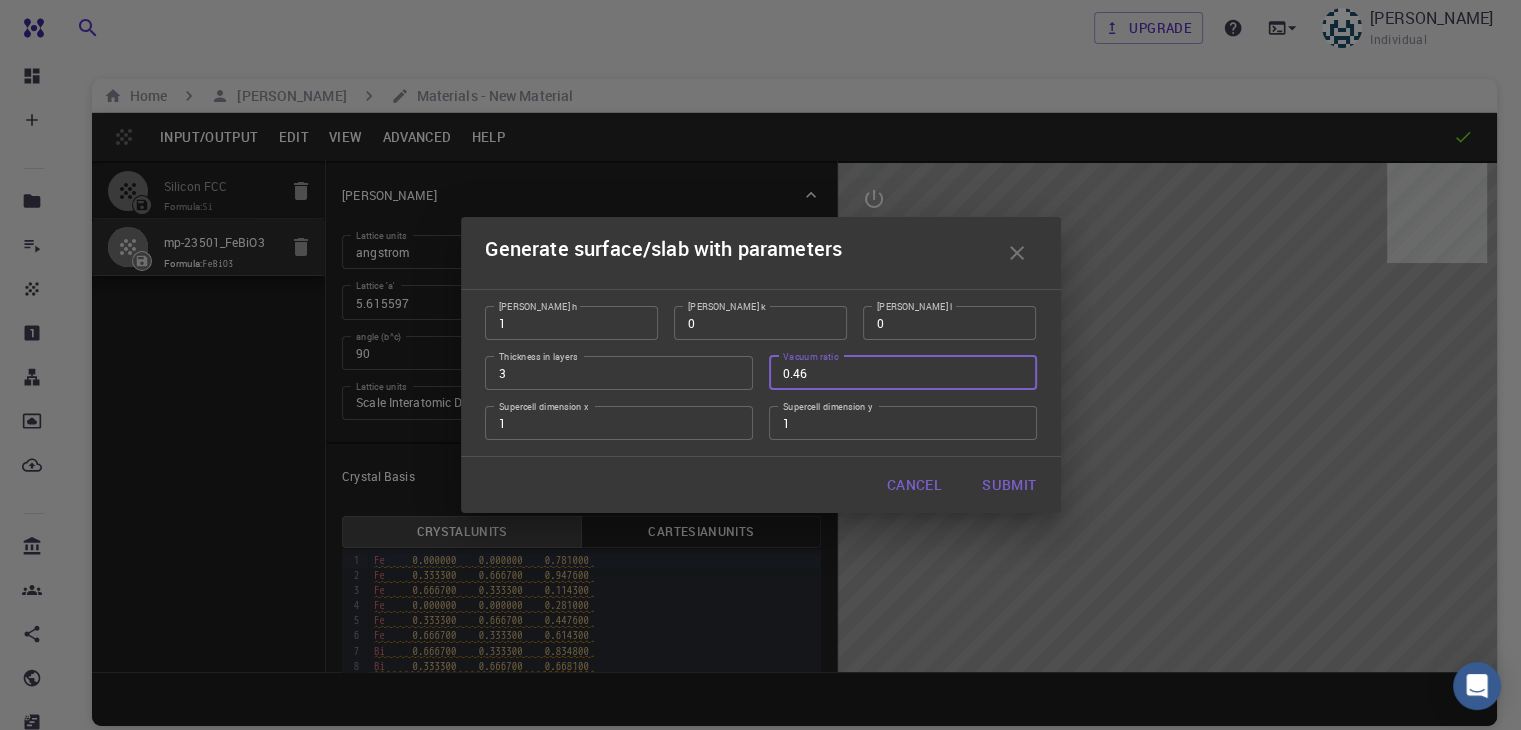 click on "0.46" at bounding box center (903, 373) 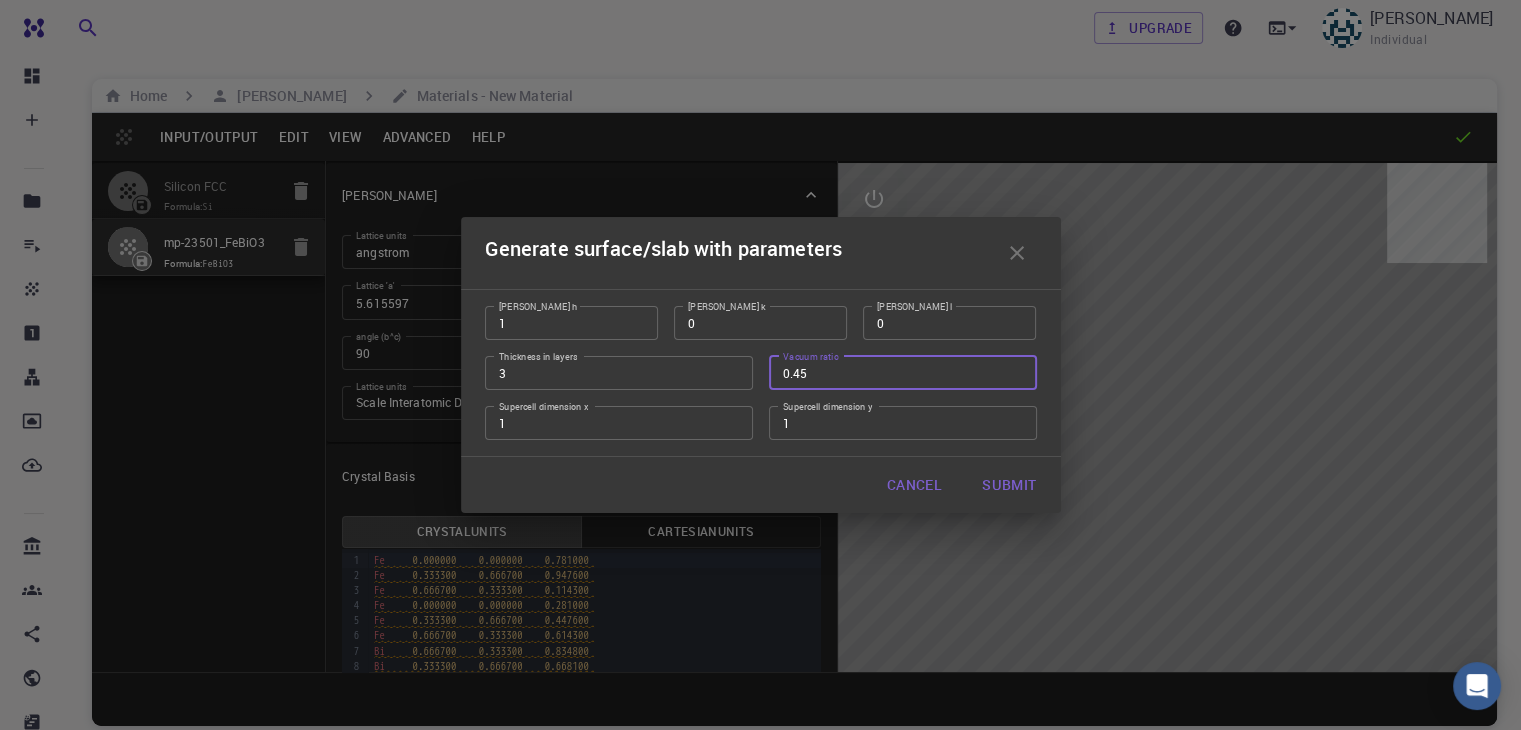 click on "0.45" at bounding box center (903, 373) 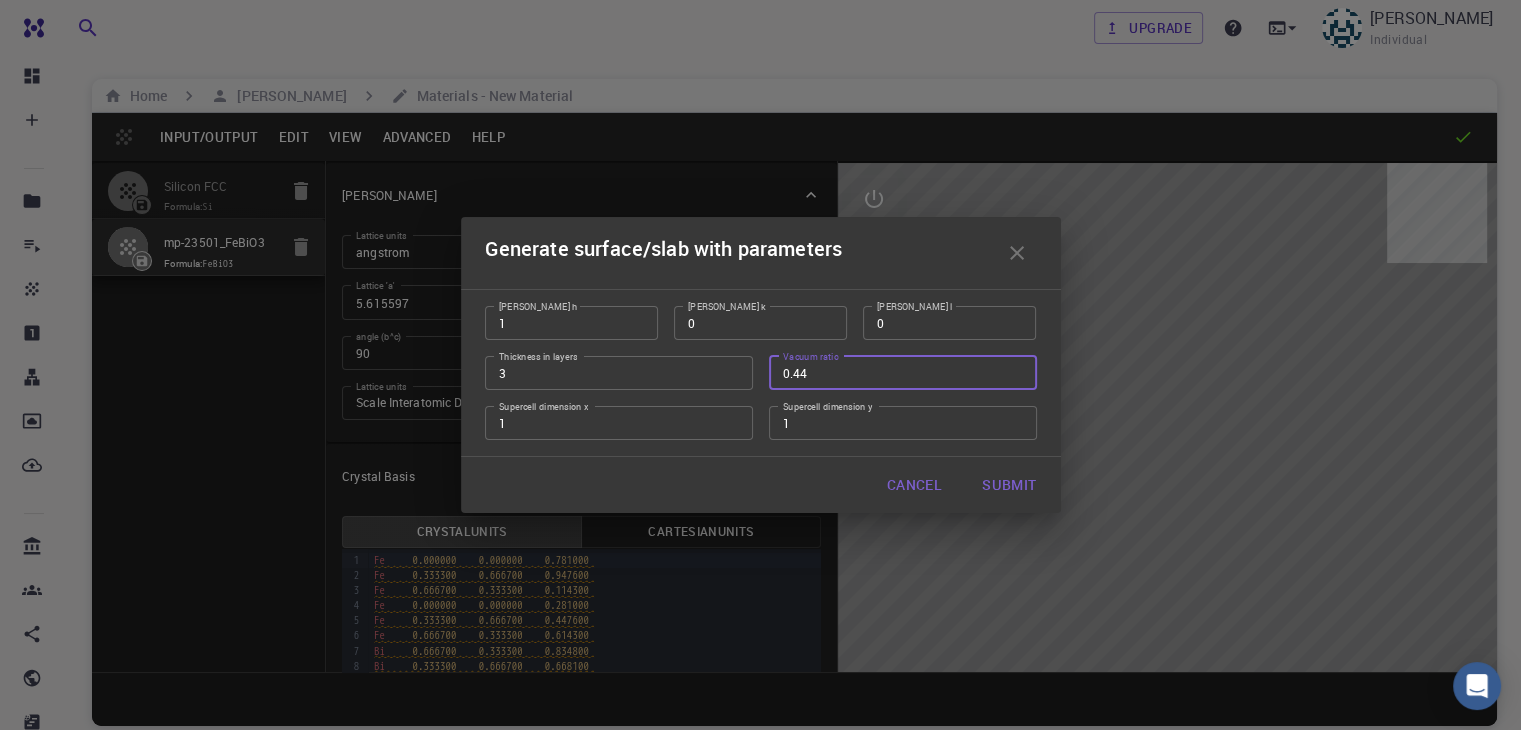 type on "0.44" 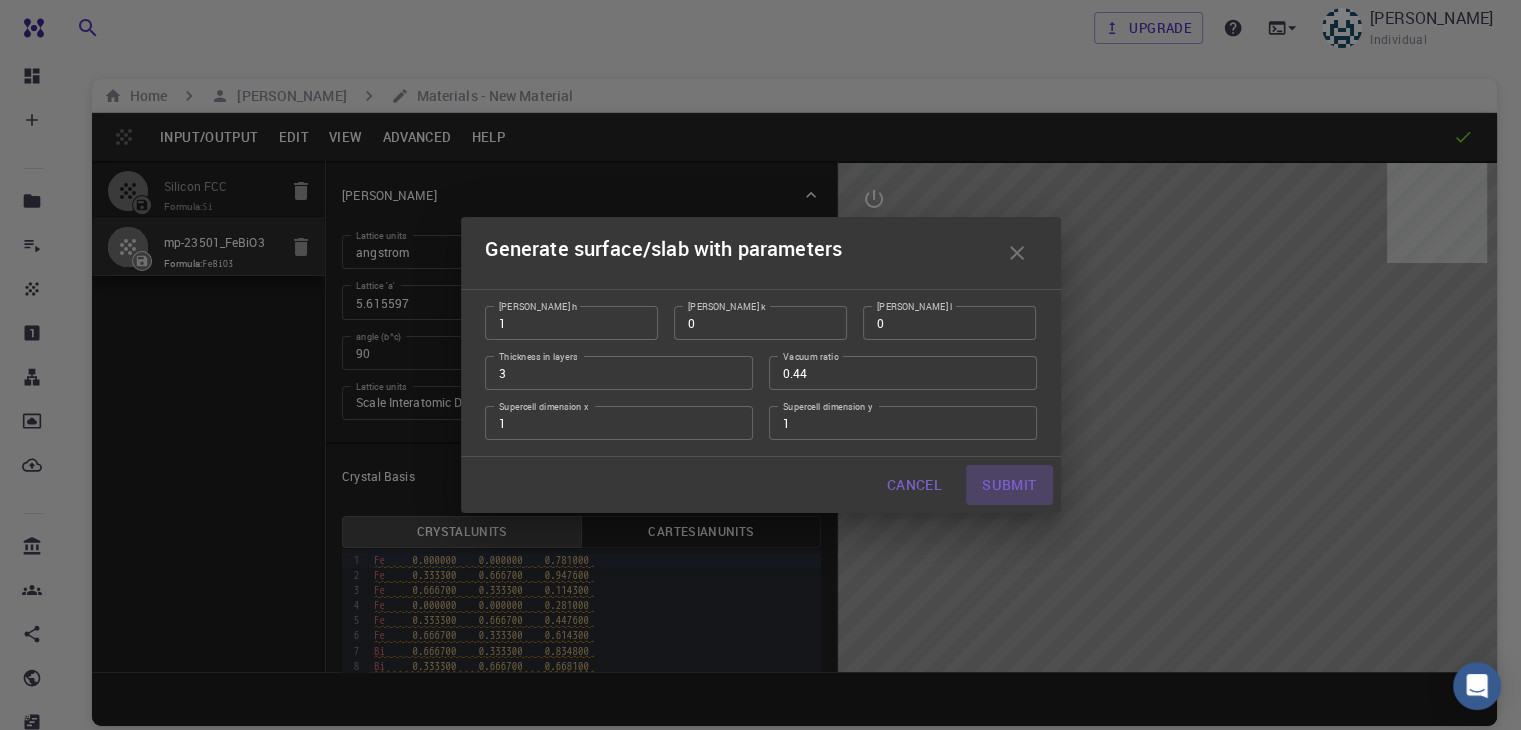 click on "Submit" at bounding box center [1009, 485] 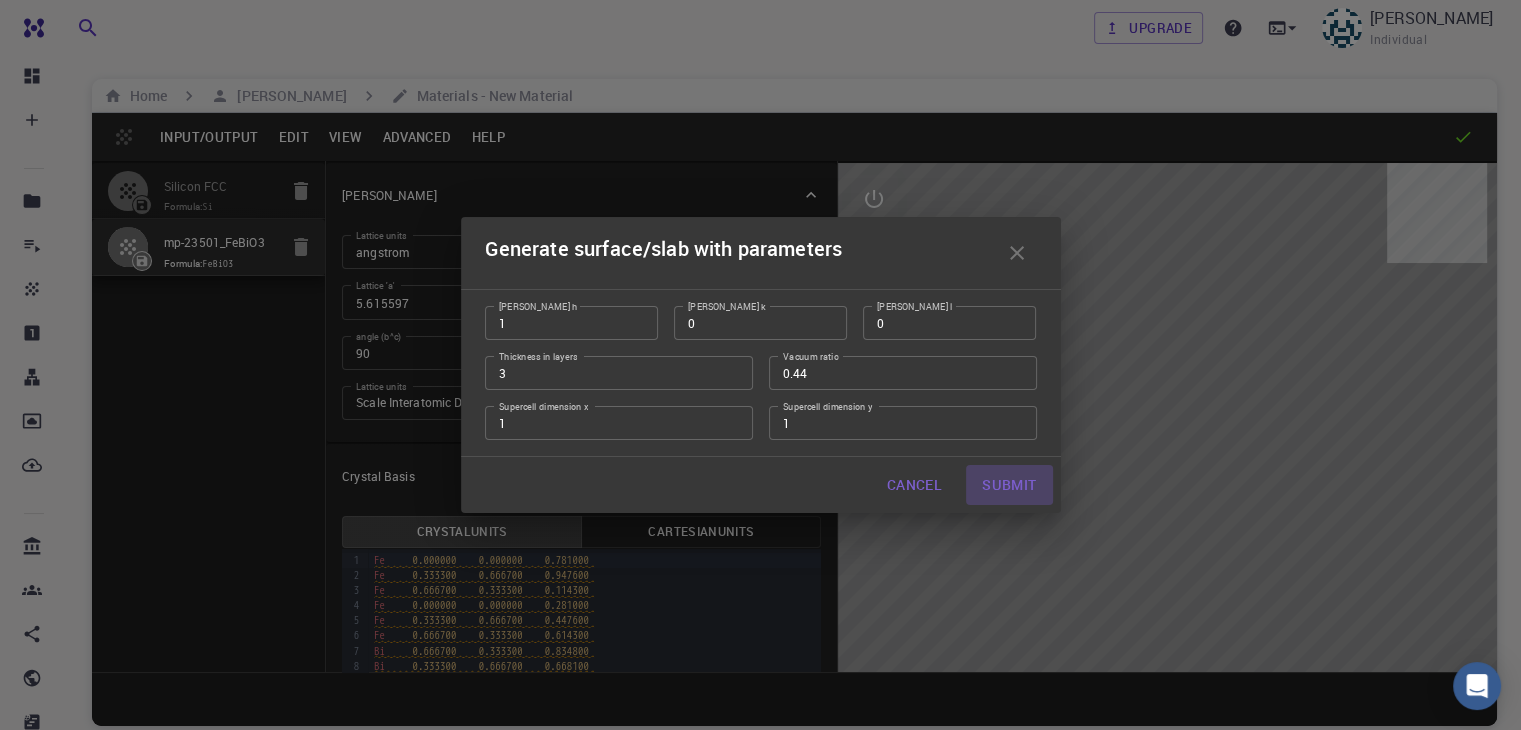 type on "TRI" 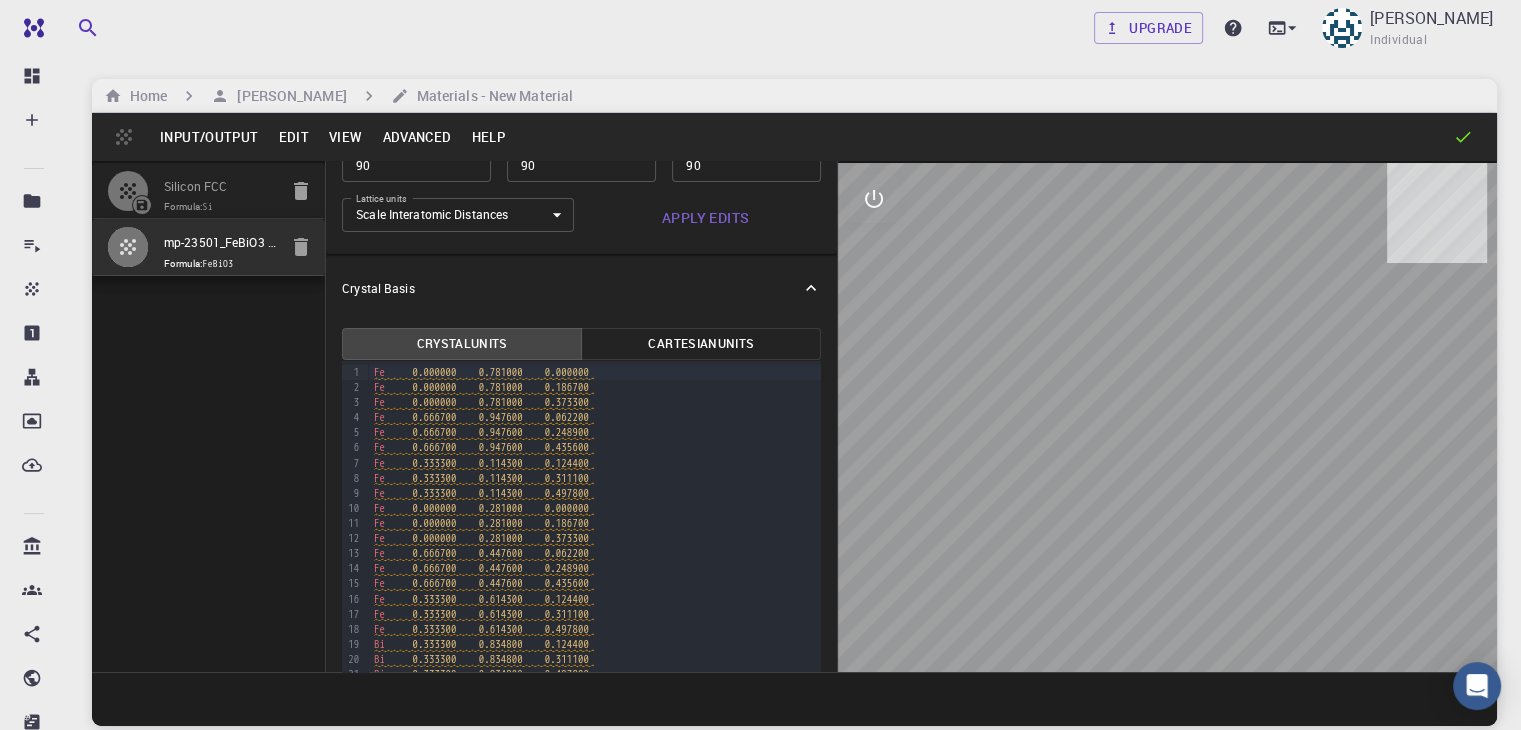 scroll, scrollTop: 194, scrollLeft: 0, axis: vertical 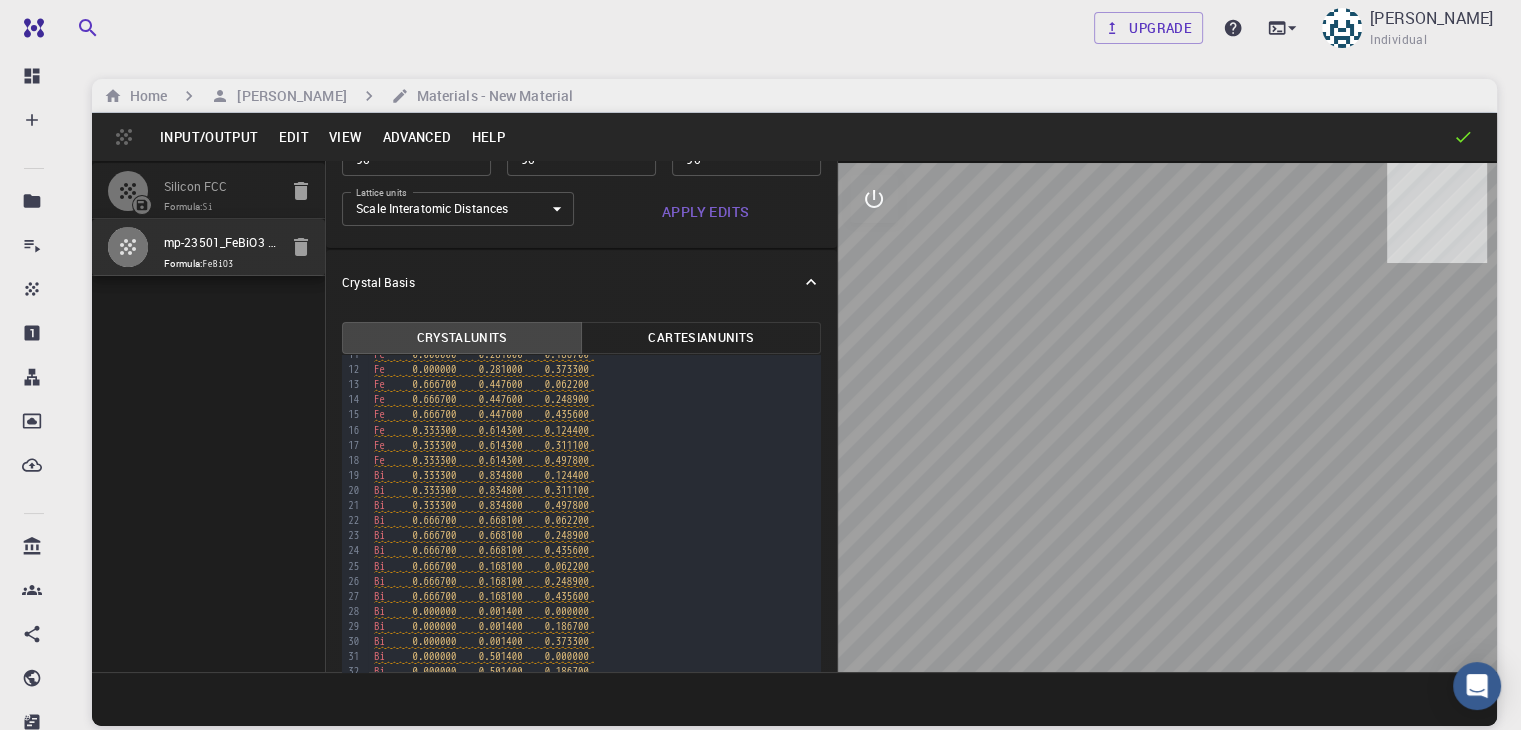 click on "Advanced" at bounding box center [416, 137] 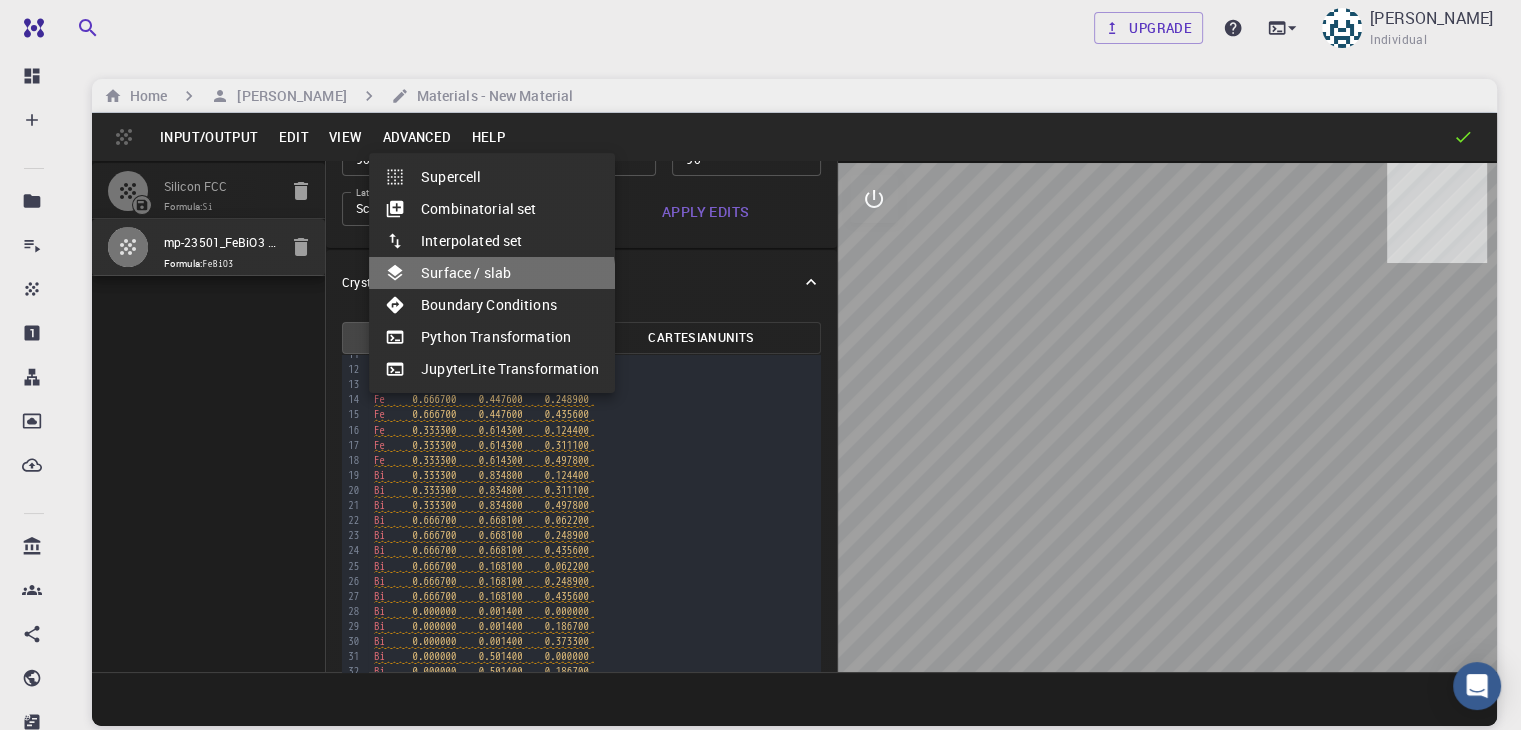 click on "Surface / slab" at bounding box center (492, 273) 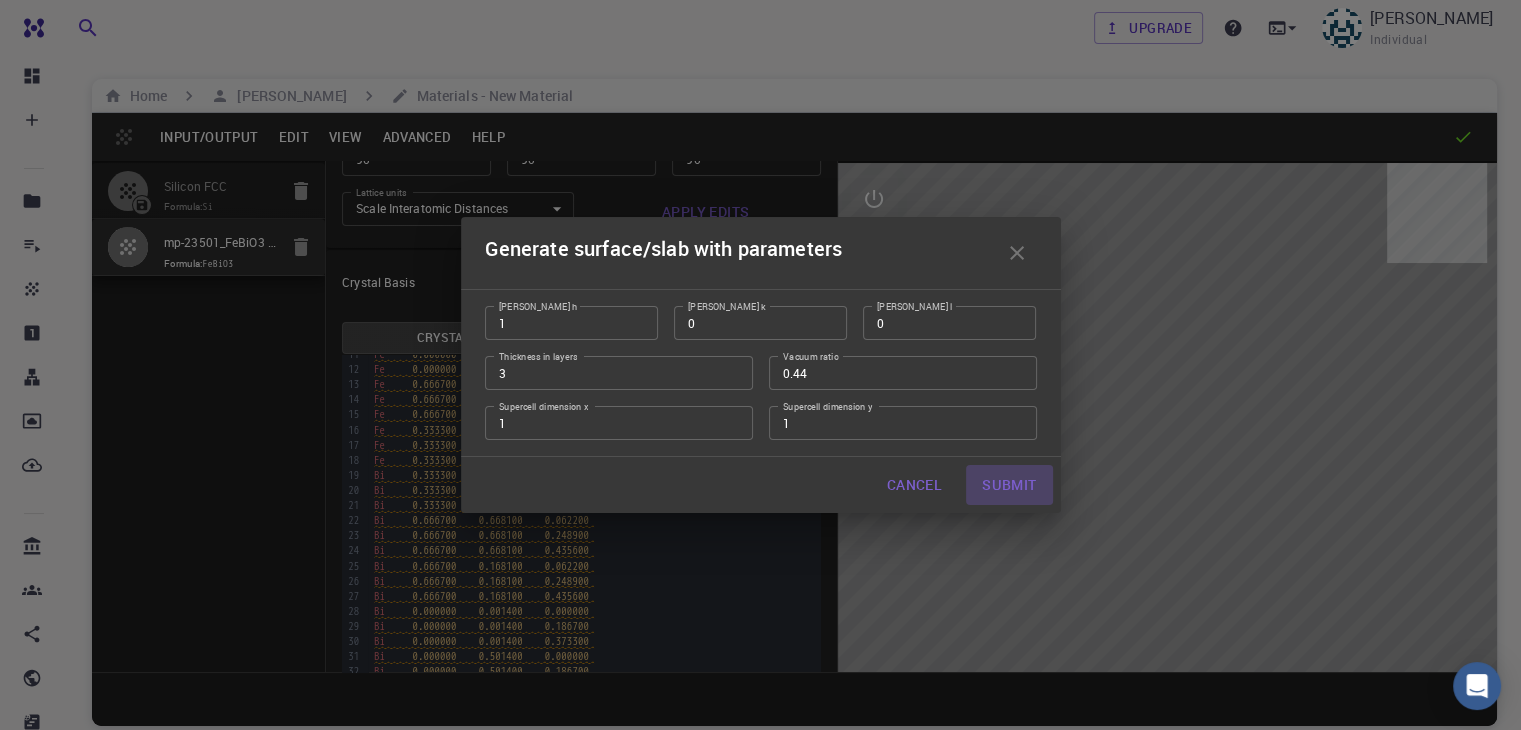 click on "Submit" at bounding box center (1009, 485) 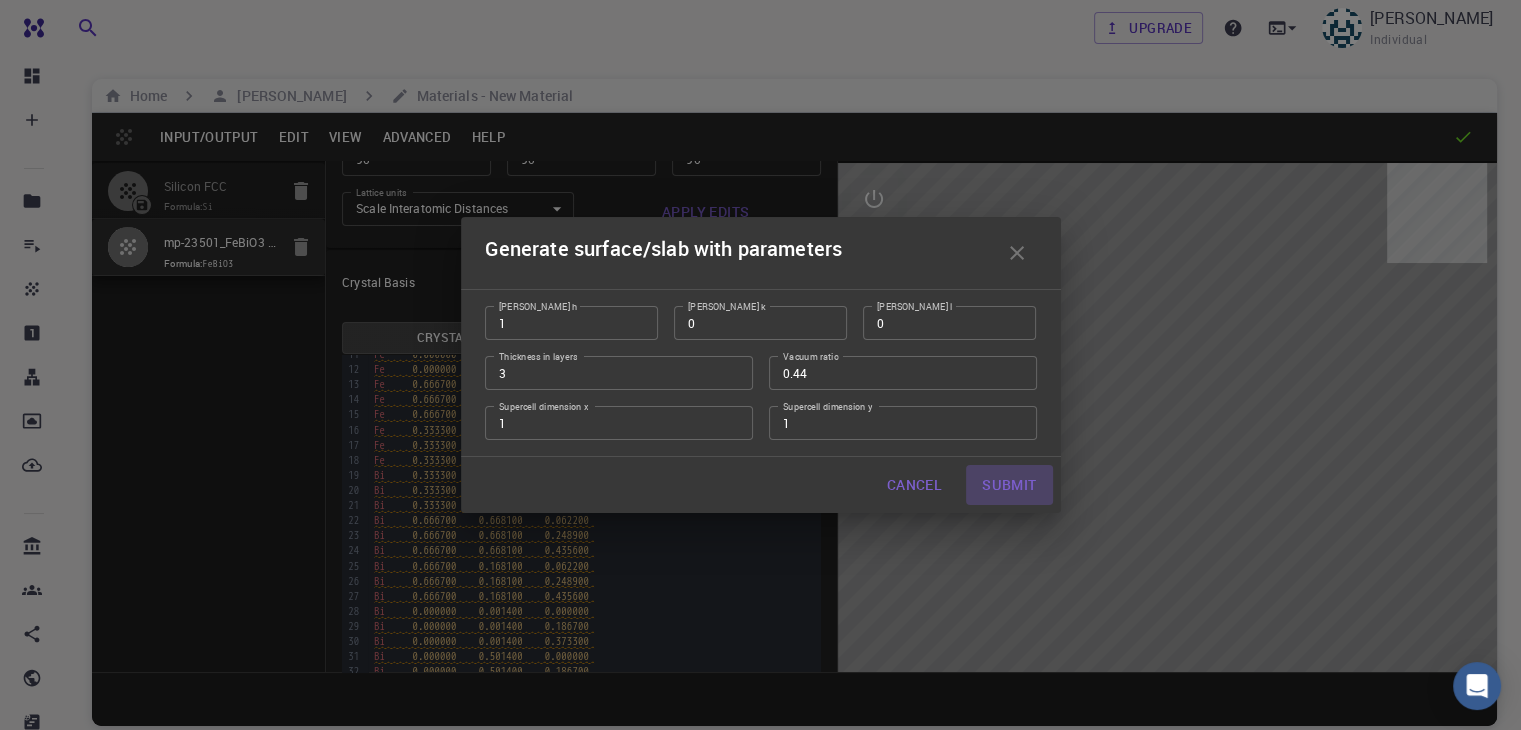 type on "30.0836" 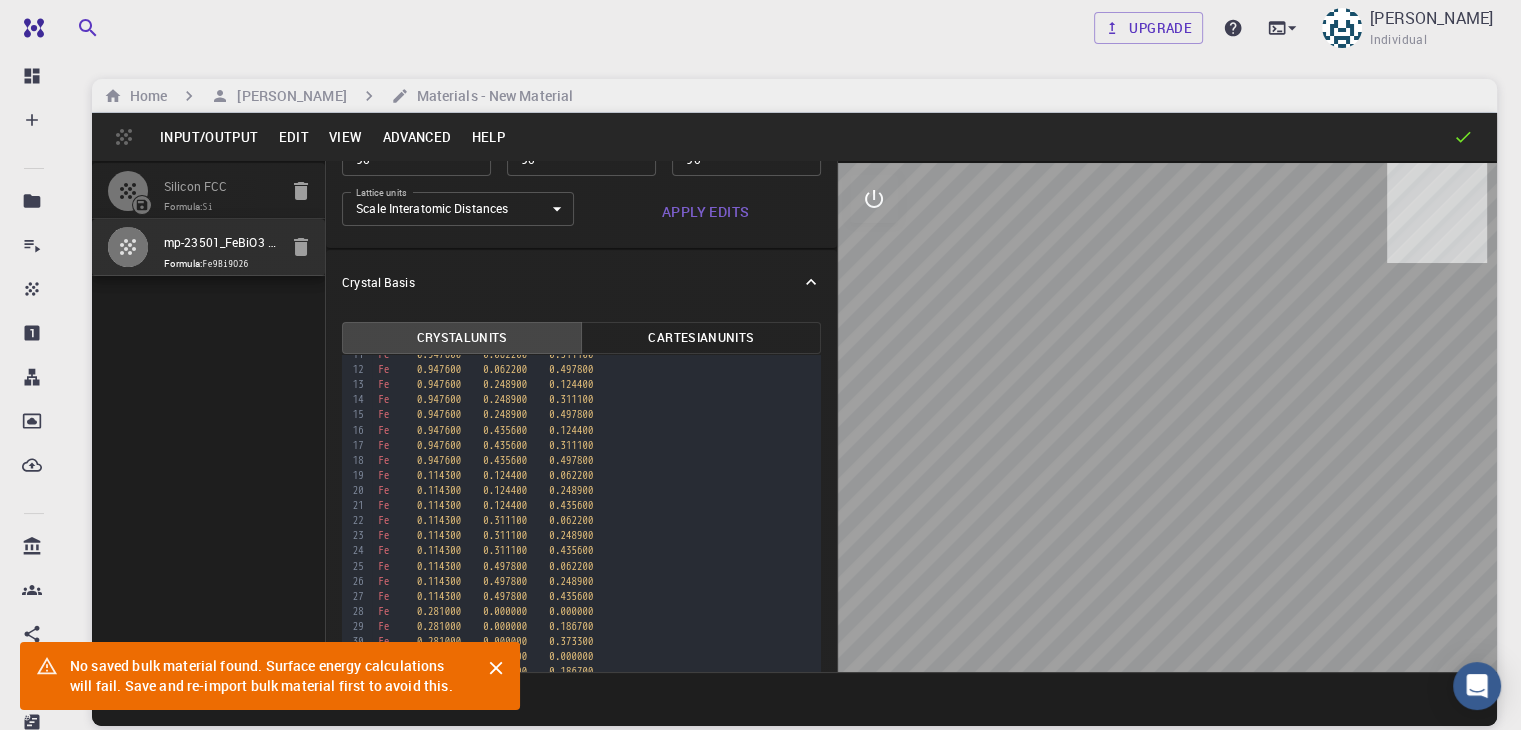 scroll, scrollTop: 0, scrollLeft: 0, axis: both 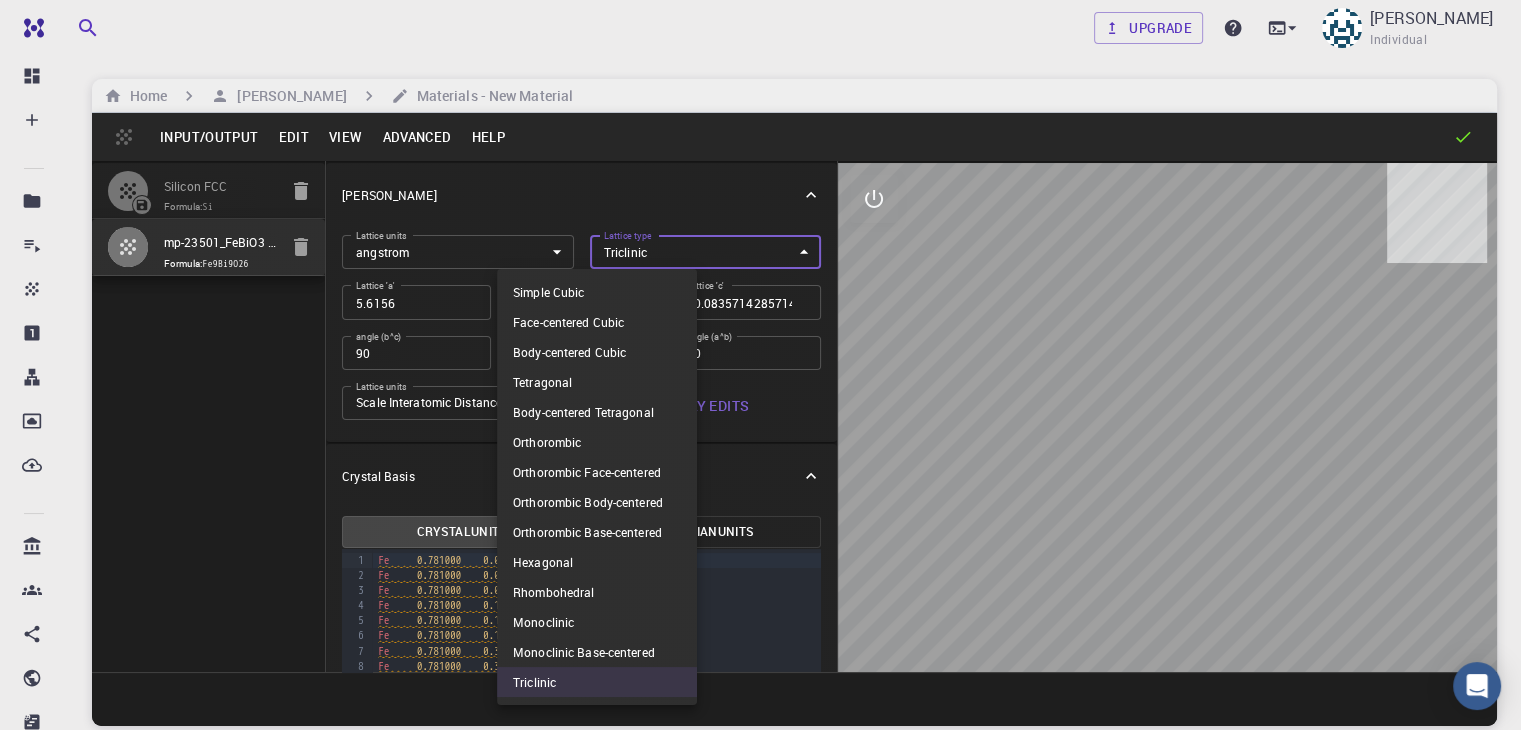 click on "Free Dashboard Create New Job New Material Create Material Upload File Import from Bank Import from 3rd Party New Workflow New Project Projects Jobs Materials Properties Workflows Dropbox External Uploads Bank Materials Workflows Accounts Shared with me Shared publicly Shared externally Documentation Contact Support Compute load: Low Upgrade [PERSON_NAME] Individual Home [PERSON_NAME] Materials - New Material Input/Output Edit View Advanced Help Silicon FCC Formula:  Si mp-23501_FeBiO3 - slab [1,0,0] - slab [1,0,0] Formula:  Fe9Bi9O26 Crystal Lattice Lattice units angstrom angstrom Lattice units Lattice type Triclinic TRI Lattice type Lattice 'a' 5.6156 Lattice 'a' Lattice 'b' 30.0836 Lattice 'b' Lattice 'c' 30.083571428571428 Lattice 'c' angle (b^c) 90 angle (b^c) angle (a^c) 90 angle (a^c) angle (a^b) 90 angle (a^b) Lattice units Scale Interatomic Distances 0 Lattice units Apply Edits Crystal Basis Crystal  Units Cartesian  Units 999 1 2 3 4 5 6 7 8 9 10 11 12 13 14 15 16 17 18 19 20 21 22" at bounding box center (760, 441) 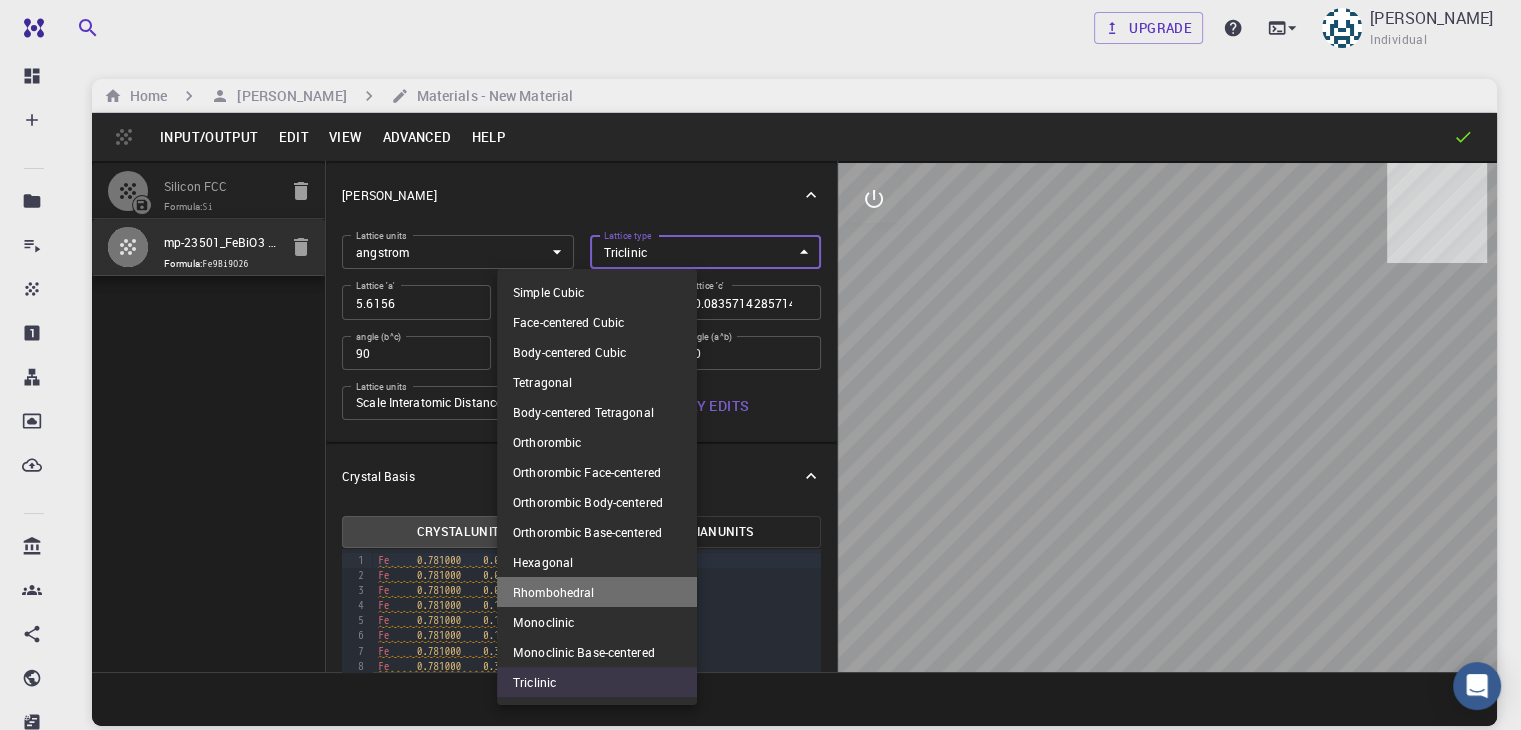 click on "Rhombohedral" at bounding box center (597, 592) 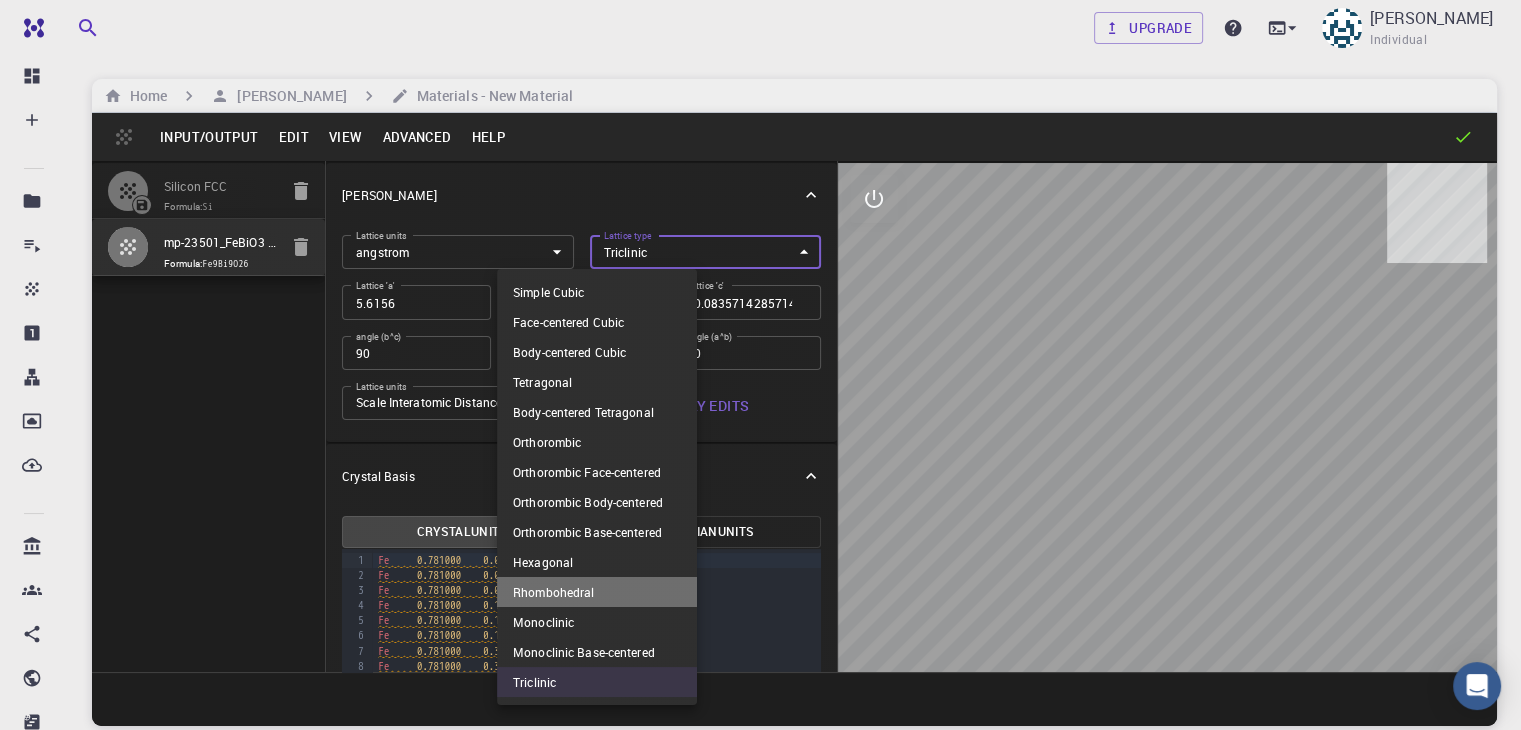 type on "RHL" 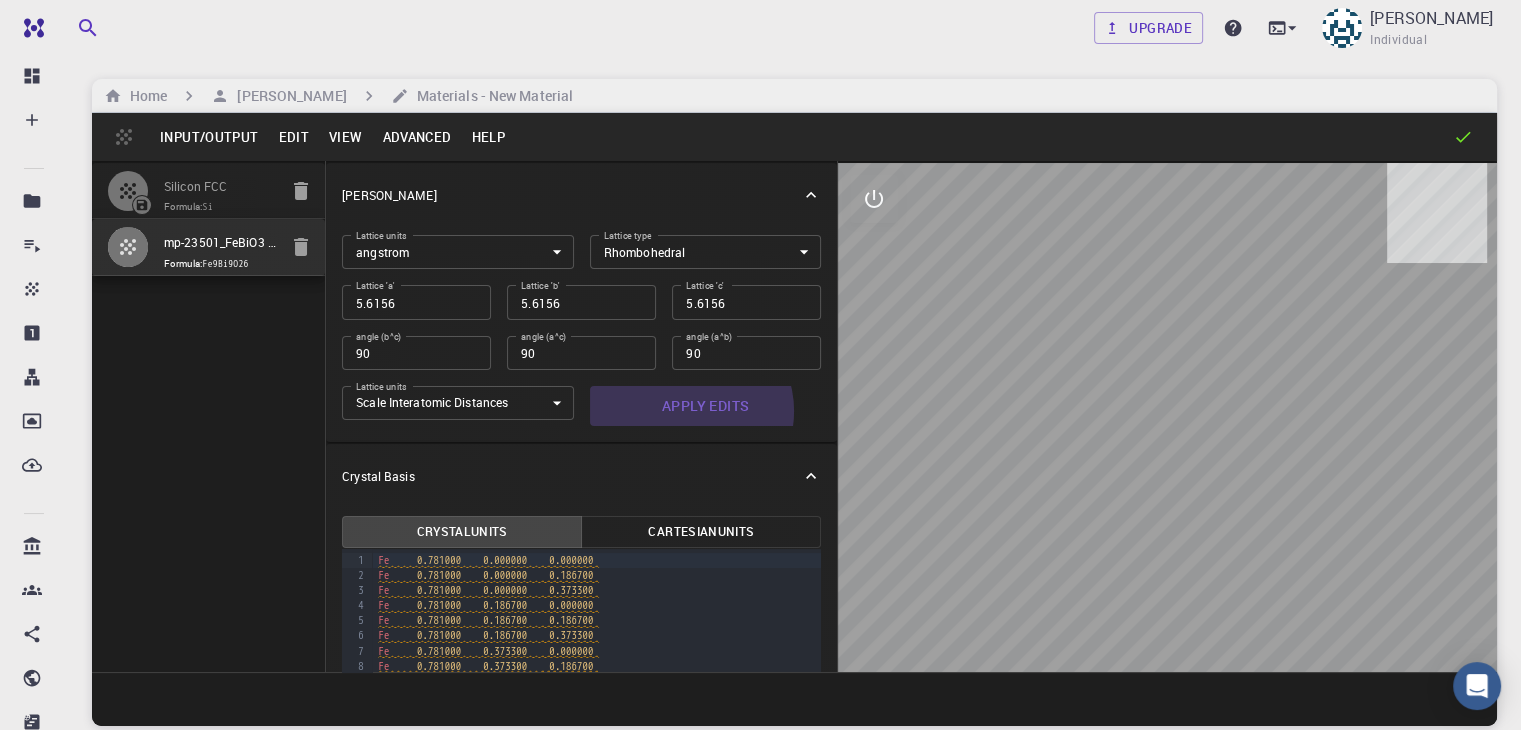 click on "Apply Edits" at bounding box center [706, 406] 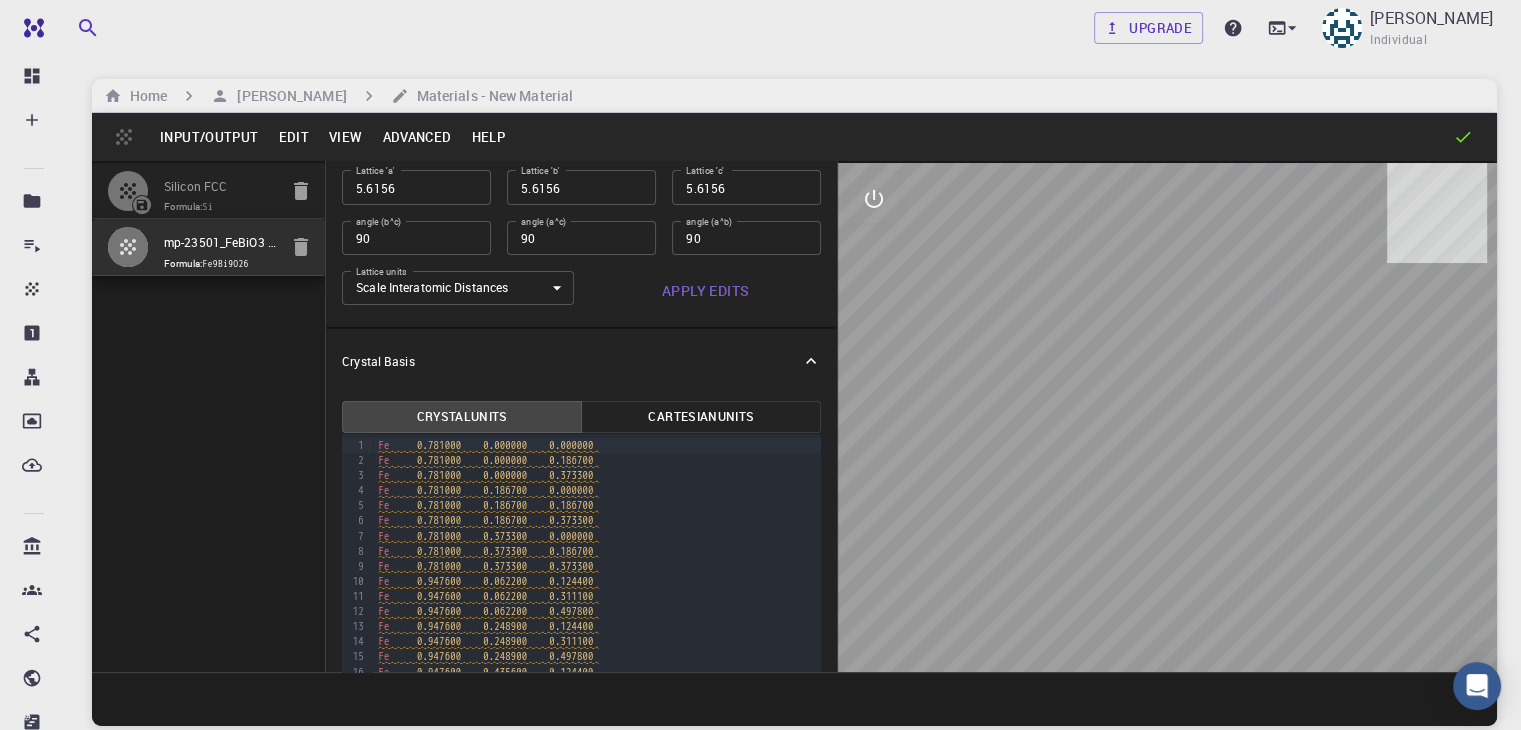 scroll, scrollTop: 132, scrollLeft: 0, axis: vertical 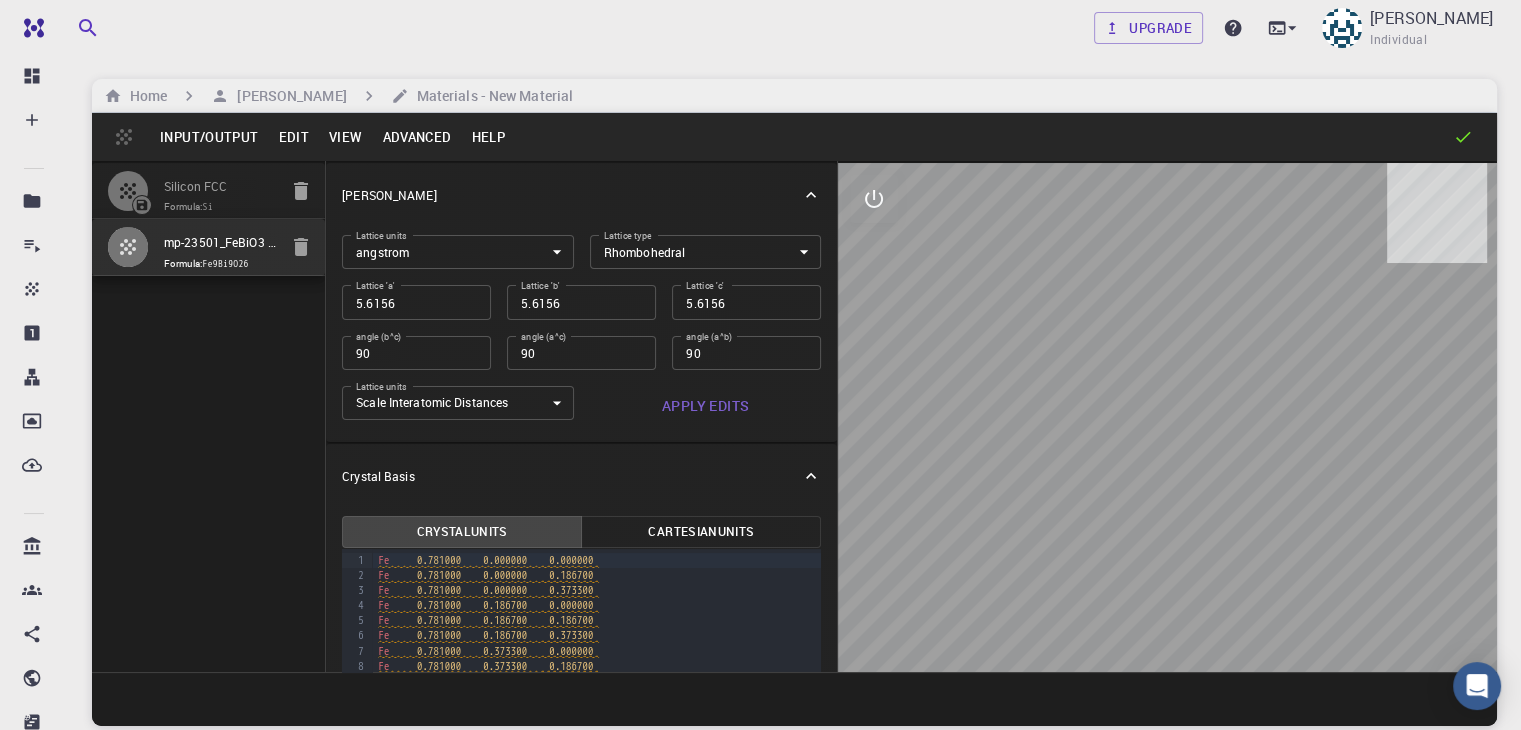 click on "Advanced" at bounding box center [416, 137] 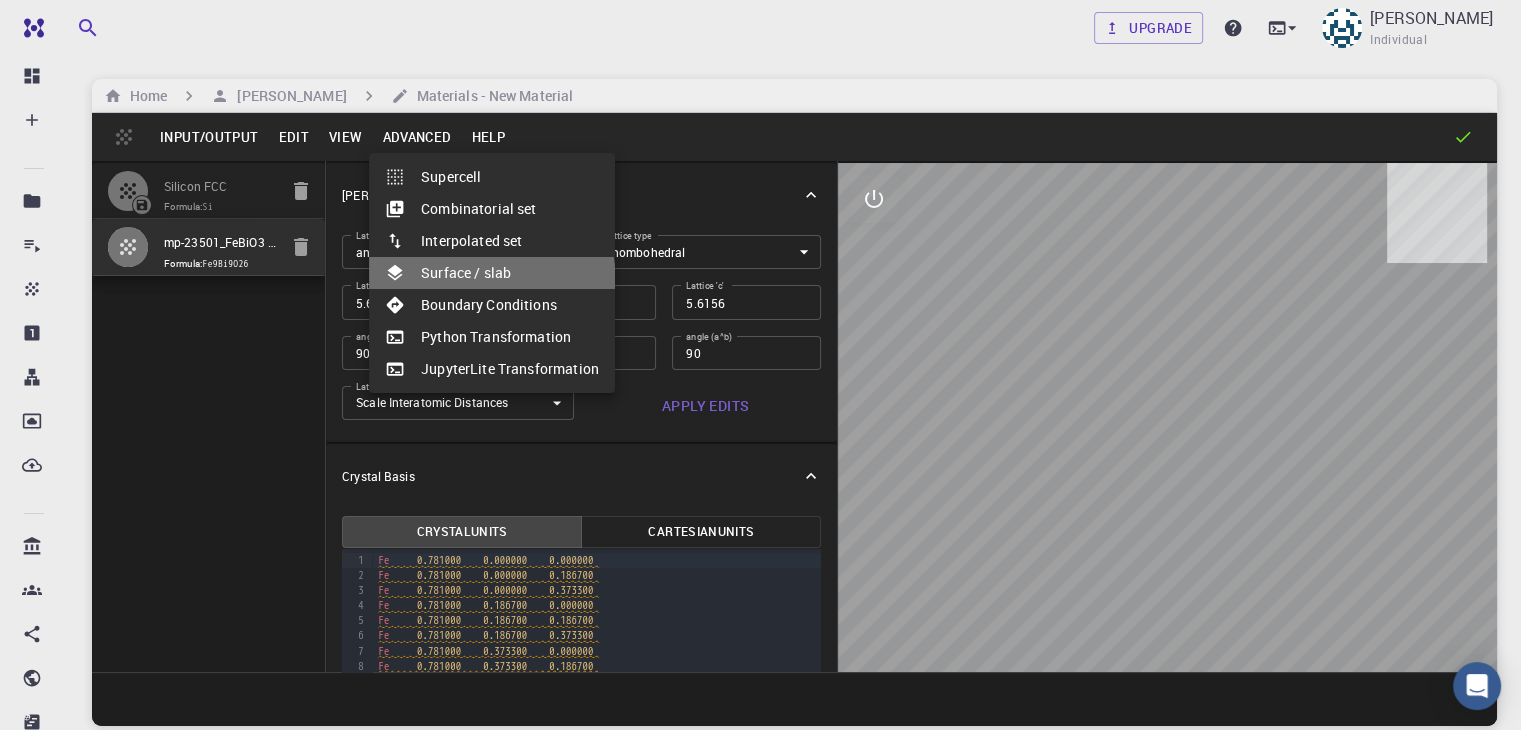 click on "Surface / slab" at bounding box center [492, 273] 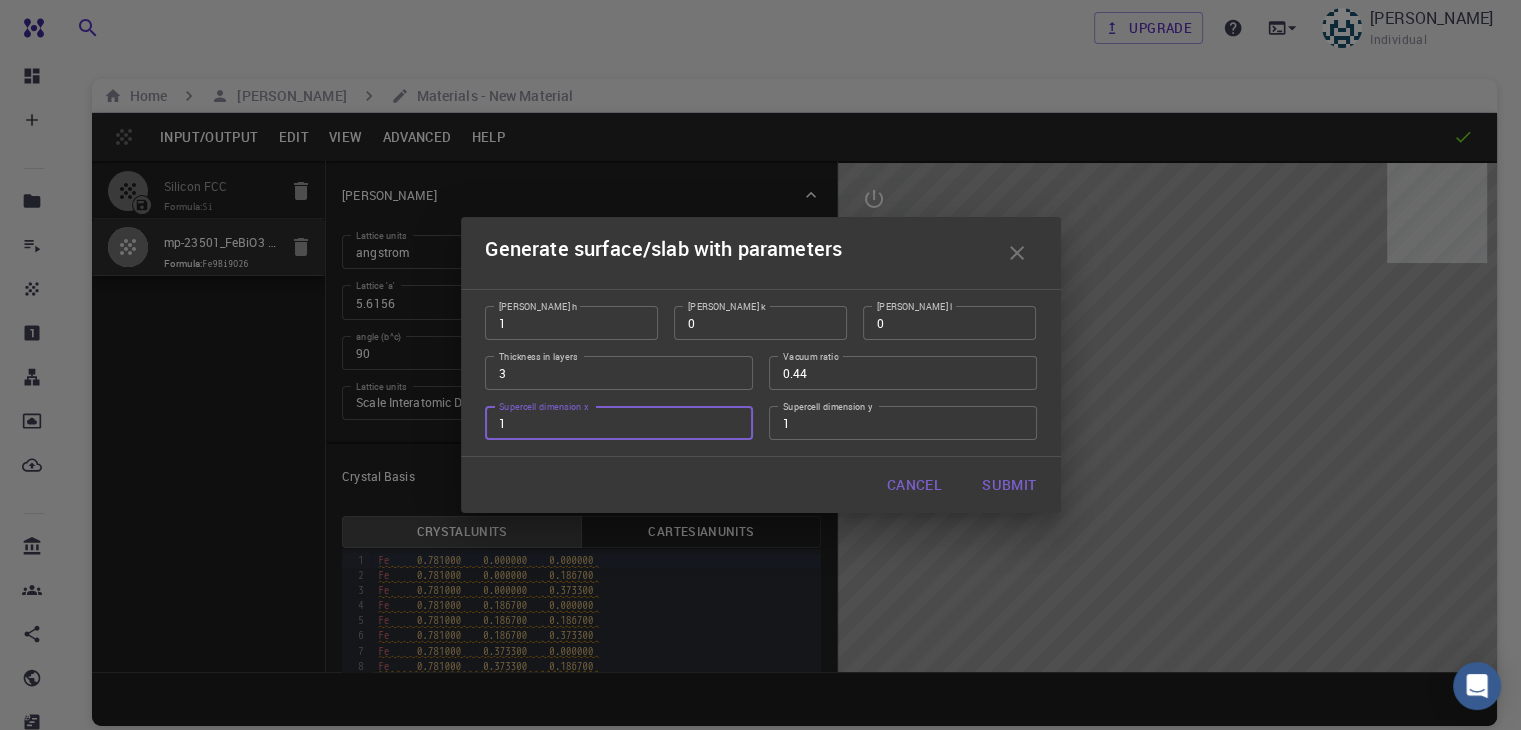 click on "1" at bounding box center [619, 423] 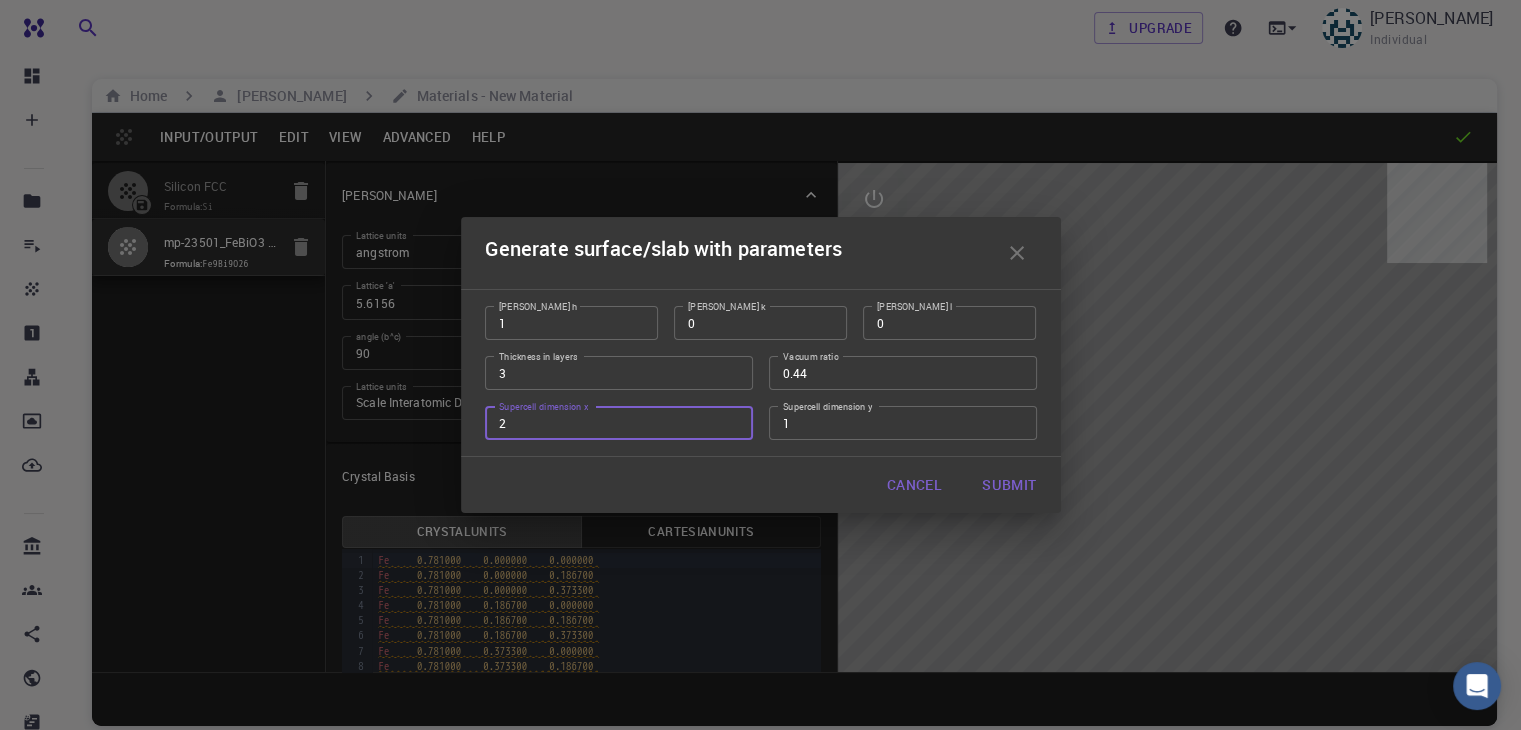 click on "2" at bounding box center (619, 423) 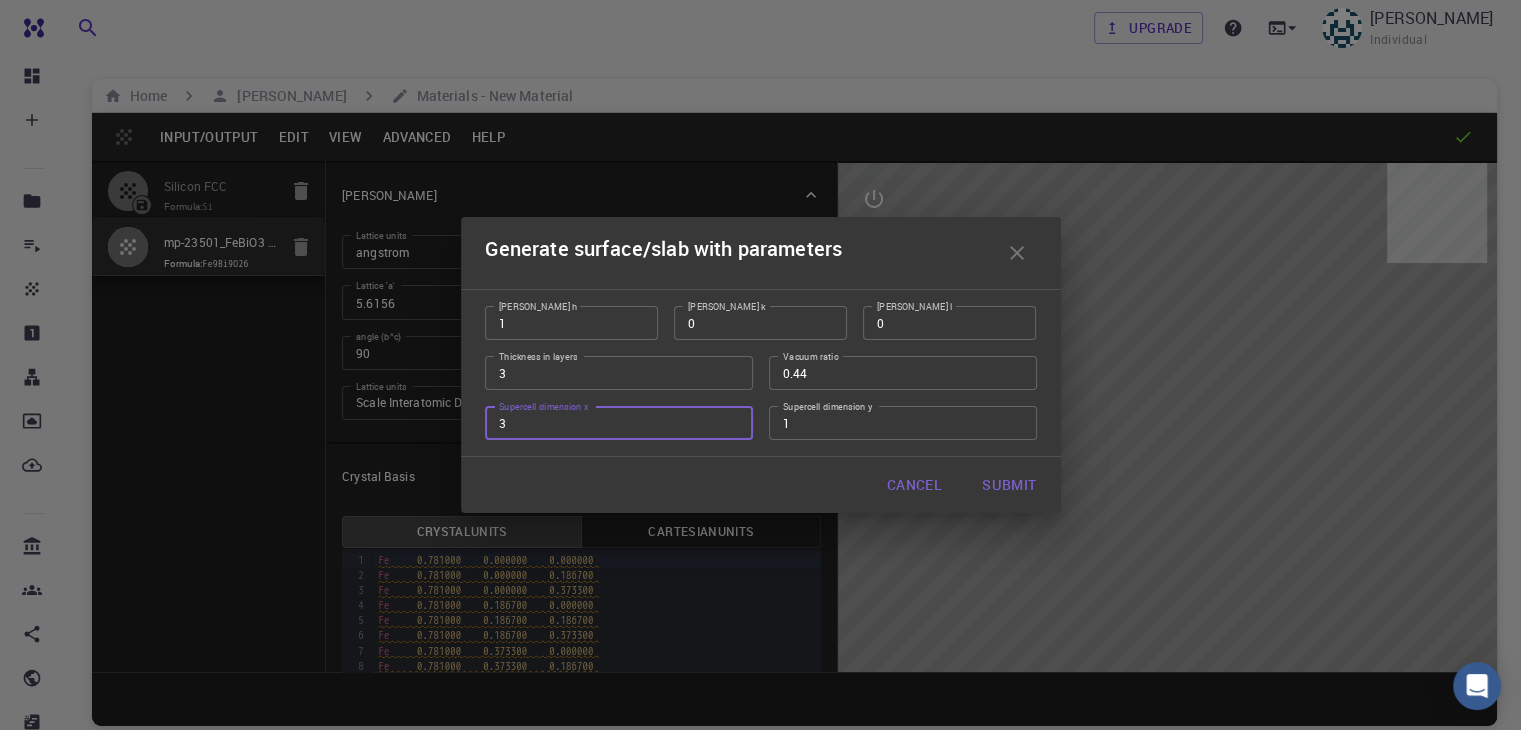 click on "3" at bounding box center (619, 423) 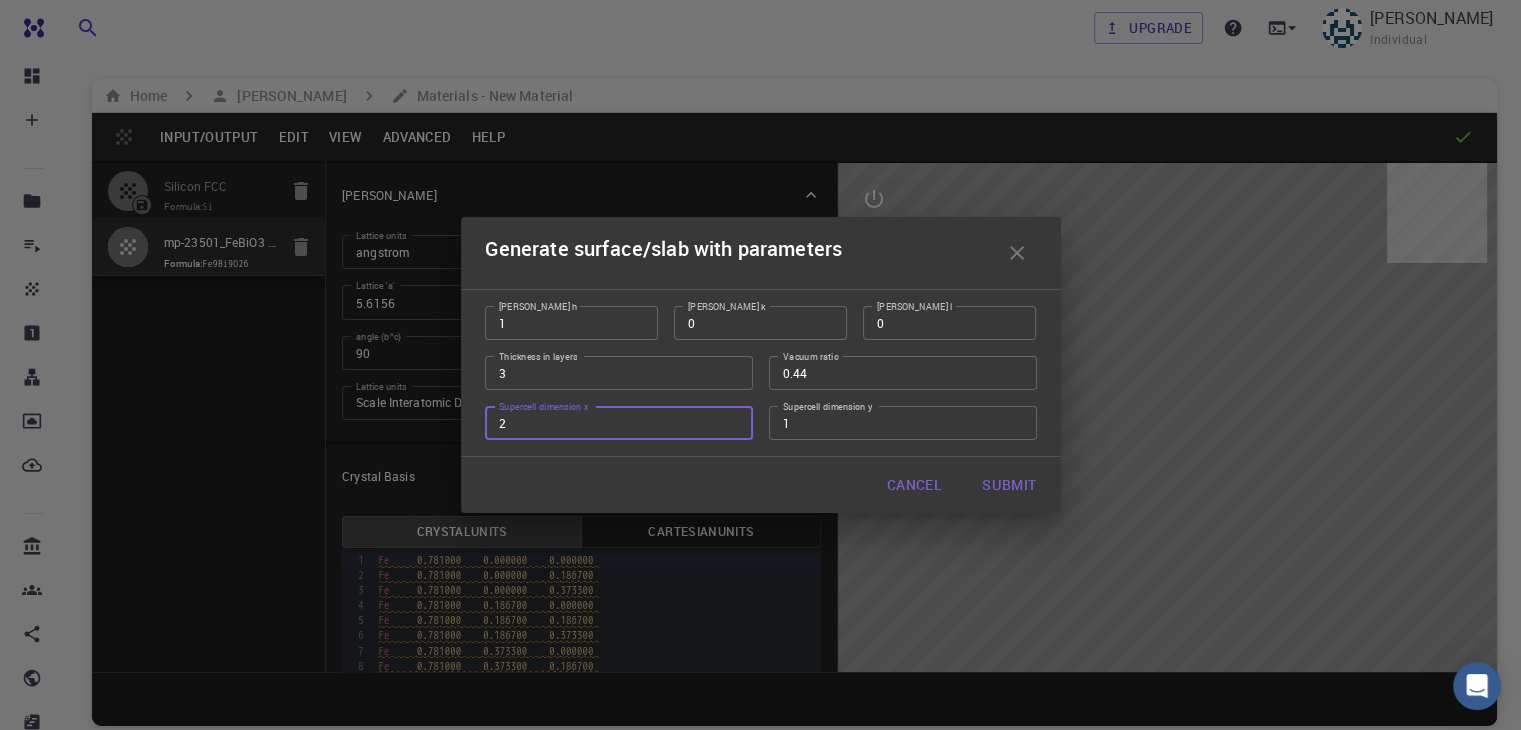 type on "2" 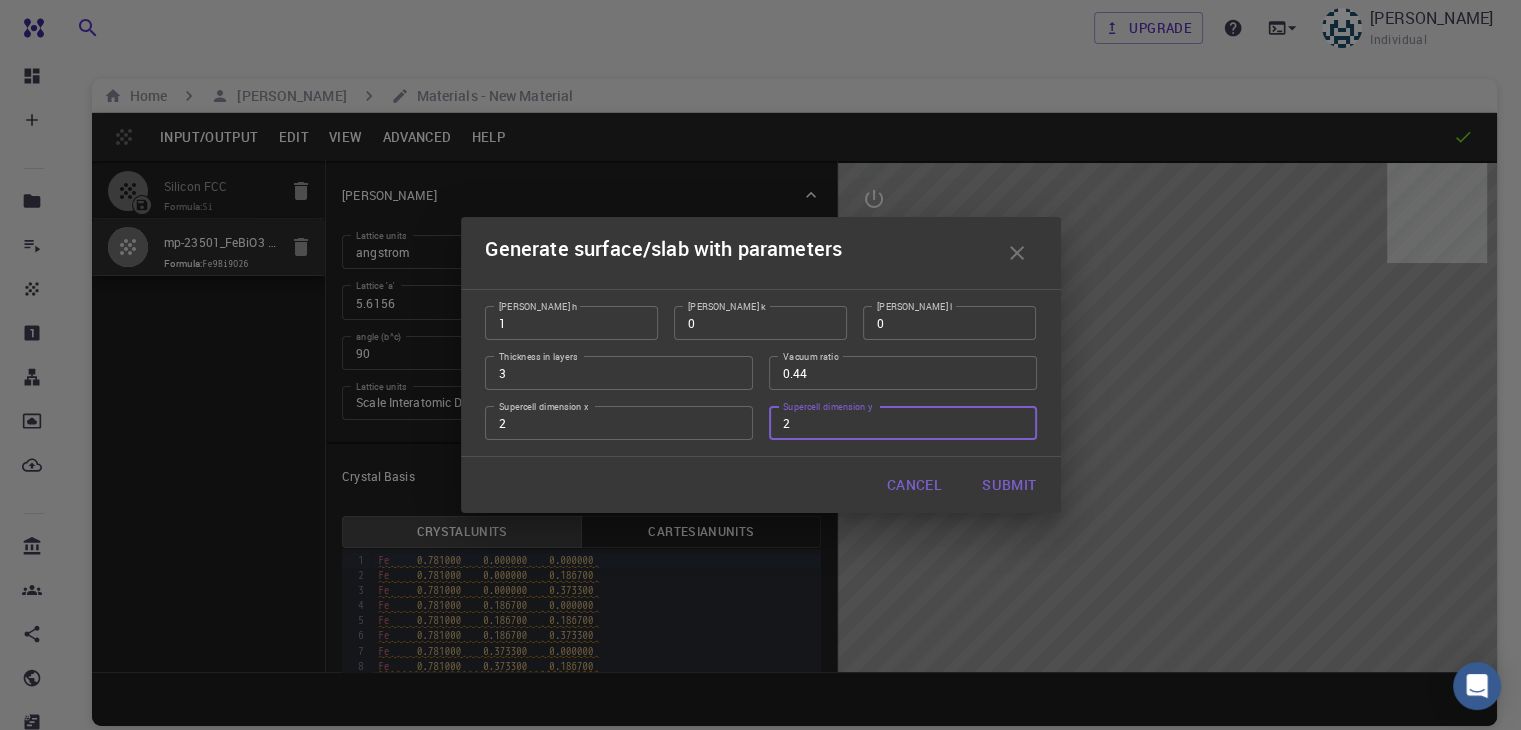 click on "2" at bounding box center (903, 423) 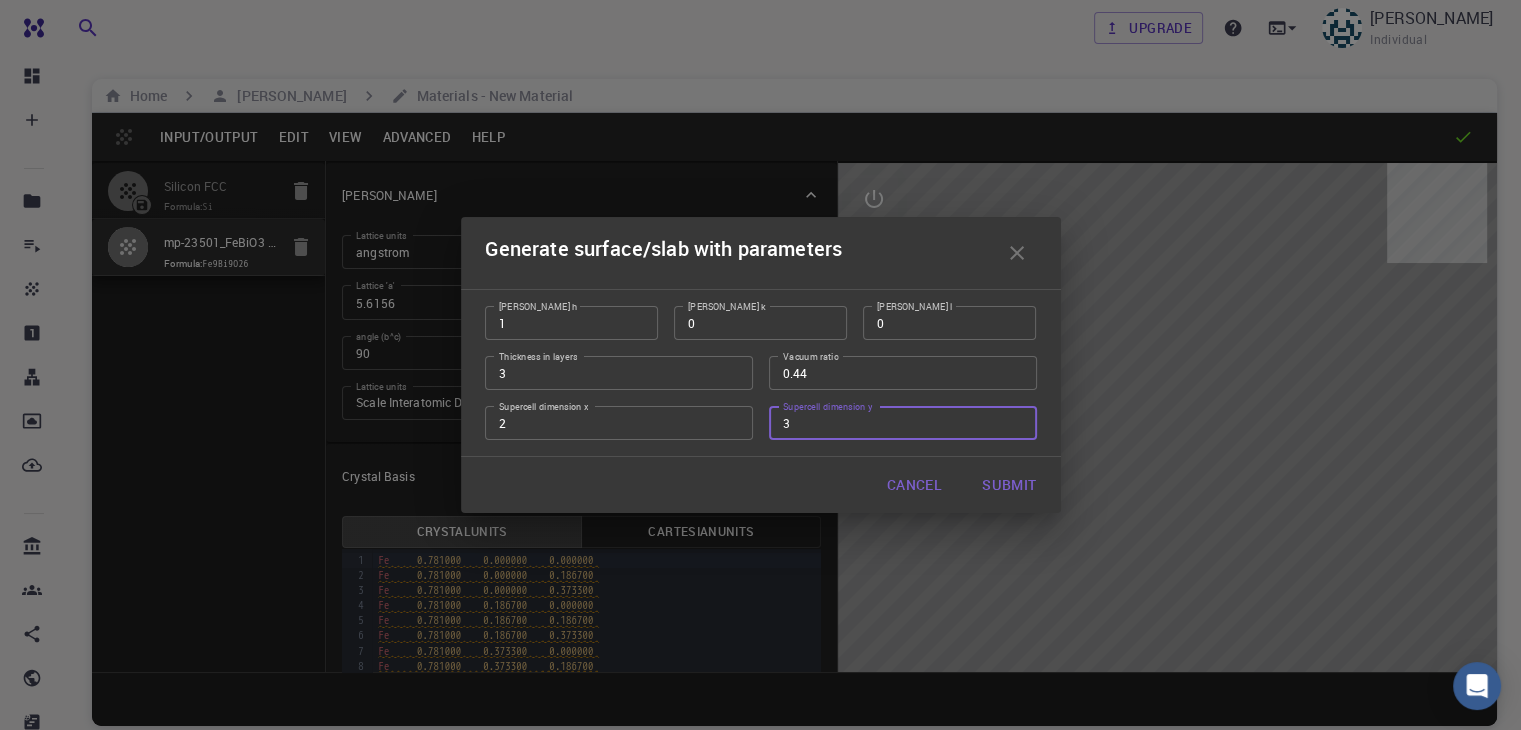 type on "3" 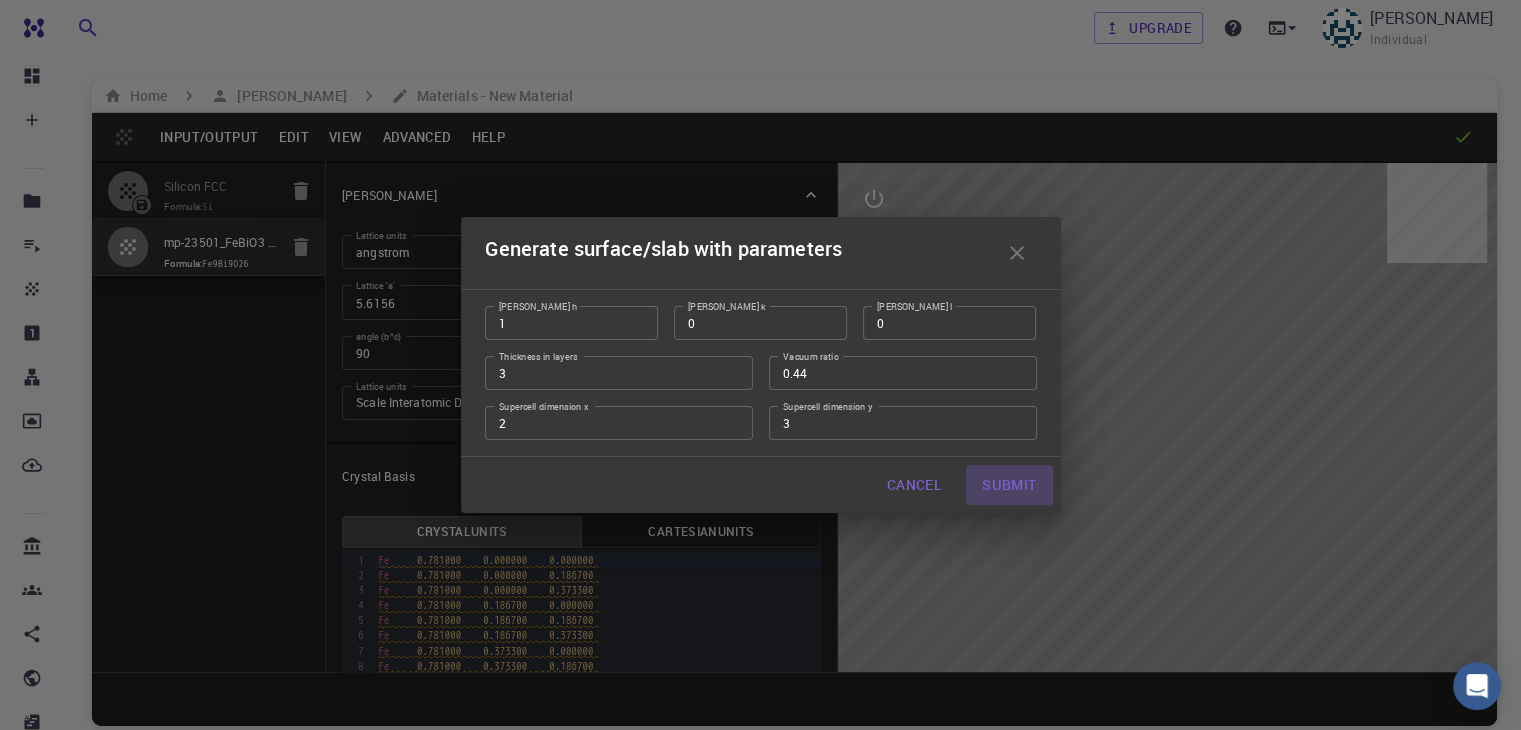 click on "Submit" at bounding box center [1009, 485] 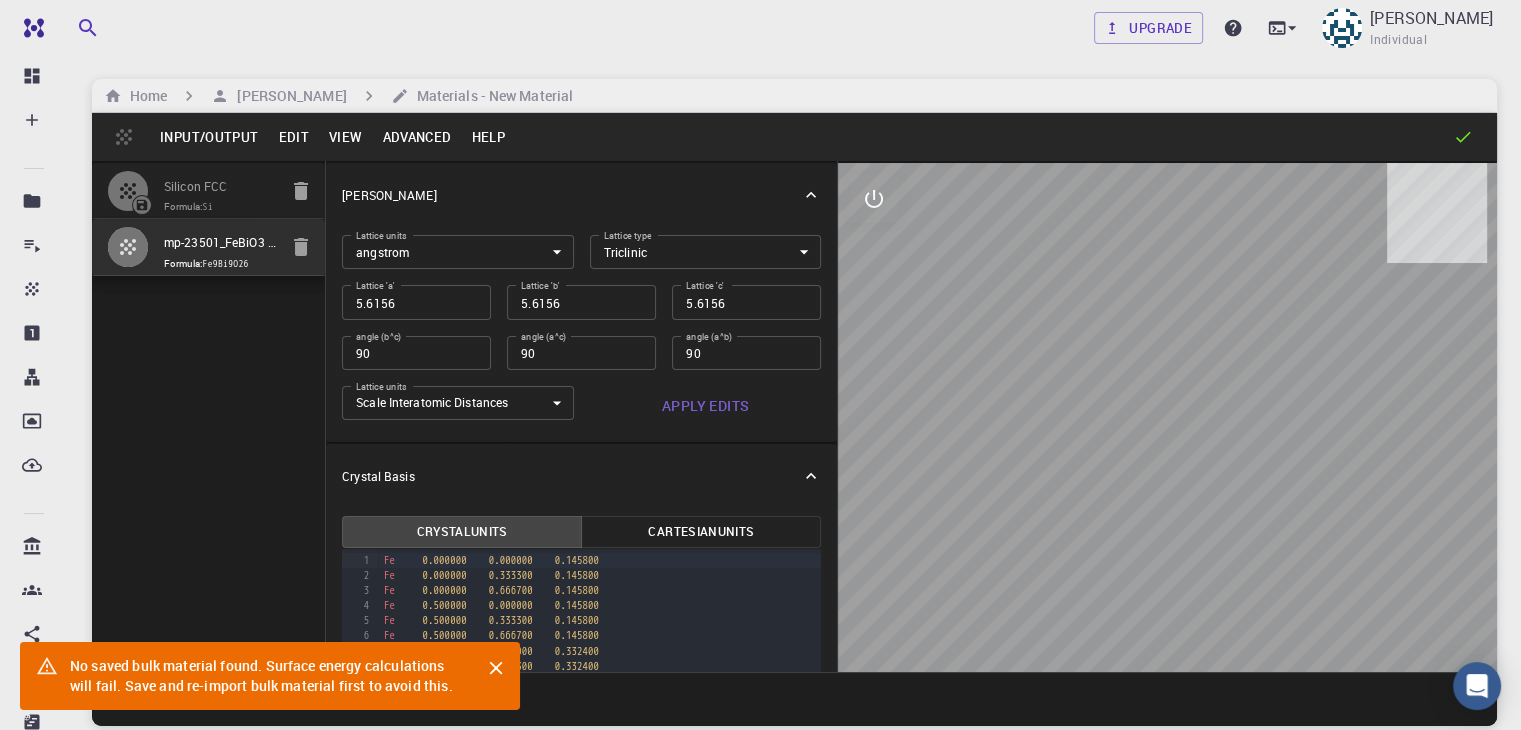 type on "TRI" 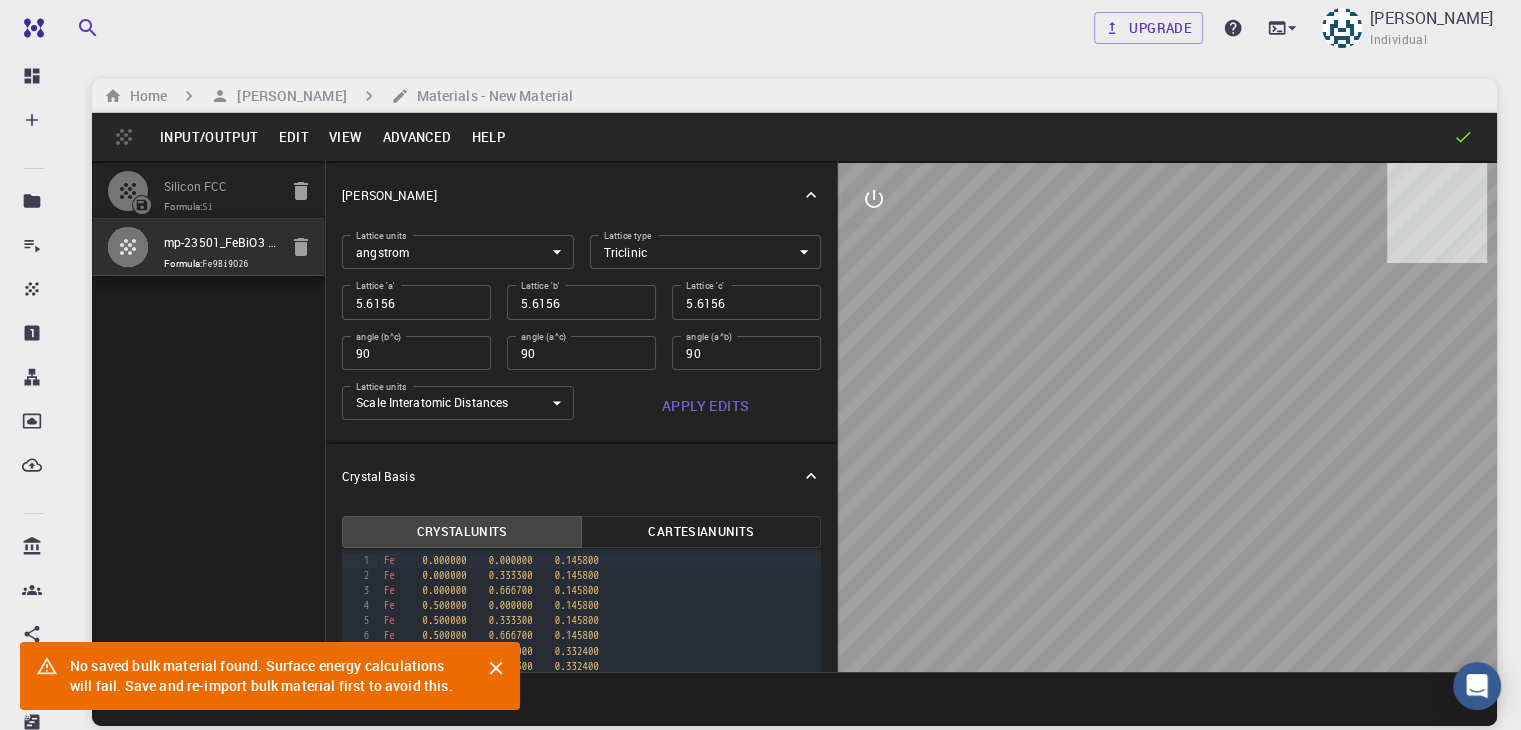 type on "11.2312" 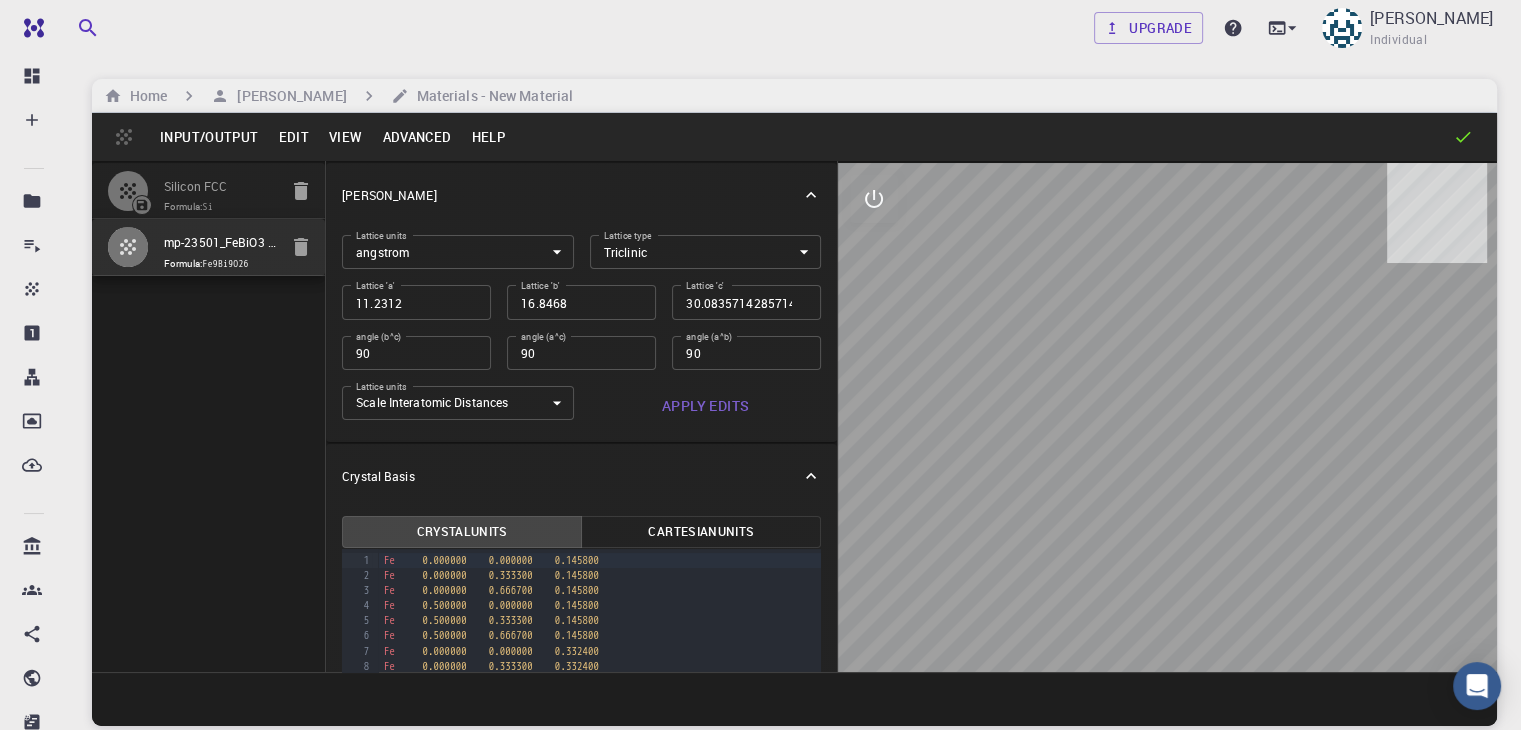 scroll, scrollTop: 127, scrollLeft: 0, axis: vertical 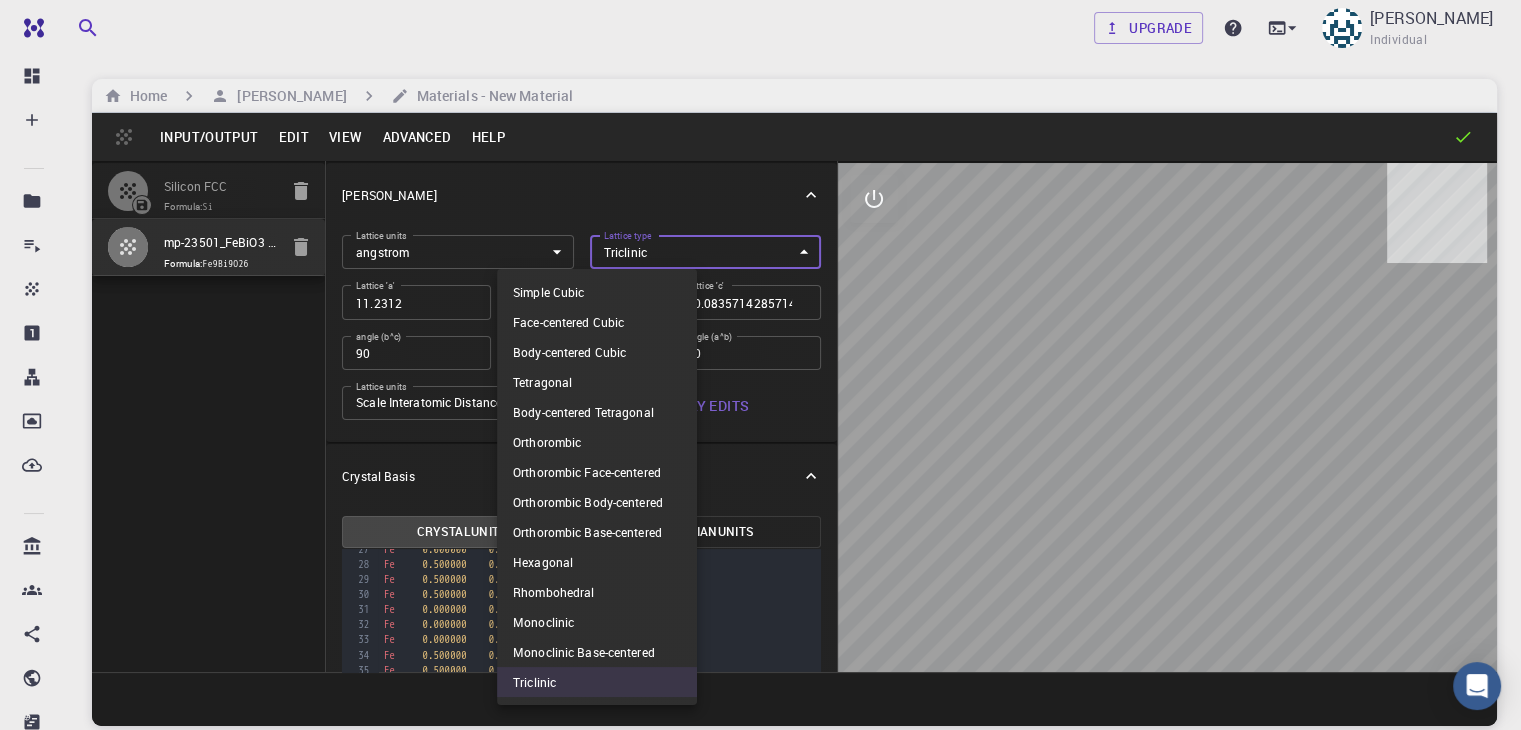 click on "Free Dashboard Create New Job New Material Create Material Upload File Import from Bank Import from 3rd Party New Workflow New Project Projects Jobs Materials Properties Workflows Dropbox External Uploads Bank Materials Workflows Accounts Shared with me Shared publicly Shared externally Documentation Contact Support Compute load: Low Upgrade [PERSON_NAME] Individual Home [PERSON_NAME] Materials - New Material Input/Output Edit View Advanced Help Silicon FCC Formula:  Si mp-23501_FeBiO3 - slab [1,0,0] - slab [1,0,0] - slab [1,0,0] Formula:  Fe9Bi9O26 Crystal Lattice Lattice units angstrom angstrom Lattice units Lattice type Triclinic TRI Lattice type Lattice 'a' 11.2312 Lattice 'a' Lattice 'b' 16.8468 Lattice 'b' Lattice 'c' 30.083571428571428 Lattice 'c' angle (b^c) 90 angle (b^c) angle (a^c) 90 angle (a^c) angle (a^b) 90 angle (a^b) Lattice units Scale Interatomic Distances 0 Lattice units Apply Edits Crystal Basis Crystal  Units Cartesian  Units 9999 1 2 3 4 5 6 7 8 9 10 11 12 13 14 15 16" at bounding box center (760, 441) 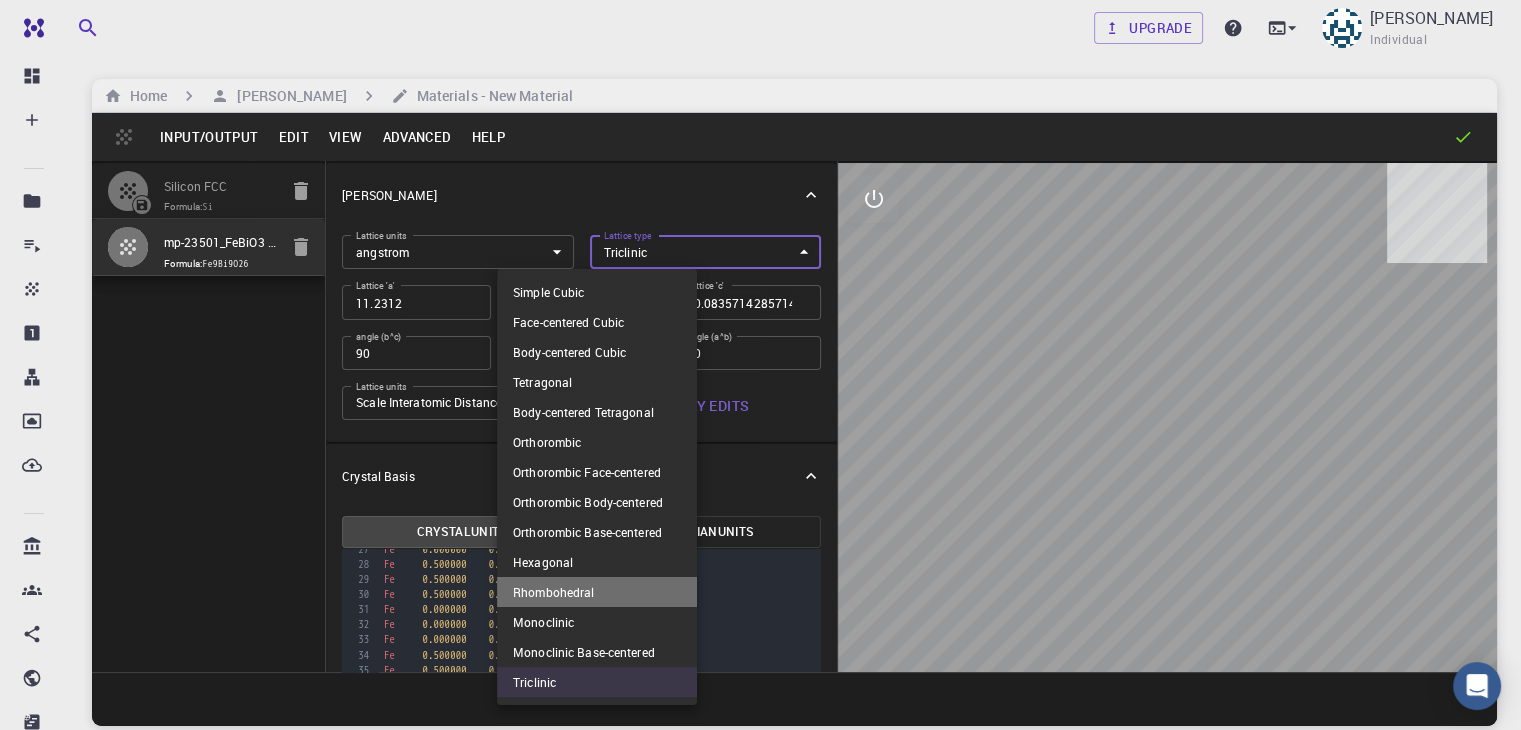 click on "Rhombohedral" at bounding box center [597, 592] 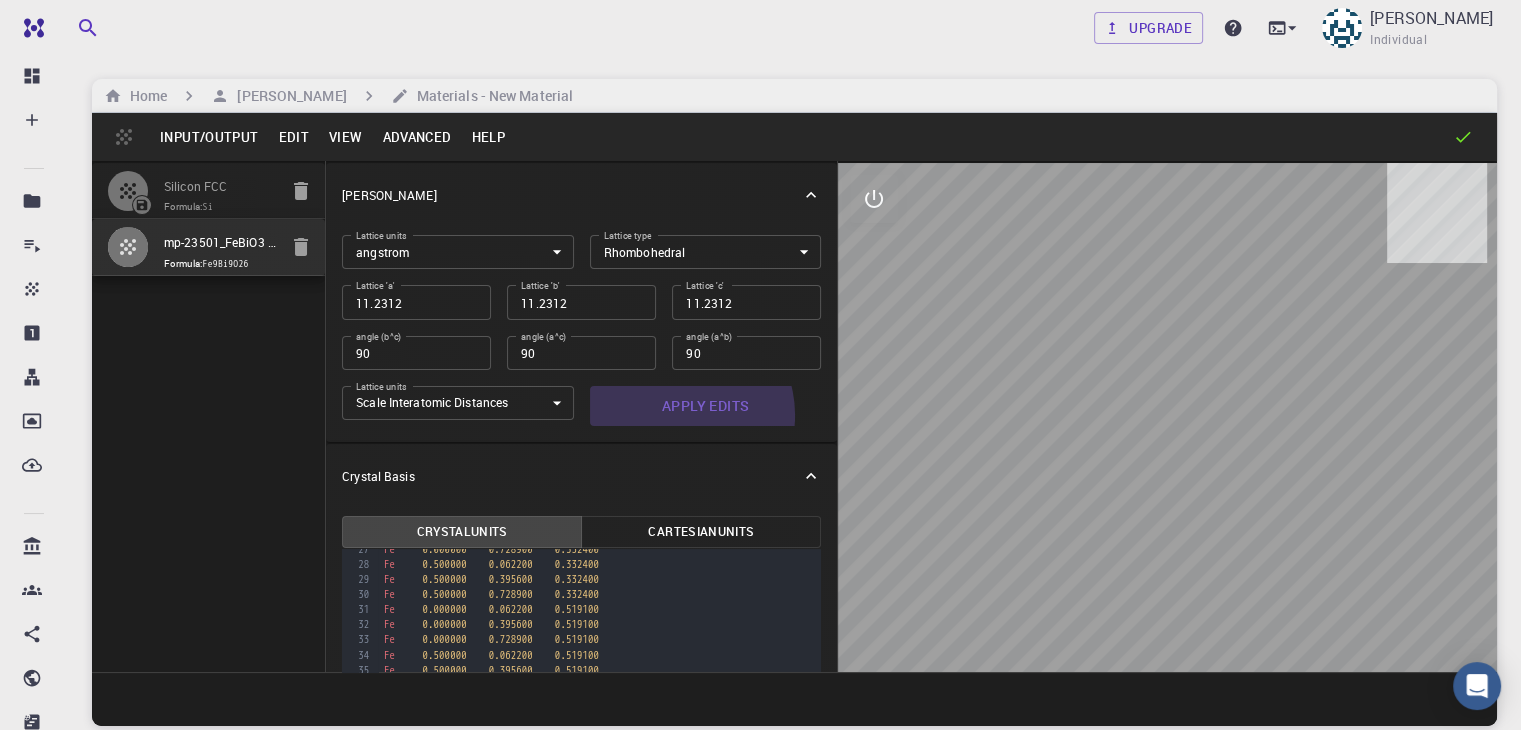 click on "Apply Edits" at bounding box center [706, 406] 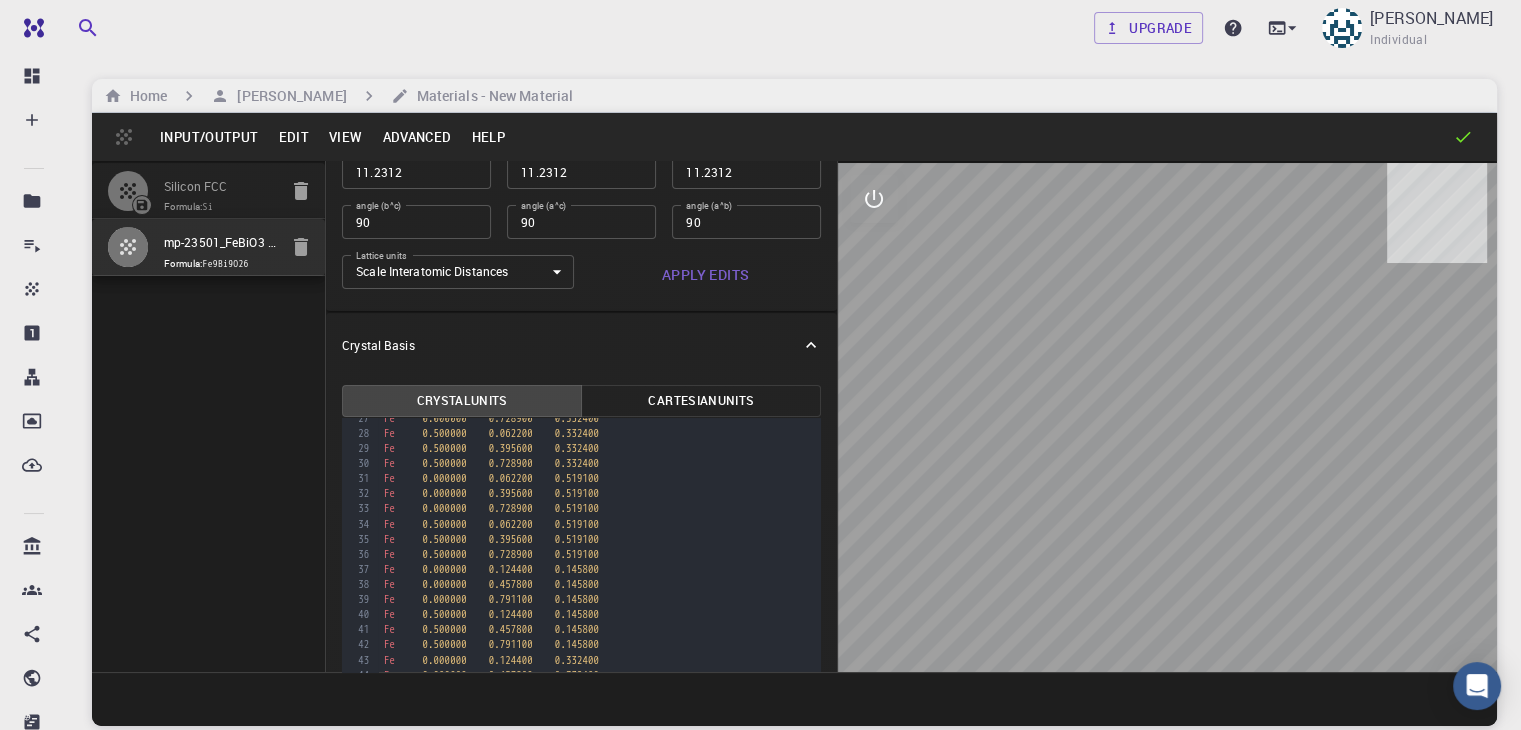 scroll, scrollTop: 132, scrollLeft: 0, axis: vertical 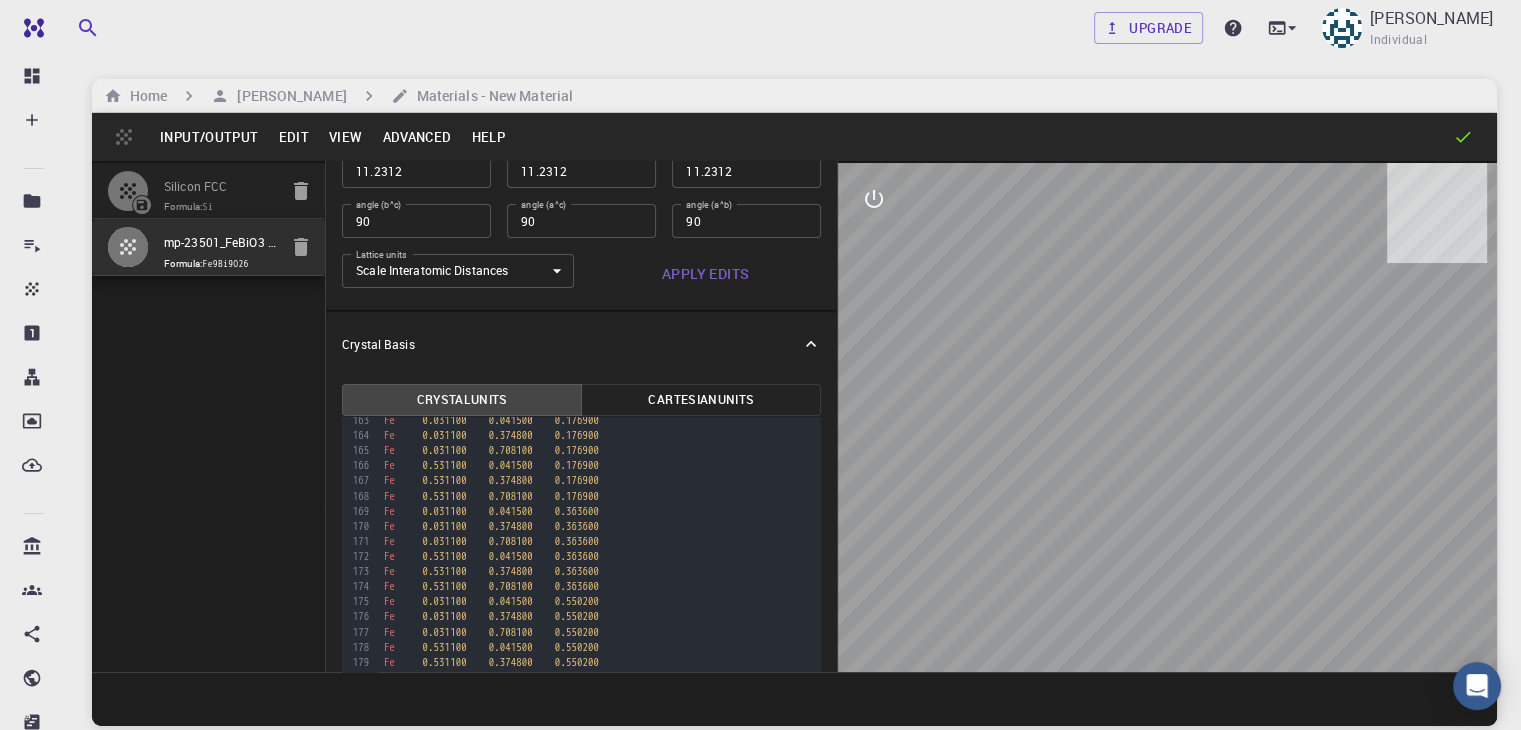 click on "Advanced" at bounding box center (416, 137) 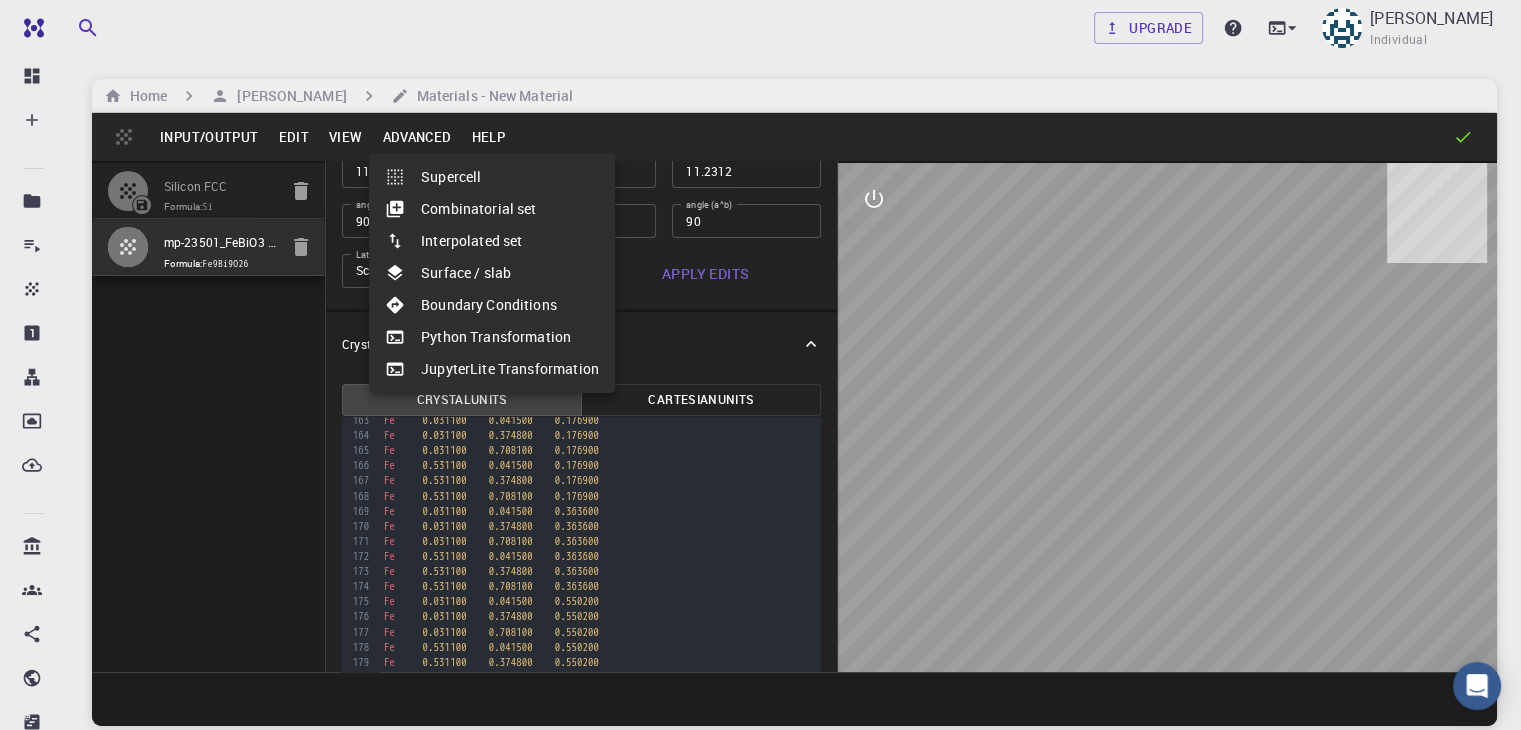 click at bounding box center (760, 365) 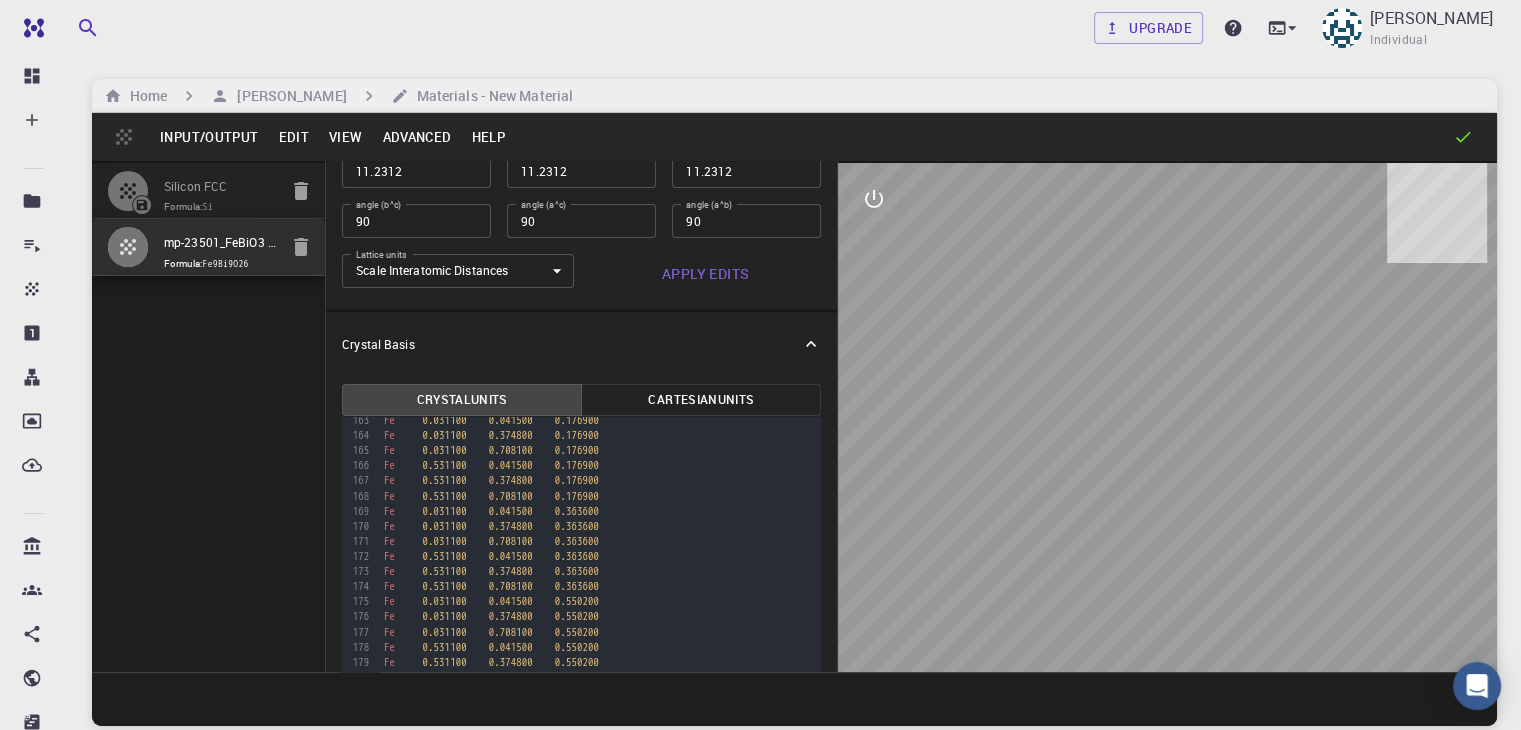 click on "View" at bounding box center [346, 137] 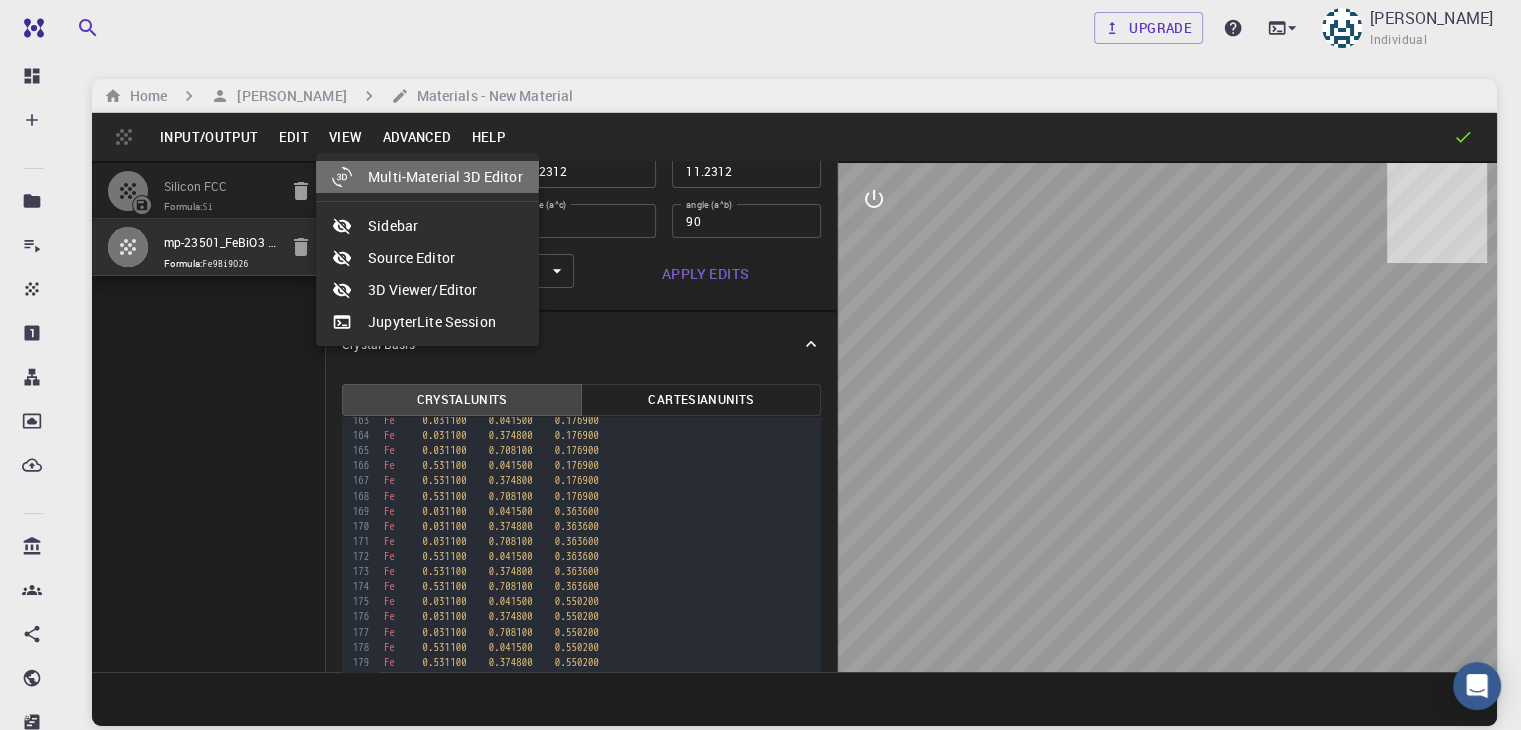click on "Multi-Material 3D Editor" at bounding box center [427, 177] 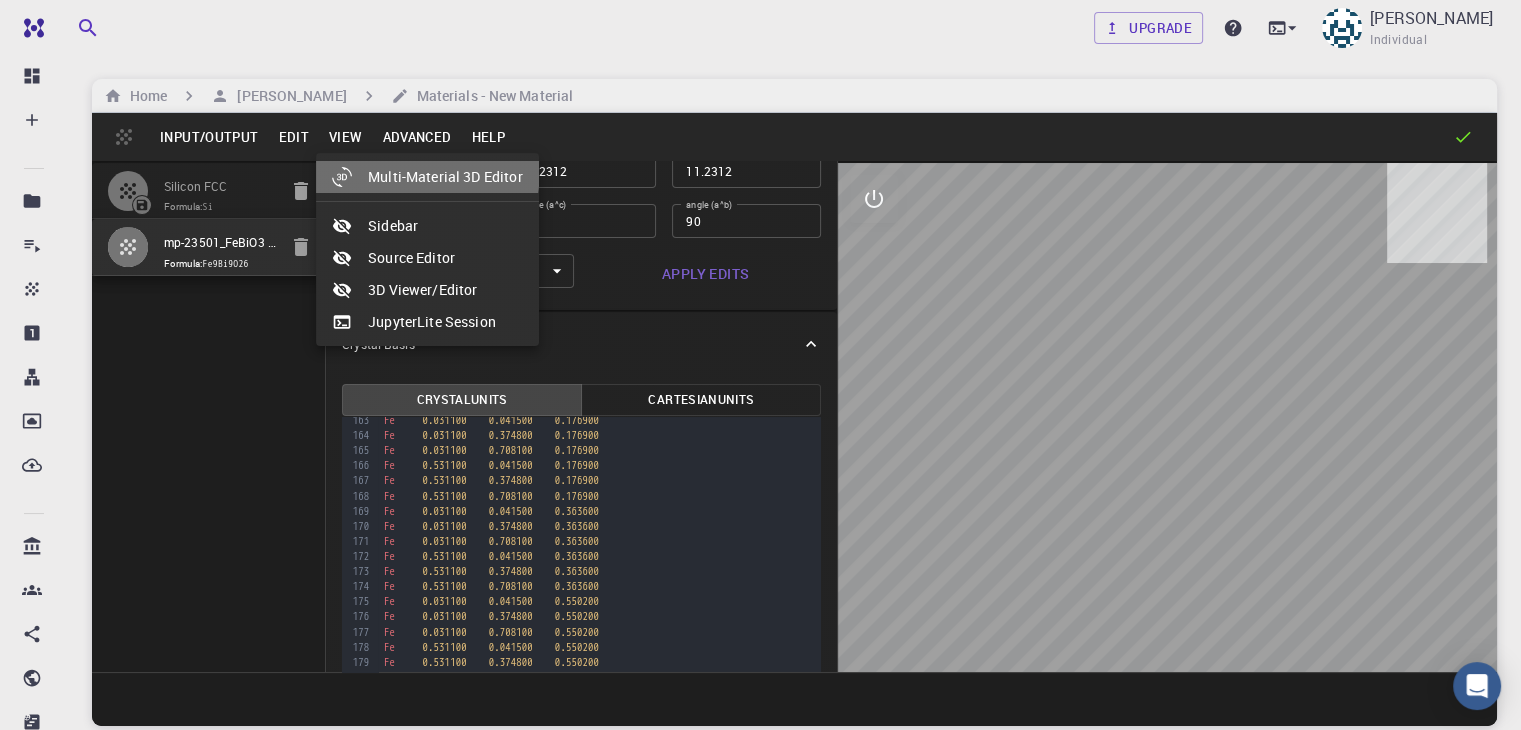 select on "Color" 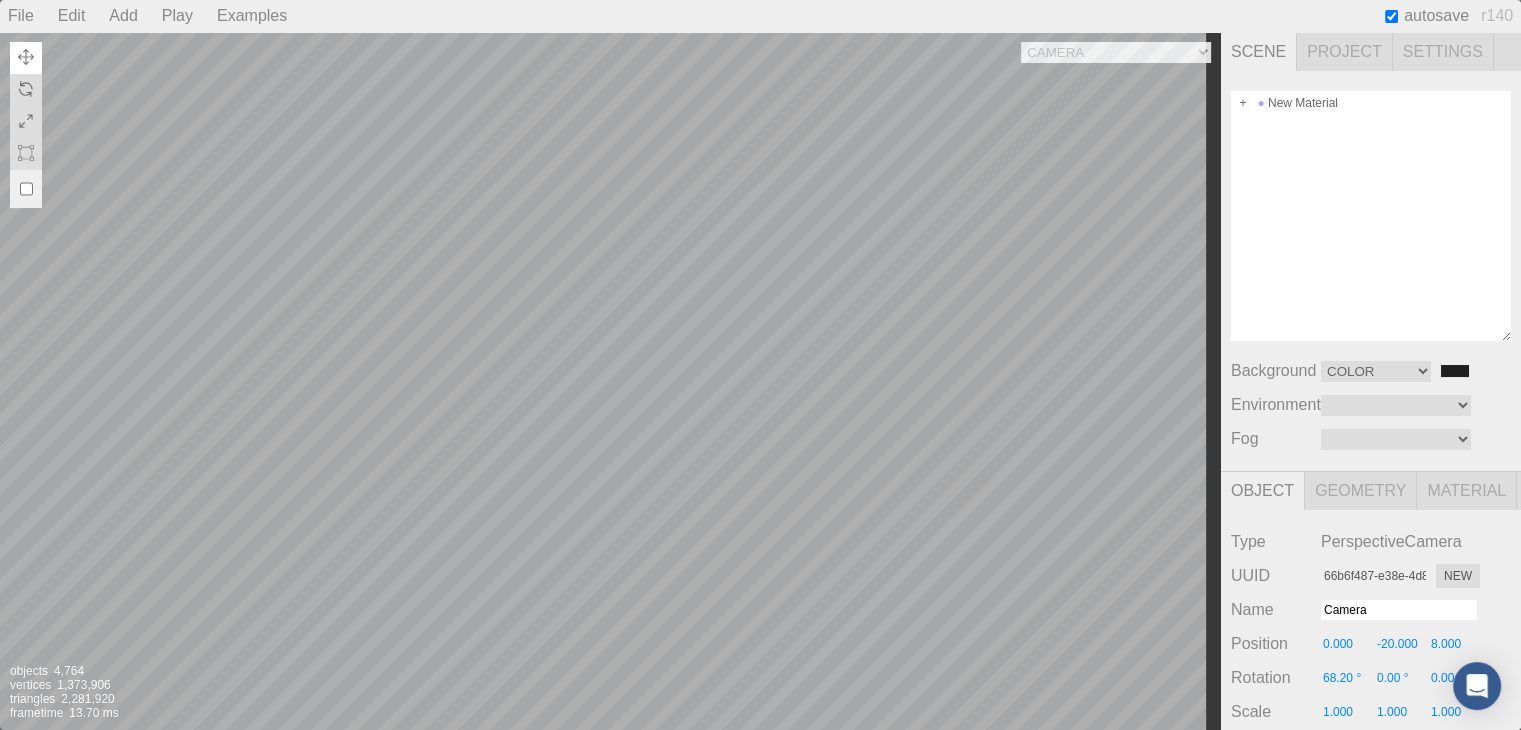 click on "Camera OrthographicCamera PerspectiveCamera Objects 4,764 Vertices 1,373,906 Triangles 2,281,920 Frametime 13.70 ms" at bounding box center (610, 381) 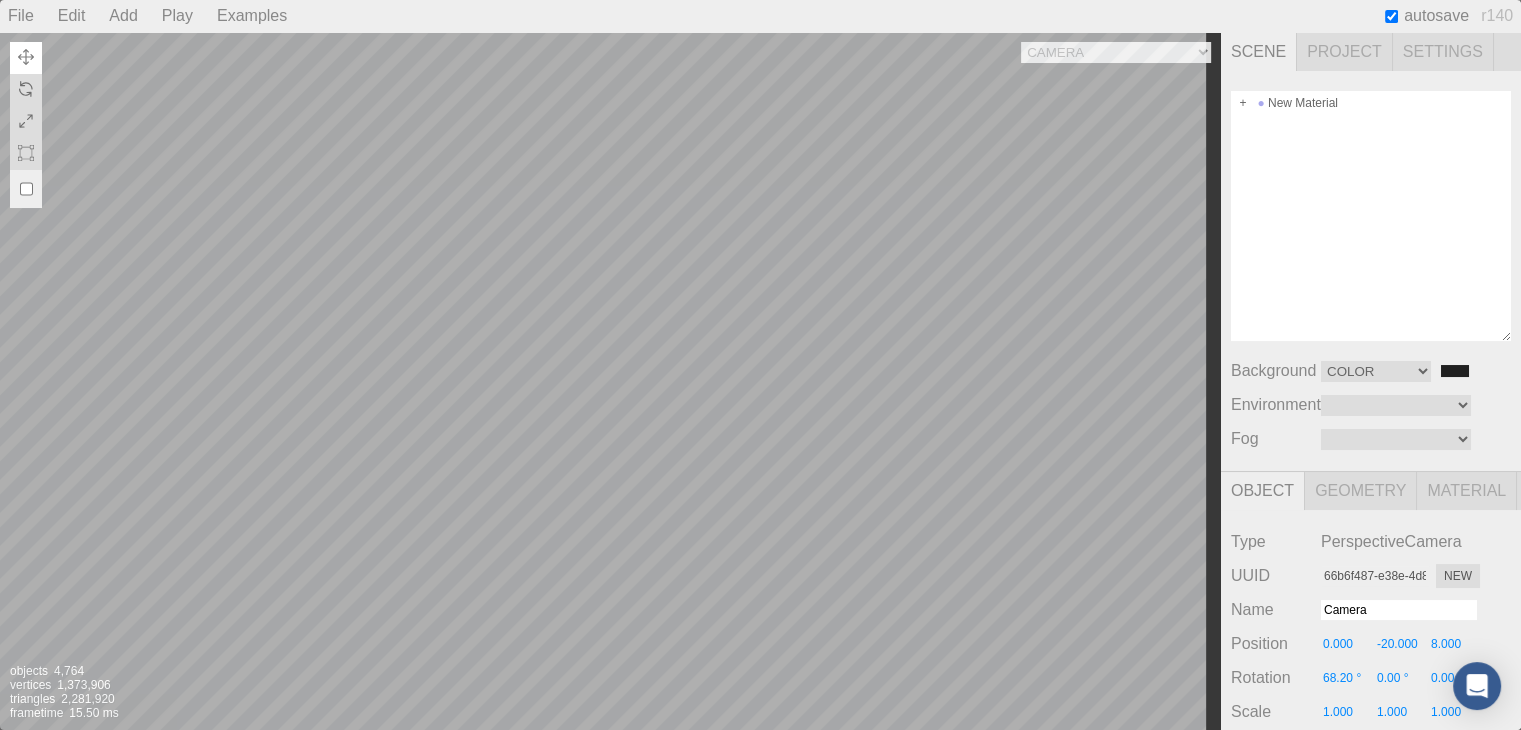click on "Camera OrthographicCamera PerspectiveCamera Objects 4,764 Vertices 1,373,906 Triangles 2,281,920 Frametime 15.50 ms" at bounding box center [610, 381] 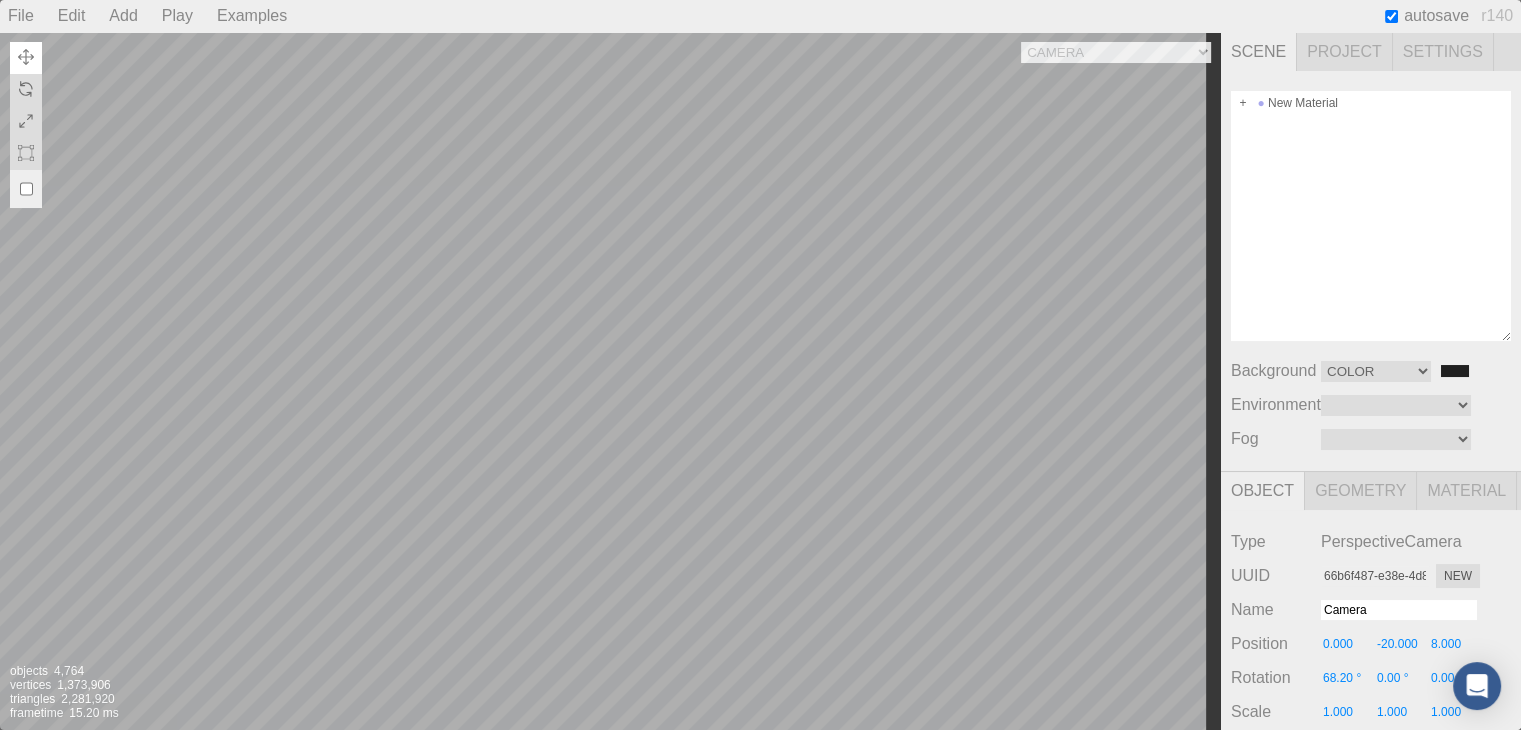 click on "Camera OrthographicCamera PerspectiveCamera Objects 4,764 Vertices 1,373,906 Triangles 2,281,920 Frametime 15.20 ms" at bounding box center (610, 381) 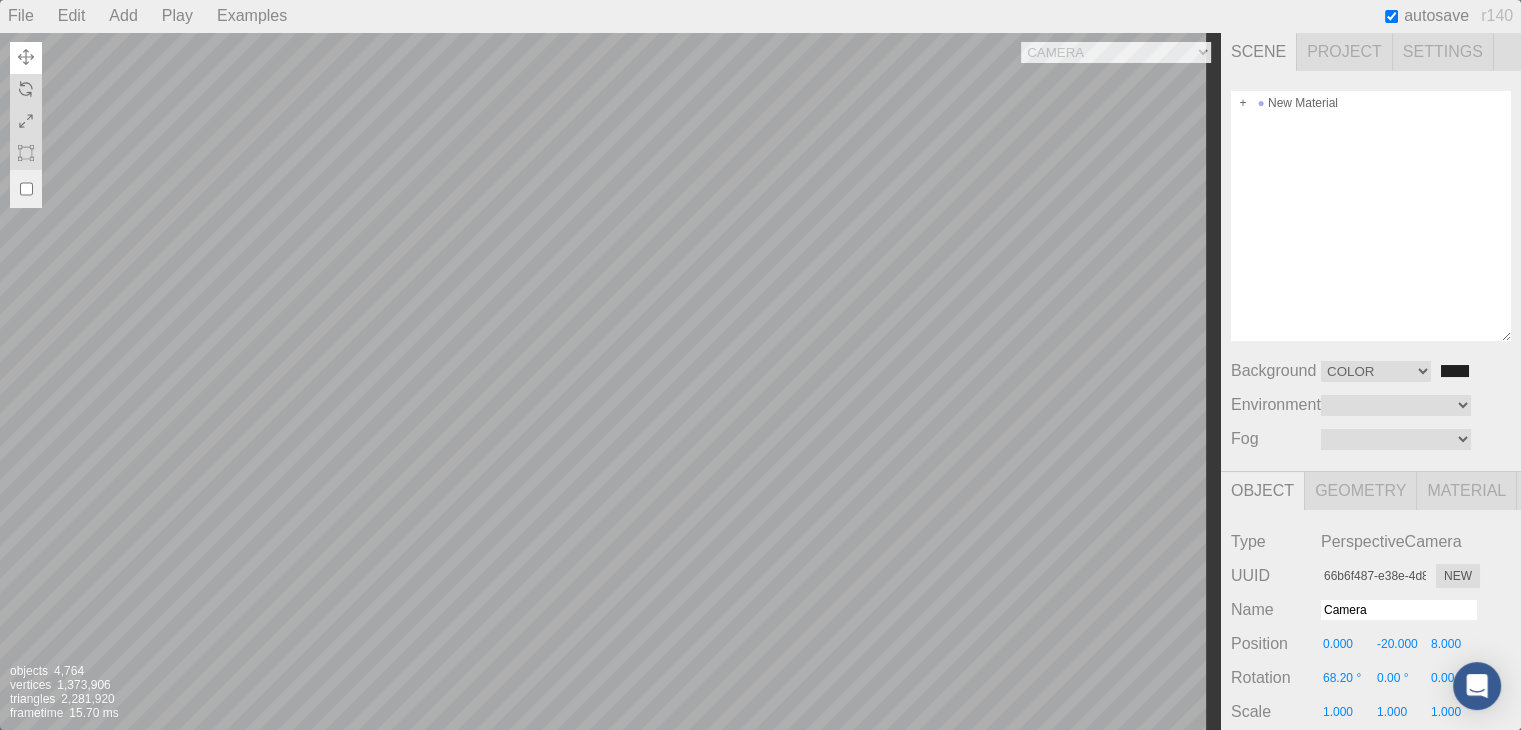click on "Camera OrthographicCamera PerspectiveCamera Objects 4,764 Vertices 1,373,906 Triangles 2,281,920 Frametime 15.70 ms" at bounding box center [610, 381] 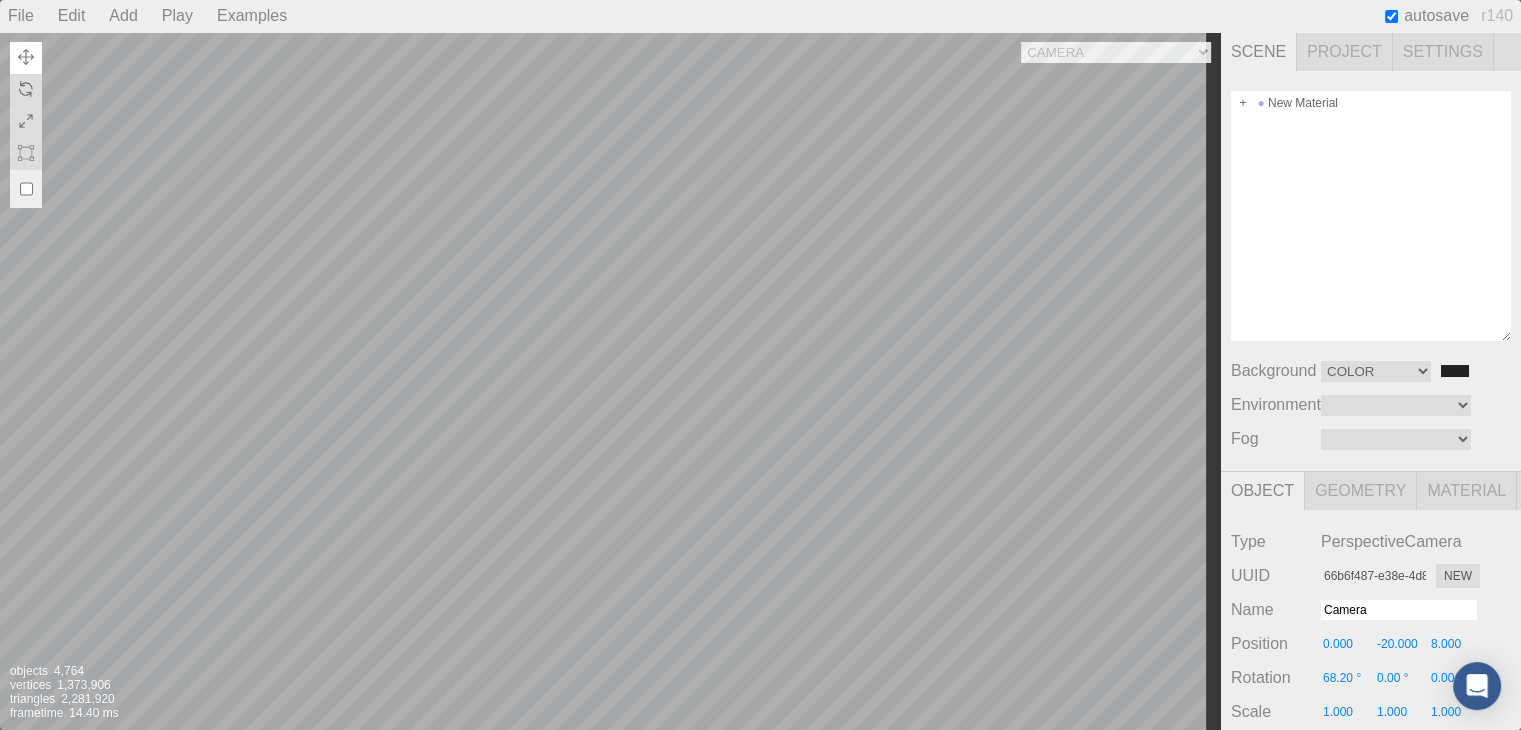 click on "Camera OrthographicCamera PerspectiveCamera Objects 4,764 Vertices 1,373,906 Triangles 2,281,920 Frametime 14.40 ms" at bounding box center (610, 381) 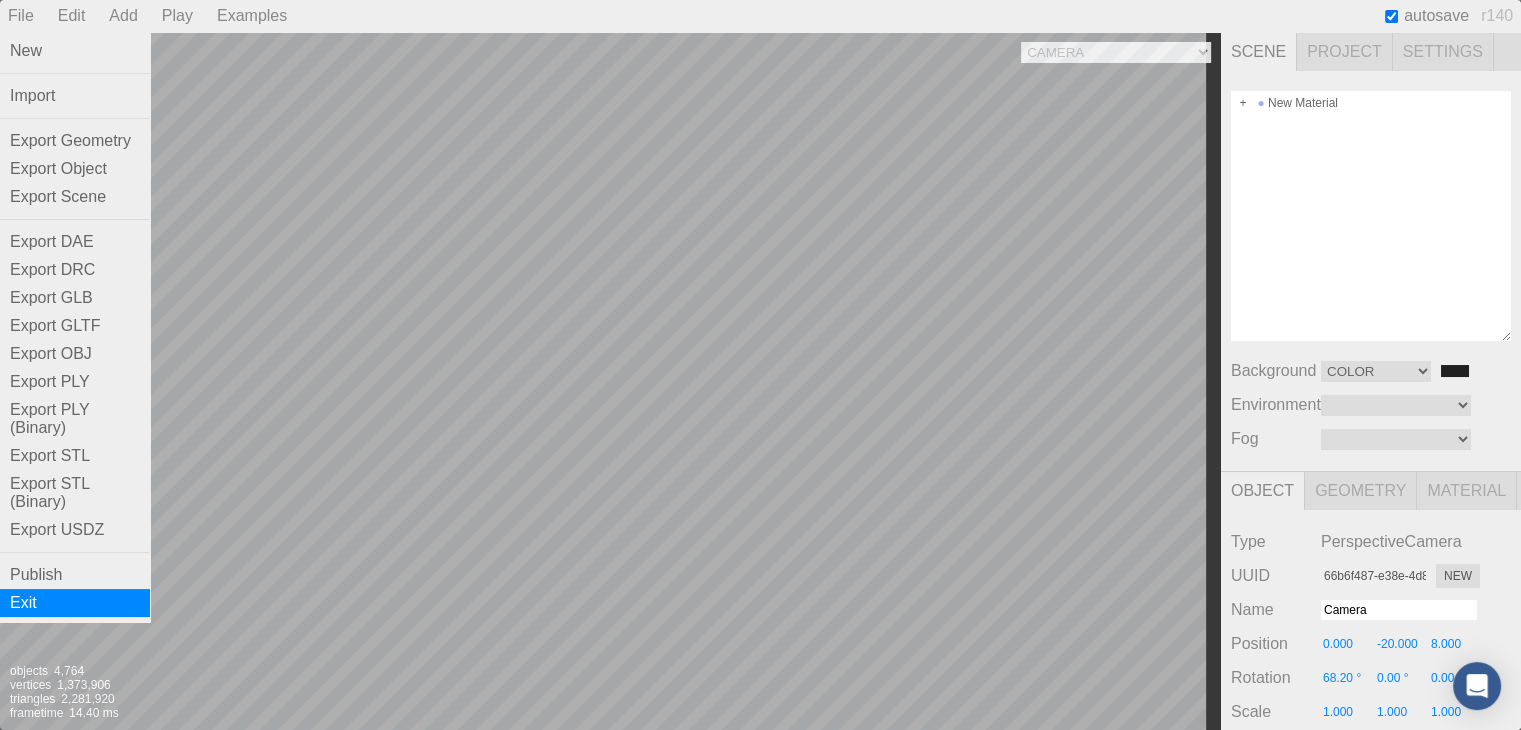 click on "Exit" at bounding box center (75, 603) 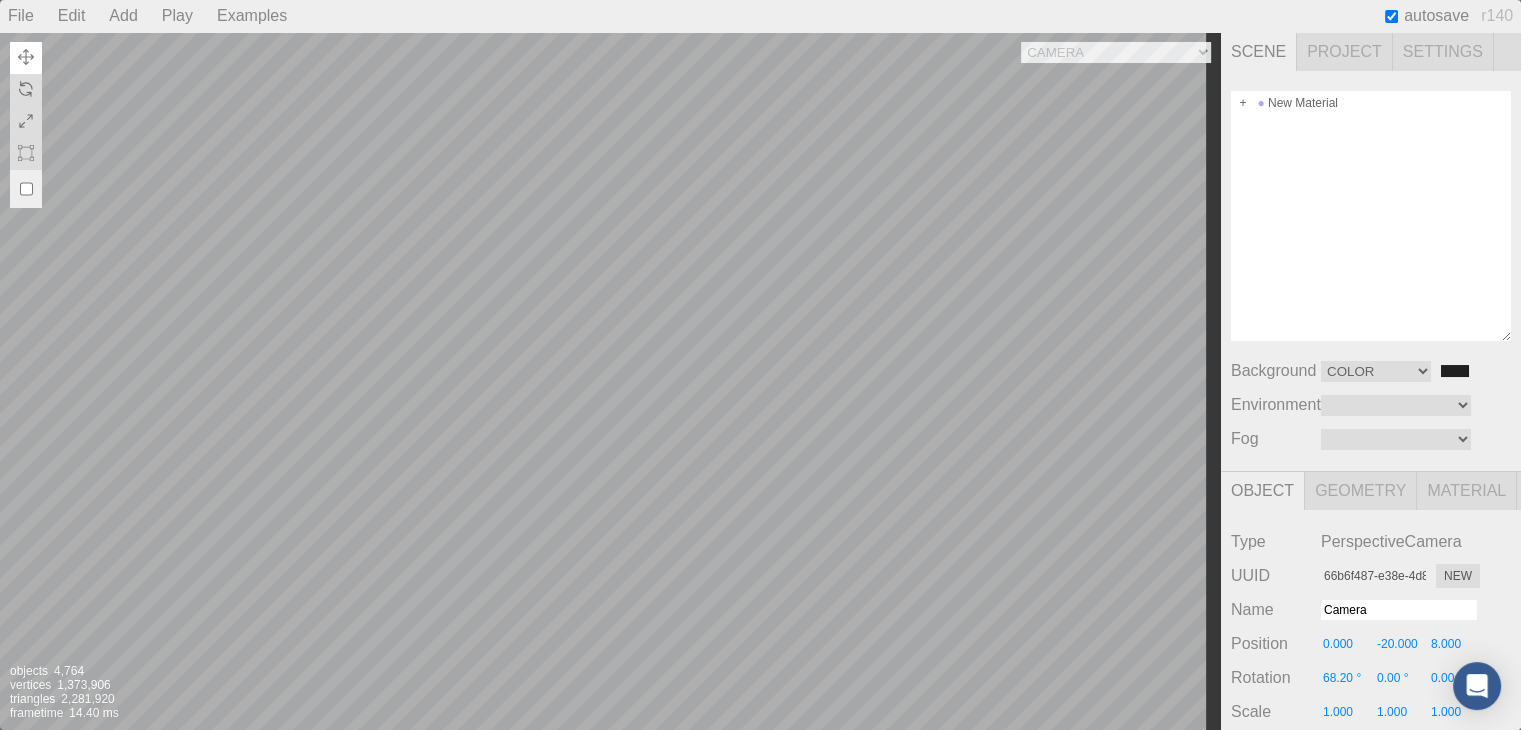 click on "Dashboard Create New Job New Material Create Material Upload File Import from Bank Import from 3rd Party New Workflow New Project Projects Jobs Materials Properties Workflows Dropbox External Uploads Bank Materials Workflows Accounts Shared with me Shared publicly Shared externally Documentation Contact Support Compute load: Low" at bounding box center [34, 526] 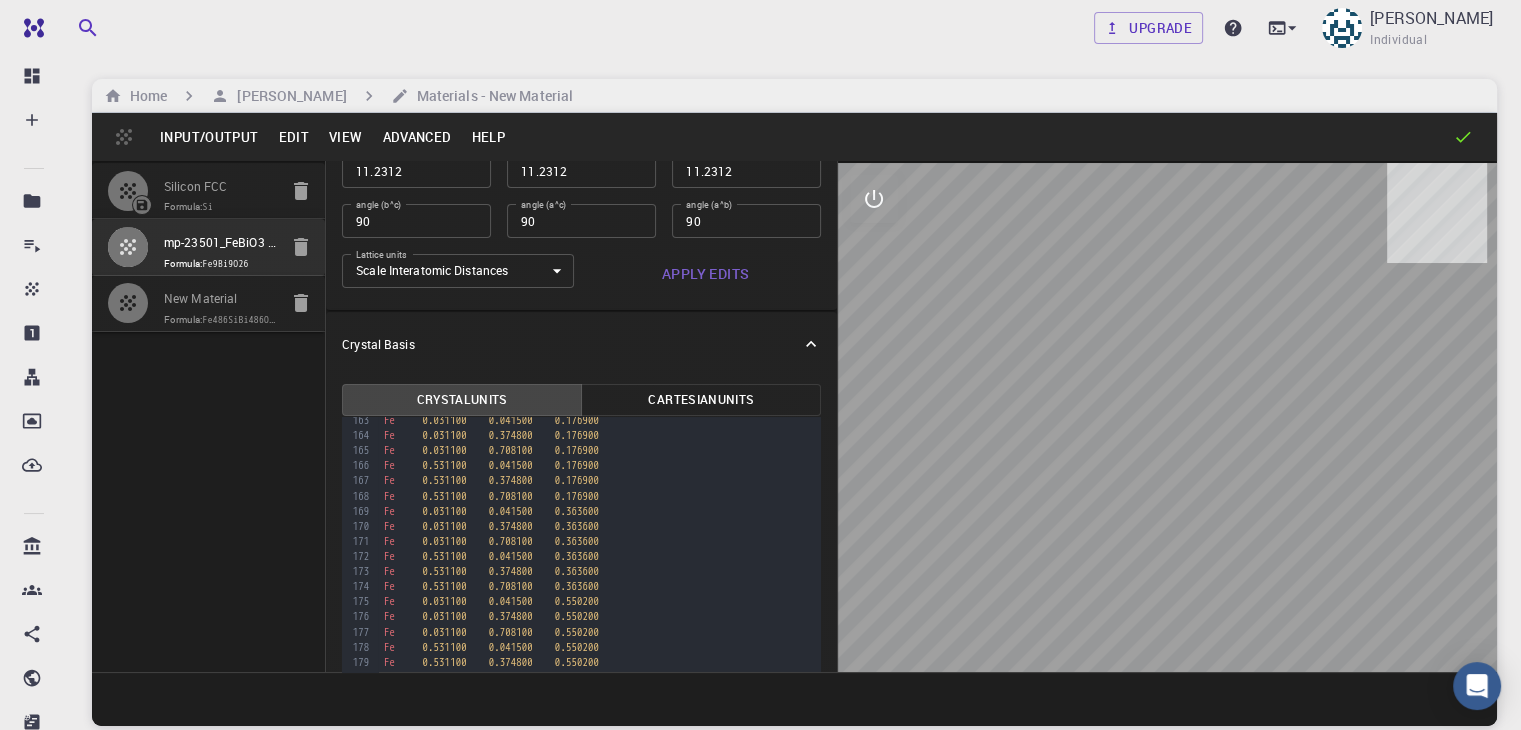 scroll, scrollTop: 0, scrollLeft: 0, axis: both 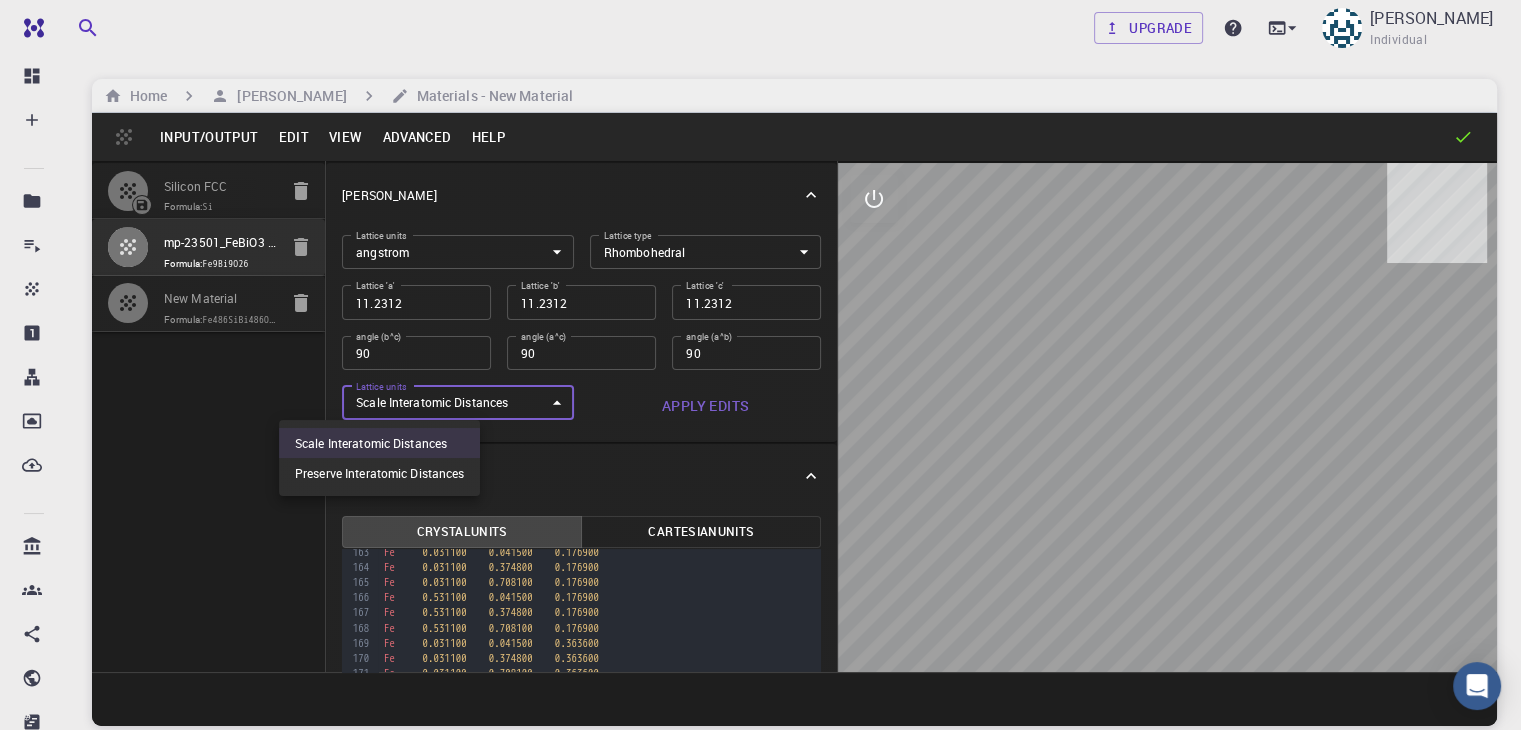 click on "Free Dashboard Create New Job New Material Create Material Upload File Import from Bank Import from 3rd Party New Workflow New Project Projects Jobs Materials Properties Workflows Dropbox External Uploads Bank Materials Workflows Accounts Shared with me Shared publicly Shared externally Documentation Contact Support Compute load: Low Upgrade [PERSON_NAME] Individual Home [PERSON_NAME] Materials - New Material Input/Output Edit View Advanced Help Silicon FCC Formula:  Si mp-23501_FeBiO3 - slab [1,0,0] - slab [1,0,0] - slab [1,0,0] Formula:  Fe9Bi9O26 New Material Formula:  Fe486SiBi486O1404 Crystal Lattice Lattice units angstrom angstrom Lattice units Lattice type Rhombohedral RHL Lattice type Lattice 'a' 11.2312 Lattice 'a' Lattice 'b' 11.2312 Lattice 'b' Lattice 'c' 11.2312 Lattice 'c' angle (b^c) 90 angle (b^c) angle (a^c) 90 angle (a^c) angle (a^b) 90 angle (a^b) Lattice units Scale Interatomic Distances 0 Lattice units Apply Edits Crystal Basis Crystal  Units Cartesian  Units 9999 126 Fe" at bounding box center (760, 441) 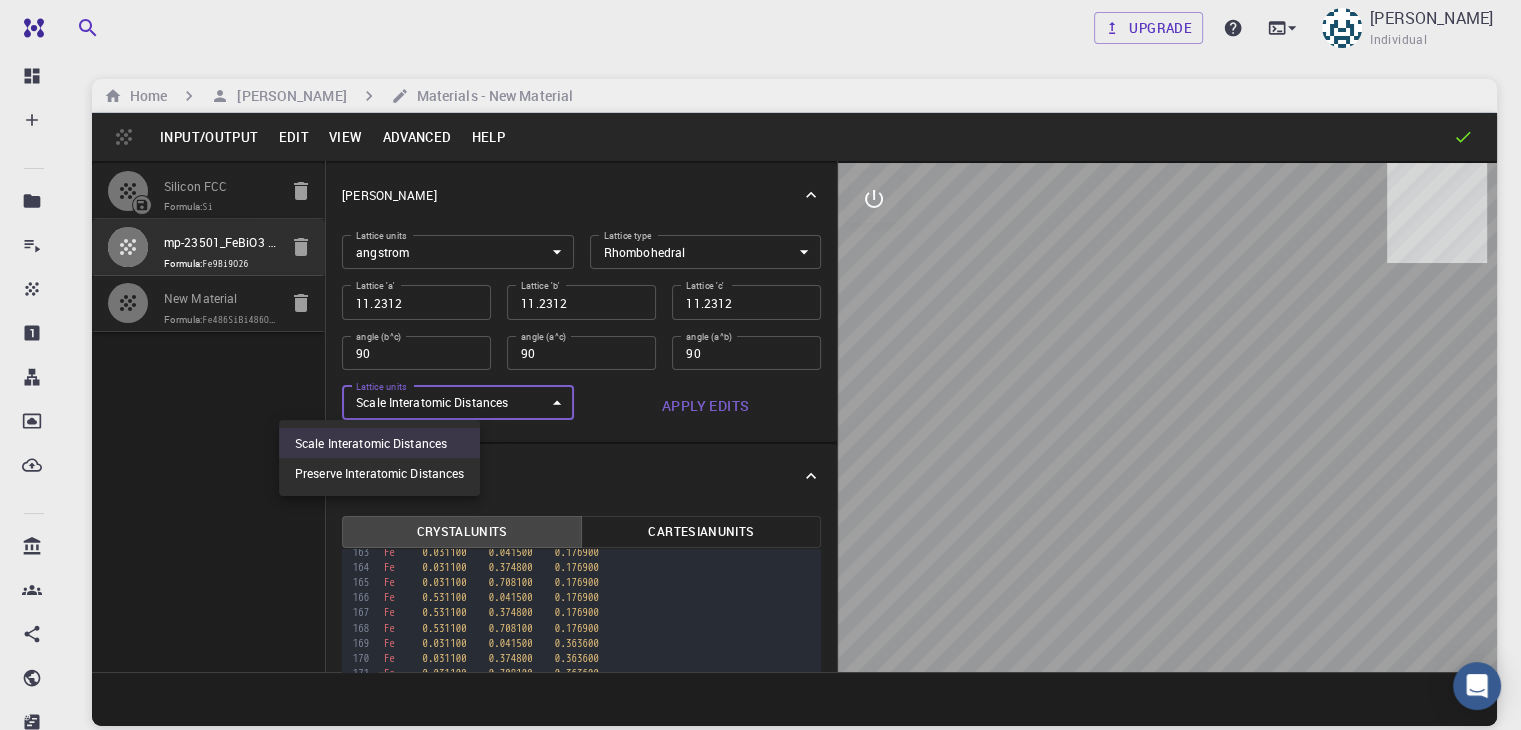 click at bounding box center [760, 365] 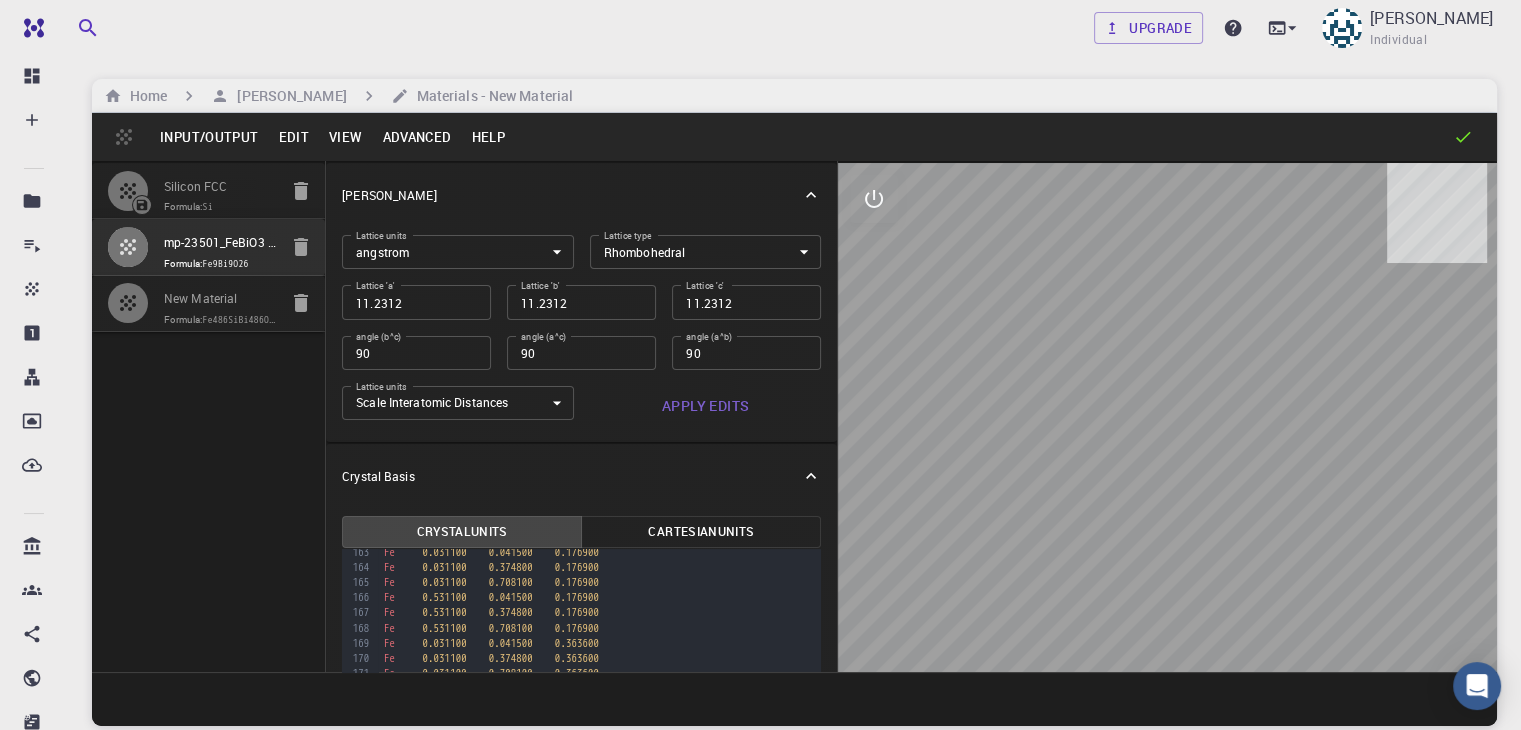 click on "Advanced" at bounding box center [416, 137] 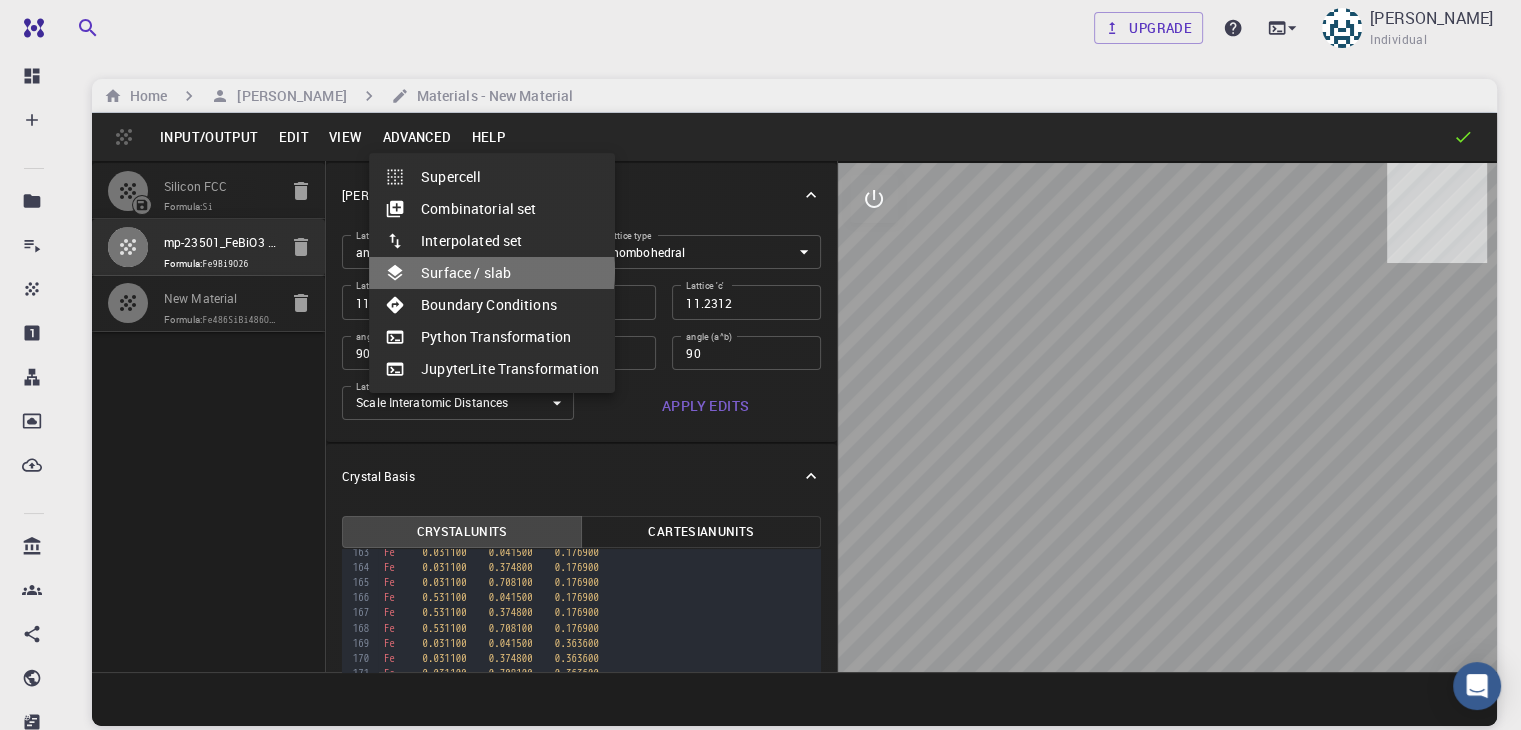 click on "Surface / slab" at bounding box center [492, 273] 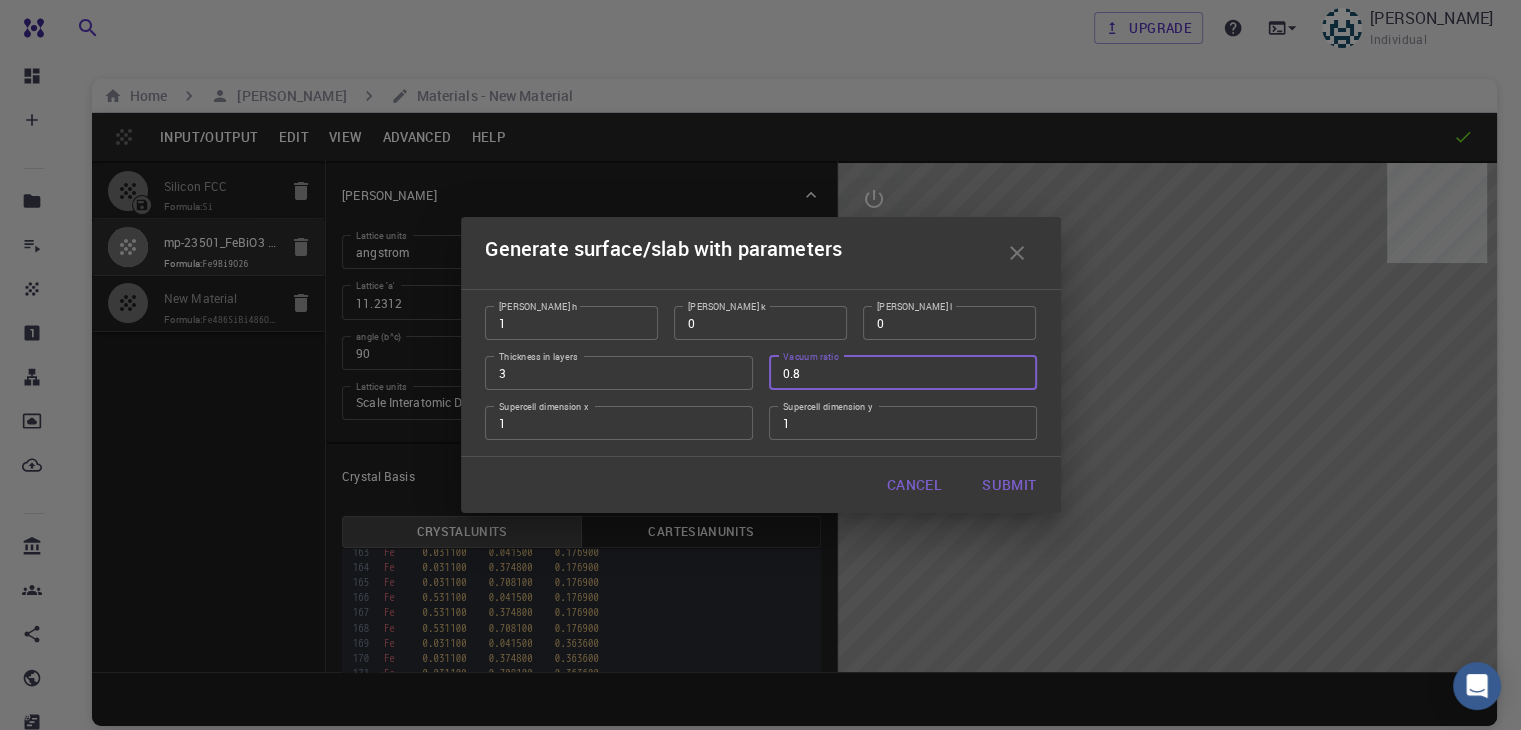 click on "0.8" at bounding box center (903, 373) 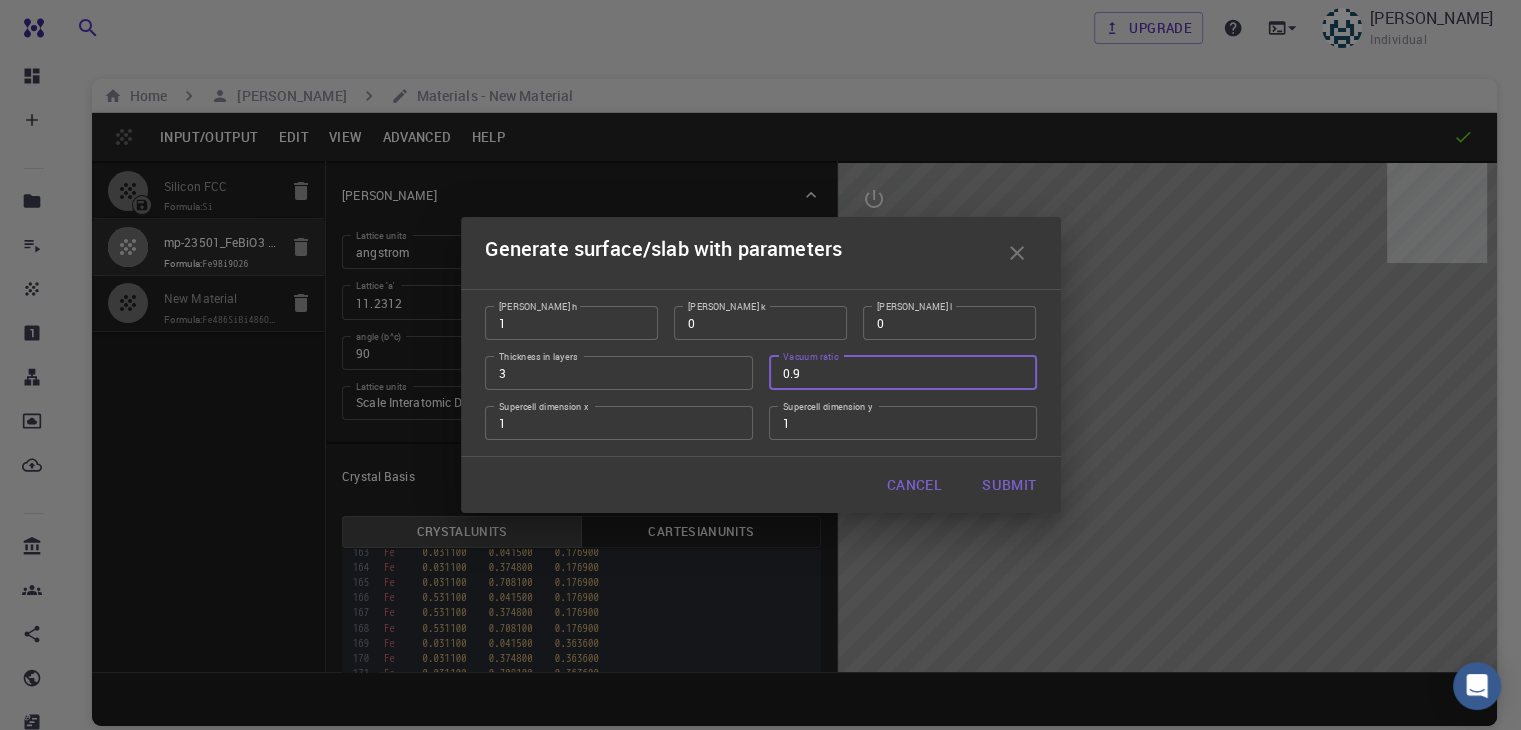 type on "0.9" 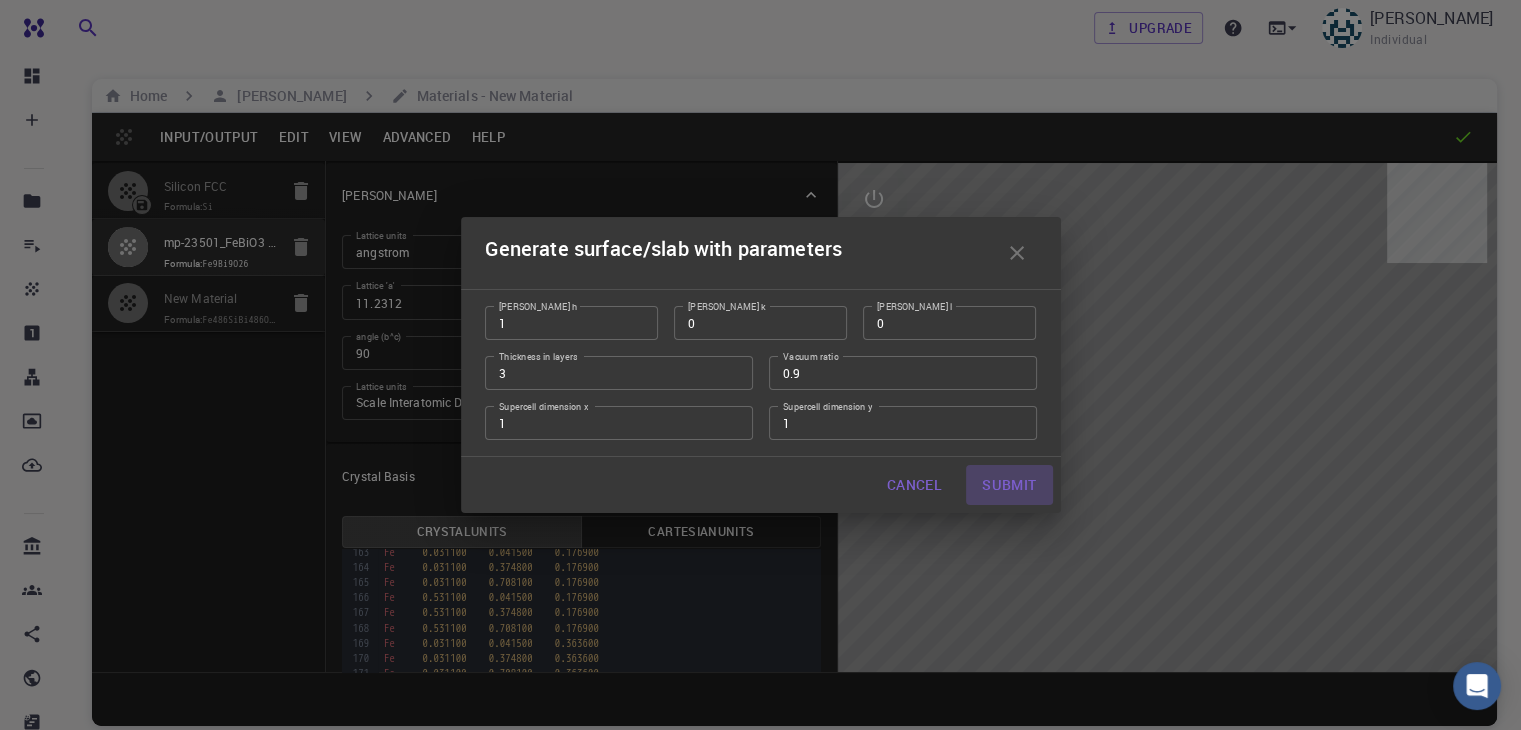 click on "Submit" at bounding box center [1009, 485] 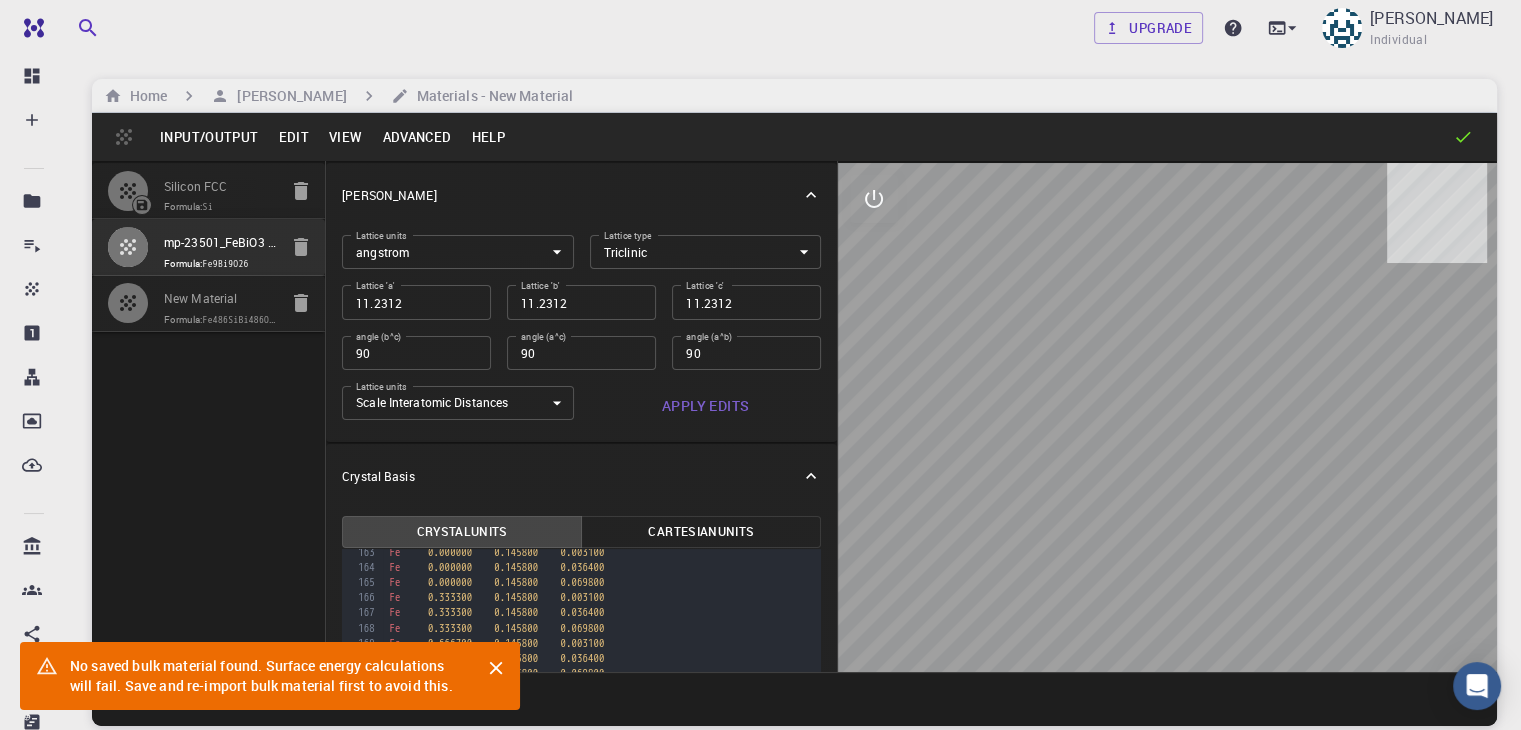 type on "TRI" 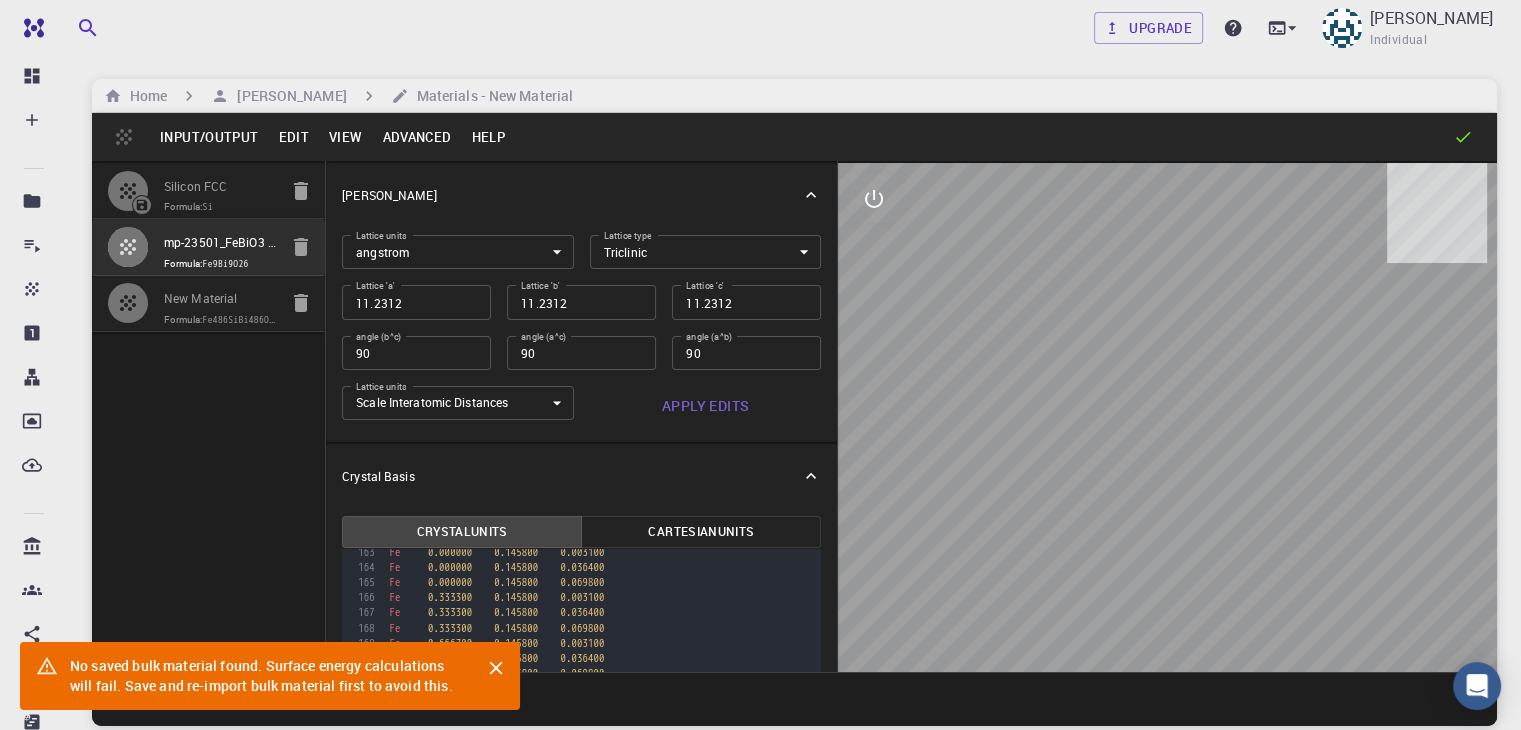 type on "336.9360000000001" 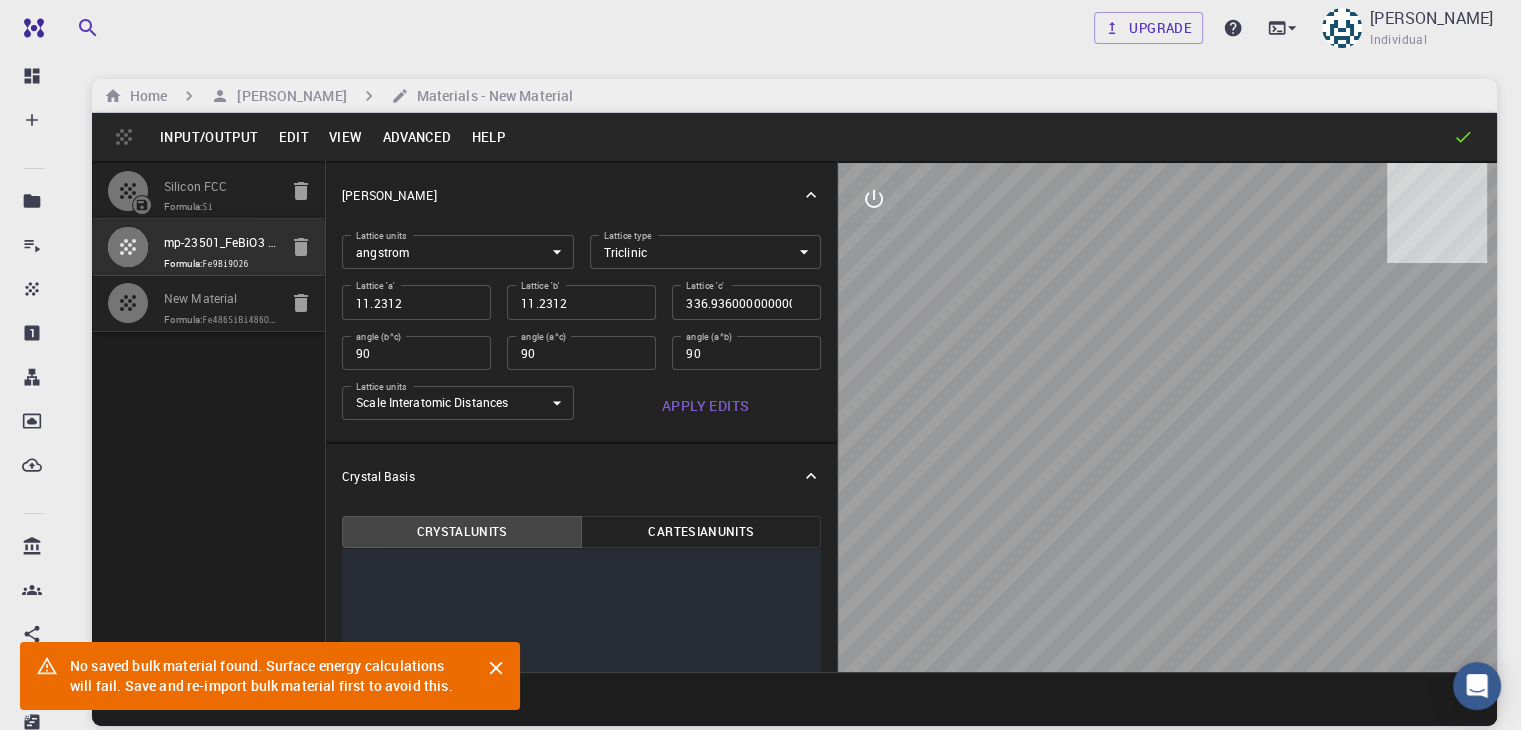 scroll, scrollTop: 0, scrollLeft: 0, axis: both 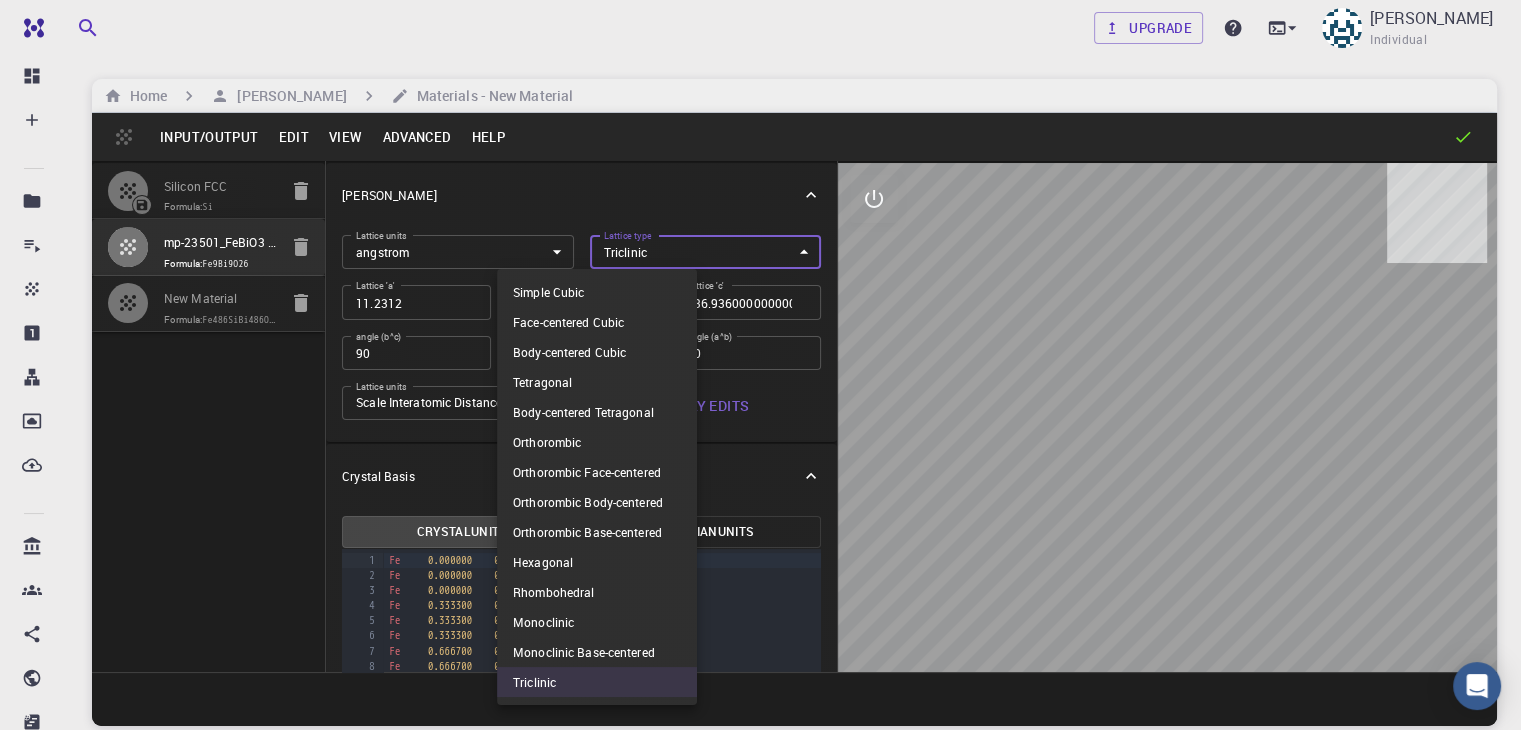 click on "Free Dashboard Create New Job New Material Create Material Upload File Import from Bank Import from 3rd Party New Workflow New Project Projects Jobs Materials Properties Workflows Dropbox External Uploads Bank Materials Workflows Accounts Shared with me Shared publicly Shared externally Documentation Contact Support Compute load: Low Upgrade [PERSON_NAME] Individual Home [PERSON_NAME] Materials - New Material Input/Output Edit View Advanced Help Silicon FCC Formula:  Si mp-23501_FeBiO3 - slab [1,0,0] - slab [1,0,0] - slab [1,0,0] - slab [1,0,0] Formula:  Fe9Bi9O26 New Material Formula:  Fe486SiBi486O1404 Crystal Lattice Lattice units angstrom angstrom Lattice units Lattice type Triclinic TRI Lattice type Lattice 'a' 11.2312 Lattice 'a' Lattice 'b' 11.2312 Lattice 'b' Lattice 'c' 336.9360000000001 Lattice 'c' angle (b^c) 90 angle (b^c) angle (a^c) 90 angle (a^c) angle (a^b) 90 angle (a^b) Lattice units Scale Interatomic Distances 0 Lattice units Apply Edits Crystal Basis Crystal  Units  Units" at bounding box center (760, 441) 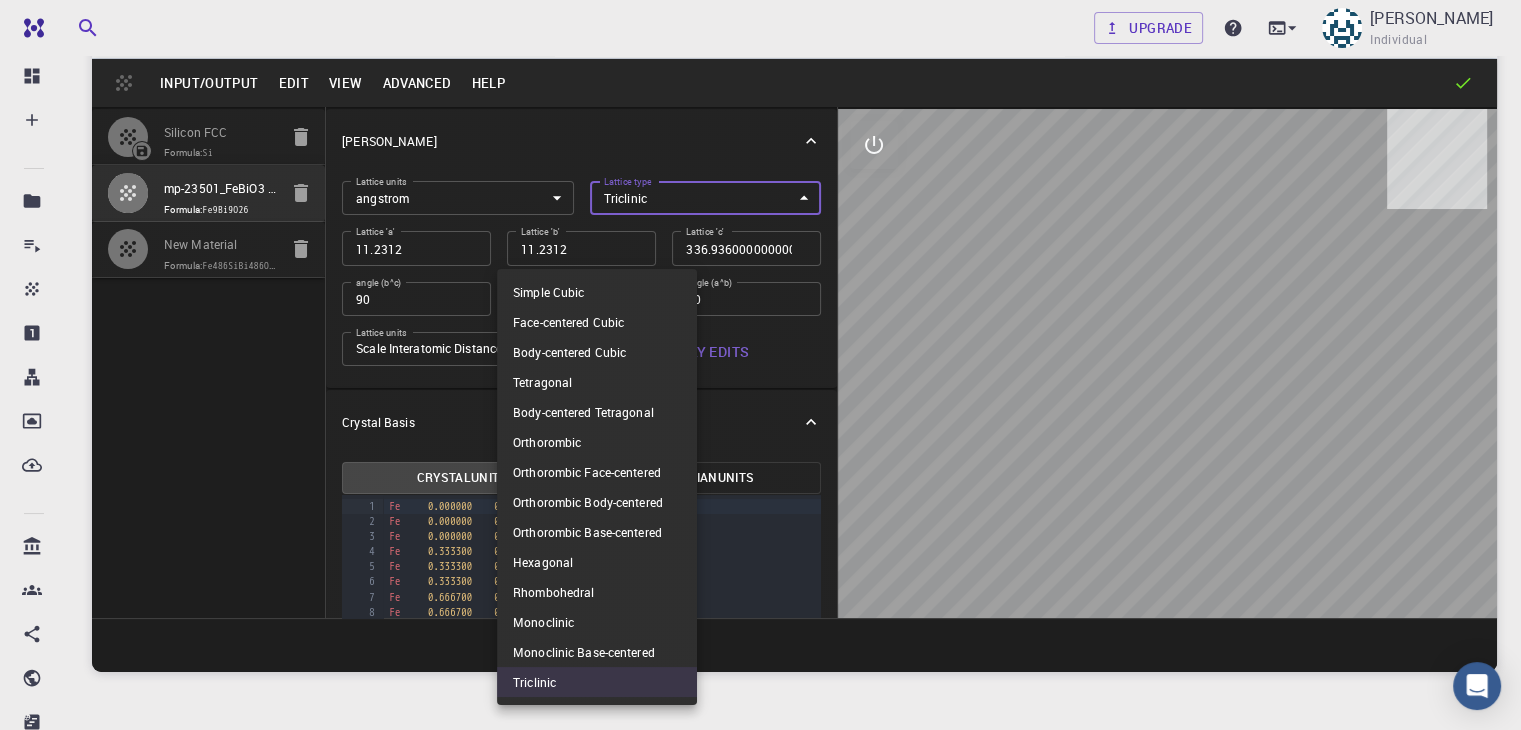 scroll, scrollTop: 56, scrollLeft: 0, axis: vertical 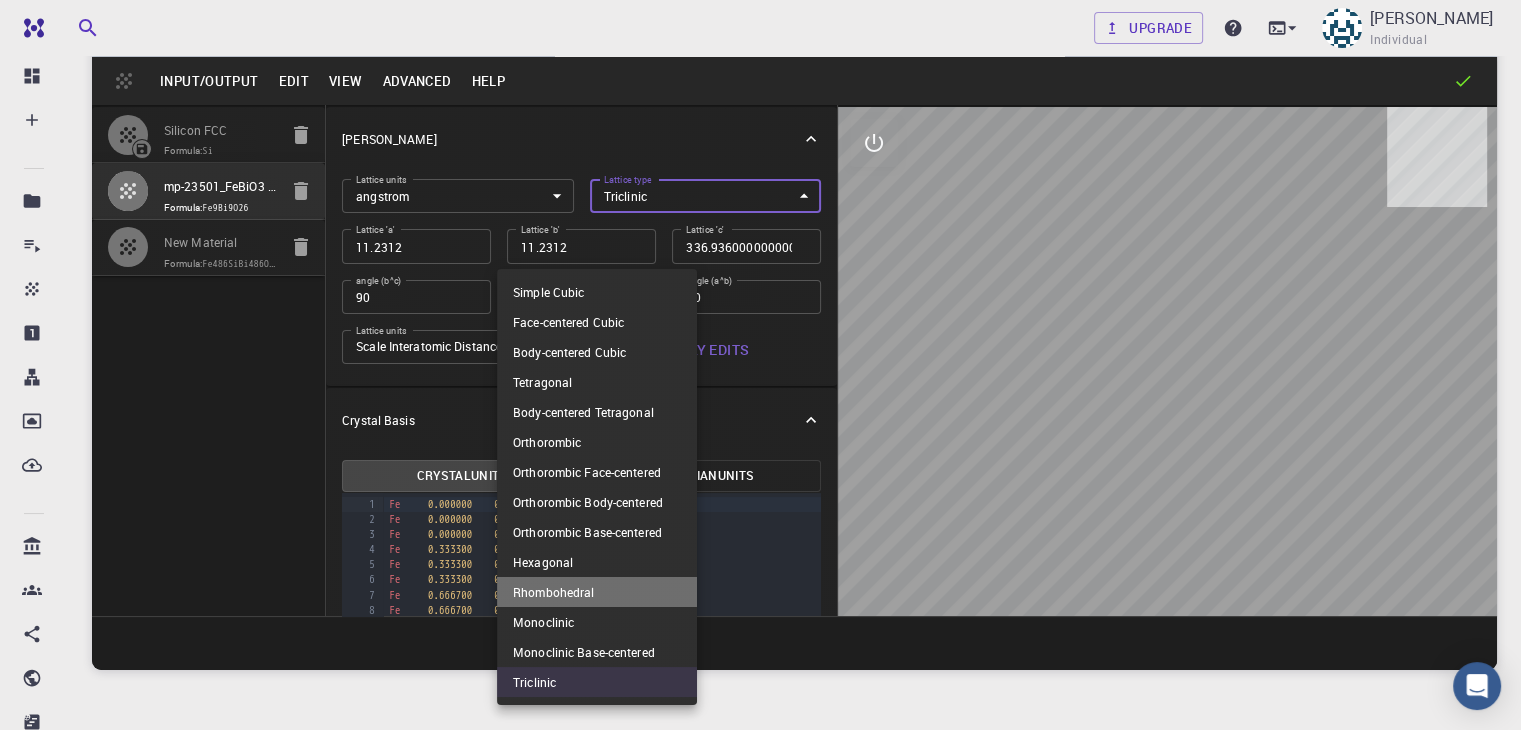 click on "Rhombohedral" at bounding box center [597, 592] 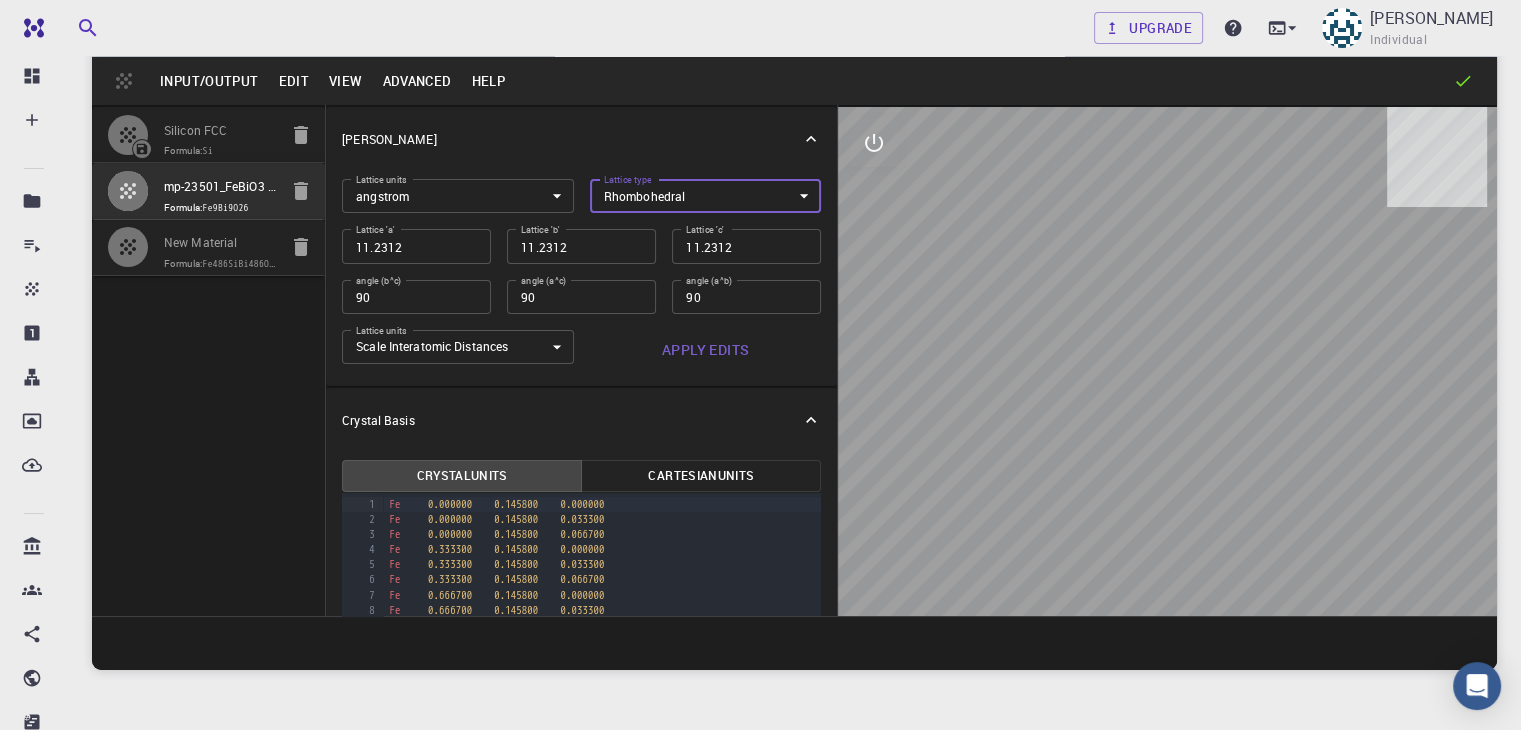 click on "Apply Edits" at bounding box center (706, 350) 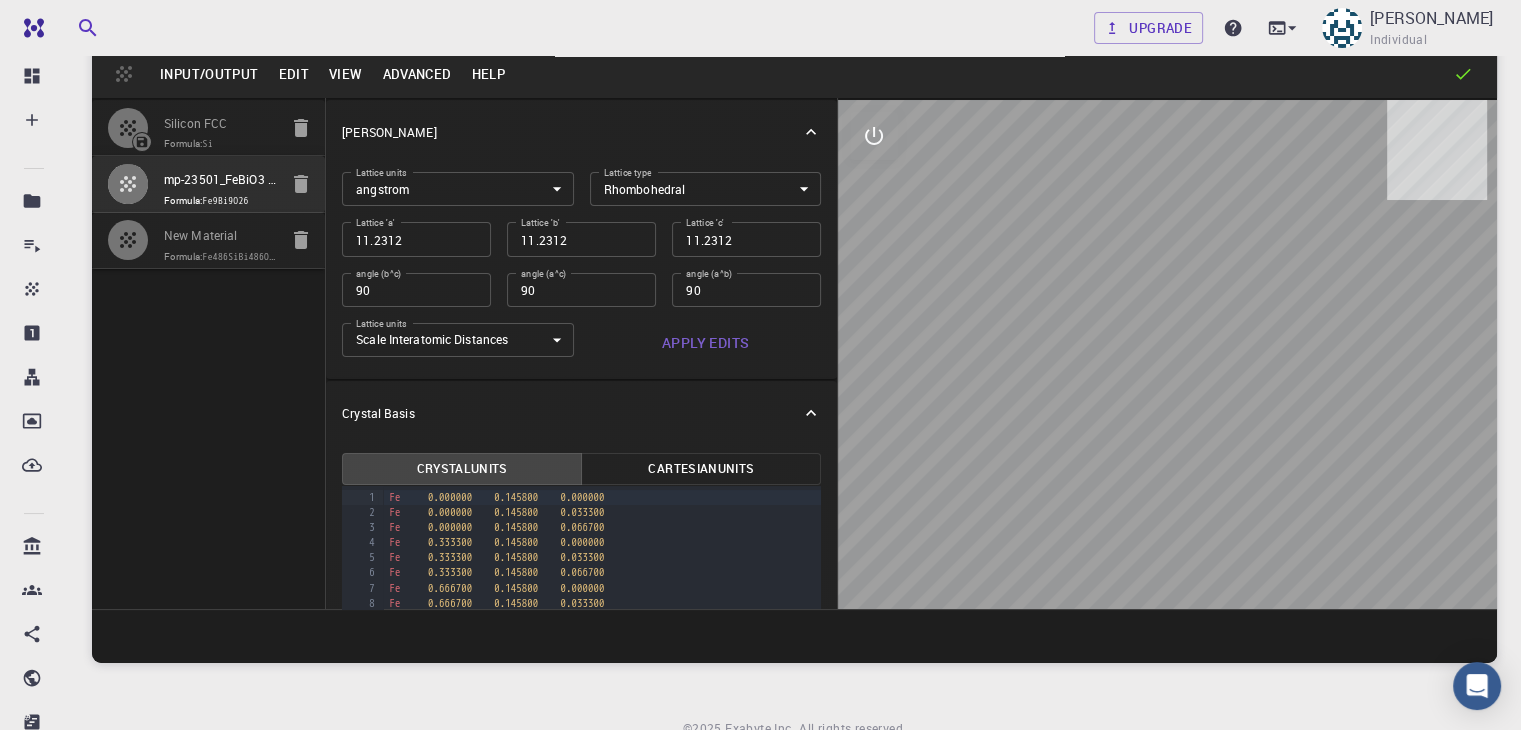 scroll, scrollTop: 72, scrollLeft: 0, axis: vertical 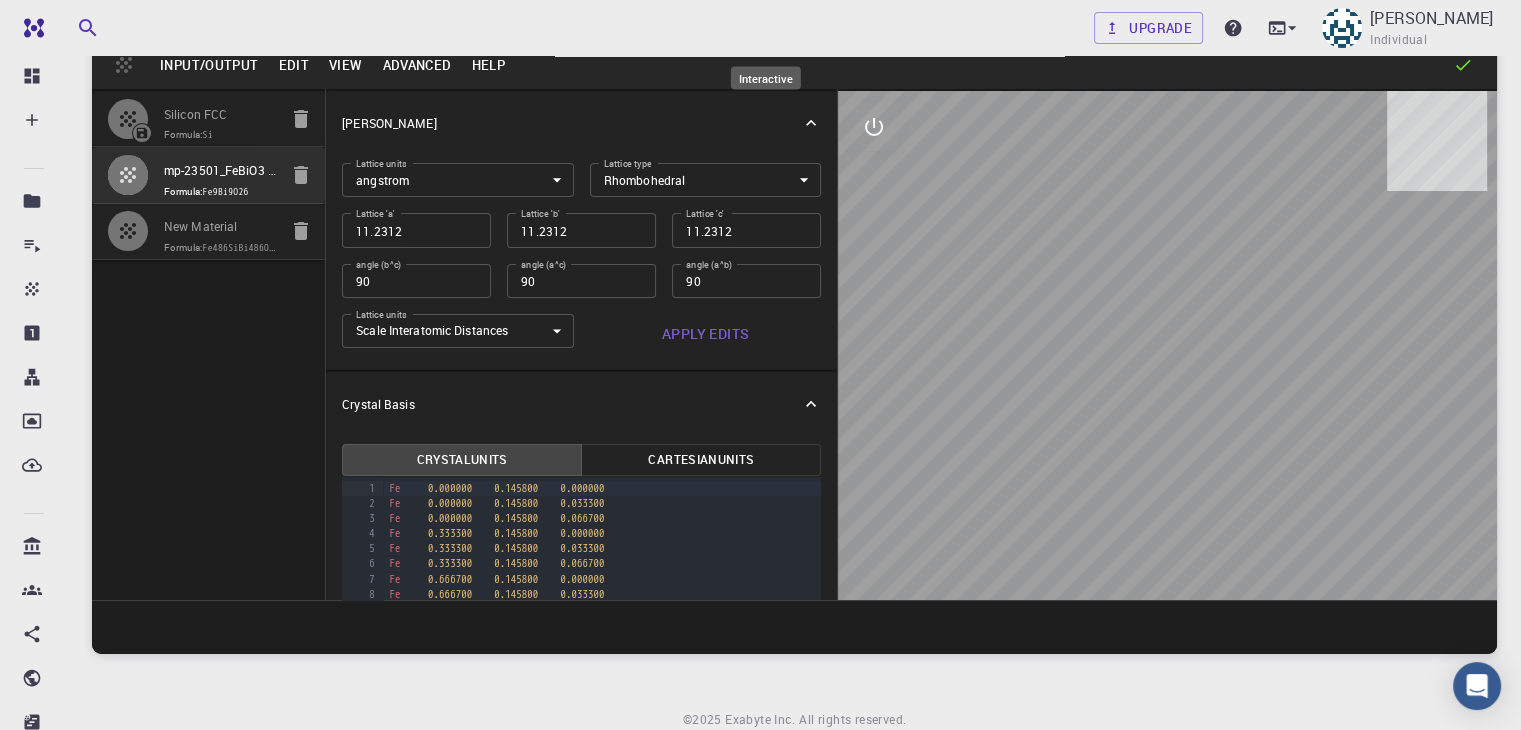 click at bounding box center [874, 127] 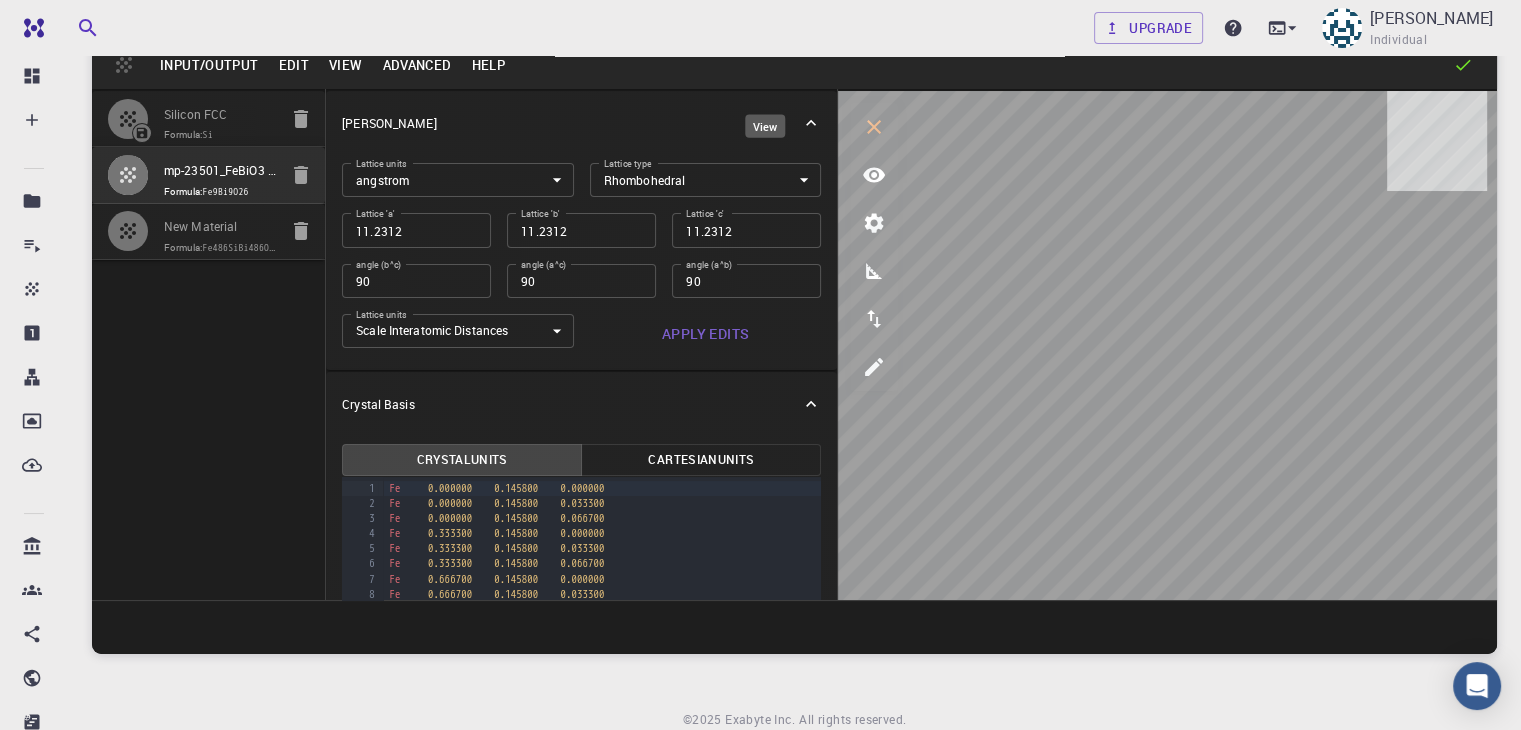 click 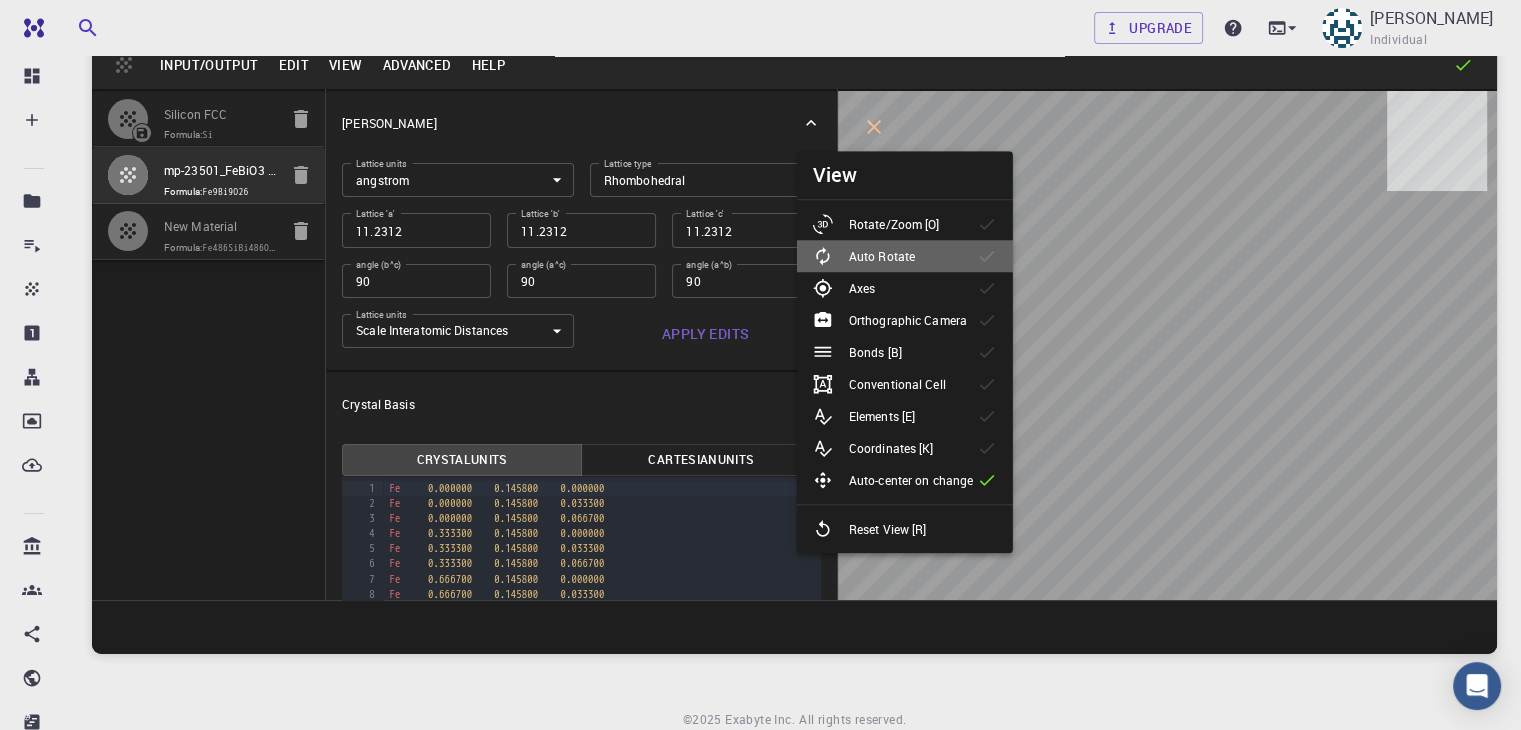 click on "Auto Rotate" at bounding box center (882, 256) 